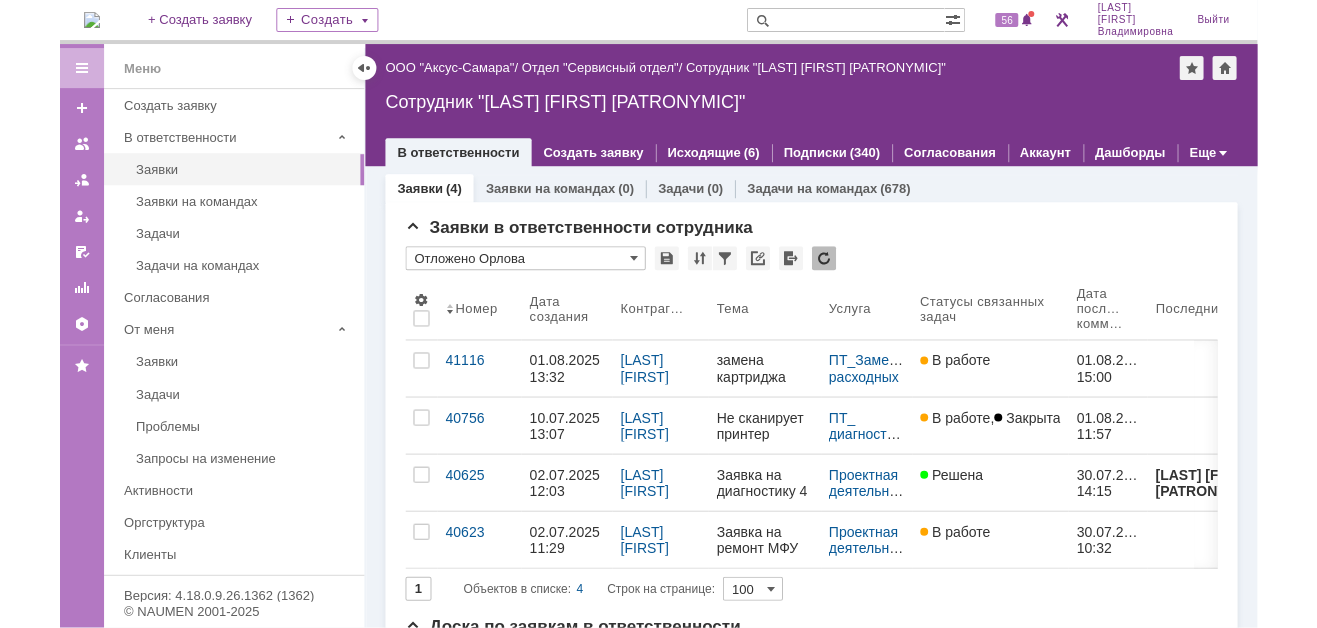 scroll, scrollTop: 0, scrollLeft: 0, axis: both 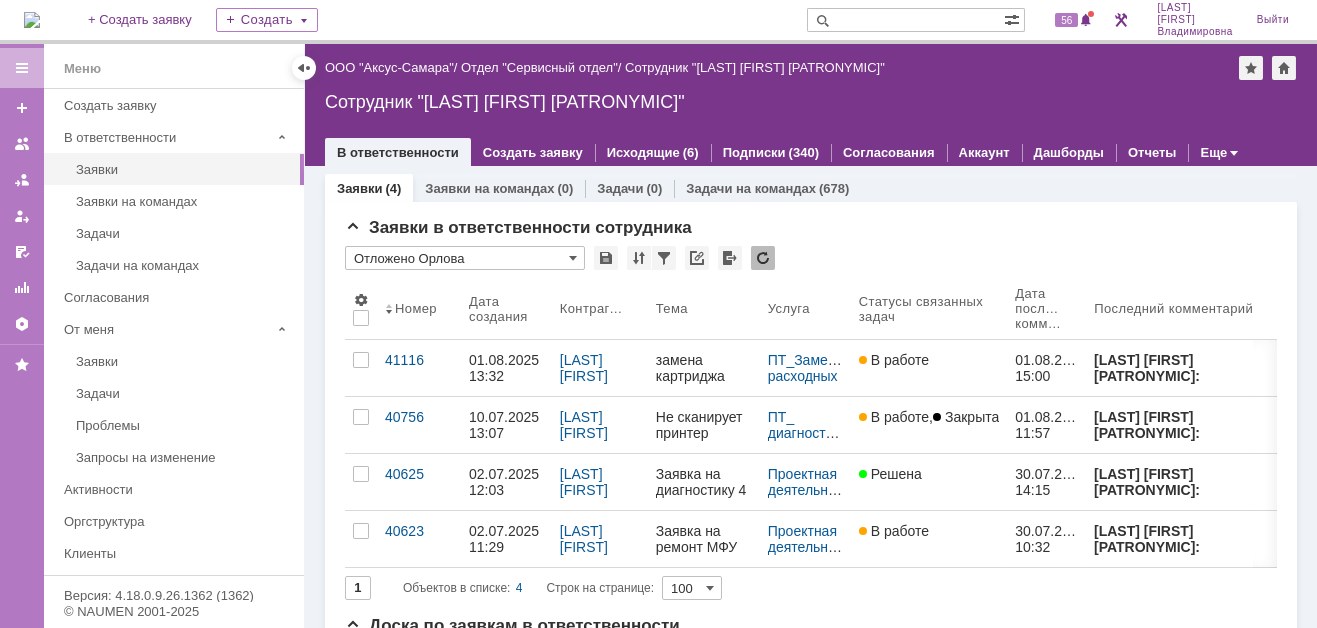 click at bounding box center (32, 20) 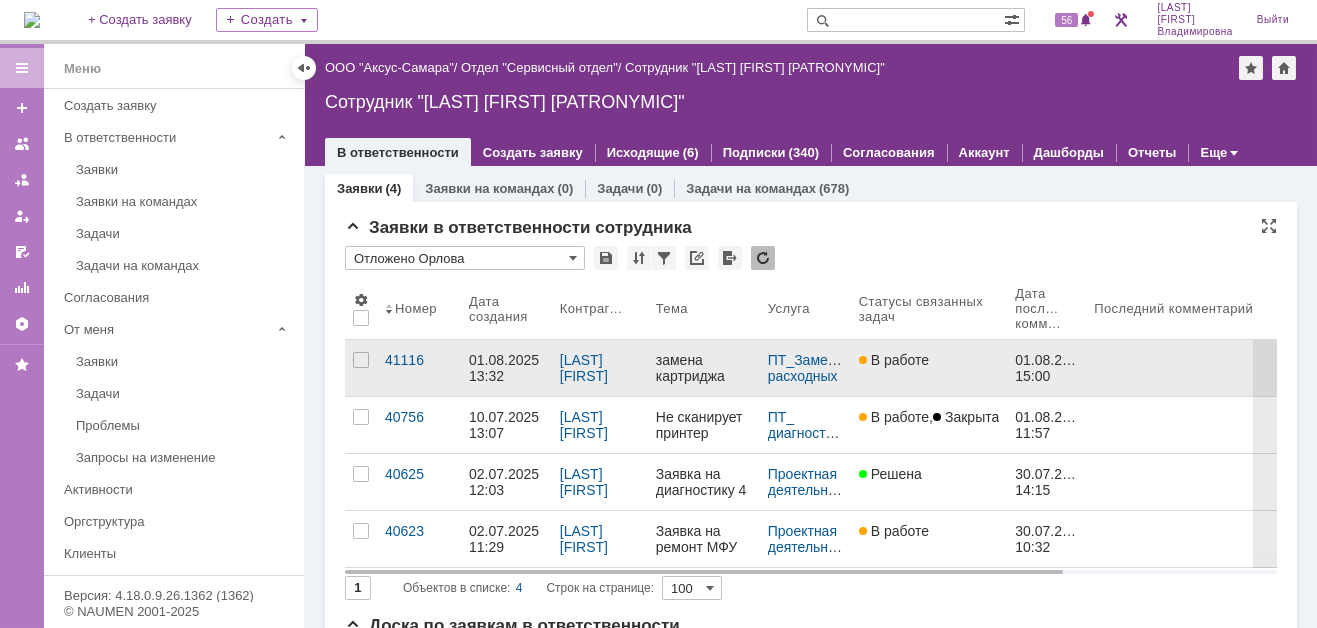 scroll, scrollTop: 0, scrollLeft: 0, axis: both 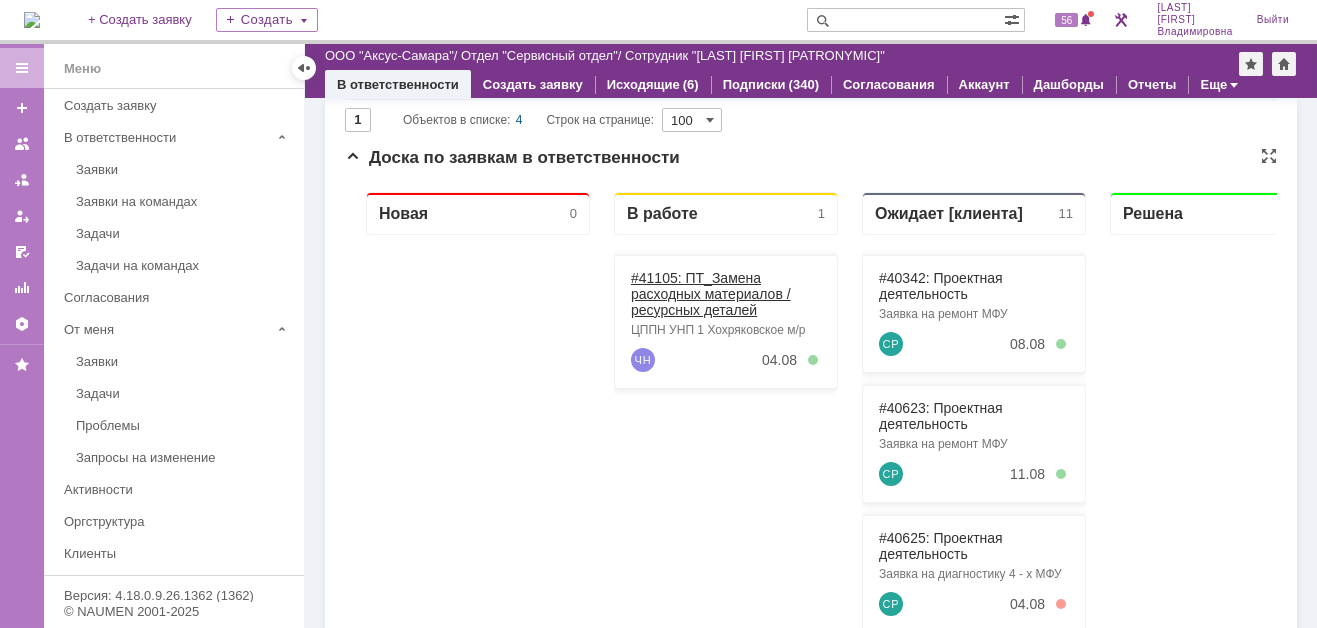 click on "#41105: ПТ_Замена расходных материалов / ресурсных деталей" at bounding box center (711, 294) 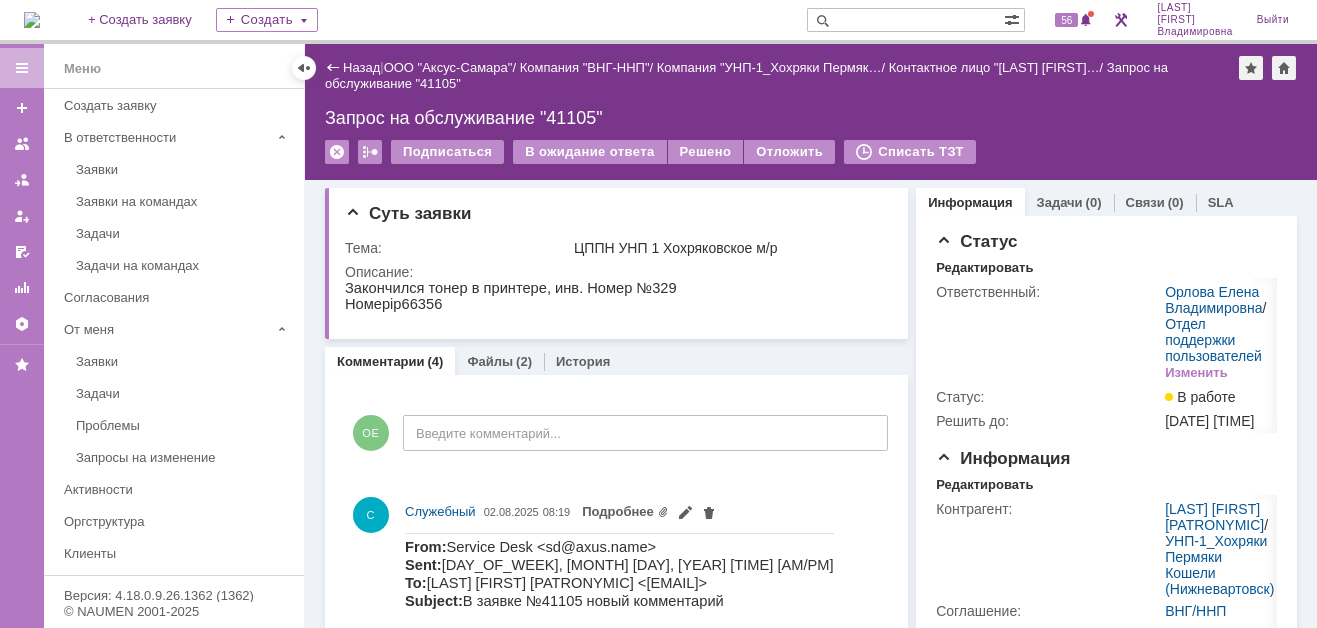 scroll, scrollTop: 0, scrollLeft: 0, axis: both 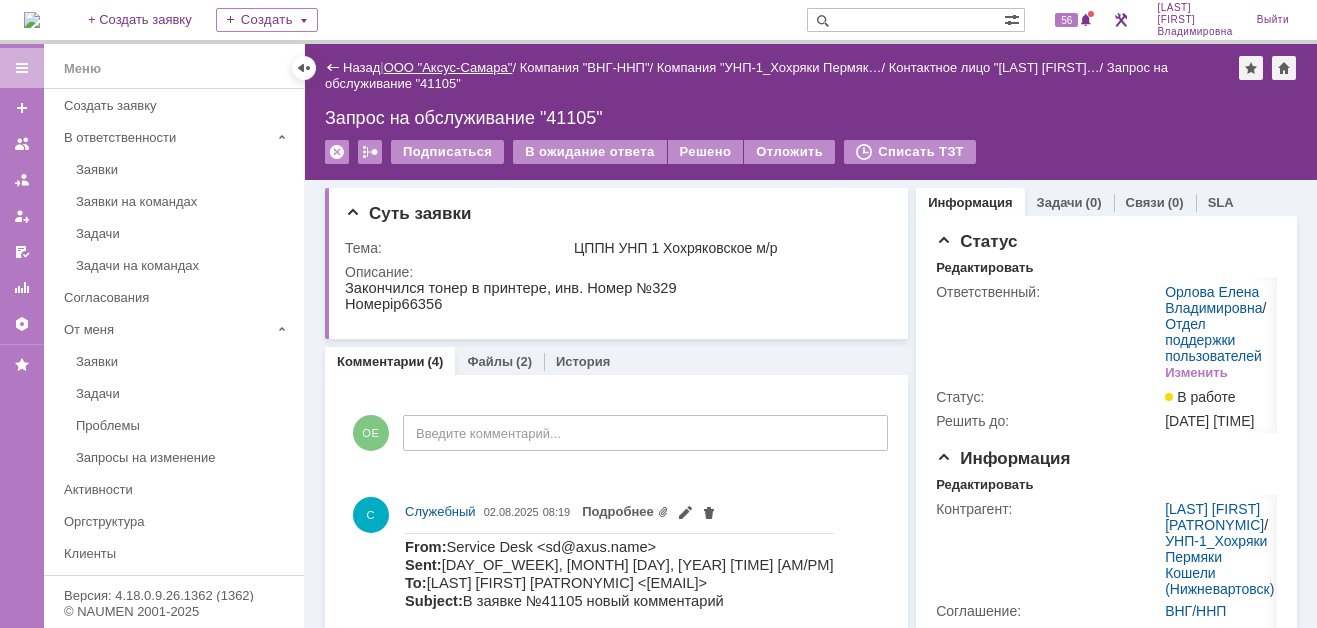click on "ООО "Аксус-Самара"" at bounding box center [448, 67] 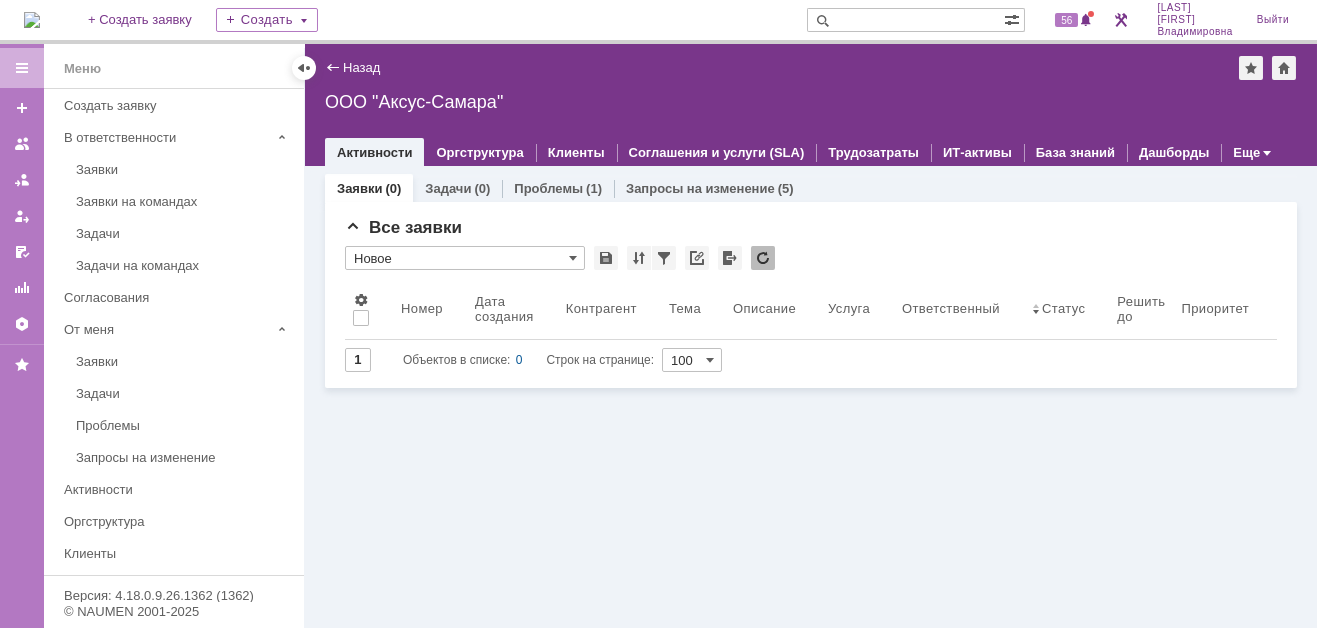 click at bounding box center (32, 20) 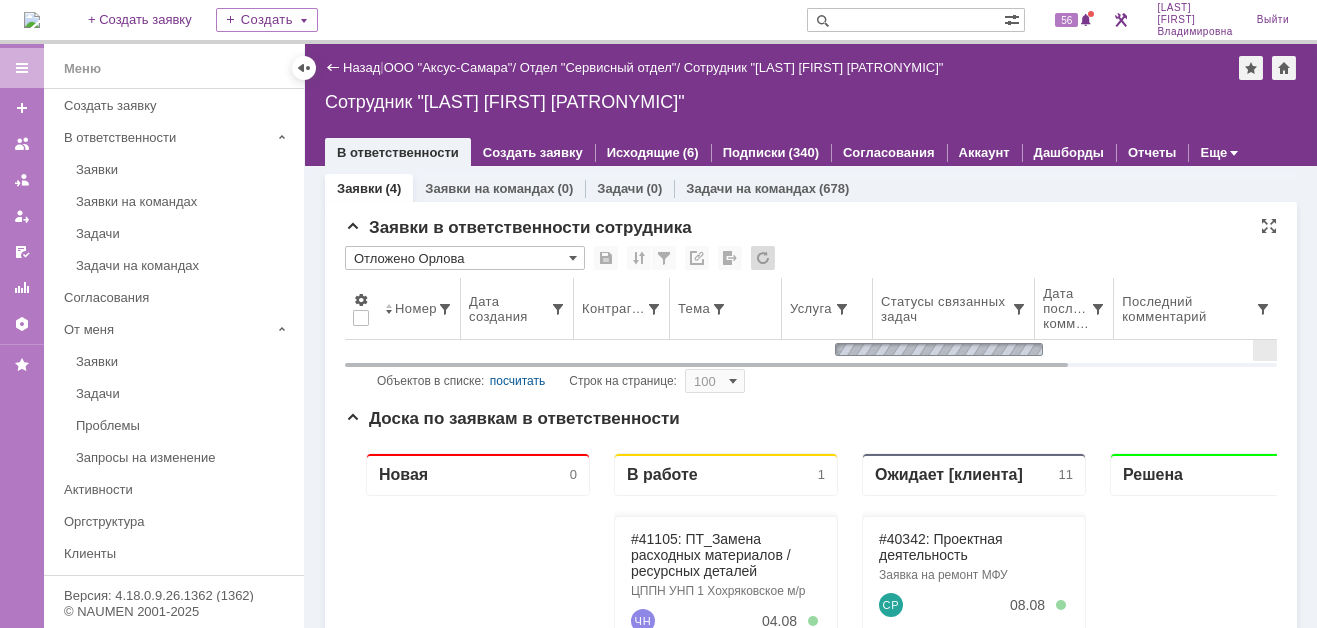 scroll, scrollTop: 0, scrollLeft: 0, axis: both 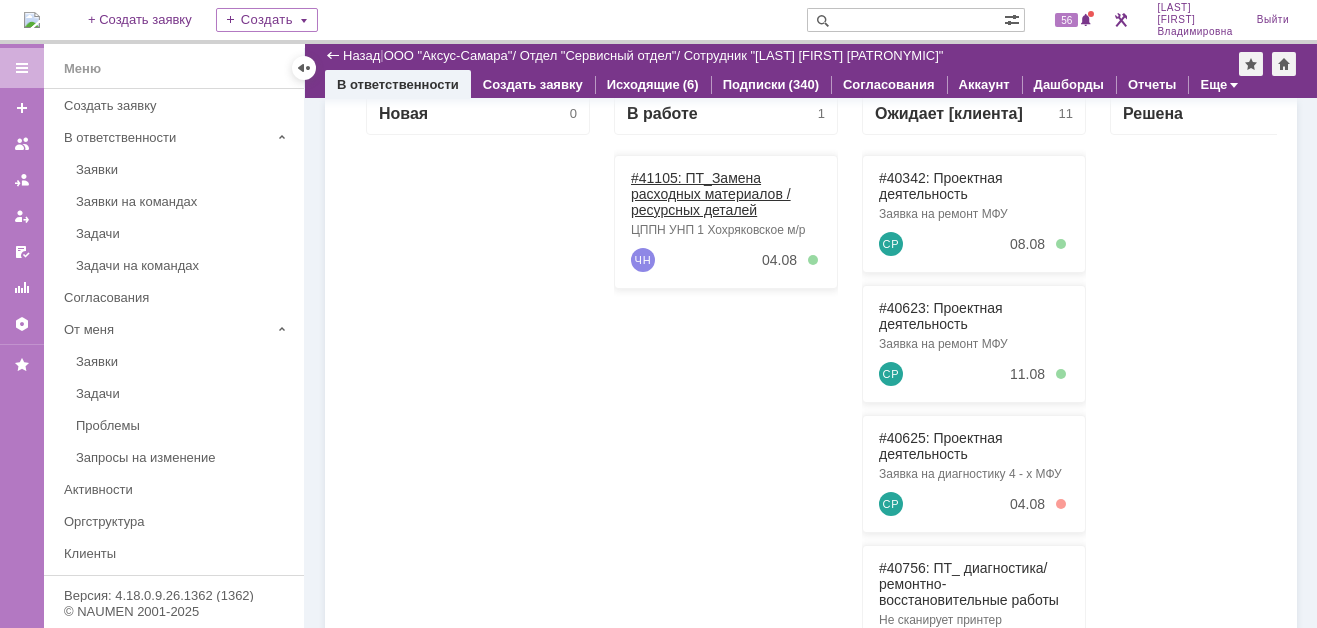 click on "#41105: ПТ_Замена расходных материалов / ресурсных деталей" at bounding box center (711, 194) 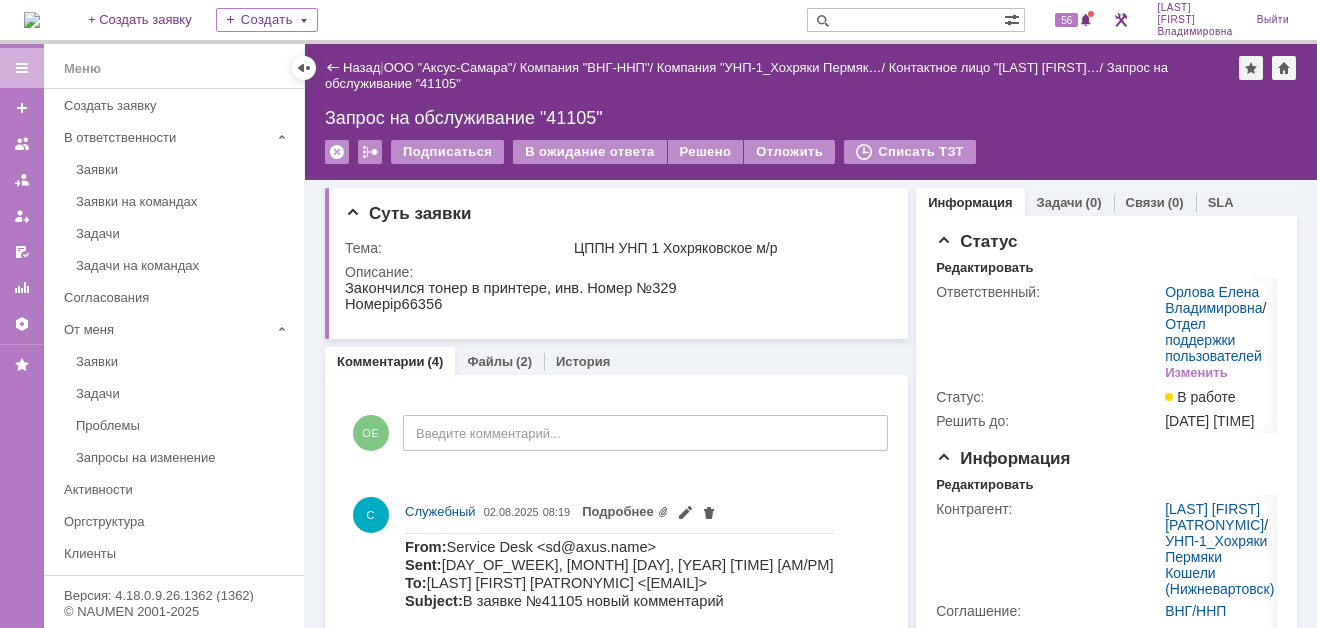 scroll, scrollTop: 0, scrollLeft: 0, axis: both 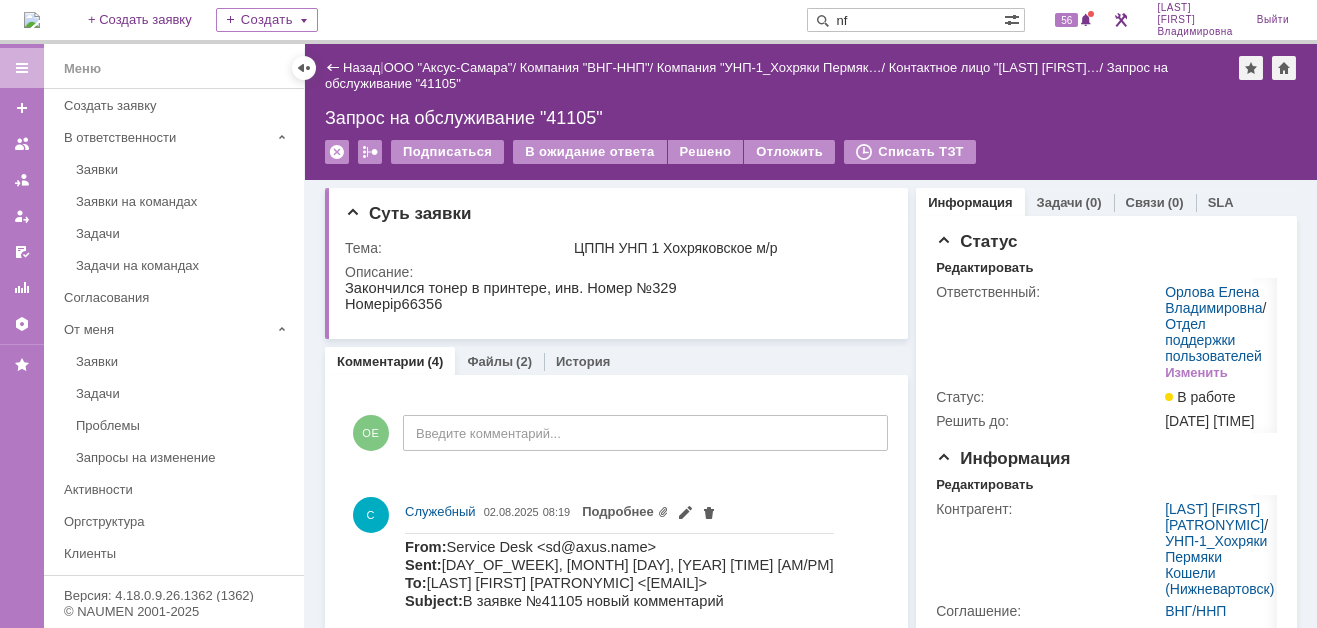 type on "n" 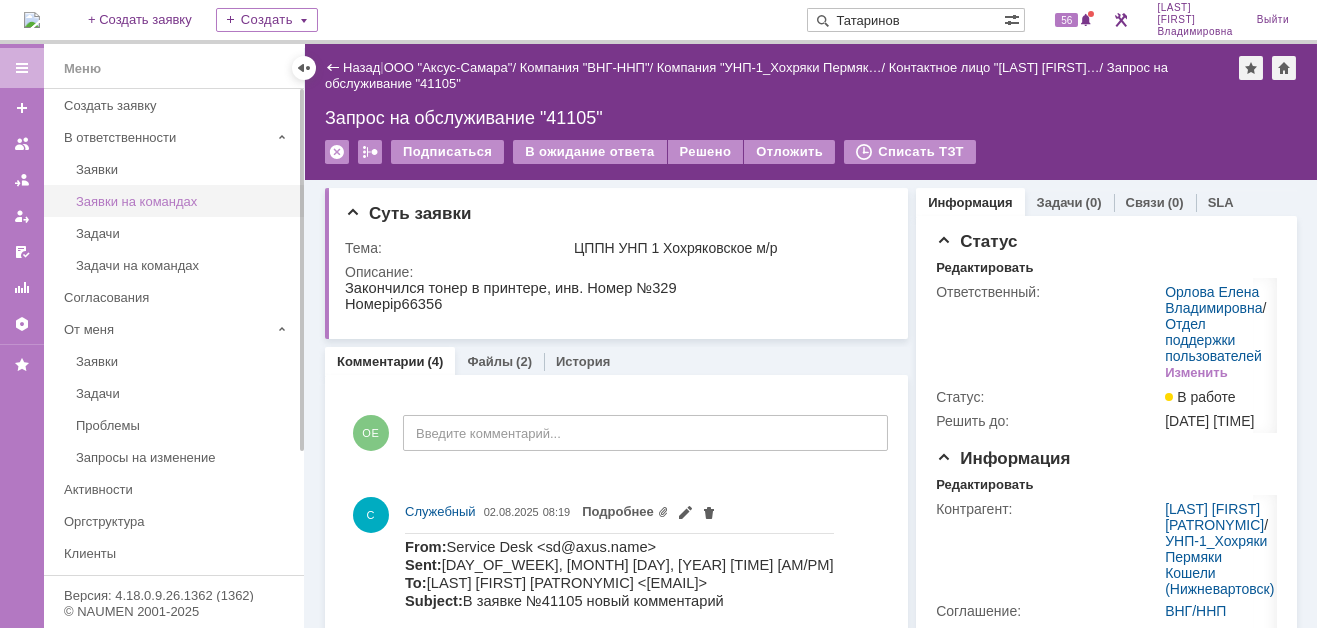 type on "Татаринов" 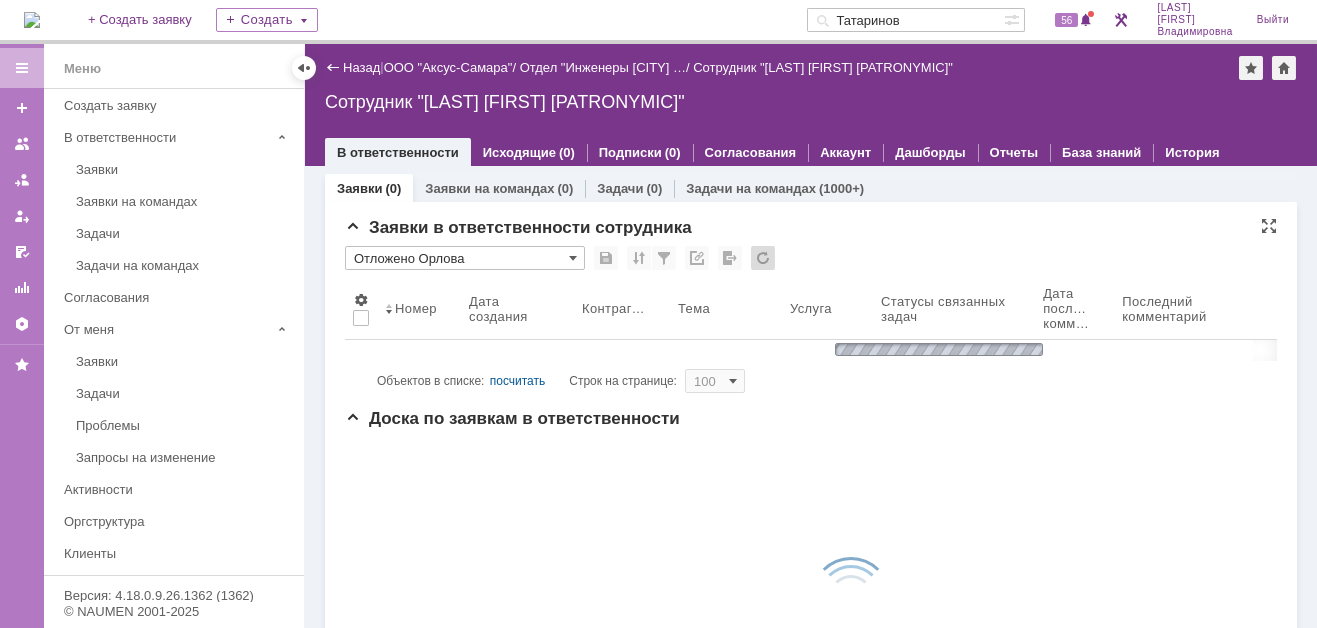 scroll, scrollTop: 0, scrollLeft: 0, axis: both 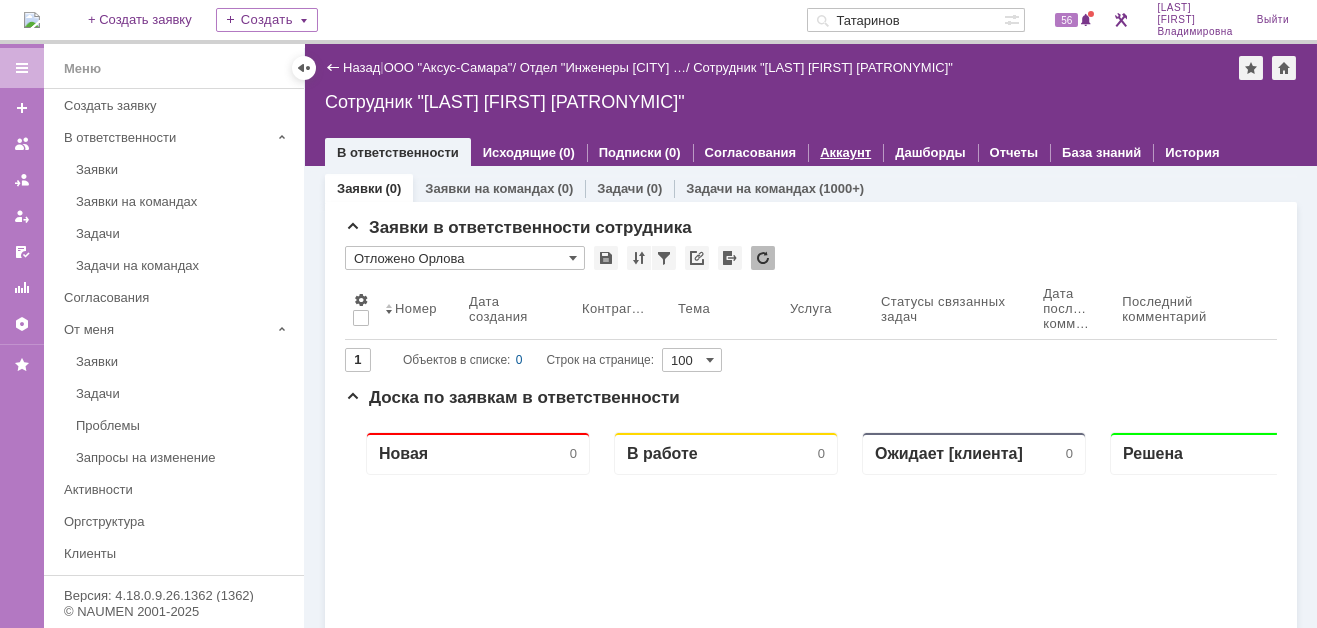 click on "Аккаунт" at bounding box center [845, 152] 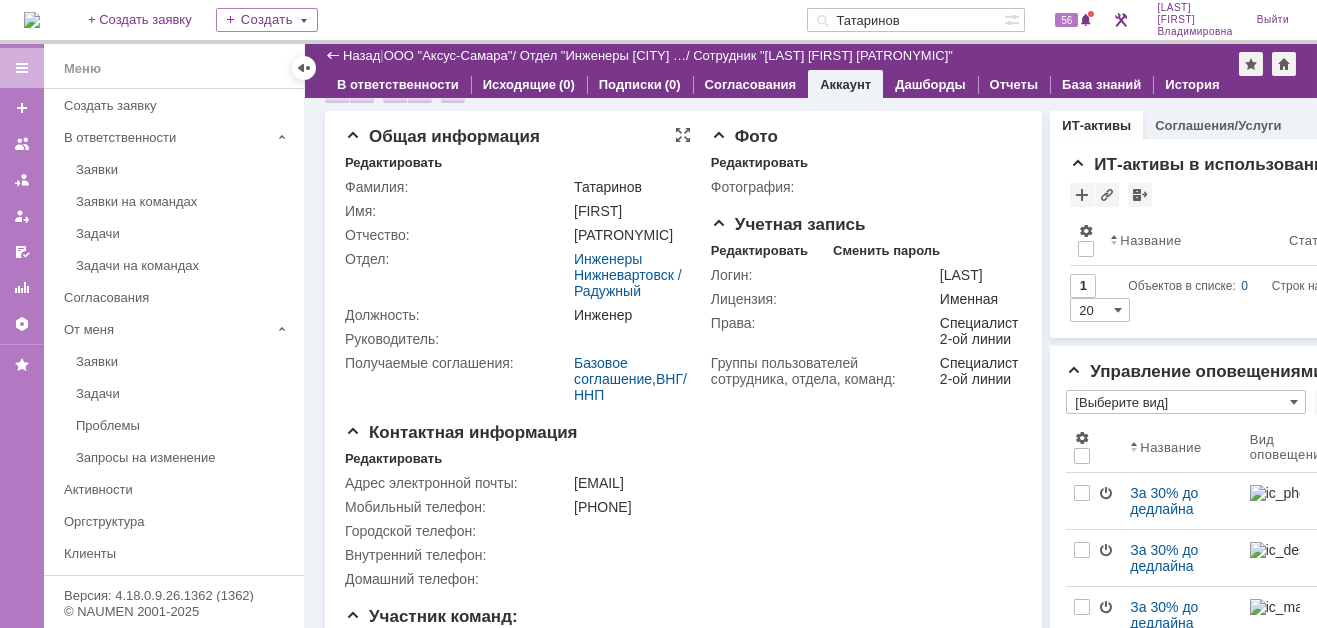 scroll, scrollTop: 0, scrollLeft: 0, axis: both 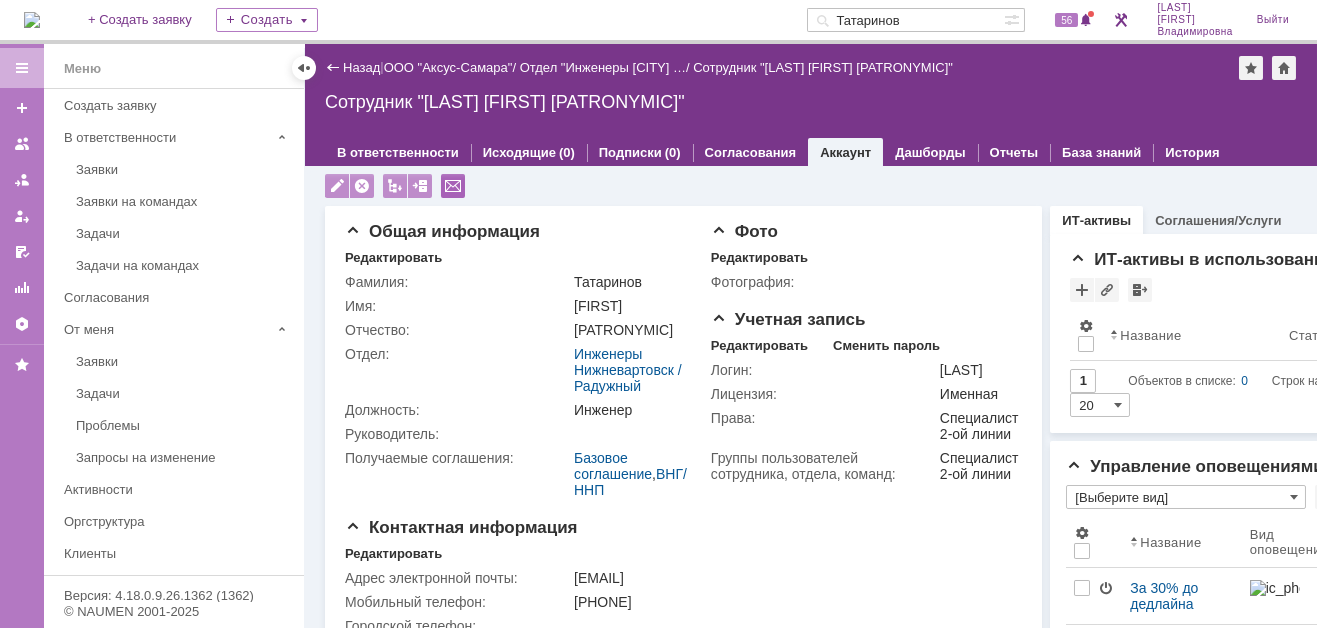 click at bounding box center (453, 186) 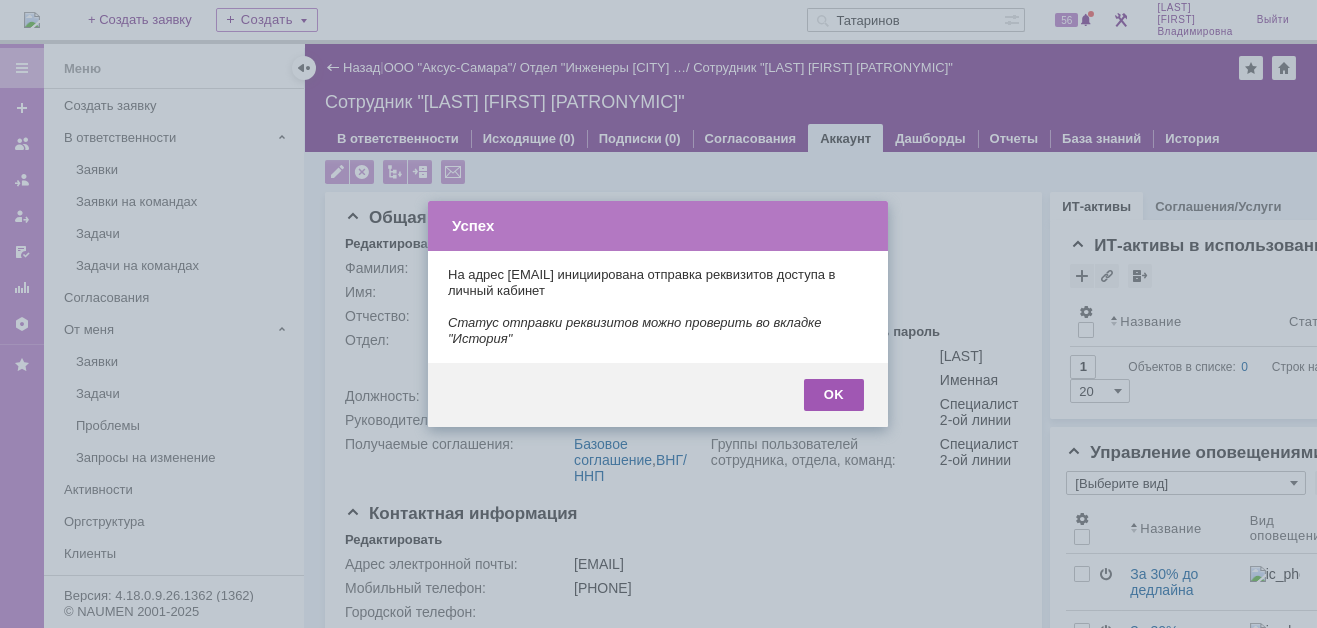 click on "OK" at bounding box center (834, 395) 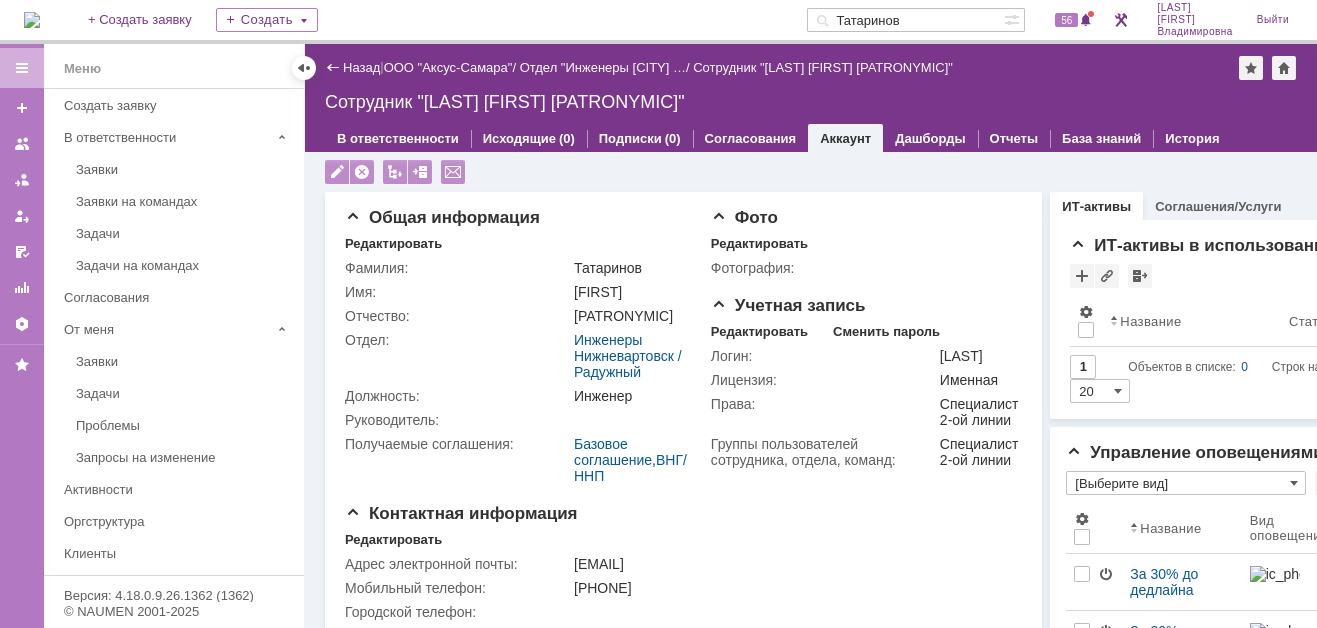 click at bounding box center [32, 20] 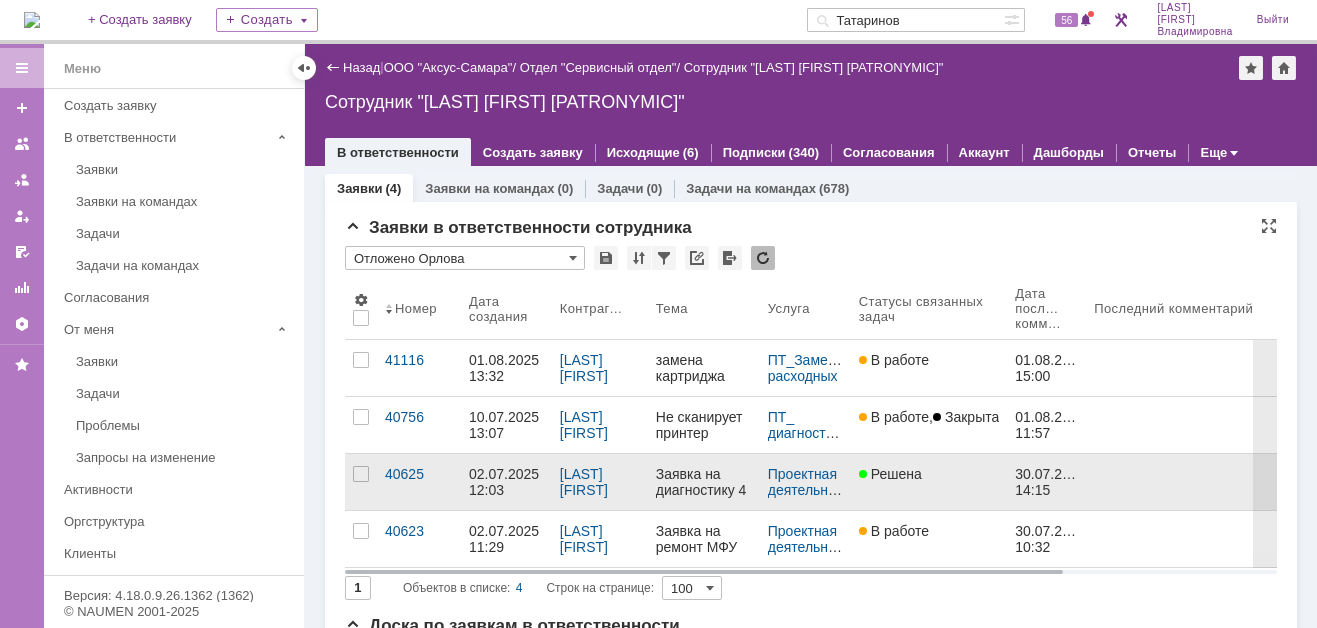 scroll, scrollTop: 0, scrollLeft: 0, axis: both 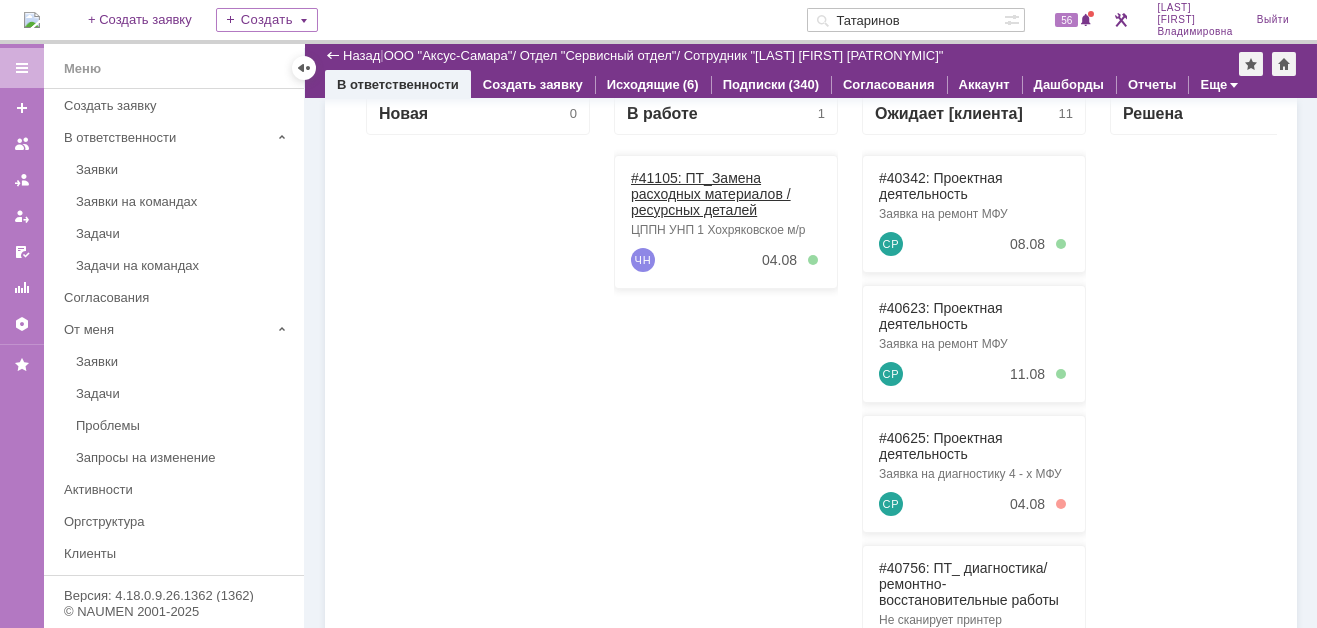 click on "#41105: ПТ_Замена расходных материалов / ресурсных деталей" at bounding box center [711, 194] 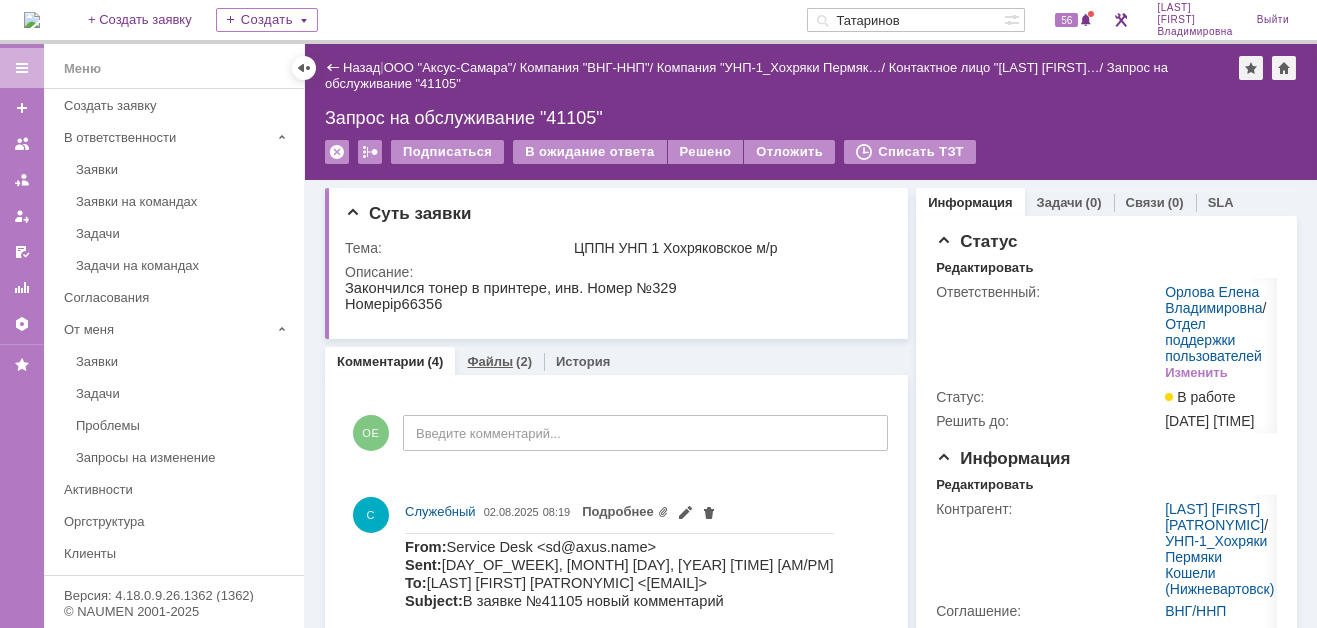 scroll, scrollTop: 0, scrollLeft: 0, axis: both 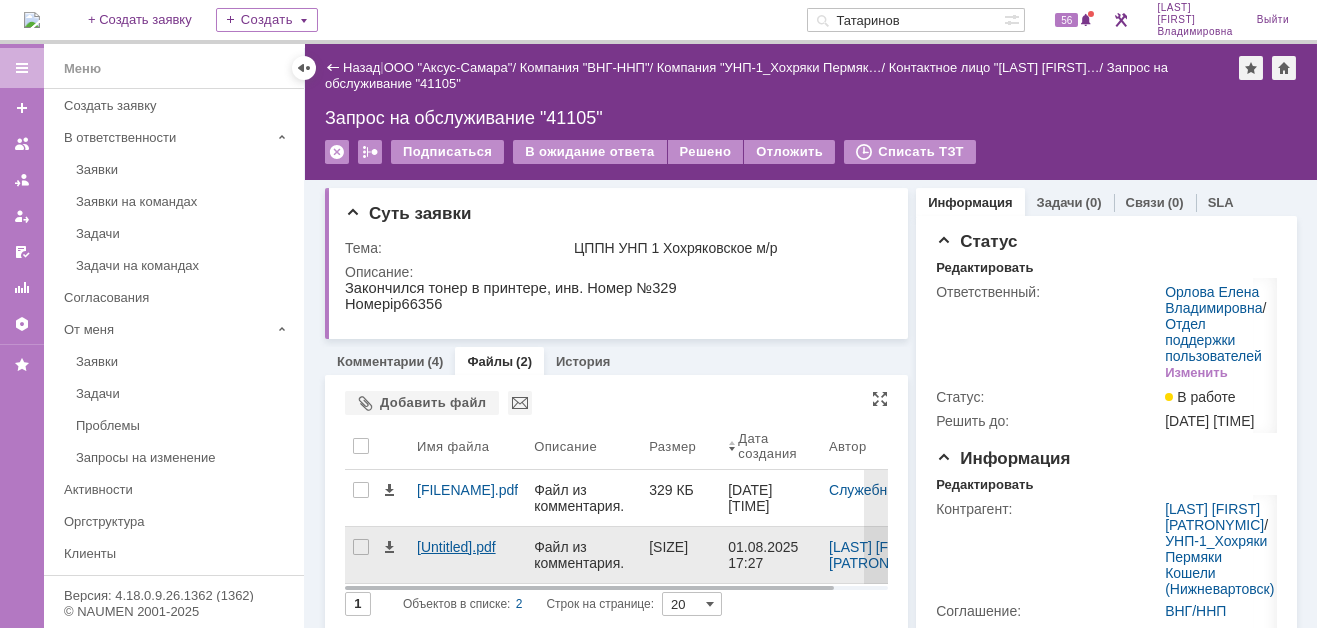 click on "[Untitled].pdf" at bounding box center (467, 547) 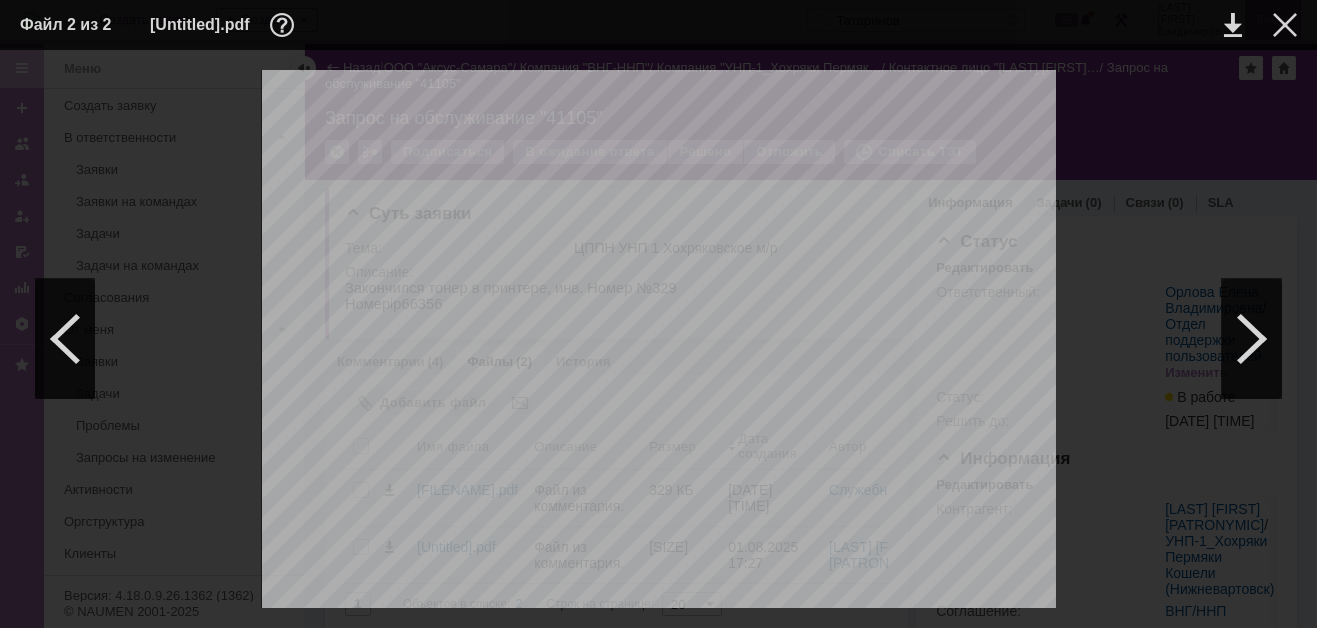 drag, startPoint x: 1288, startPoint y: 19, endPoint x: 1261, endPoint y: 23, distance: 27.294687 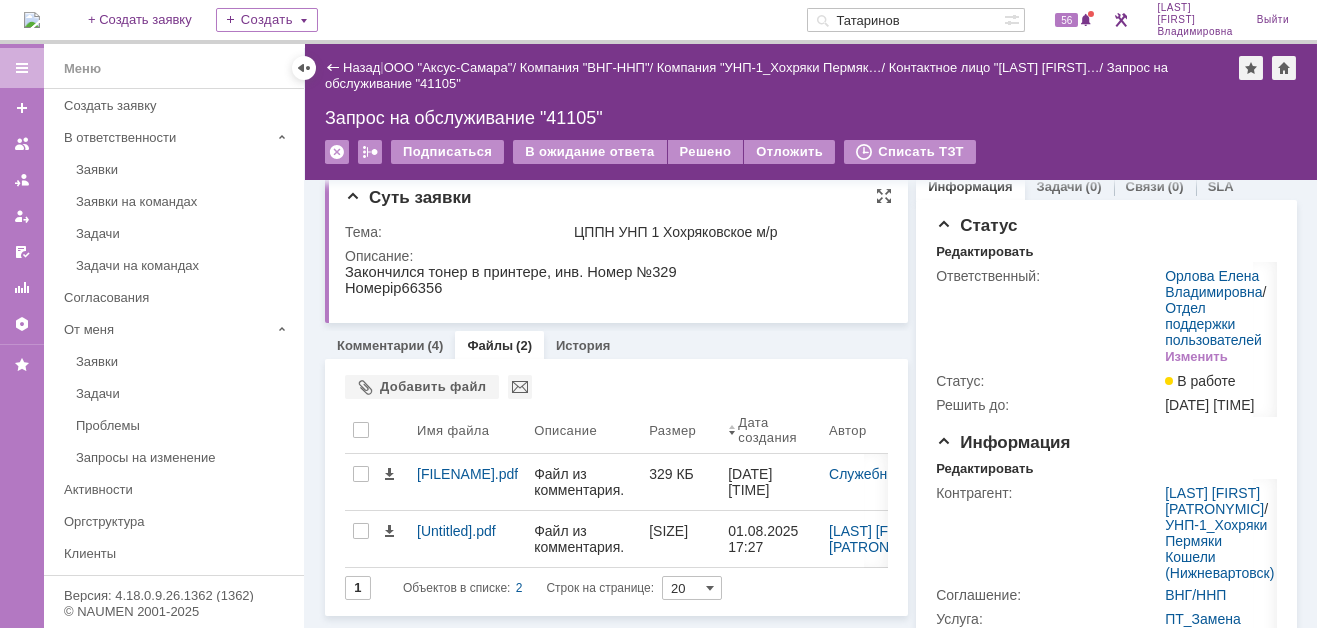 scroll, scrollTop: 0, scrollLeft: 0, axis: both 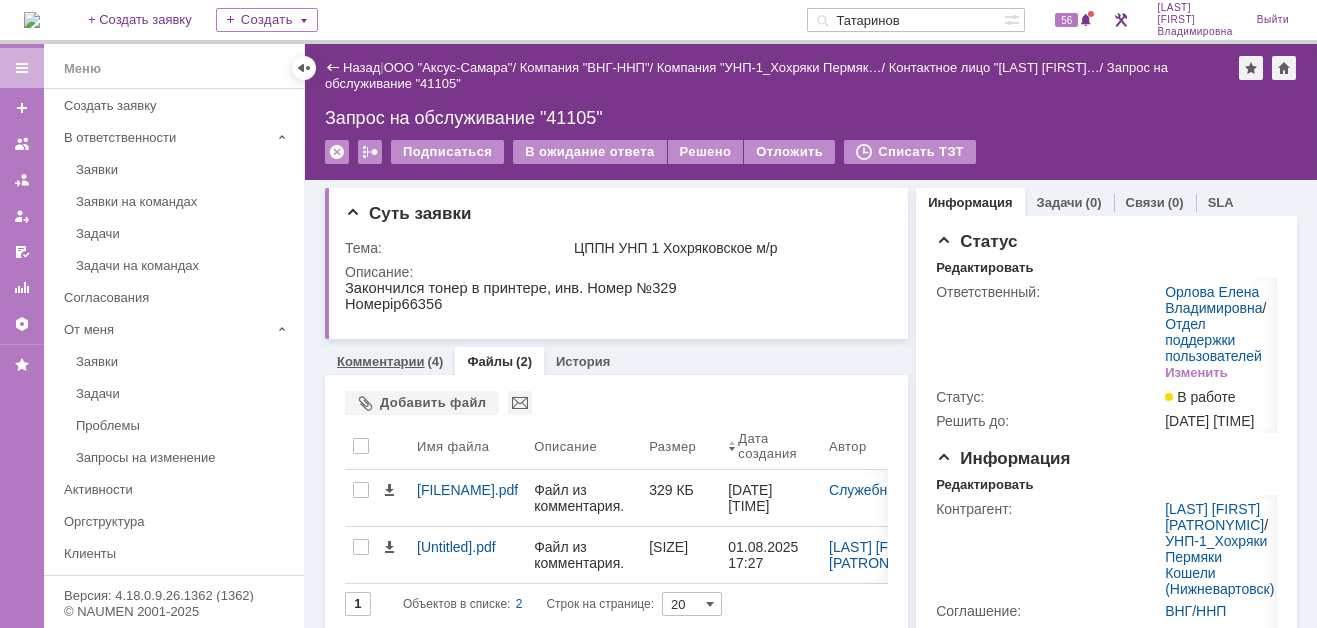 click on "Комментарии" at bounding box center [381, 361] 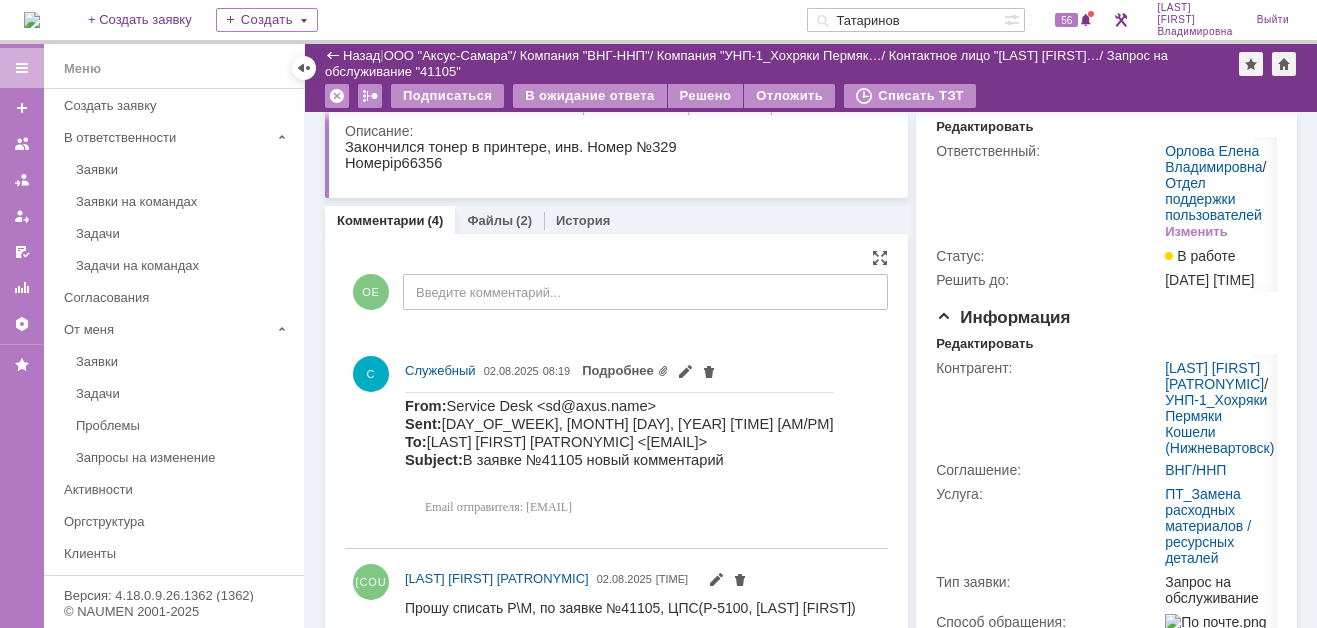 scroll, scrollTop: 200, scrollLeft: 0, axis: vertical 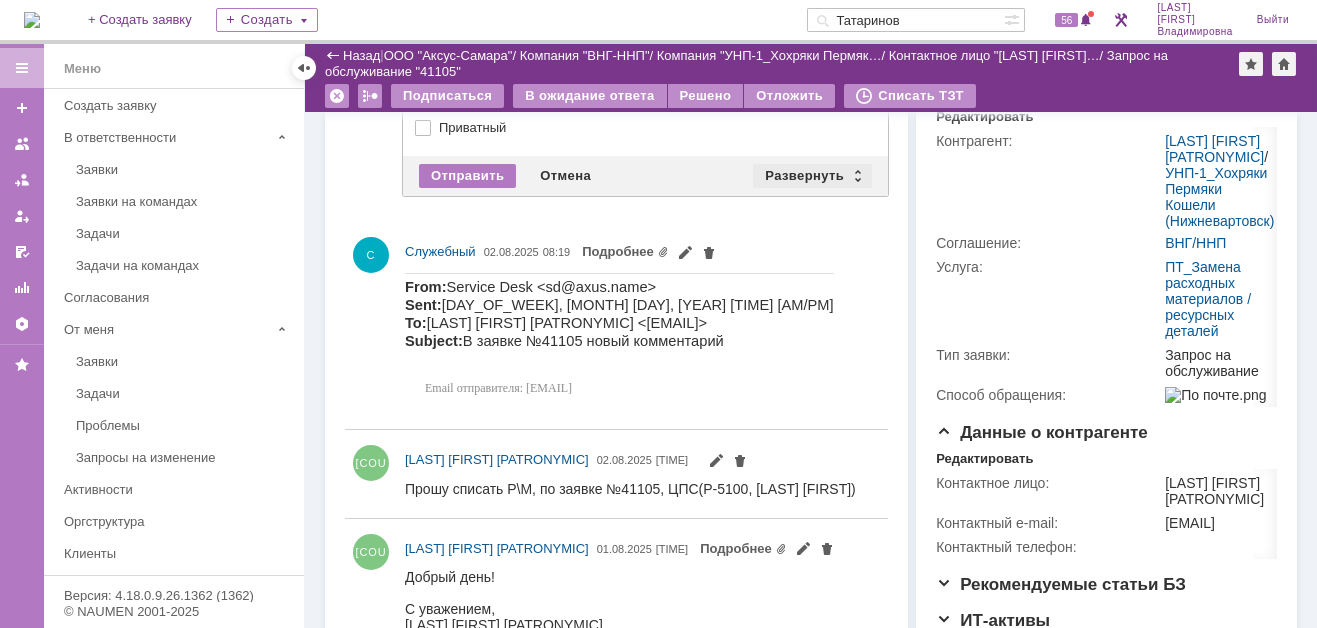 click on "Развернуть" at bounding box center (812, 176) 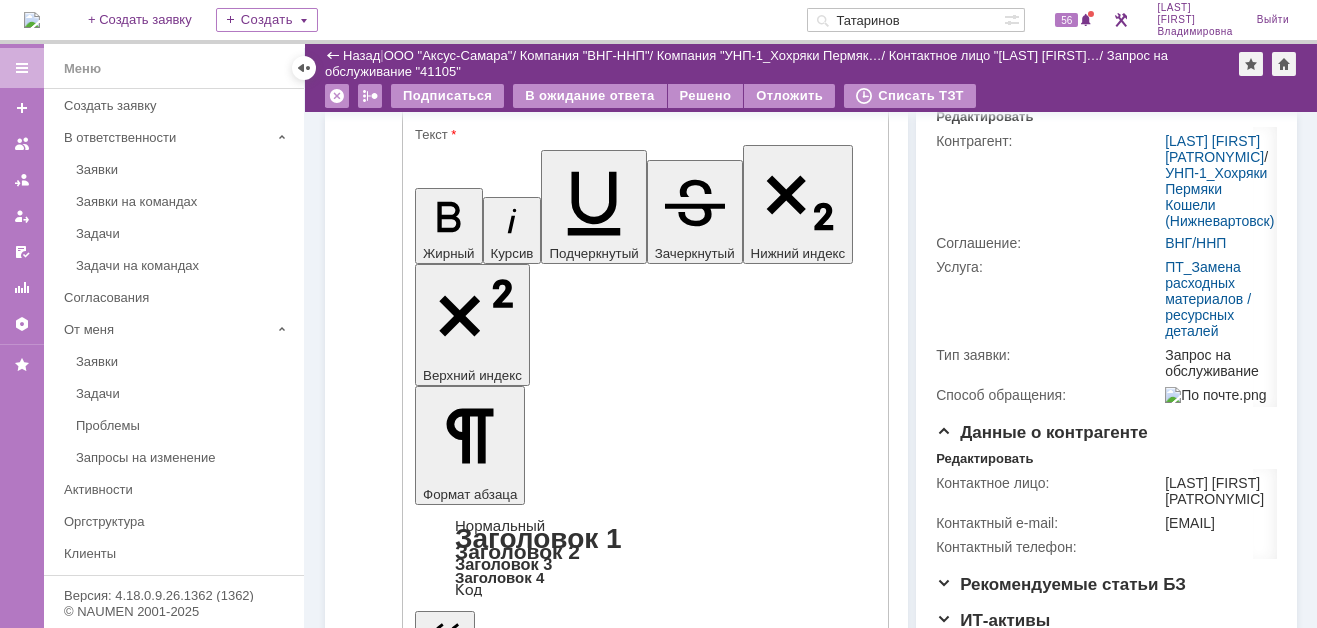 scroll, scrollTop: 0, scrollLeft: 0, axis: both 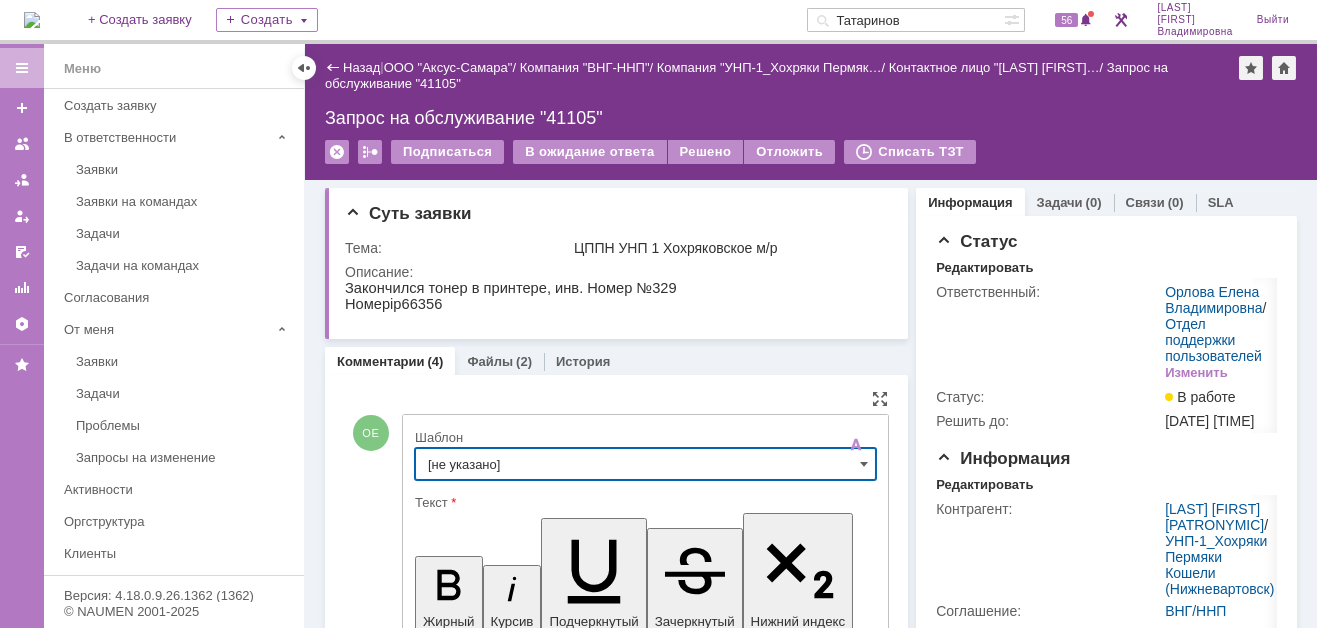 click on "[не указано]" at bounding box center (645, 464) 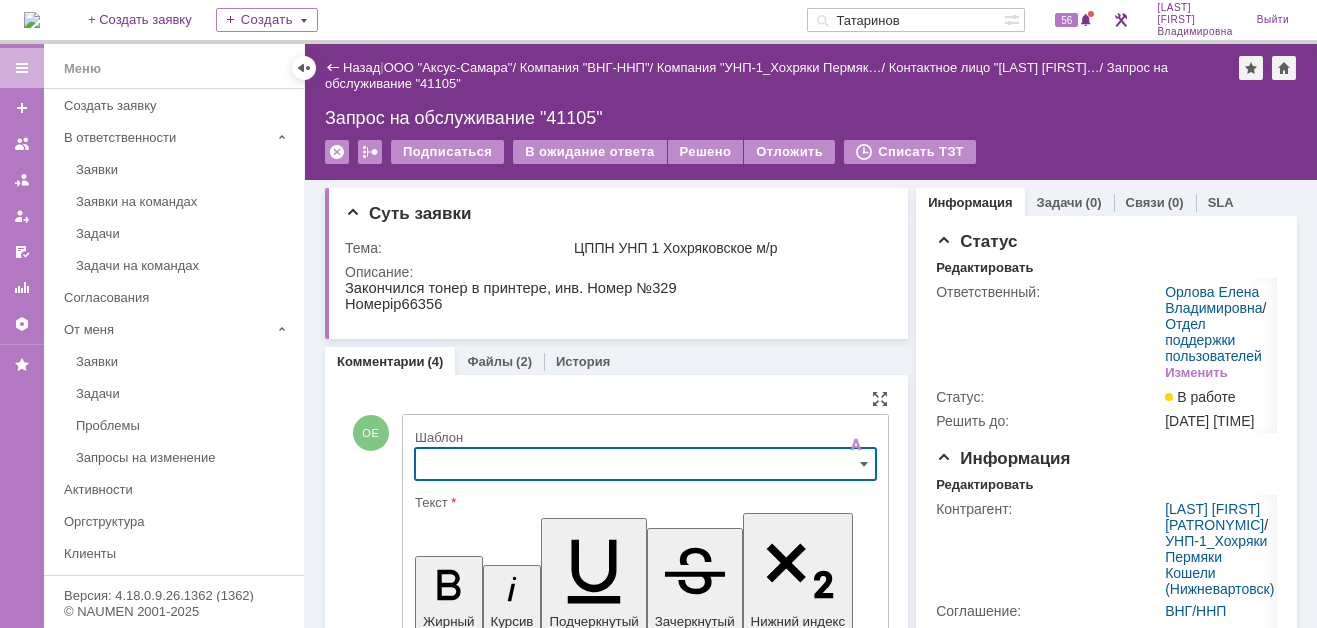 scroll, scrollTop: 140, scrollLeft: 0, axis: vertical 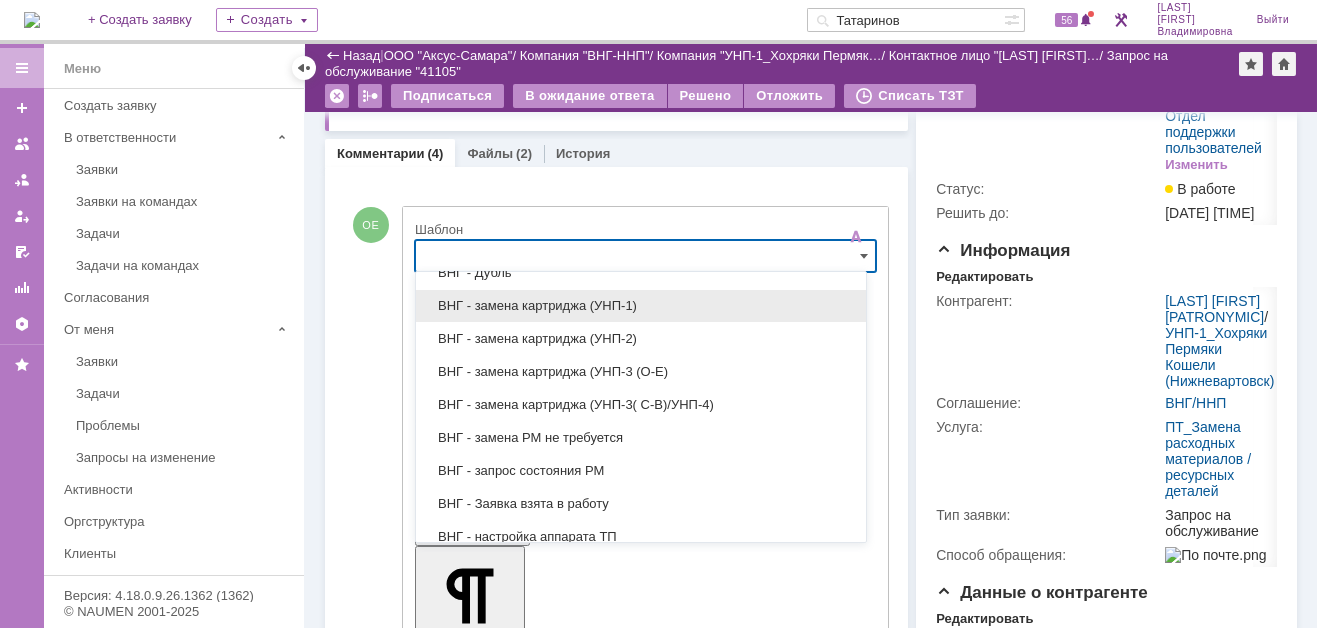 click on "ВНГ - замена картриджа (УНП-1)" at bounding box center [641, 306] 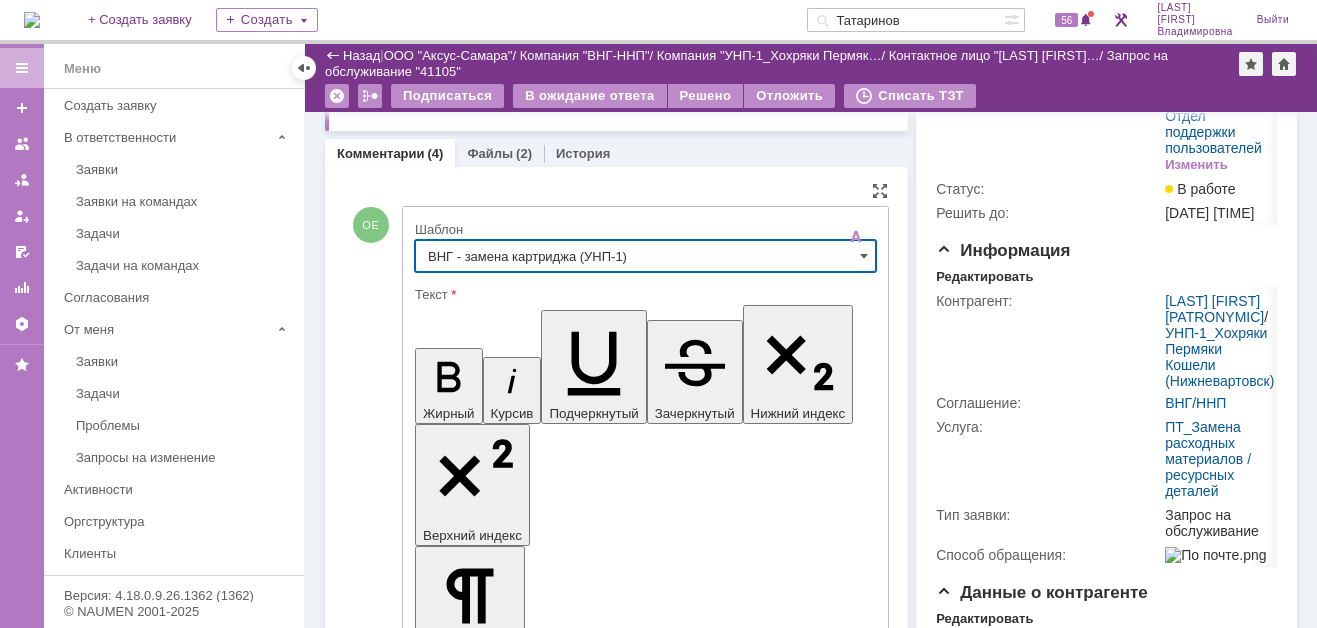 click on "ВНГ - замена картриджа (УНП-1)" at bounding box center [645, 256] 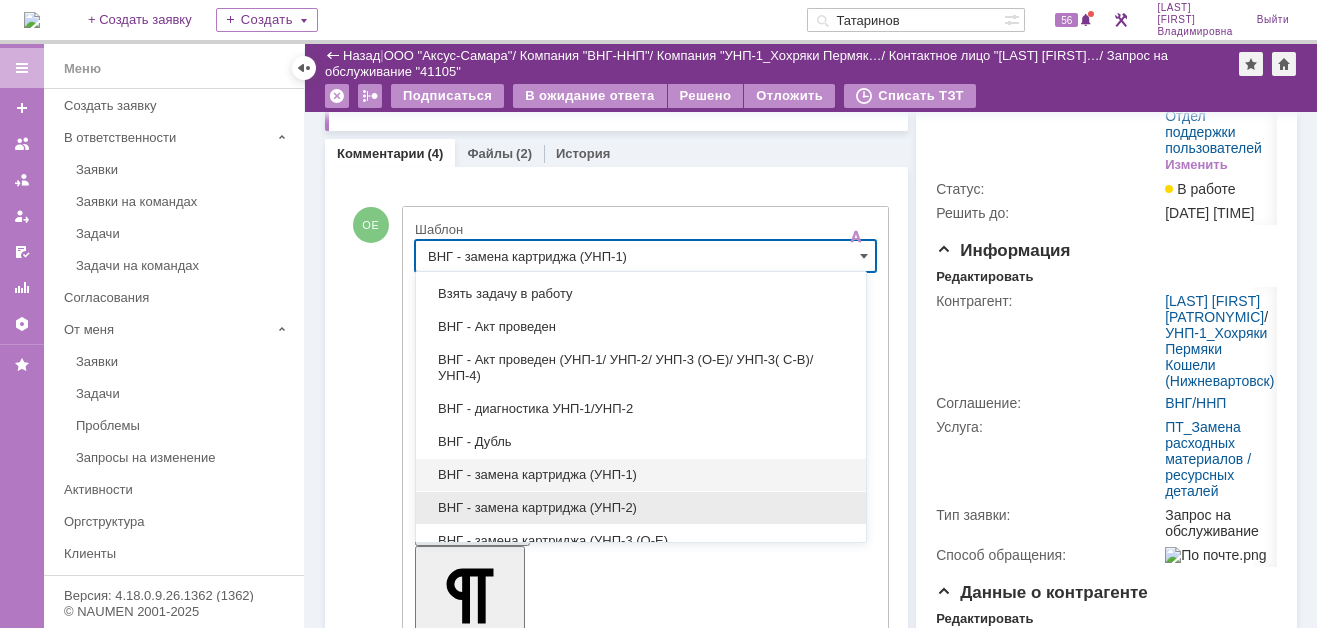 scroll, scrollTop: 129, scrollLeft: 0, axis: vertical 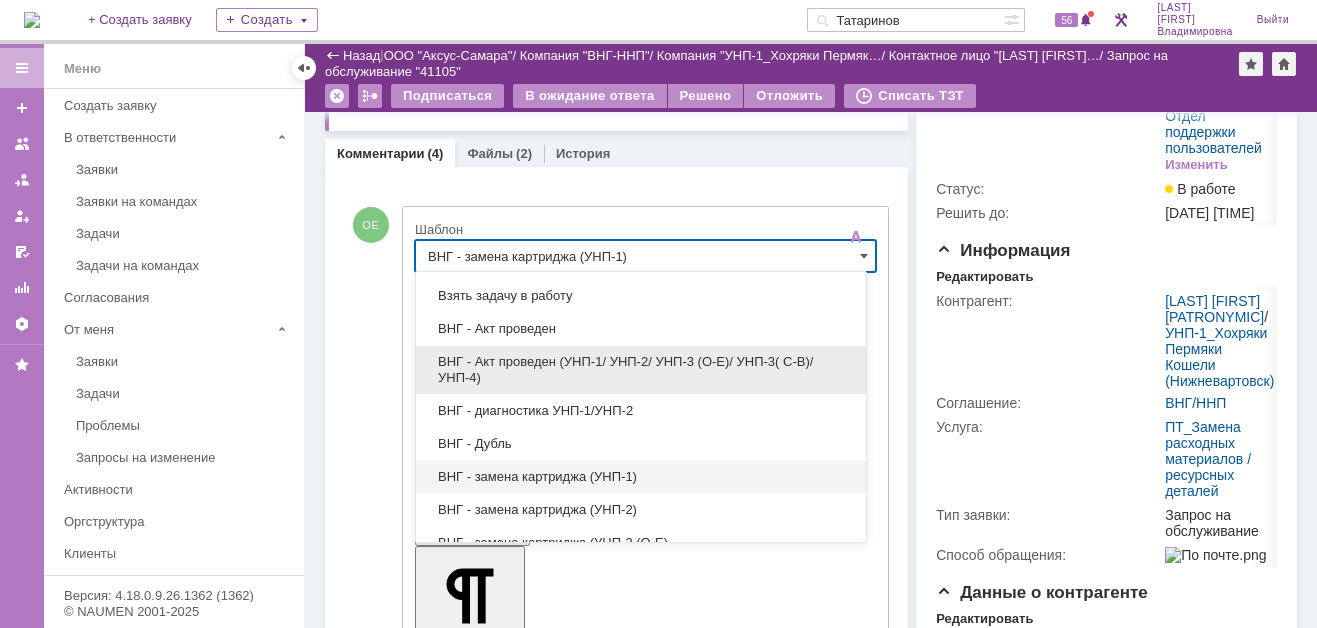 click on "ВНГ - Акт проведен (УНП-1/ УНП-2/ УНП-3 (О-Е)/ УНП-3( С-В)/УНП-4)" at bounding box center [641, 370] 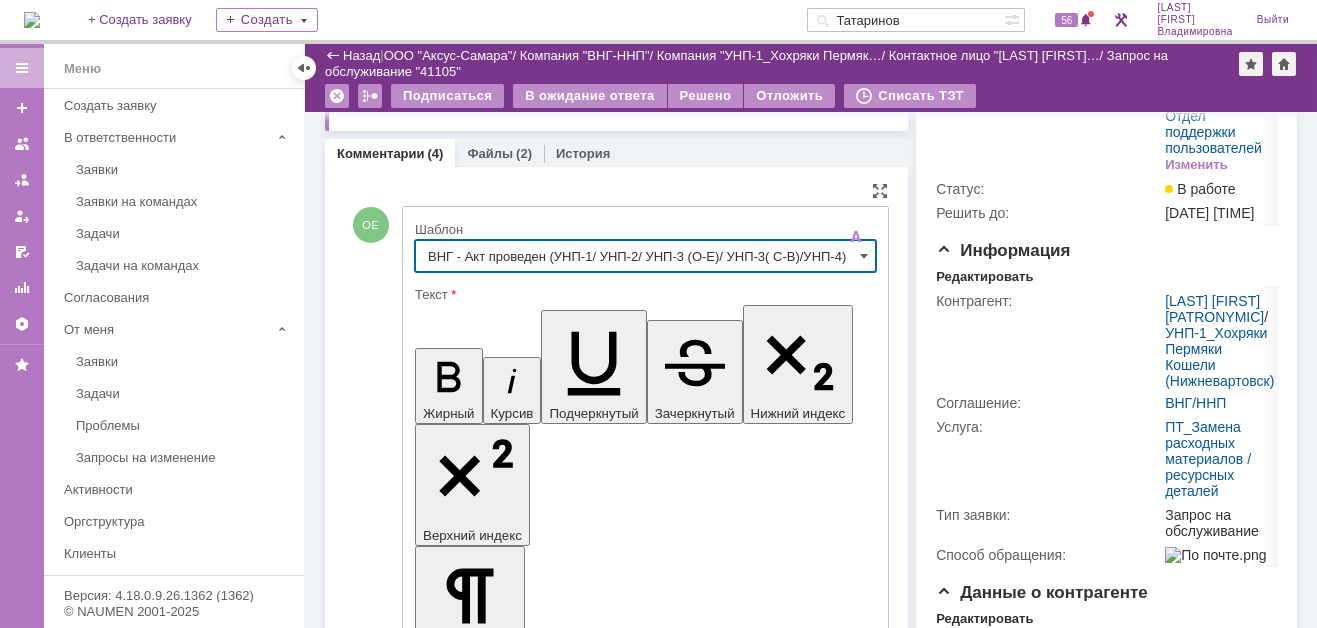 type on "ВНГ - Акт проведен (УНП-1/ УНП-2/ УНП-3 (О-Е)/ УНП-3( С-В)/УНП-4)" 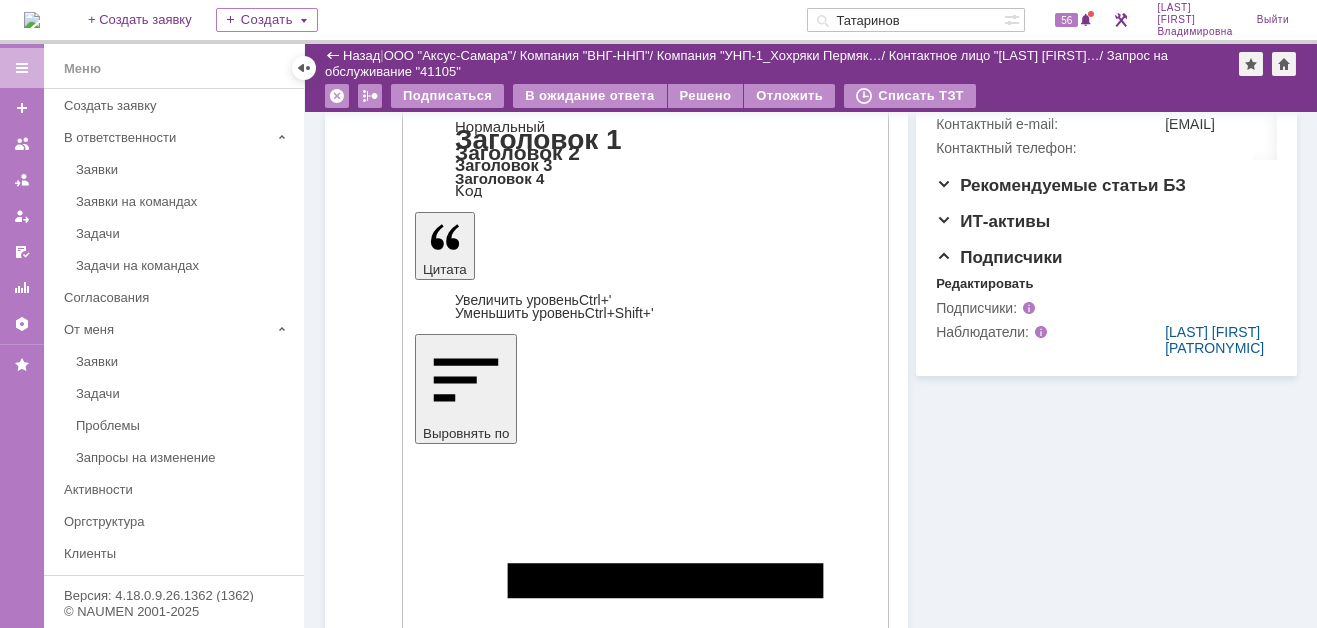 scroll, scrollTop: 740, scrollLeft: 0, axis: vertical 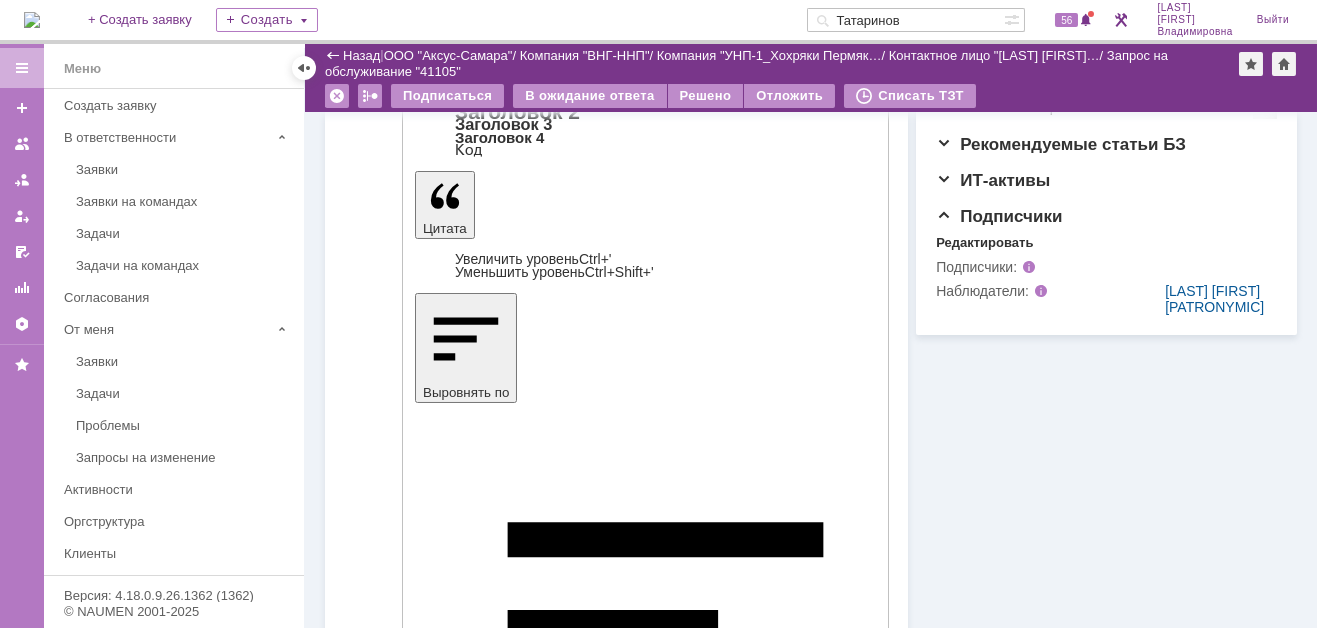 click on "Отправить" at bounding box center [467, 4239] 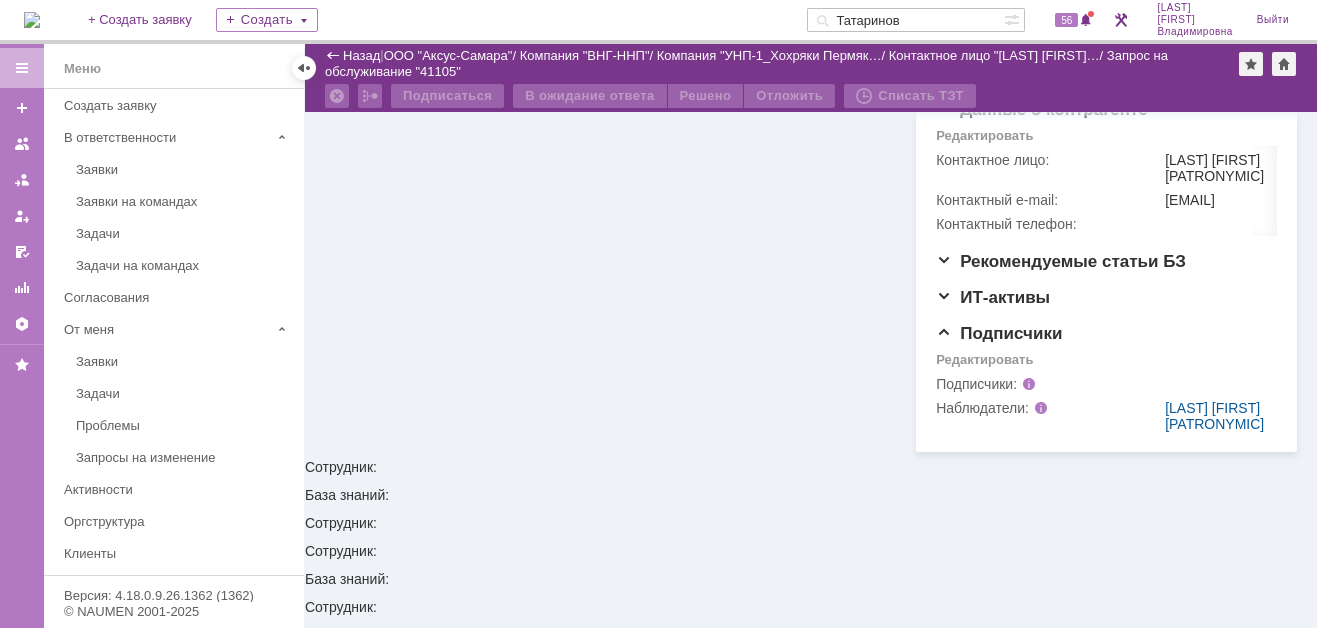 scroll, scrollTop: 498, scrollLeft: 0, axis: vertical 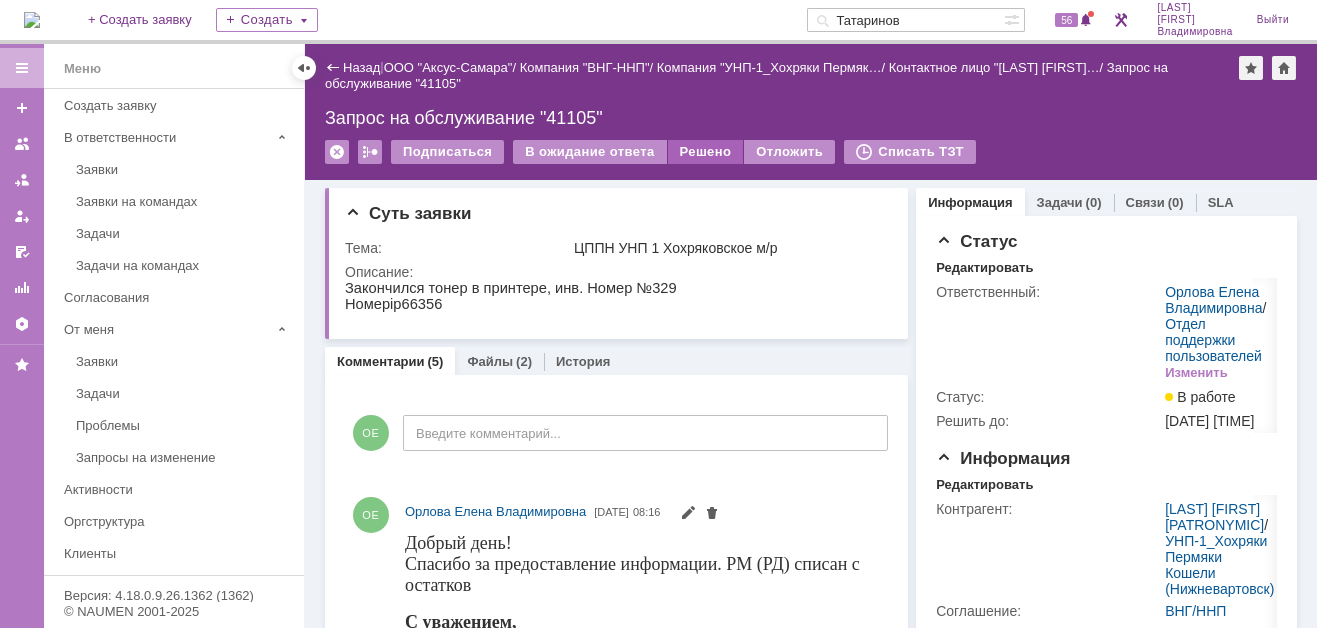 click on "Решено" at bounding box center [706, 152] 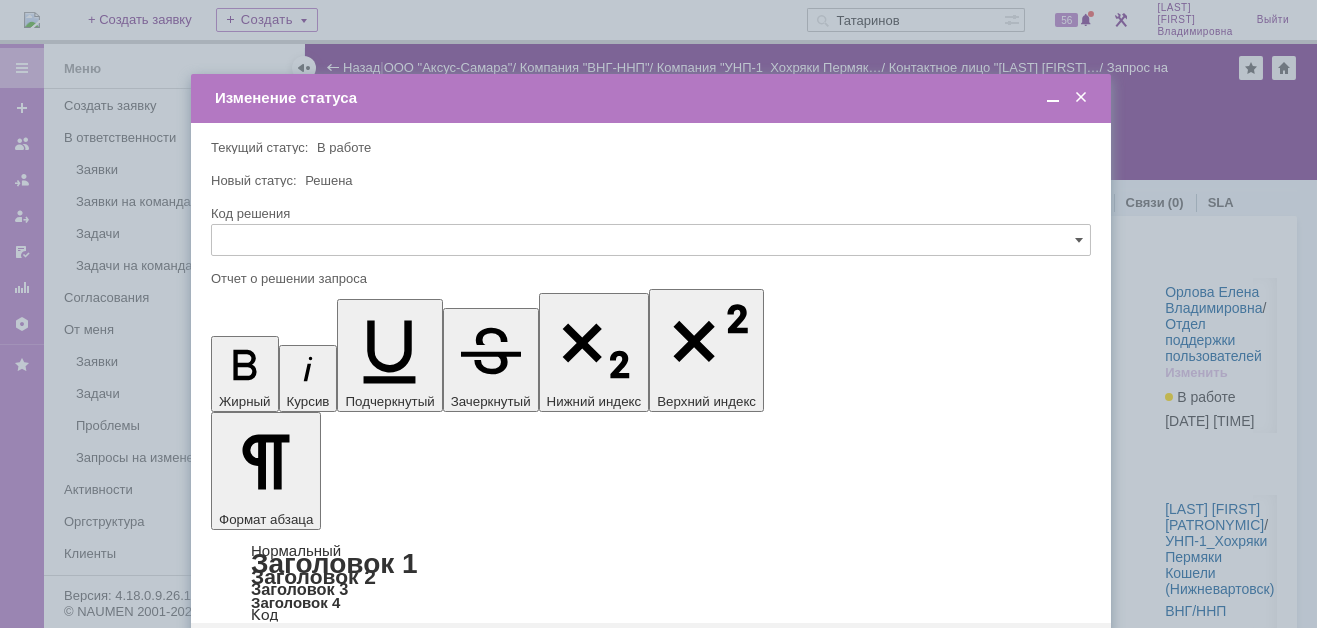 type 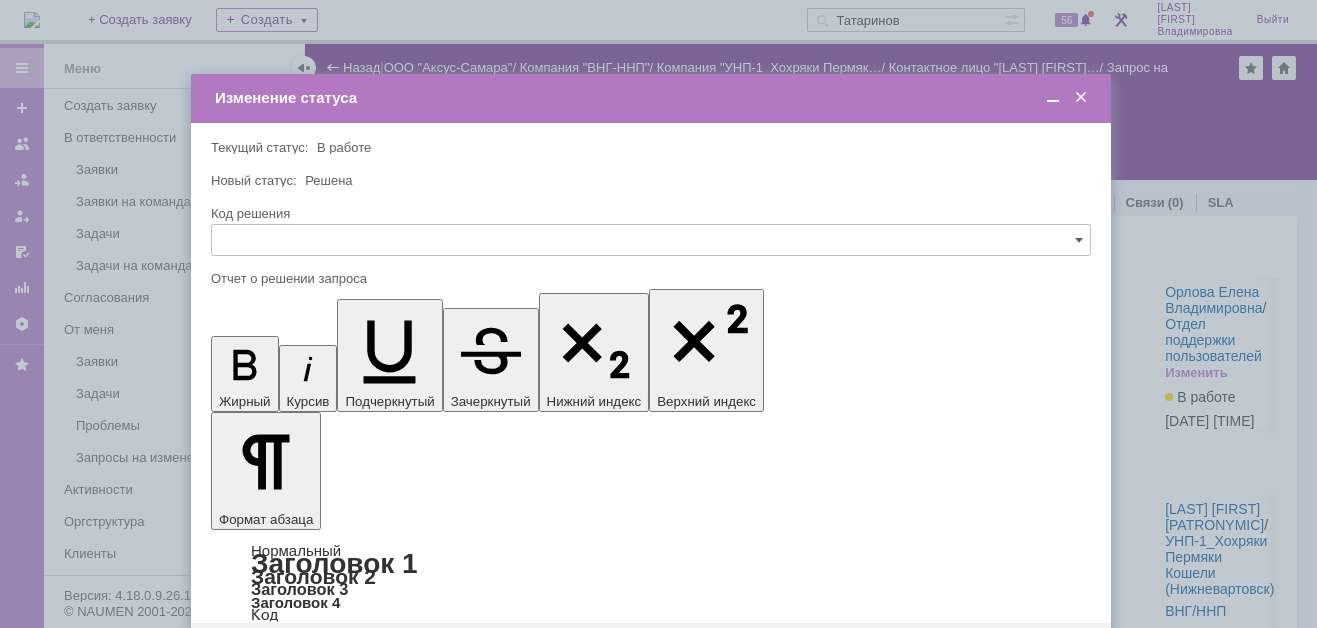 click on "Сохранить" at bounding box center (271, 655) 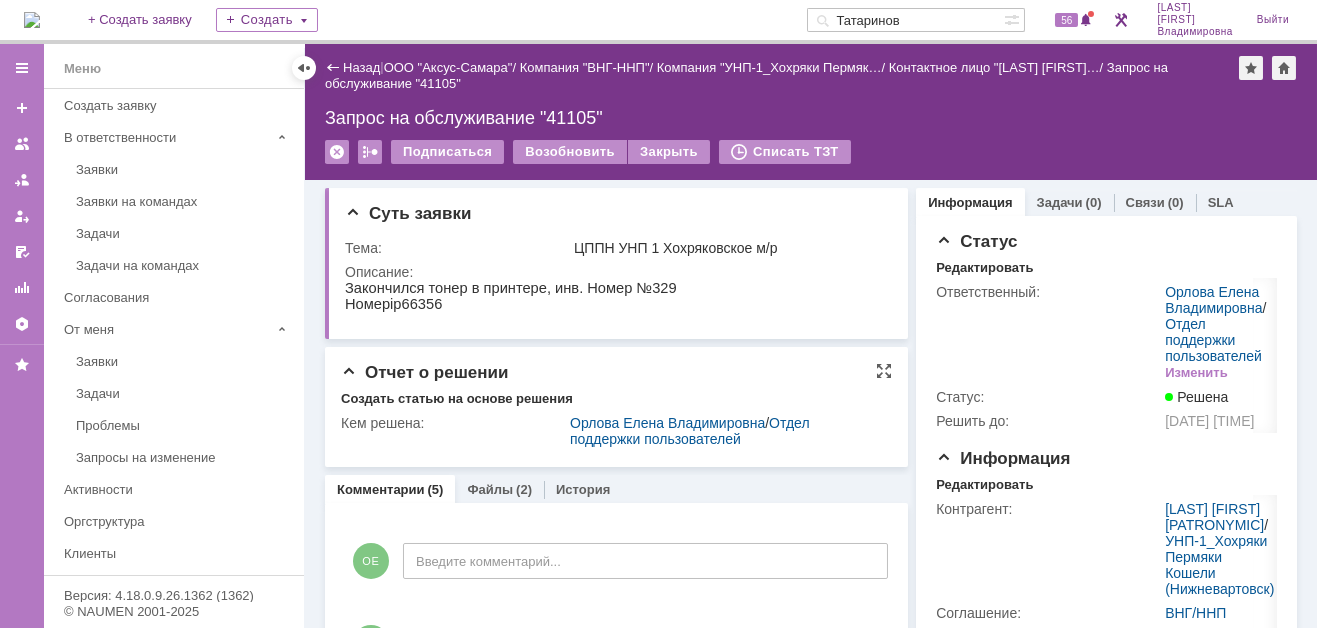 scroll, scrollTop: 0, scrollLeft: 0, axis: both 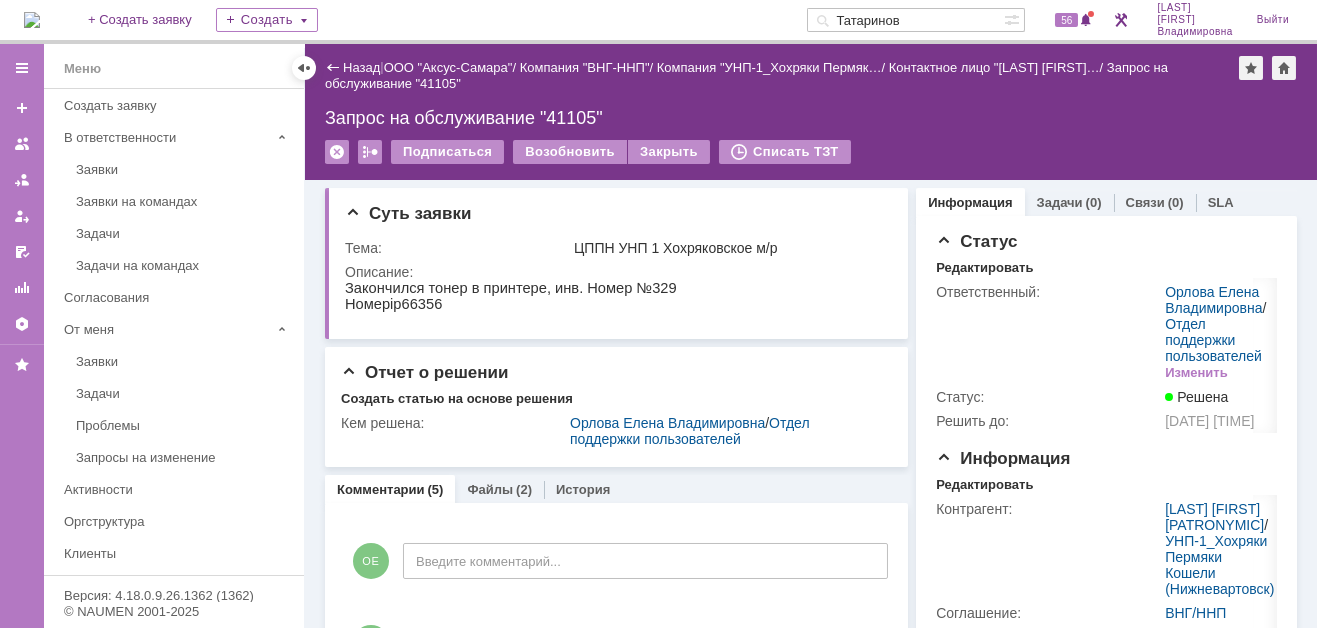 click at bounding box center [32, 20] 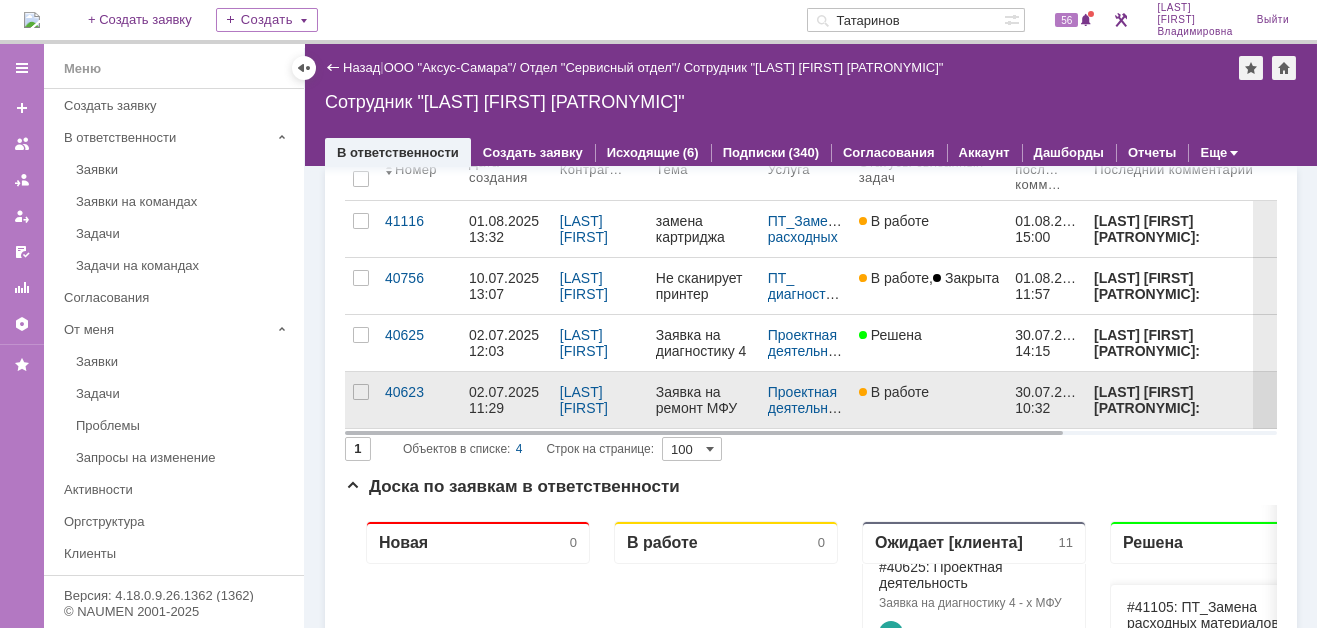 scroll, scrollTop: 0, scrollLeft: 0, axis: both 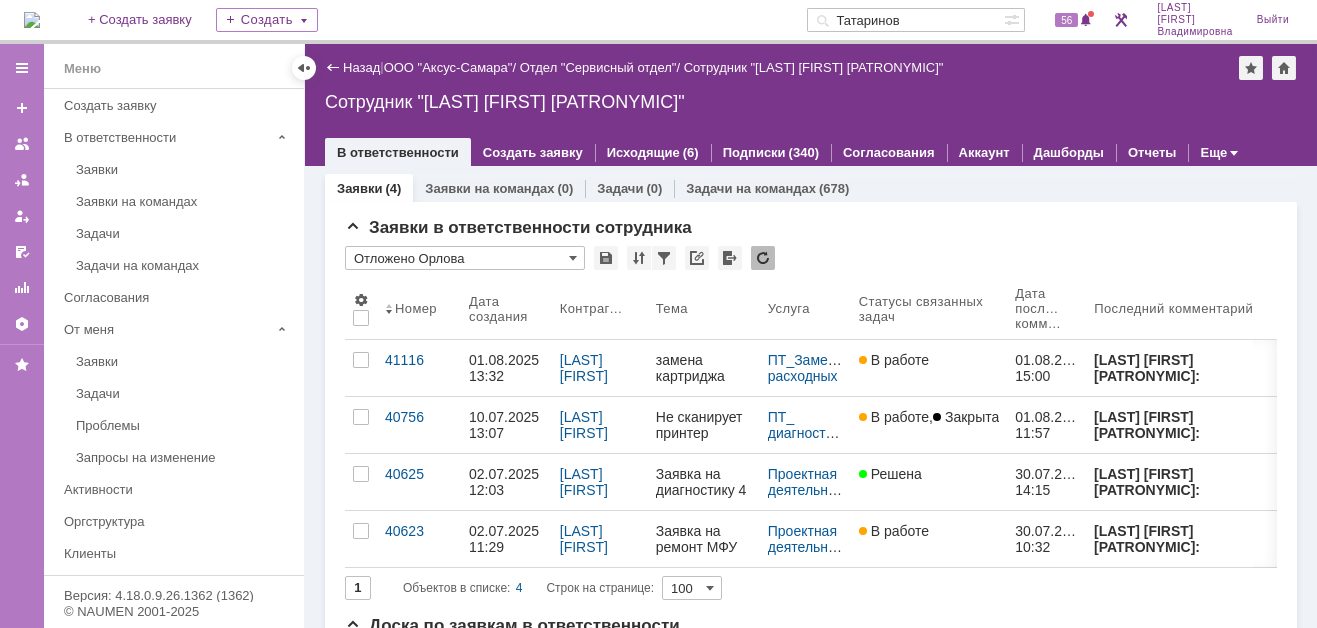 click at bounding box center [32, 20] 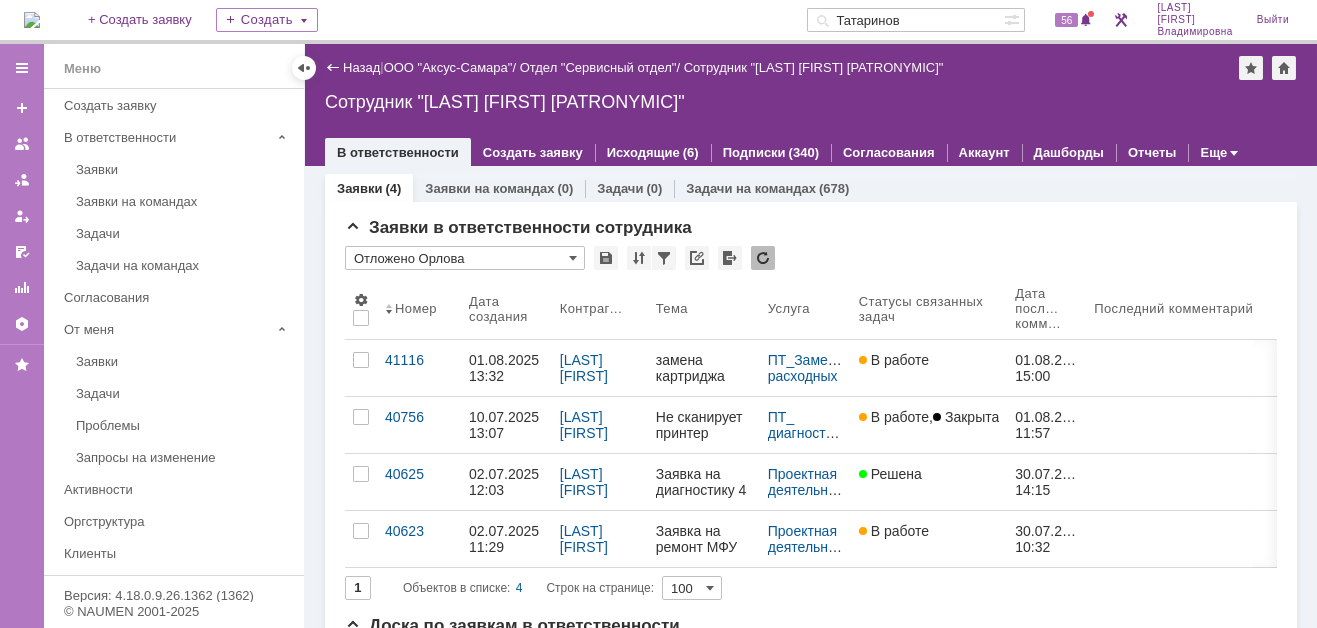 scroll, scrollTop: 0, scrollLeft: 0, axis: both 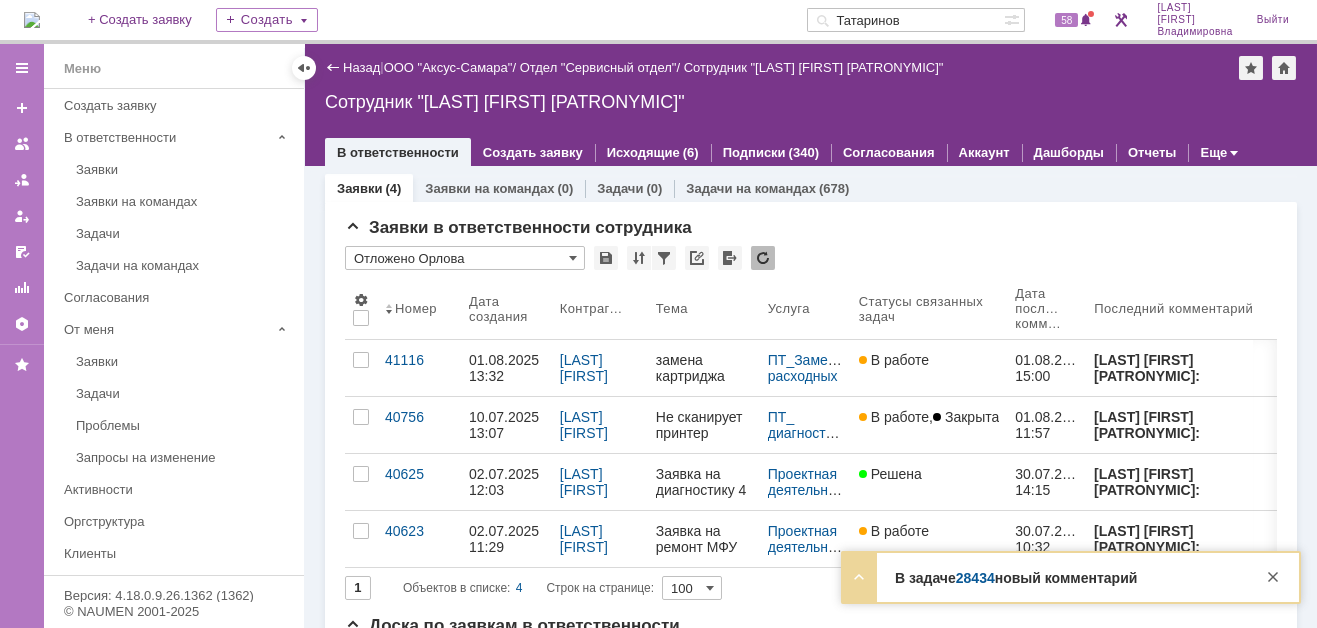 click on "28434" at bounding box center (975, 578) 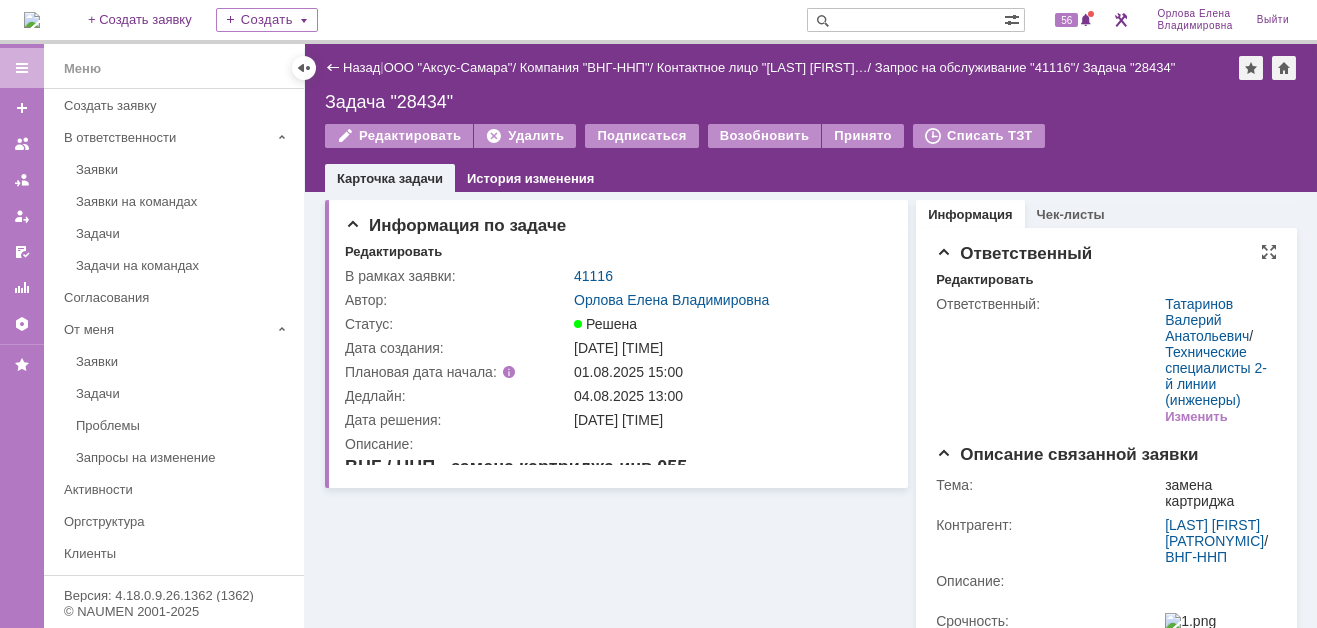 scroll, scrollTop: 0, scrollLeft: 0, axis: both 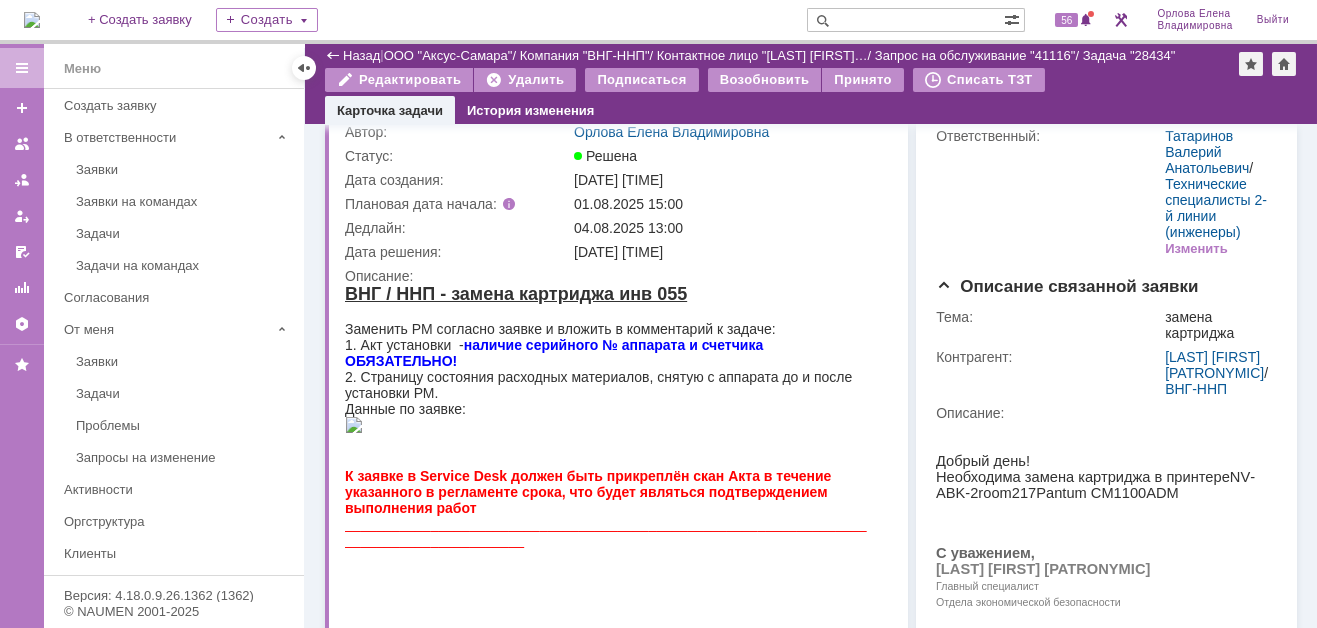click at bounding box center (32, 20) 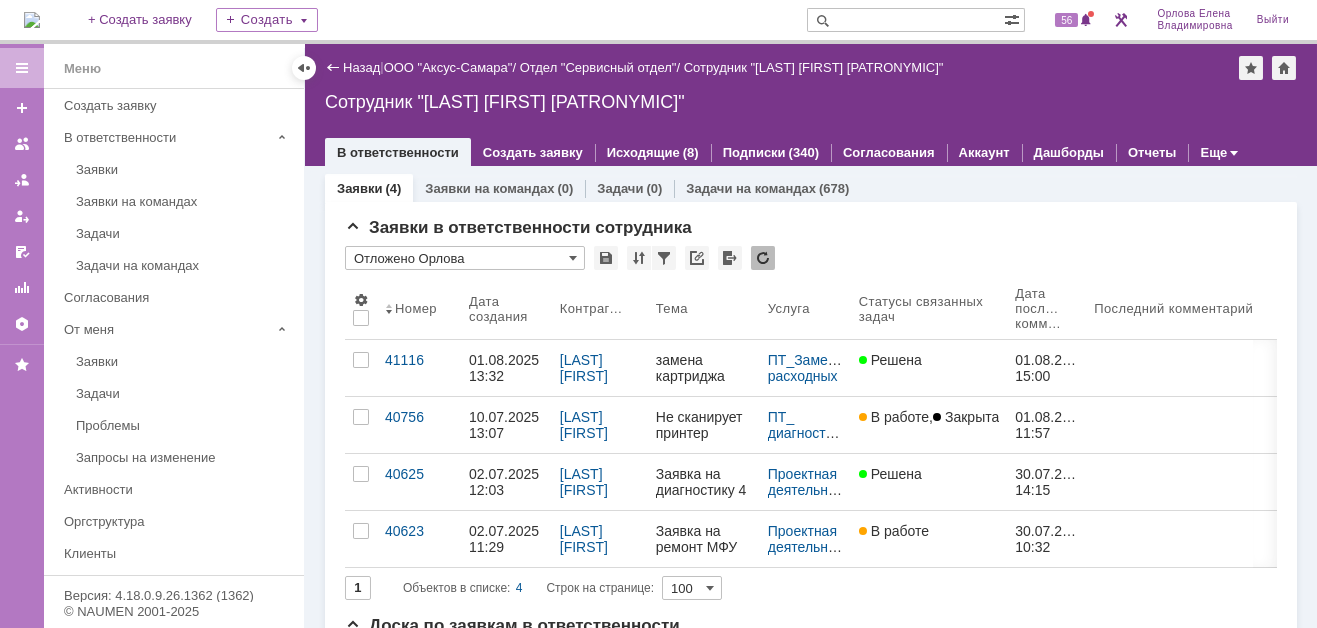 scroll, scrollTop: 0, scrollLeft: 0, axis: both 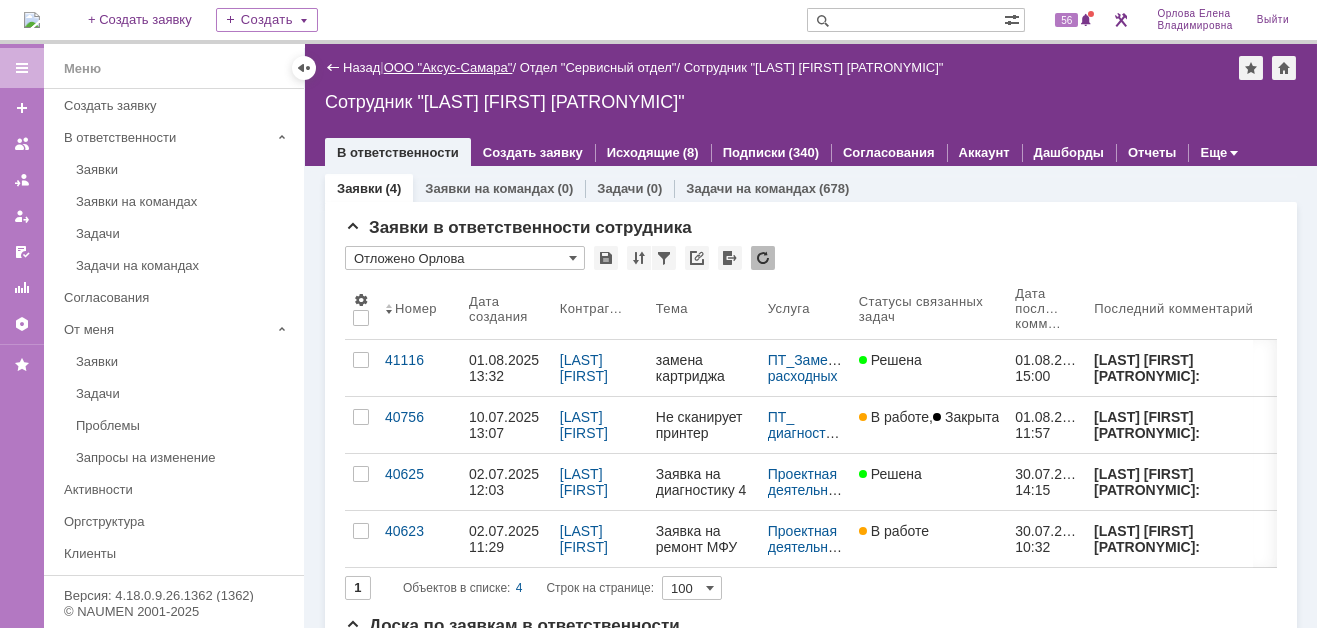 click on "ООО "Аксус-Самара"" at bounding box center (448, 67) 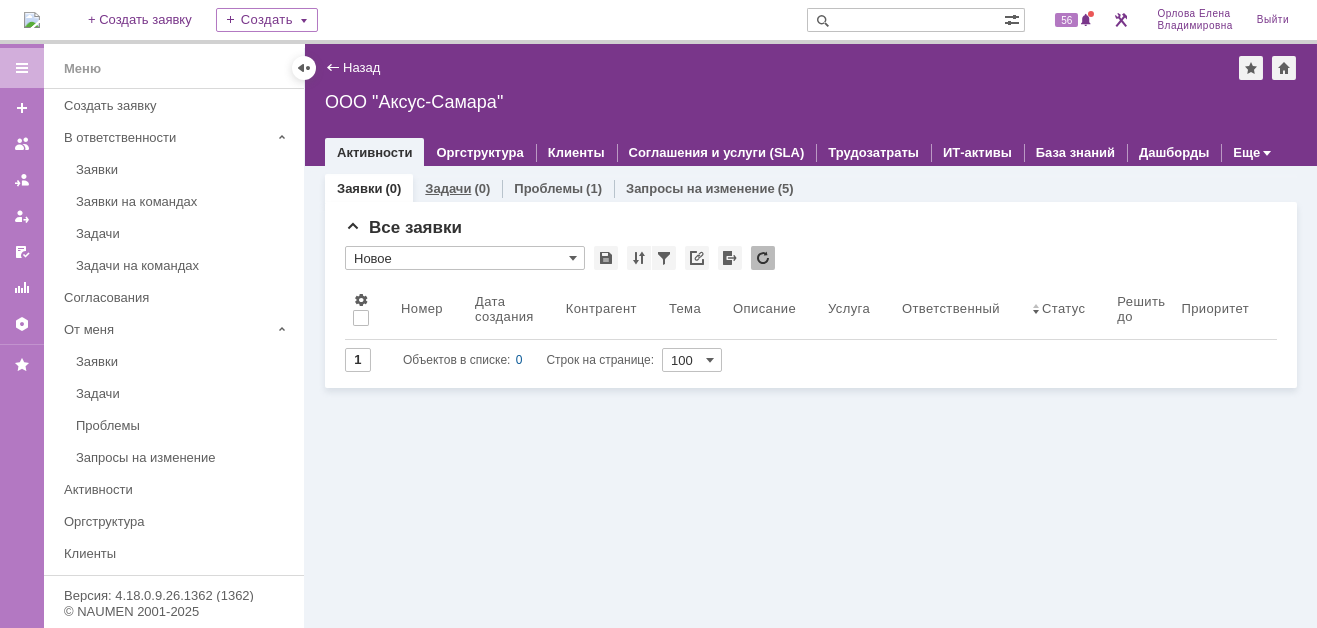 click on "Задачи (0)" at bounding box center (457, 188) 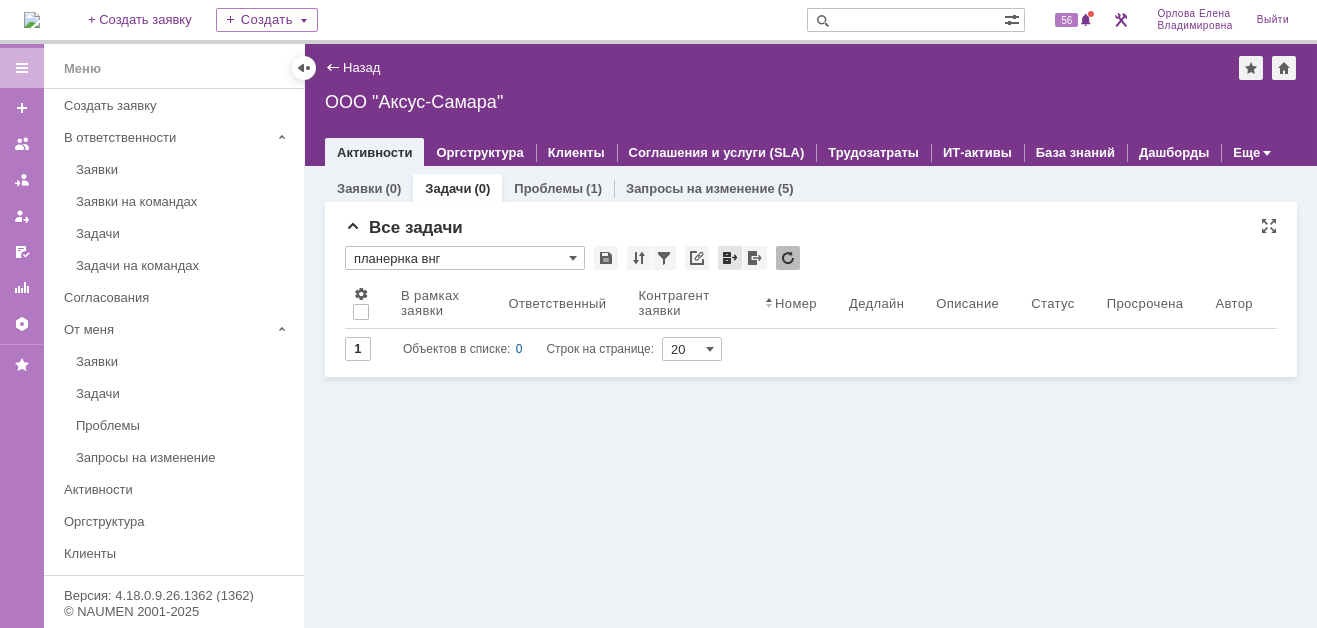 click on "Просмотреть архив" at bounding box center [730, 258] 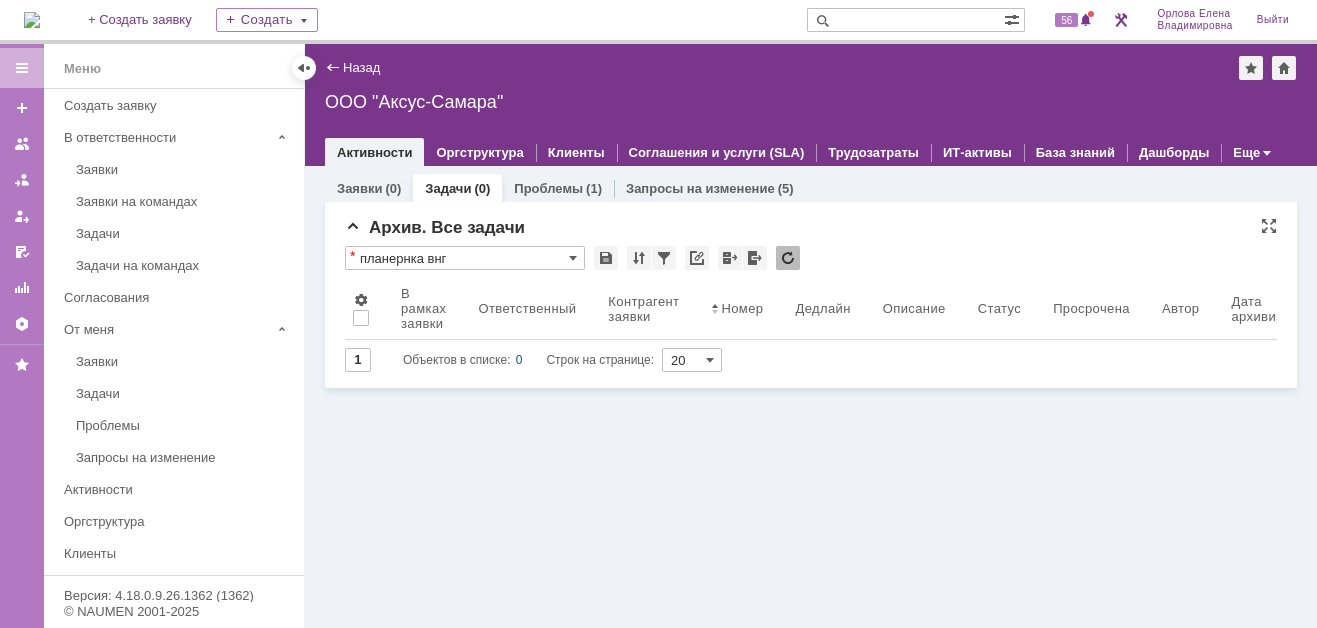 drag, startPoint x: 374, startPoint y: 458, endPoint x: 375, endPoint y: 397, distance: 61.008198 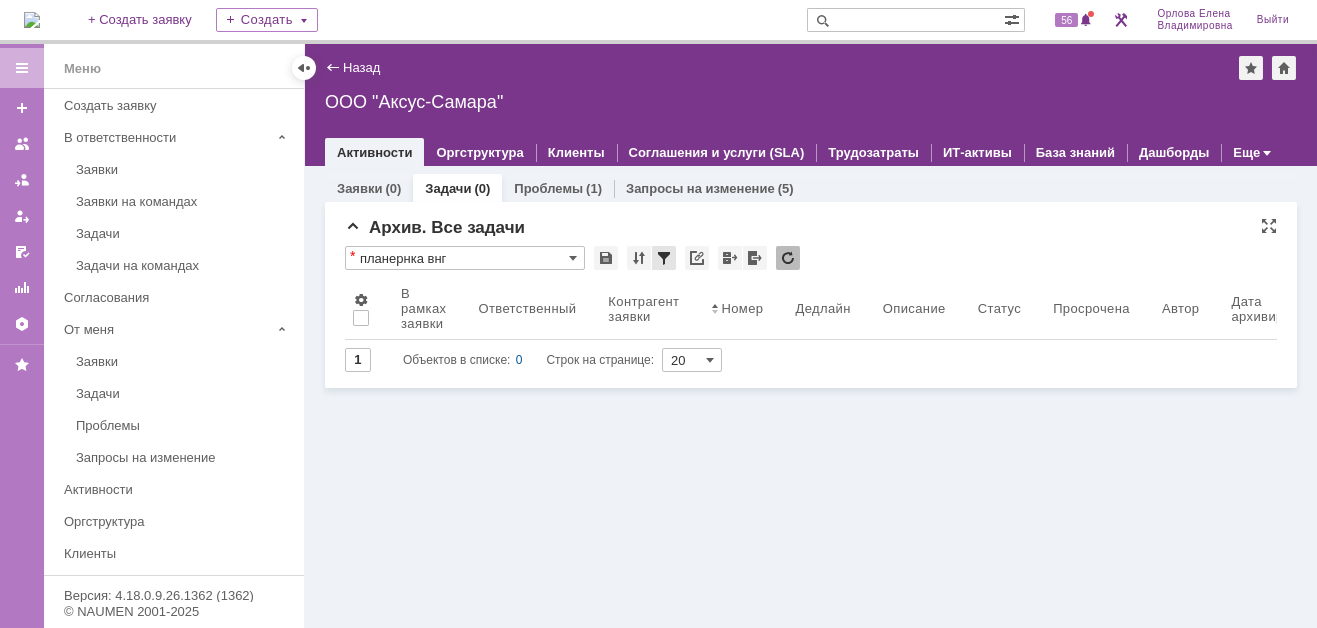 click at bounding box center (664, 258) 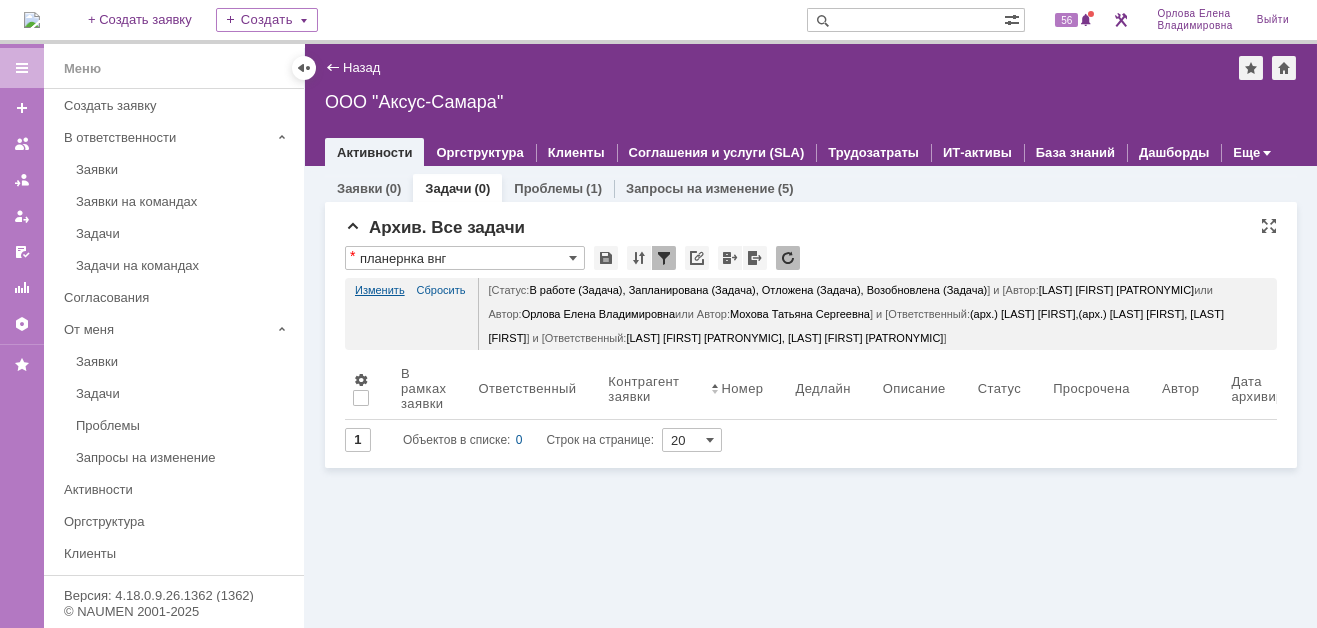 click on "Изменить" at bounding box center [380, 290] 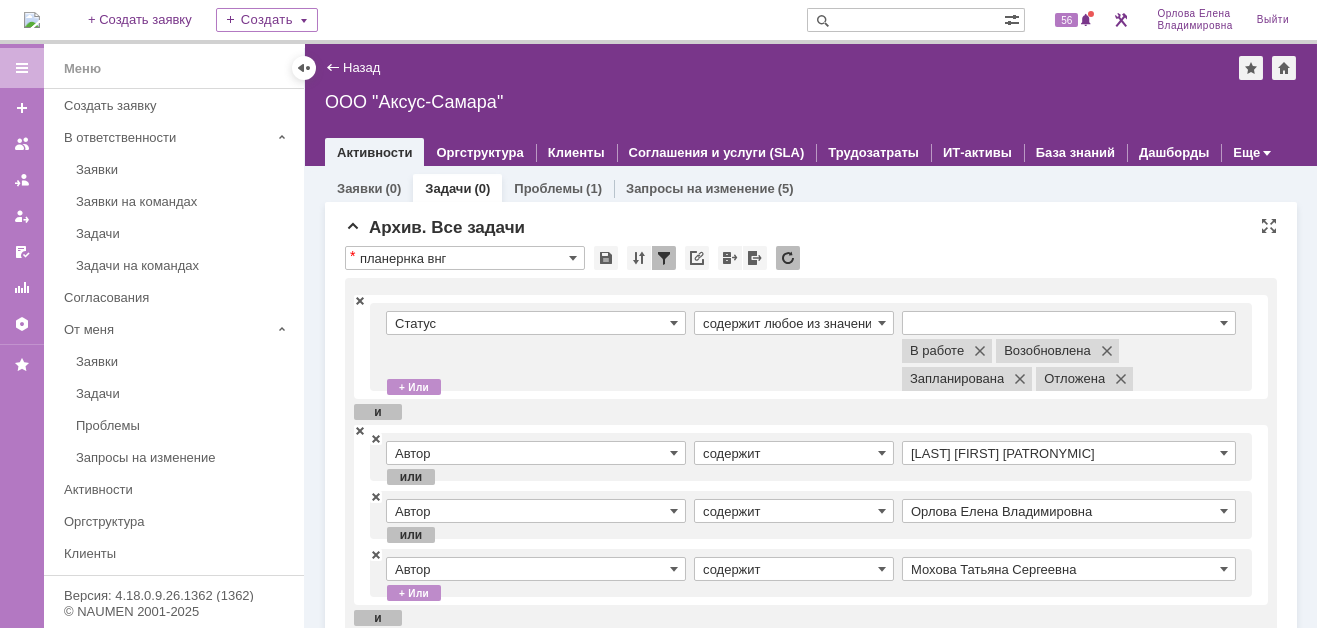 scroll, scrollTop: 300, scrollLeft: 0, axis: vertical 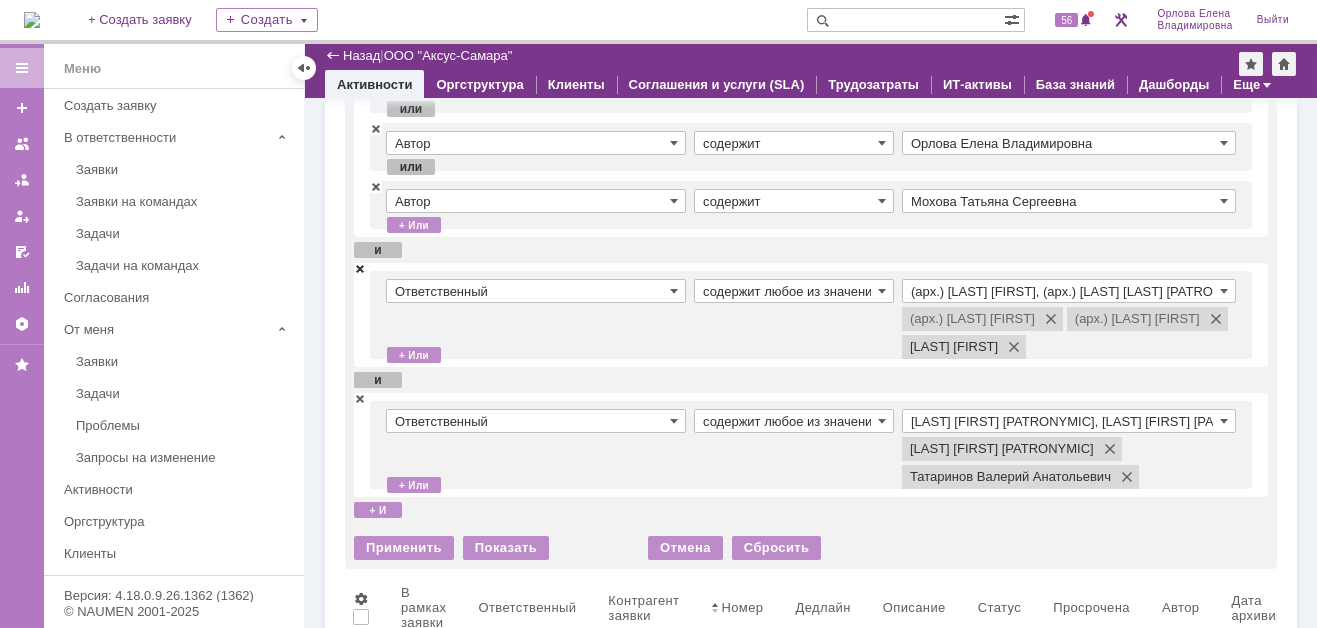click at bounding box center [360, 268] 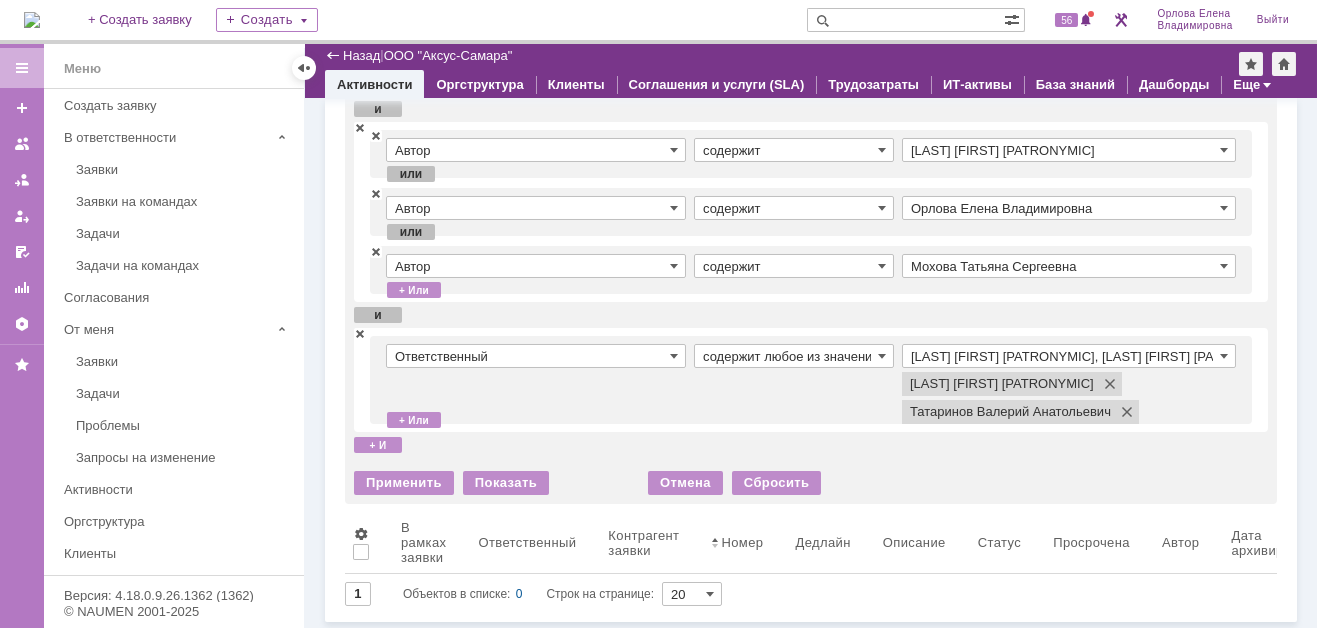 click on "Раков Константин Сергеевич, Татаринов Валерий Анатольевич" at bounding box center [1069, 356] 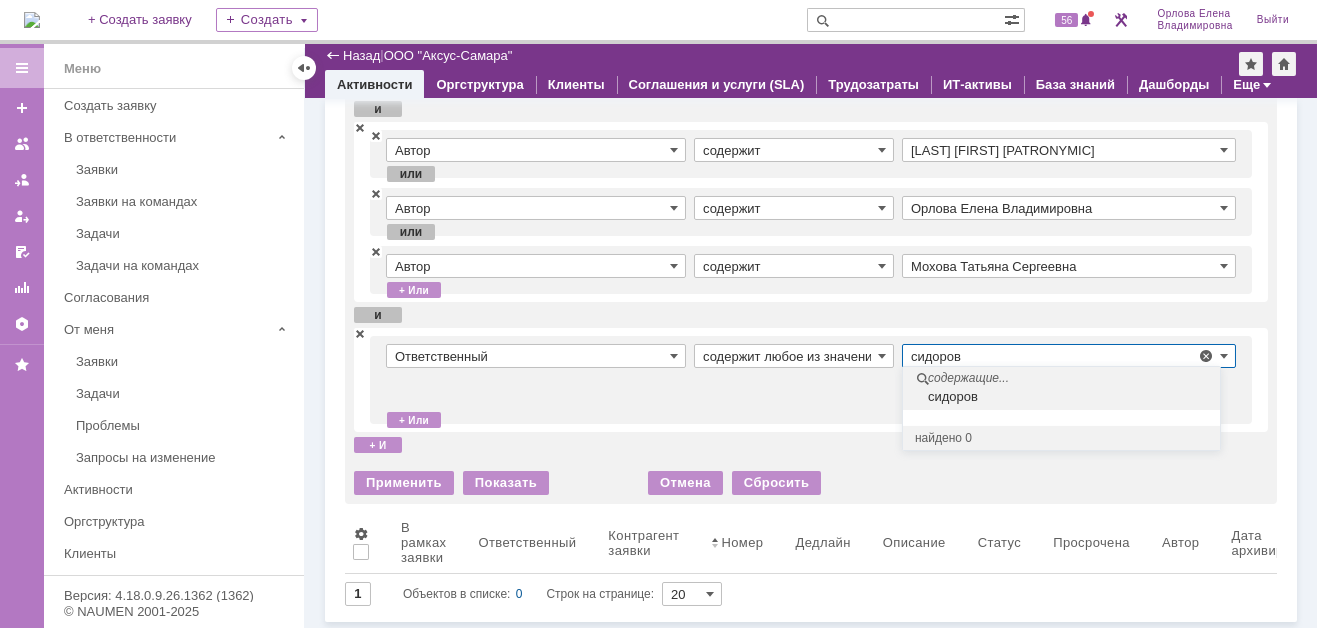 click on "сидоров" at bounding box center [1064, 397] 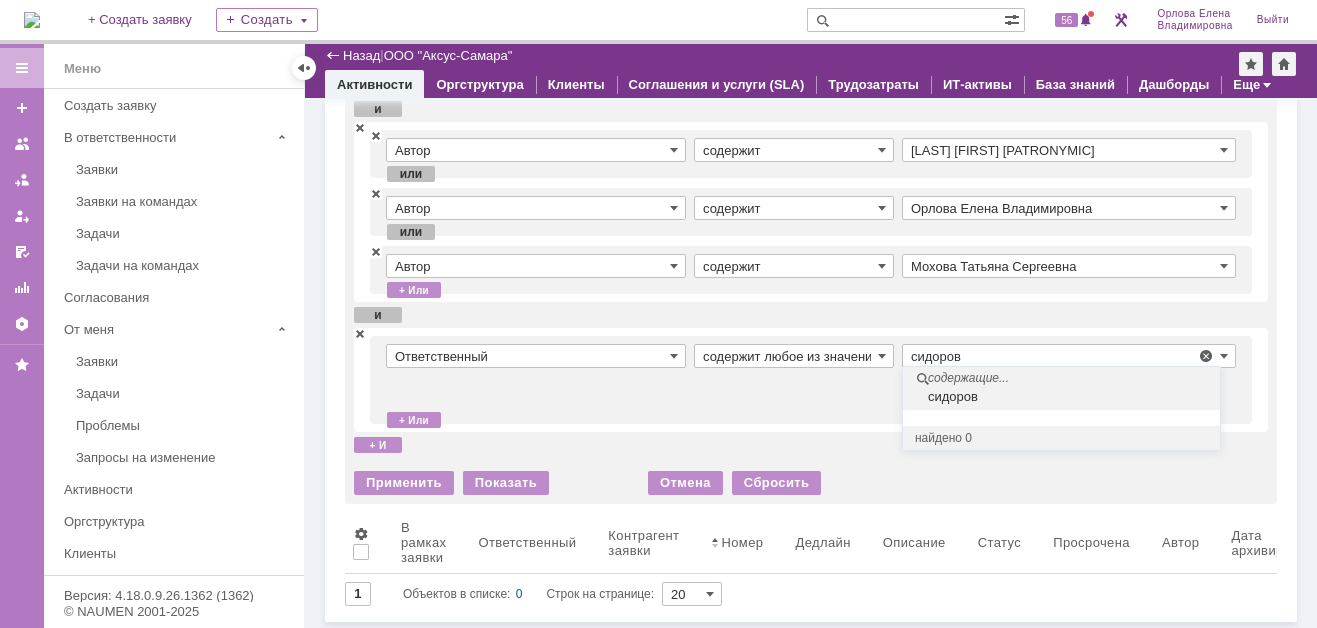 click on "сидоров" at bounding box center (1064, 397) 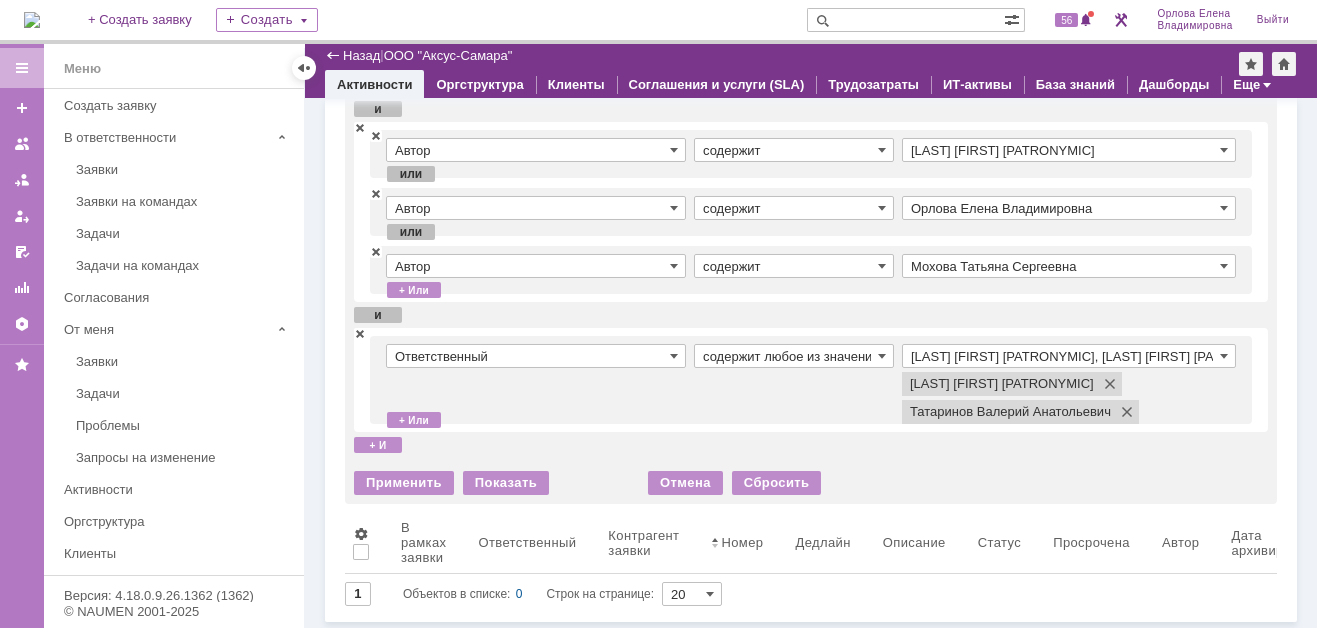 click on "Раков Константин Сергеевич, Татаринов Валерий Анатольевич" at bounding box center (1069, 356) 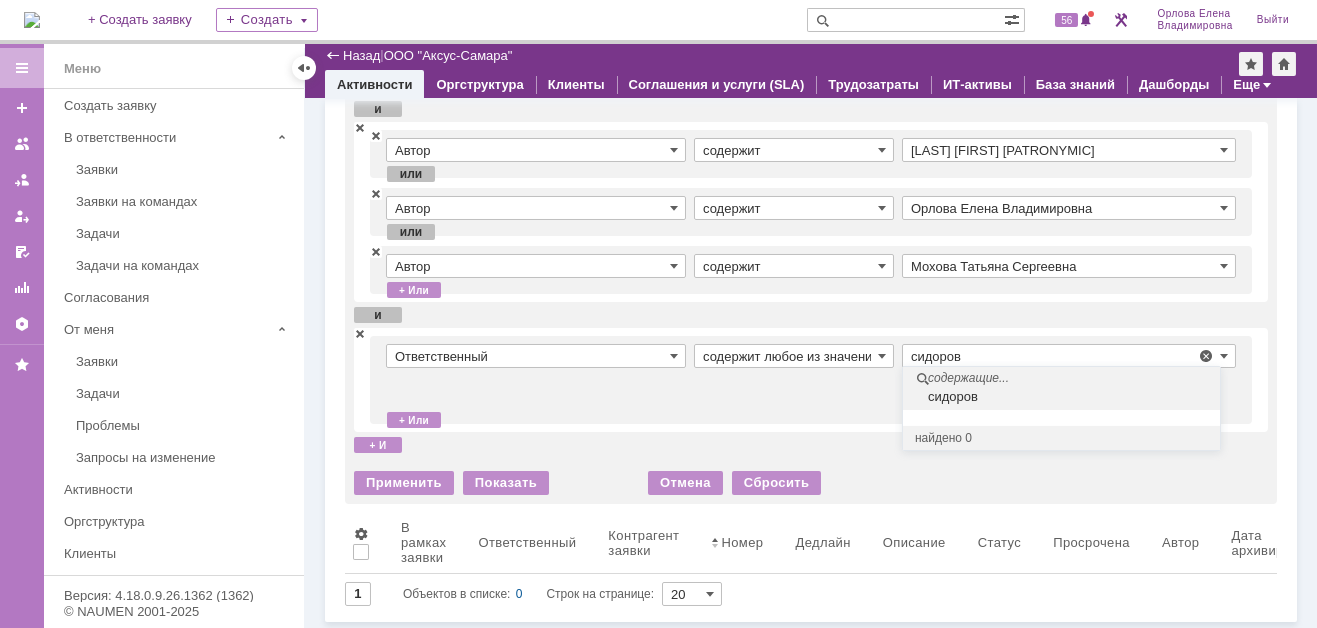 click on "сидоров" at bounding box center (1064, 397) 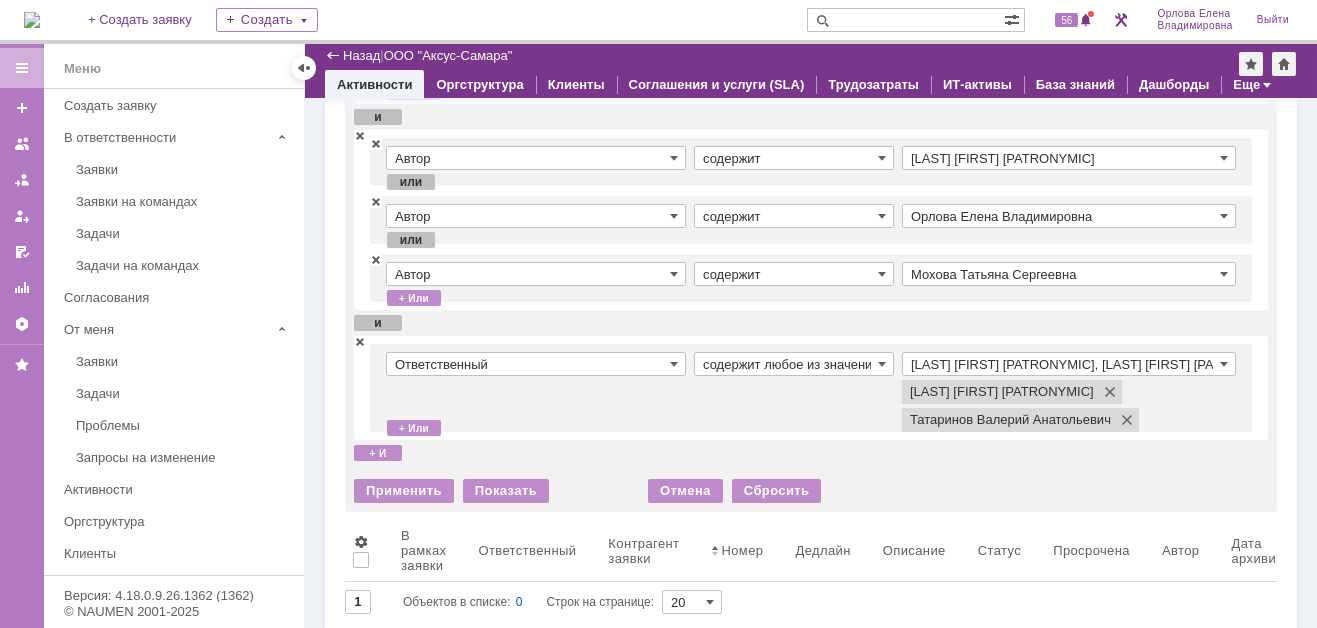 scroll, scrollTop: 235, scrollLeft: 0, axis: vertical 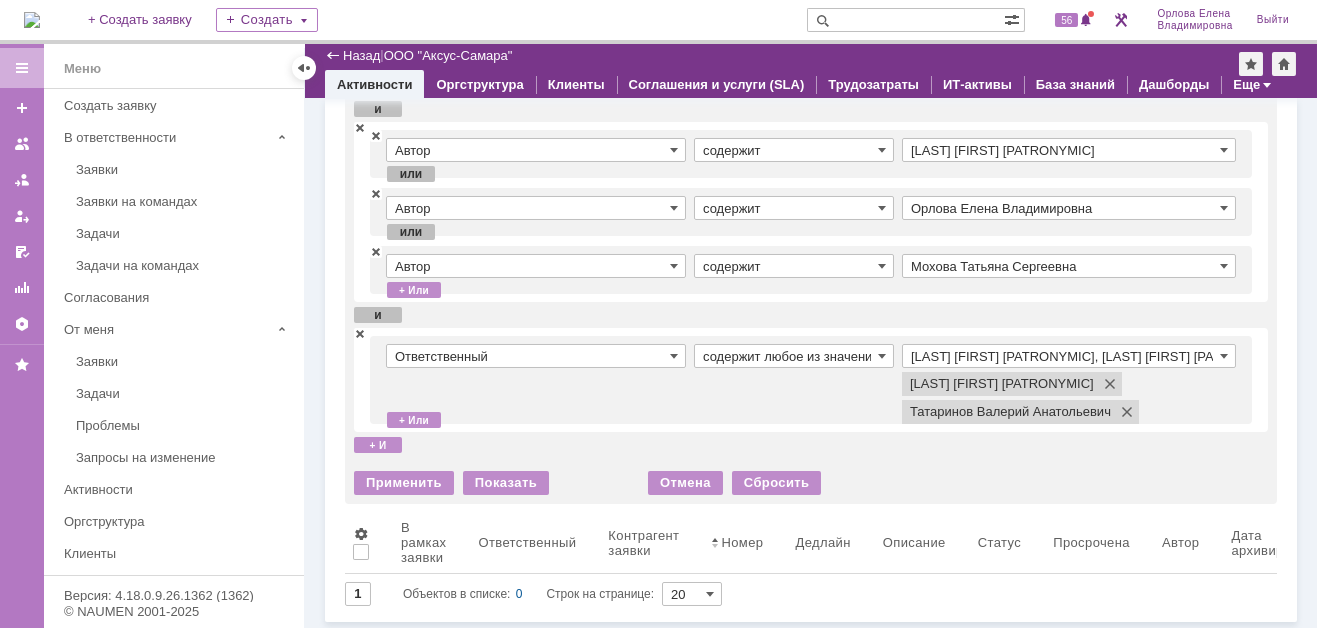 click on "Раков Константин Сергеевич, Татаринов Валерий Анатольевич" at bounding box center (1069, 356) 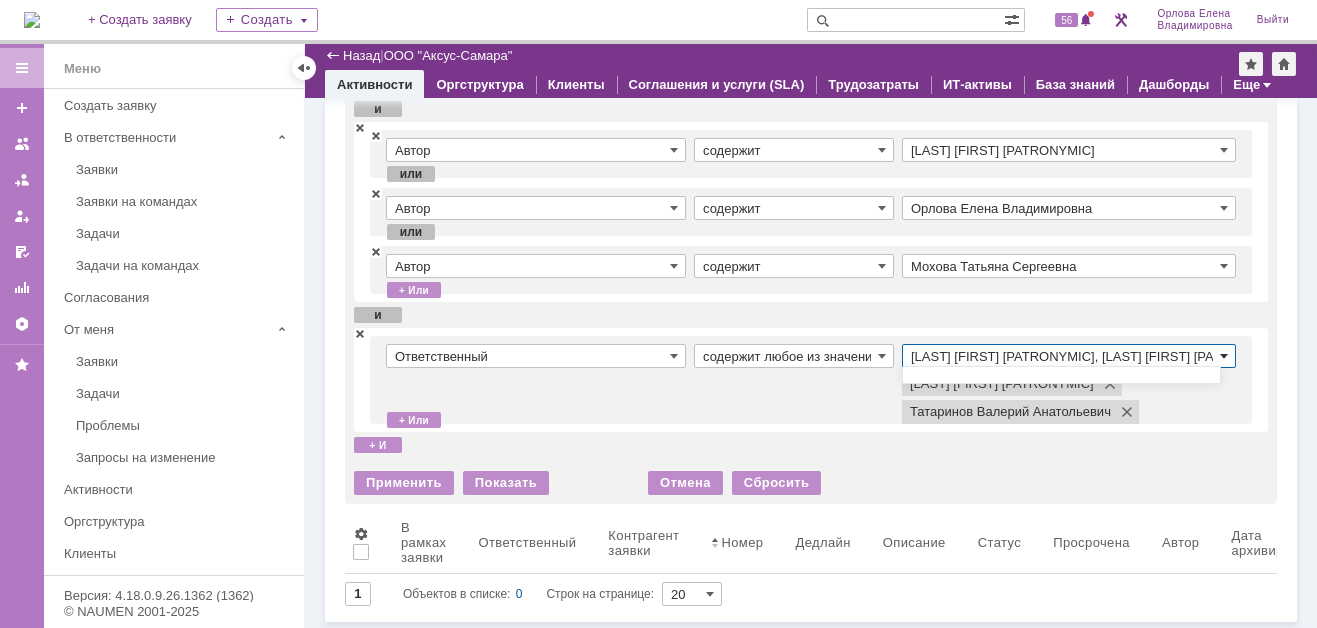 click at bounding box center (1224, 356) 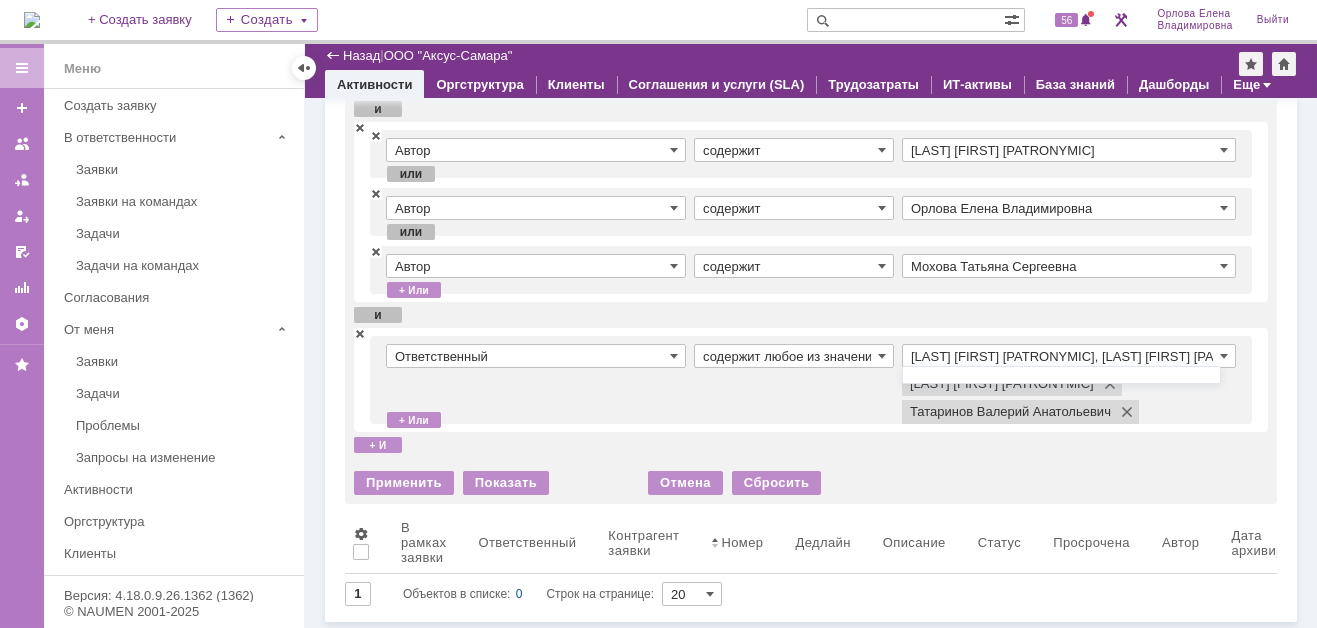 click on "Раков Константин Сергеевич, Татаринов Валерий Анатольевич" at bounding box center (1069, 356) 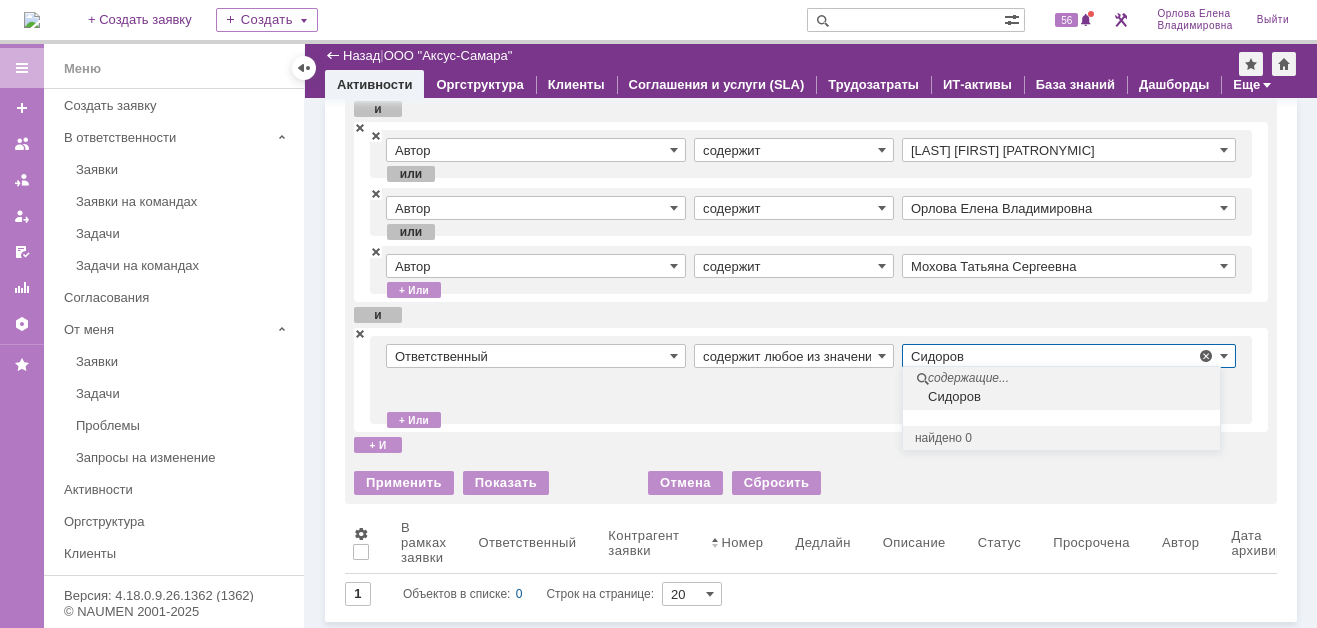 click on "Сидоров" at bounding box center [1064, 397] 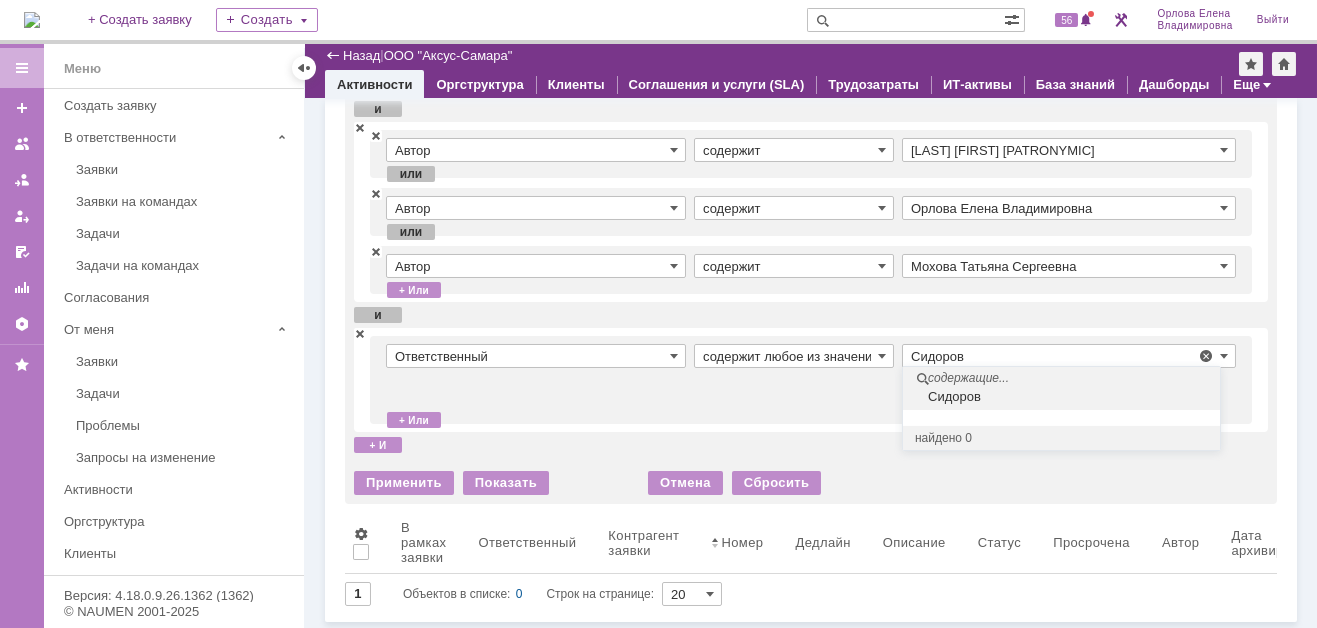 click on "Сидоров" at bounding box center [1064, 397] 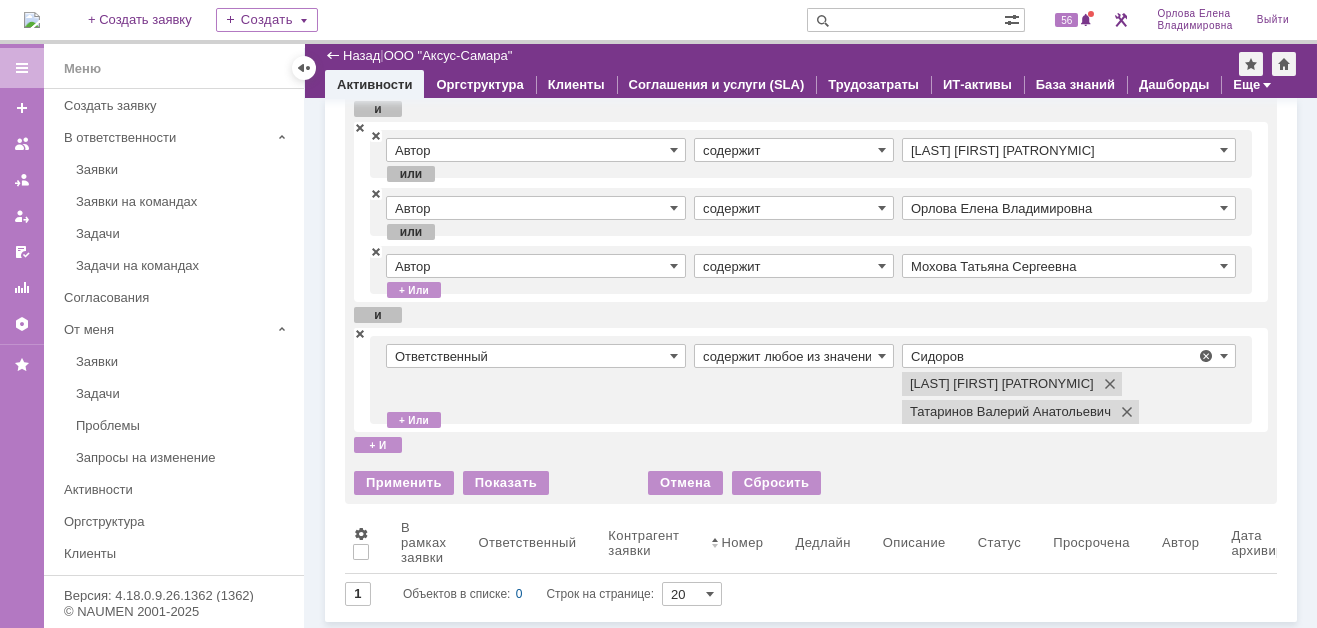 click on "содержит любое из значений" at bounding box center (798, 380) 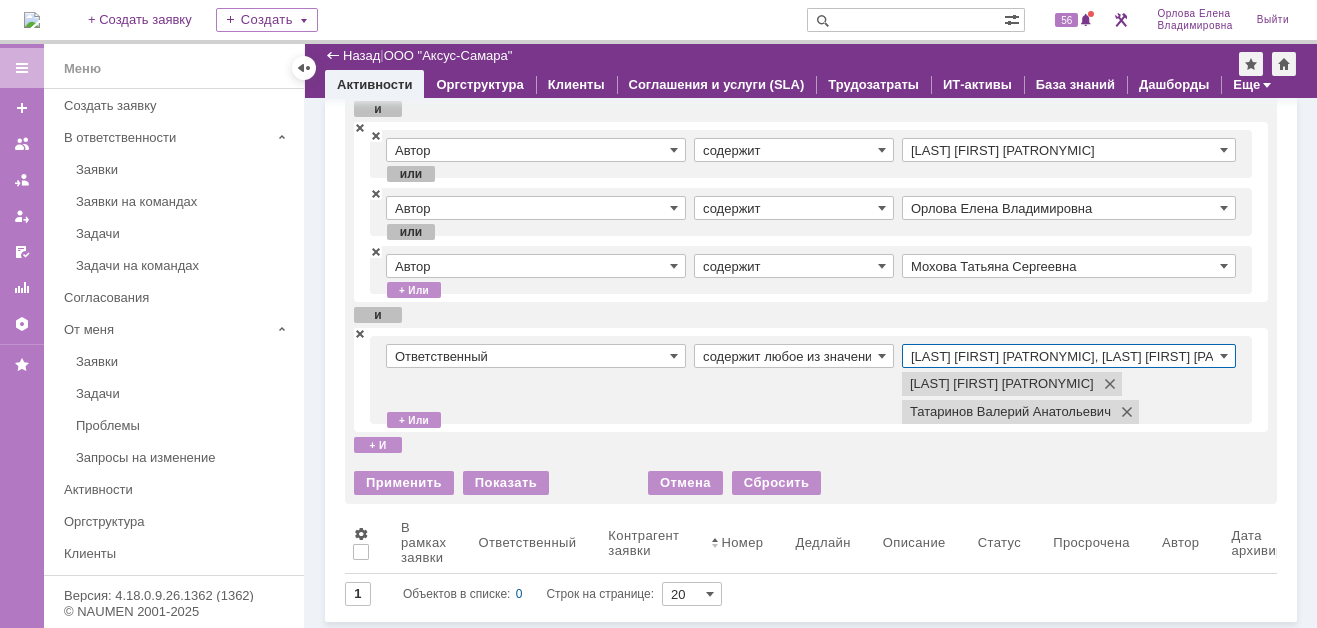 click on "Раков Константин Сергеевич, Татаринов Валерий Анатольевич" at bounding box center (1069, 356) 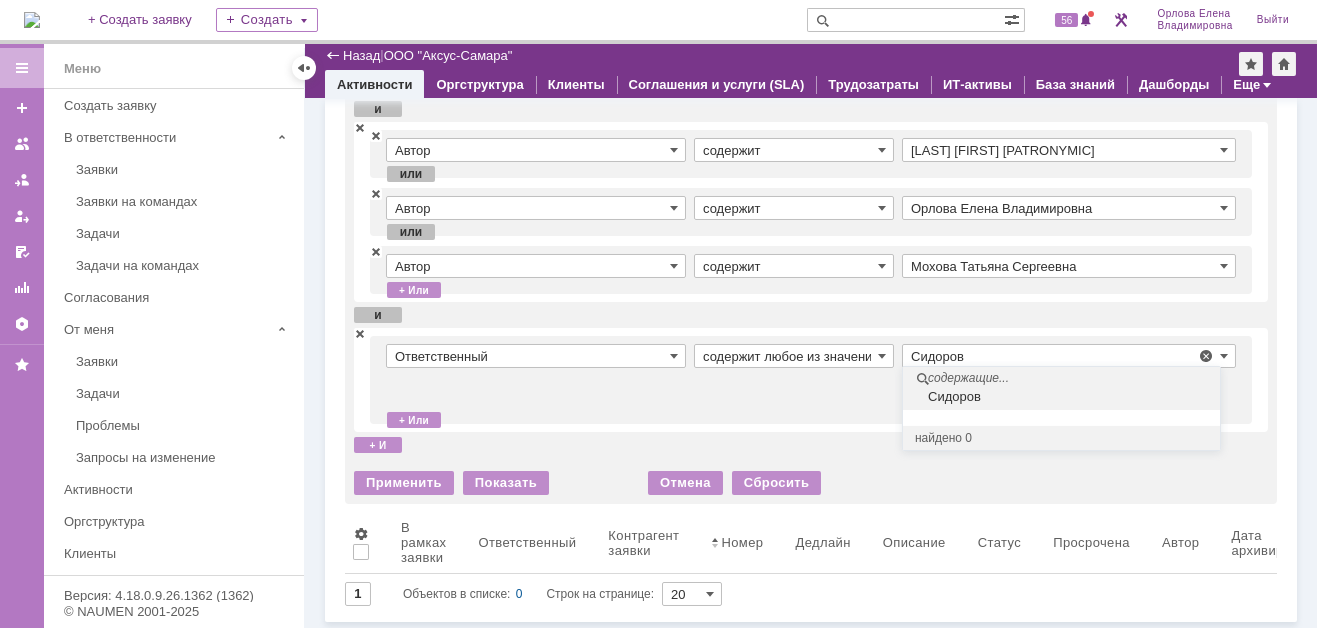 click on "Сидоров" at bounding box center [1064, 397] 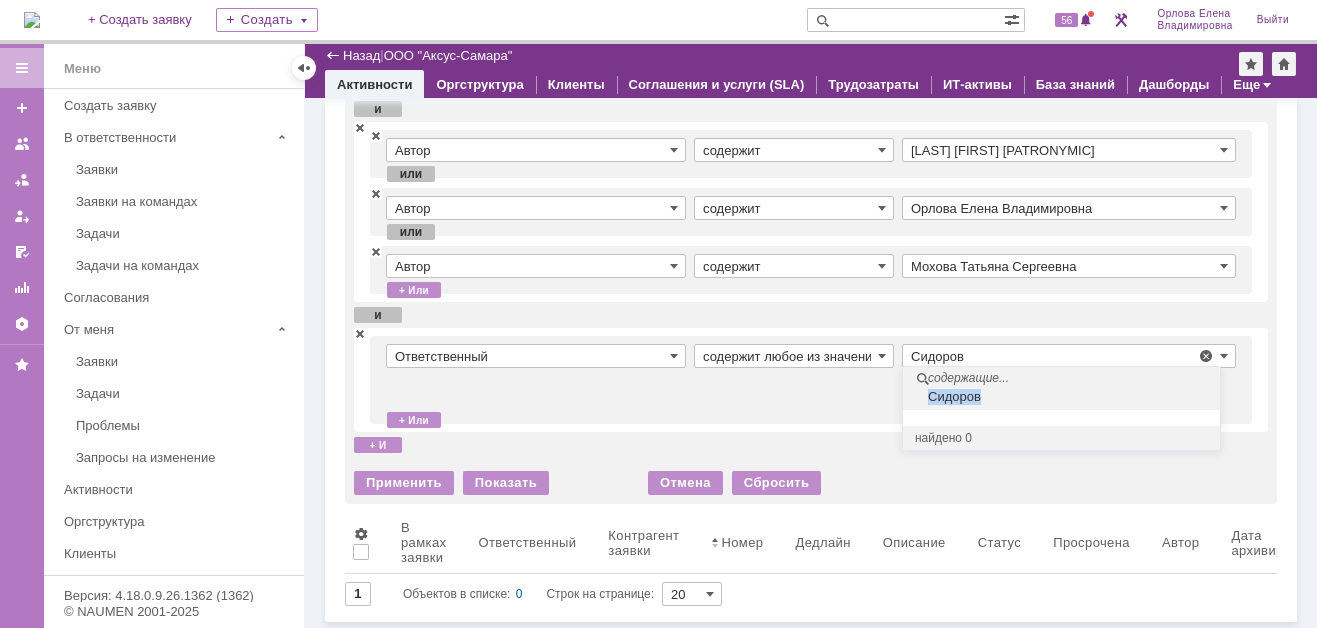 click on "Сидоров" at bounding box center [1064, 397] 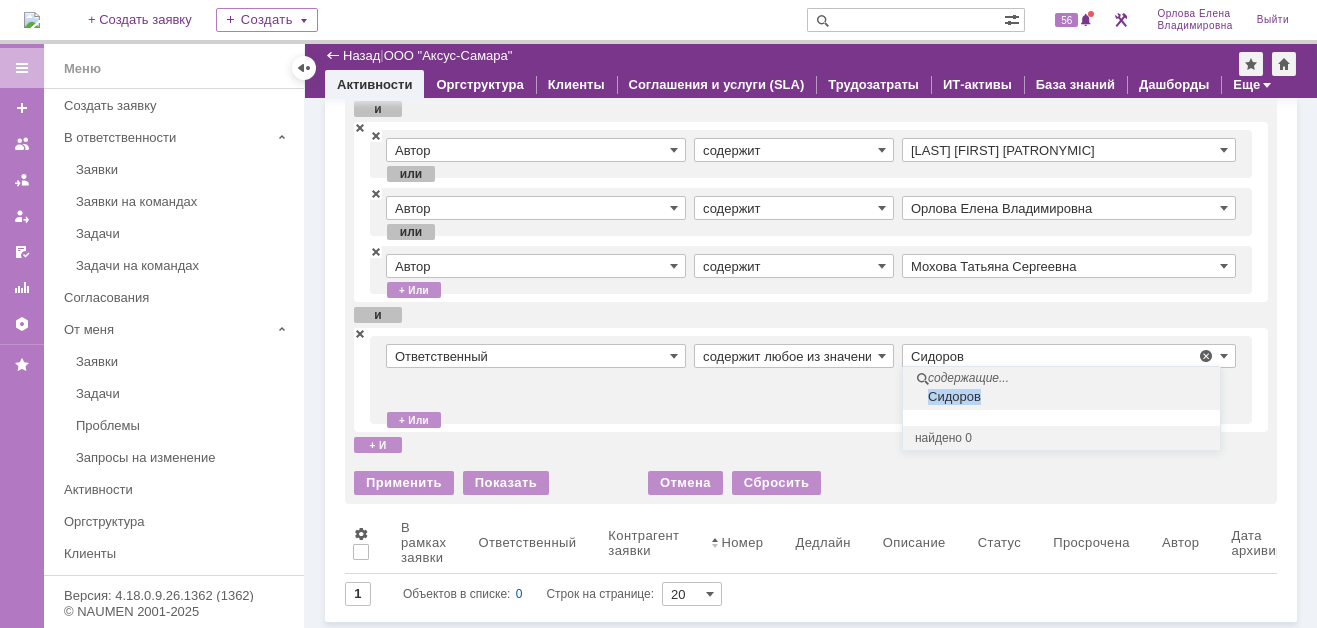 click on "Сидоров" at bounding box center [1064, 397] 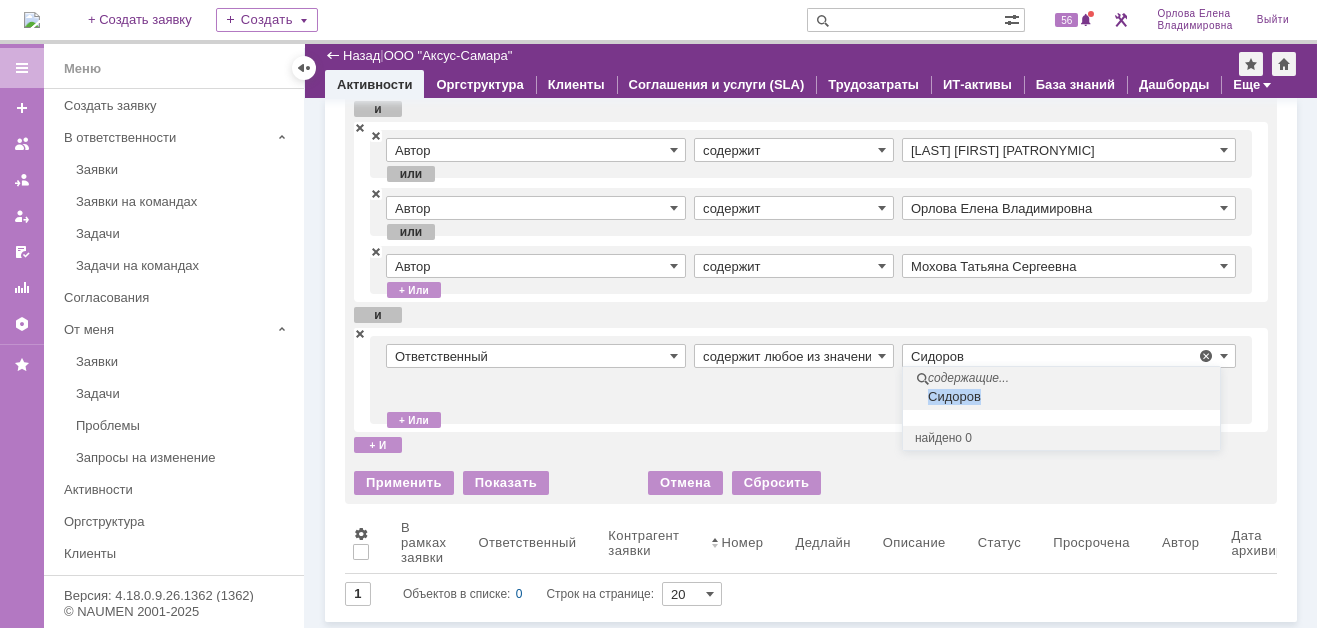 click on "Сидоров" at bounding box center [1064, 397] 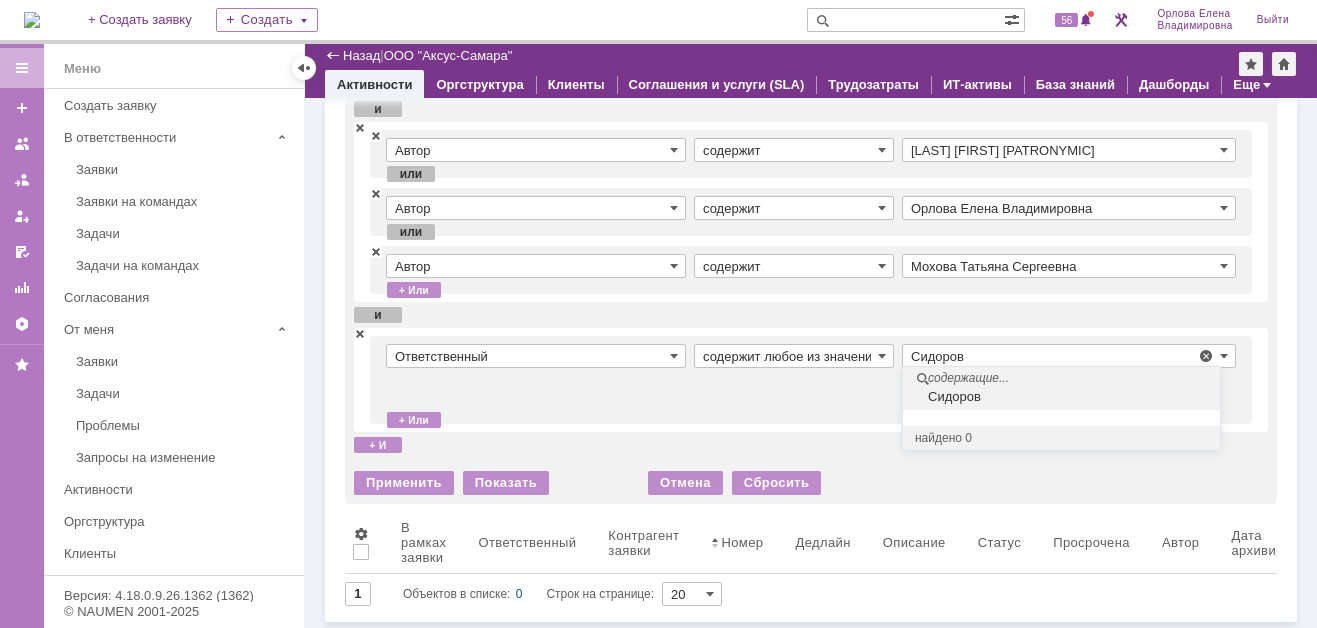 drag, startPoint x: 948, startPoint y: 402, endPoint x: 809, endPoint y: 396, distance: 139.12944 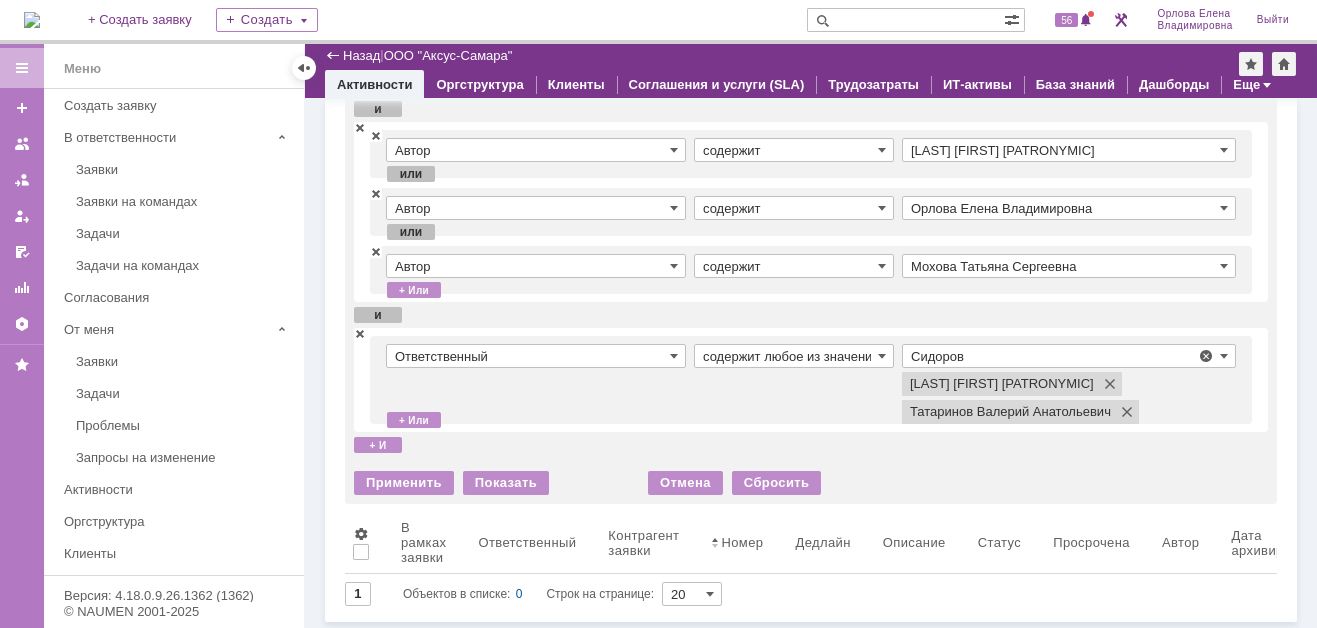 type on "Раков Константин Сергеевич, Татаринов Валерий Анатольевич" 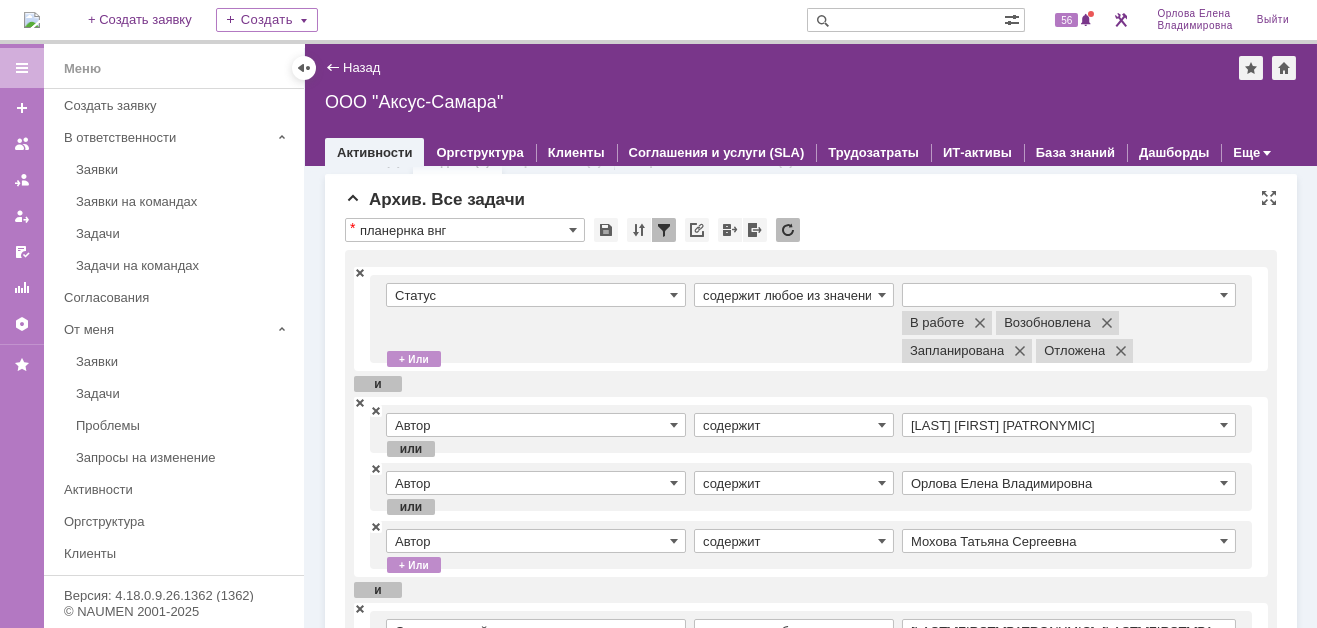scroll, scrollTop: 0, scrollLeft: 0, axis: both 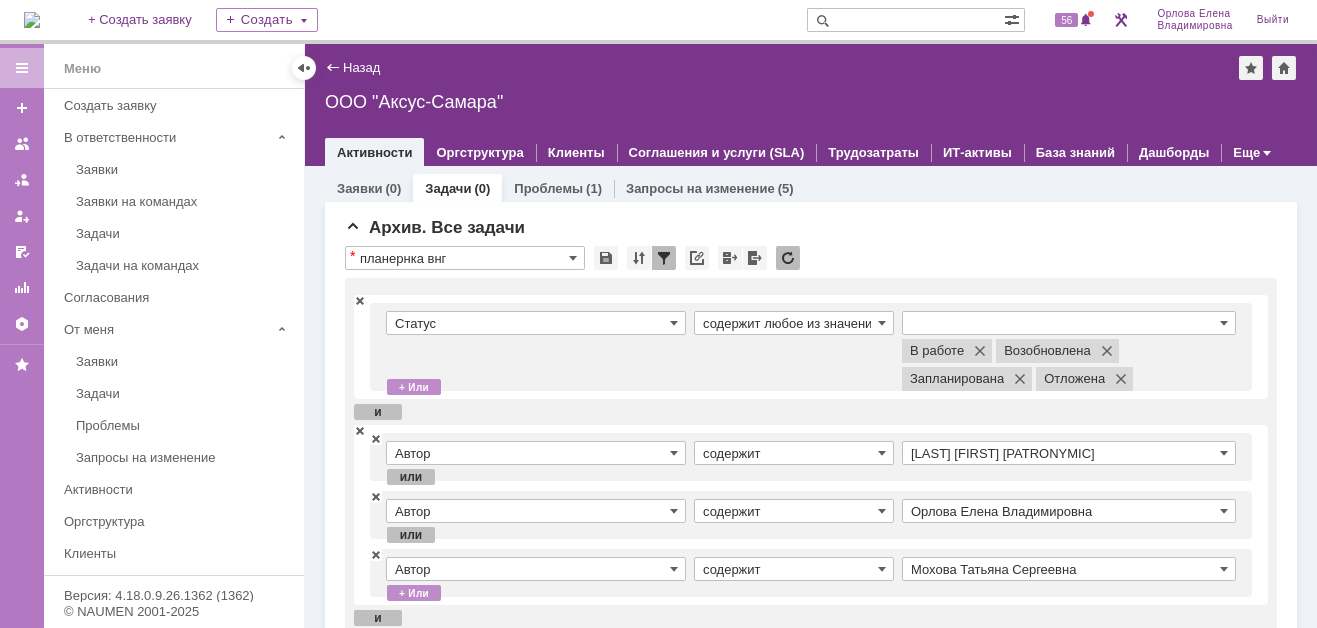 click on "Задачи" at bounding box center [448, 188] 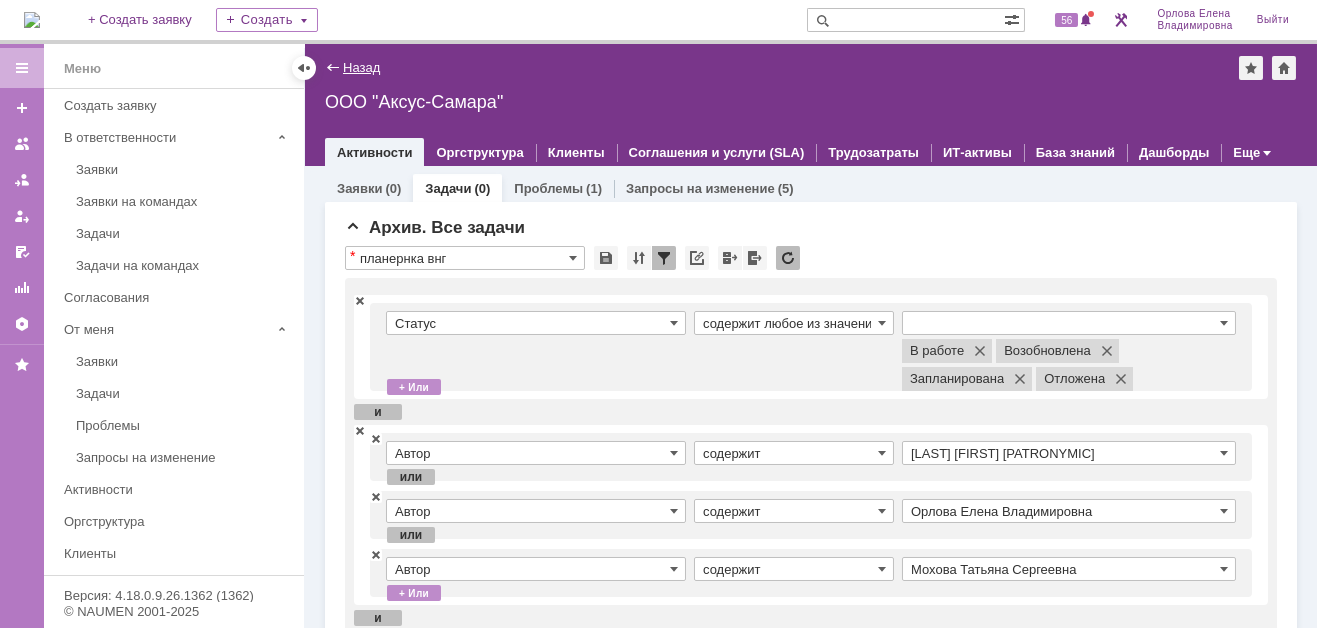 click on "Назад" at bounding box center (361, 67) 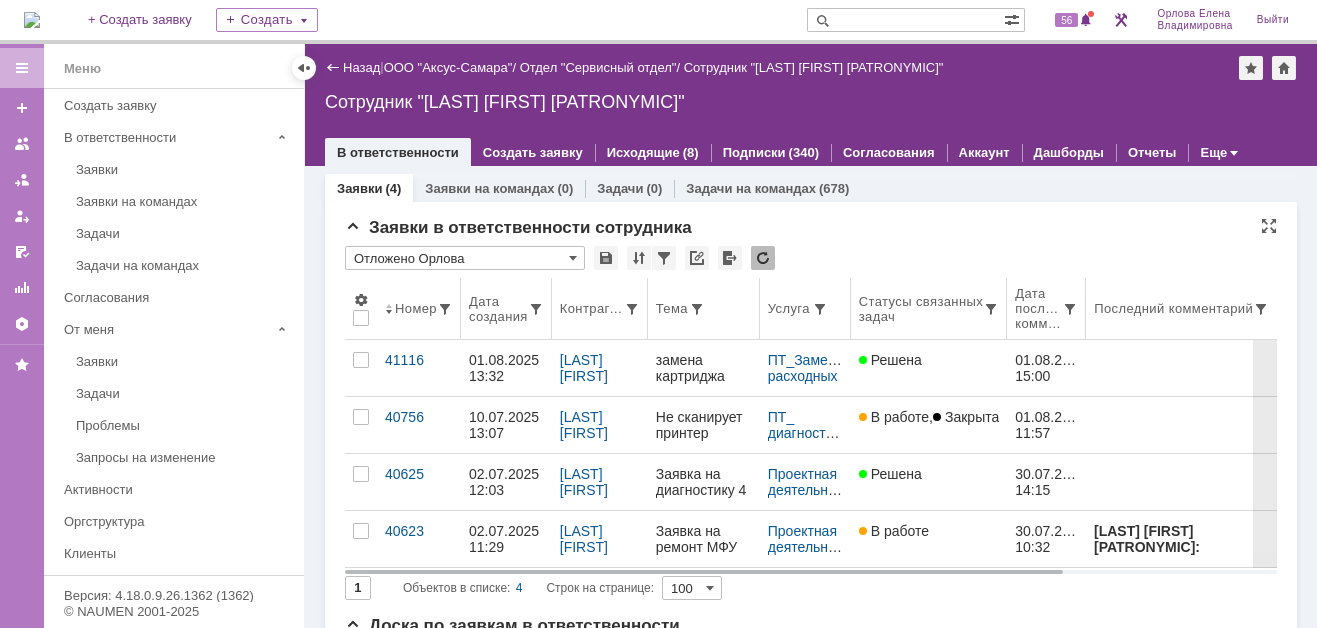 scroll, scrollTop: 0, scrollLeft: 0, axis: both 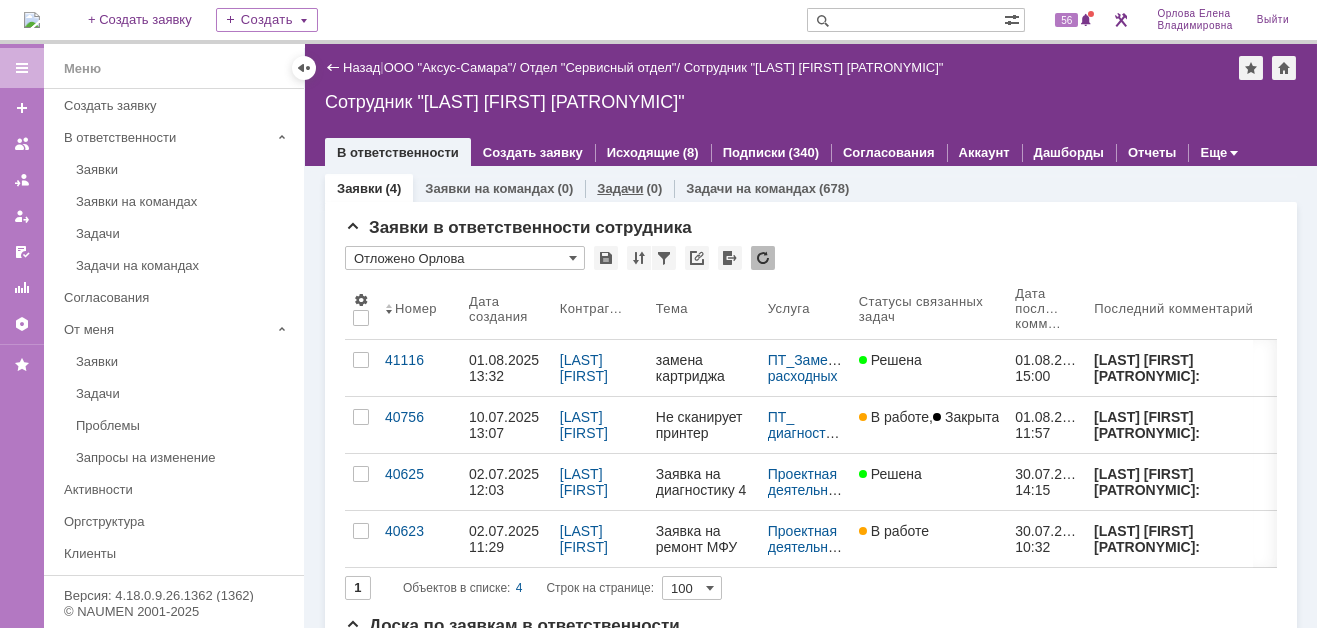 click on "Задачи" at bounding box center (620, 188) 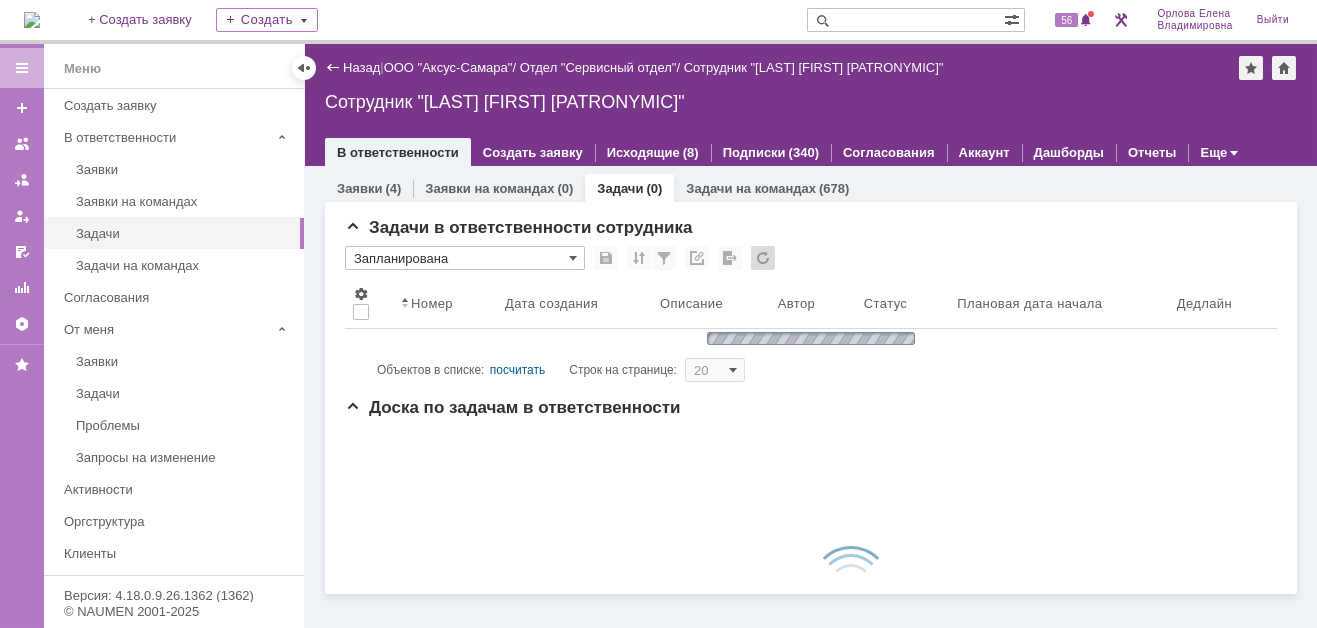 scroll, scrollTop: 0, scrollLeft: 0, axis: both 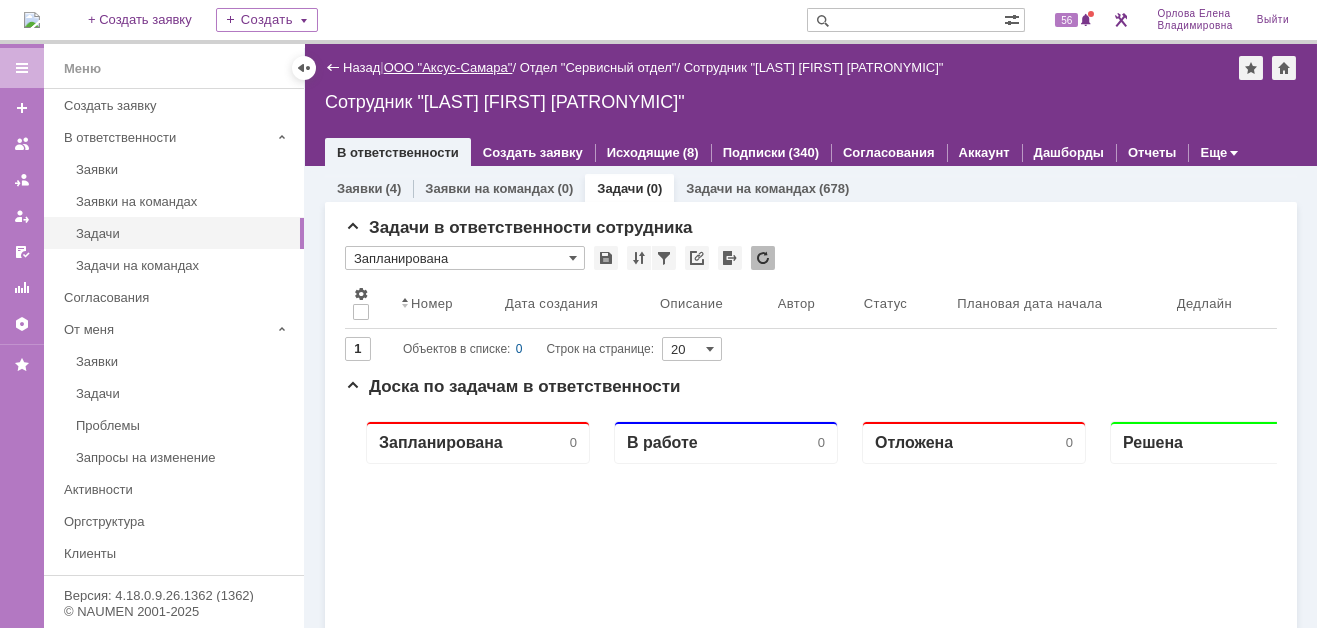 click on "ООО "Аксус-Самара"" at bounding box center (448, 67) 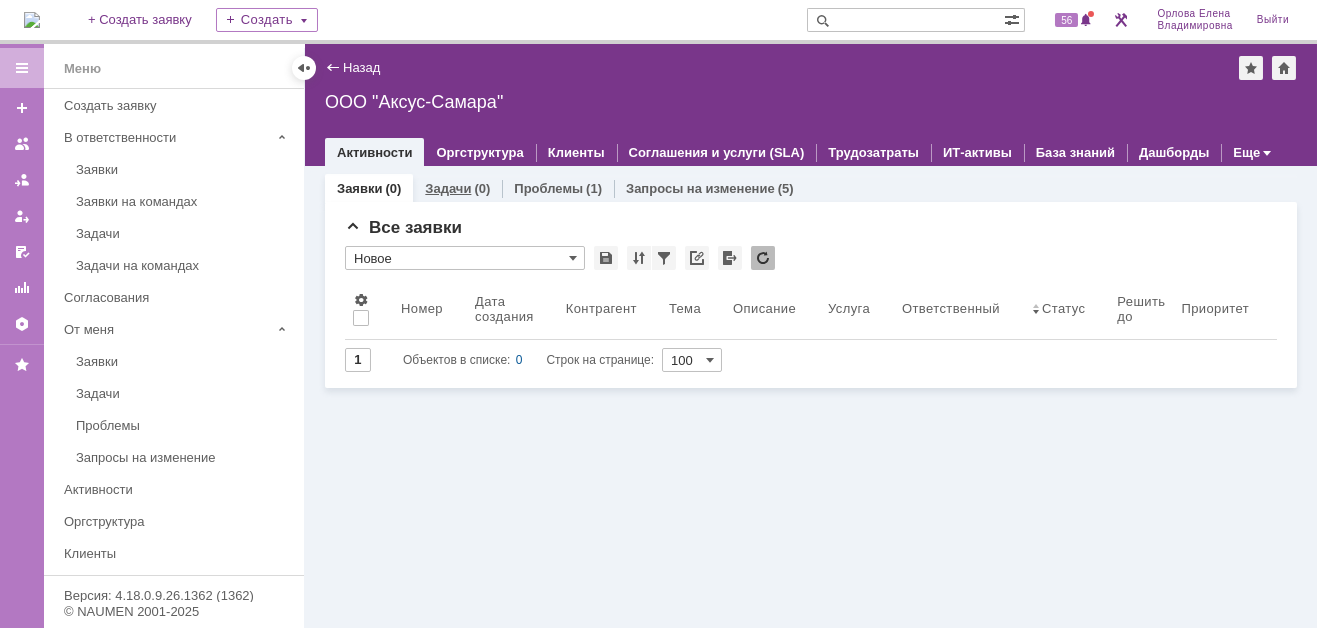 click on "Задачи" at bounding box center (448, 188) 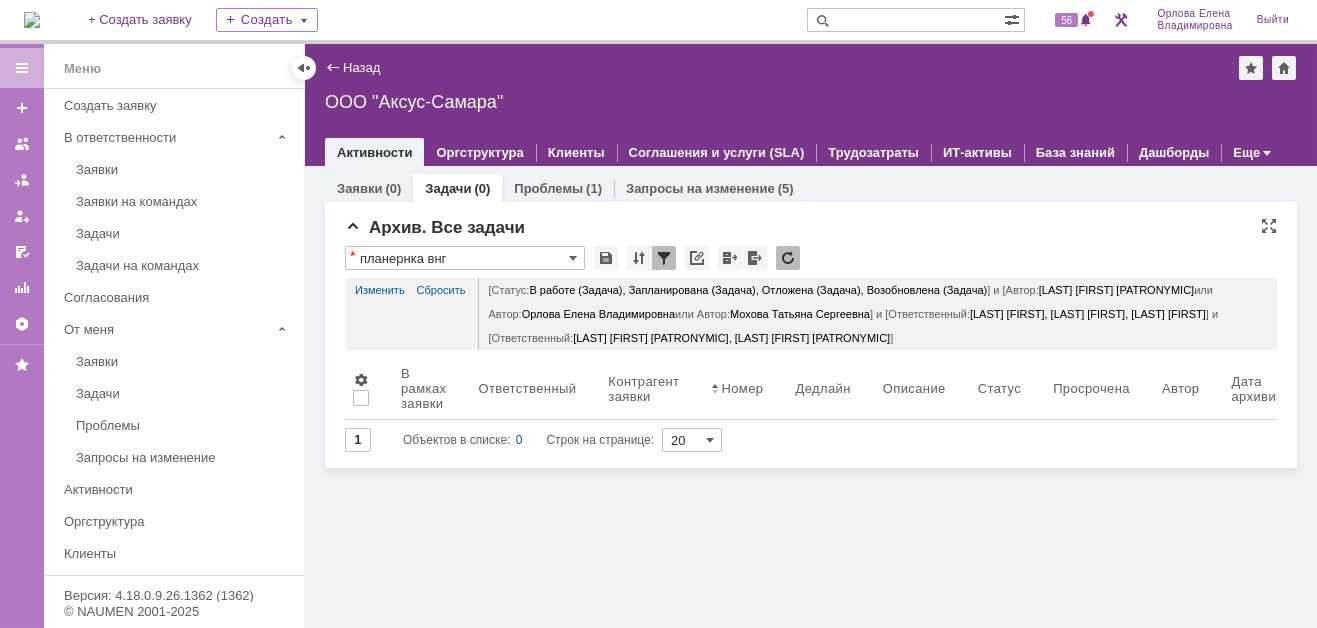click at bounding box center [664, 258] 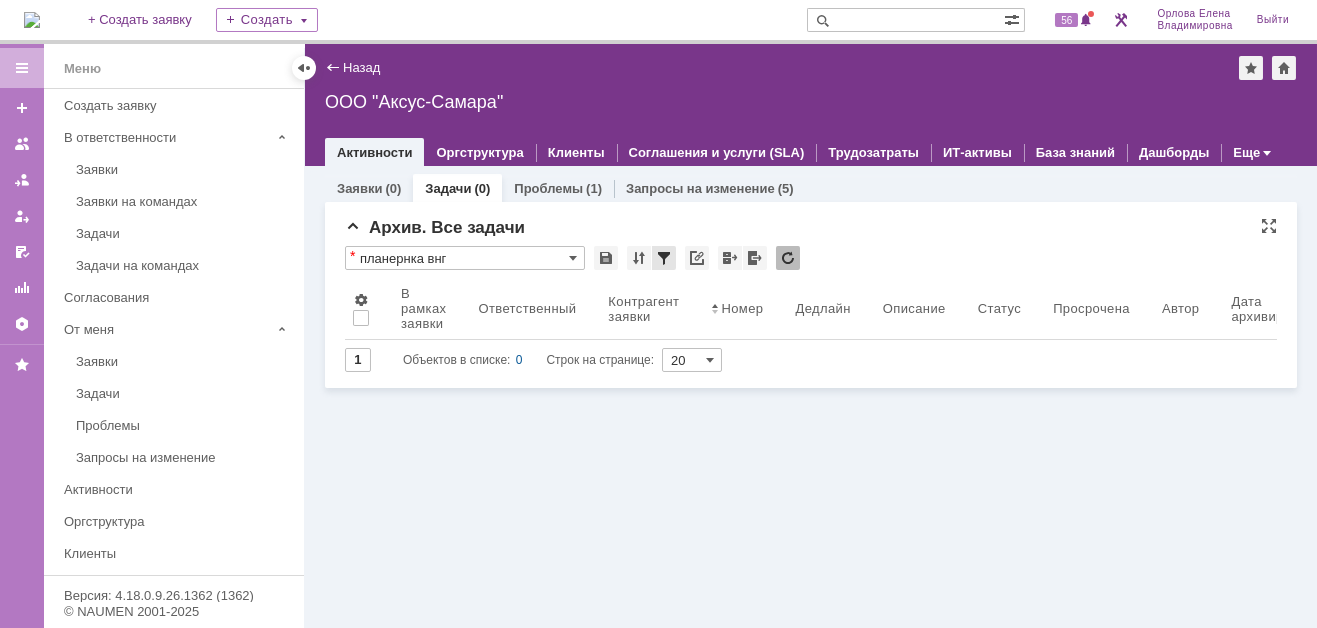 click at bounding box center [664, 258] 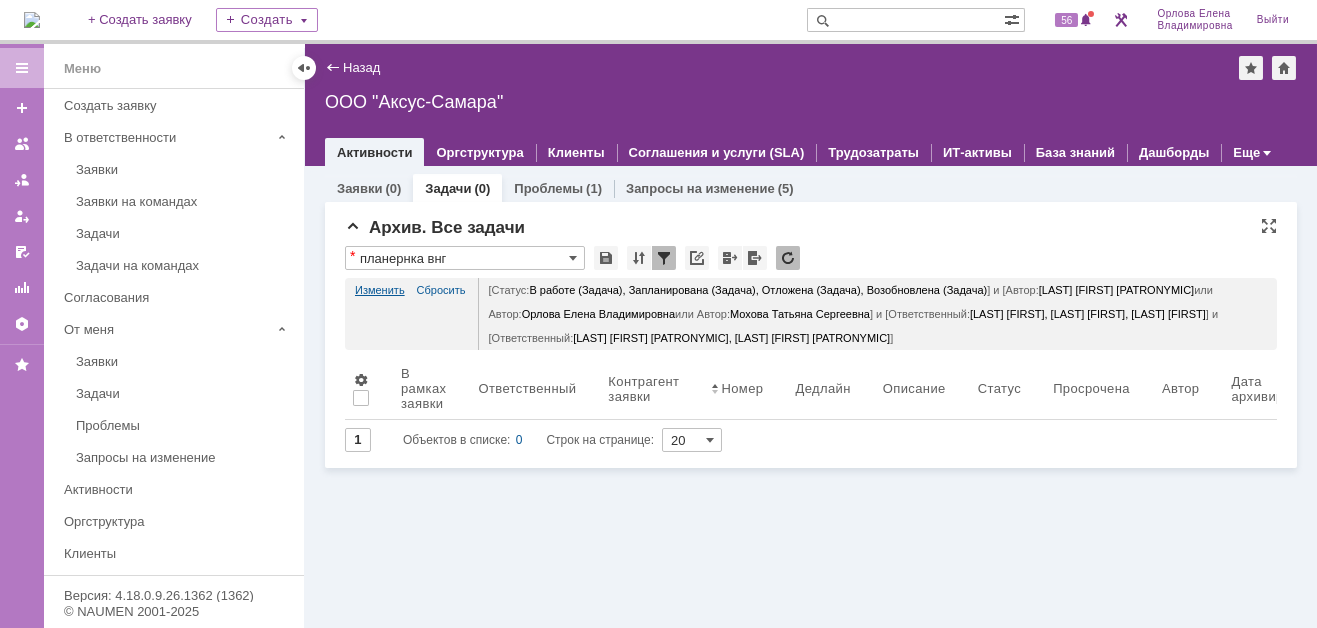click on "Изменить" at bounding box center [380, 290] 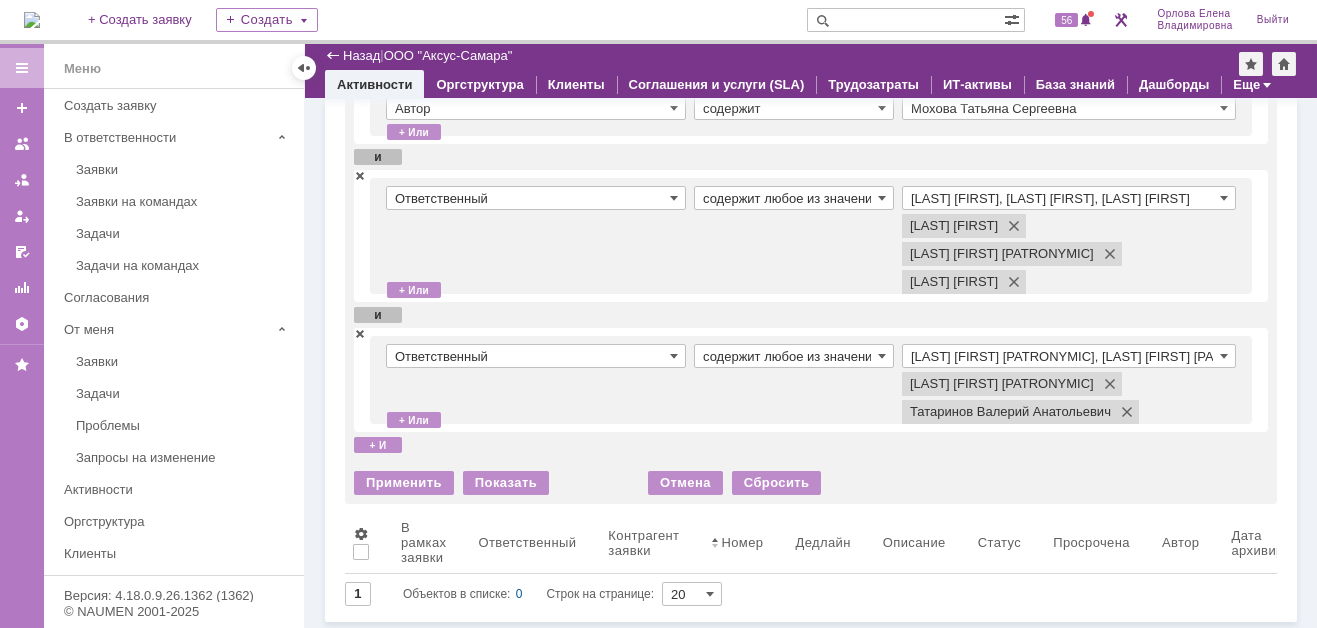 scroll, scrollTop: 393, scrollLeft: 0, axis: vertical 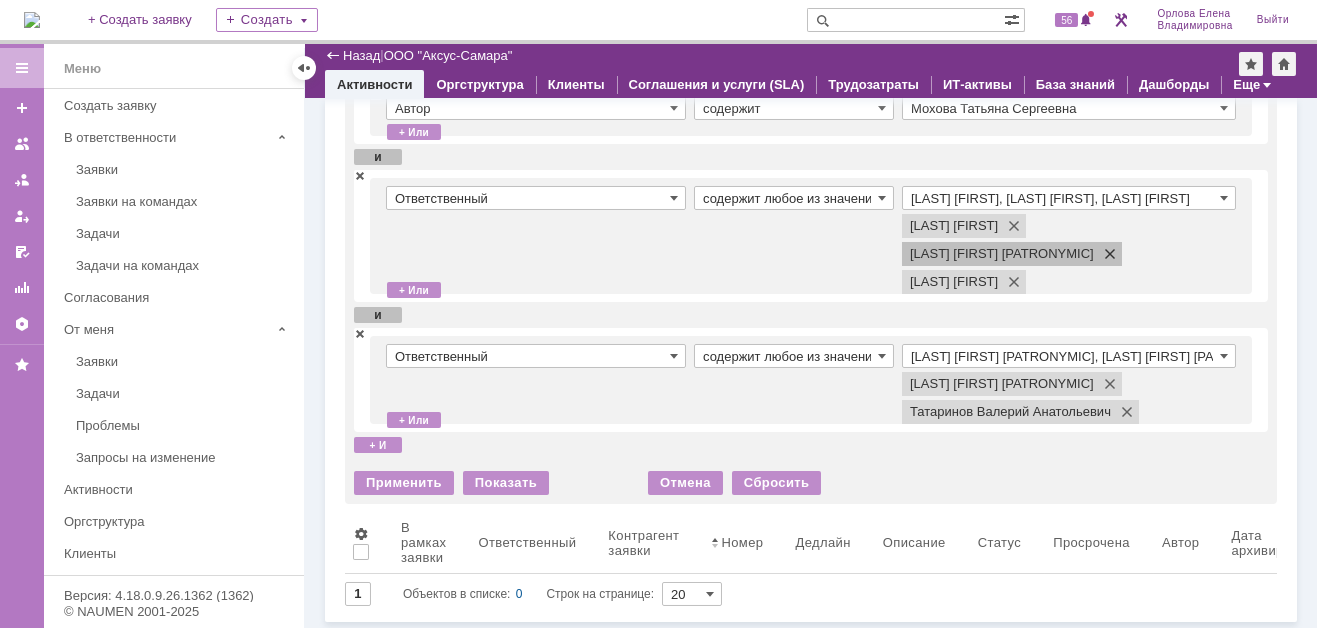 click at bounding box center (1106, 254) 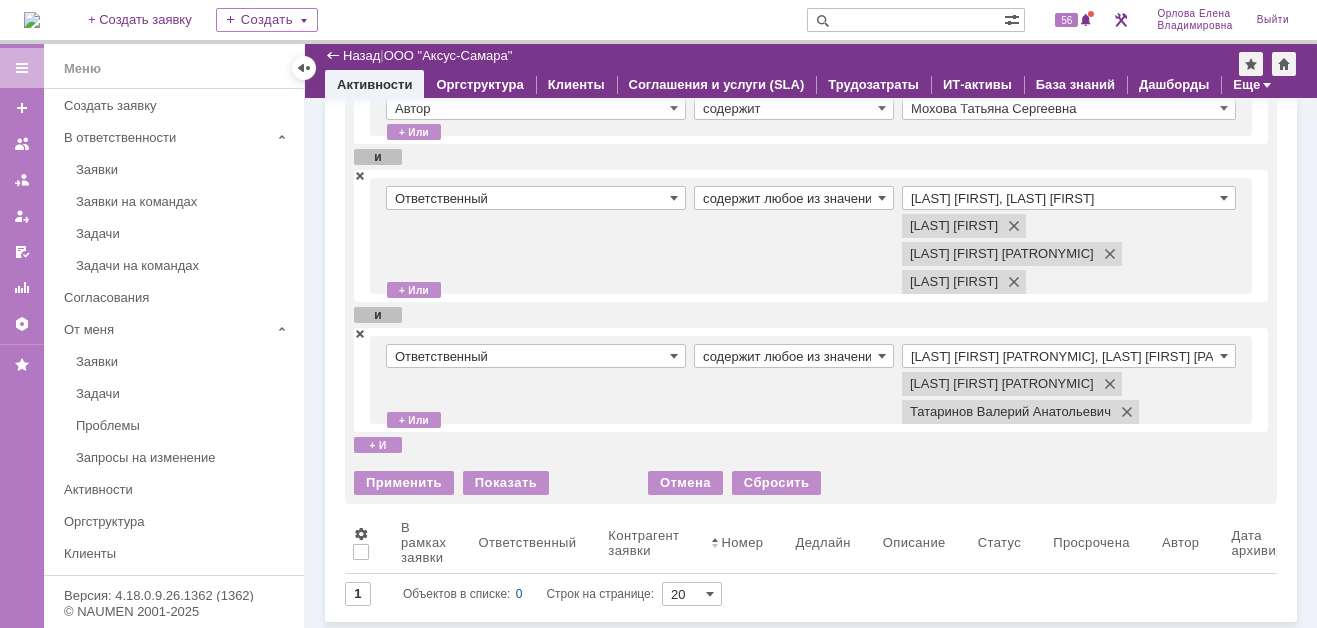 scroll, scrollTop: 337, scrollLeft: 0, axis: vertical 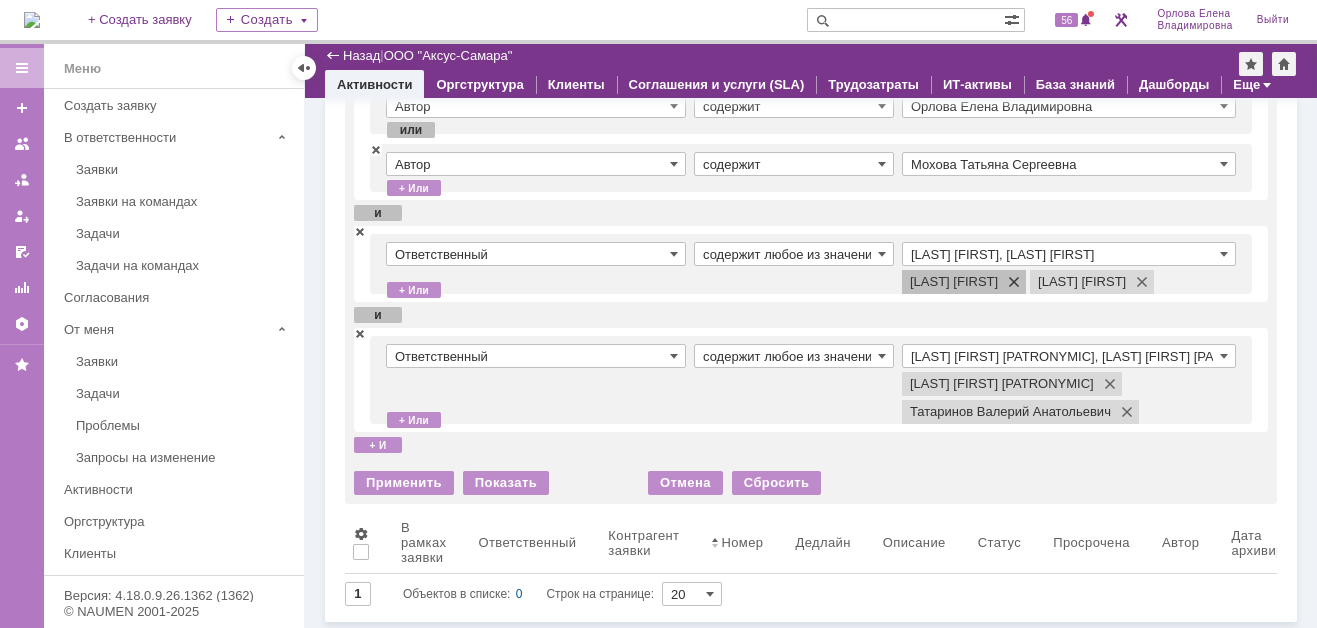 click at bounding box center [1010, 282] 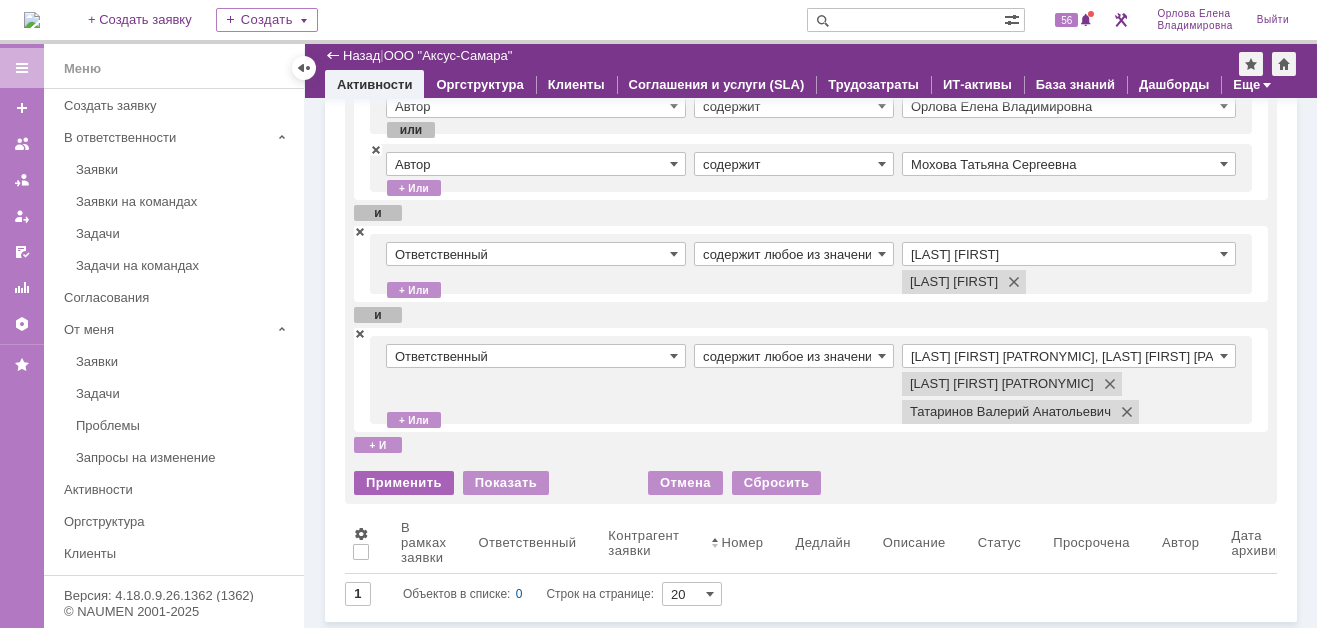 click on "Применить" at bounding box center (404, 483) 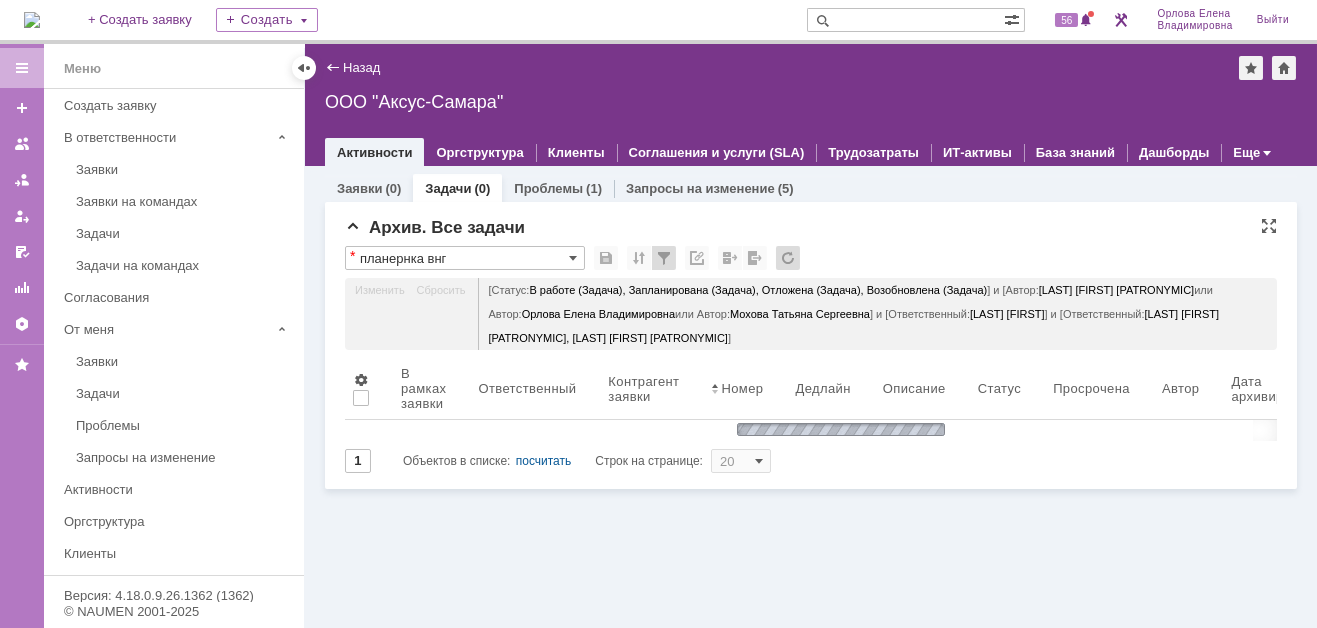 scroll, scrollTop: 0, scrollLeft: 0, axis: both 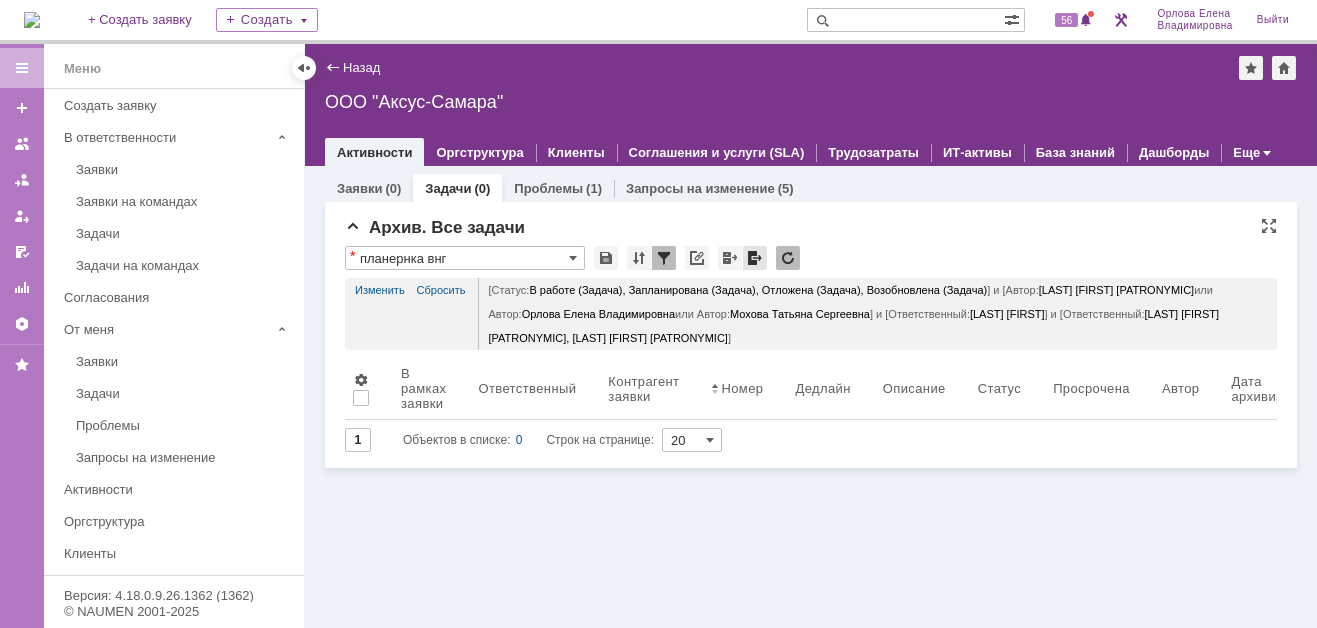click at bounding box center (755, 258) 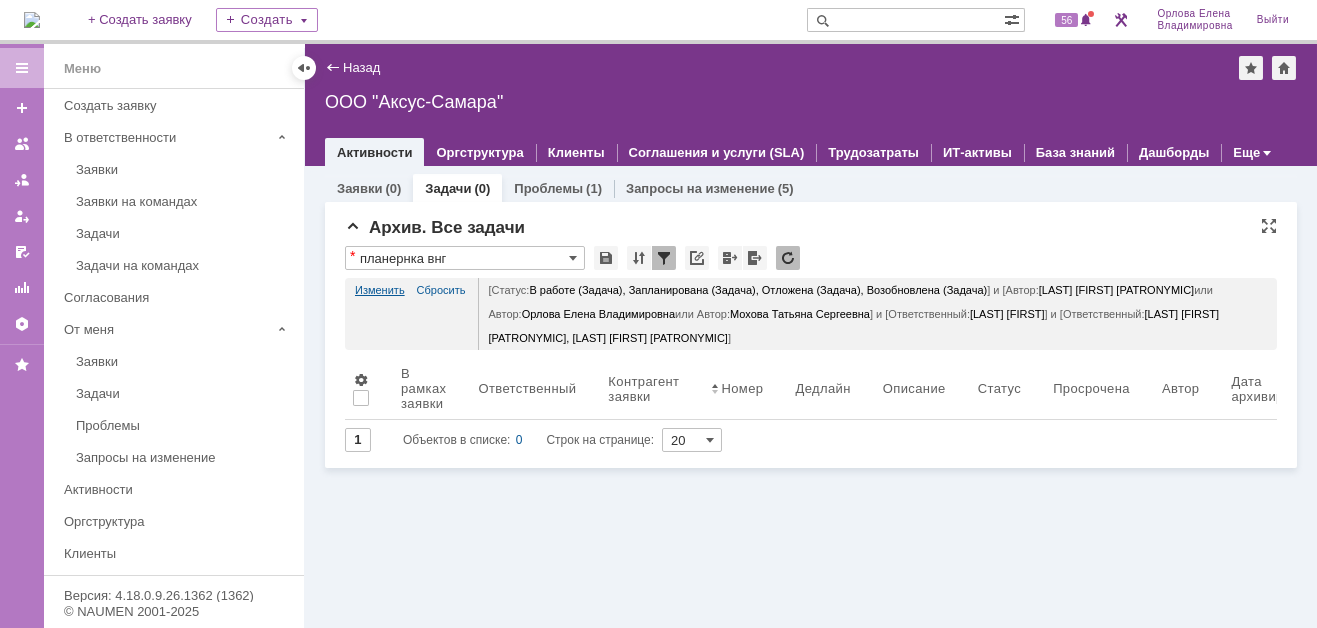 click on "Изменить" at bounding box center (380, 290) 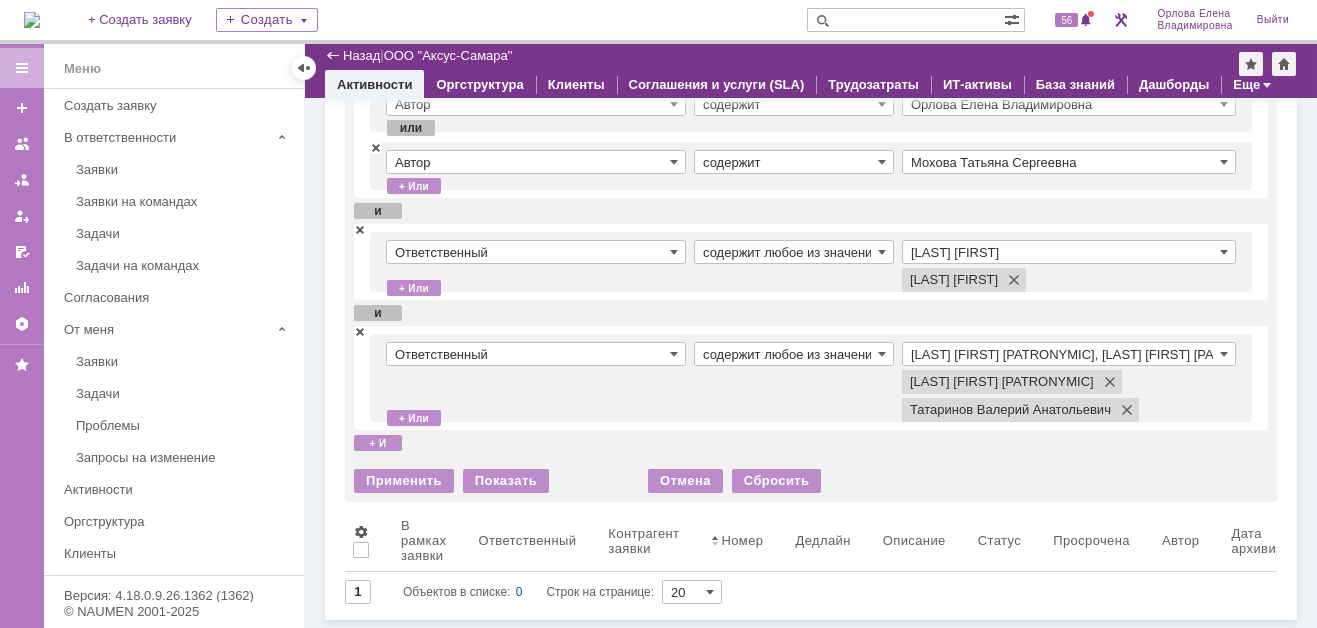 scroll, scrollTop: 337, scrollLeft: 0, axis: vertical 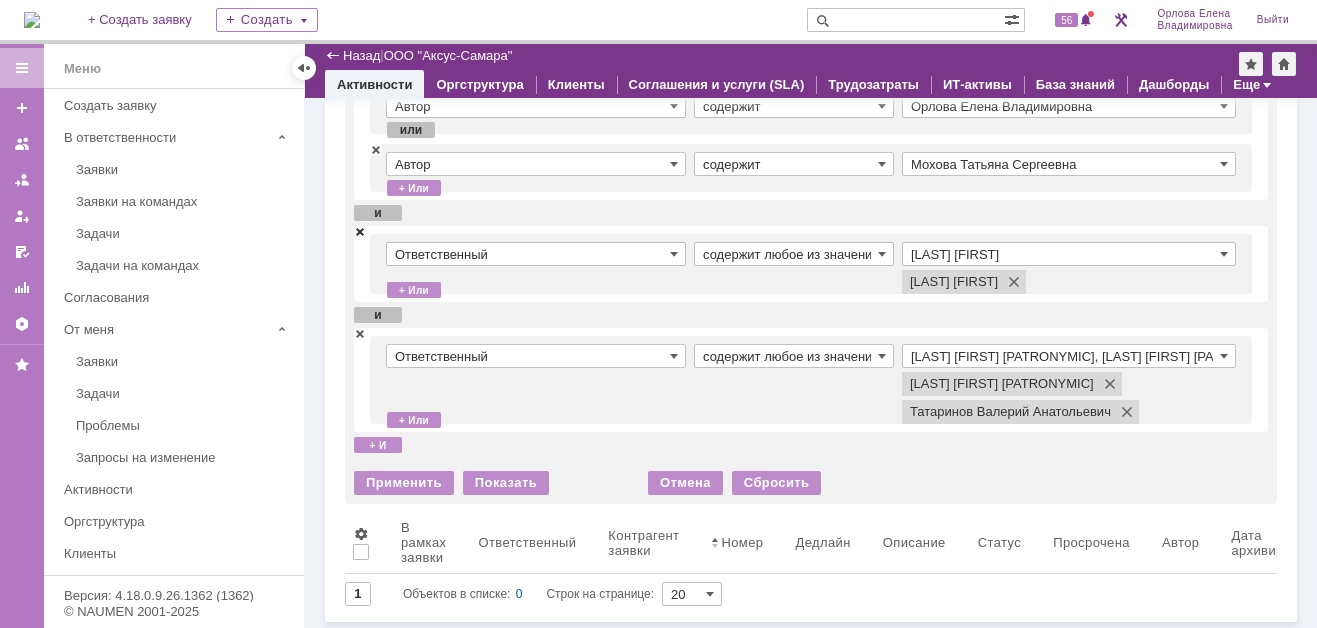 click at bounding box center (360, 231) 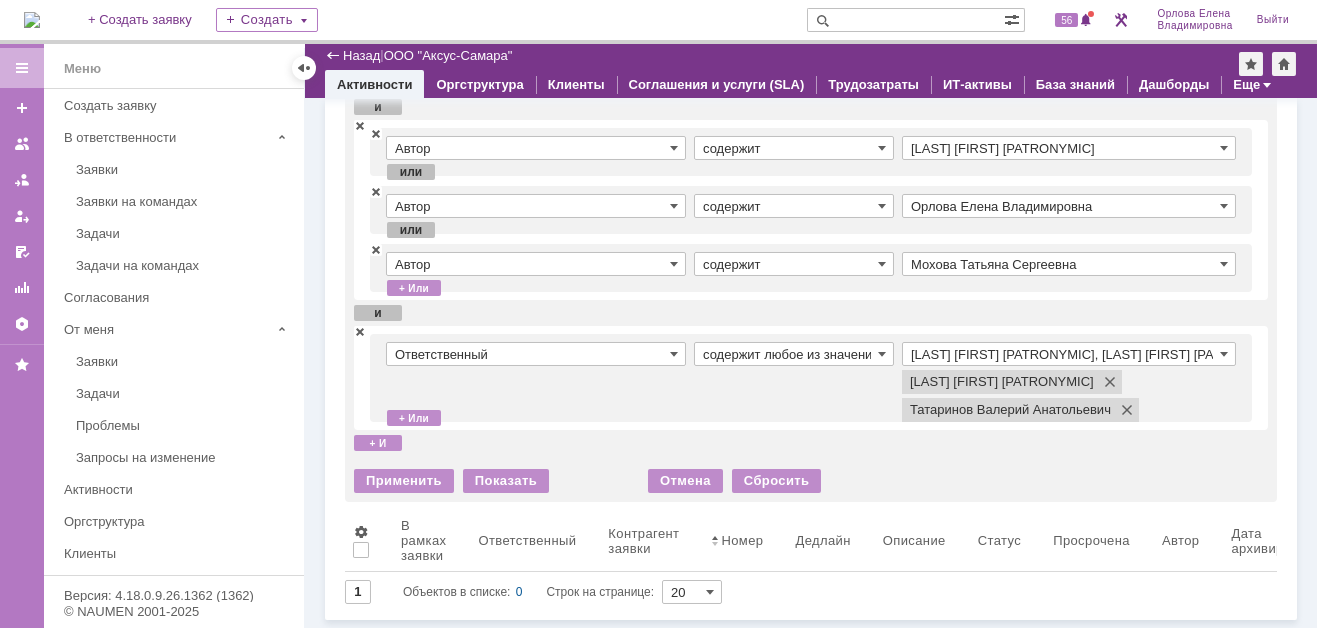 scroll, scrollTop: 235, scrollLeft: 0, axis: vertical 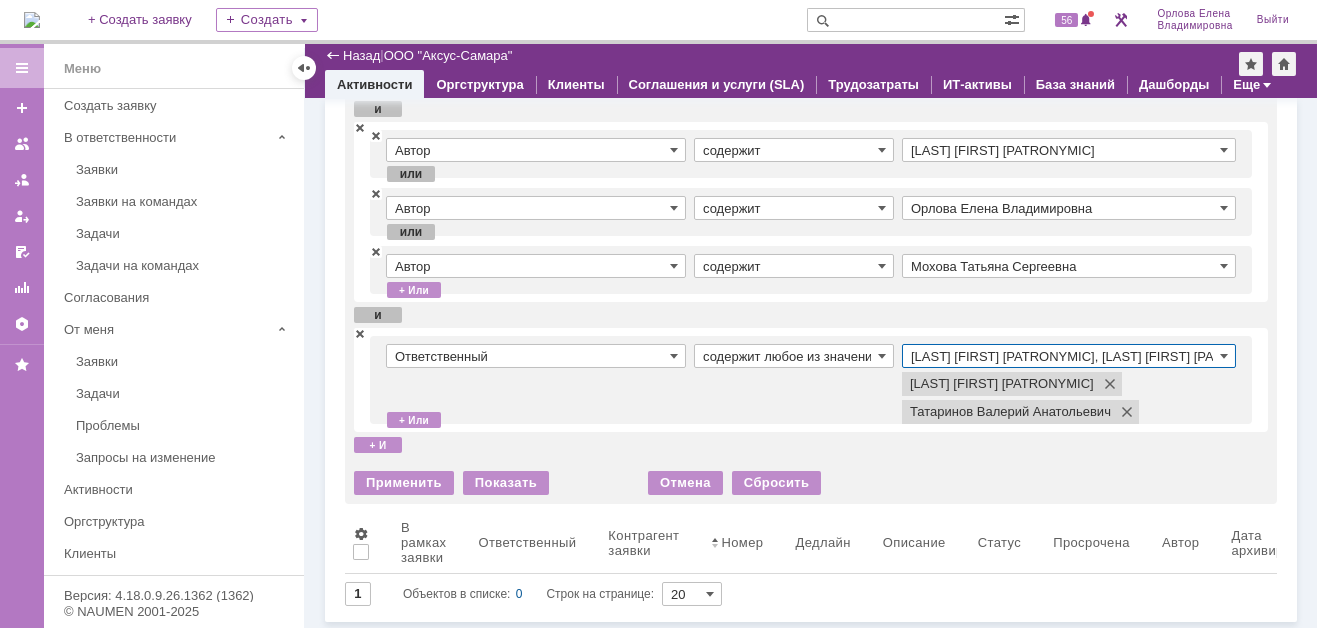 click on "Раков Константин Сергеевич, Татаринов Валерий Анатольевич" at bounding box center (1069, 356) 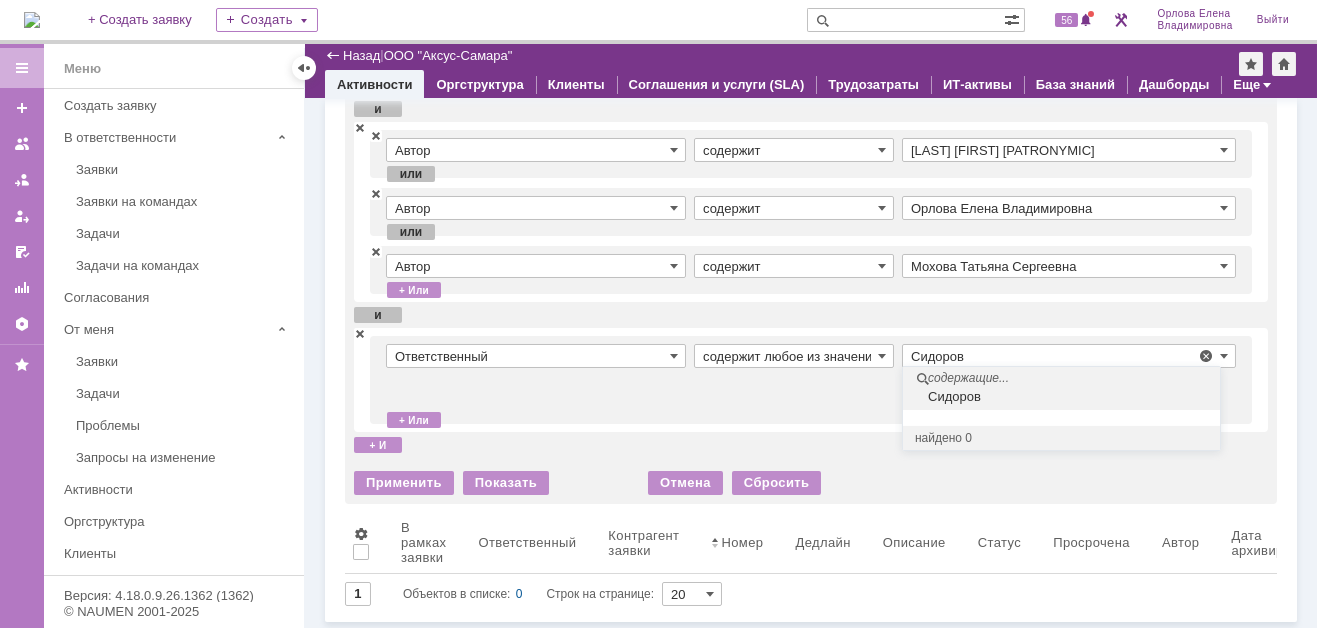 click on "Сидоров" at bounding box center (1064, 397) 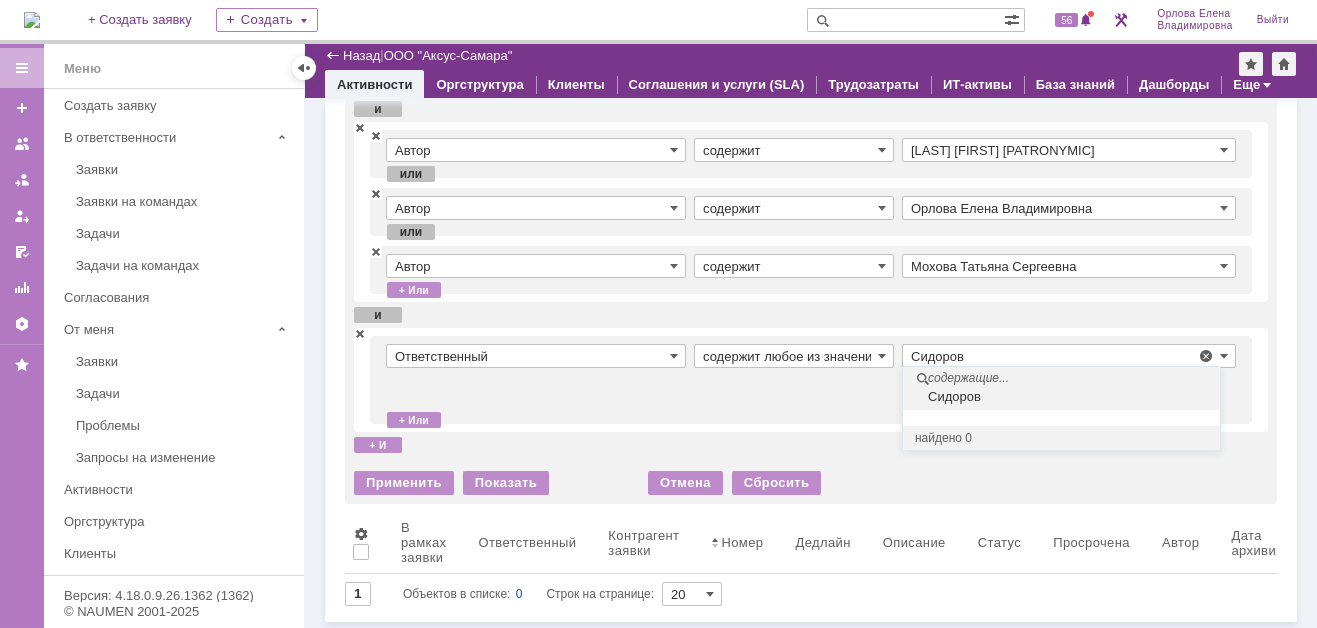 click on "содержит любое из значений" at bounding box center (798, 380) 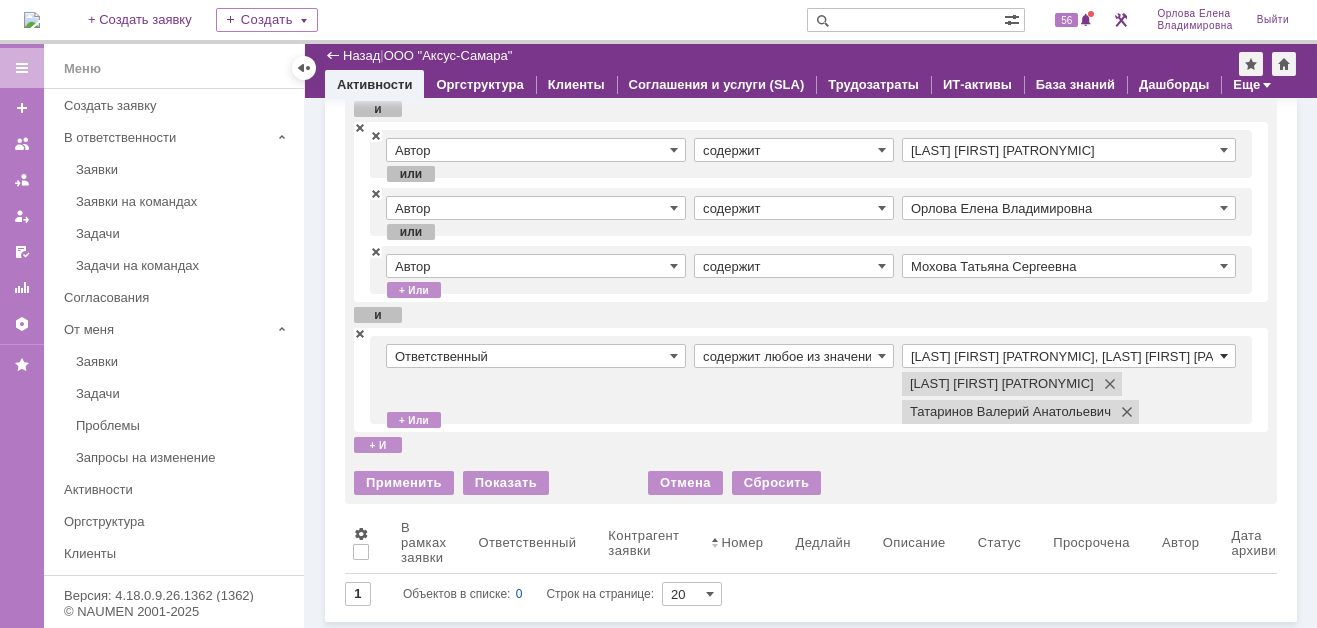 click at bounding box center (1224, 356) 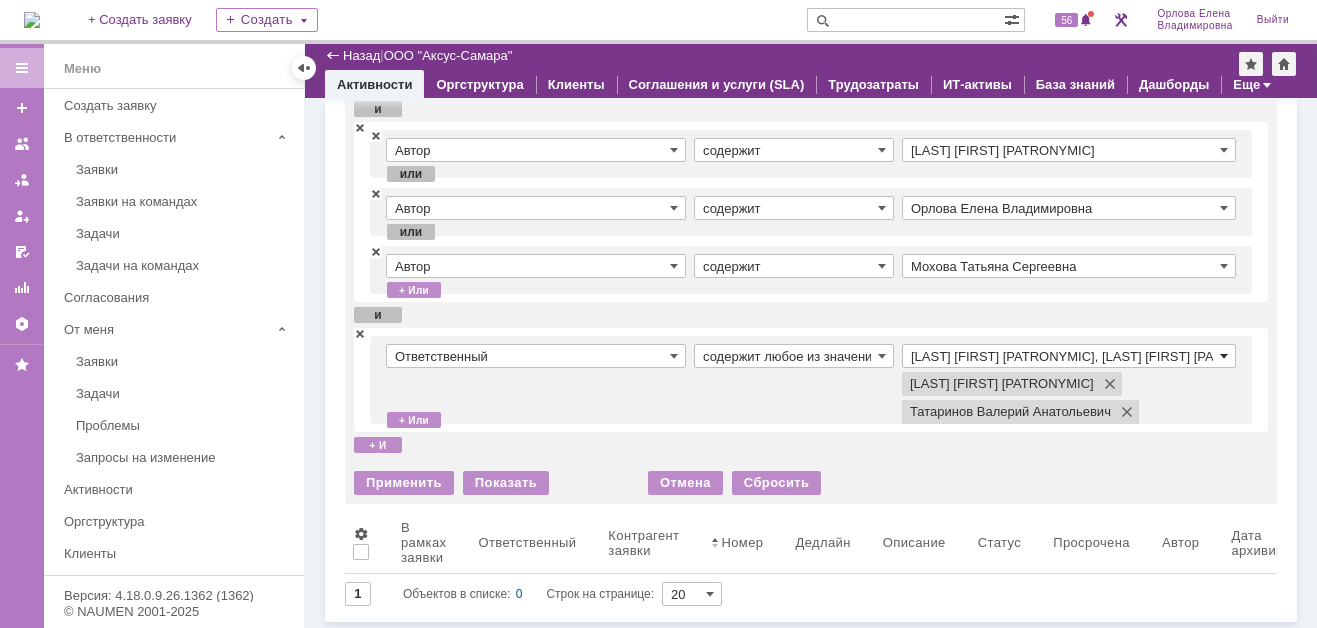 scroll, scrollTop: 0, scrollLeft: 0, axis: both 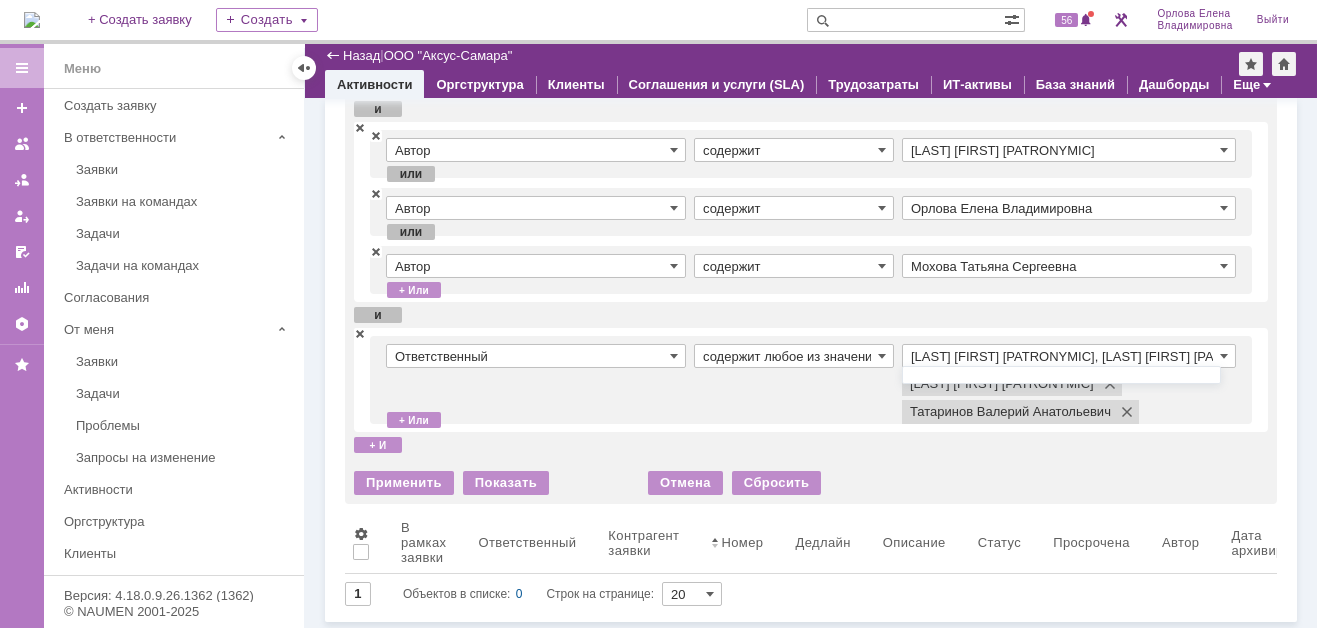 click on "Раков Константин Сергеевич, Татаринов Валерий Анатольевич" at bounding box center [1069, 356] 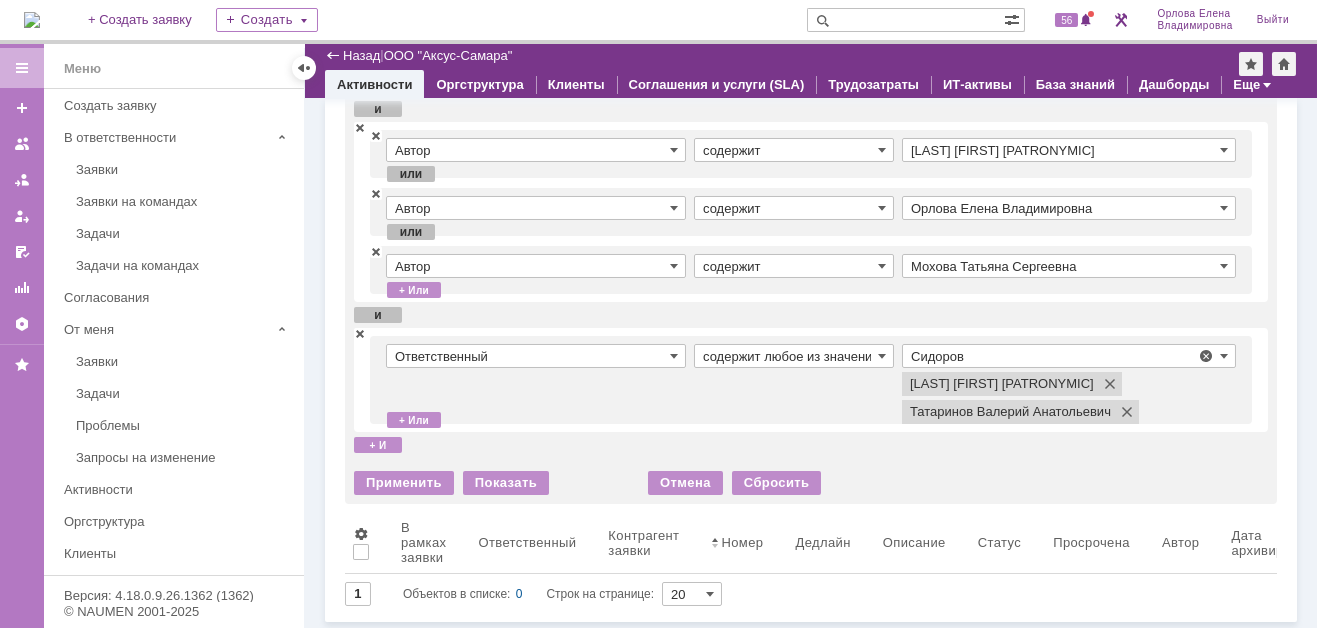 click on "Применить Показать Отмена Сбросить" at bounding box center [811, 479] 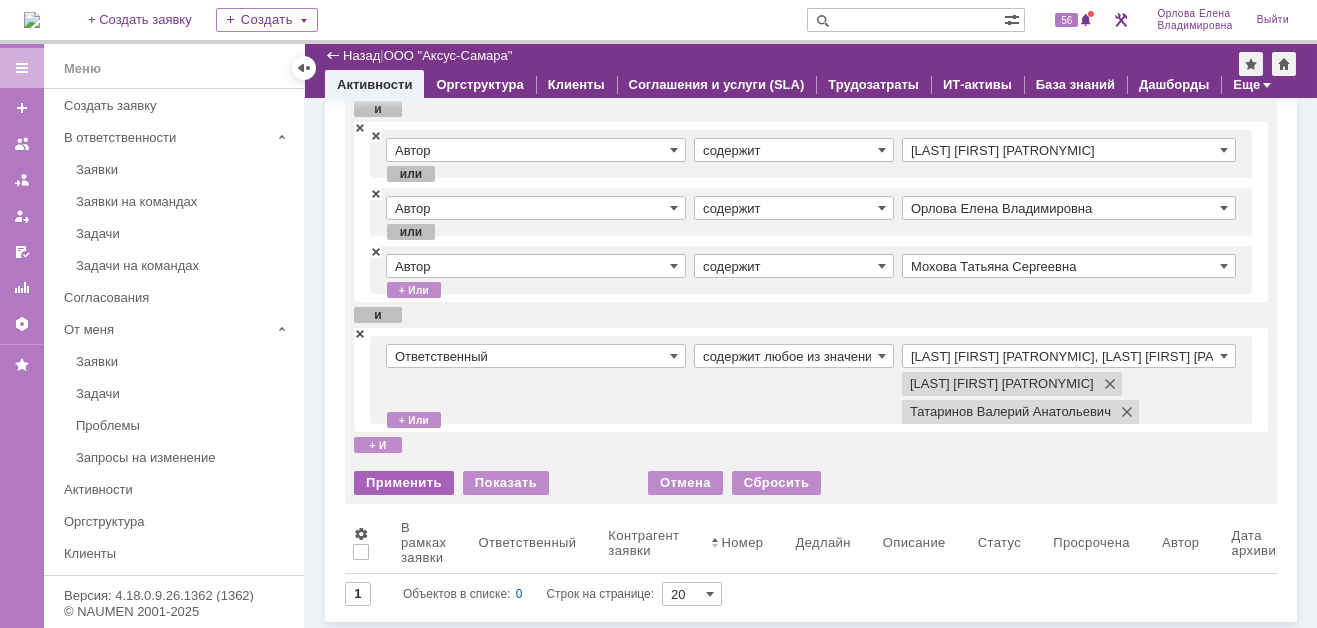 click on "Применить" at bounding box center (404, 483) 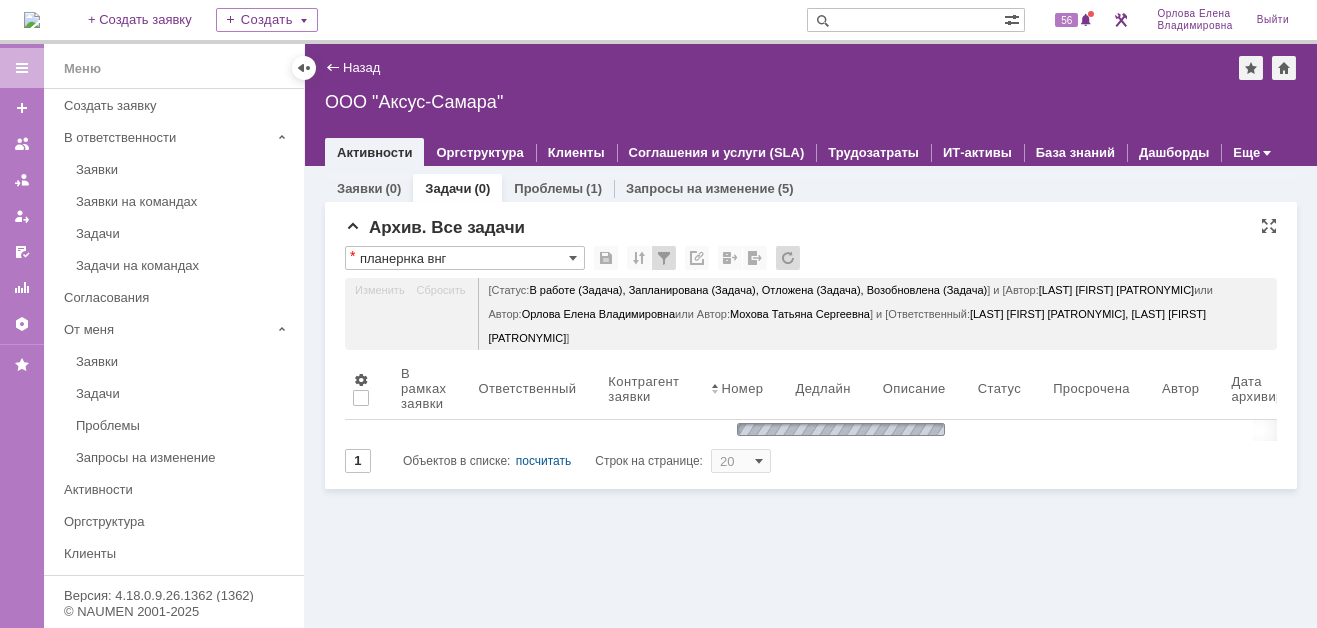 scroll, scrollTop: 0, scrollLeft: 0, axis: both 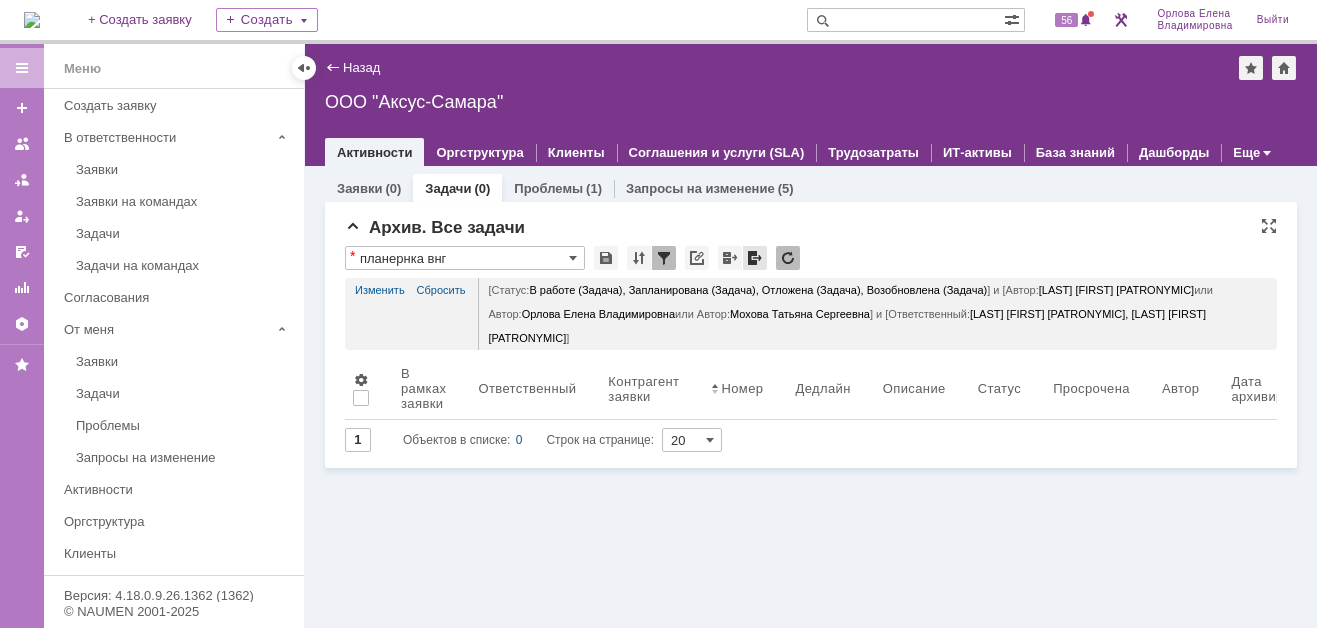 click at bounding box center [755, 258] 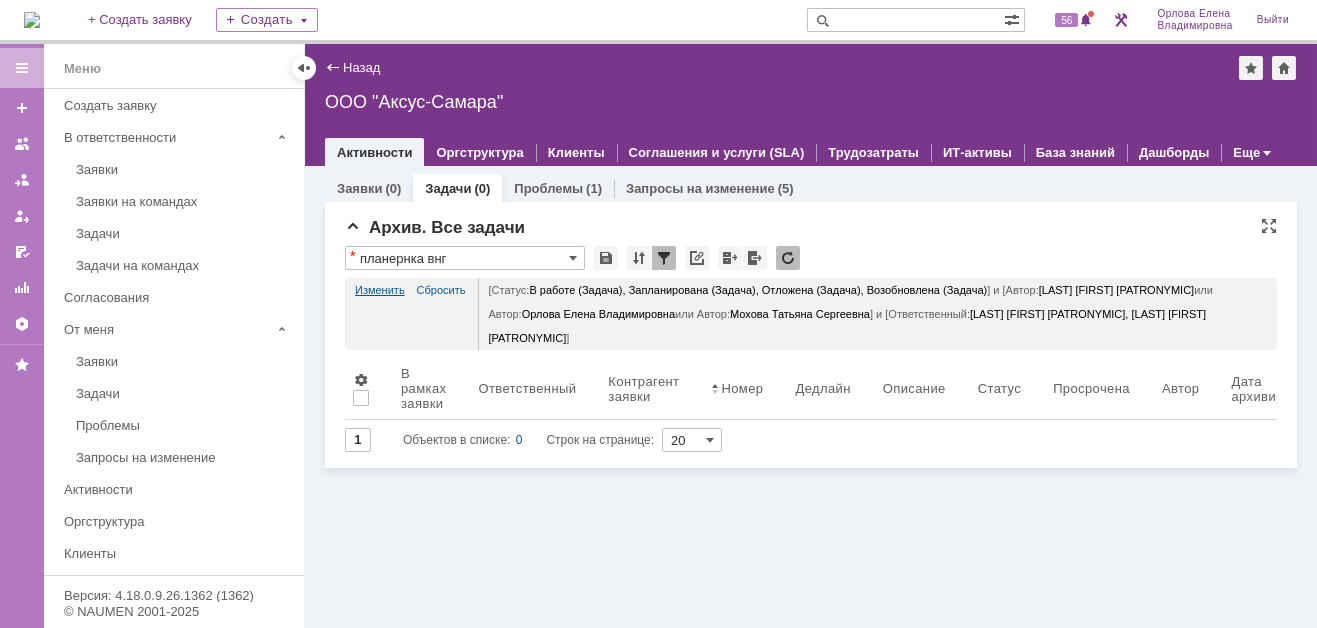 click on "Изменить" at bounding box center (380, 290) 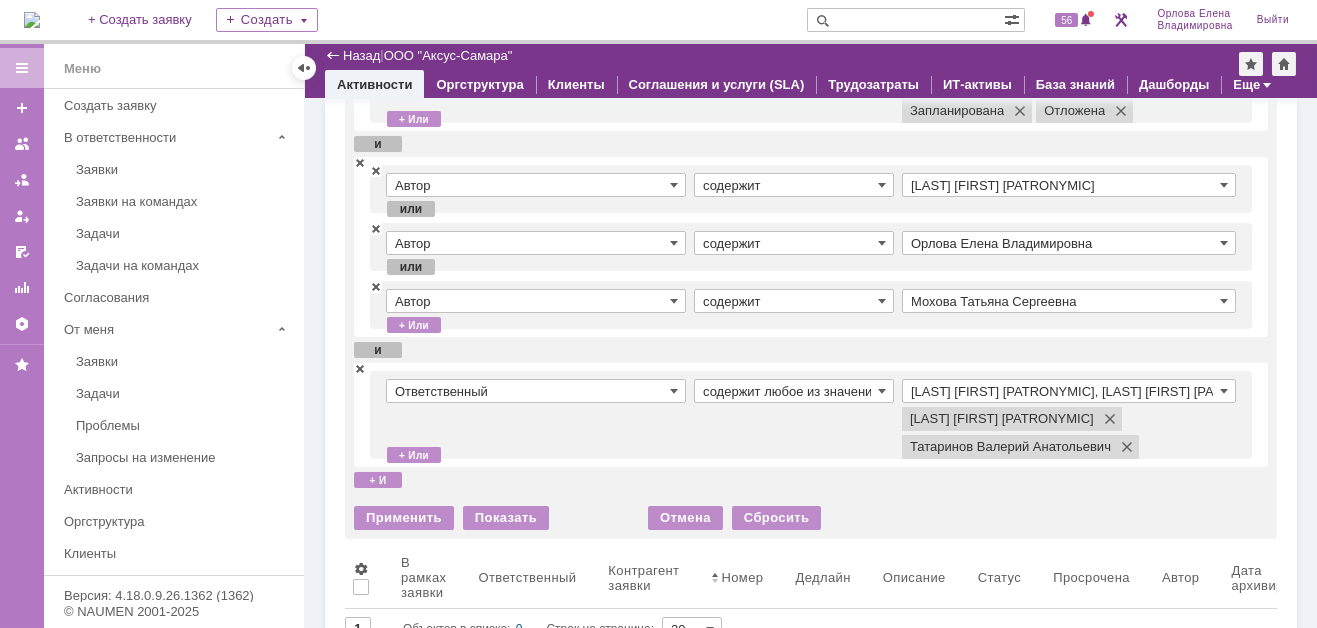 scroll, scrollTop: 235, scrollLeft: 0, axis: vertical 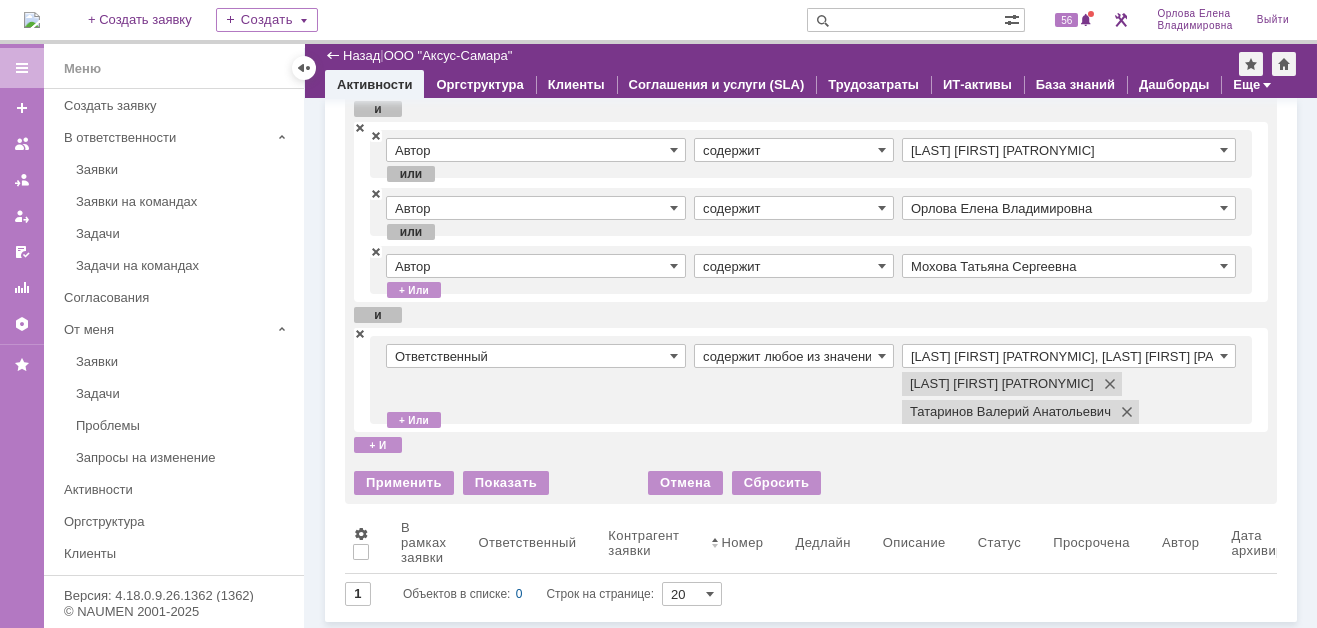 click on "содержит любое из значений" at bounding box center [794, 356] 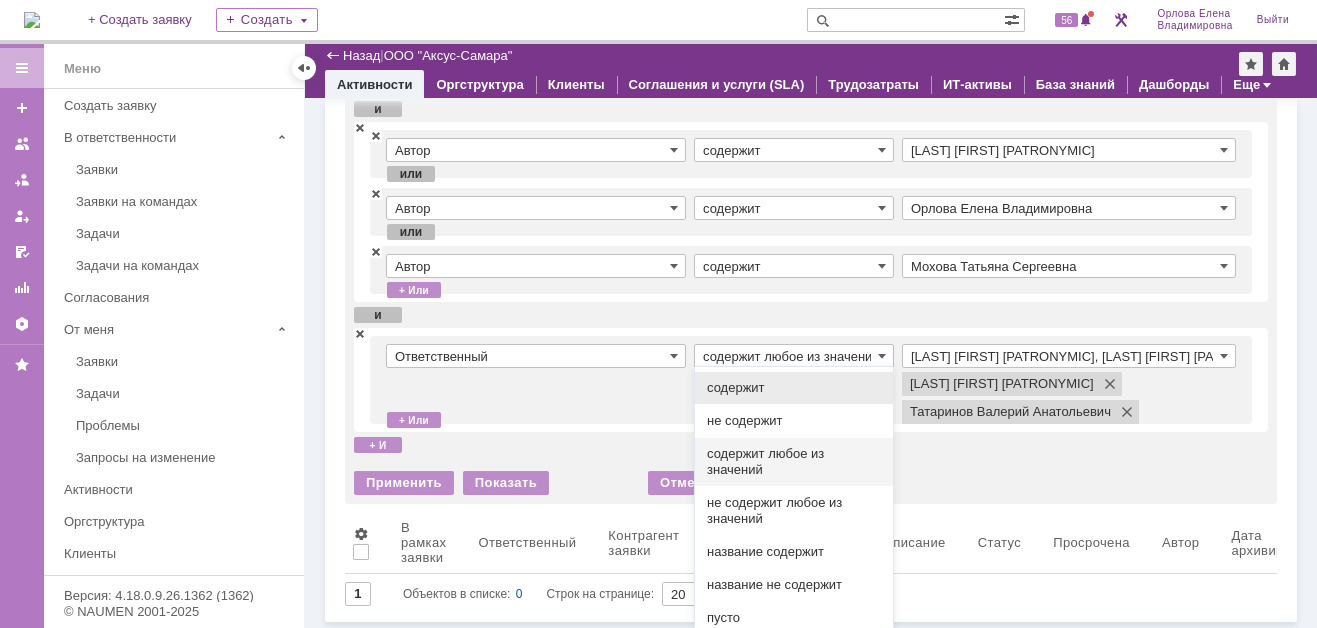 scroll, scrollTop: 242, scrollLeft: 0, axis: vertical 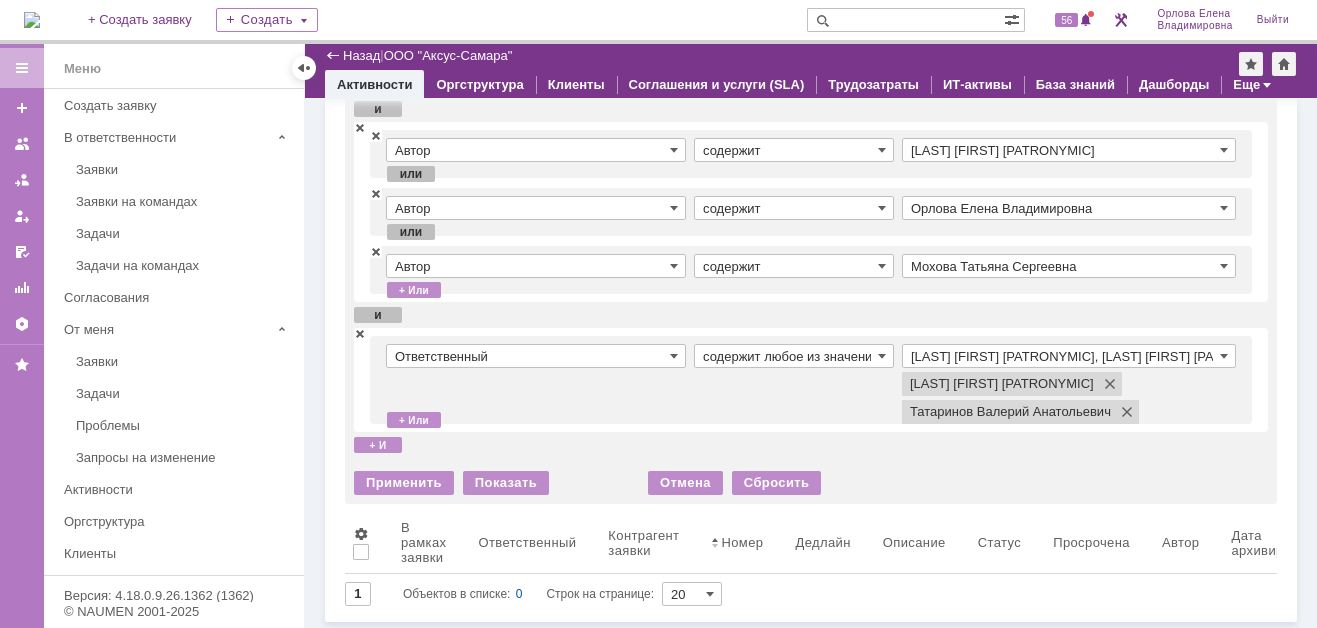 type on "содержит любое из значений" 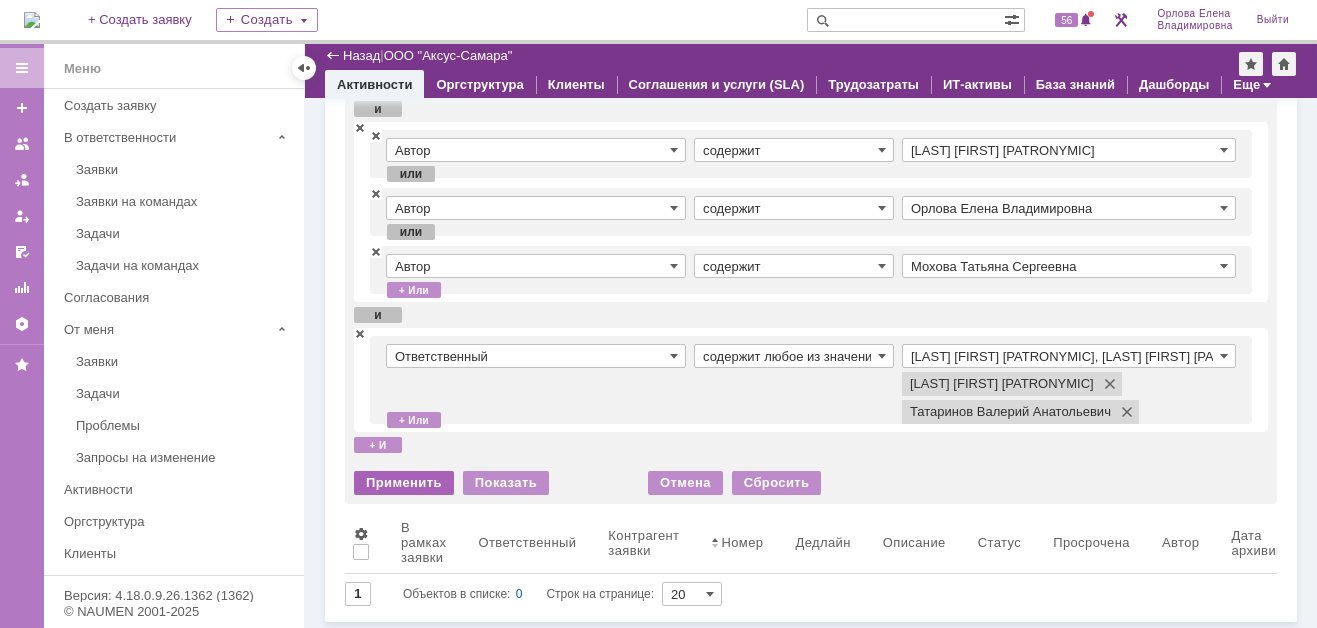 click on "Применить" at bounding box center [404, 483] 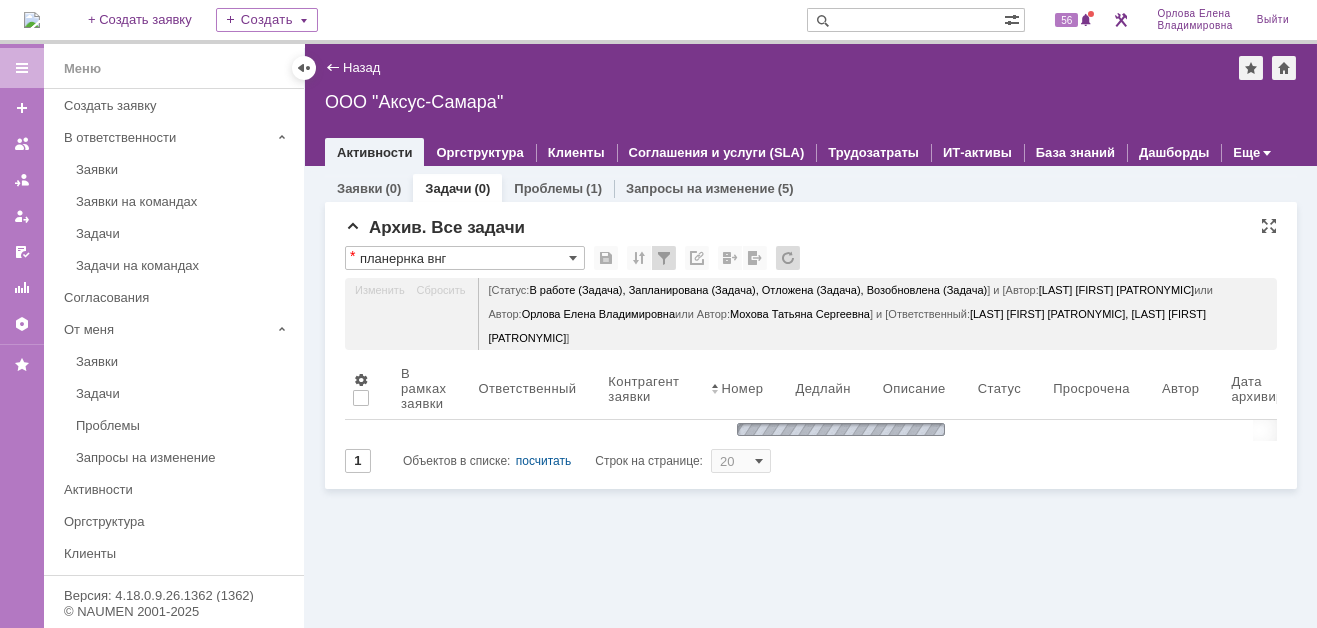 scroll, scrollTop: 0, scrollLeft: 0, axis: both 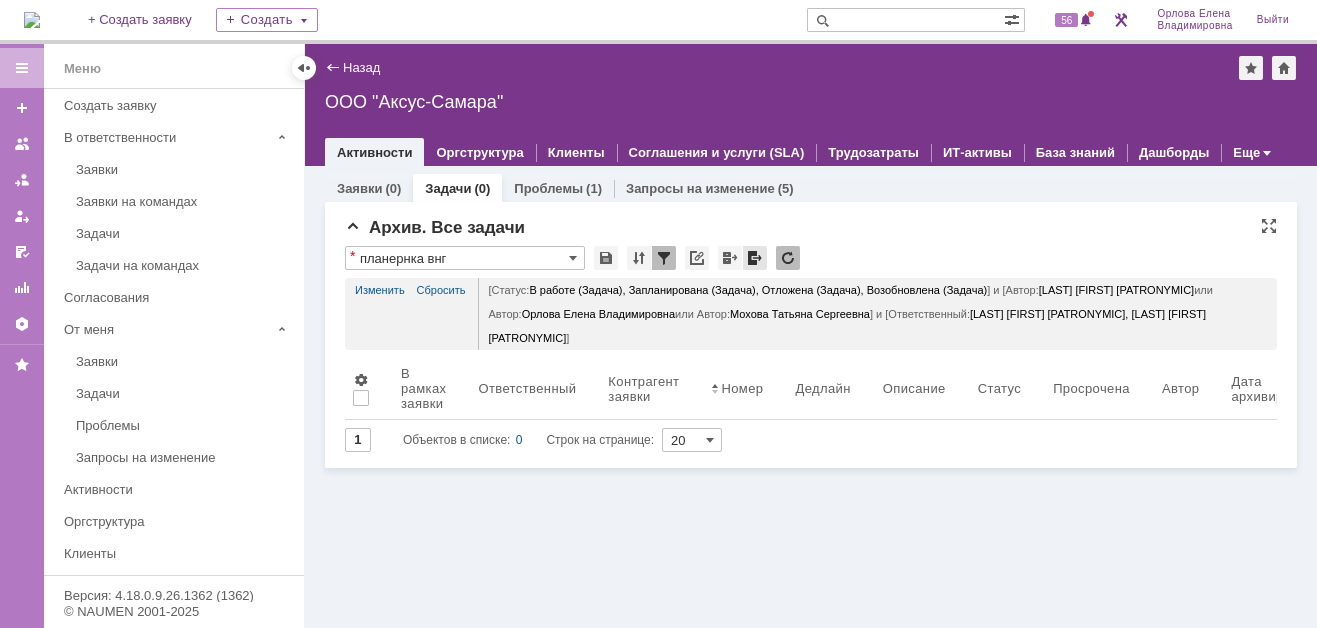 click at bounding box center [755, 258] 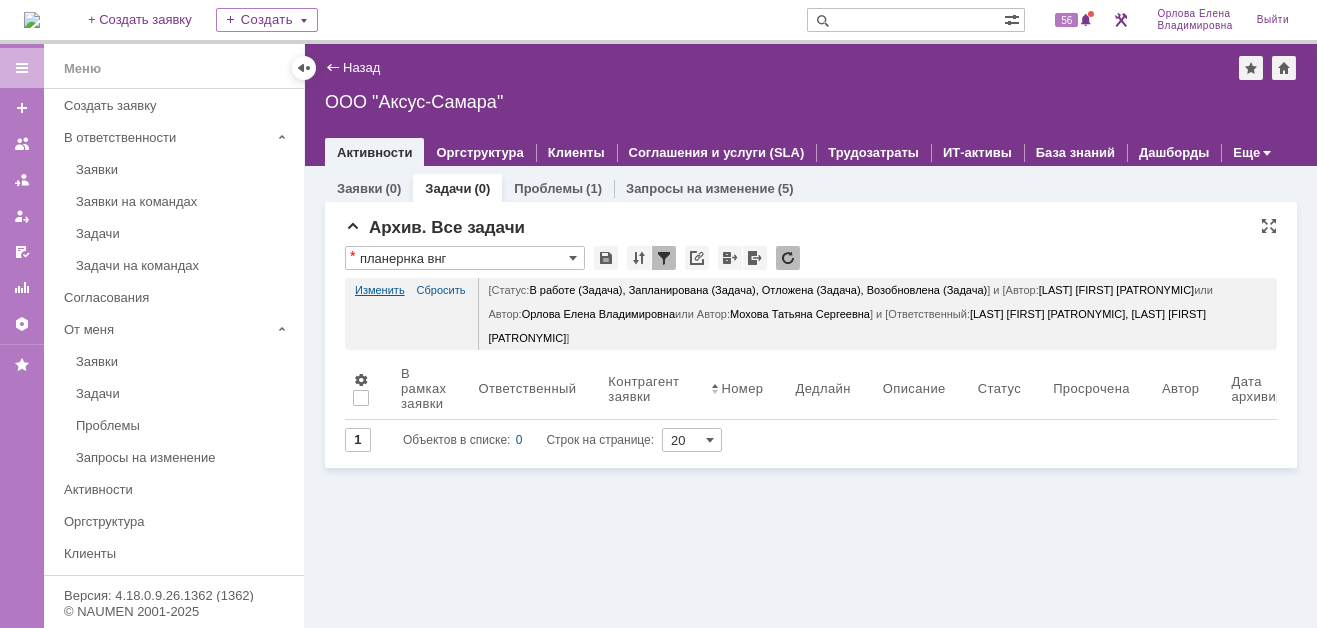 click on "Изменить" at bounding box center (380, 290) 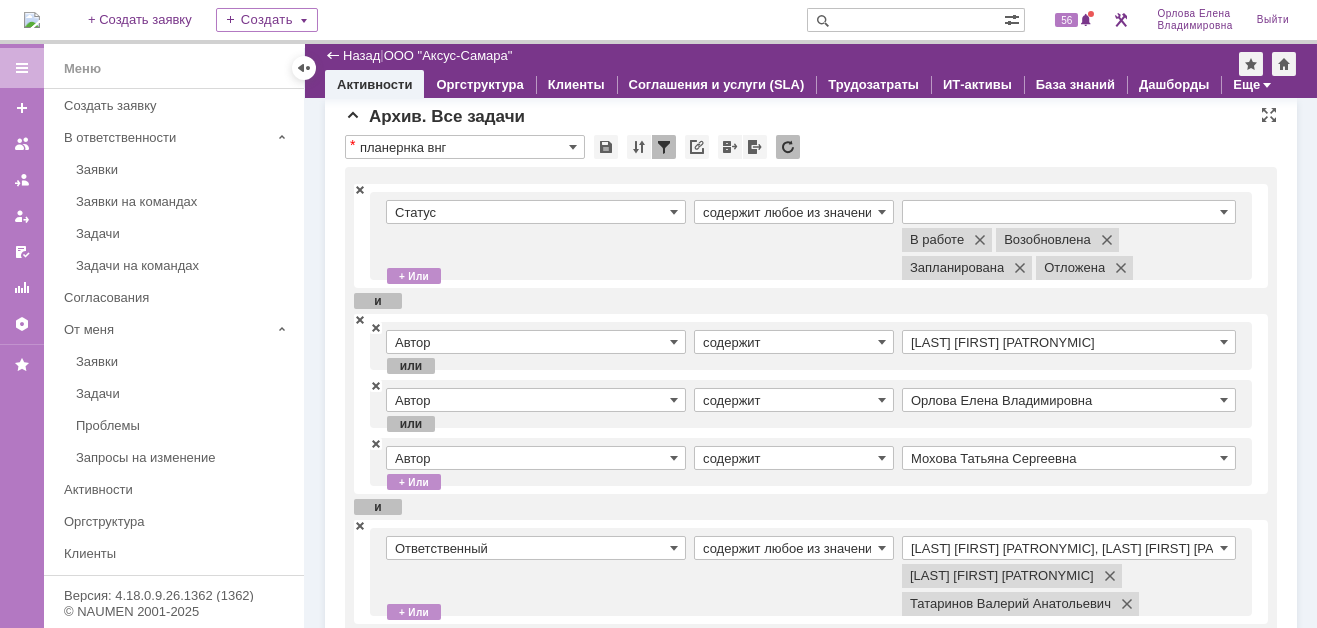 scroll, scrollTop: 0, scrollLeft: 0, axis: both 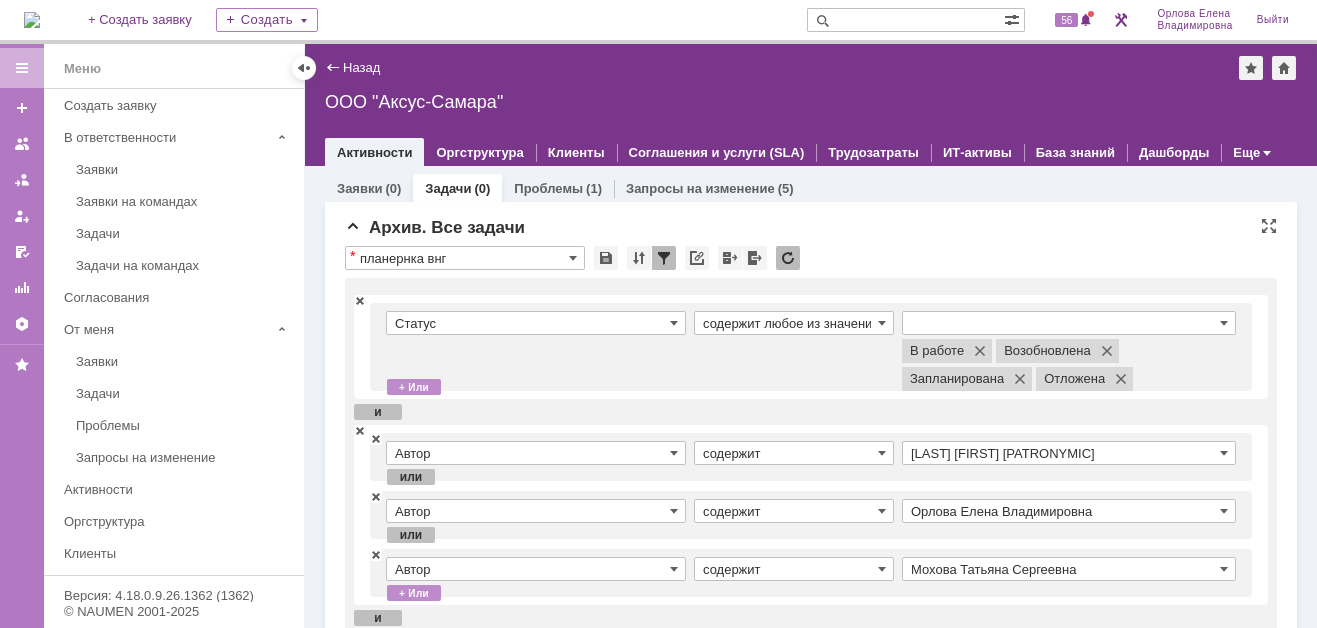 click at bounding box center (664, 258) 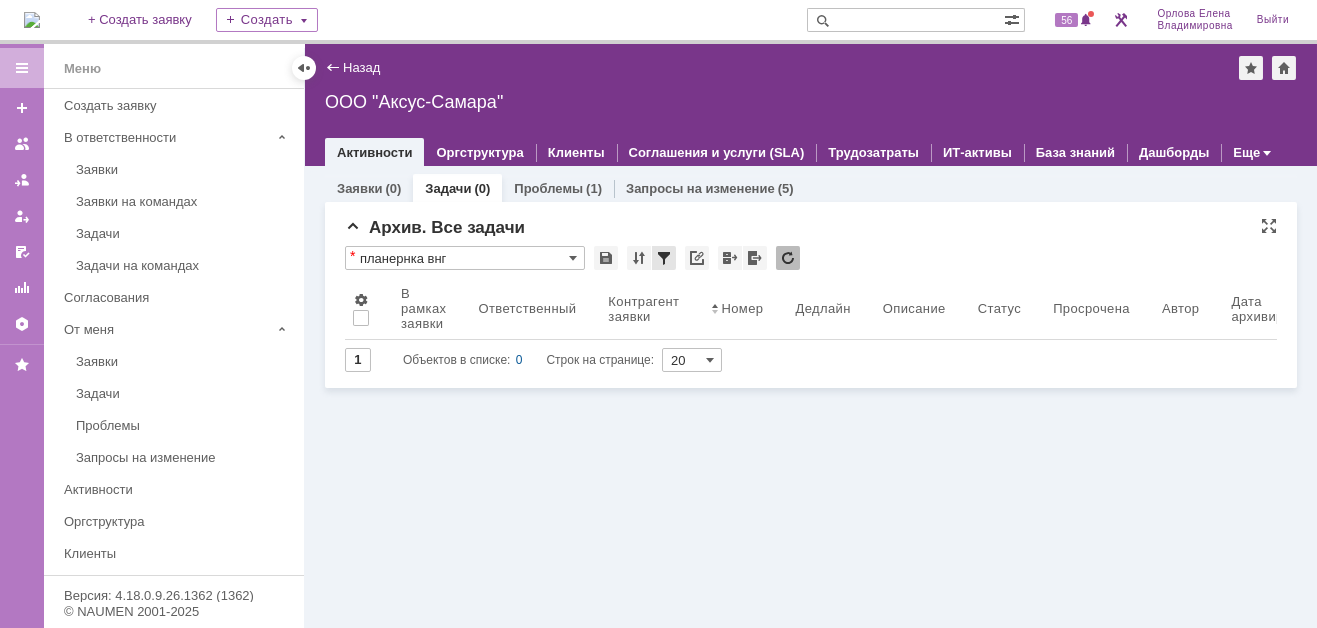 click at bounding box center [664, 258] 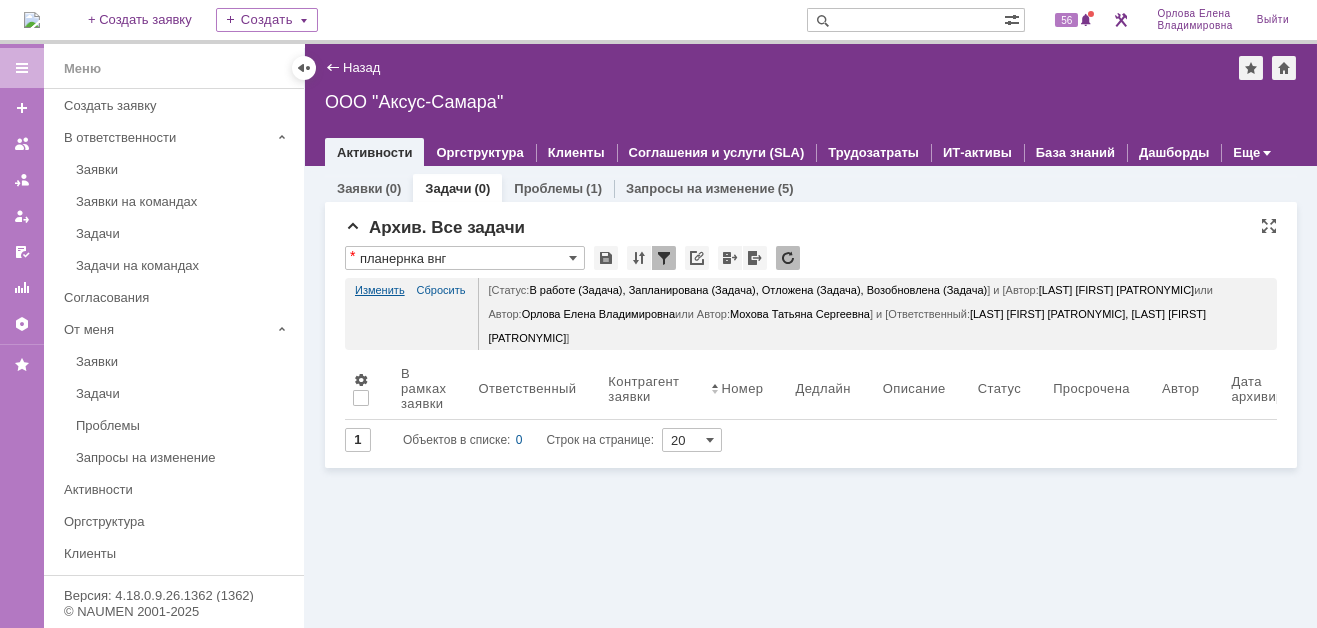 click on "Изменить" at bounding box center (380, 290) 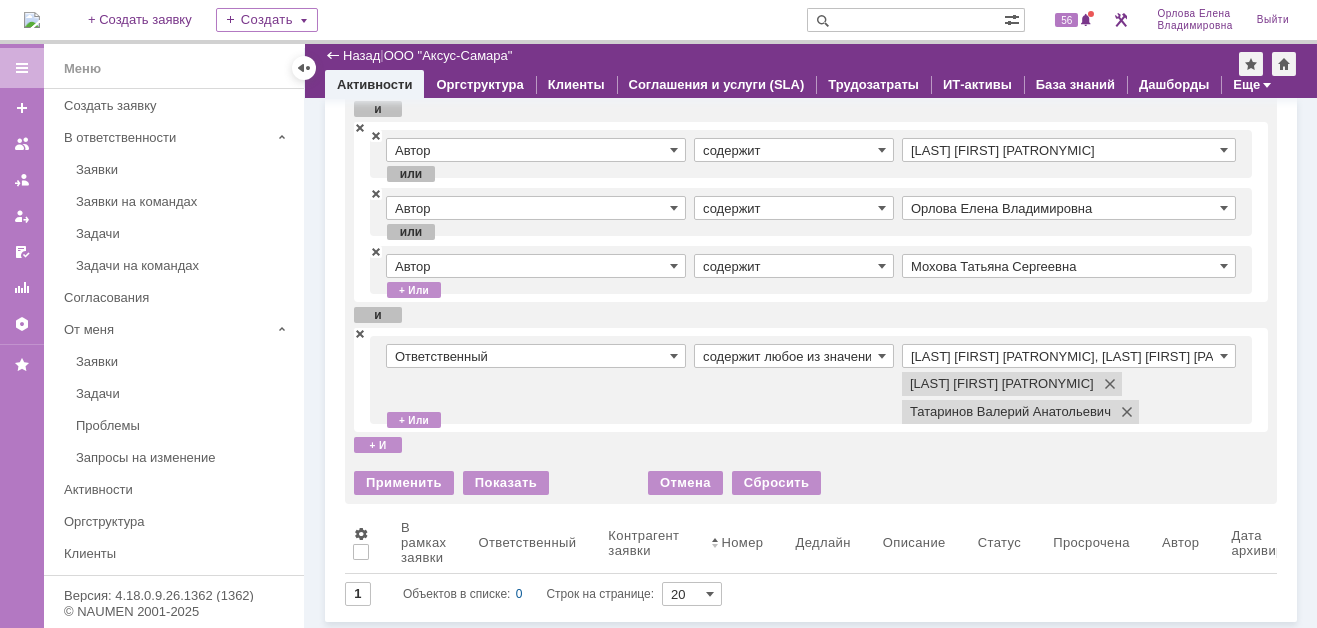 scroll, scrollTop: 235, scrollLeft: 0, axis: vertical 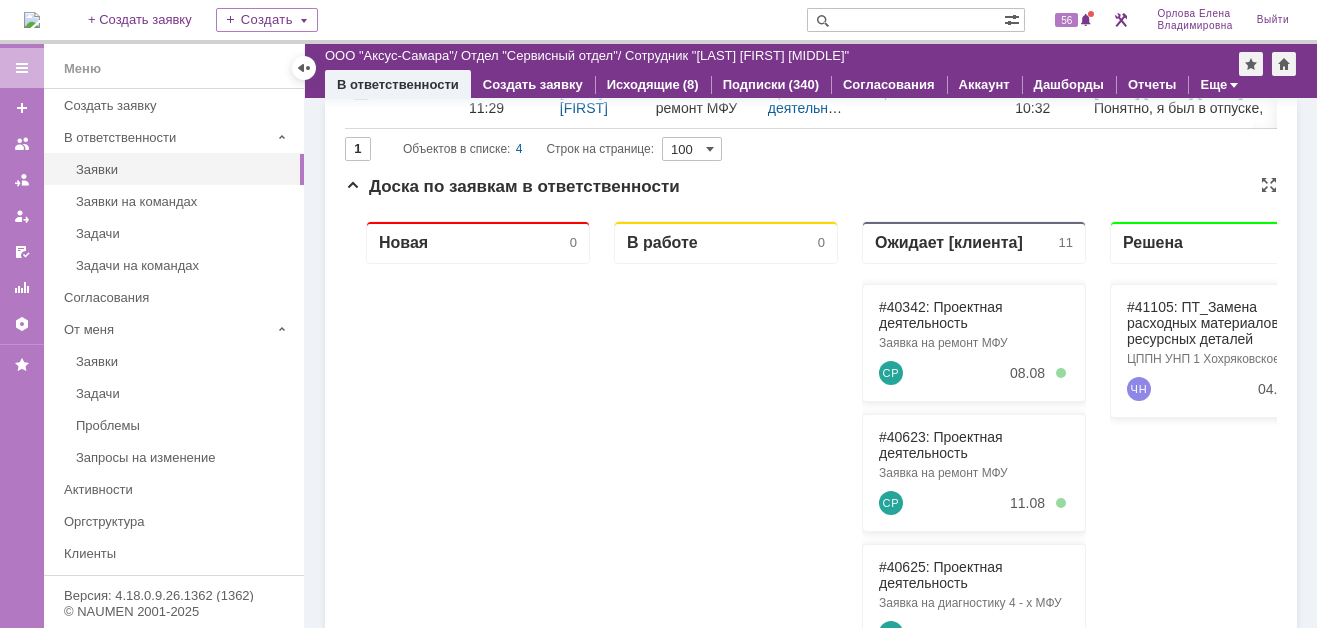 click at bounding box center [478, 626] 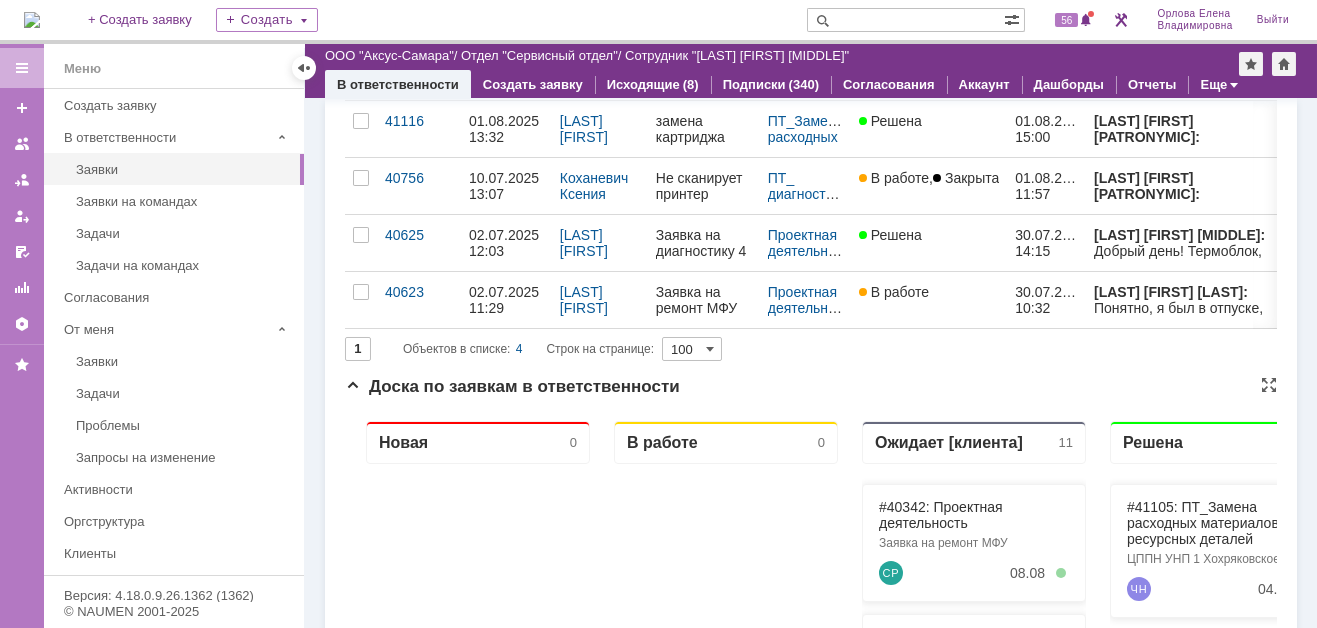scroll, scrollTop: 0, scrollLeft: 0, axis: both 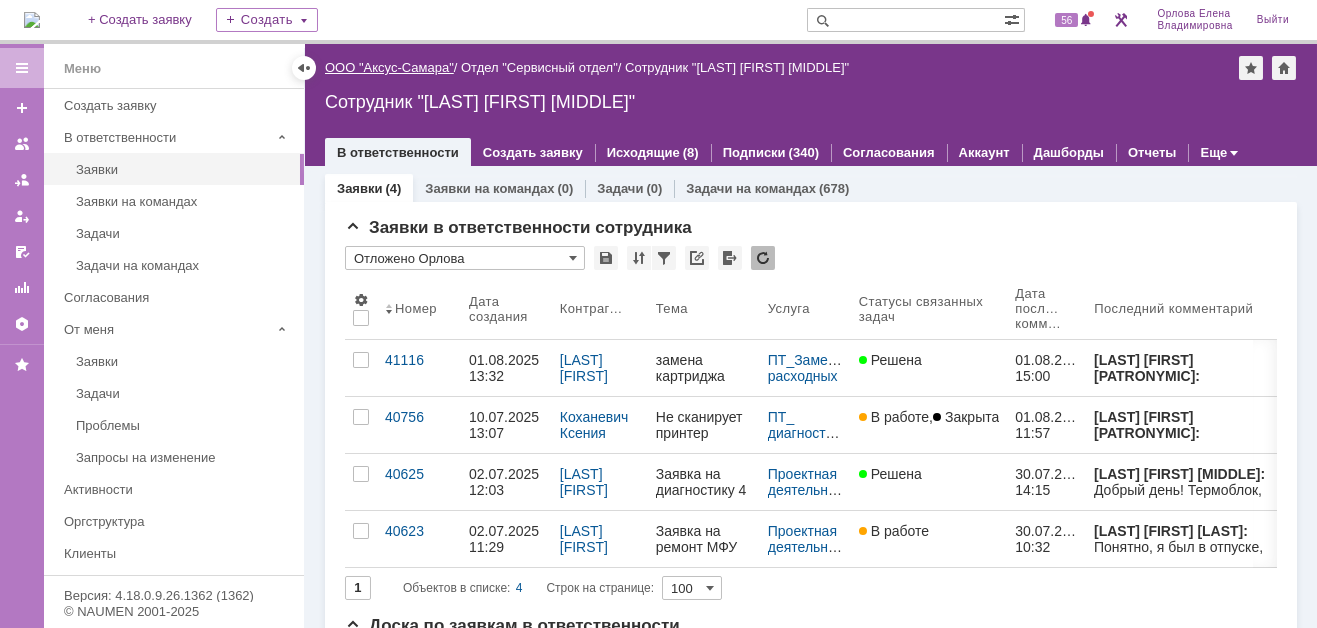 click on "ООО "Аксус-Самара"" at bounding box center [389, 67] 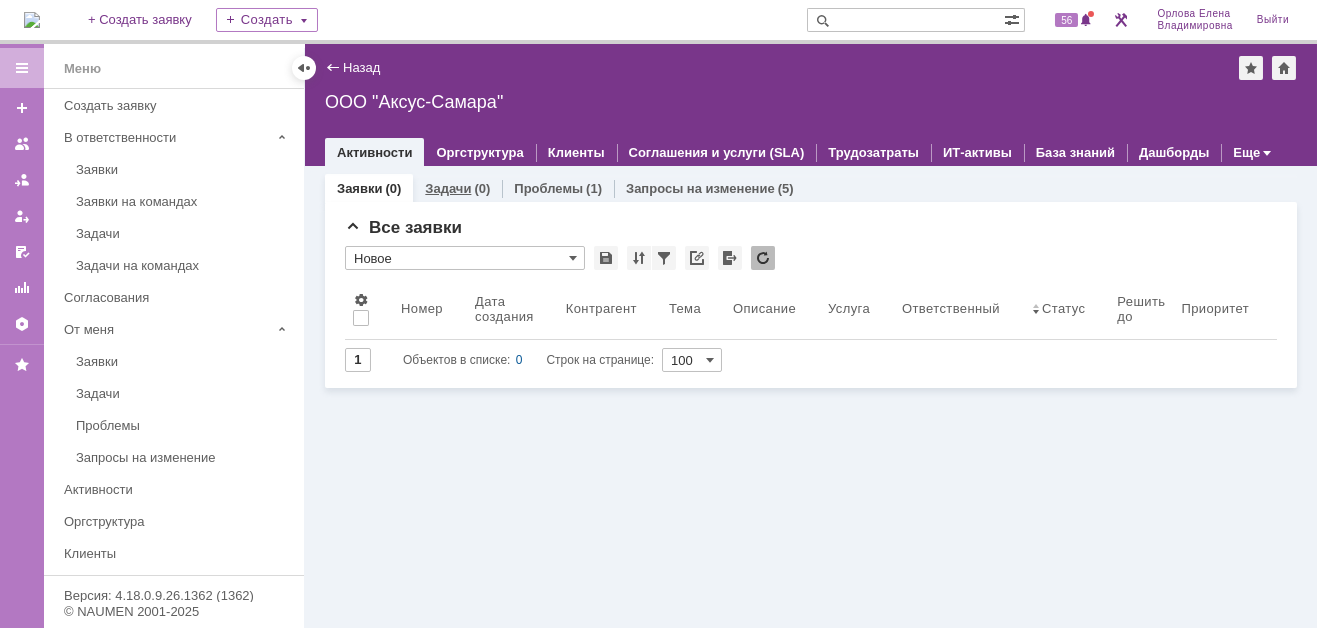 click on "Задачи" at bounding box center (448, 188) 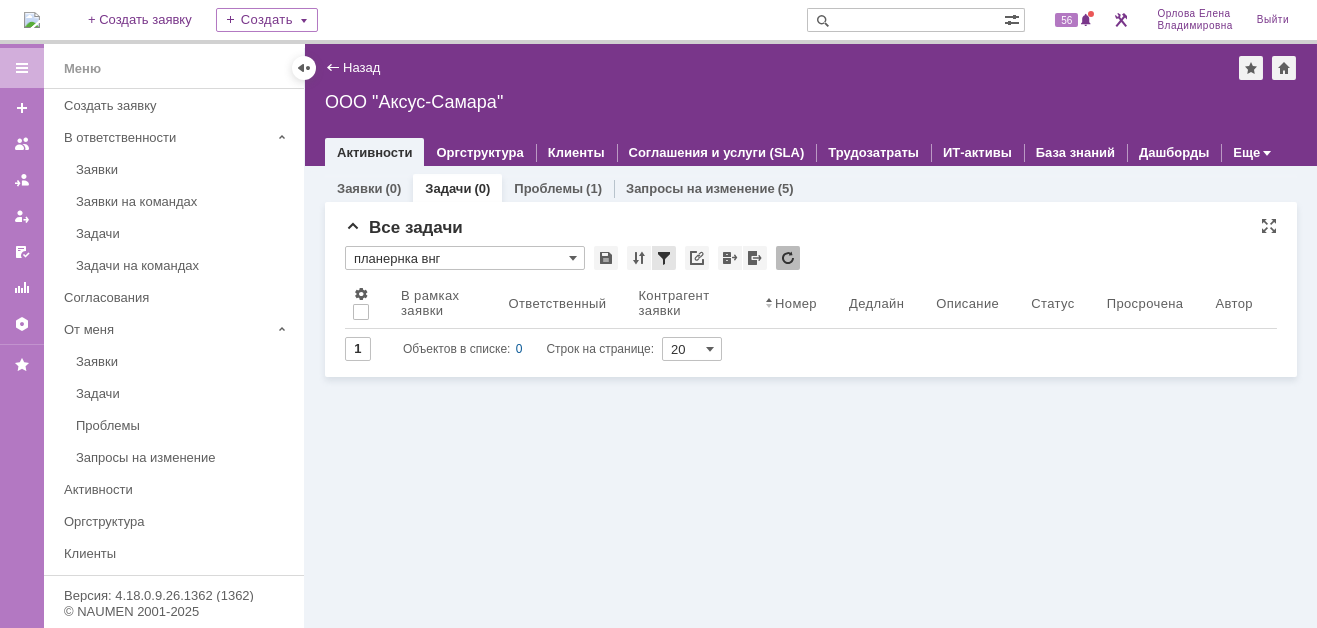 click at bounding box center (664, 258) 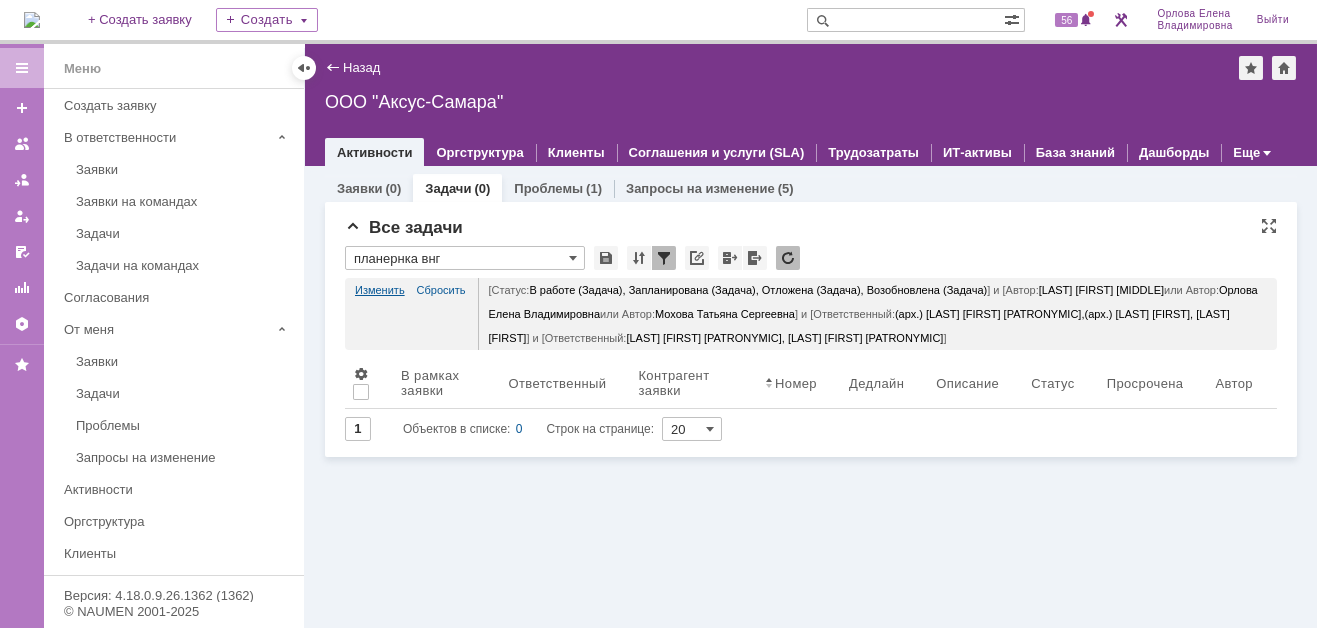 click on "Изменить" at bounding box center [380, 290] 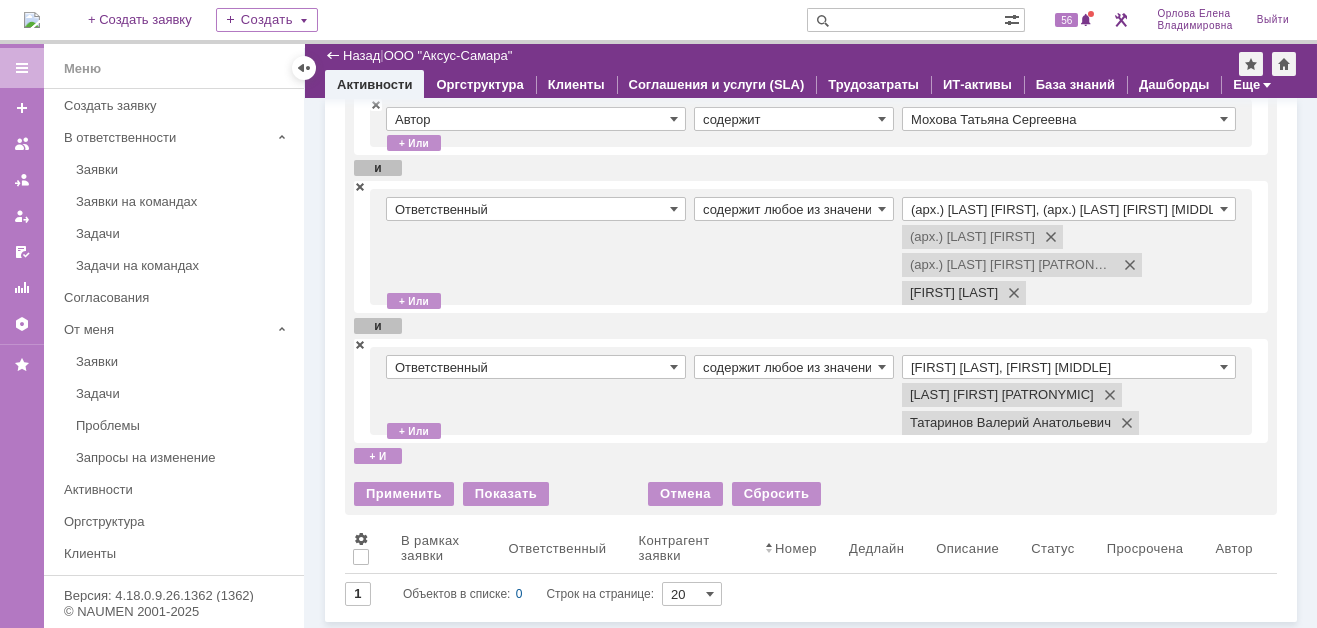 scroll, scrollTop: 382, scrollLeft: 0, axis: vertical 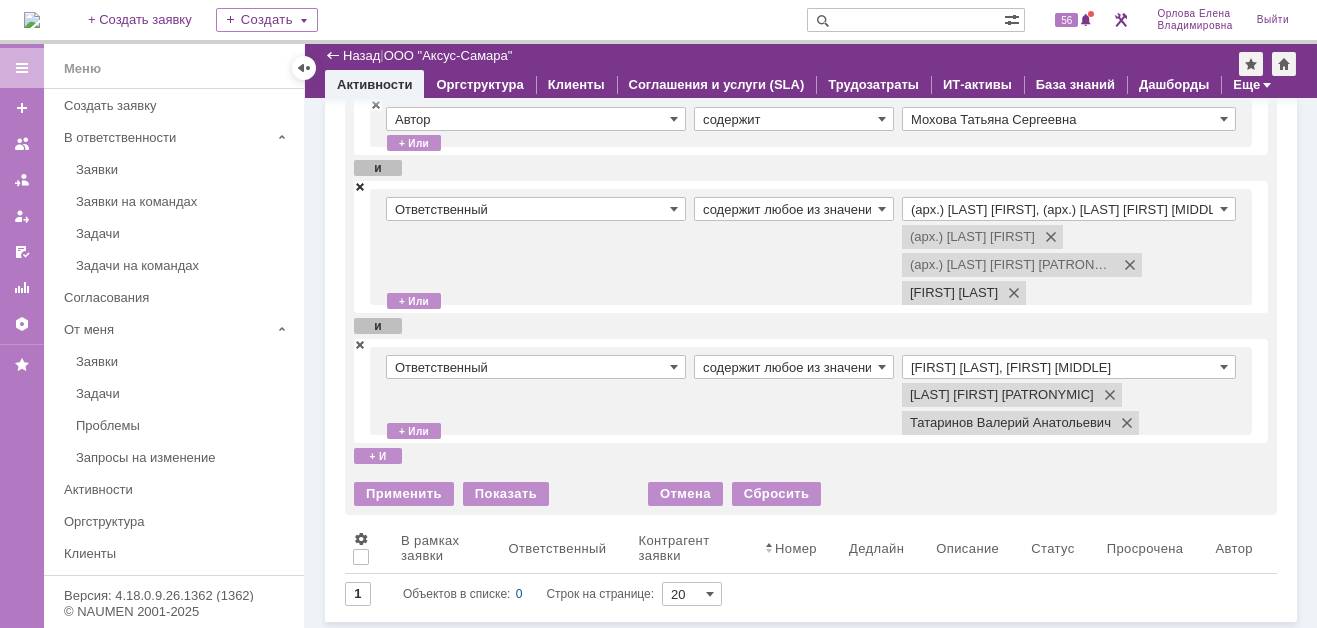 click at bounding box center (360, 186) 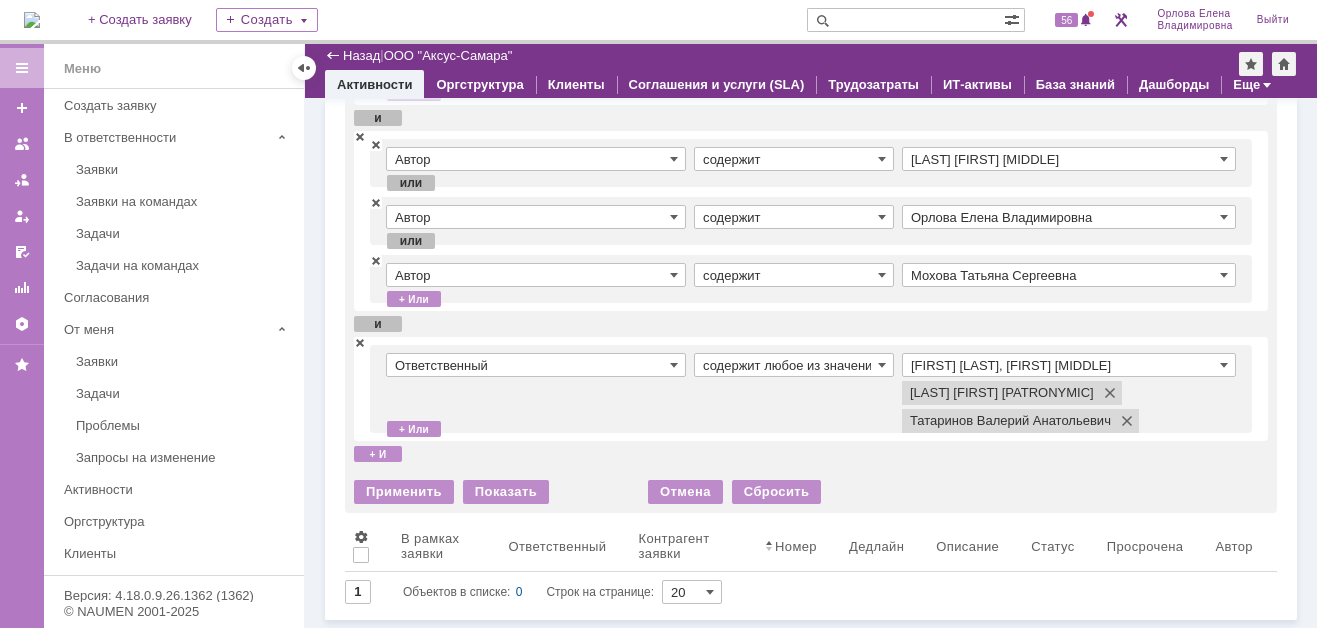 scroll, scrollTop: 224, scrollLeft: 0, axis: vertical 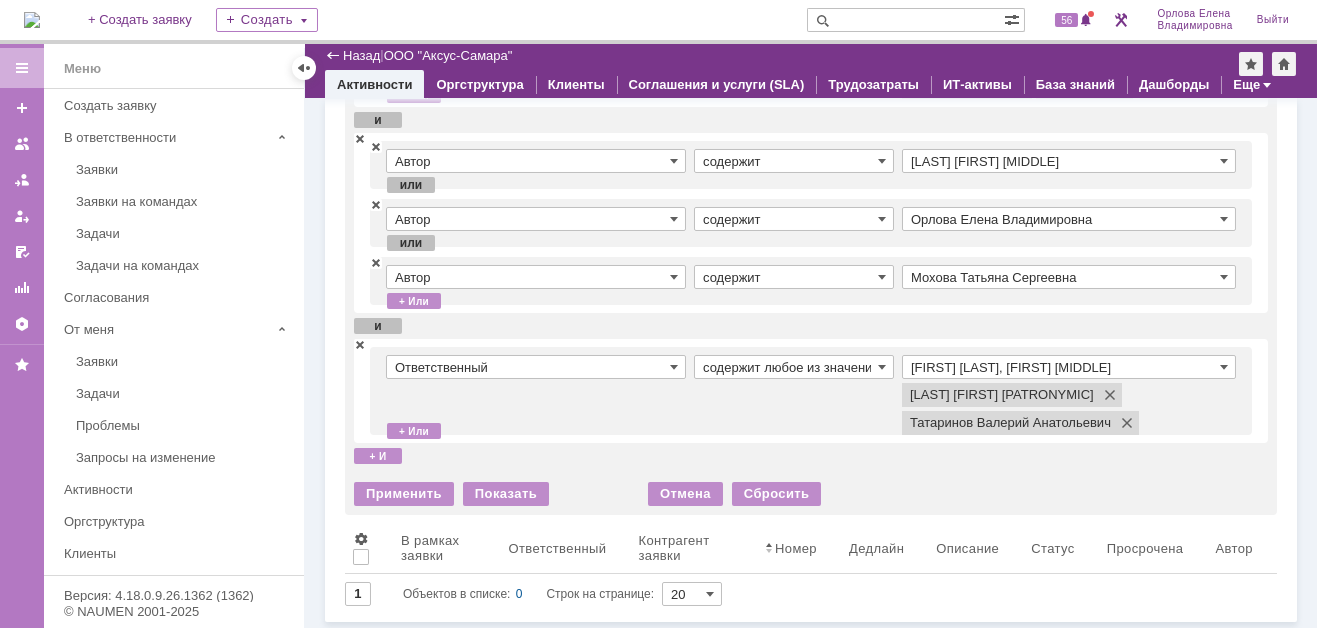 click on "Раков Константин Сергеевич, Татаринов Валерий Анатольевич" at bounding box center (1069, 367) 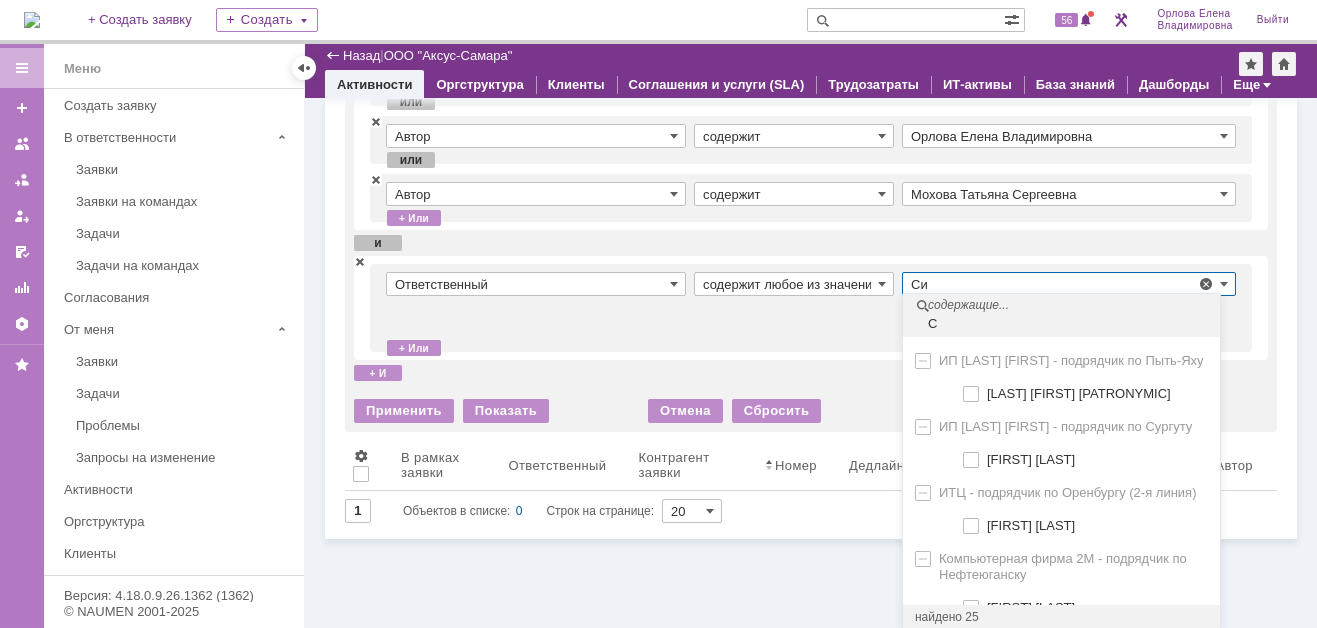 scroll, scrollTop: 224, scrollLeft: 0, axis: vertical 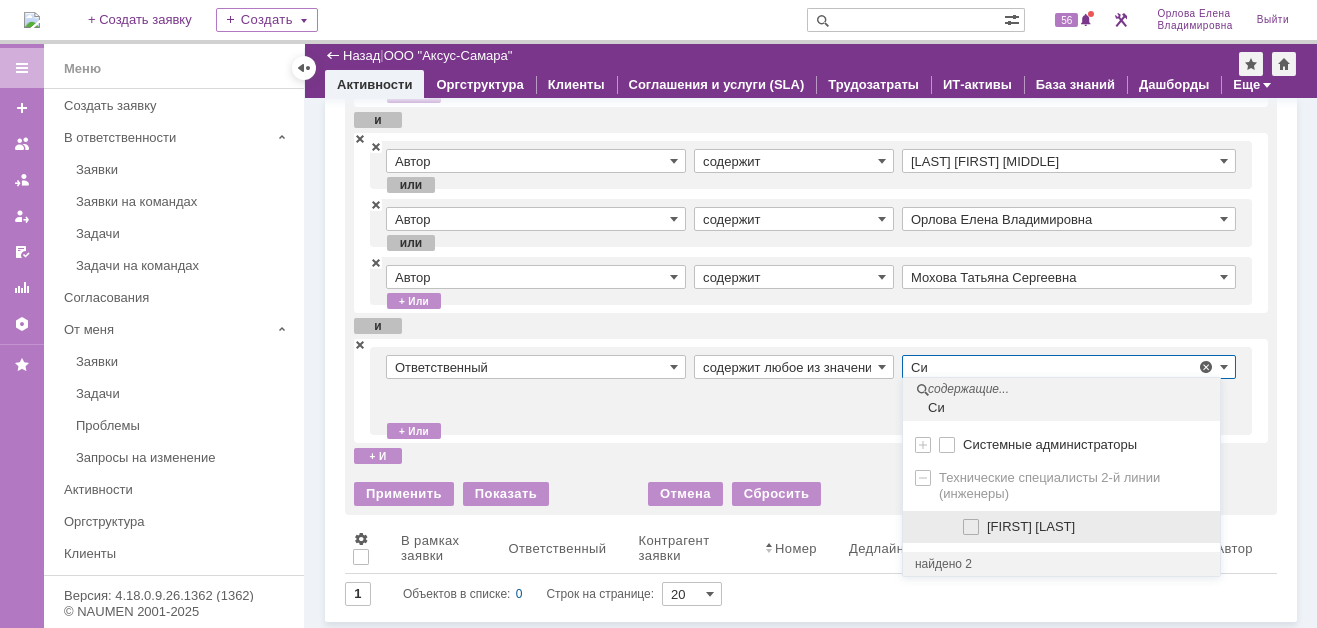 click at bounding box center [987, 524] 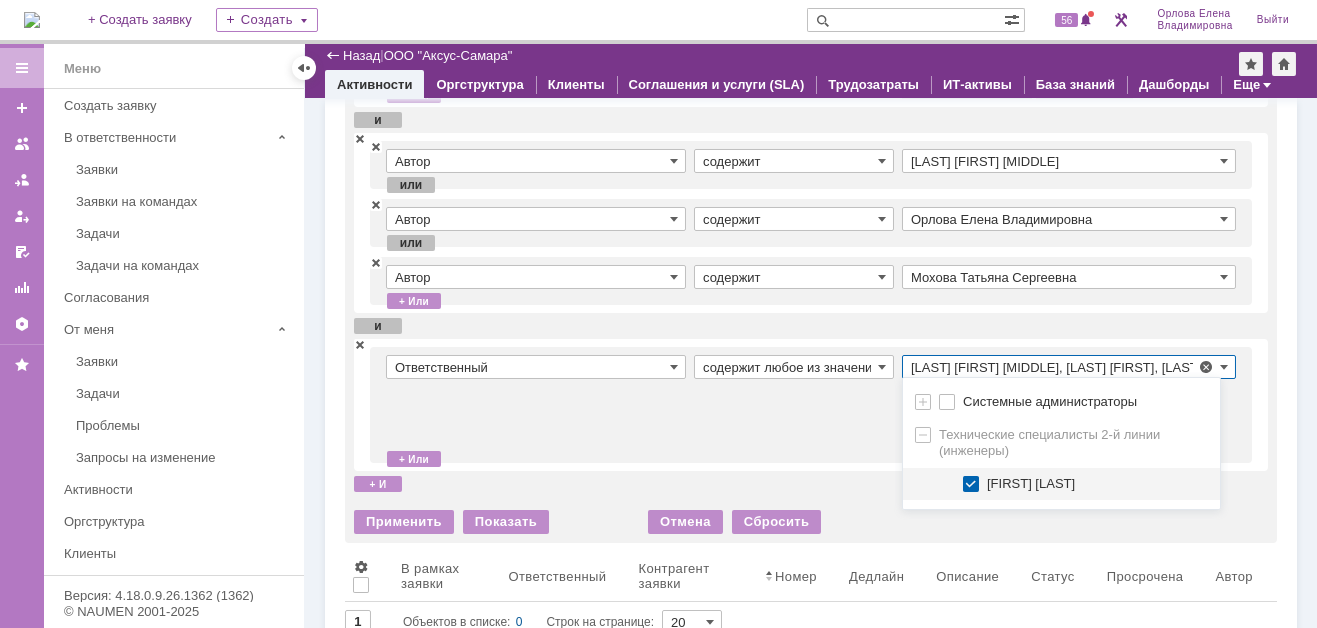 scroll, scrollTop: 0, scrollLeft: 231, axis: horizontal 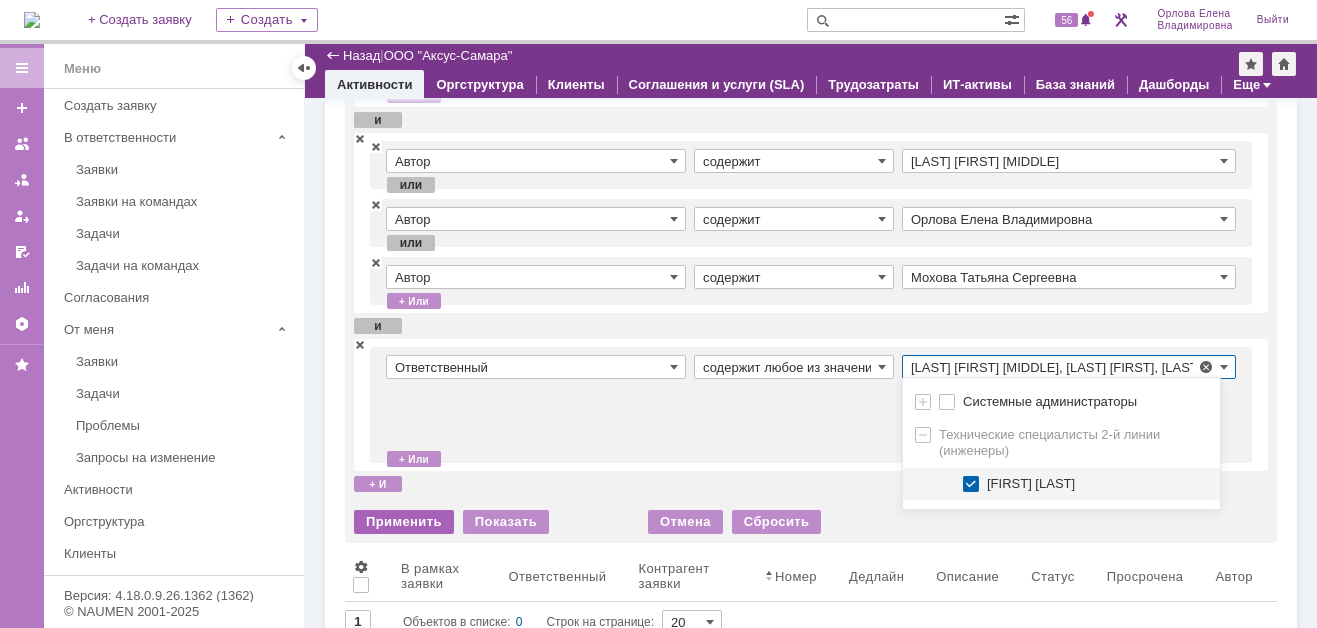 click on "Применить" at bounding box center (404, 522) 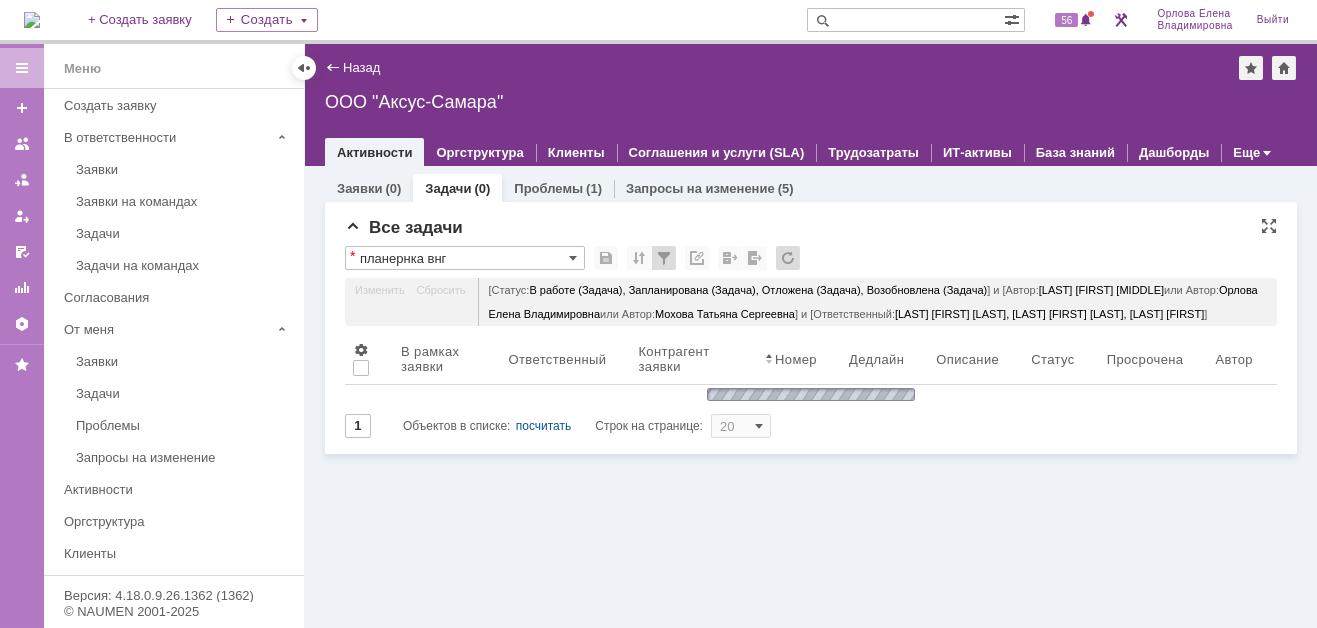 scroll, scrollTop: 0, scrollLeft: 0, axis: both 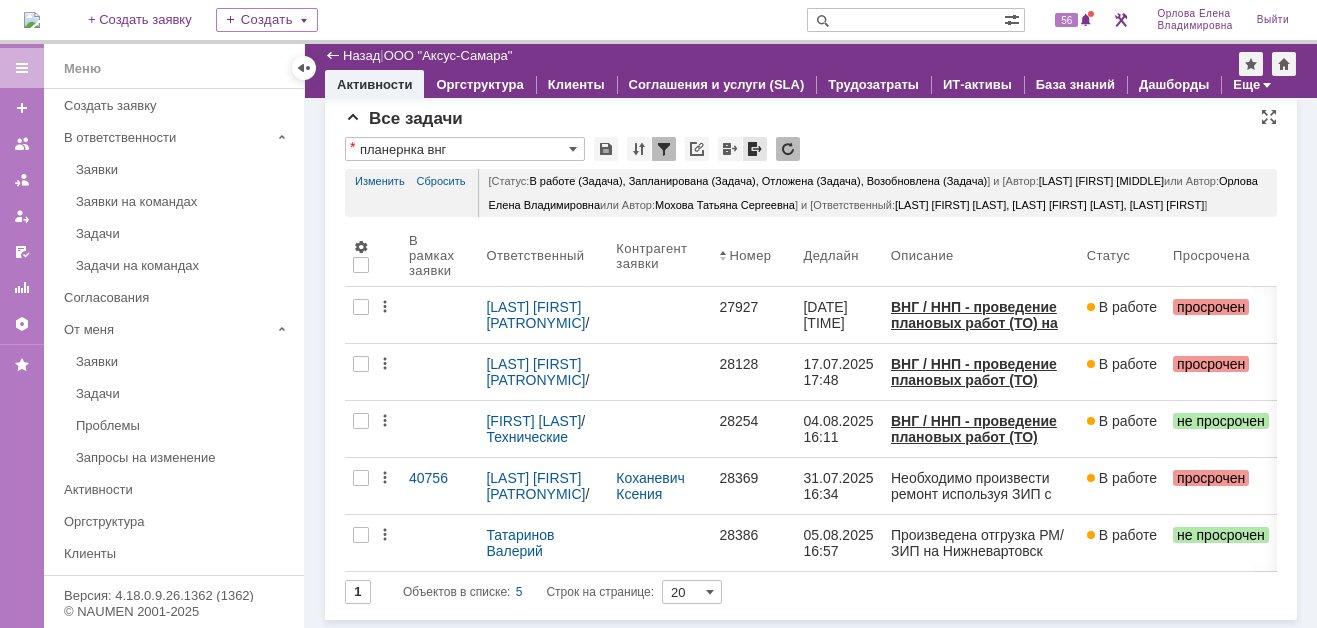 click at bounding box center [755, 149] 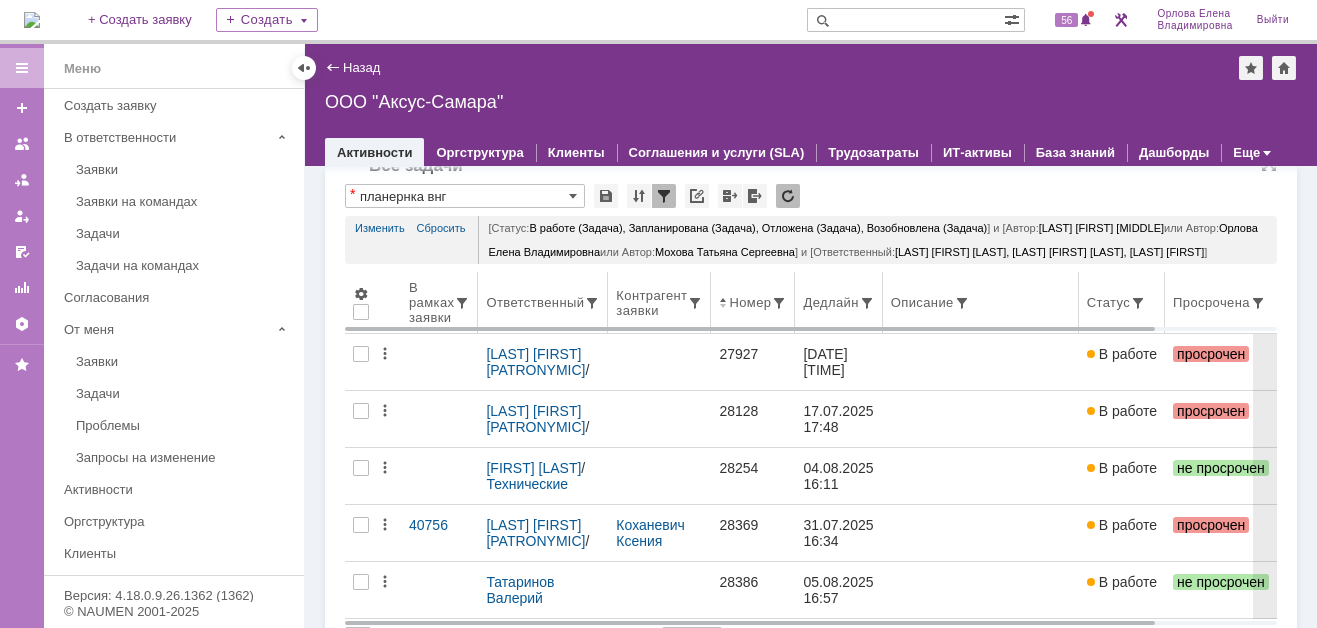 scroll, scrollTop: 0, scrollLeft: 0, axis: both 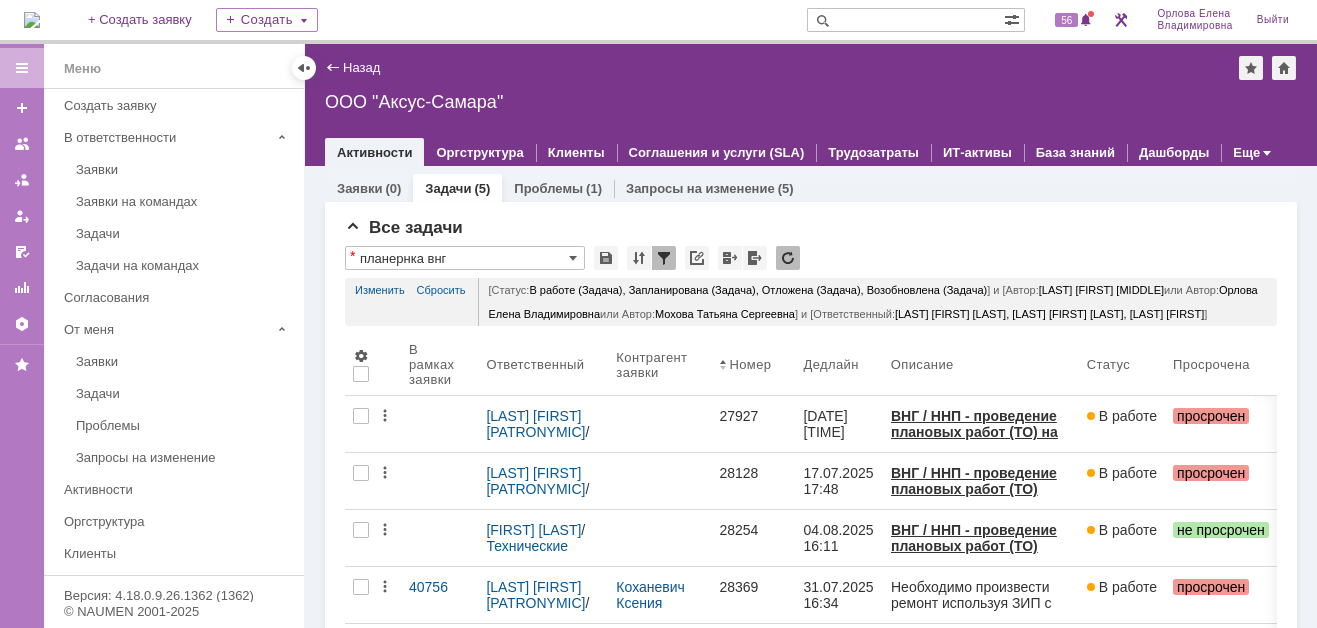 click on "Назад   |   ООО "Аксус-Самара"" at bounding box center (811, 68) 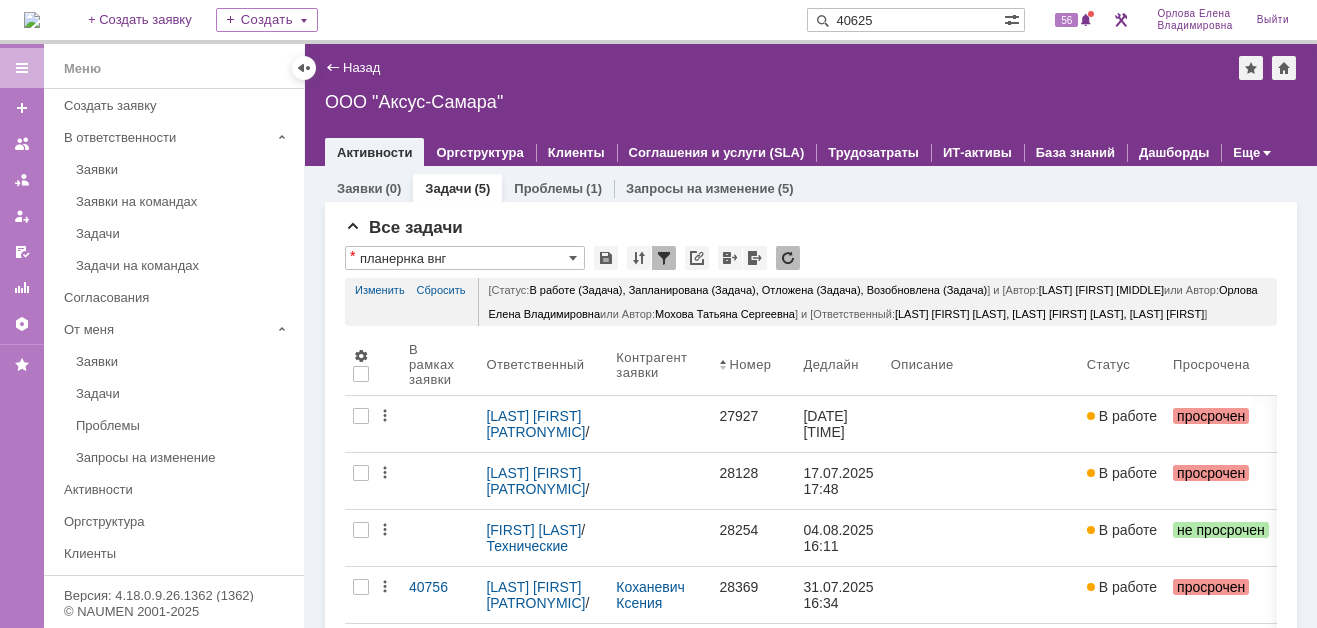 type on "40625" 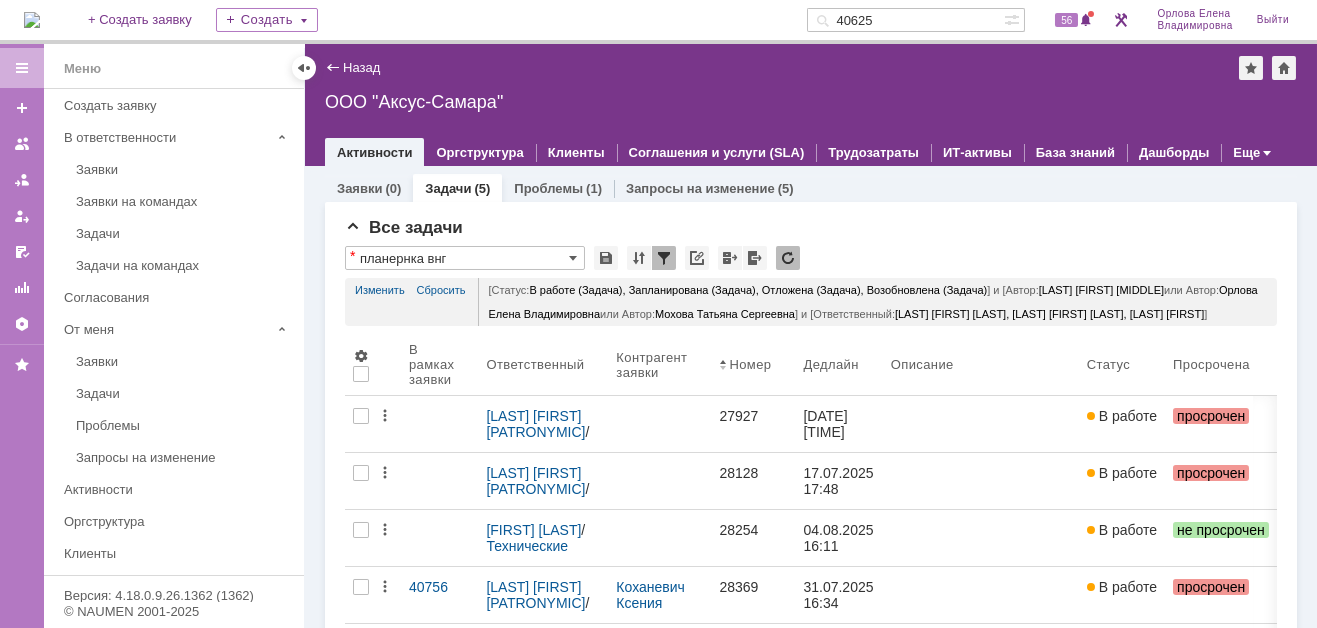 scroll, scrollTop: 0, scrollLeft: 0, axis: both 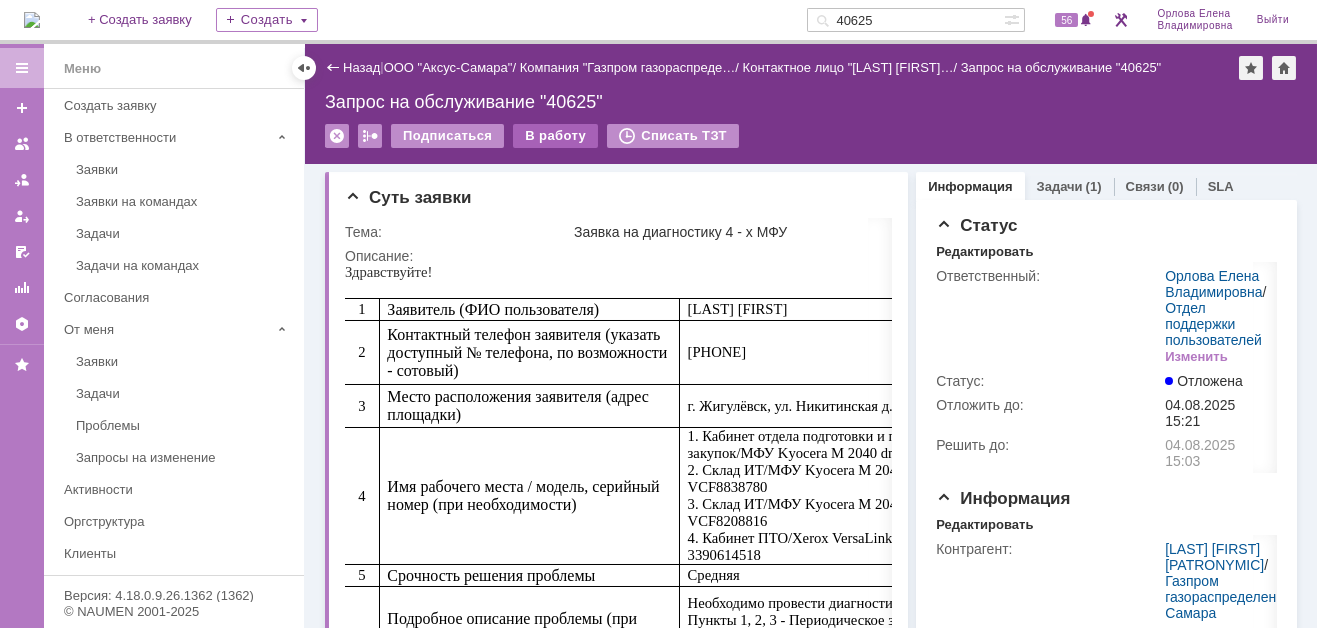 click on "В работу" at bounding box center (555, 136) 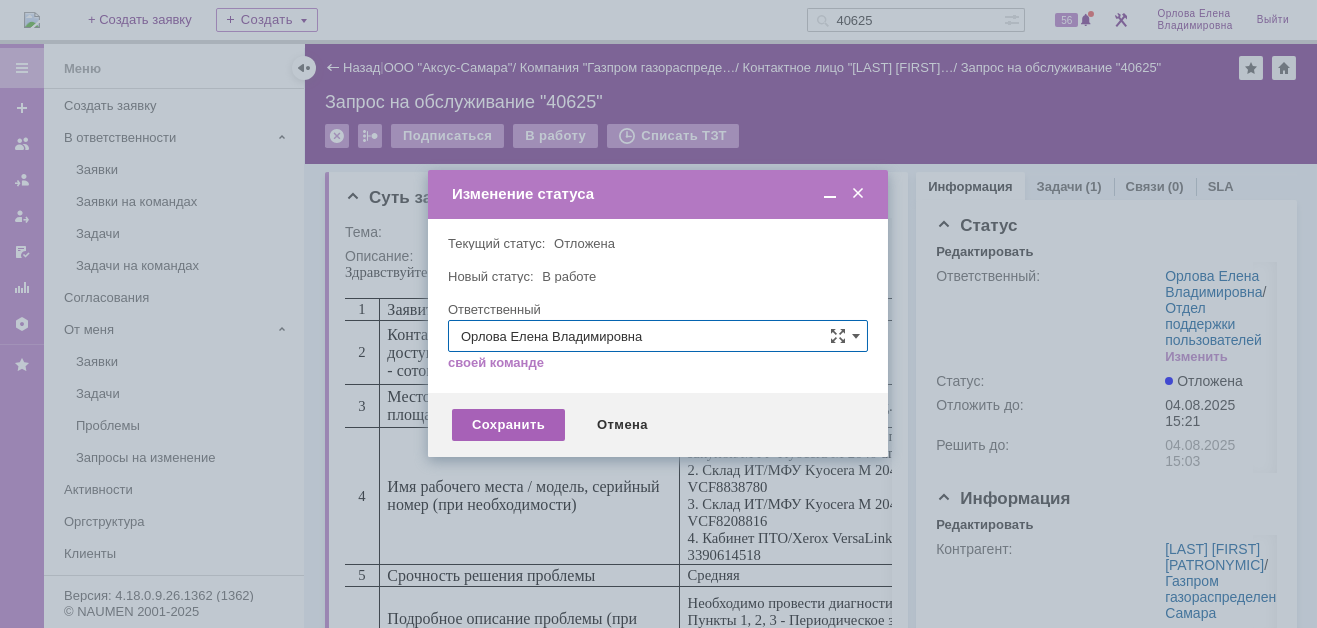 click on "Сохранить" at bounding box center (508, 425) 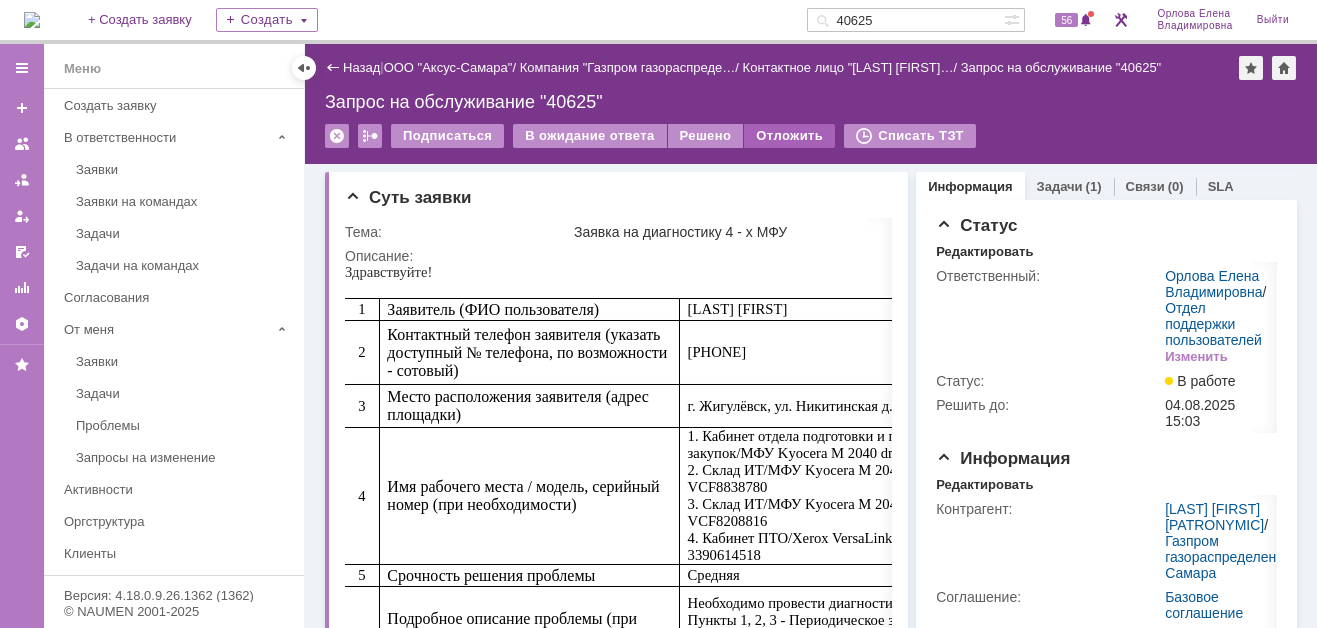 scroll, scrollTop: 0, scrollLeft: 0, axis: both 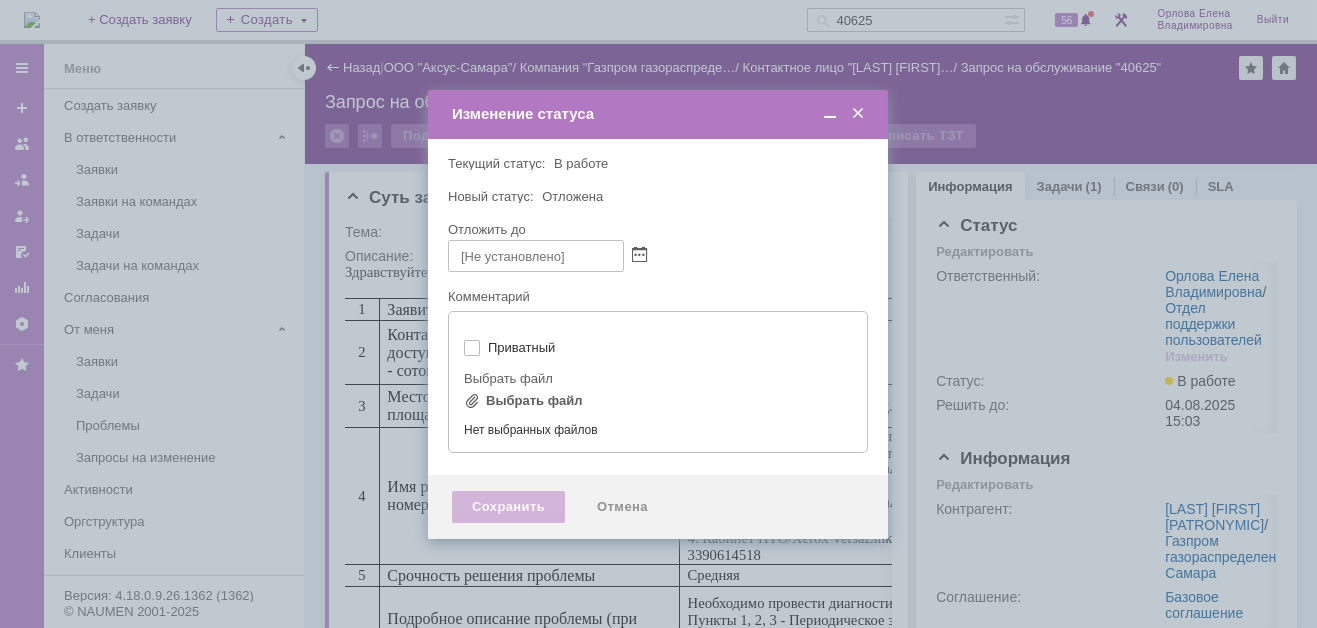 type on "[не указано]" 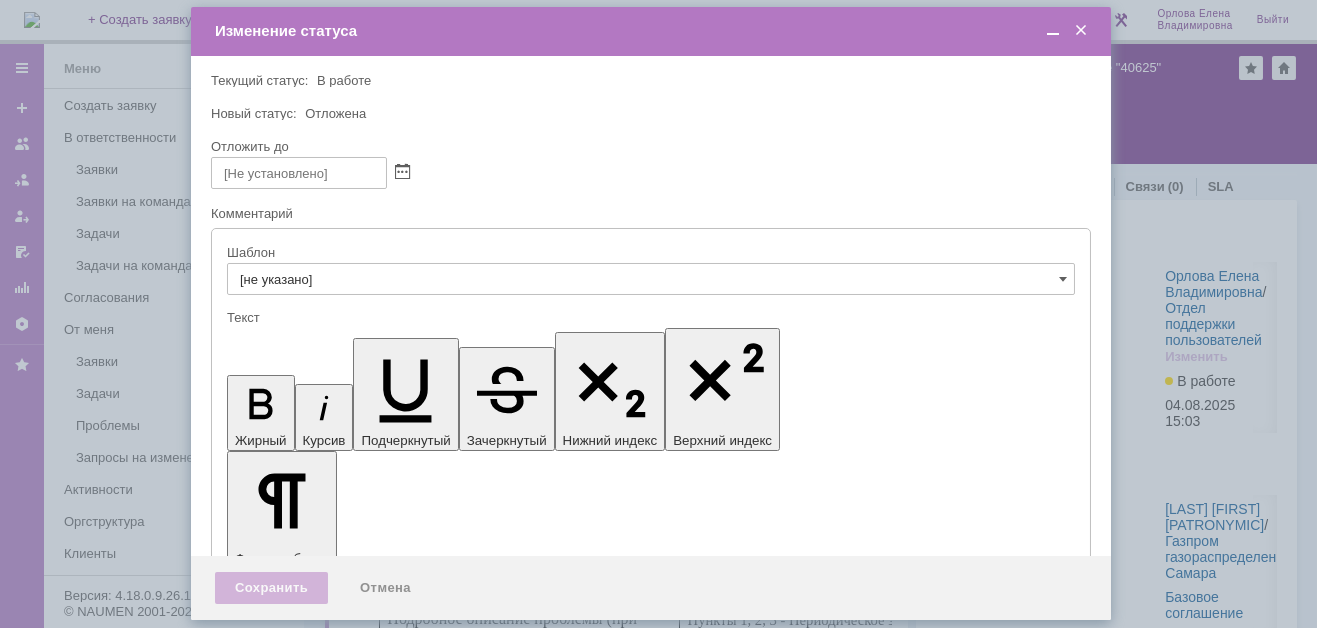 scroll, scrollTop: 0, scrollLeft: 0, axis: both 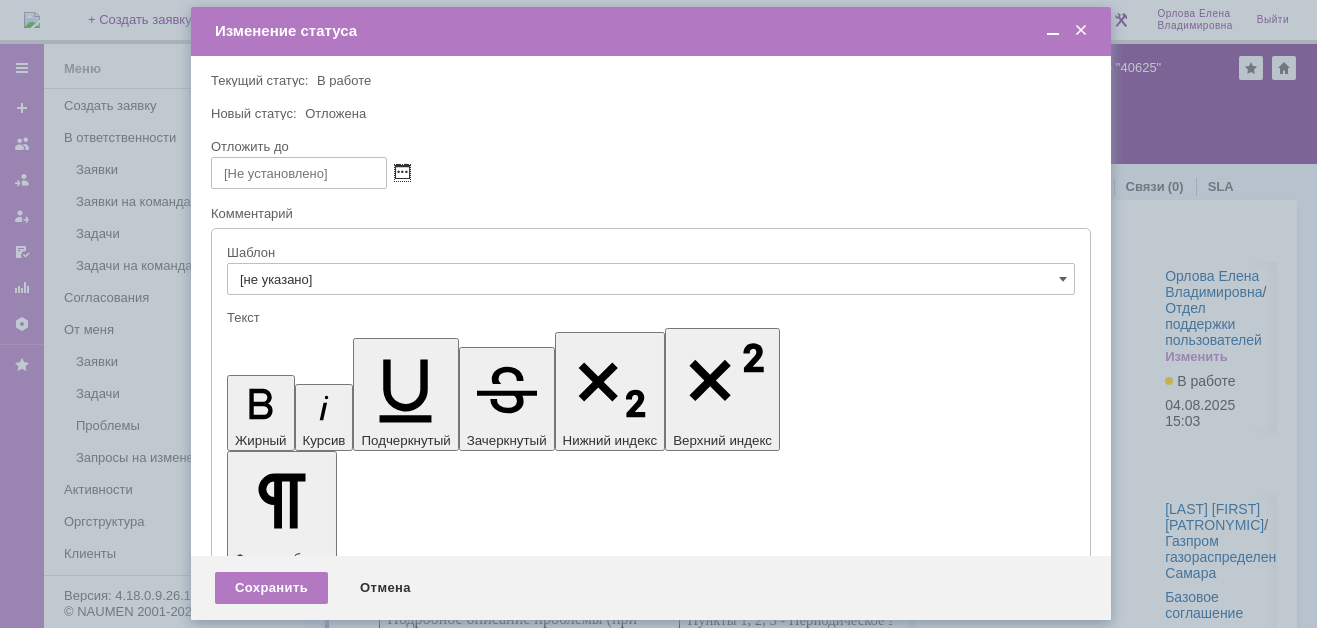 click at bounding box center (402, 173) 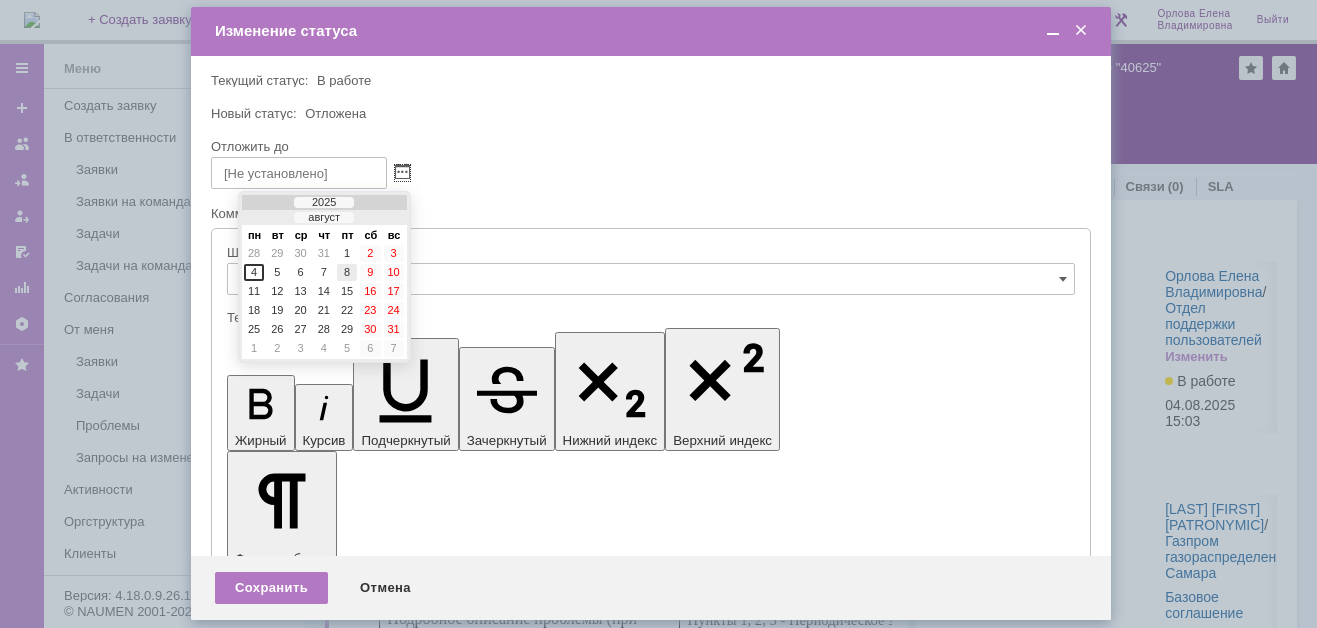 click on "8" at bounding box center [347, 272] 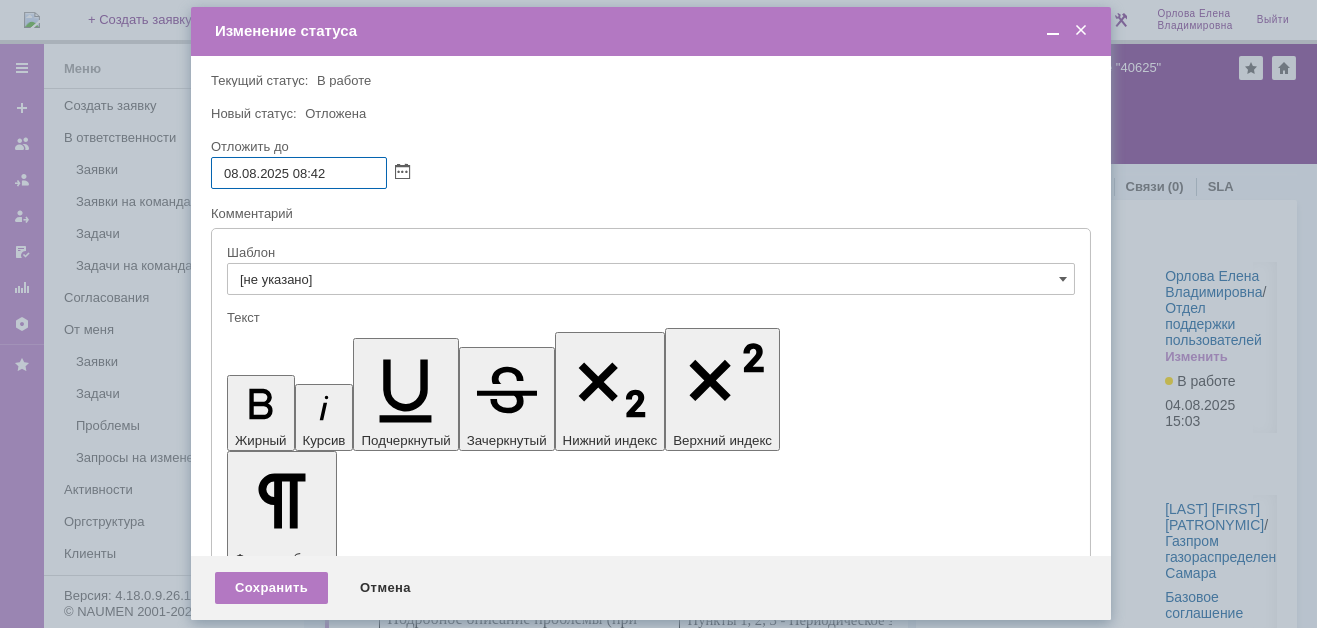 drag, startPoint x: 292, startPoint y: 175, endPoint x: 305, endPoint y: 172, distance: 13.341664 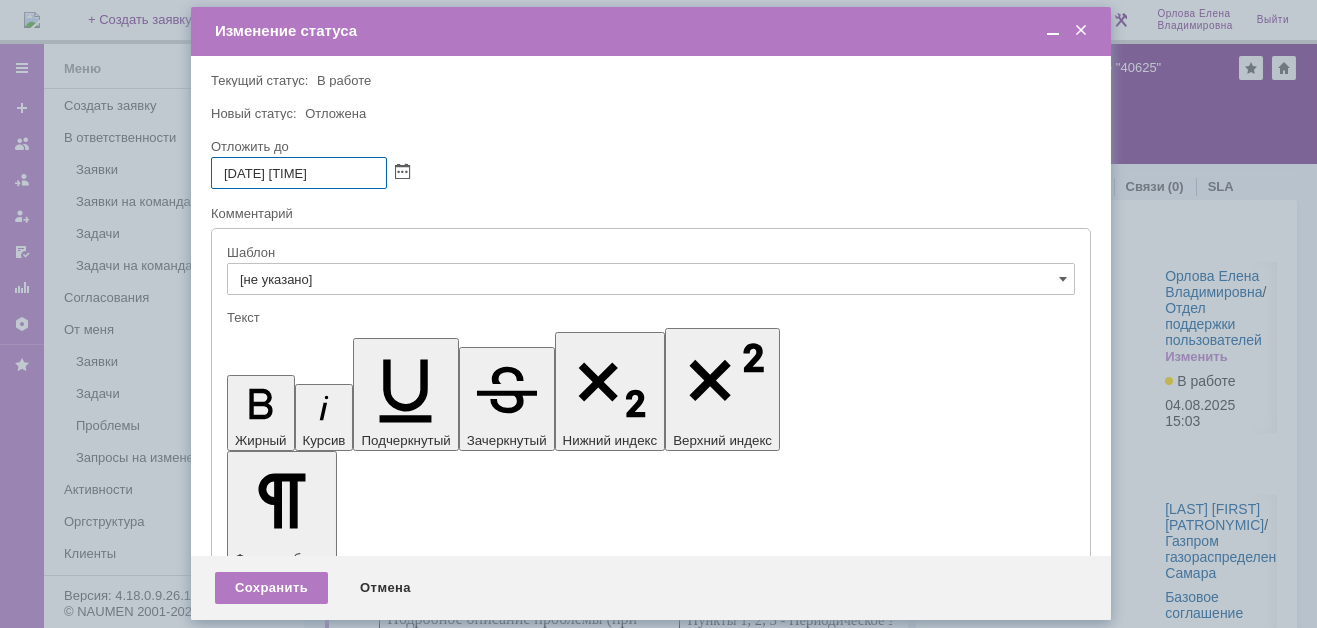 drag, startPoint x: 311, startPoint y: 168, endPoint x: 327, endPoint y: 172, distance: 16.492422 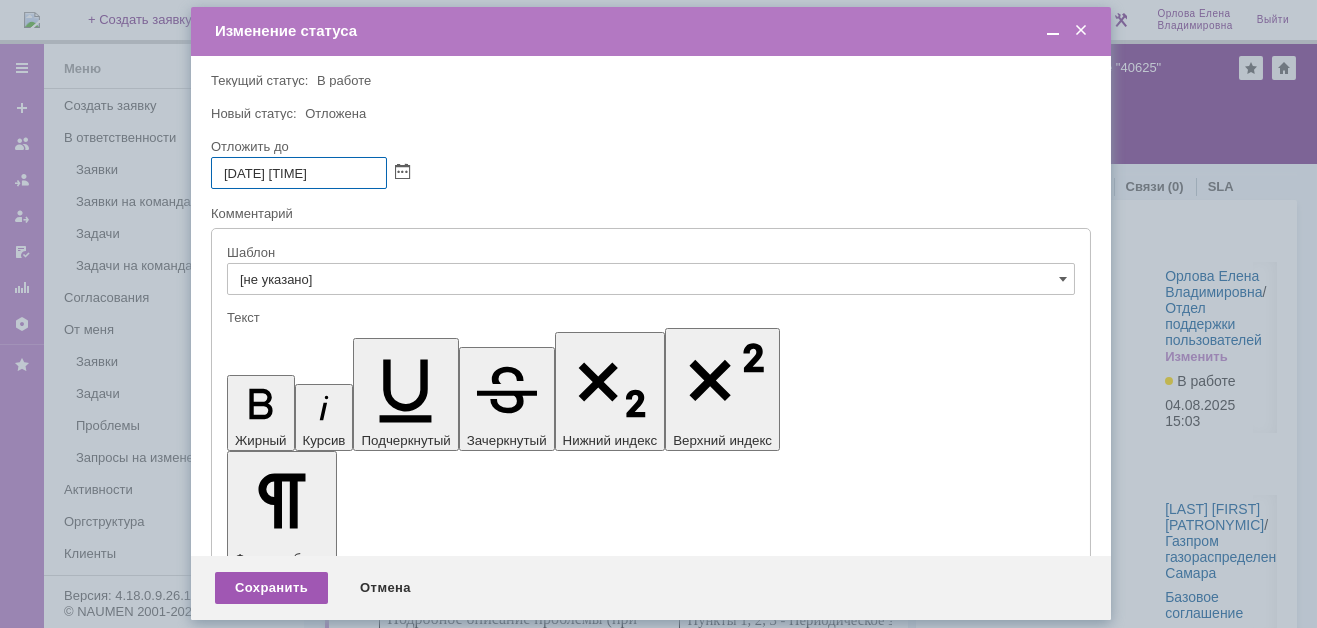 type on "08.08.2025 16:00" 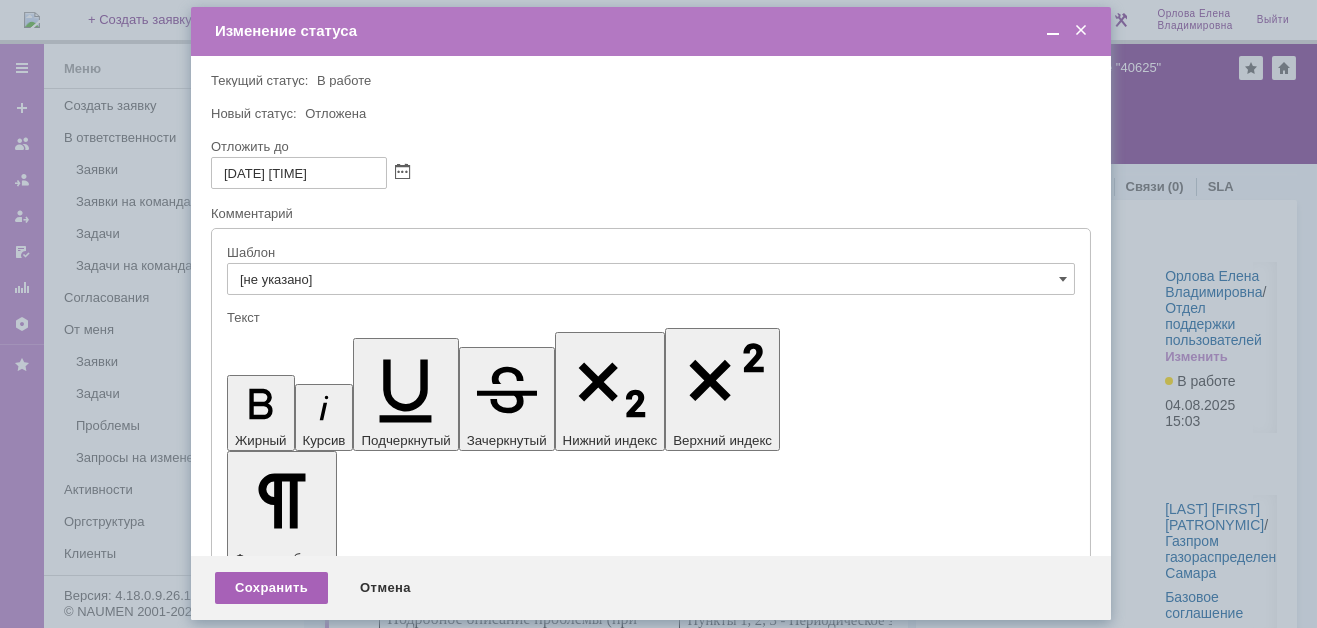 click on "Сохранить" at bounding box center [271, 588] 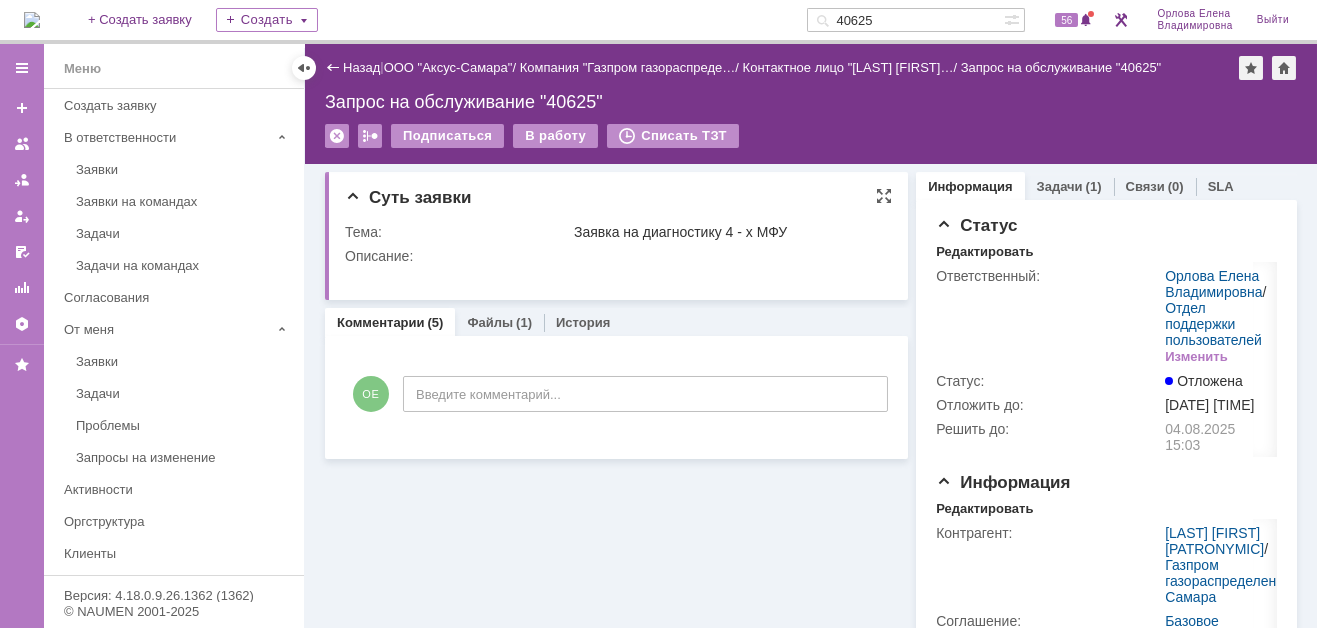 scroll, scrollTop: 0, scrollLeft: 0, axis: both 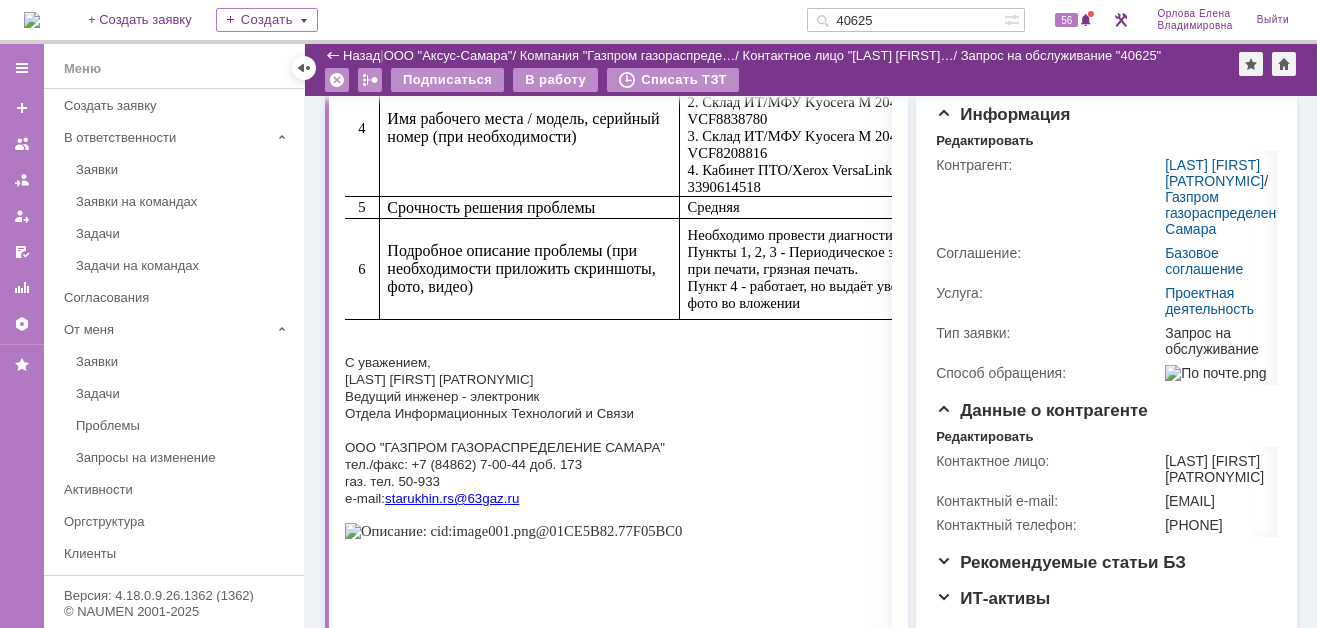 drag, startPoint x: 895, startPoint y: 14, endPoint x: 827, endPoint y: 10, distance: 68.117546 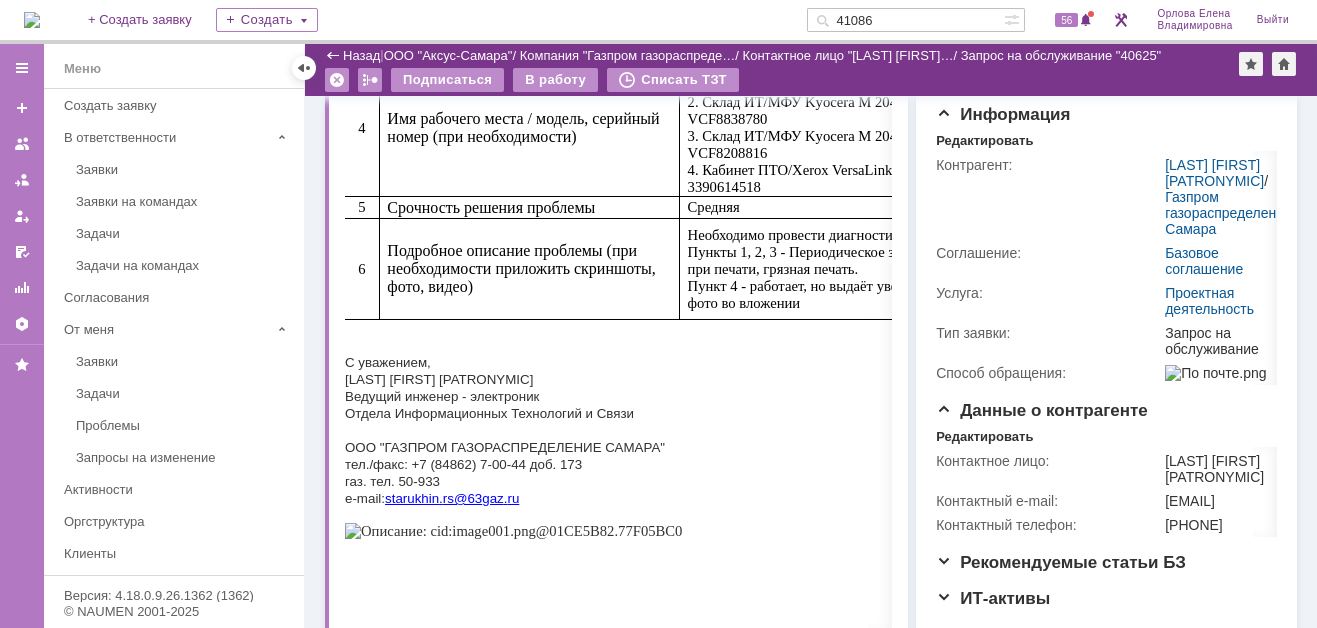 type on "41086" 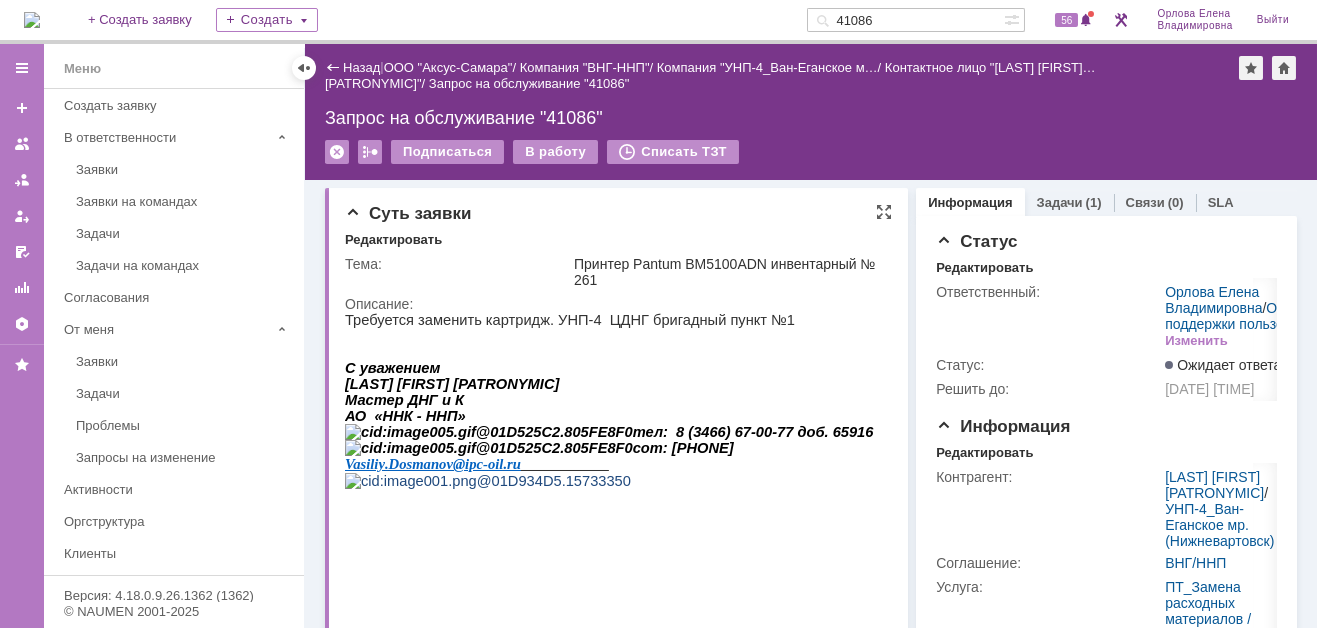 scroll, scrollTop: 0, scrollLeft: 0, axis: both 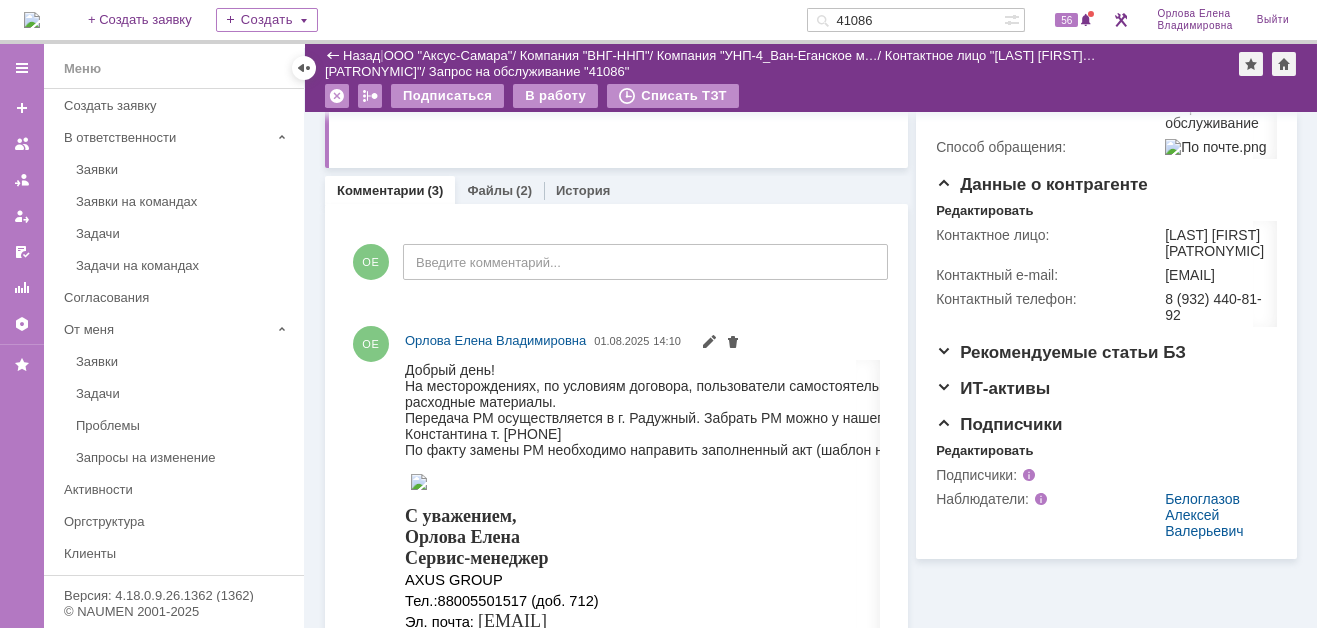 click on "Файлы" at bounding box center (490, 190) 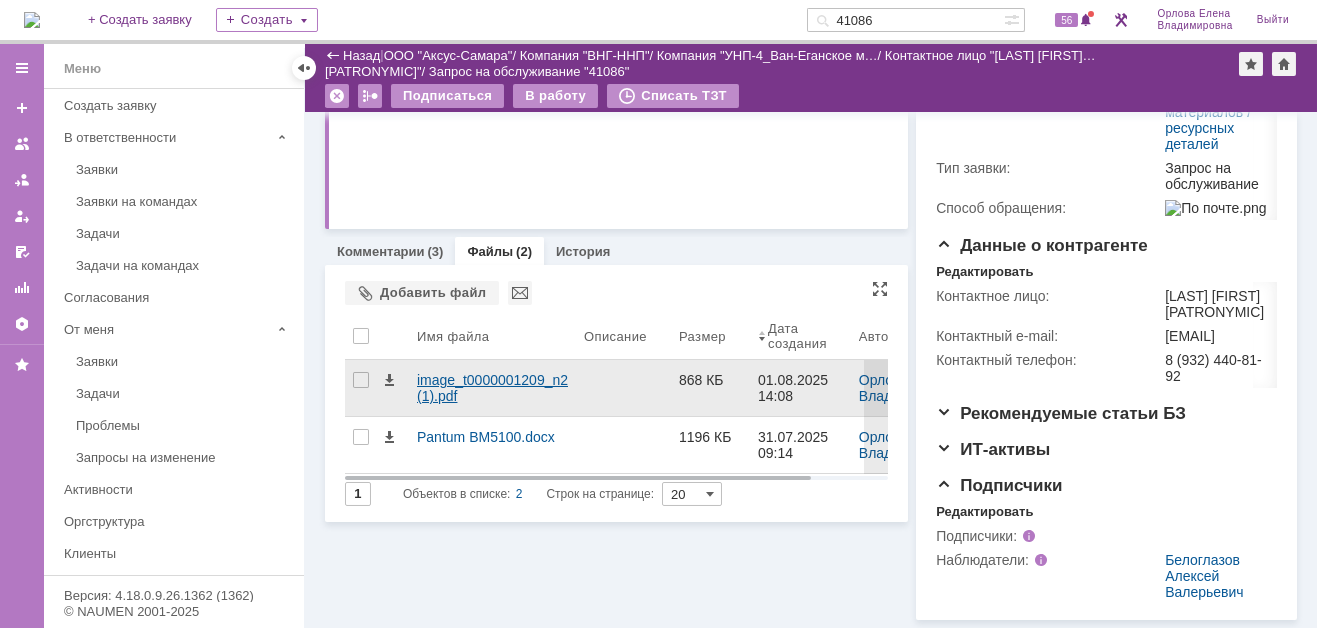 click on "image_t0000001209_n2 (1).pdf" at bounding box center (492, 388) 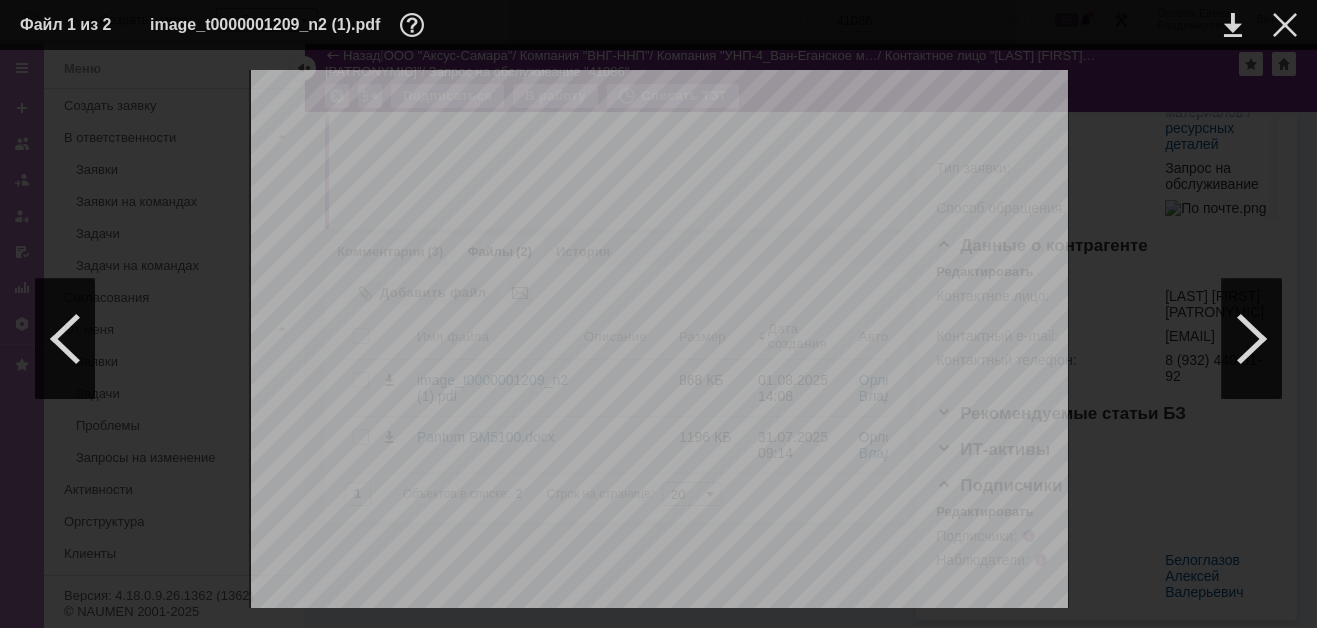 scroll, scrollTop: 0, scrollLeft: 0, axis: both 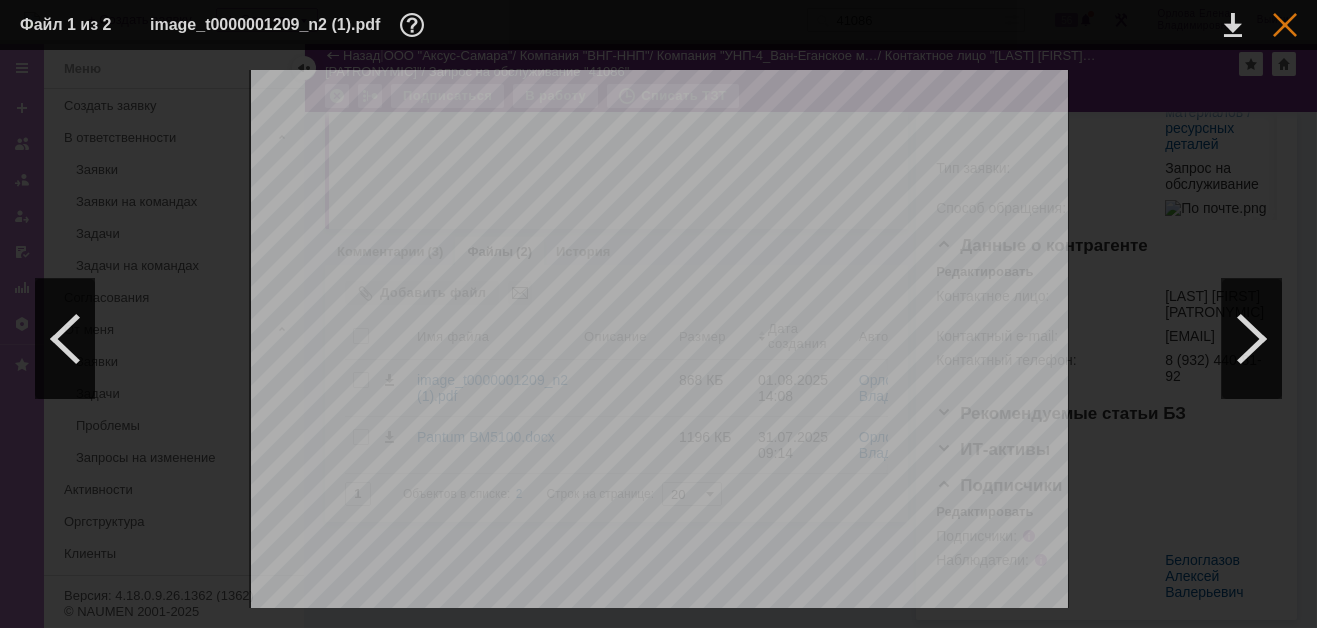 click at bounding box center [1285, 25] 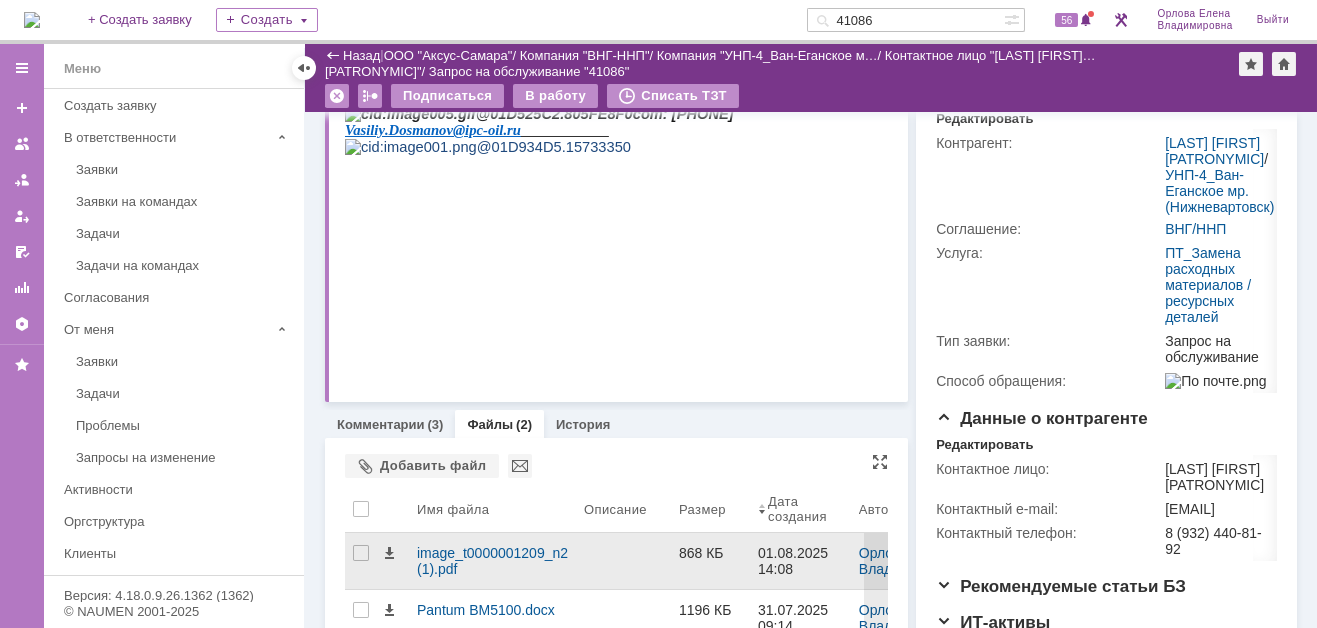 scroll, scrollTop: 467, scrollLeft: 0, axis: vertical 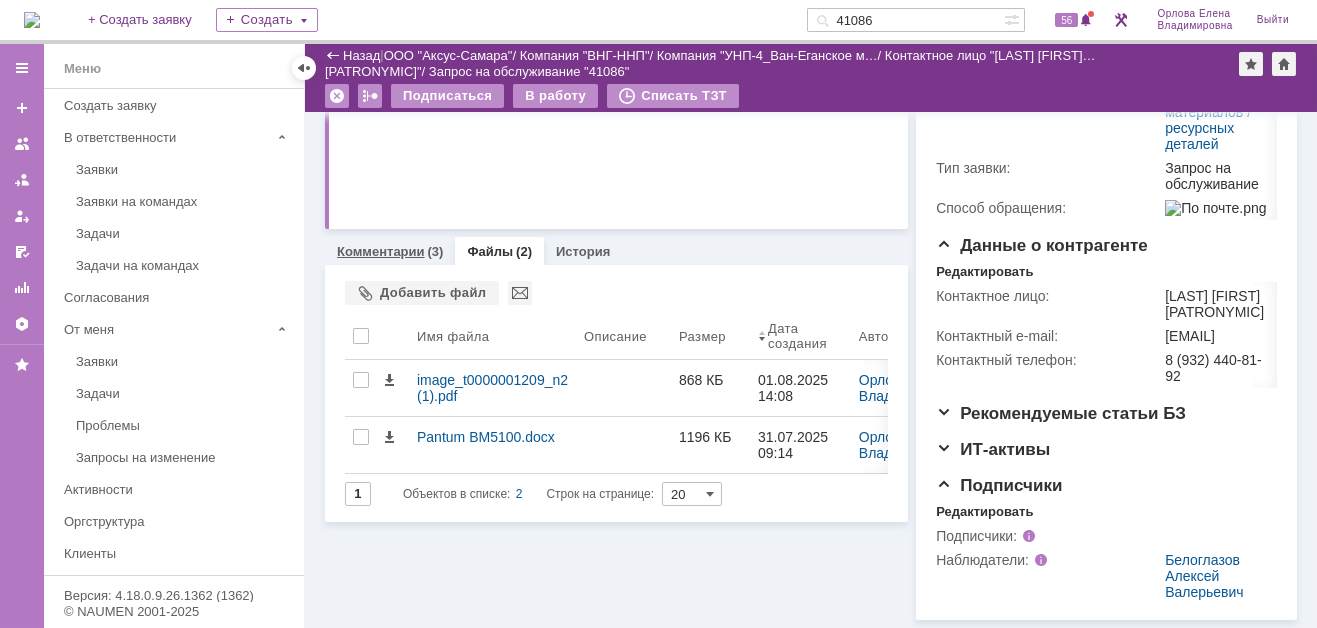 click on "Комментарии" at bounding box center [381, 251] 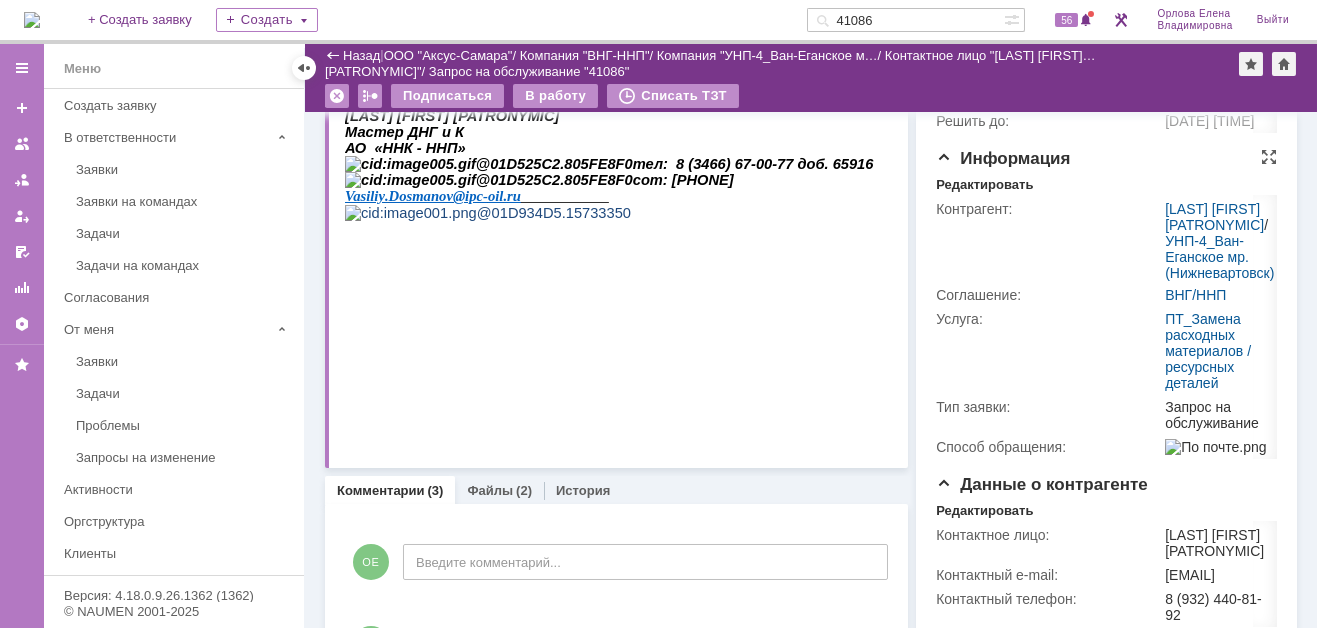 scroll, scrollTop: 200, scrollLeft: 0, axis: vertical 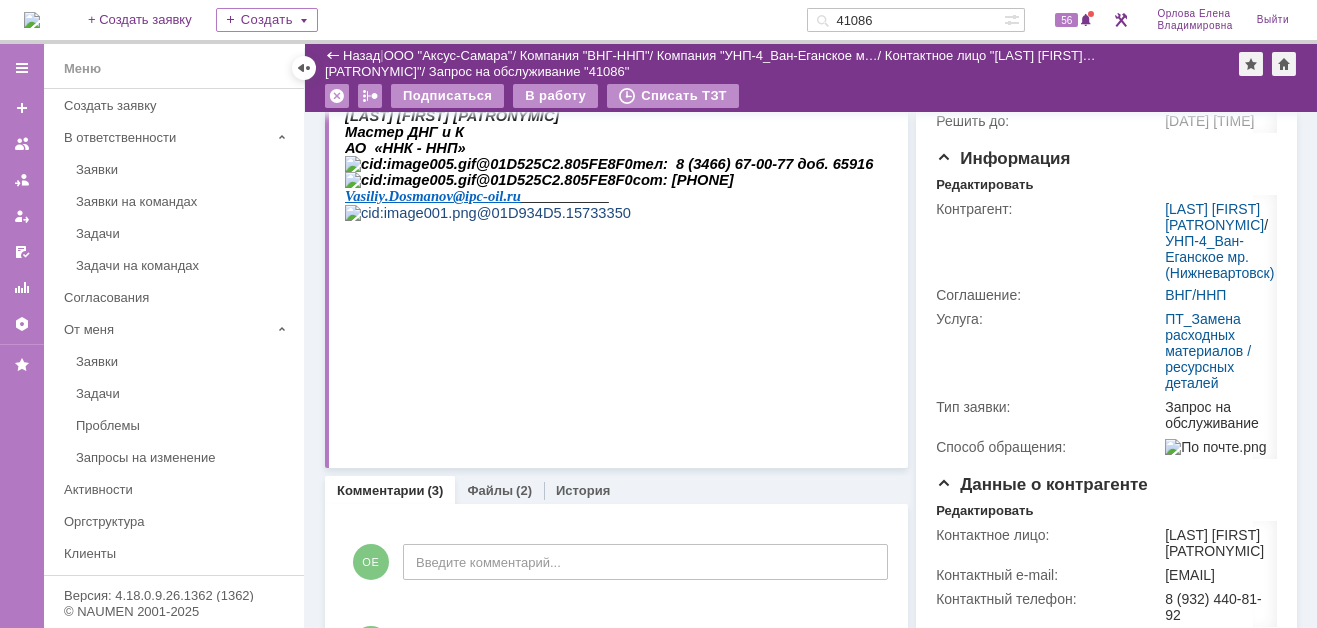 drag, startPoint x: 688, startPoint y: 370, endPoint x: 482, endPoint y: 338, distance: 208.47063 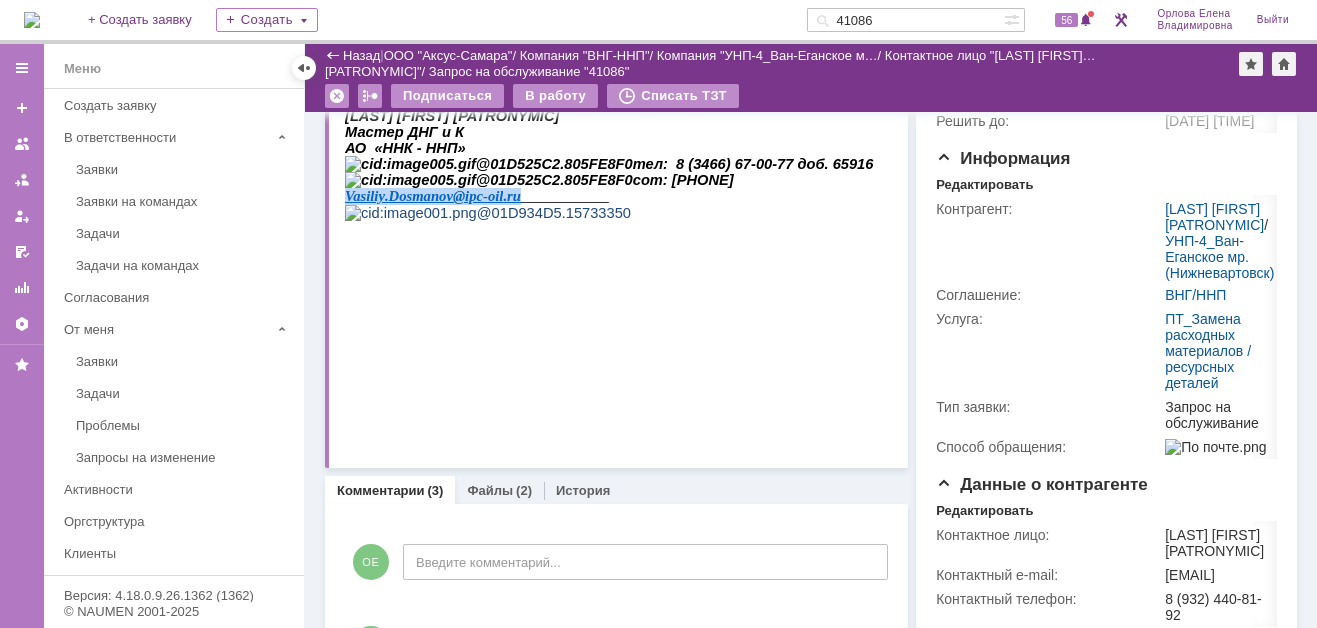 drag, startPoint x: 520, startPoint y: 335, endPoint x: 346, endPoint y: 344, distance: 174.2326 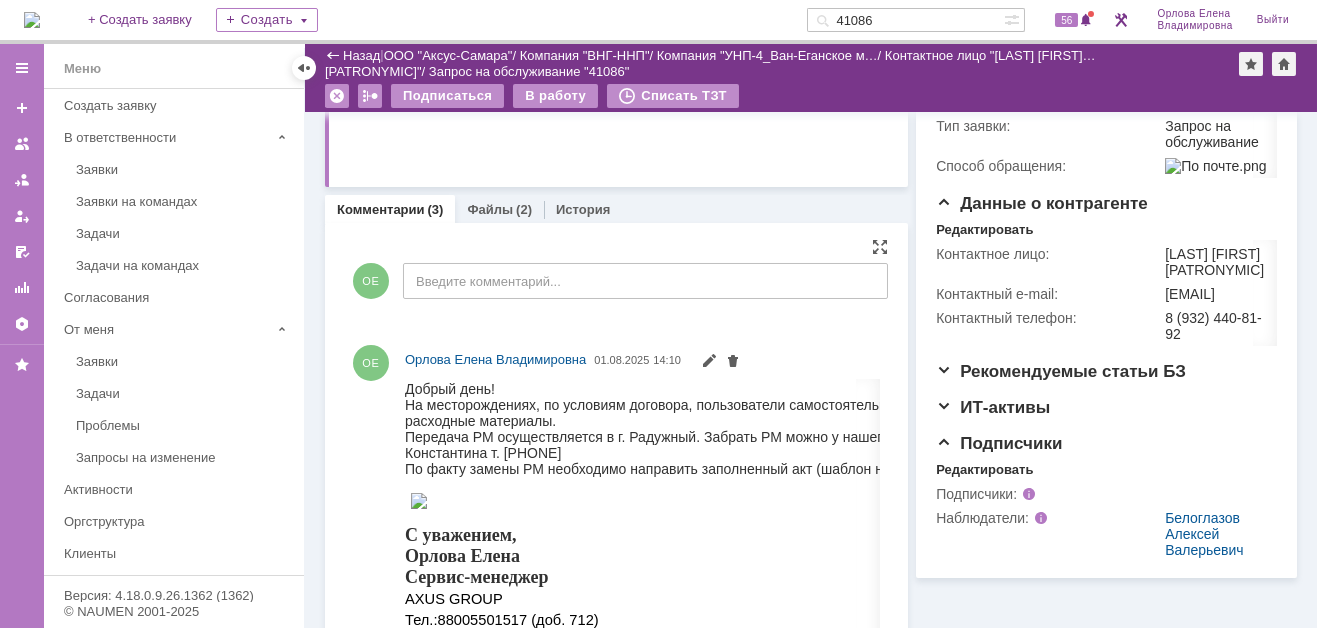 scroll, scrollTop: 500, scrollLeft: 0, axis: vertical 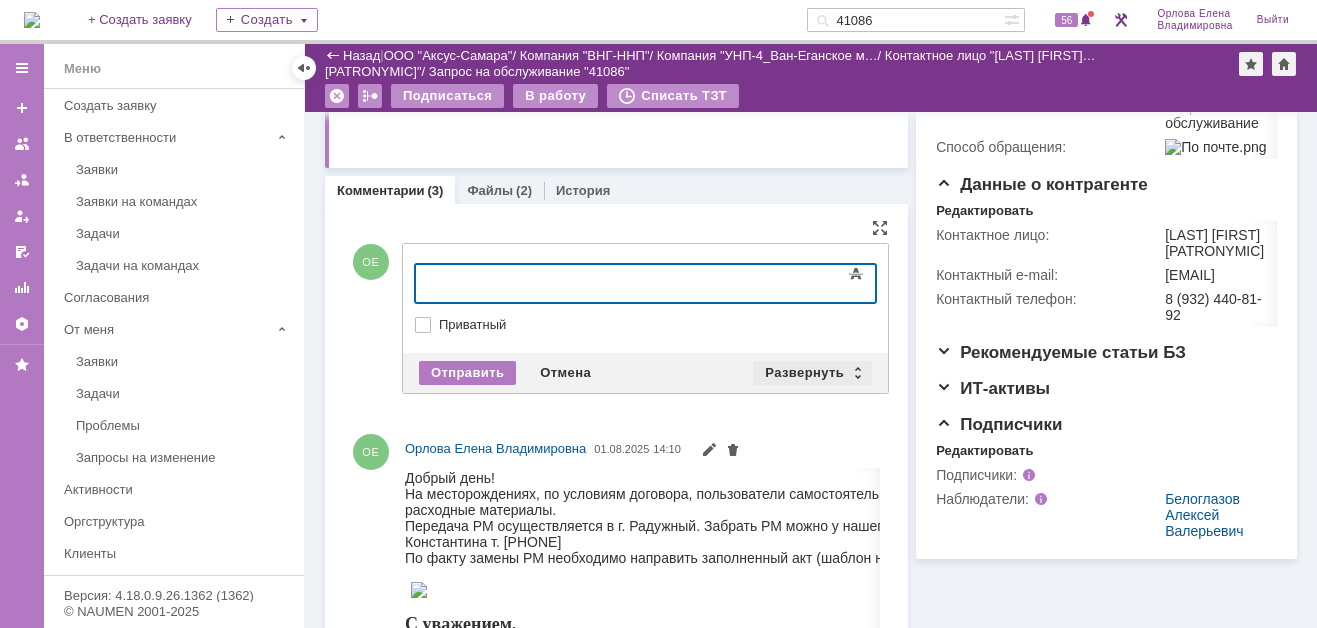 click on "Развернуть" at bounding box center [812, 373] 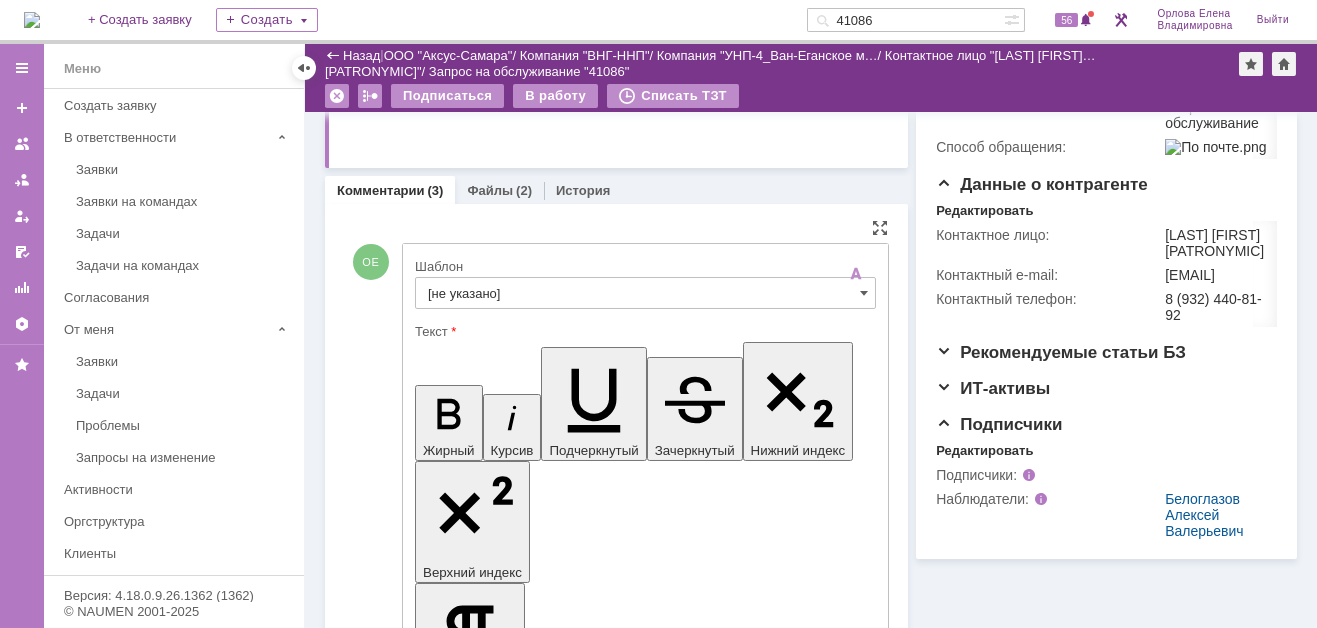 scroll, scrollTop: 0, scrollLeft: 0, axis: both 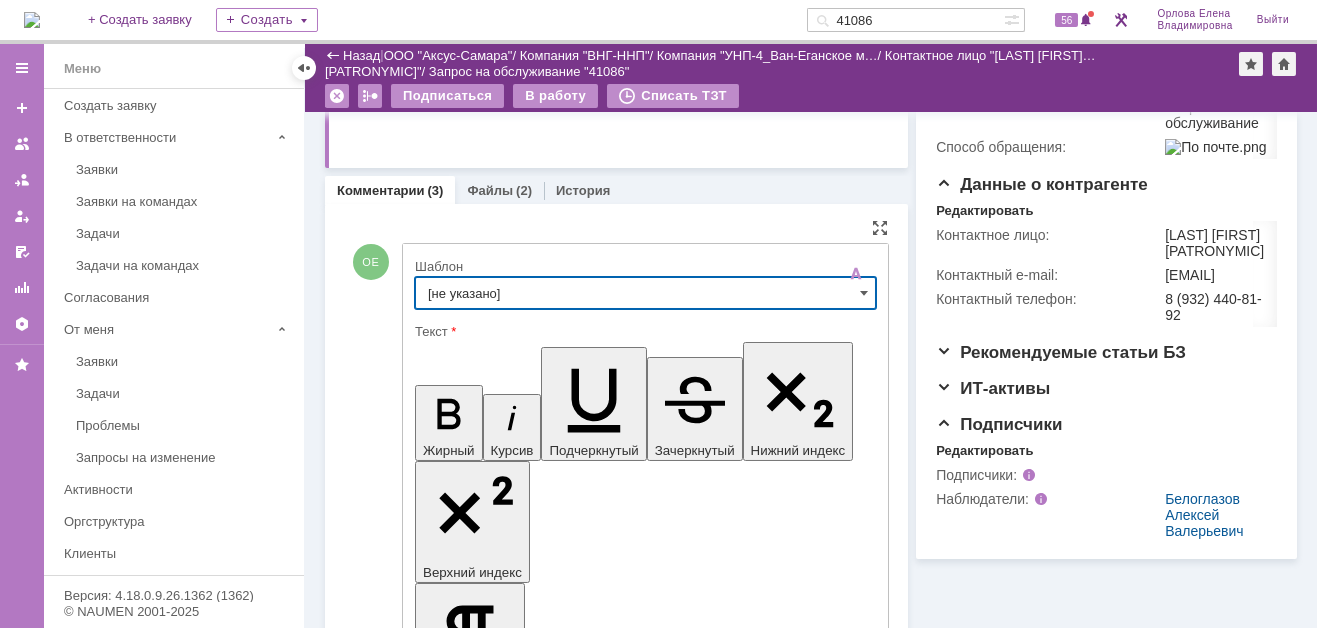 click on "[не указано]" at bounding box center [645, 293] 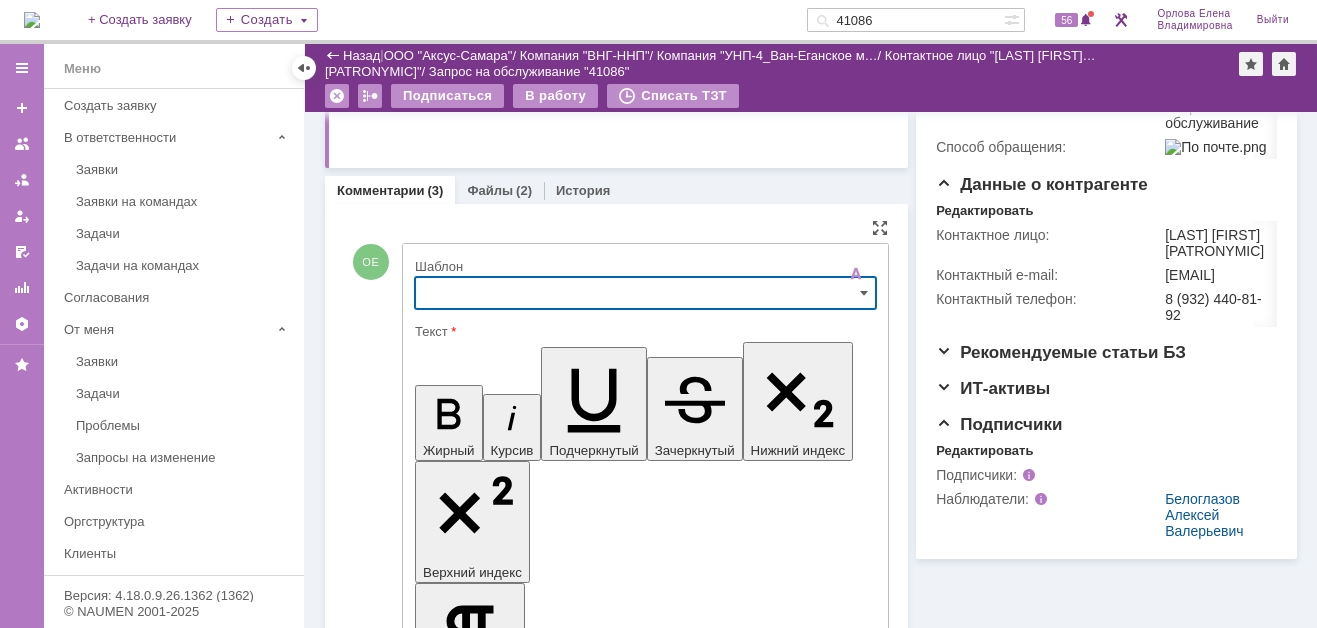 scroll, scrollTop: 500, scrollLeft: 0, axis: vertical 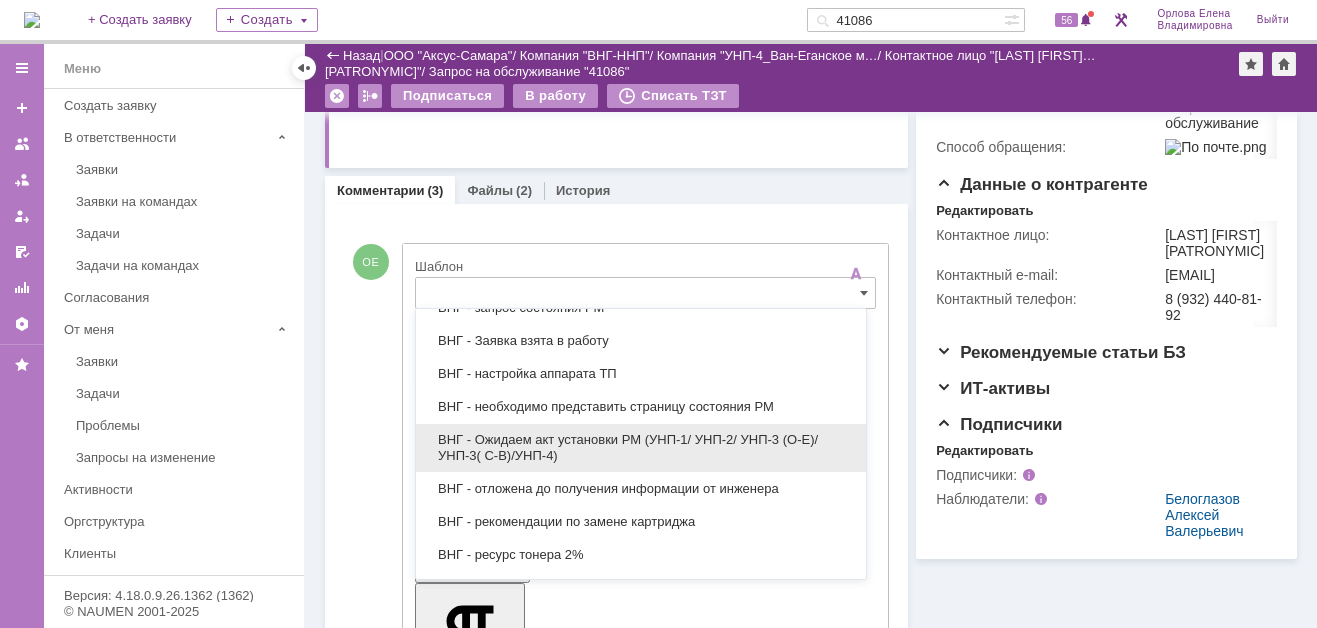 click on "ВНГ - Ожидаем акт установки РМ  (УНП-1/ УНП-2/ УНП-3 (О-Е)/ УНП-3( С-В)/УНП-4)" at bounding box center [641, 448] 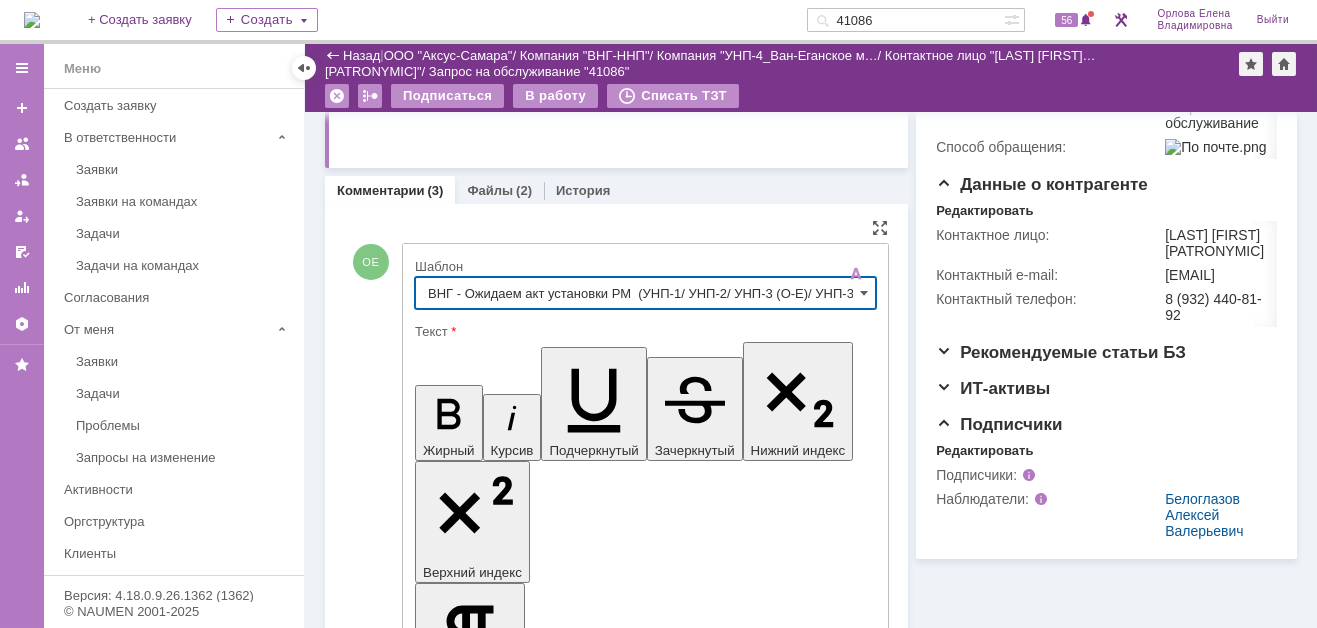 type on "ВНГ - Ожидаем акт установки РМ  (УНП-1/ УНП-2/ УНП-3 (О-Е)/ УНП-3( С-В)/УНП-4)" 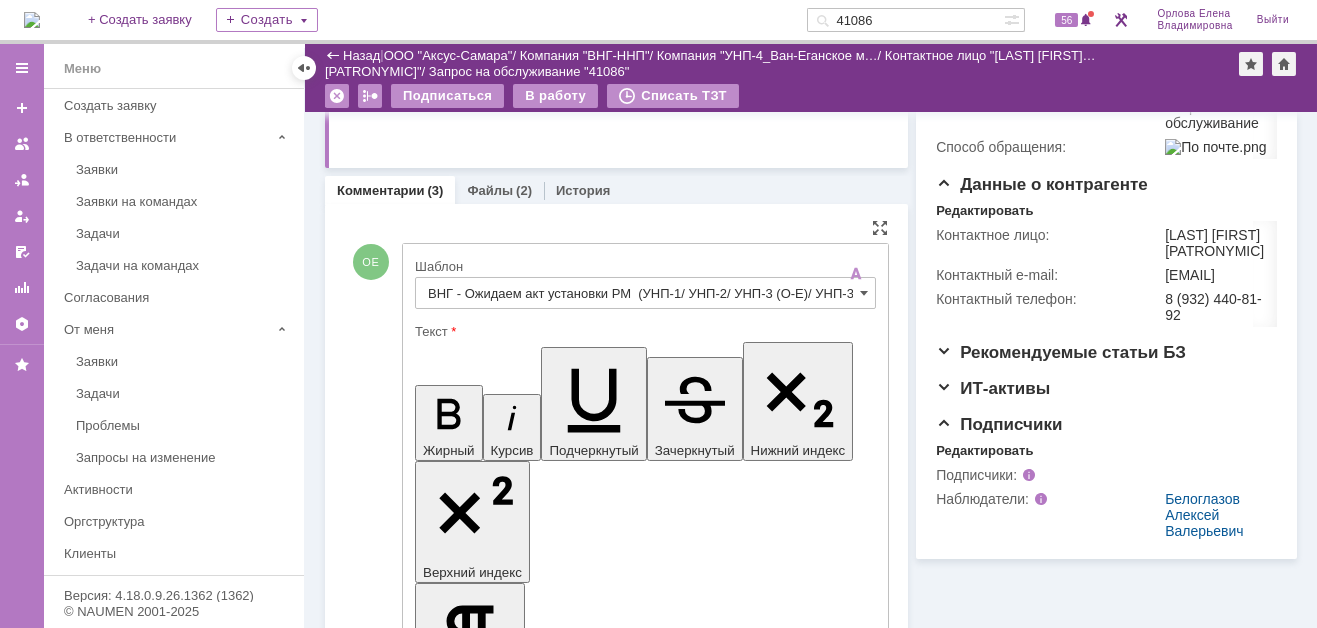 type 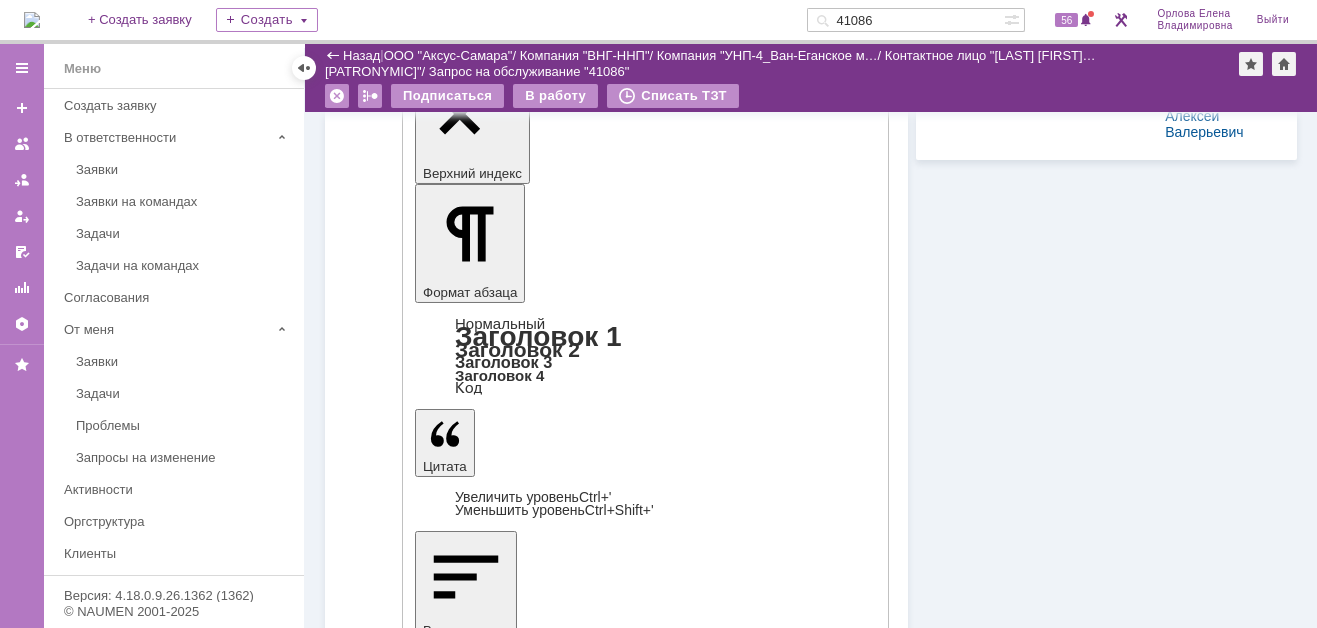click on "Отправить" at bounding box center [467, 4447] 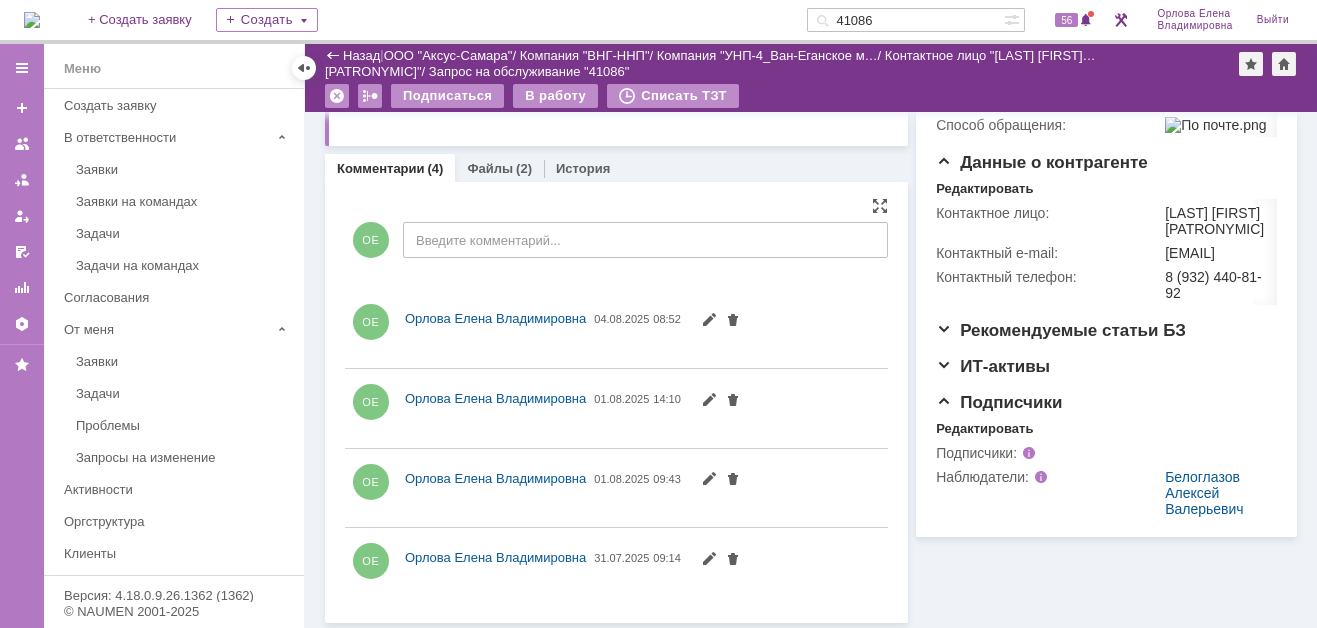 scroll, scrollTop: 23, scrollLeft: 0, axis: vertical 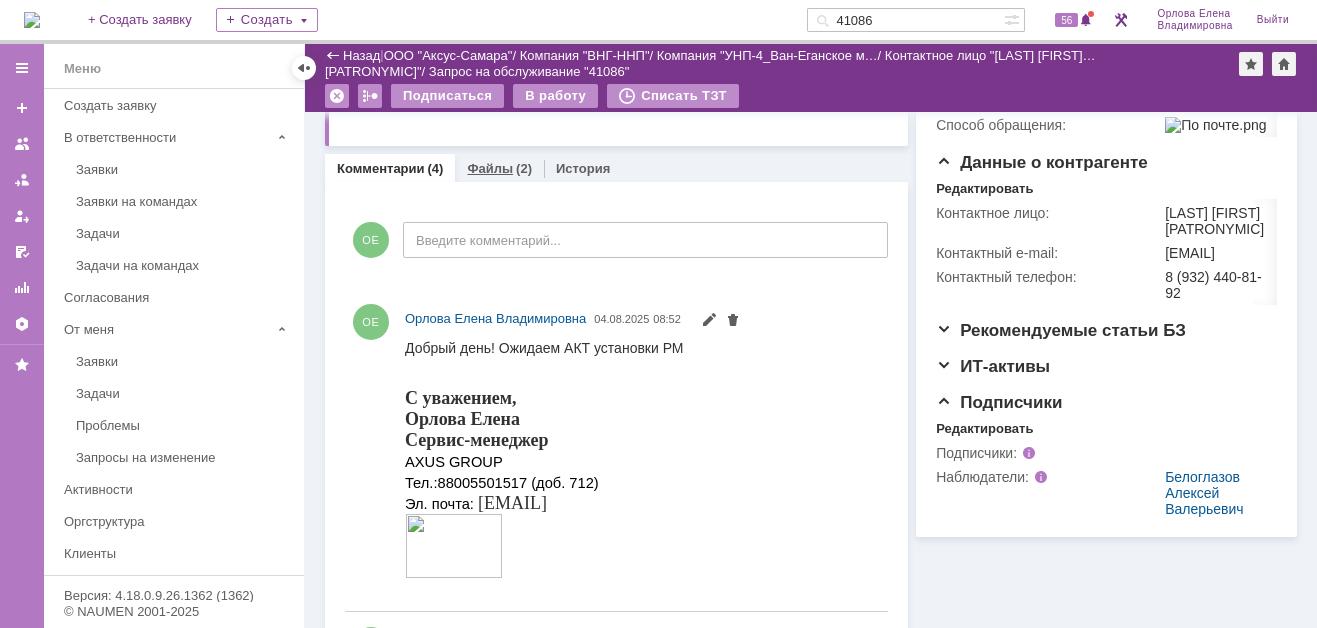 click on "Файлы" at bounding box center (490, 168) 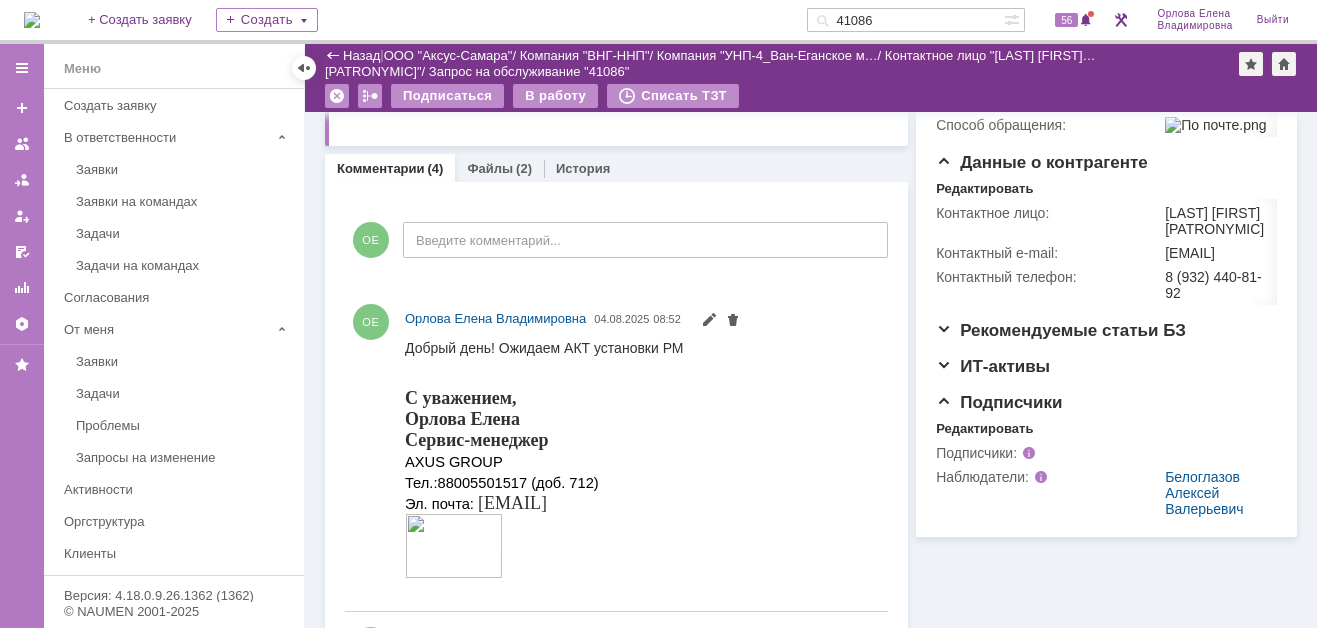 scroll, scrollTop: 467, scrollLeft: 0, axis: vertical 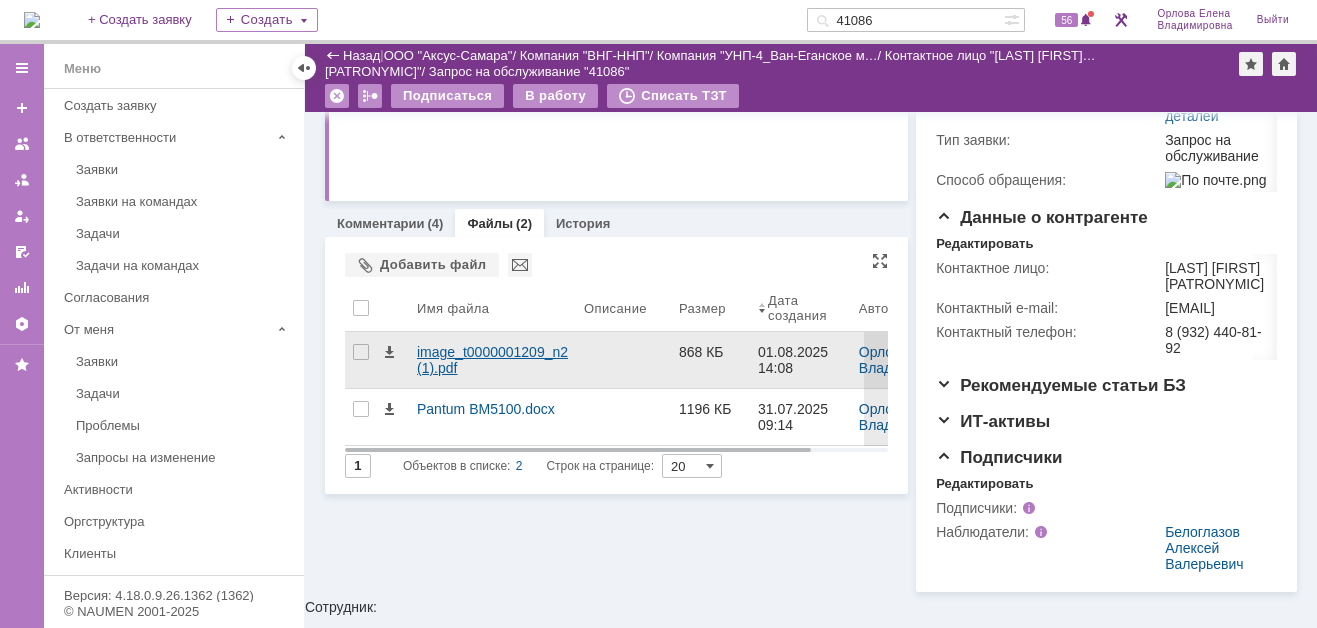 click on "image_t0000001209_n2 (1).pdf" at bounding box center [492, 360] 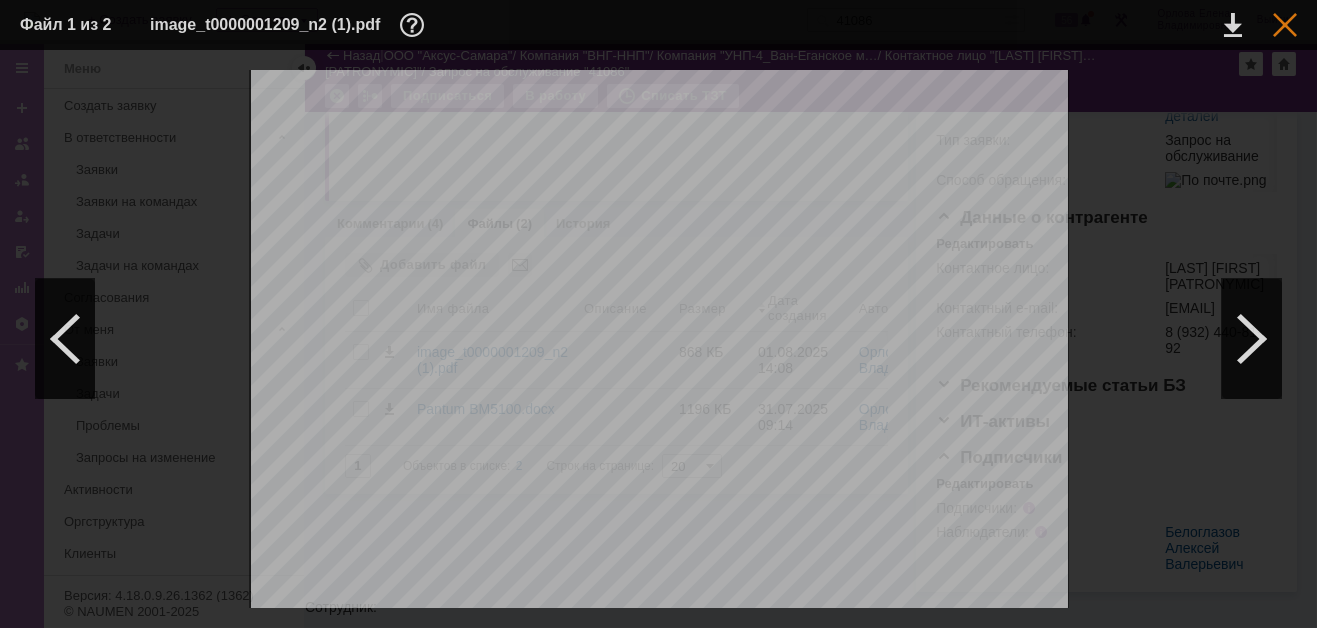 click at bounding box center [1285, 25] 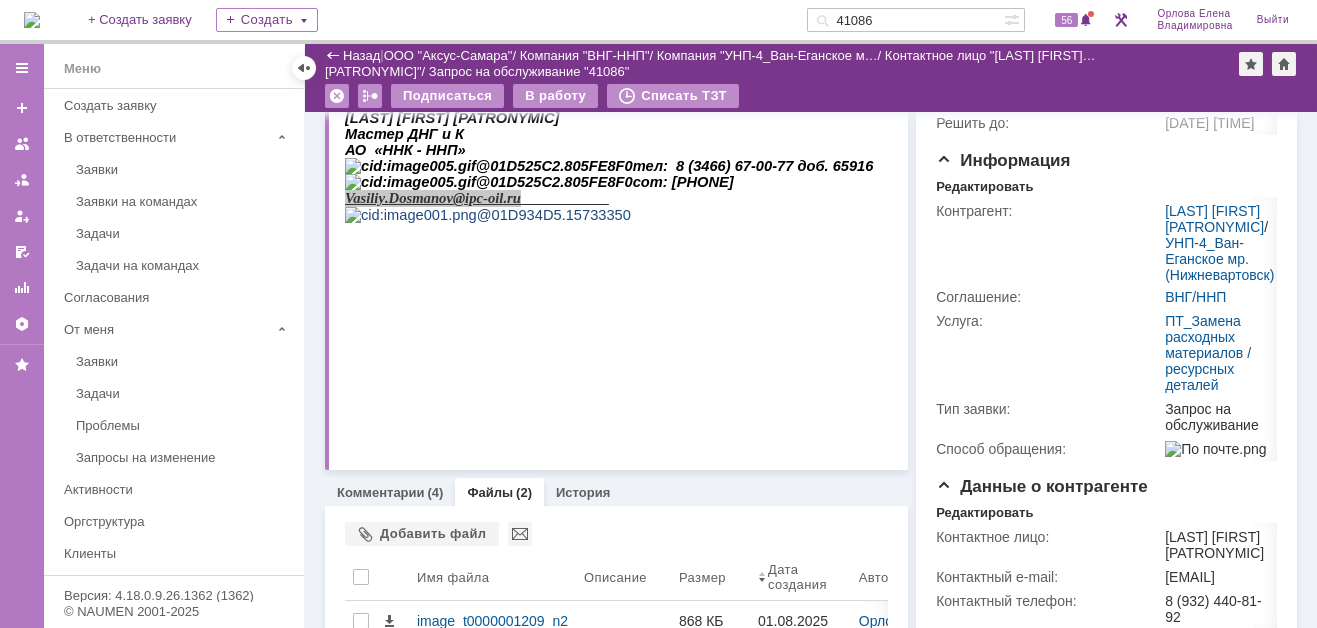 scroll, scrollTop: 200, scrollLeft: 0, axis: vertical 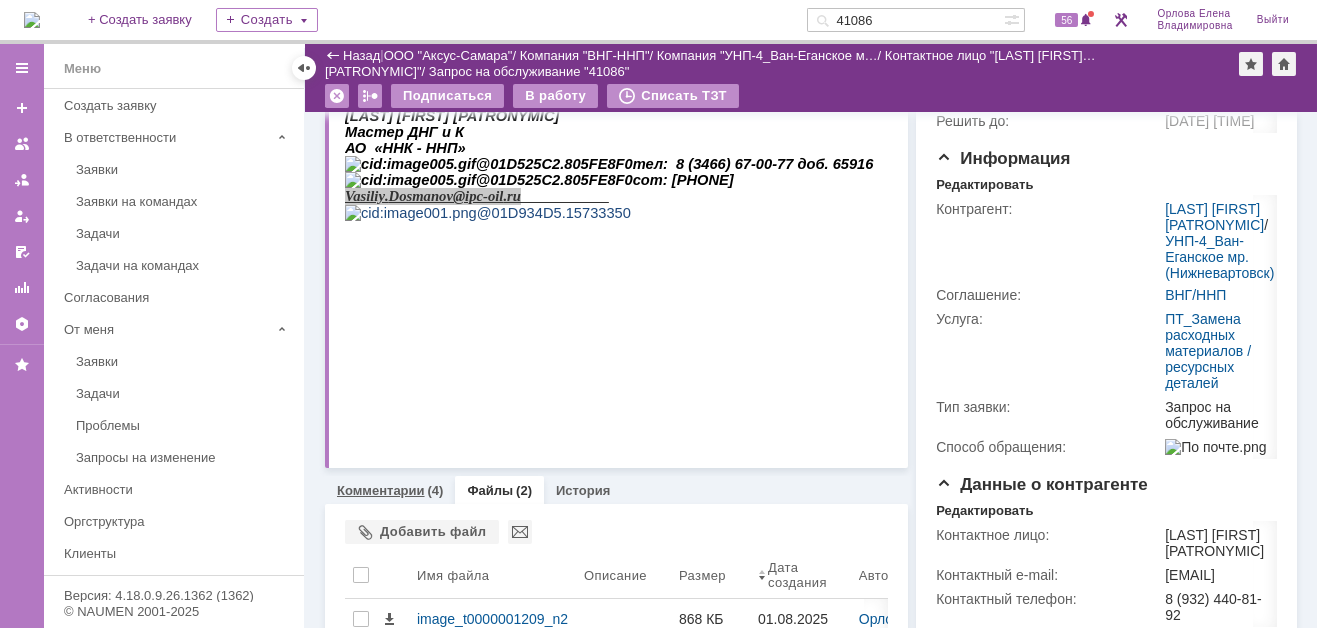 click on "Комментарии" at bounding box center [381, 490] 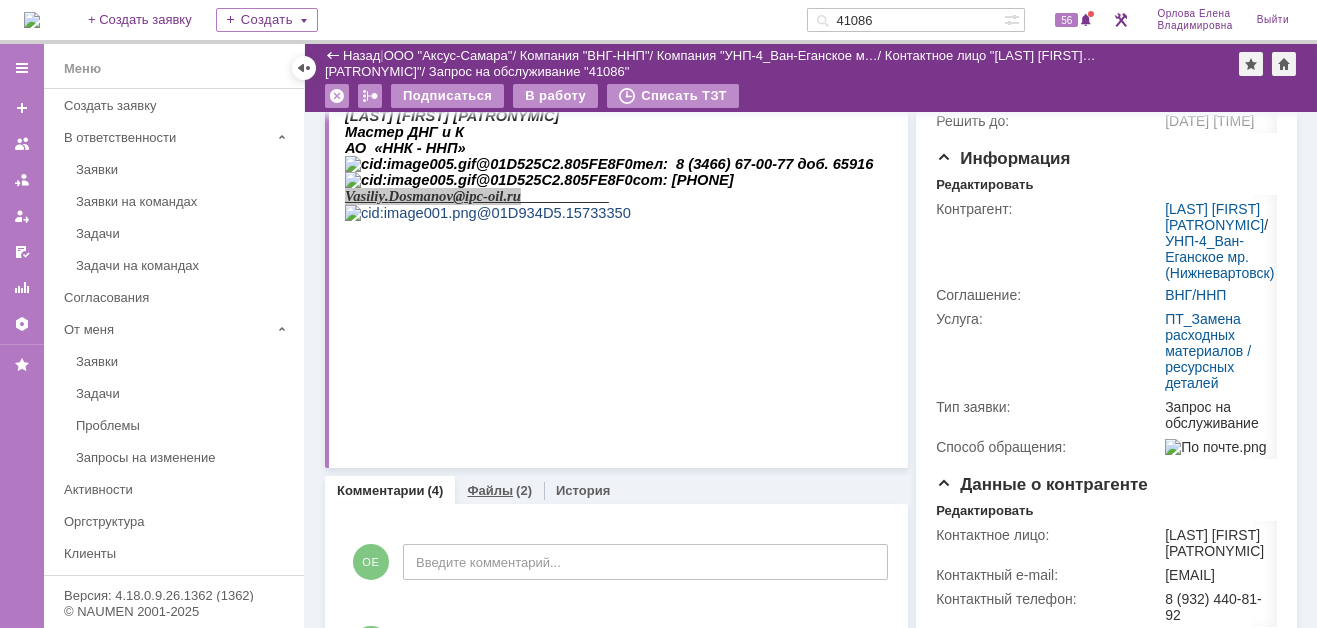 click on "Файлы" at bounding box center (490, 490) 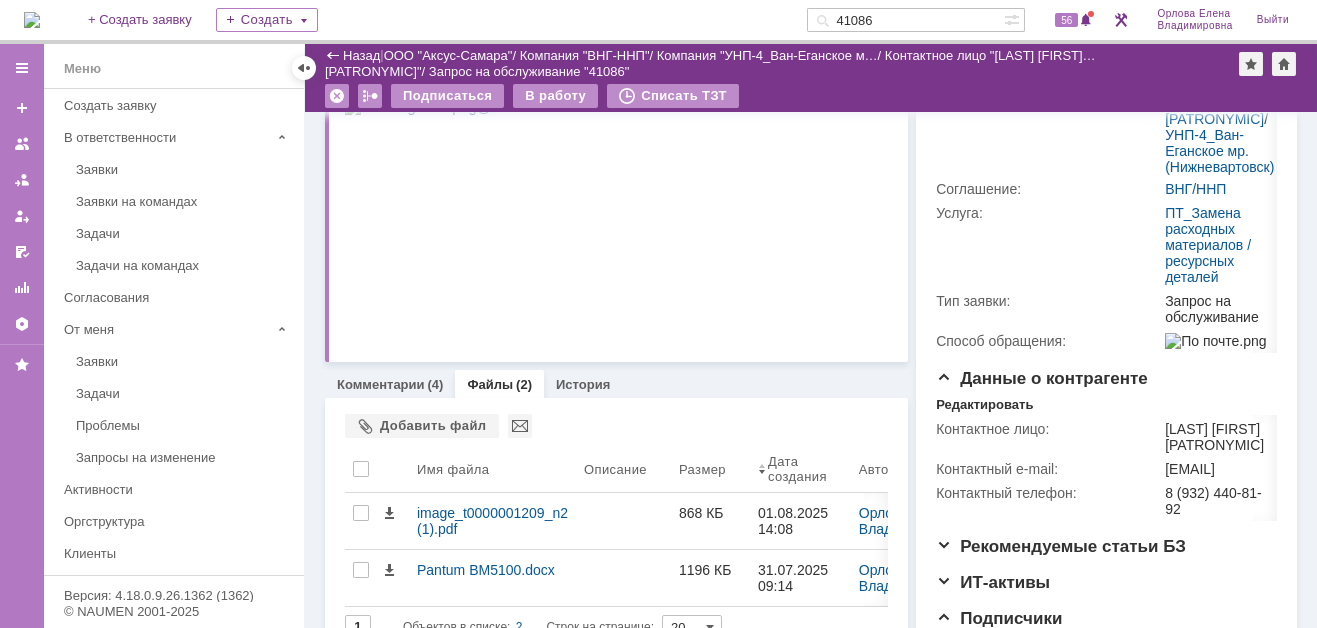 scroll, scrollTop: 166, scrollLeft: 0, axis: vertical 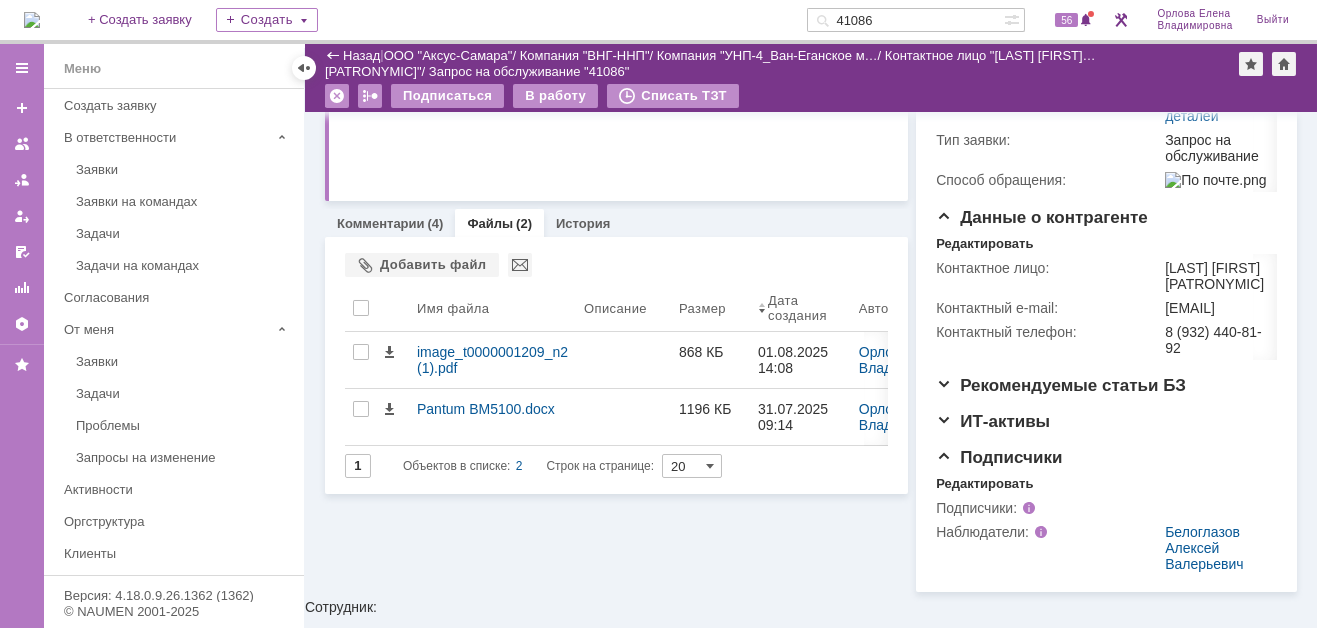 drag, startPoint x: 910, startPoint y: 19, endPoint x: 768, endPoint y: 17, distance: 142.01408 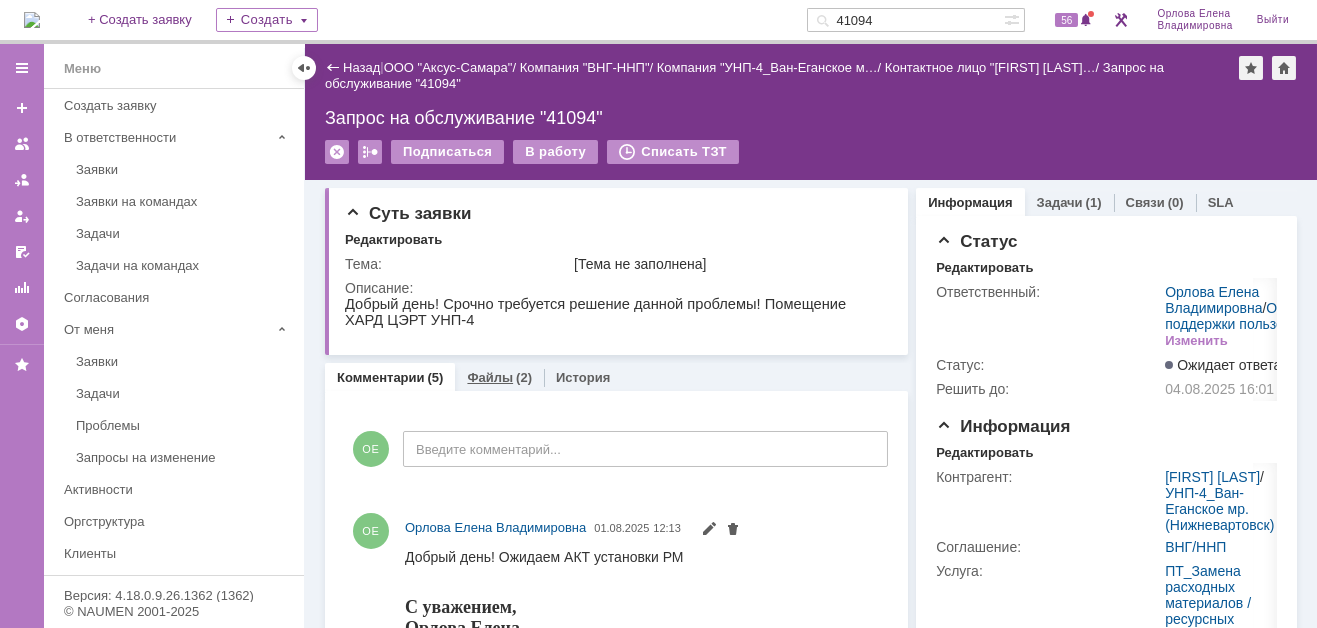 scroll, scrollTop: 0, scrollLeft: 0, axis: both 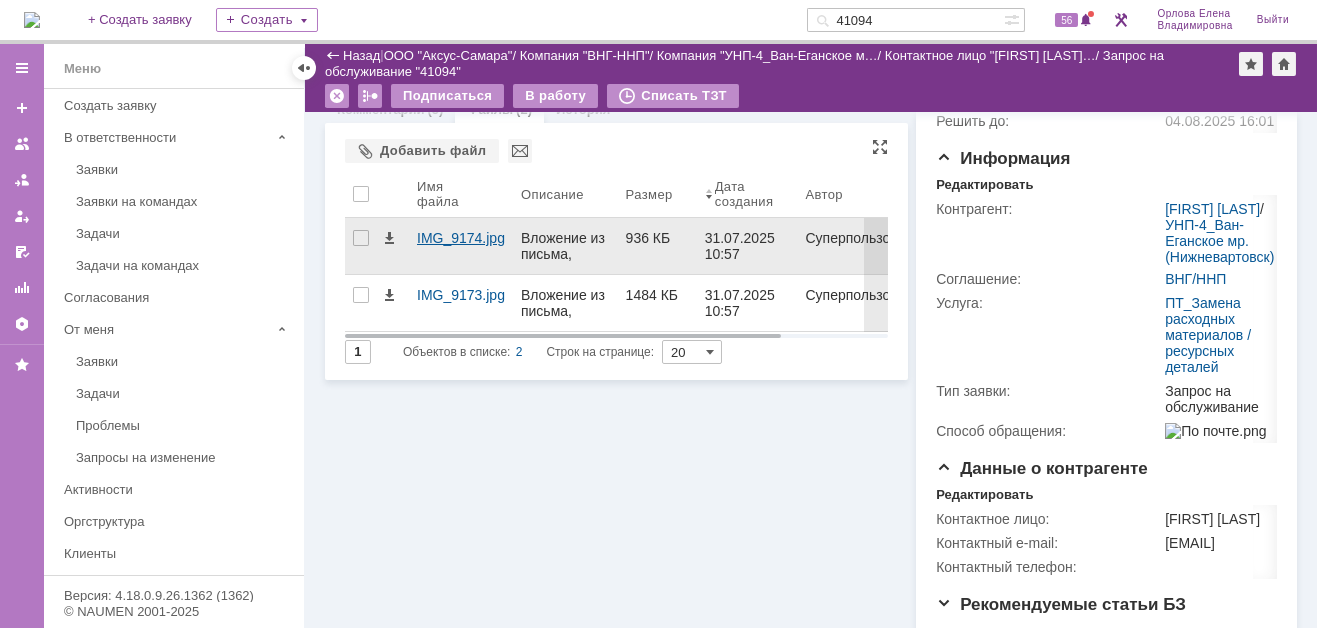 click on "IMG_9174.jpg" at bounding box center (461, 238) 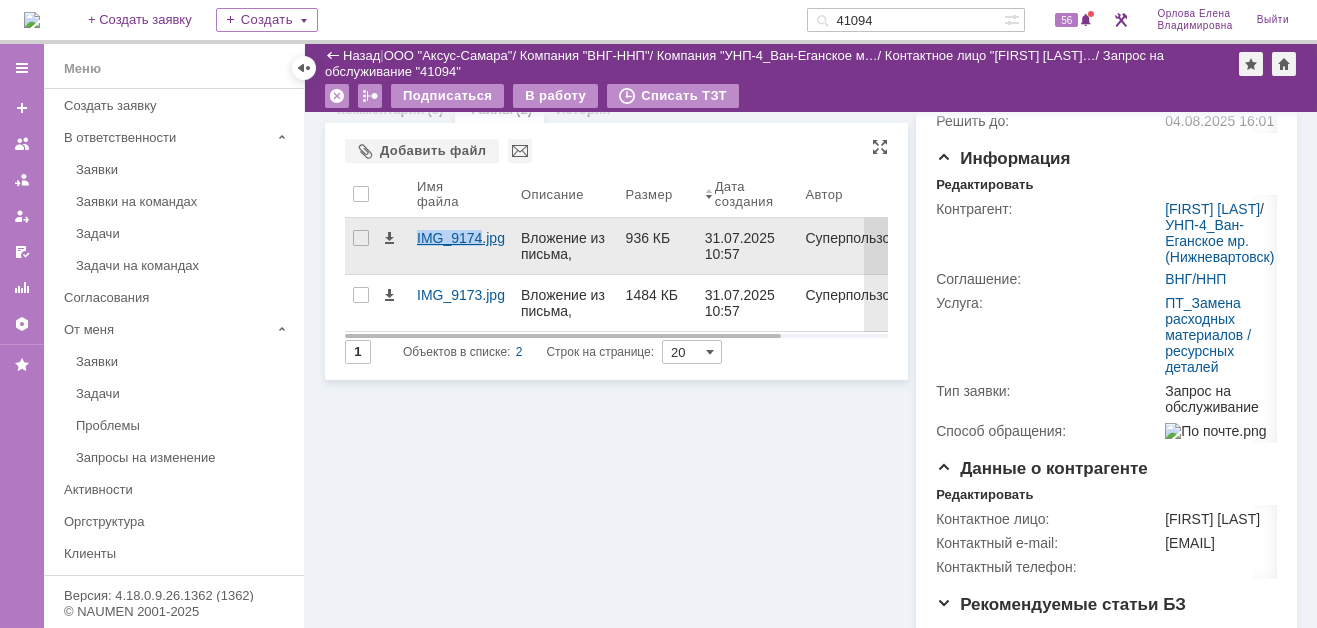 click on "Идет загрузка, пожалуйста, подождите.
На домашнюю + Создать заявку Создать 41094 56 Орлова Елена  Владимировна Выйти   Меню Меню Создать заявку В ответственности Заявки Заявки на командах Задачи Задачи на командах Согласования От меня Заявки Задачи Проблемы Запросы на изменение Активности Оргструктура Клиенты Соглашения и услуги (SLA) База знаний Отчеты Настройки Избранное Версия: 4.18.0.9.26.1362 (1362) © NAUMEN 2001-2025 Назад   |   ООО "Аксус-Самара"  /   Компания "ВНГ-ННП"  /   Компания "УНП-4_Ван-Еганское м…  /   Контактное лицо "Курников Алек…  /" at bounding box center [658, 314] 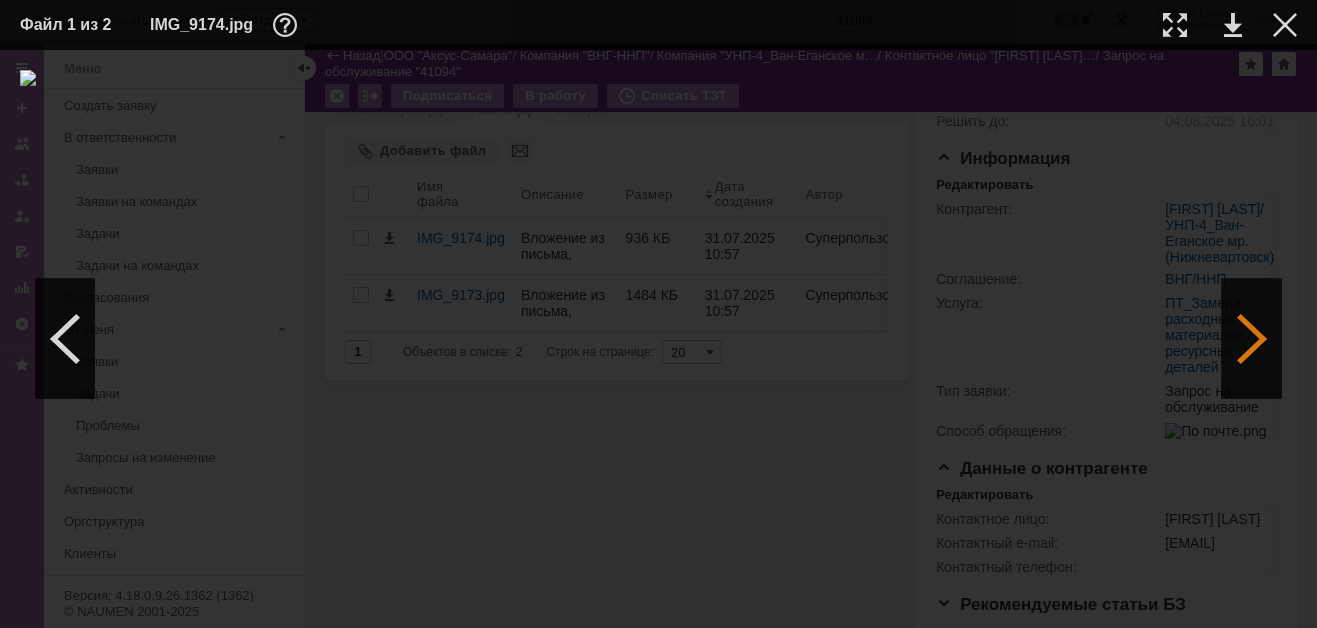 click at bounding box center [1252, 339] 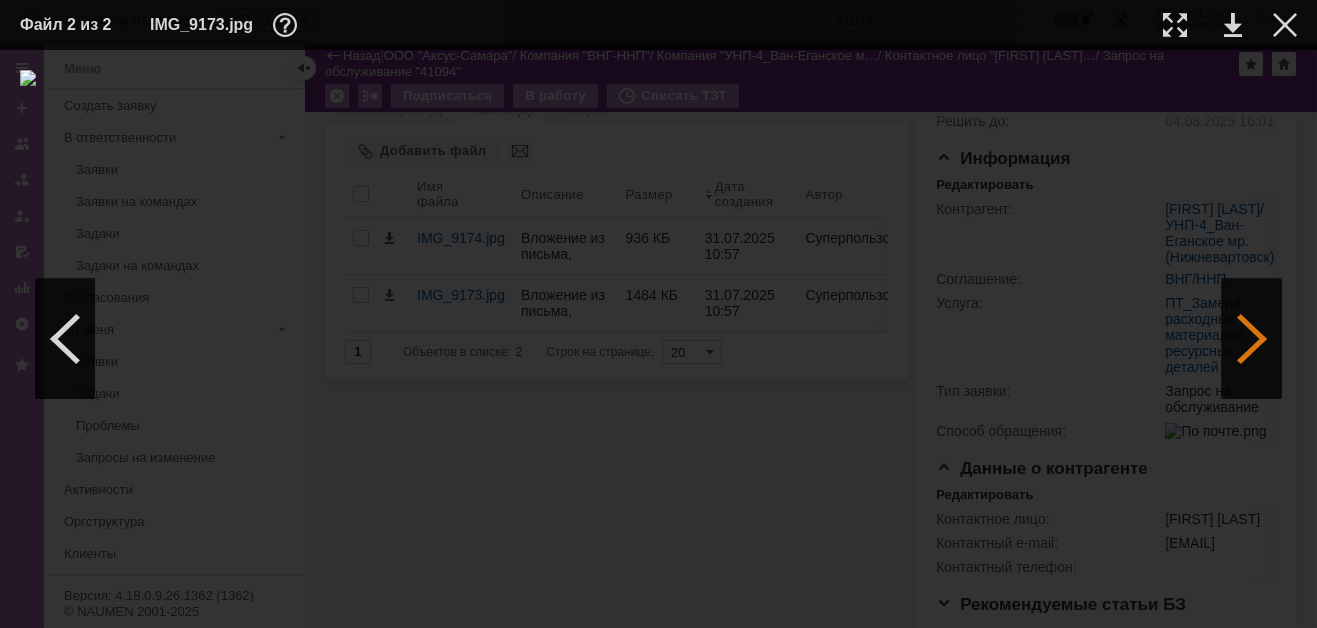 click at bounding box center [1252, 339] 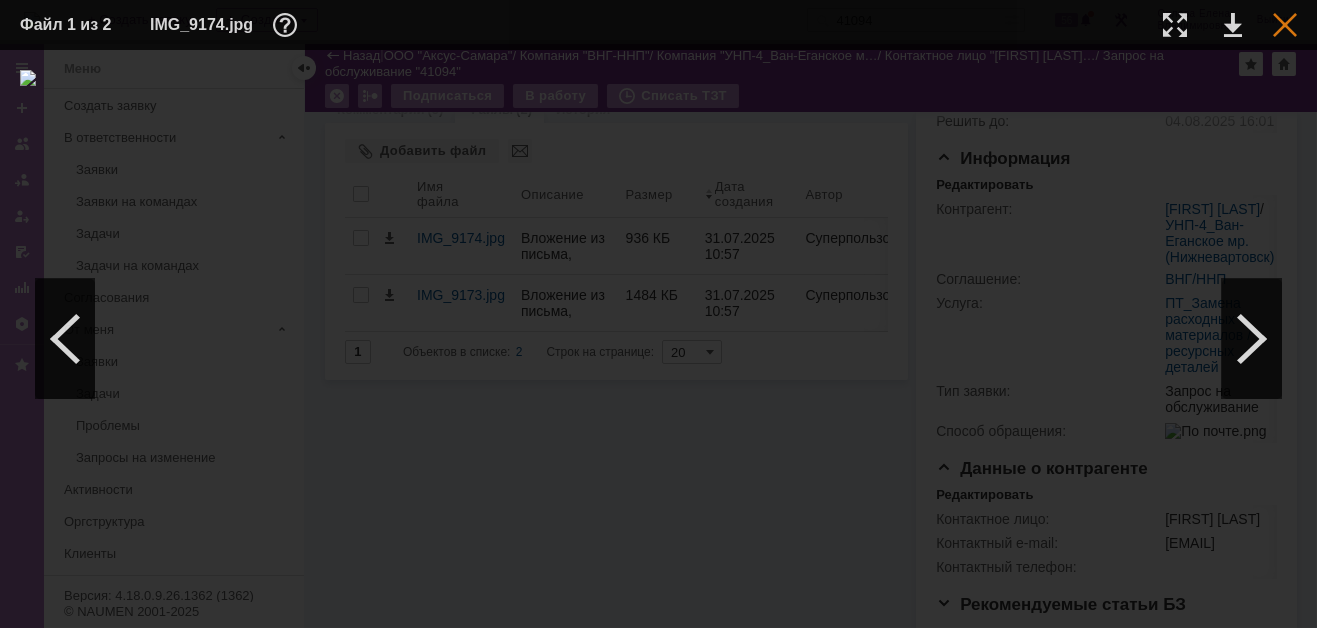 click at bounding box center (1285, 25) 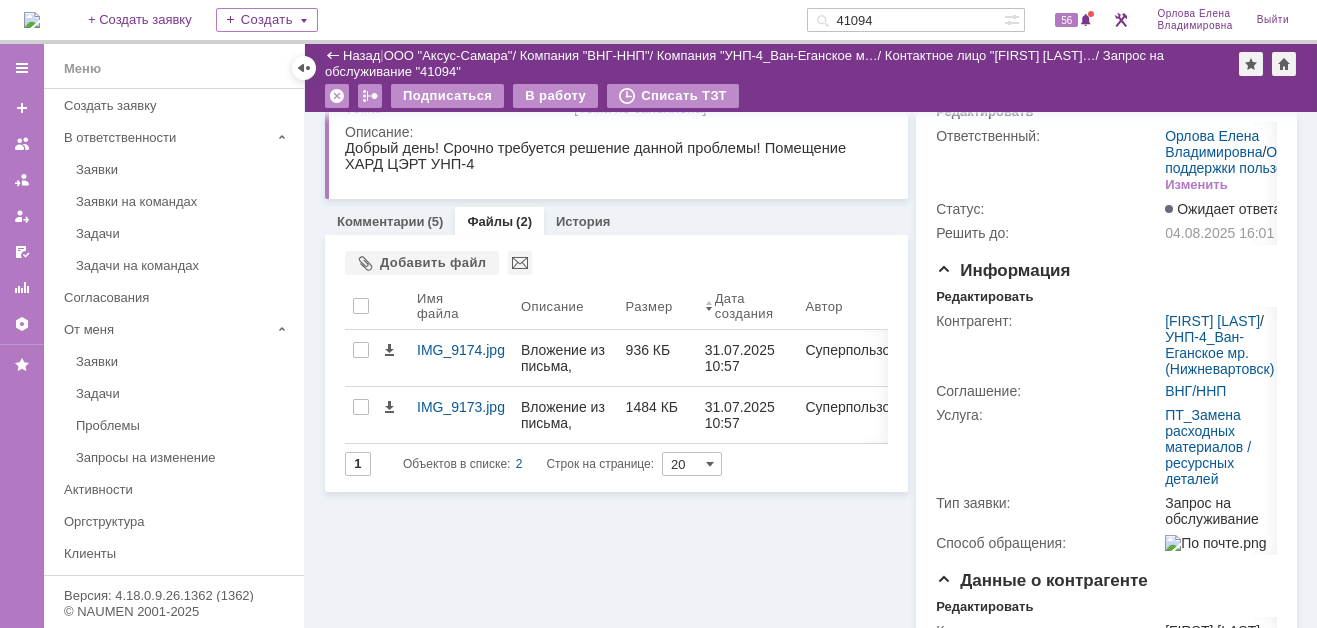 scroll, scrollTop: 0, scrollLeft: 0, axis: both 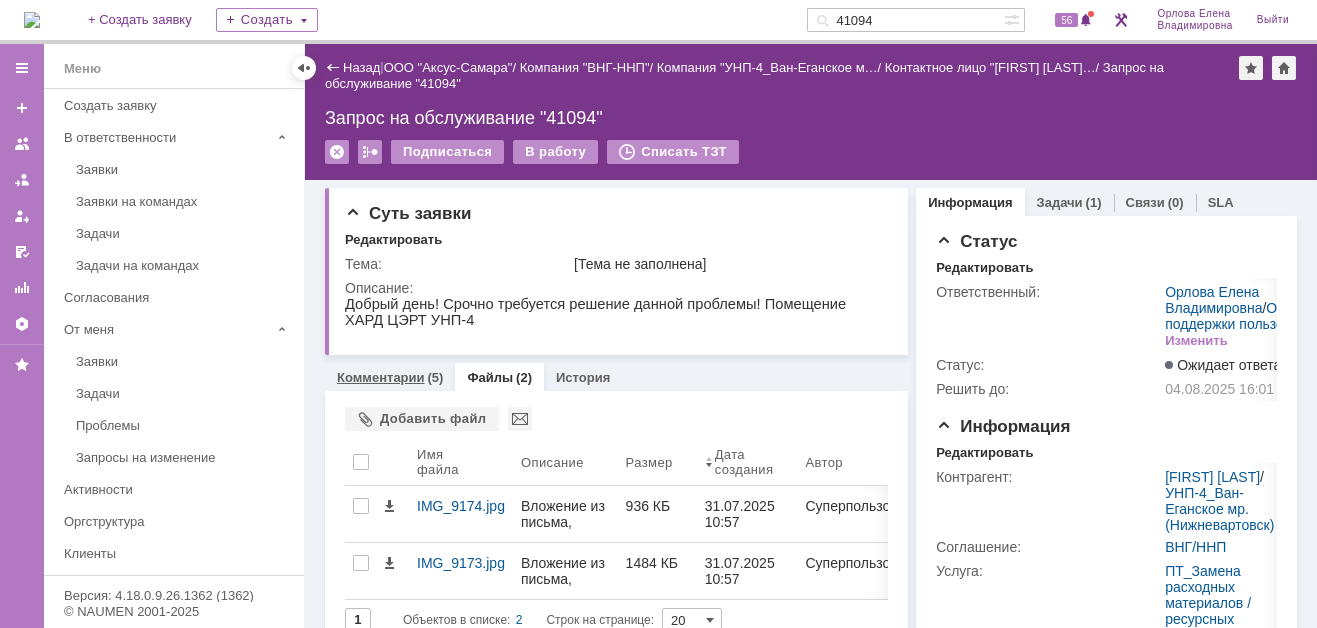 click on "Комментарии" at bounding box center (381, 377) 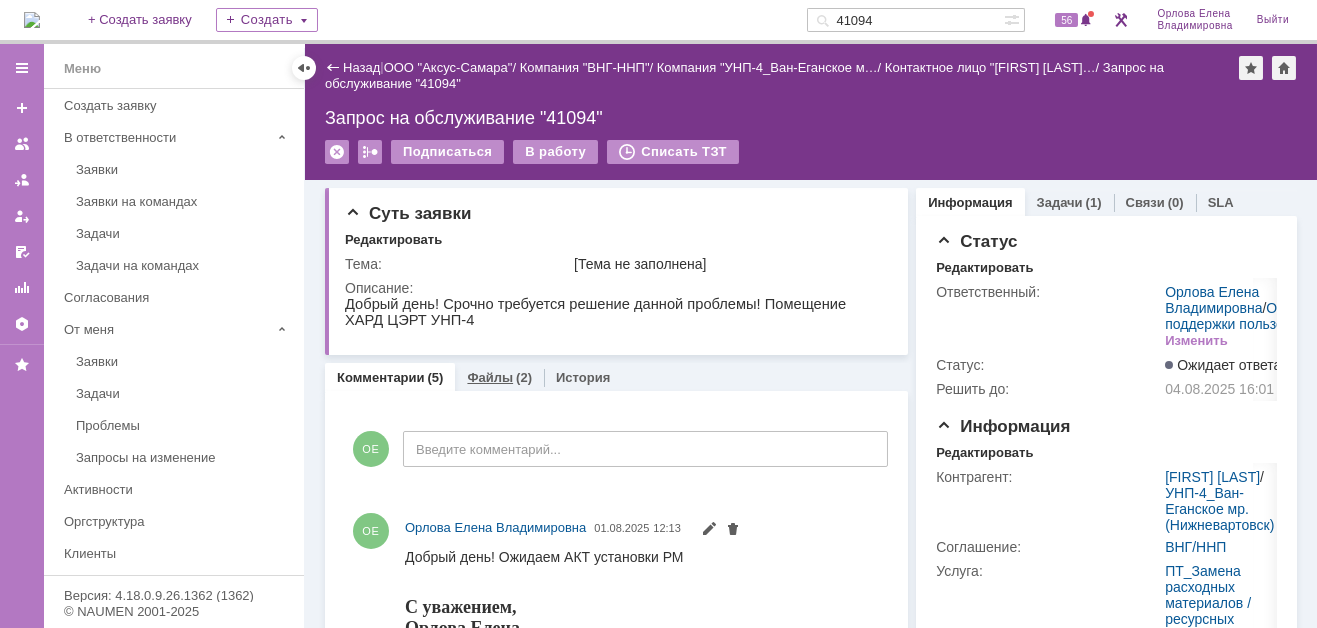 click on "Файлы" at bounding box center [490, 377] 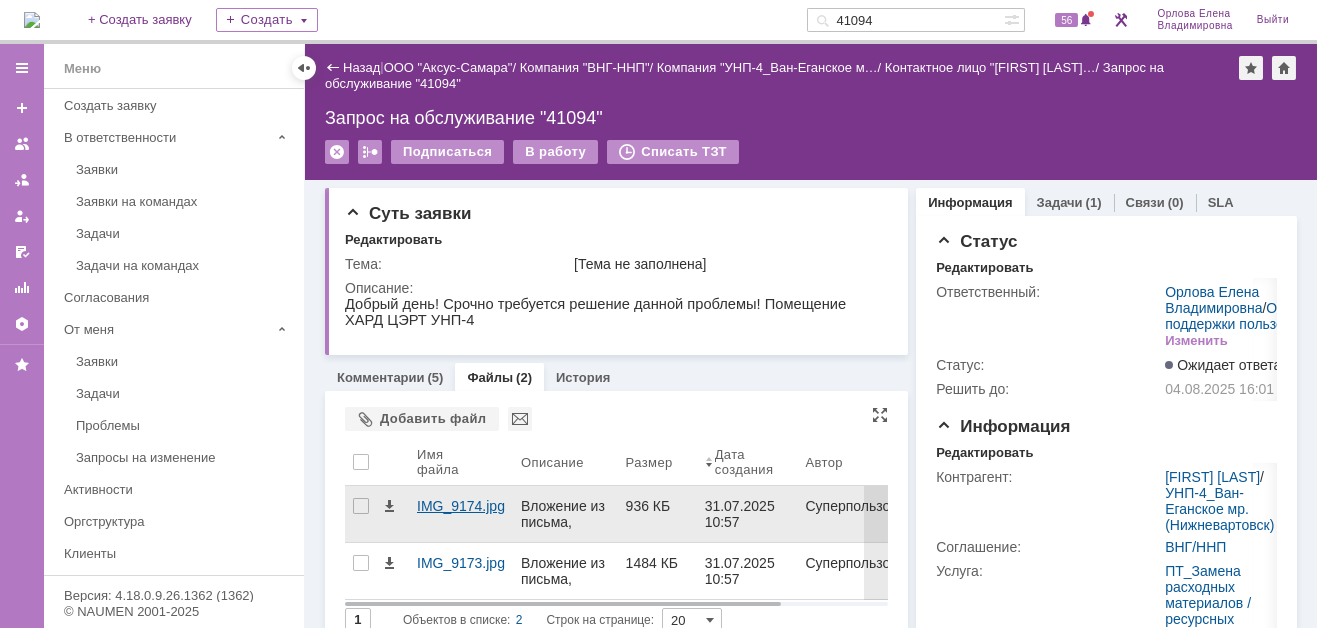 click on "IMG_9174.jpg" at bounding box center [461, 506] 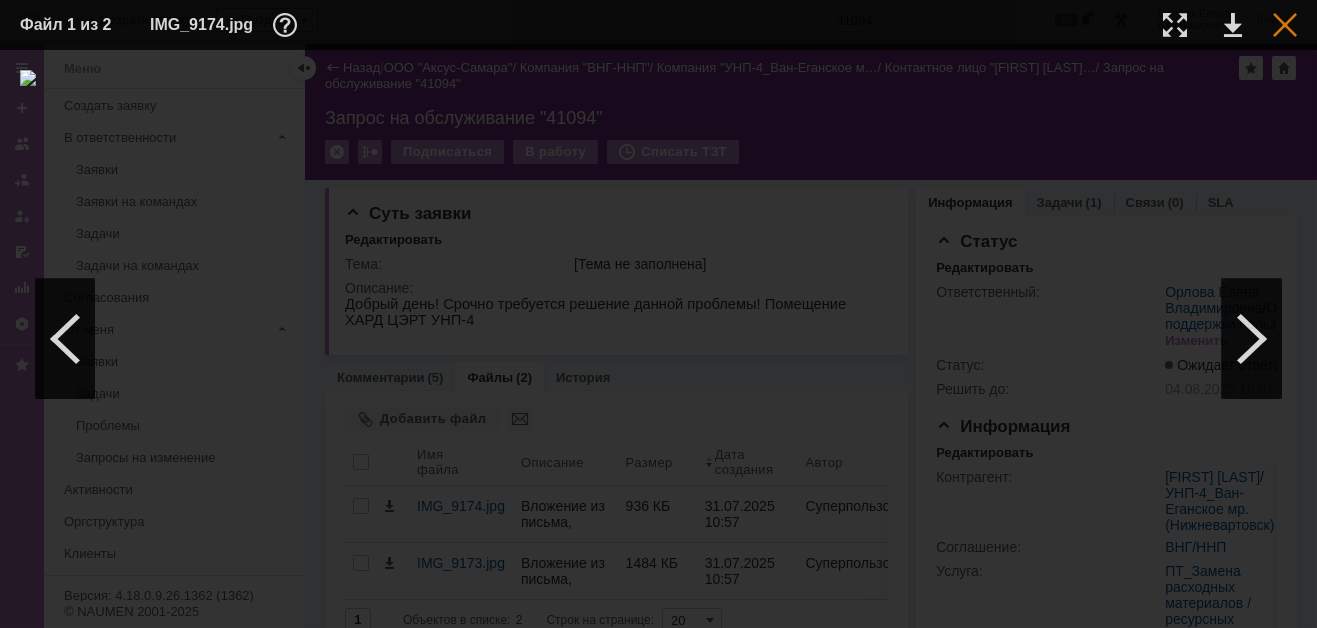 click at bounding box center [1285, 25] 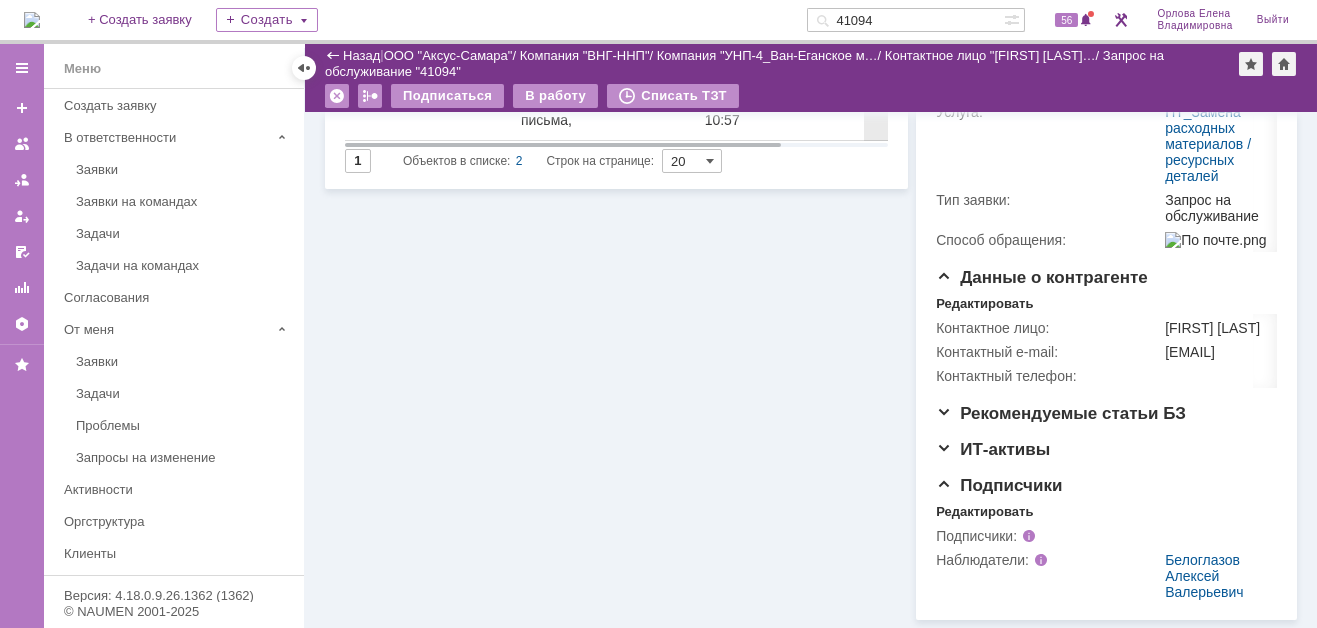 scroll, scrollTop: 0, scrollLeft: 0, axis: both 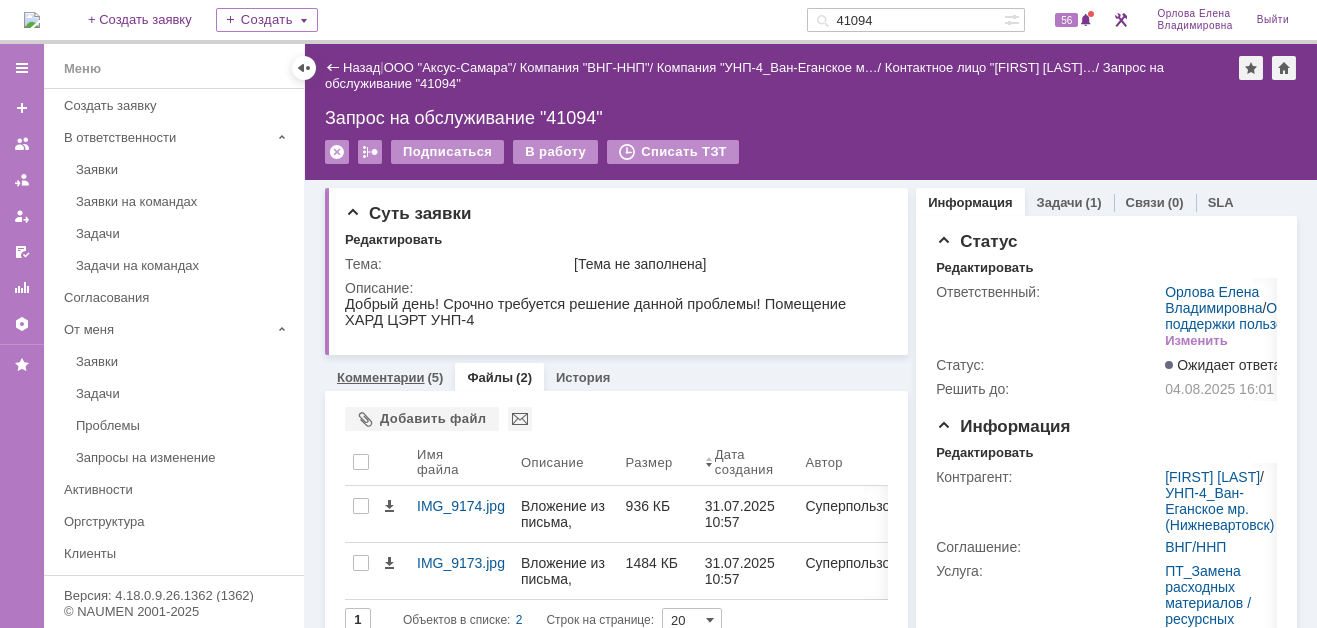 click on "Комментарии" at bounding box center [381, 377] 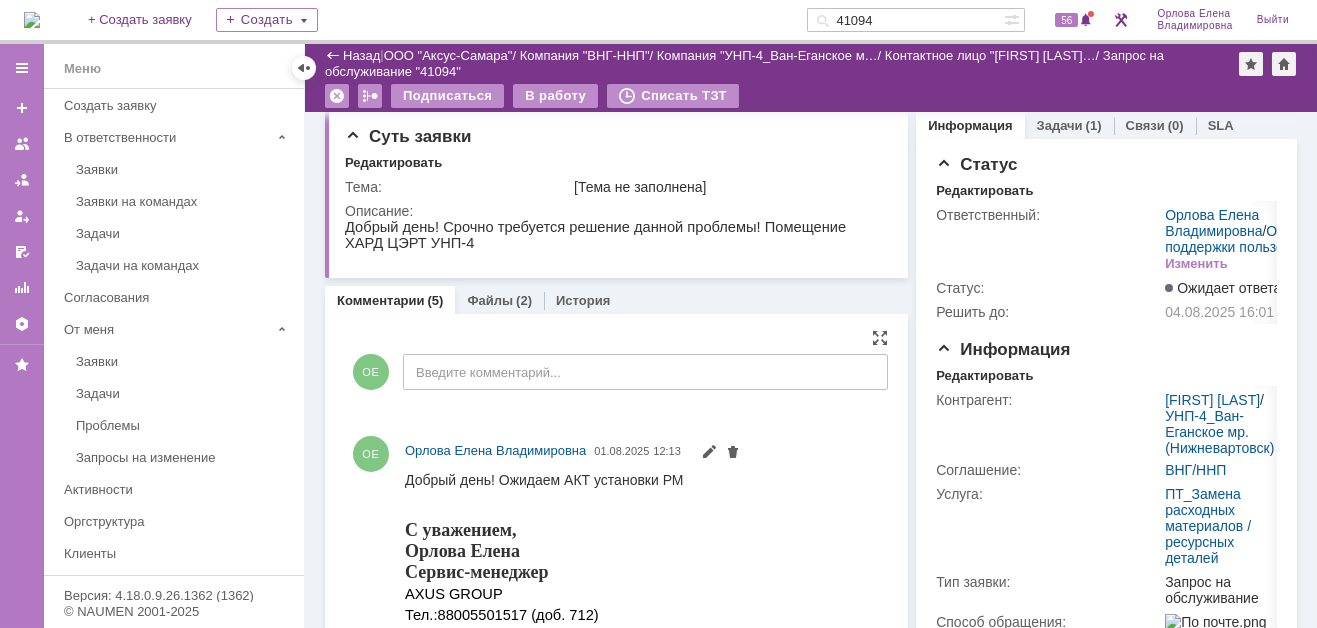 scroll, scrollTop: 0, scrollLeft: 0, axis: both 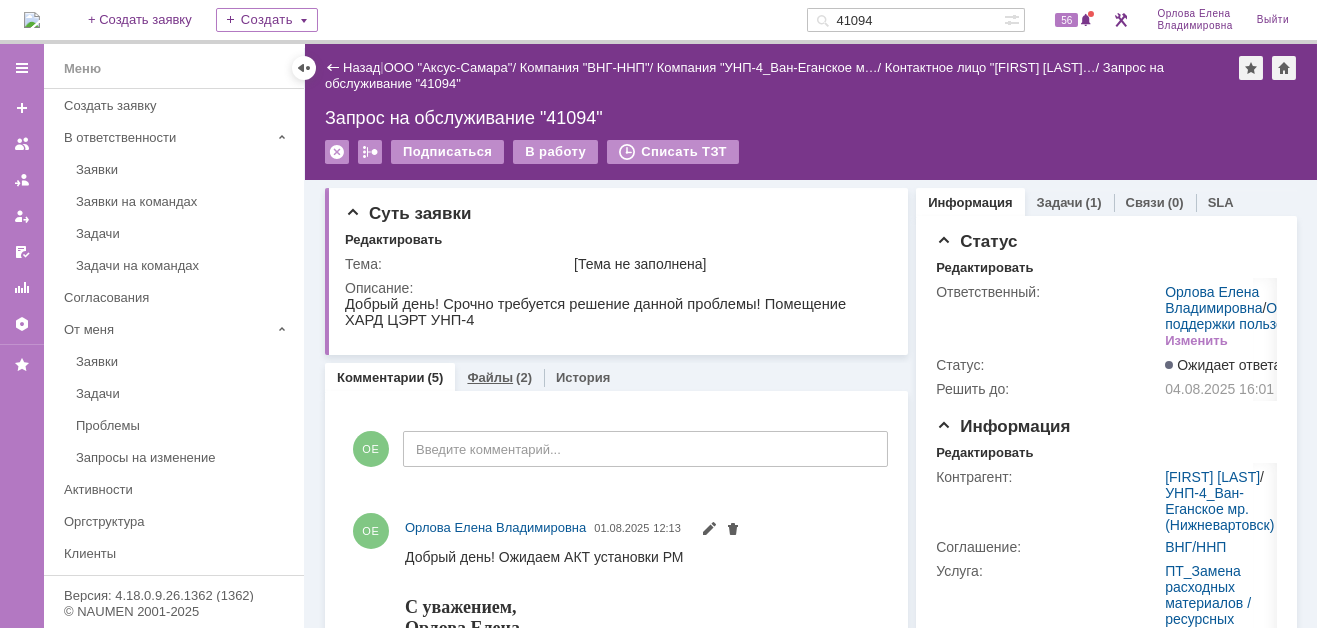 click on "Файлы" at bounding box center [490, 377] 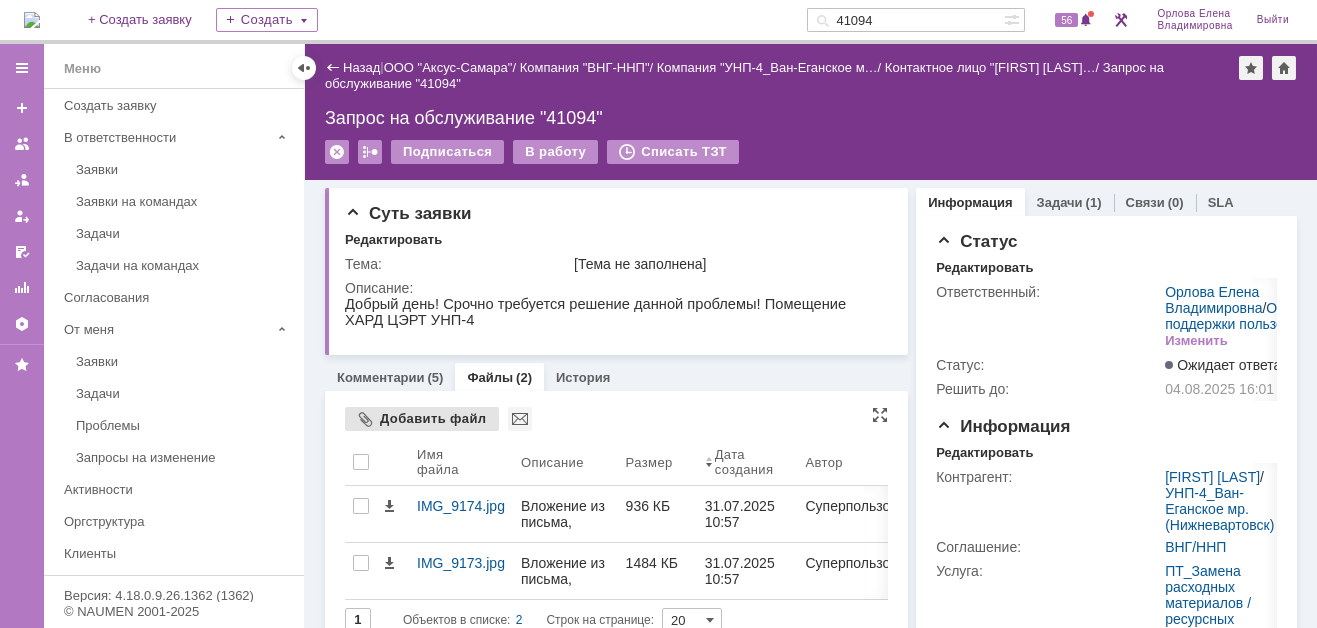 click on "Добавить файл" at bounding box center (422, 419) 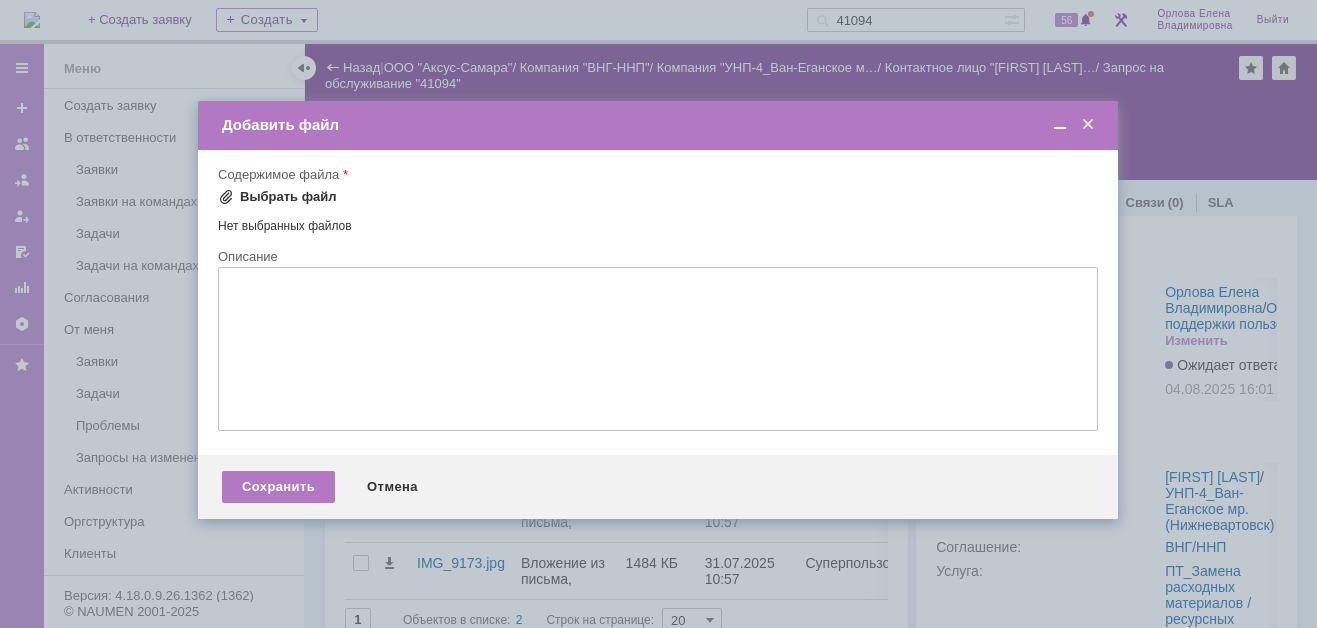 click at bounding box center (226, 197) 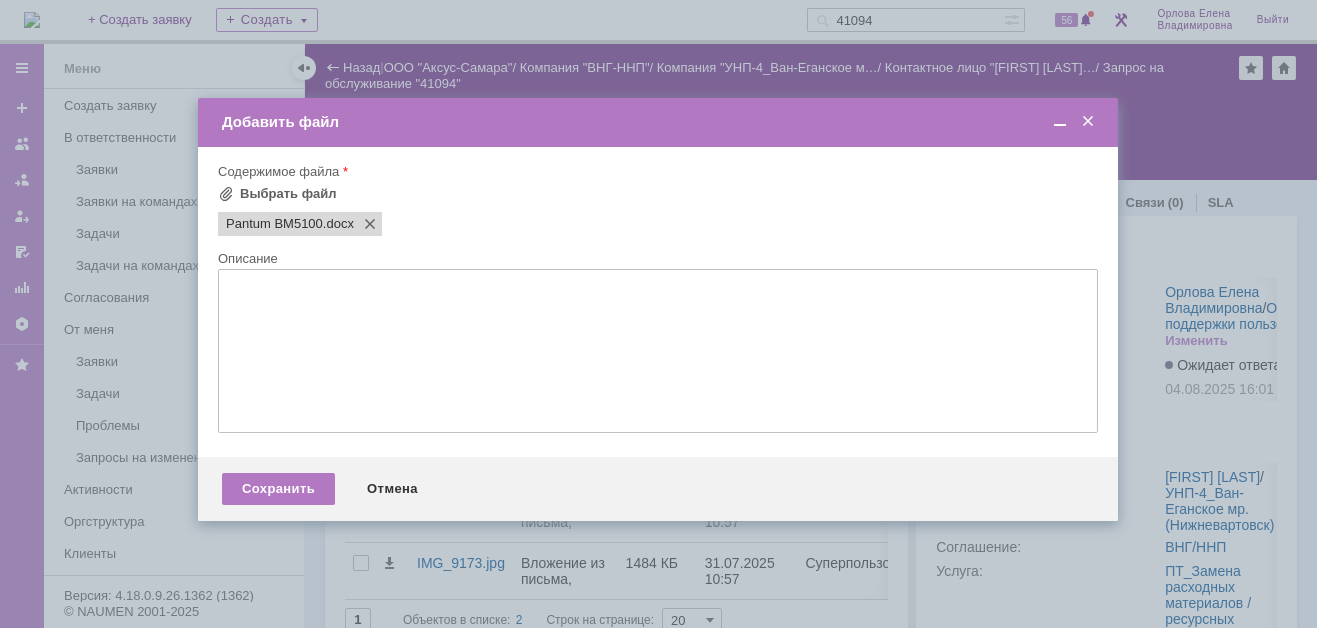 scroll, scrollTop: 0, scrollLeft: 0, axis: both 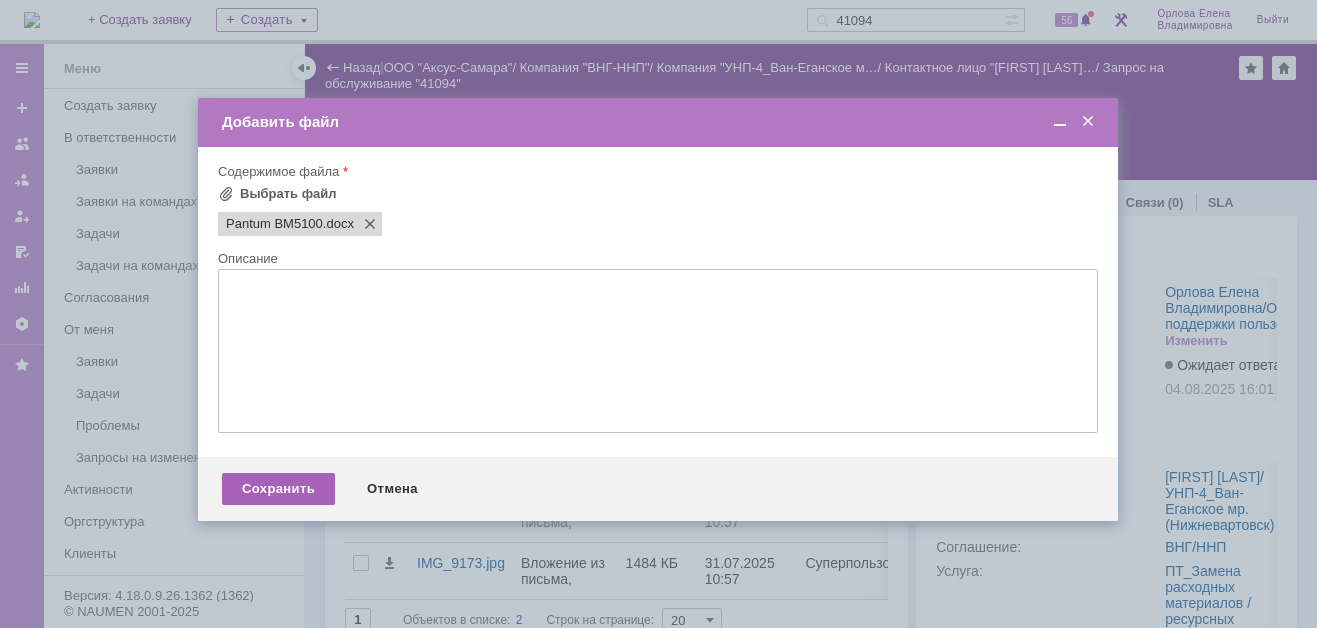 click on "Сохранить" at bounding box center (278, 489) 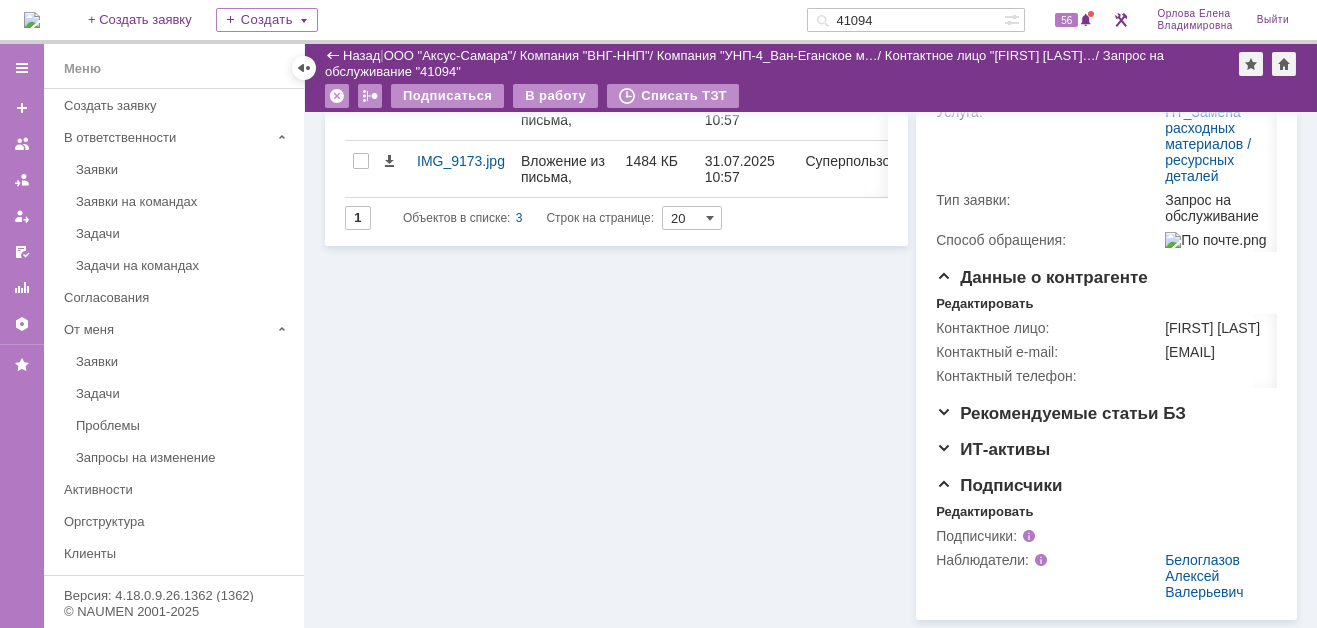 scroll, scrollTop: 0, scrollLeft: 0, axis: both 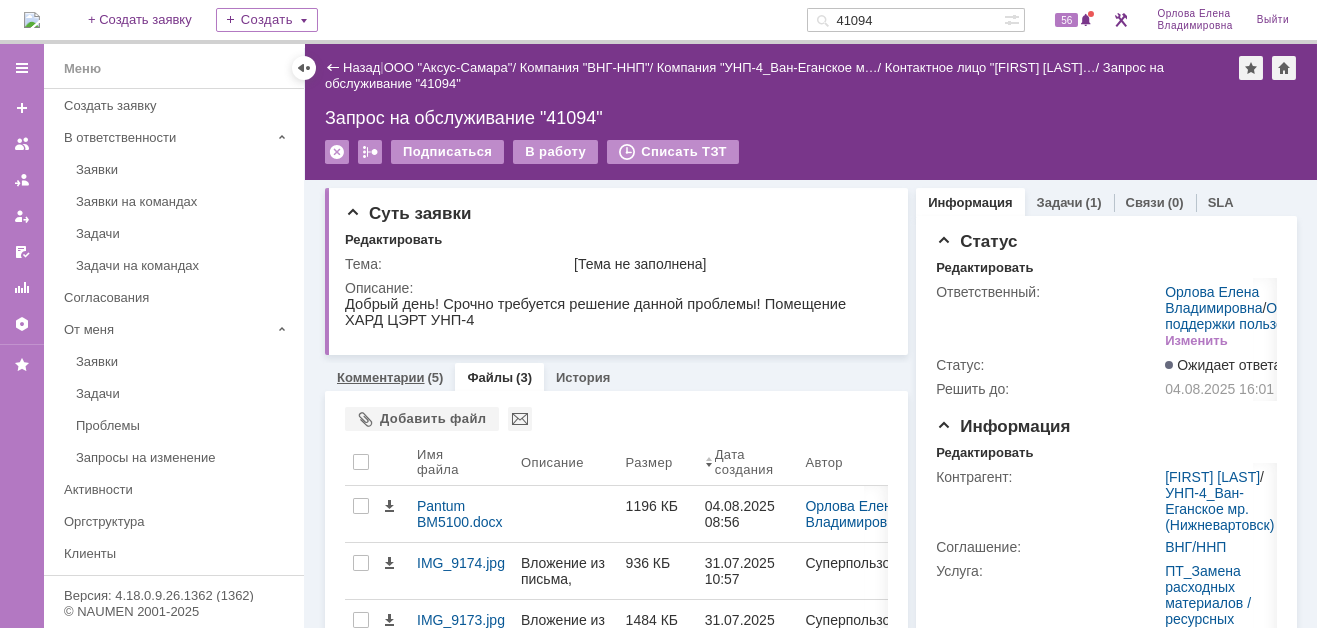 click on "Комментарии" at bounding box center (381, 377) 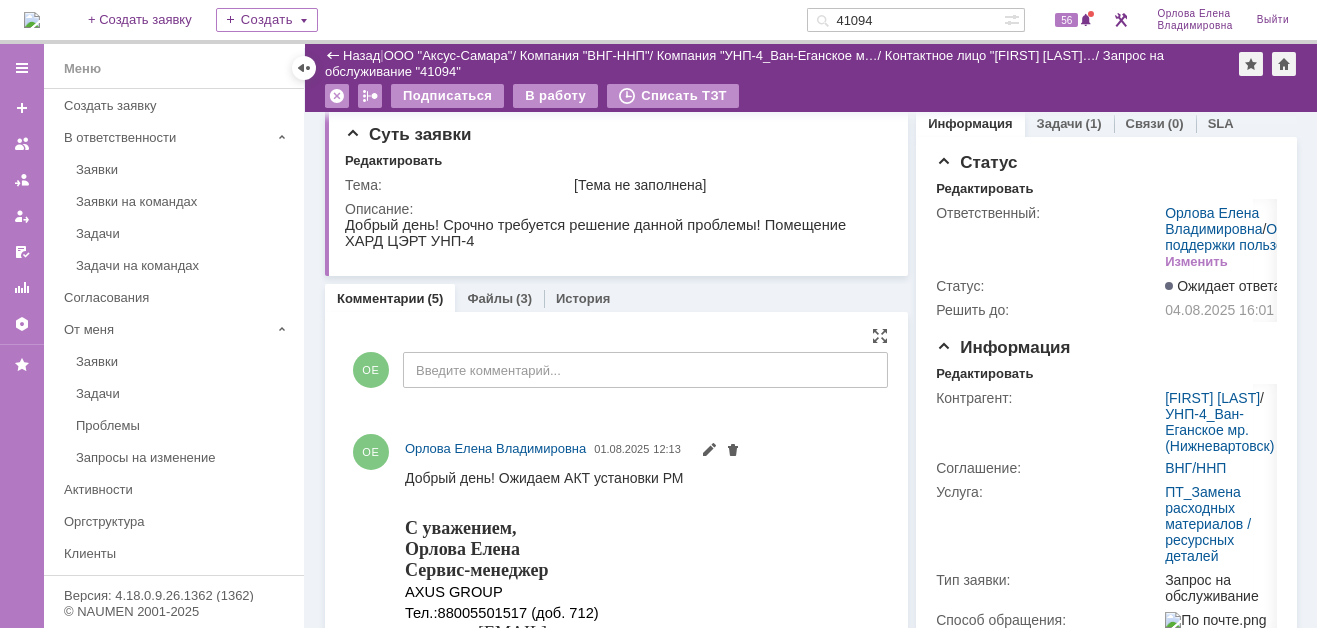 scroll, scrollTop: 0, scrollLeft: 0, axis: both 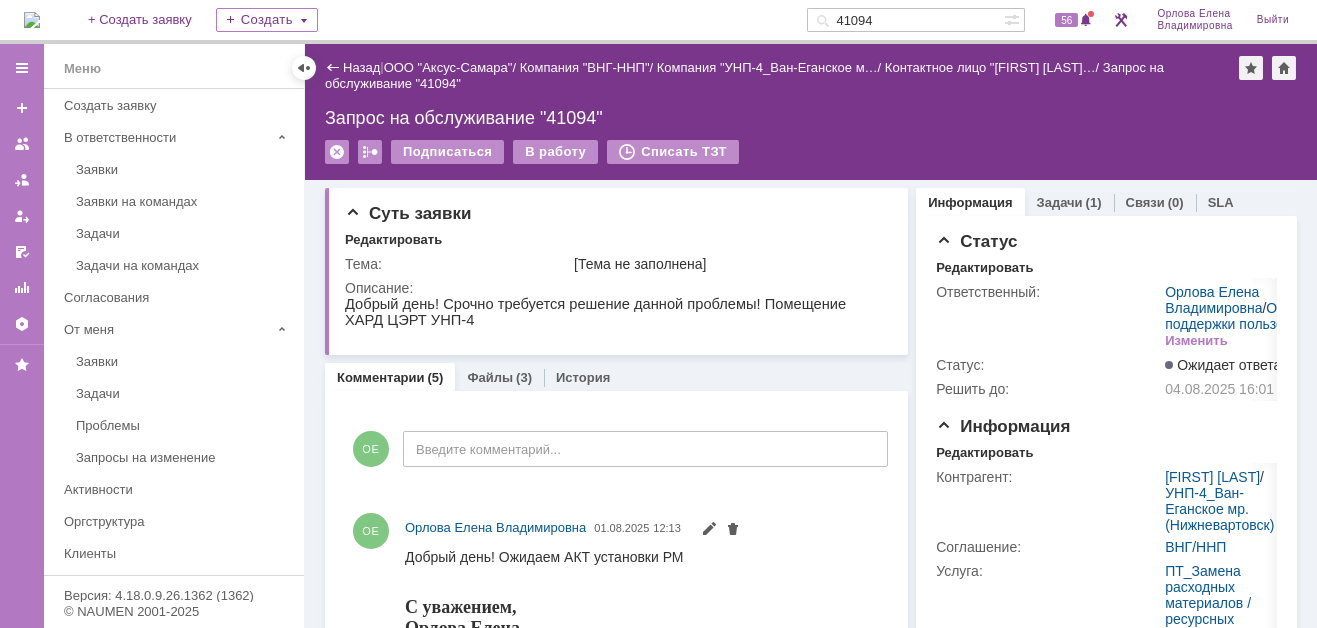 drag, startPoint x: 902, startPoint y: 17, endPoint x: 823, endPoint y: 16, distance: 79.00633 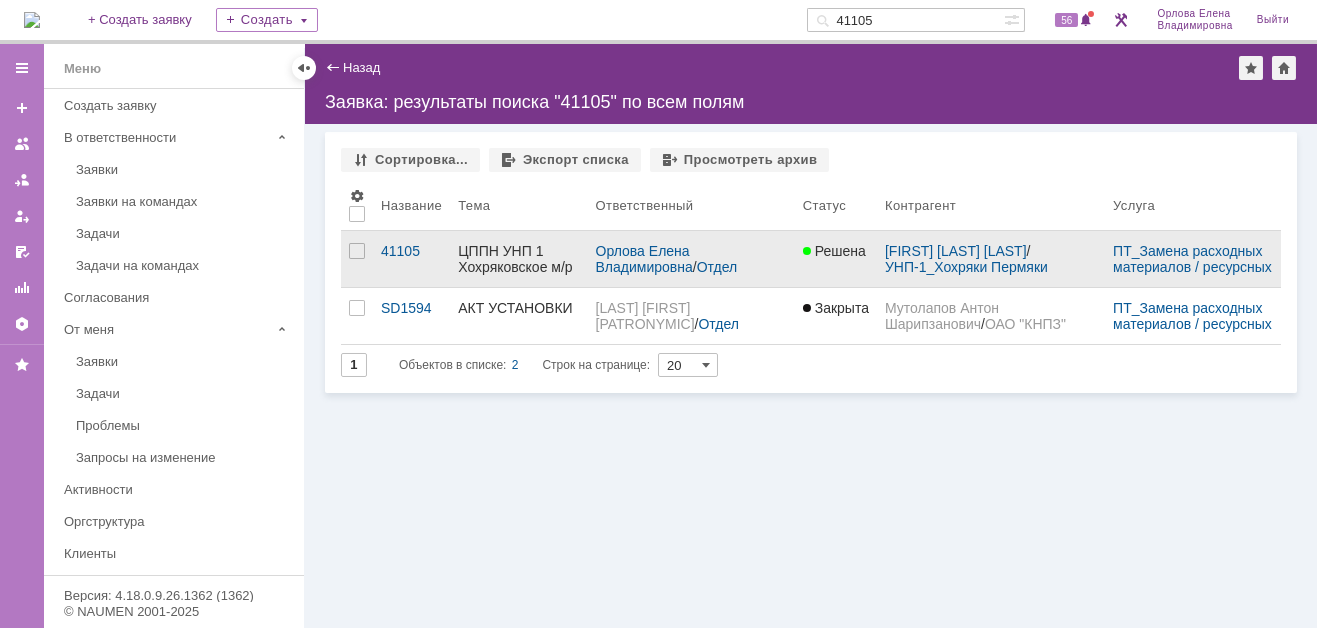 click on "ЦППН УНП 1 Хохряковское м/р" at bounding box center (518, 259) 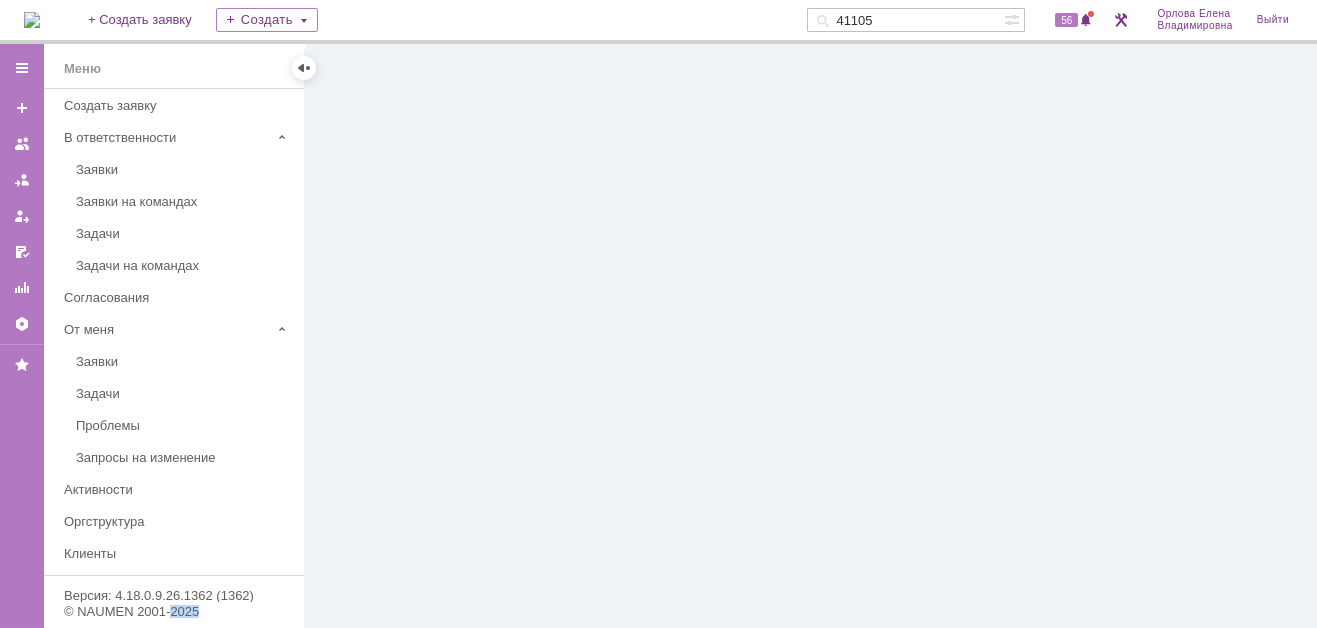 click at bounding box center (811, 336) 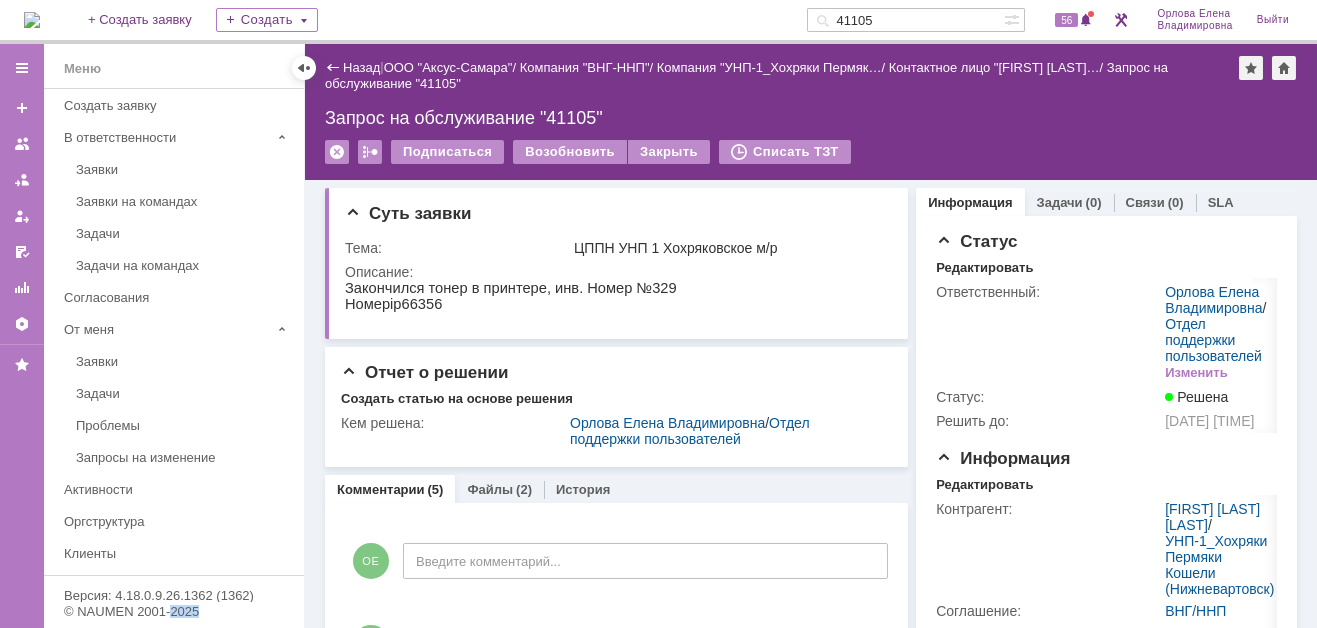 scroll, scrollTop: 0, scrollLeft: 0, axis: both 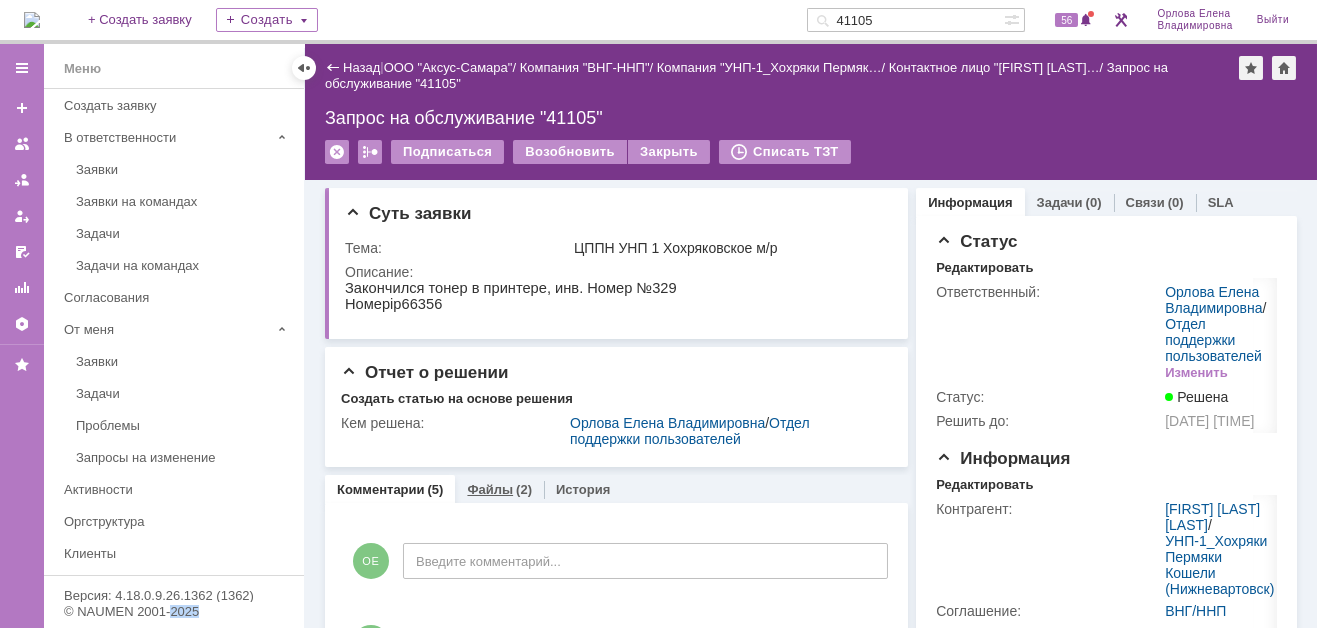 click on "Файлы" at bounding box center [490, 489] 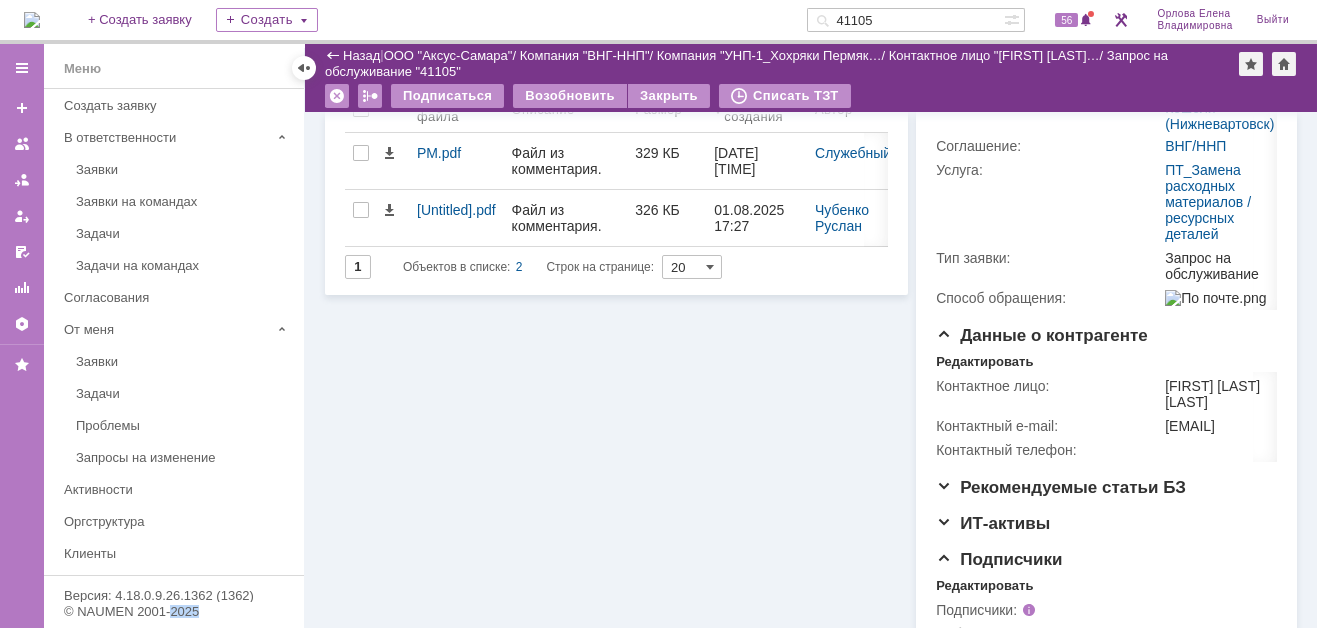 scroll, scrollTop: 400, scrollLeft: 0, axis: vertical 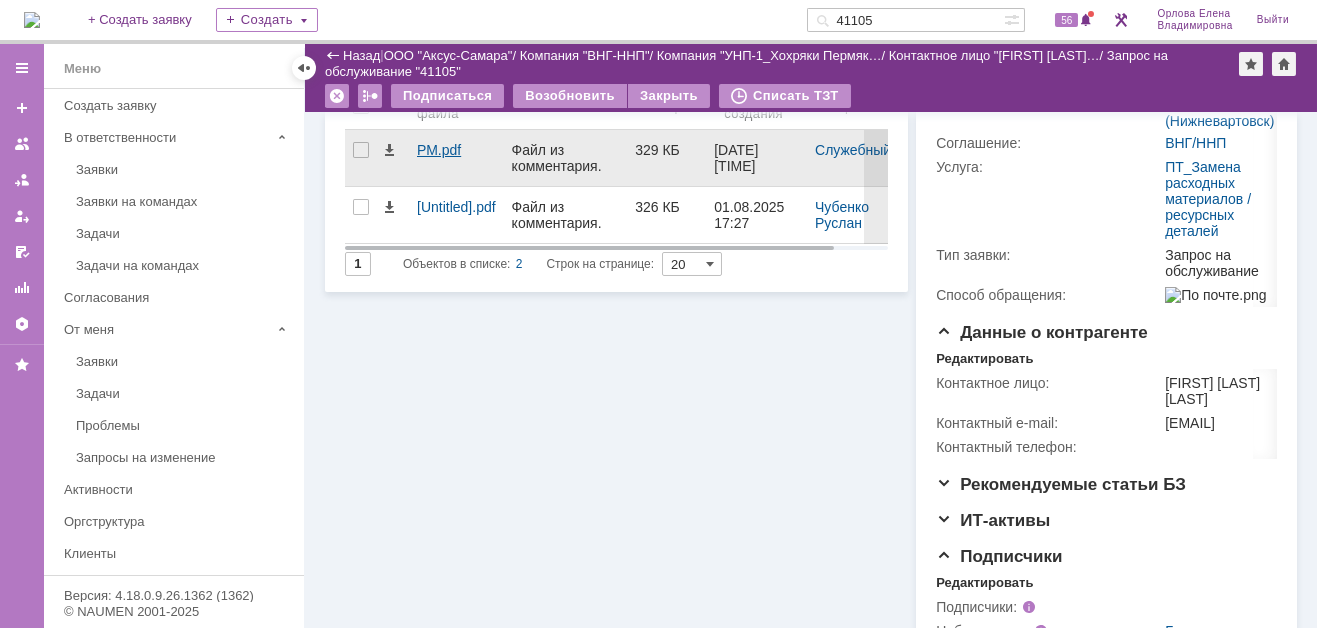 click on "РМ.pdf" at bounding box center (456, 150) 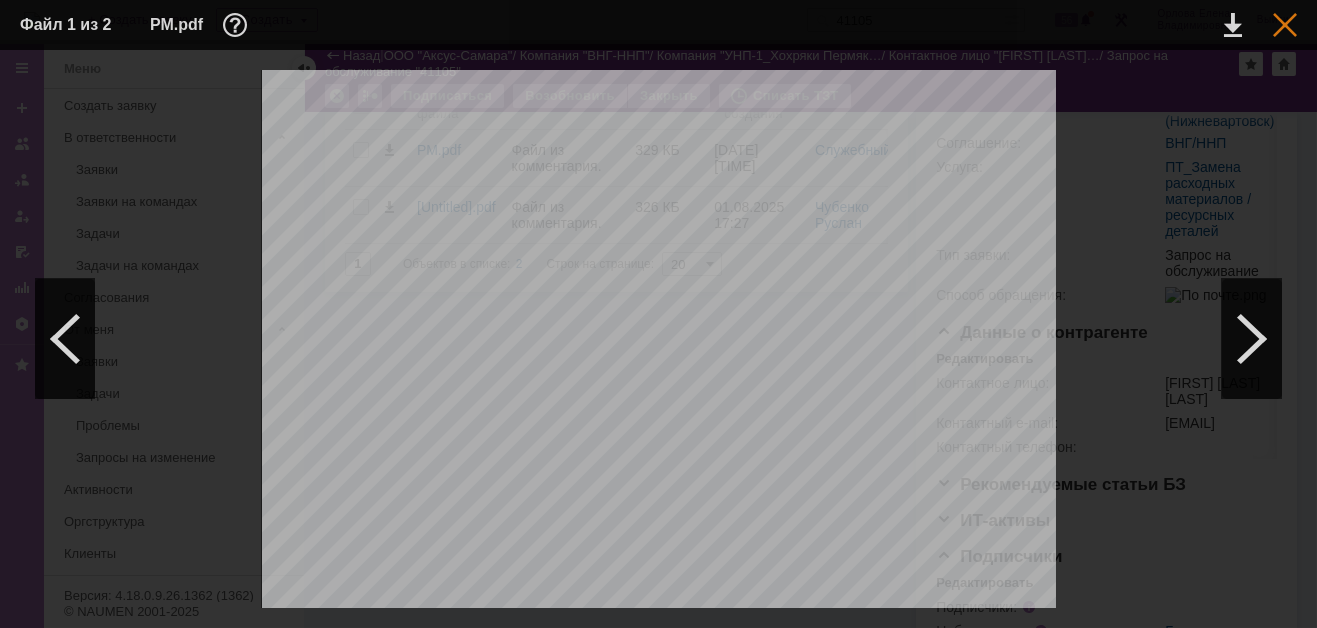 click at bounding box center [1285, 25] 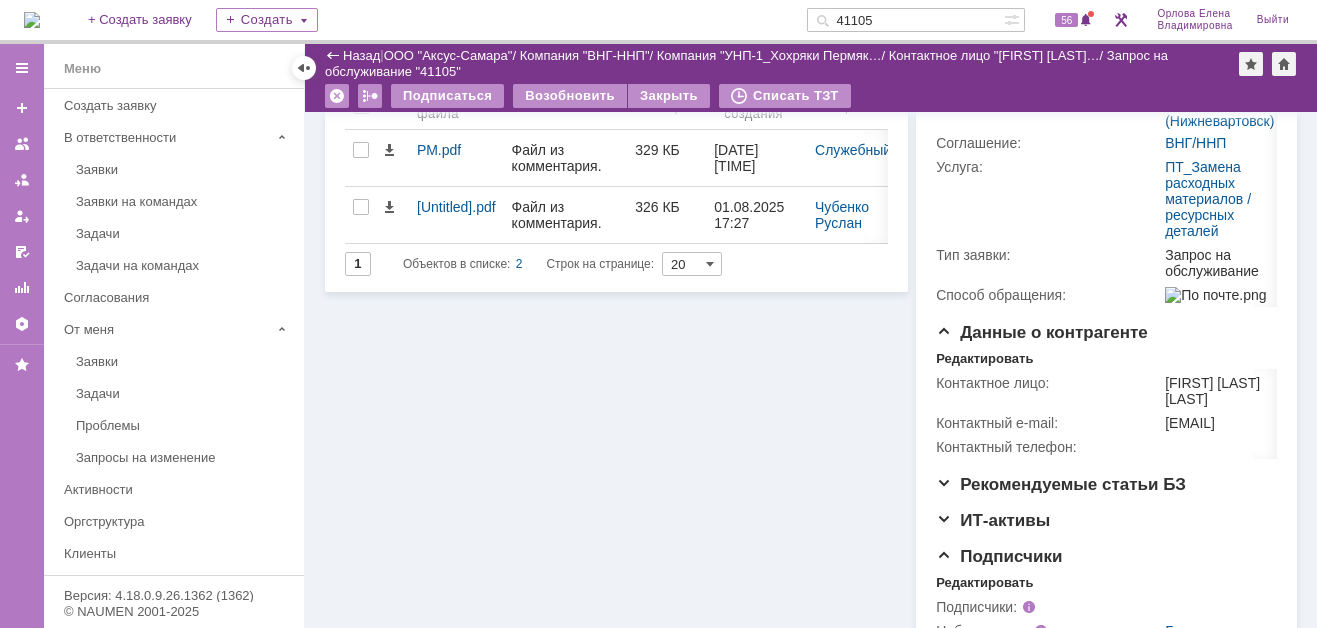 drag, startPoint x: 899, startPoint y: 18, endPoint x: 833, endPoint y: 16, distance: 66.0303 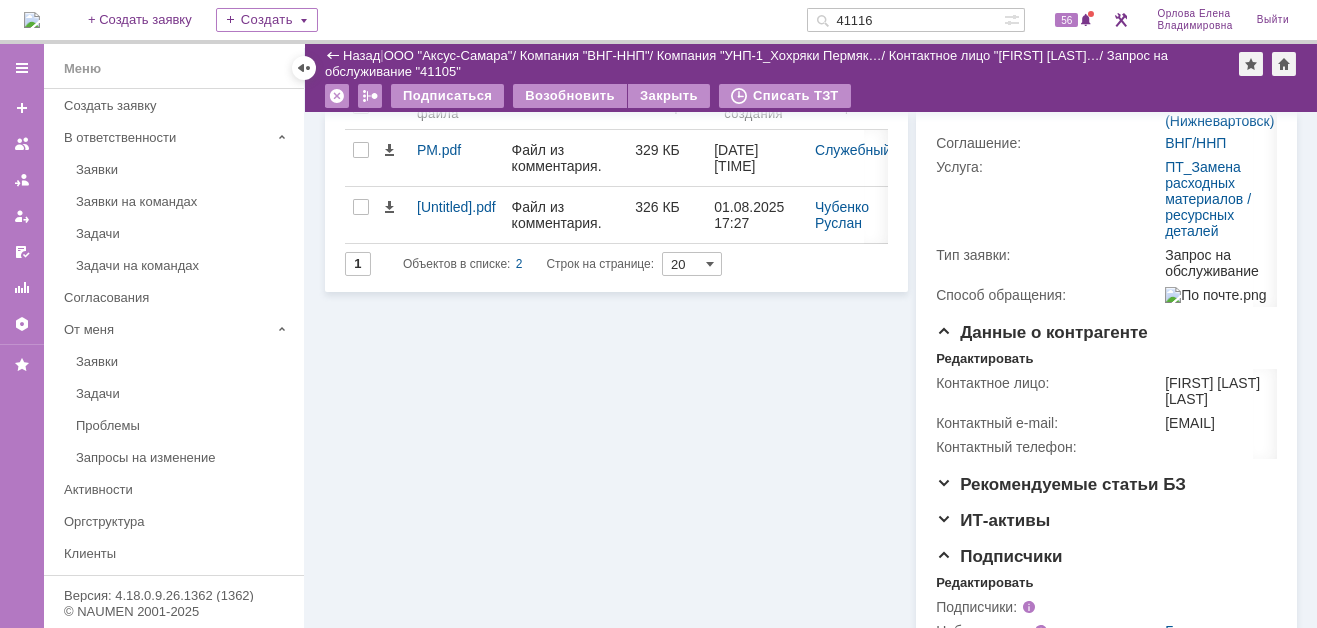 type on "41116" 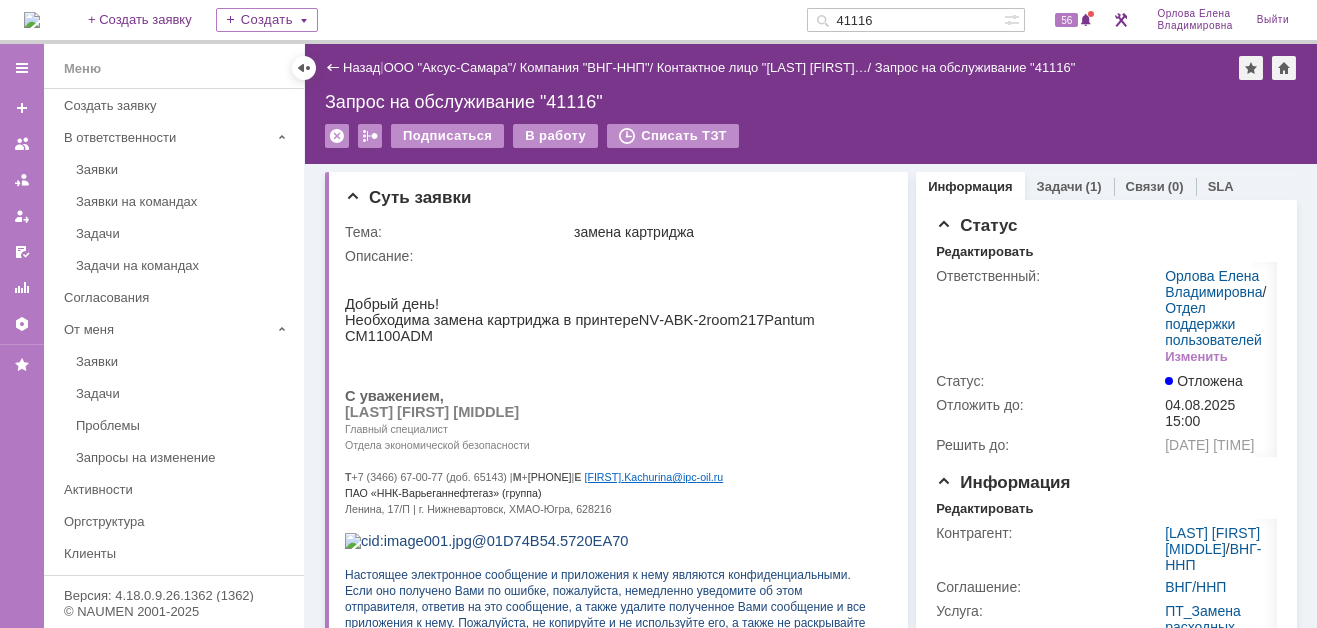 scroll, scrollTop: 0, scrollLeft: 0, axis: both 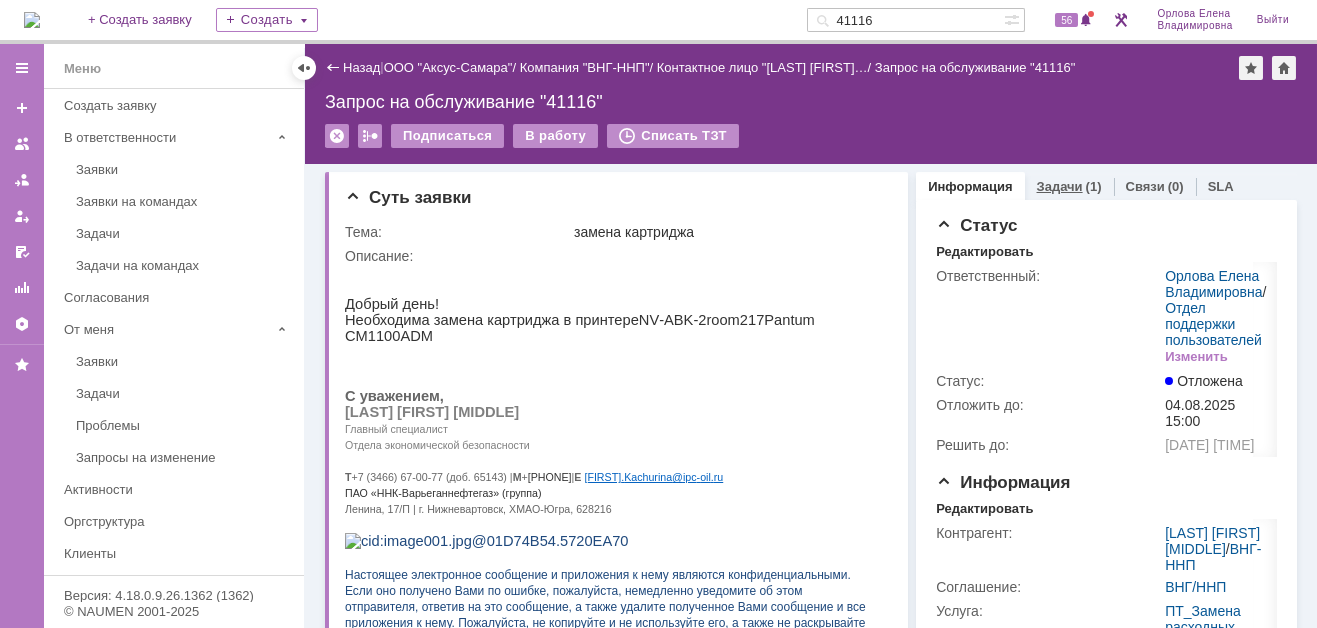 click on "Задачи" at bounding box center [1060, 186] 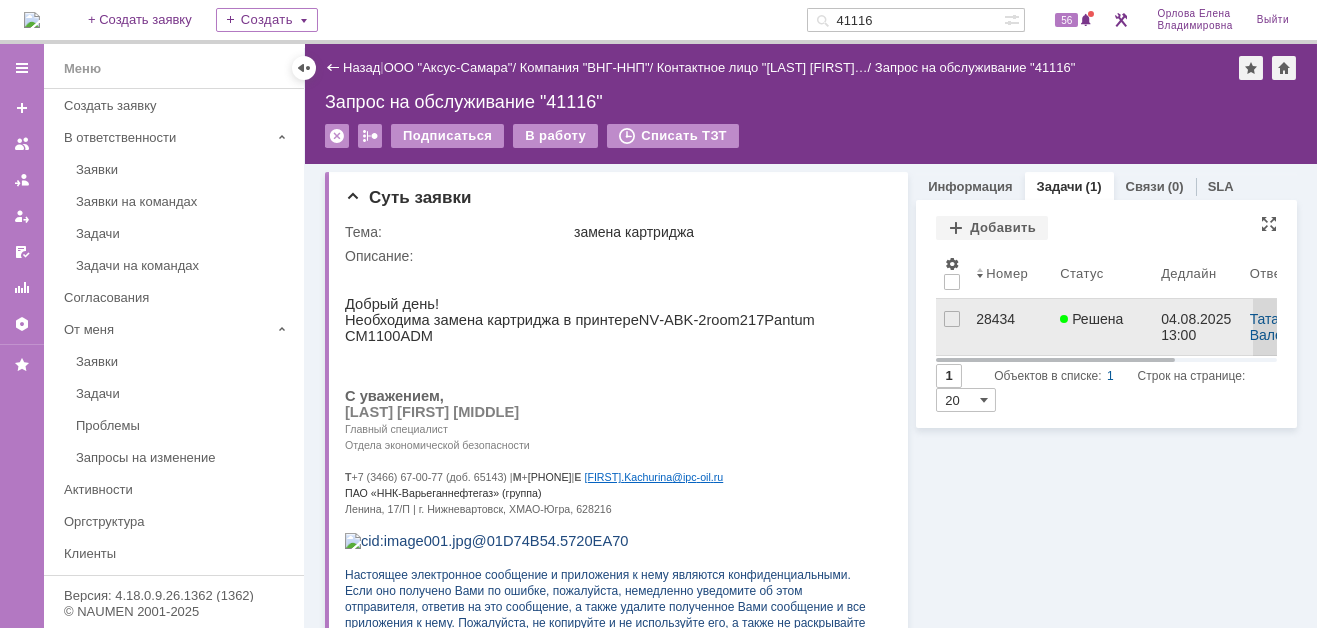 click on "28434" at bounding box center (1010, 319) 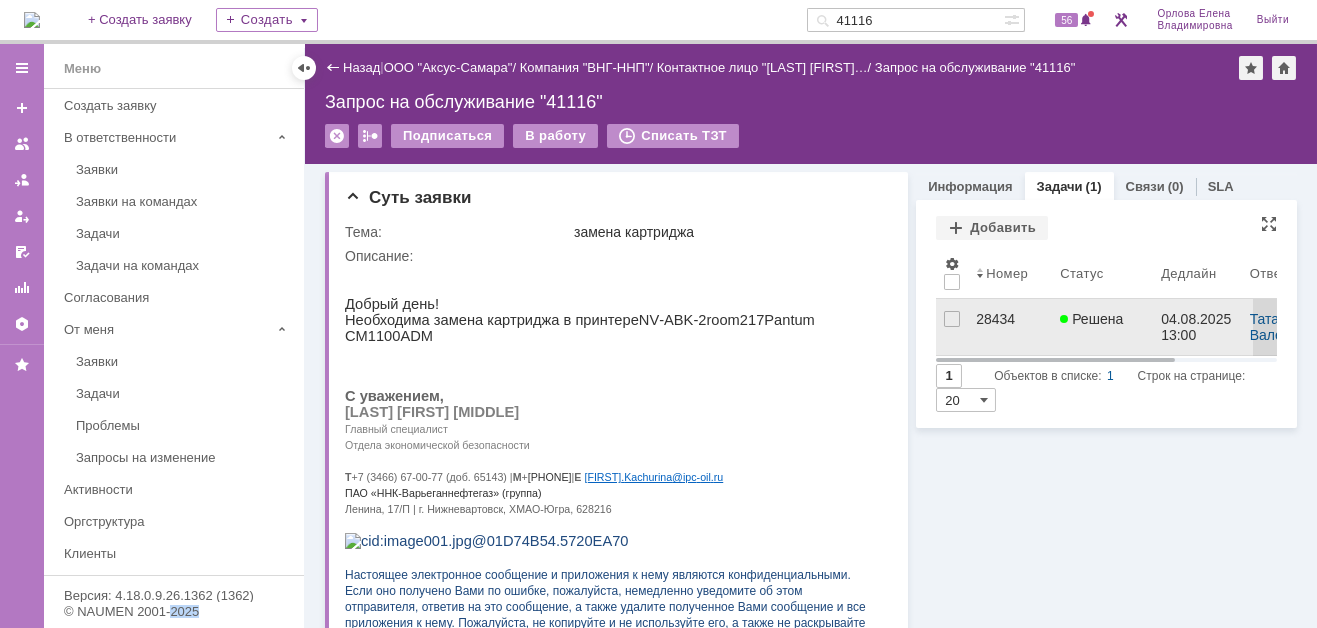 click on "Назад   |   ООО "Аксус-Самара"  /   Компания "ВНГ-ННП"  /   Контактное лицо "Качурина Олес…  /   Запрос на обслуживание "41116" Запрос на обслуживание "41116"
Подписаться В работу Списать ТЗТ serviceCall$45888747 Карточка заявки       Суть заявки Тема: замена картриджа Описание: Комментарии (3) Файлы (0) История Комментарии
Добавить комментарий             ОЕ Введите комментарий... 1       Всего комментариев:   3  Строк на странице:        20       ОЕ Орлова Елена Владимировна 01.08.2025 15:00 КО Качурина Олеся Владимировна 01.08.2025 14:59 ОЕ Орлова Елена Владимировна 01.08.2025 14:18 1         3       20       Задачи" at bounding box center [811, 336] 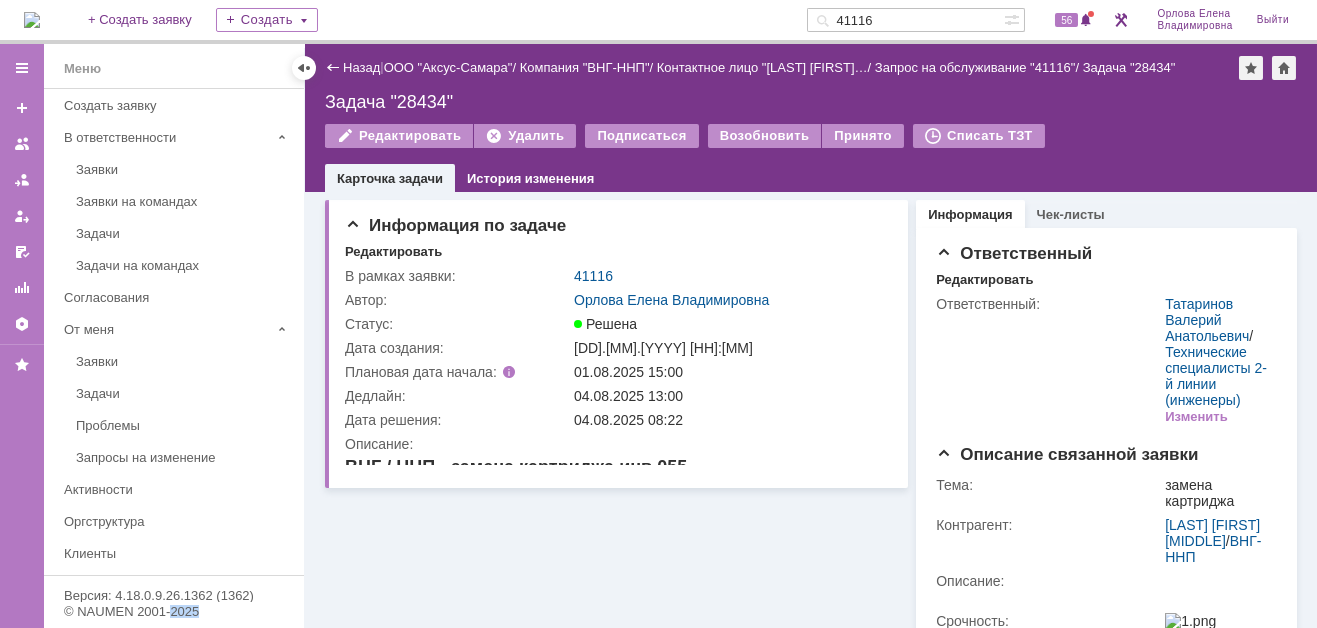 scroll, scrollTop: 0, scrollLeft: 0, axis: both 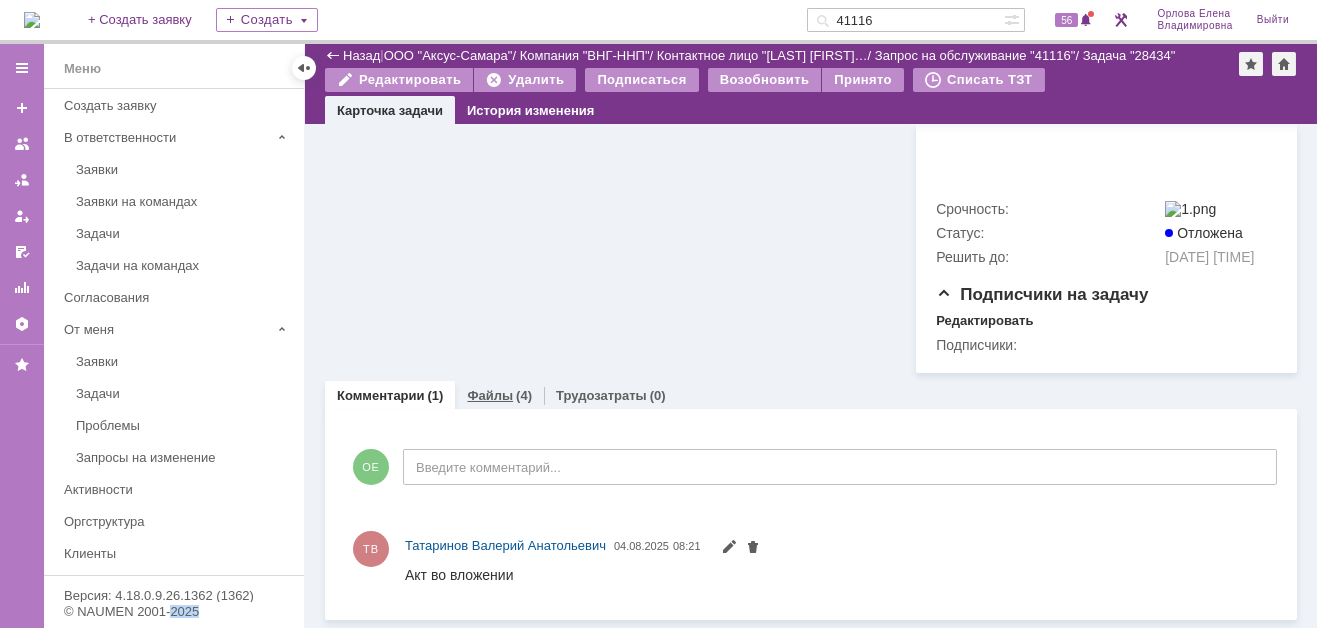 click on "Файлы" at bounding box center (490, 395) 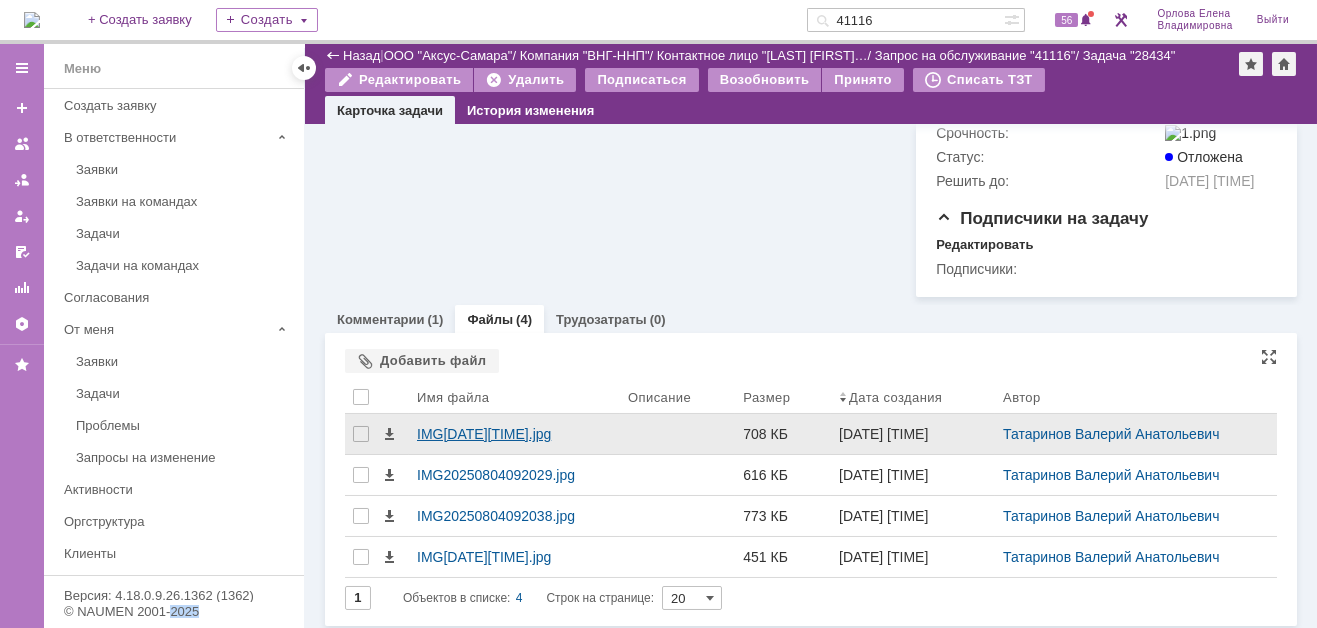 scroll, scrollTop: 1132, scrollLeft: 0, axis: vertical 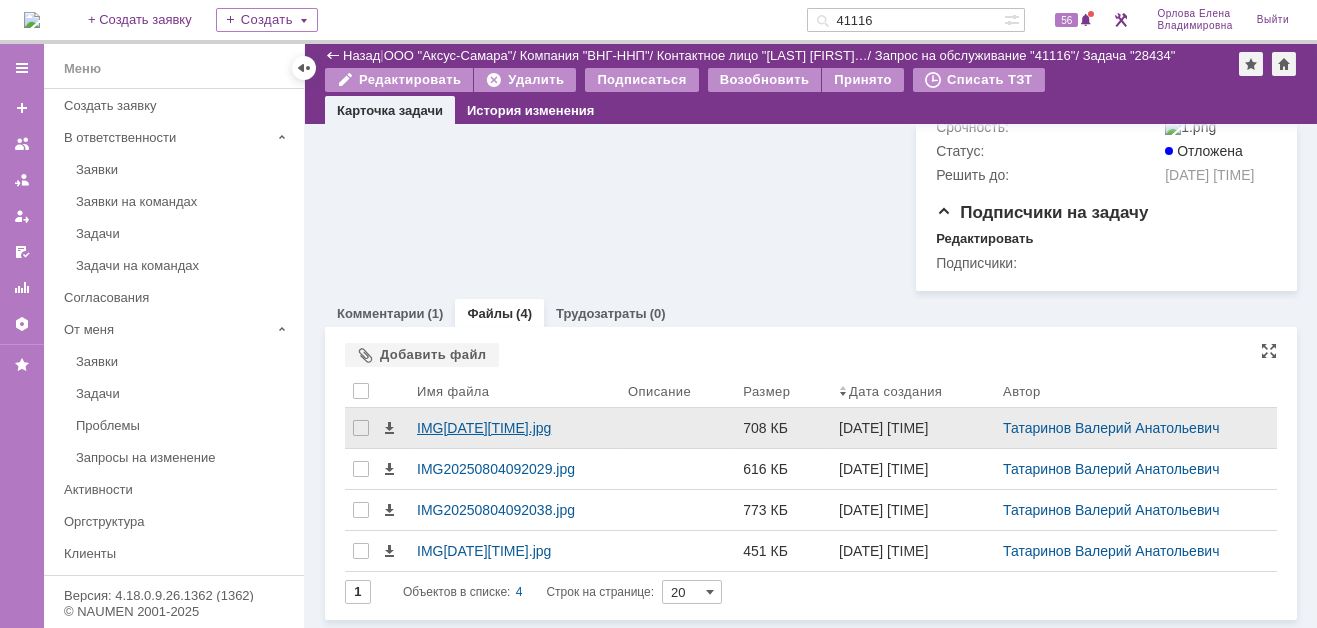 click on "IMG20250804092011.jpg" at bounding box center [514, 428] 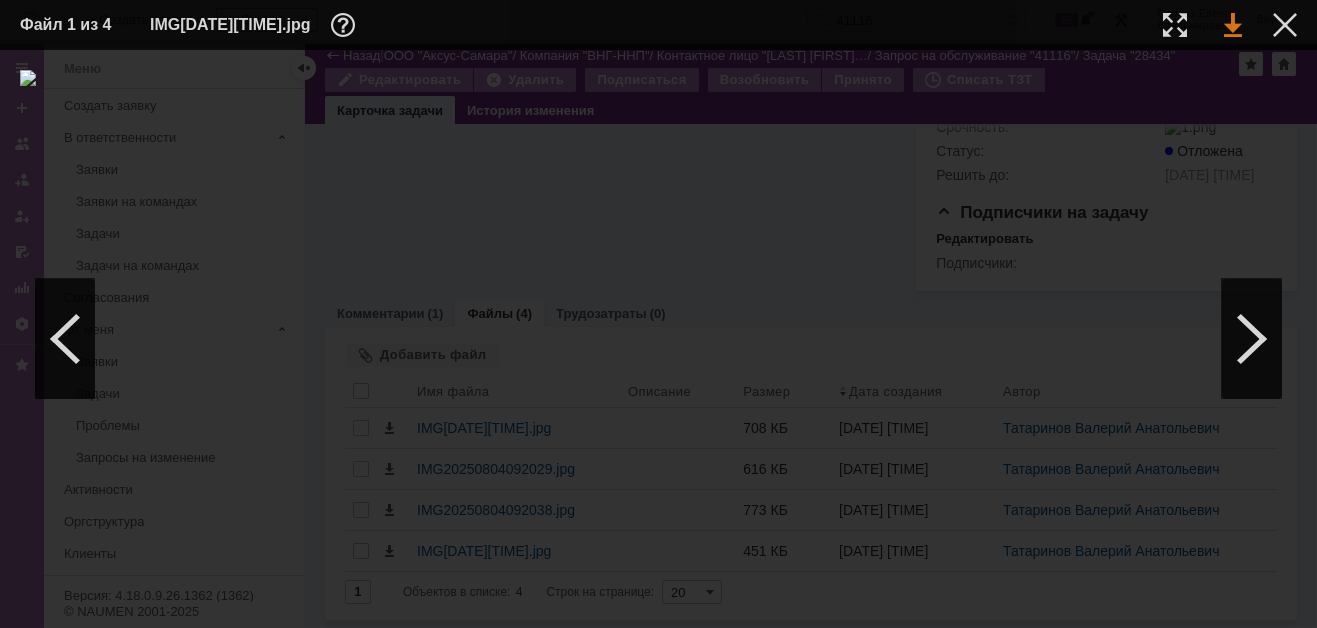 click at bounding box center (1233, 25) 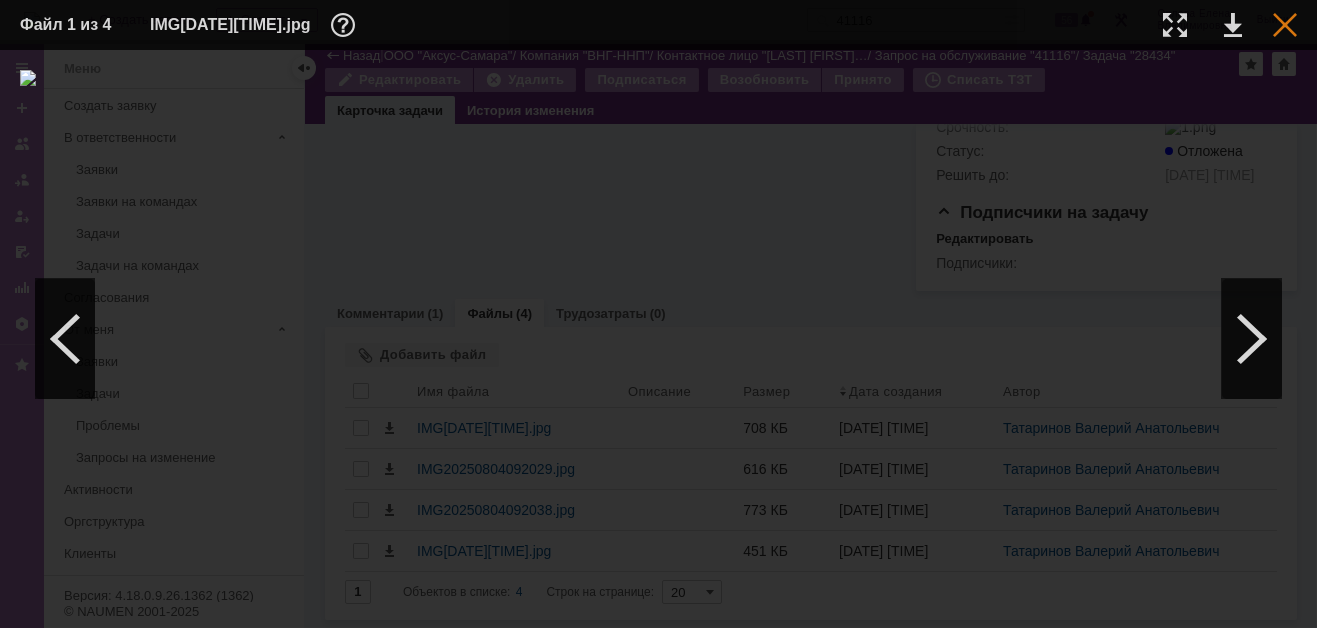 click at bounding box center (1285, 25) 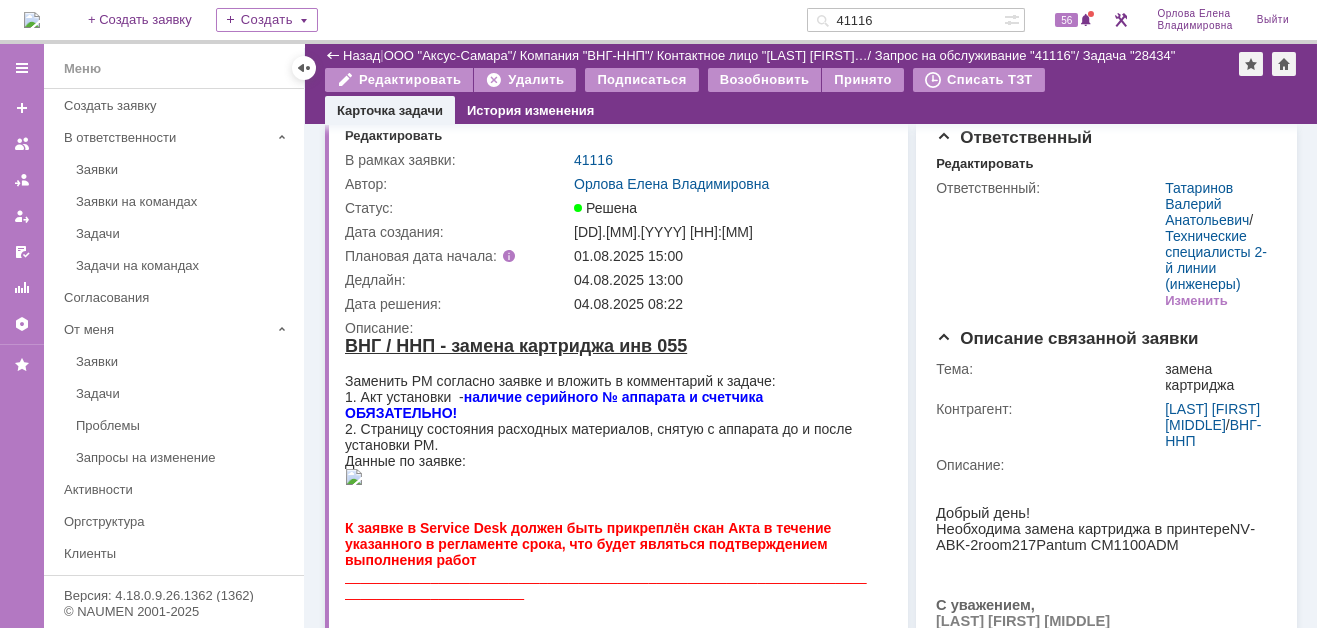 scroll, scrollTop: 0, scrollLeft: 0, axis: both 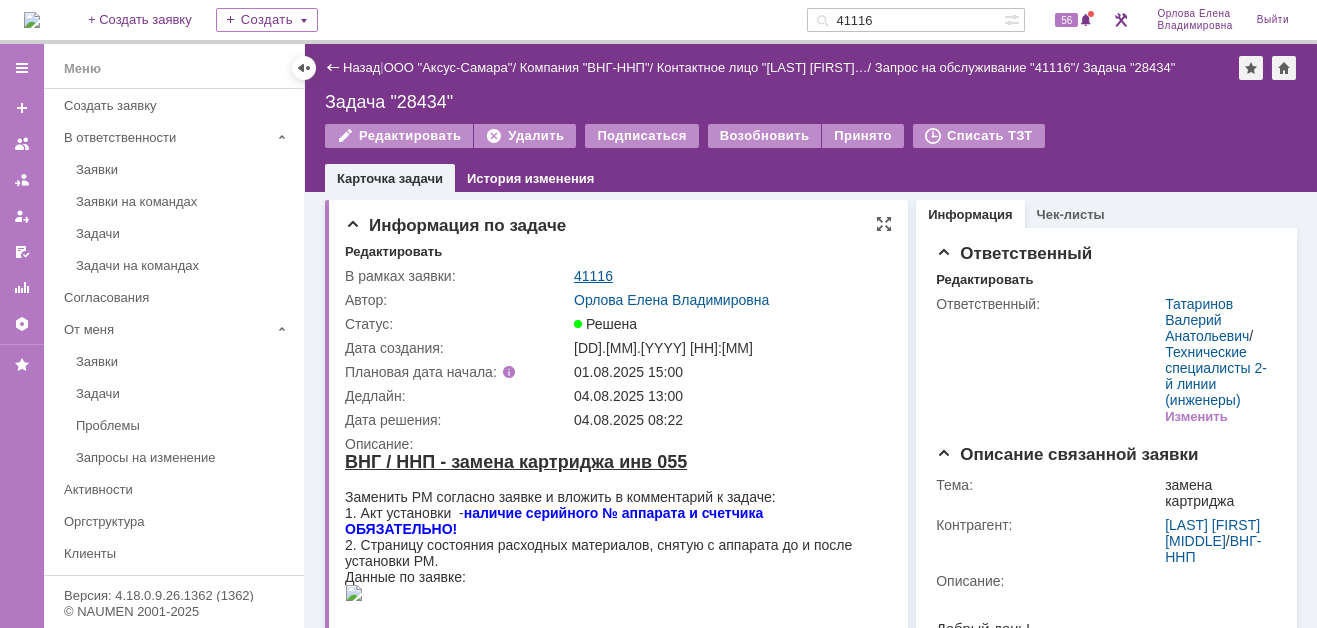 click on "41116" at bounding box center (593, 276) 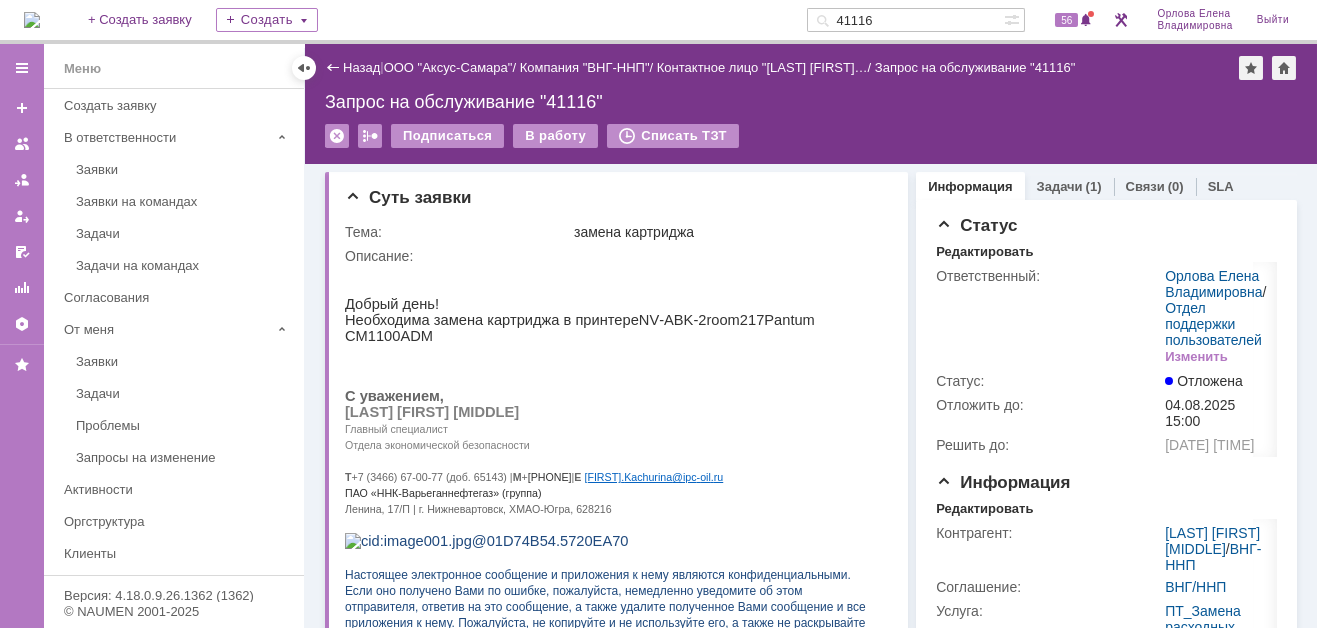 scroll, scrollTop: 0, scrollLeft: 0, axis: both 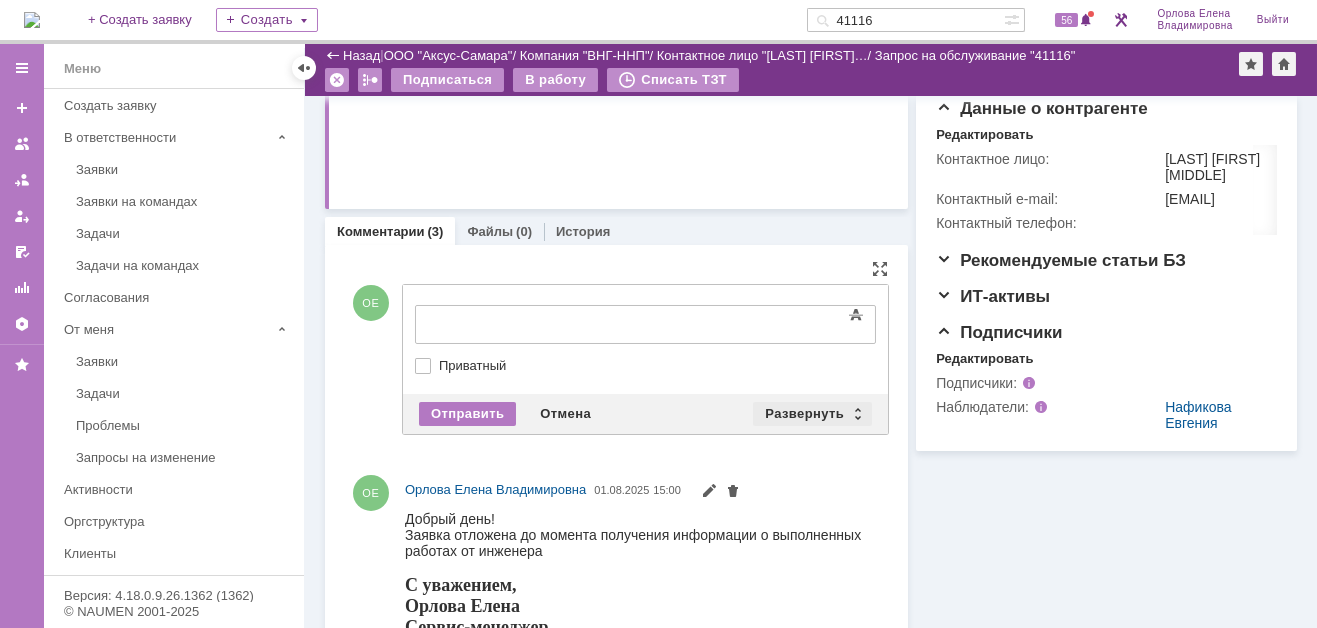 click on "Развернуть" at bounding box center (812, 414) 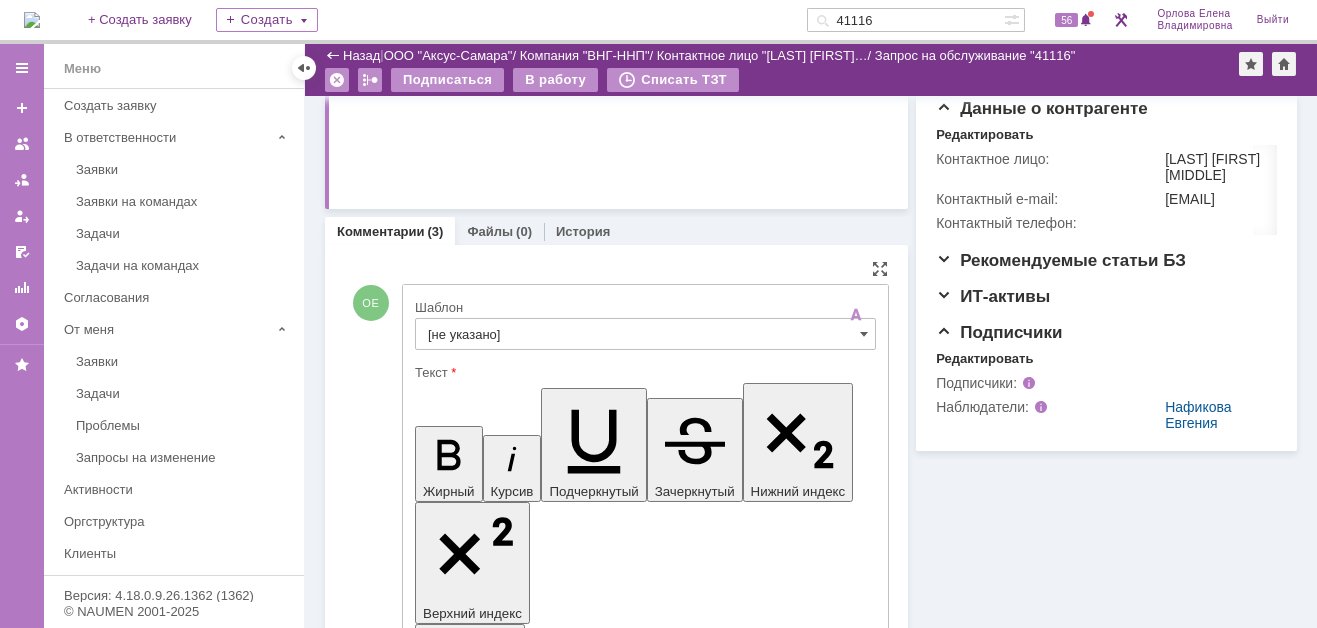 scroll, scrollTop: 0, scrollLeft: 0, axis: both 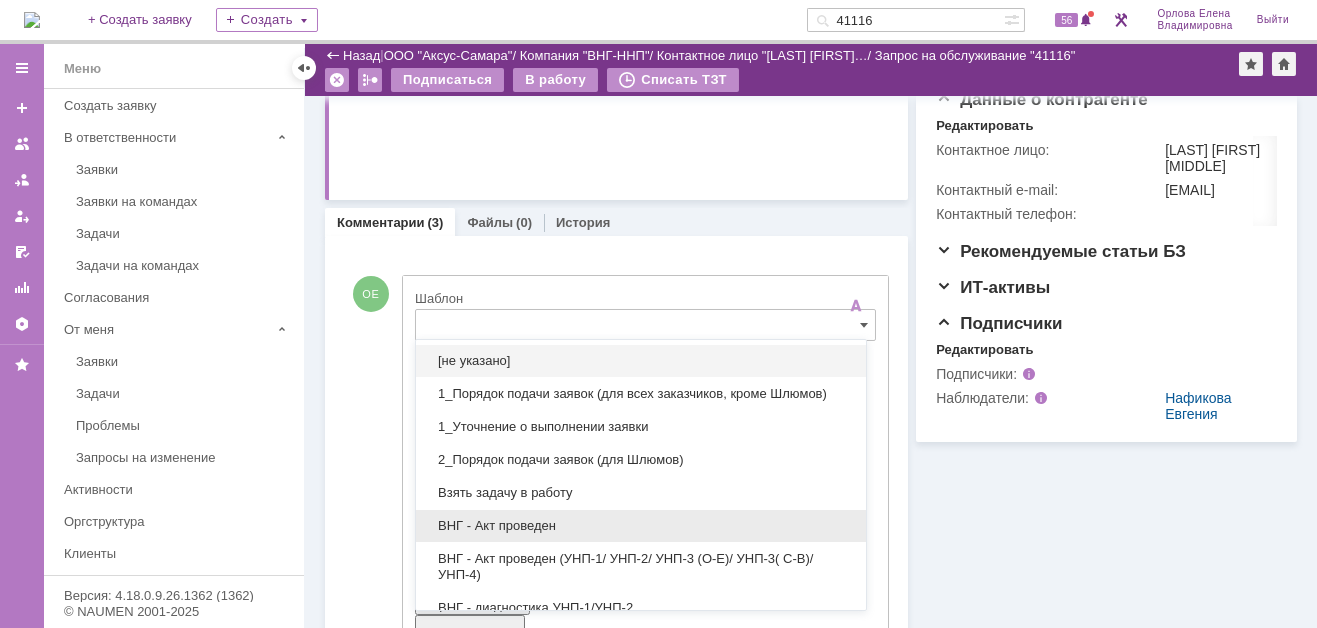 click on "ВНГ - Акт проведен" at bounding box center [641, 526] 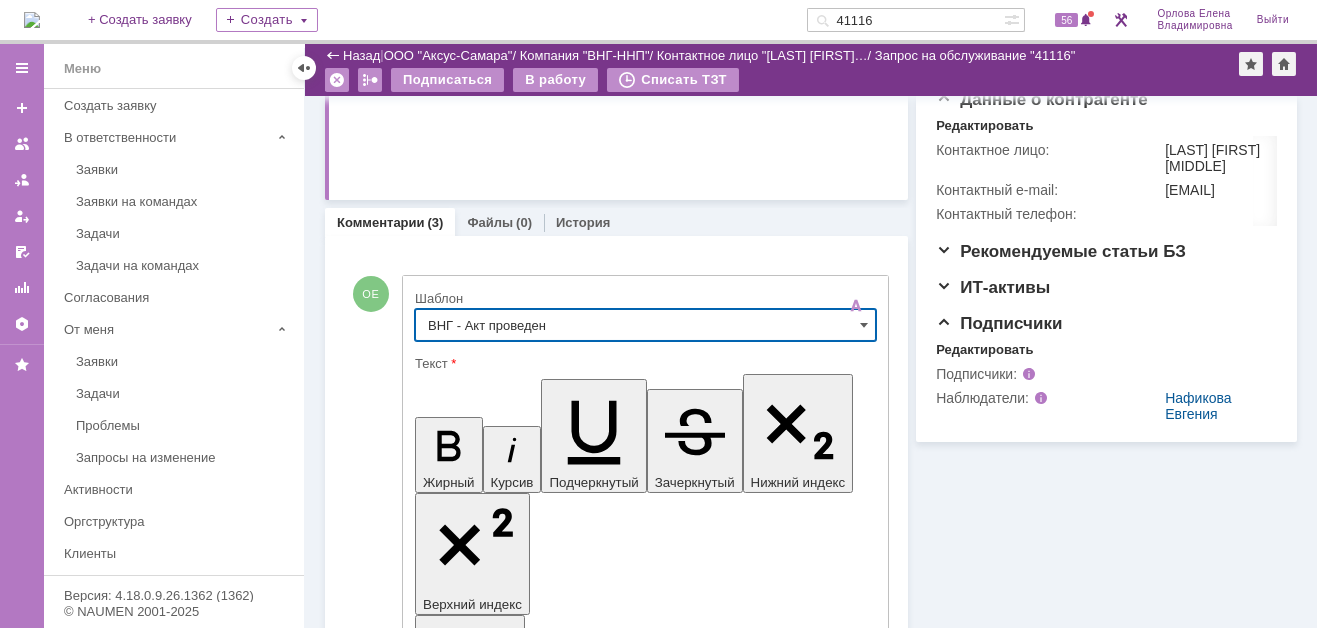 type on "ВНГ - Акт проведен" 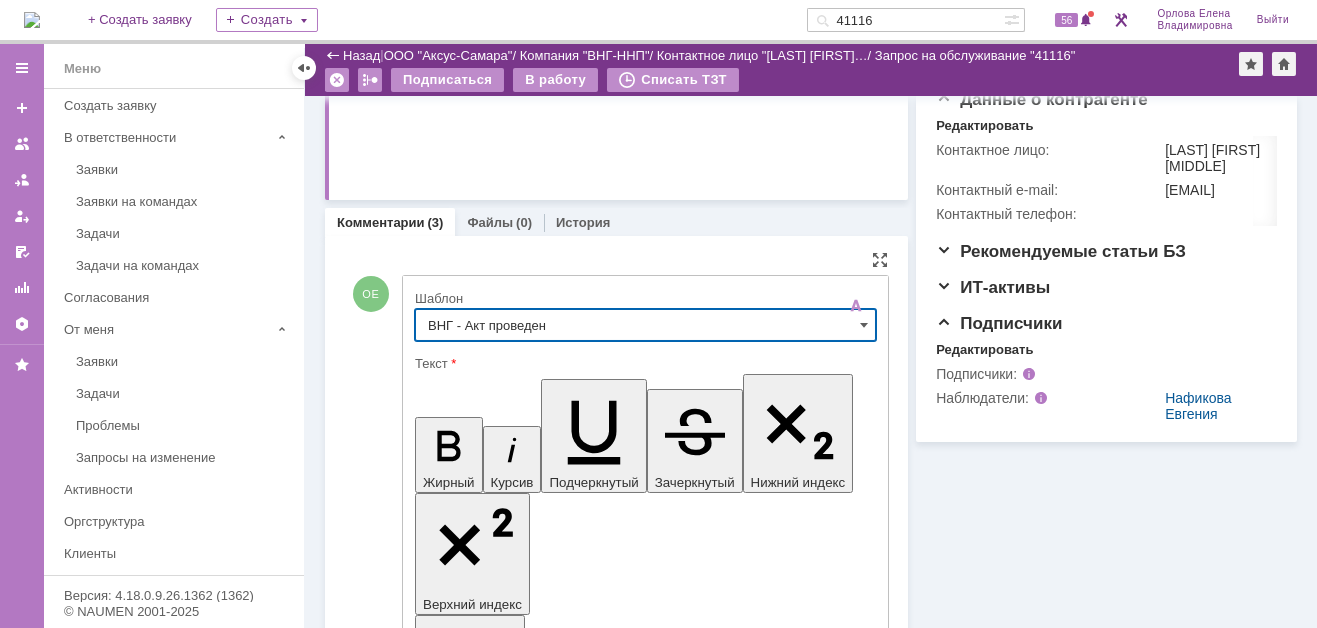 scroll, scrollTop: 1108, scrollLeft: 0, axis: vertical 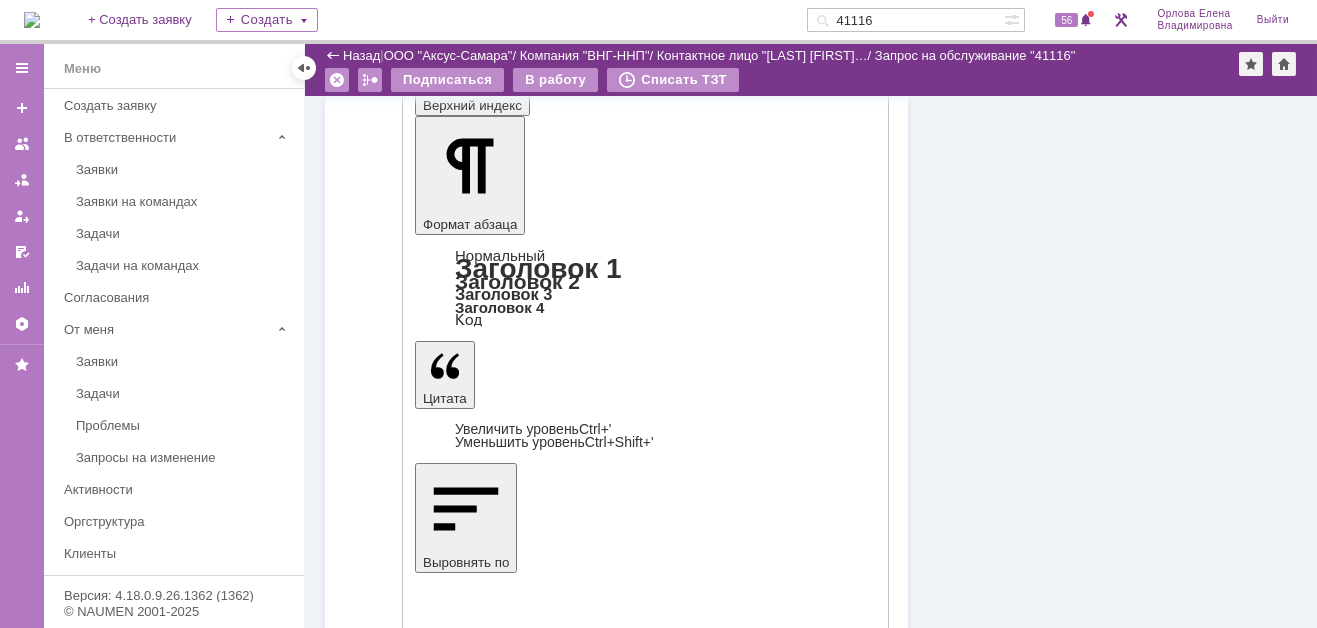 click on "Отправить" at bounding box center (467, 4409) 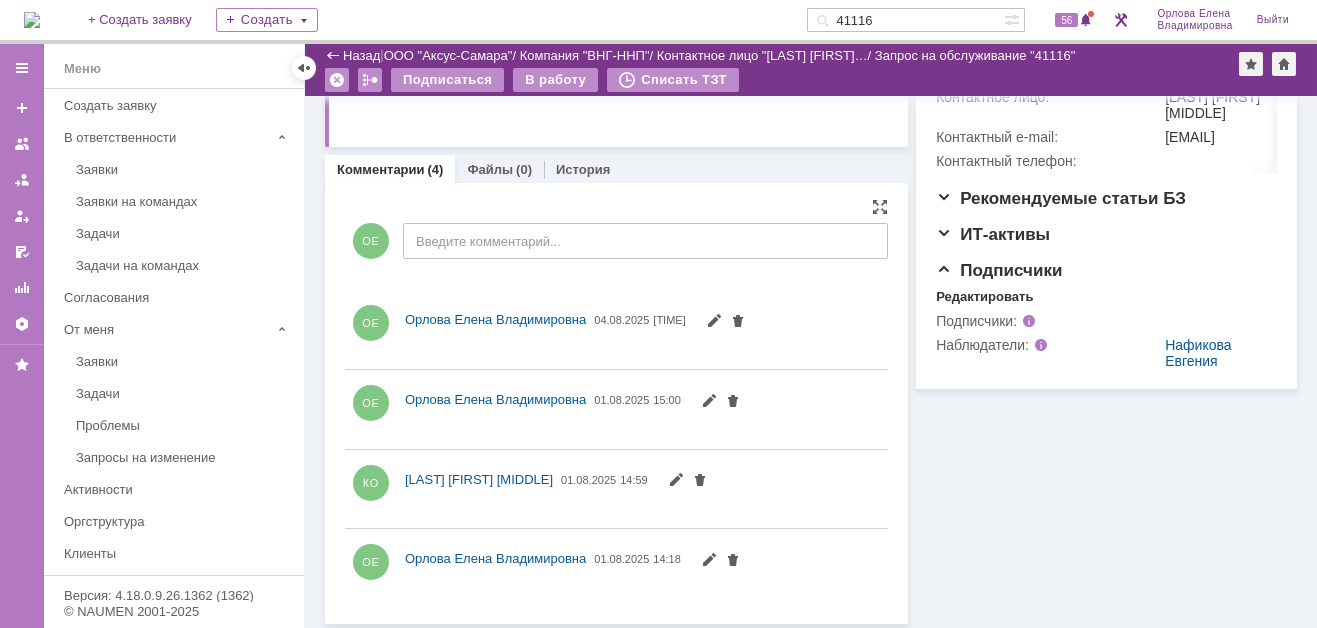scroll, scrollTop: 0, scrollLeft: 0, axis: both 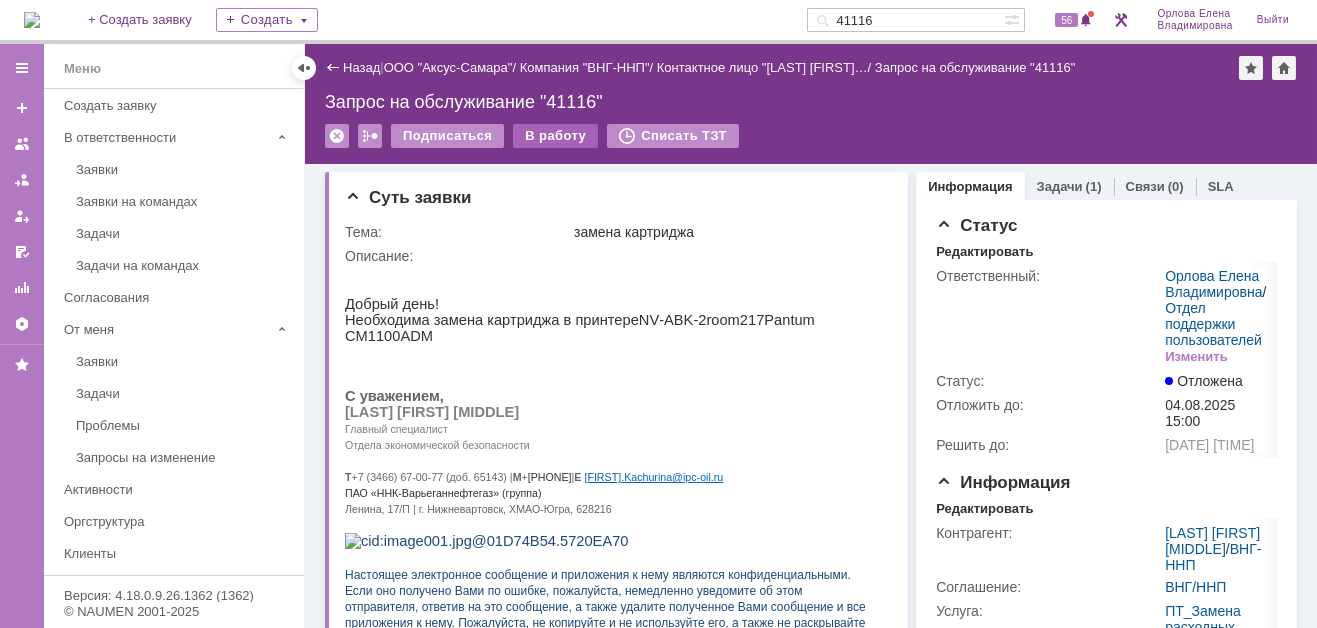 click on "В работу" at bounding box center [555, 136] 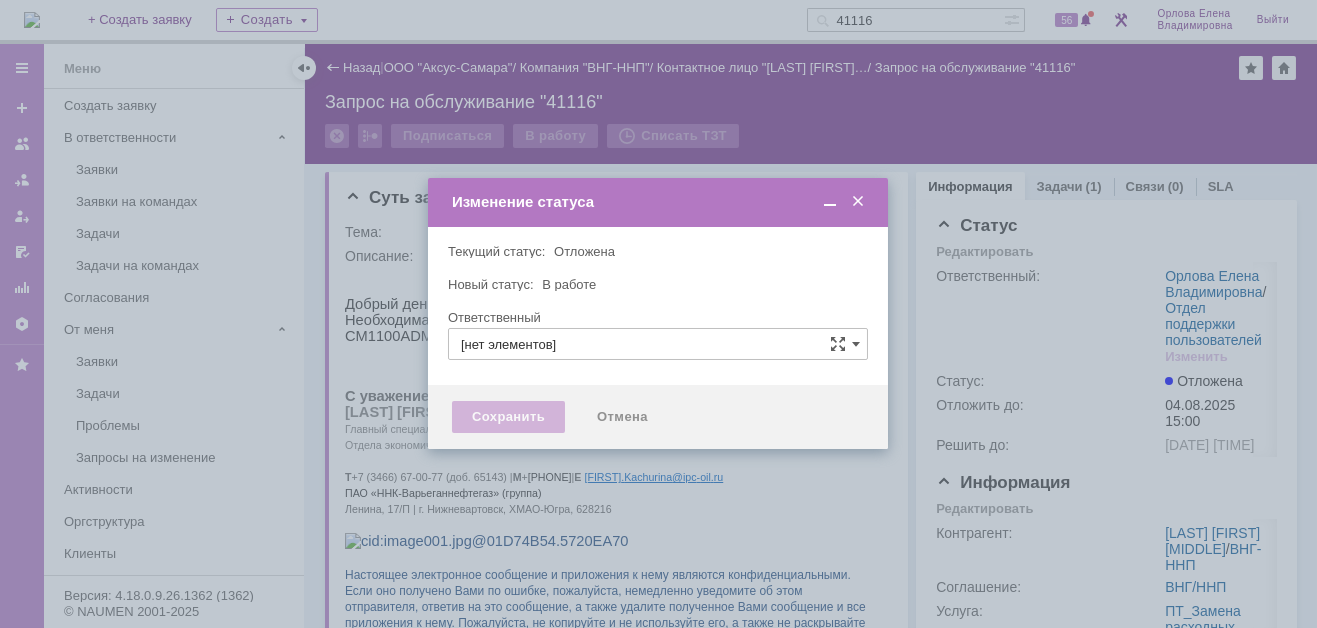 type on "Орлова Елена Владимировна" 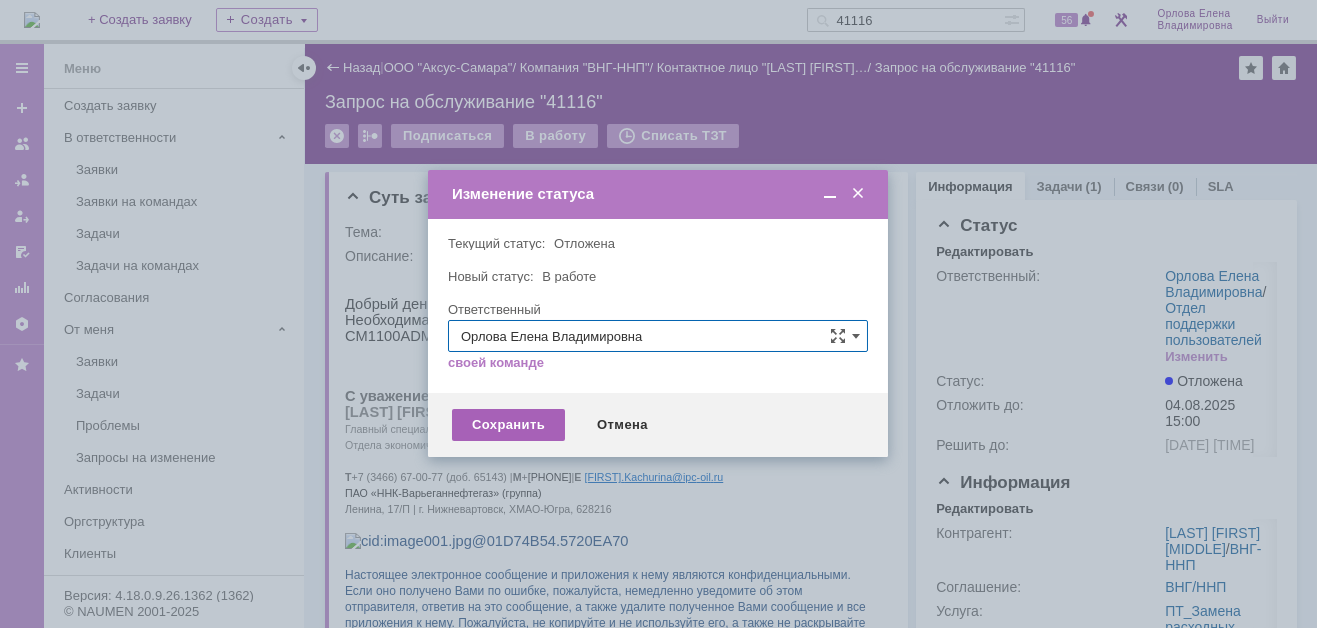 click on "Сохранить" at bounding box center (508, 425) 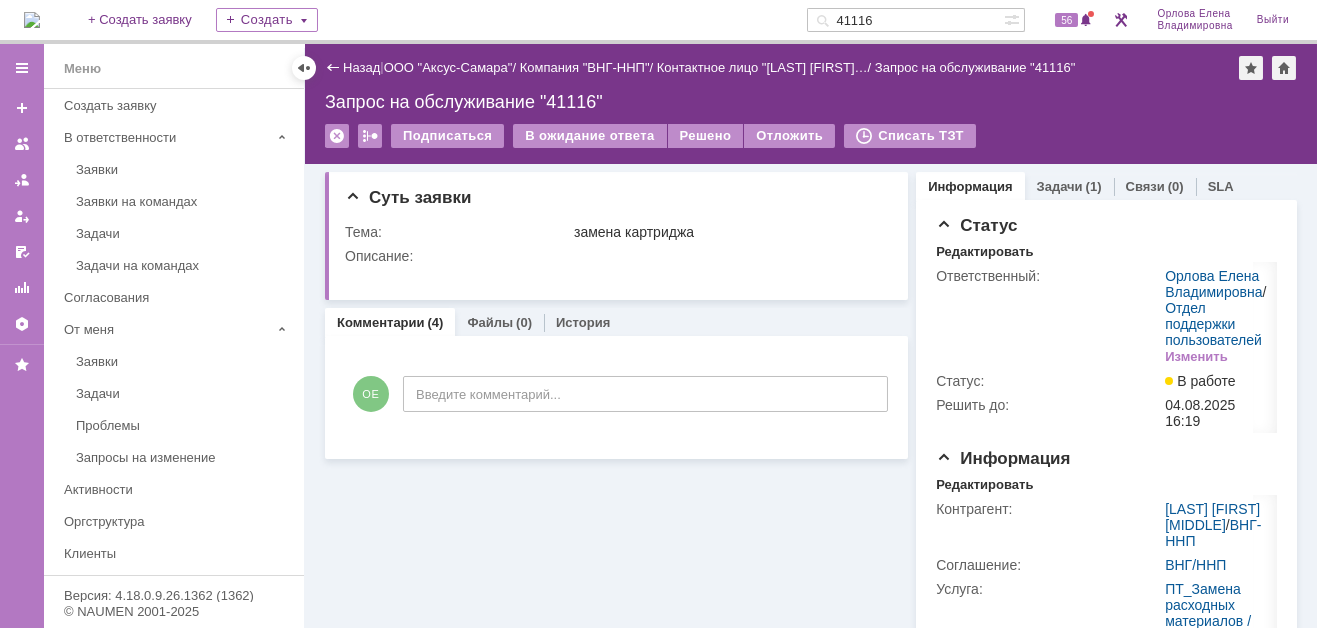 scroll, scrollTop: 0, scrollLeft: 0, axis: both 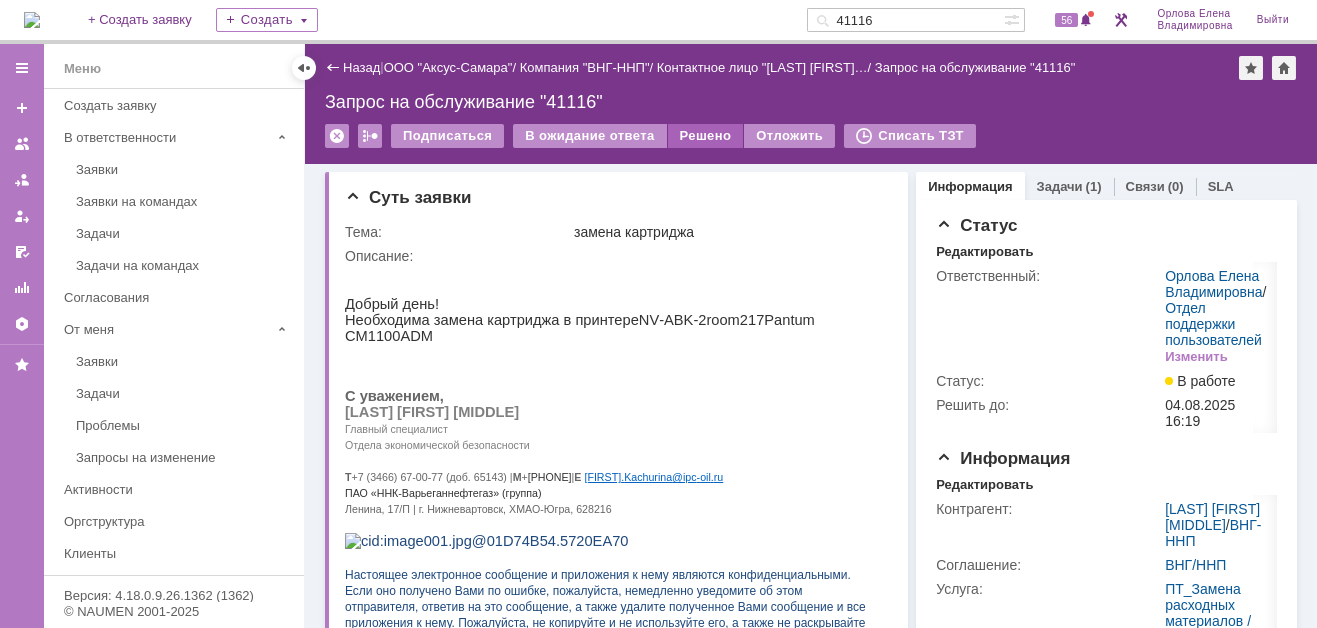 click on "Решено" at bounding box center [706, 136] 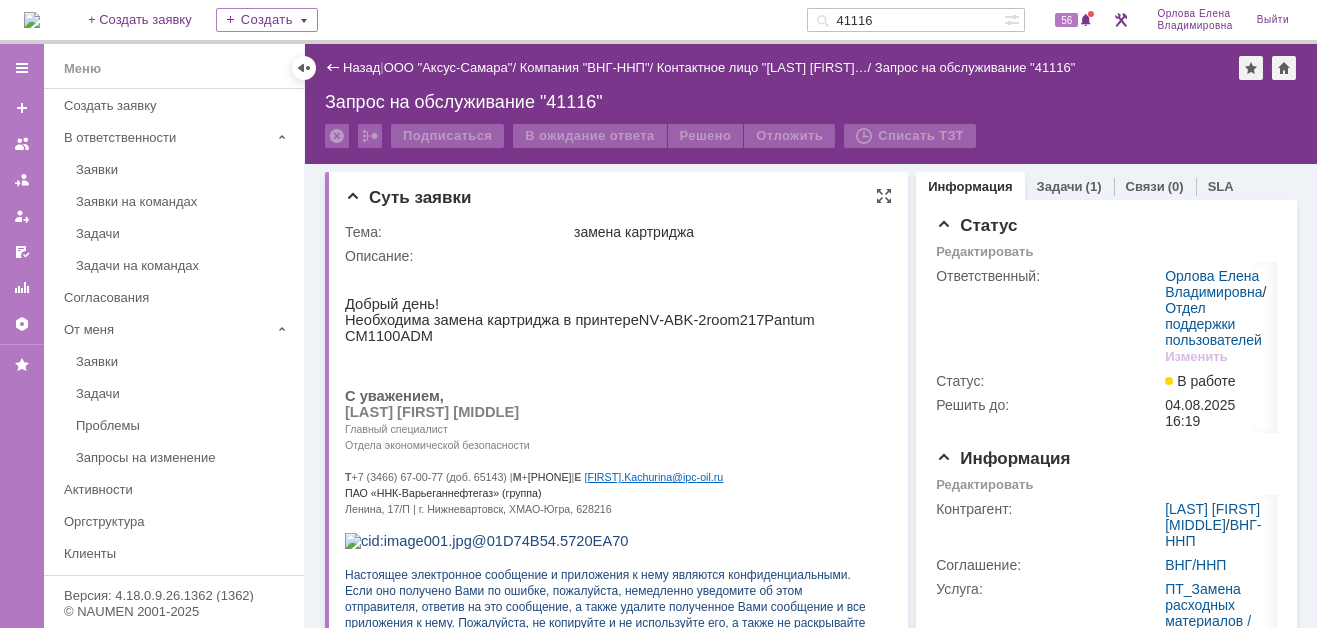 scroll, scrollTop: 0, scrollLeft: 0, axis: both 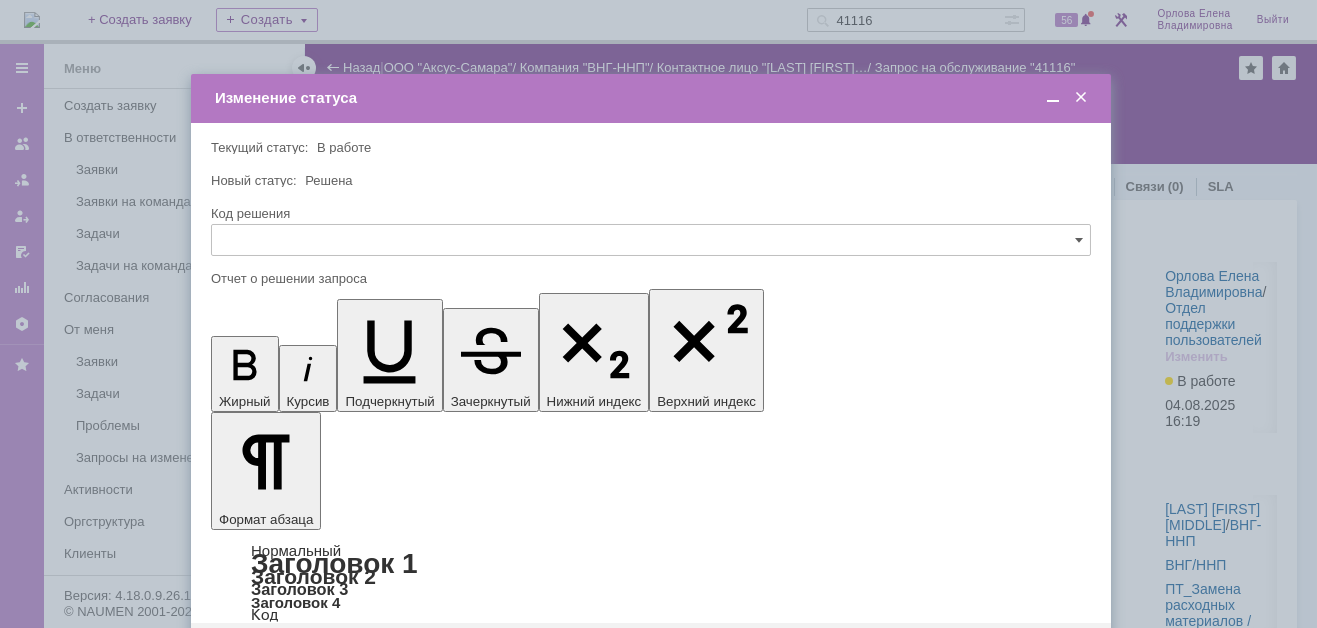 type 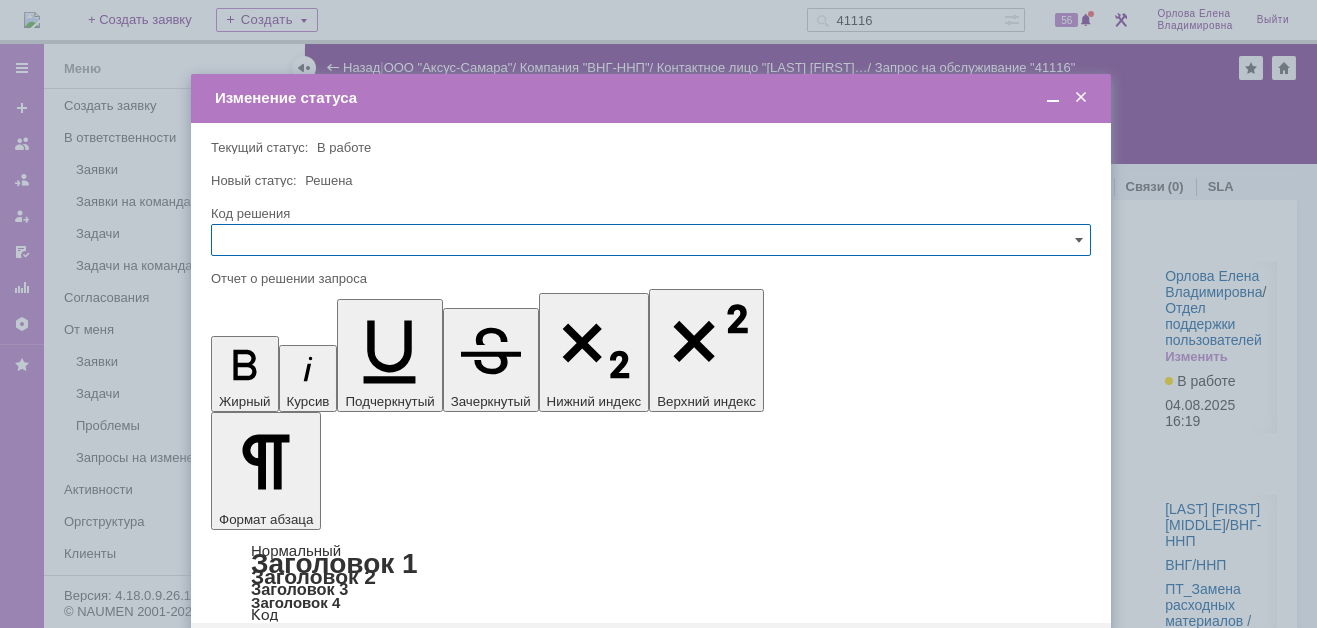 scroll, scrollTop: 0, scrollLeft: 0, axis: both 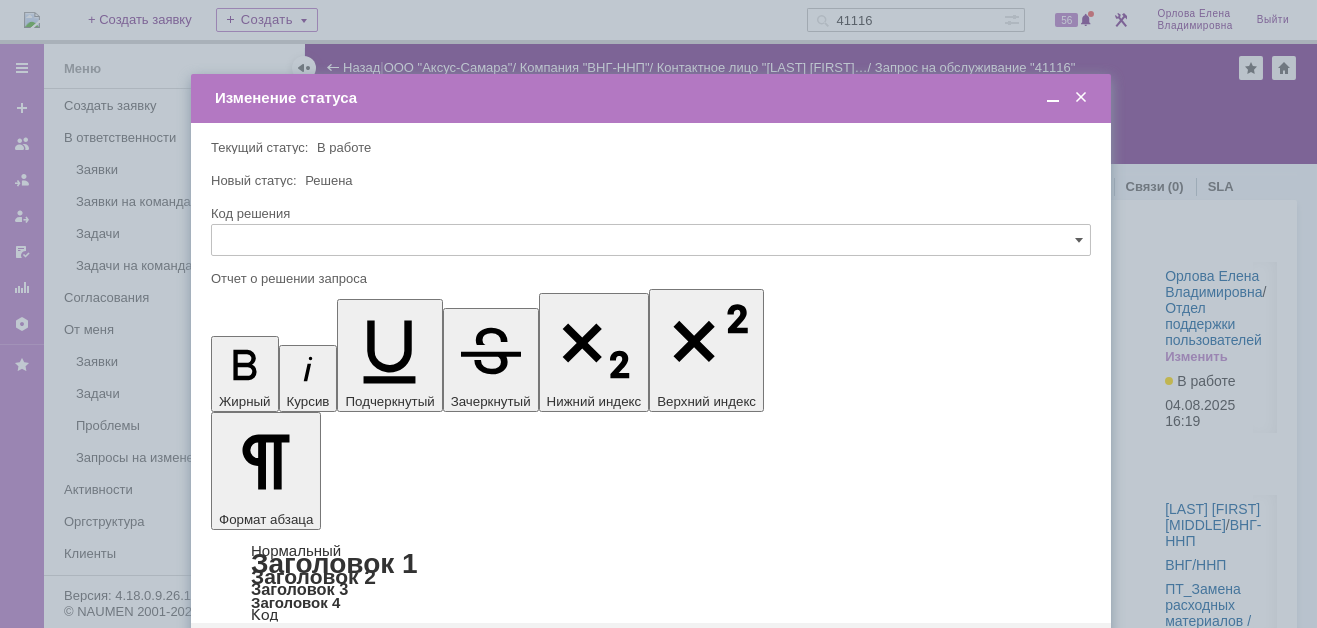 click on "Сохранить" at bounding box center [271, 655] 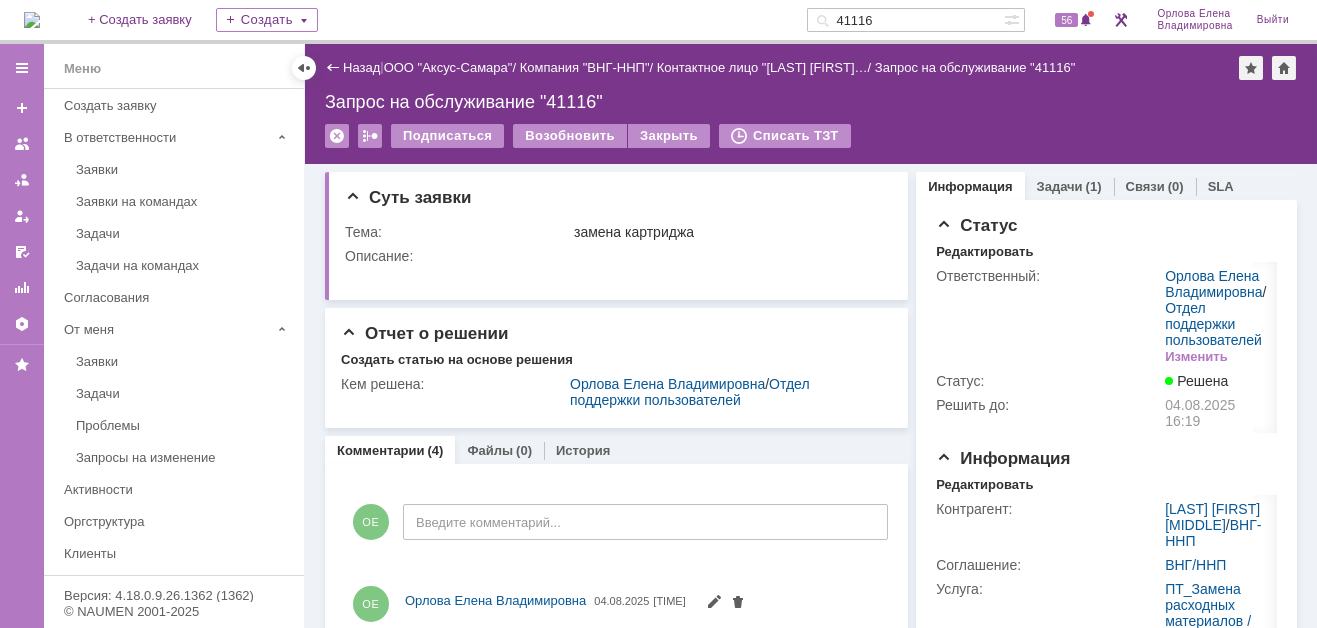 scroll, scrollTop: 0, scrollLeft: 0, axis: both 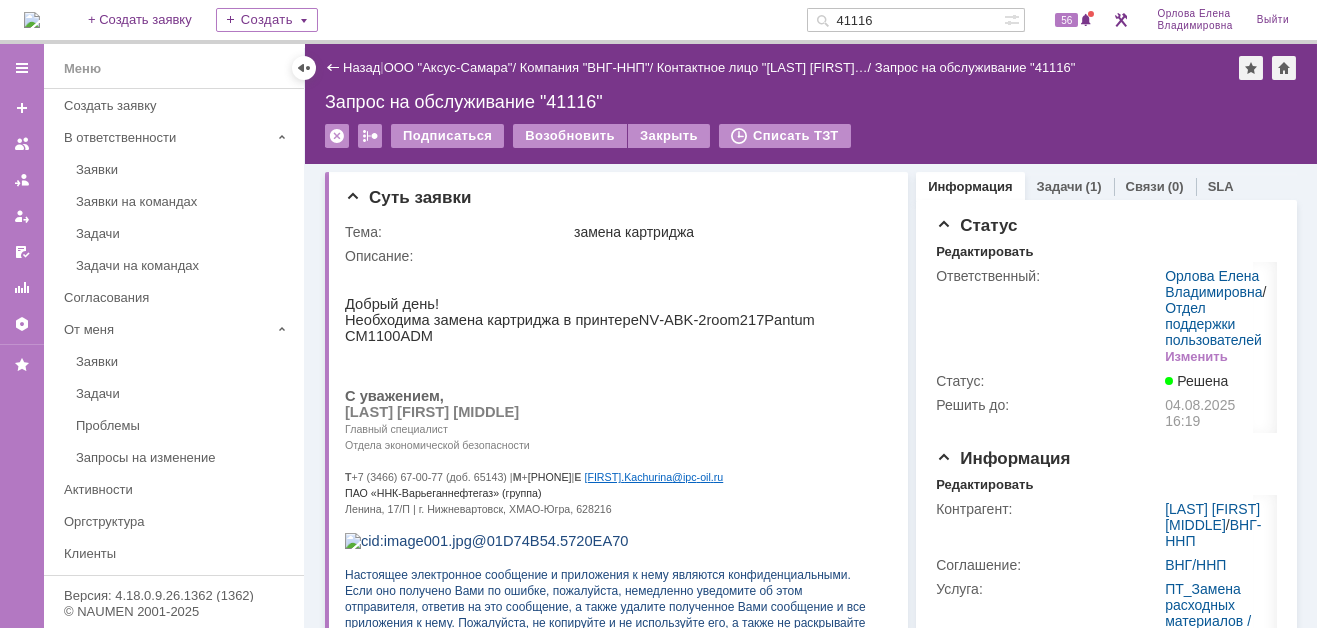 drag, startPoint x: 895, startPoint y: 17, endPoint x: 839, endPoint y: 17, distance: 56 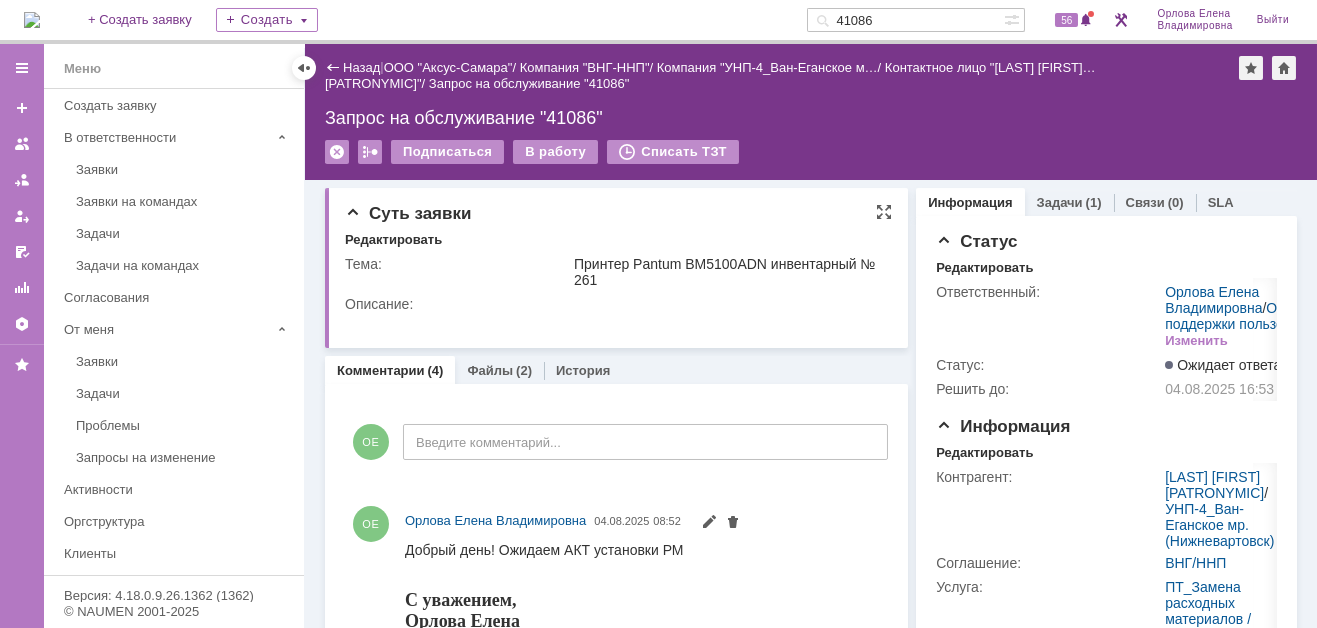 scroll, scrollTop: 0, scrollLeft: 0, axis: both 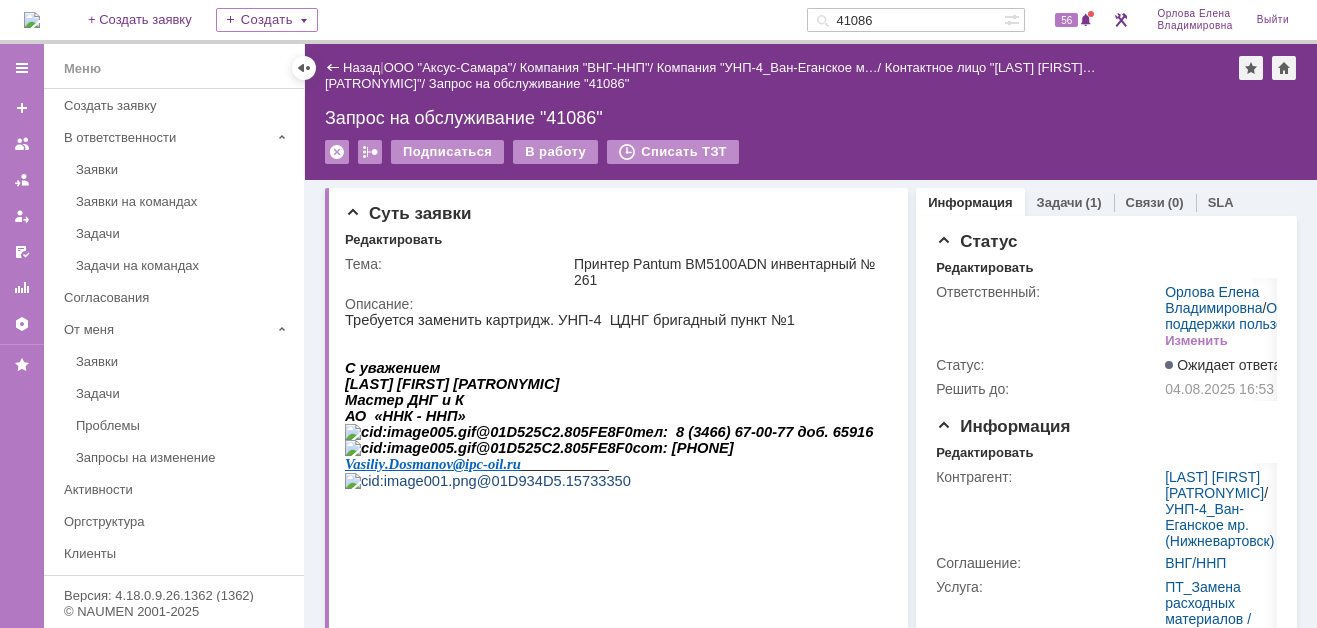 click on "Досманов Василий Иванович" at bounding box center (609, 384) 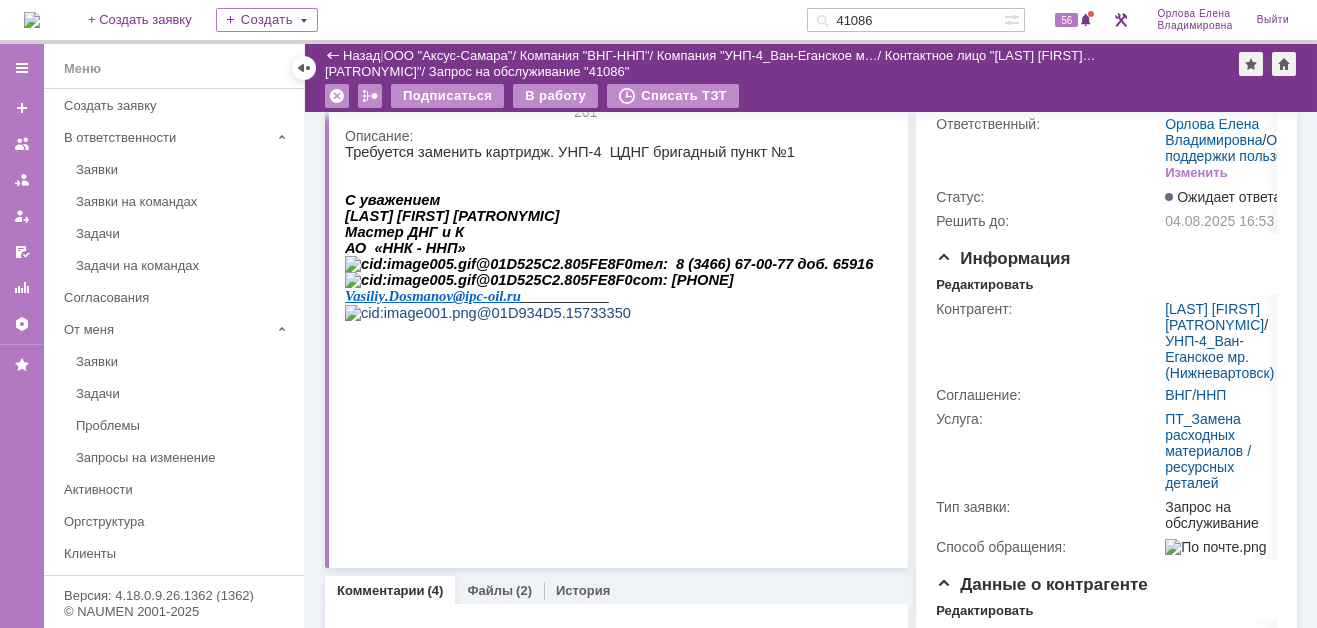 scroll, scrollTop: 0, scrollLeft: 0, axis: both 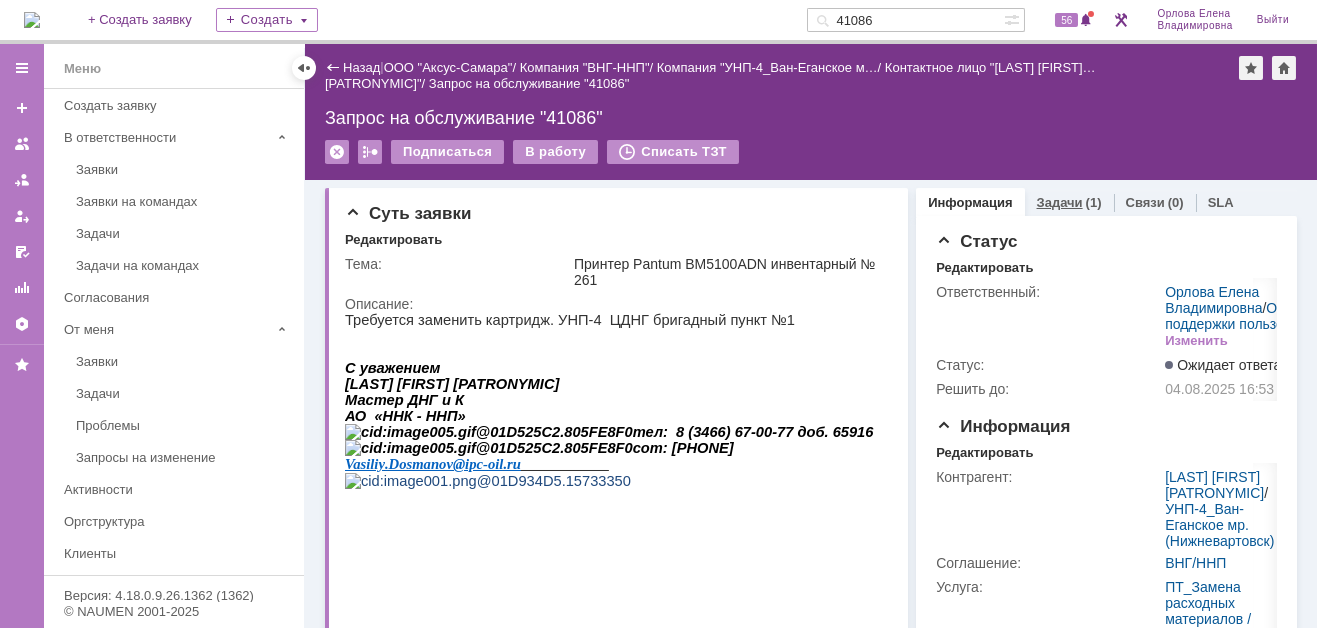 click on "Задачи" at bounding box center (1060, 202) 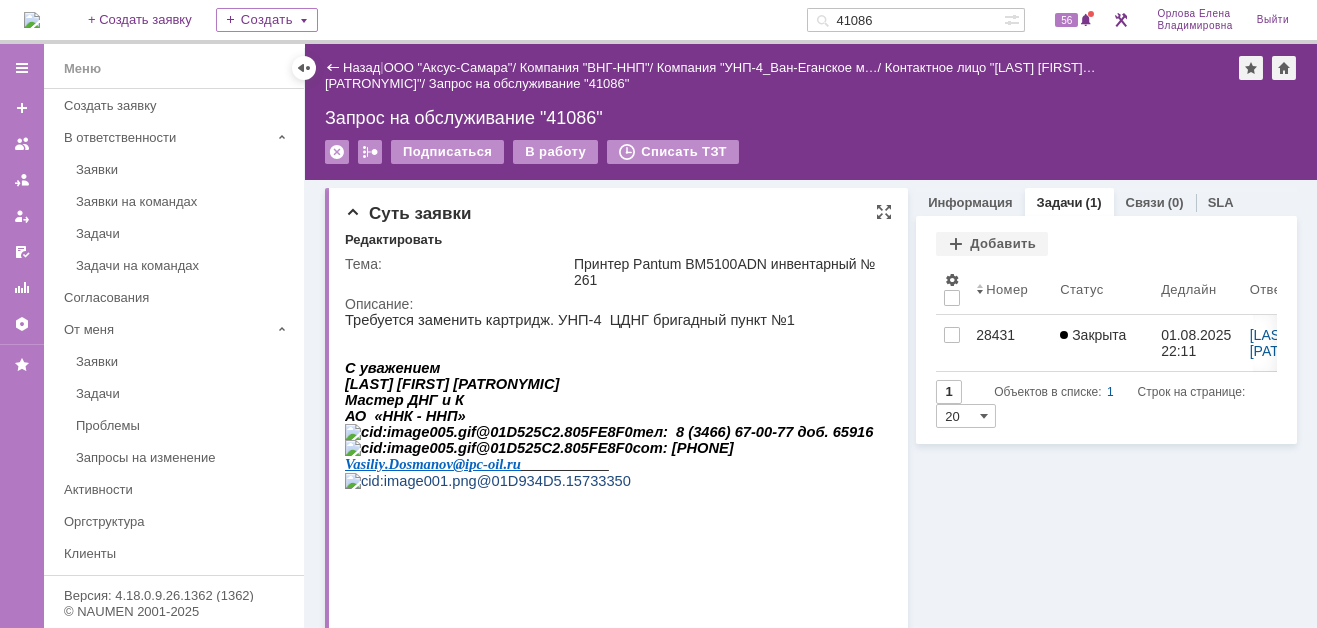 click on "Требуется заменить картридж. УНП-4  ЦДНГ бригадный пункт №1
С уважением
Досманов Василий Иванович
Мастер ДНГ и К
АО  «ННК - ННП»
тел:  8
(3466) 67-00-77 доб. 65916
сот:
8 (932) 440-81-92
Vasiliy . Dosmanov @ ipc - oil . ru" at bounding box center [611, 408] 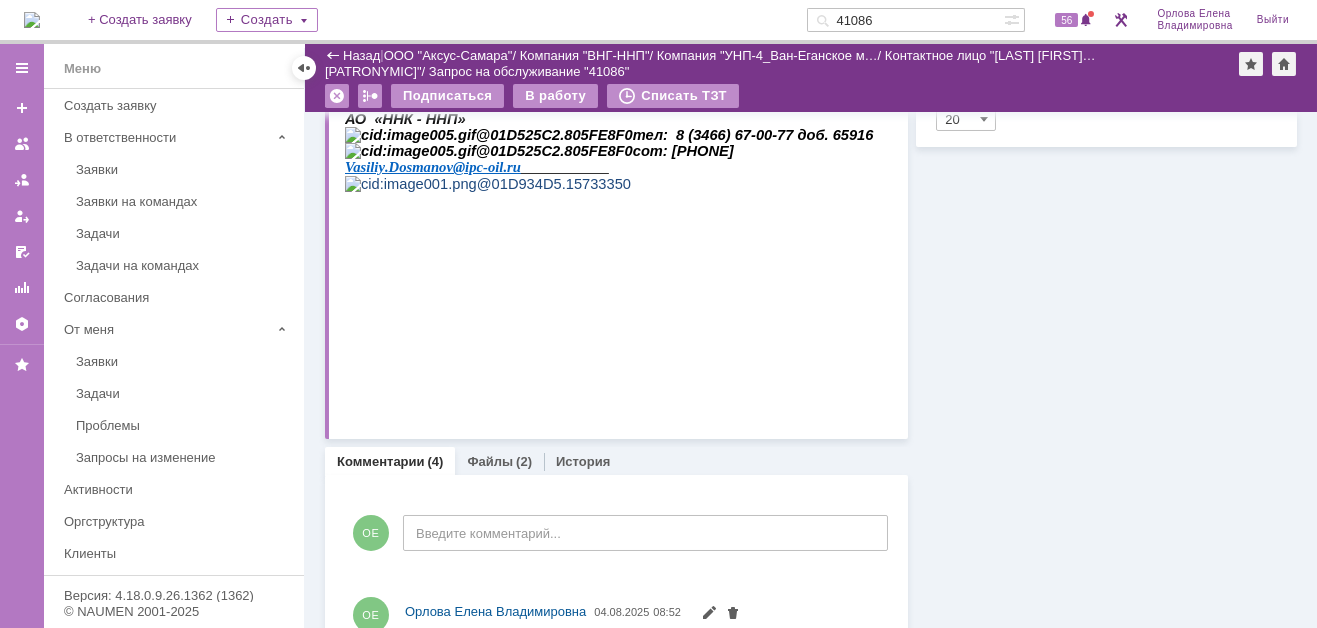 scroll, scrollTop: 200, scrollLeft: 0, axis: vertical 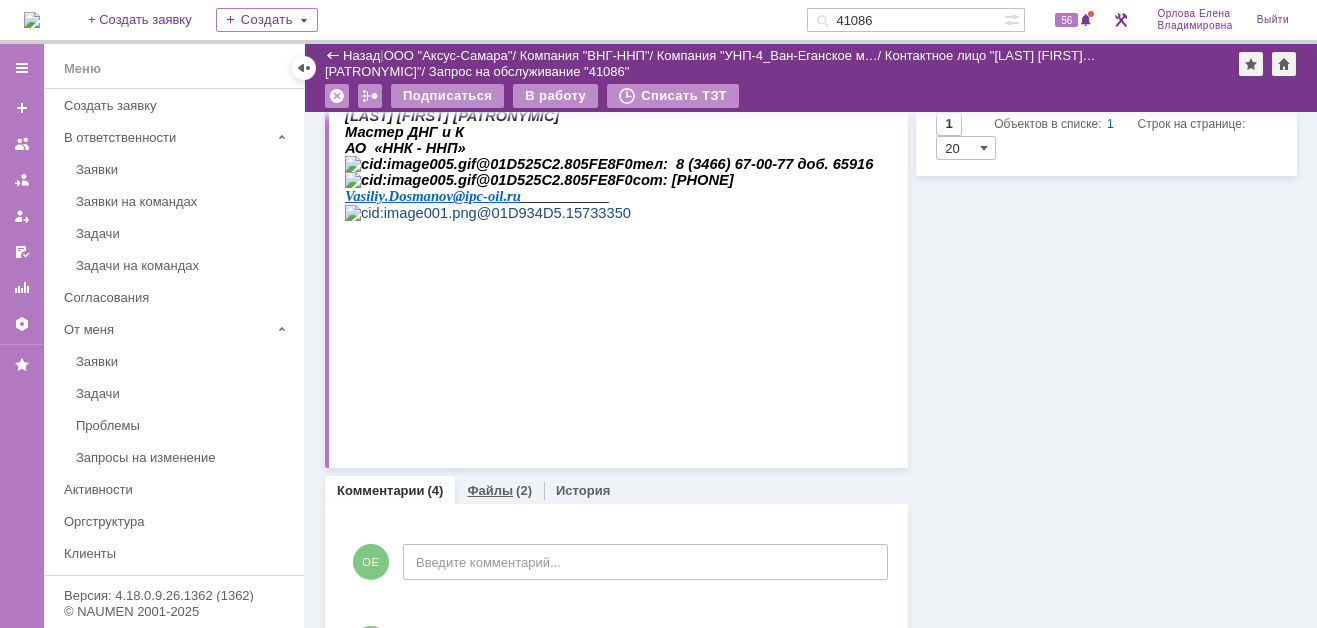 drag, startPoint x: 481, startPoint y: 484, endPoint x: 143, endPoint y: 340, distance: 367.39624 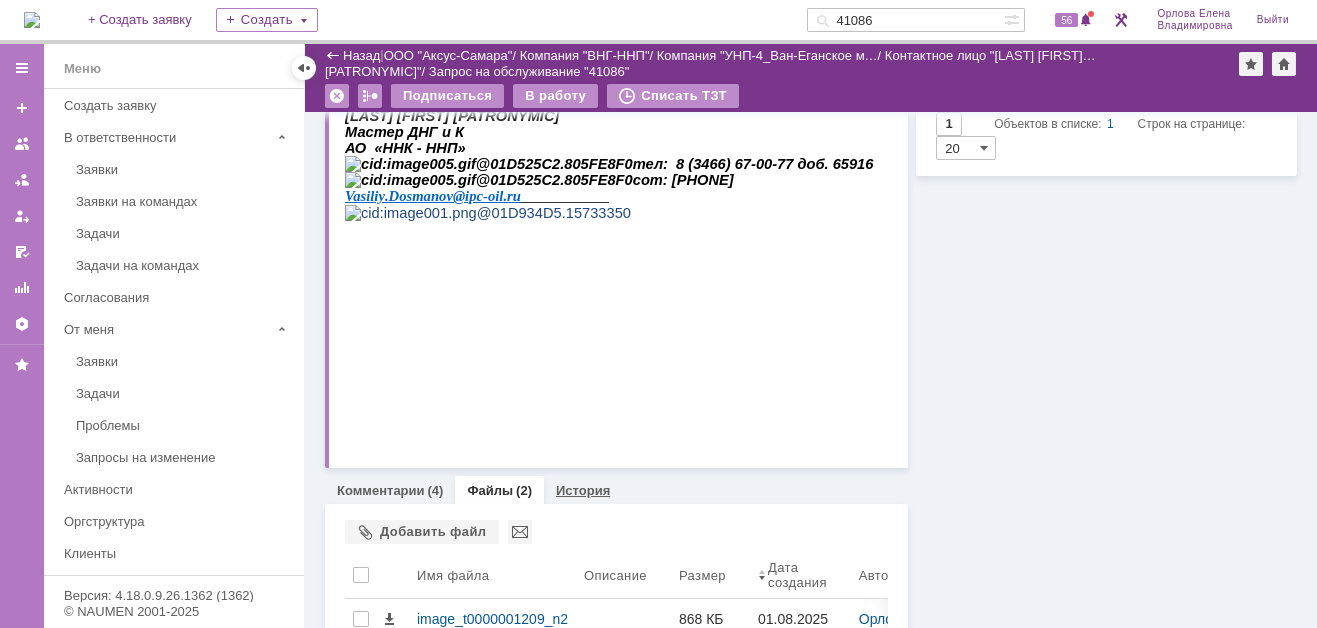 scroll, scrollTop: 339, scrollLeft: 0, axis: vertical 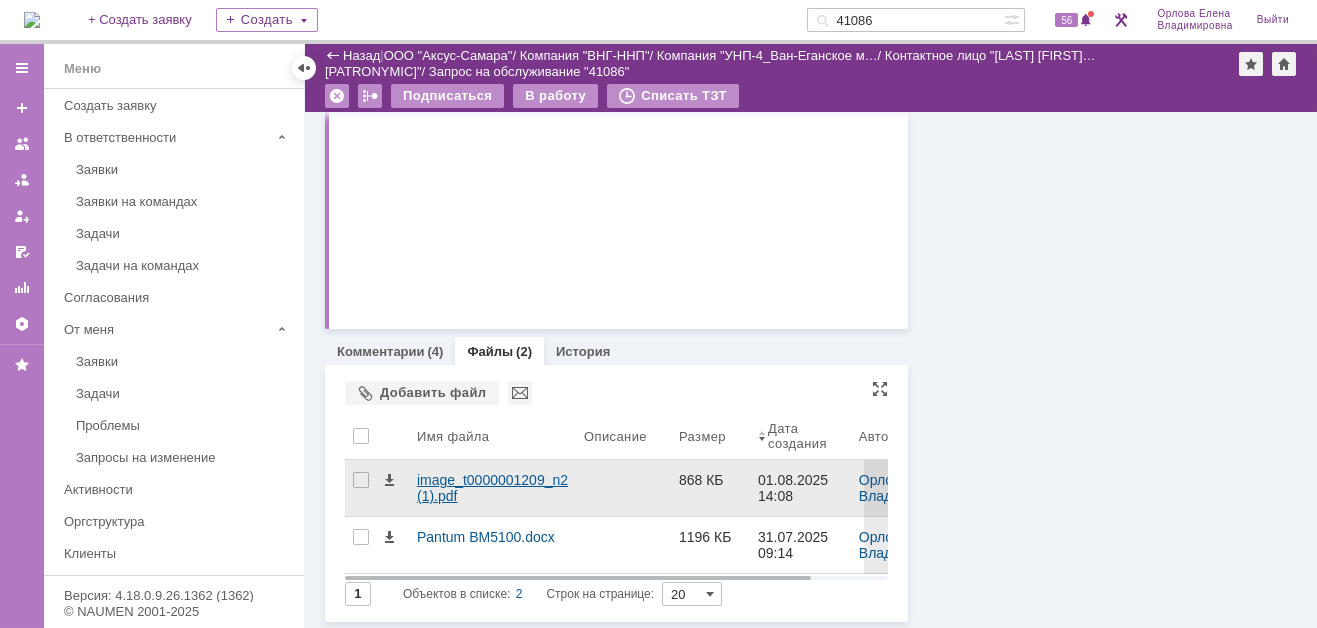 click on "image_t0000001209_n2 (1).pdf" at bounding box center [492, 488] 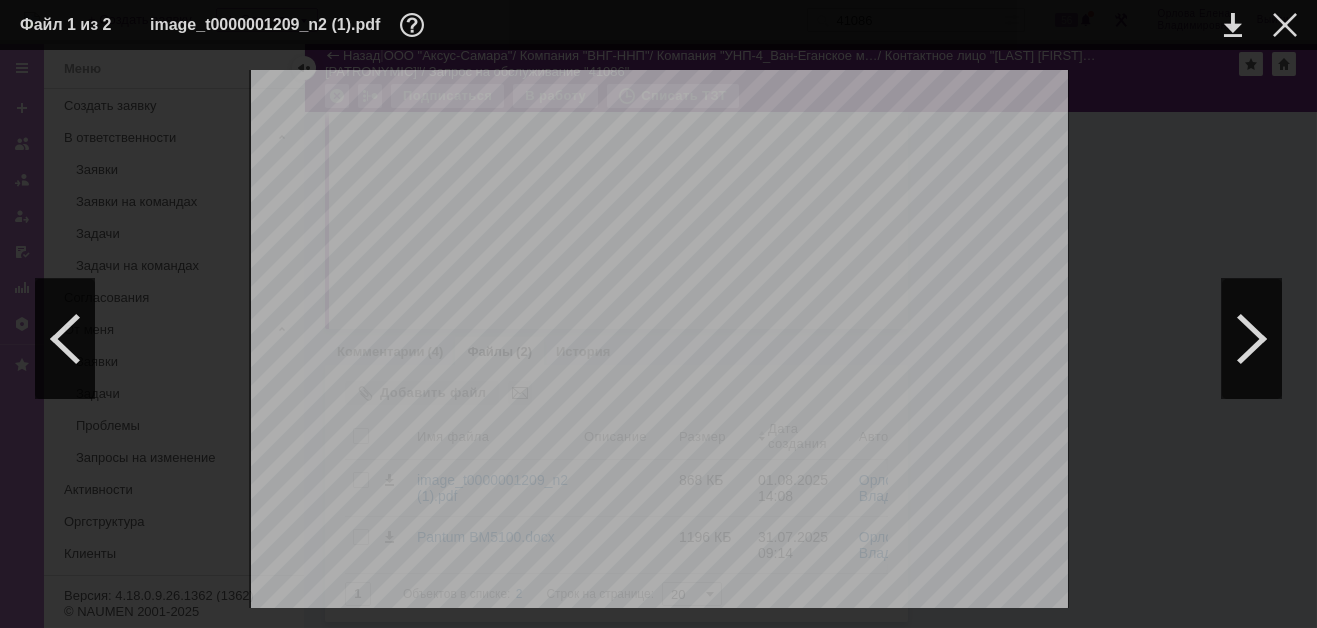 scroll, scrollTop: 100, scrollLeft: 0, axis: vertical 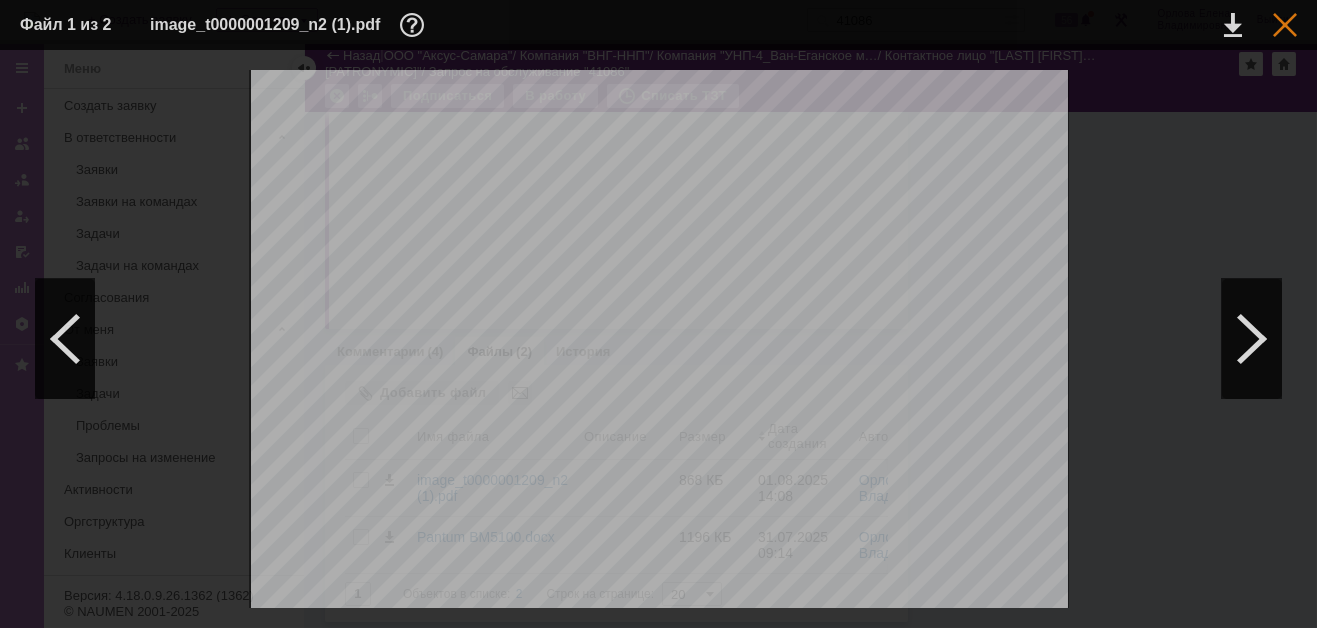 click at bounding box center [1285, 25] 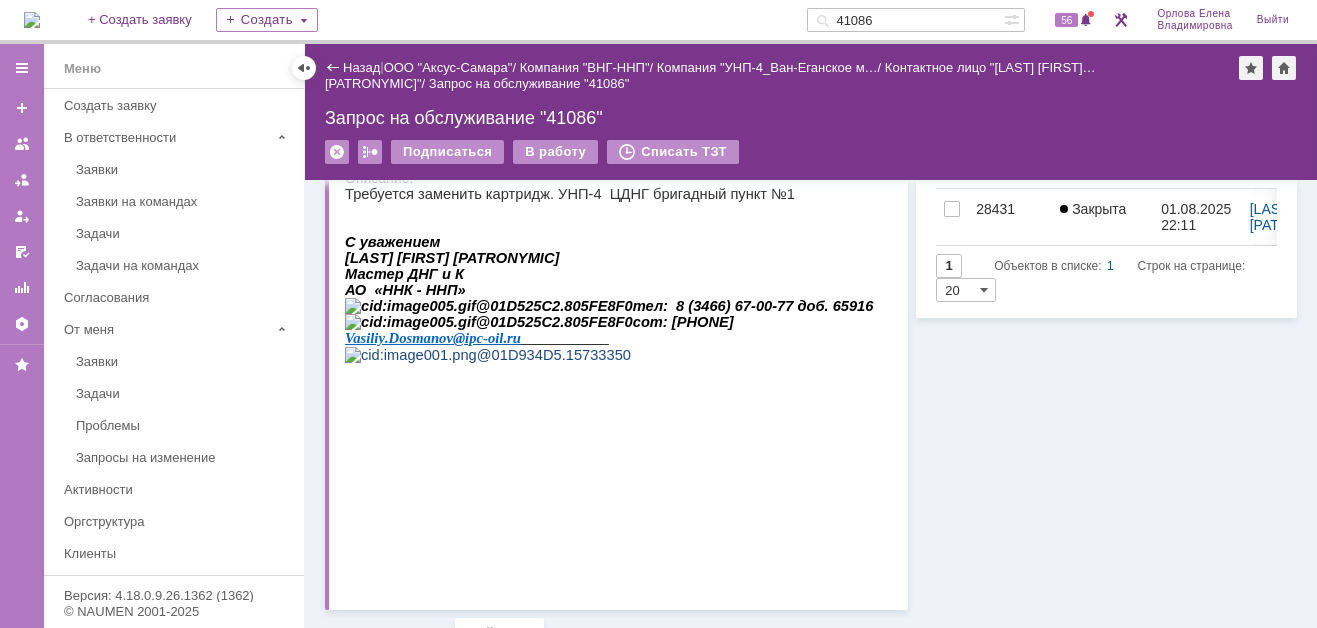 scroll, scrollTop: 0, scrollLeft: 0, axis: both 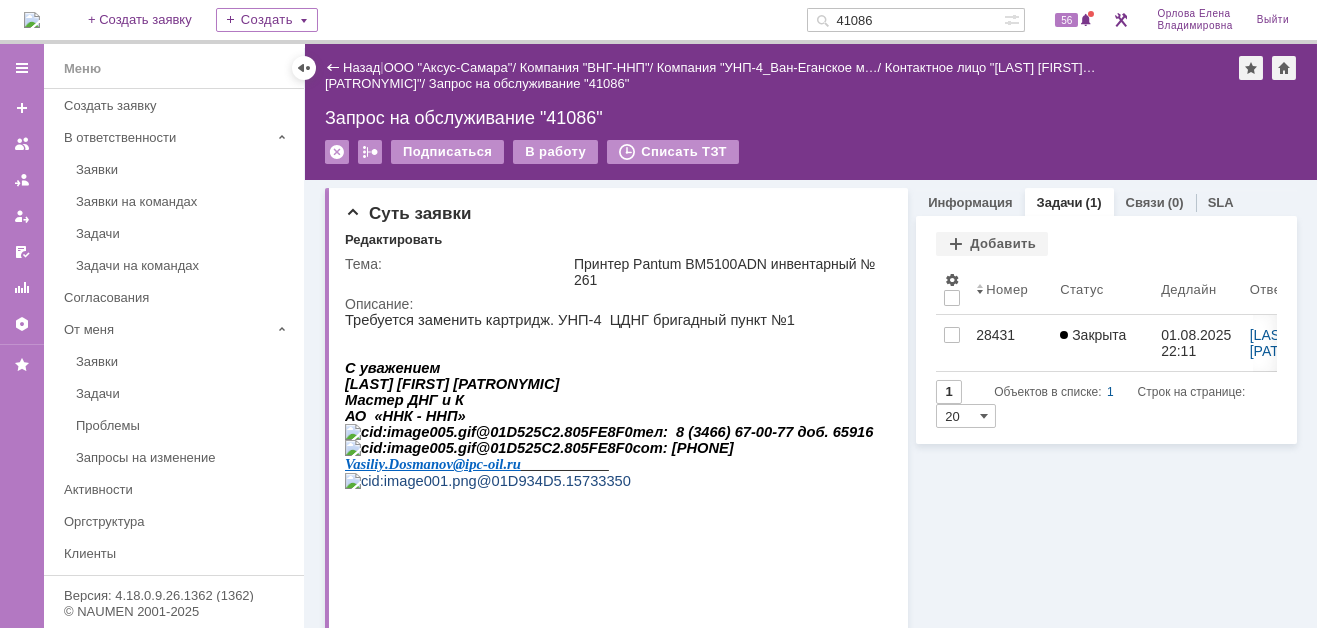 drag, startPoint x: 899, startPoint y: 9, endPoint x: 843, endPoint y: 19, distance: 56.88585 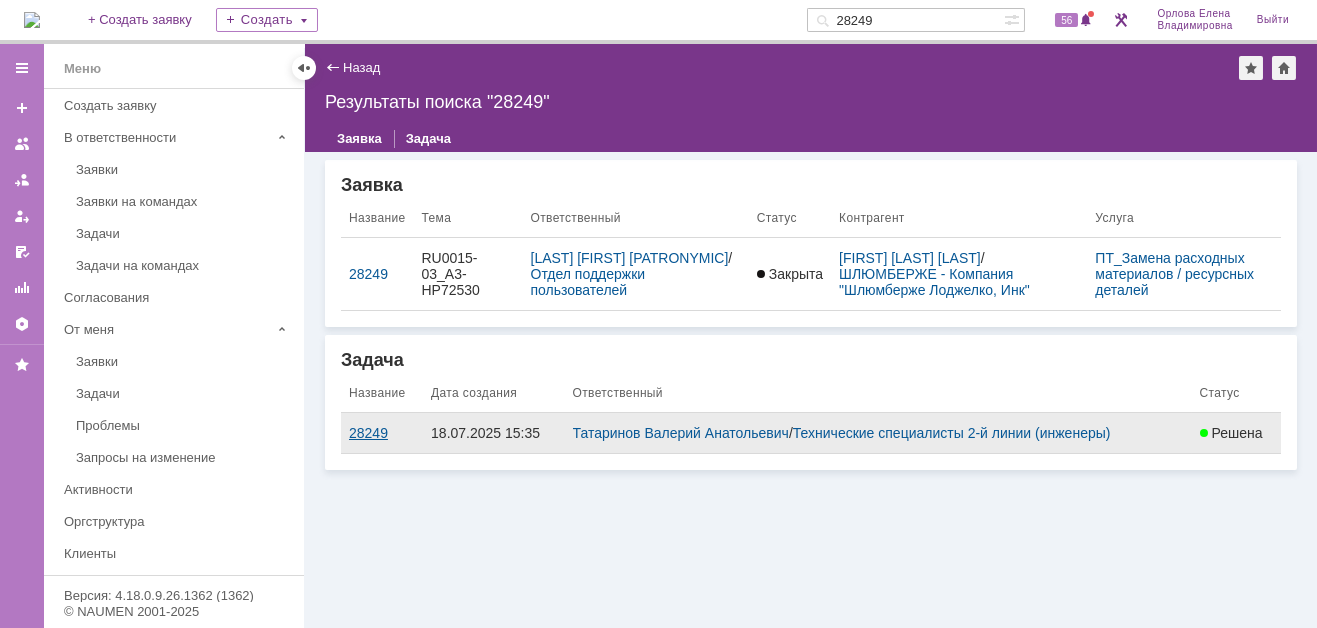 click on "28249" at bounding box center (382, 433) 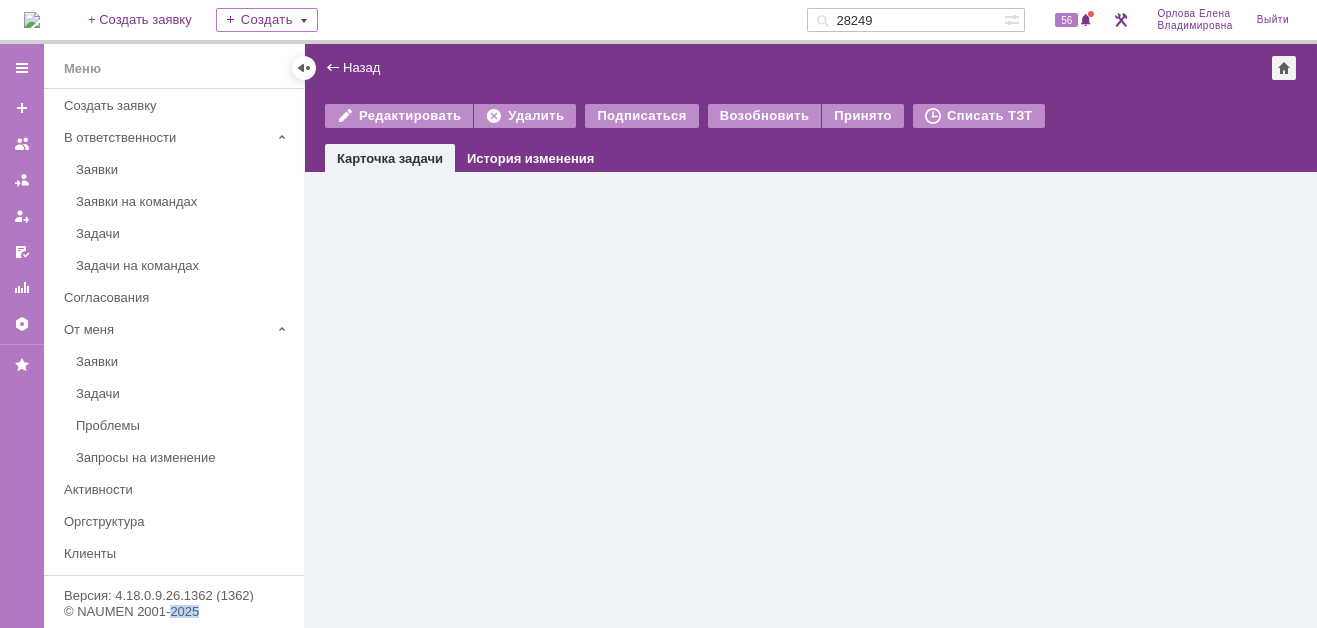 click on "Назад   |
Редактировать
Удалить Подписаться Возобновить Принято Списать ТЗТ task$45607861 Карточка задачи История изменения" at bounding box center (811, 336) 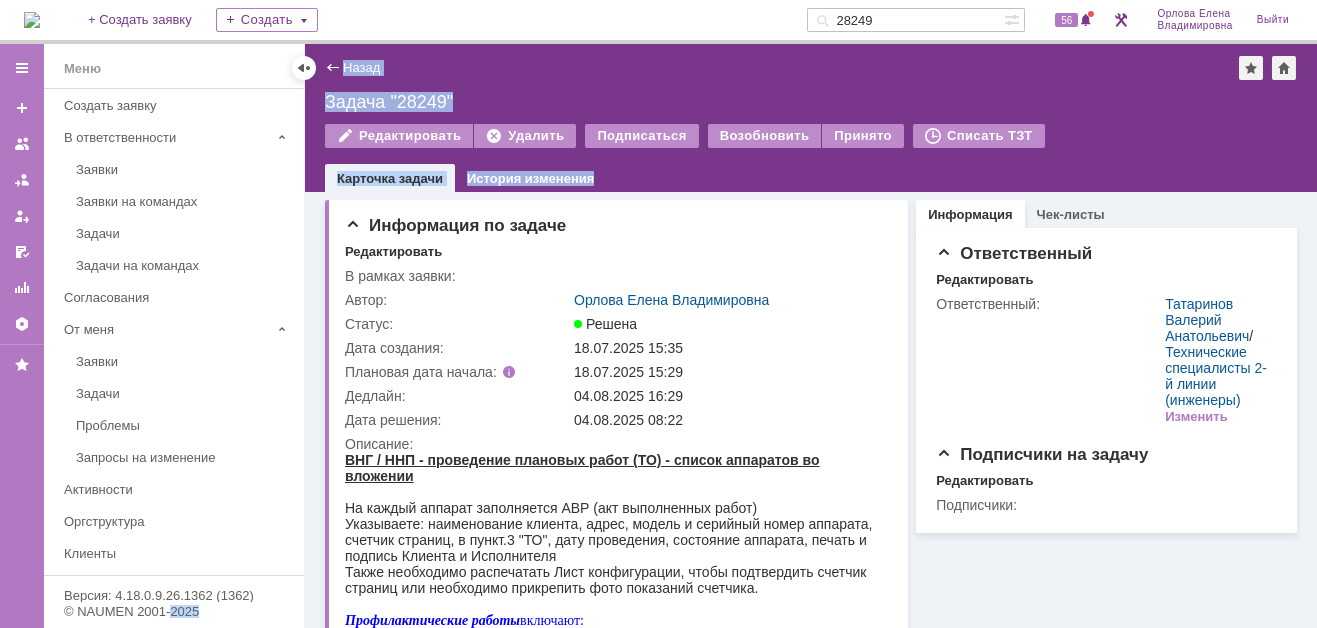scroll, scrollTop: 0, scrollLeft: 0, axis: both 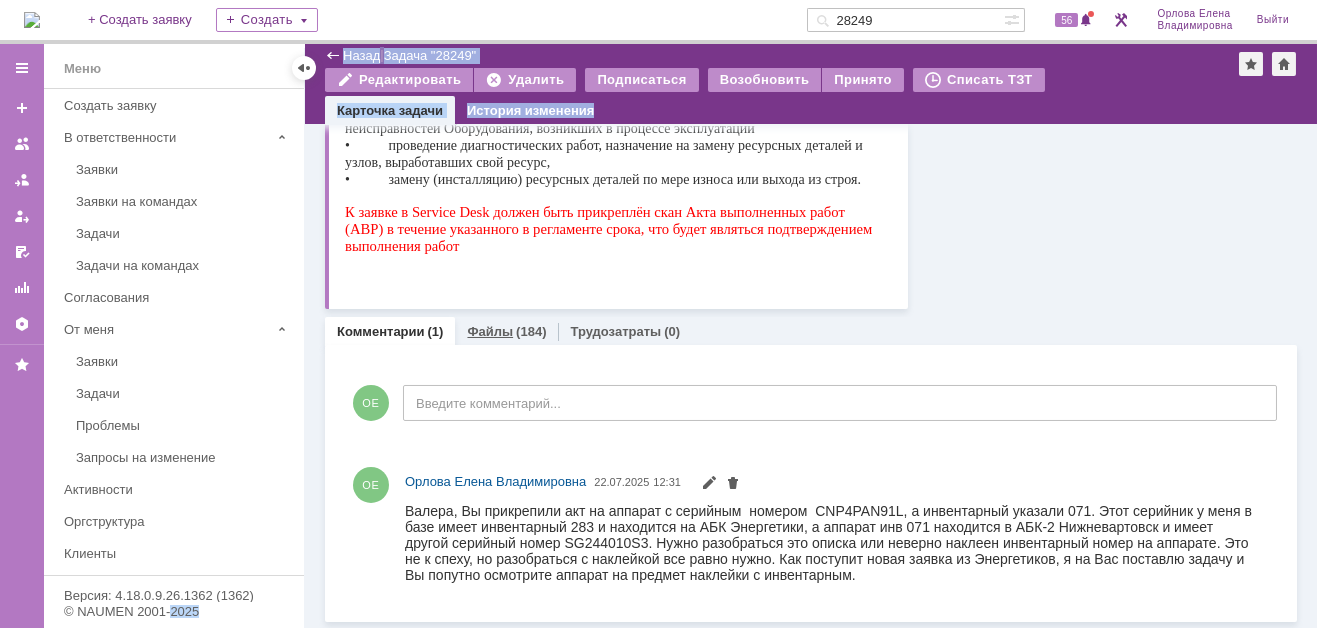 click on "Файлы" at bounding box center [490, 331] 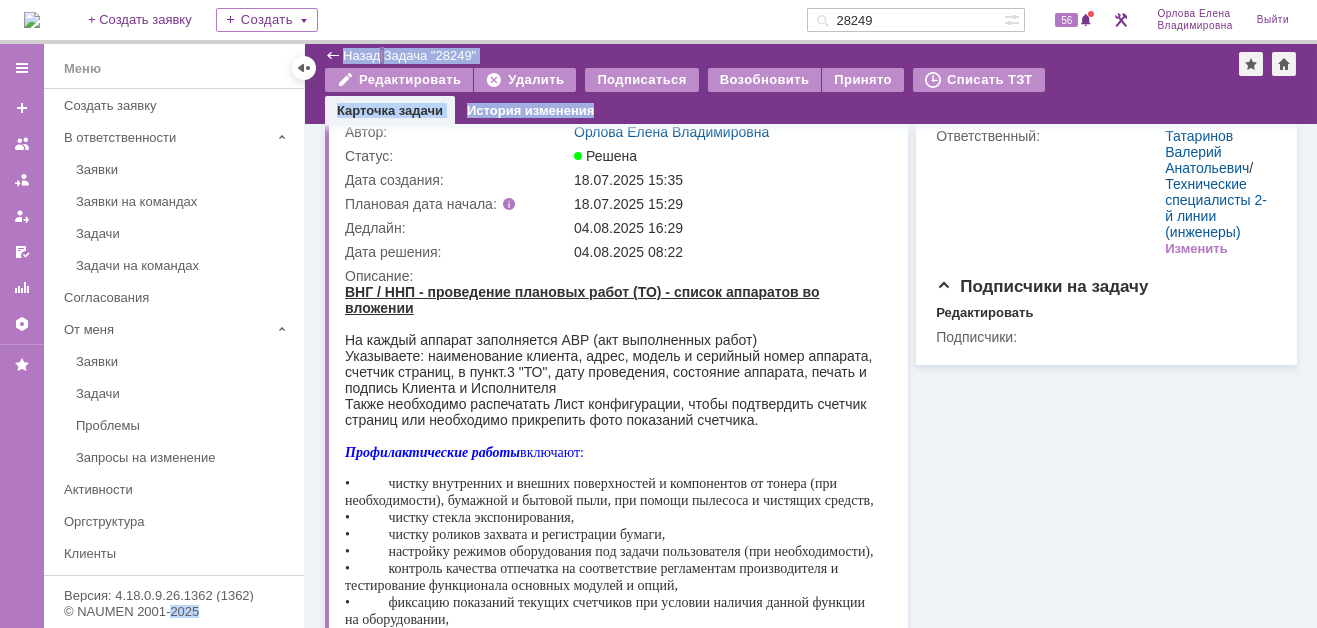 scroll, scrollTop: 400, scrollLeft: 0, axis: vertical 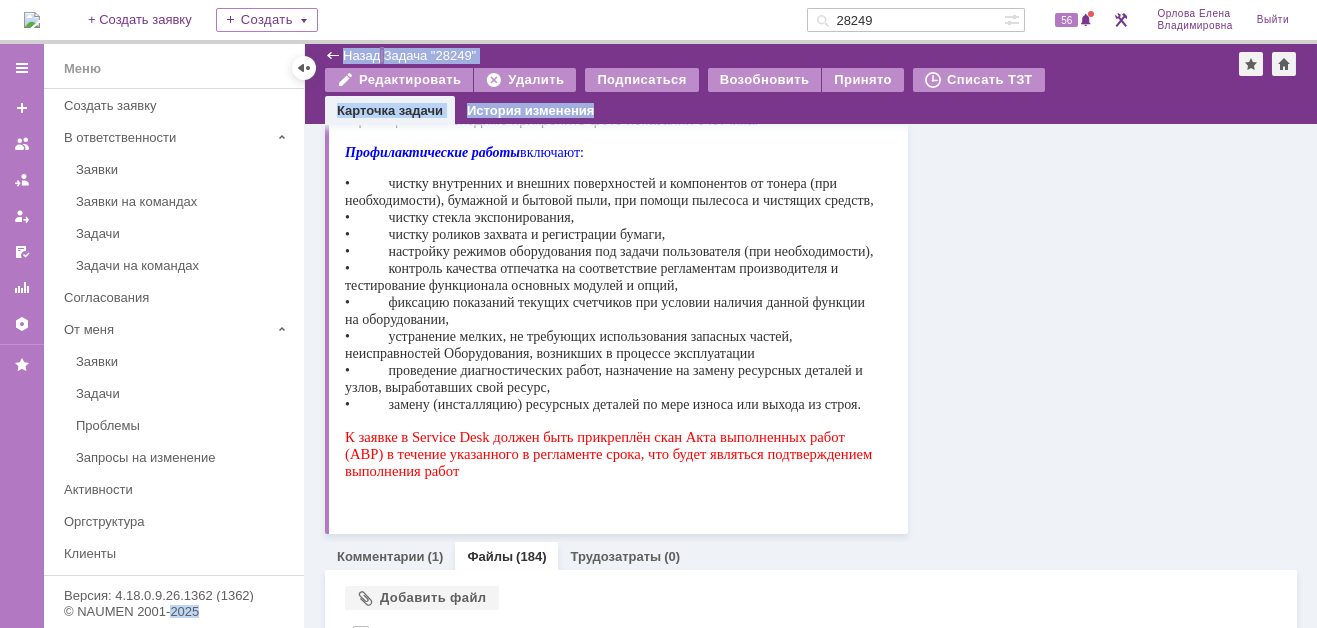 click on "Файлы" at bounding box center (490, 556) 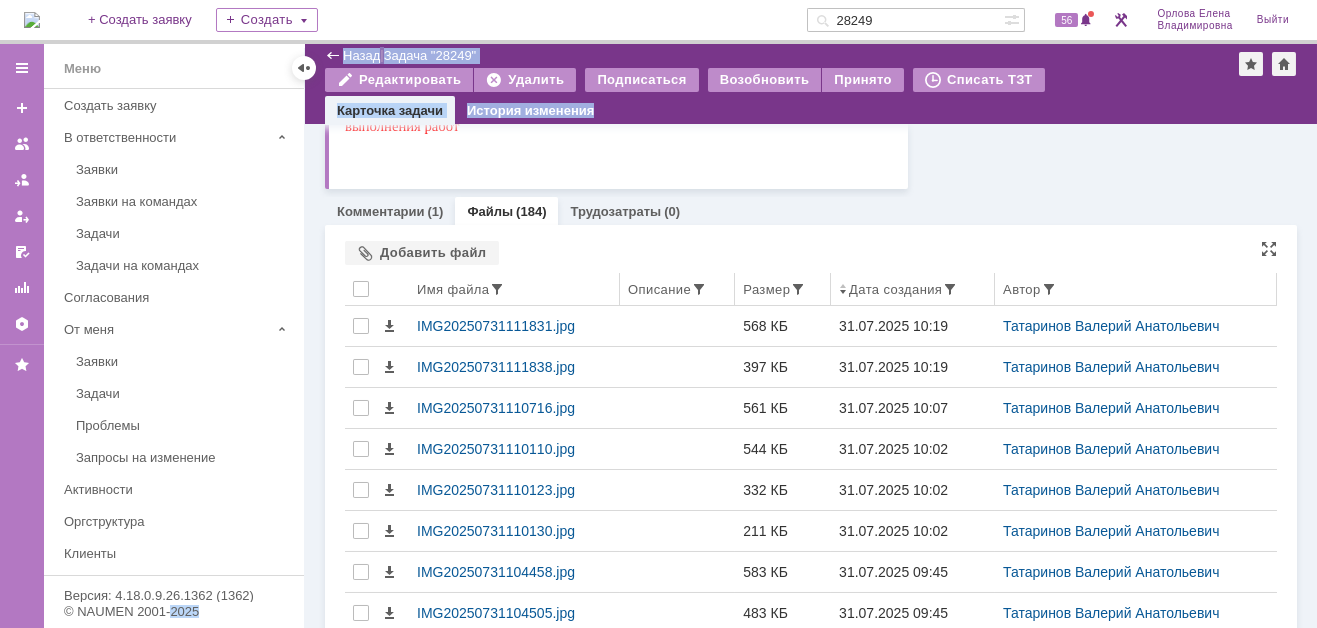 scroll, scrollTop: 700, scrollLeft: 0, axis: vertical 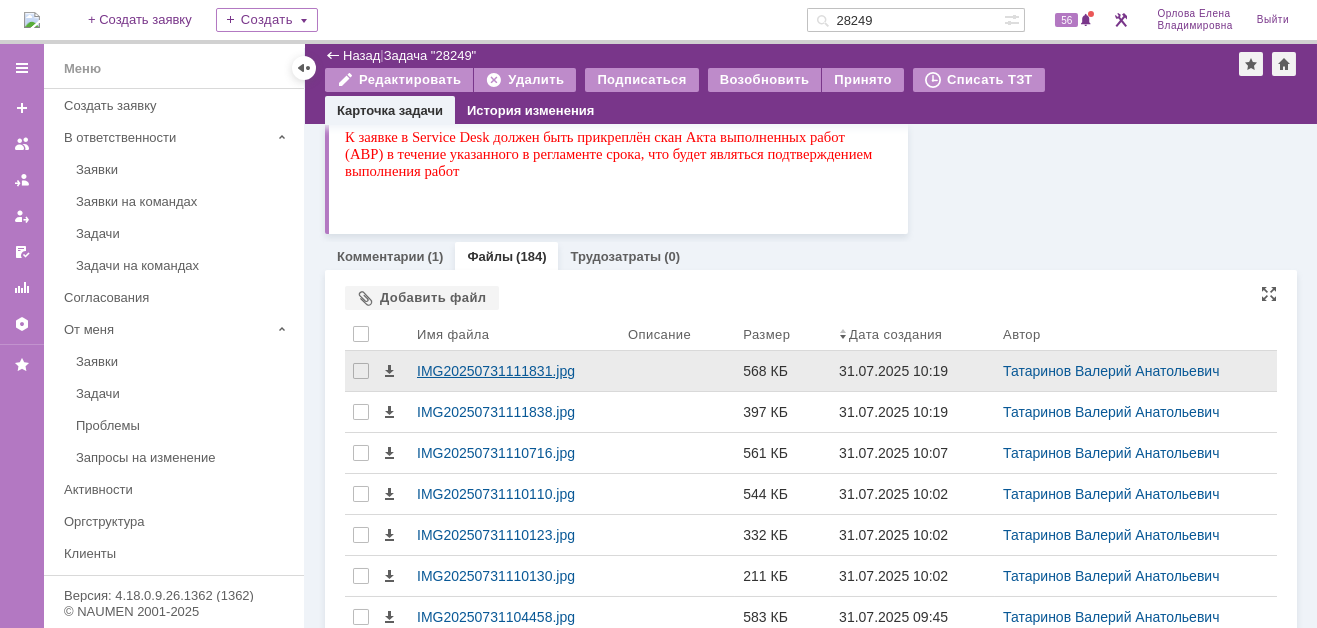 click on "IMG20250731111831.jpg" at bounding box center (514, 371) 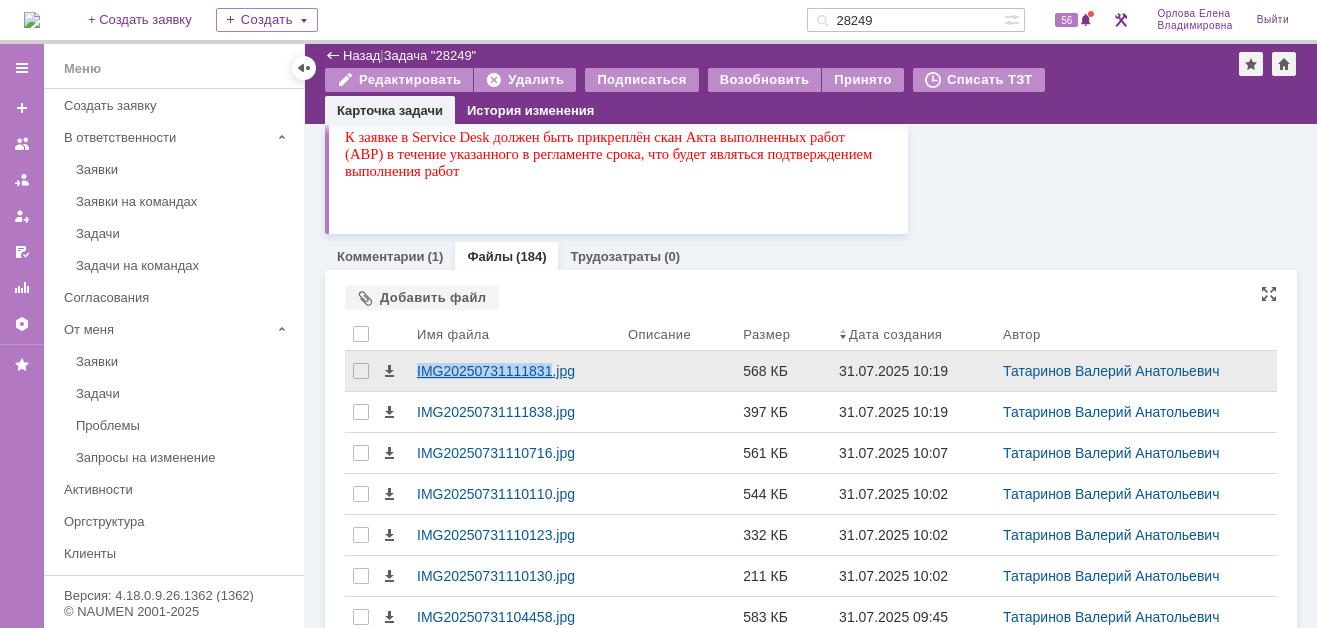 click on "Идет загрузка, пожалуйста, подождите.
На домашнюю + Создать заявку Создать 28249 56 Орлова Елена  Владимировна Выйти   Меню Меню Создать заявку В ответственности Заявки Заявки на командах Задачи Задачи на командах Согласования От меня Заявки Задачи Проблемы Запросы на изменение Активности Оргструктура Клиенты Соглашения и услуги (SLA) База знаний Отчеты Настройки Избранное Версия: 4.18.0.9.26.1362 (1362) © NAUMEN 2001-2025 Назад   |   Задача "28249" Задача "28249"
Редактировать
Удалить Подписаться Возобновить Принято Списать ТЗТ task$45607861 Карточка задачи" at bounding box center [658, 314] 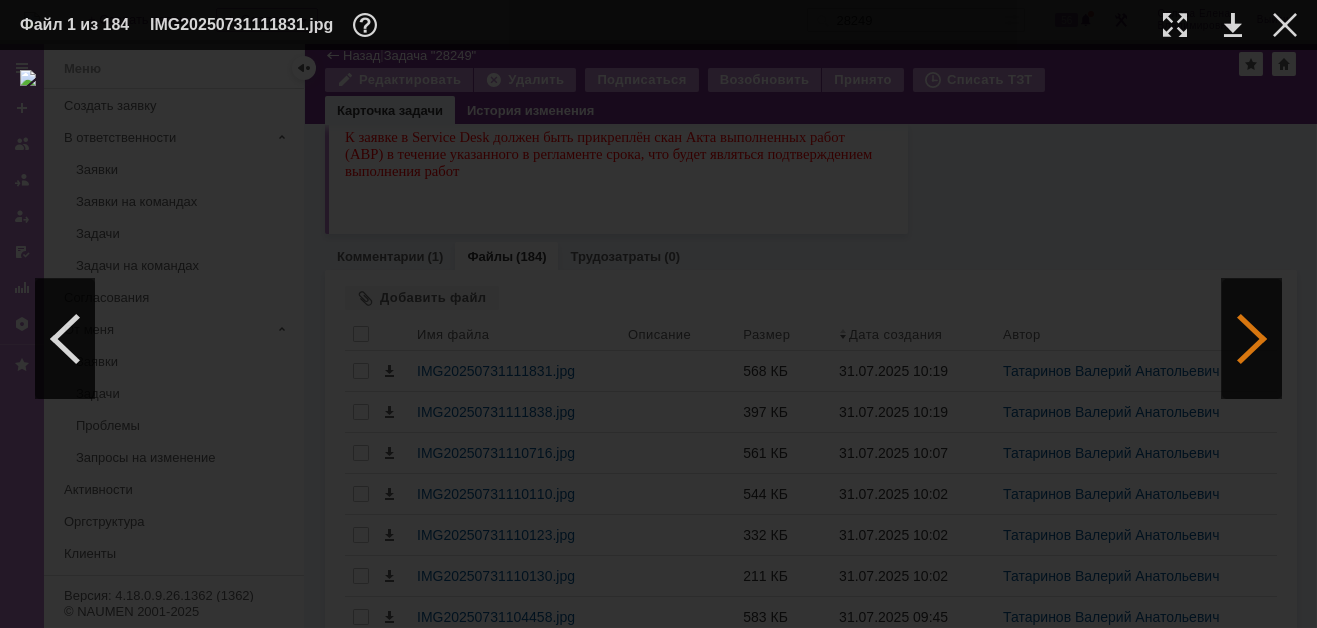 click at bounding box center [1252, 339] 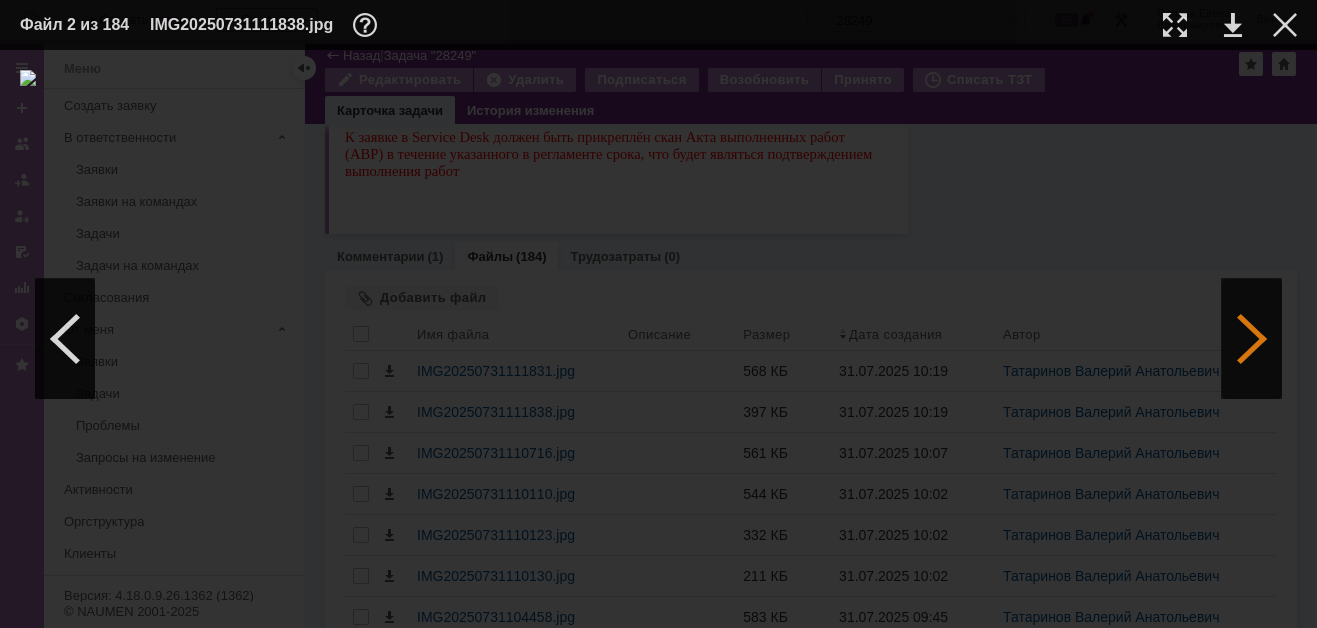 click at bounding box center [1252, 339] 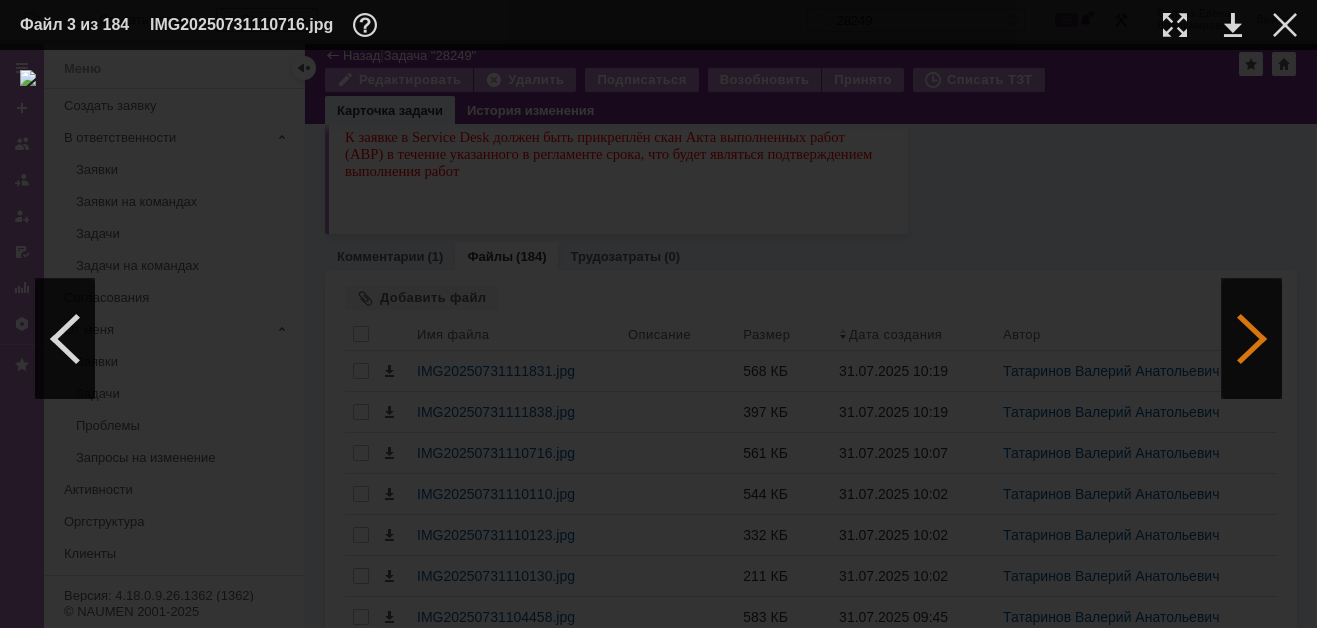 click at bounding box center (1252, 339) 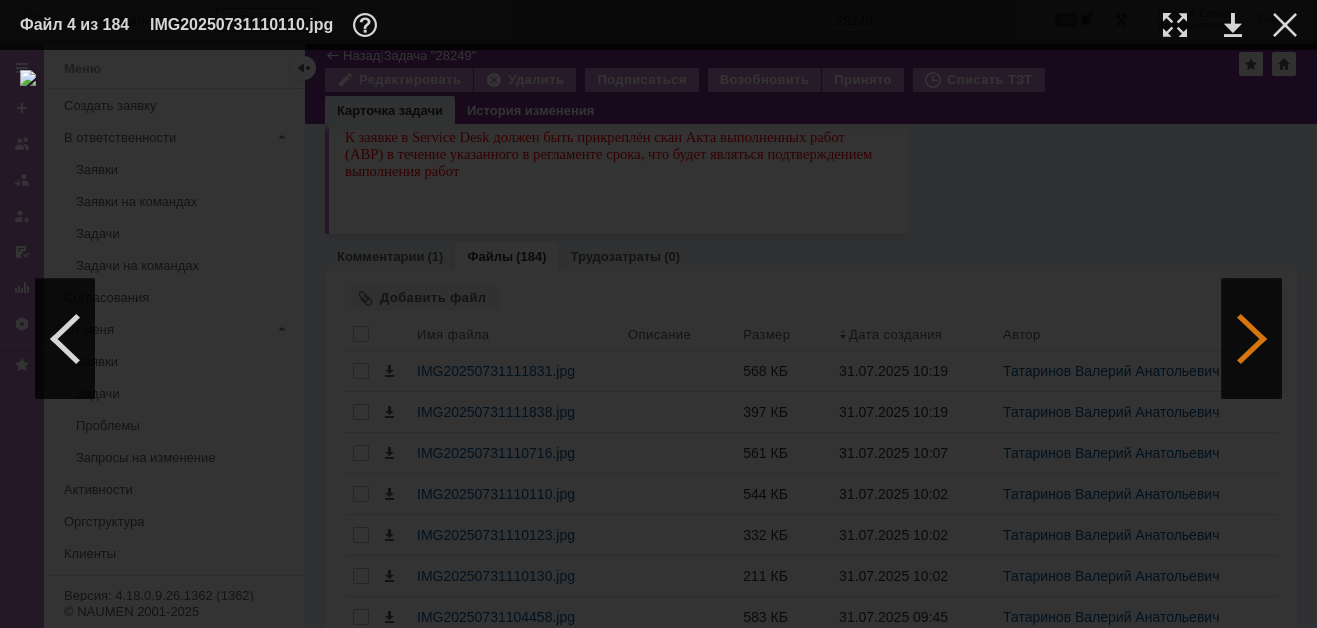 click at bounding box center (1252, 339) 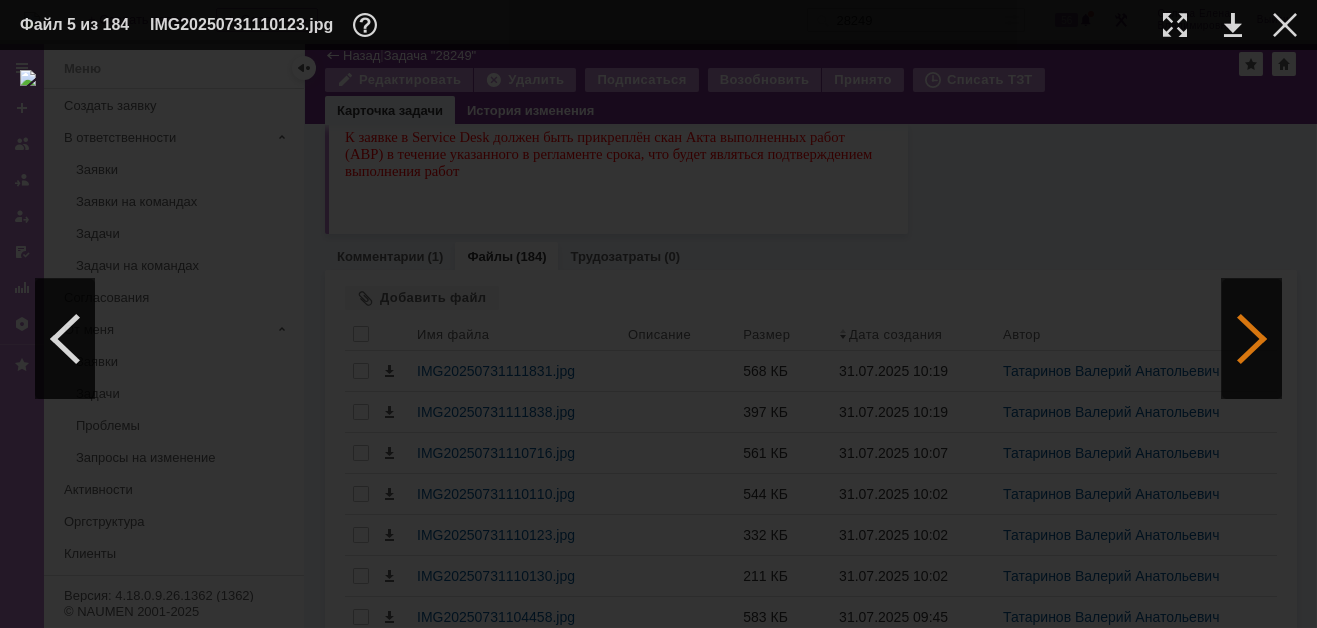 click at bounding box center (1252, 339) 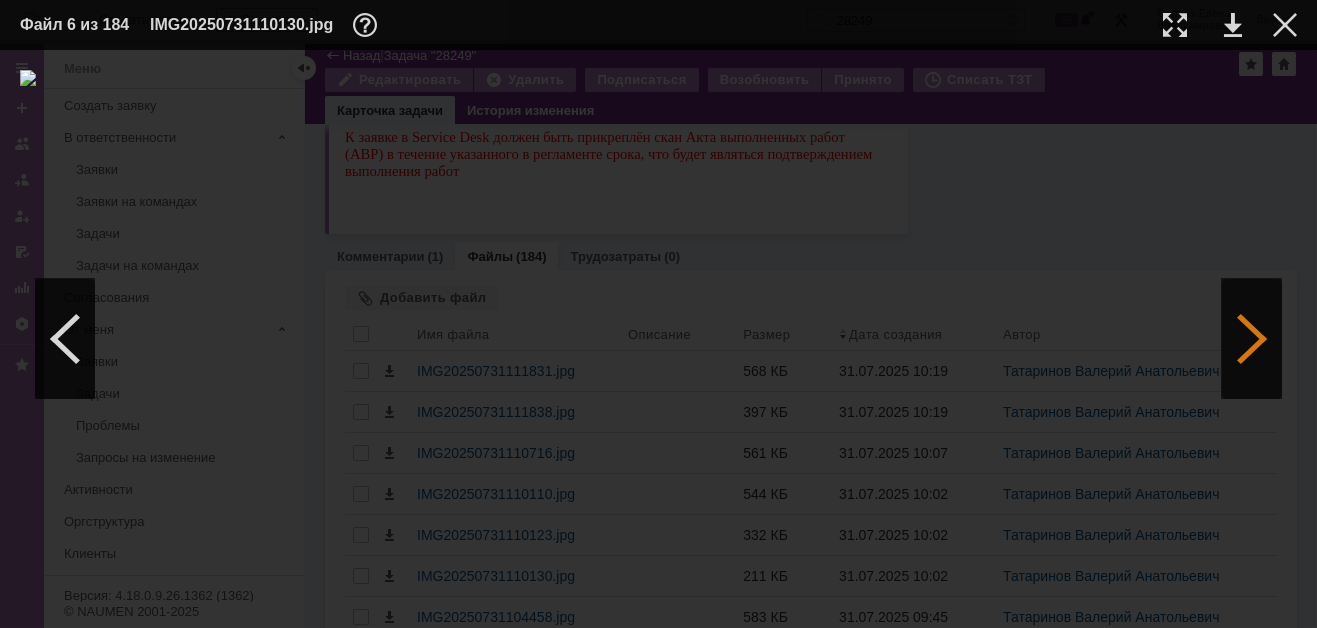 click at bounding box center [1252, 339] 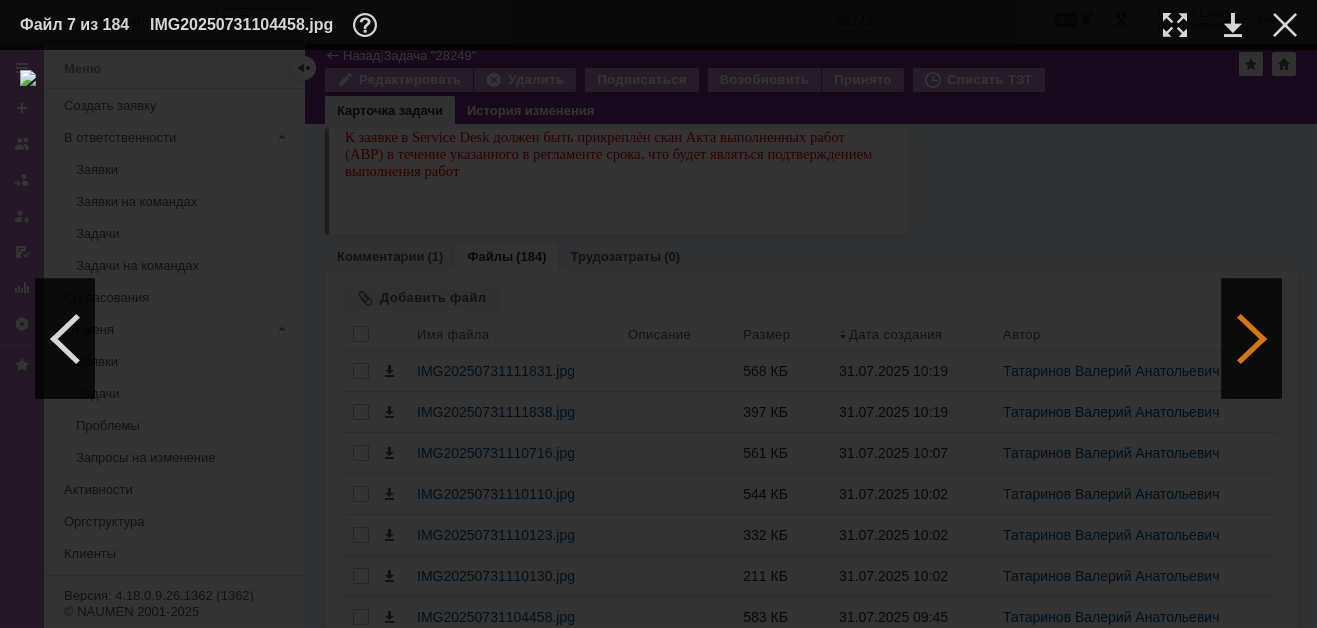click at bounding box center (1252, 339) 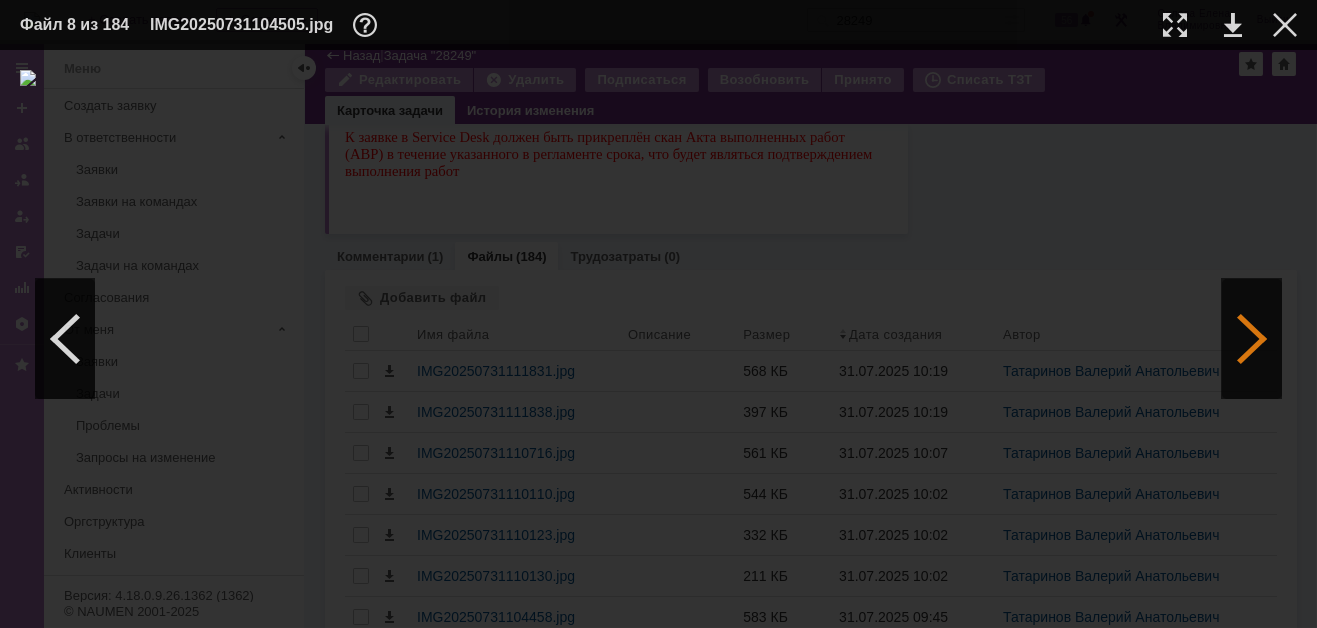 click at bounding box center [1252, 339] 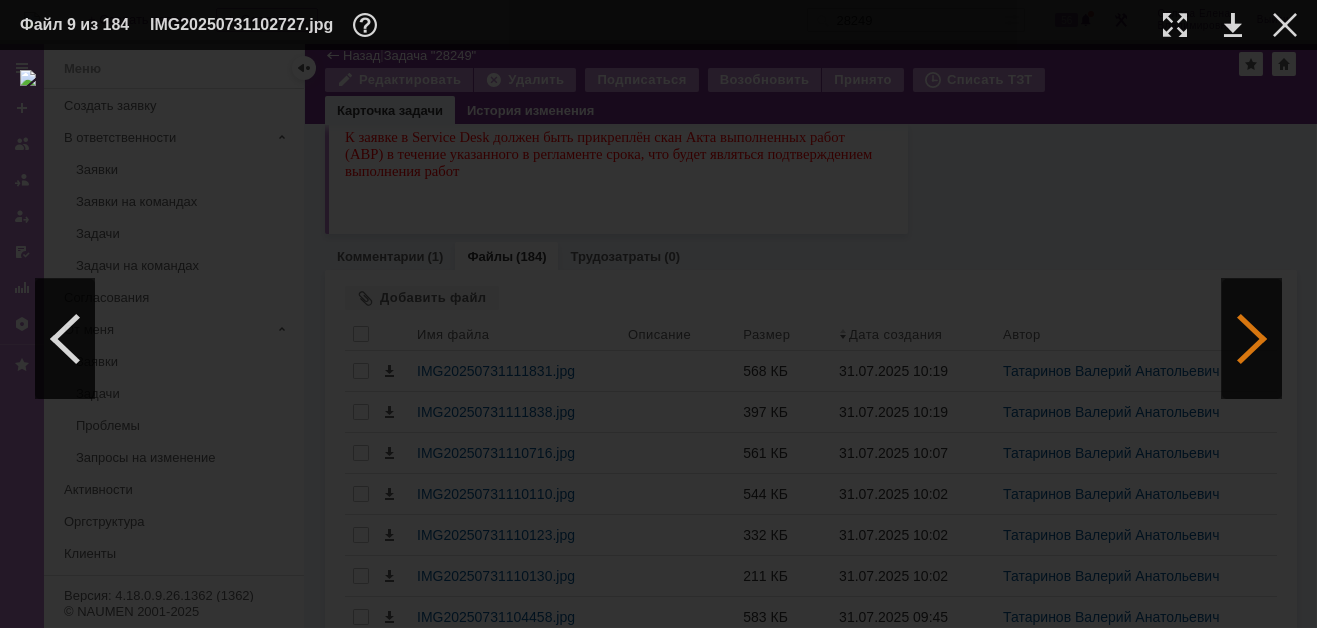 click at bounding box center (1252, 339) 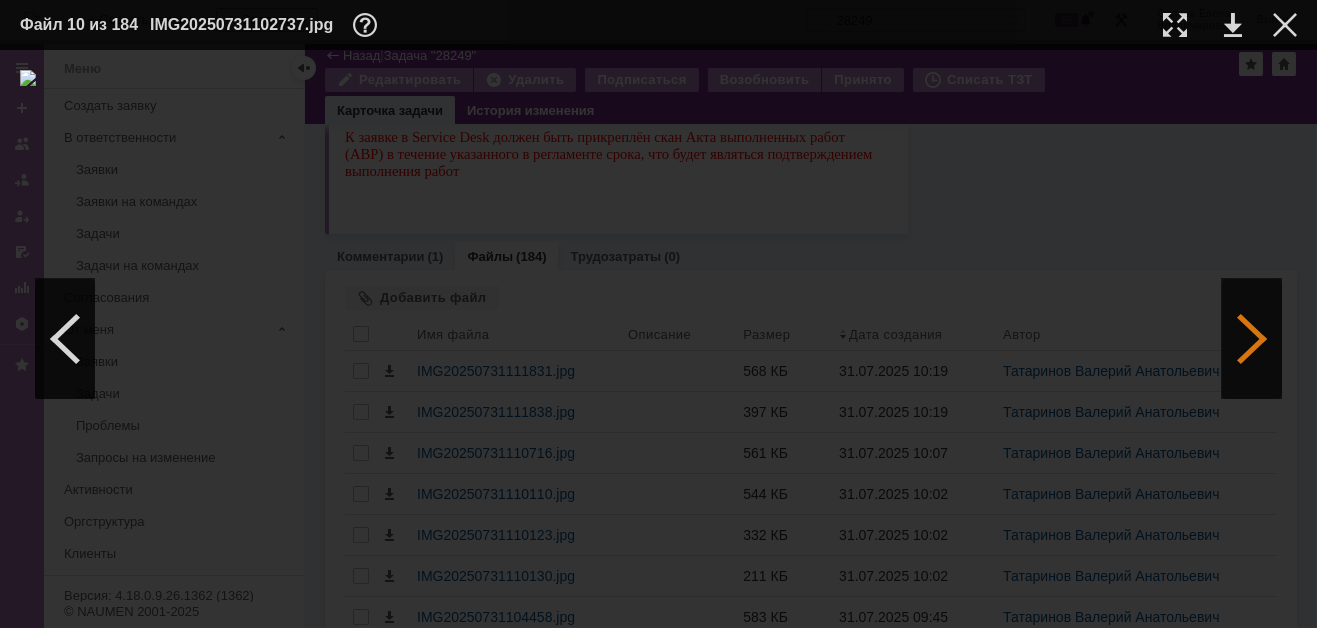 click at bounding box center [1252, 339] 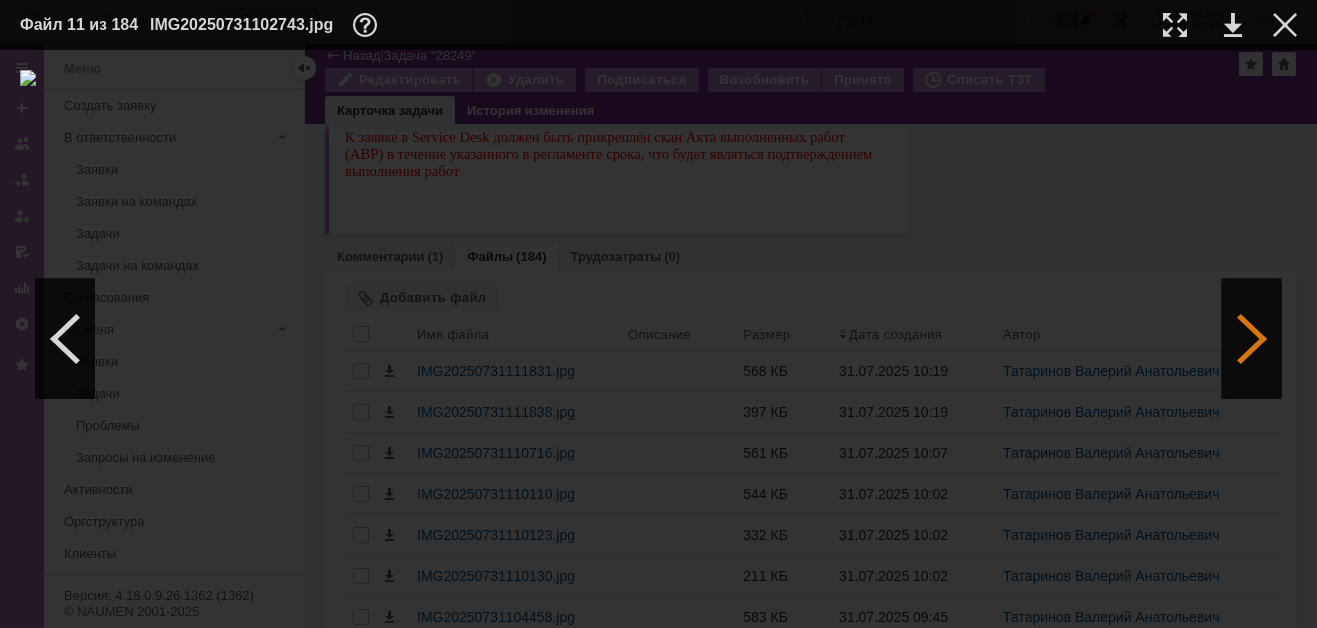 click at bounding box center (1252, 339) 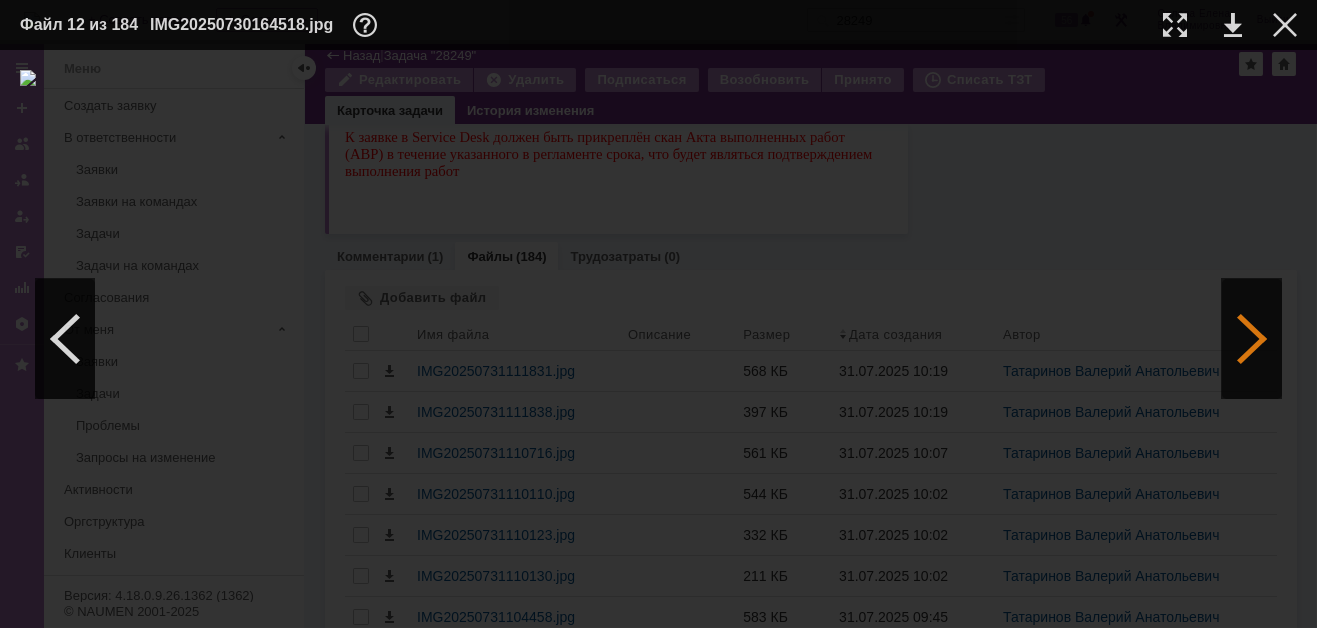 click at bounding box center [1252, 339] 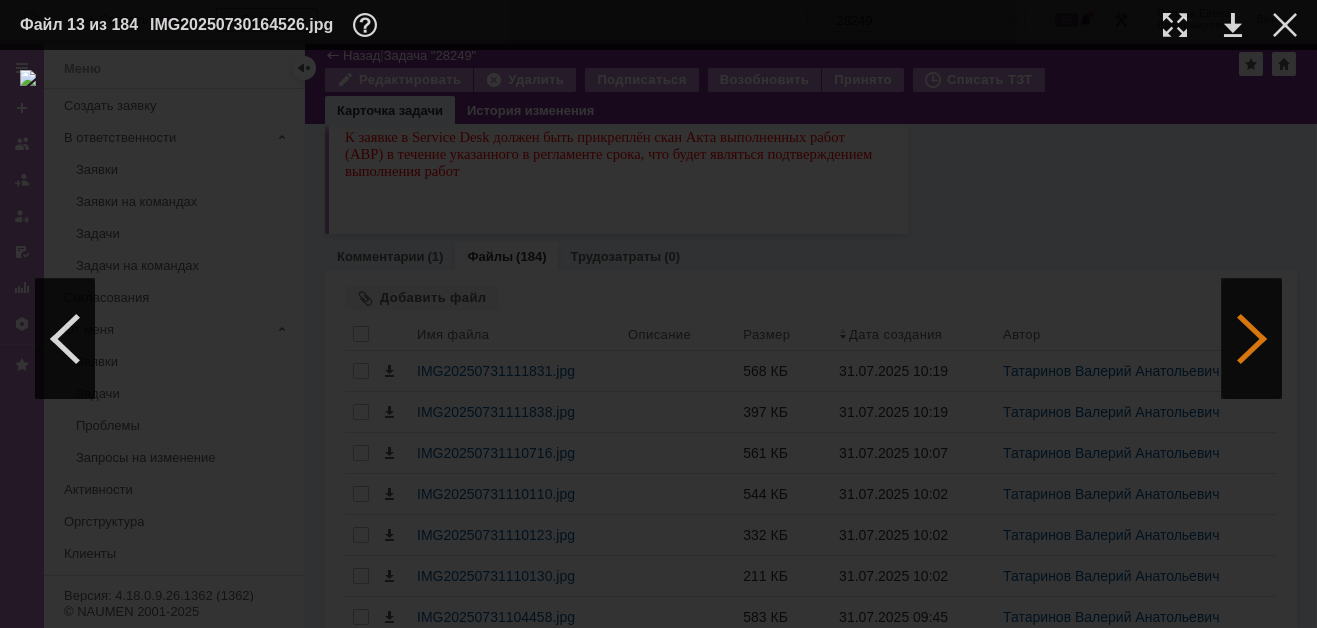 click at bounding box center [1252, 339] 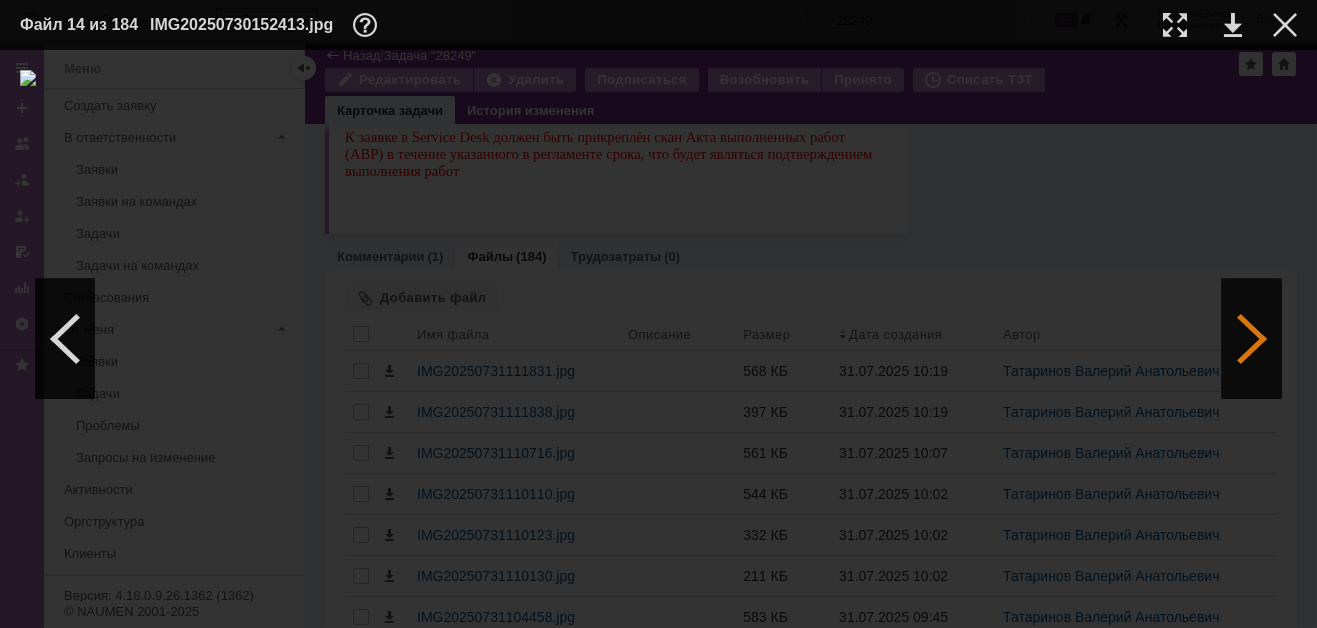 click at bounding box center [1252, 339] 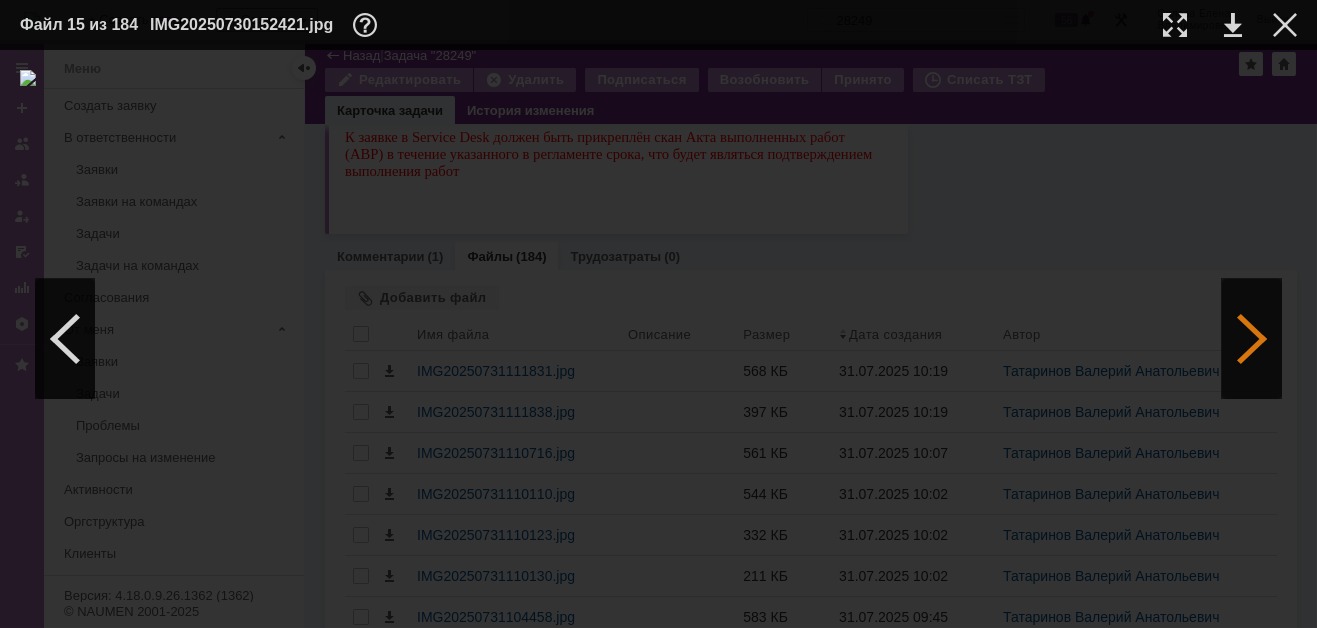 click at bounding box center [1252, 339] 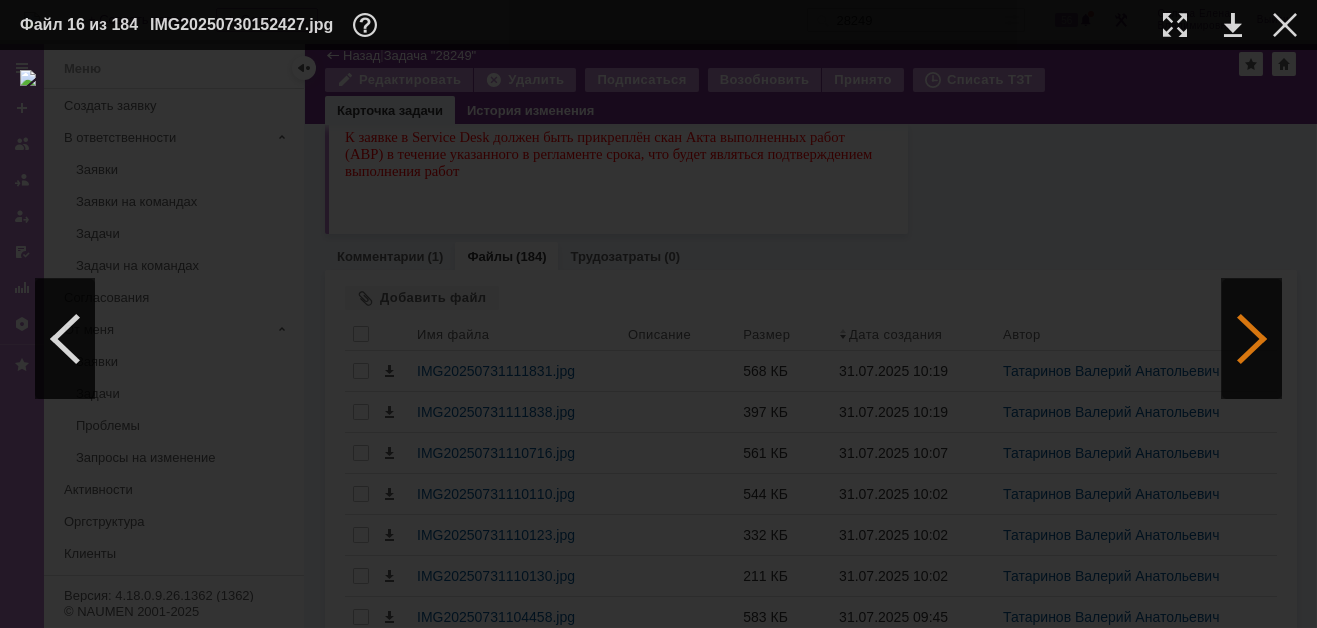 click at bounding box center [1252, 339] 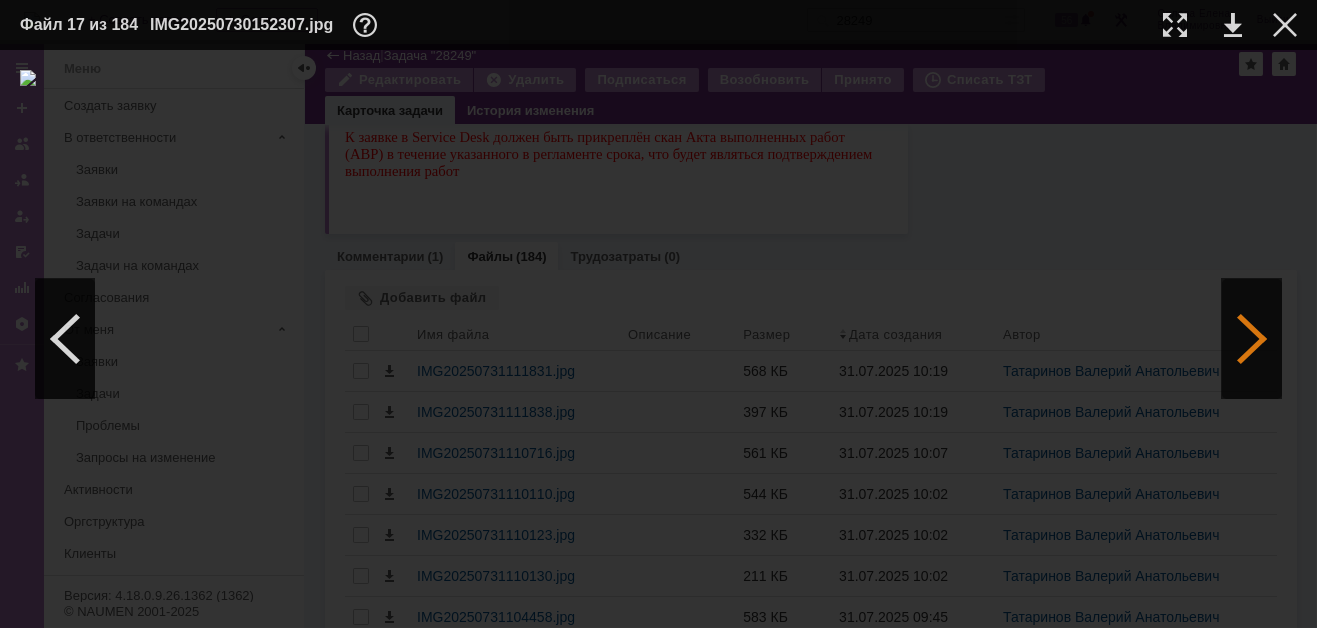 click at bounding box center (1252, 339) 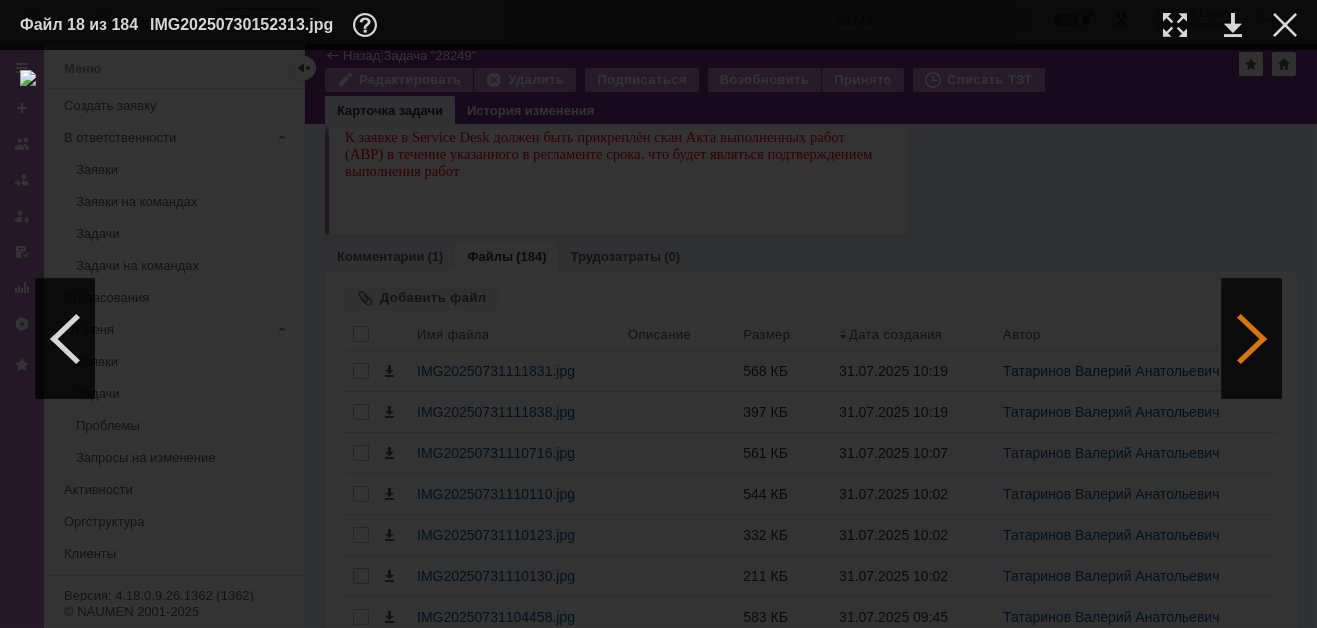 click at bounding box center [1252, 339] 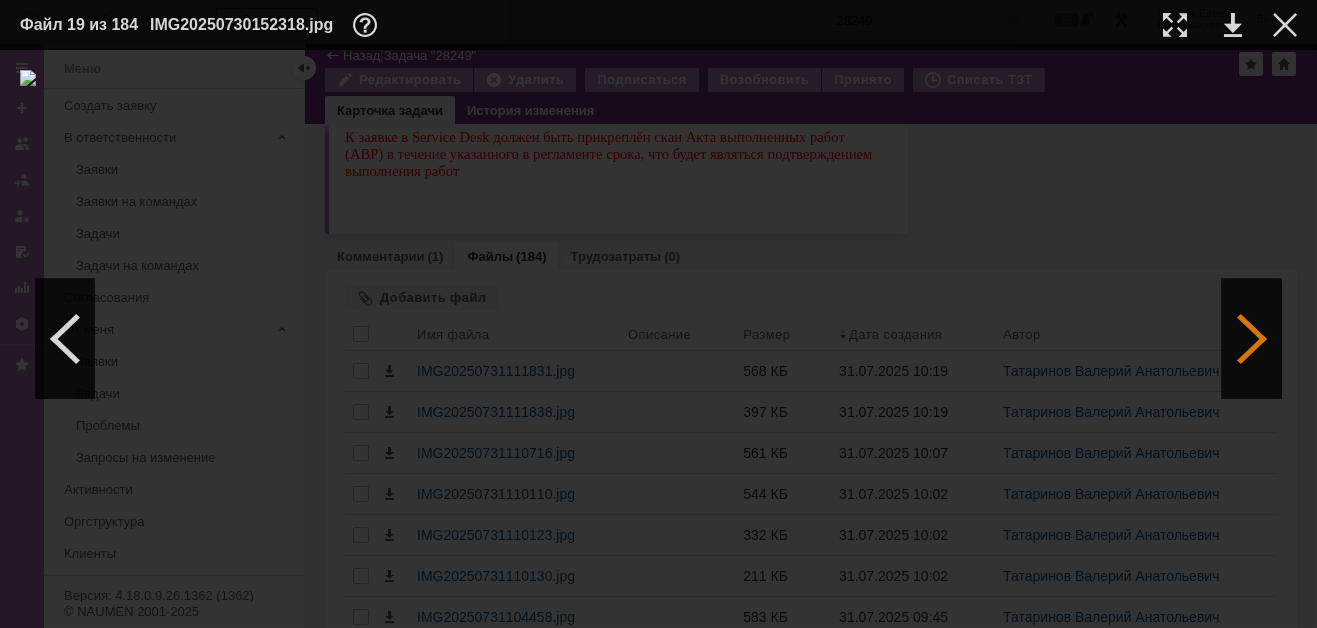 click at bounding box center (1252, 339) 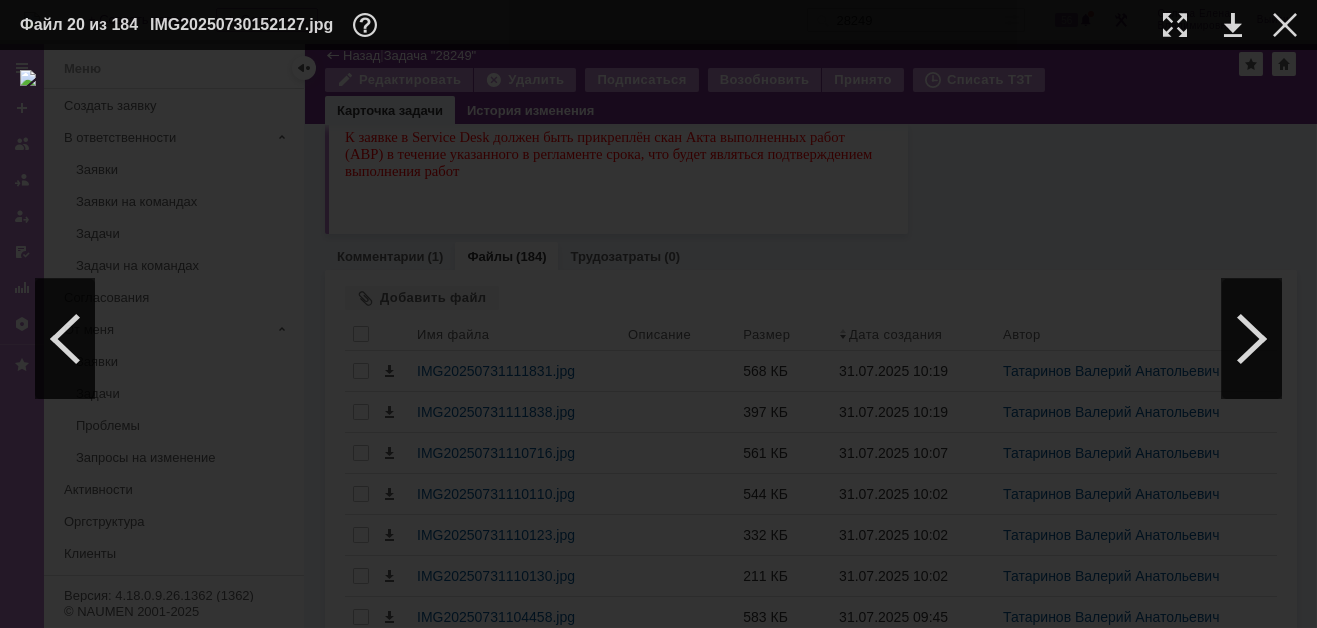 click at bounding box center [658, 339] 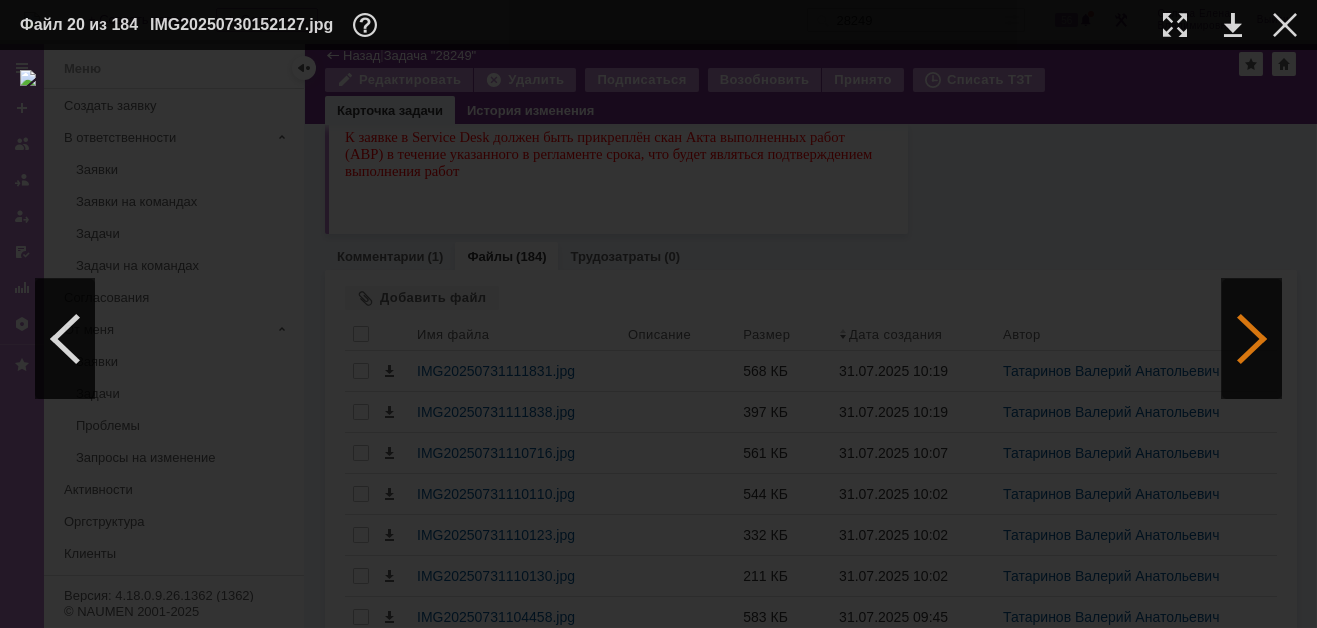 click at bounding box center [1252, 339] 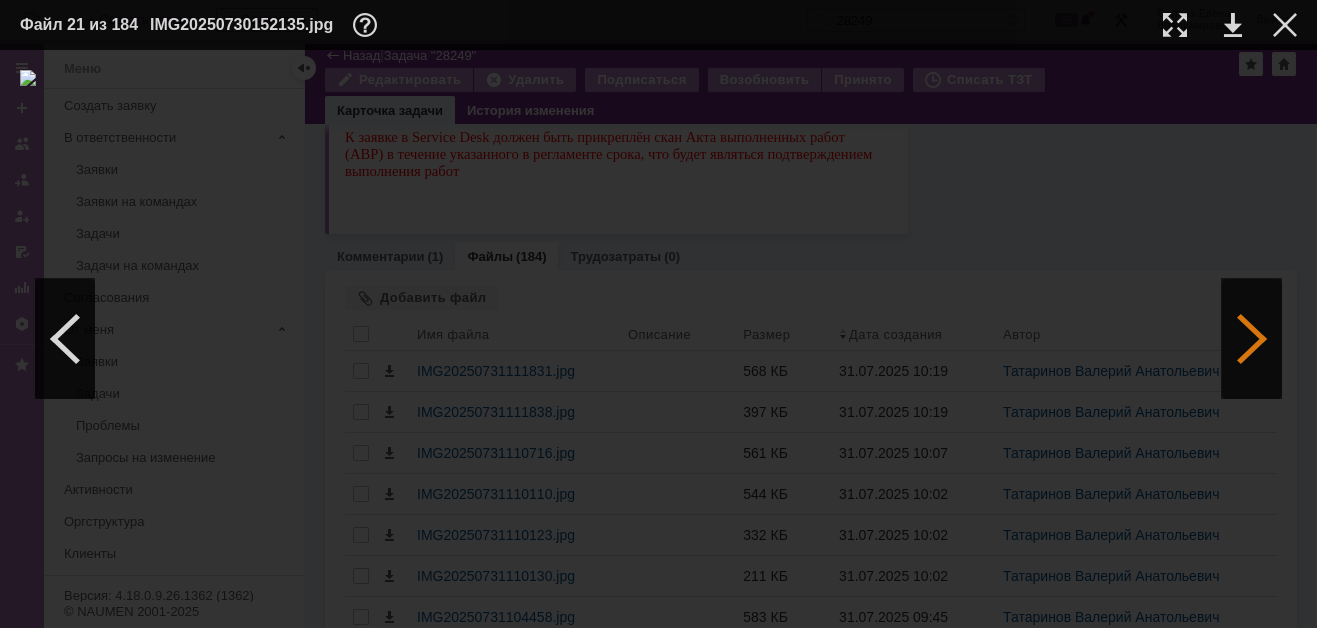 click at bounding box center (1252, 339) 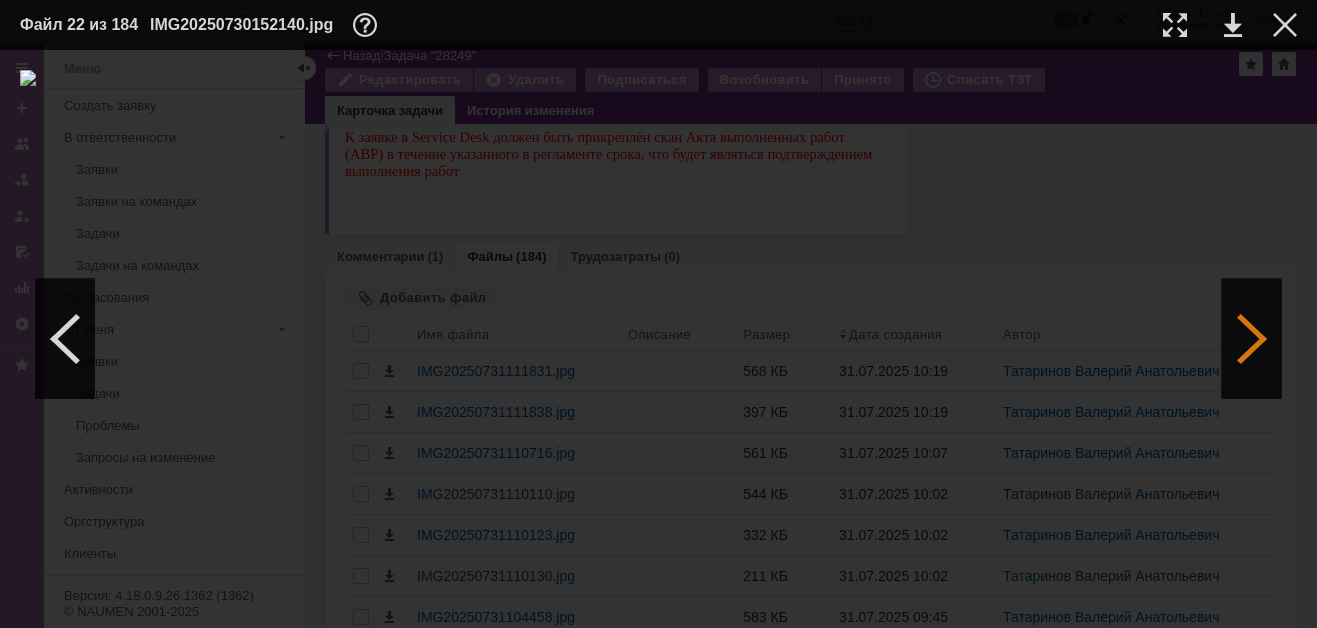 click at bounding box center [1252, 339] 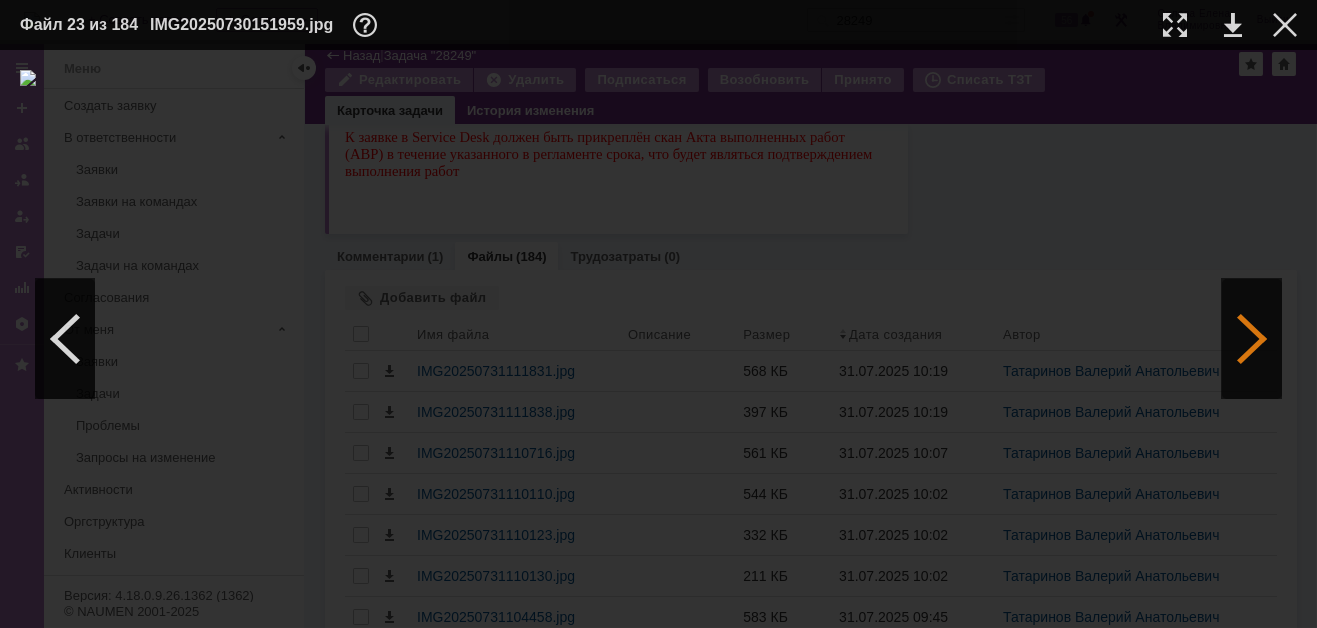 click at bounding box center (1252, 339) 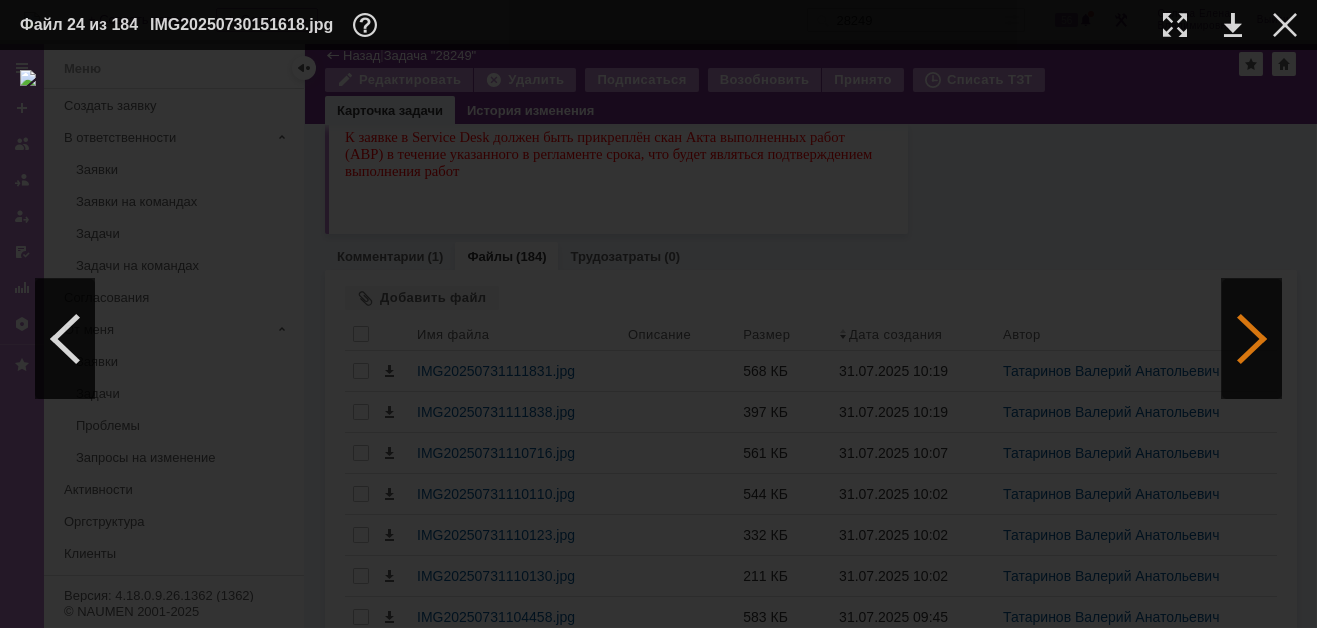click at bounding box center [1252, 339] 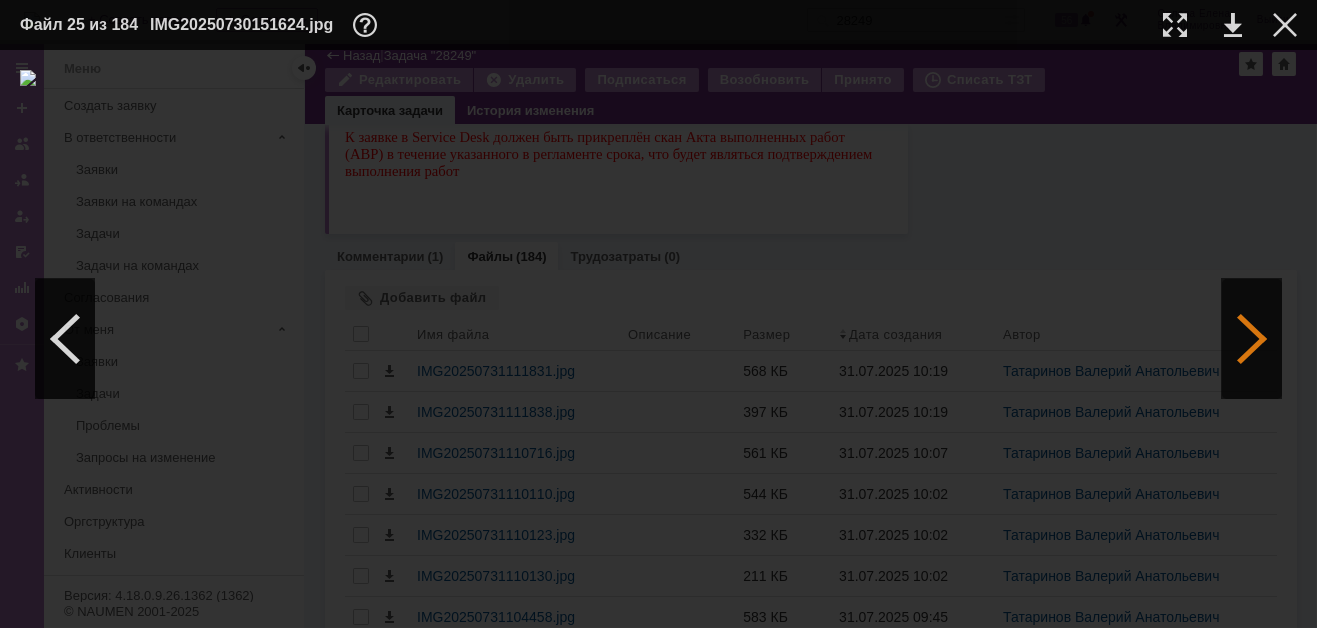 click at bounding box center [1252, 339] 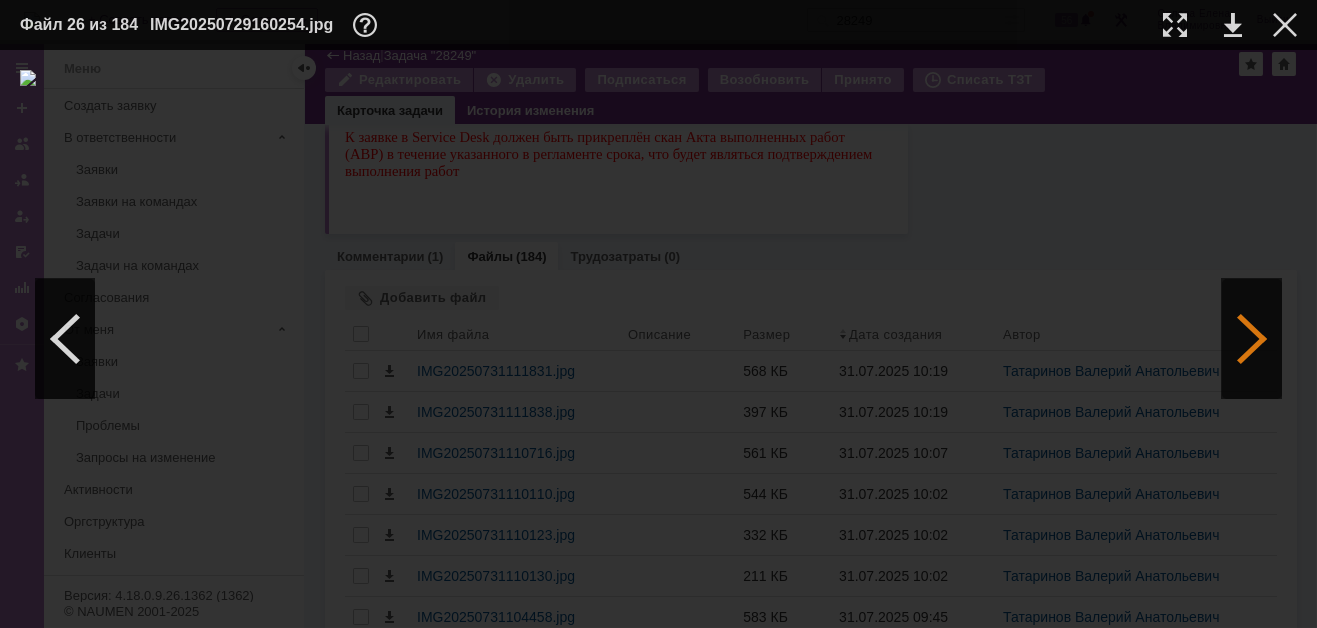 click at bounding box center (1252, 339) 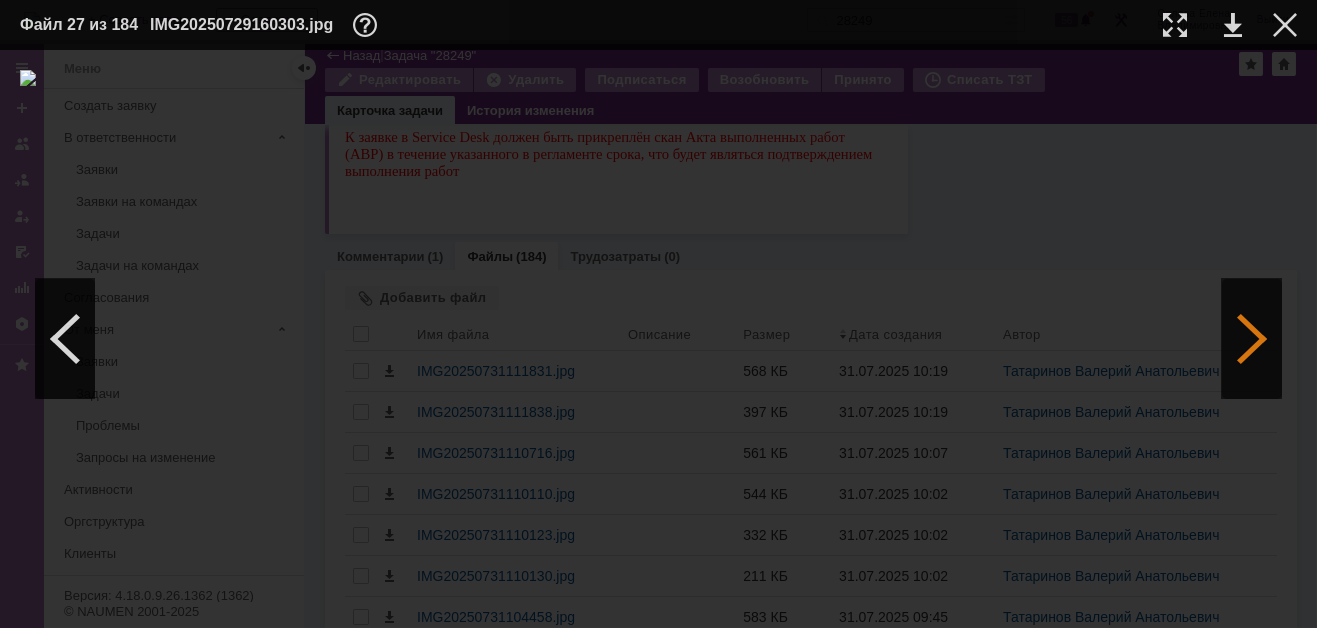 click at bounding box center (1252, 339) 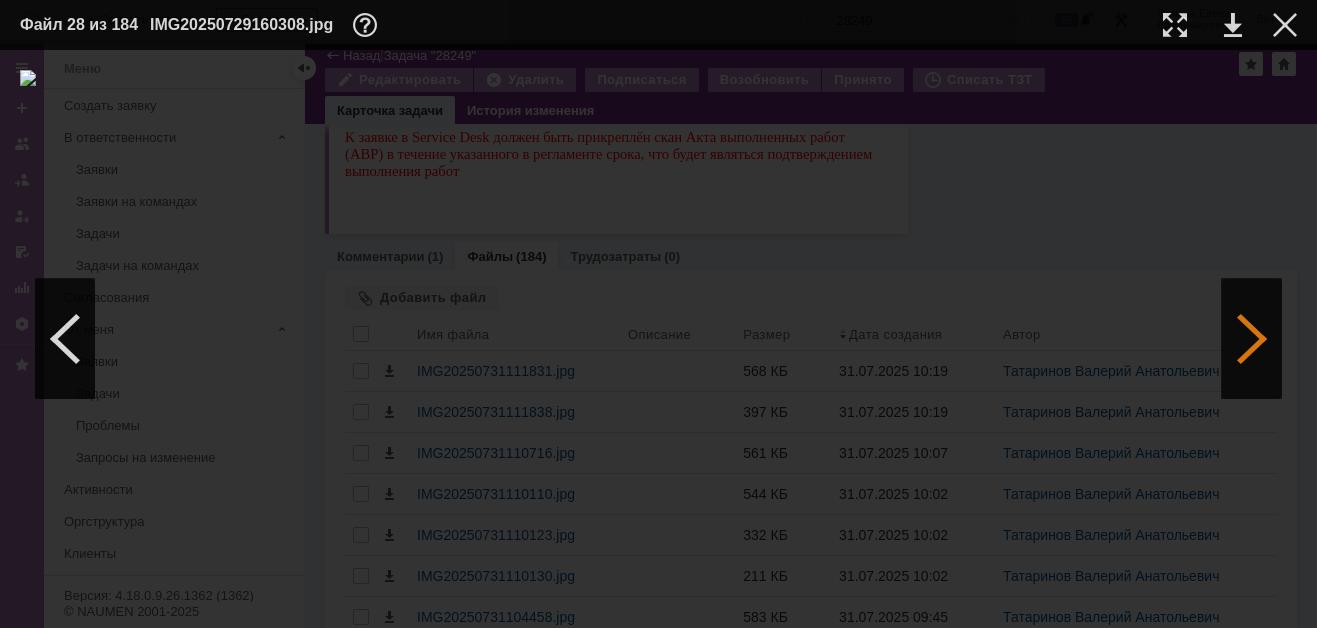 click at bounding box center [1252, 339] 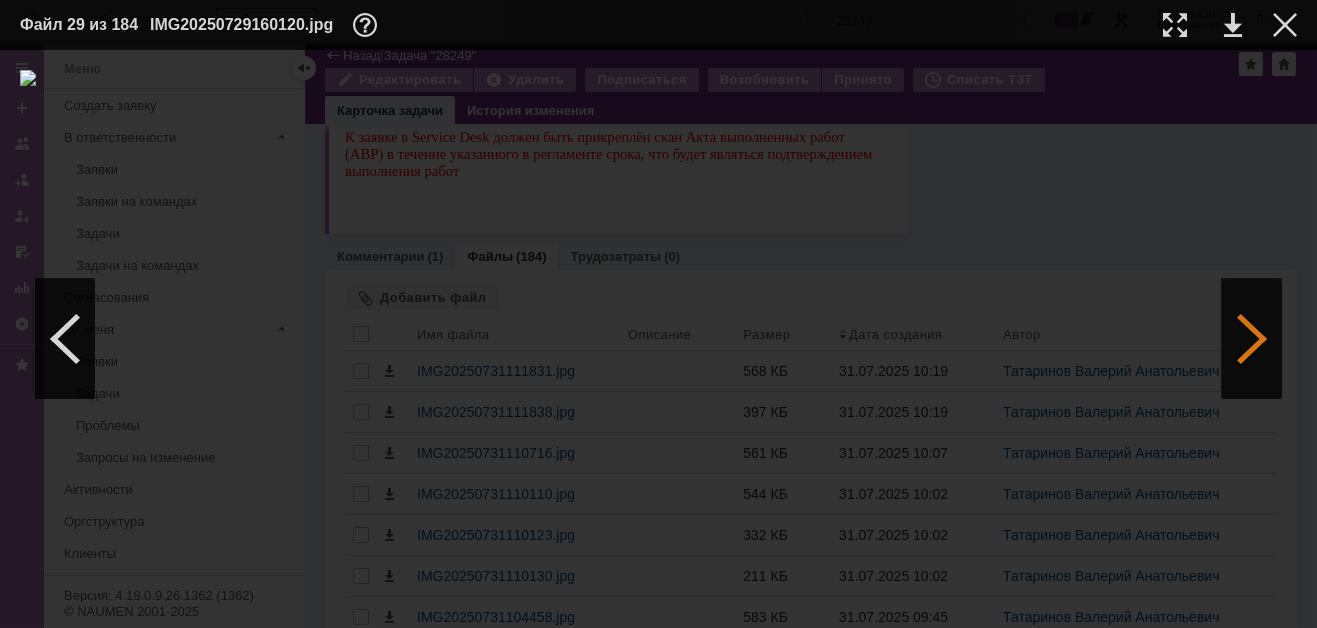 click at bounding box center (1252, 339) 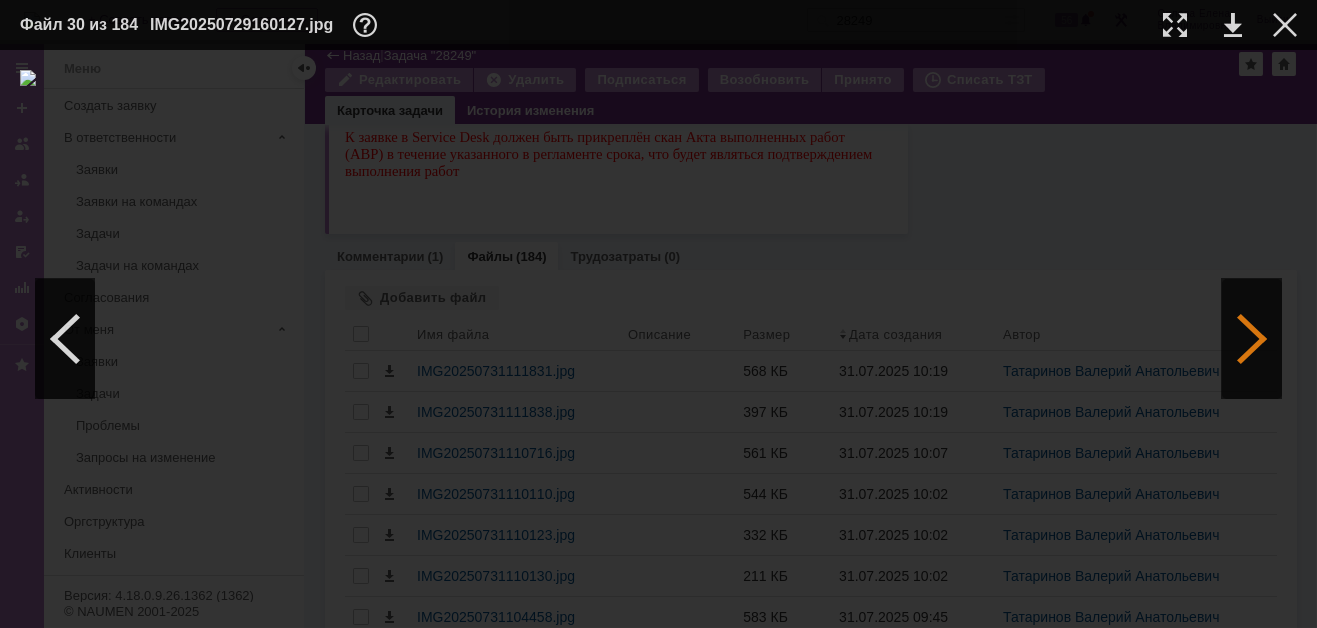 click at bounding box center [1252, 339] 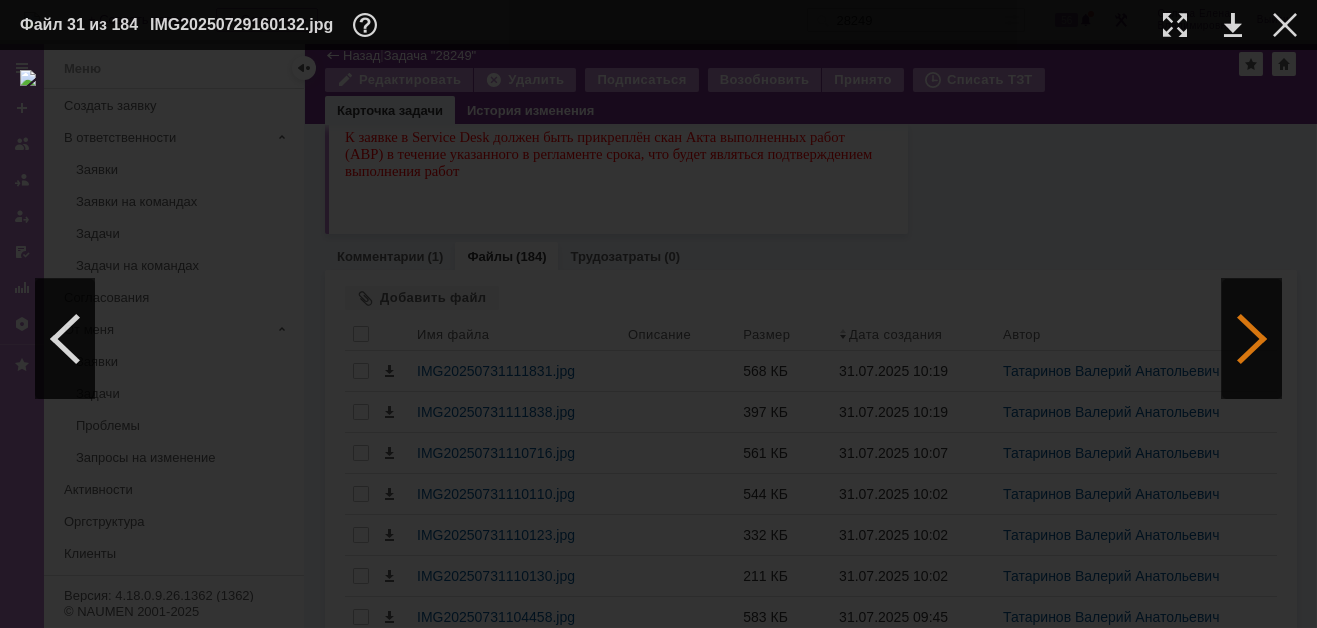 click at bounding box center (1252, 339) 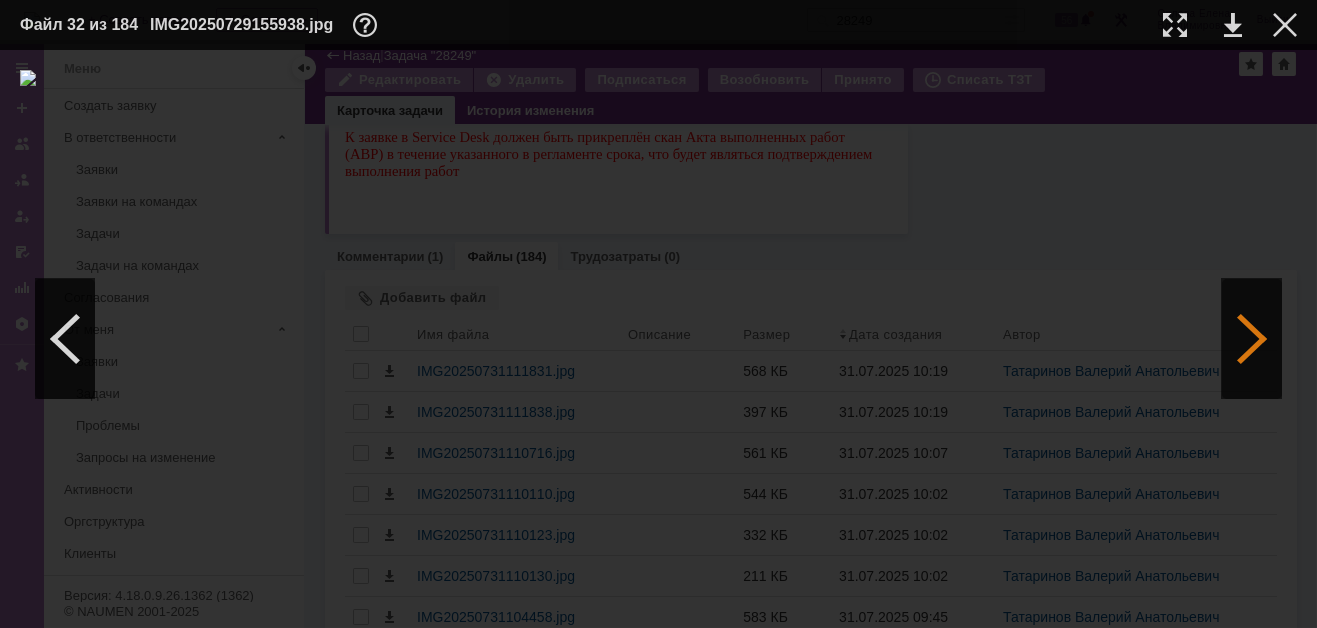 click at bounding box center [1252, 339] 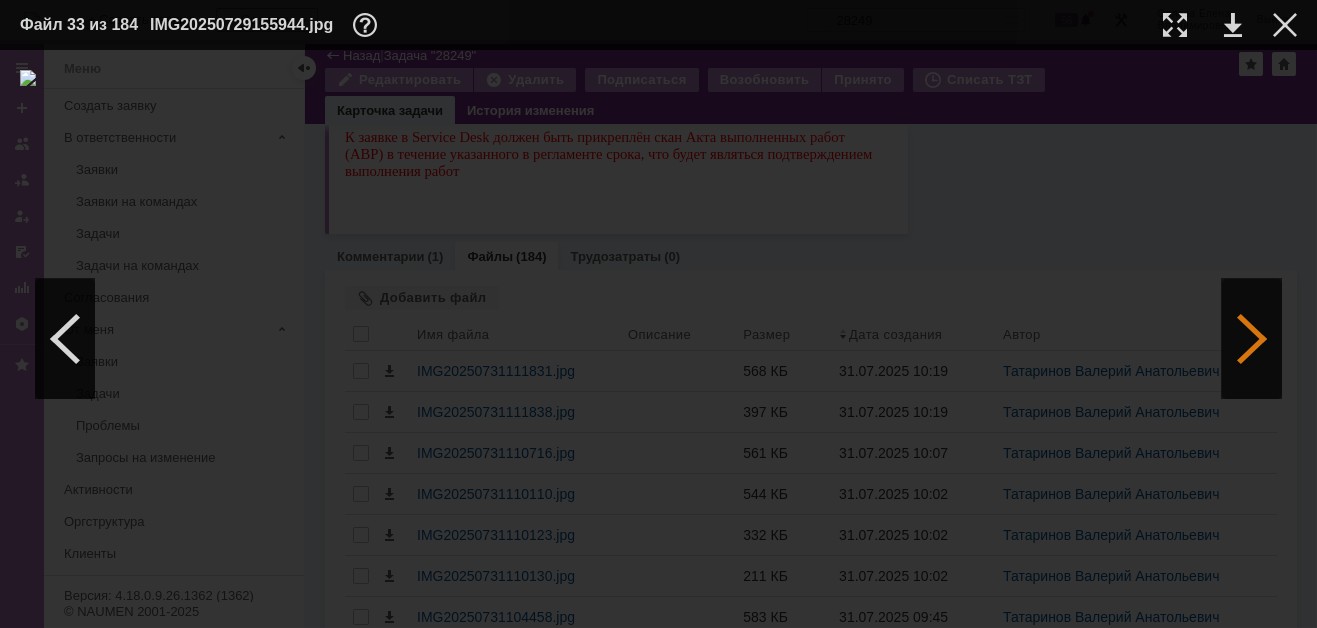 click at bounding box center [1252, 339] 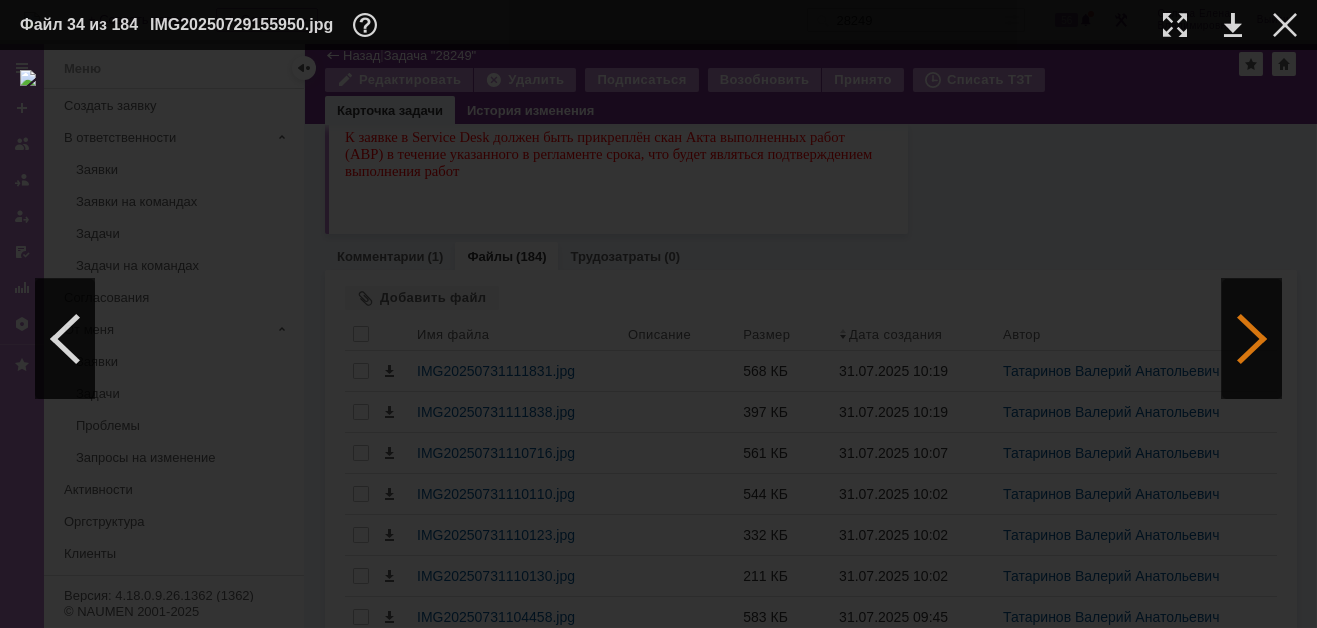 click at bounding box center (1252, 339) 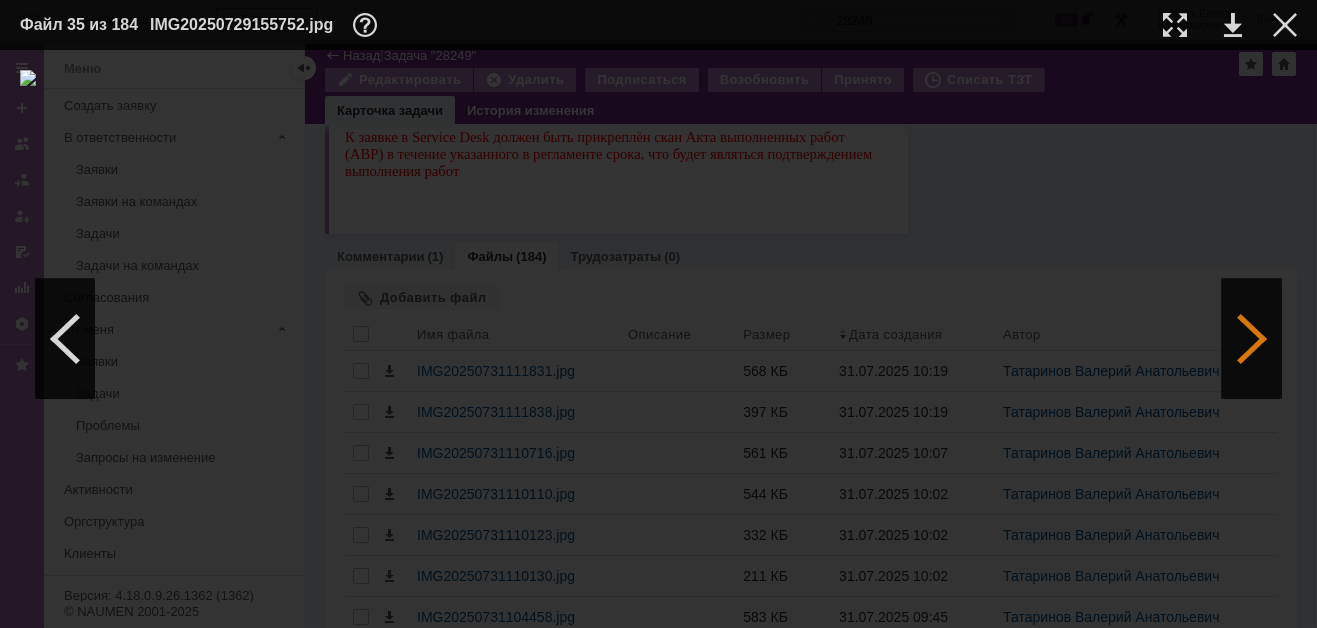 click at bounding box center (1252, 339) 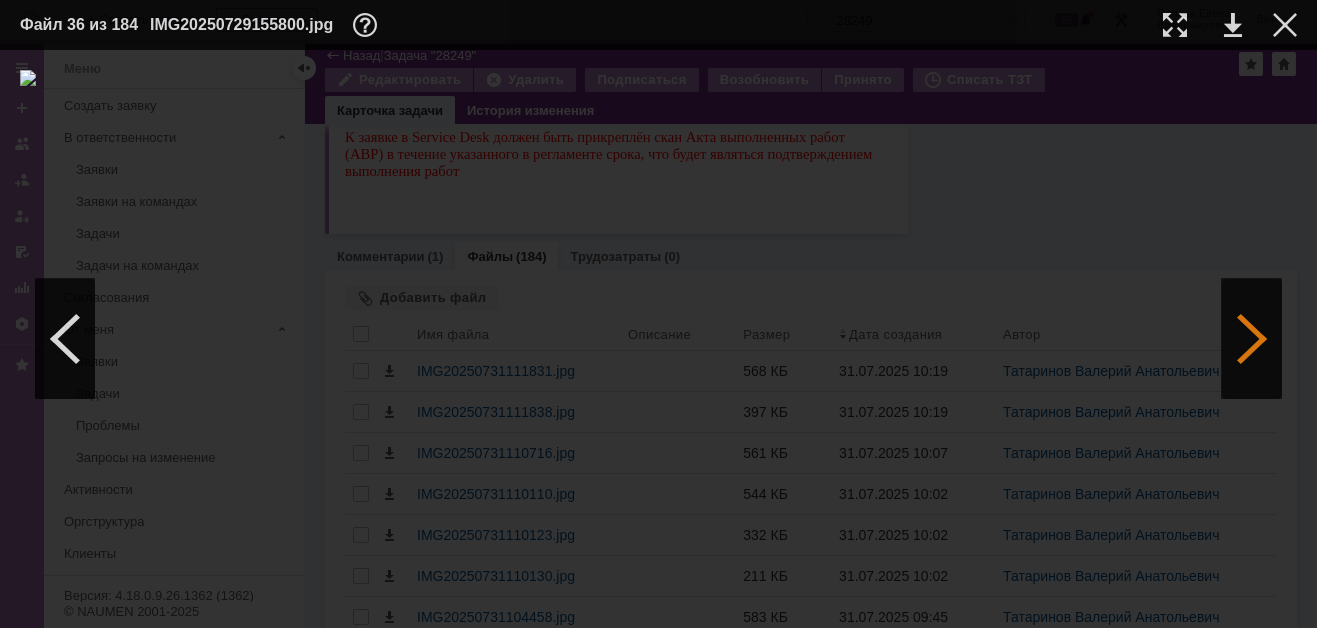 click at bounding box center (1252, 339) 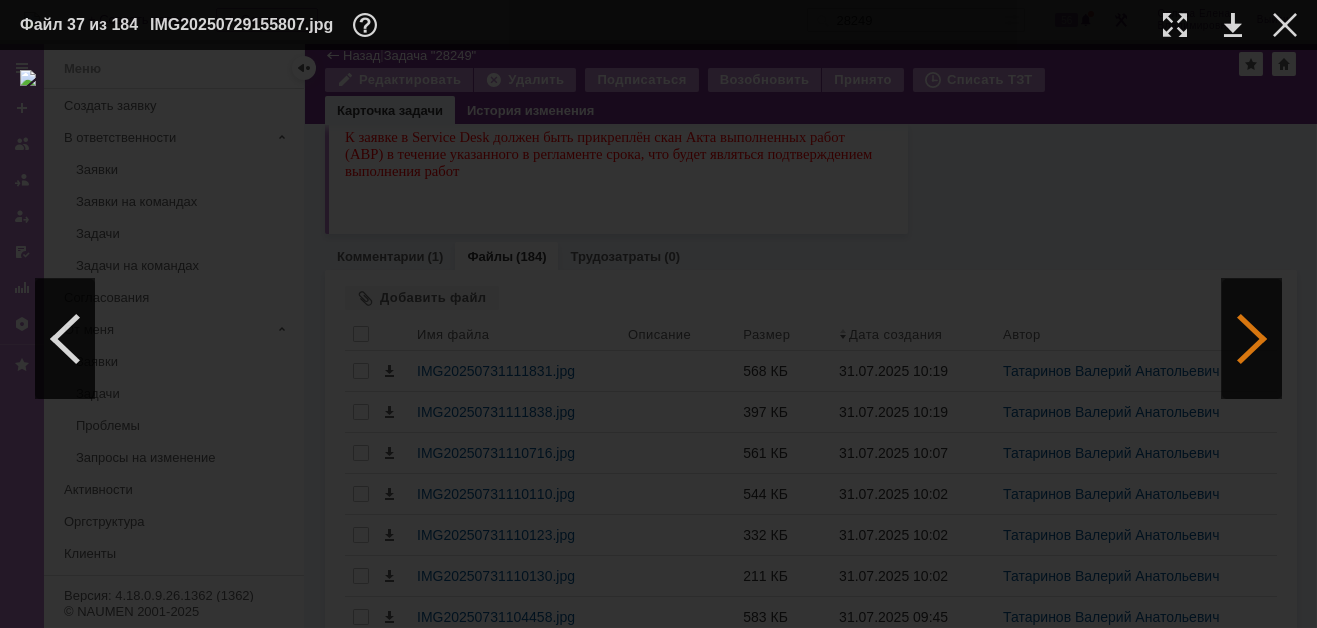 click at bounding box center (1252, 339) 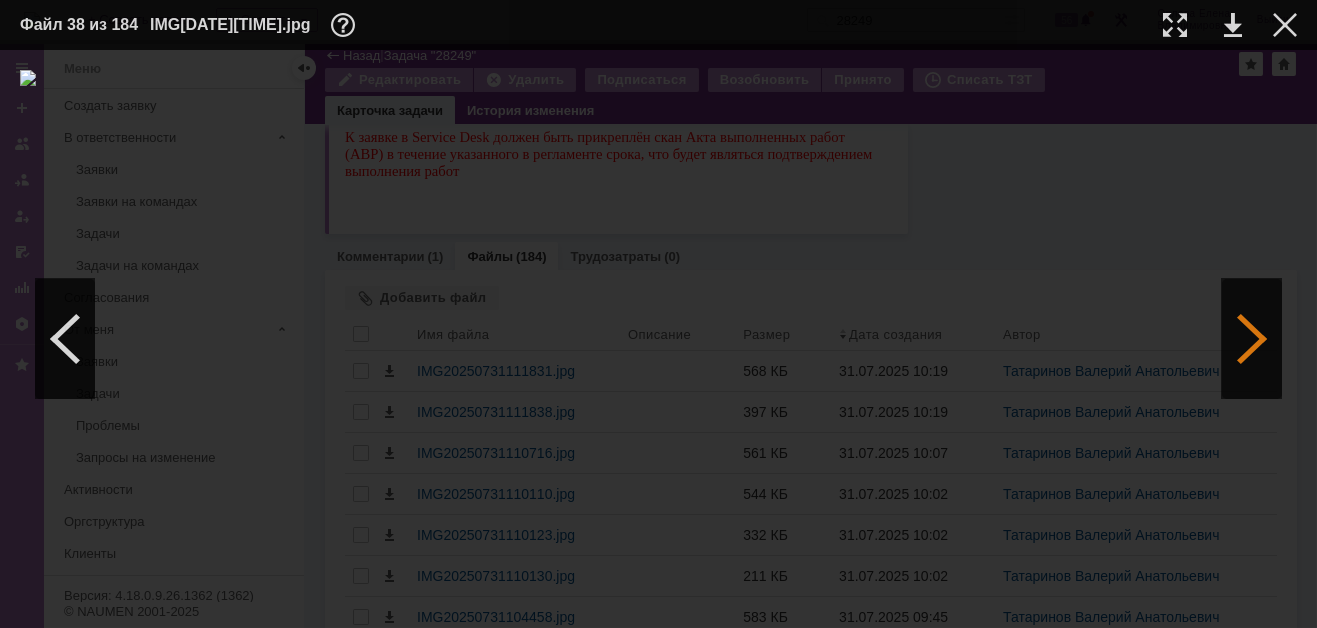 click at bounding box center [1252, 339] 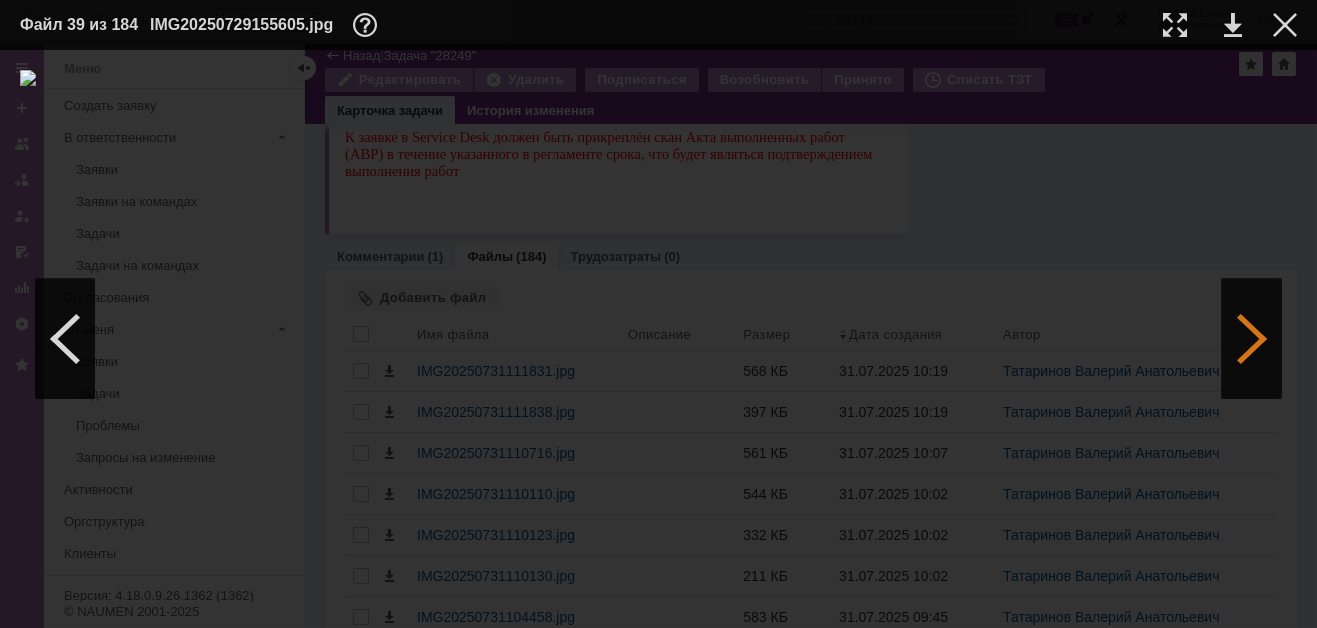 click at bounding box center [1252, 339] 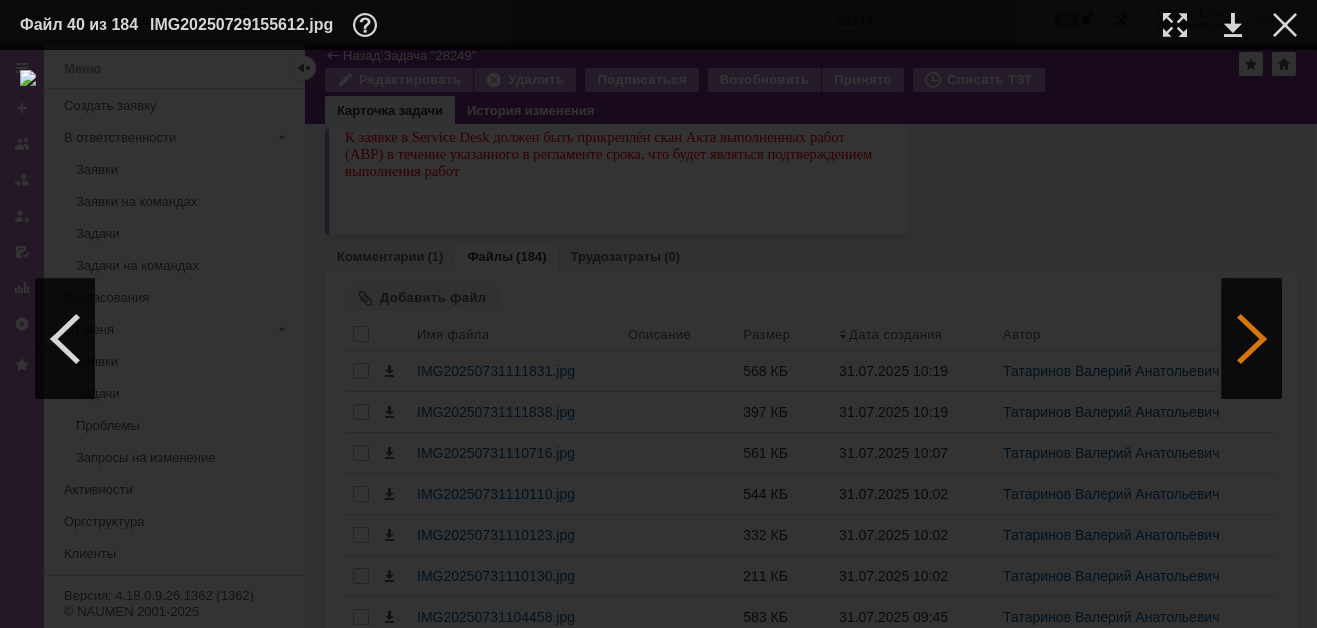 click at bounding box center [1252, 339] 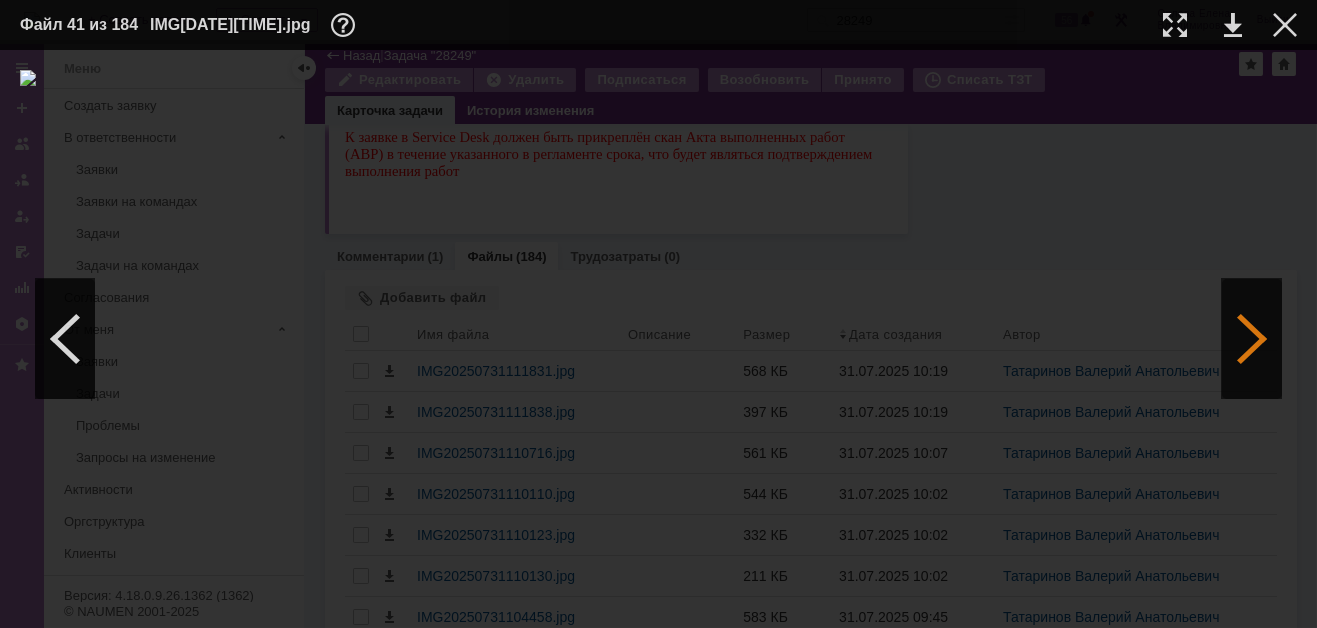 click at bounding box center [1252, 339] 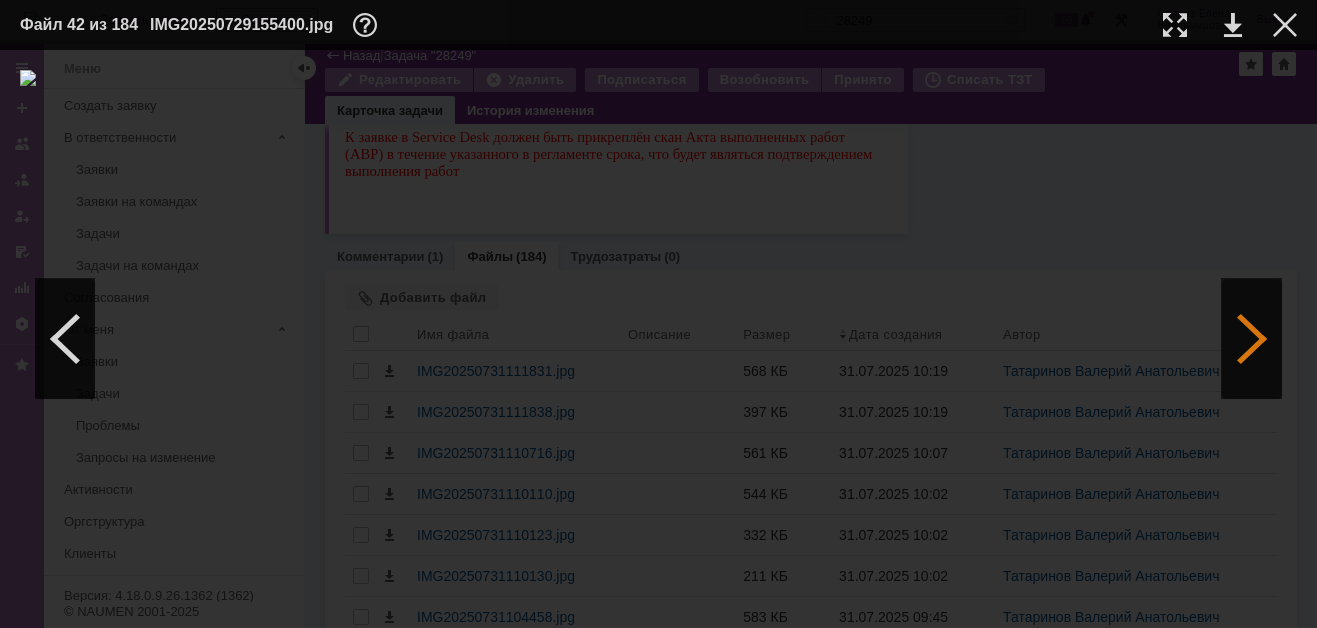 click at bounding box center (1252, 339) 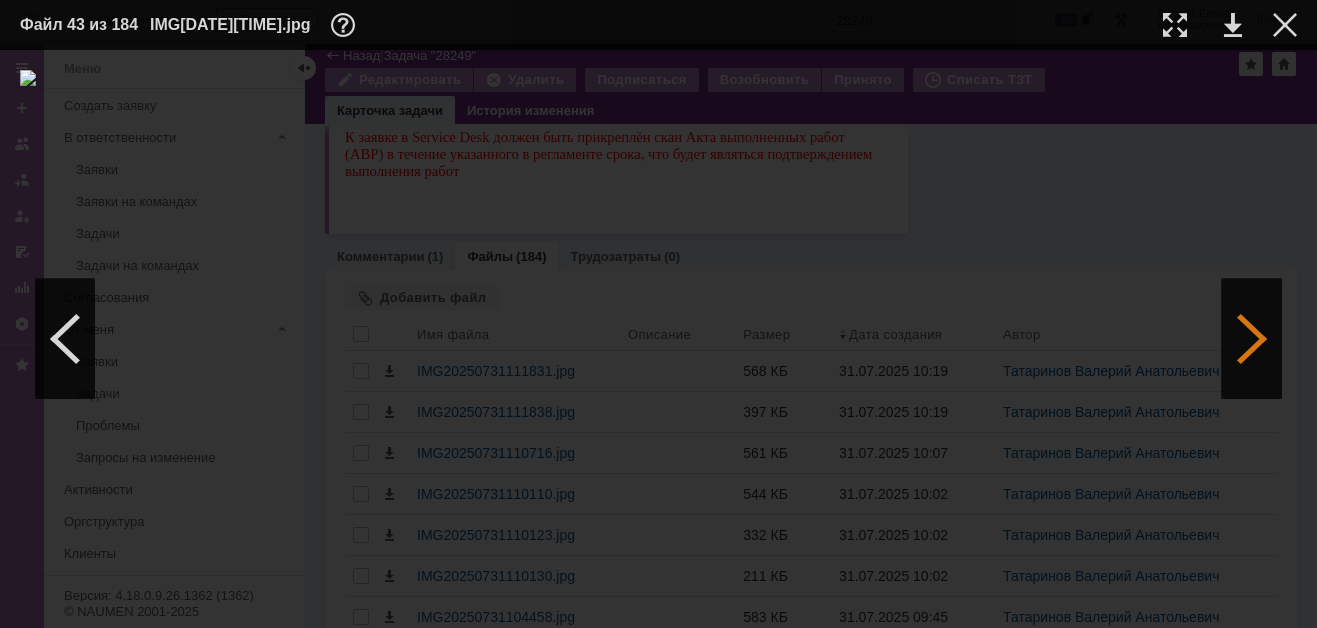 click at bounding box center [1252, 339] 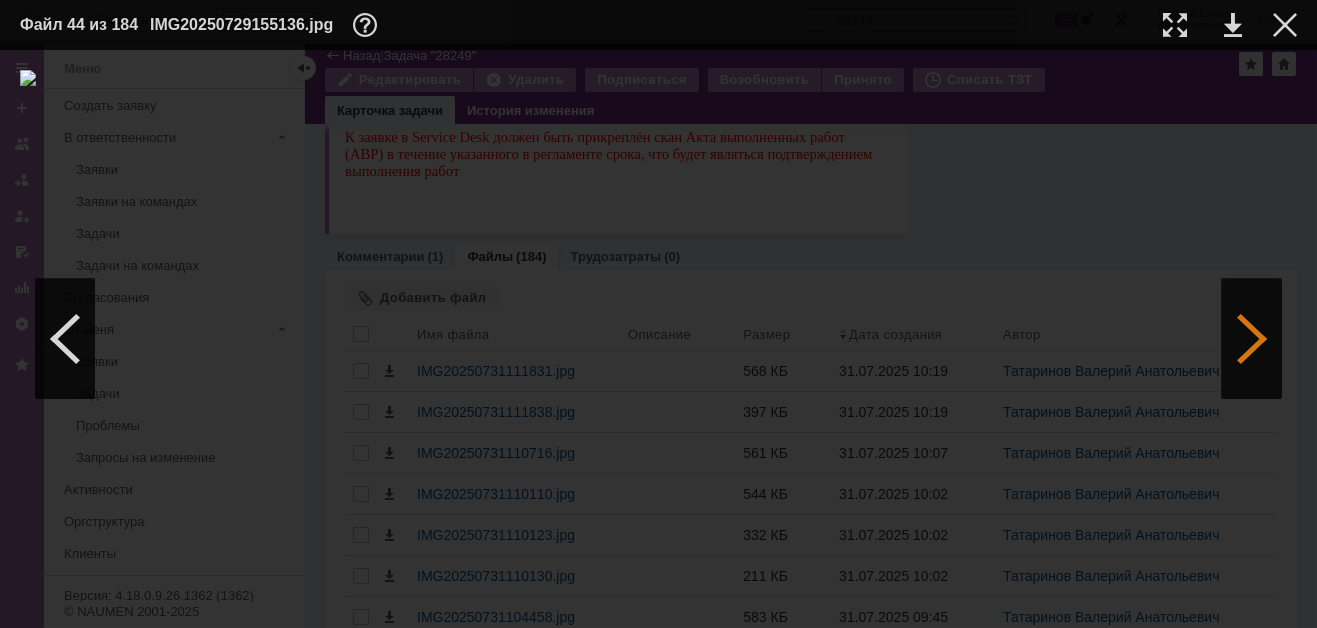 click at bounding box center (1252, 339) 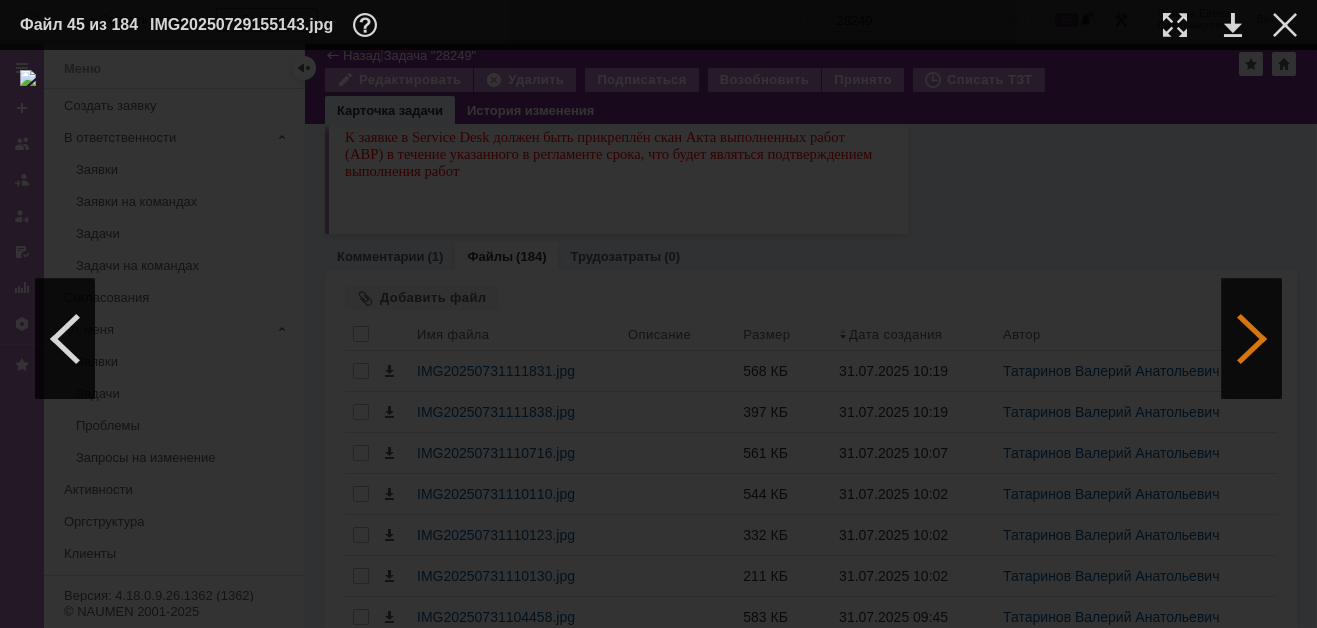click at bounding box center (1252, 339) 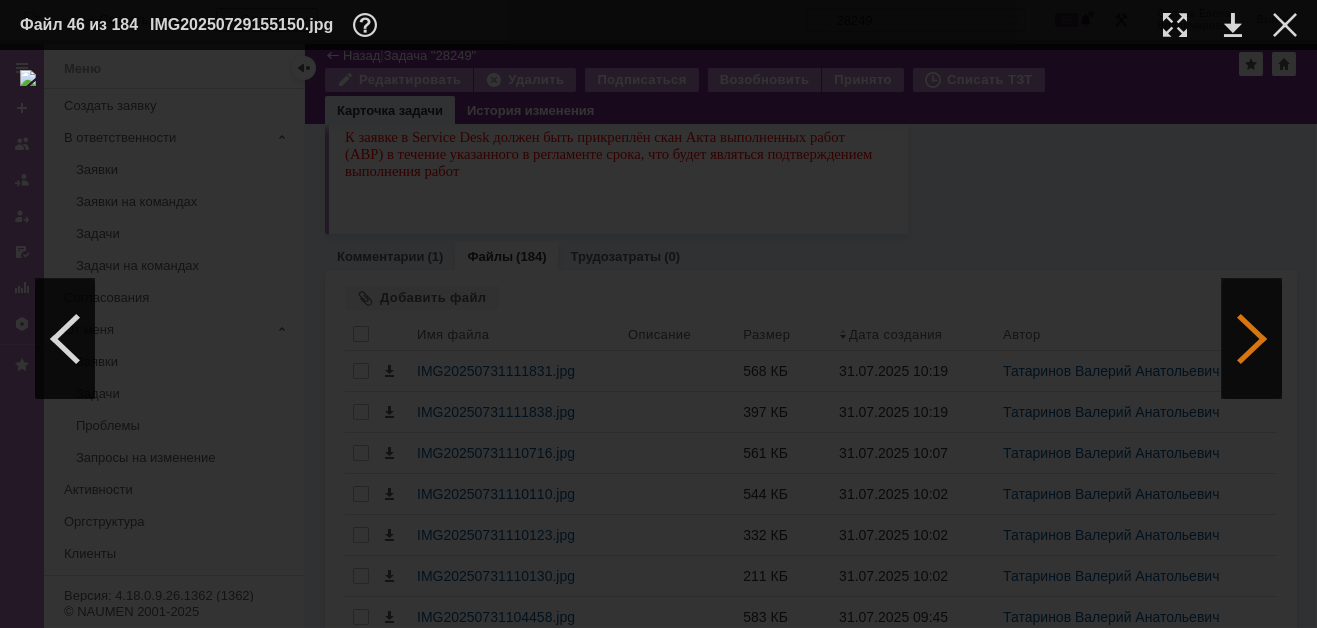 click at bounding box center [1252, 339] 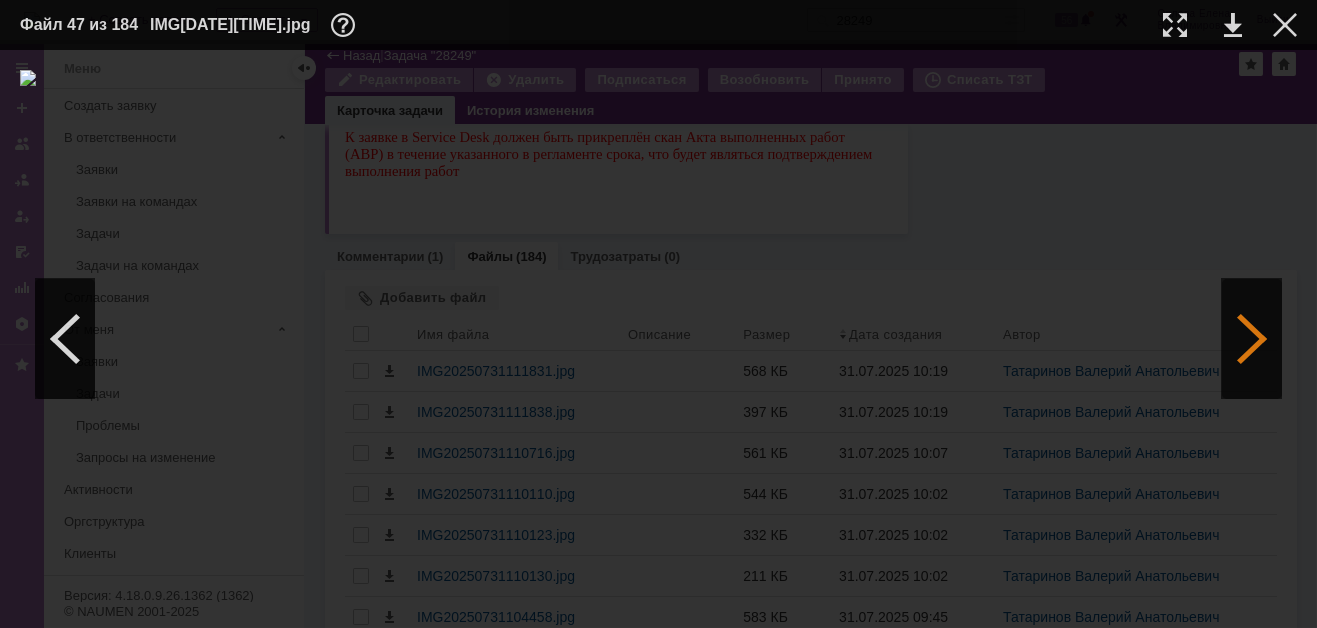 click at bounding box center [1252, 339] 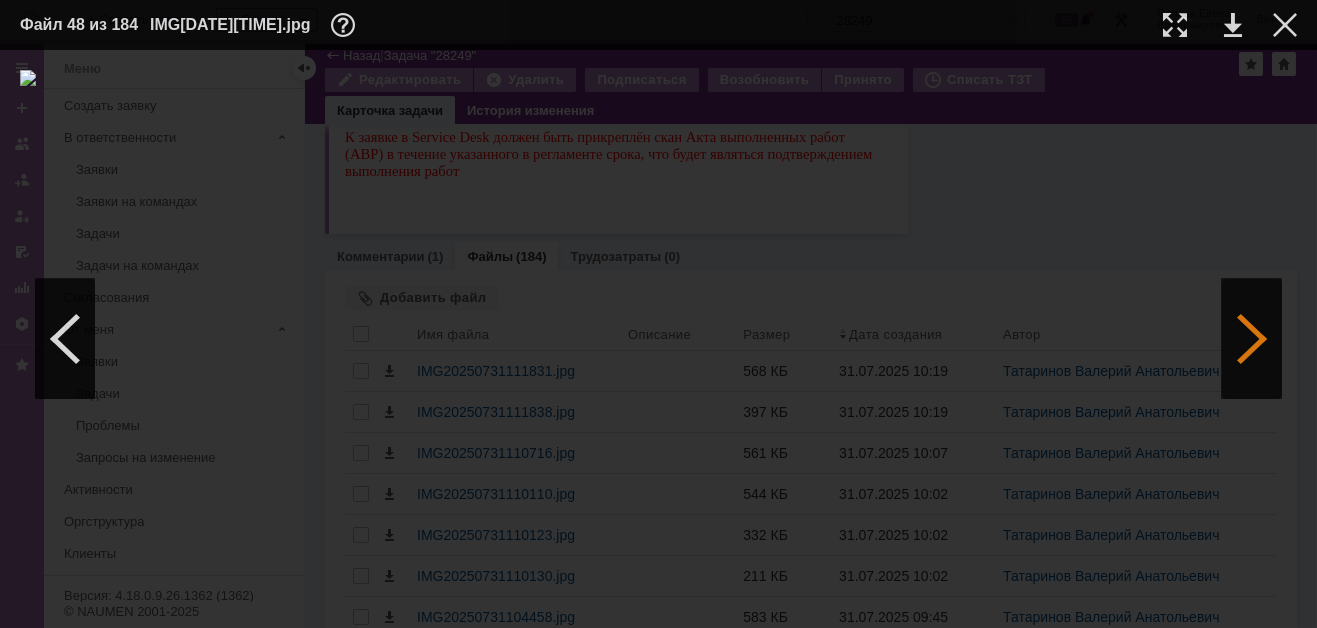 click at bounding box center [1252, 339] 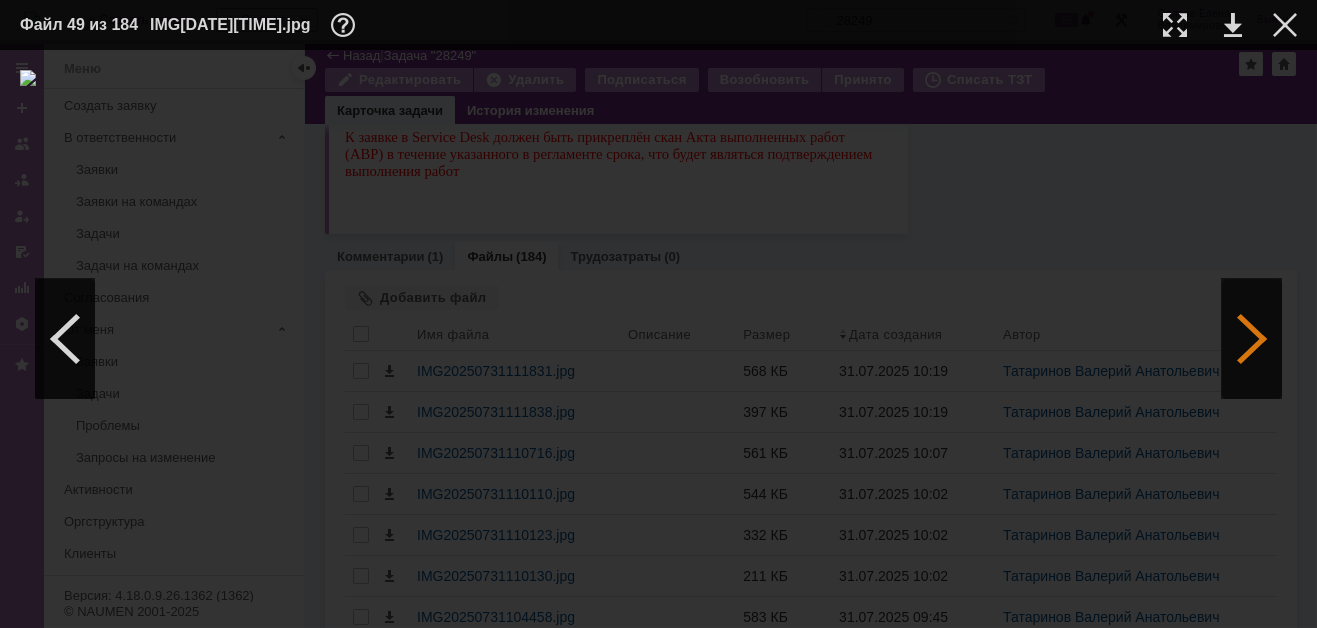 click at bounding box center [1252, 339] 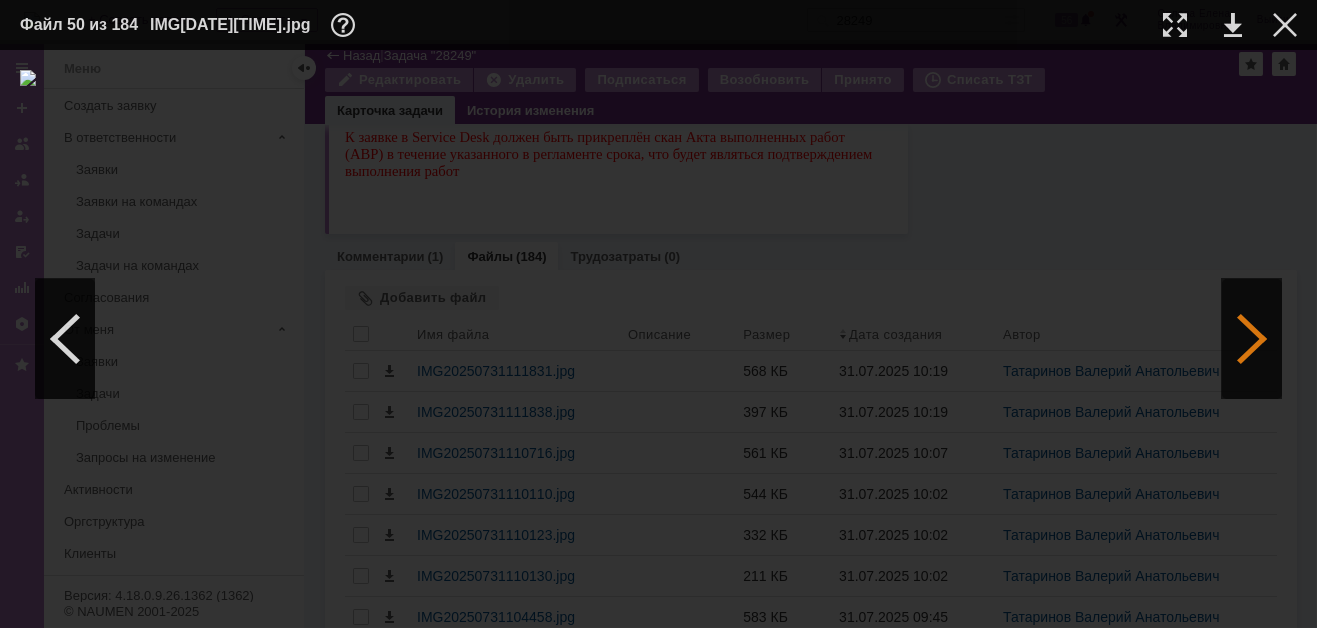 click at bounding box center [1252, 339] 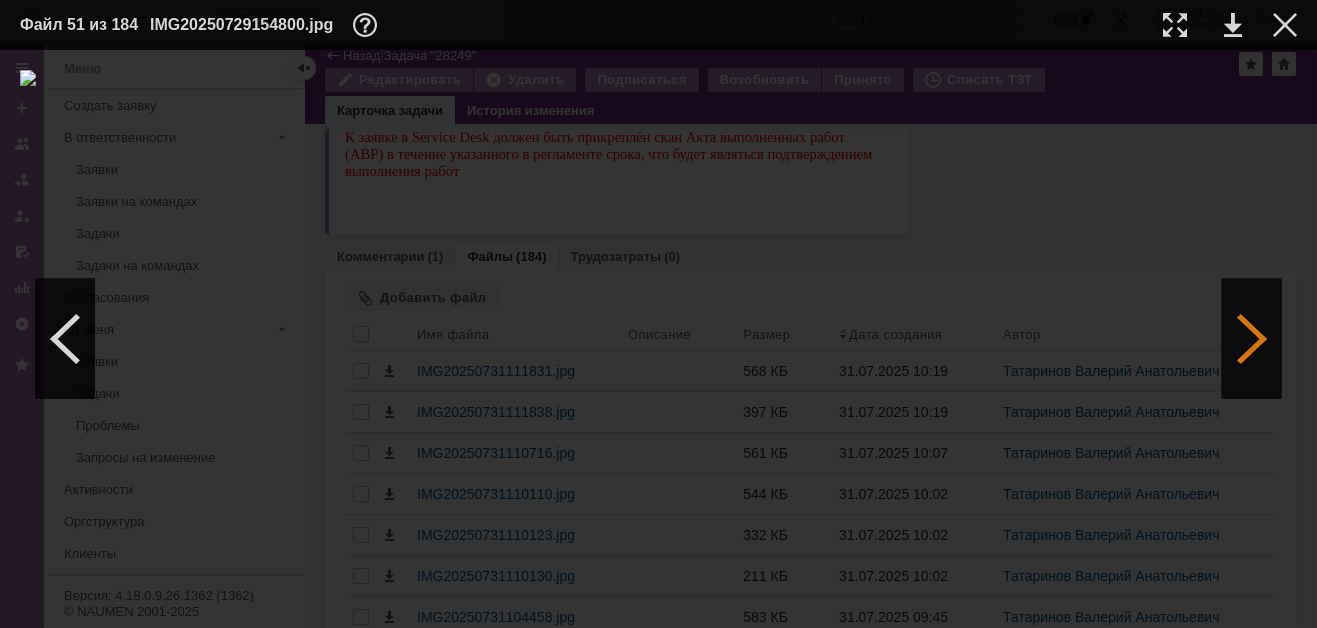click at bounding box center [1252, 339] 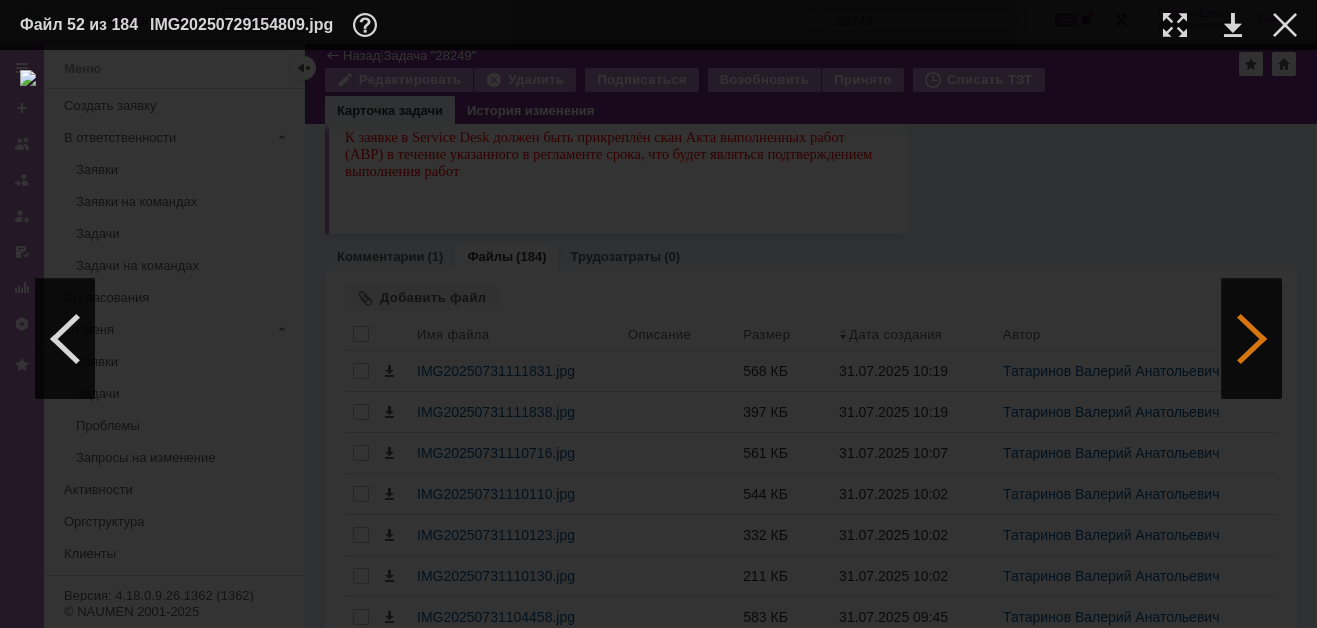 click at bounding box center (1252, 339) 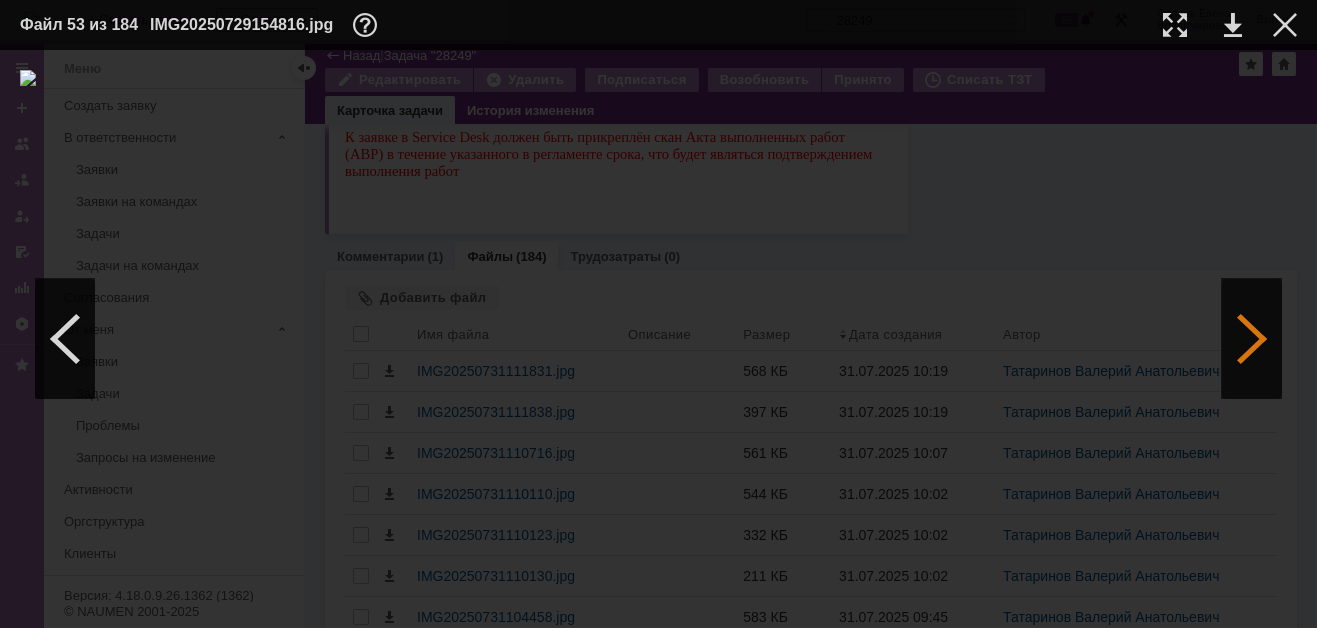 click at bounding box center [1252, 339] 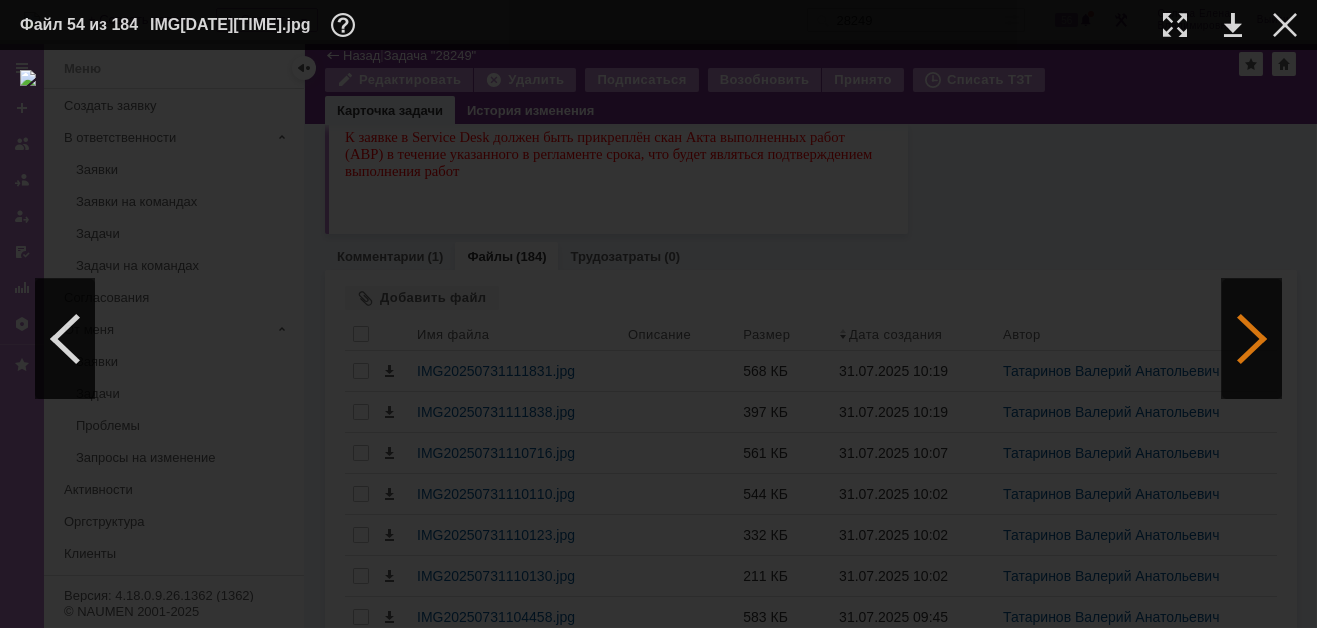 click at bounding box center [1252, 339] 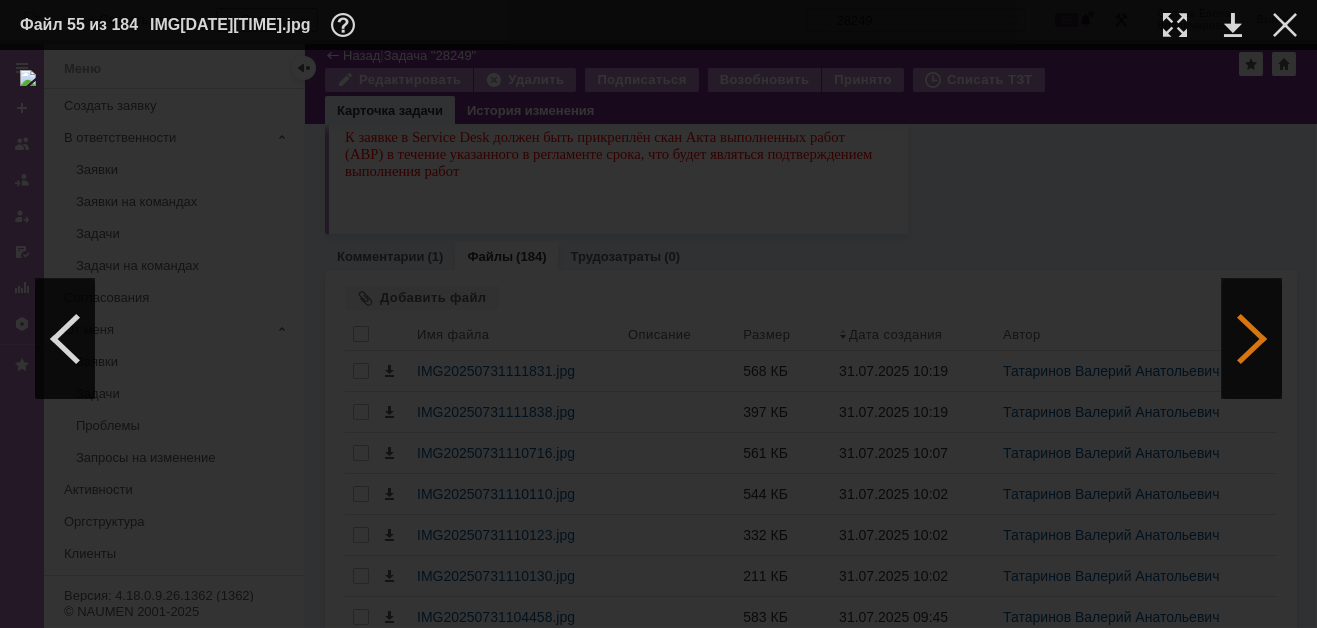 click at bounding box center (1252, 339) 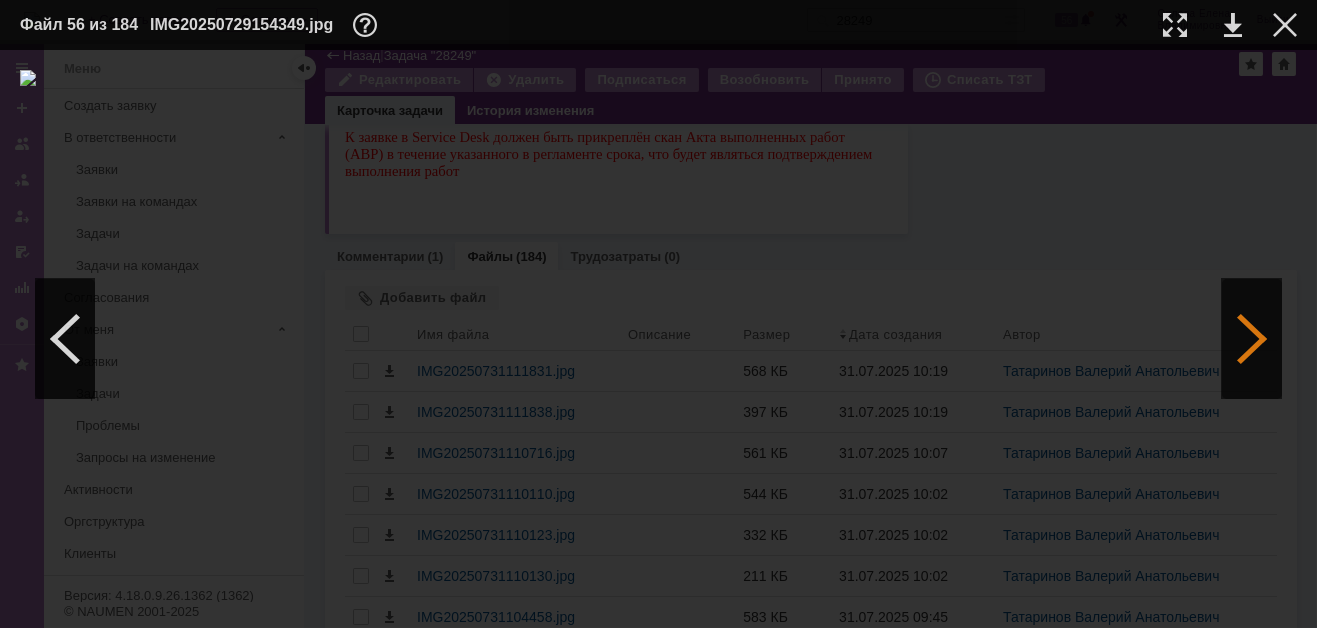 click at bounding box center (1252, 339) 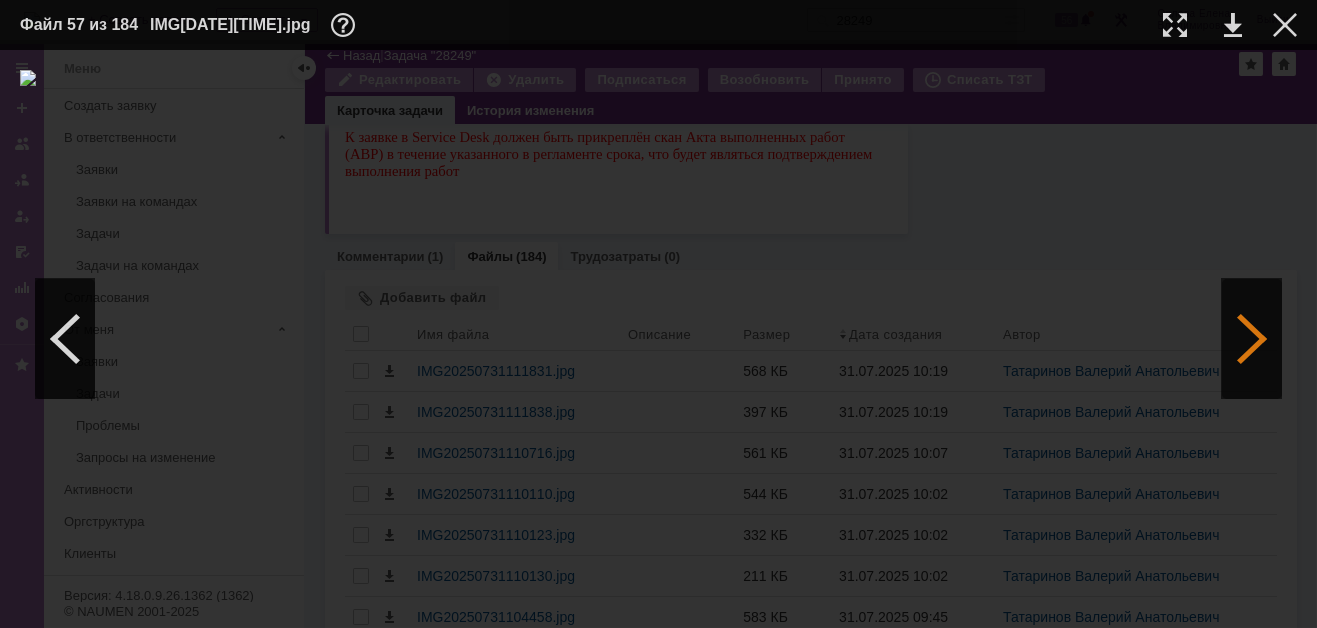 click at bounding box center (1252, 339) 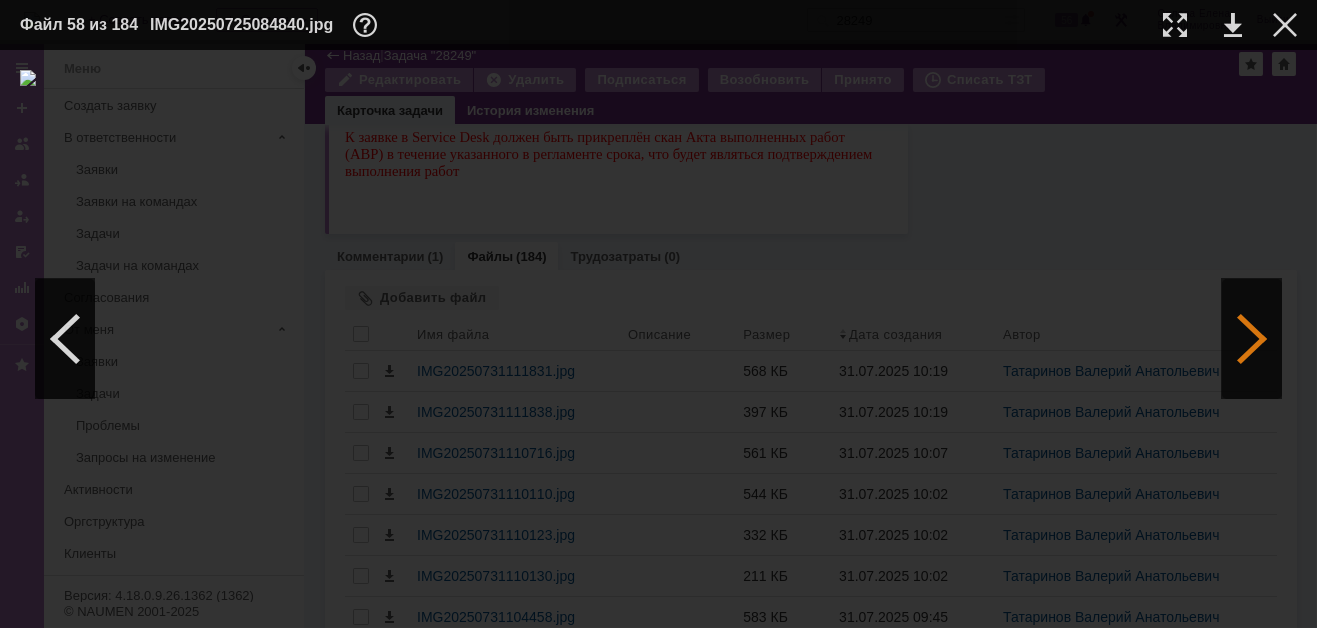 click at bounding box center (1252, 339) 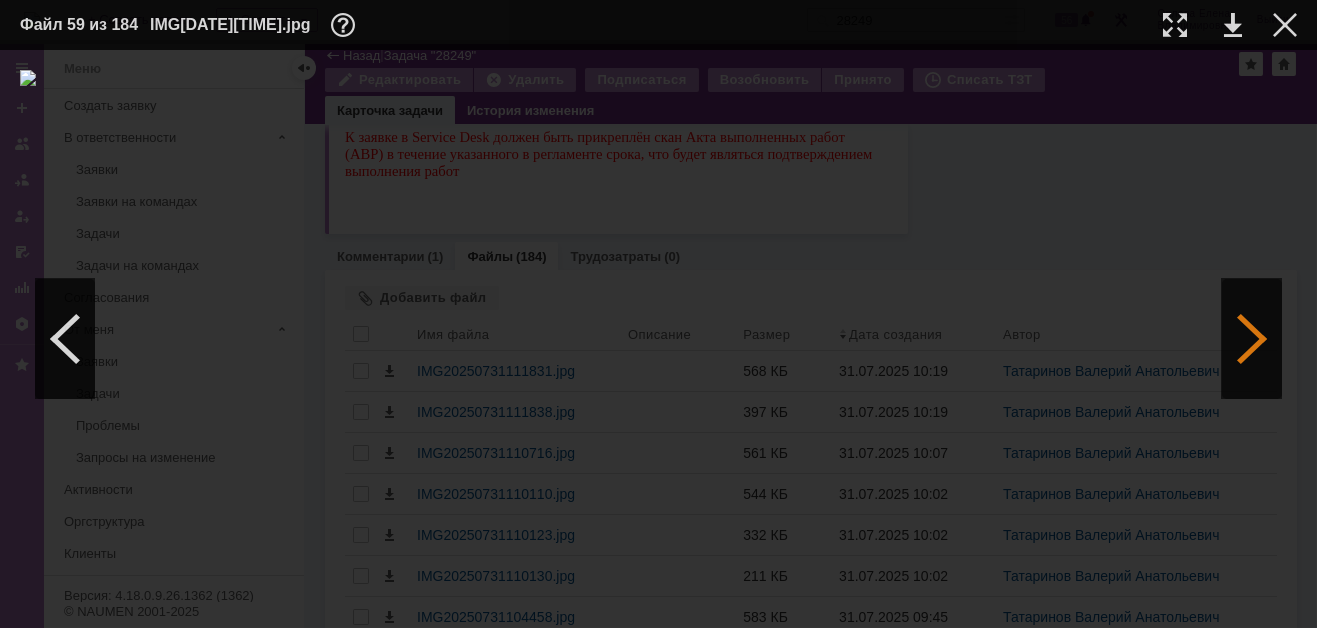 click at bounding box center [1252, 339] 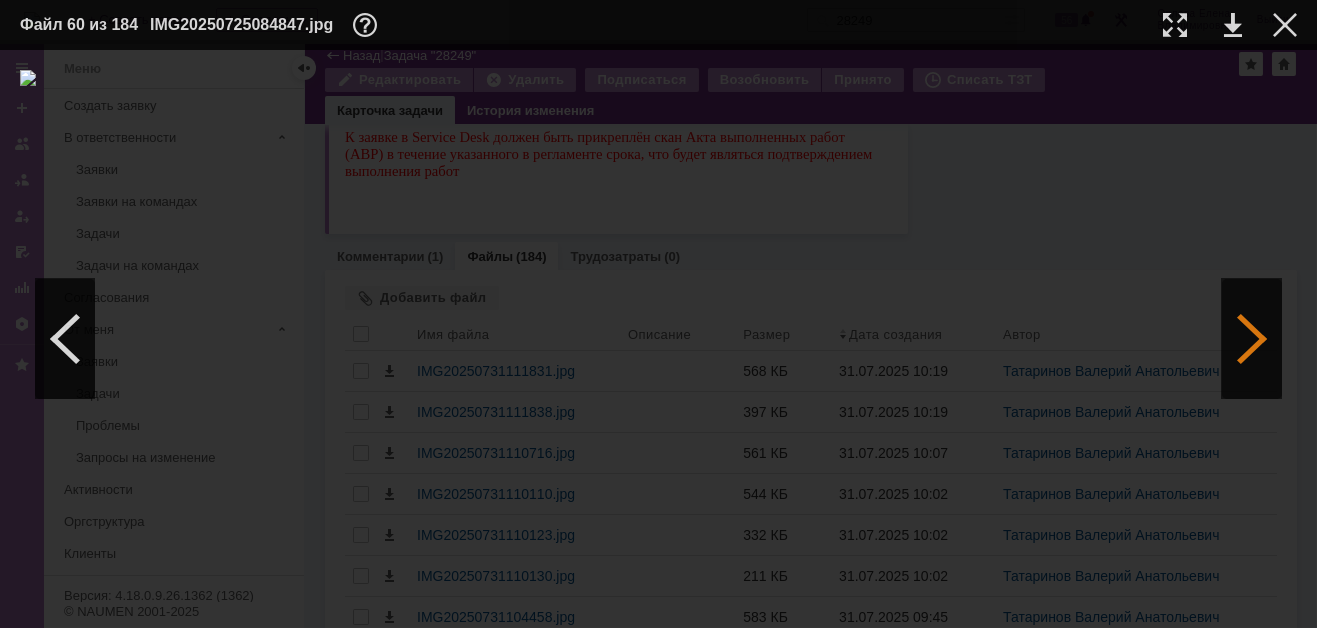 click at bounding box center [1252, 339] 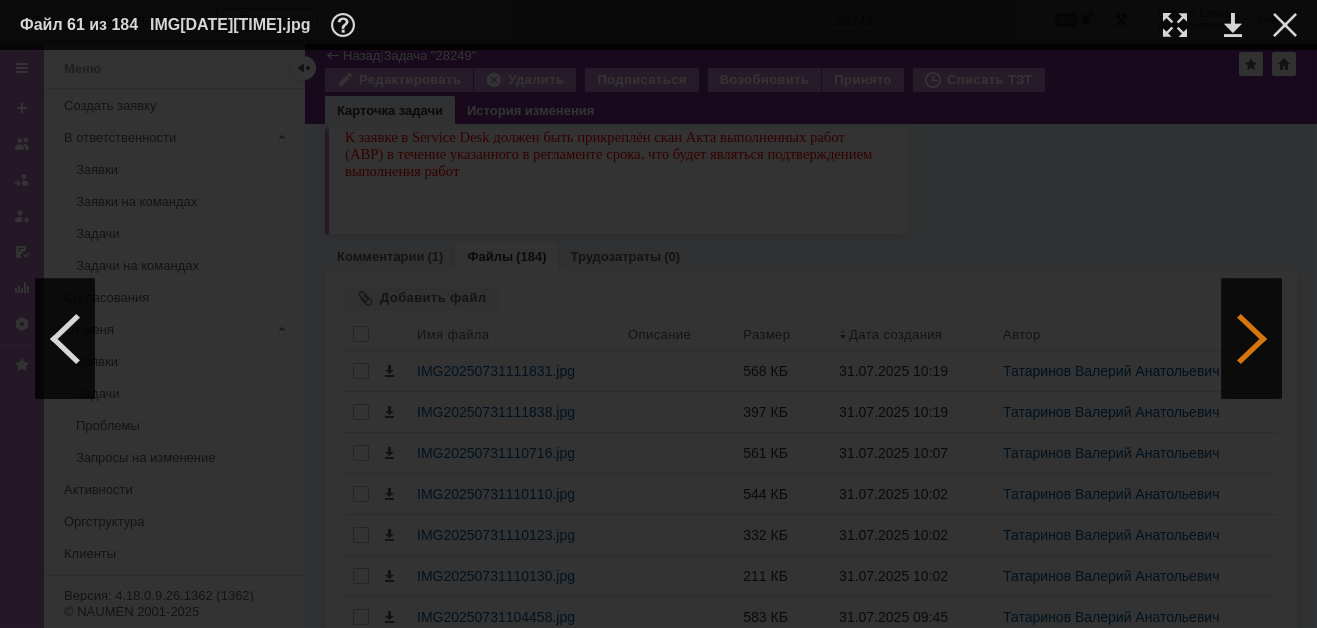 click at bounding box center [1252, 339] 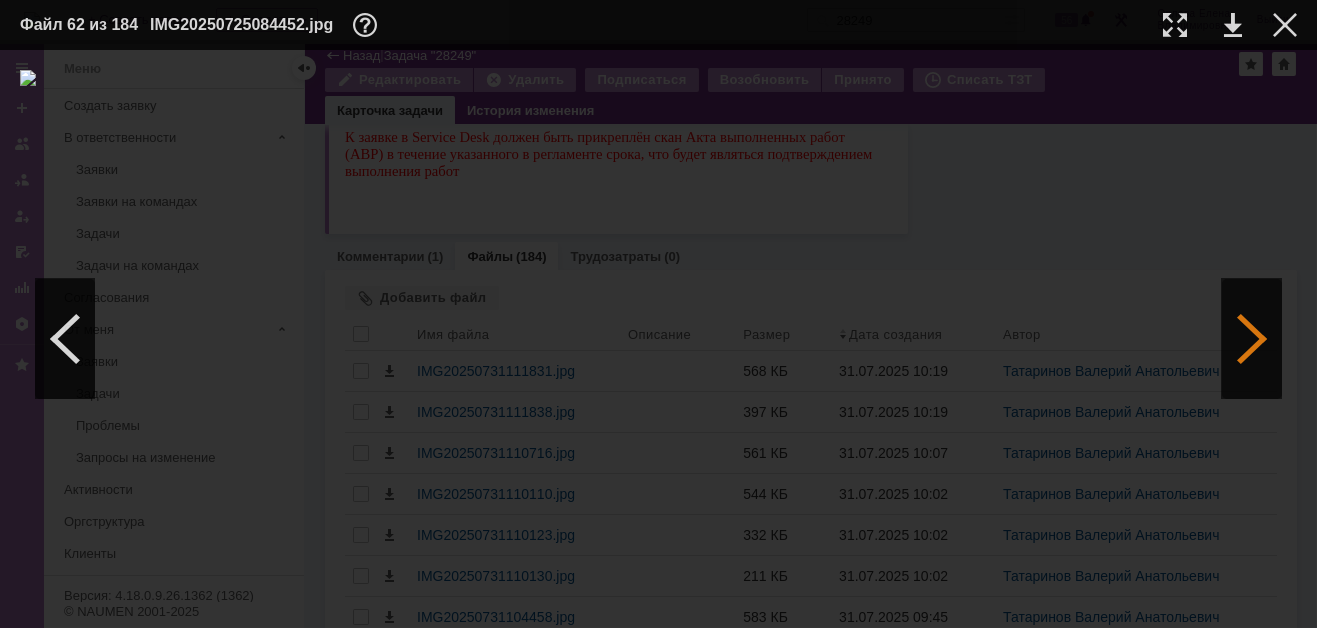 click at bounding box center [1252, 339] 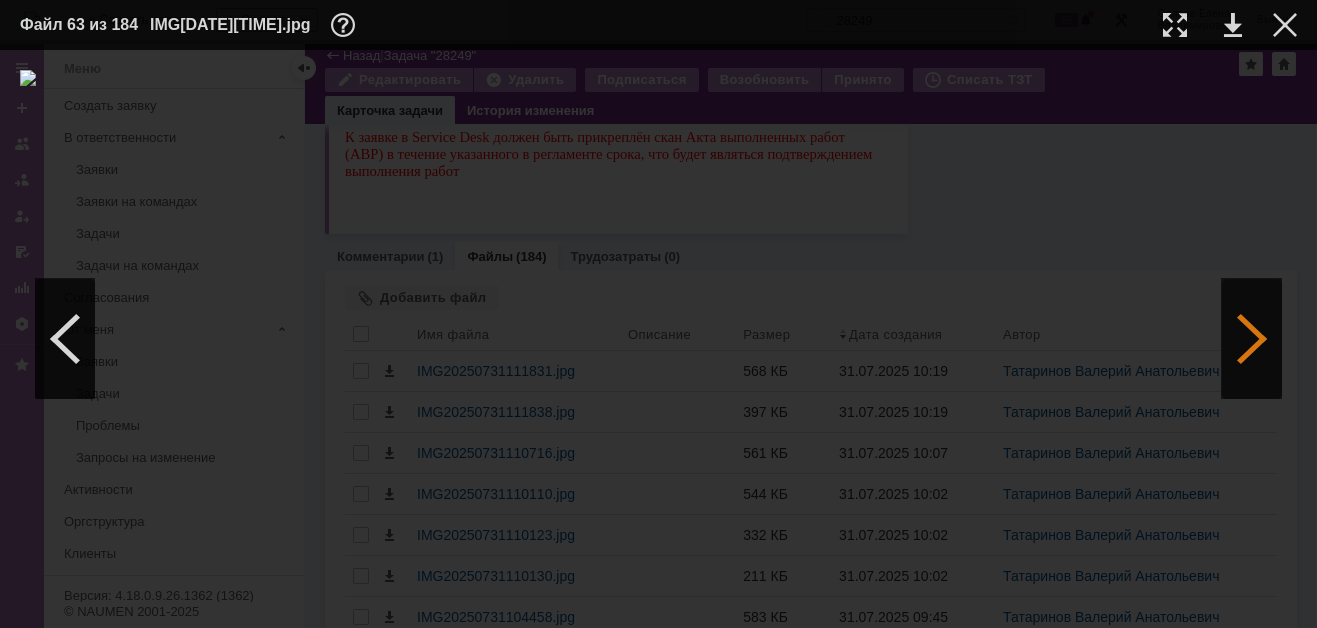 click at bounding box center [1252, 339] 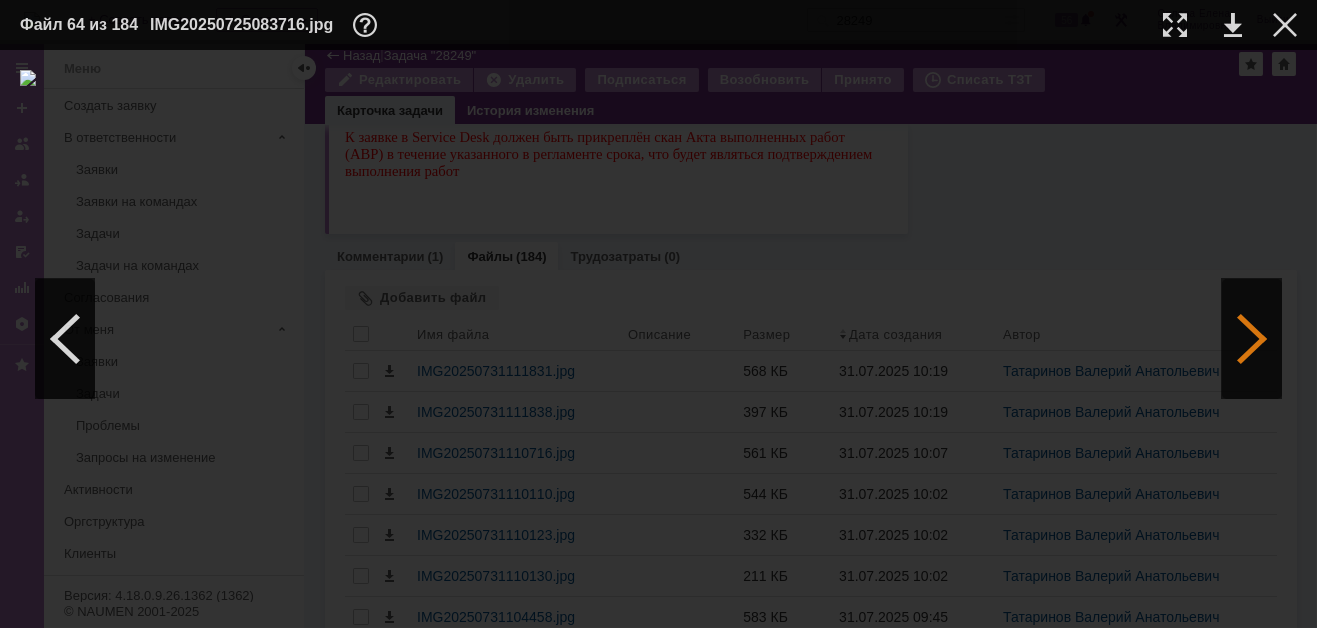 click at bounding box center [1252, 339] 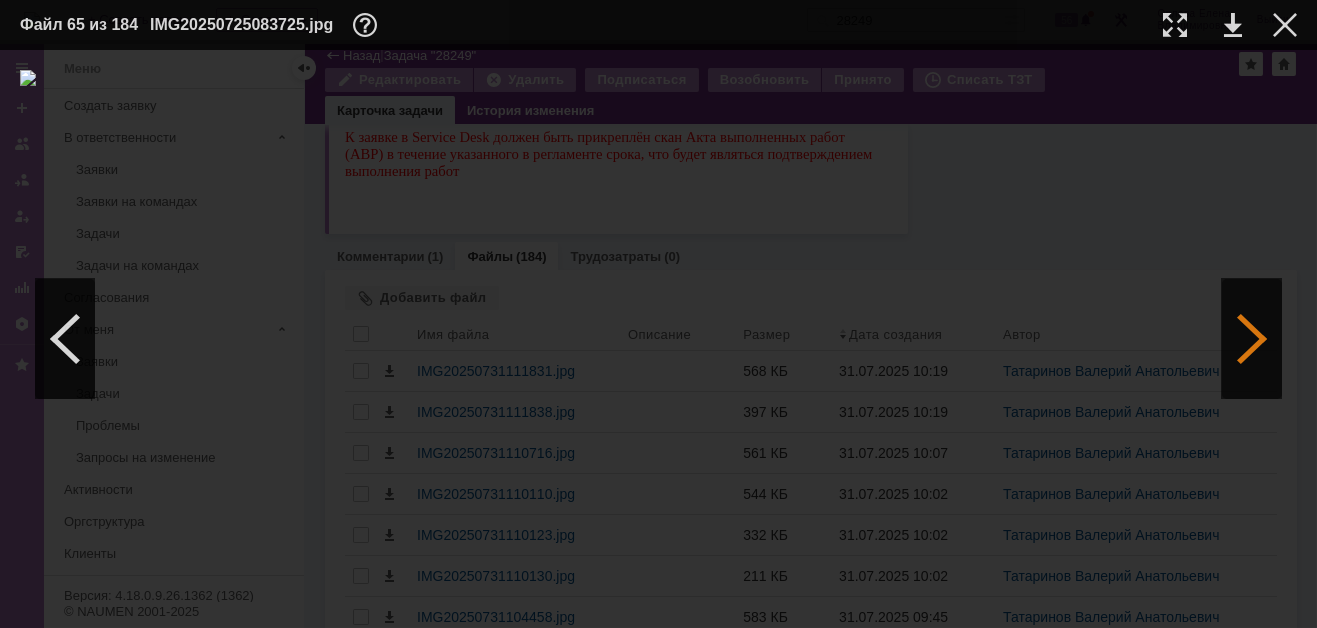click at bounding box center (1252, 339) 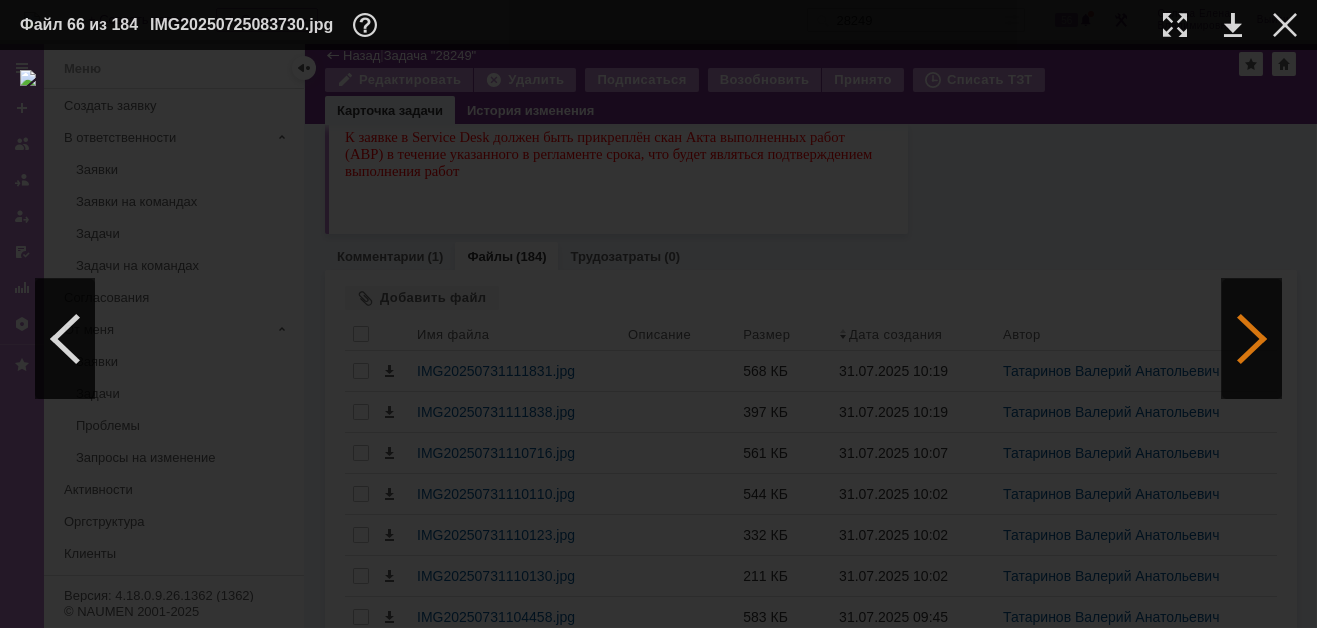 click at bounding box center (1252, 339) 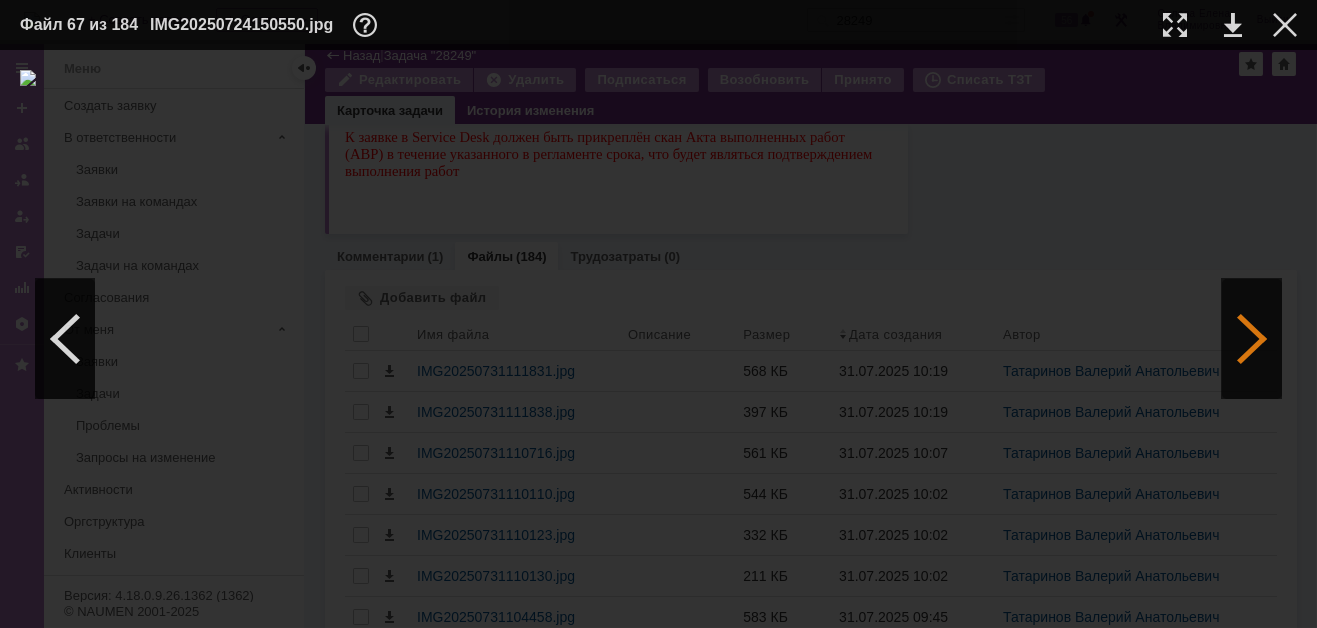 click at bounding box center (1252, 339) 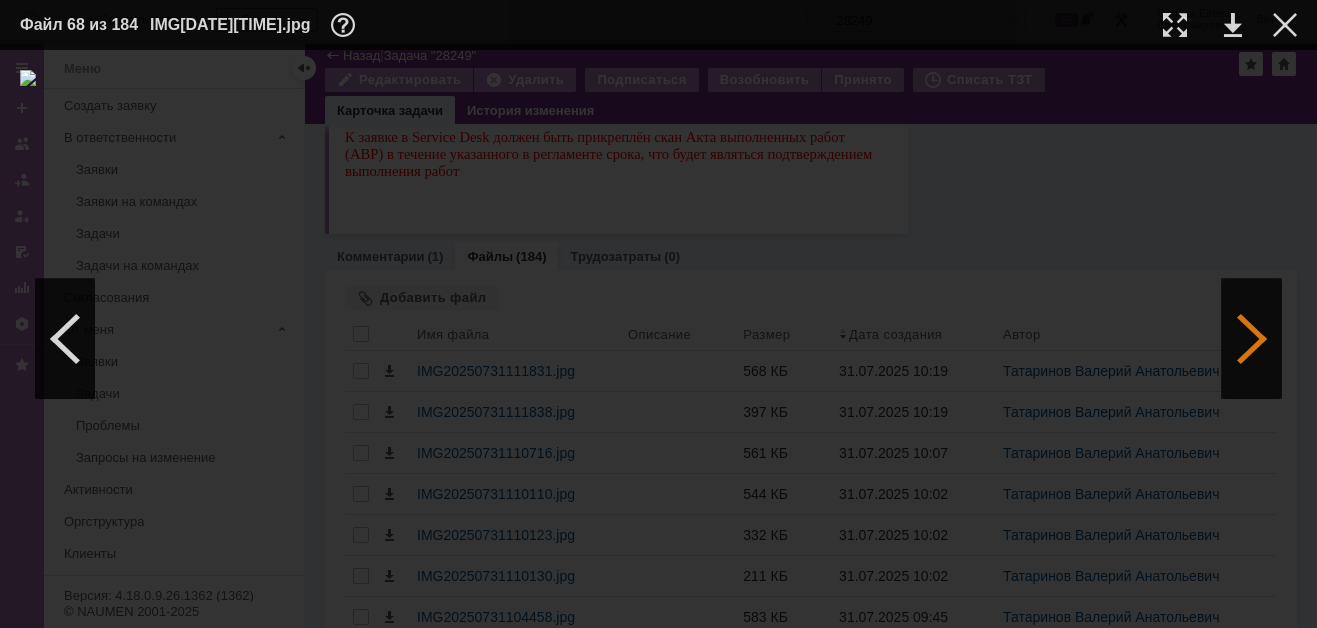 click at bounding box center [1252, 339] 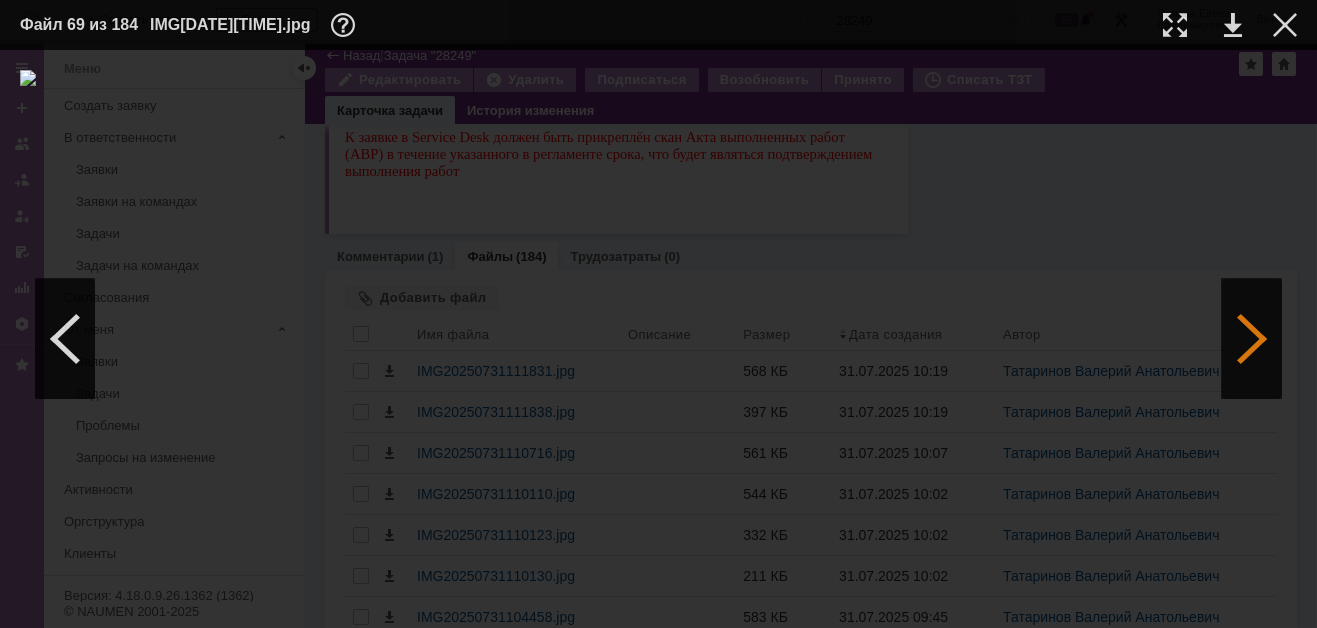 click at bounding box center [1252, 339] 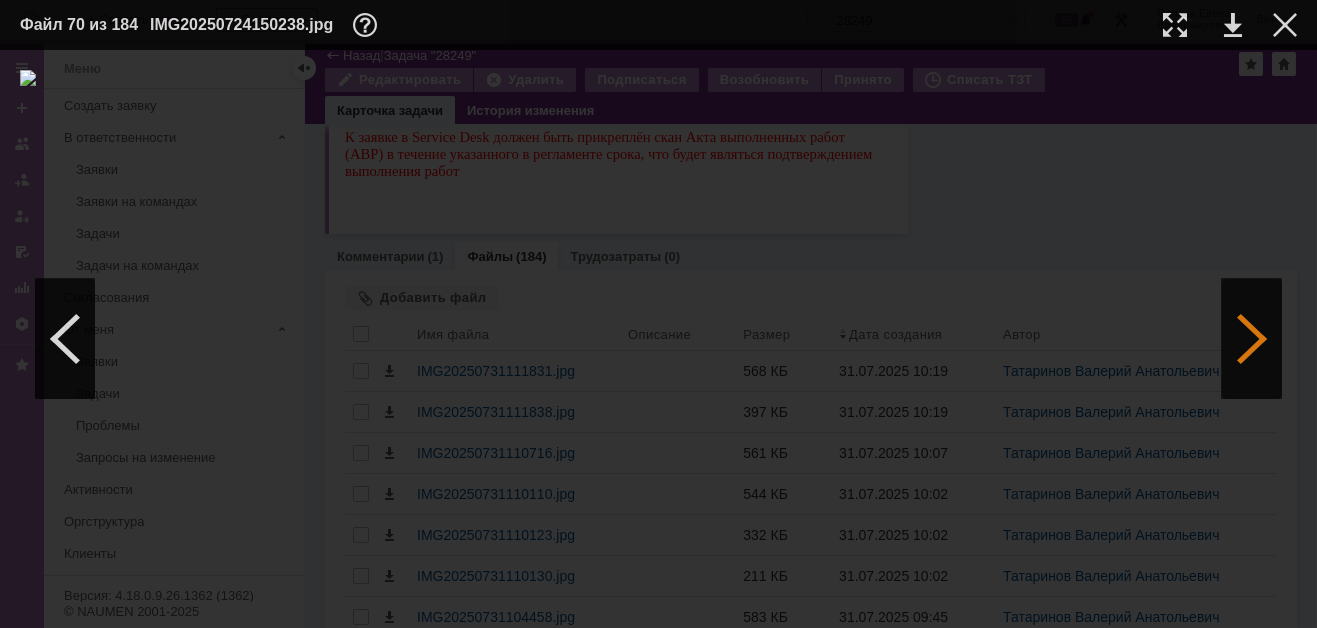 click at bounding box center [1252, 339] 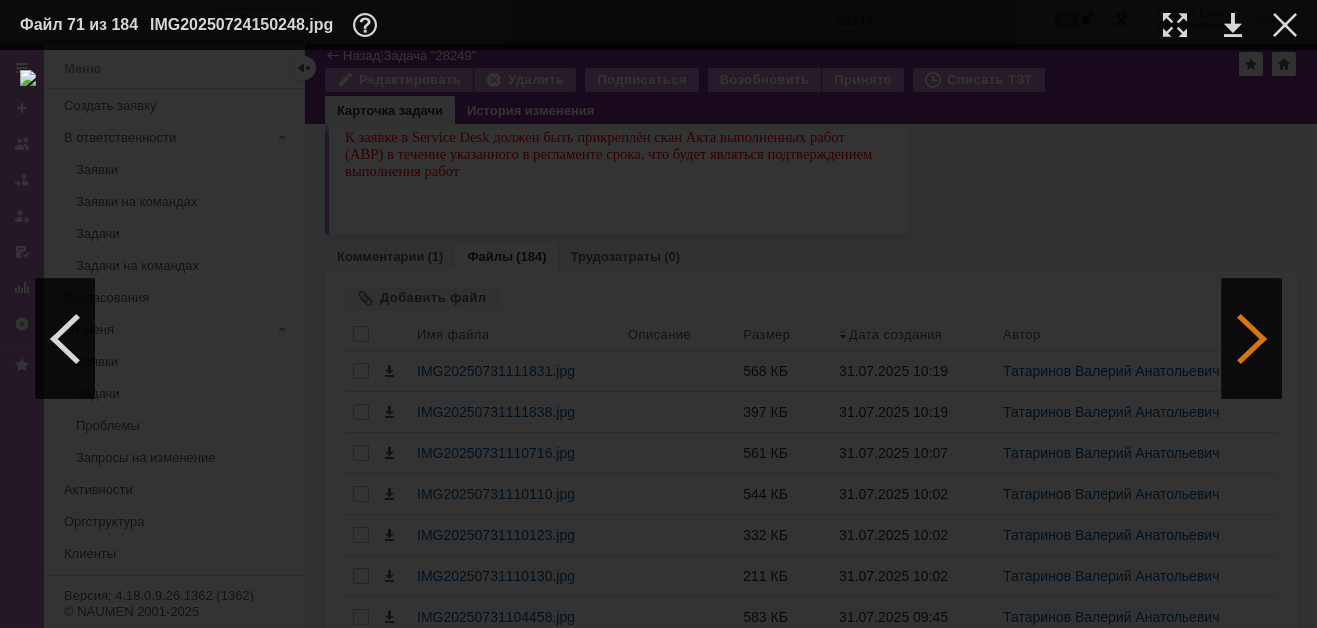 click at bounding box center (1252, 339) 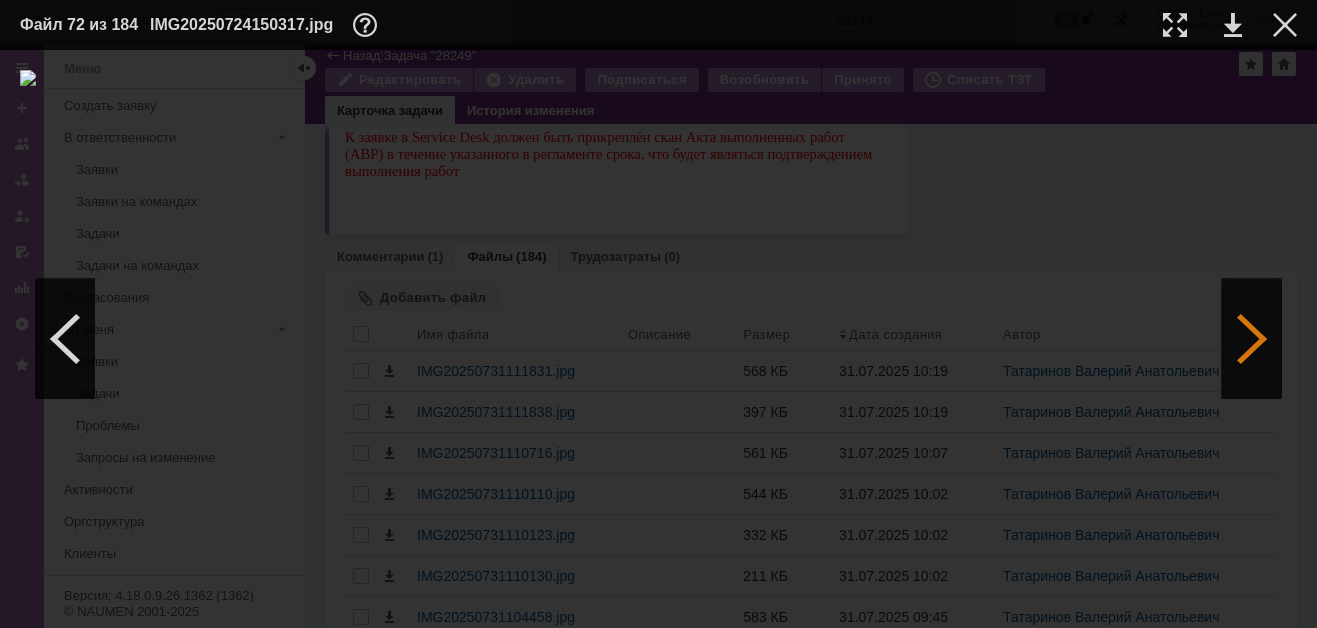 click at bounding box center (1252, 339) 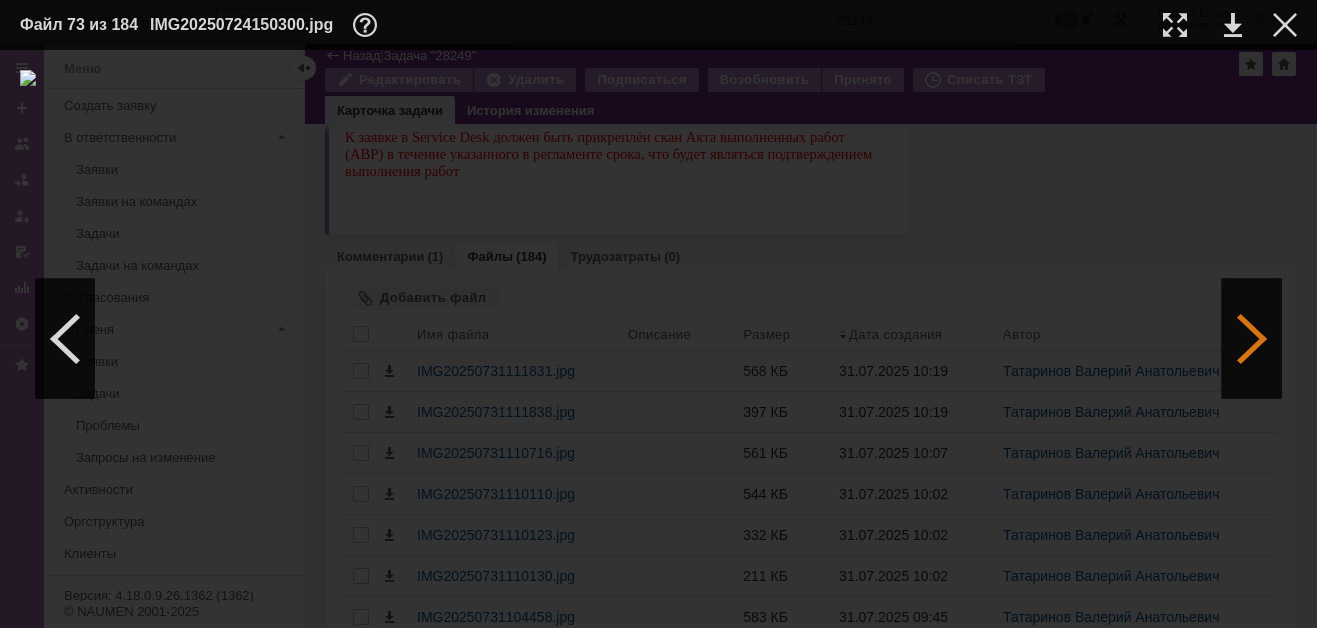 click at bounding box center [1252, 339] 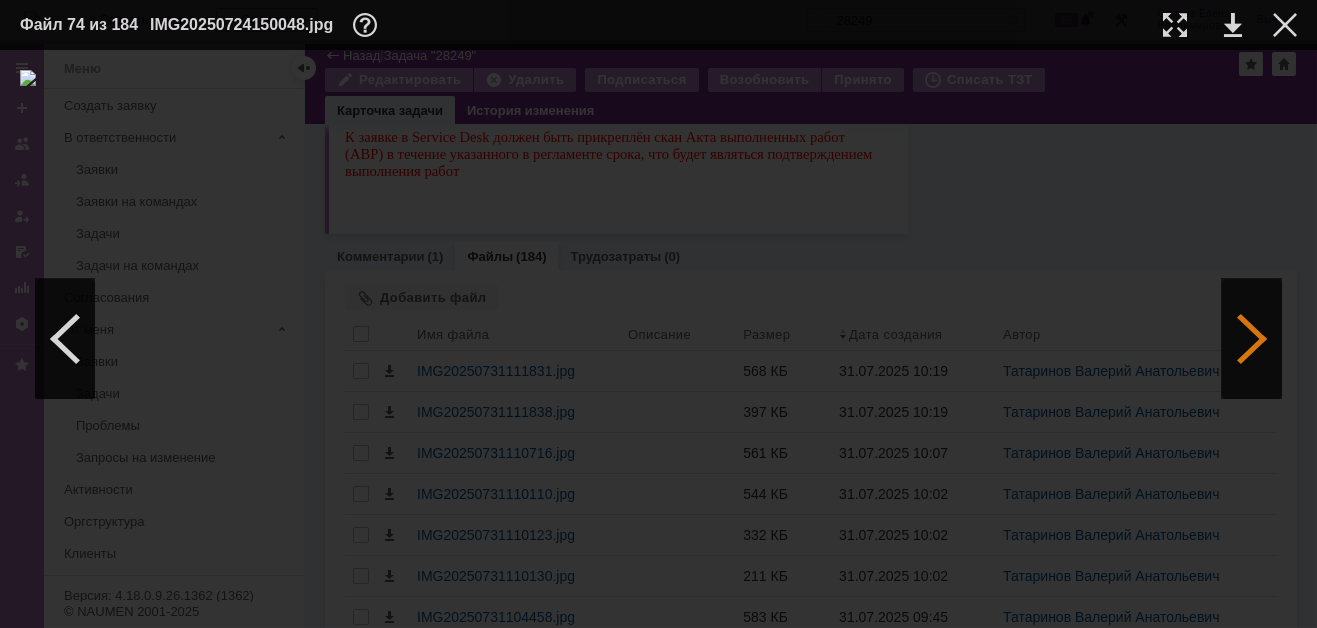 click at bounding box center [1252, 339] 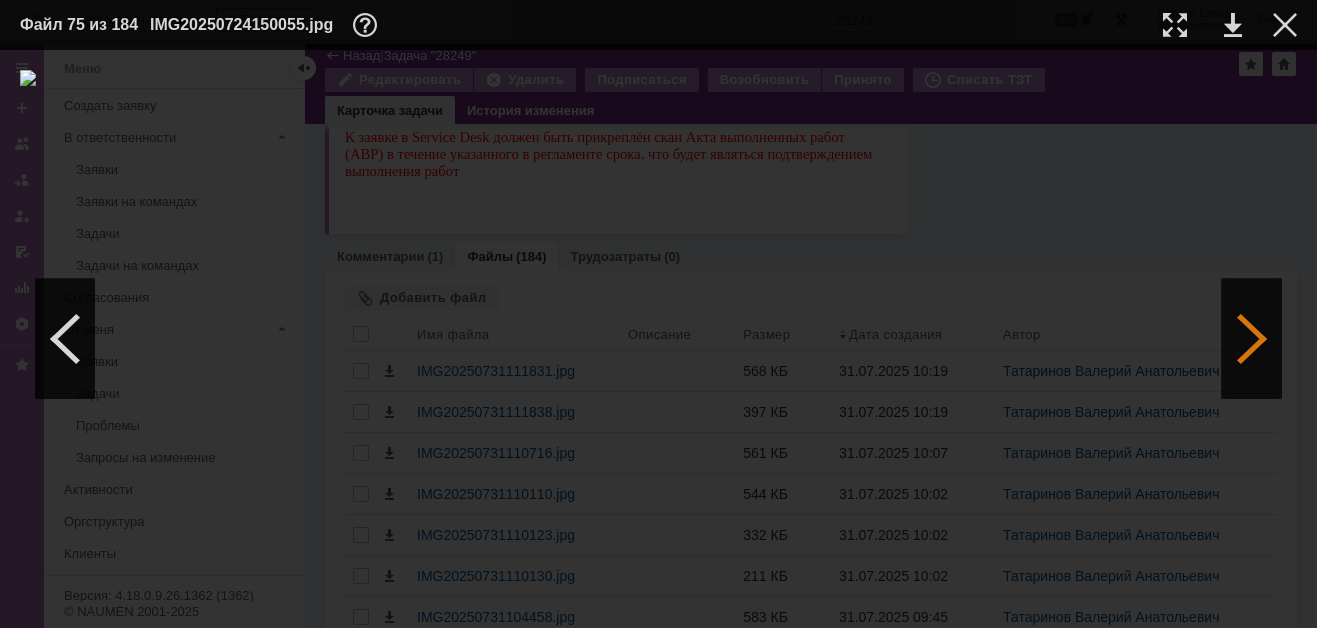 click at bounding box center [1252, 339] 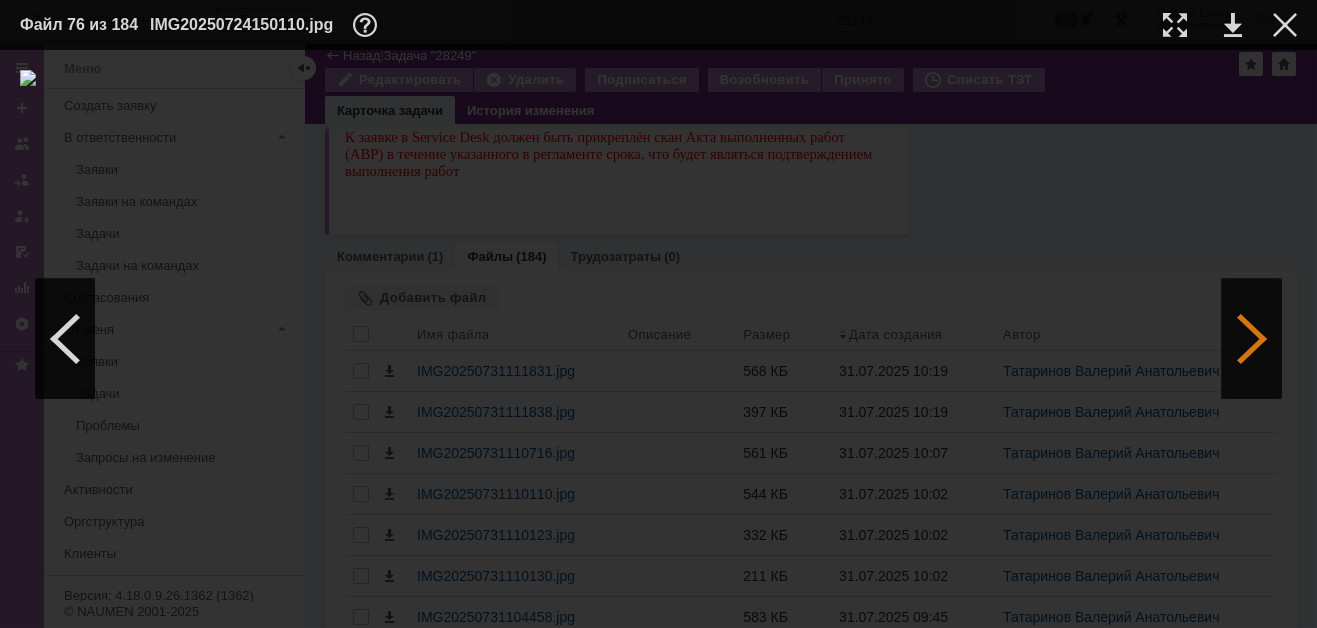 click at bounding box center [1252, 339] 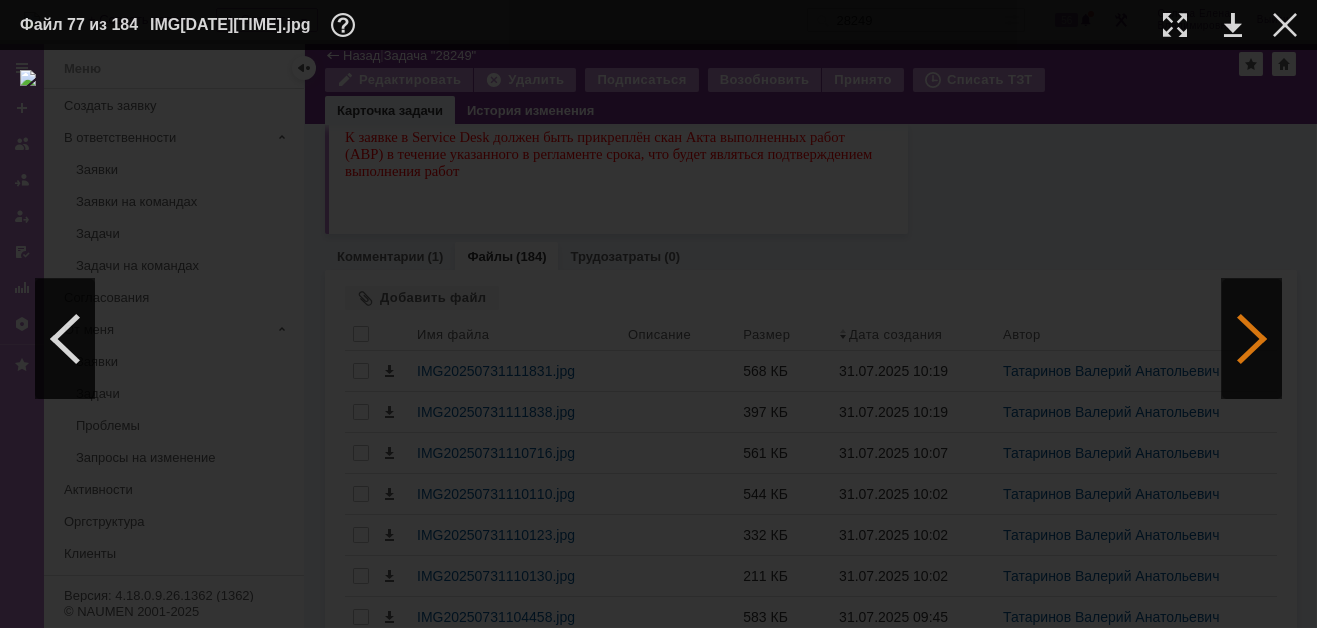 click at bounding box center (1252, 339) 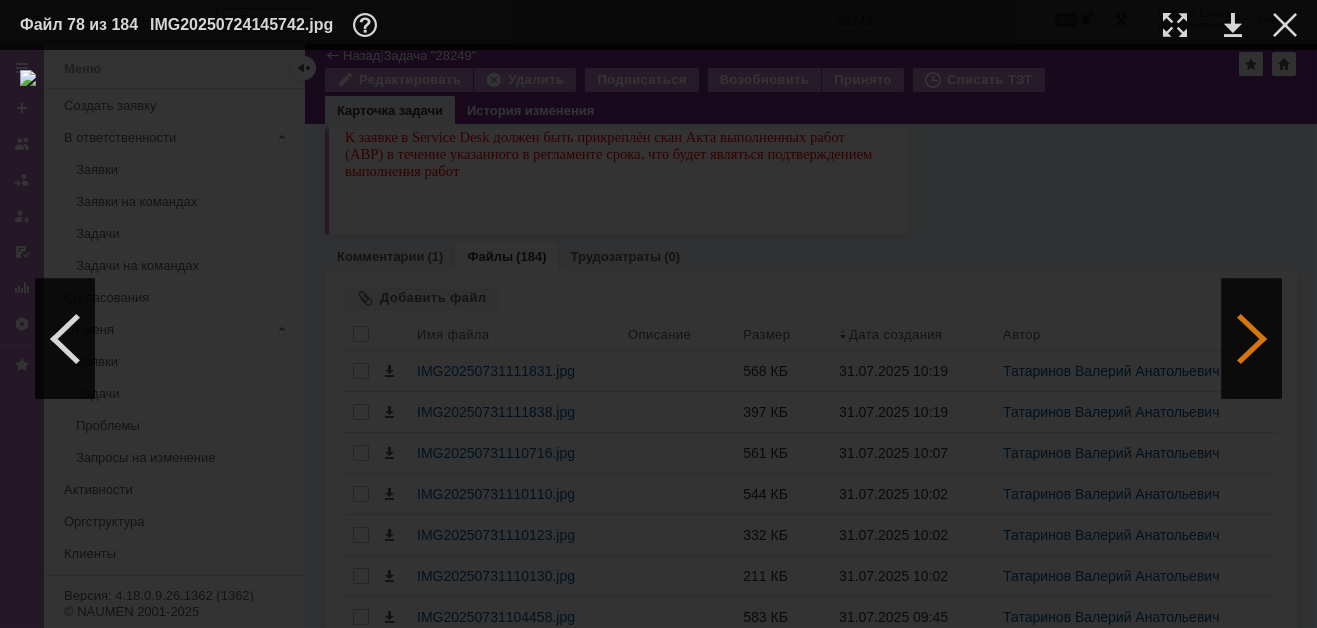 click at bounding box center (1252, 339) 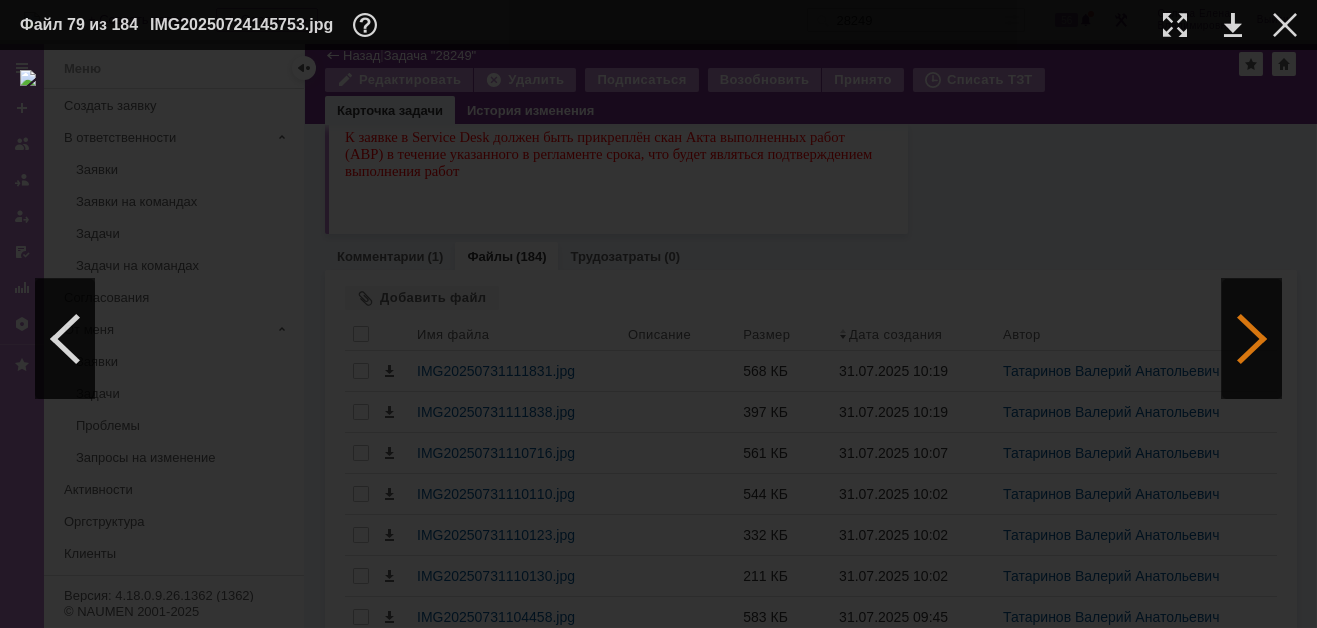 click at bounding box center [1252, 339] 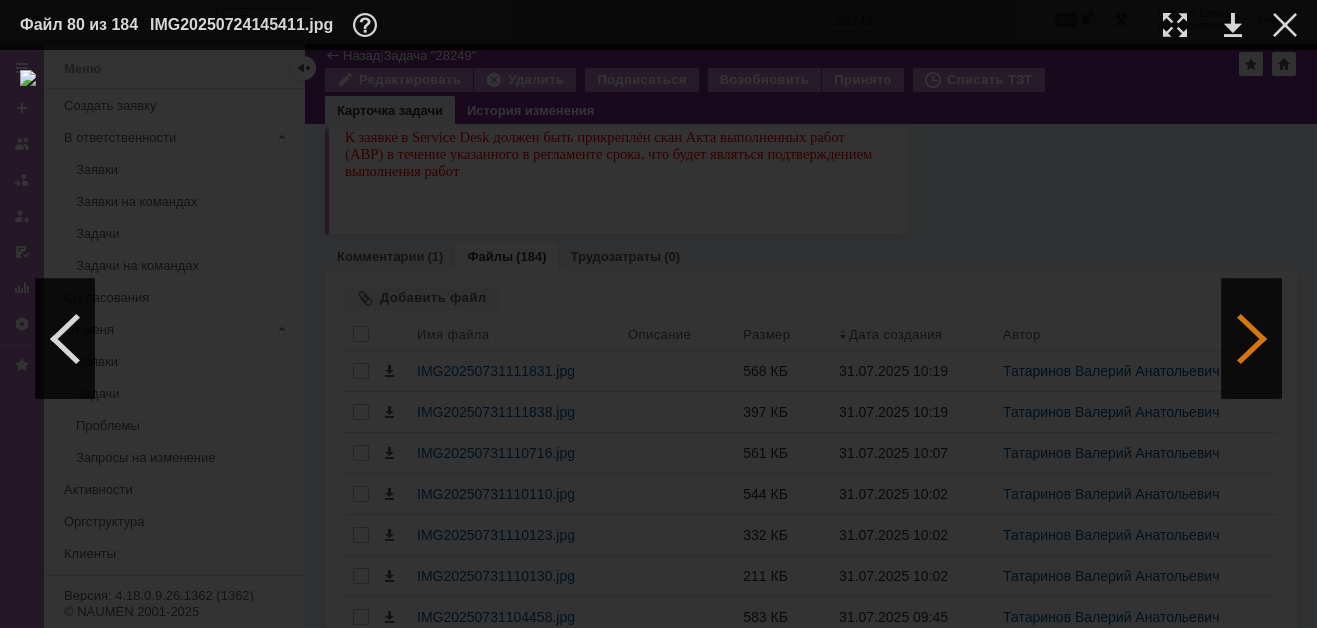 click at bounding box center (1252, 339) 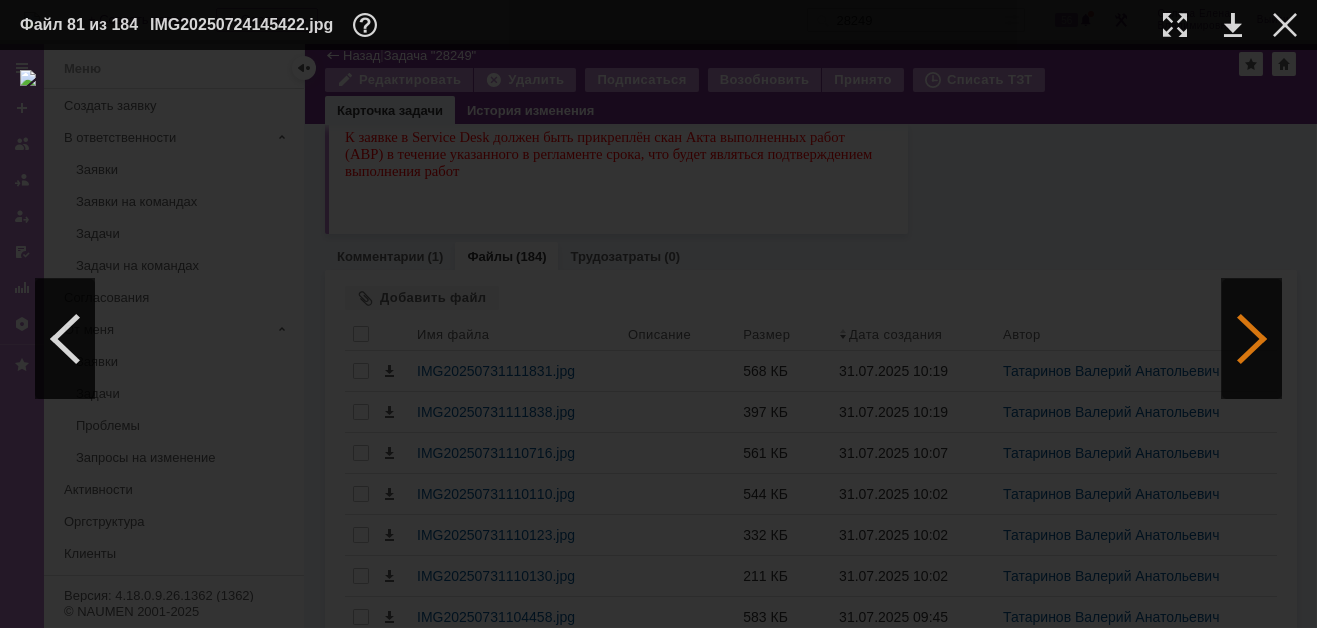click at bounding box center (1252, 339) 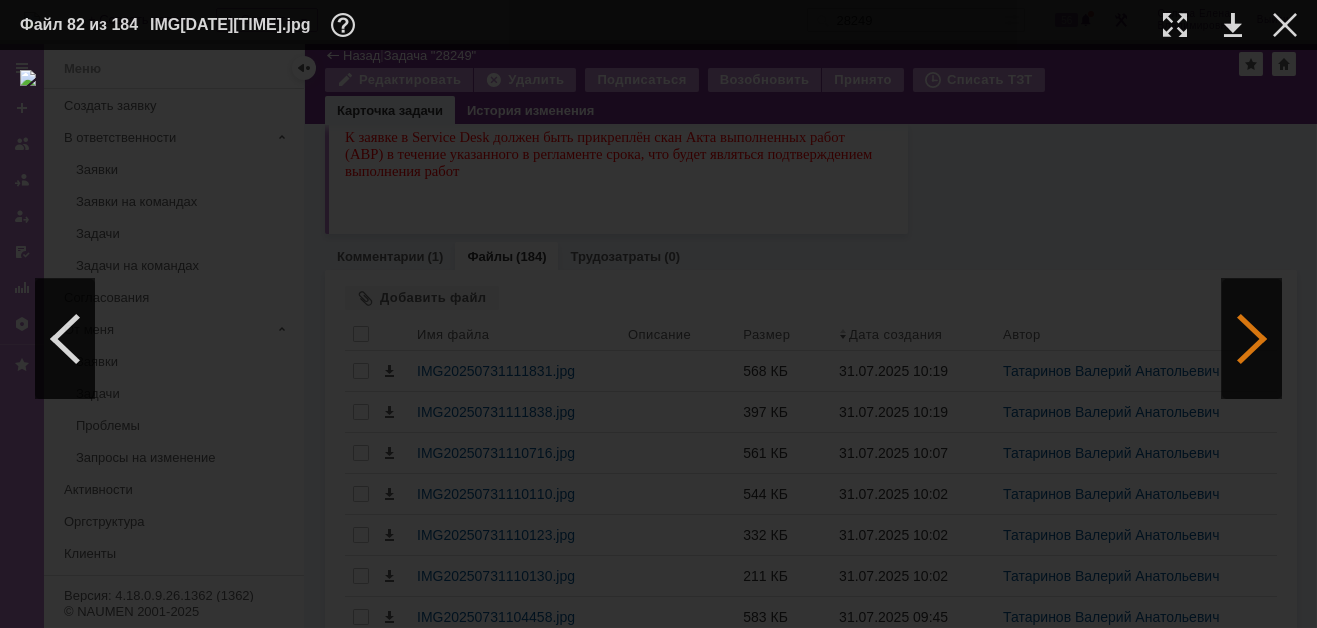 click at bounding box center (1252, 339) 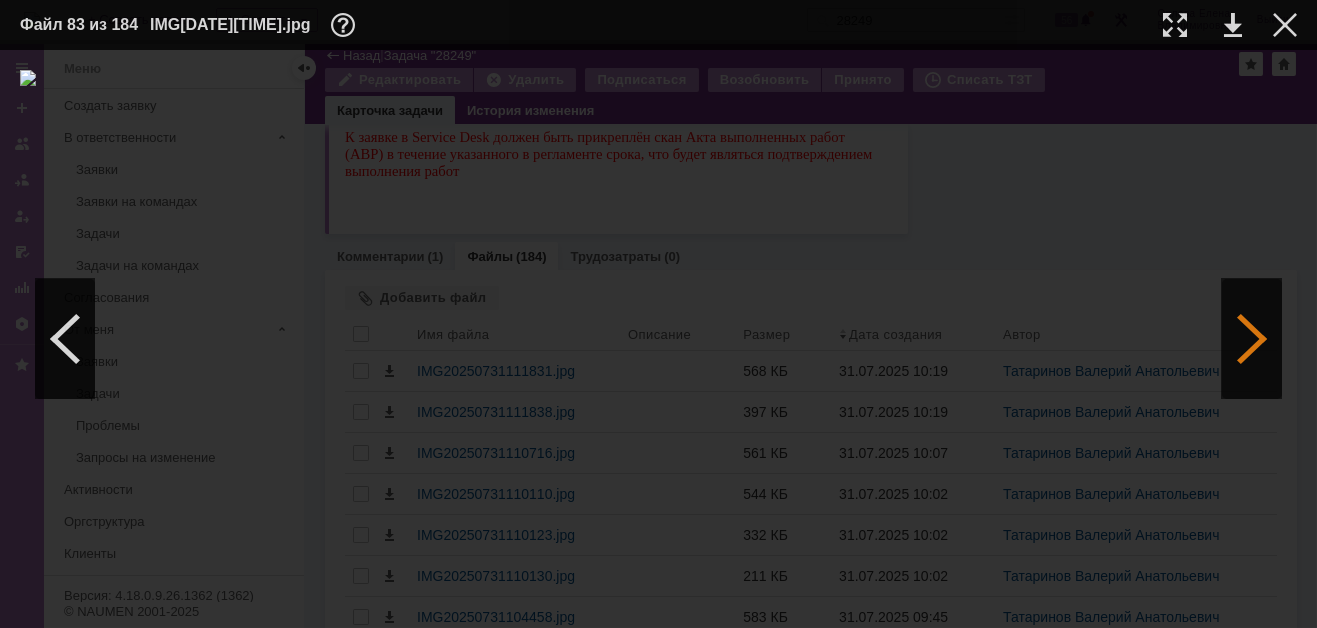 click at bounding box center (1252, 339) 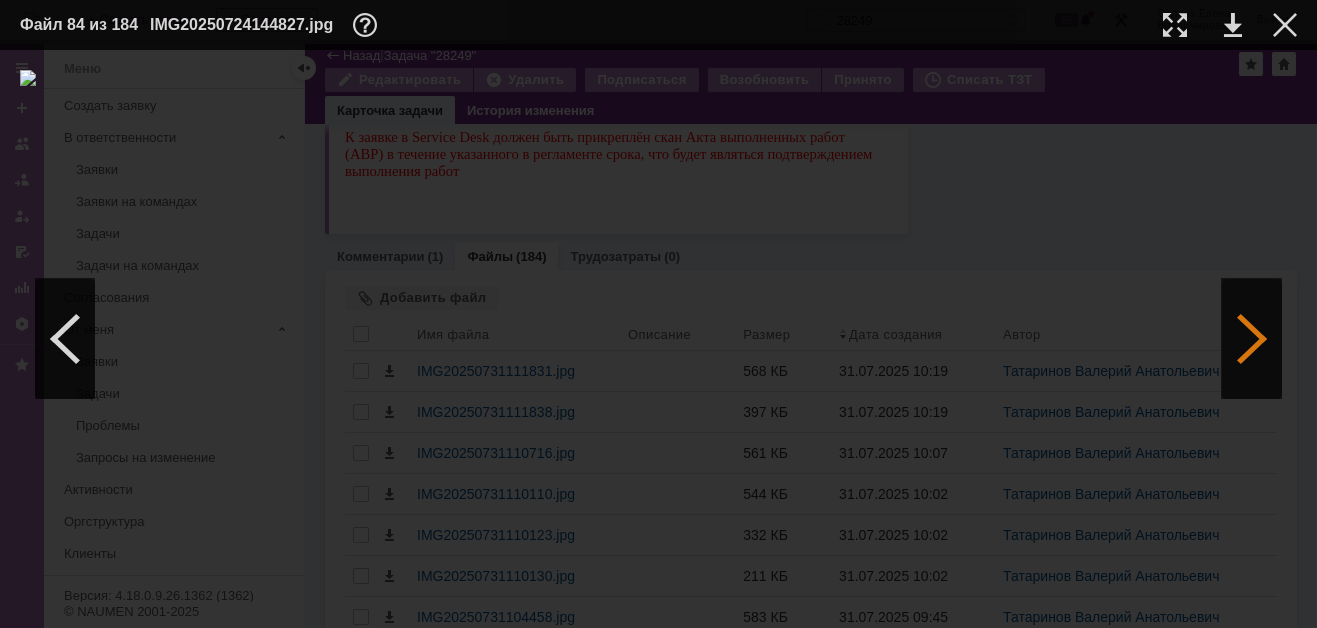 click at bounding box center [1252, 339] 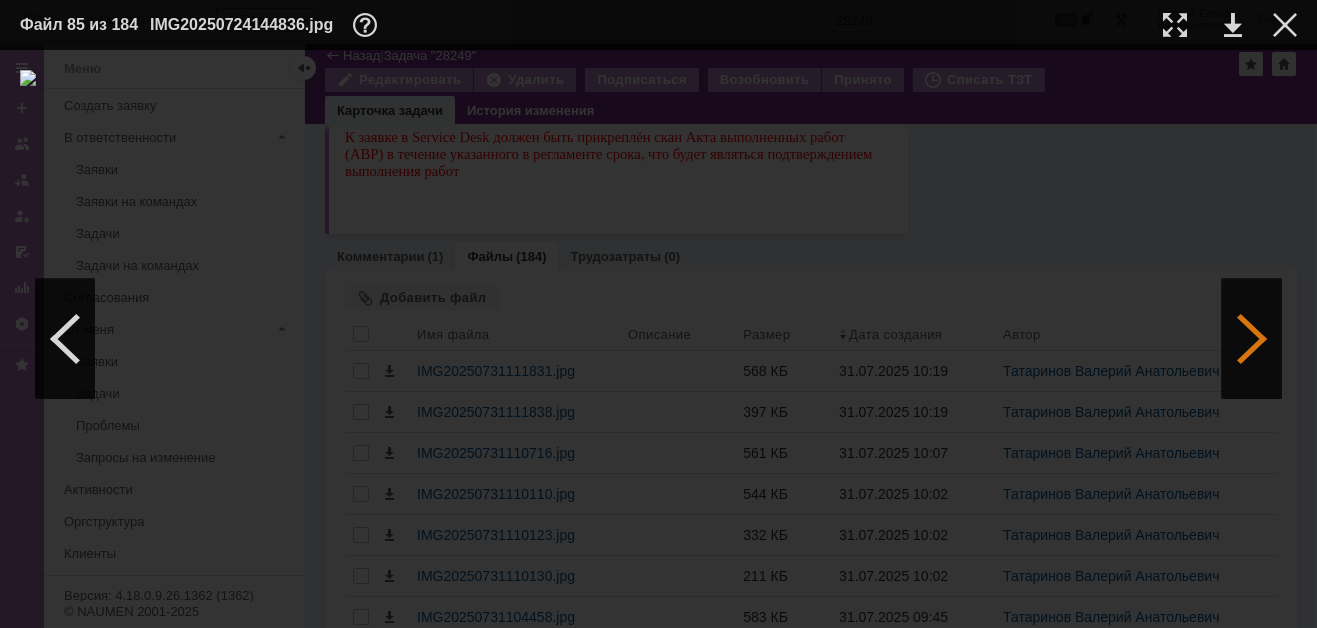 click at bounding box center (1252, 339) 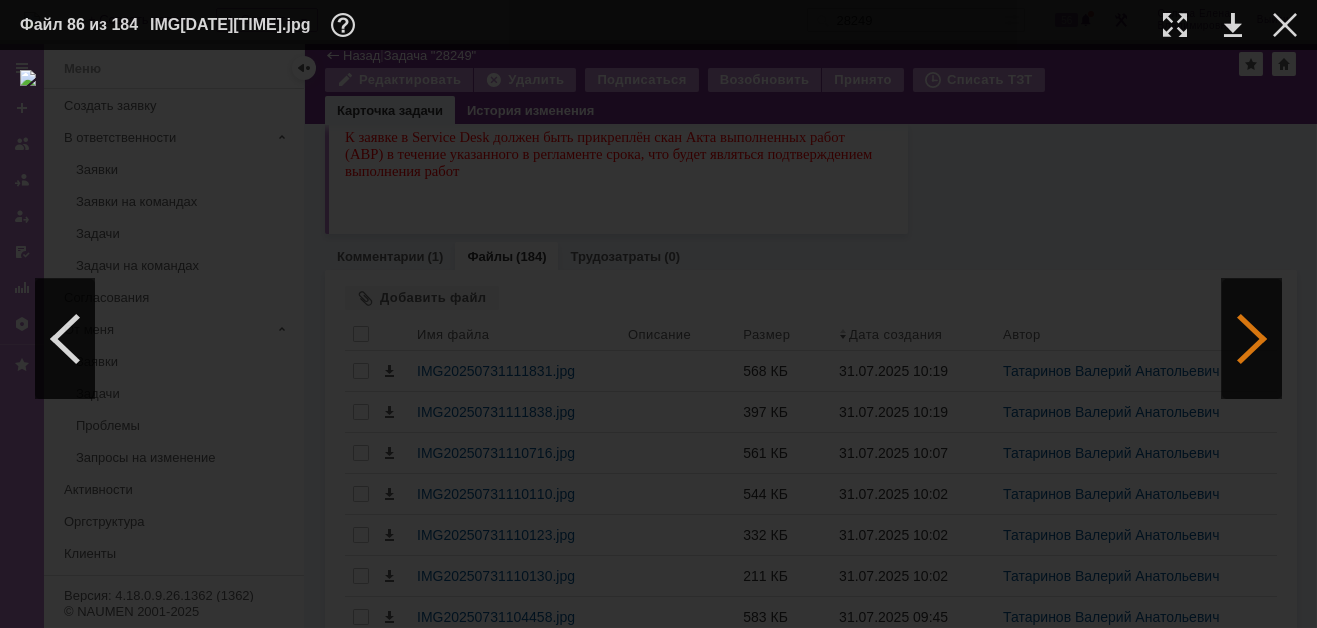 click at bounding box center (1252, 339) 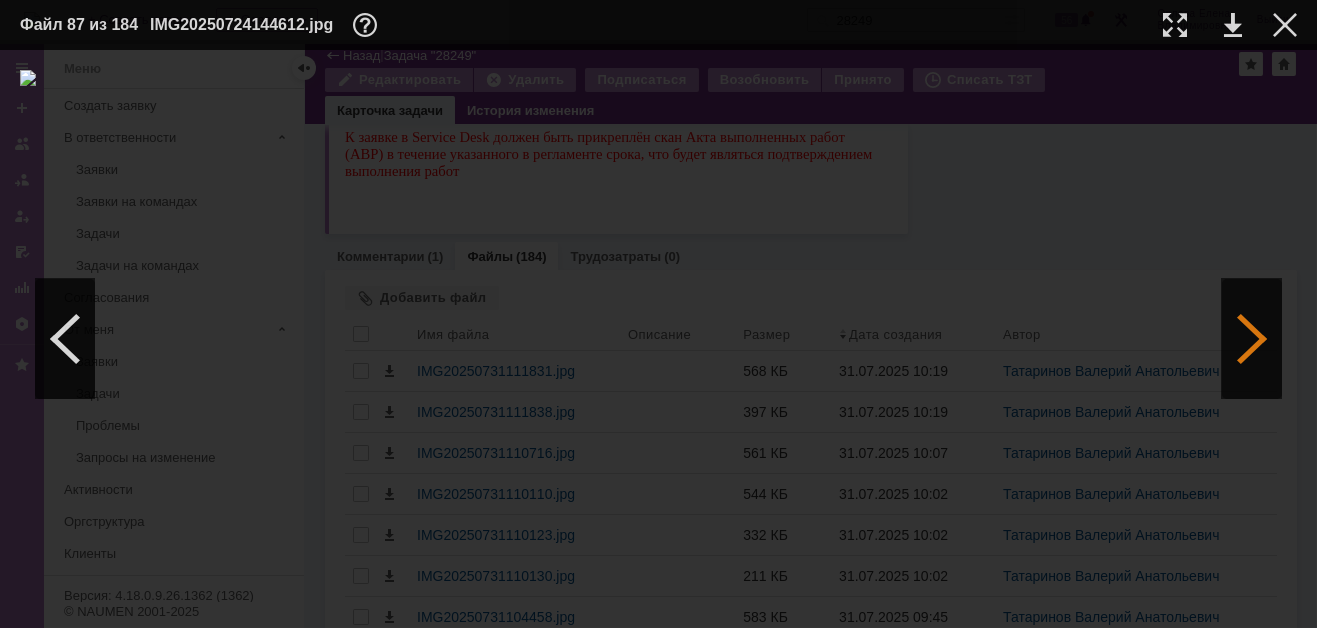 click at bounding box center (1252, 339) 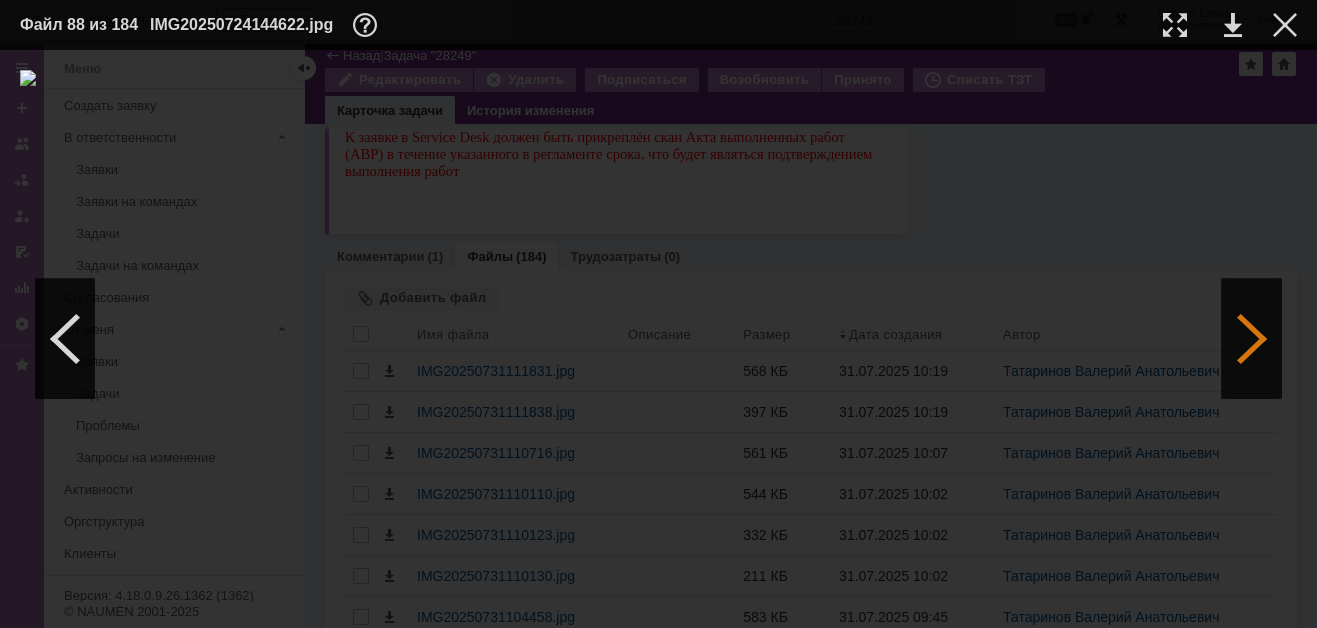 click at bounding box center (1252, 339) 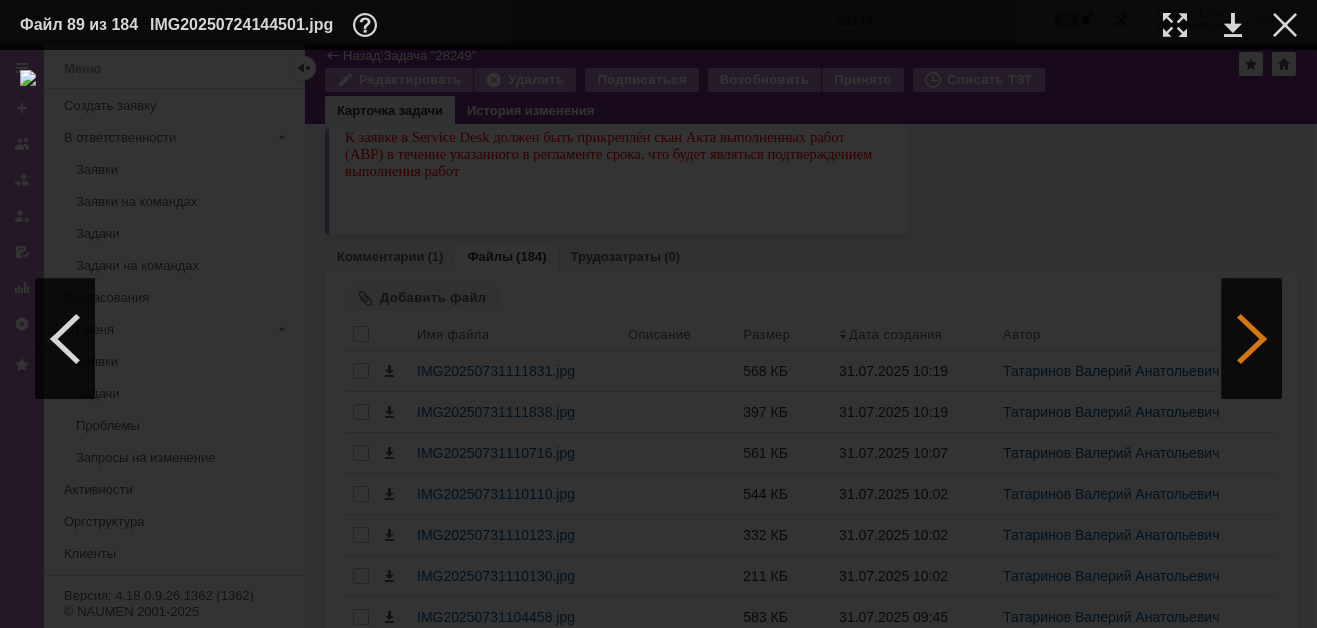 click at bounding box center [1252, 339] 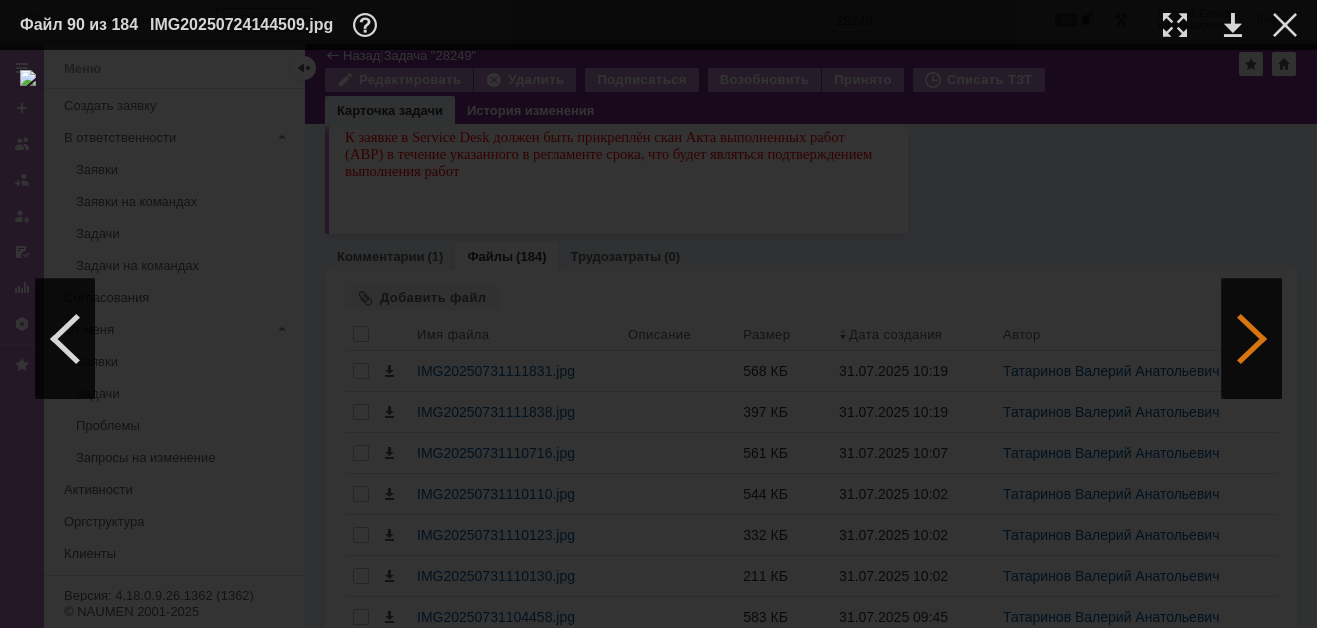click at bounding box center [1252, 339] 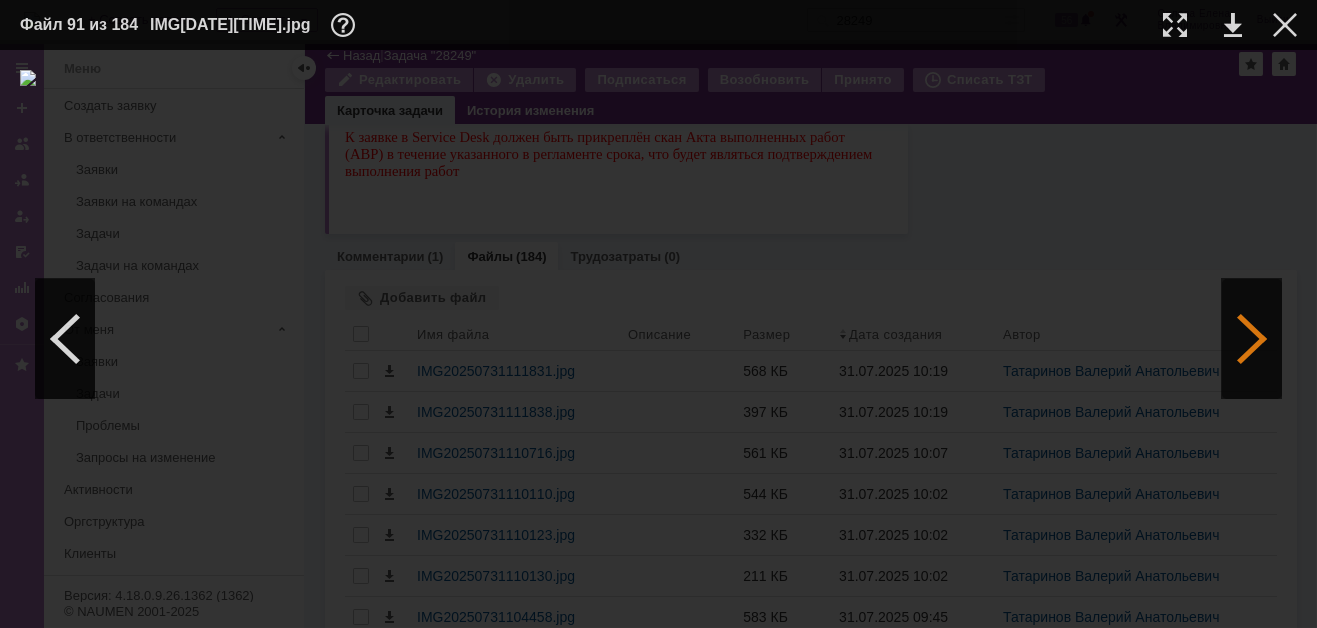 click at bounding box center [1252, 339] 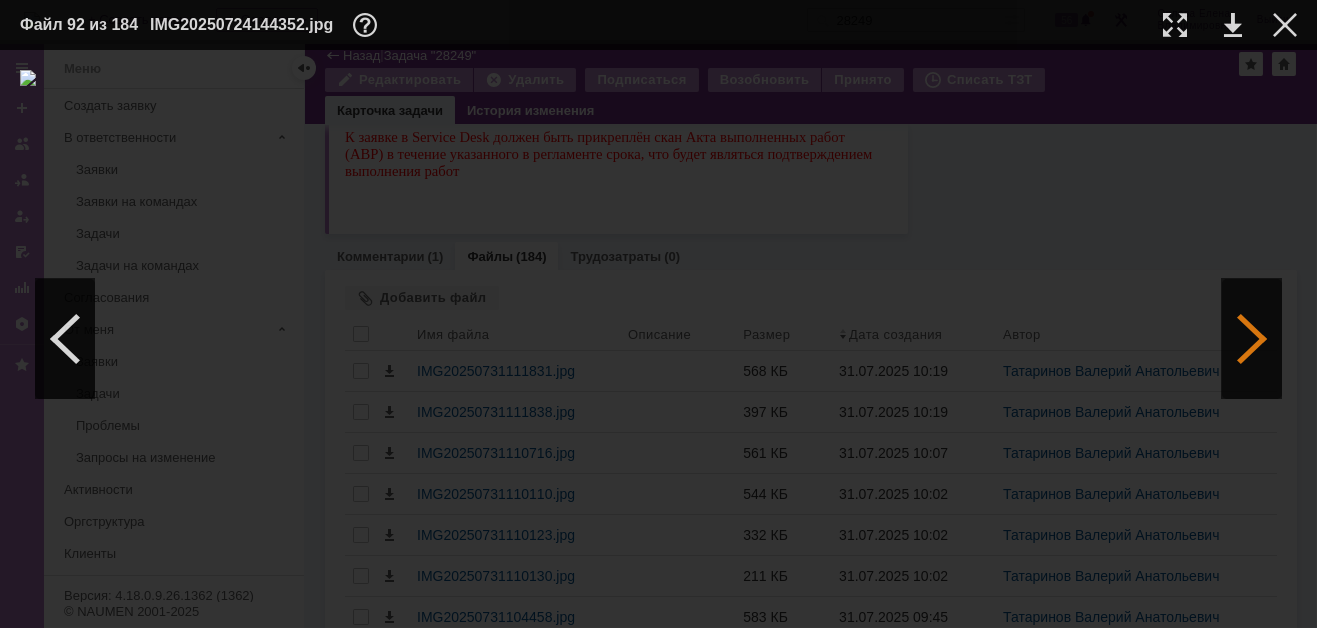 click at bounding box center (1252, 339) 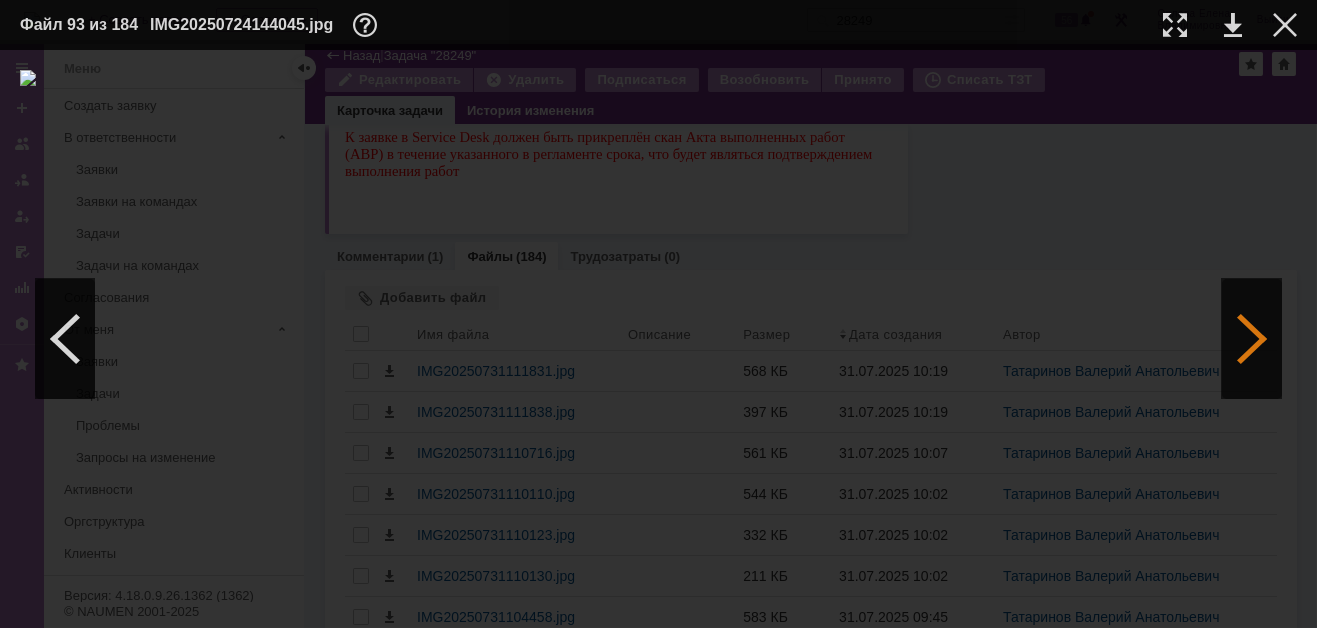 click at bounding box center [1252, 339] 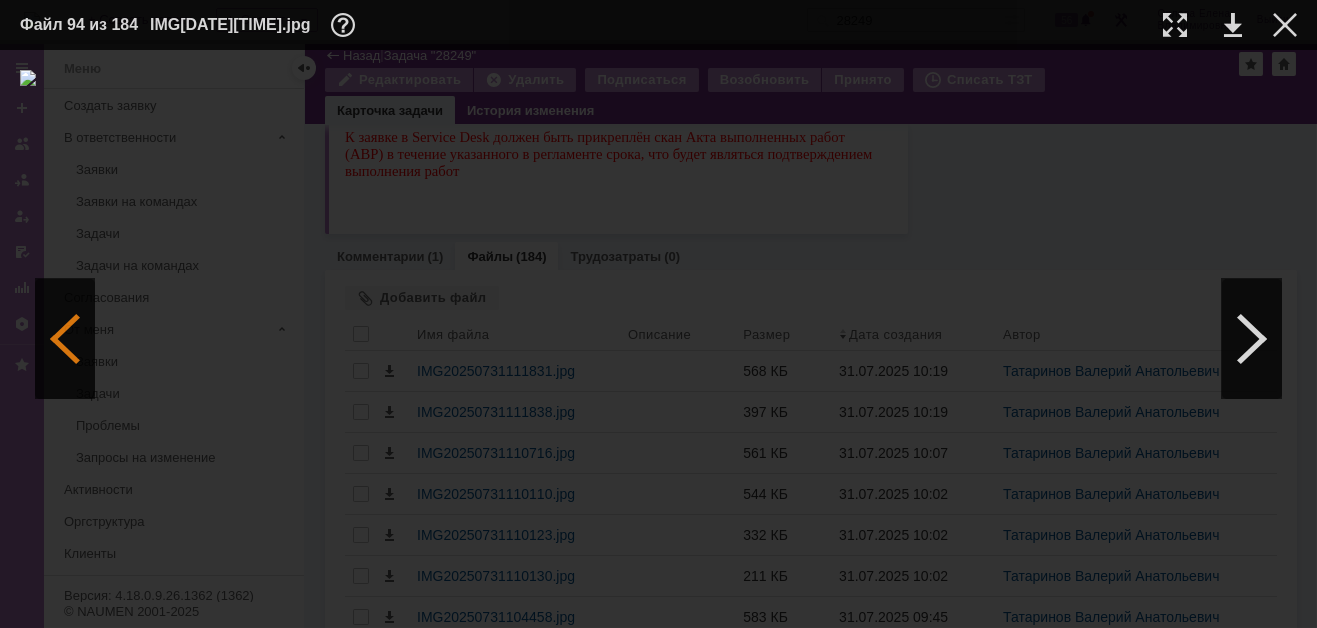 click at bounding box center (65, 339) 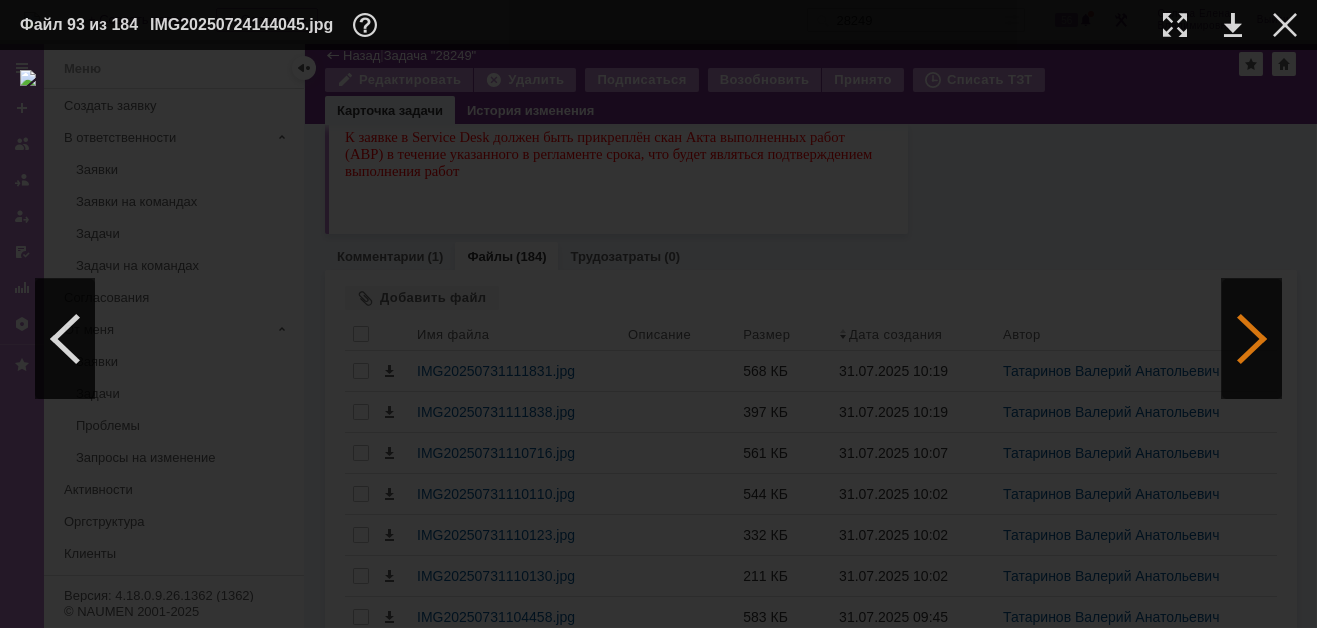 click at bounding box center (1252, 339) 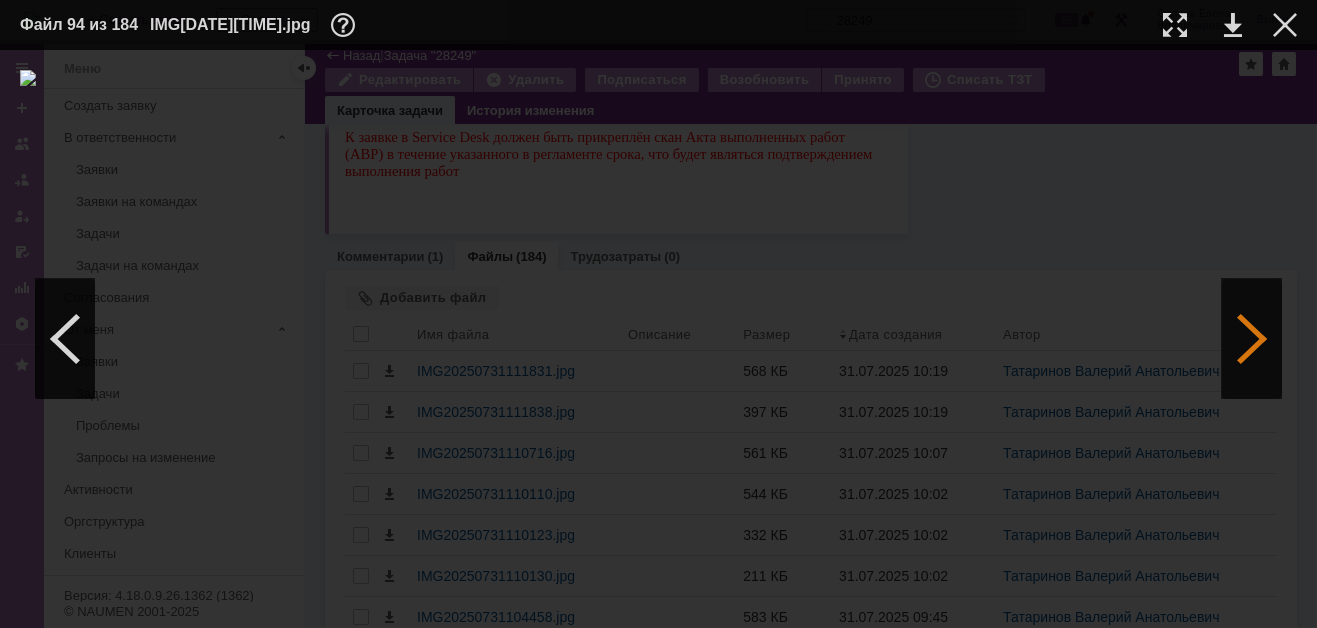 click at bounding box center (1252, 339) 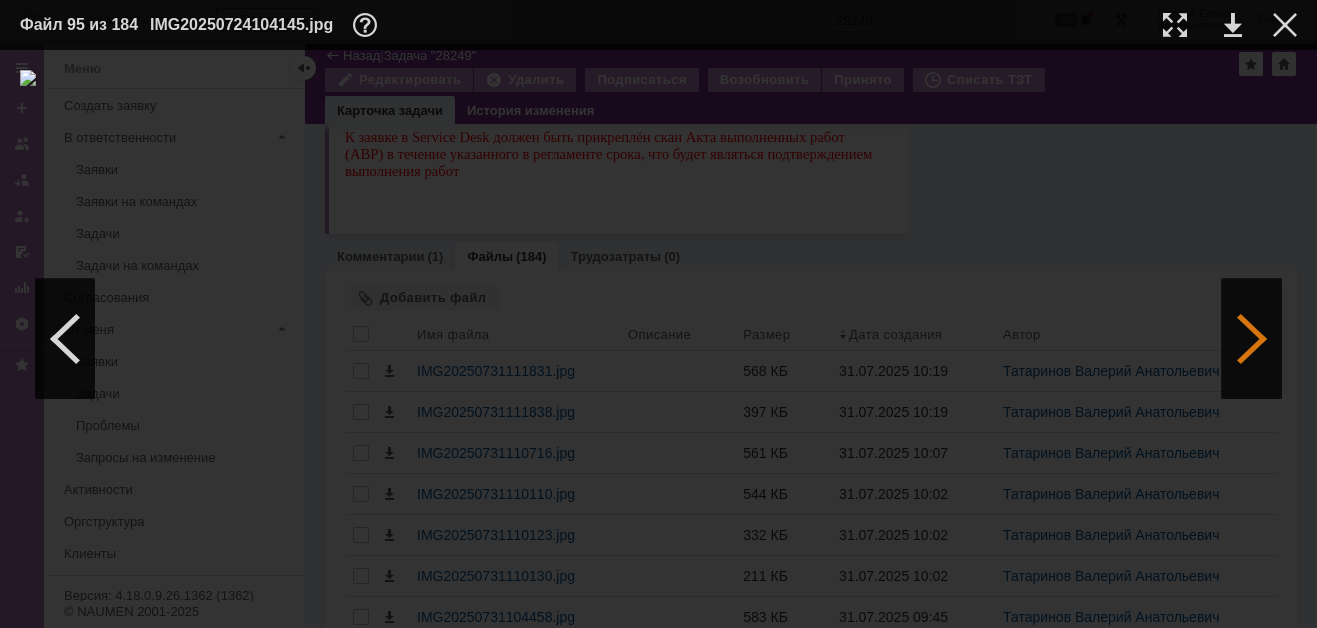 click at bounding box center [1252, 339] 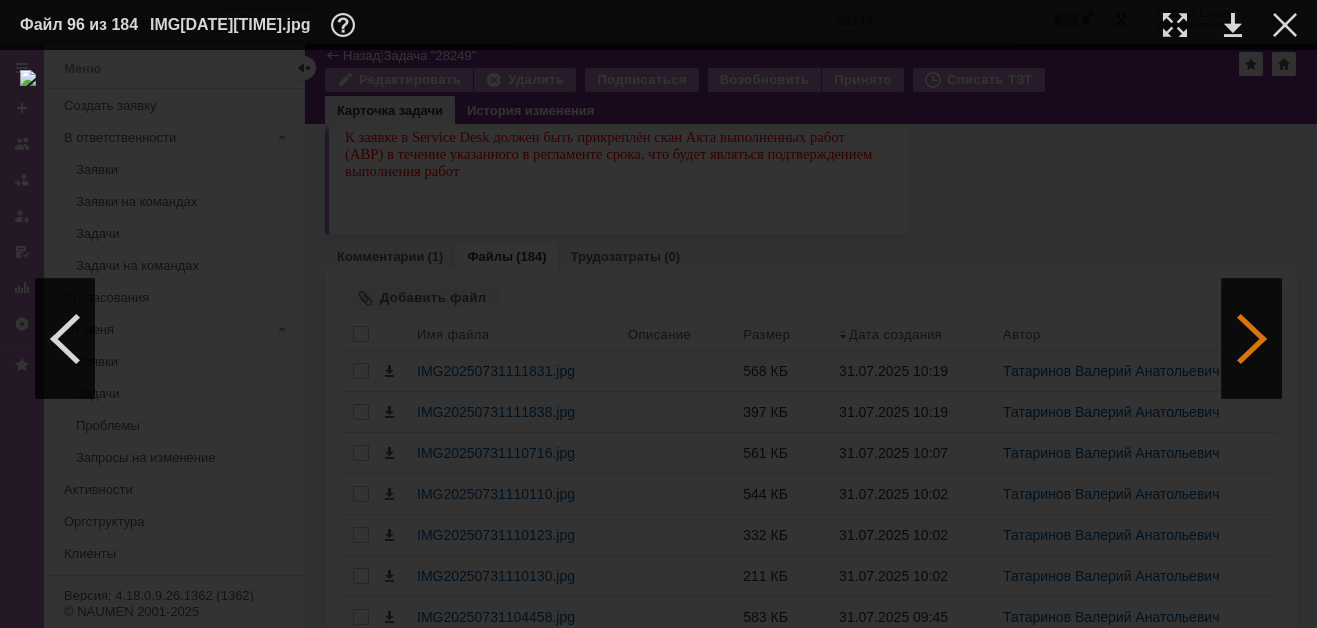 click at bounding box center (1252, 339) 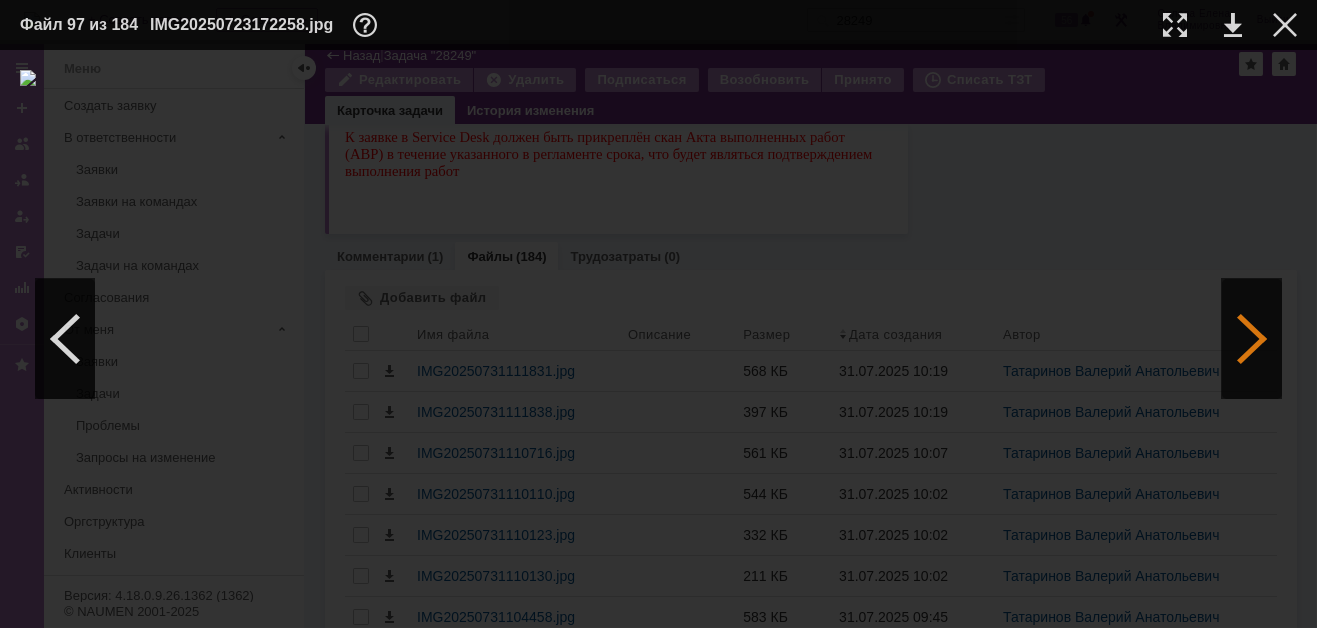 click at bounding box center [1252, 339] 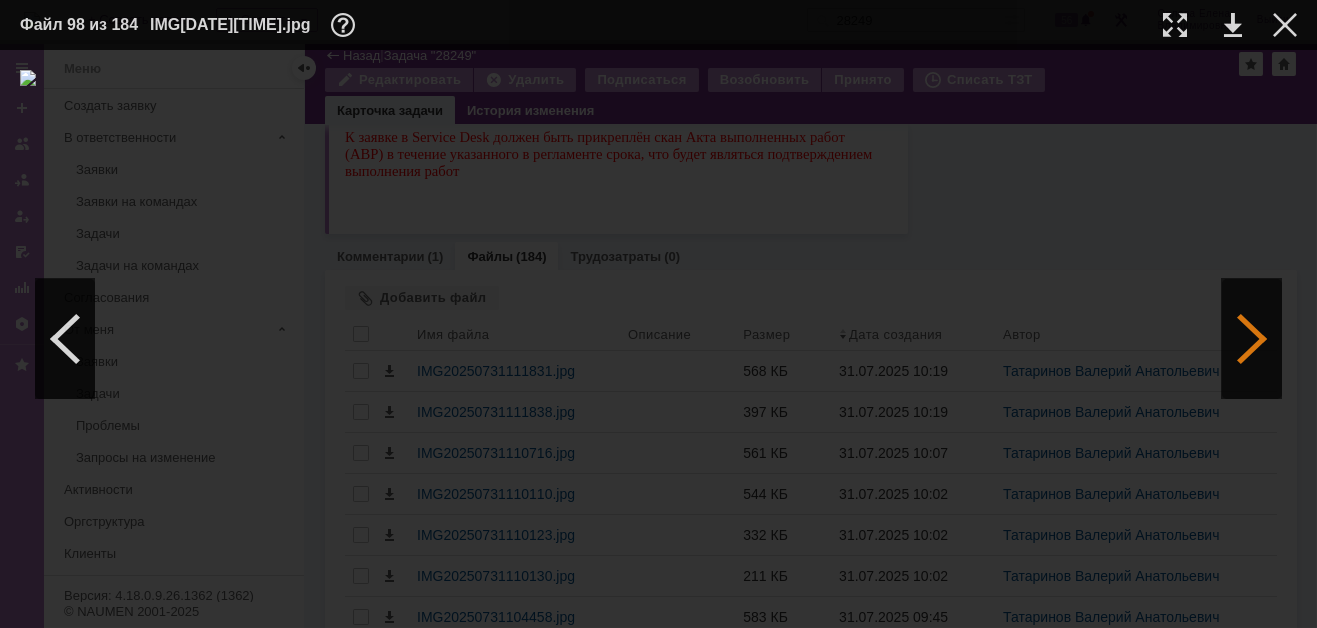 click at bounding box center [1252, 339] 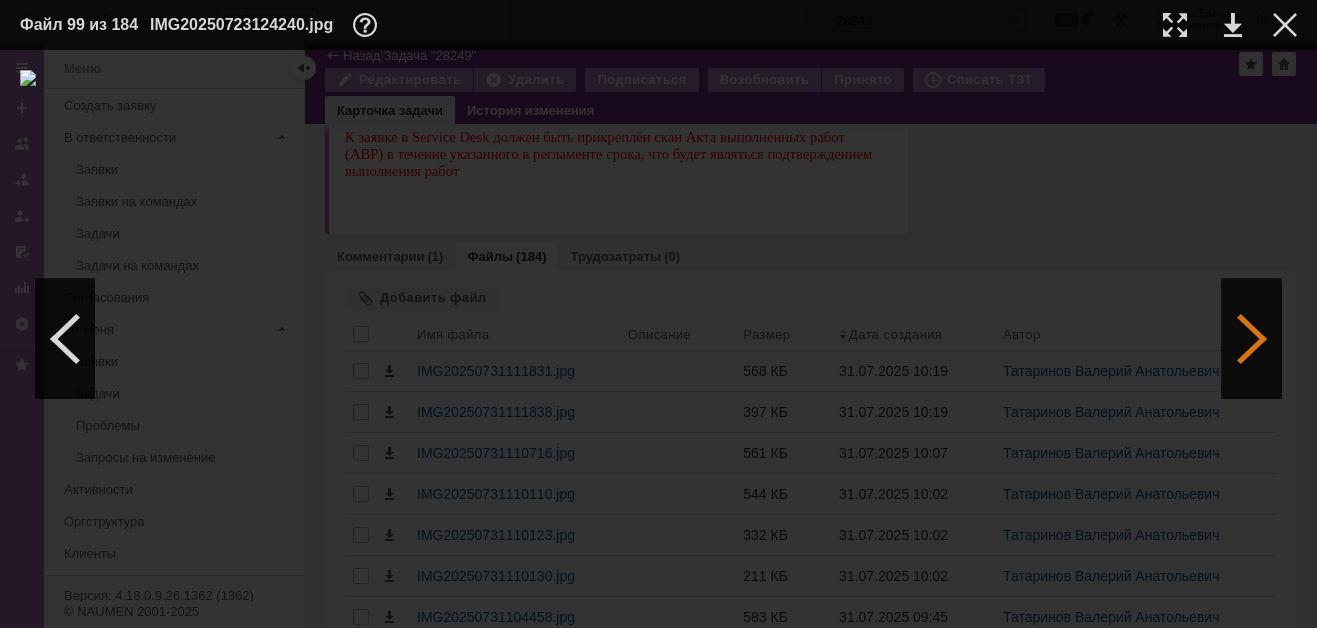 click at bounding box center [1252, 339] 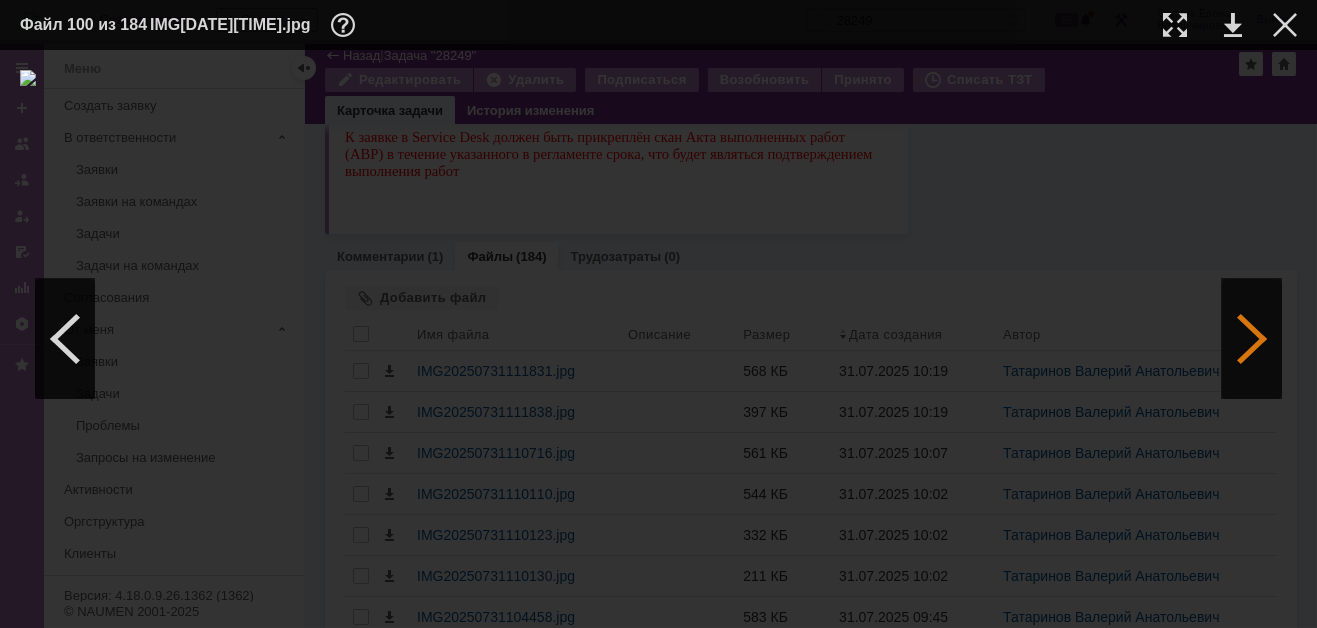 click at bounding box center (1252, 339) 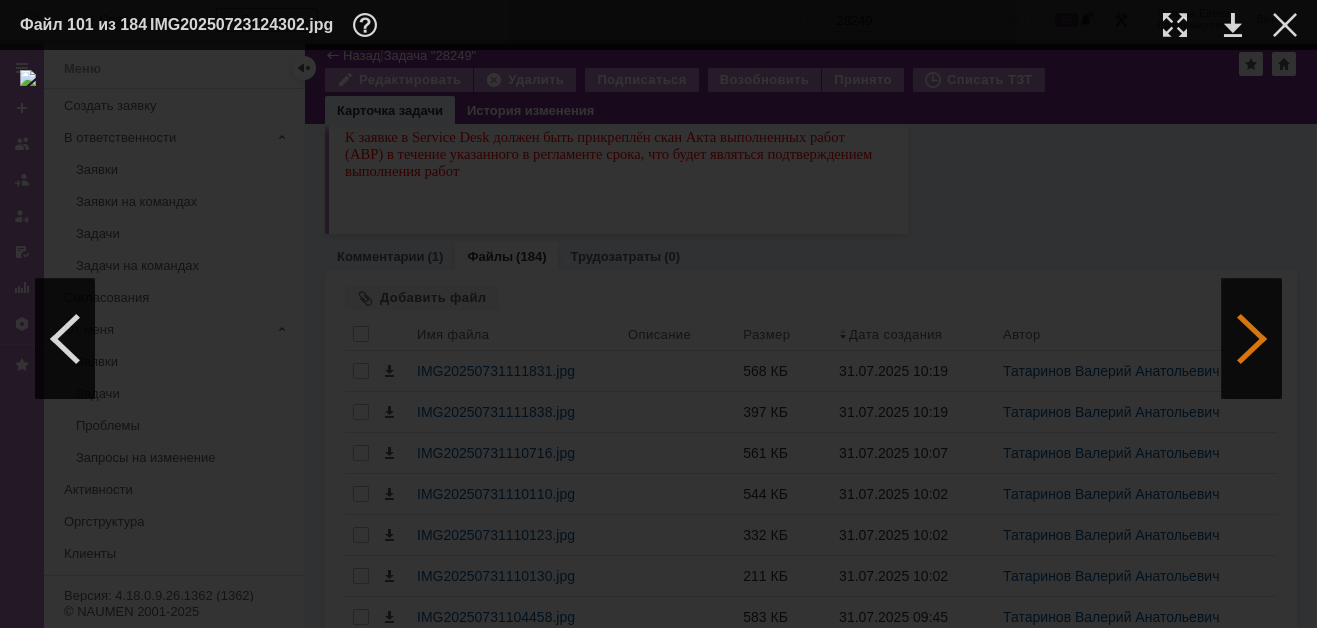 click at bounding box center (1252, 339) 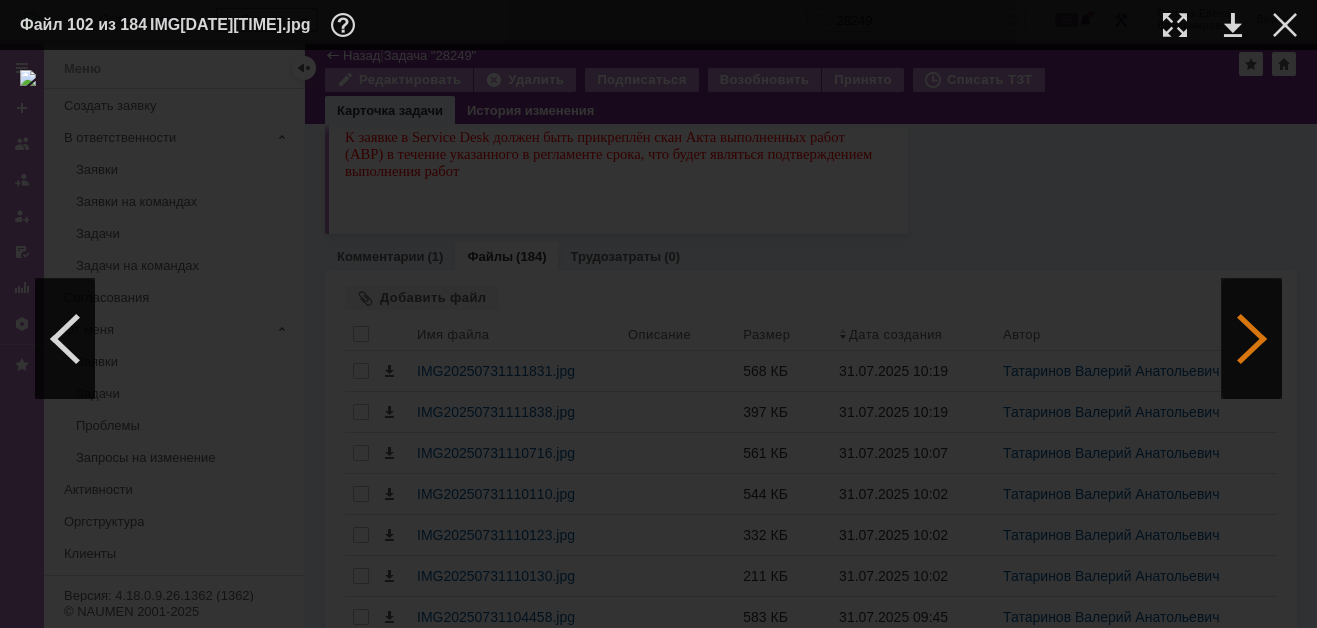 click at bounding box center (1252, 339) 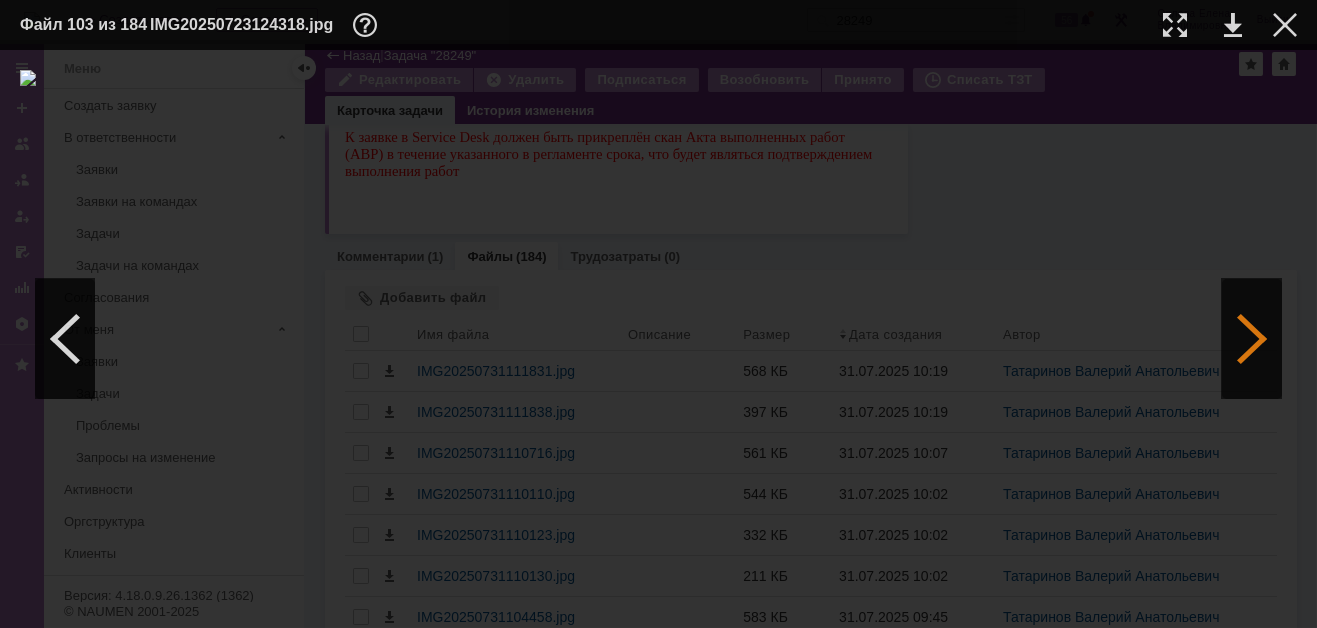 click at bounding box center [1252, 339] 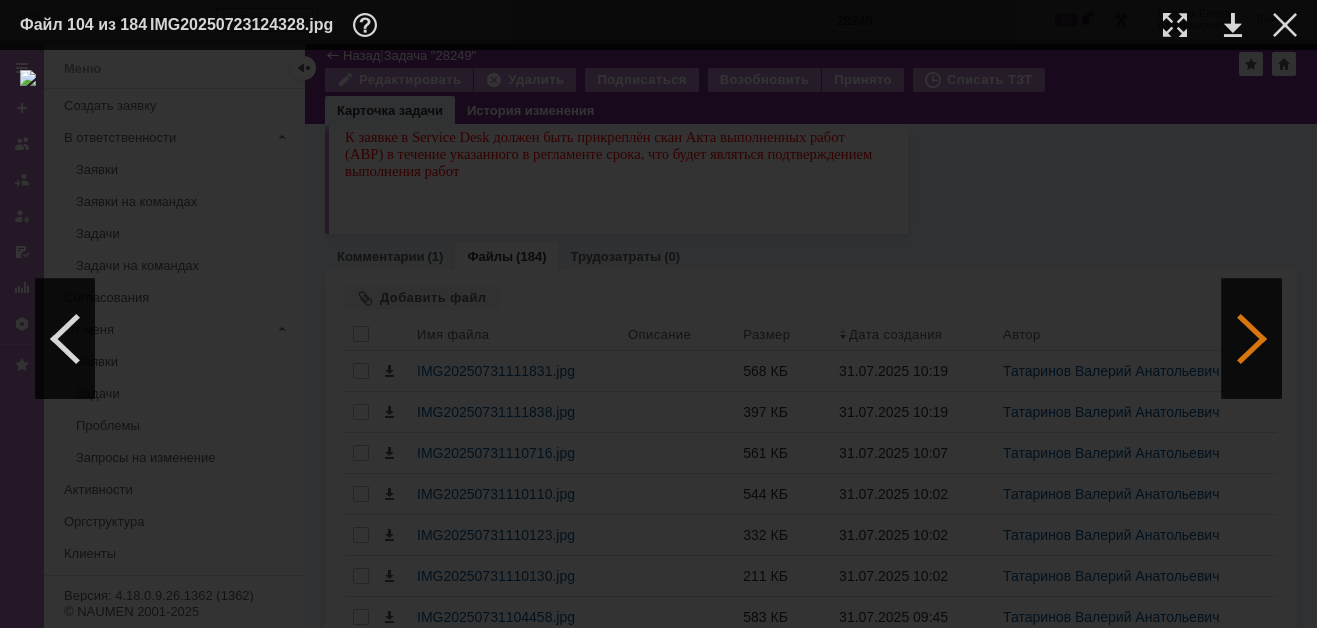 click at bounding box center (1252, 339) 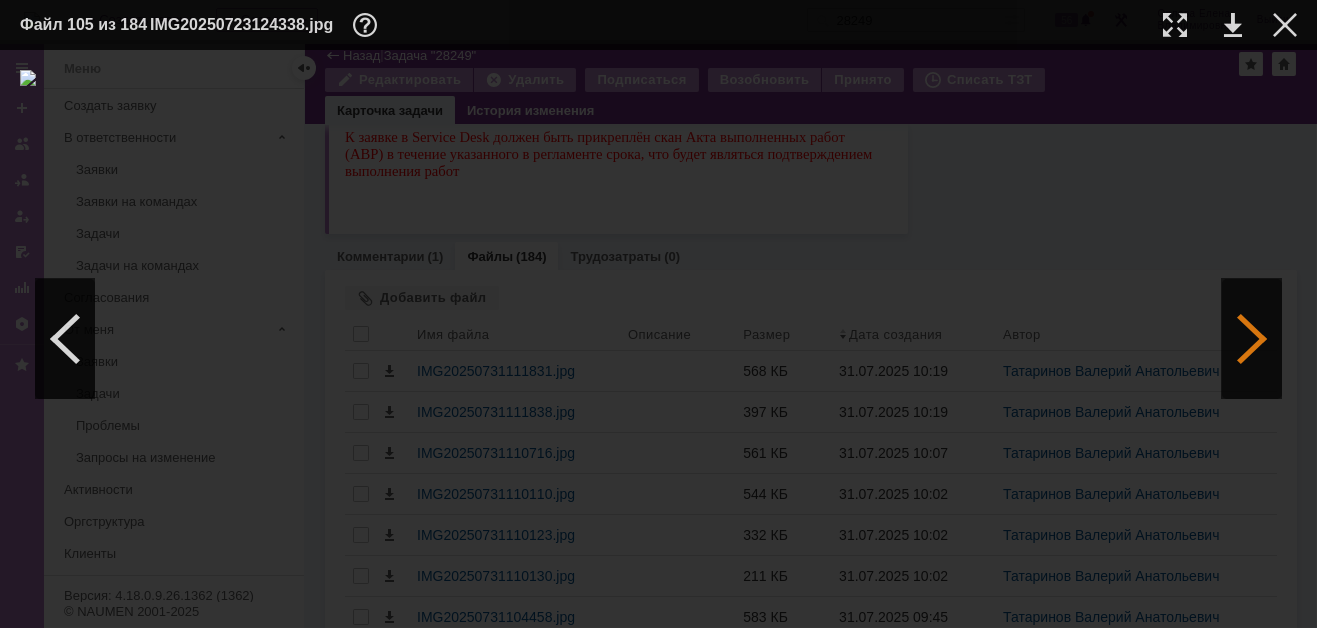click at bounding box center (1252, 339) 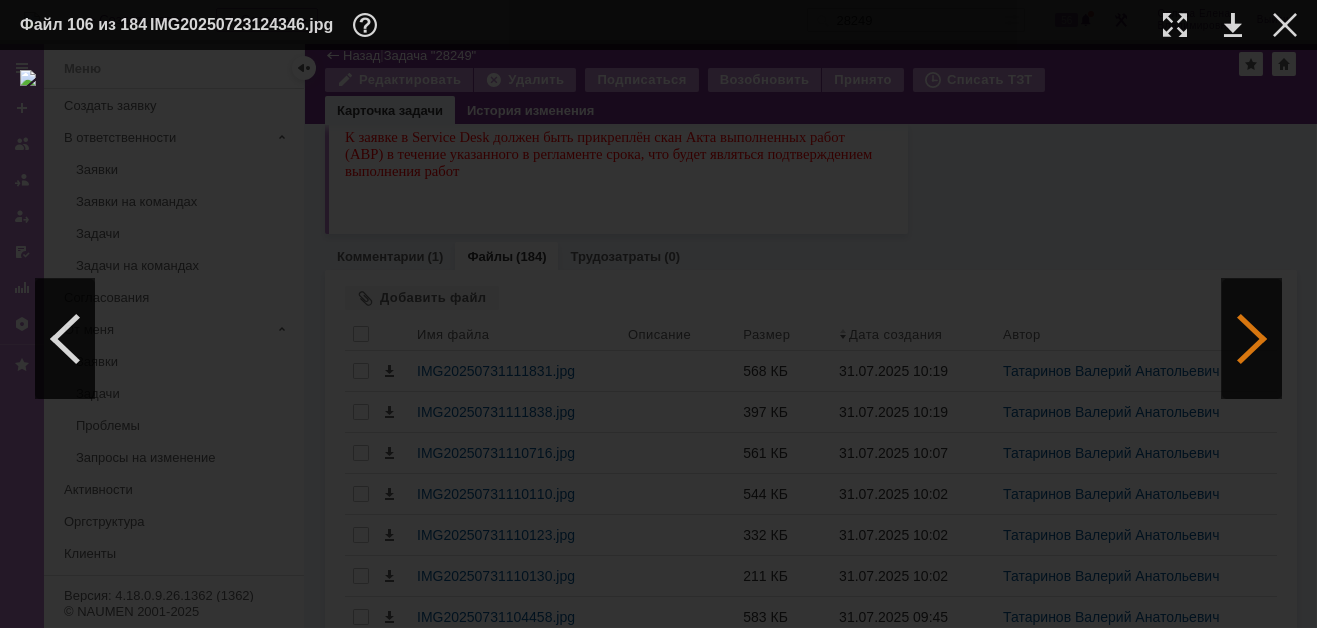 click at bounding box center (1252, 339) 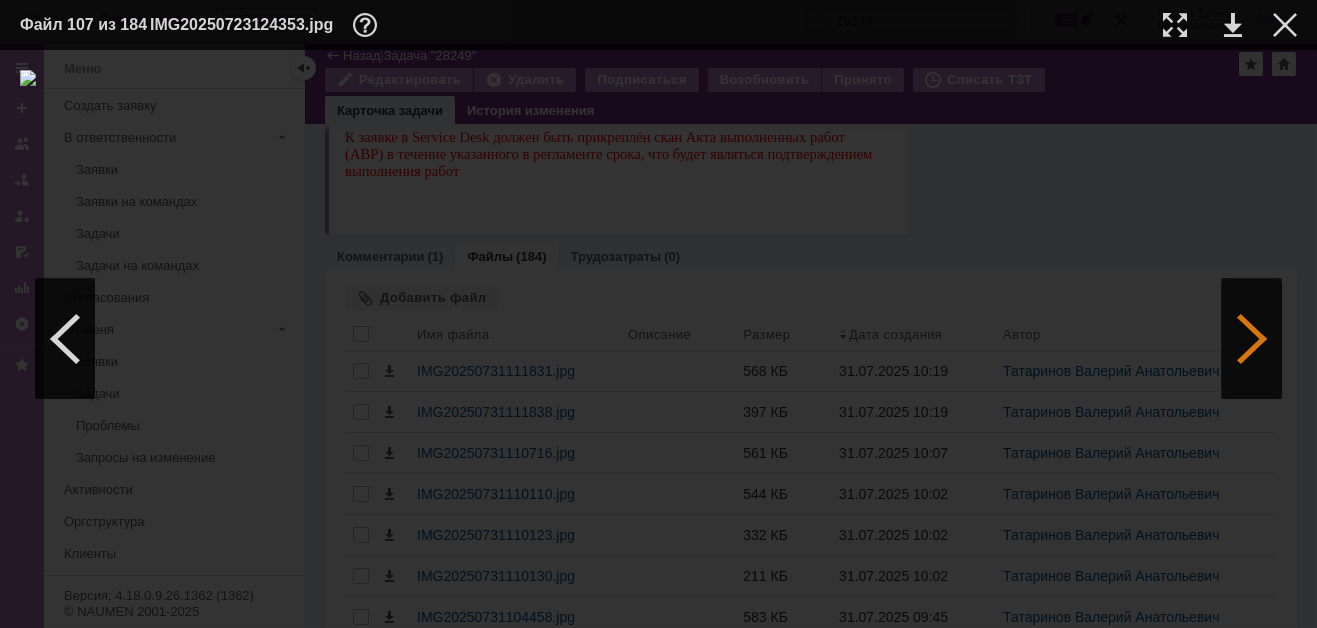 click at bounding box center [1252, 339] 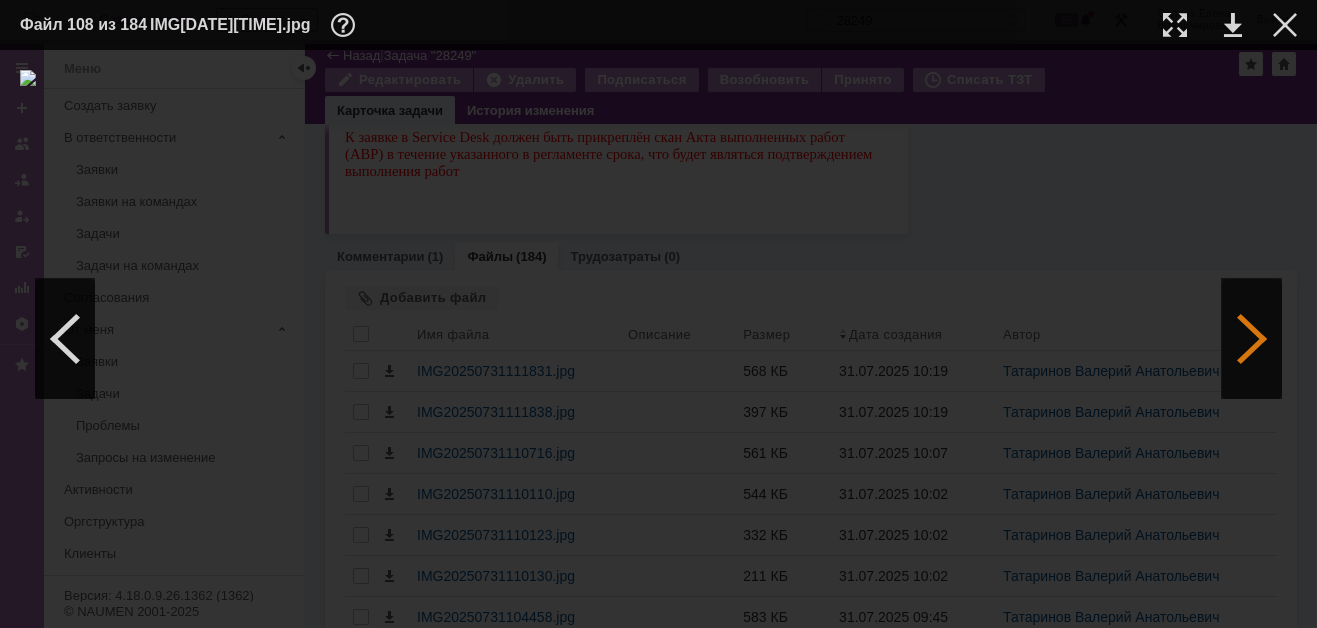 click at bounding box center (1252, 339) 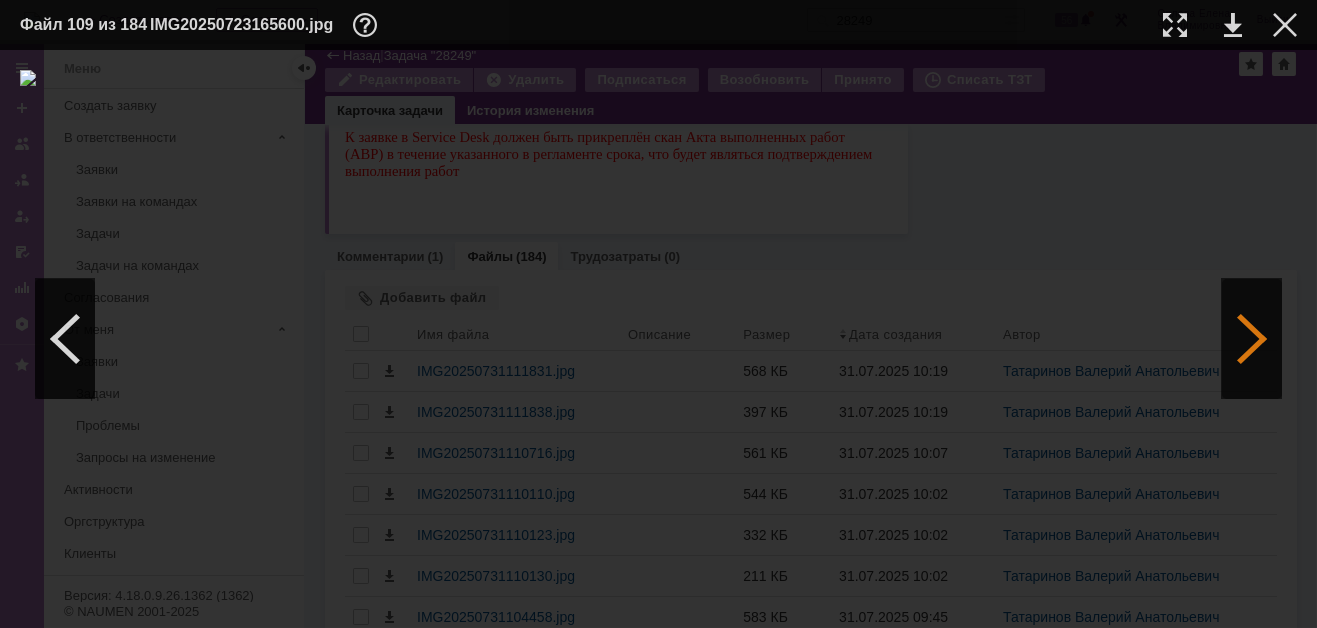 click at bounding box center (1252, 339) 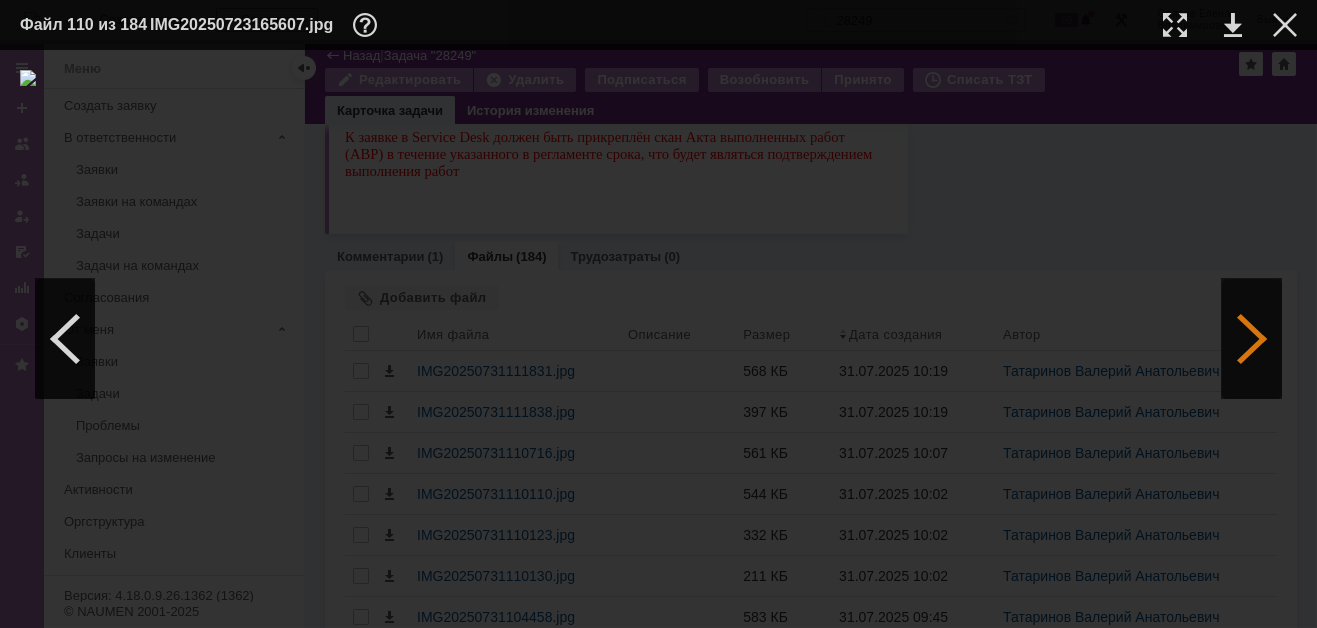 click at bounding box center (1252, 339) 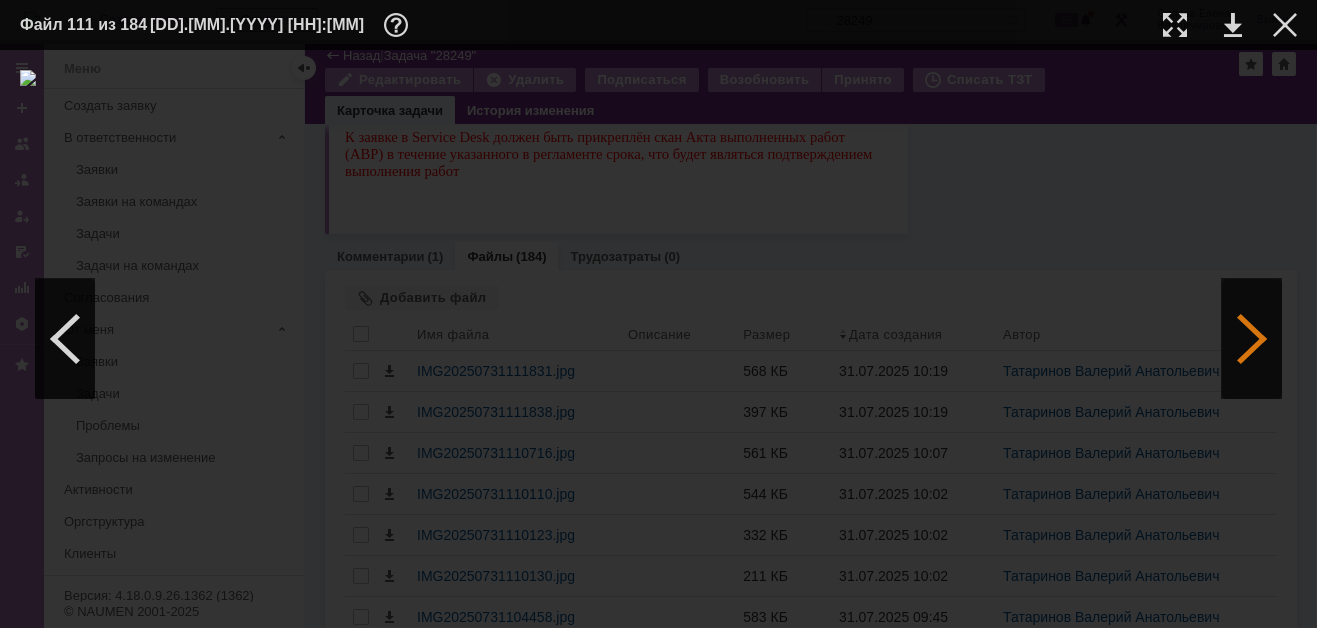 click at bounding box center (1252, 339) 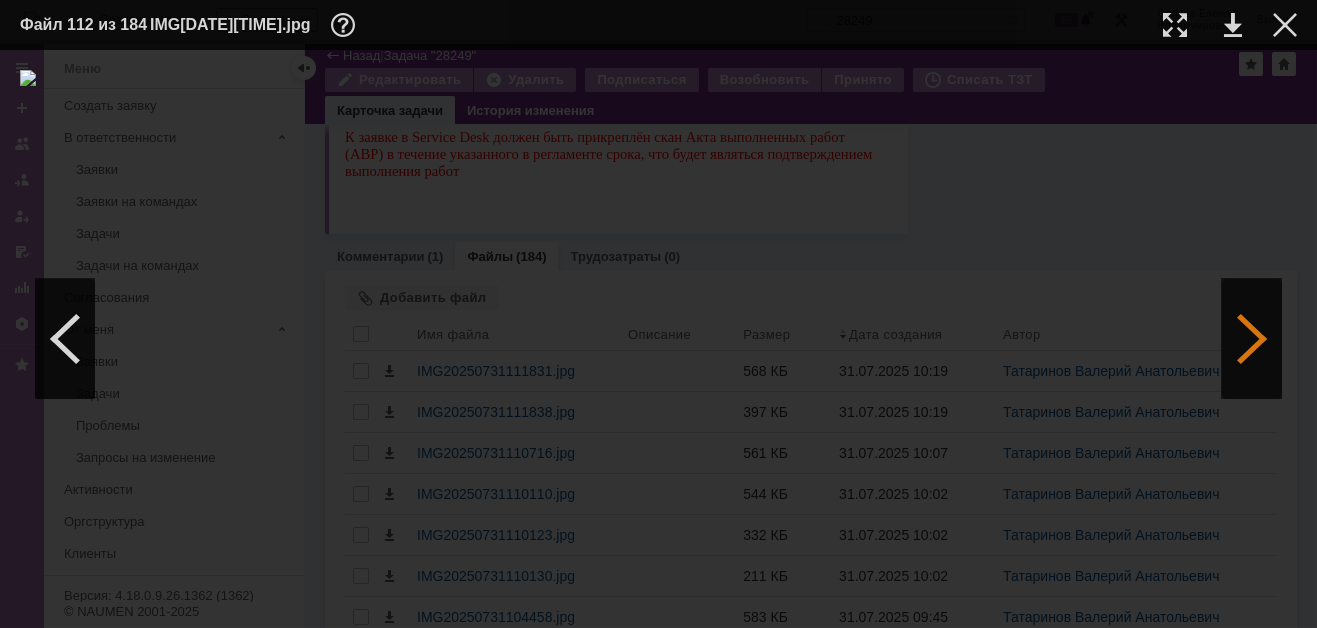 click at bounding box center [1252, 339] 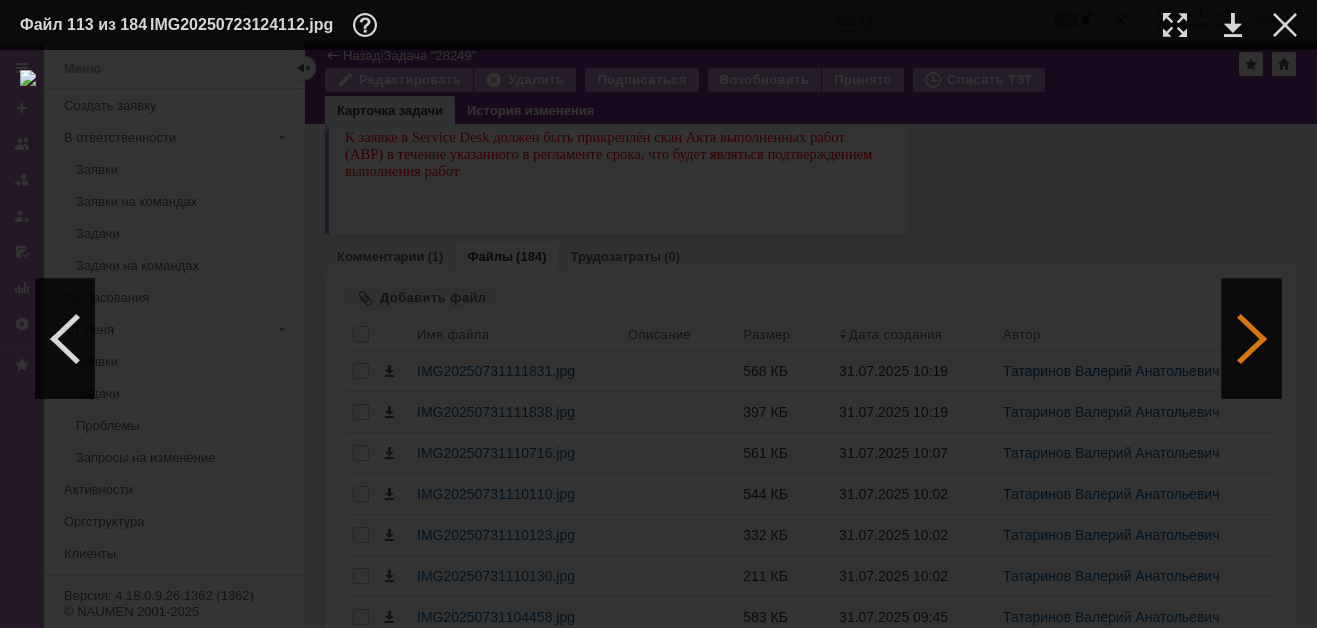 click at bounding box center [1252, 339] 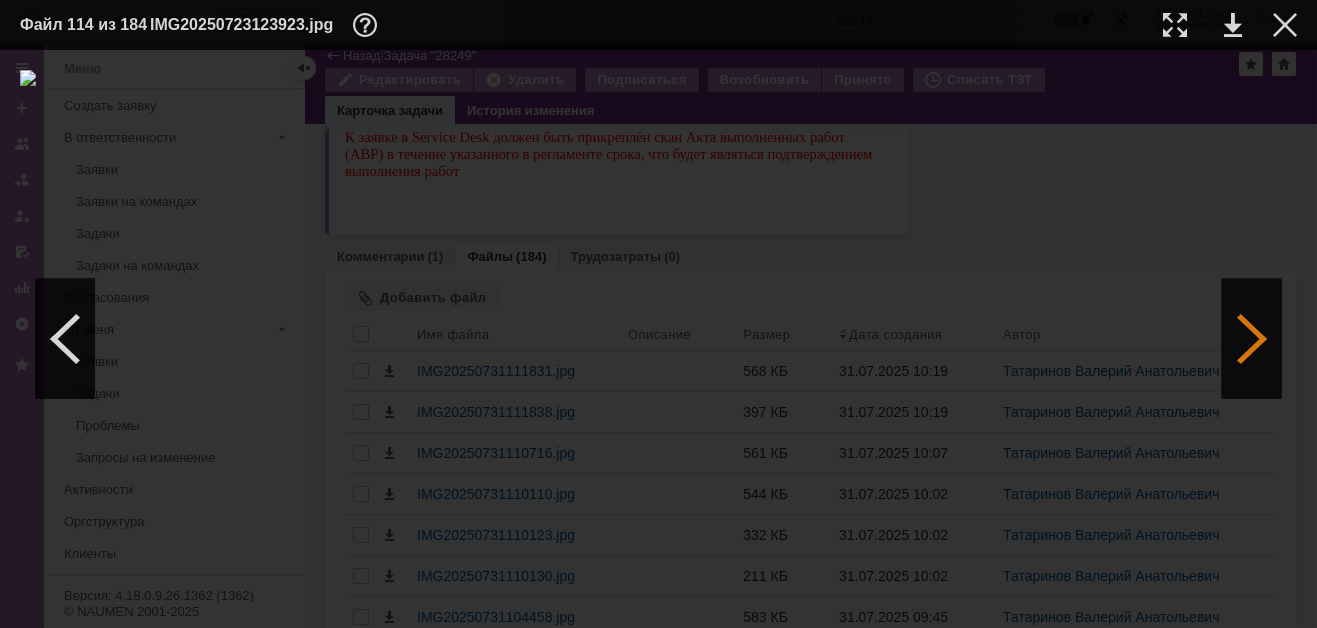 click at bounding box center (1252, 339) 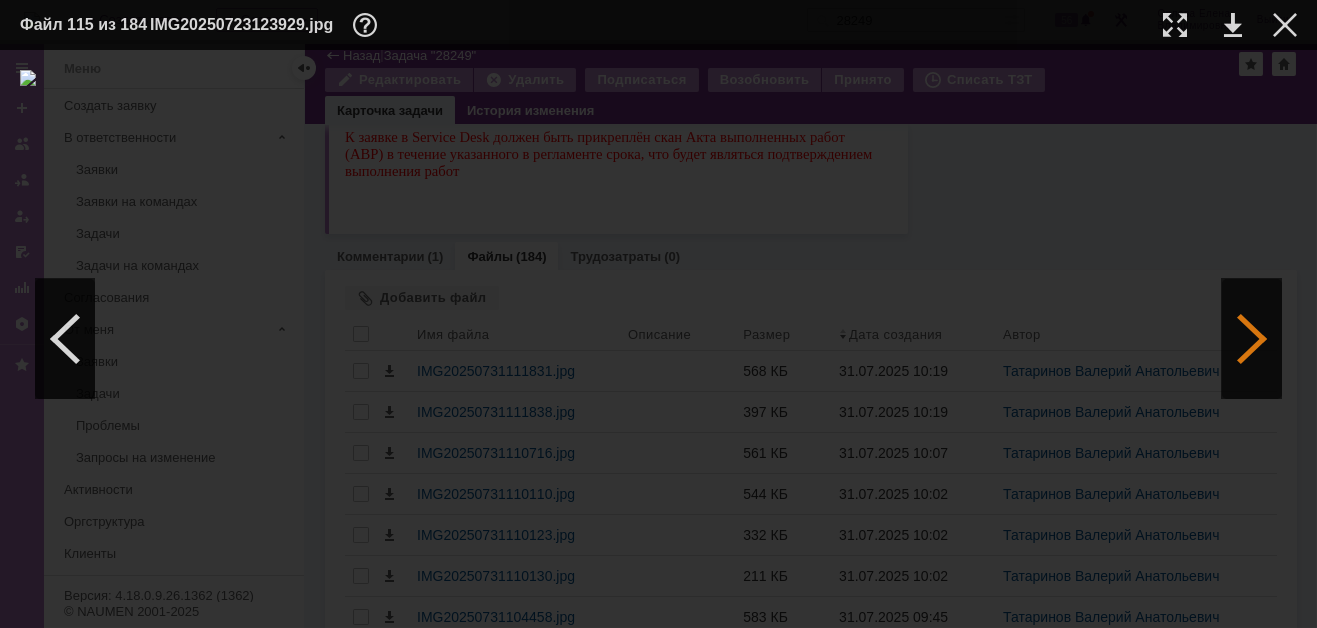 click at bounding box center (1252, 339) 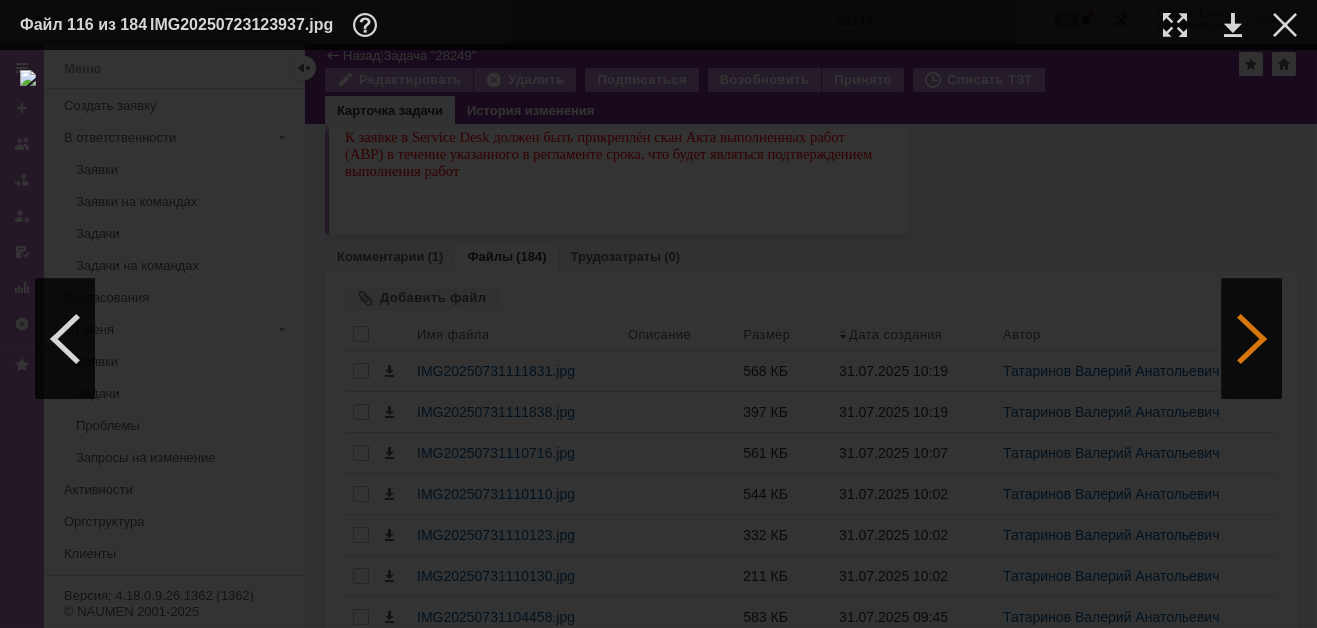 click at bounding box center [1252, 339] 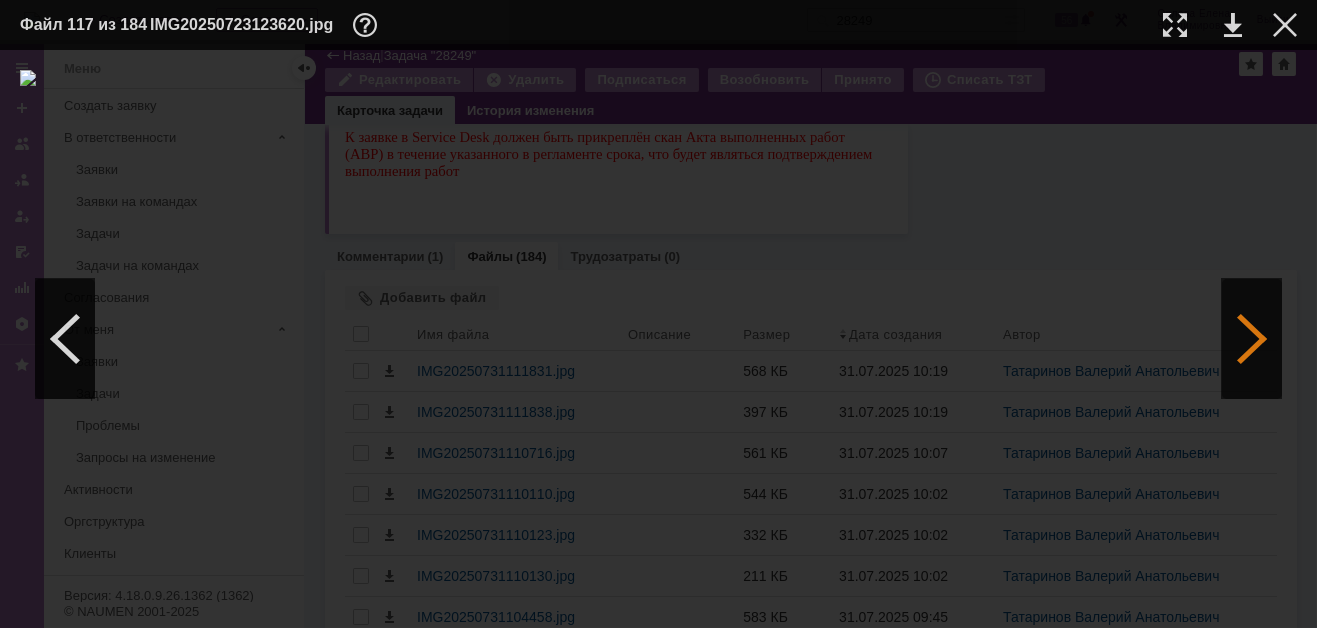 click at bounding box center (1252, 339) 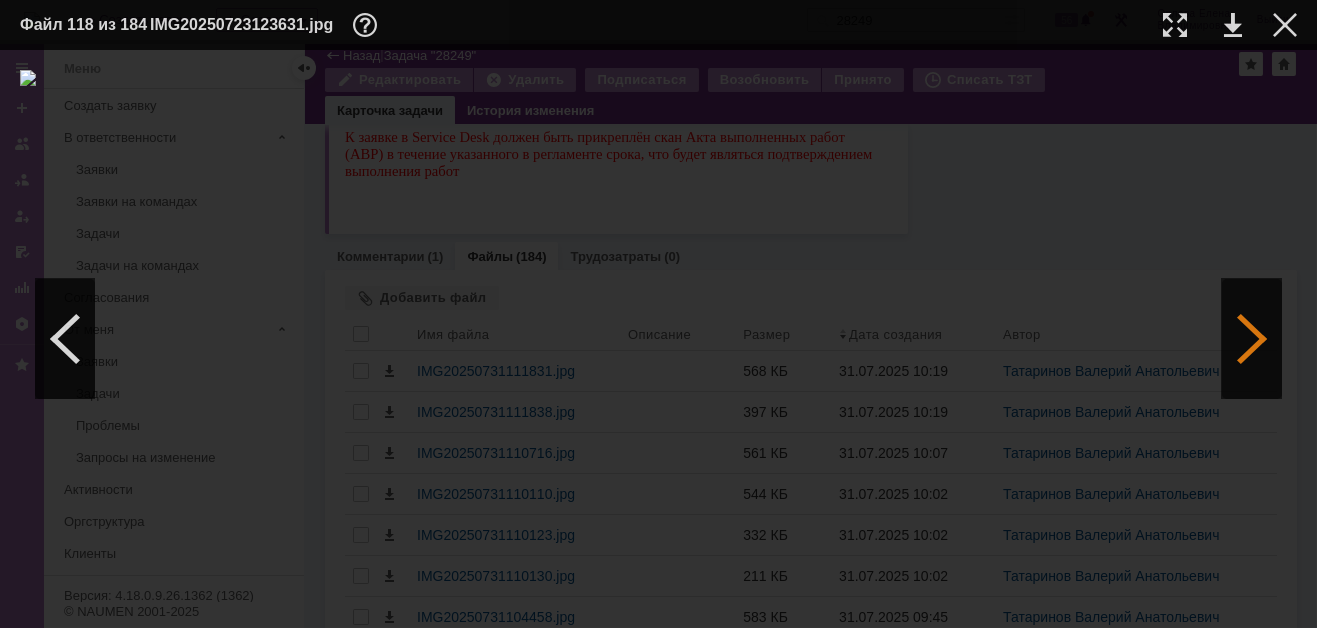 click at bounding box center [1252, 339] 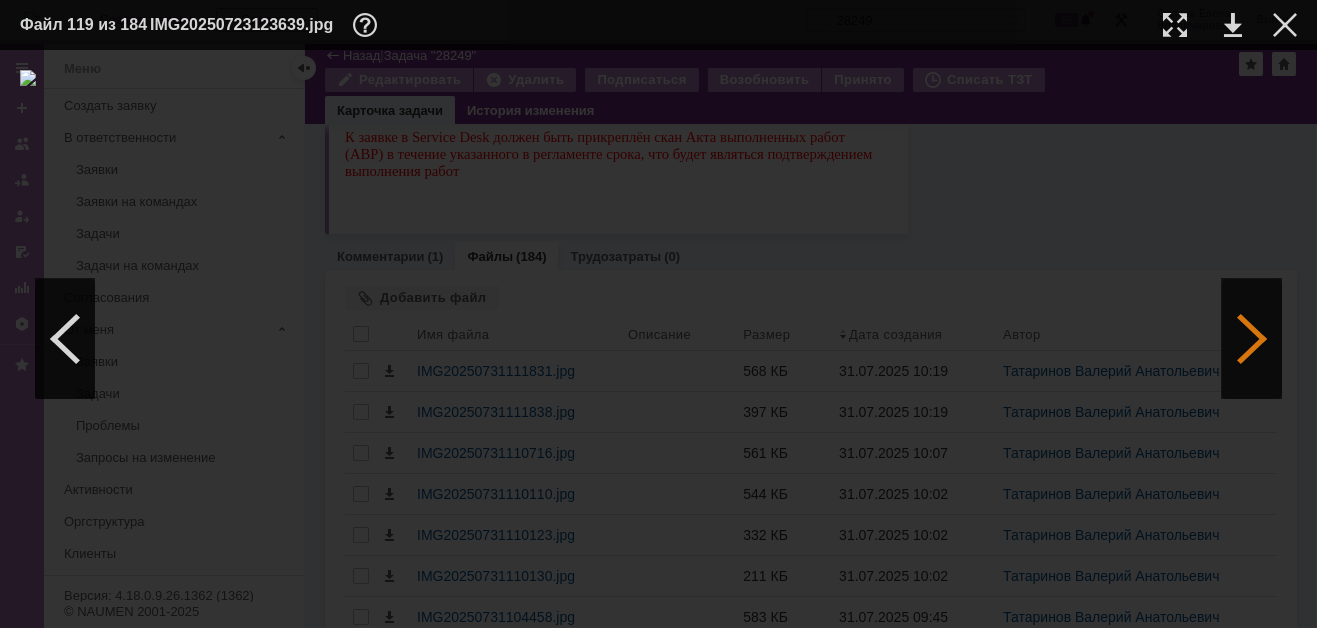 click at bounding box center [1252, 339] 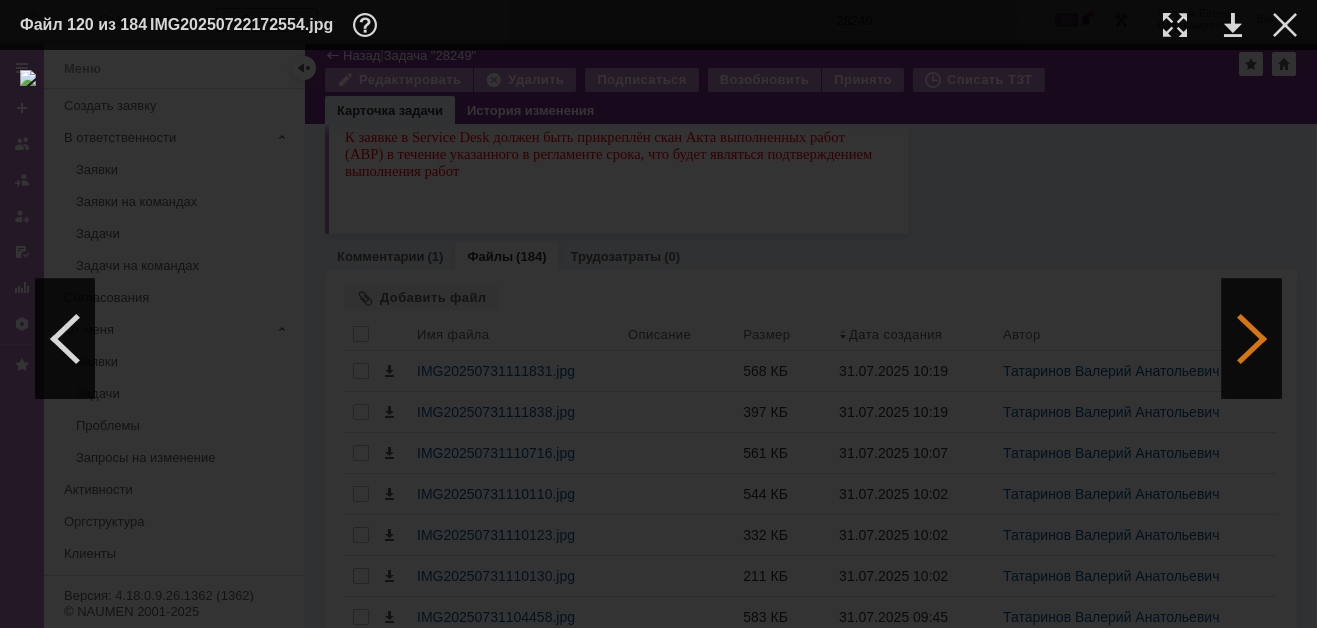 click at bounding box center (1252, 339) 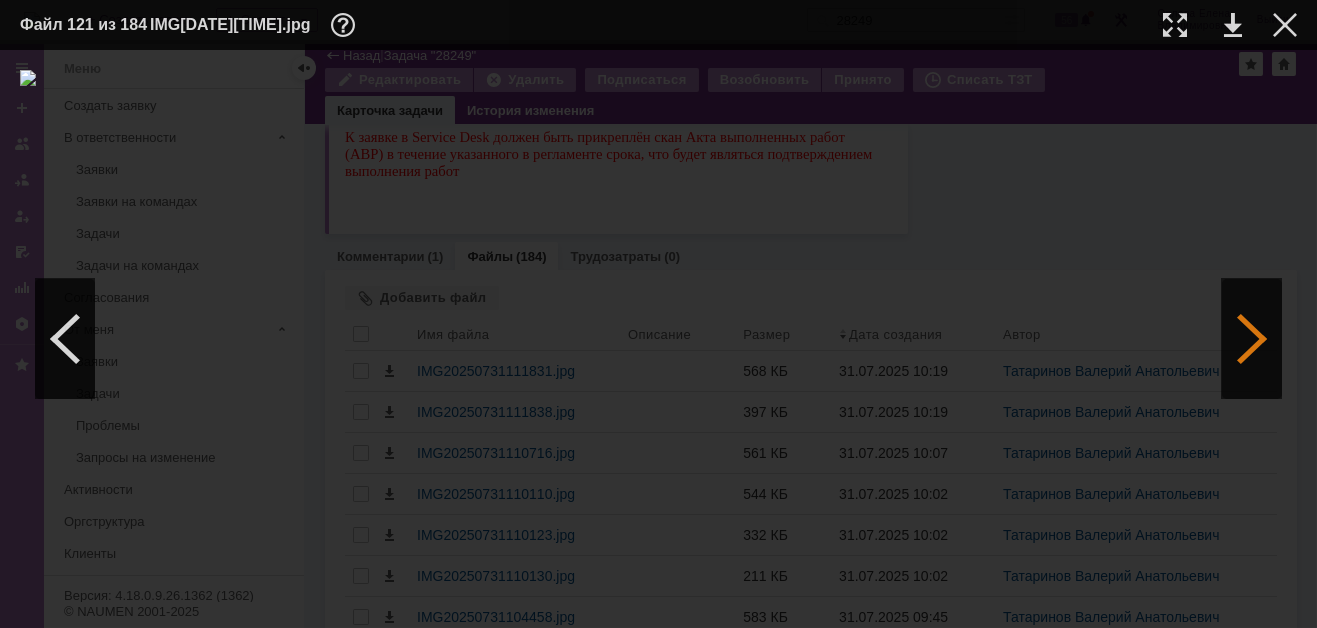 click at bounding box center (1252, 339) 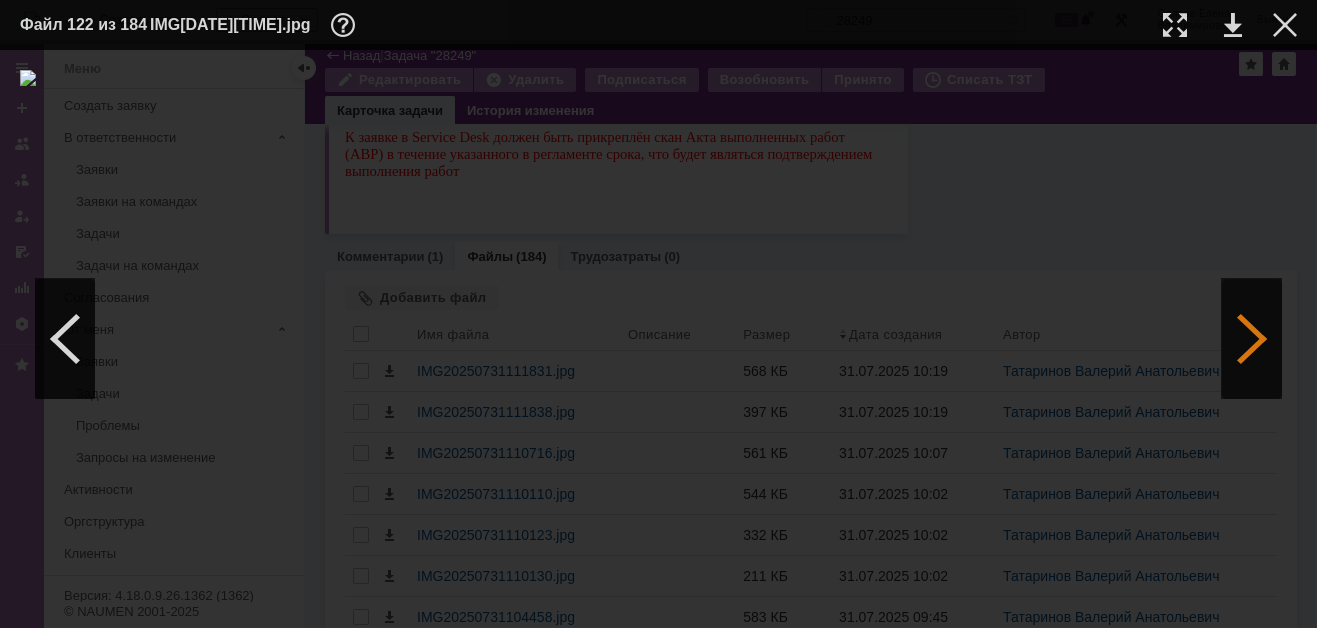 click at bounding box center [1252, 339] 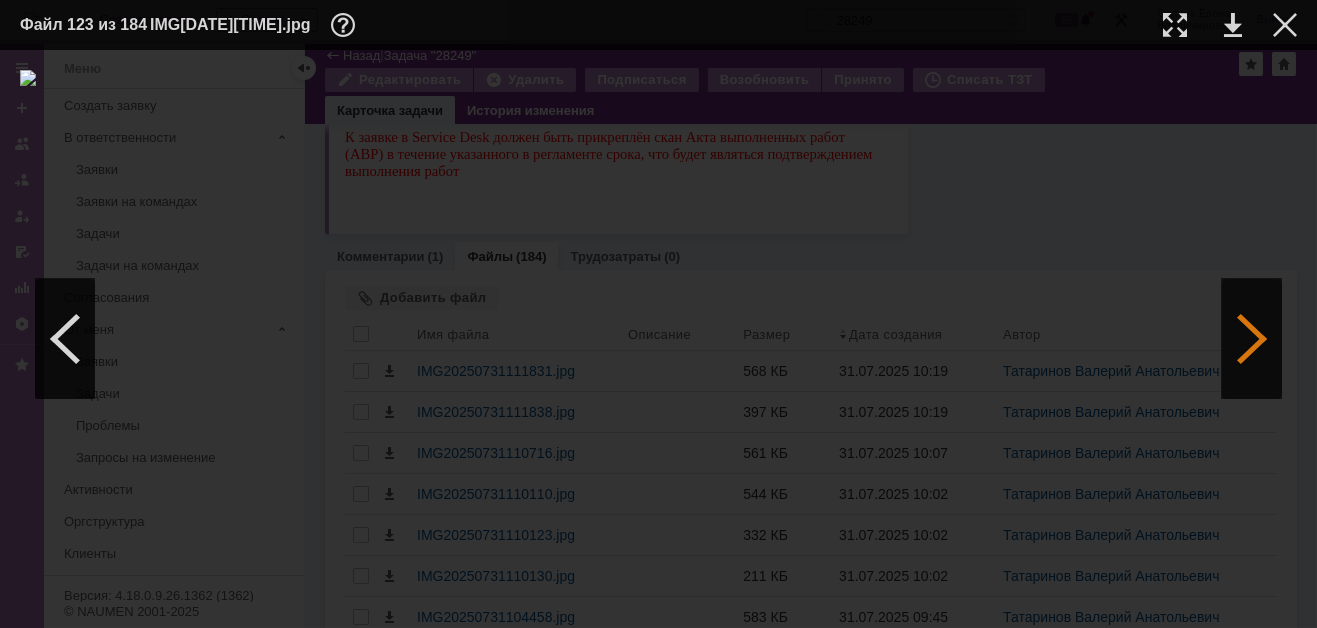 click at bounding box center (1252, 339) 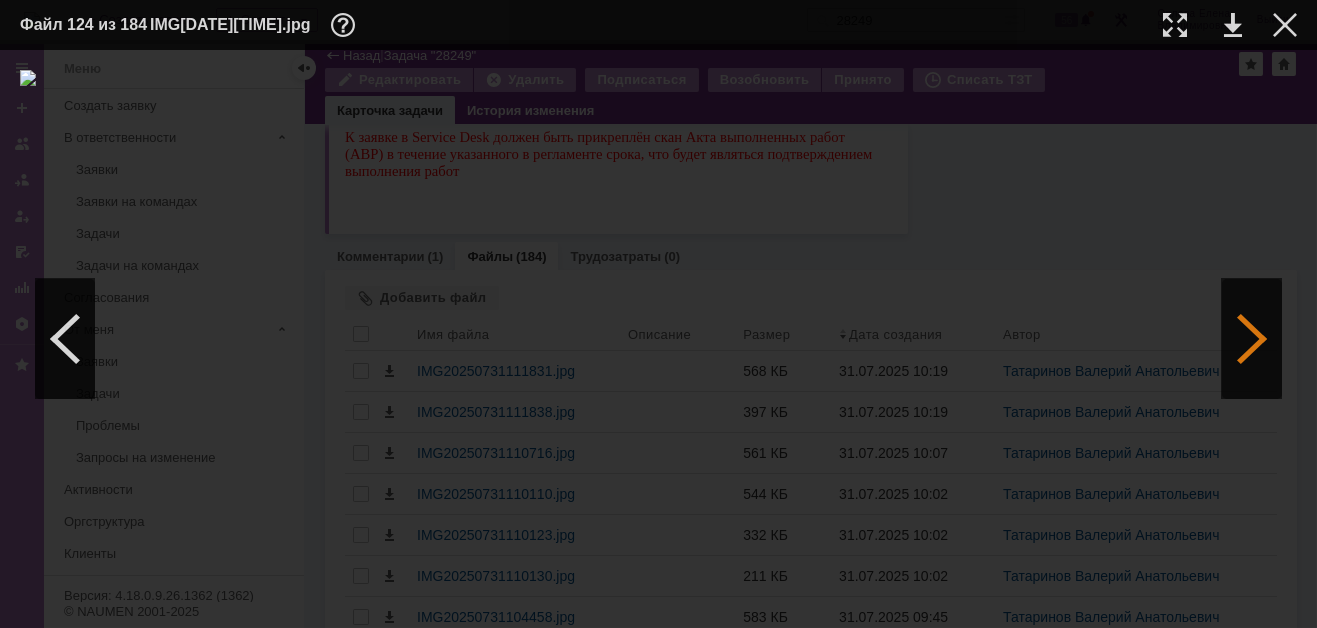 click at bounding box center (1252, 339) 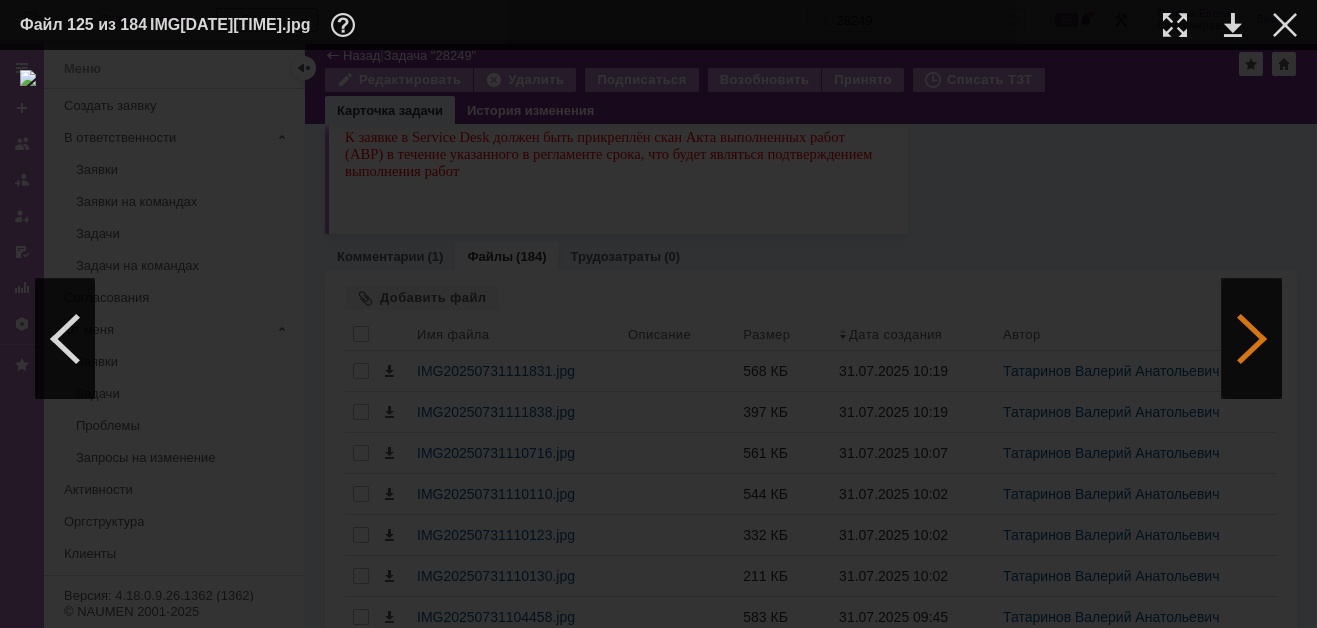click at bounding box center [1252, 339] 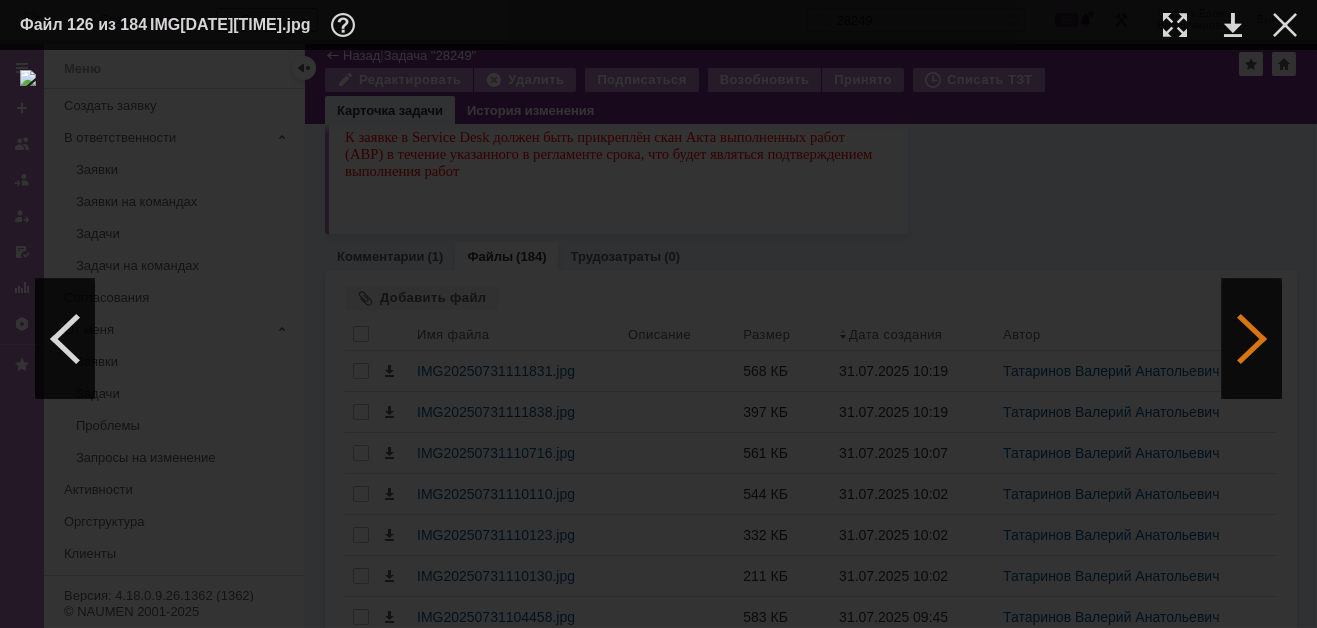 click at bounding box center [1252, 339] 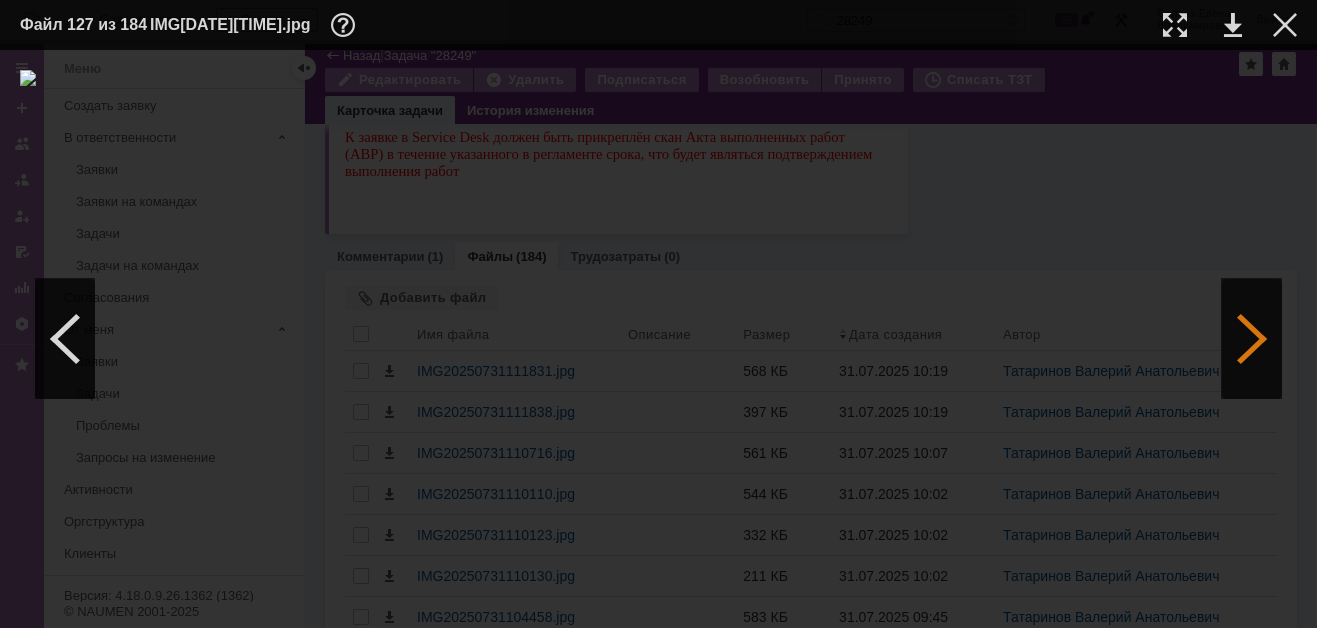 click at bounding box center [1252, 339] 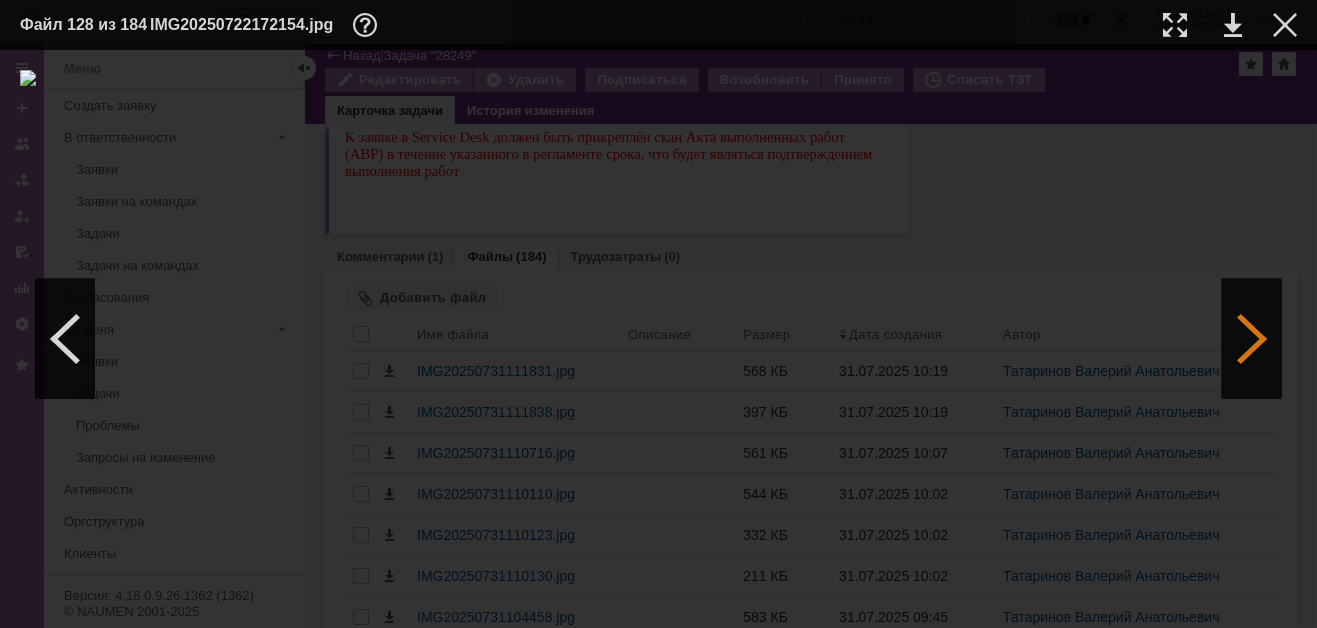 click at bounding box center [1252, 339] 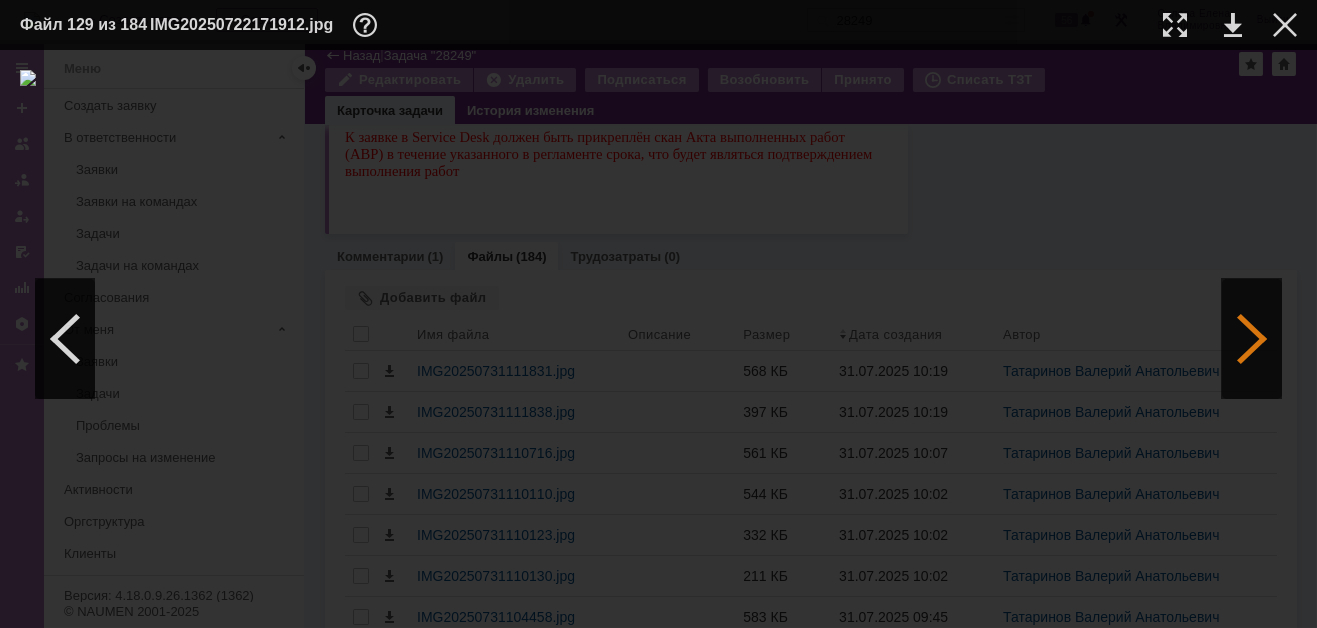 click at bounding box center (1252, 339) 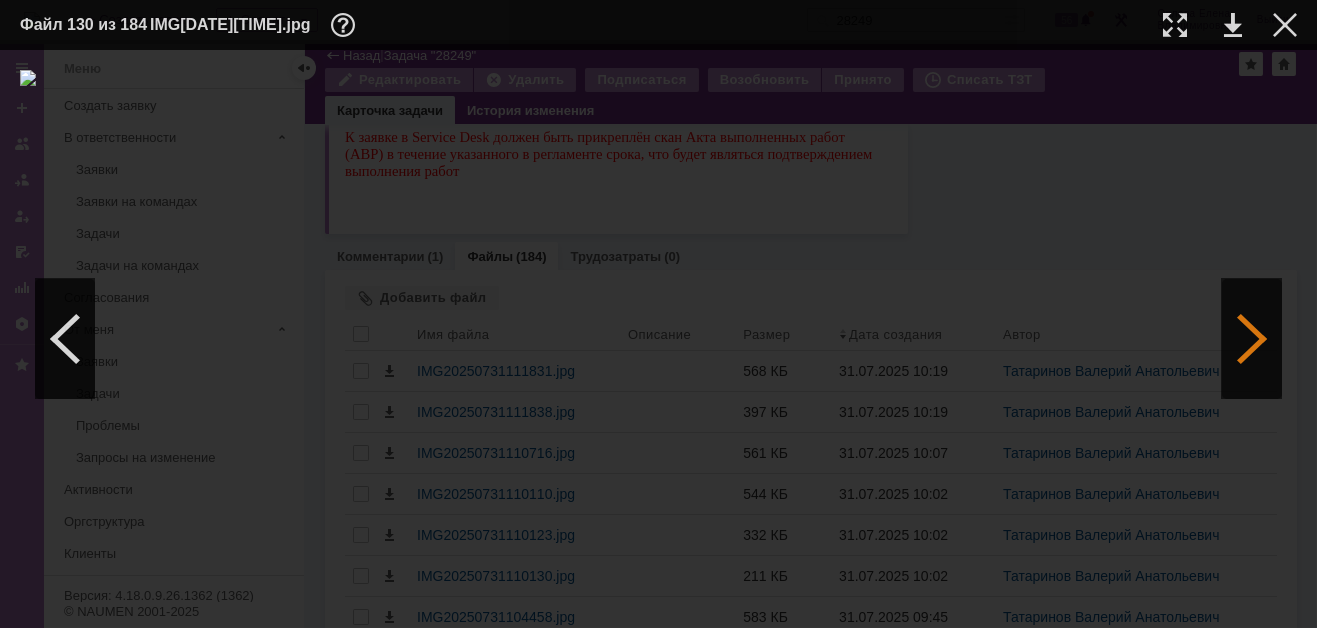 click at bounding box center [1252, 339] 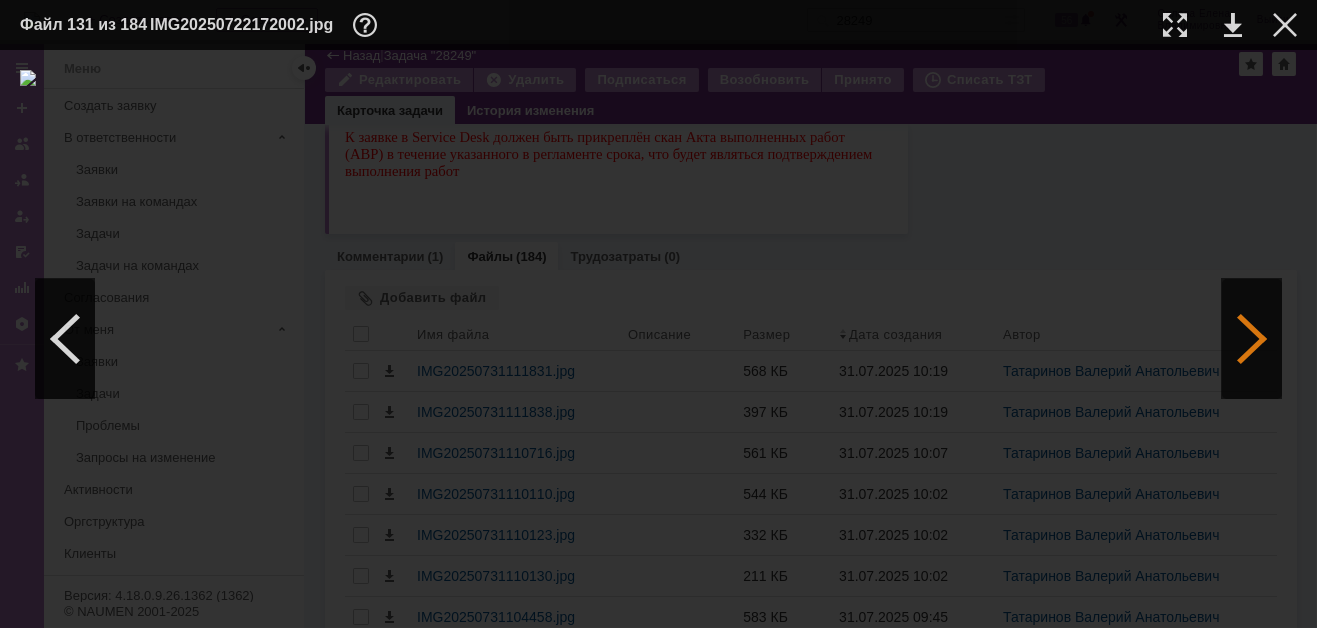 click at bounding box center [1252, 339] 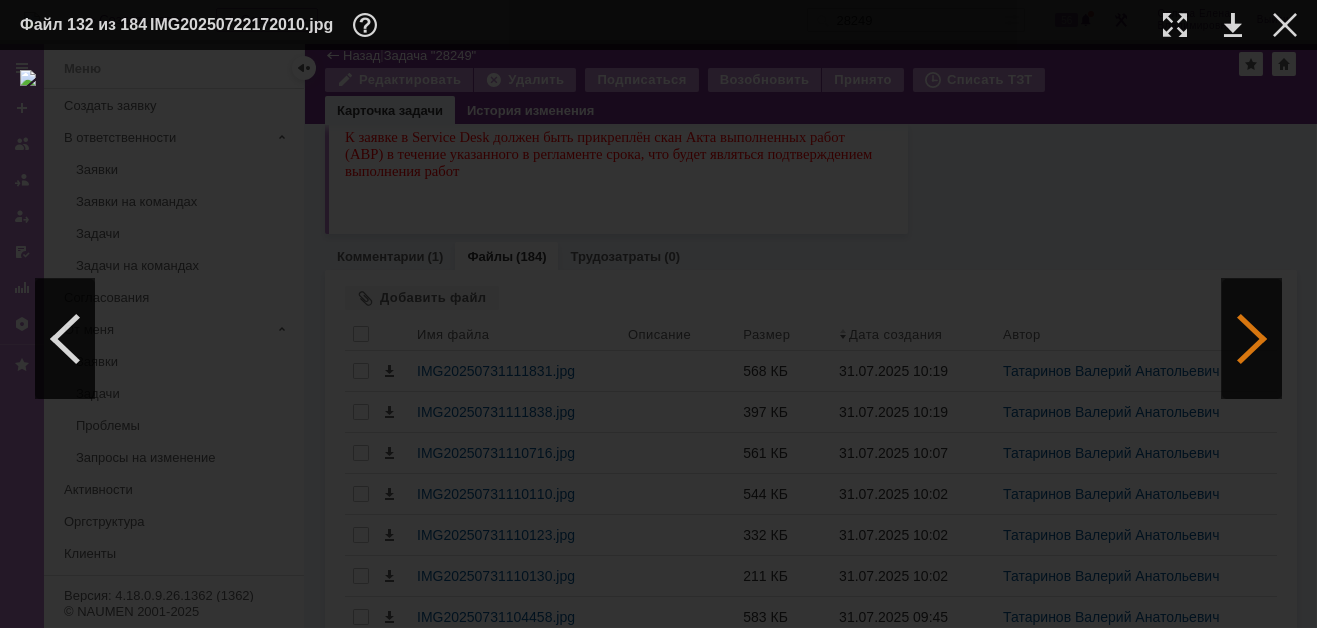 click at bounding box center [1252, 339] 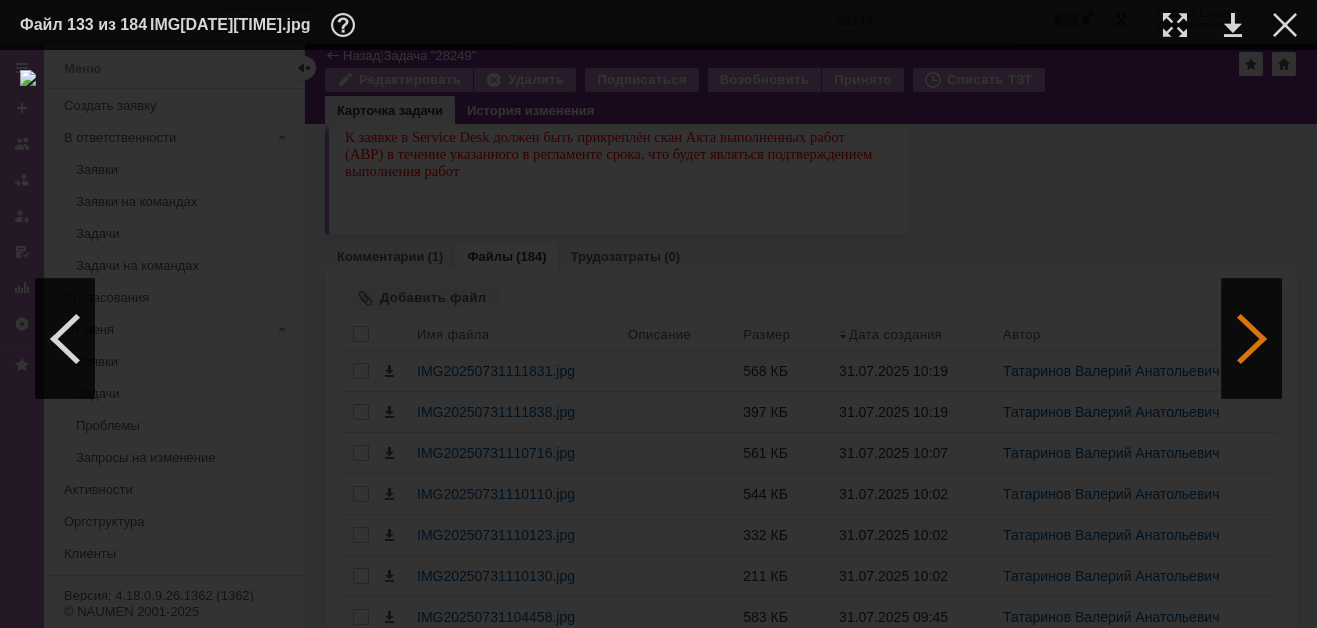 click at bounding box center [1252, 339] 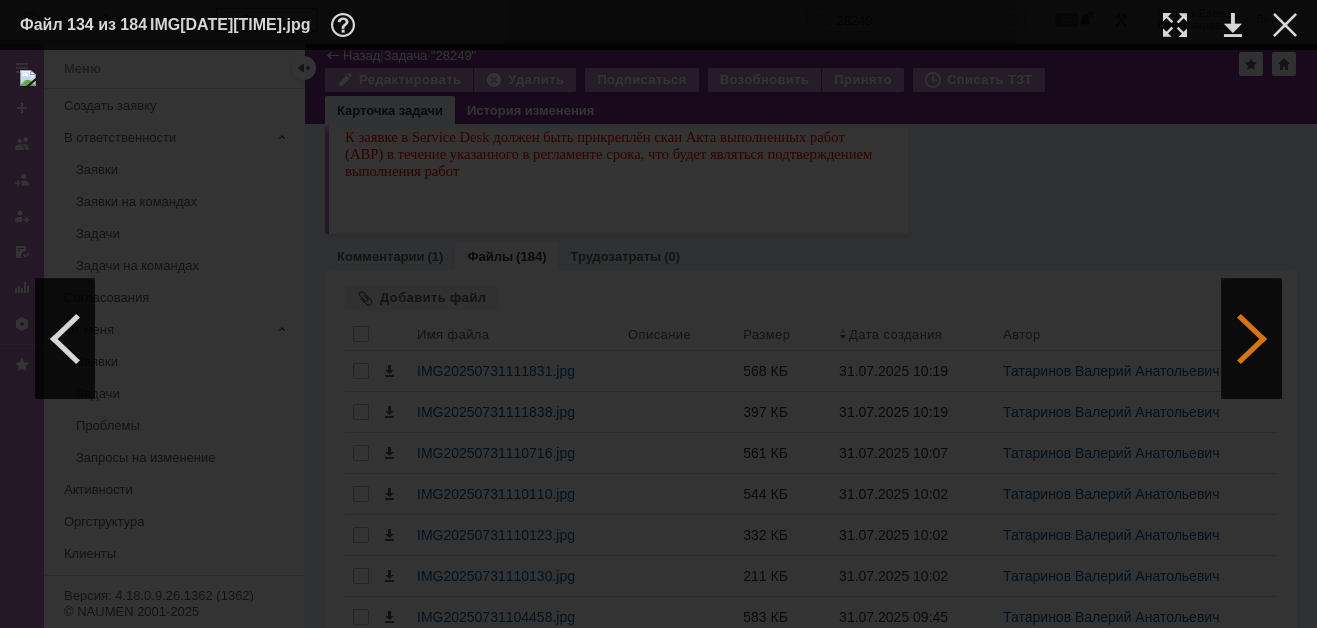 click at bounding box center [1252, 339] 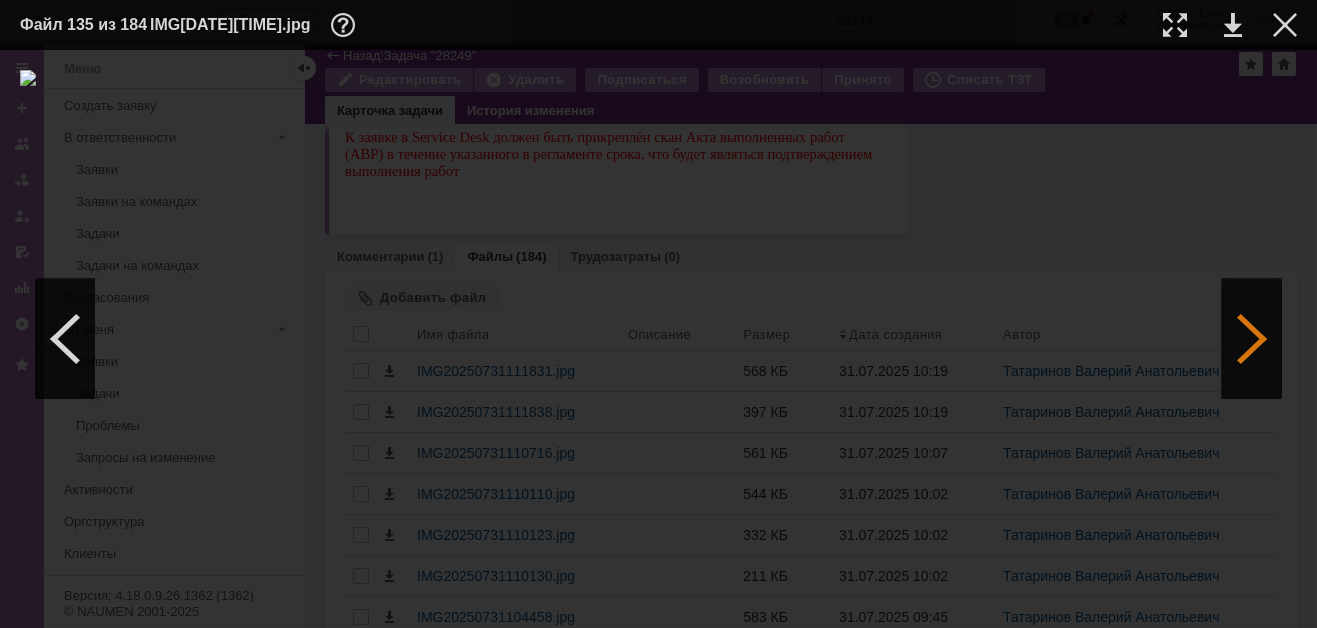 click at bounding box center [1252, 339] 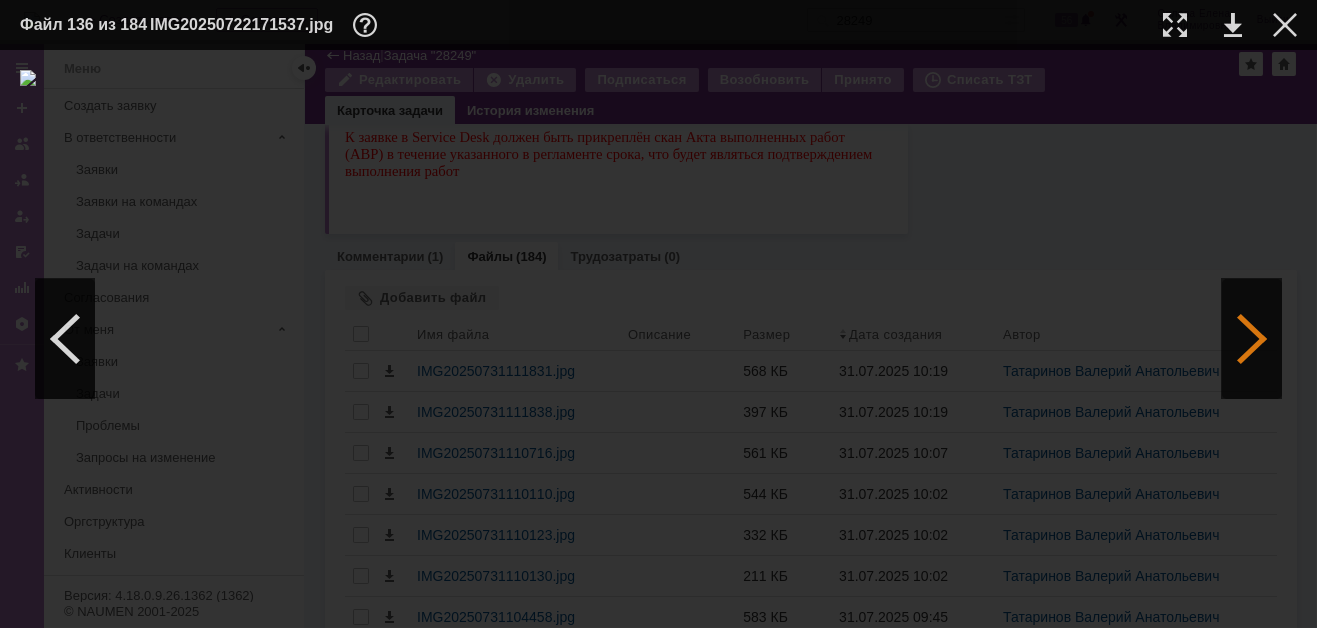 click at bounding box center (1252, 339) 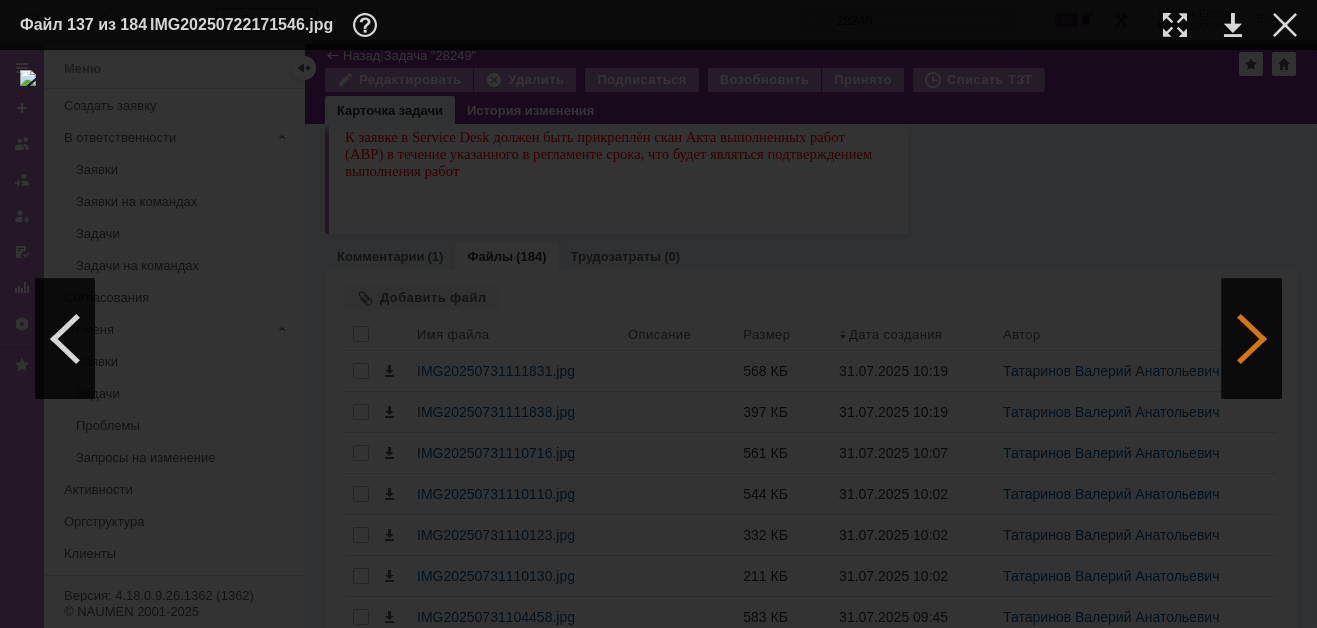 click at bounding box center [1252, 339] 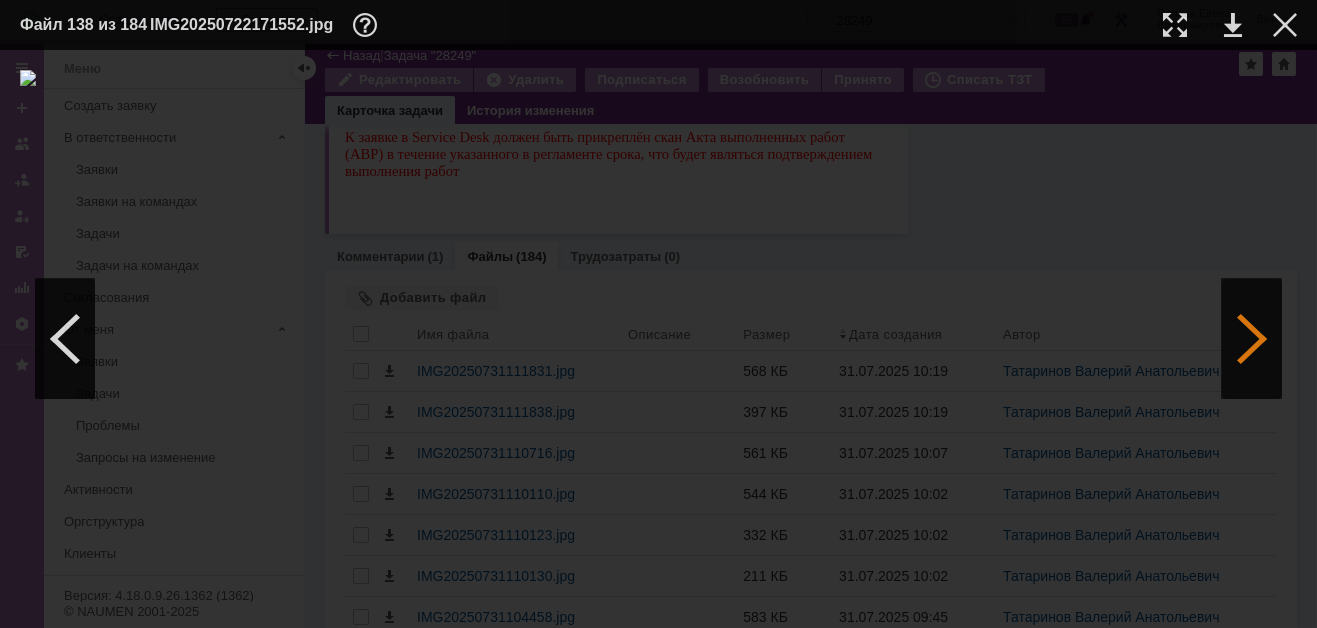 click at bounding box center (1252, 339) 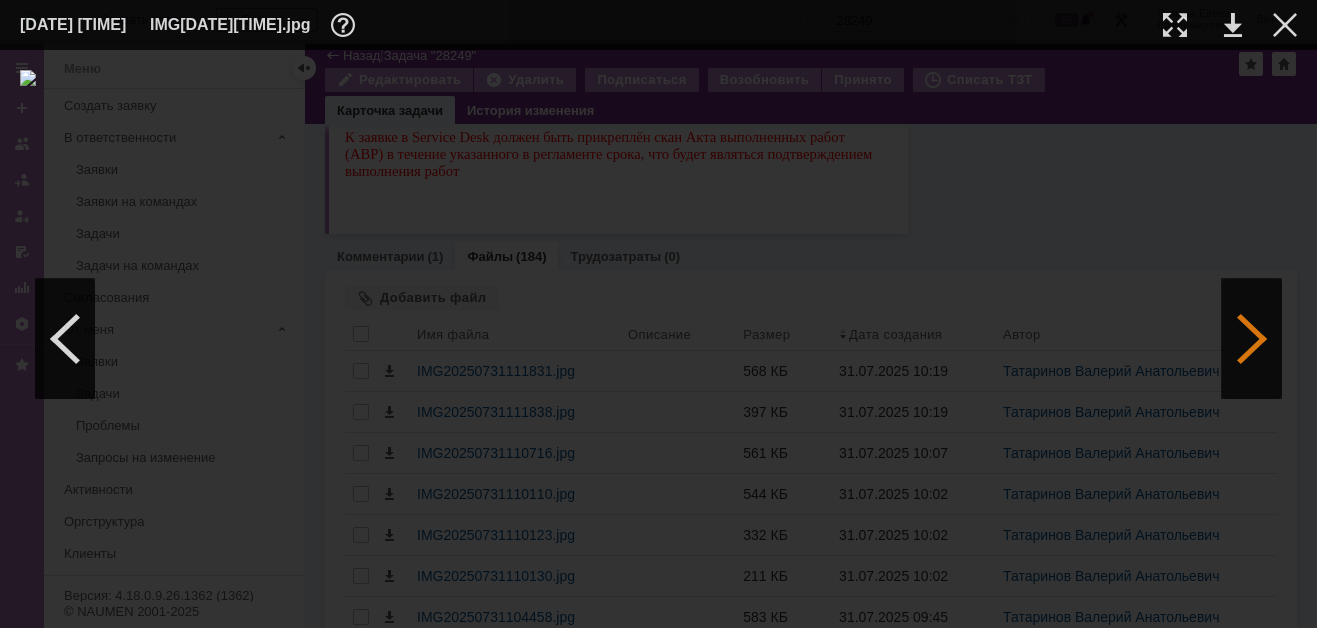 click at bounding box center (1252, 339) 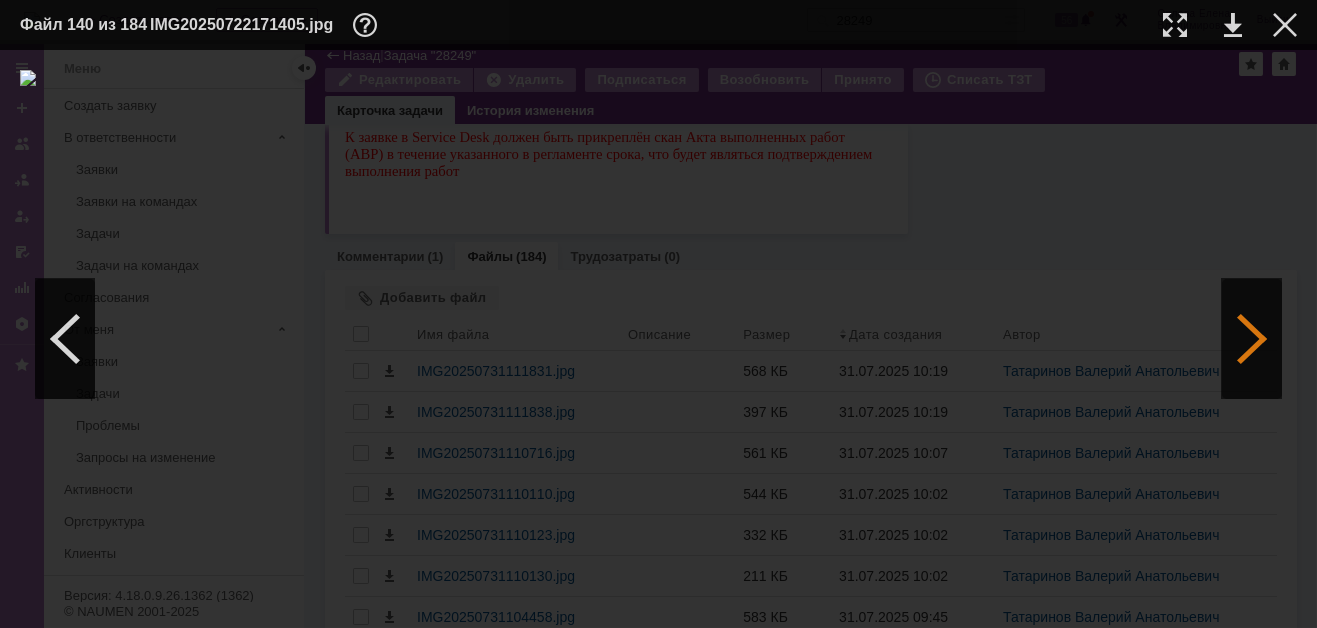 click at bounding box center (1252, 339) 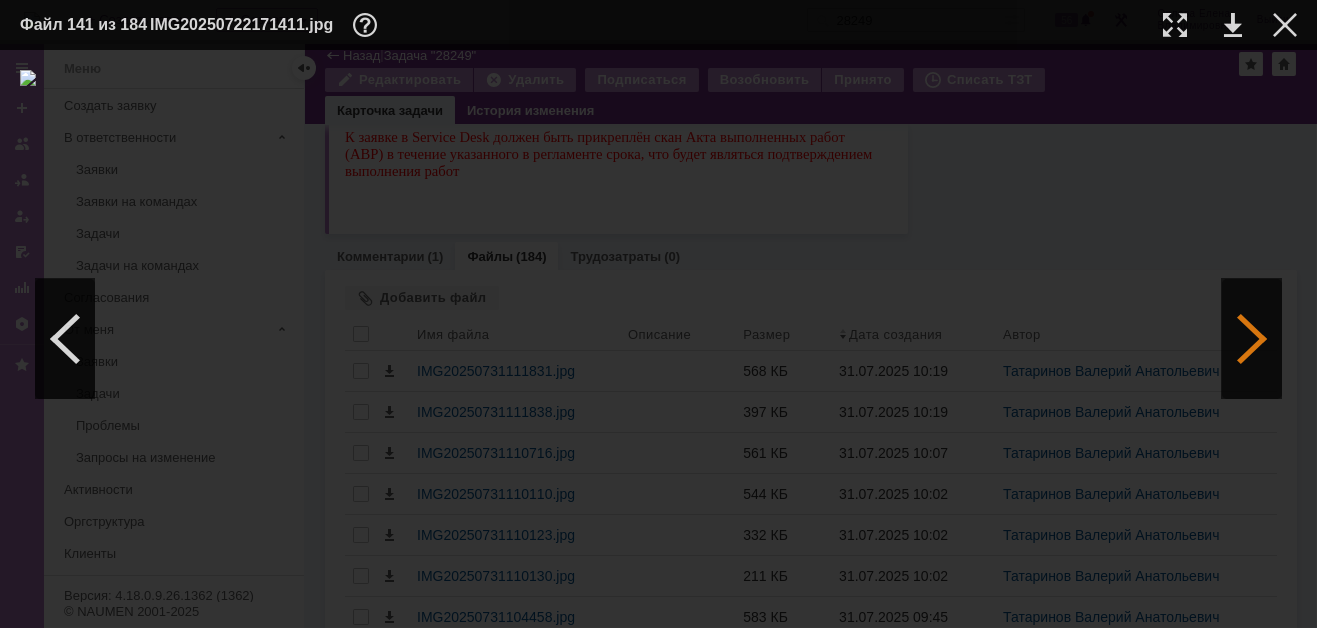 click at bounding box center (1252, 339) 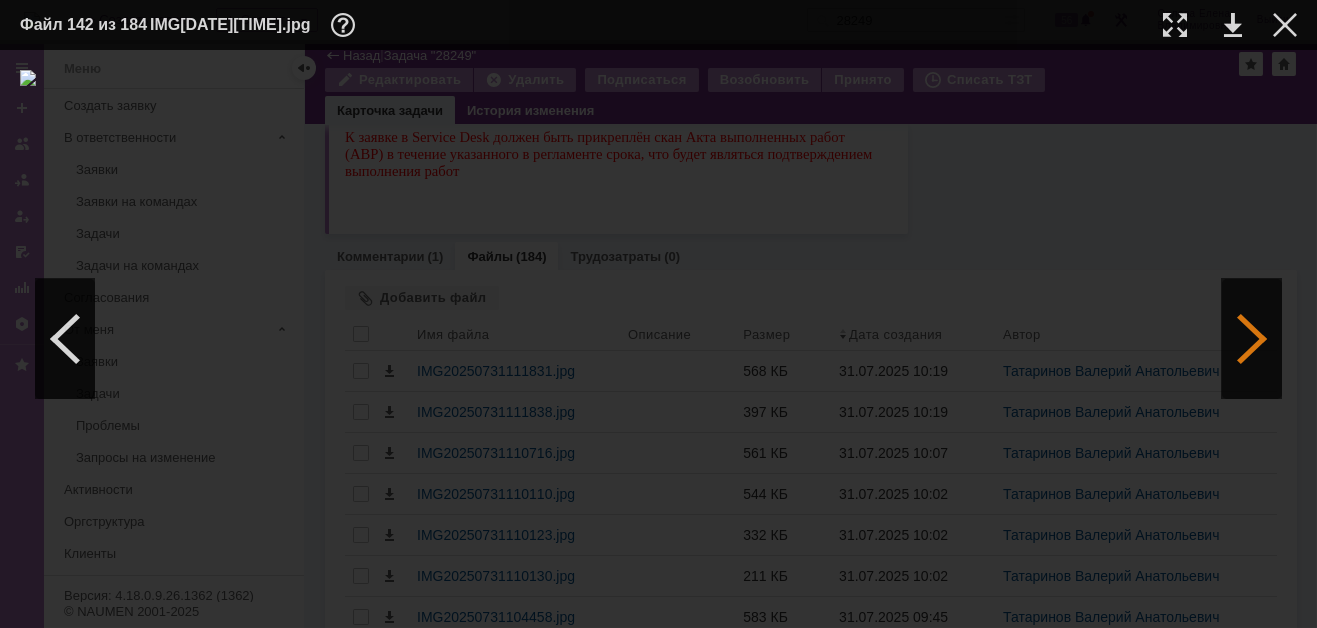 click at bounding box center [1252, 339] 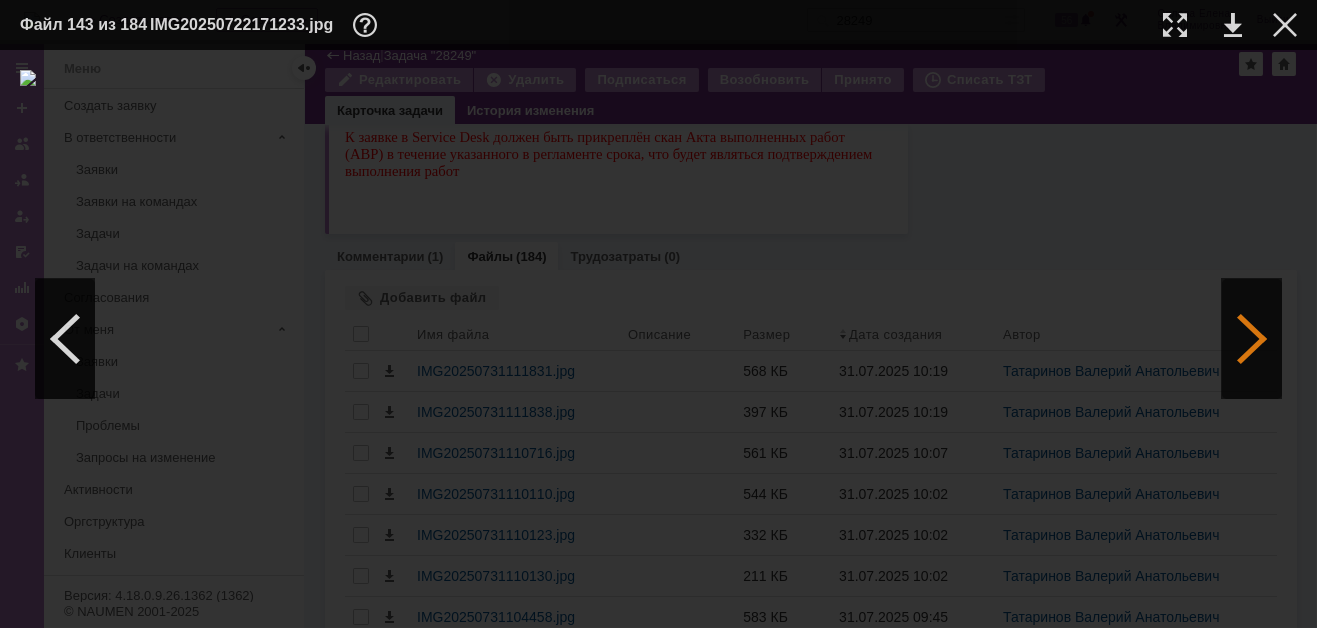 click at bounding box center (1252, 339) 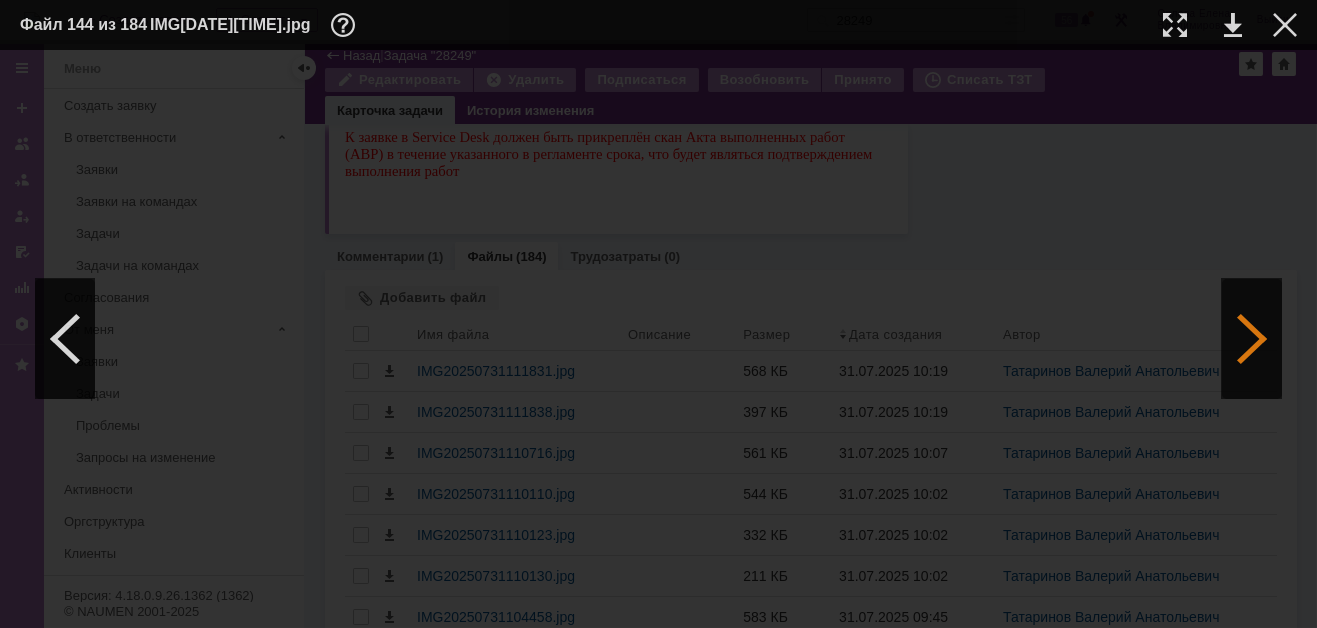 click at bounding box center (1252, 339) 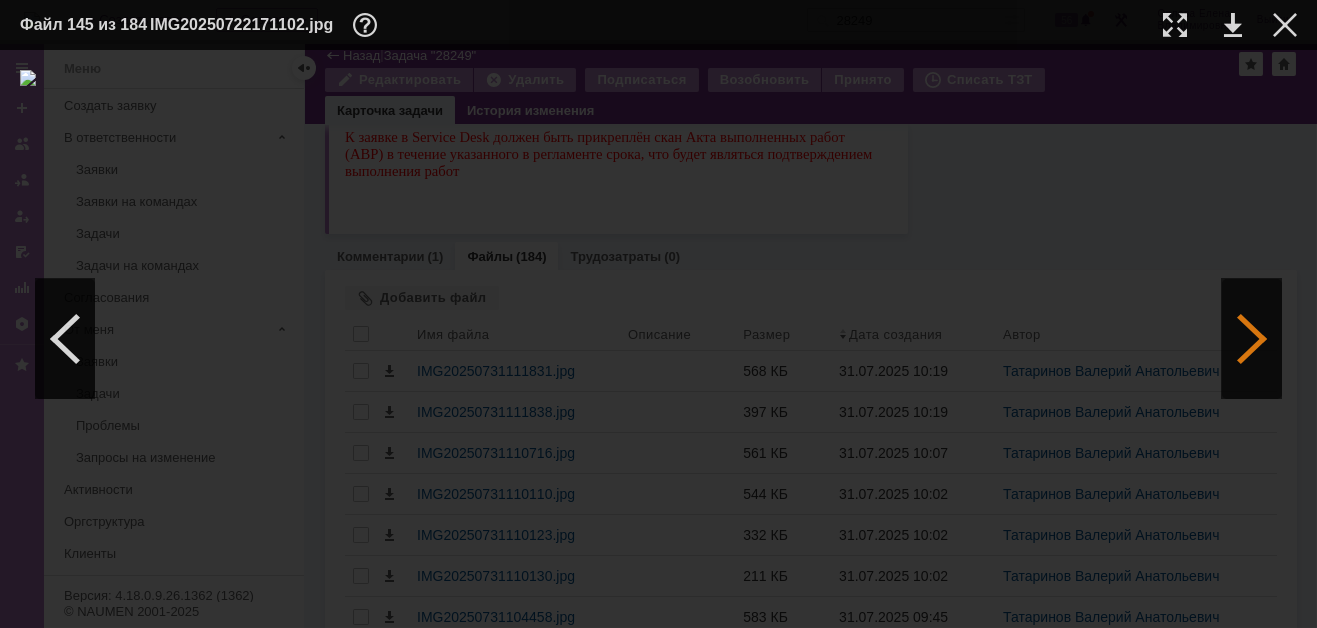 click at bounding box center (1252, 339) 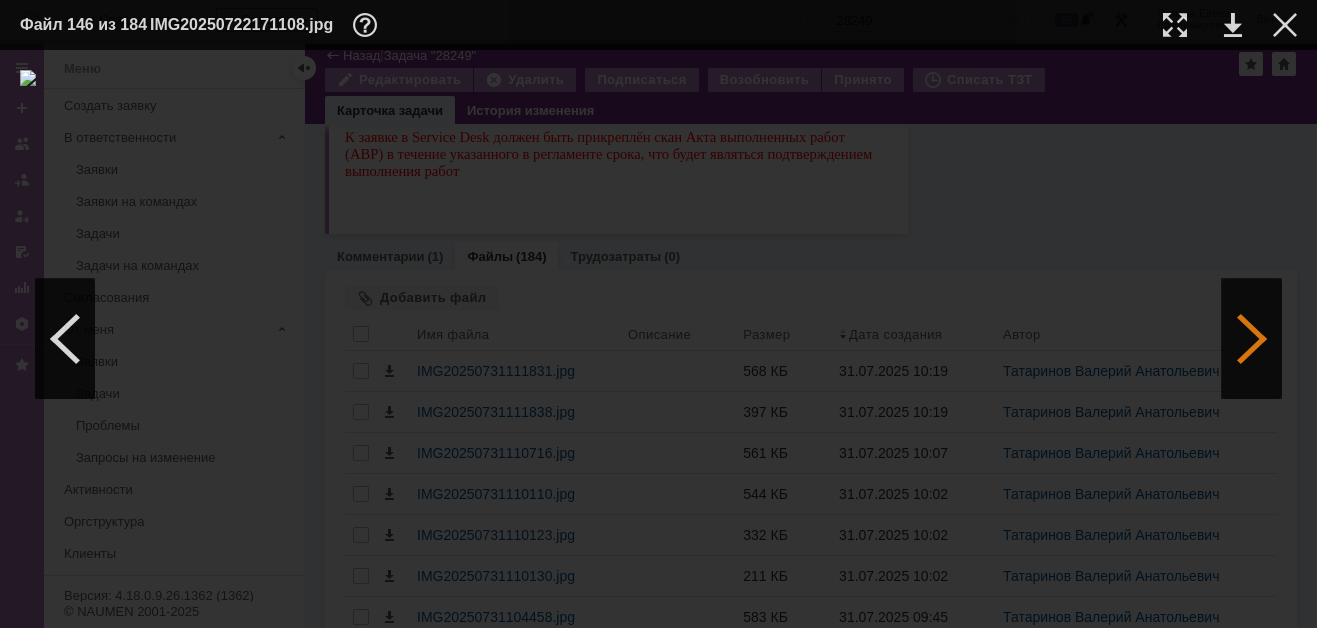 click at bounding box center [1252, 339] 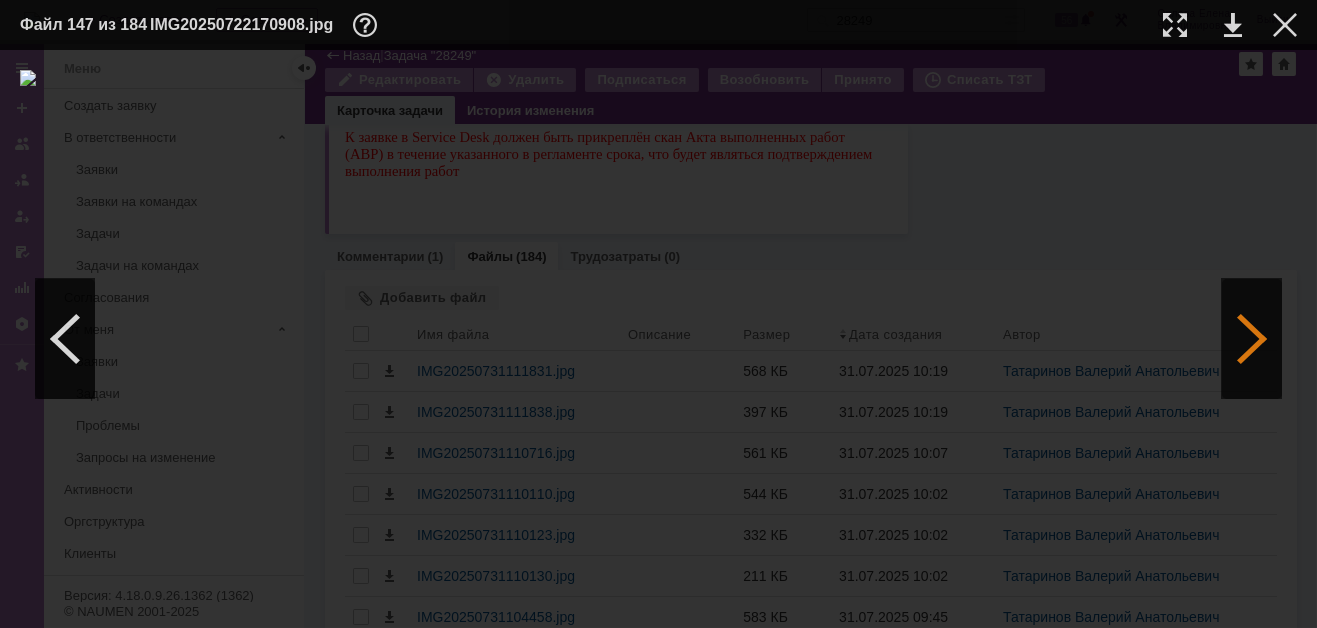 click at bounding box center [1252, 339] 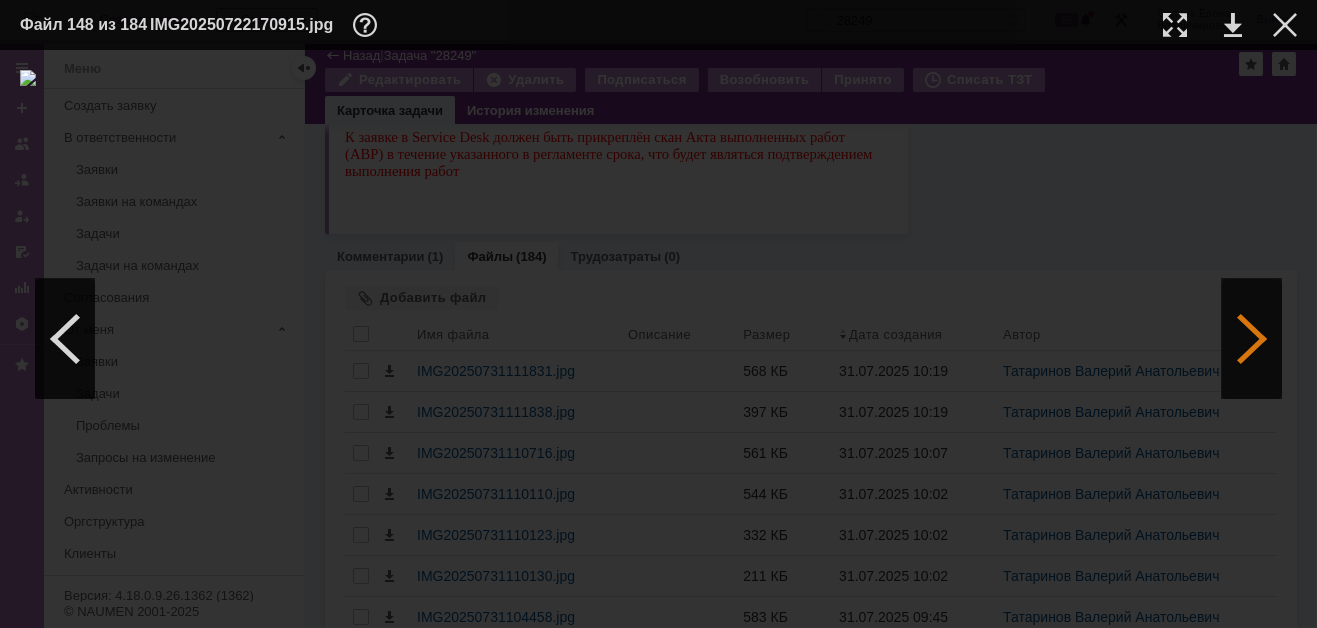 click at bounding box center [1252, 339] 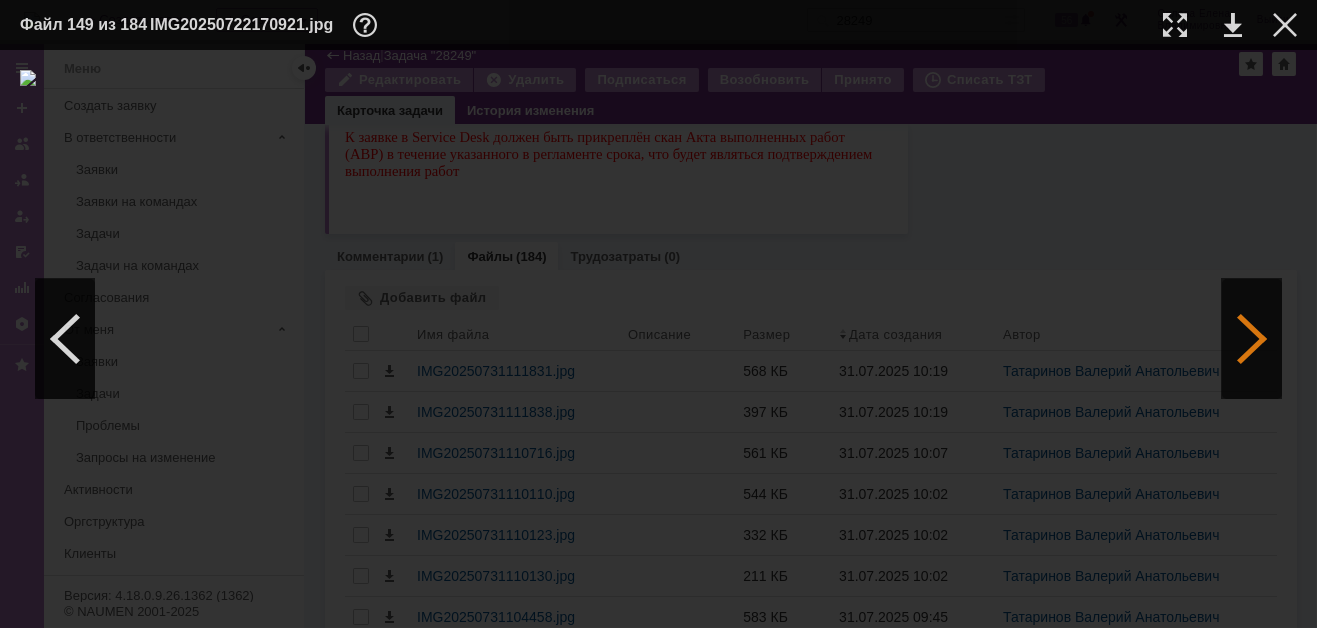 click at bounding box center (1252, 339) 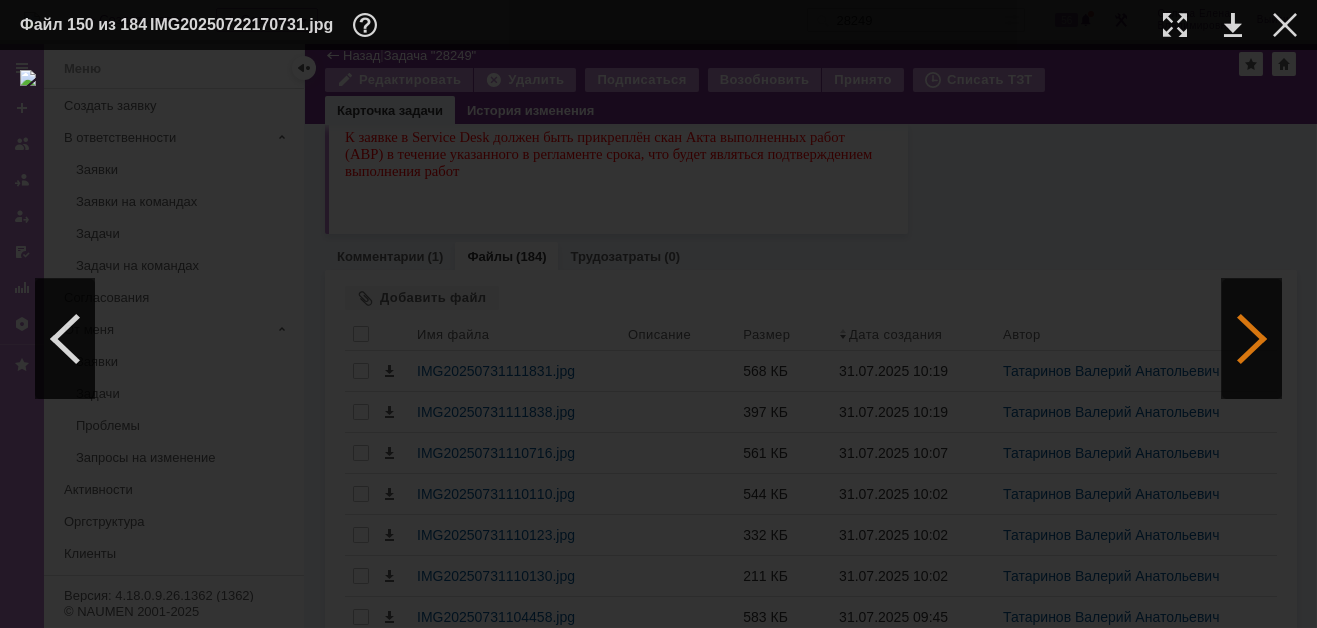 click at bounding box center [1252, 339] 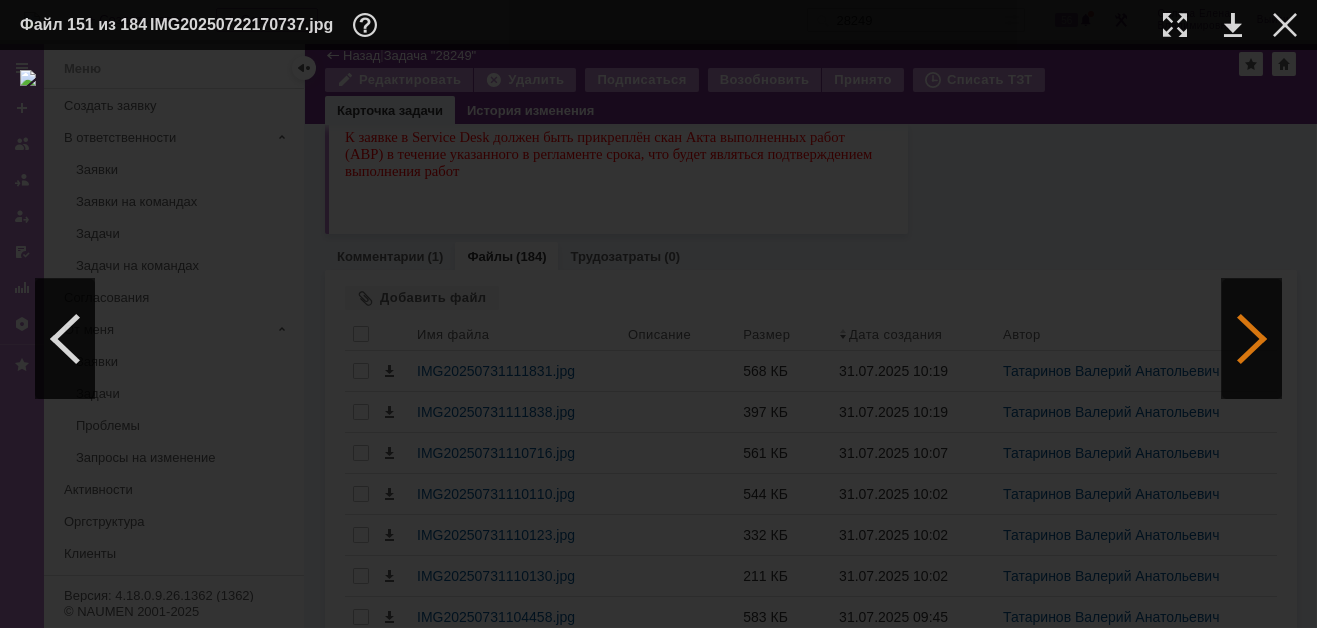 click at bounding box center (1252, 339) 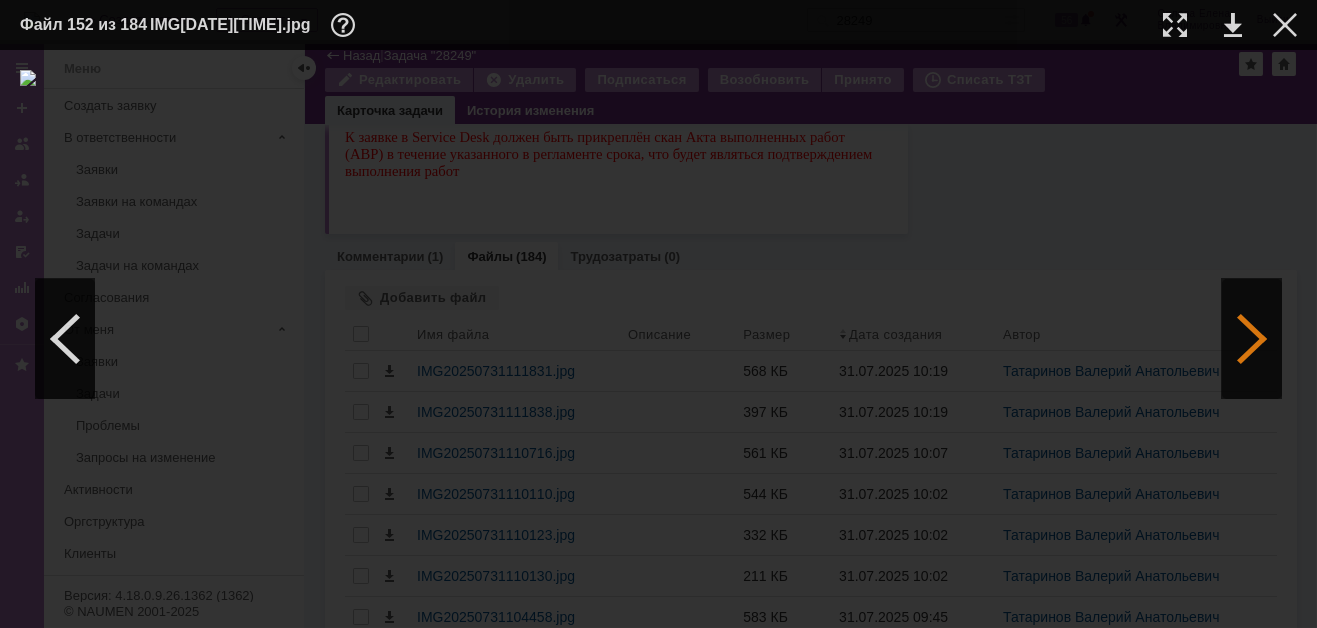 click at bounding box center [1252, 339] 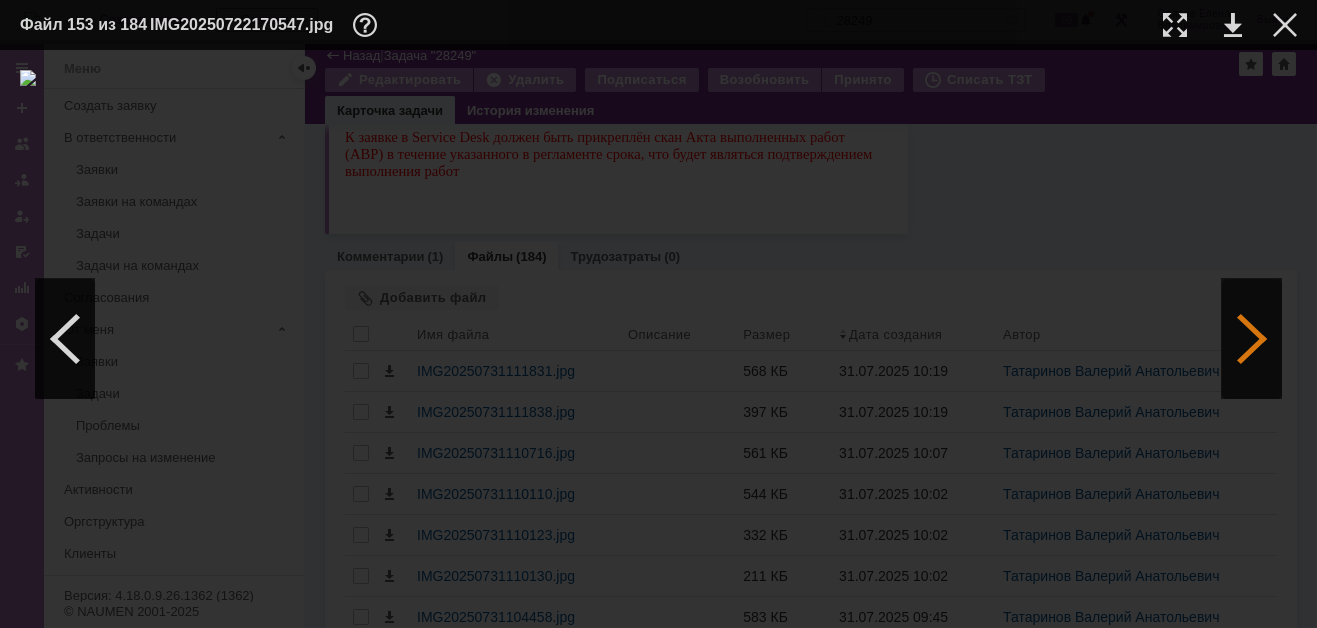 click at bounding box center [1252, 339] 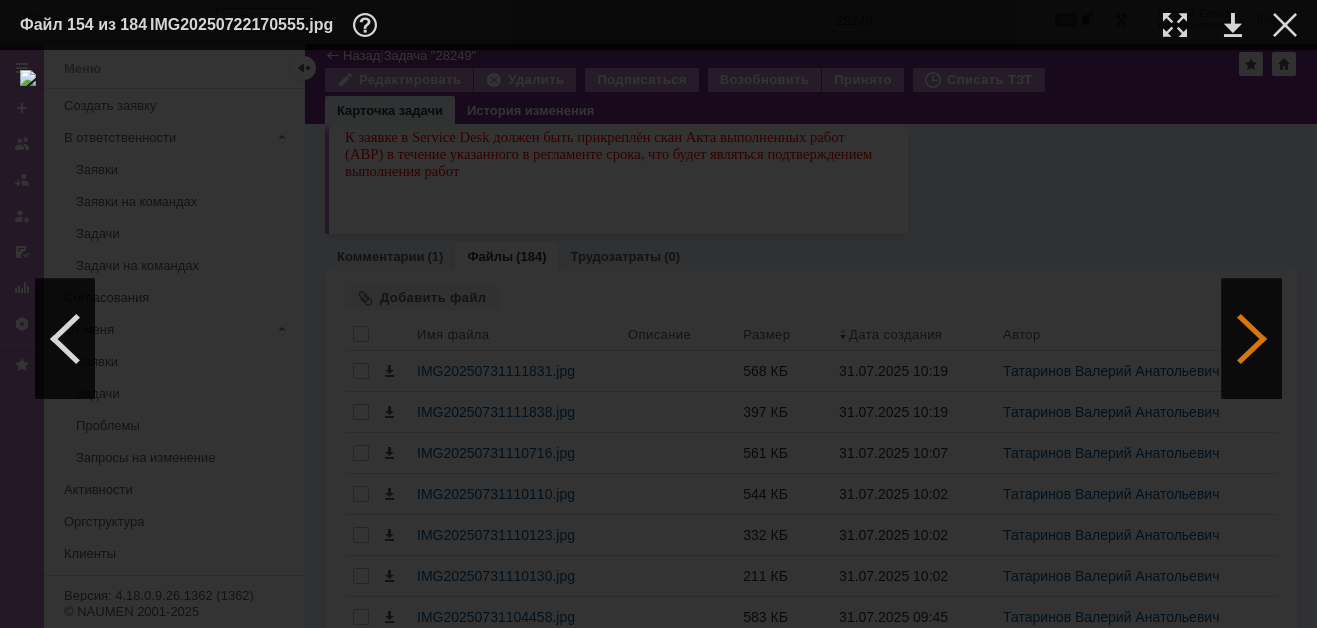 click at bounding box center (1252, 339) 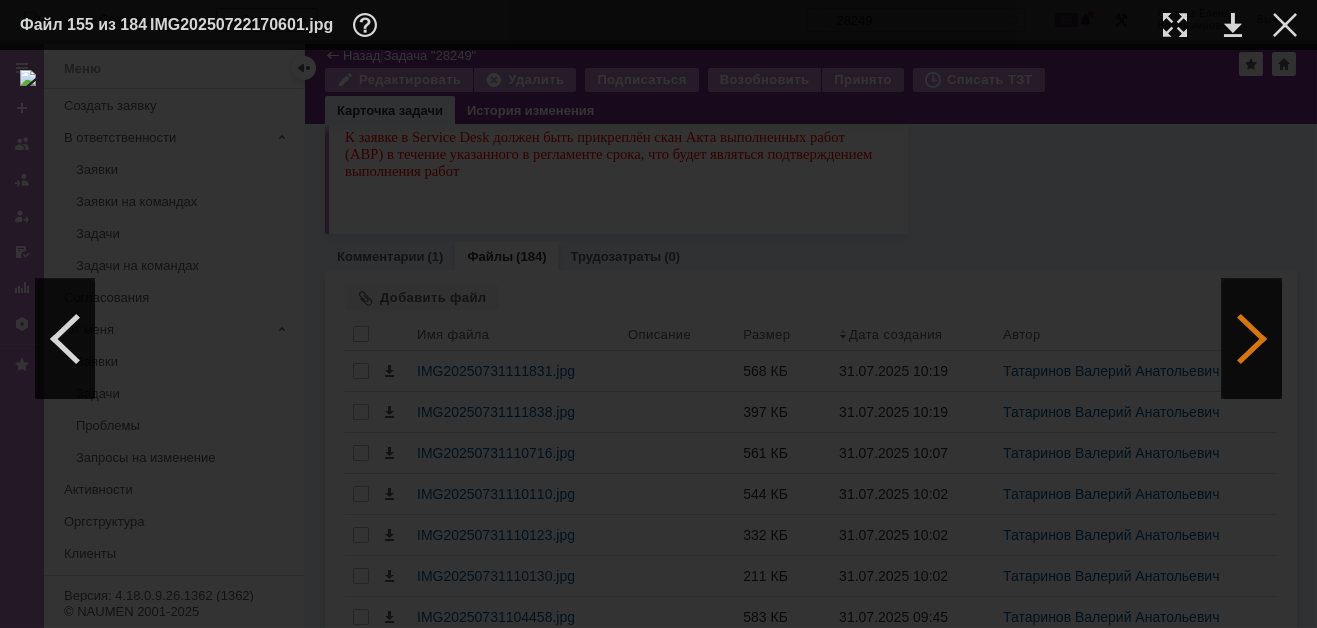 click at bounding box center (1252, 339) 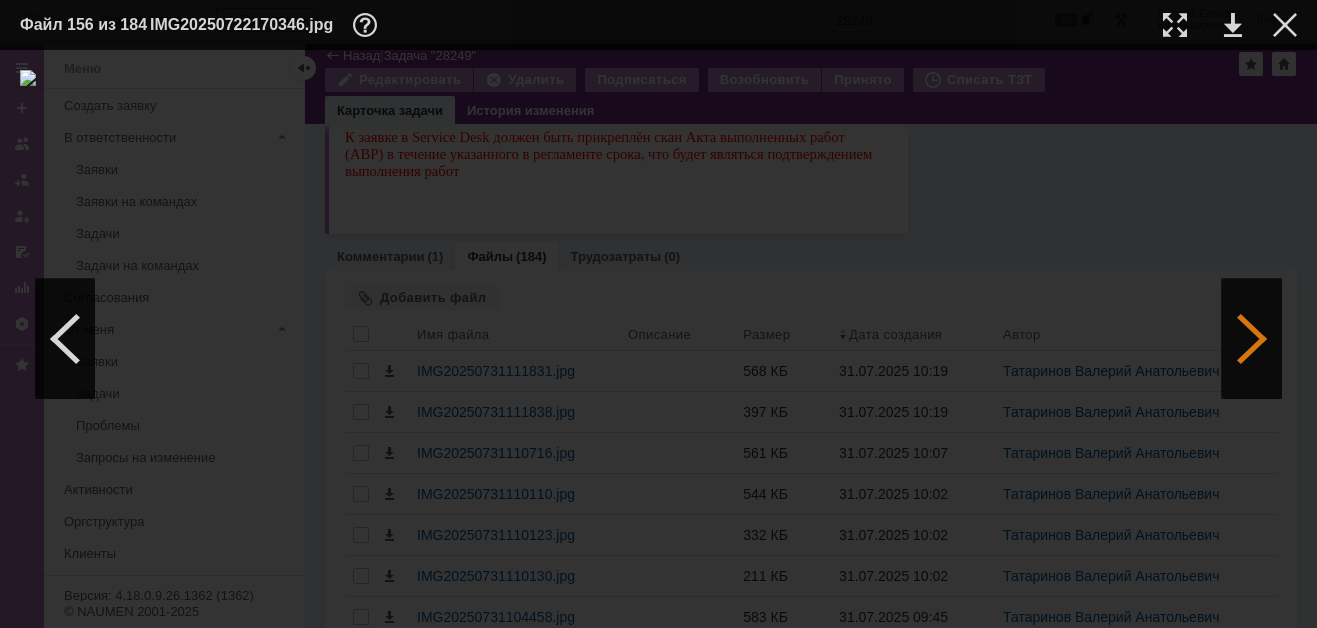 click at bounding box center [1252, 339] 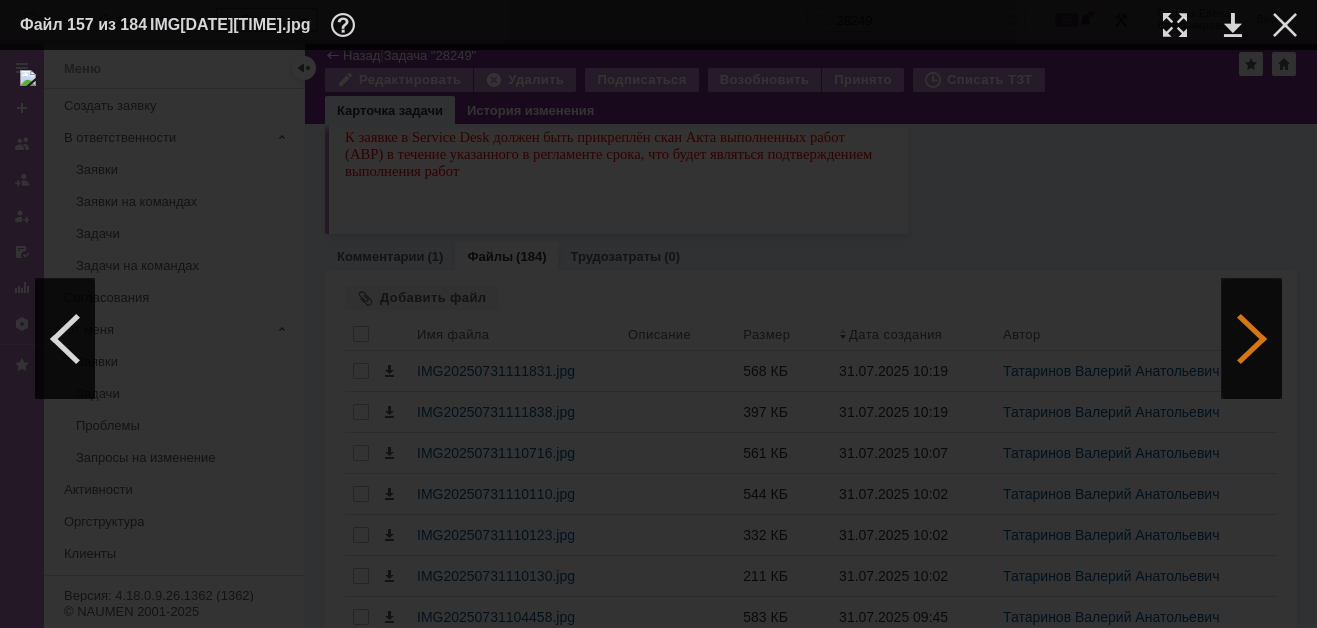 click at bounding box center (1252, 339) 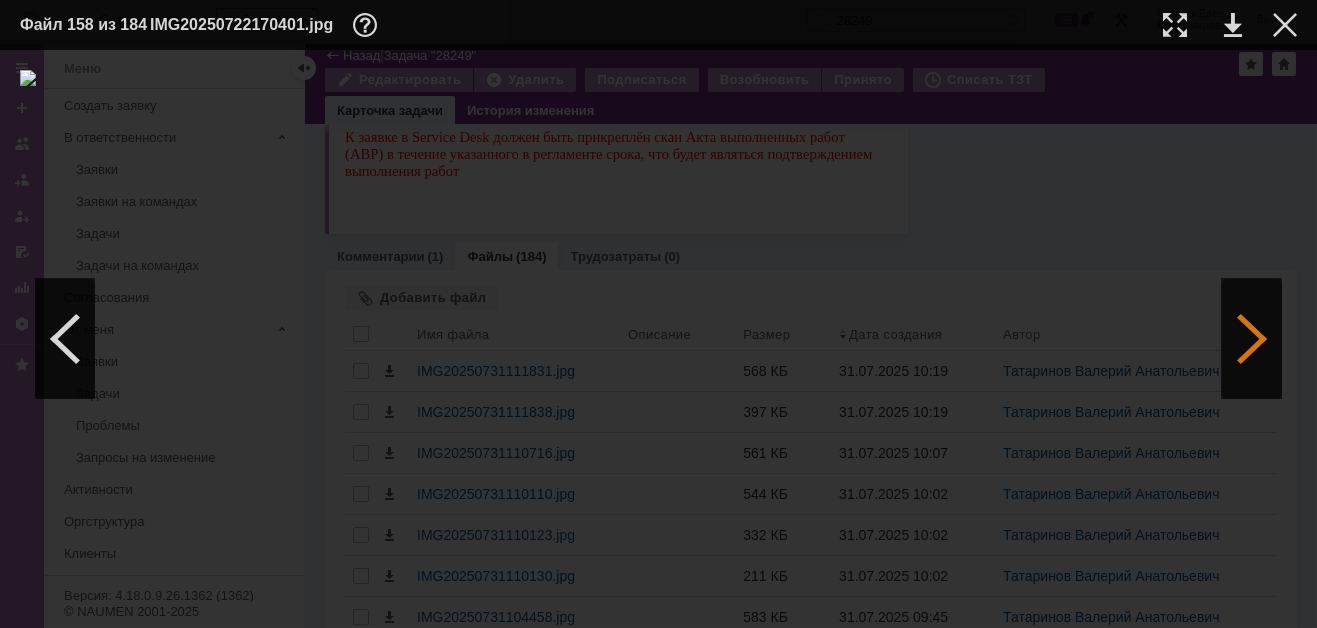 click at bounding box center (1252, 339) 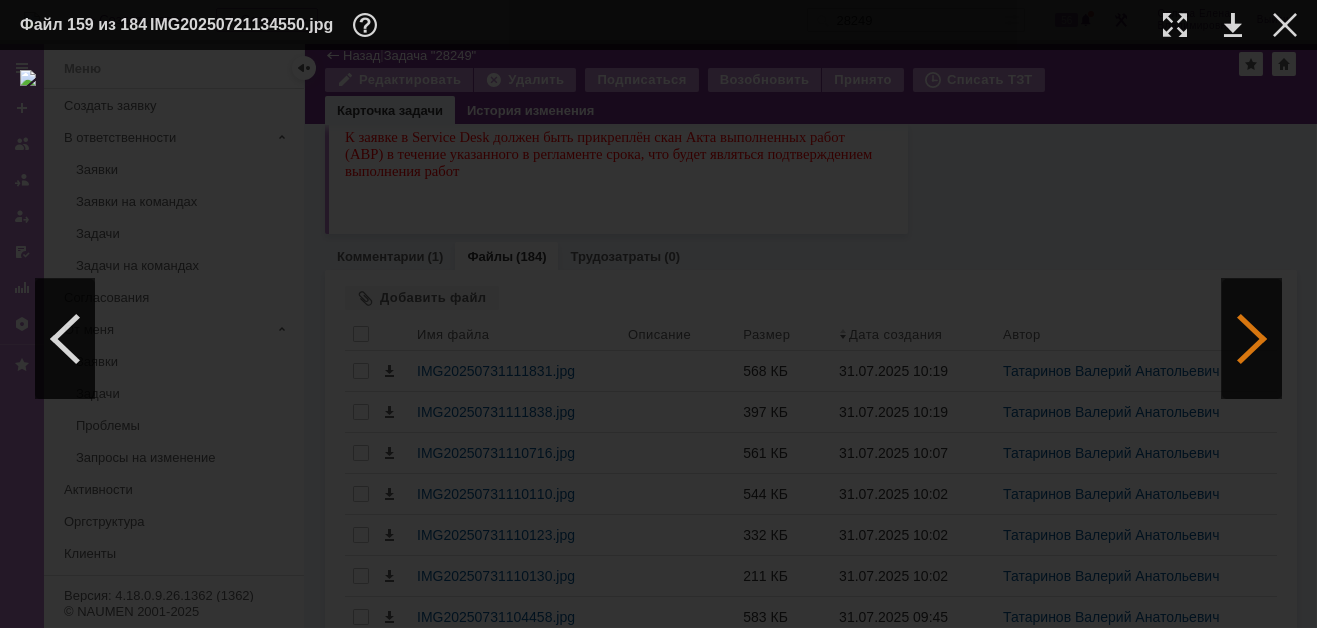 click at bounding box center [1252, 339] 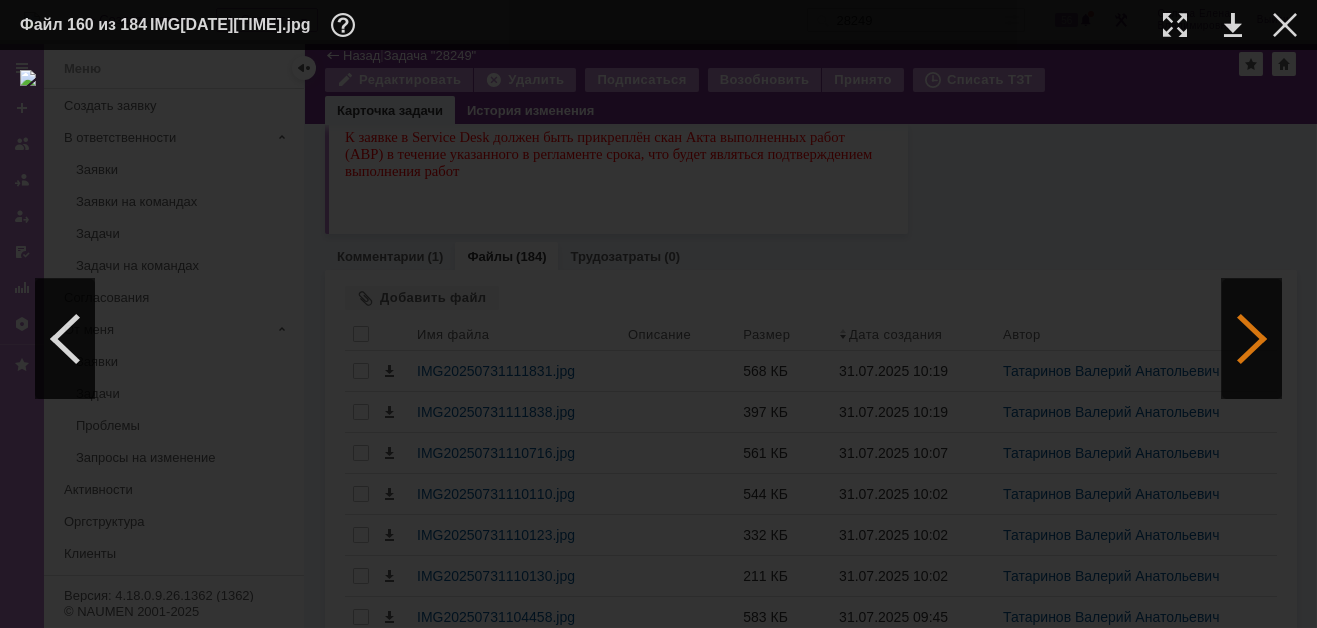 click at bounding box center (1252, 339) 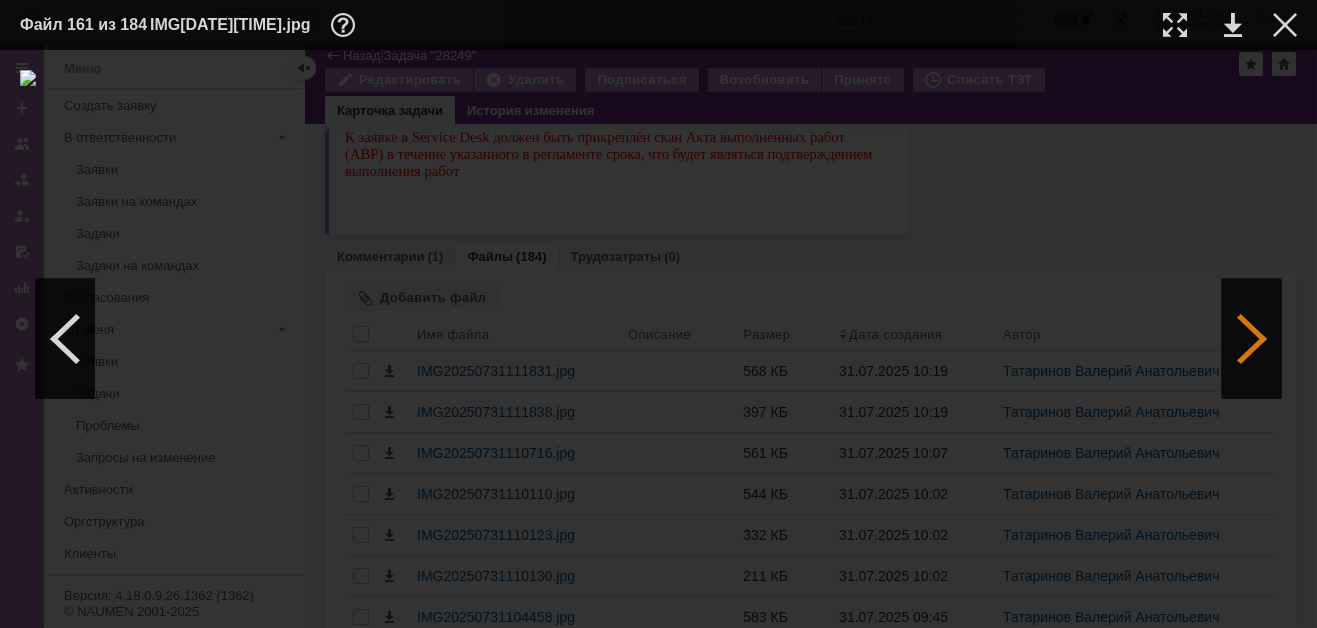 click at bounding box center [1252, 339] 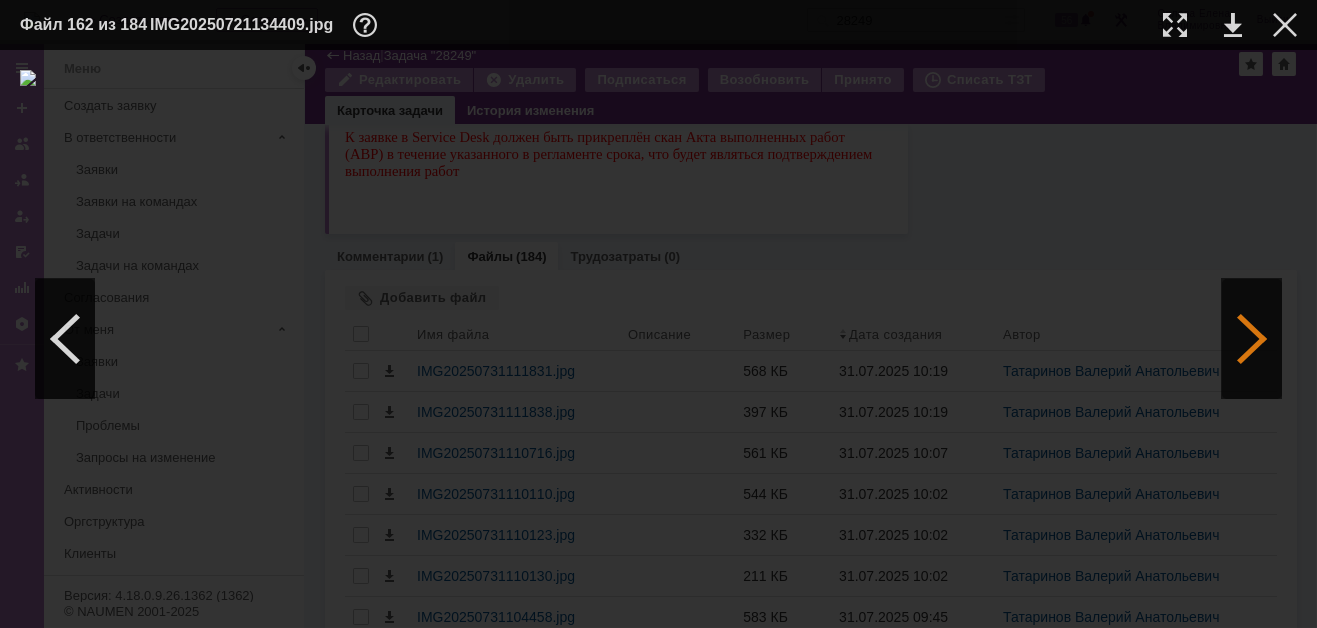click at bounding box center (1252, 339) 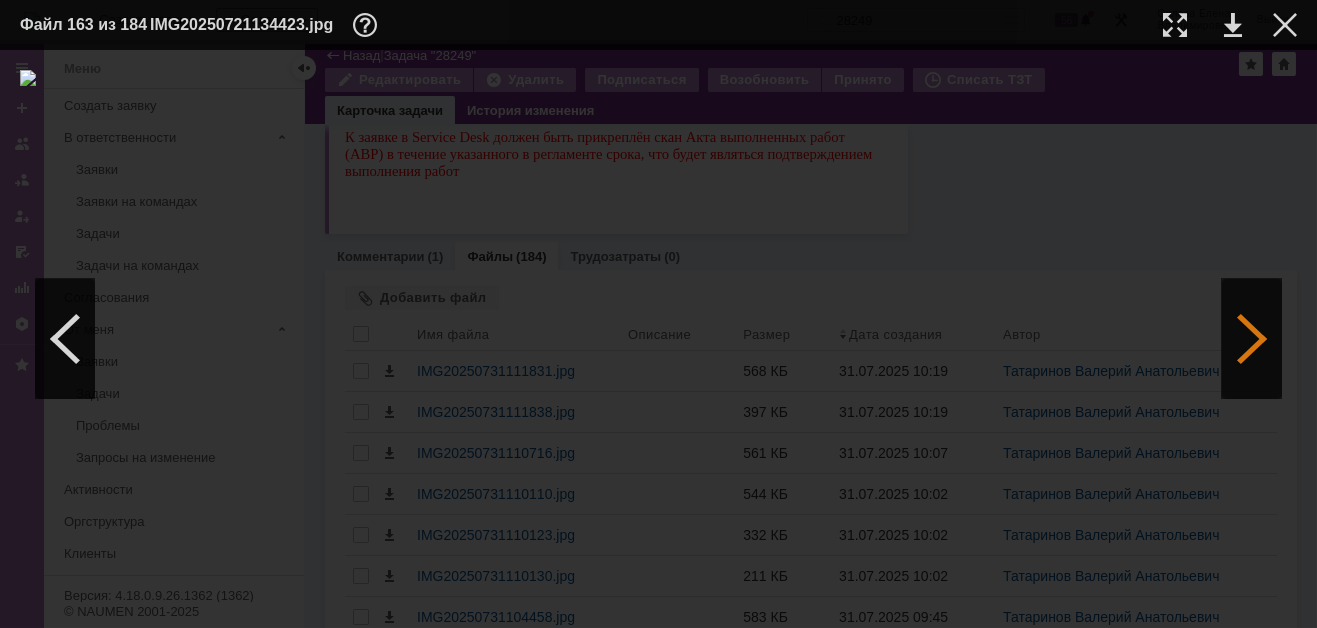 click at bounding box center (1252, 339) 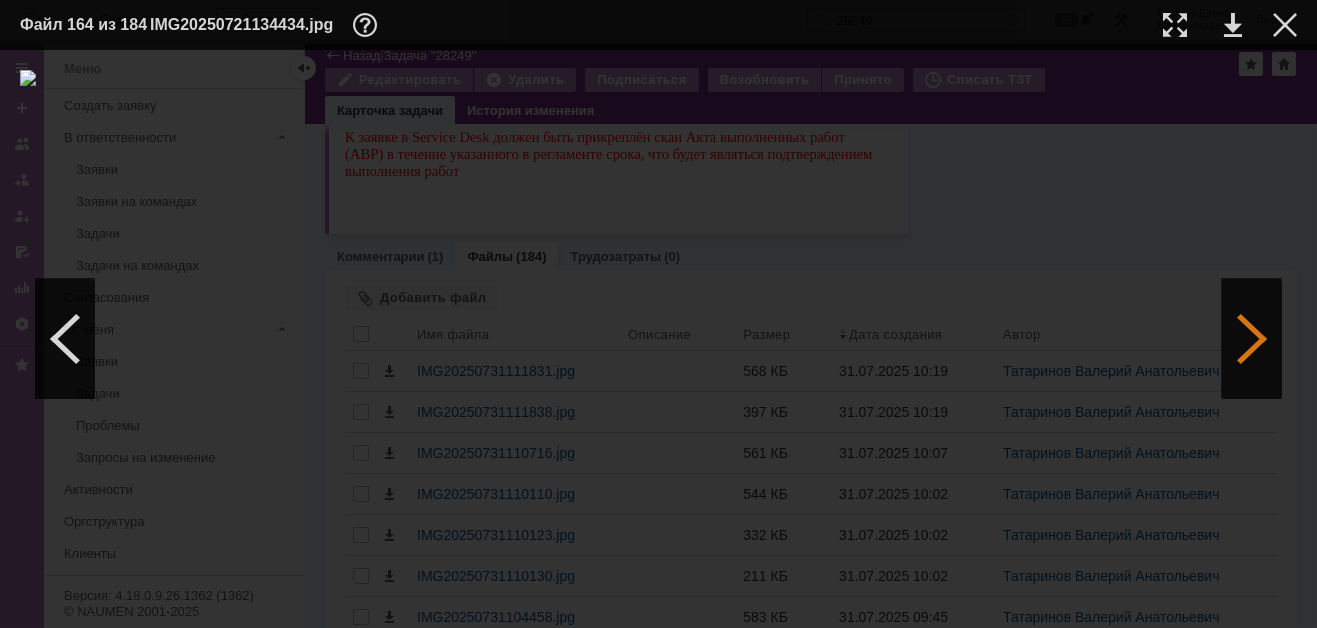 click at bounding box center [1252, 339] 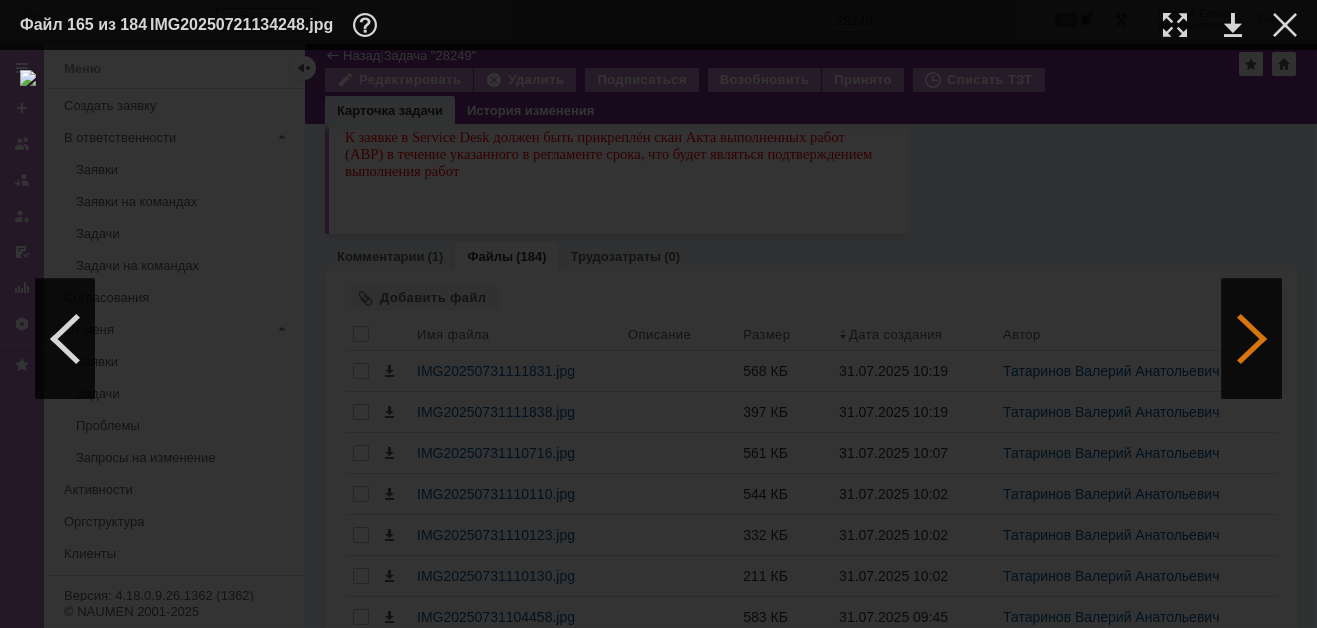 click at bounding box center (1252, 339) 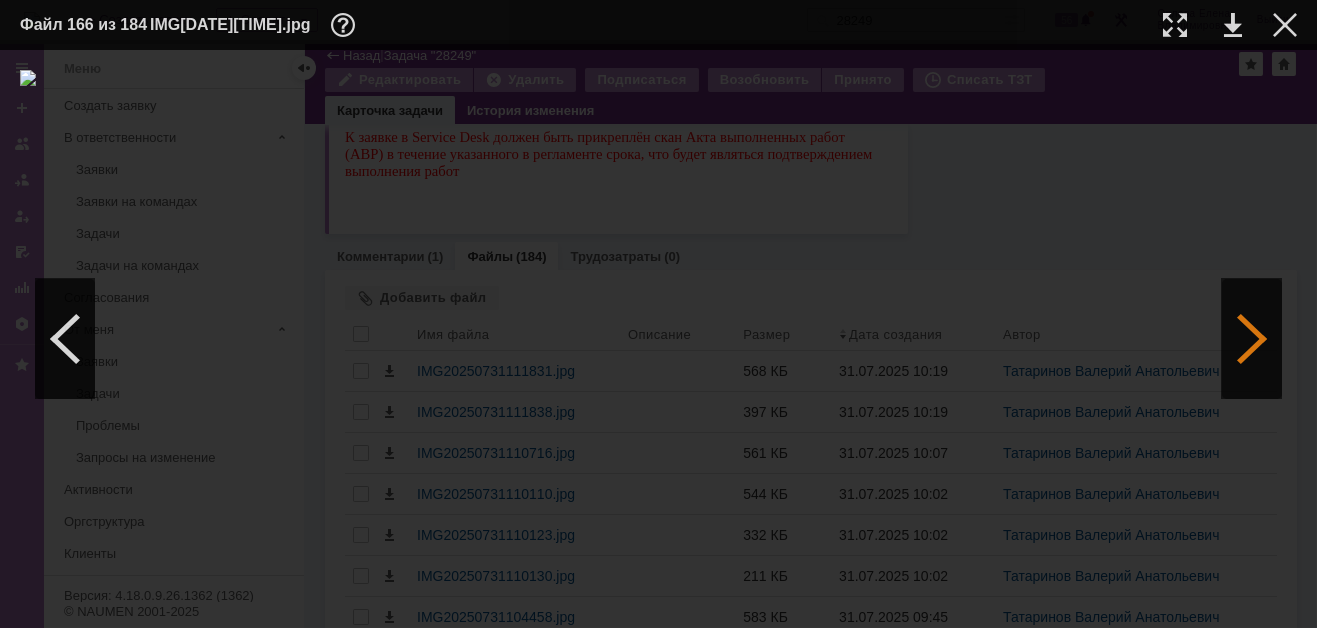 click at bounding box center (1252, 339) 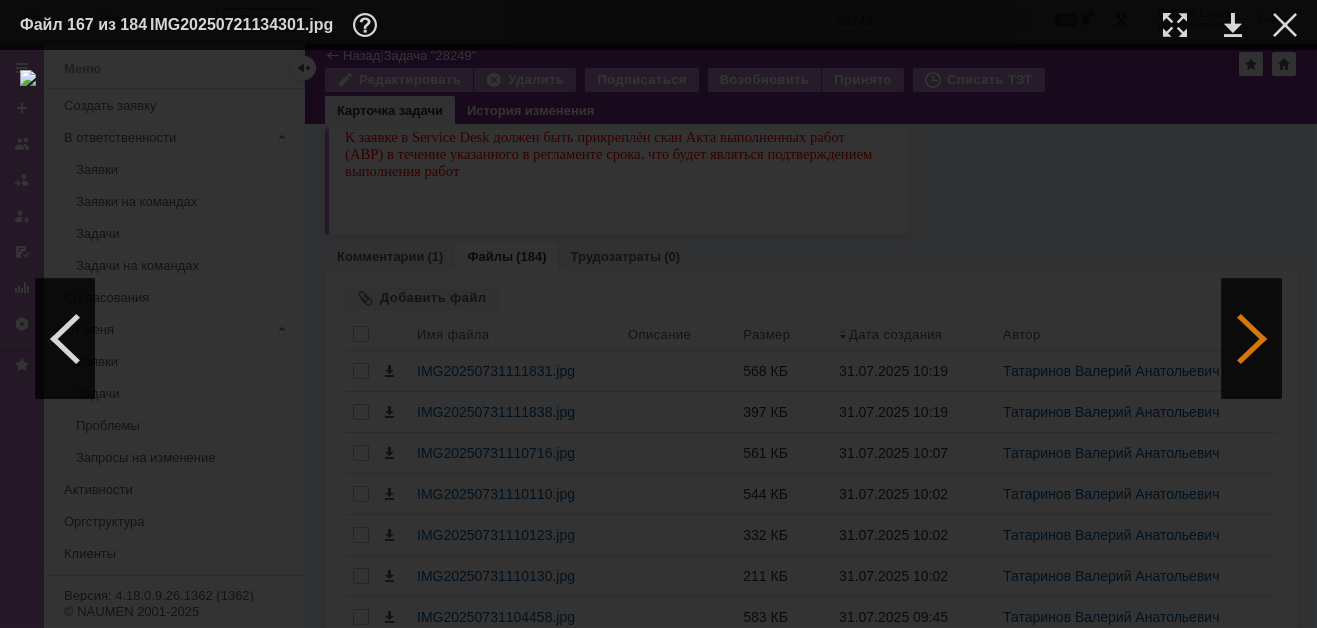 click at bounding box center [1252, 339] 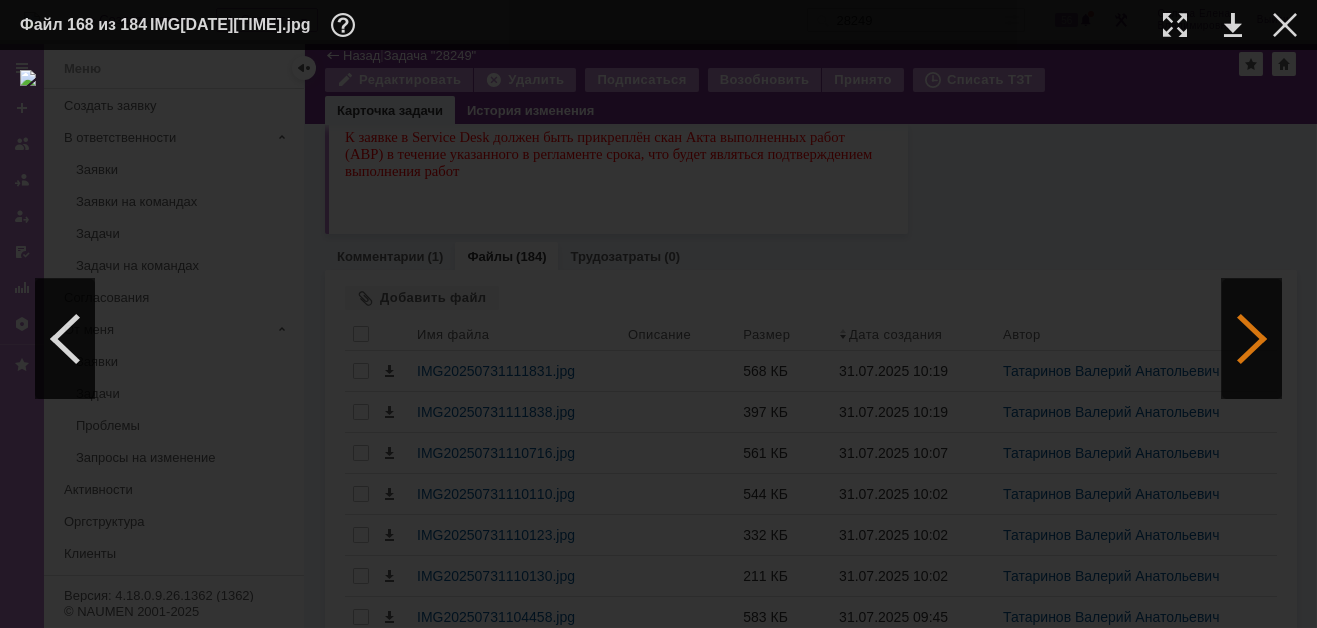 click at bounding box center (1252, 339) 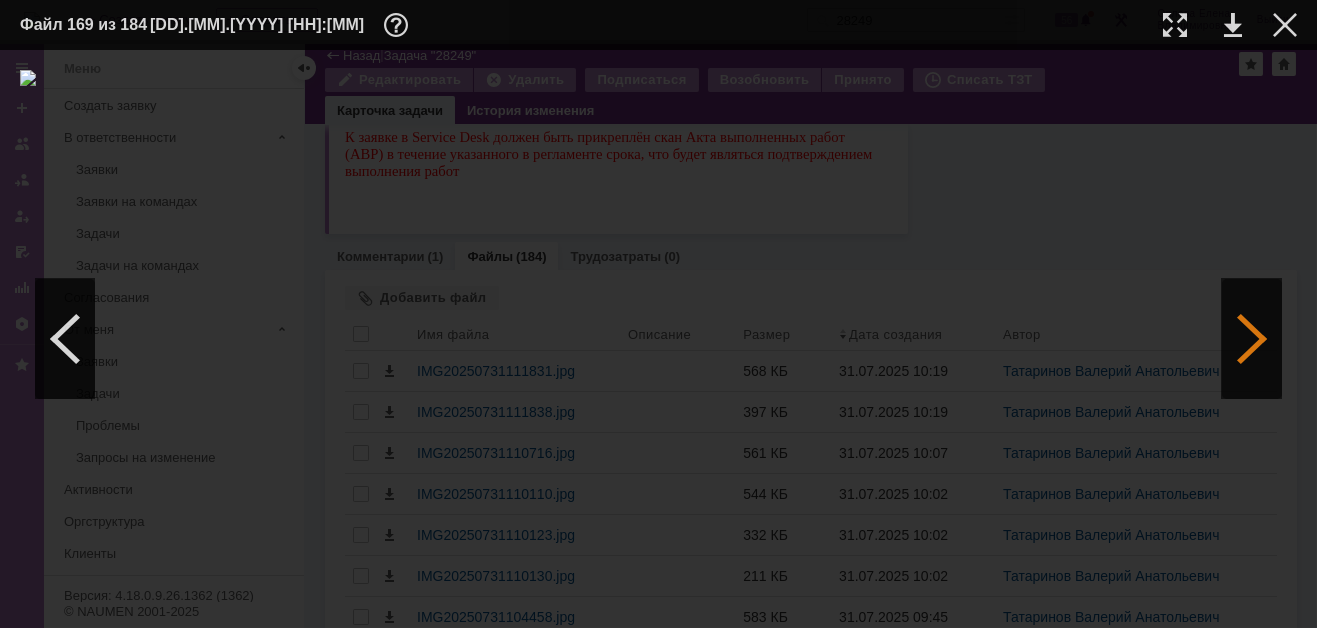 click at bounding box center [1252, 339] 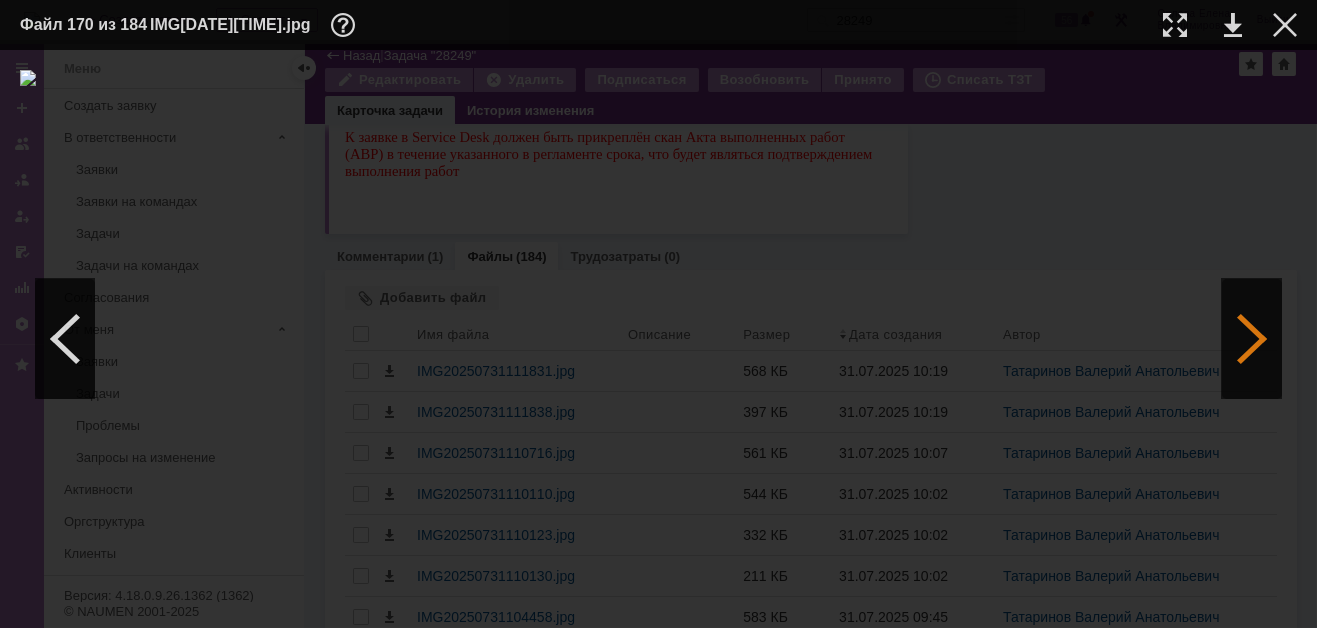 click at bounding box center (1252, 339) 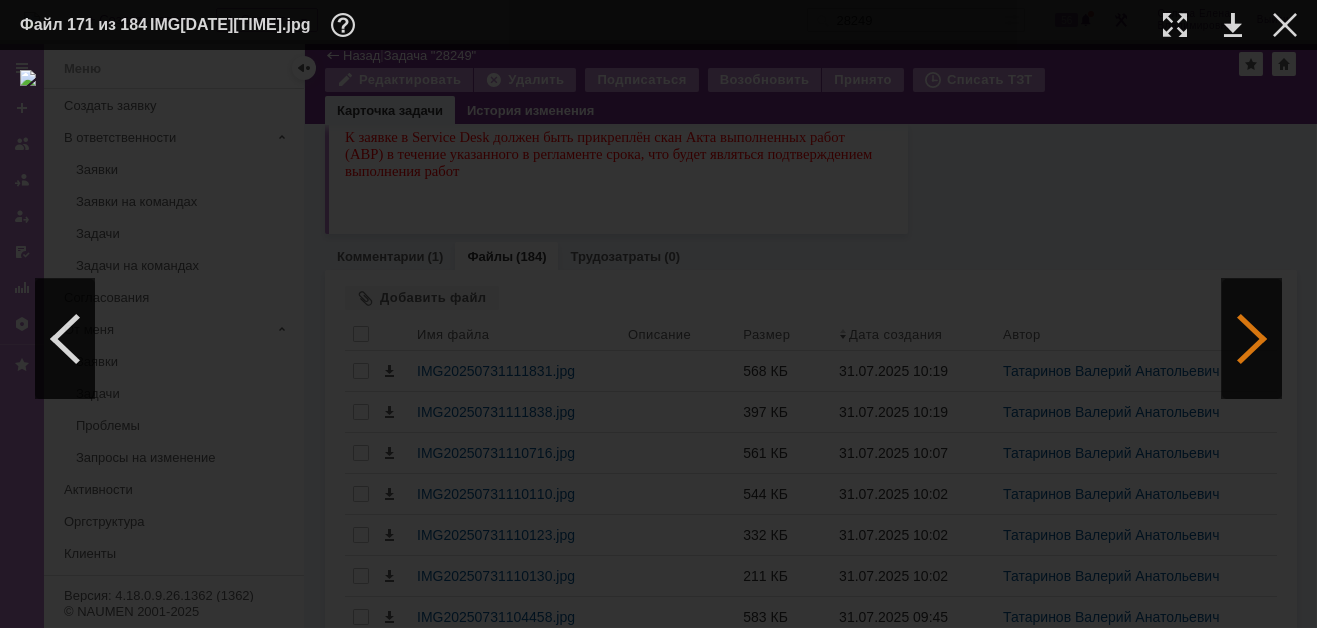 click at bounding box center [1252, 339] 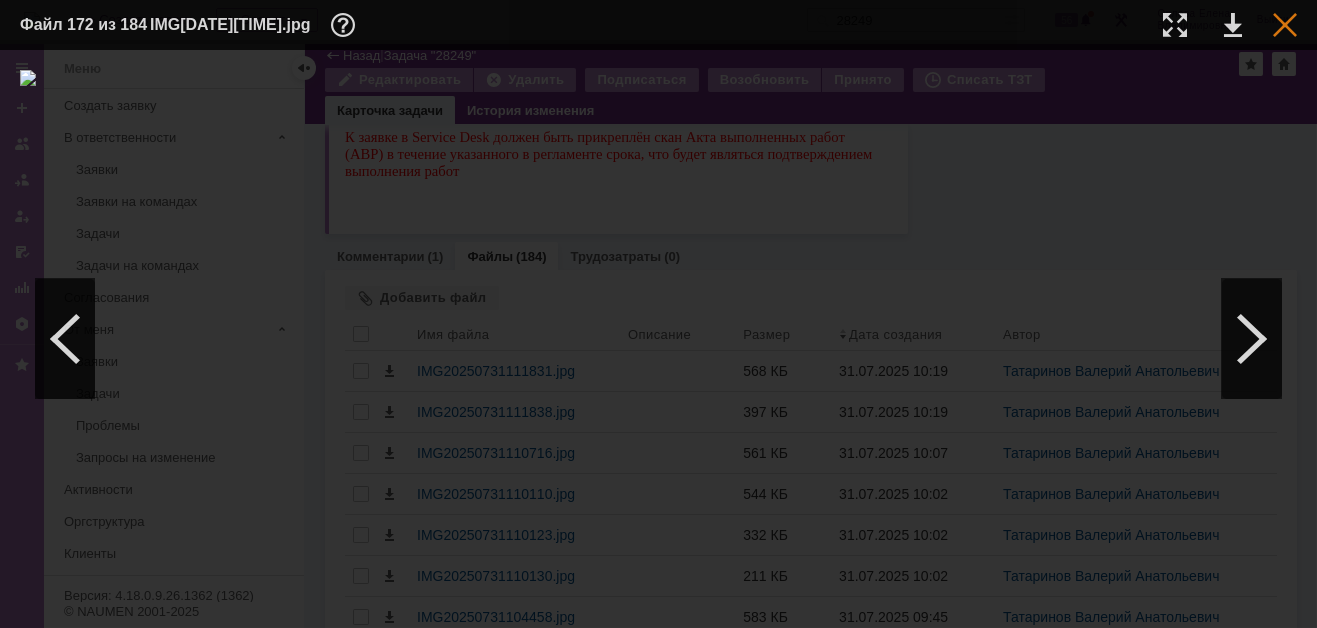 click at bounding box center [1285, 25] 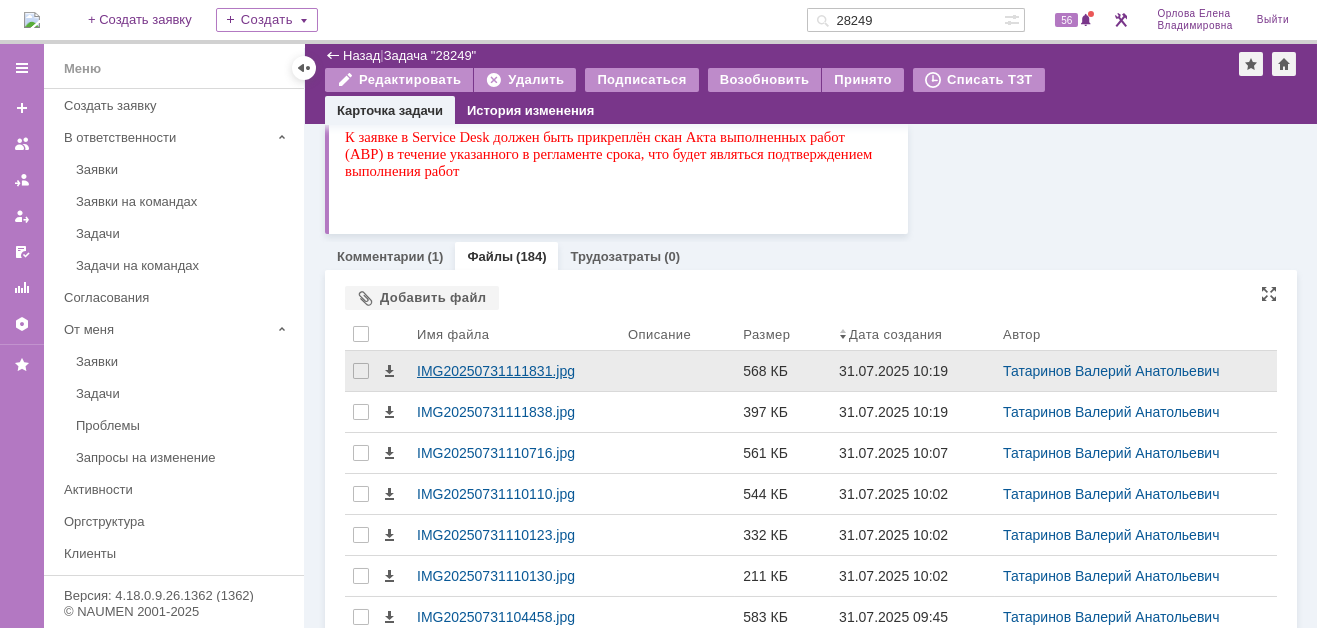 click on "IMG20250731111831.jpg" at bounding box center [514, 371] 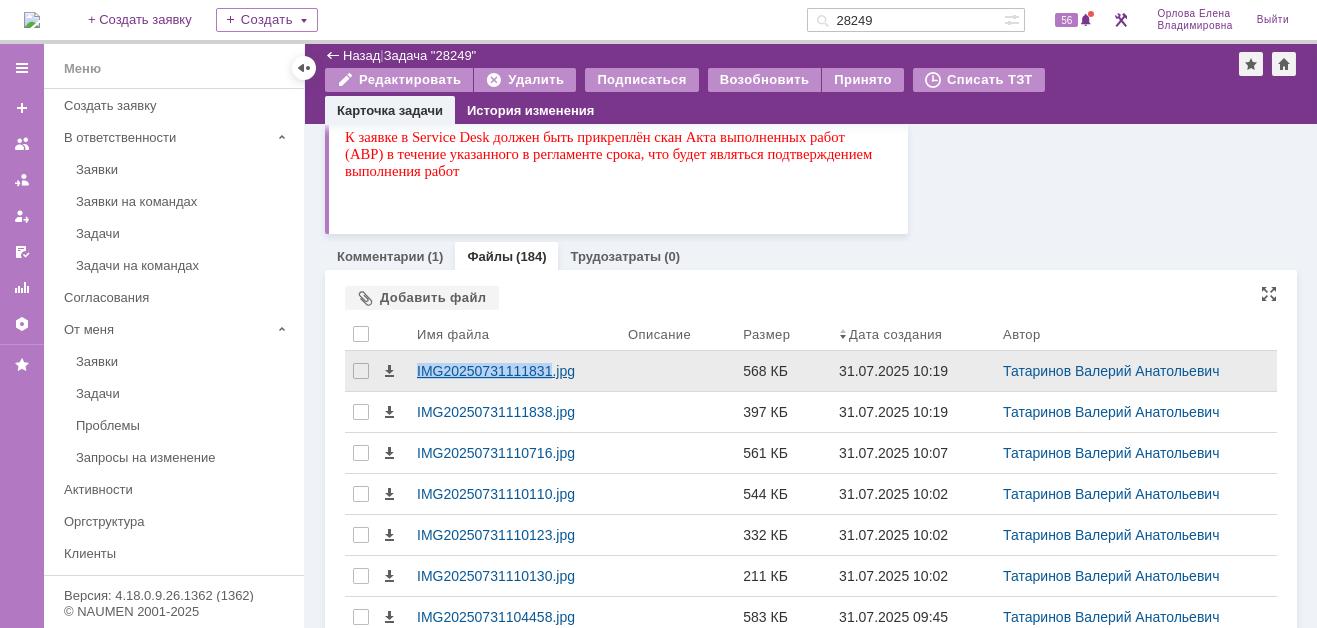 click on "IMG20250731111831.jpg" at bounding box center [514, 371] 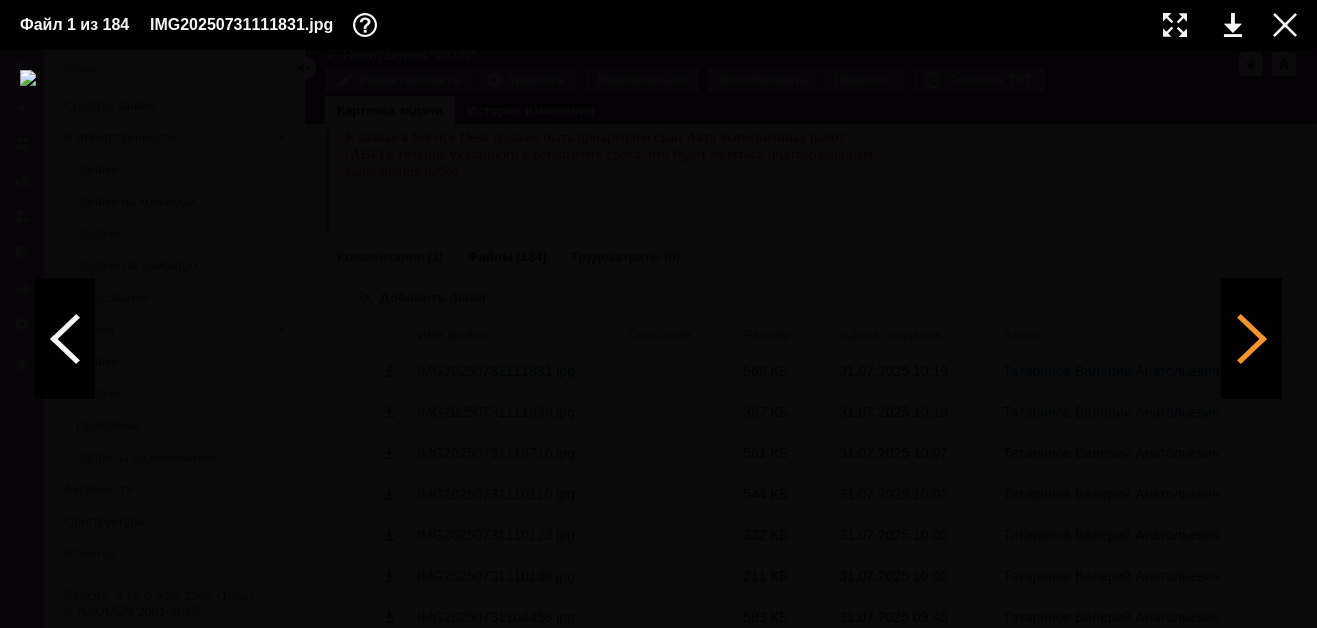 click at bounding box center (1252, 339) 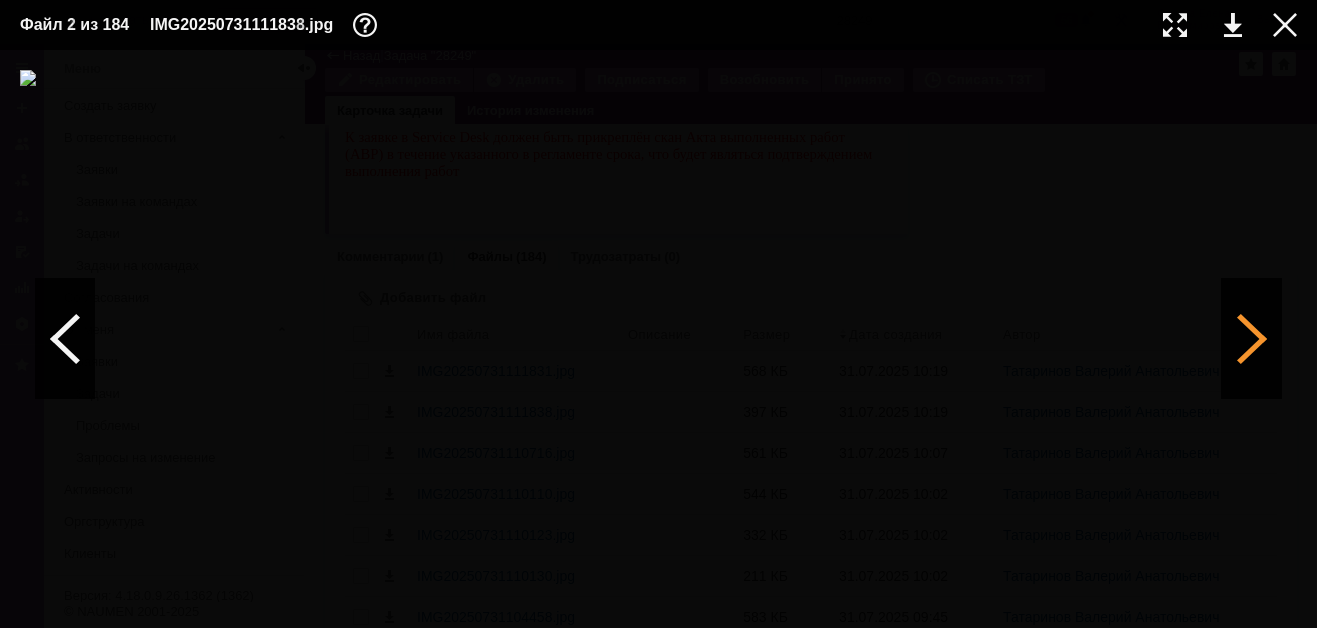click at bounding box center [1252, 339] 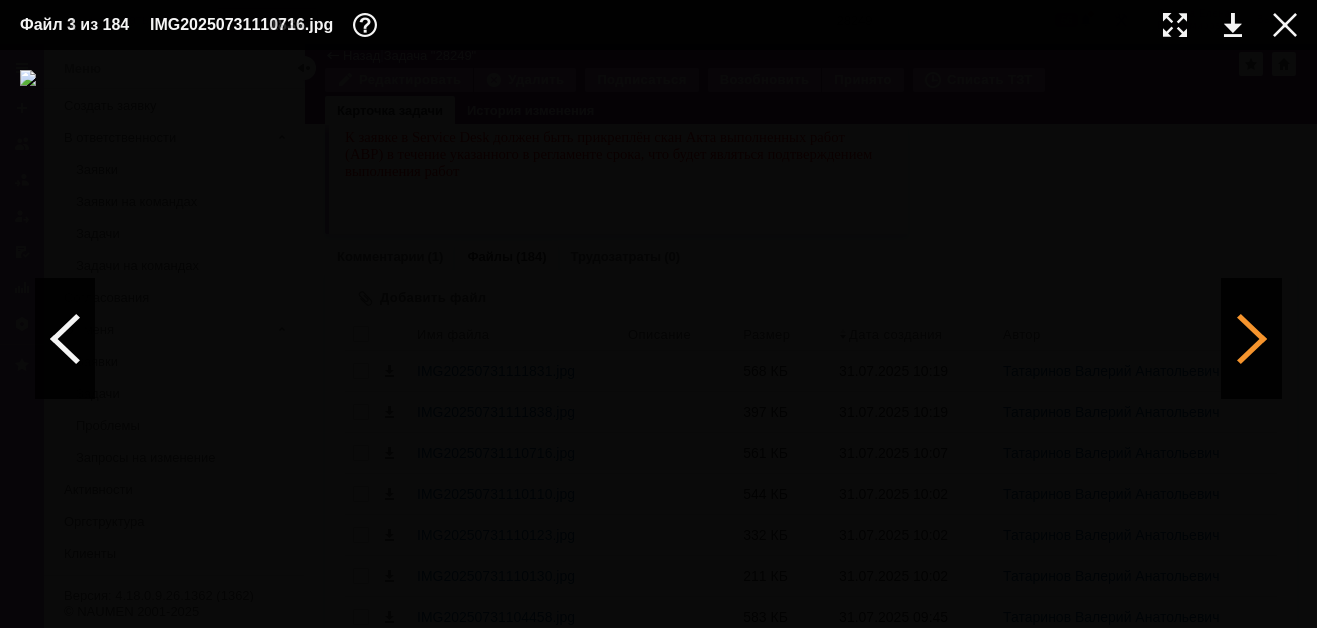 click at bounding box center [1252, 339] 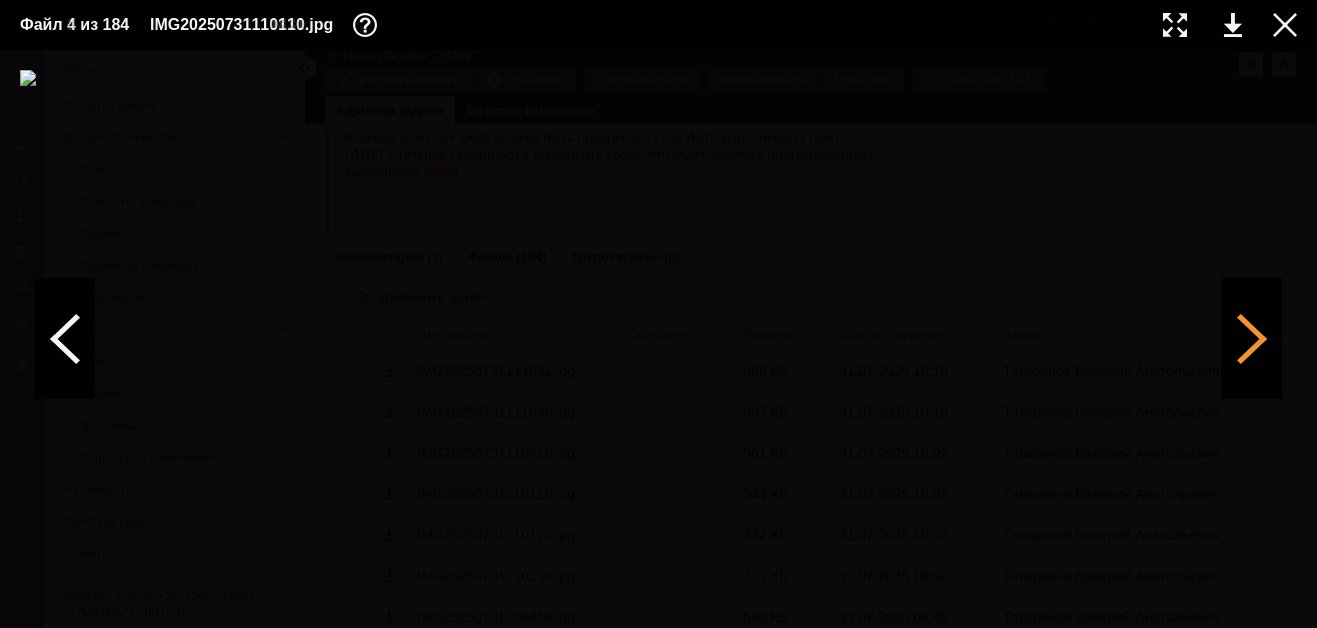 click at bounding box center [1252, 339] 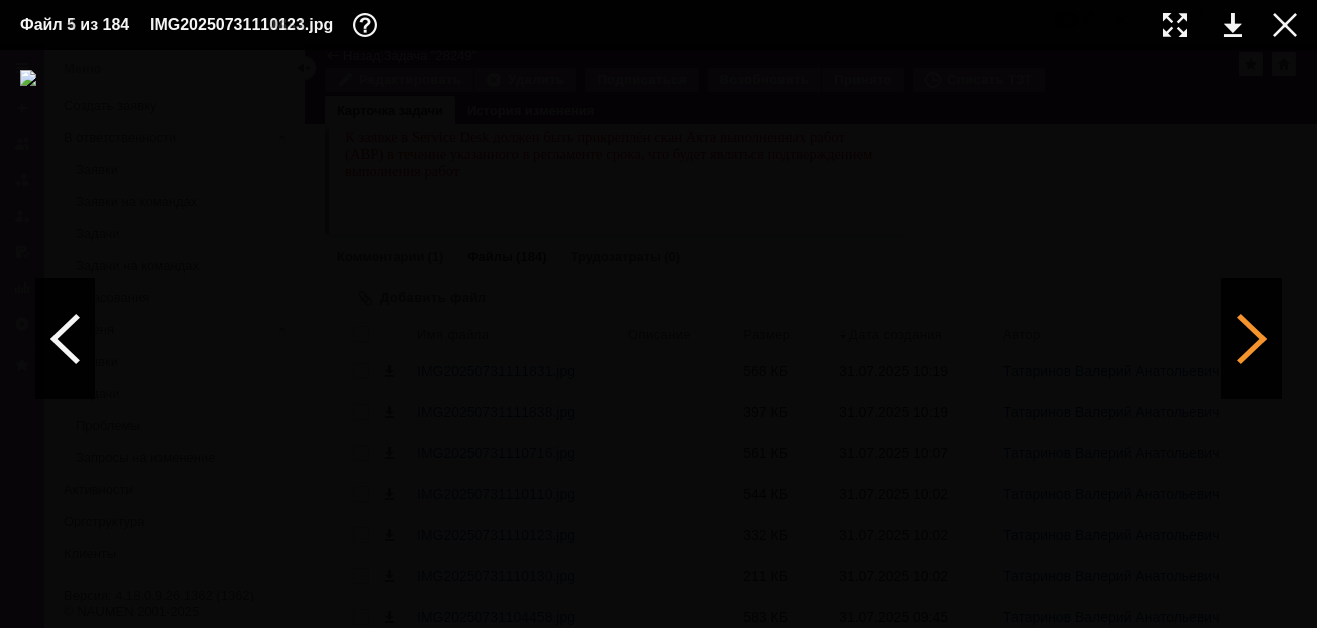 click at bounding box center [1252, 339] 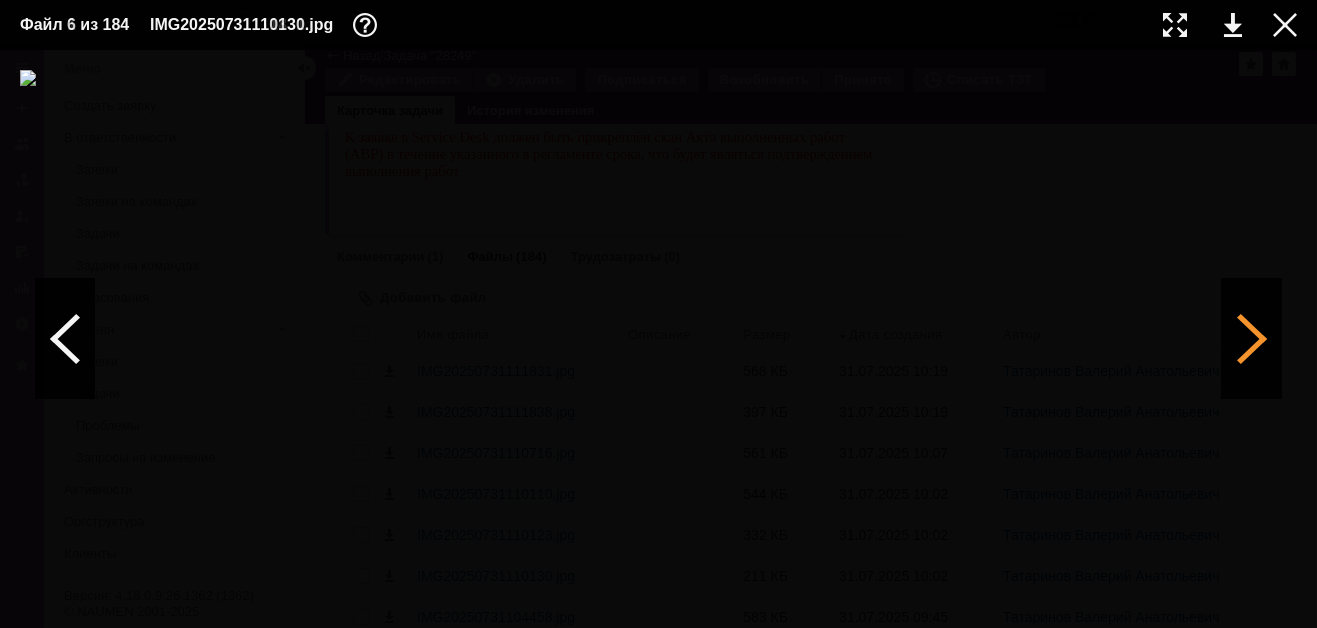 click at bounding box center (1252, 339) 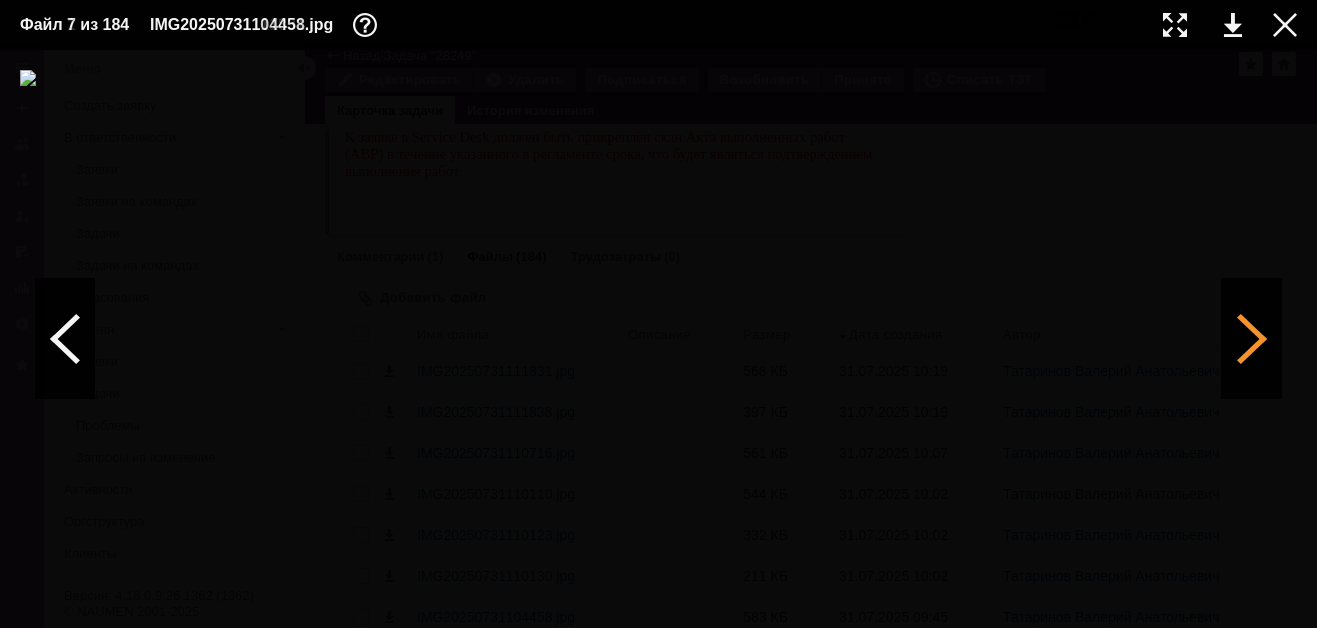 click at bounding box center (1252, 339) 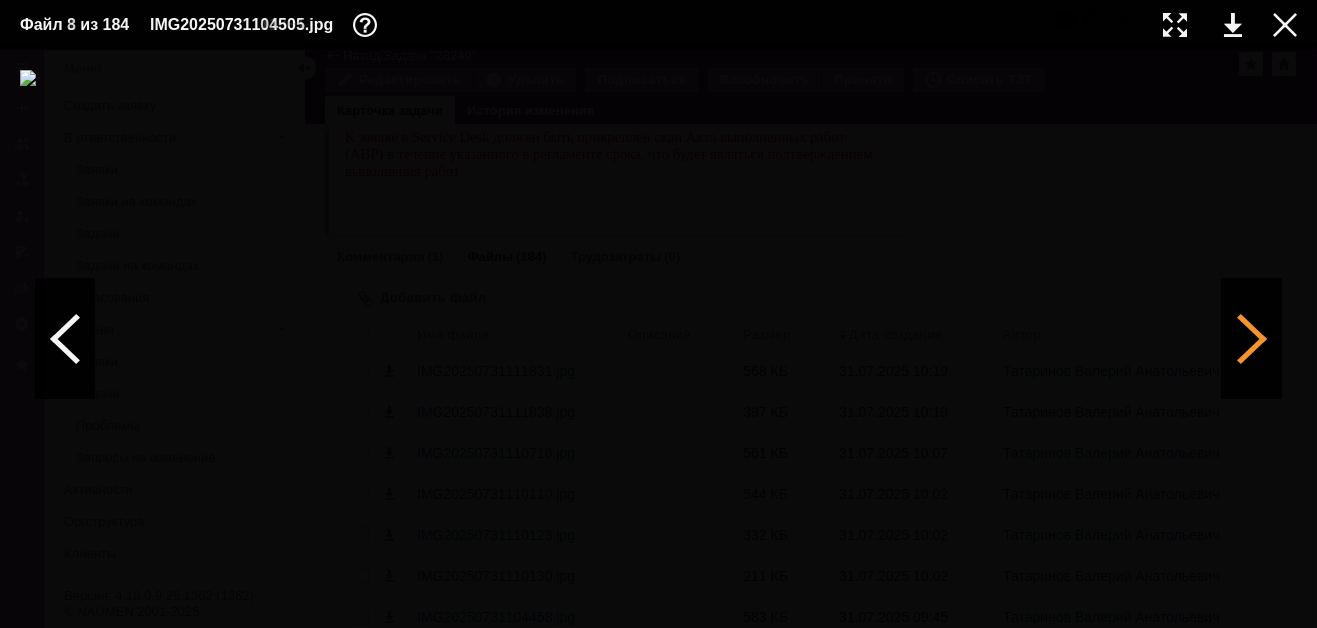 click at bounding box center (1252, 339) 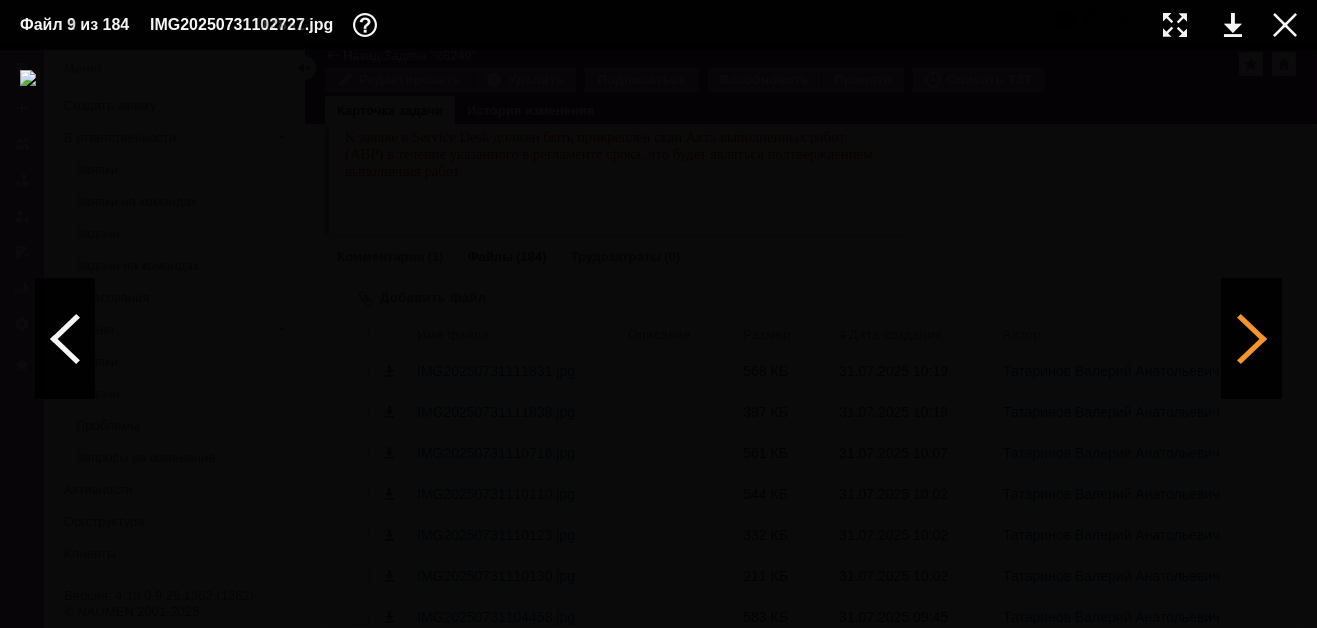 click at bounding box center (1252, 339) 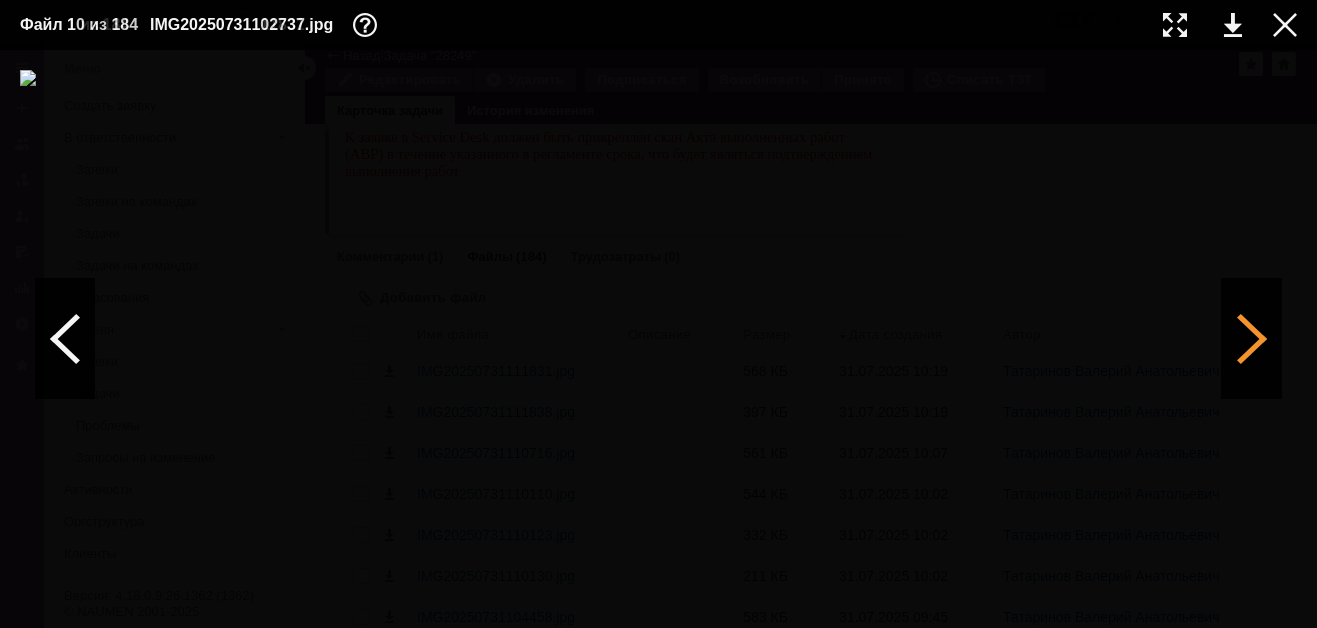 click at bounding box center [1252, 339] 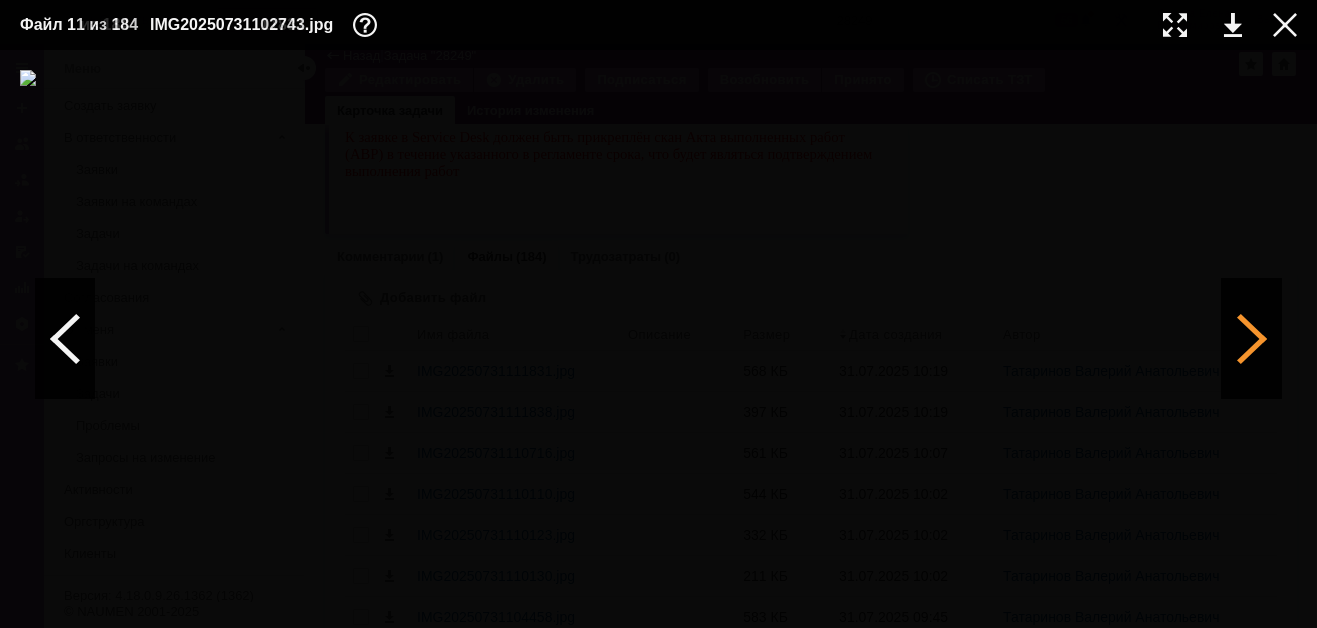click at bounding box center [1252, 339] 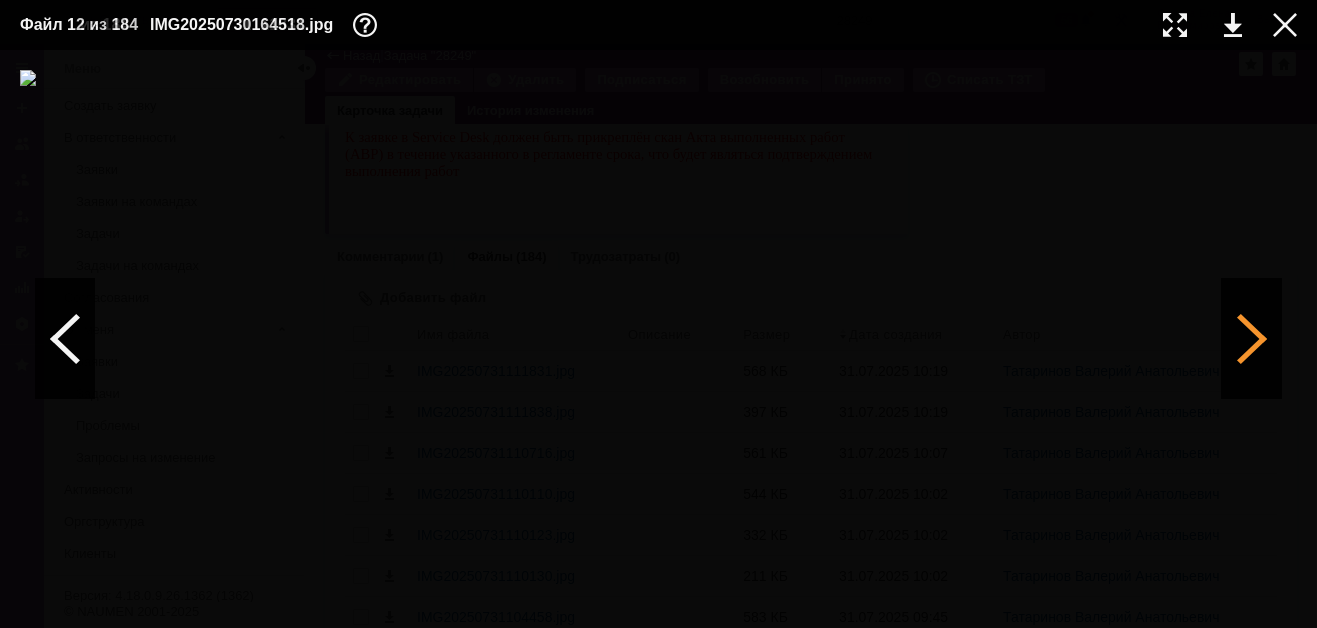 click at bounding box center (1252, 339) 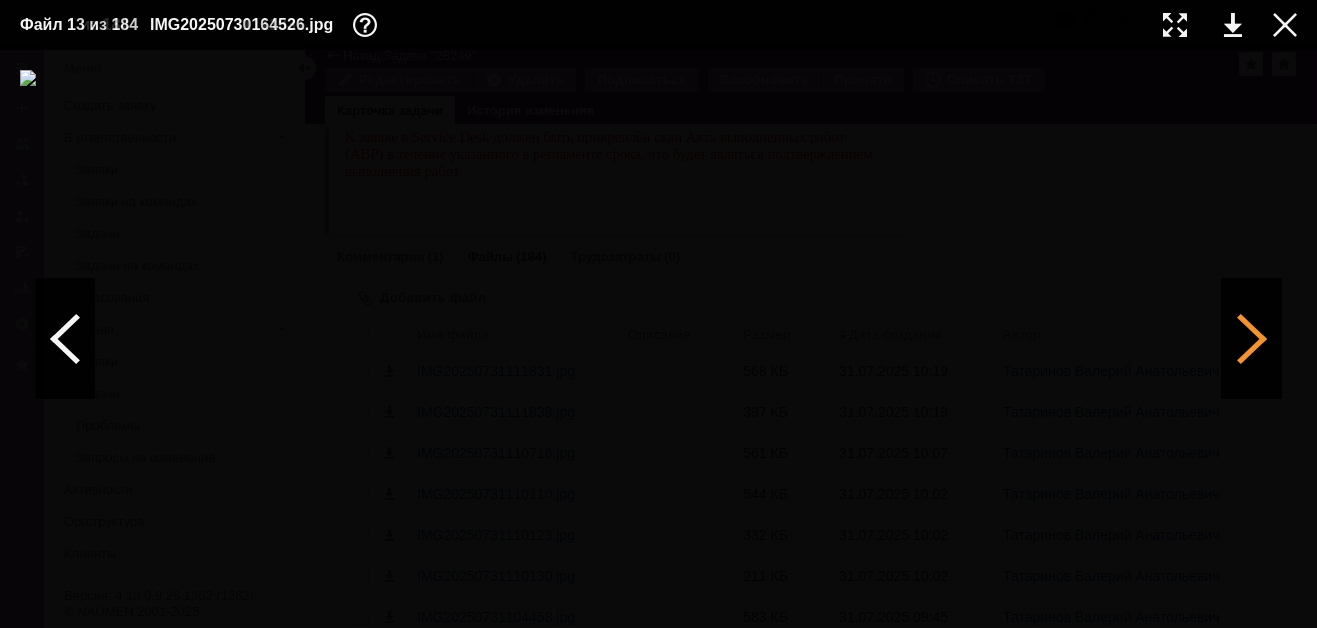 click at bounding box center (1252, 339) 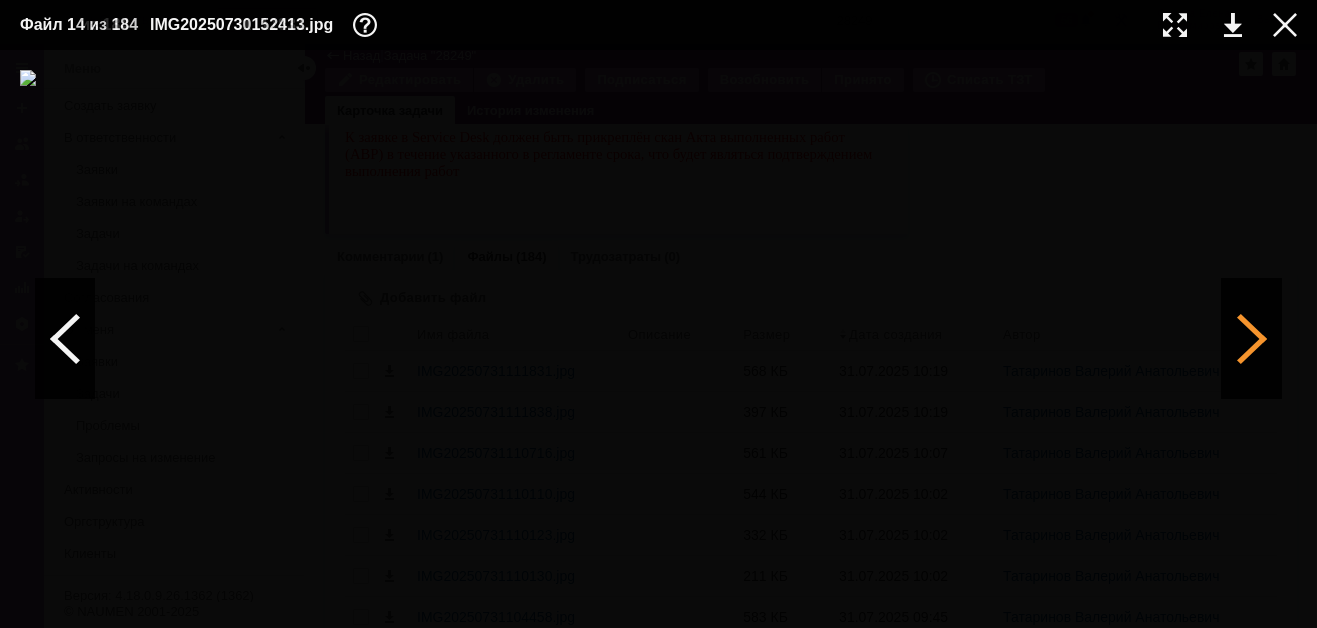 click at bounding box center [1252, 339] 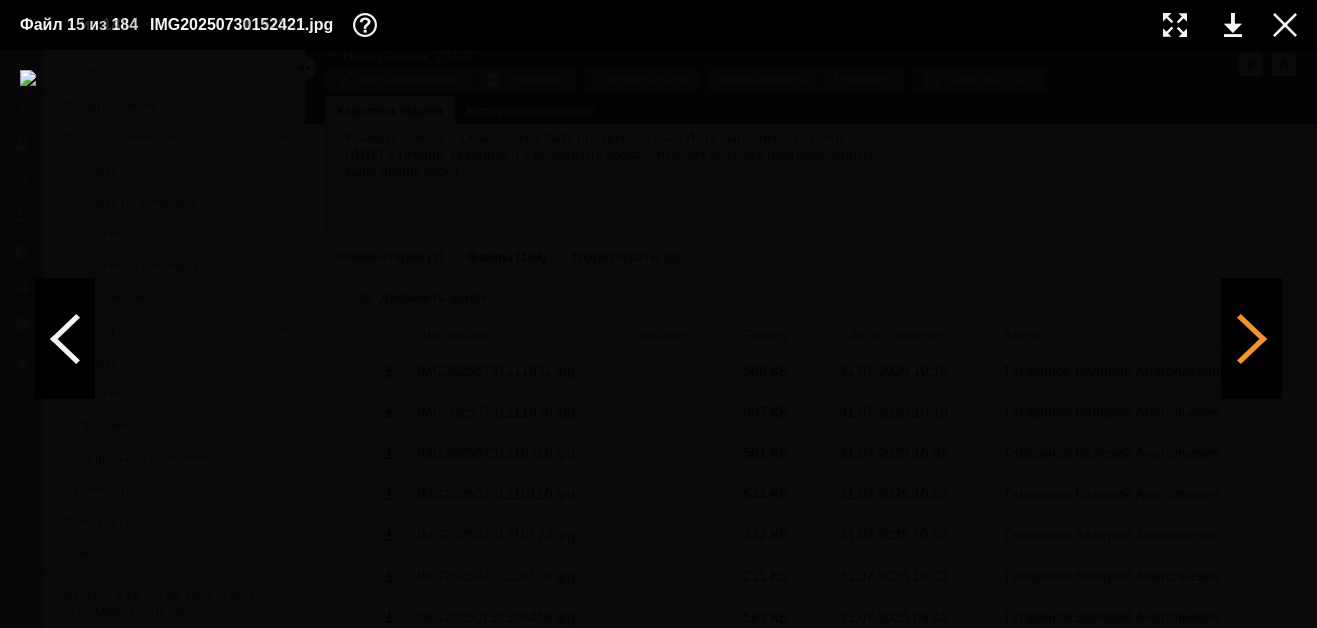 click at bounding box center [1252, 339] 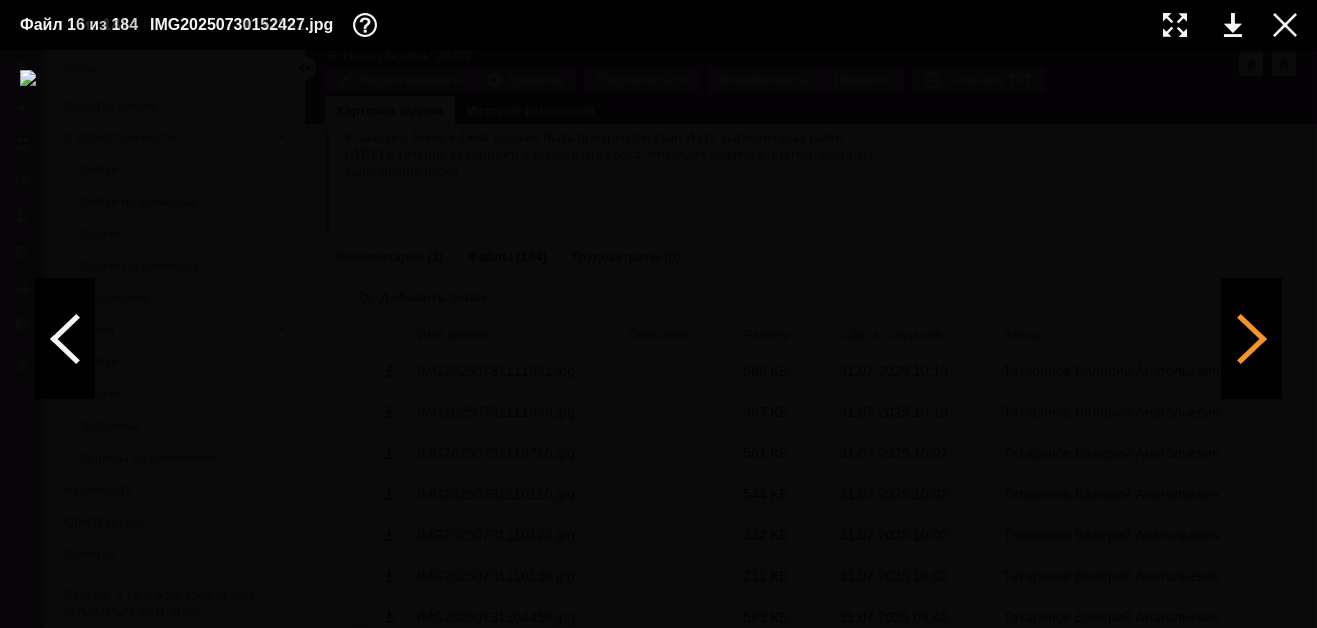 click at bounding box center [1252, 339] 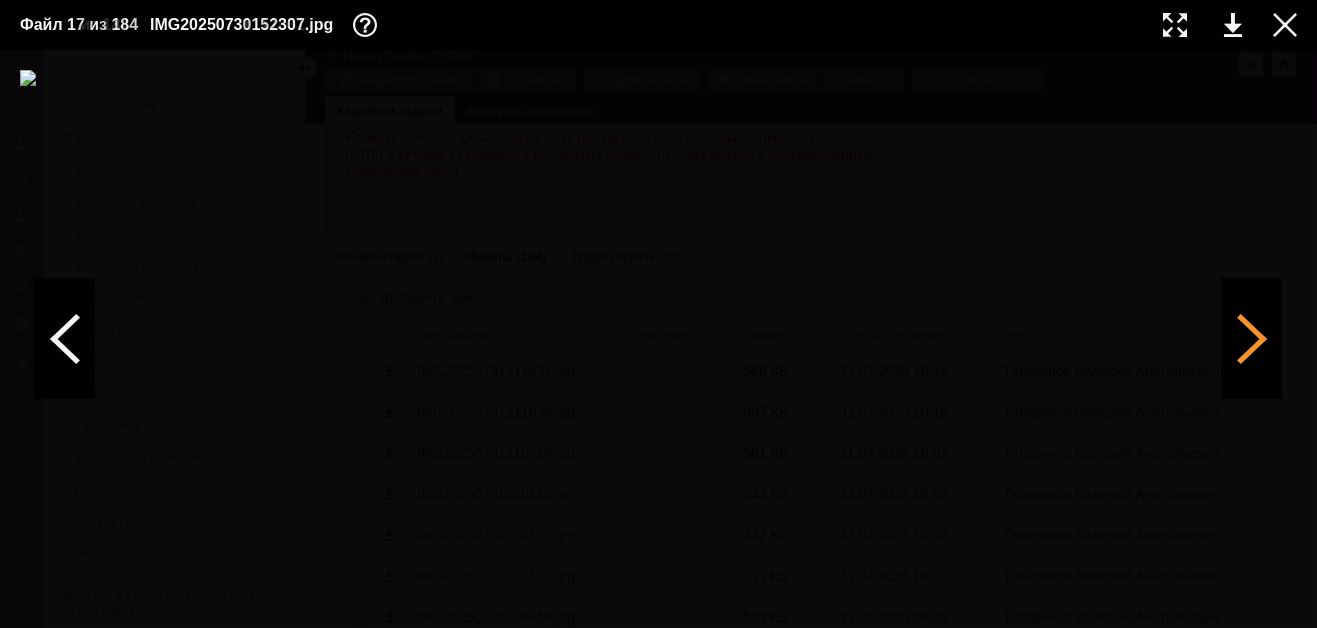 click at bounding box center [1252, 339] 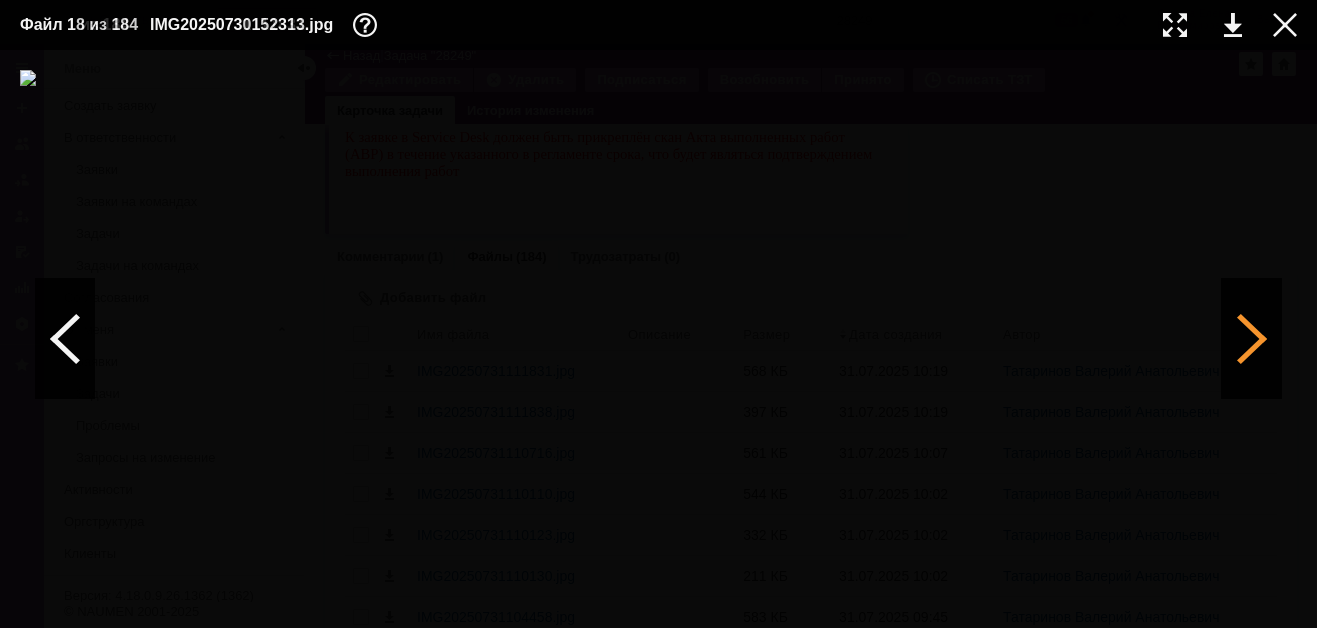 click at bounding box center (1252, 339) 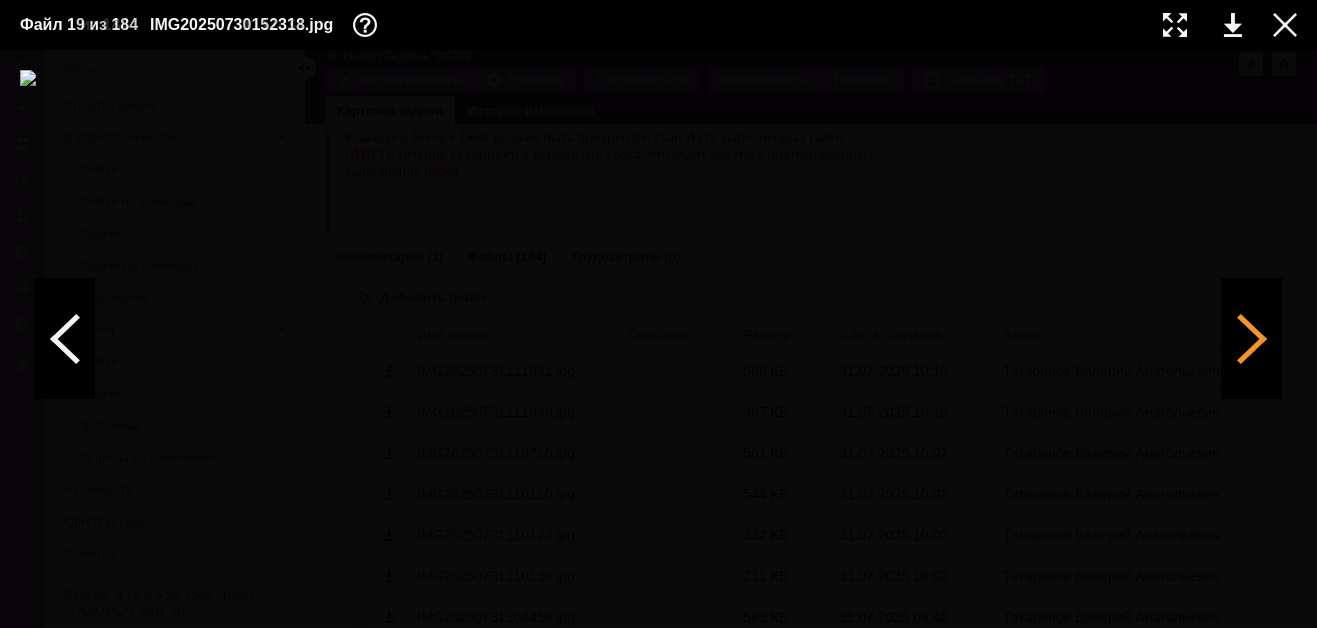 click at bounding box center (1252, 339) 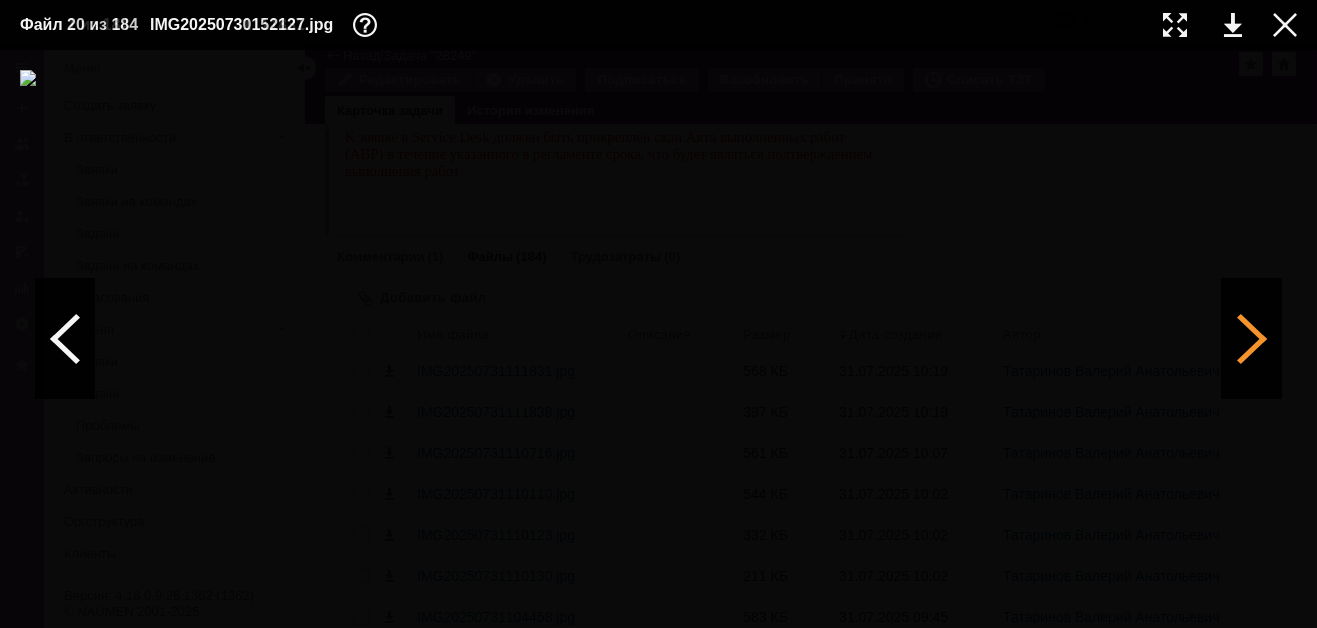 click at bounding box center (1252, 339) 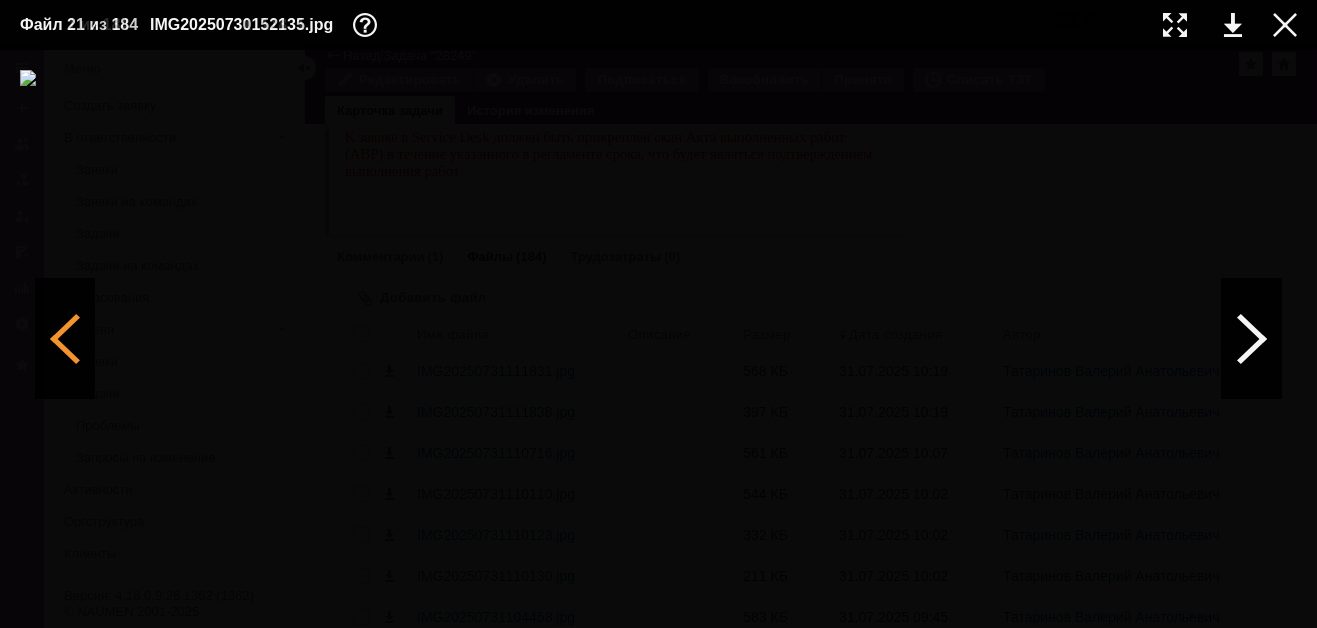 click at bounding box center [65, 339] 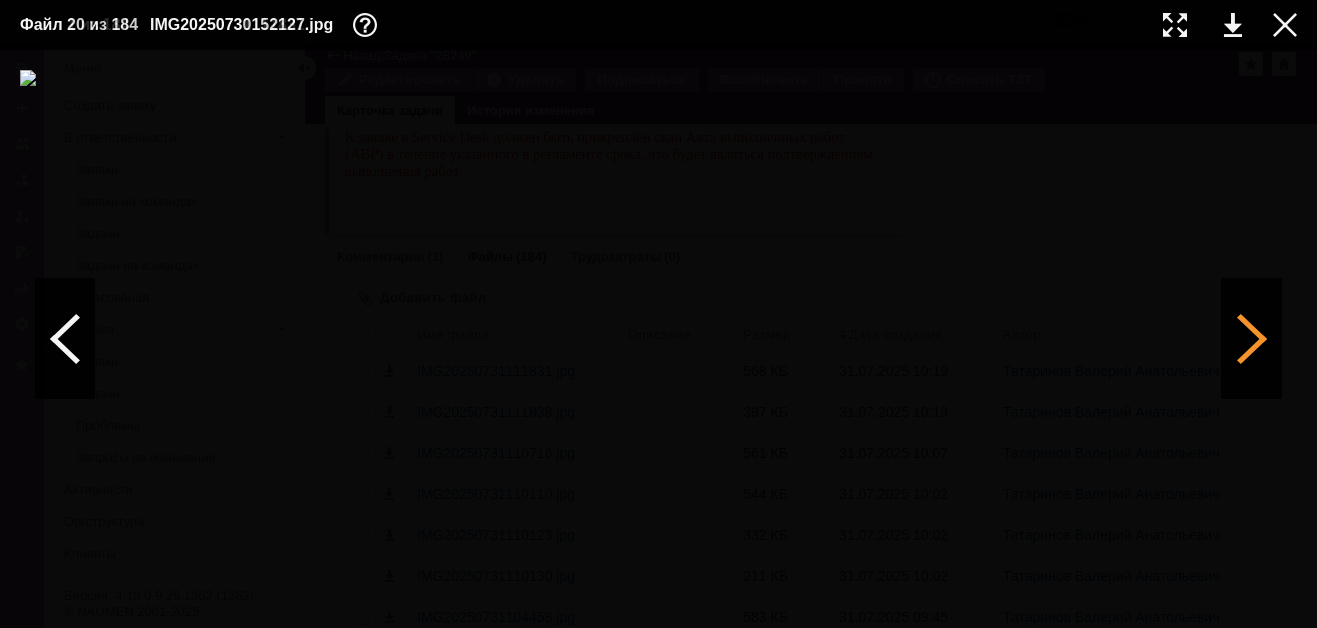 click at bounding box center [1252, 339] 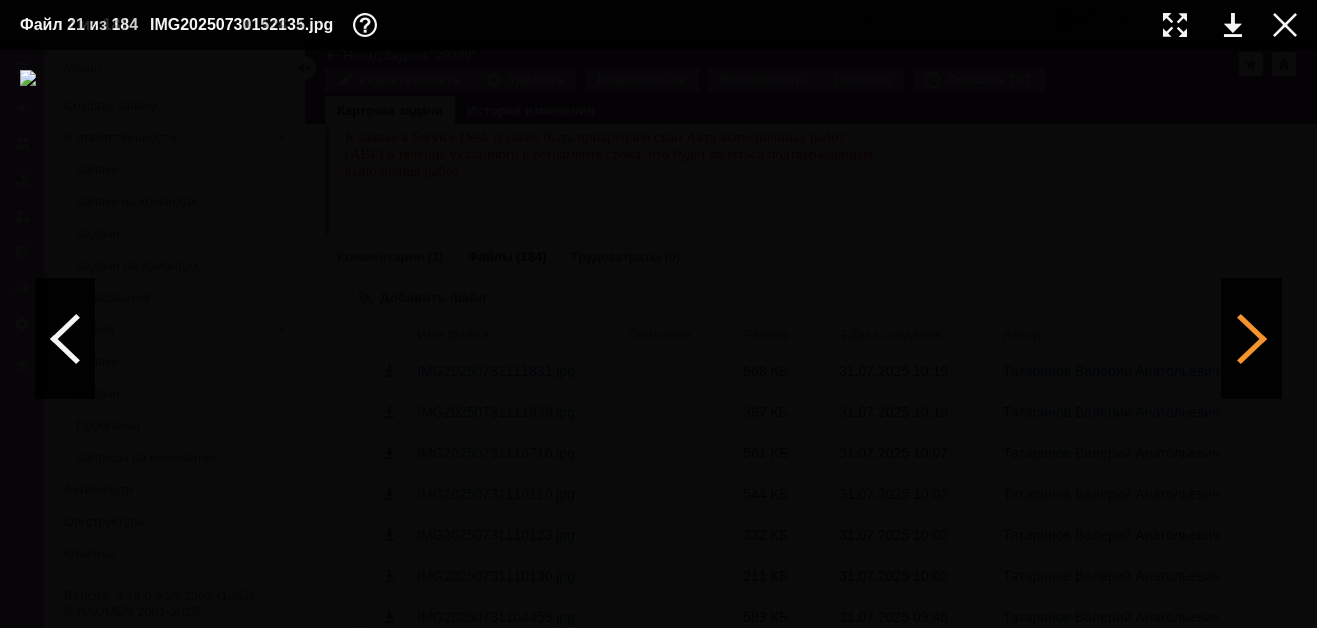 click at bounding box center (1252, 339) 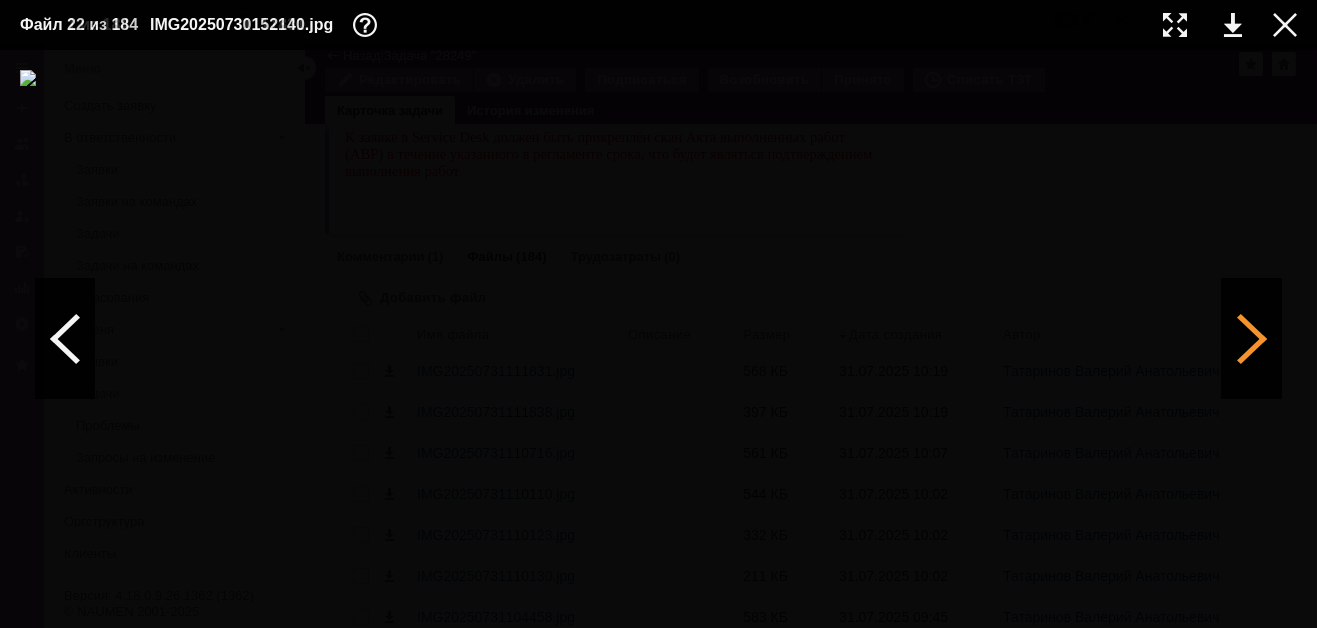 click at bounding box center (1252, 339) 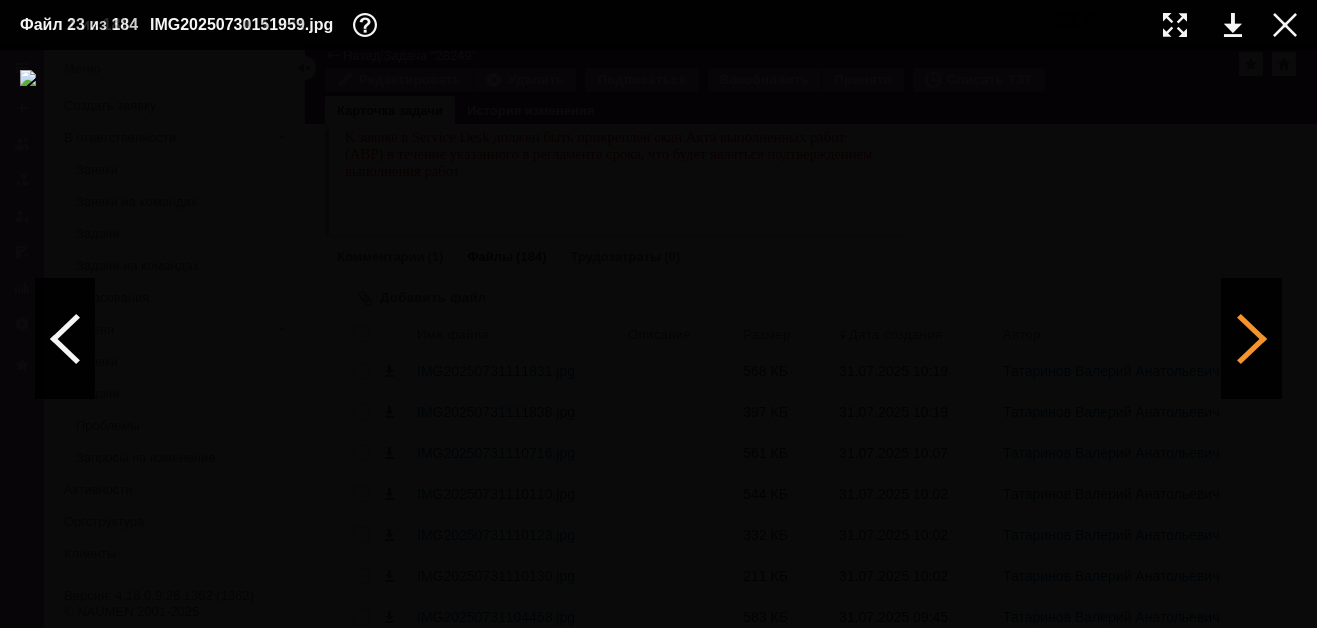 click at bounding box center [1252, 339] 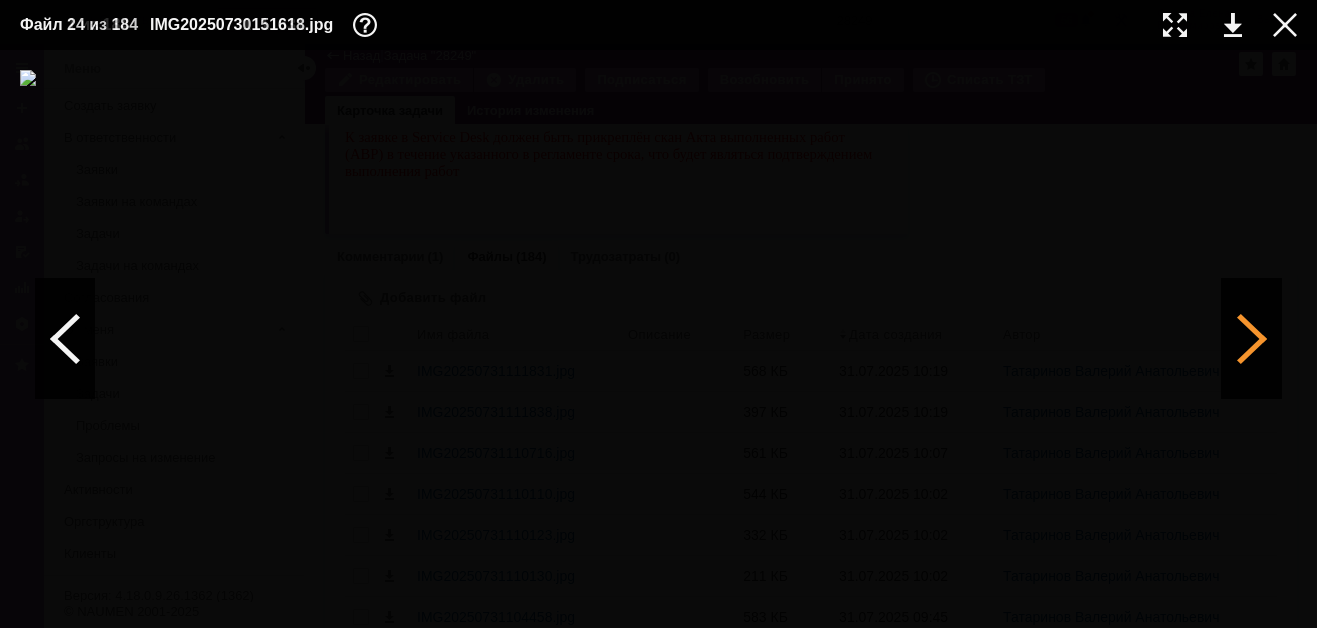 click at bounding box center (1252, 339) 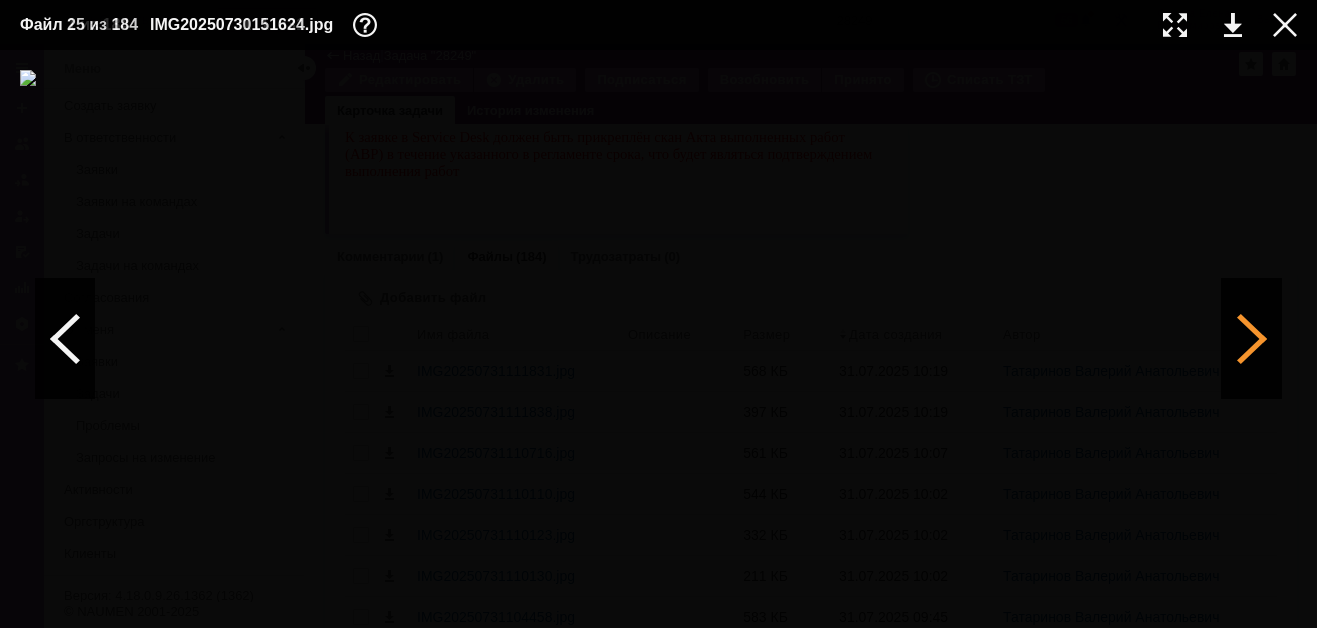 click at bounding box center [1252, 339] 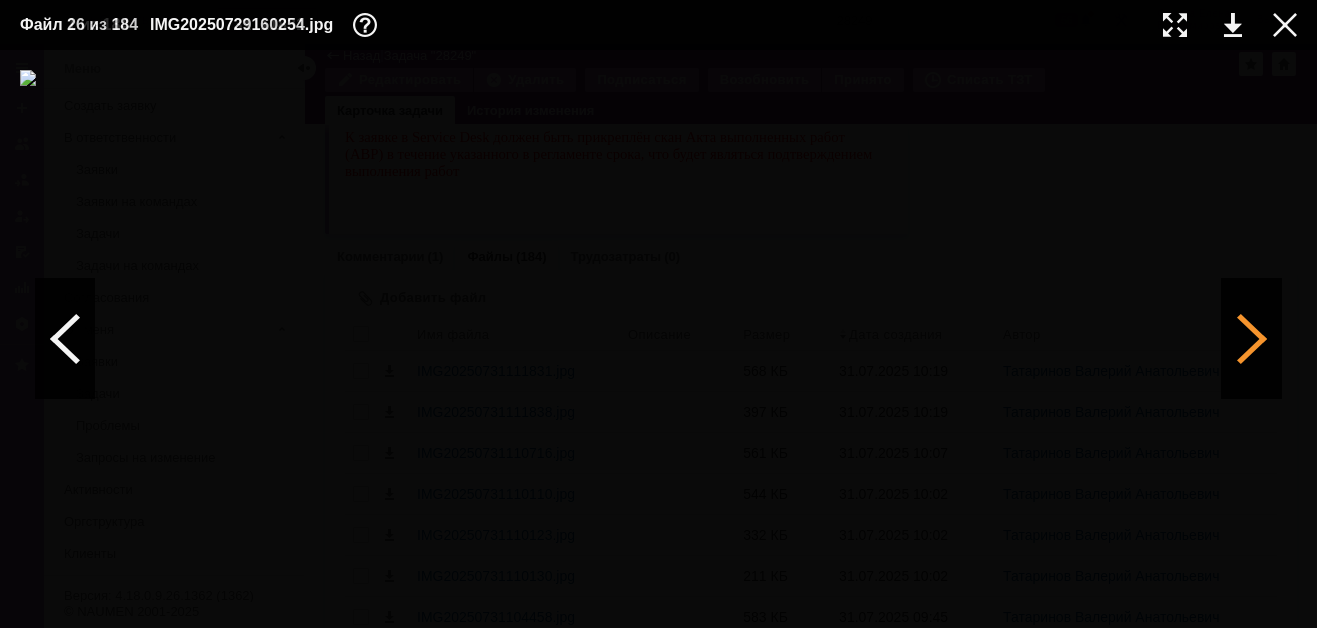 click at bounding box center [1252, 339] 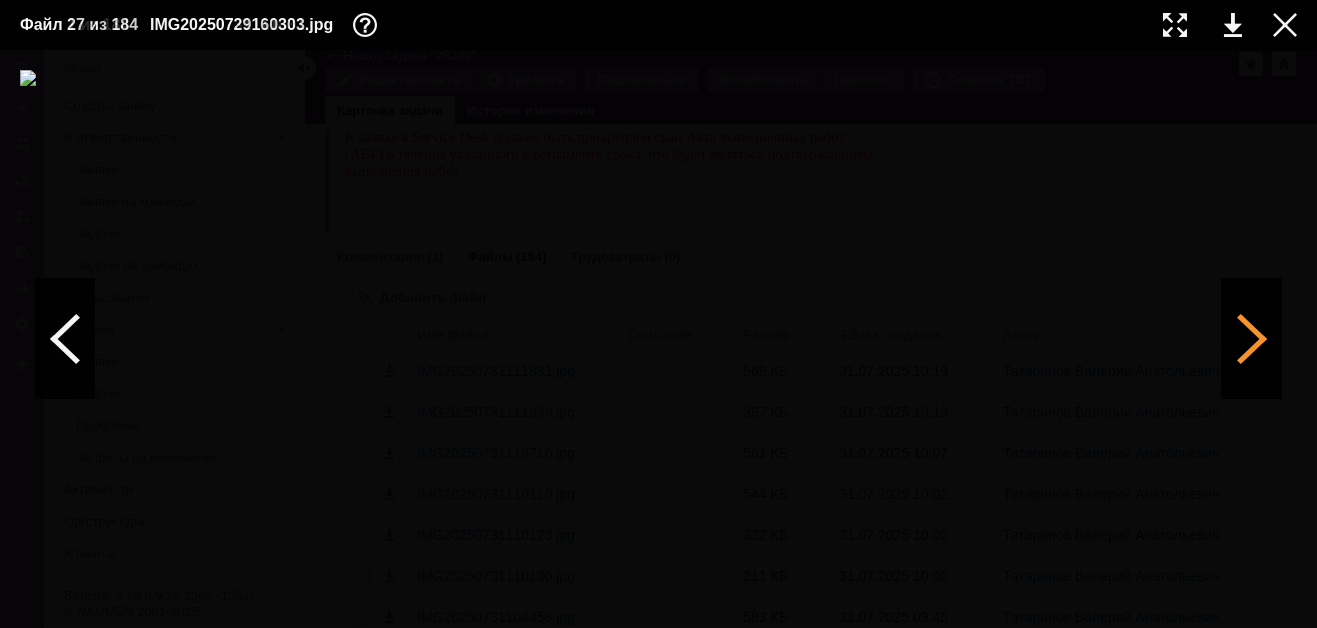 click at bounding box center [1252, 339] 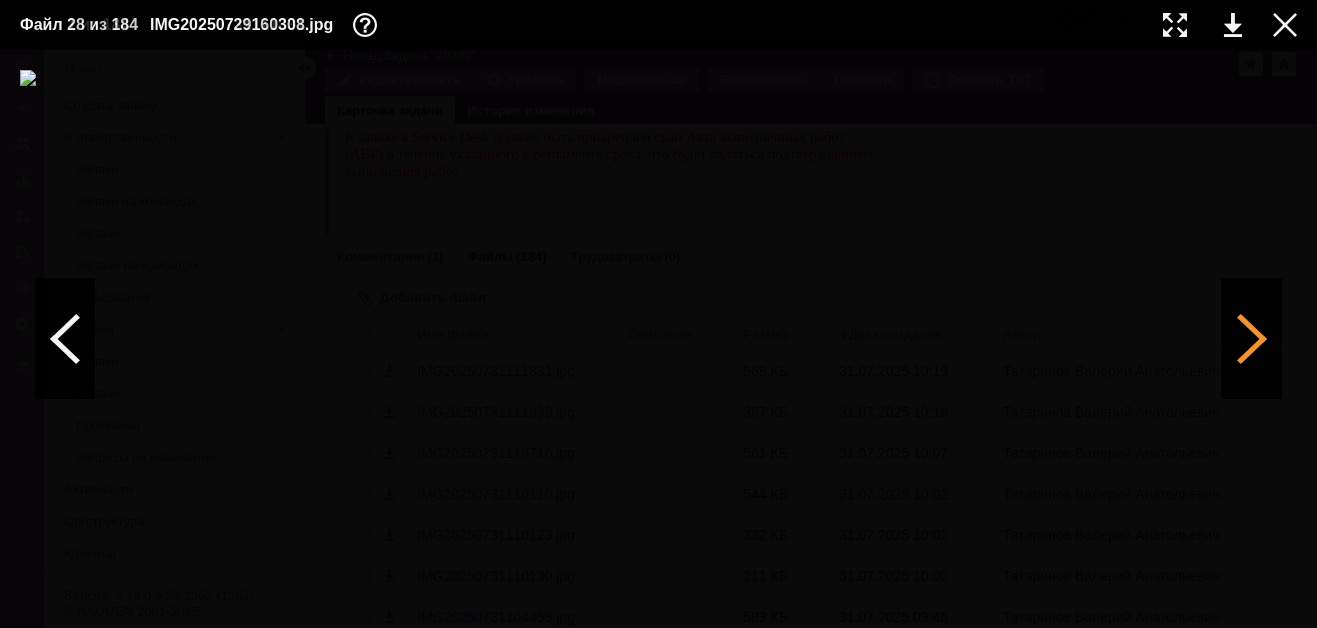 click at bounding box center [1252, 339] 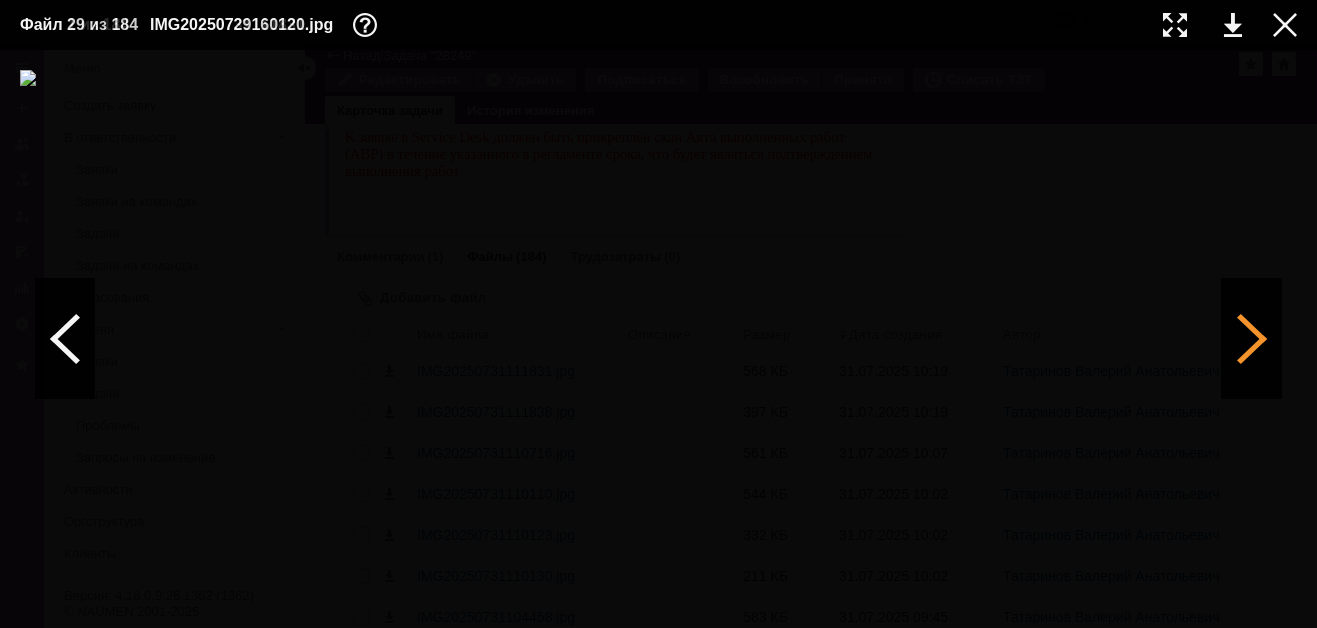 click at bounding box center (1252, 339) 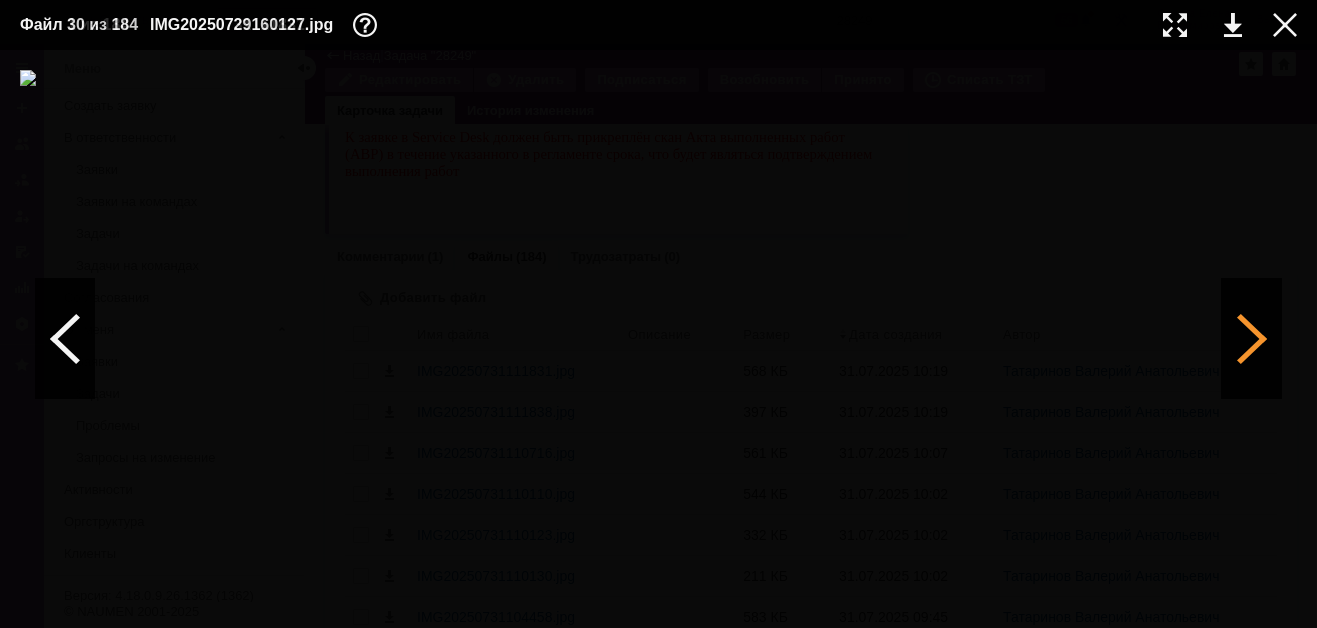 click at bounding box center [1252, 339] 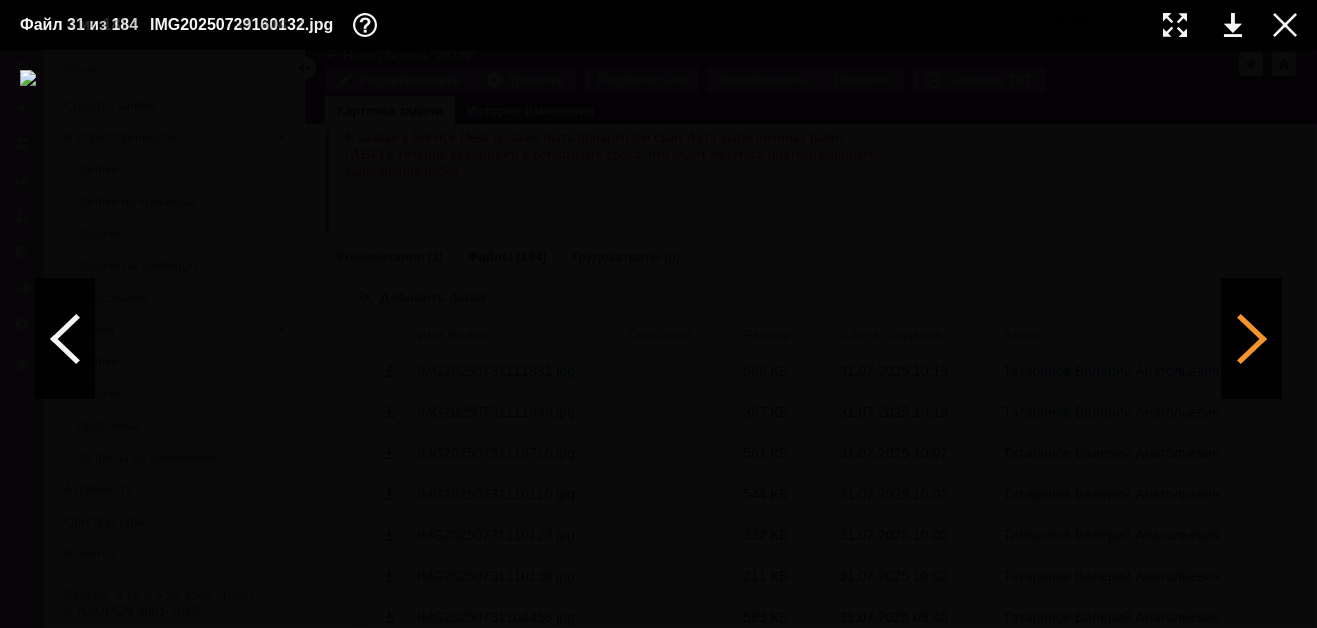 click at bounding box center (1252, 339) 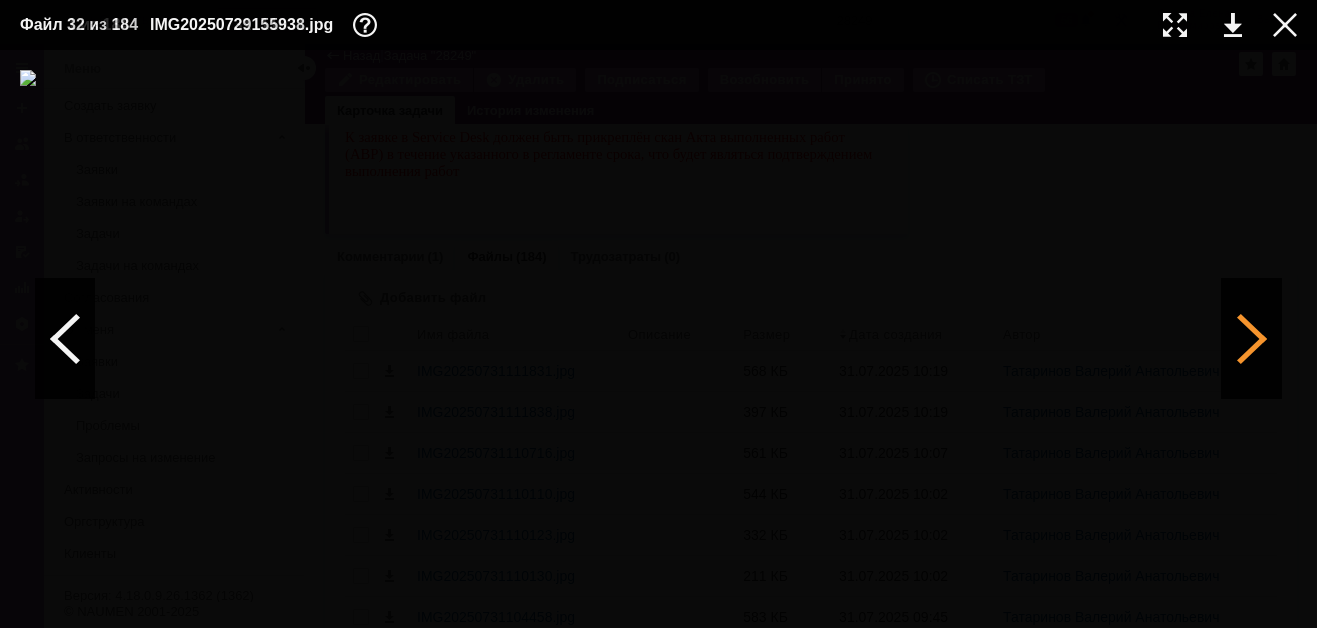 click at bounding box center (1252, 339) 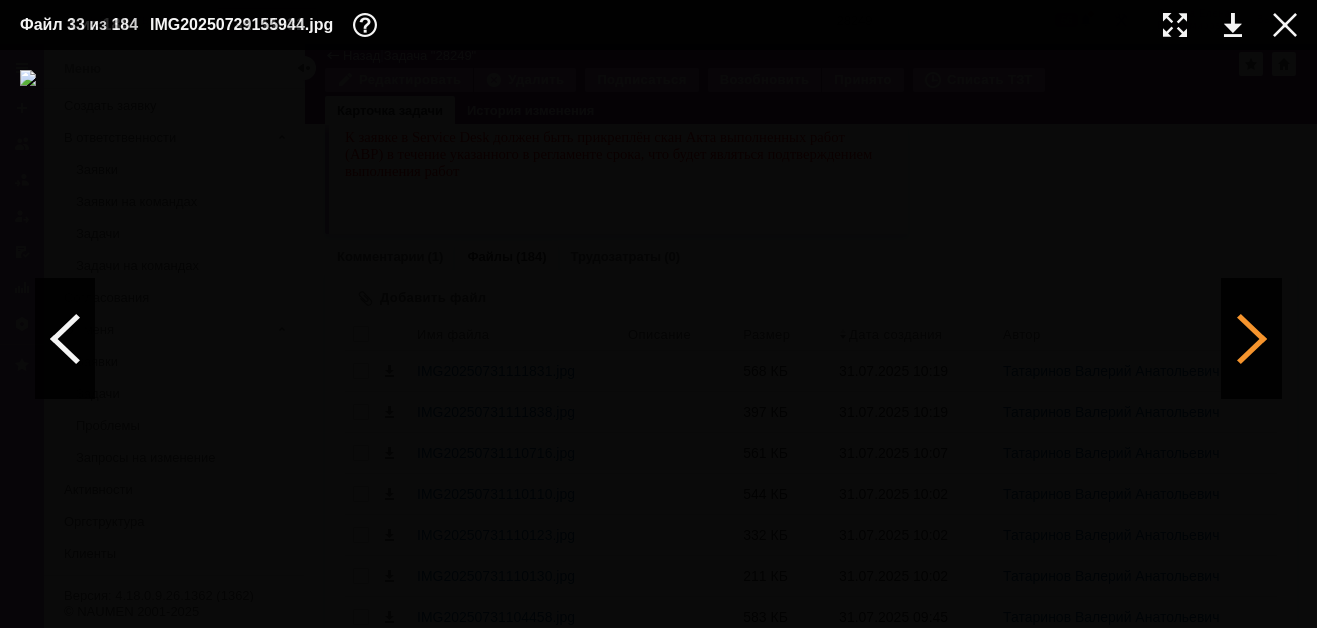 click at bounding box center [1252, 339] 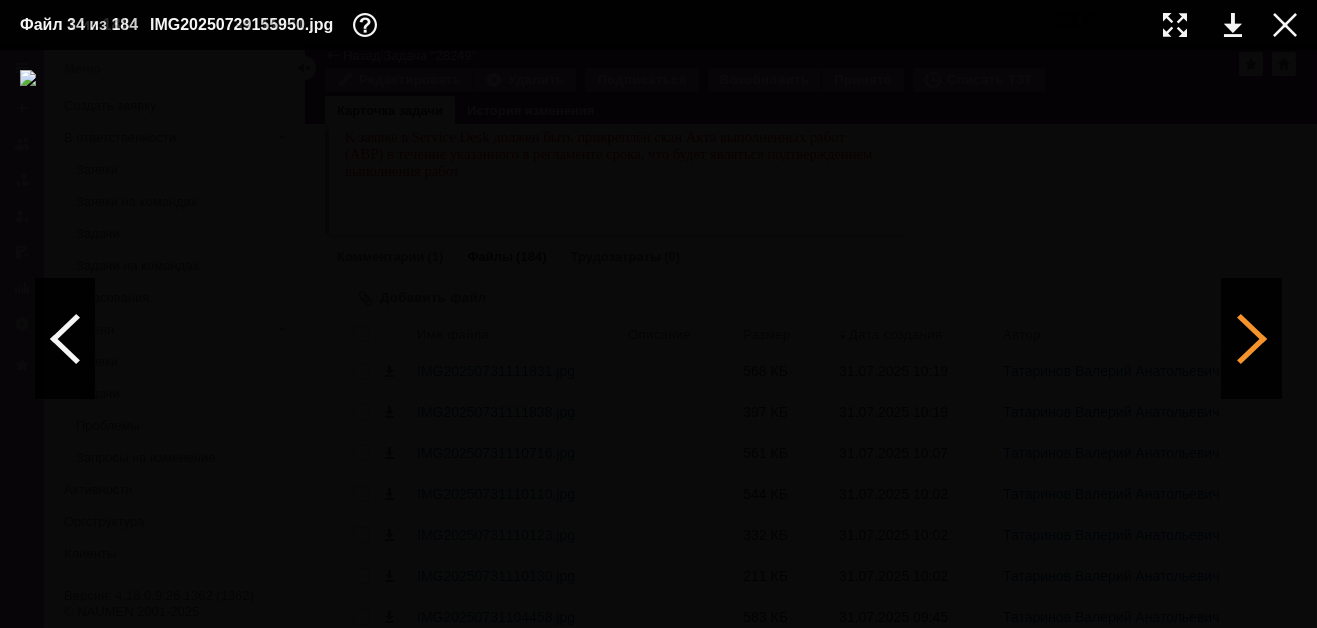 click at bounding box center (1252, 339) 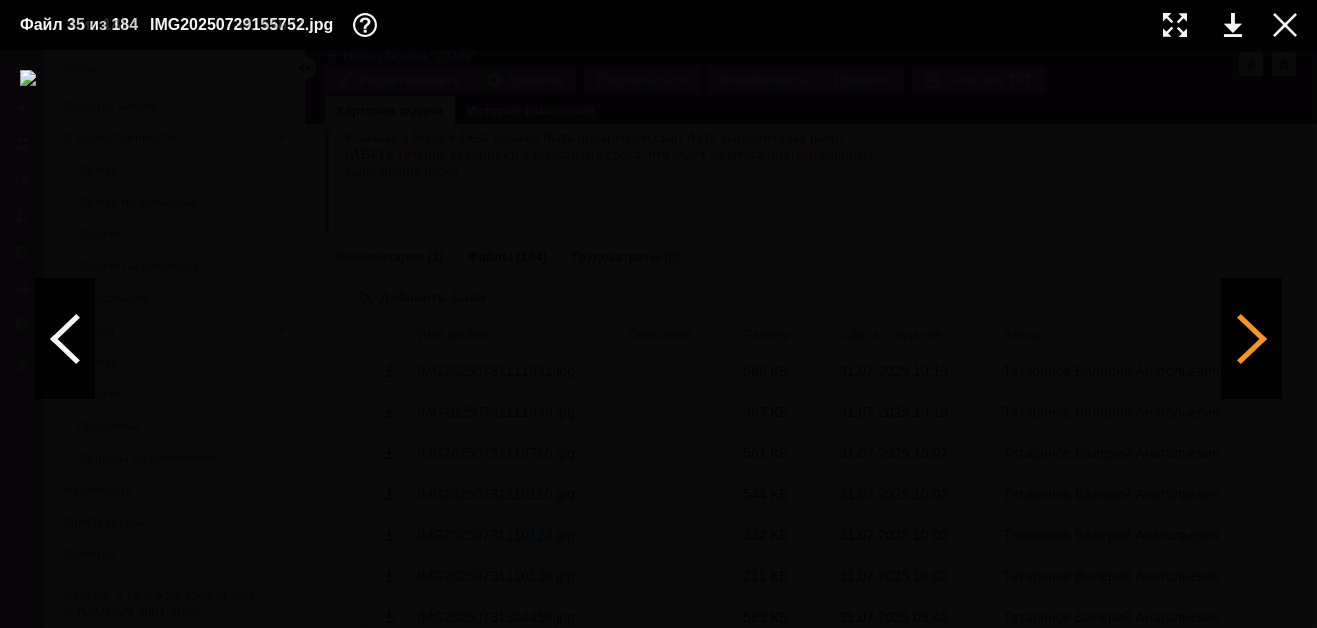 click at bounding box center [1252, 339] 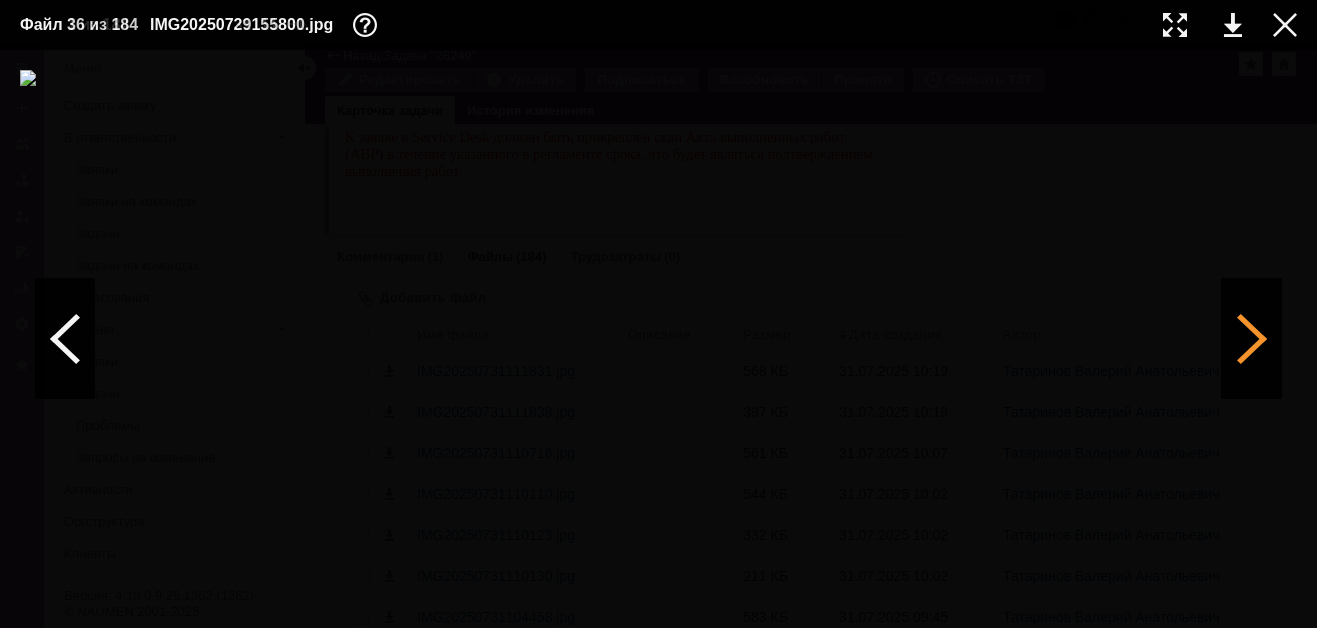 click at bounding box center (1252, 339) 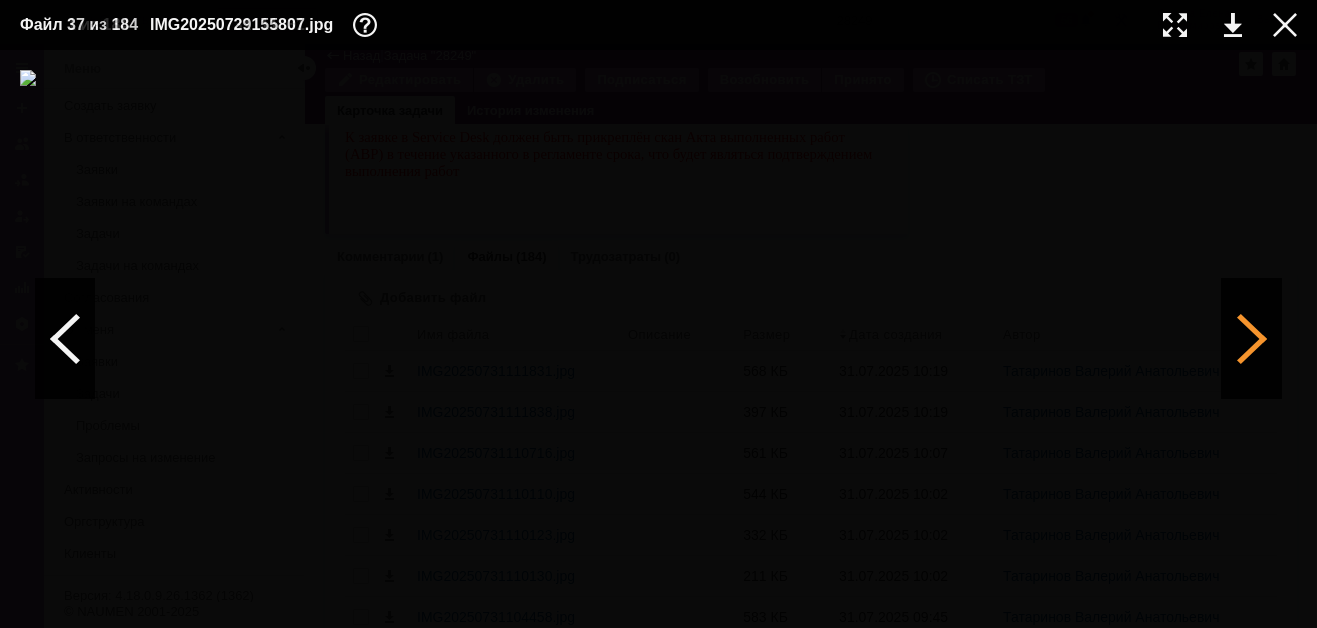 click at bounding box center (1252, 339) 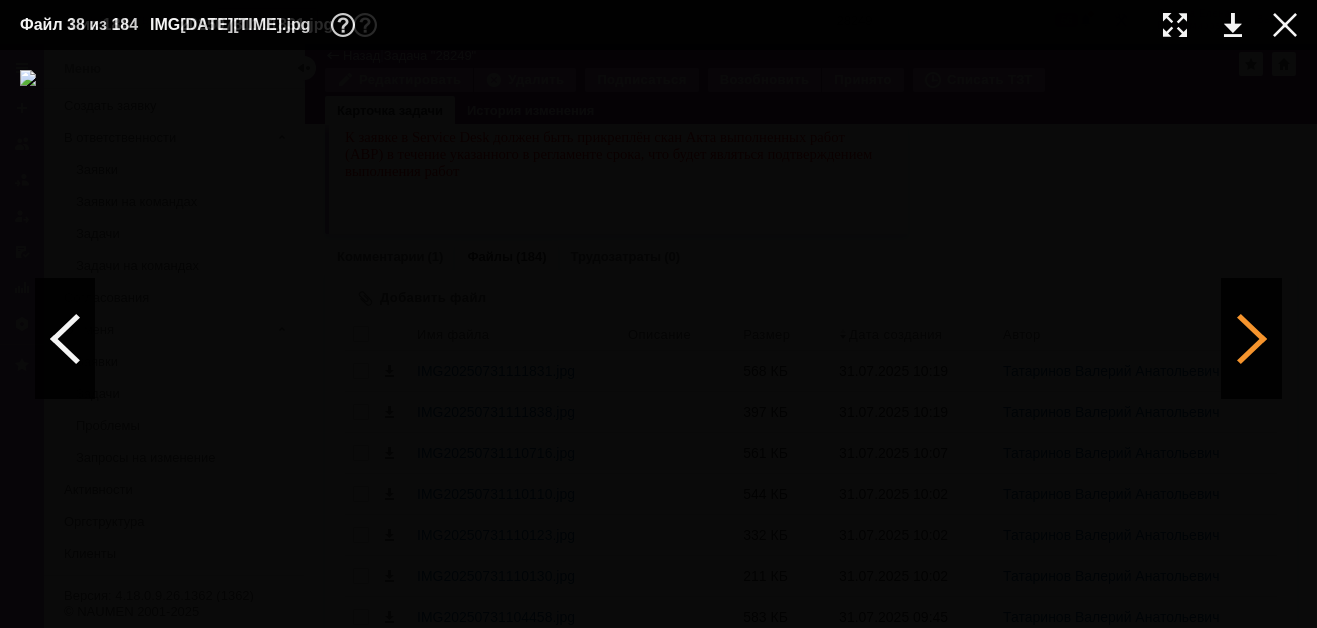 click at bounding box center (1252, 339) 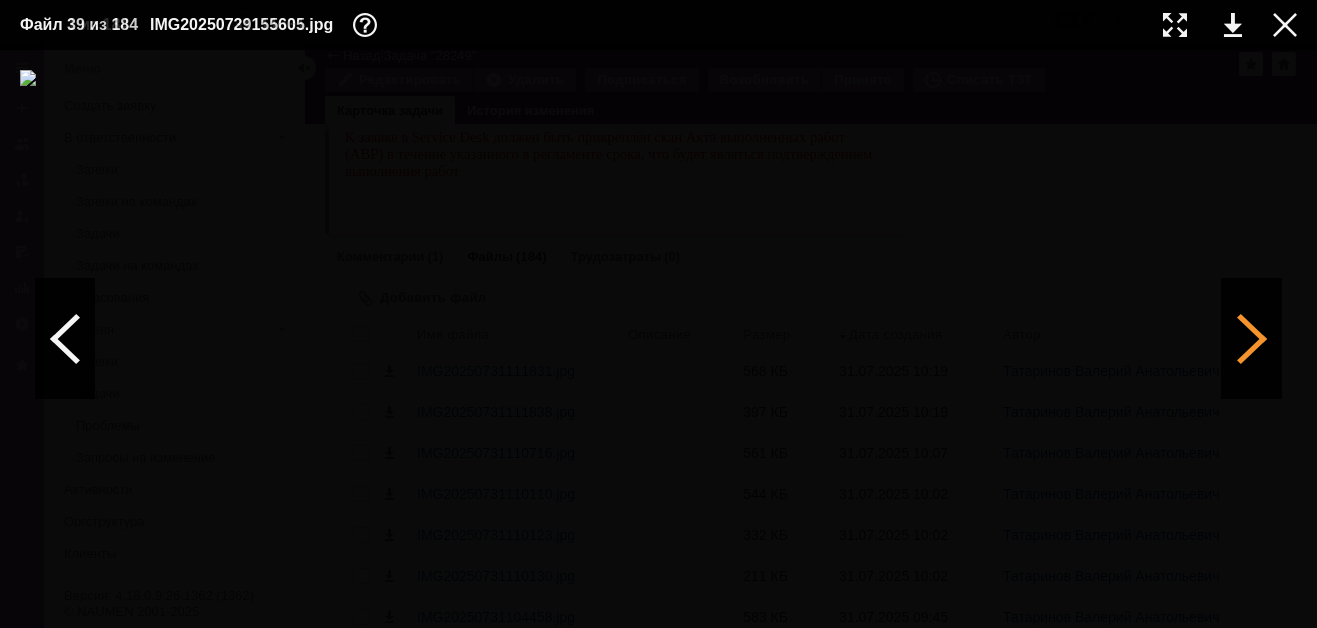 click at bounding box center (1252, 339) 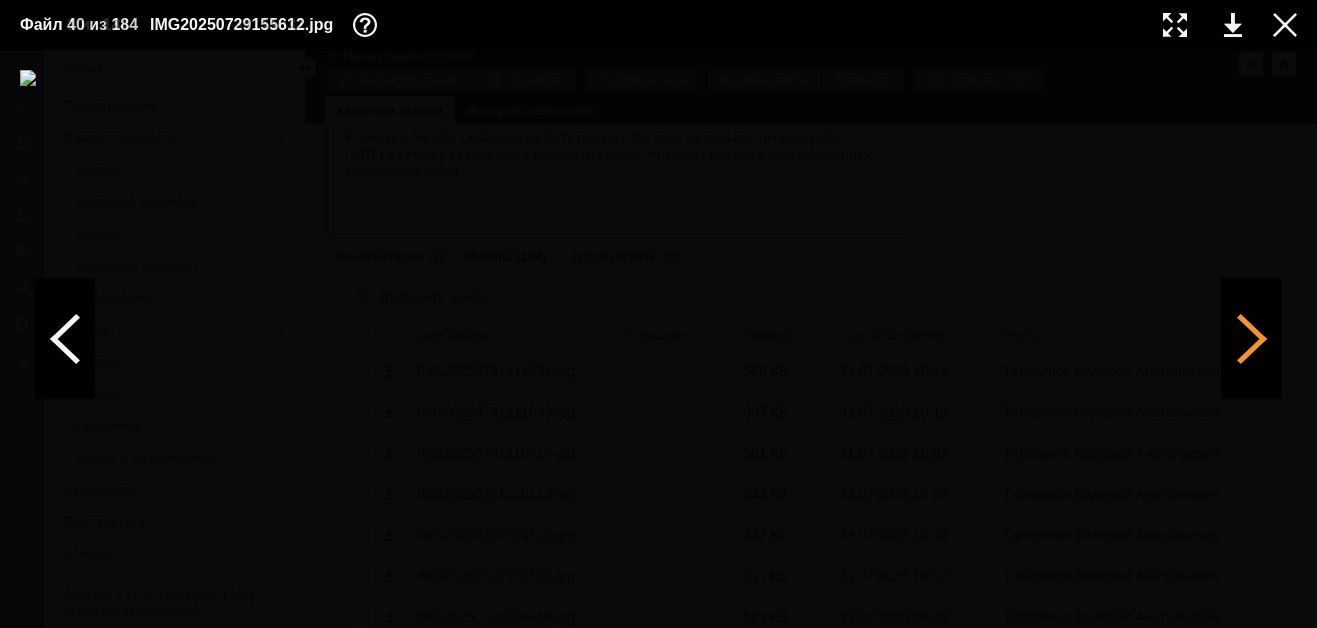 click at bounding box center (1252, 339) 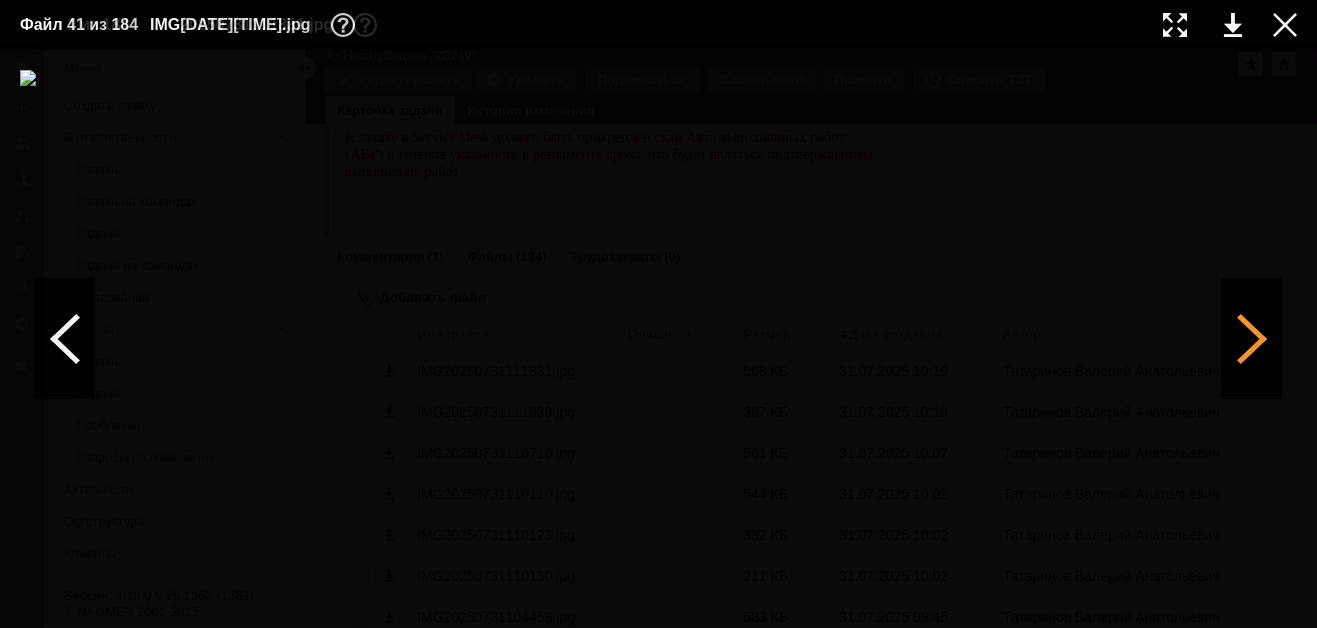 click at bounding box center (1252, 339) 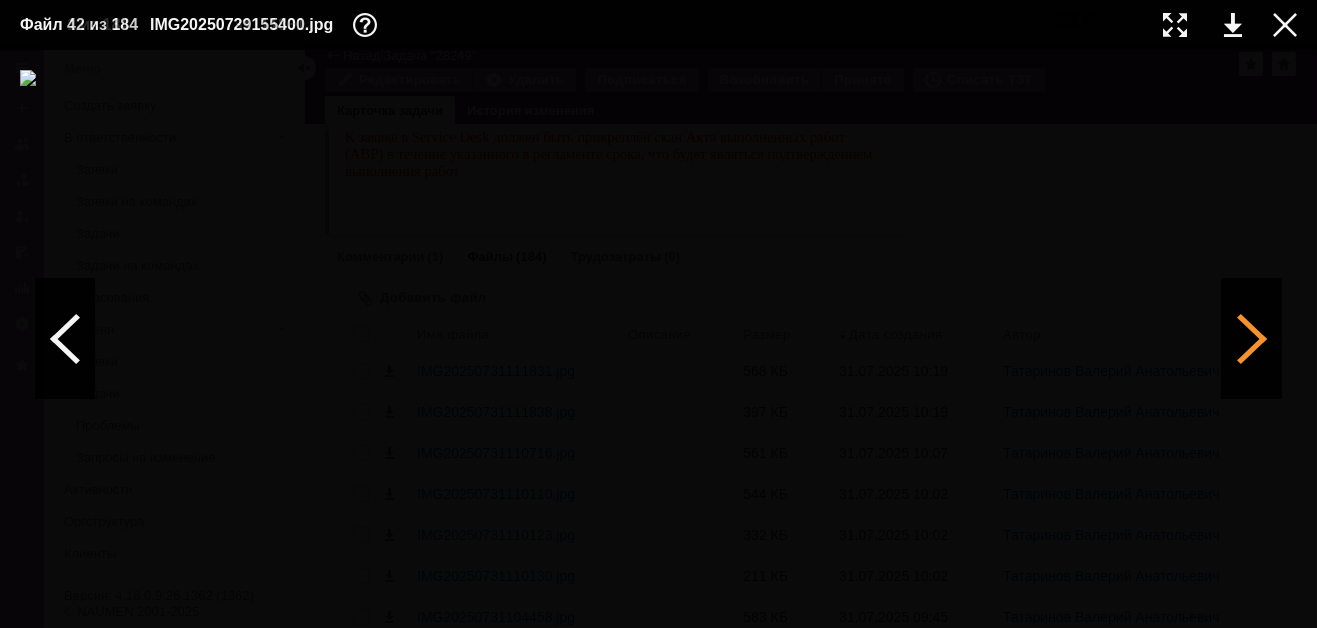 click at bounding box center [1252, 339] 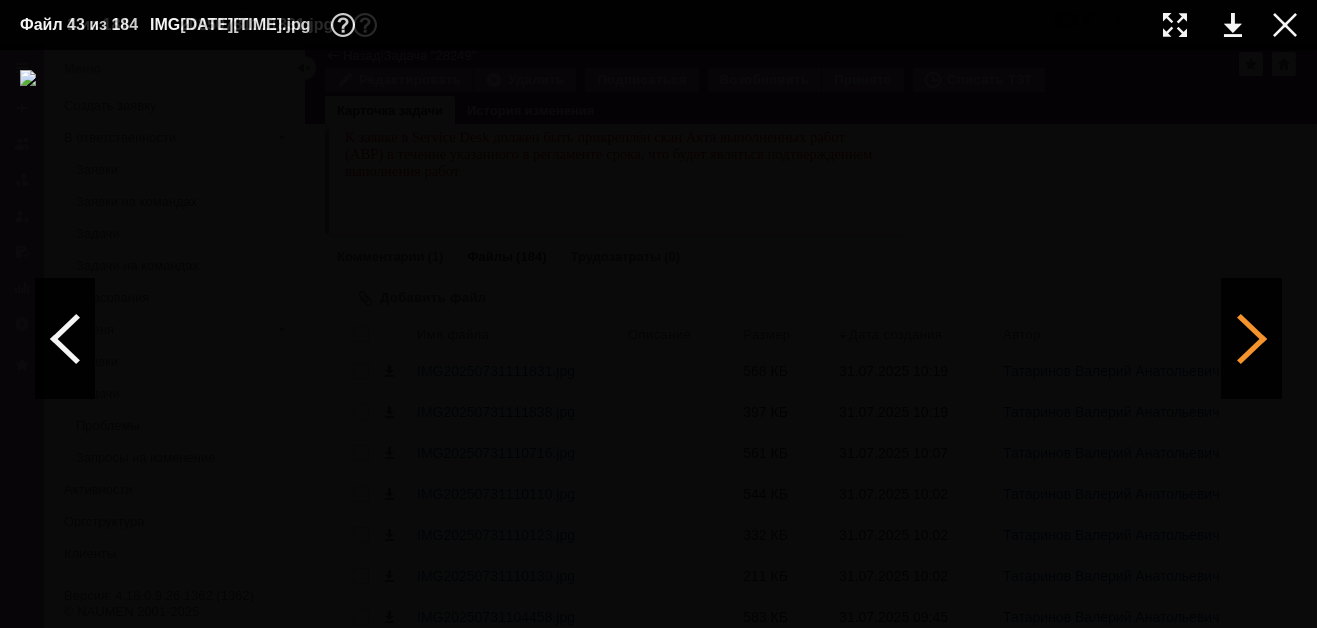 click at bounding box center (1252, 339) 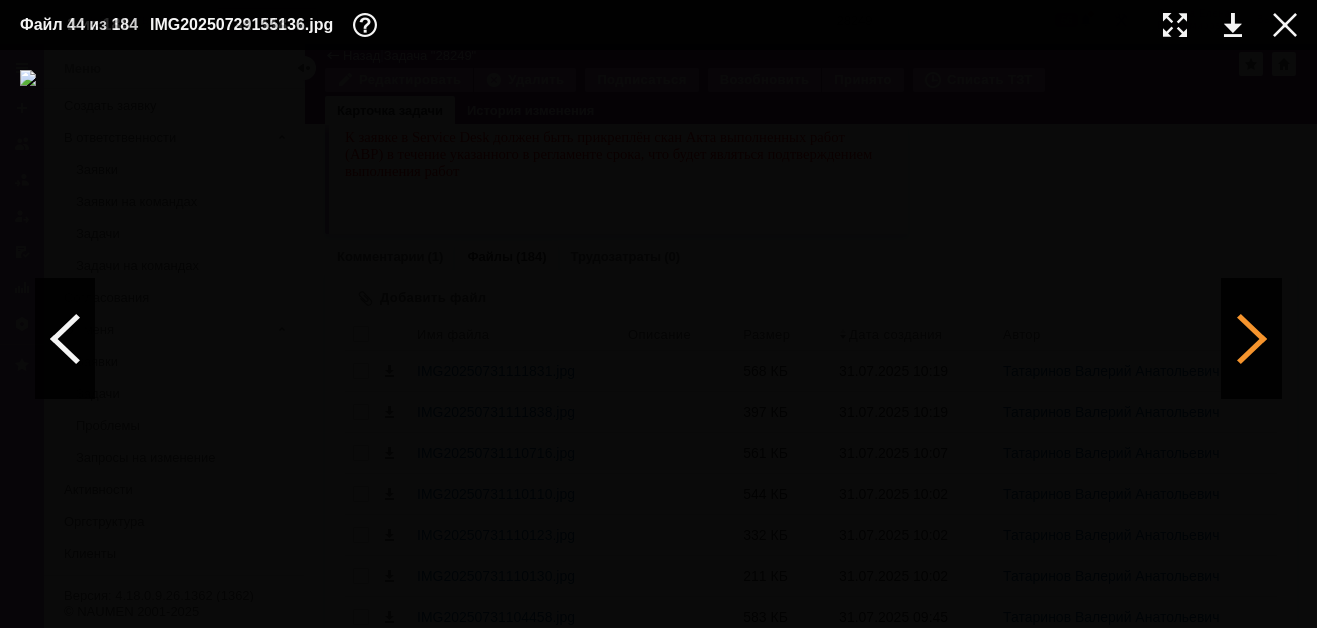click at bounding box center [1252, 339] 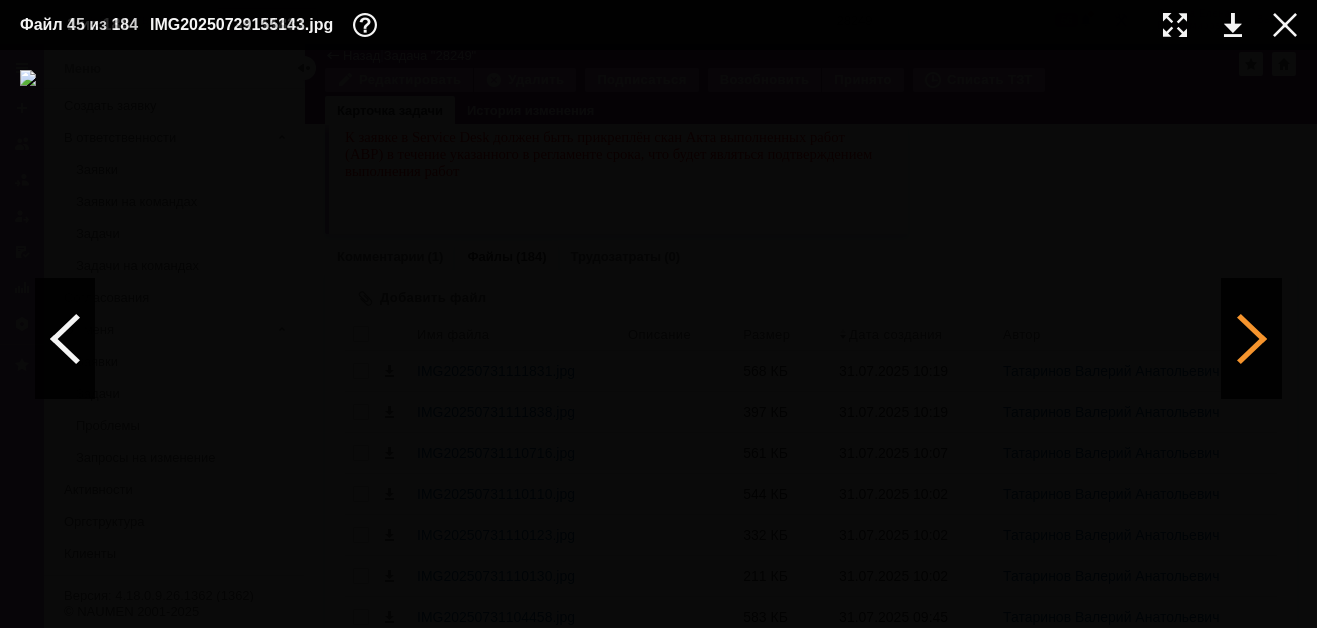 click at bounding box center [1252, 339] 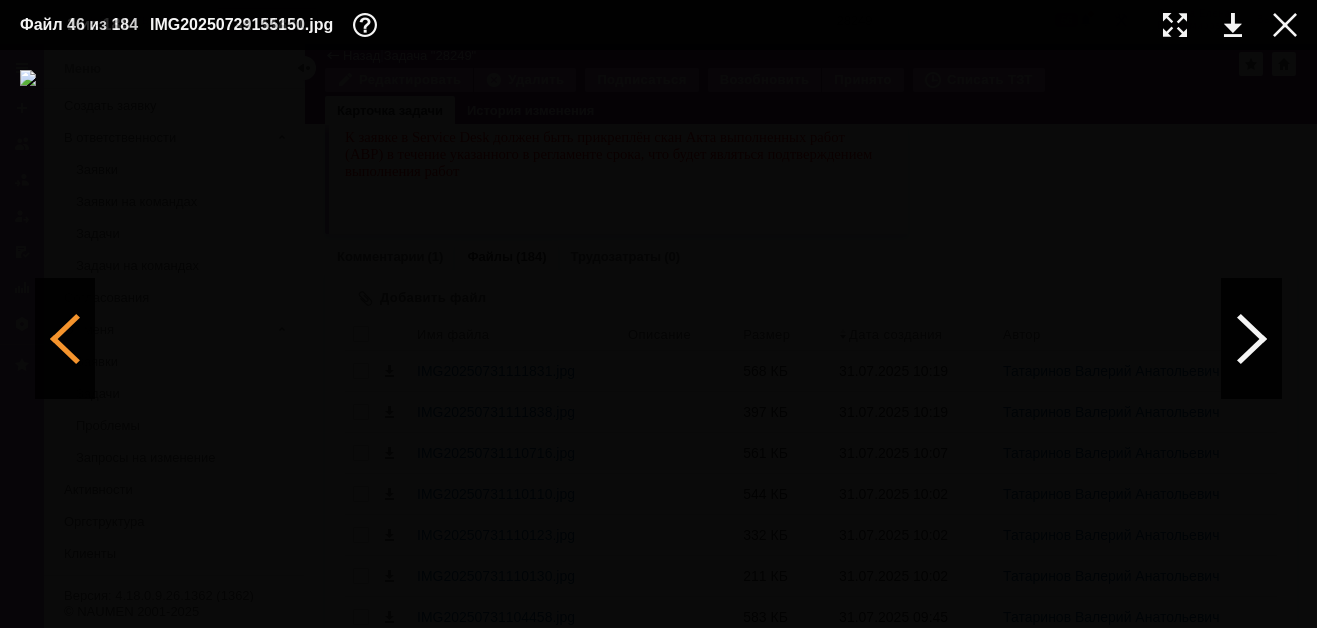 click at bounding box center [65, 339] 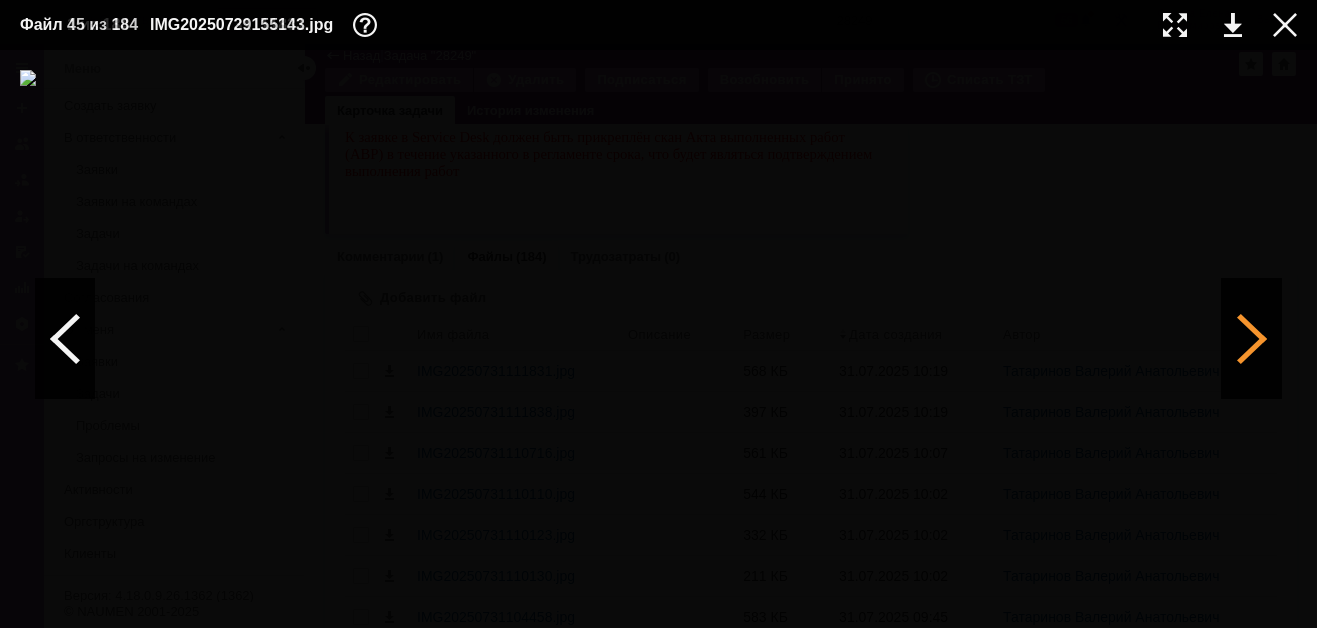 click at bounding box center [1252, 339] 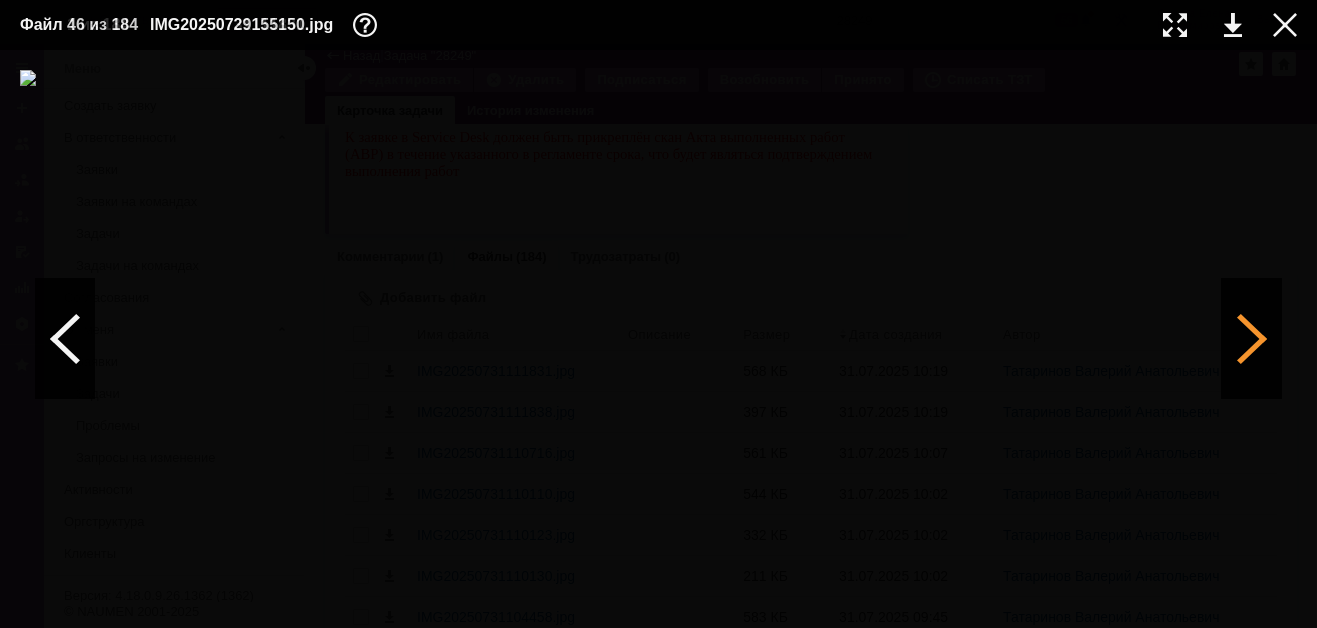 click at bounding box center [1252, 339] 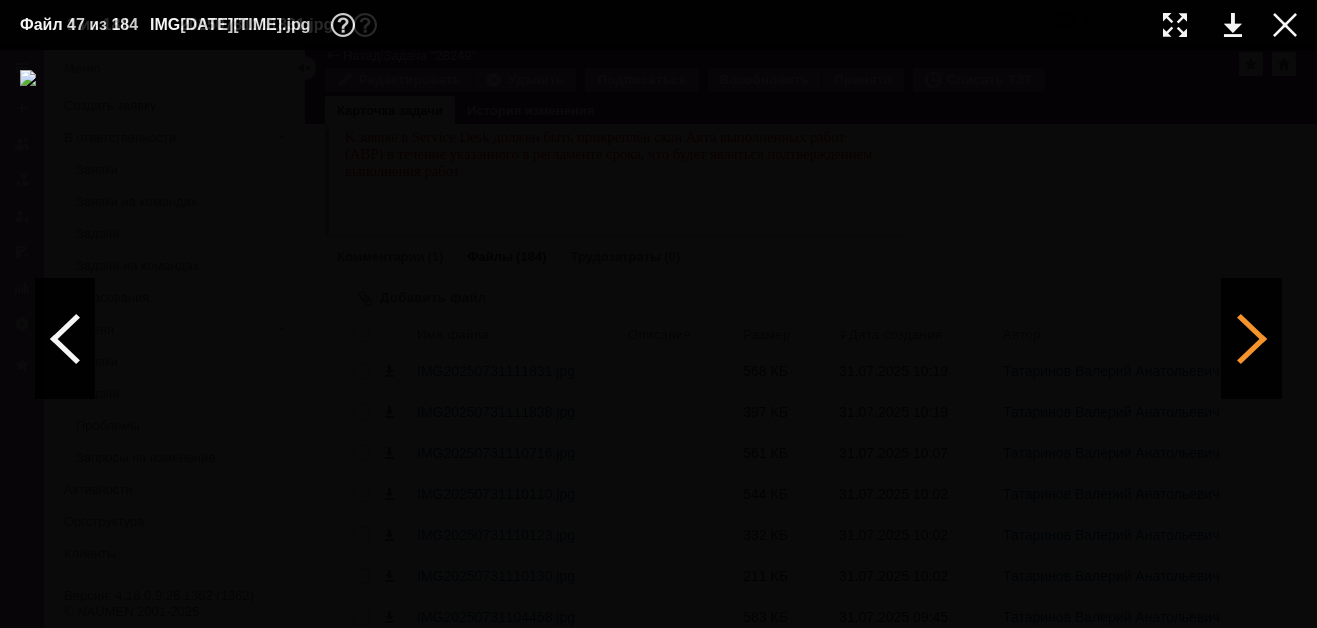 click at bounding box center (1252, 339) 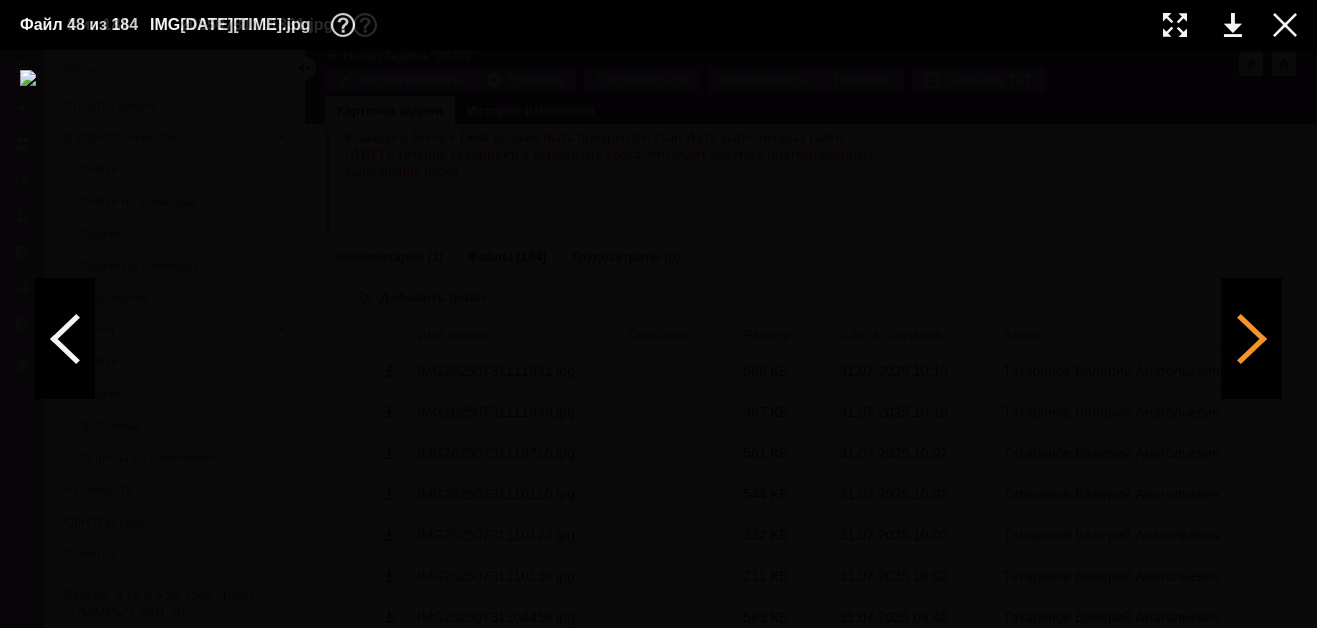 click at bounding box center (1252, 339) 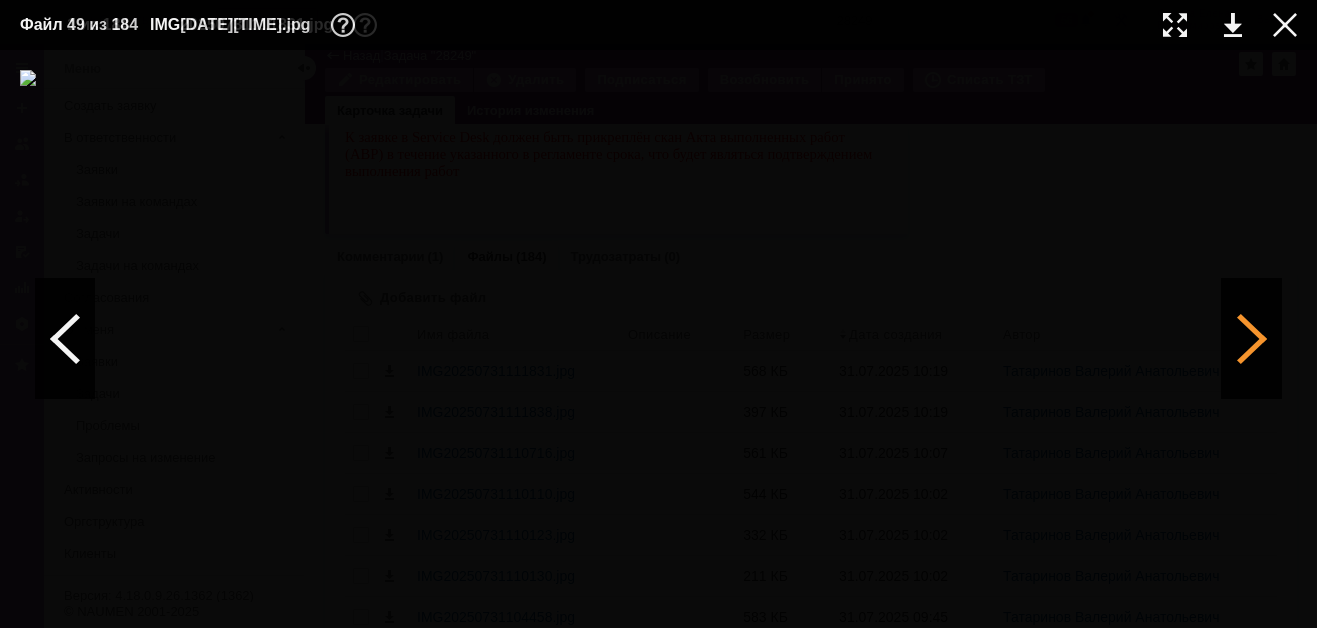 click at bounding box center [1252, 339] 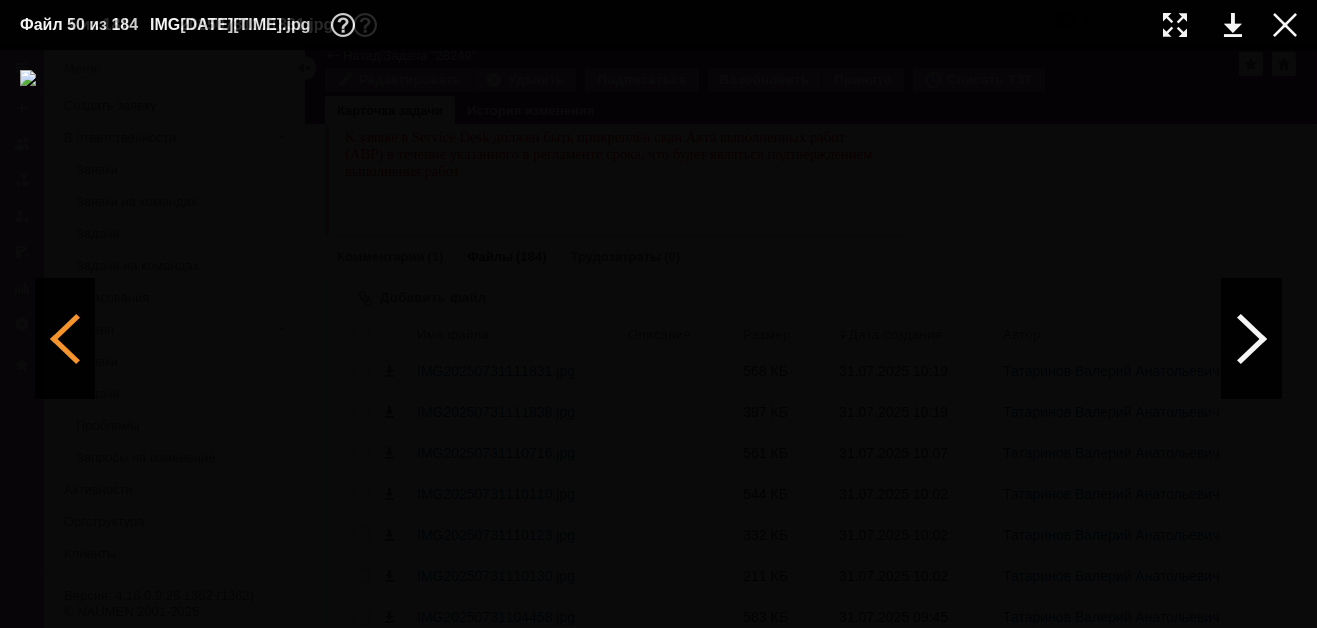 click at bounding box center (65, 339) 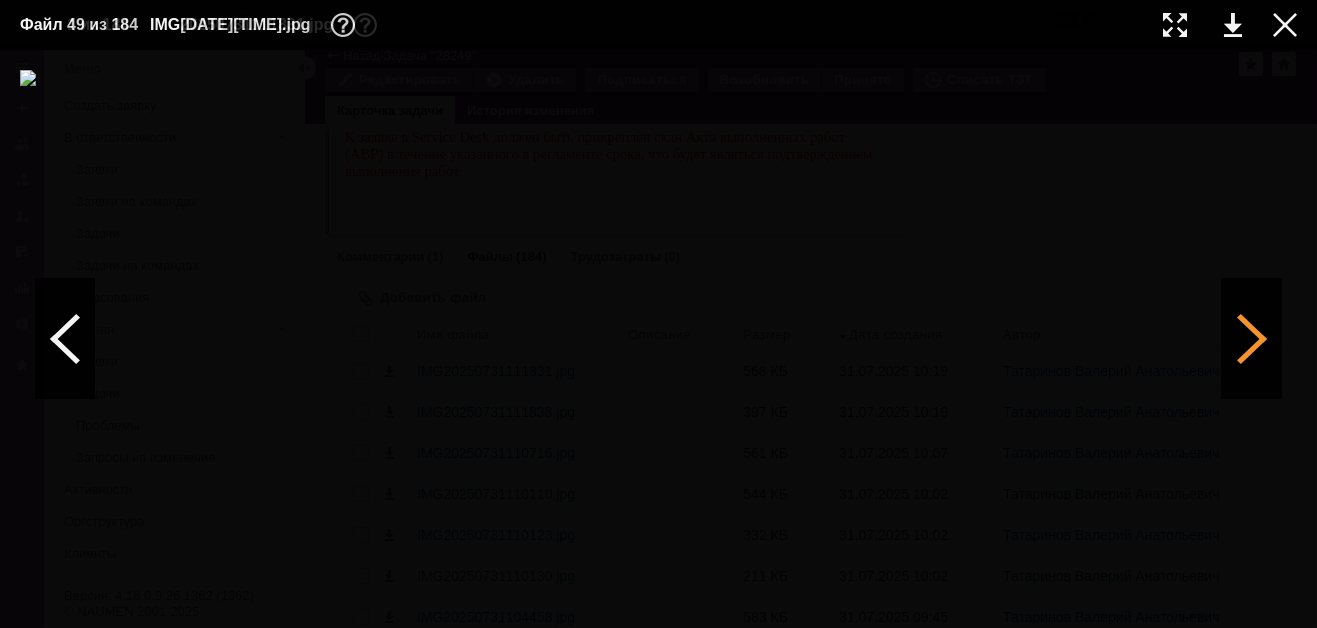 click at bounding box center (1252, 339) 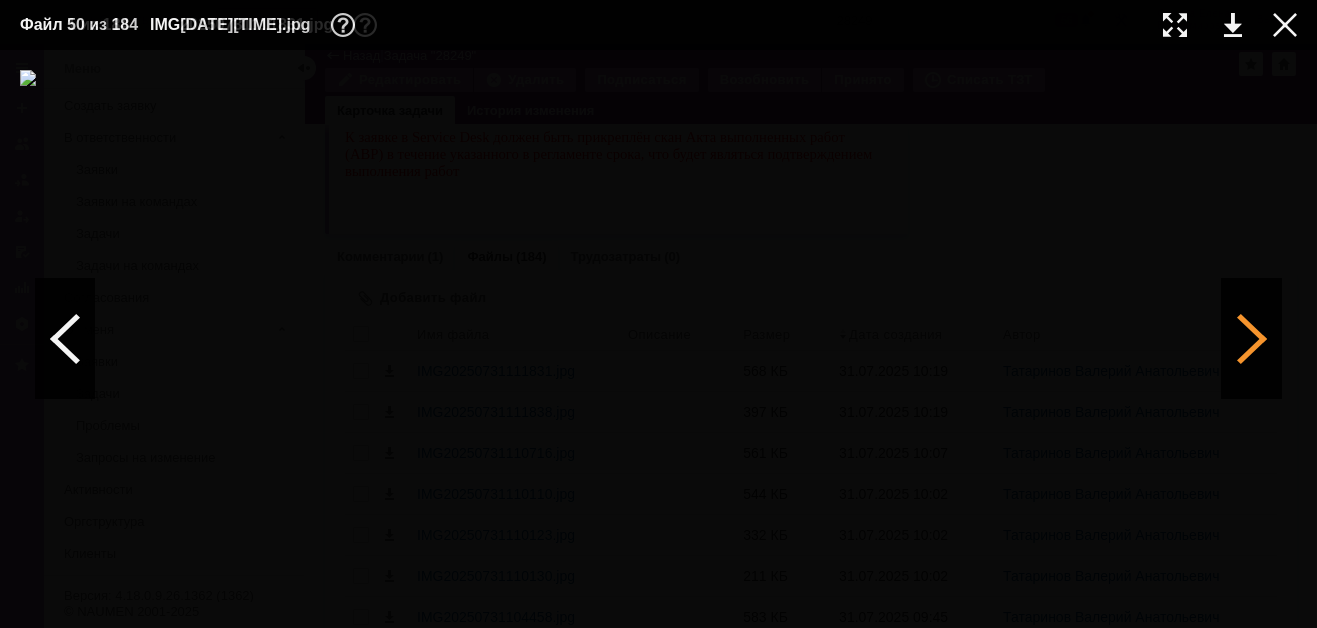 click at bounding box center [1252, 339] 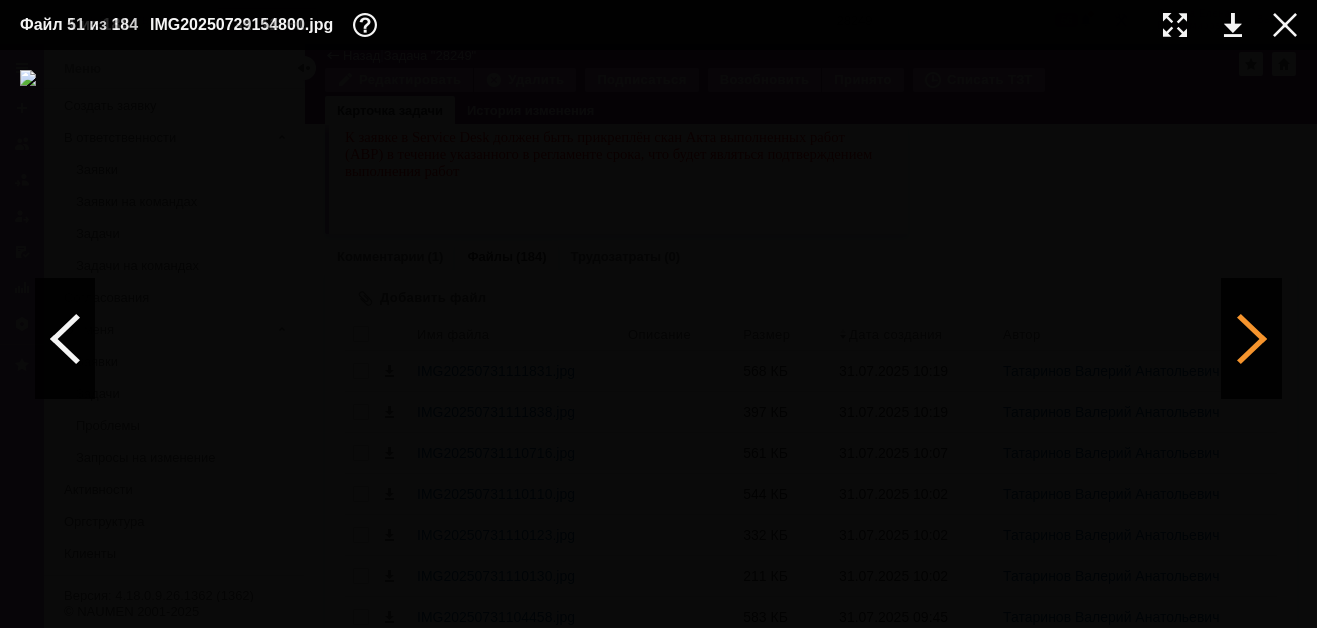 click at bounding box center (1252, 339) 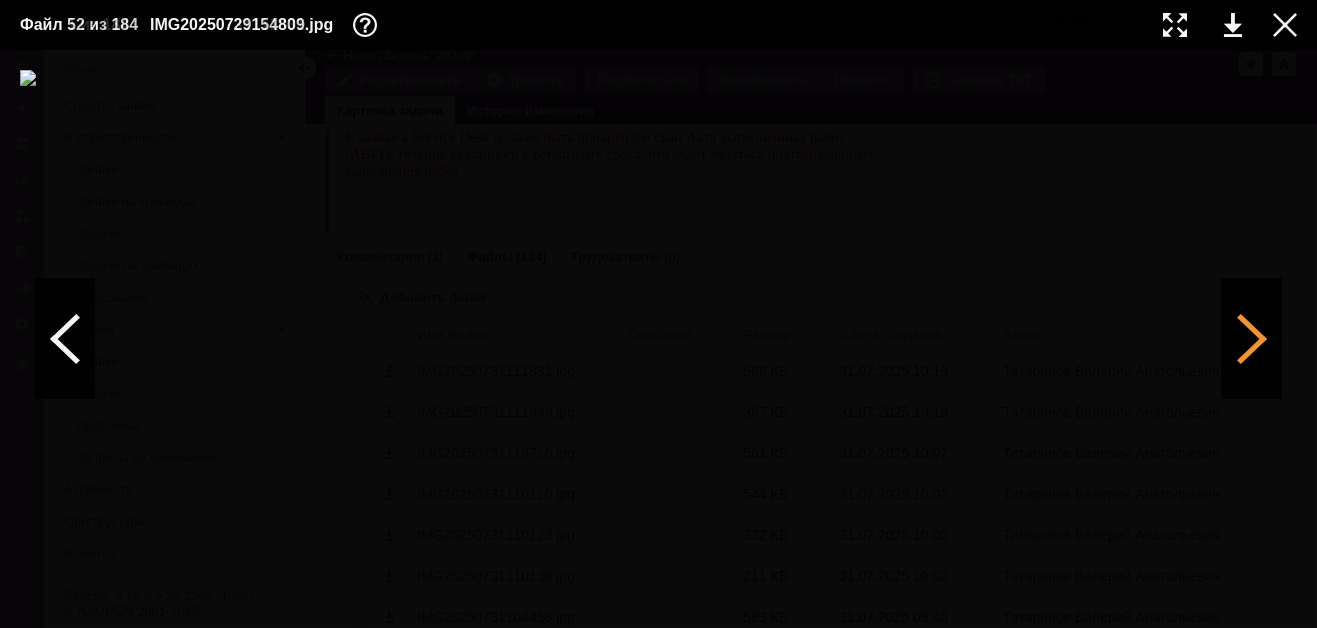 click at bounding box center (1252, 339) 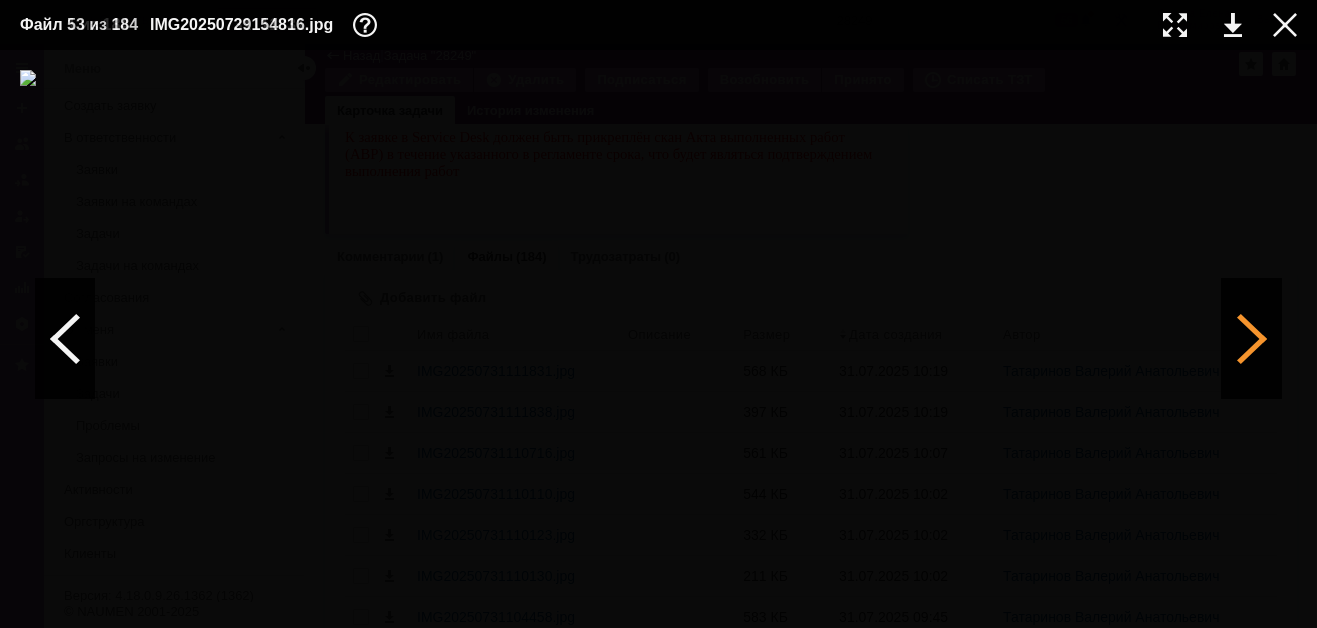 click at bounding box center [1252, 339] 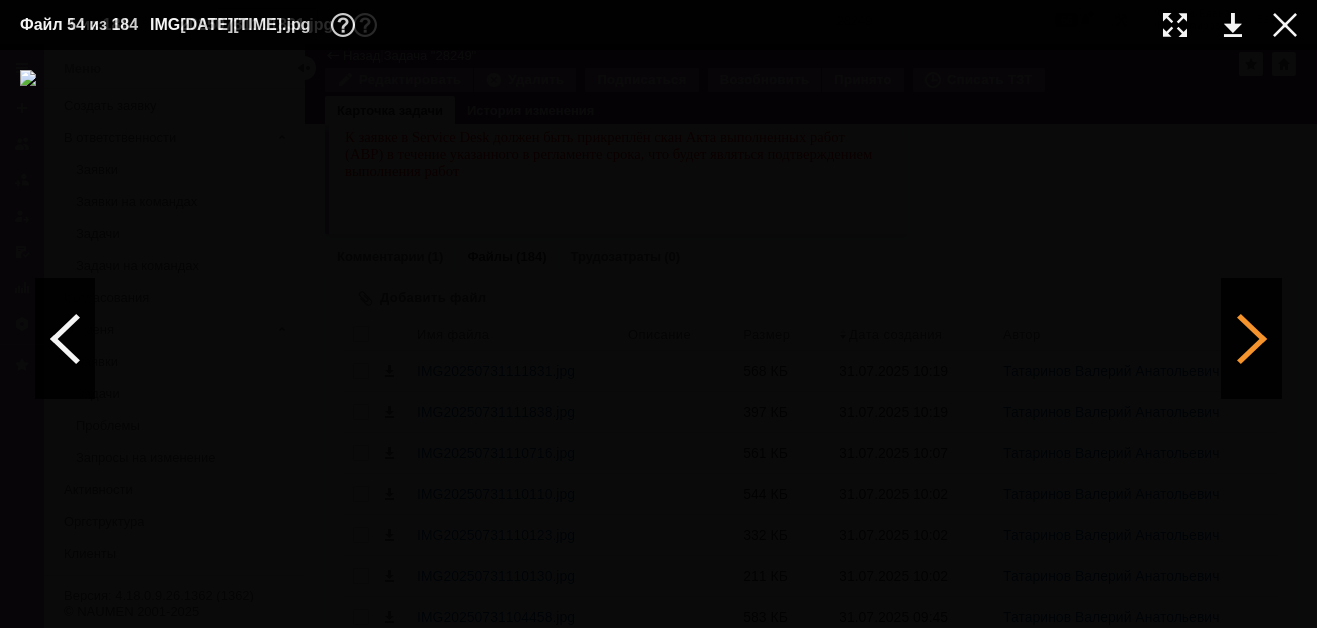 click at bounding box center [1252, 339] 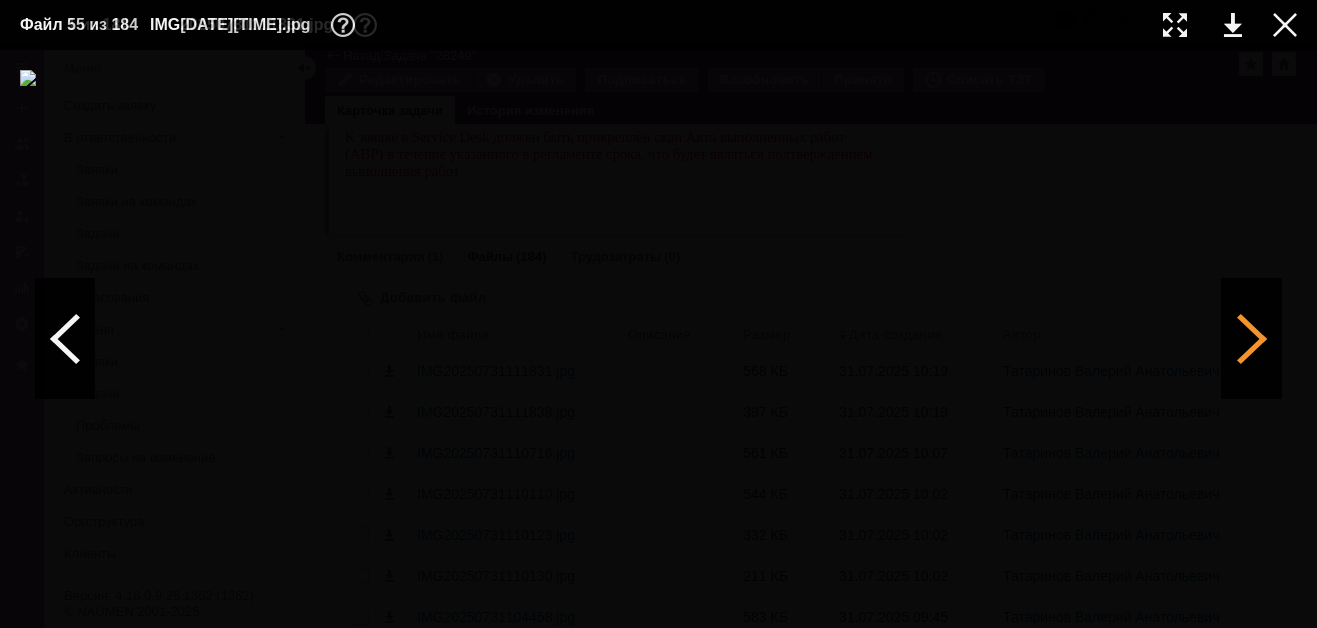 click at bounding box center [1252, 339] 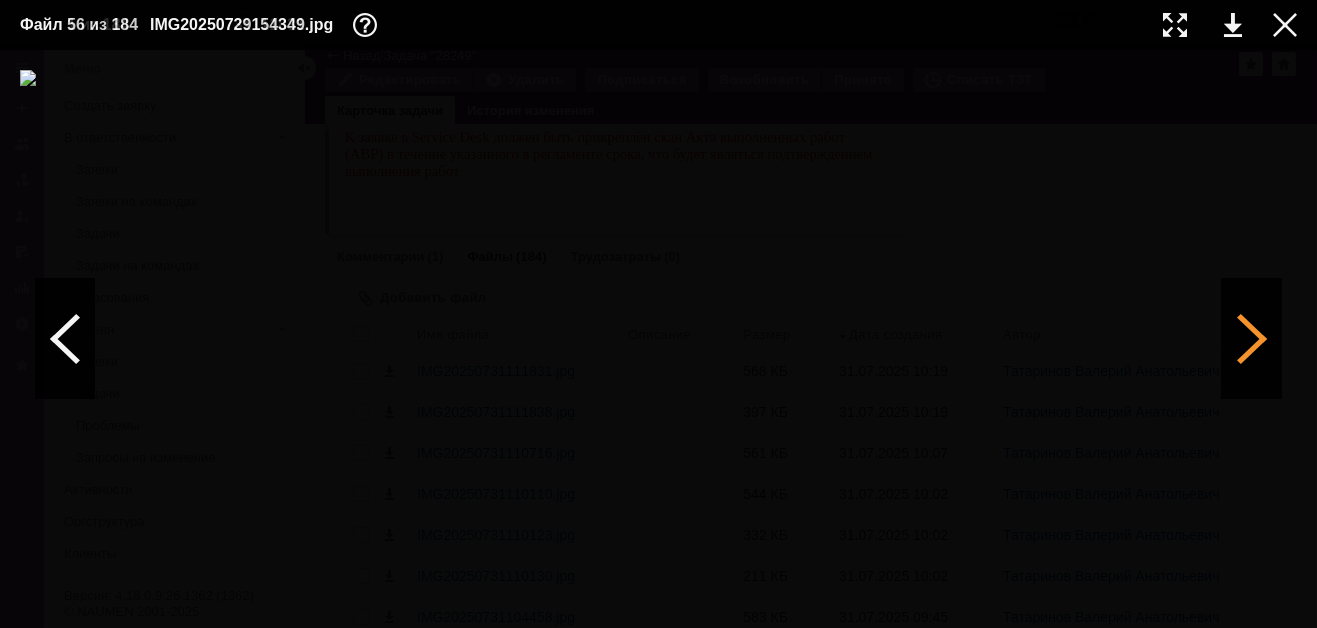 click at bounding box center [1252, 339] 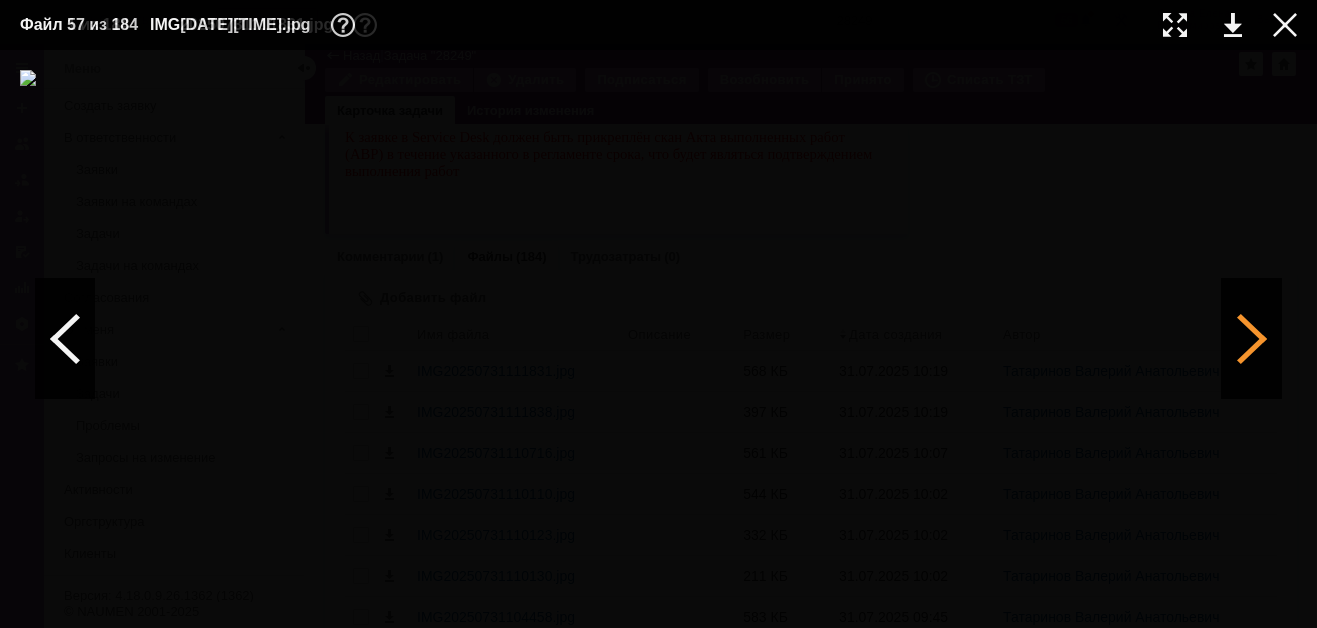 click at bounding box center (1252, 339) 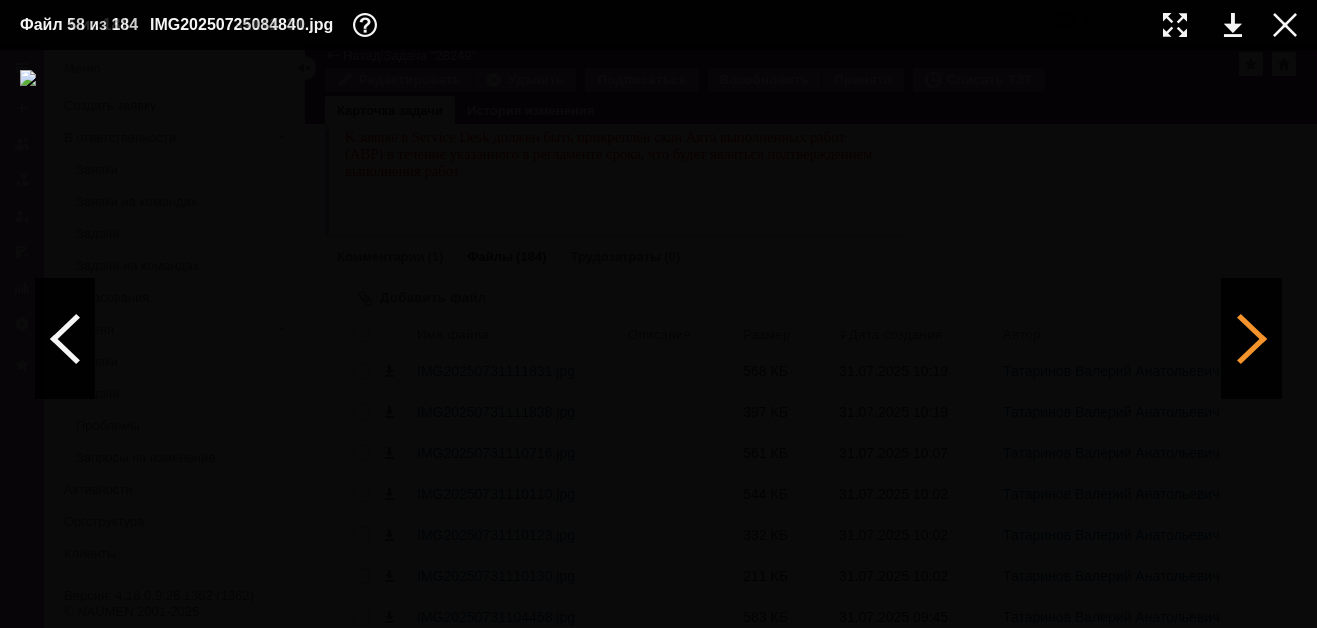 click at bounding box center (1252, 339) 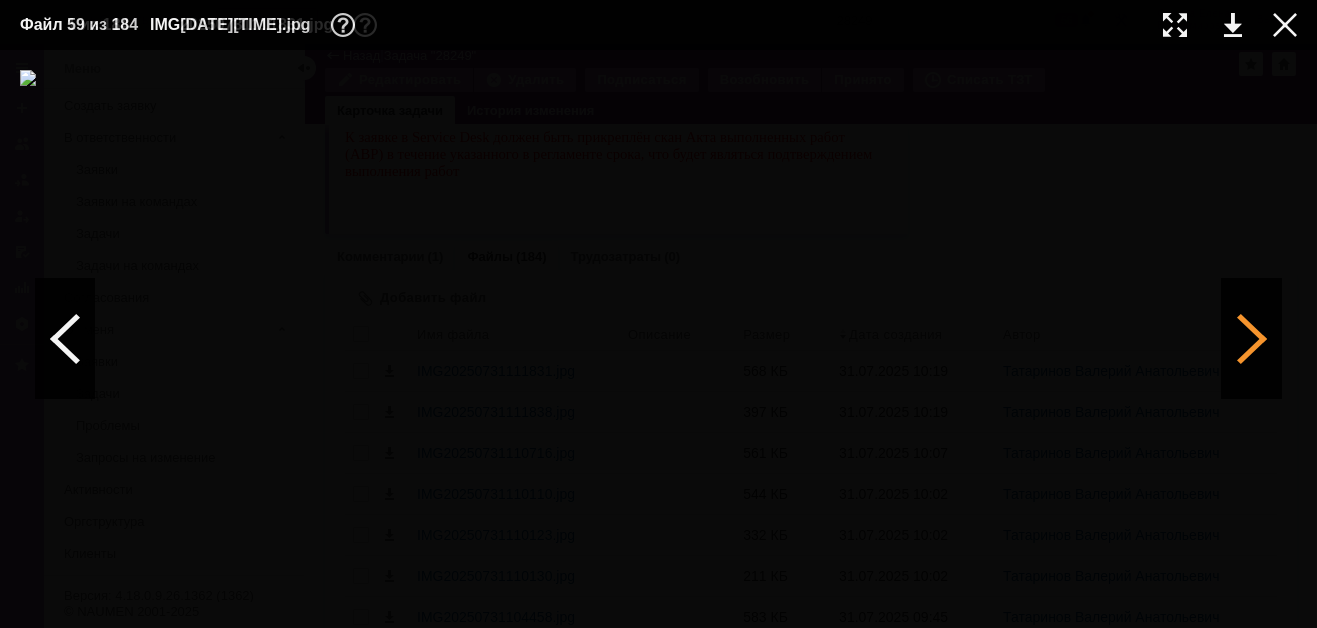 click at bounding box center [1252, 339] 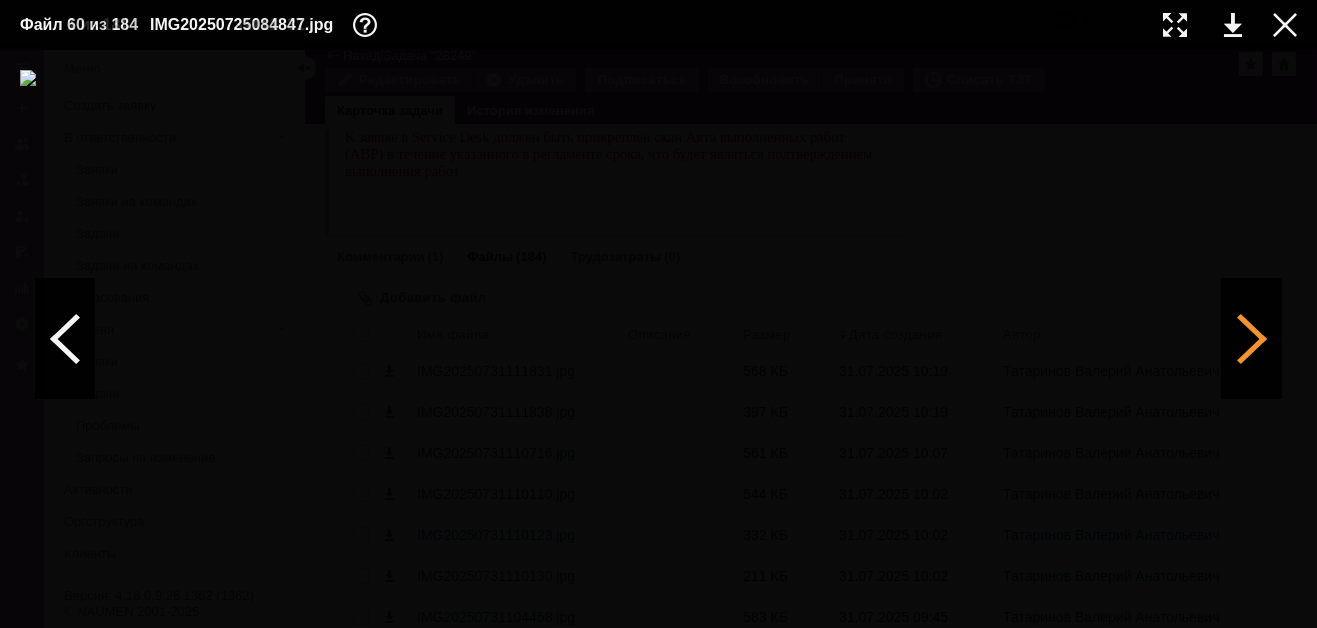 click at bounding box center [1252, 339] 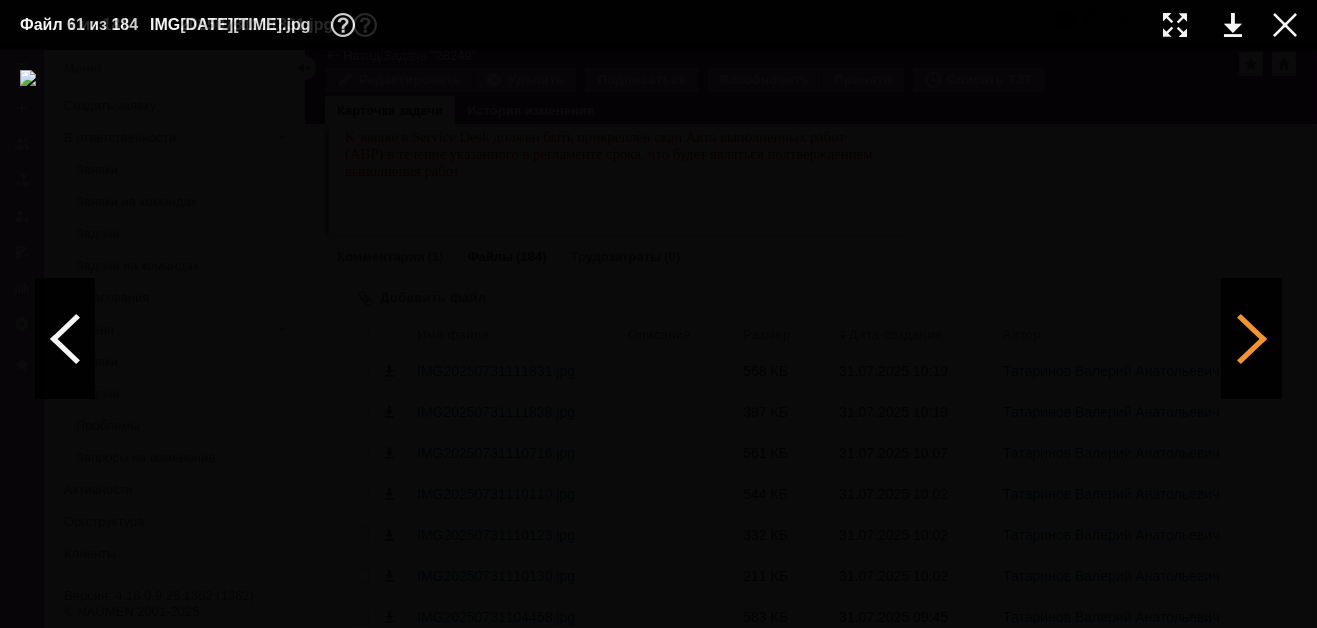 click at bounding box center (1252, 339) 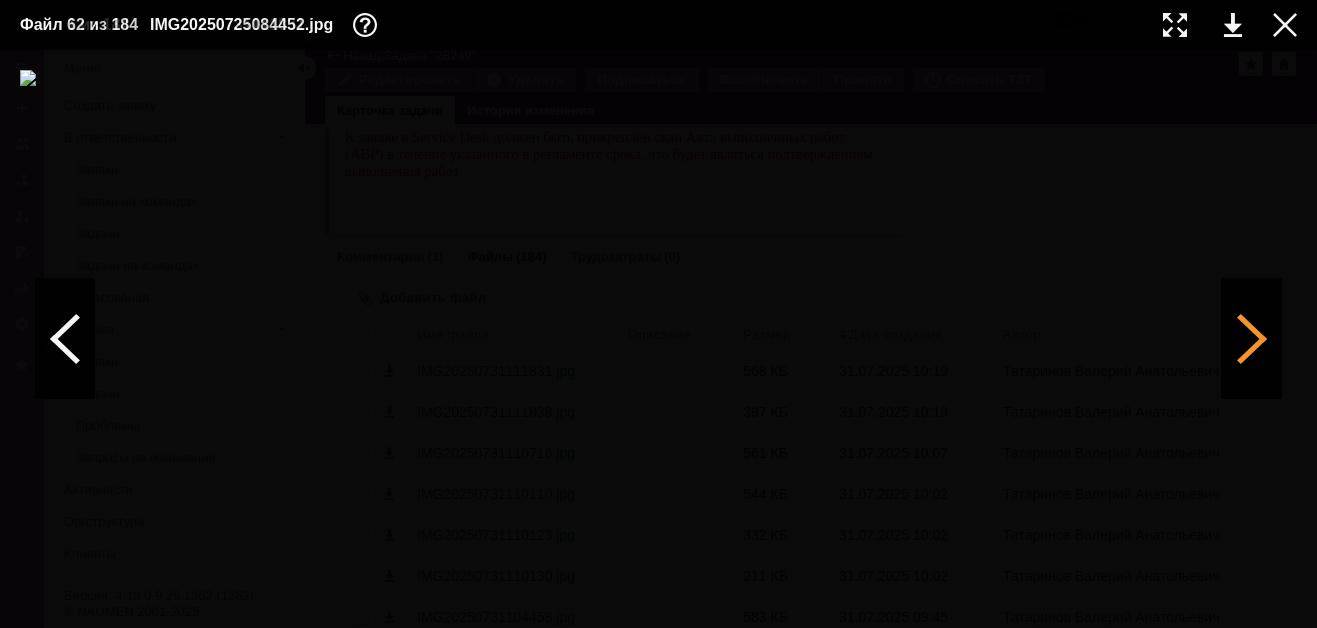 click at bounding box center [1252, 339] 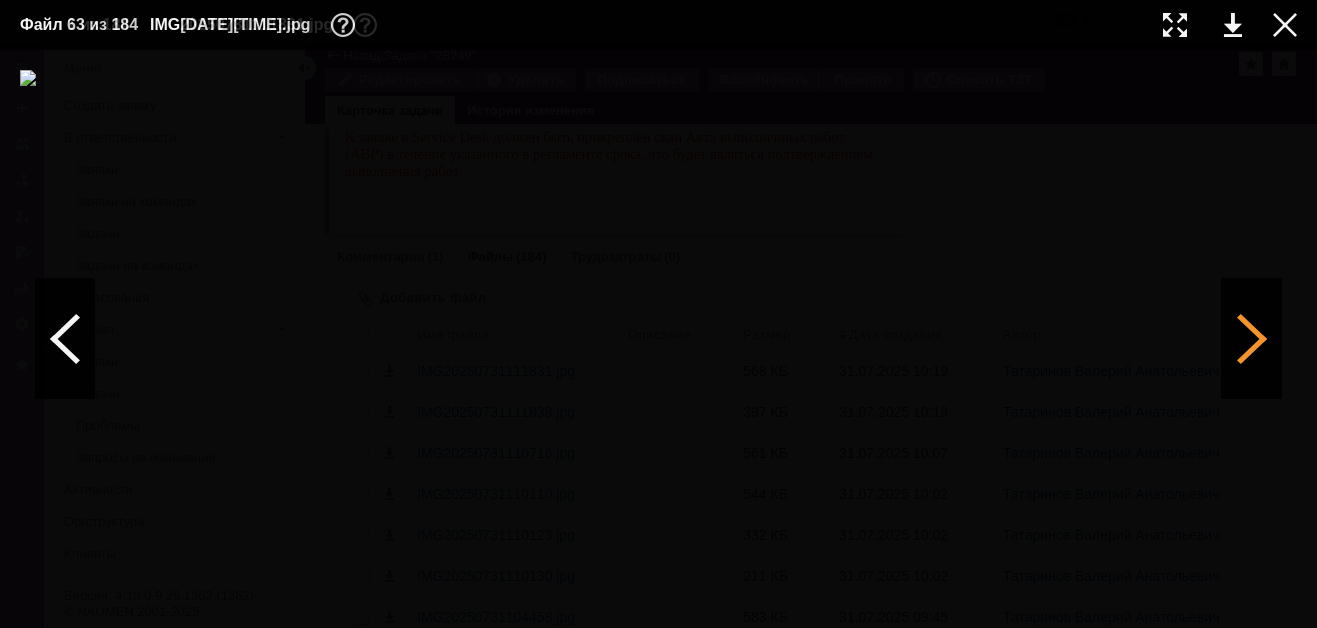 click at bounding box center (1252, 339) 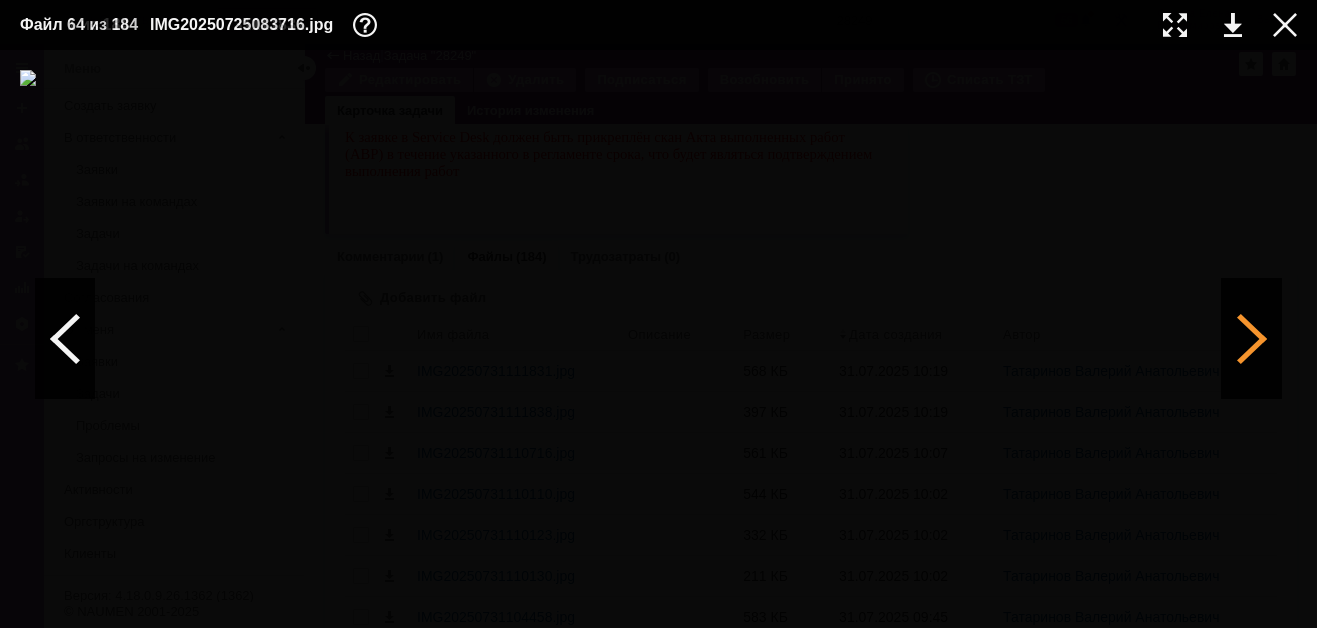 click at bounding box center (1252, 339) 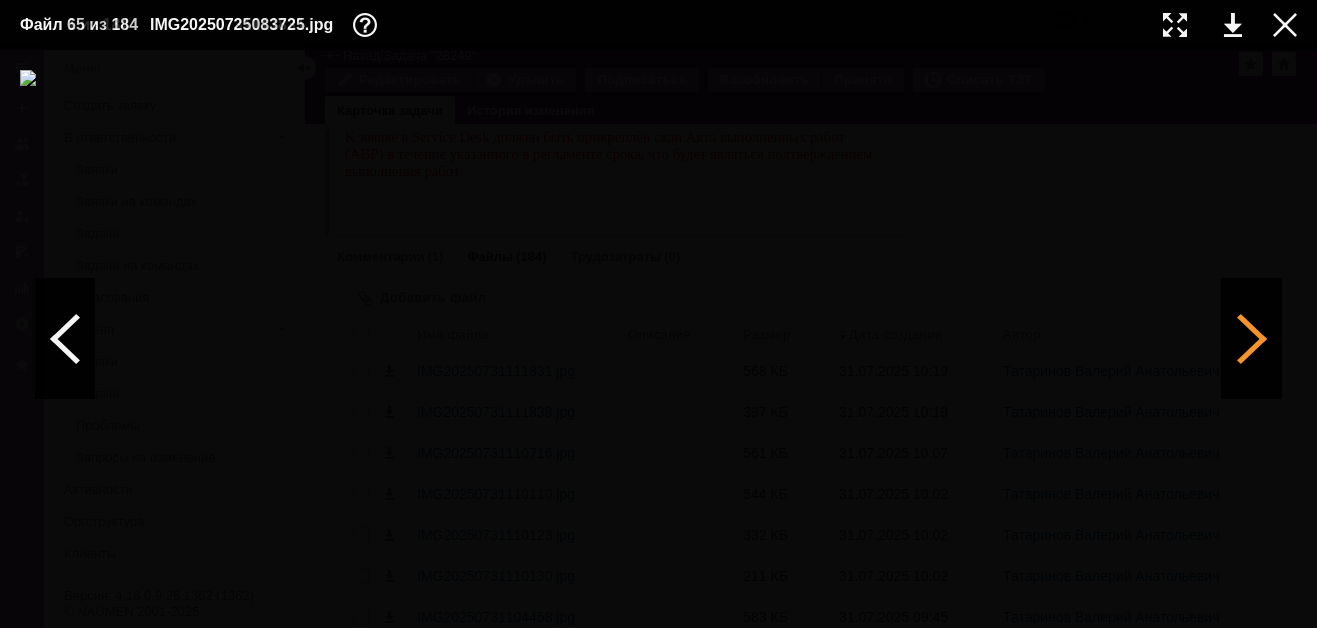 click at bounding box center [1252, 339] 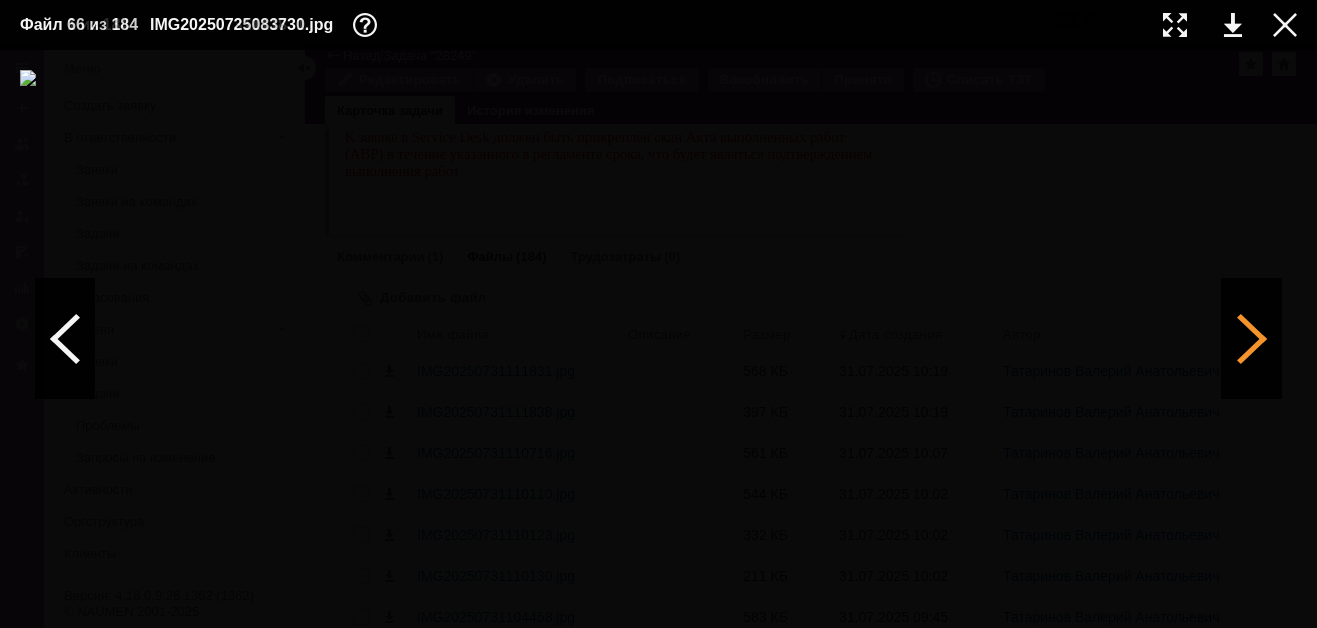 click at bounding box center (1252, 339) 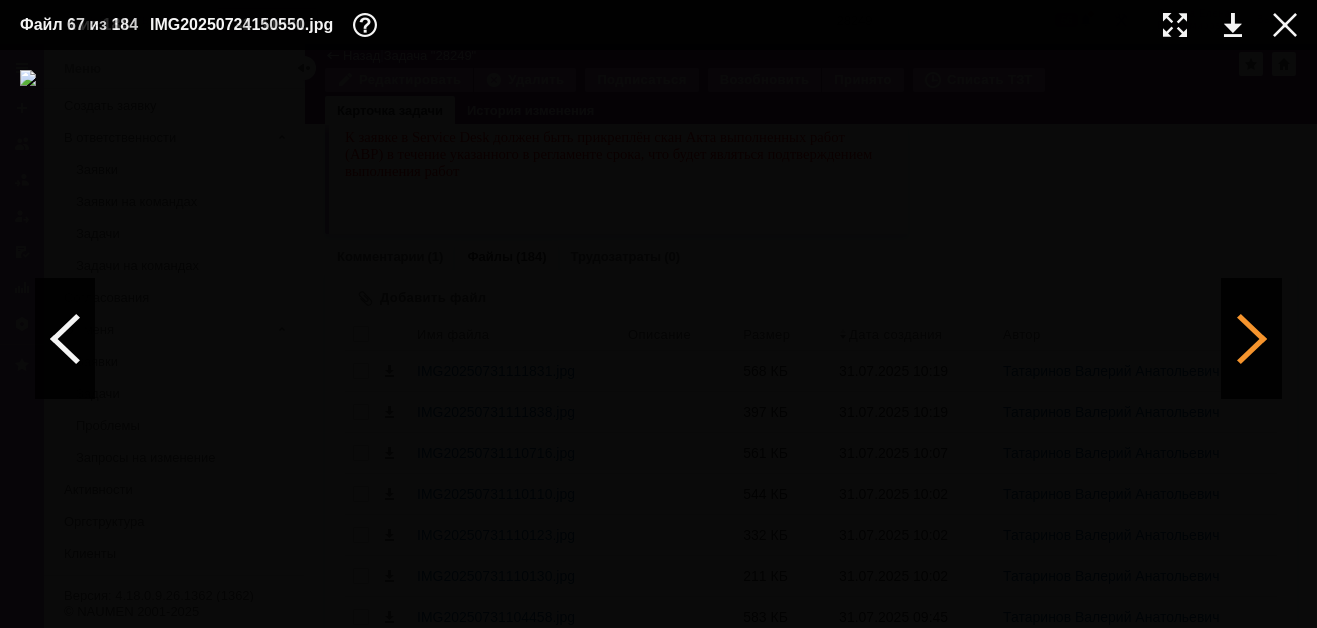 click at bounding box center [1252, 339] 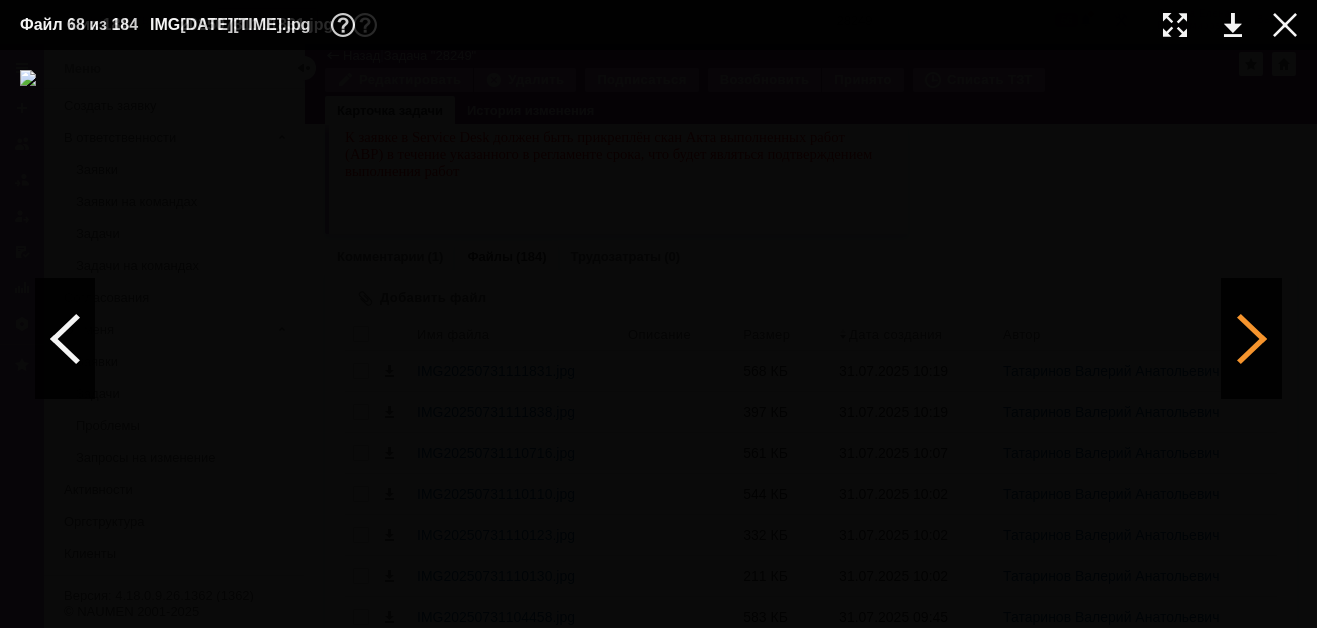 click at bounding box center (1252, 339) 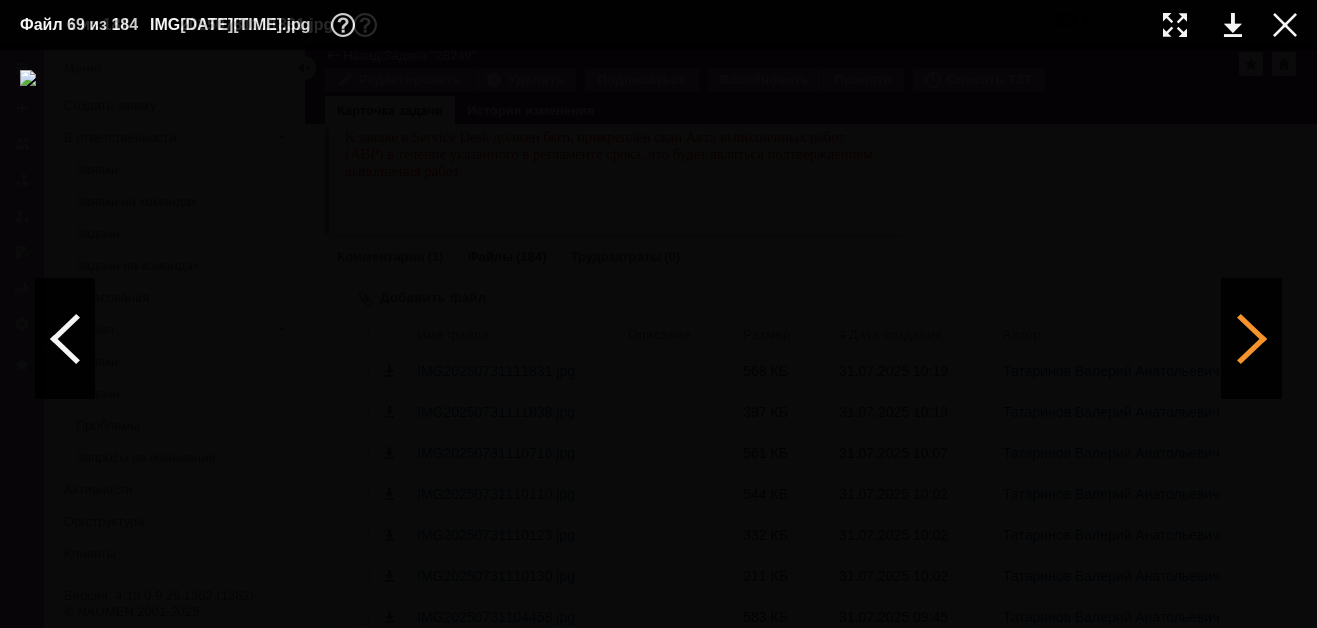 click at bounding box center [1252, 339] 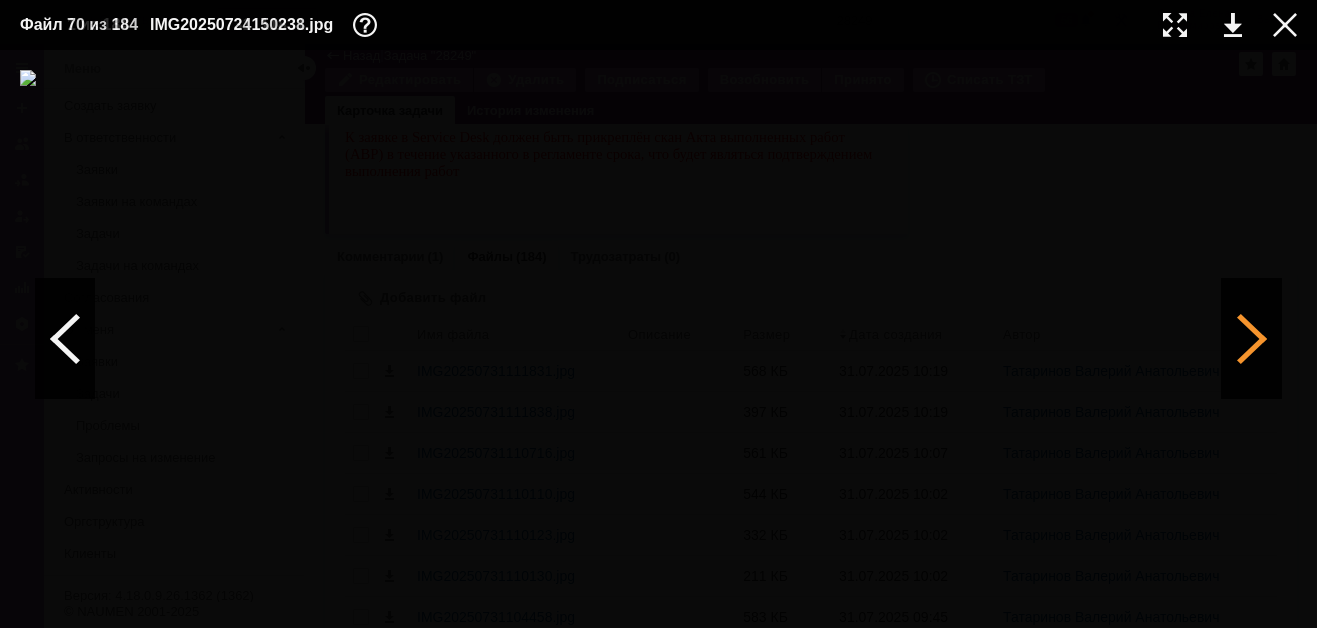 click at bounding box center (1252, 339) 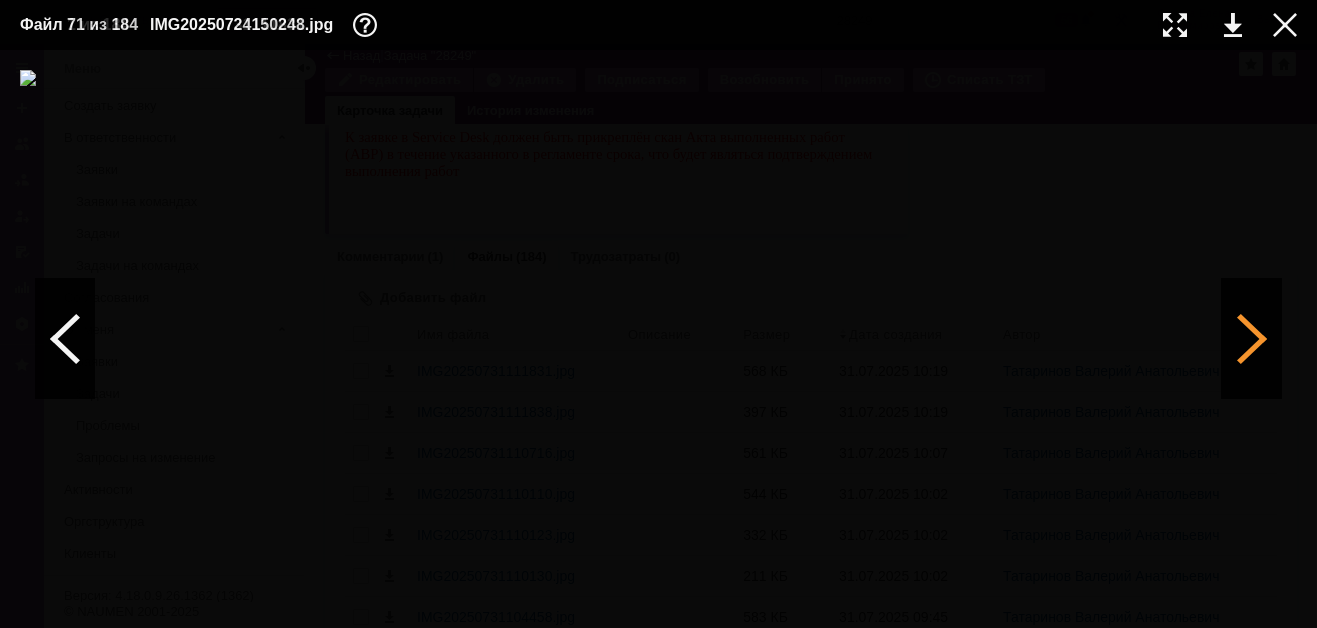 click at bounding box center [1252, 339] 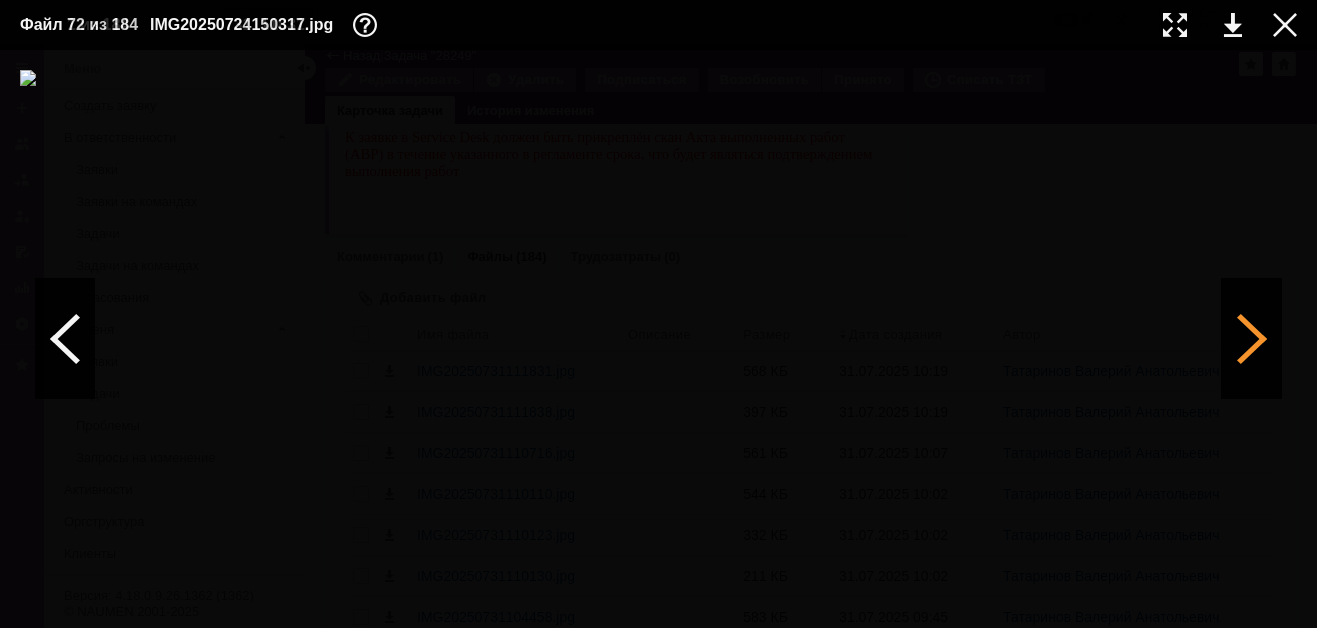click at bounding box center [1252, 339] 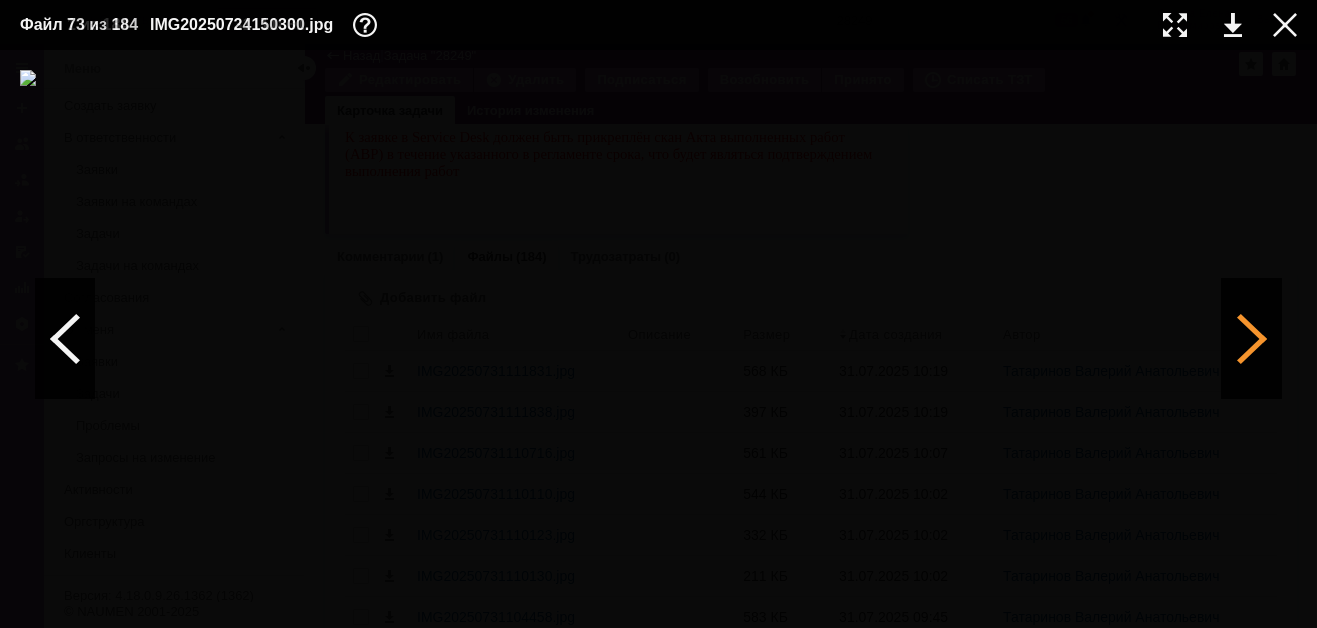 click at bounding box center [1252, 339] 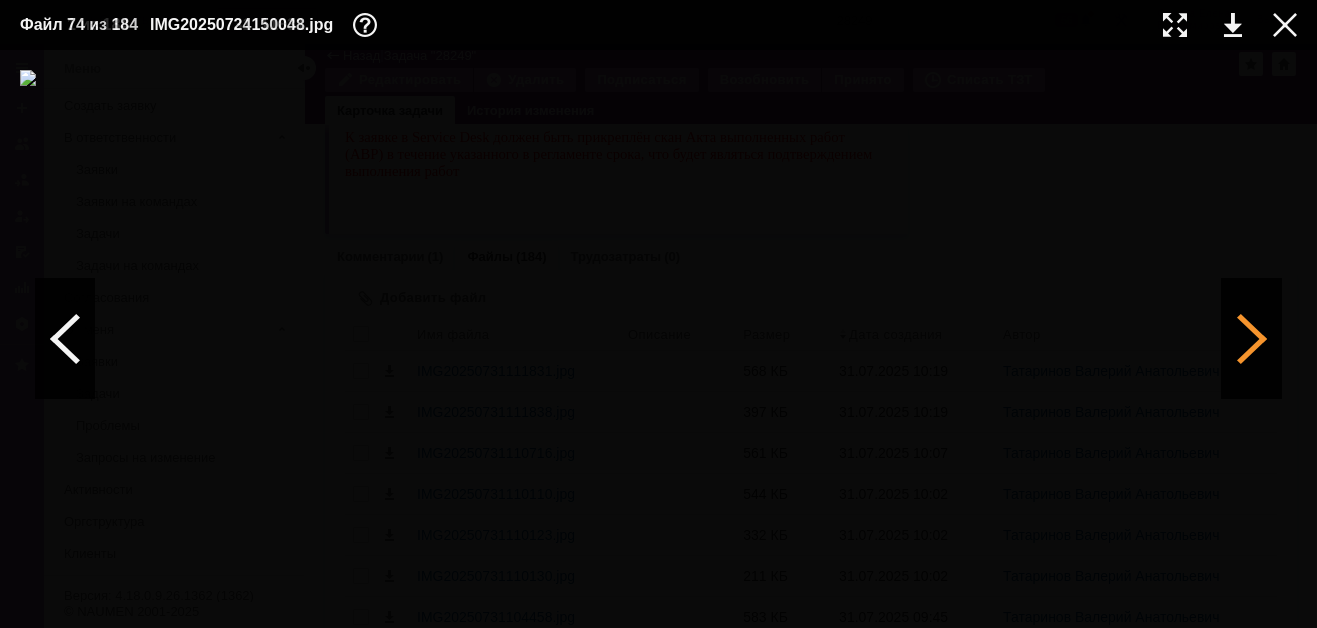 click at bounding box center (1252, 339) 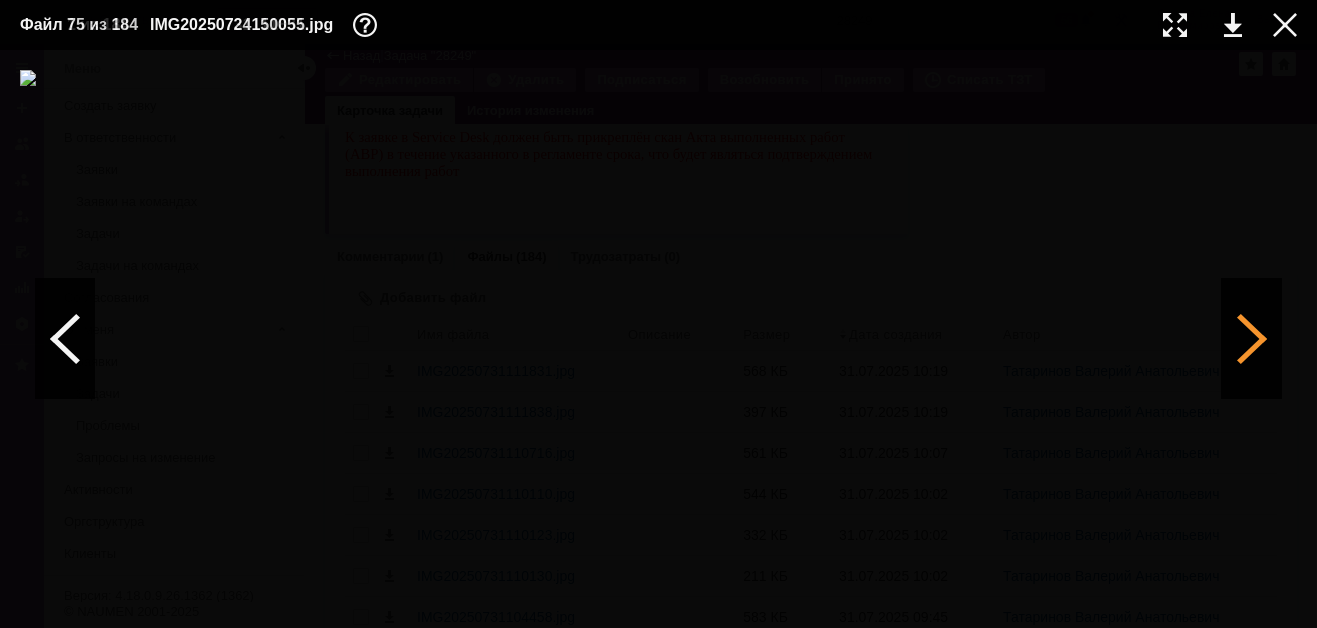 click at bounding box center [1252, 339] 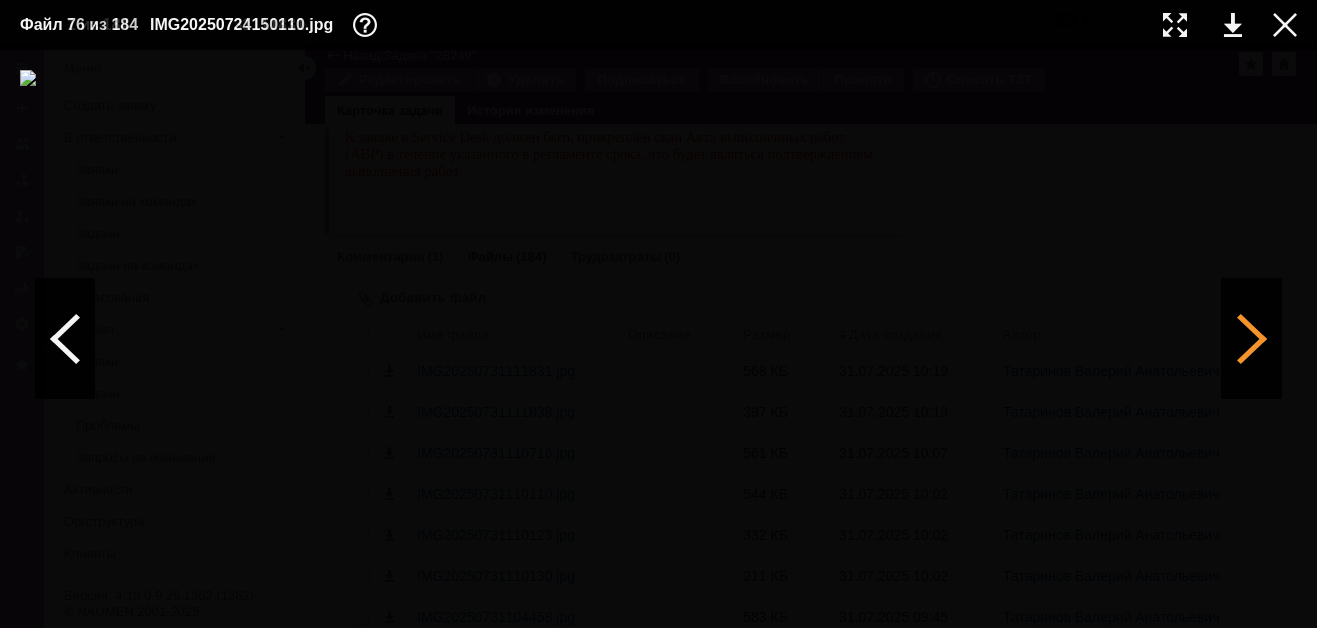 click at bounding box center (1252, 339) 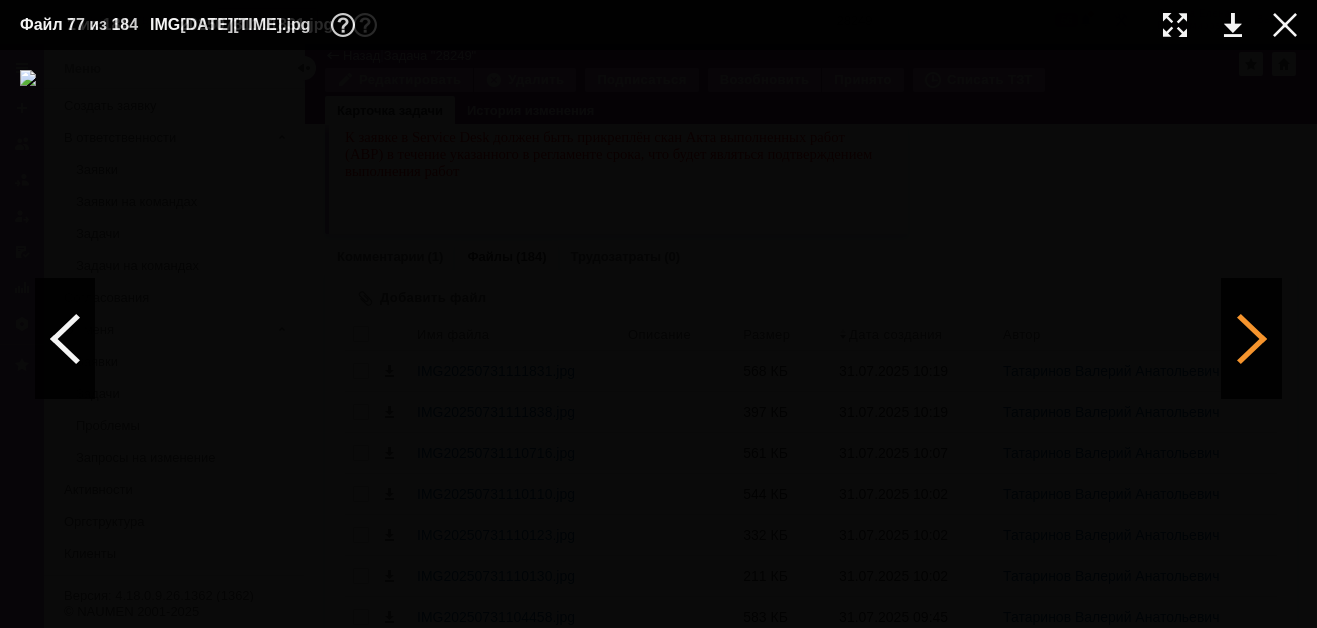 click at bounding box center (1252, 339) 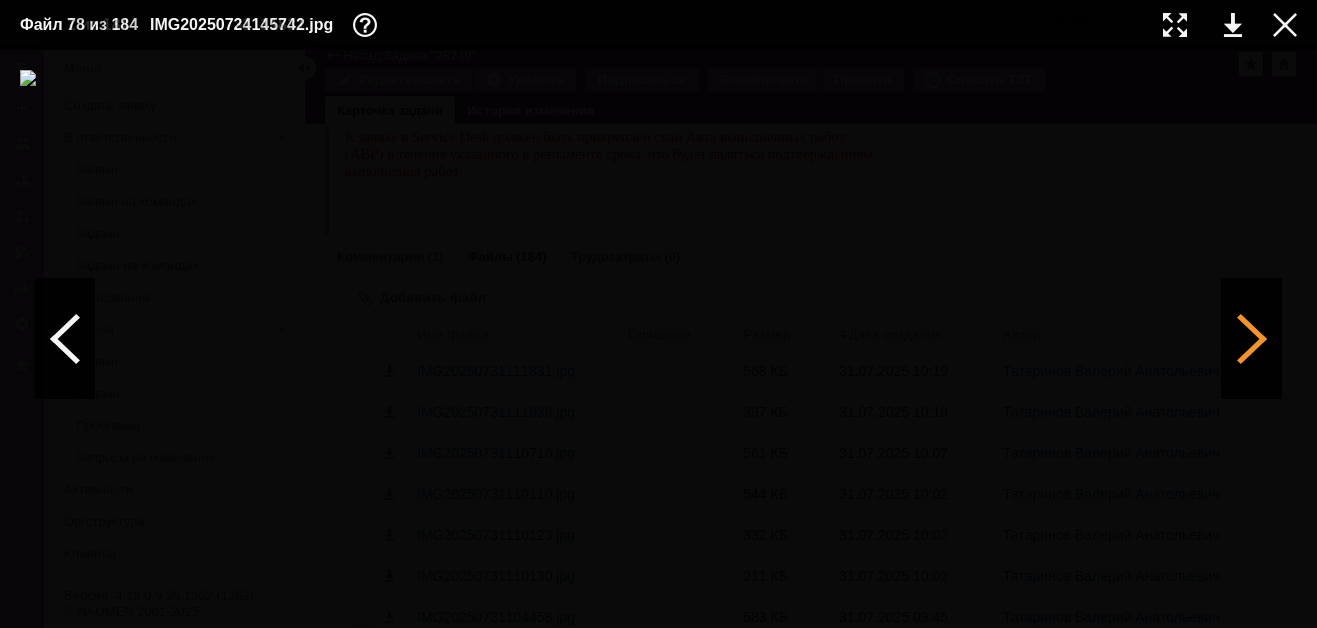 click at bounding box center (1252, 339) 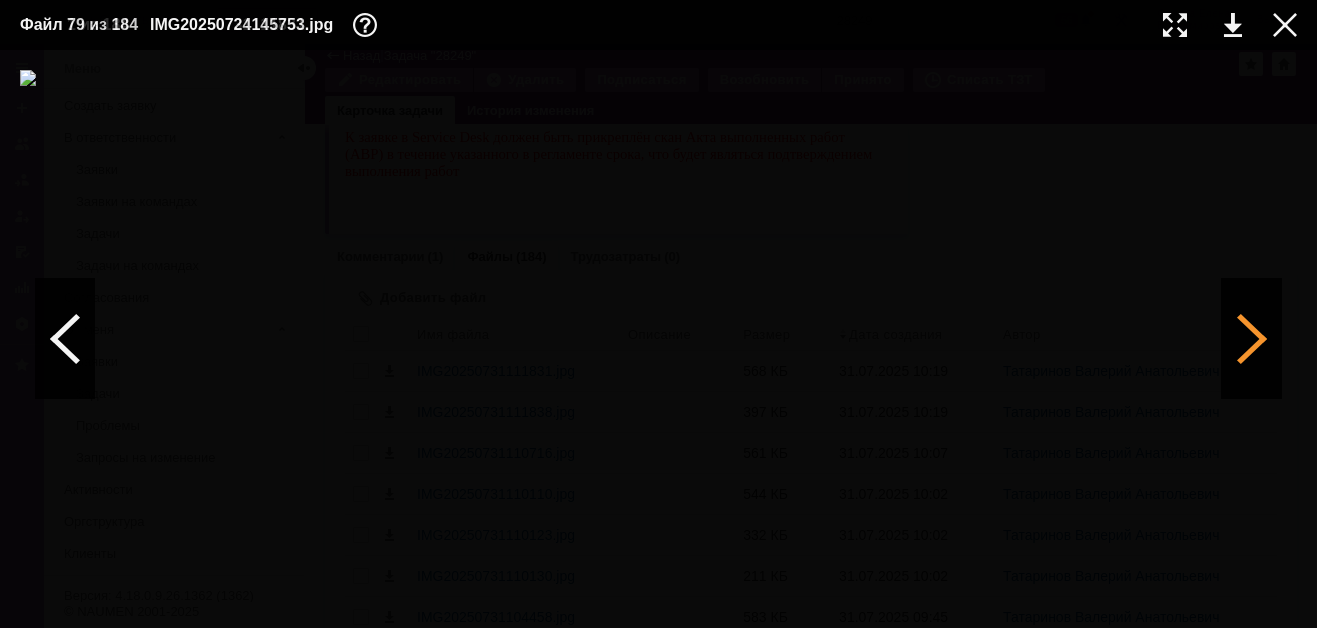 click at bounding box center [1252, 339] 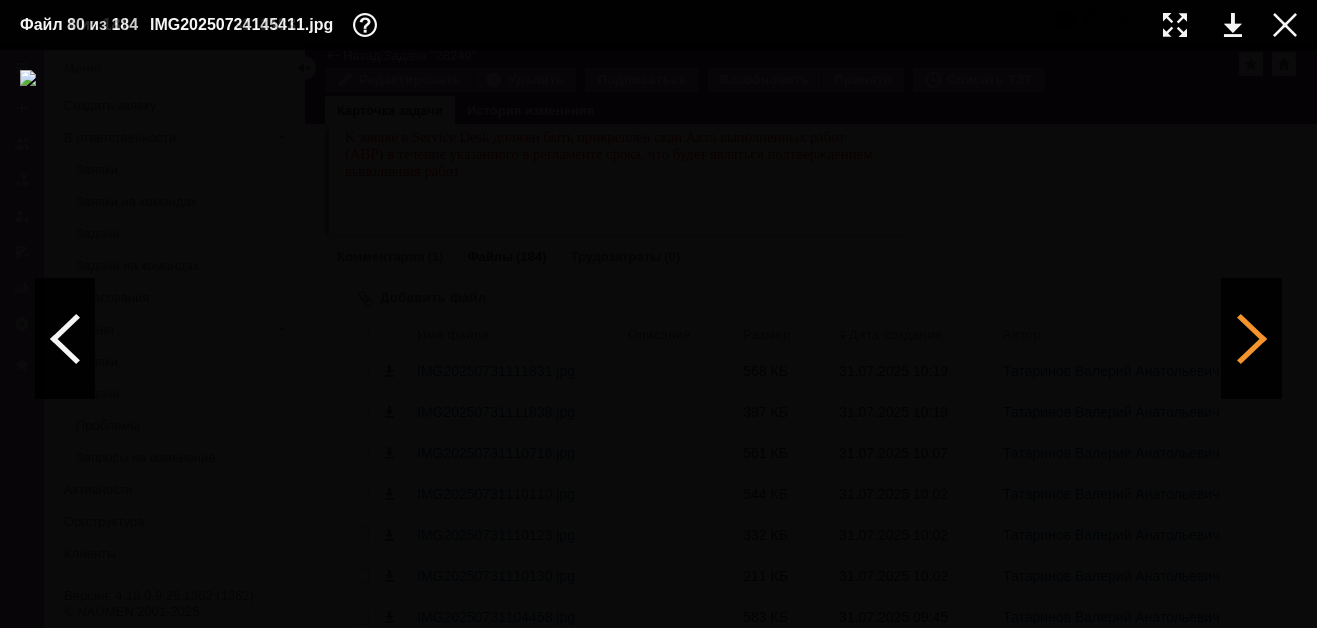 click at bounding box center [1252, 339] 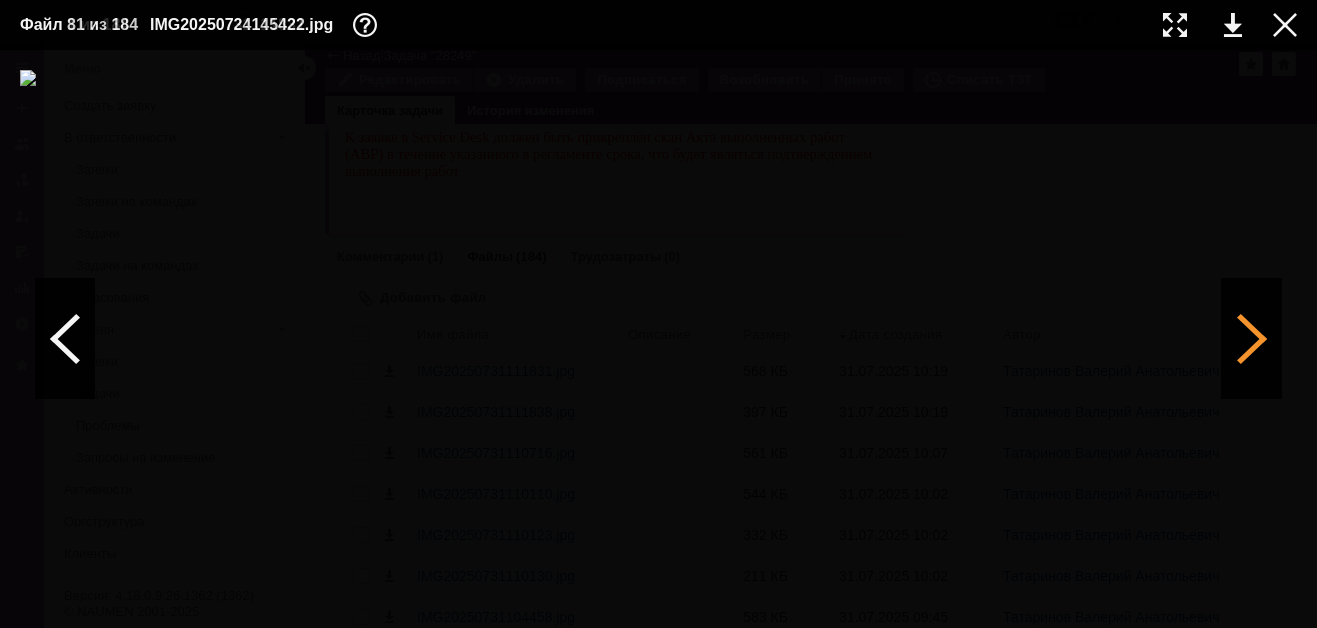 click at bounding box center (1252, 339) 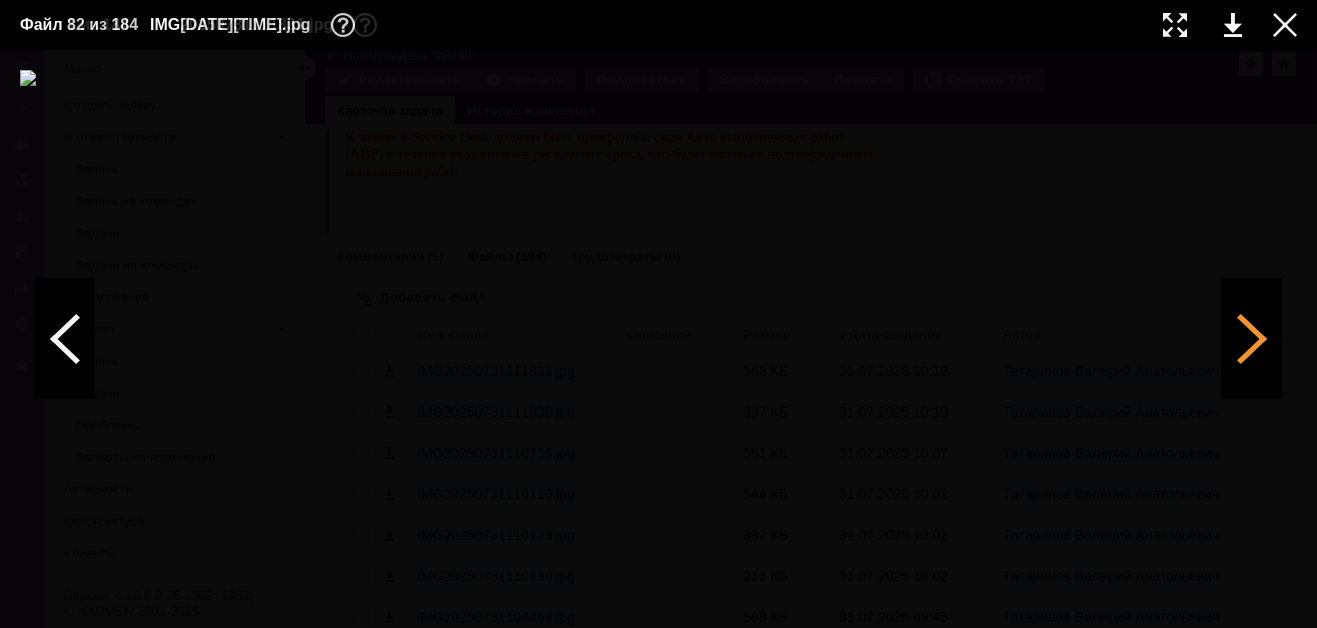 click at bounding box center (1252, 339) 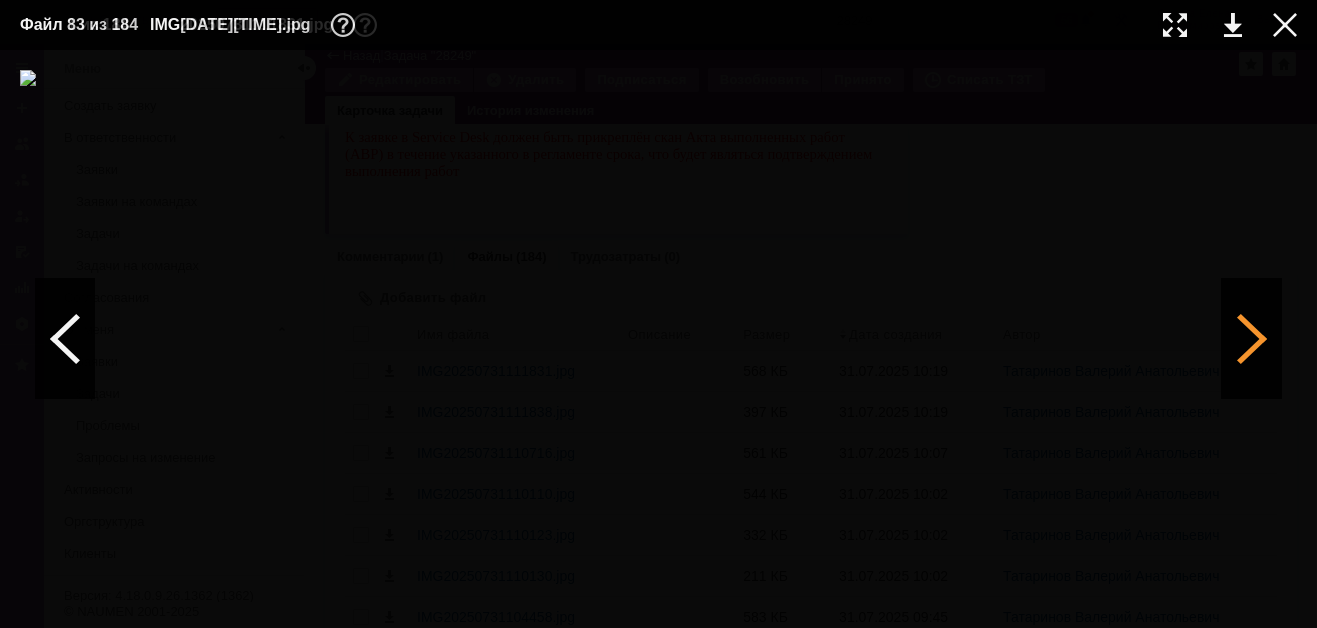 click at bounding box center (1252, 339) 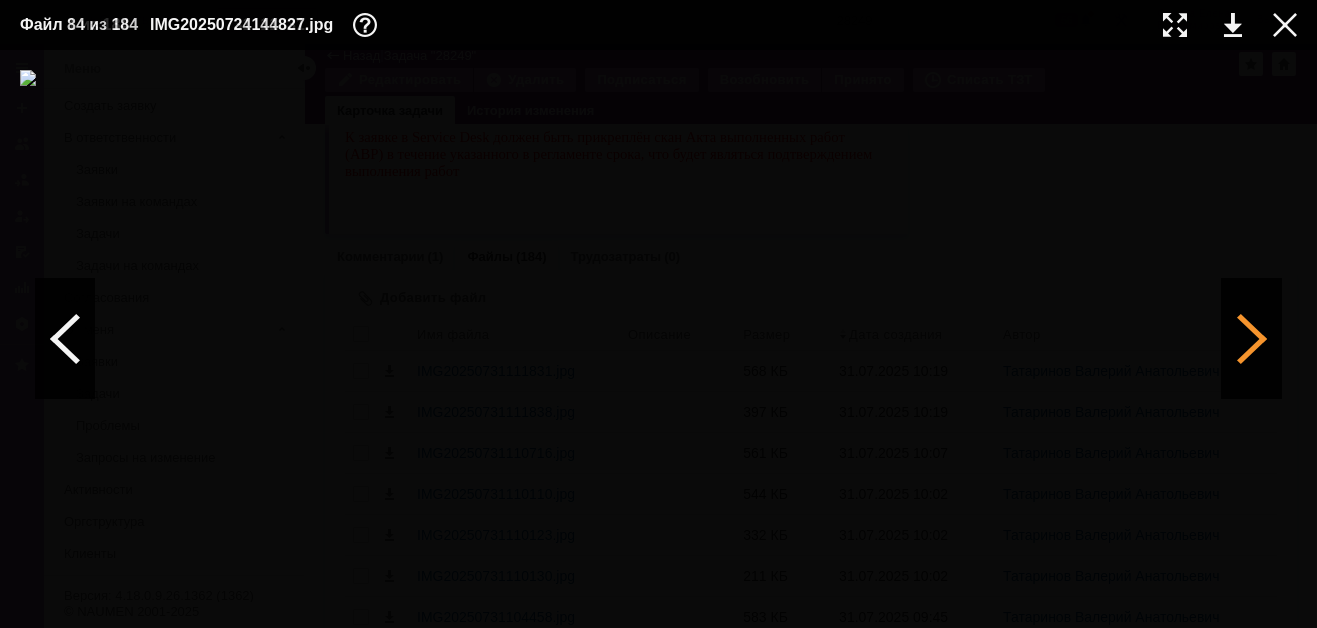 click at bounding box center [1252, 339] 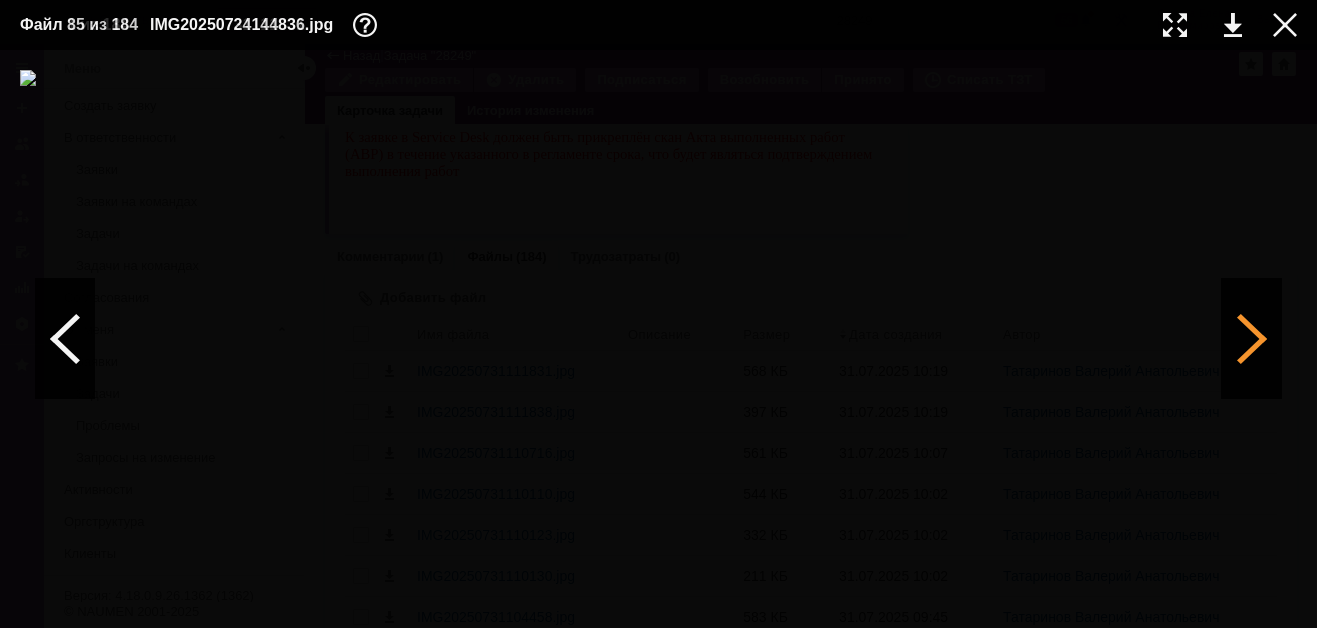 click at bounding box center (1252, 339) 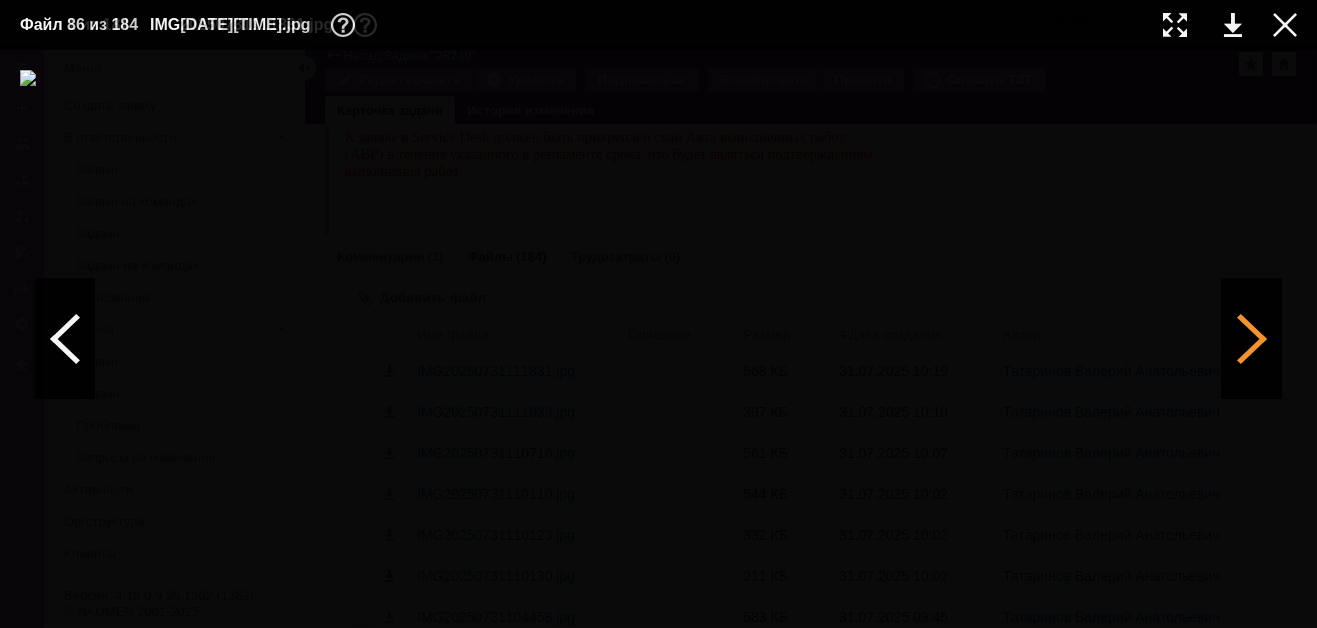 click at bounding box center (1252, 339) 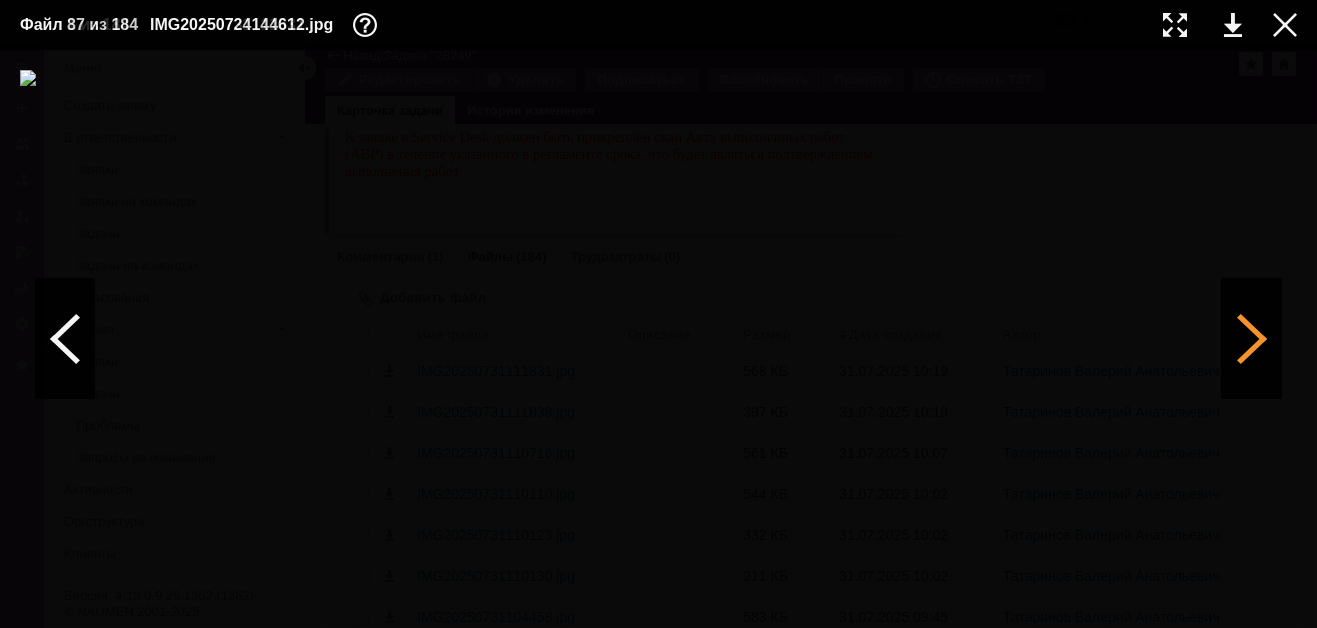 click at bounding box center (1252, 339) 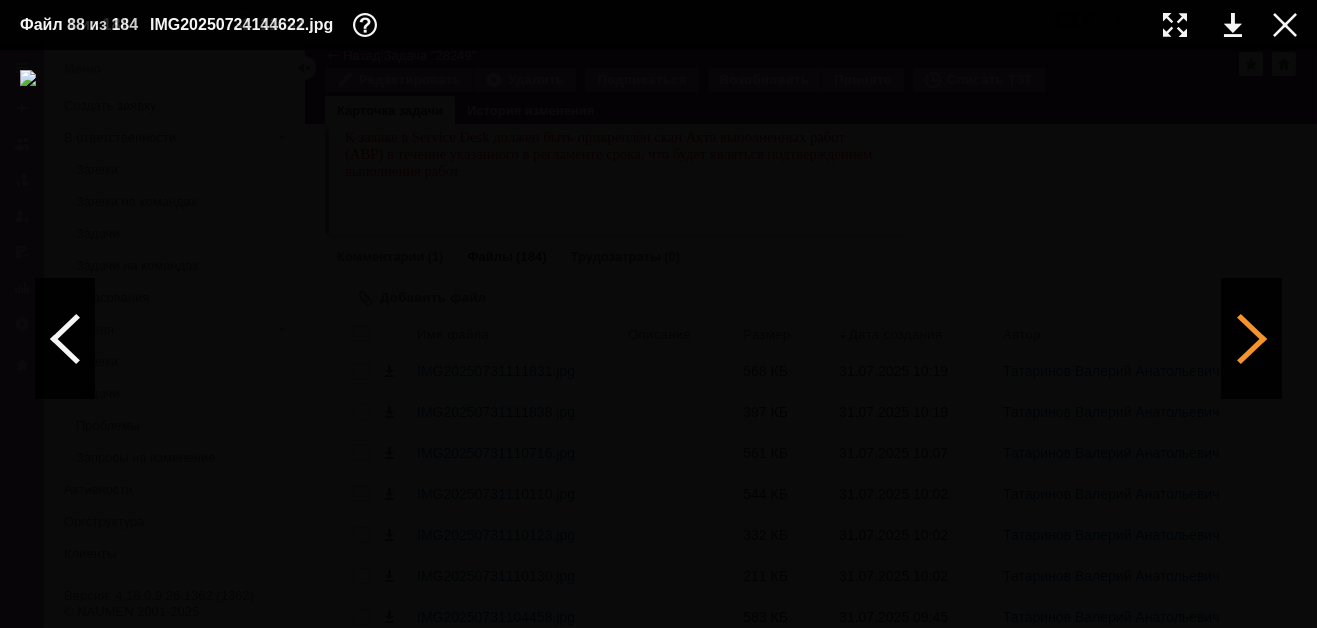click at bounding box center [1252, 339] 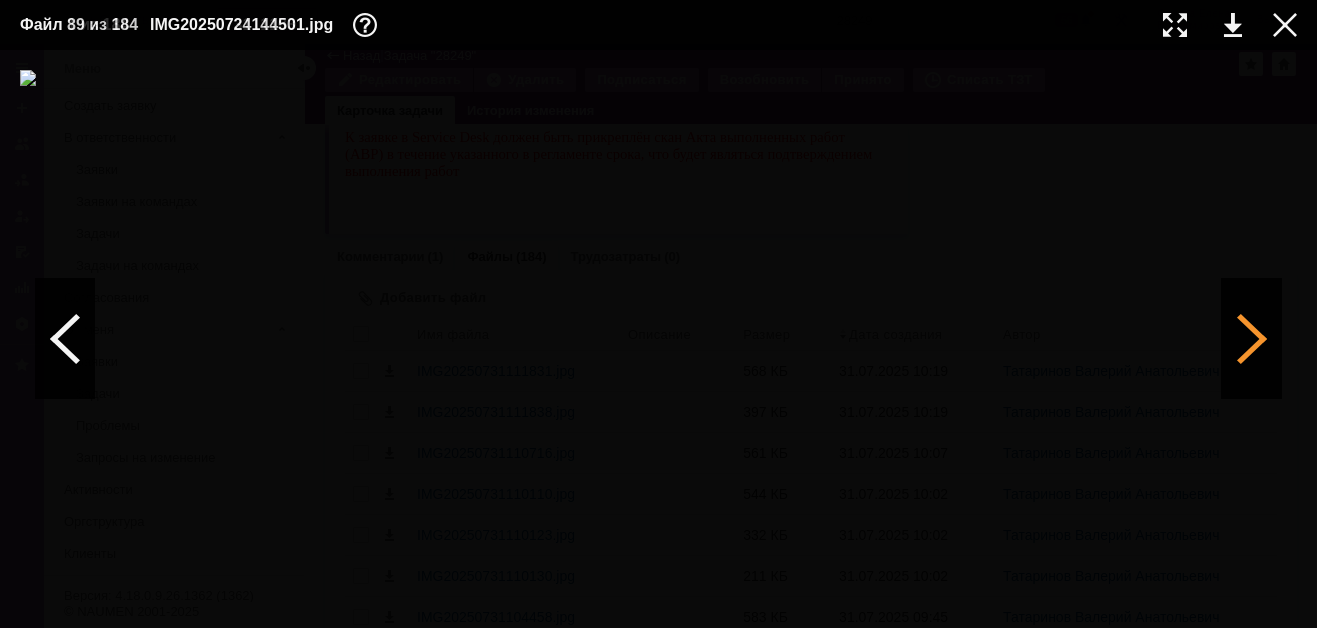 click at bounding box center [1252, 339] 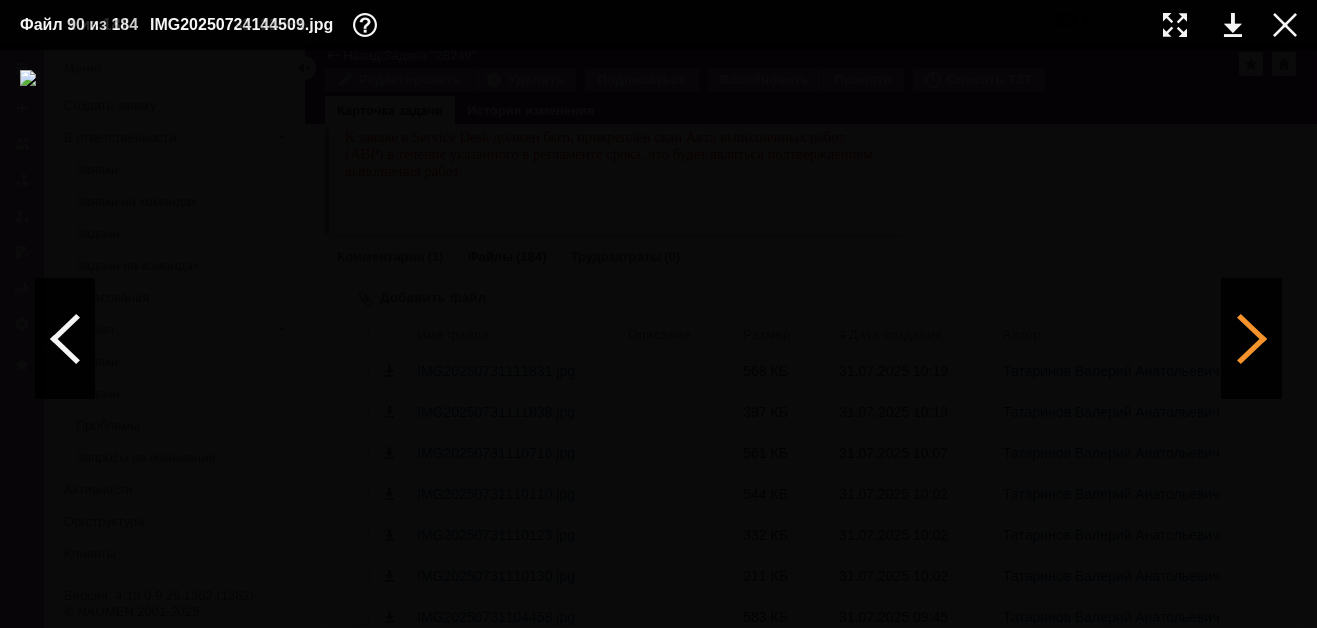 click at bounding box center (1252, 339) 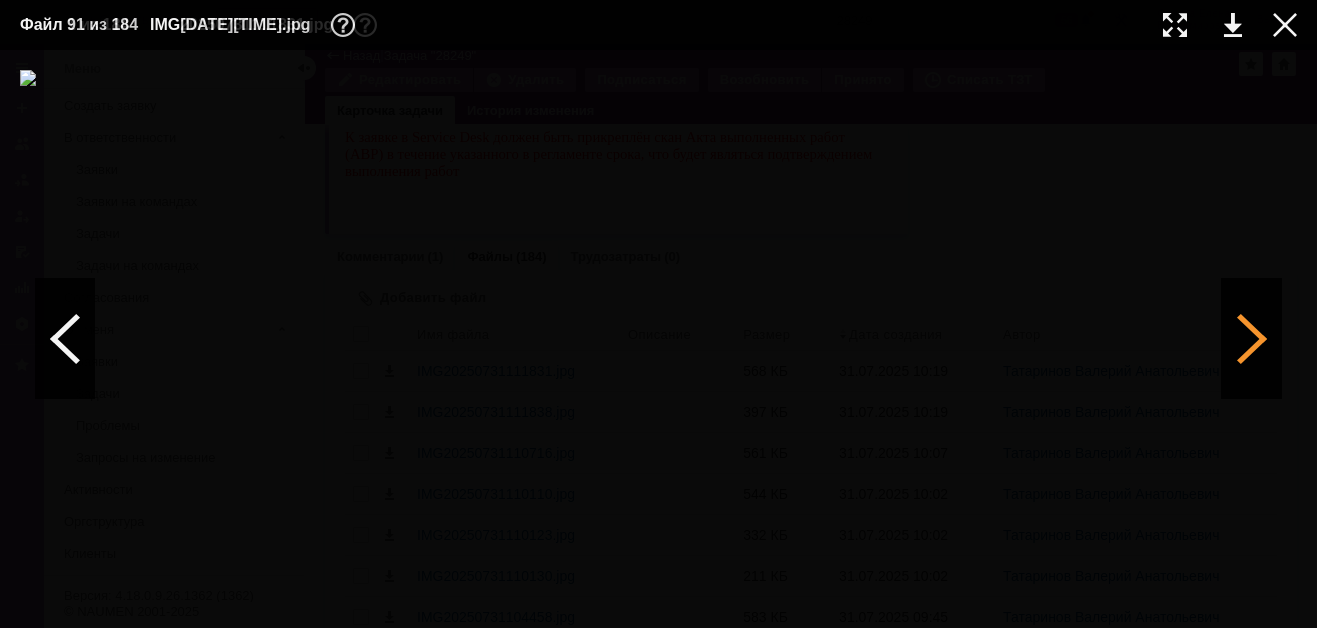 click at bounding box center [1252, 339] 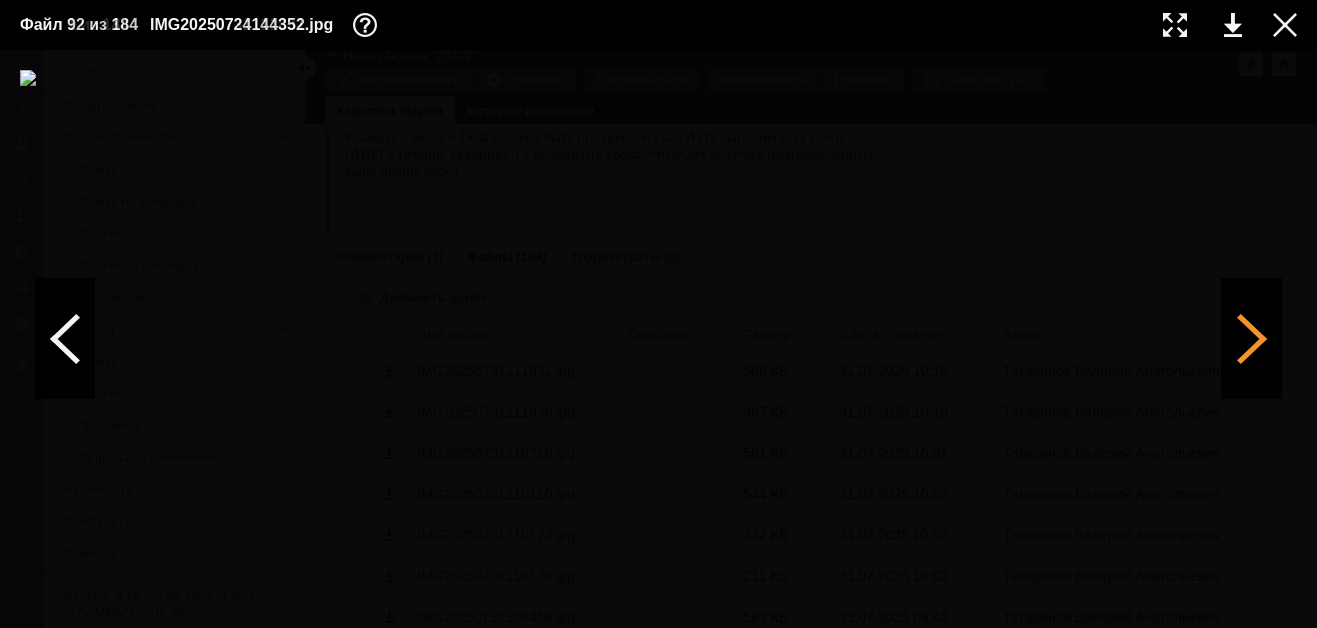 click at bounding box center (1252, 339) 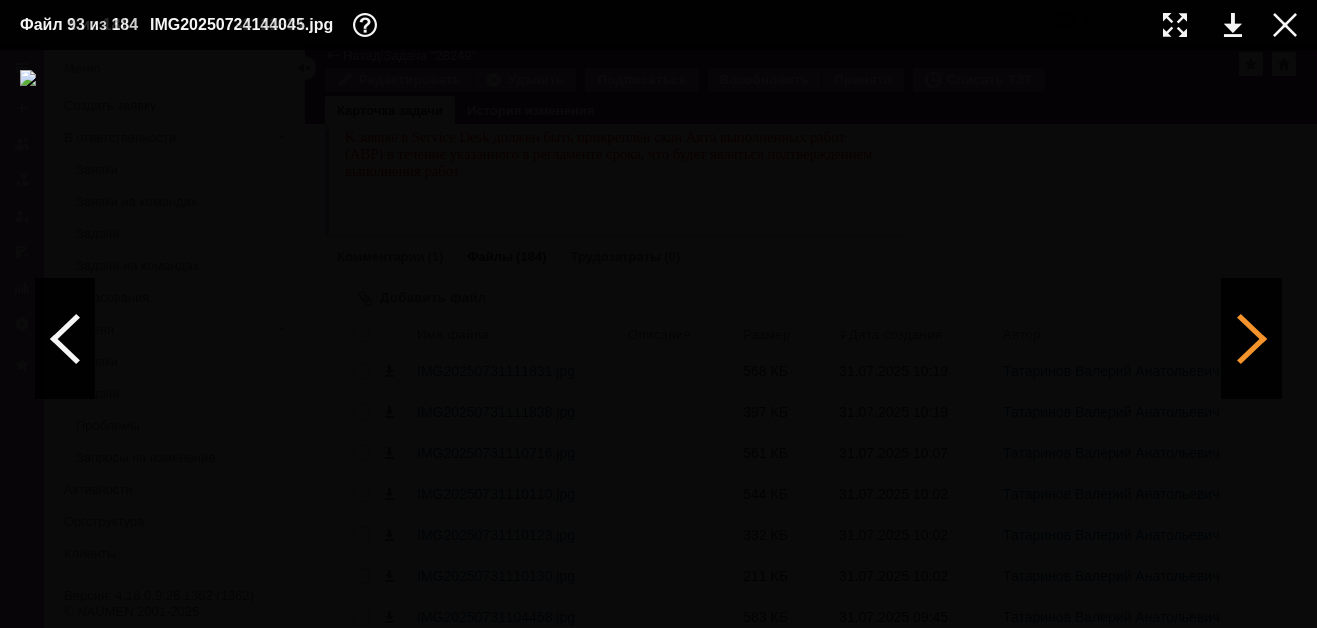 click at bounding box center (1252, 339) 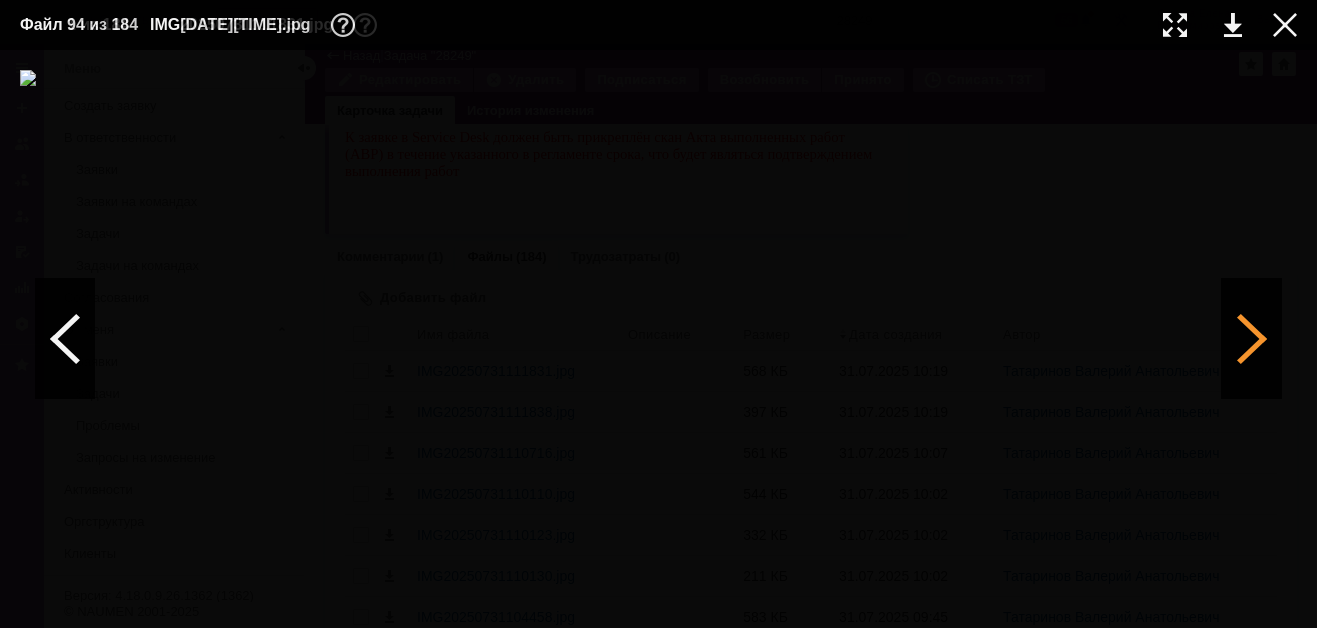 click at bounding box center [1252, 339] 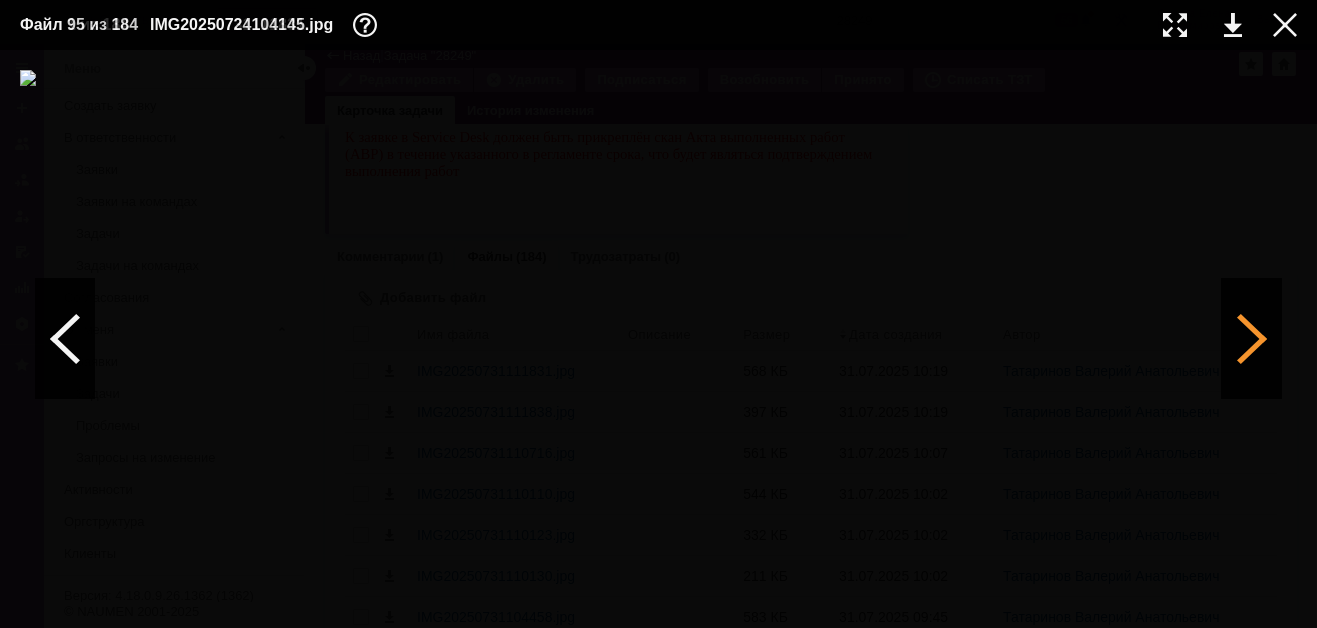 click at bounding box center (1252, 339) 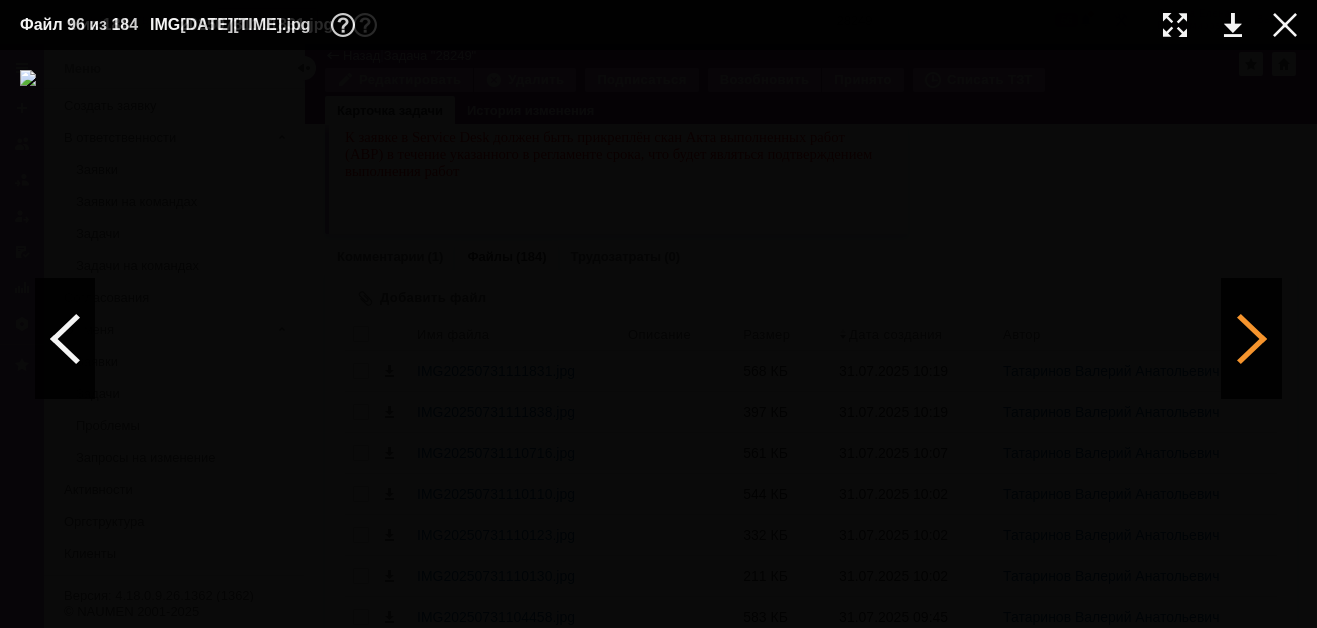 click at bounding box center (1252, 339) 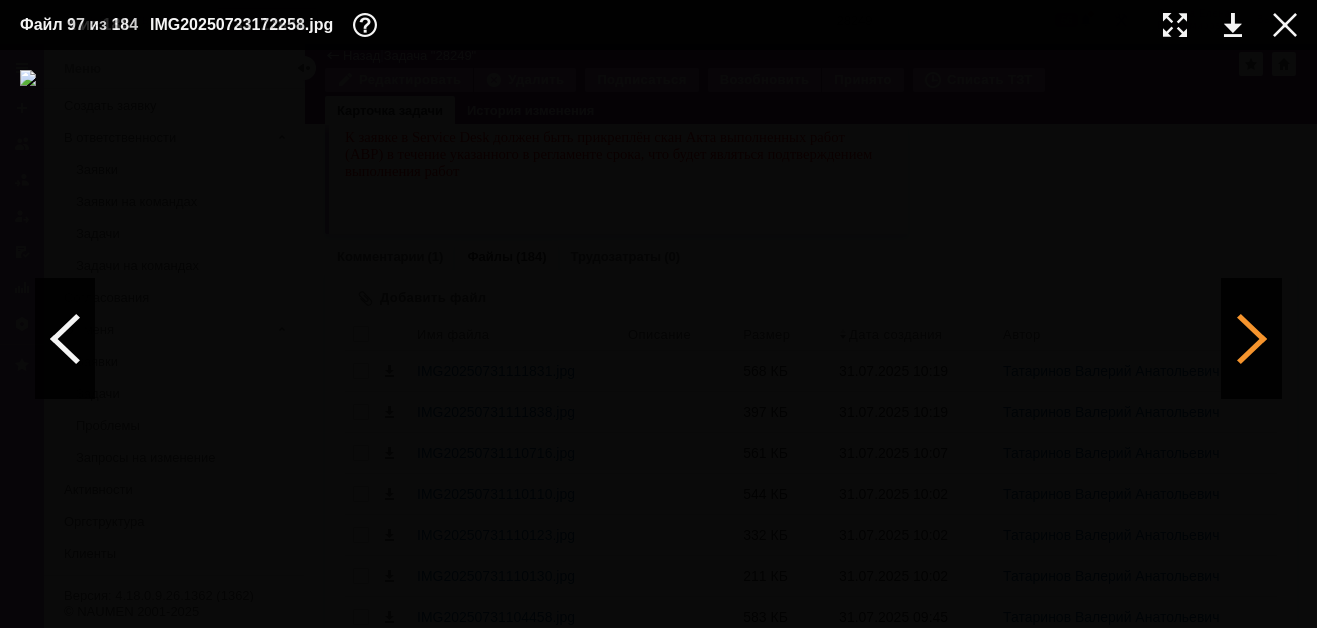 click at bounding box center (1252, 339) 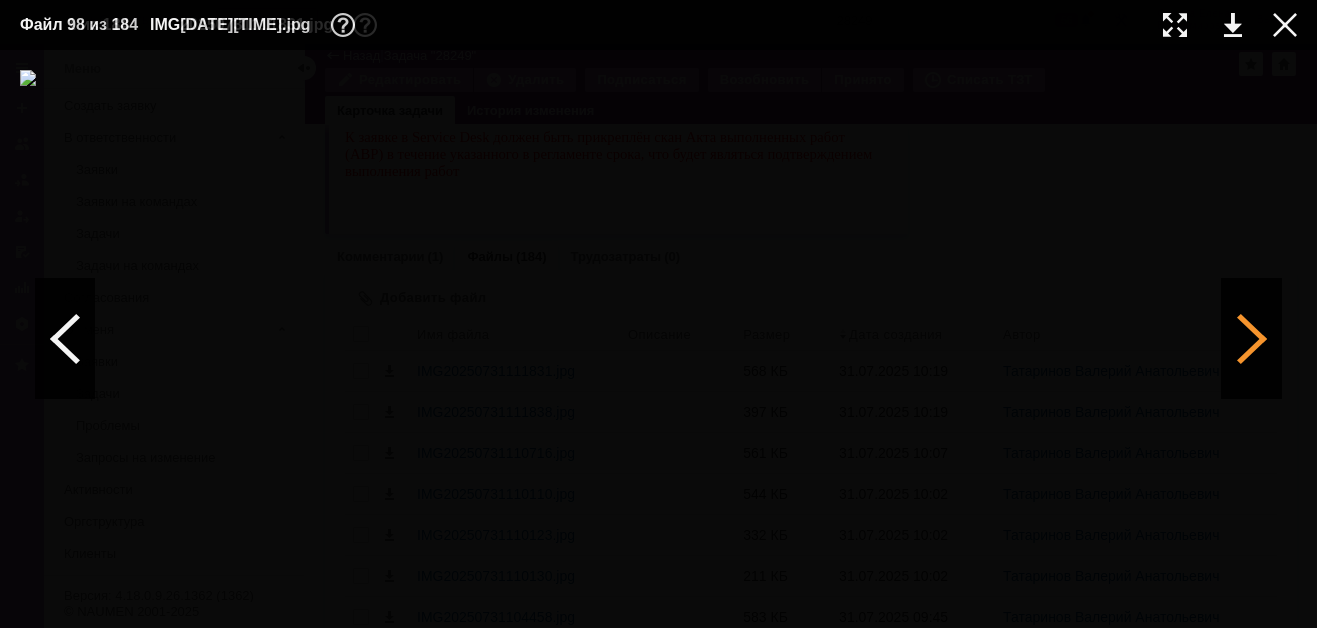 click at bounding box center (1252, 339) 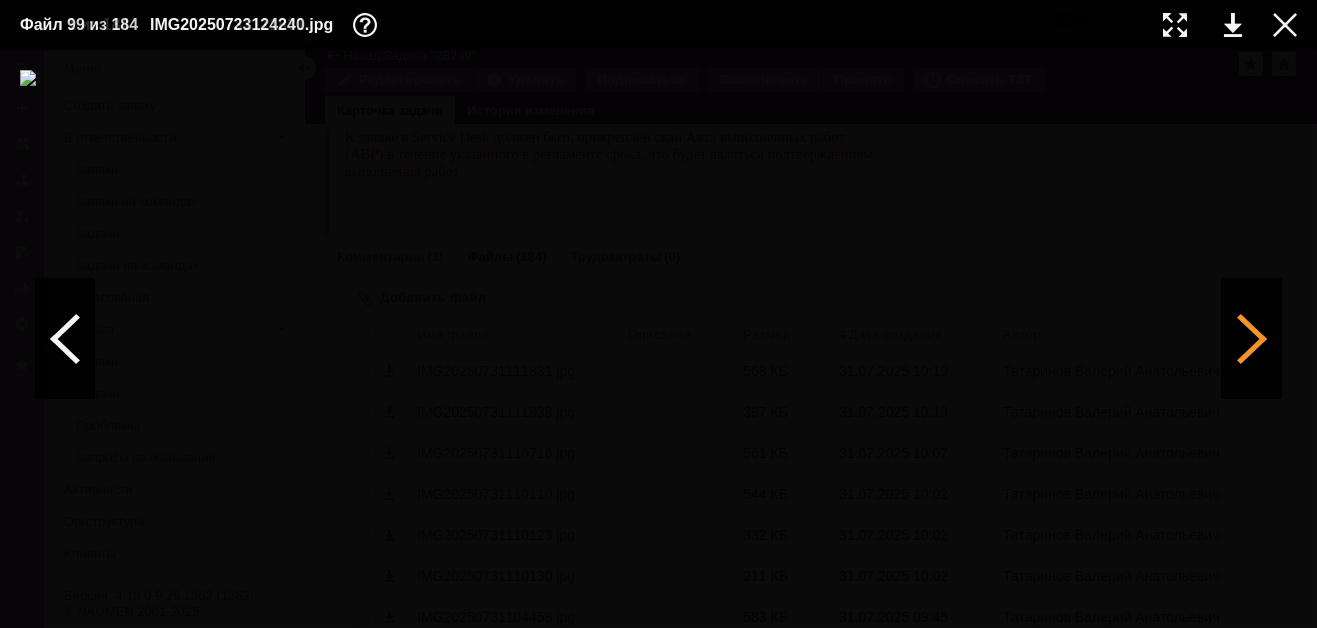 click at bounding box center (1252, 339) 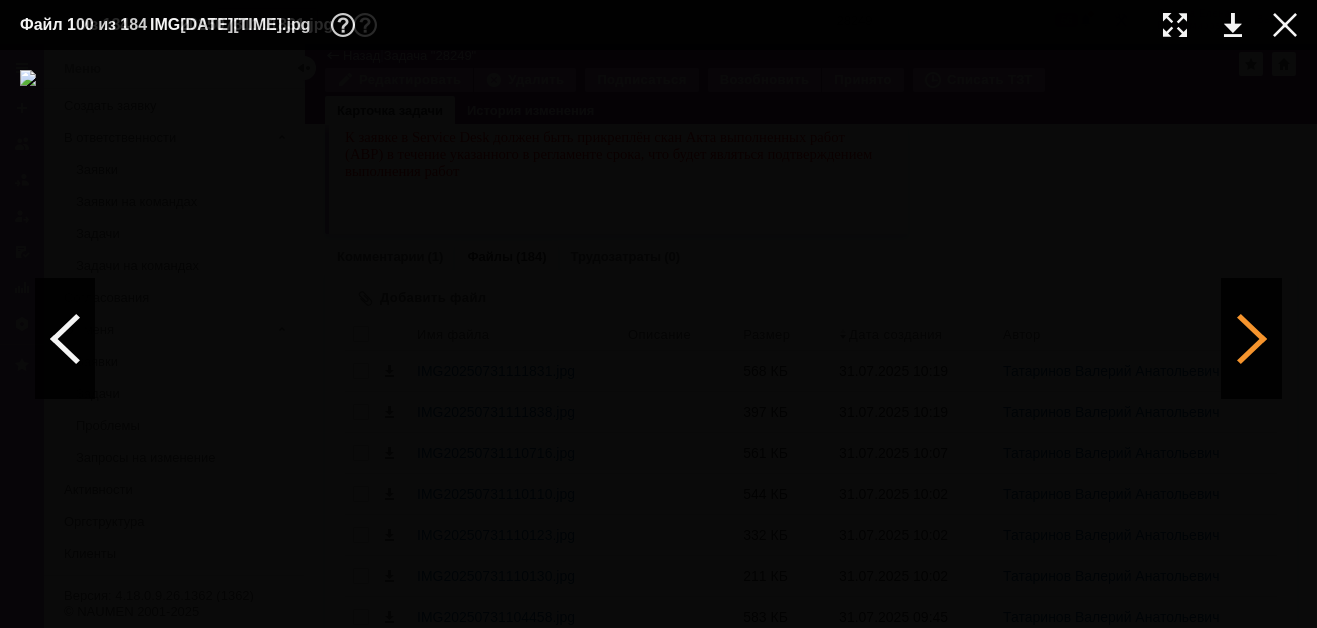 click at bounding box center (1252, 339) 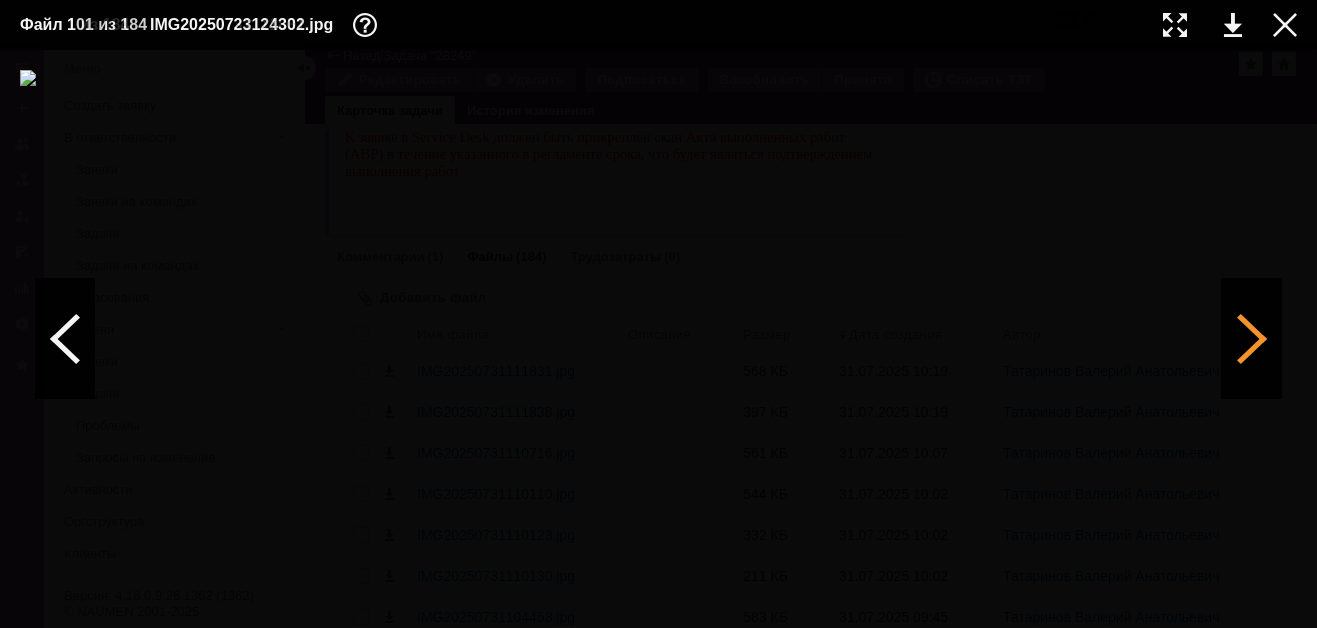 click at bounding box center (1252, 339) 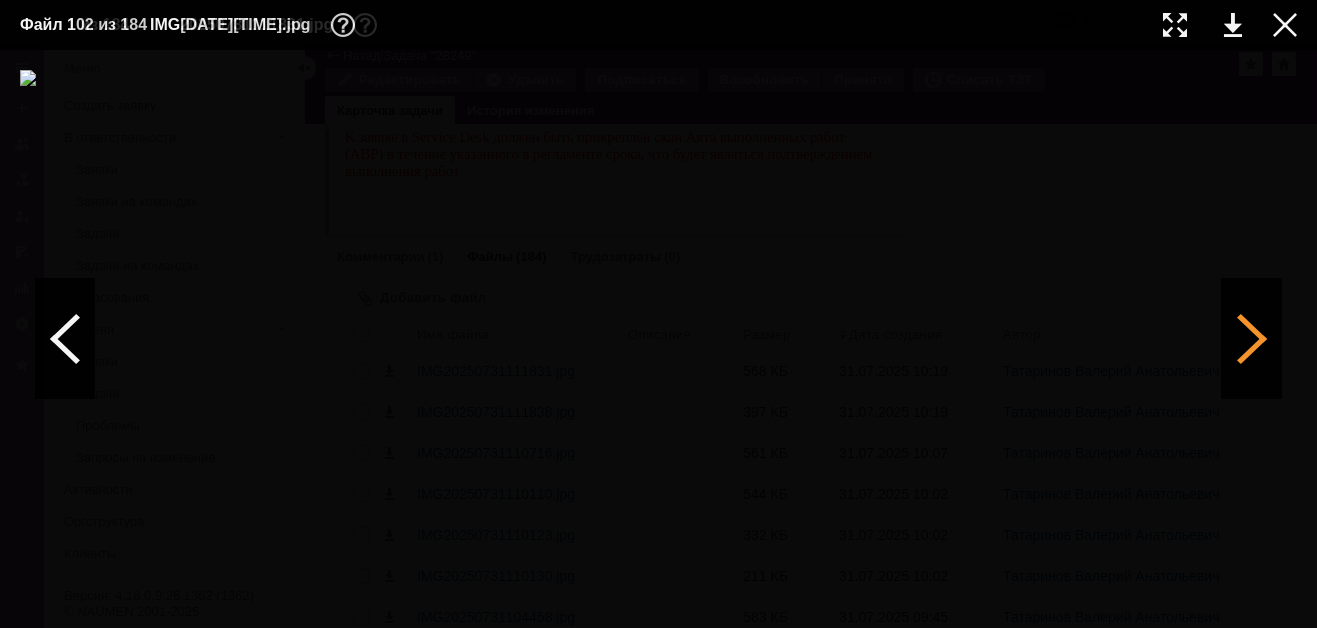 click at bounding box center [1252, 339] 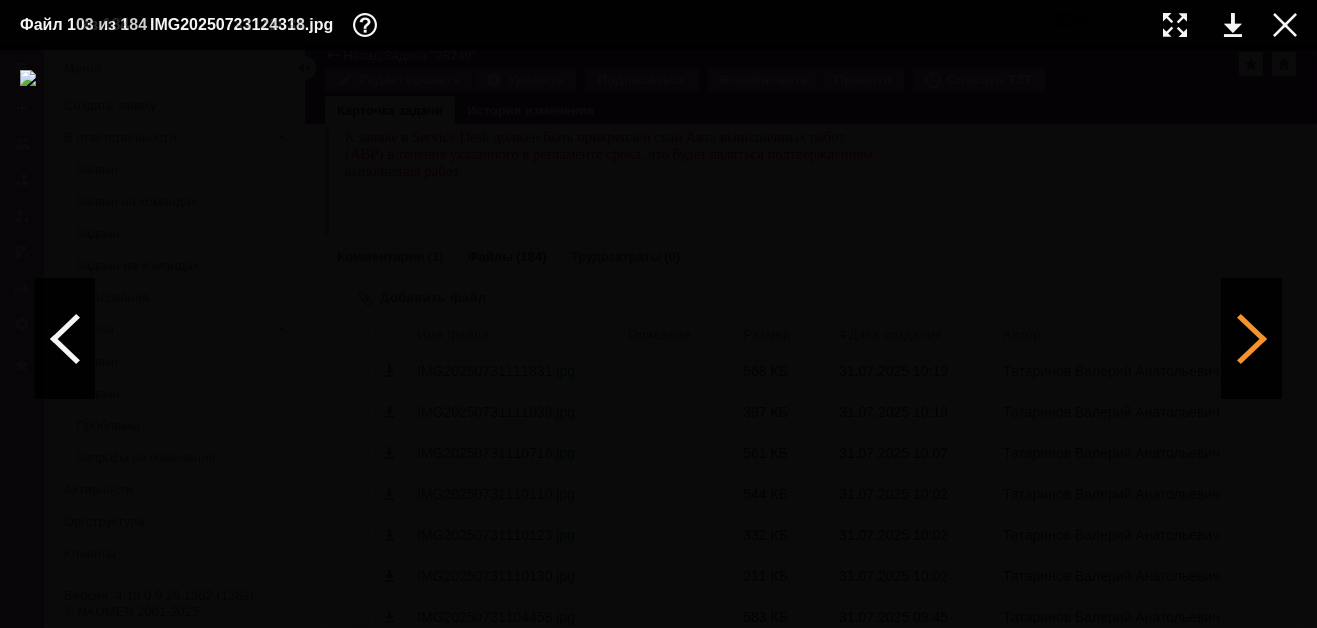 click at bounding box center (1252, 339) 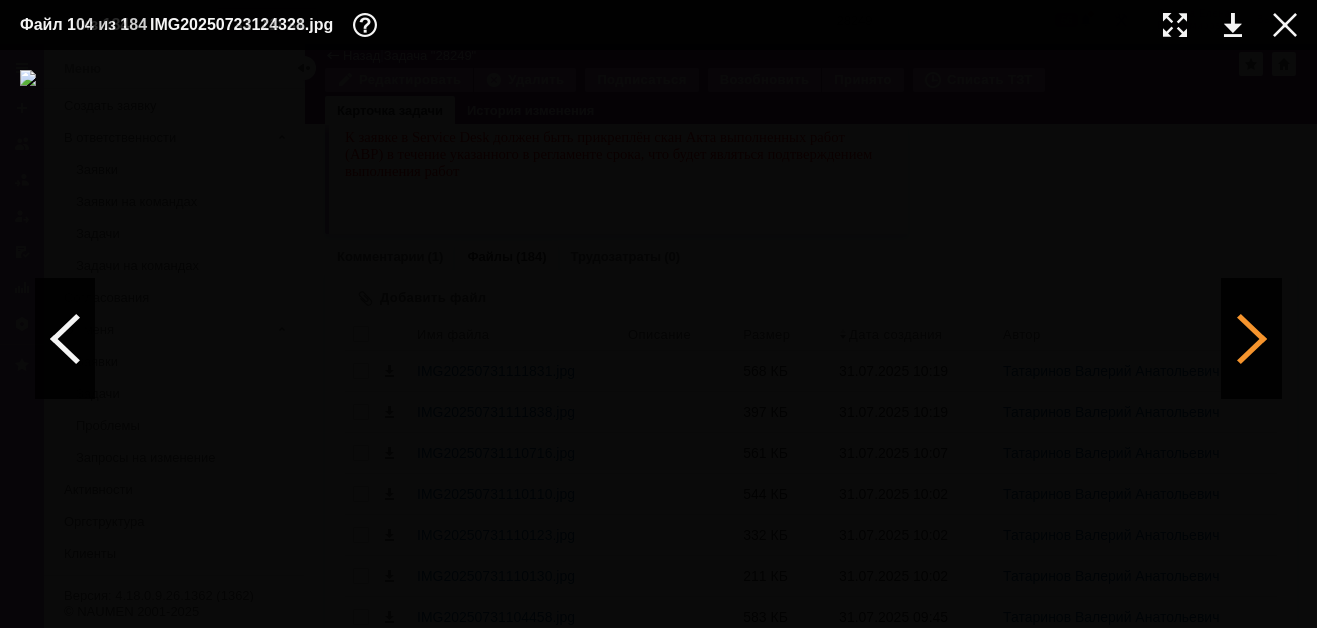 click at bounding box center [1252, 339] 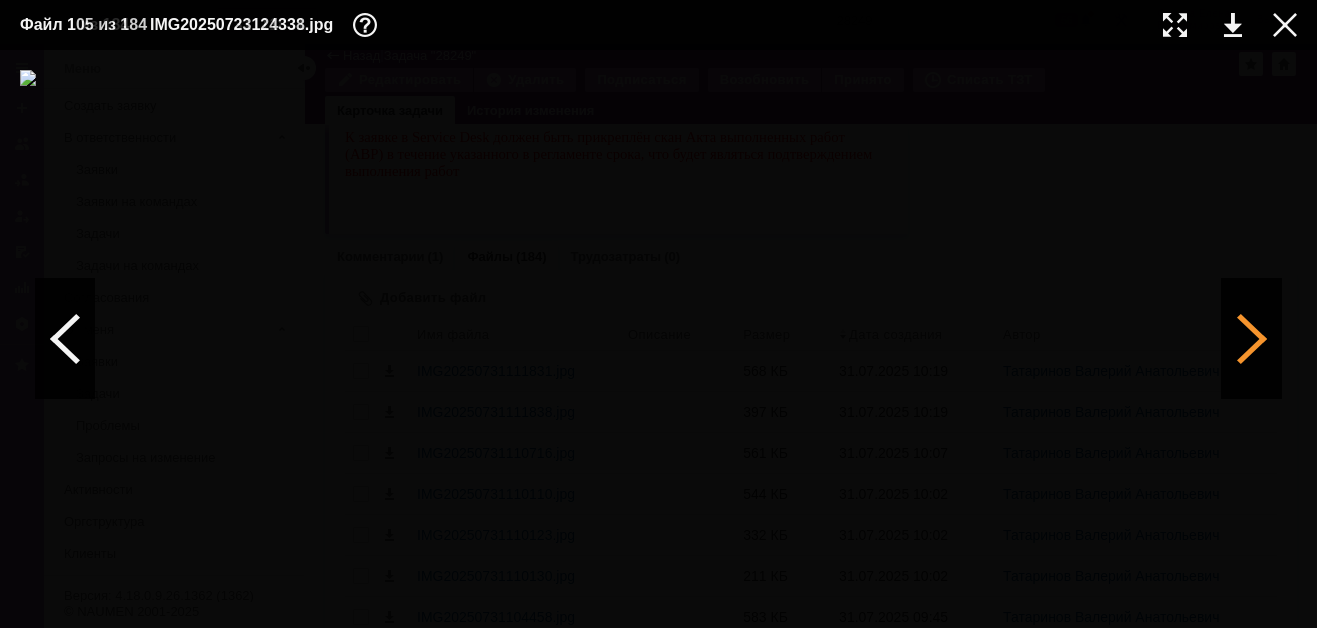 click at bounding box center (1252, 339) 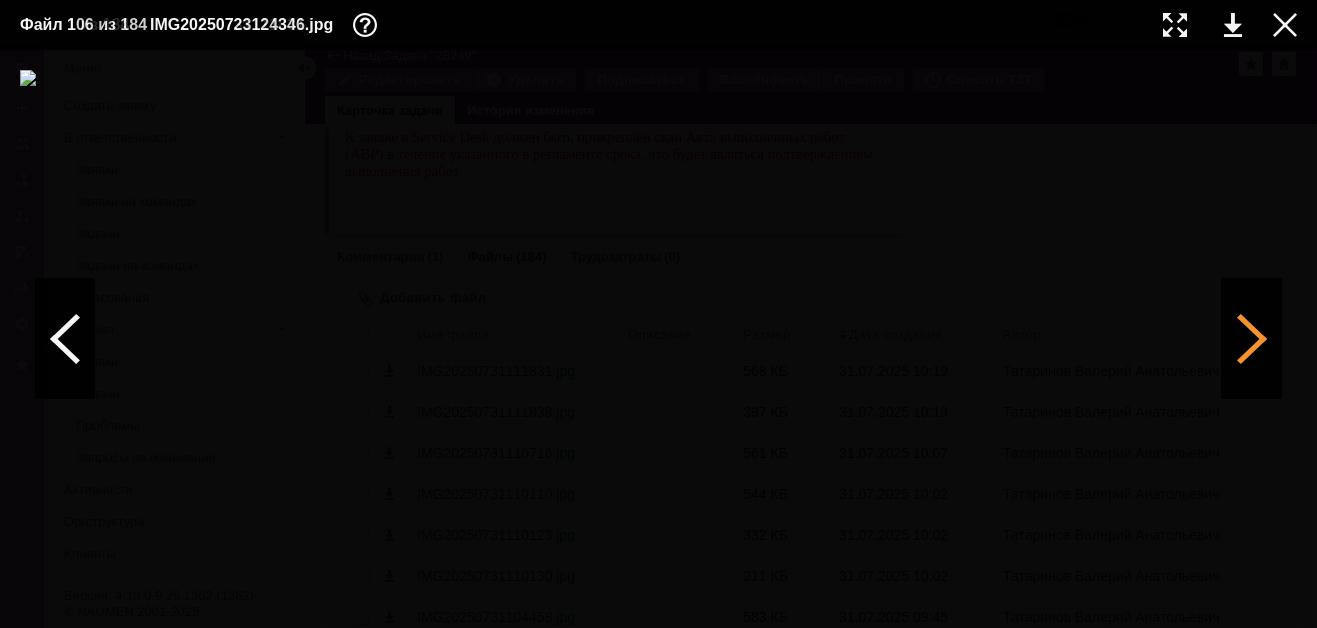 click at bounding box center [1252, 339] 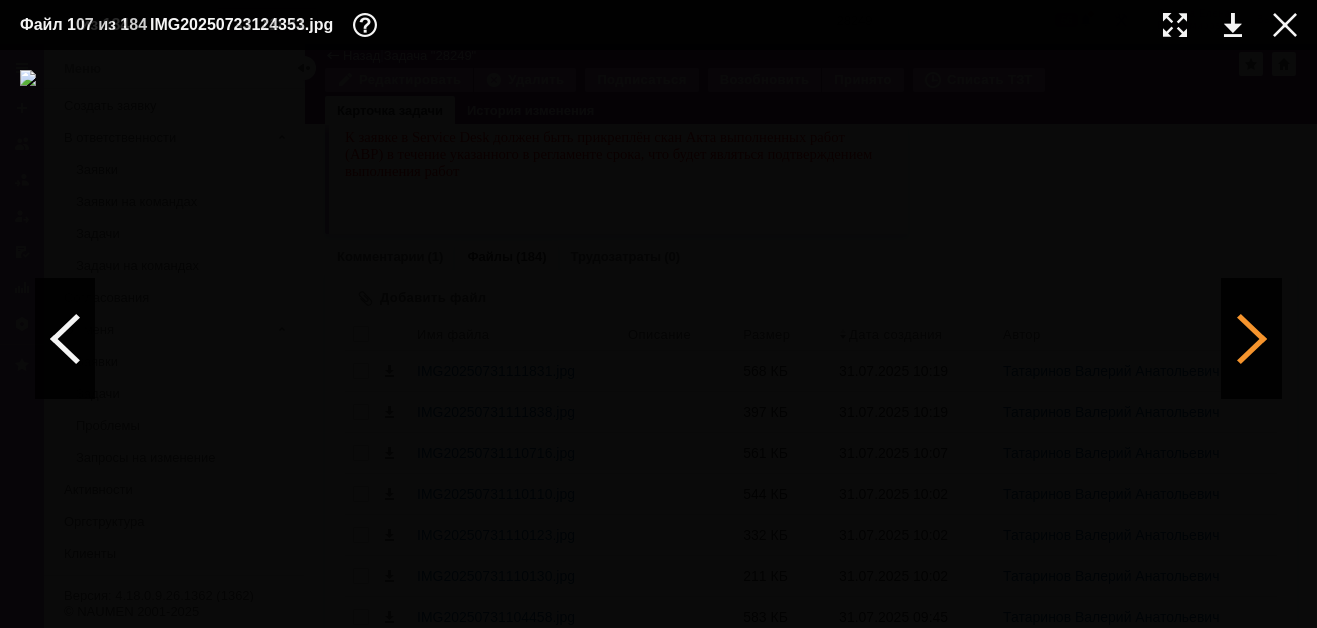 click at bounding box center (1252, 339) 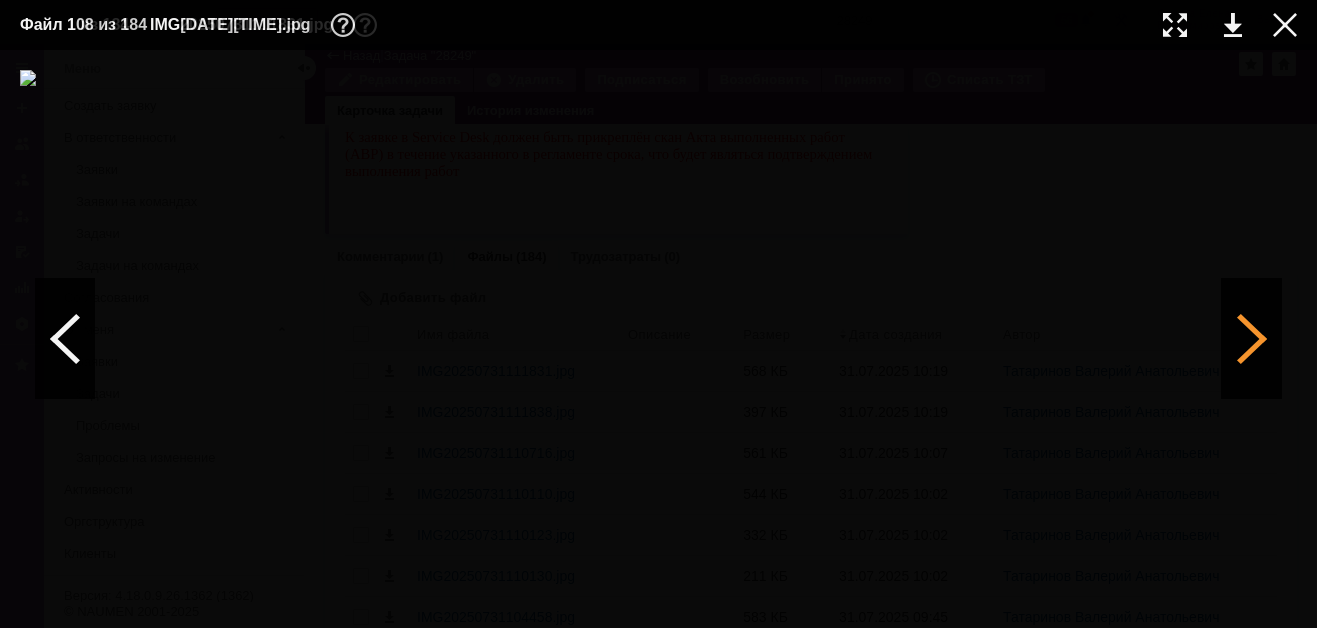 click at bounding box center (1252, 339) 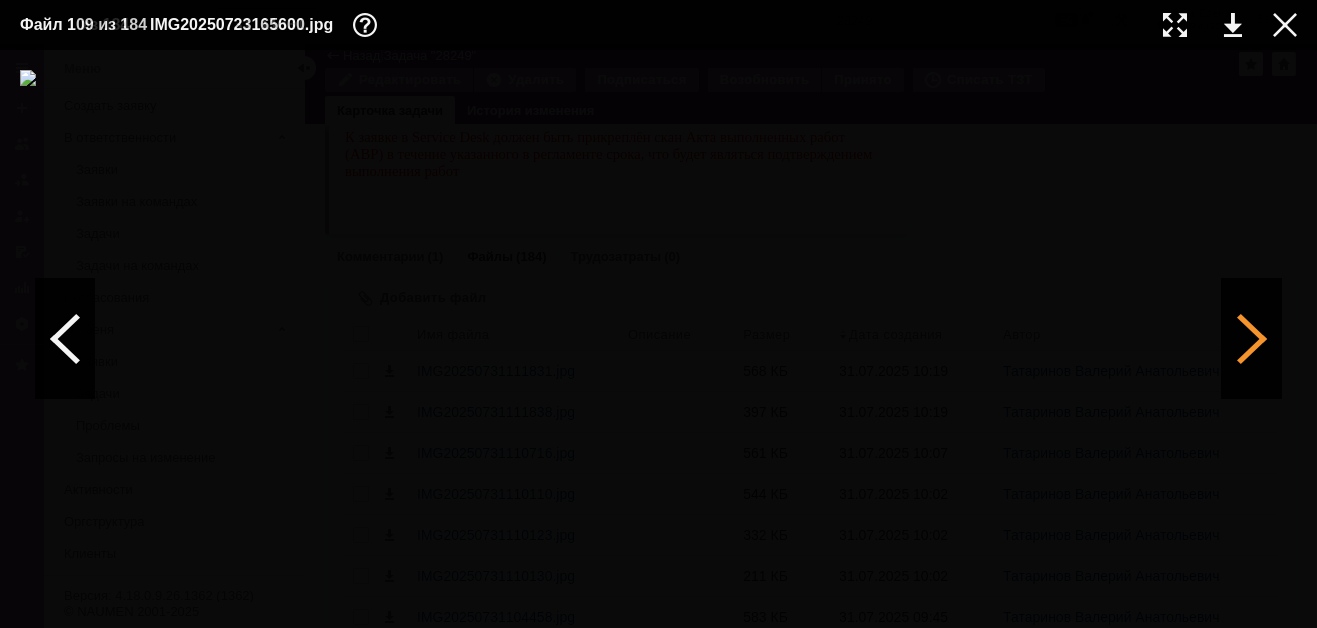 click at bounding box center [1252, 339] 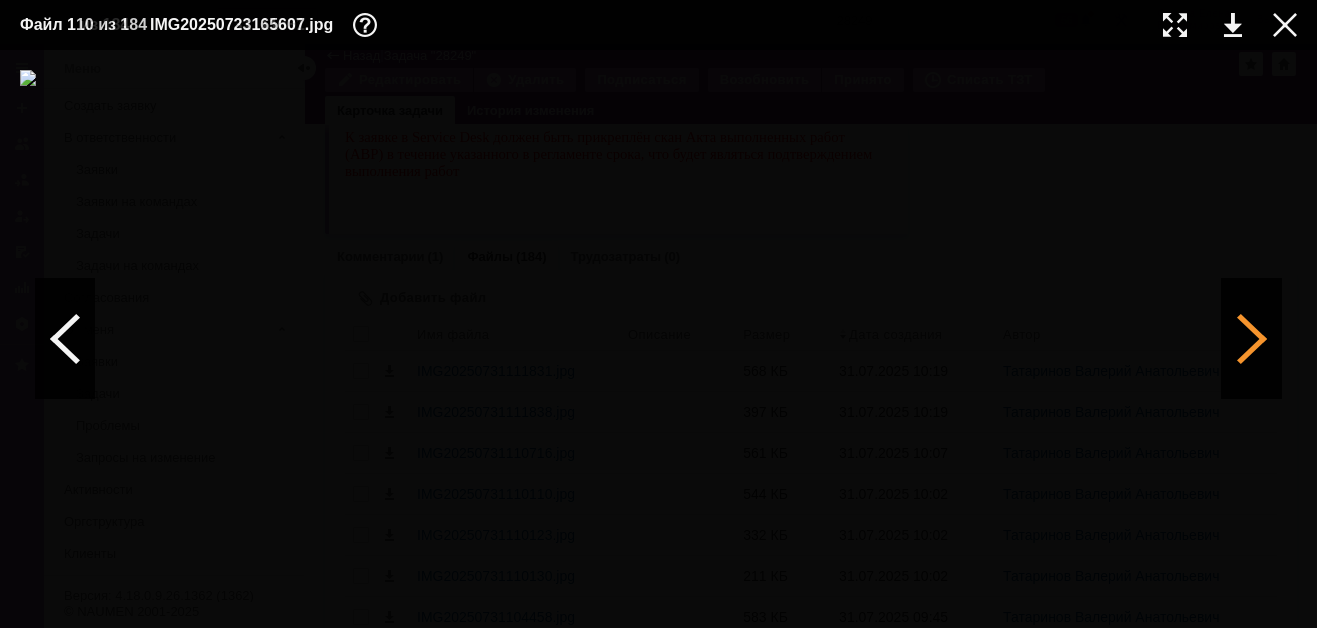 click at bounding box center [1252, 339] 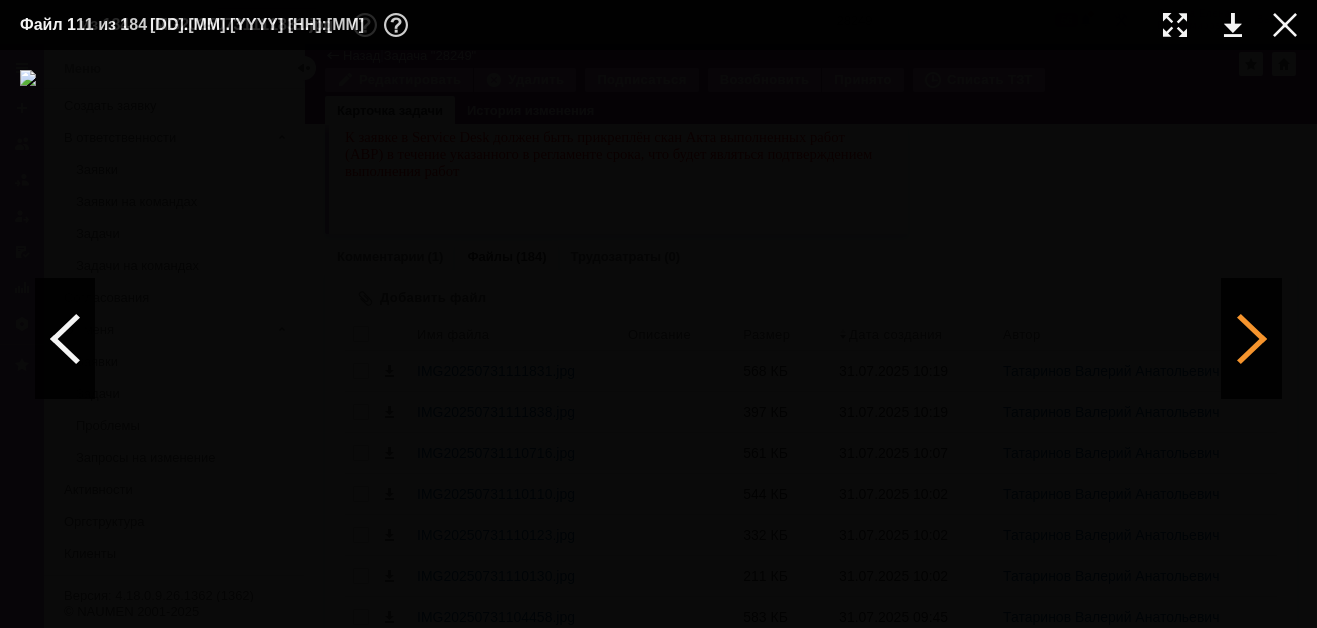 click at bounding box center [1252, 339] 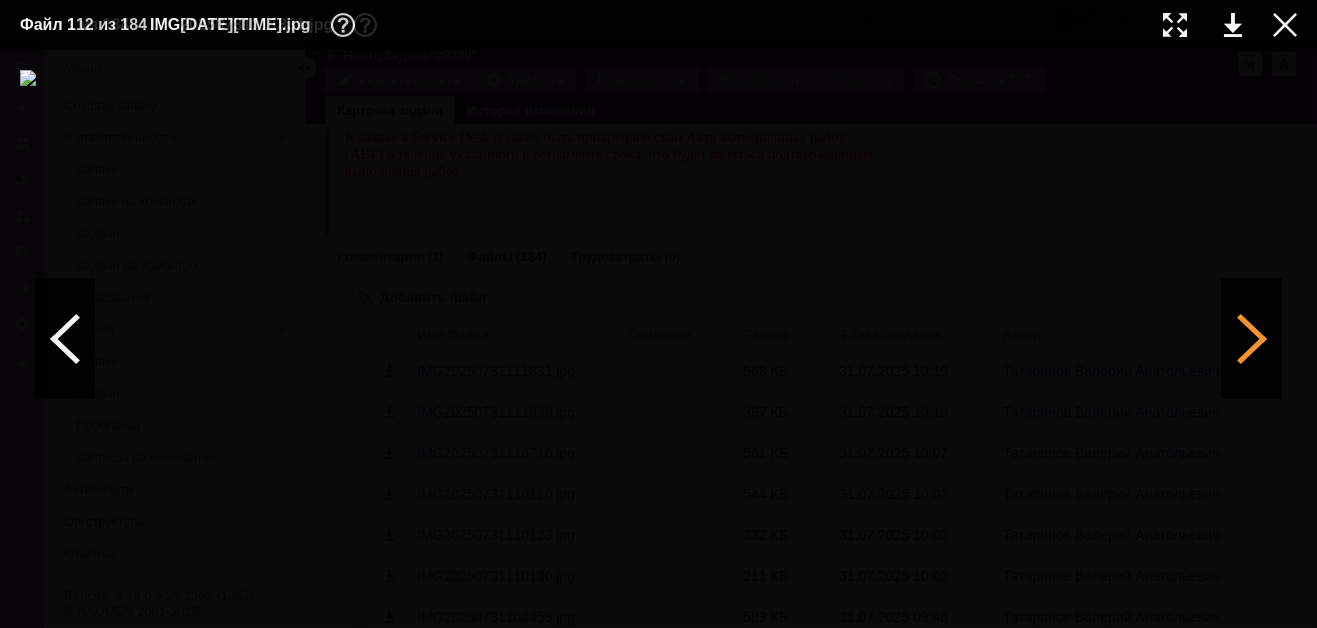 click at bounding box center [1252, 339] 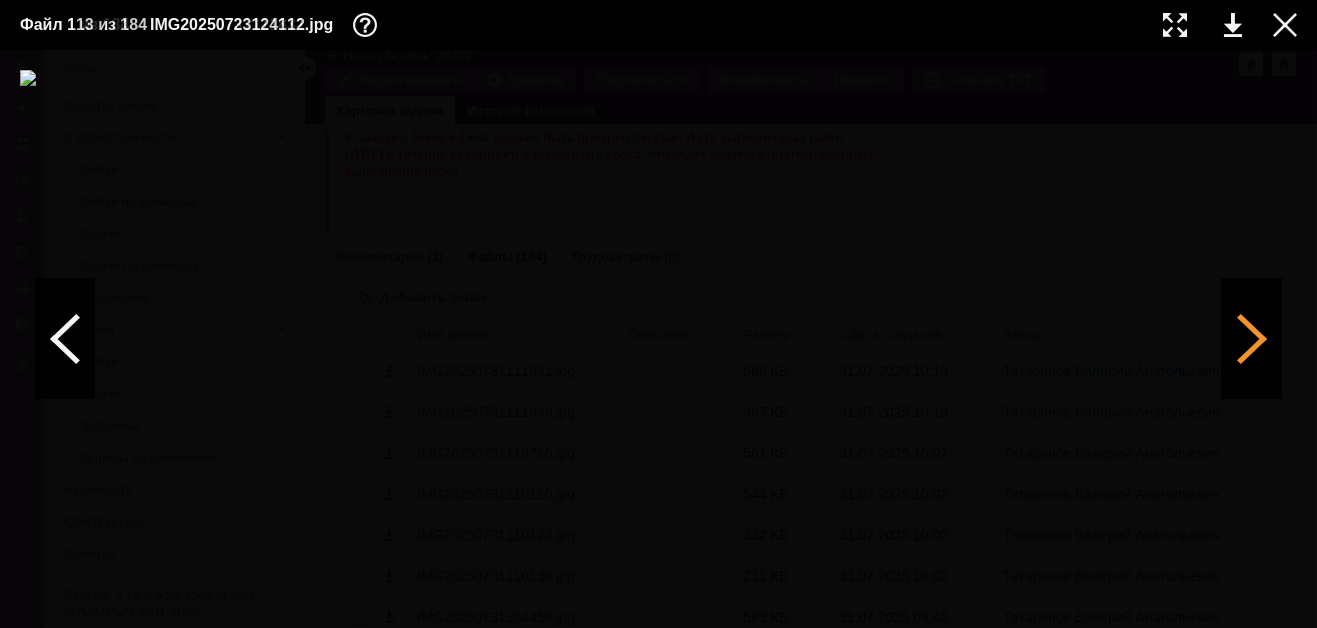 click at bounding box center (1252, 339) 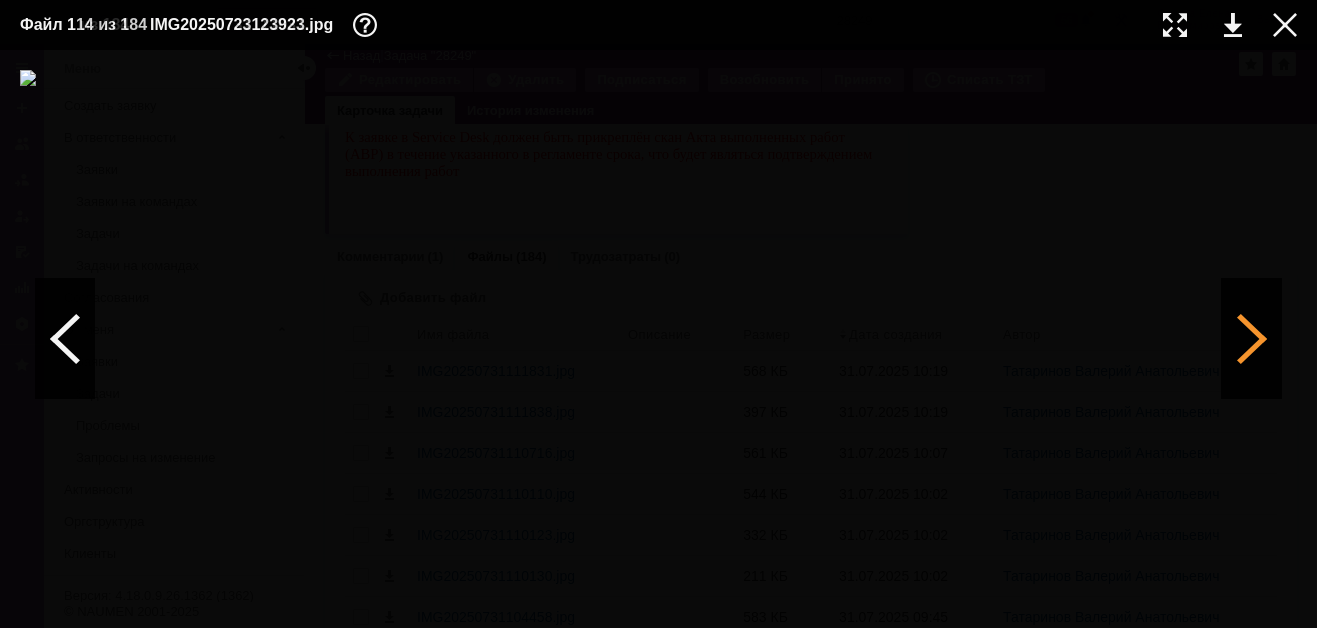 click at bounding box center [1252, 339] 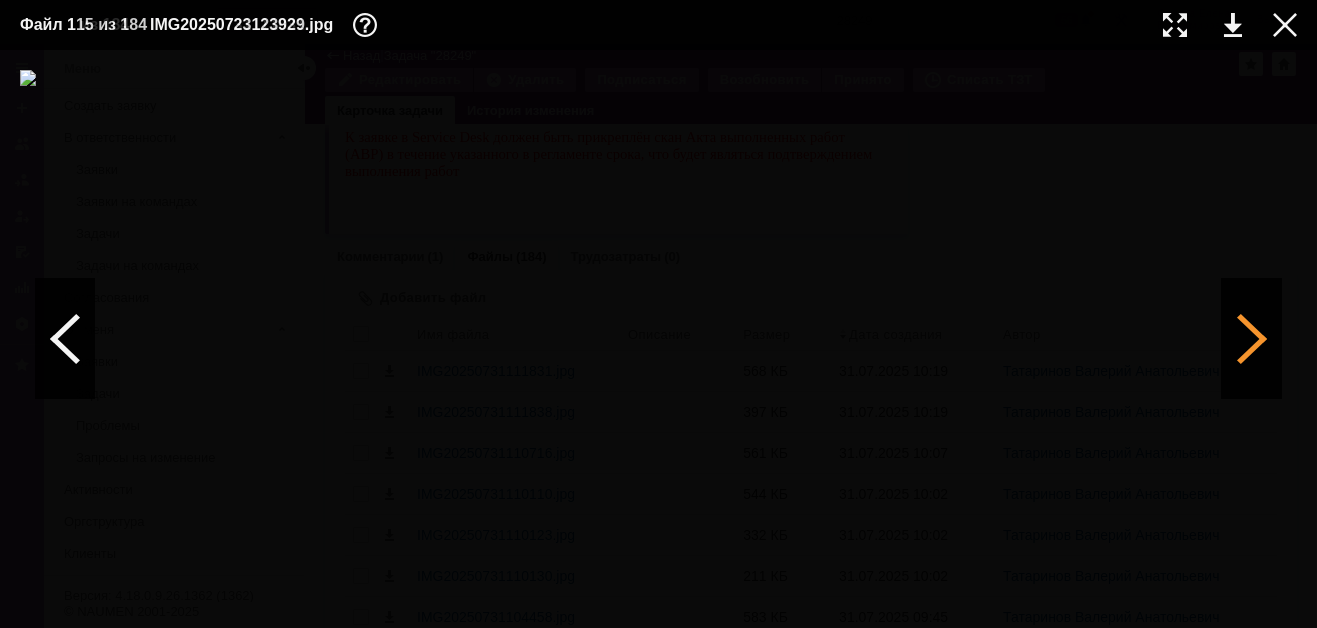click at bounding box center [1252, 339] 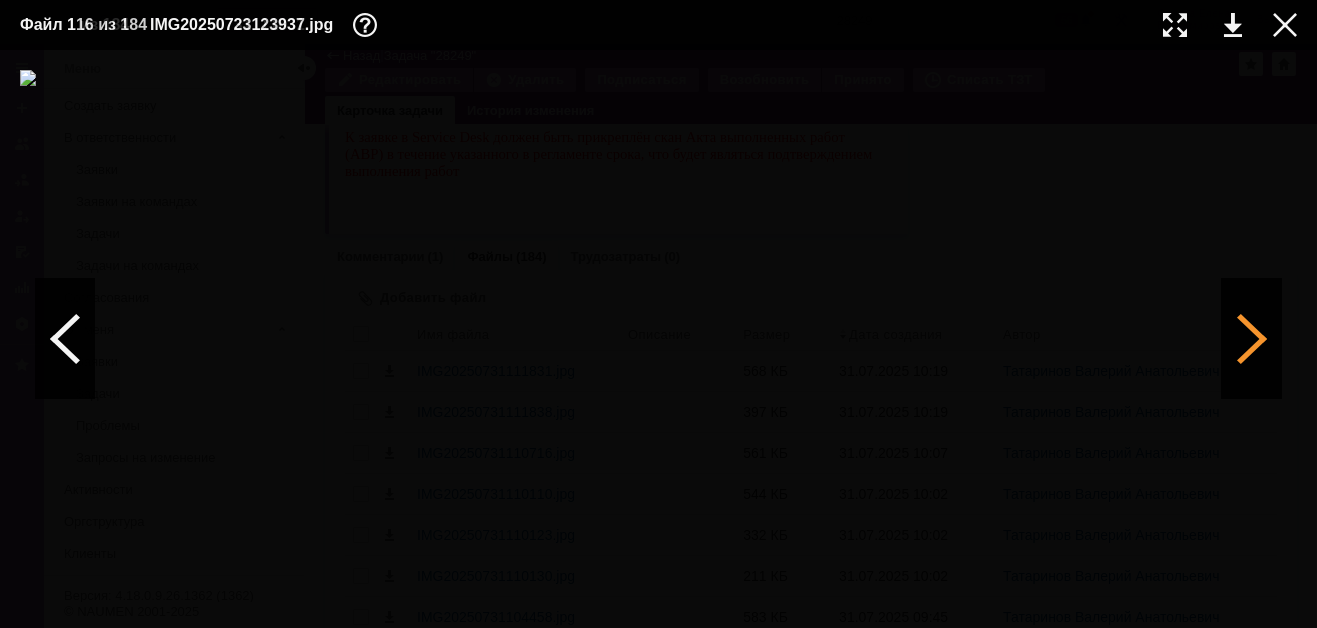 click at bounding box center (1252, 339) 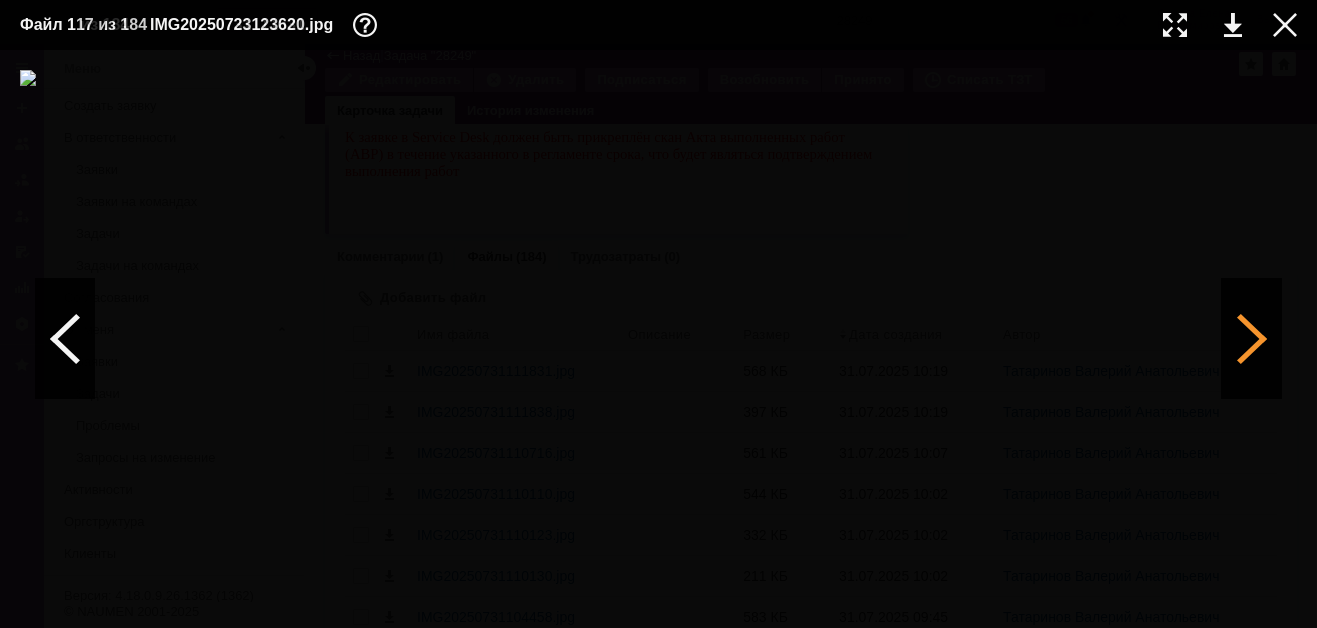 click at bounding box center [1252, 339] 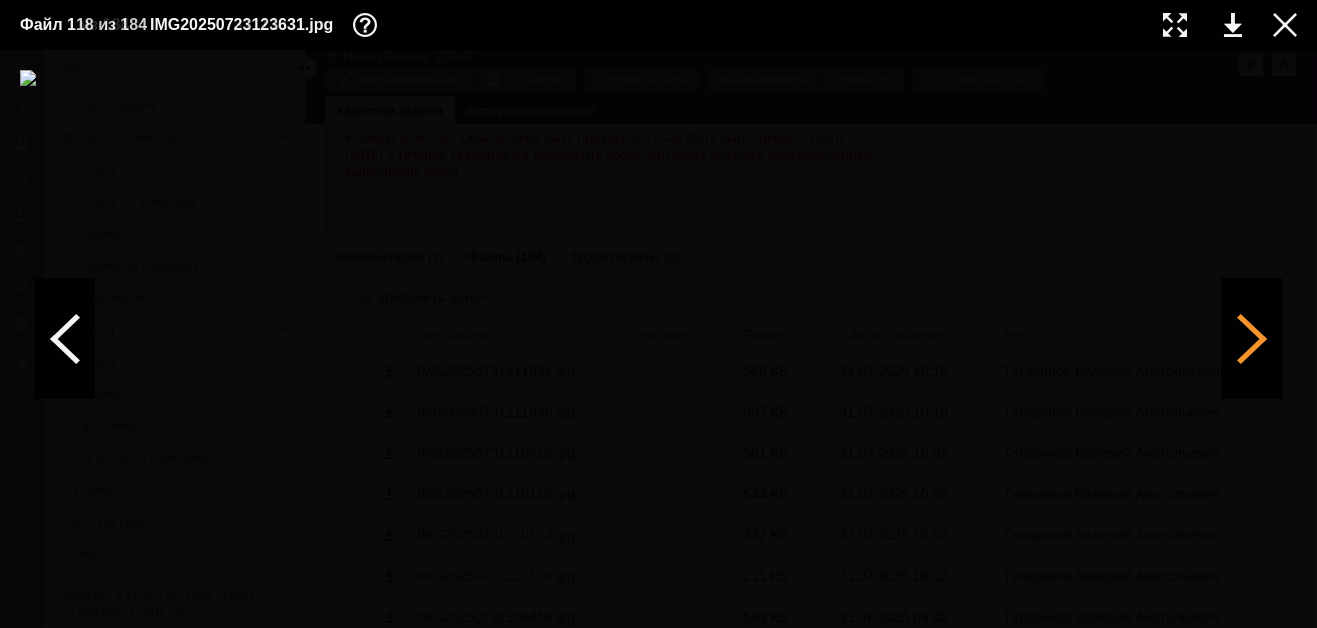 click at bounding box center [1252, 339] 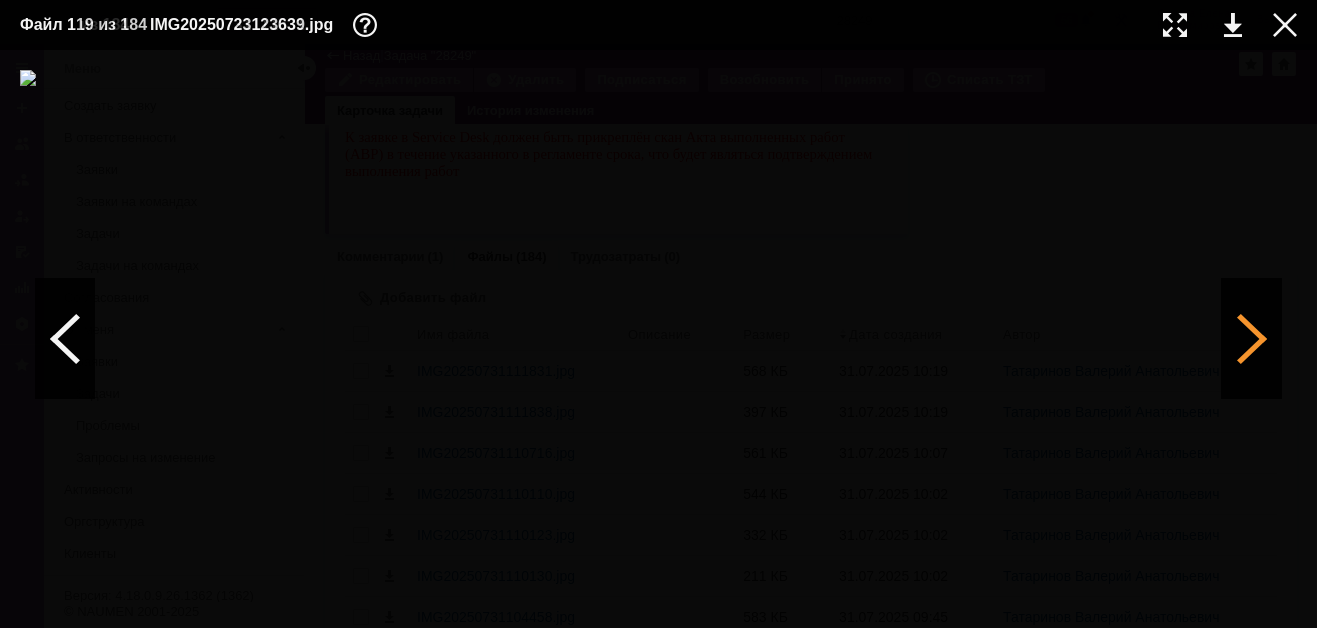 click at bounding box center [1252, 339] 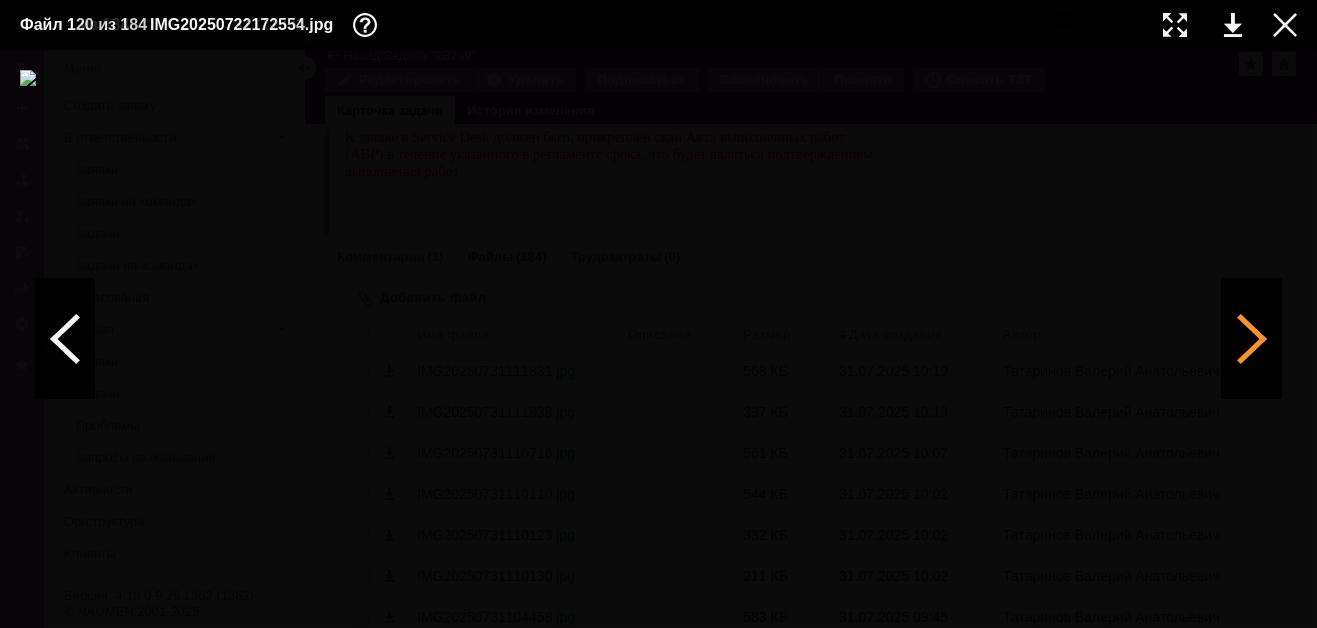 click at bounding box center [1252, 339] 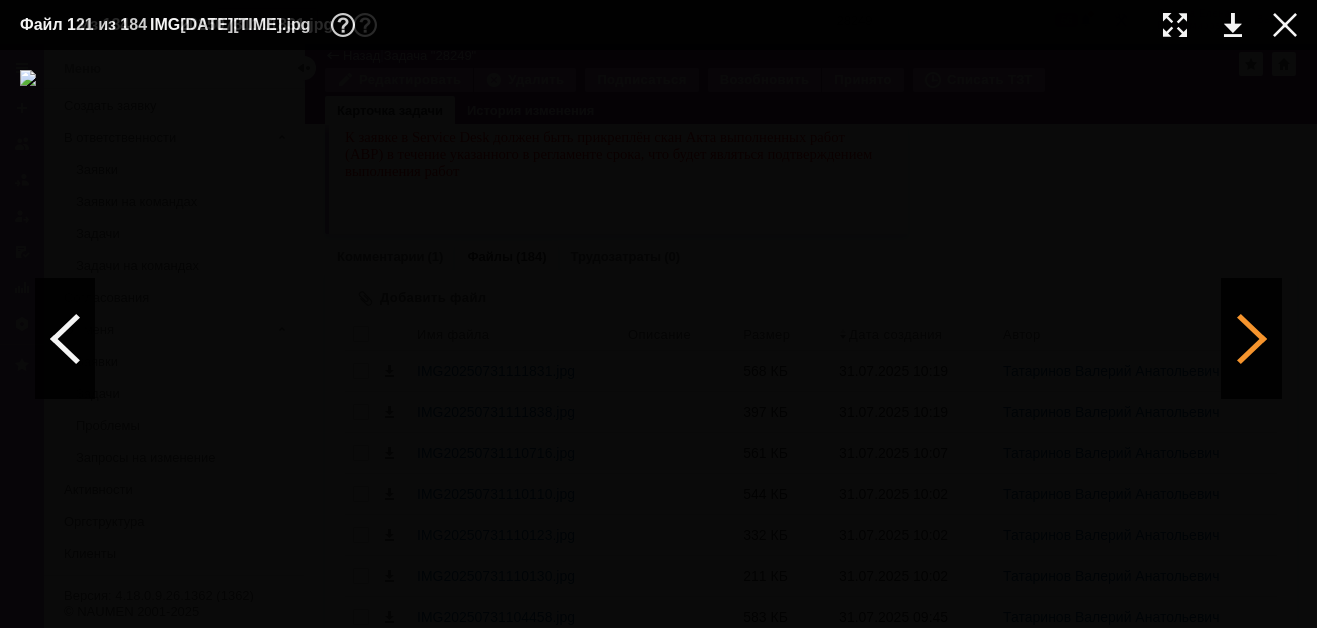 click at bounding box center (1252, 339) 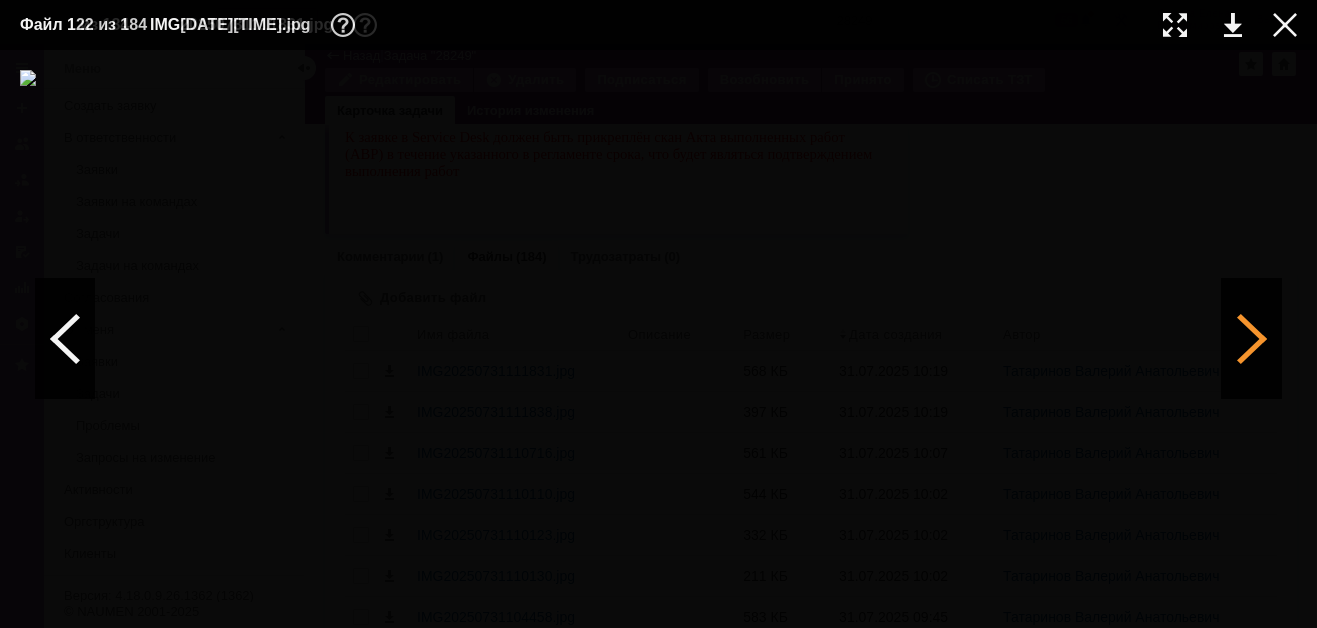 click at bounding box center [1252, 339] 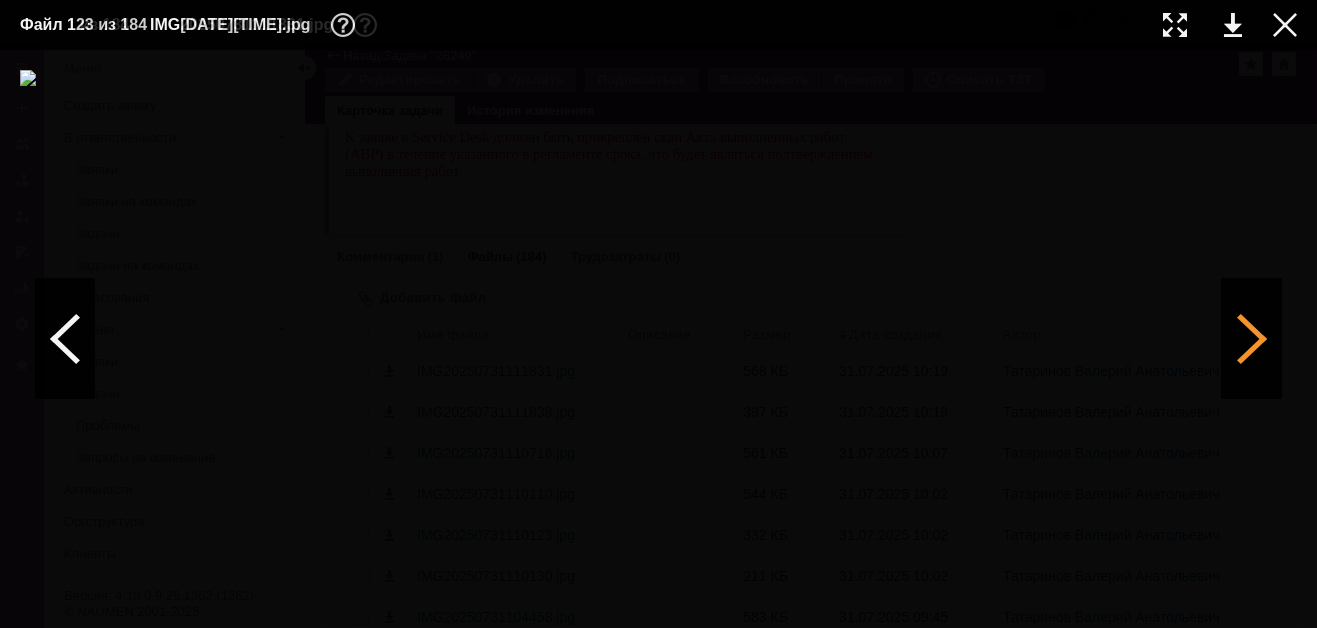 click at bounding box center [1252, 339] 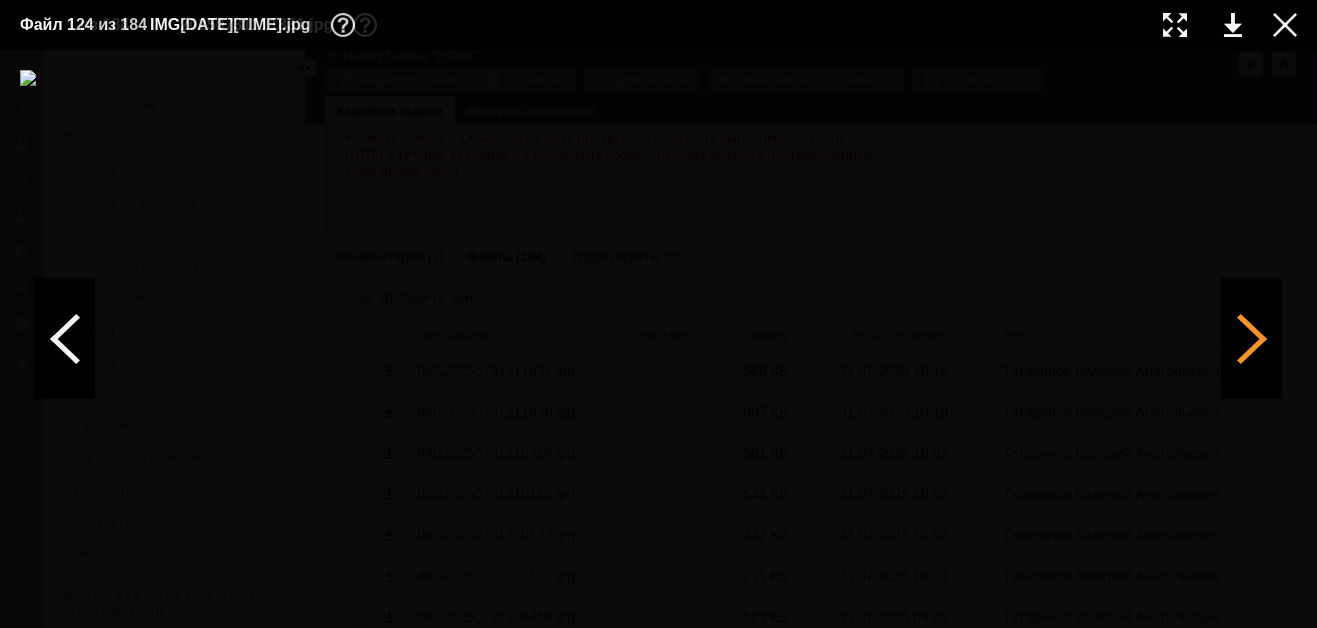 click at bounding box center [1252, 339] 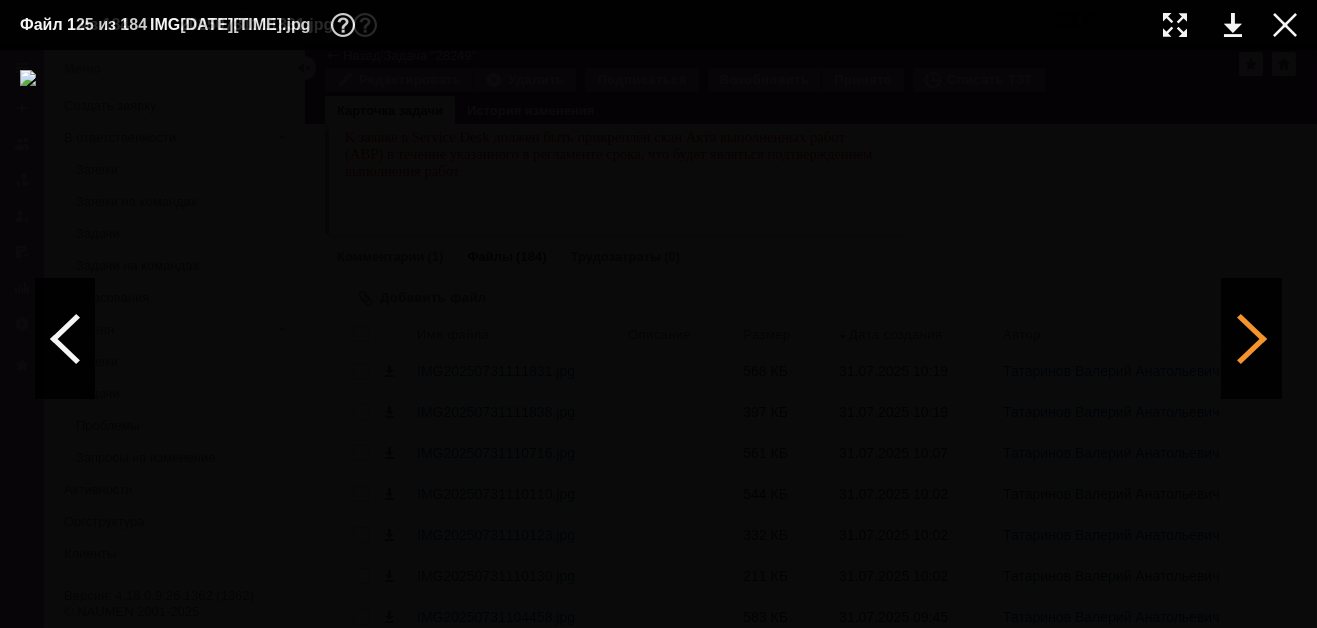 click at bounding box center (1252, 339) 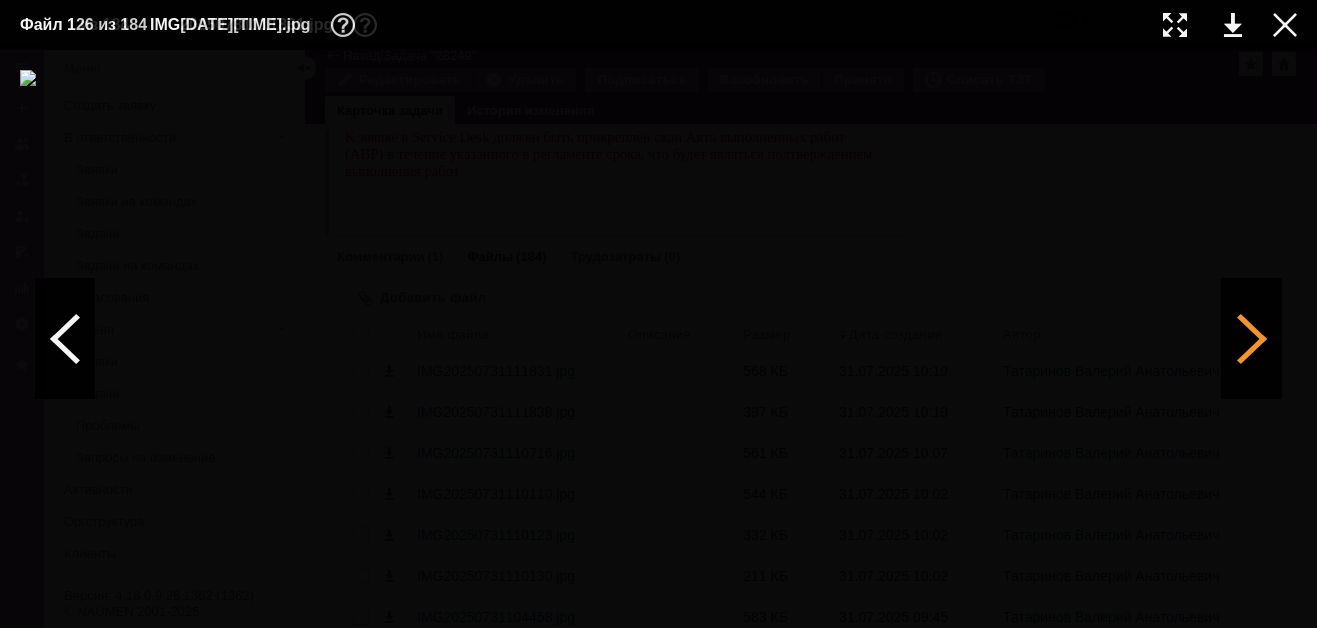 click at bounding box center [1252, 339] 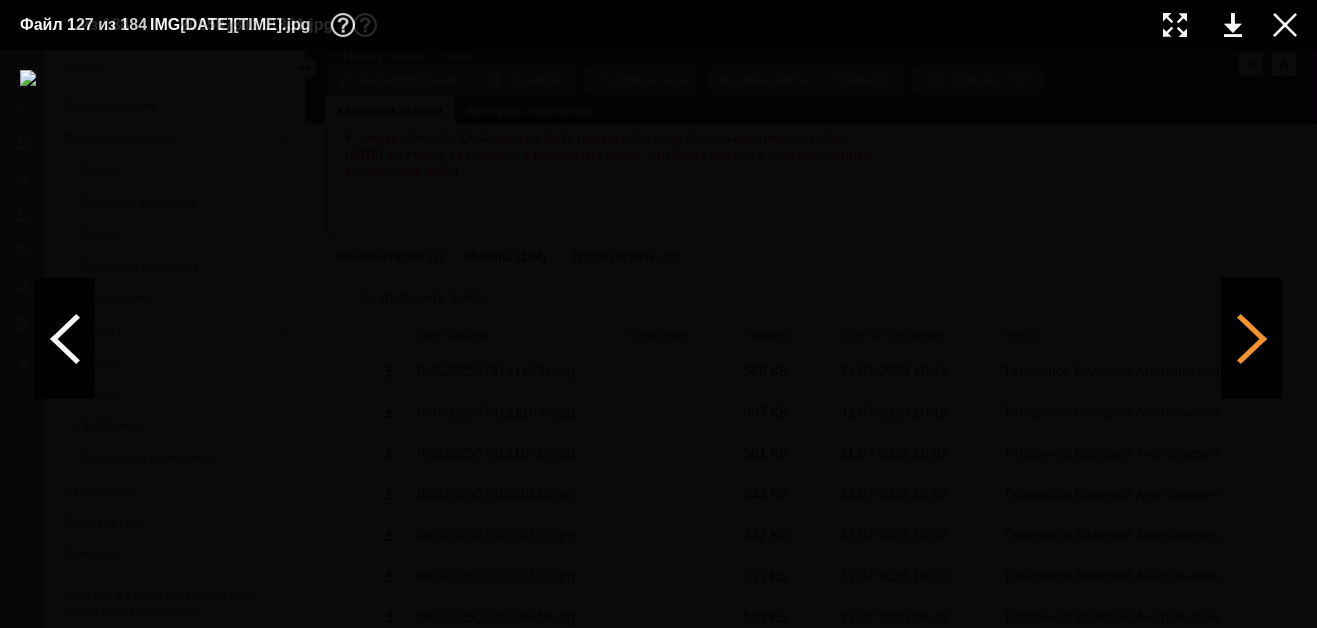 click at bounding box center (1252, 339) 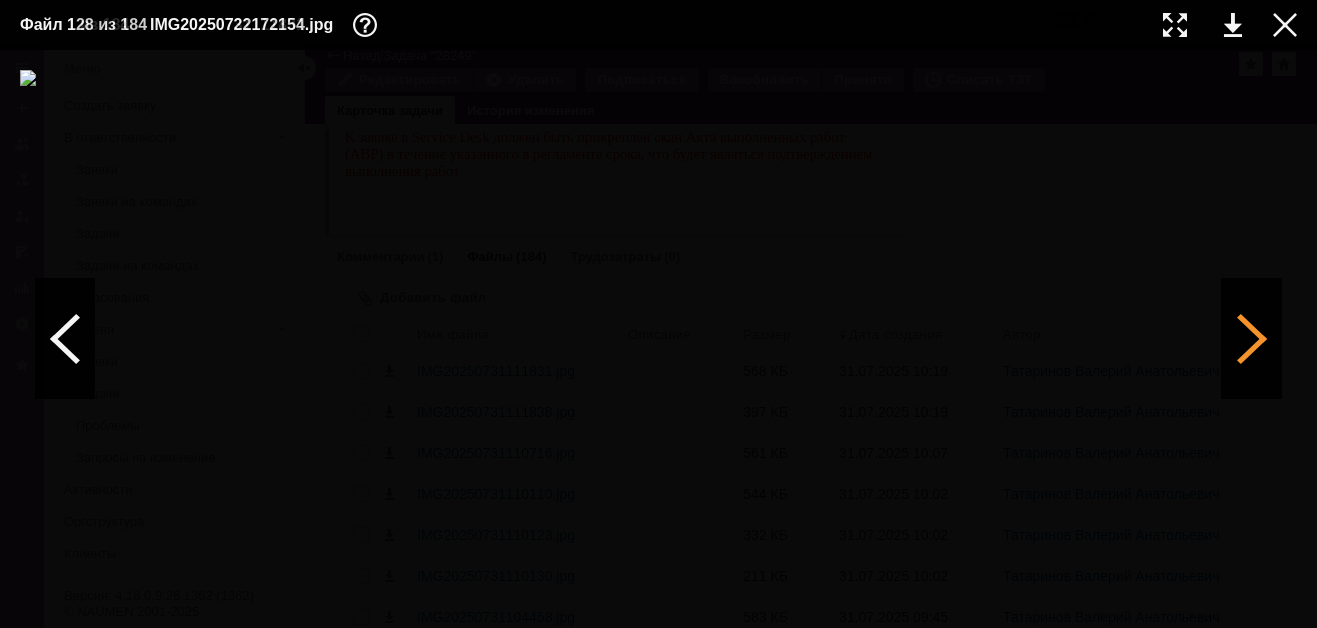click at bounding box center (1252, 339) 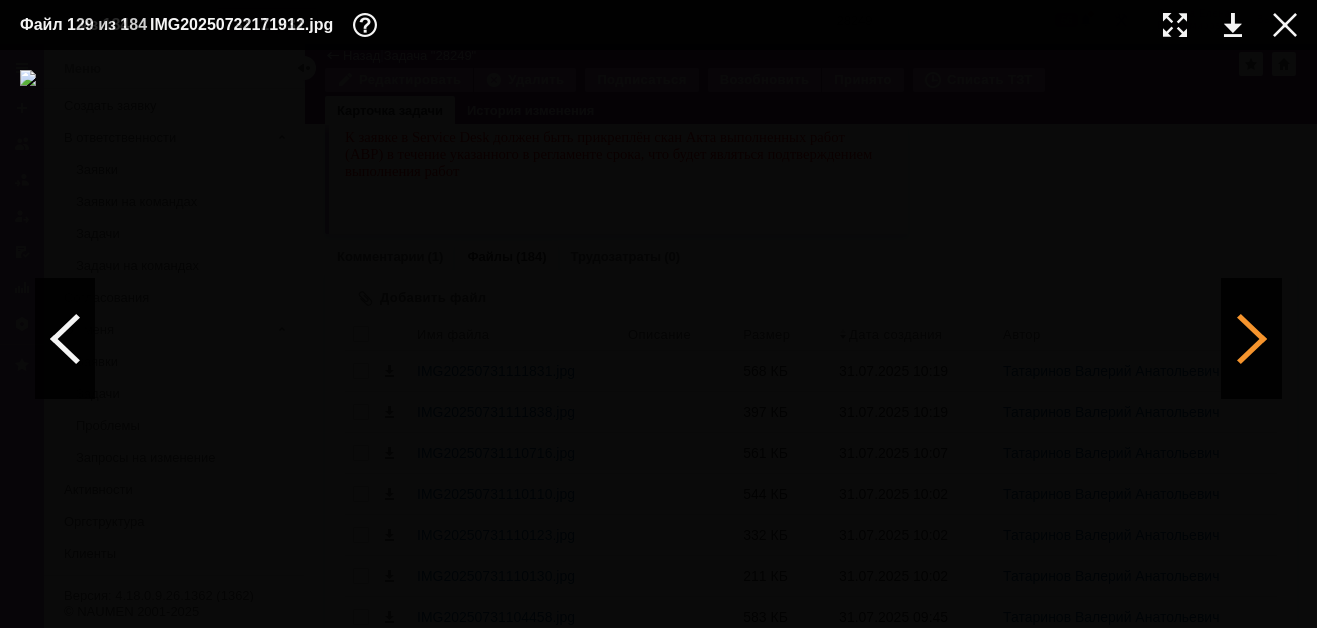 click at bounding box center [1252, 339] 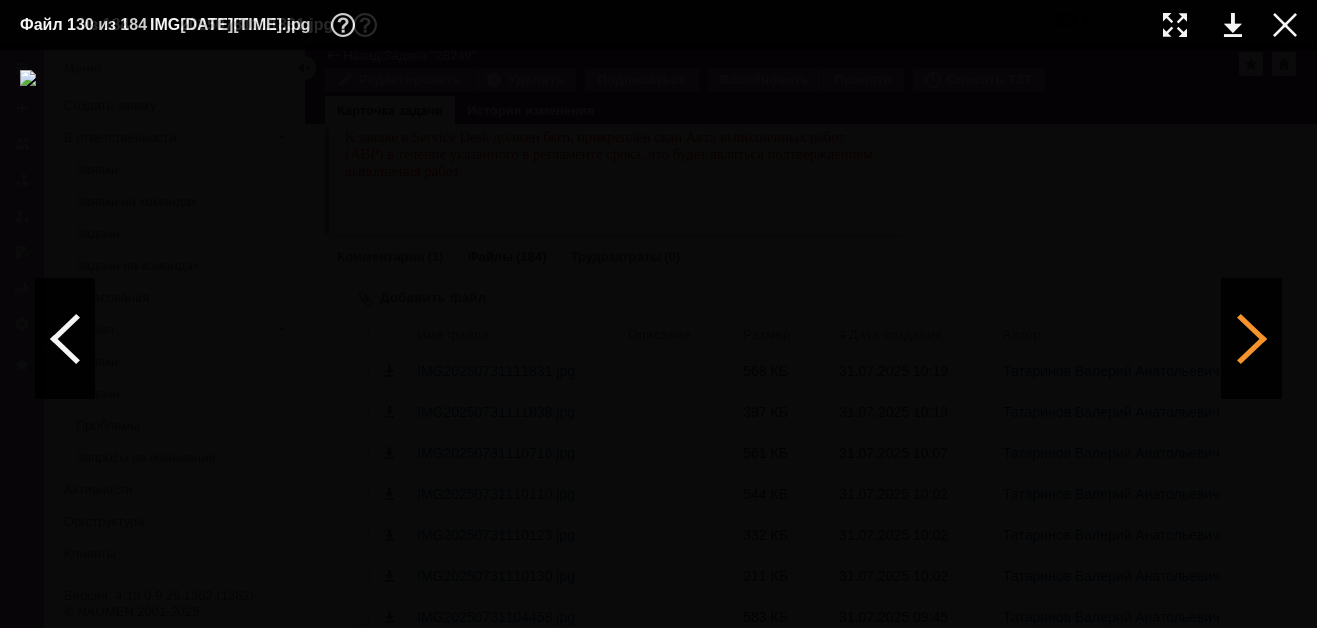 click at bounding box center (1252, 339) 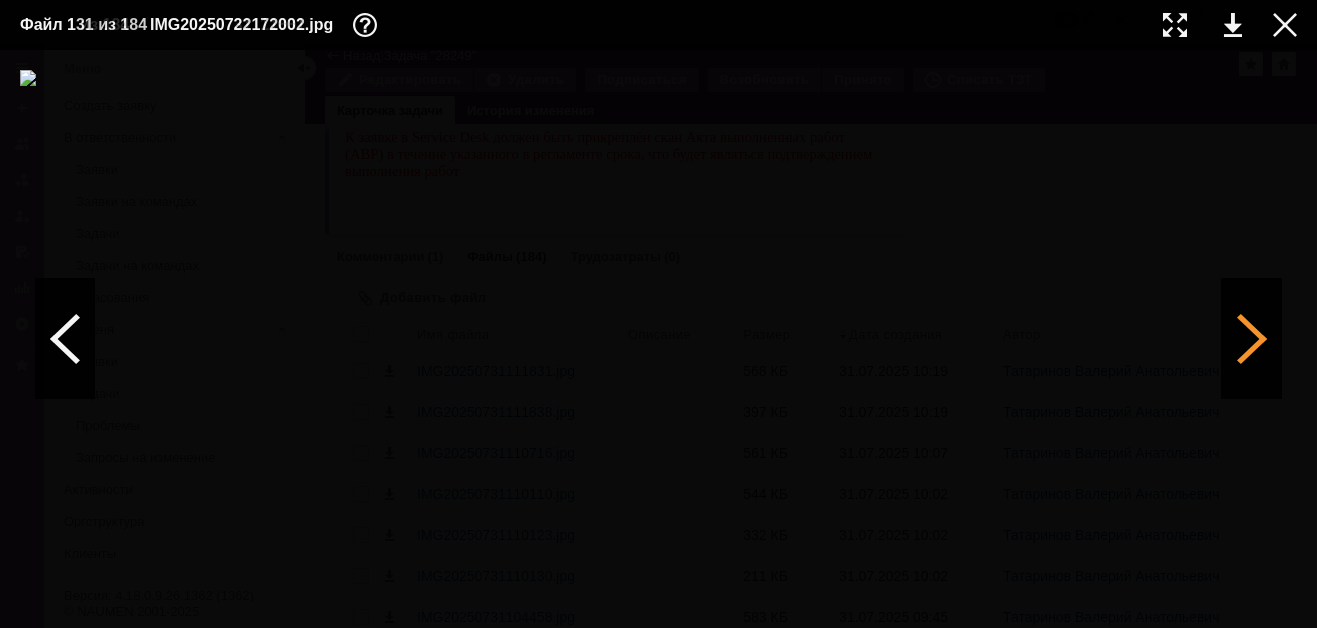 click at bounding box center [1252, 339] 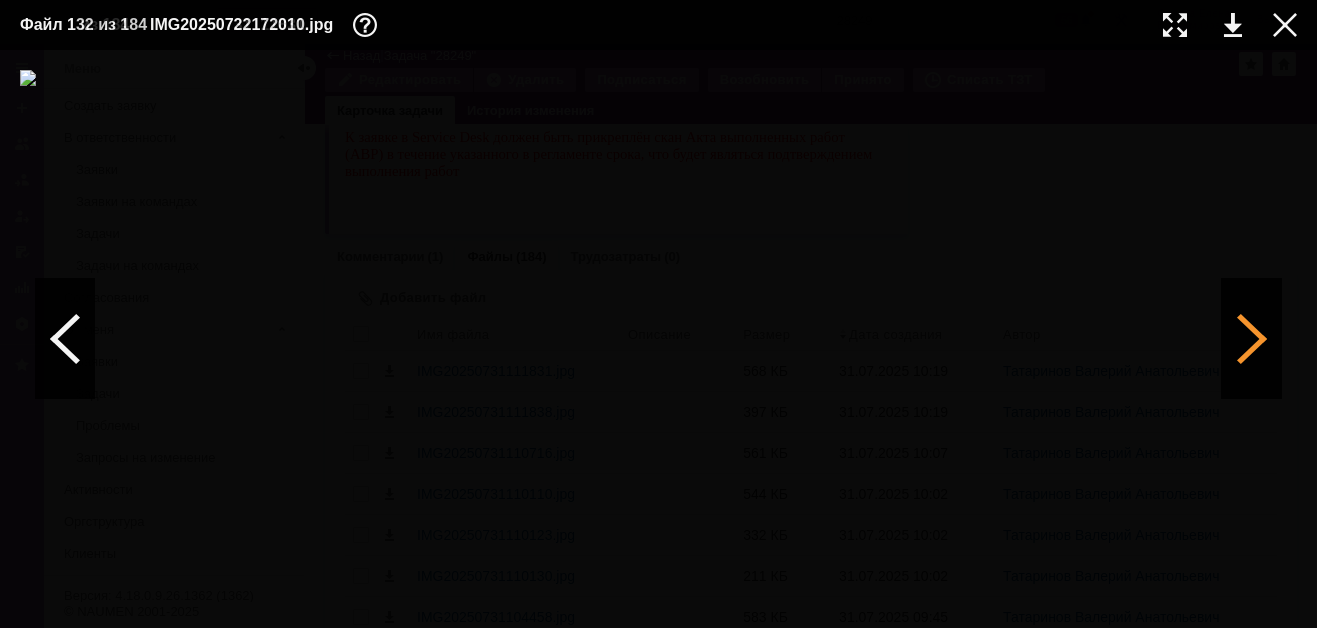 click at bounding box center (1252, 339) 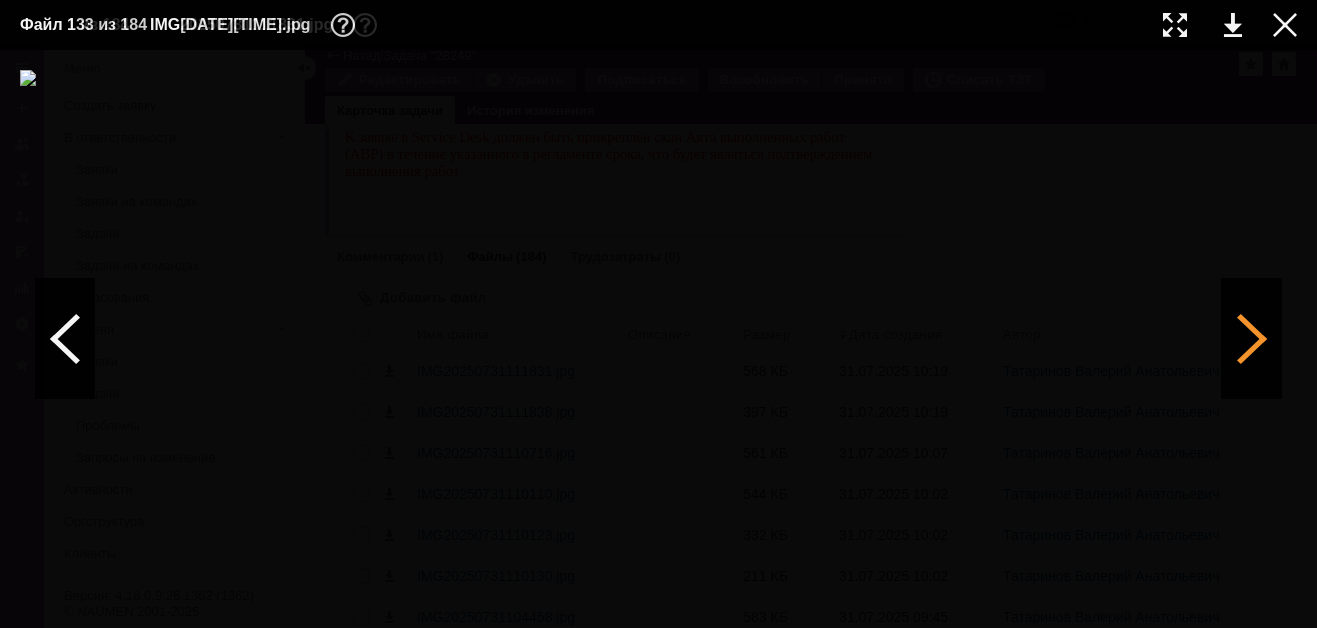click at bounding box center [1252, 339] 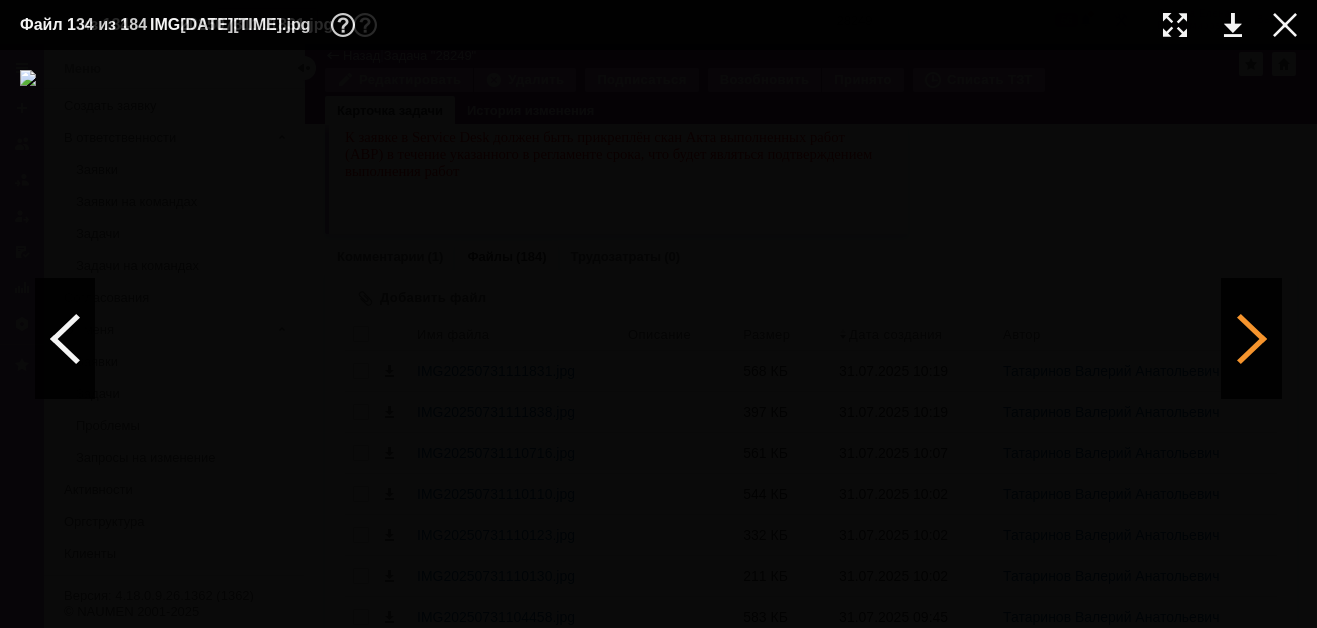 click at bounding box center (1252, 339) 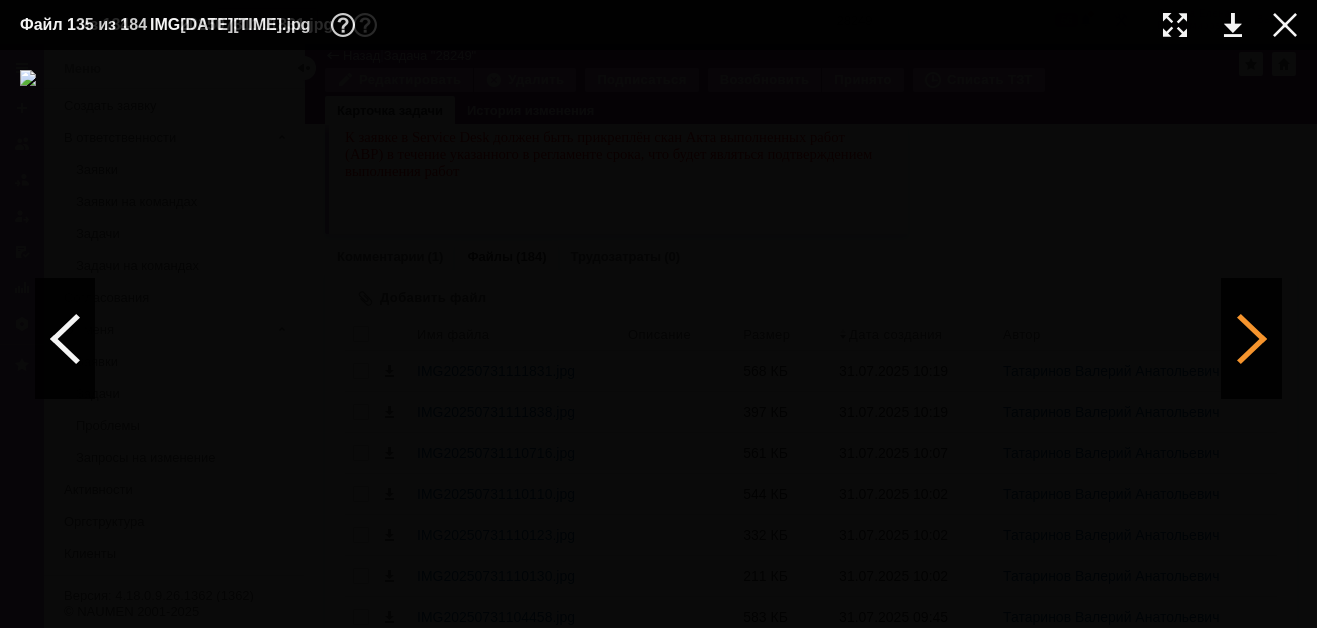 click at bounding box center (1252, 339) 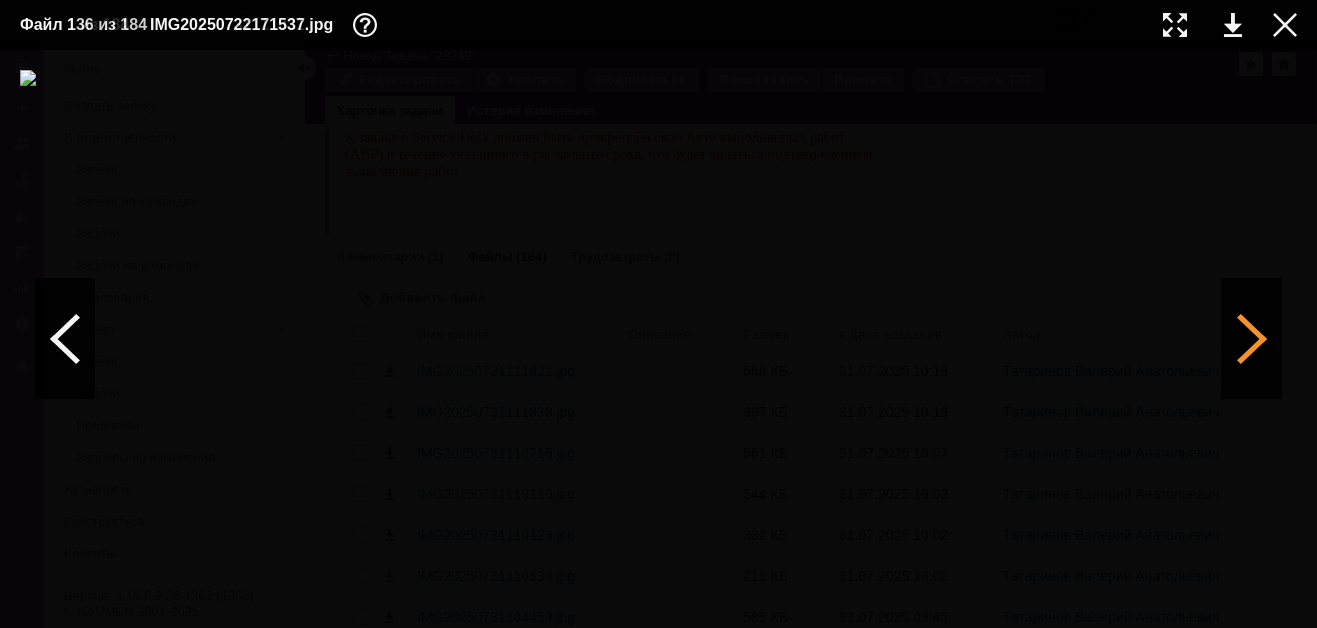 click at bounding box center [1252, 339] 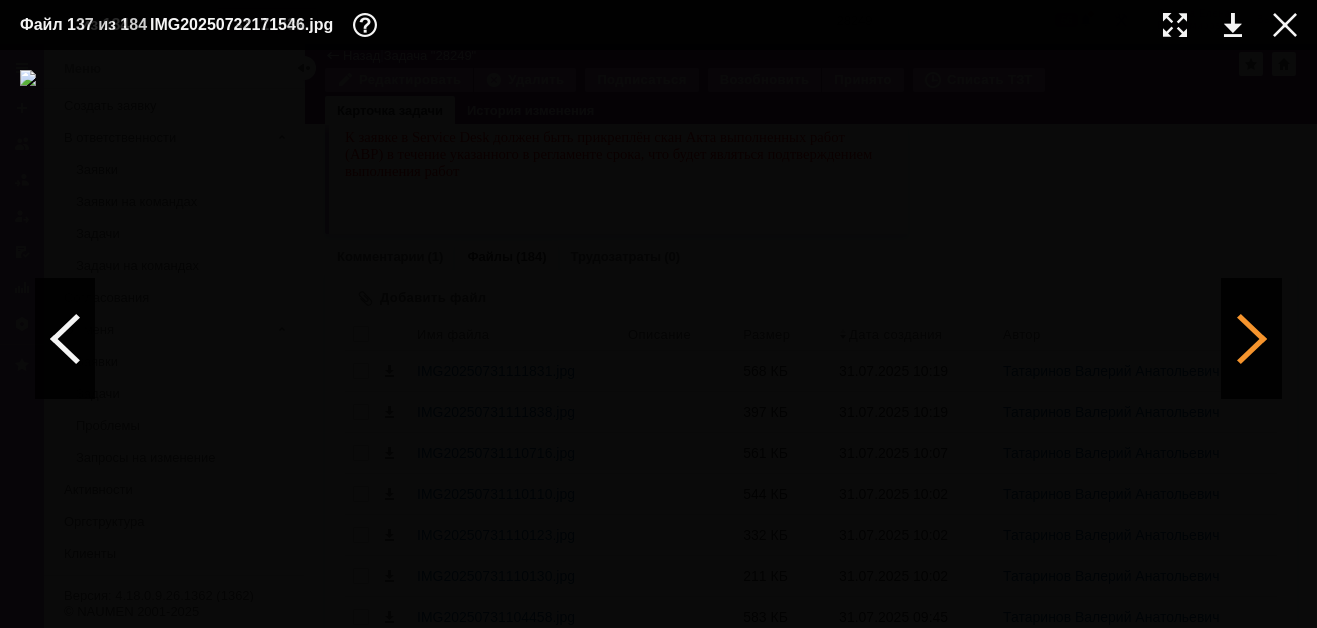 click at bounding box center [1252, 339] 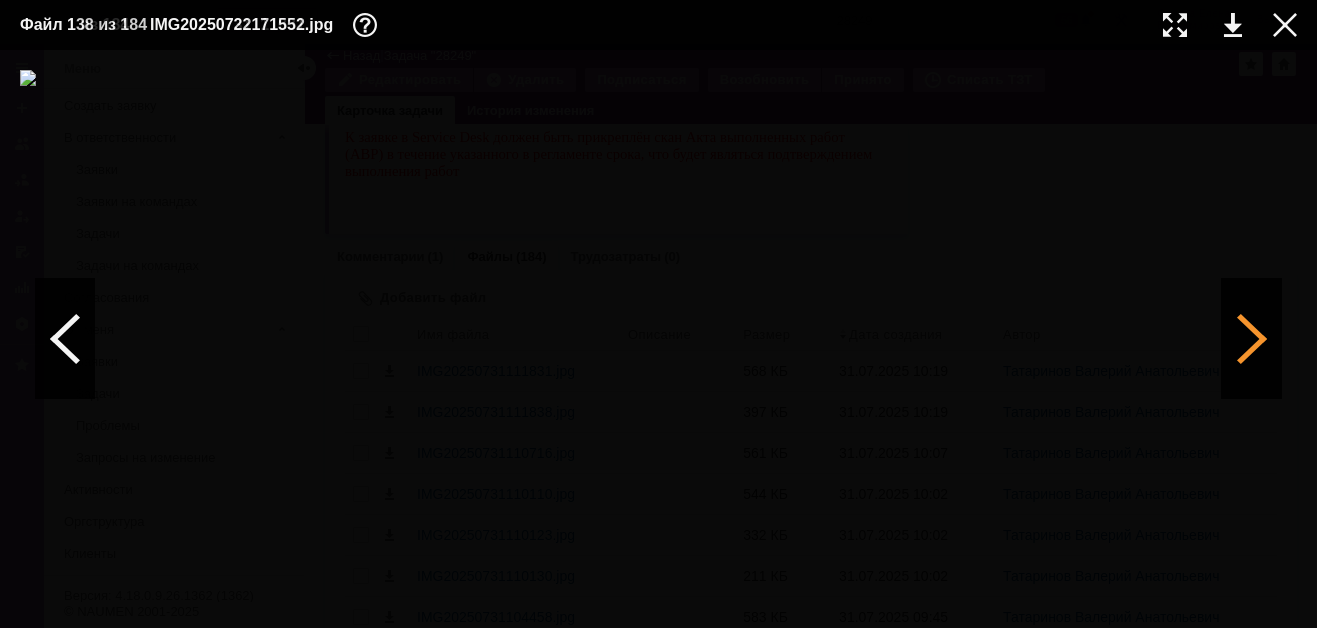 click at bounding box center (1252, 339) 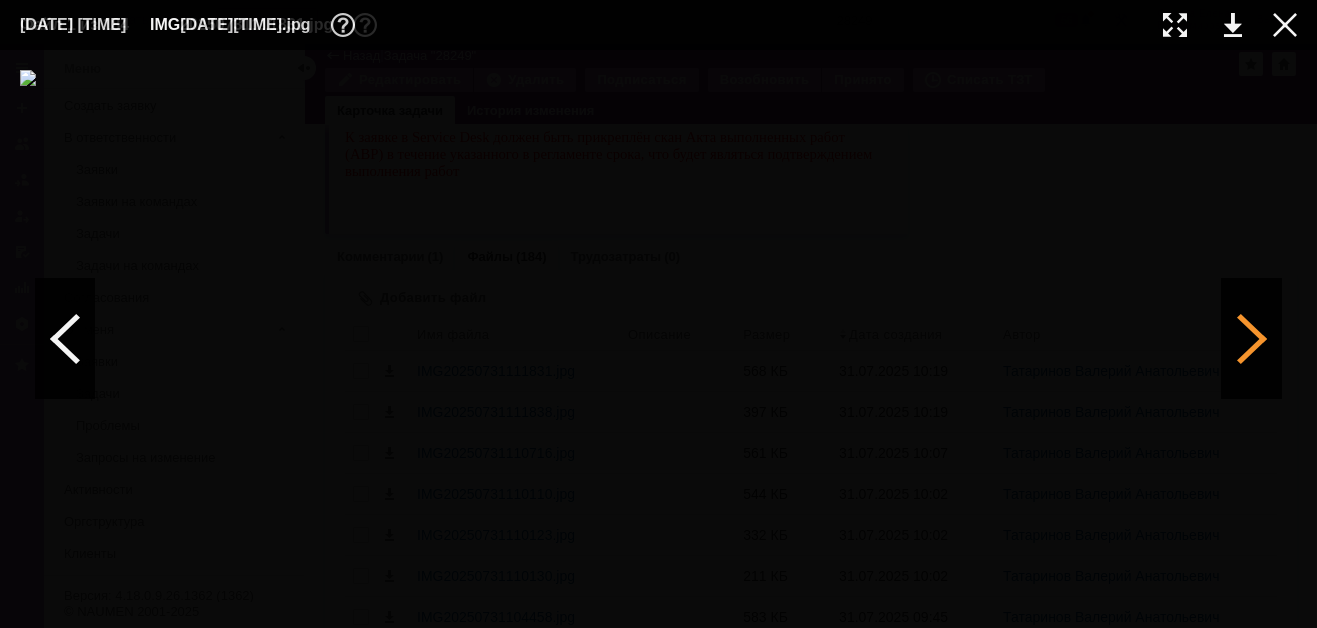 click at bounding box center [1252, 339] 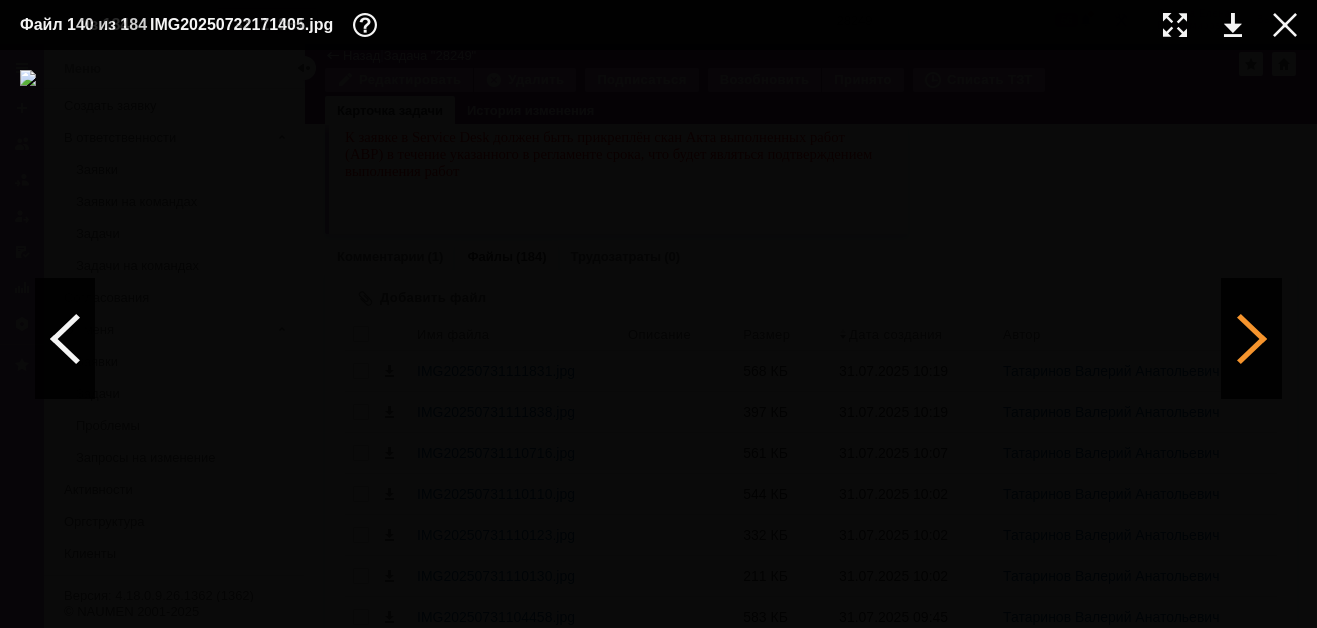 click at bounding box center (1252, 339) 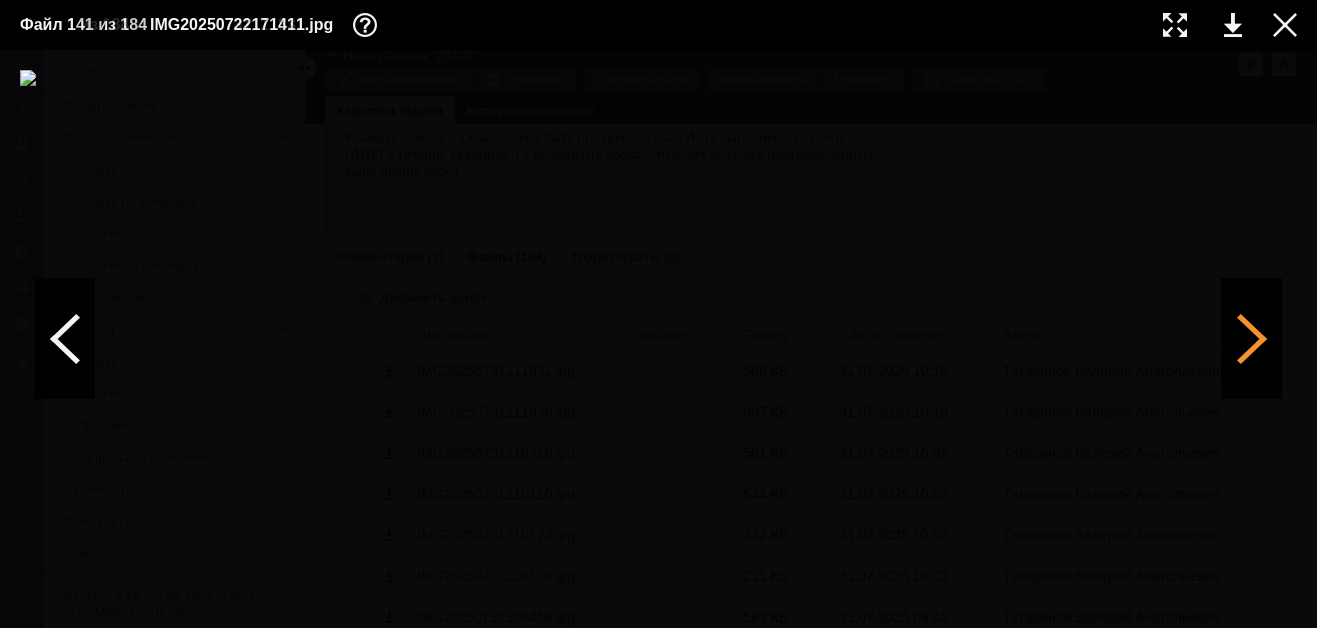 click at bounding box center [1252, 339] 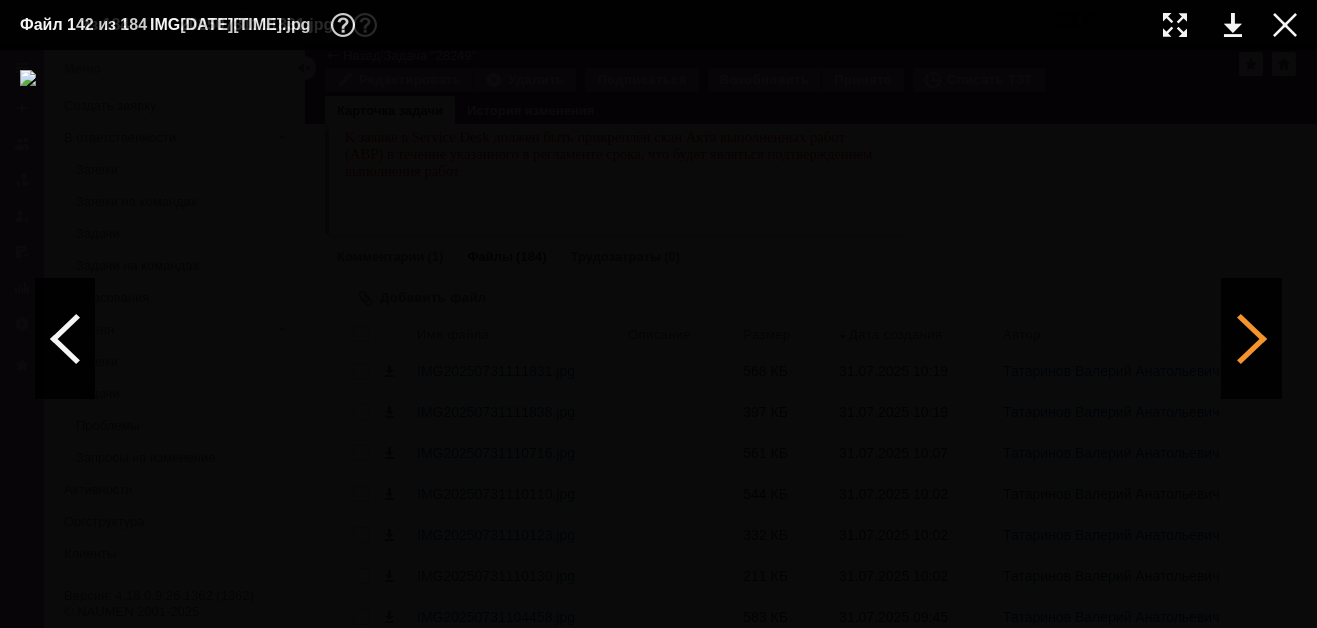 click at bounding box center [1252, 339] 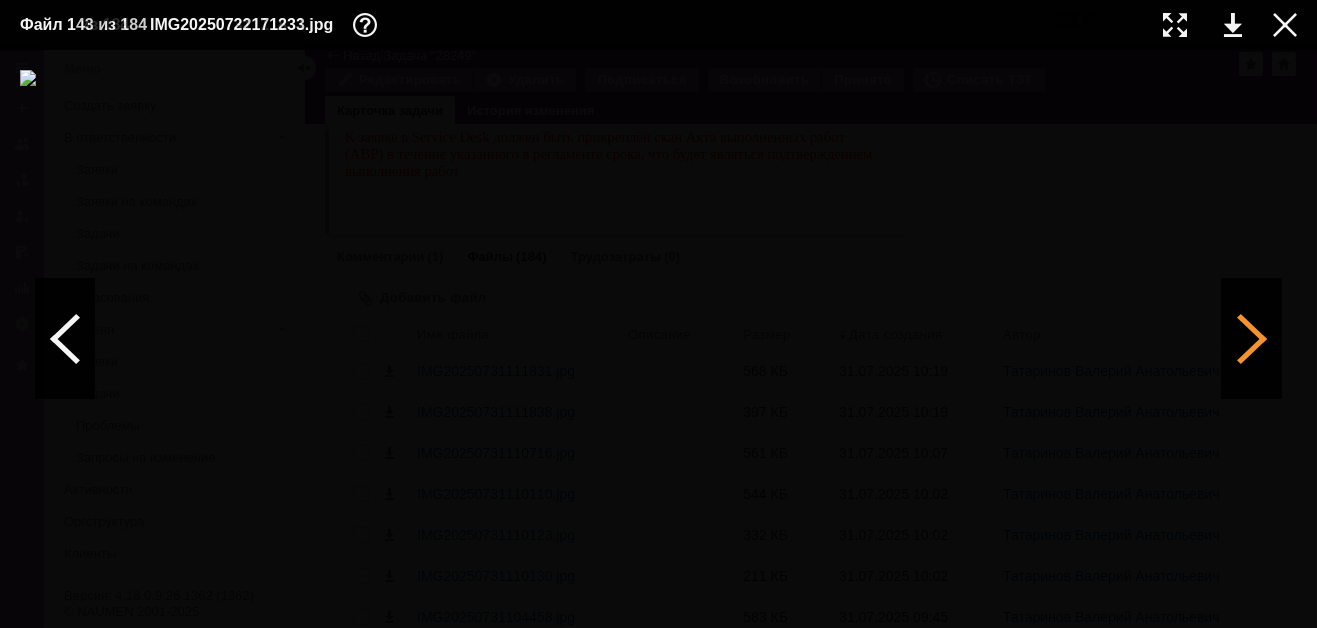 click at bounding box center (1252, 339) 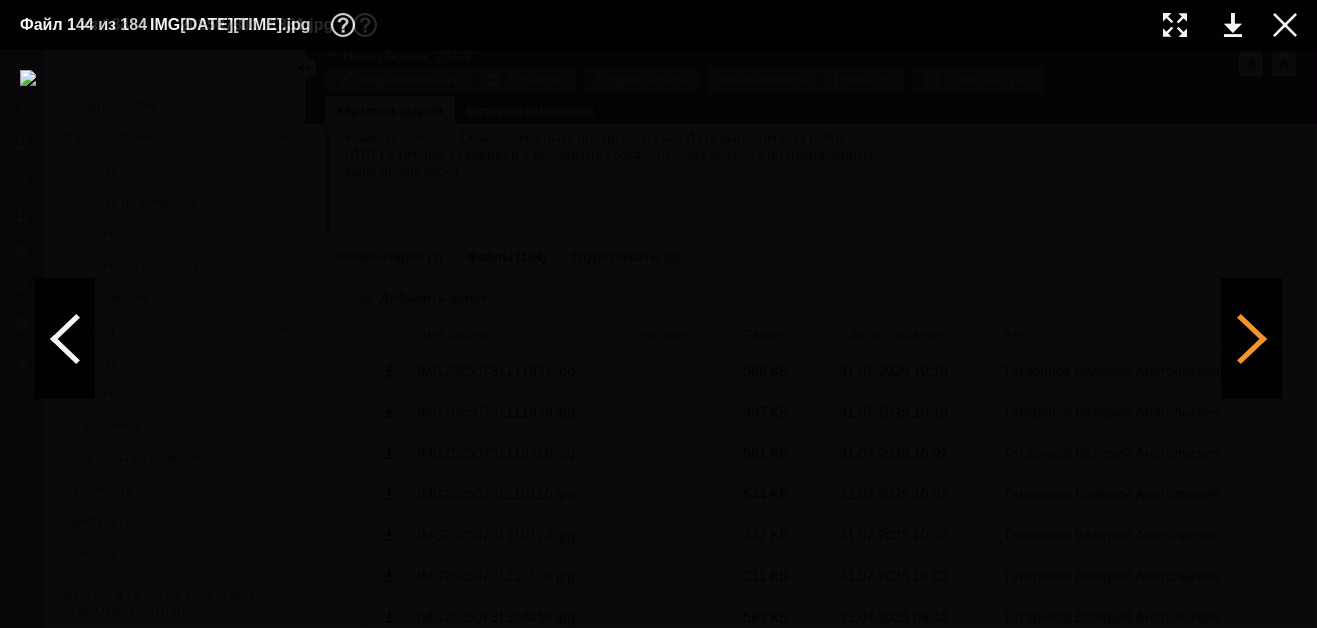 click at bounding box center (1252, 339) 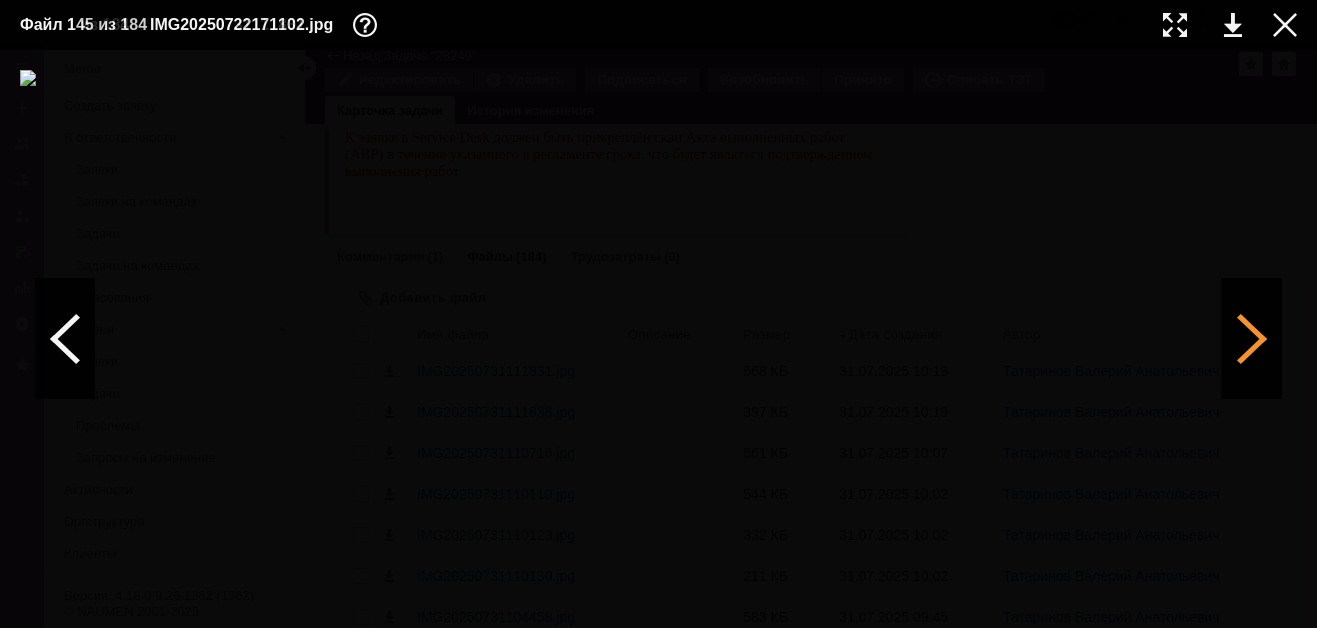 click at bounding box center [1252, 339] 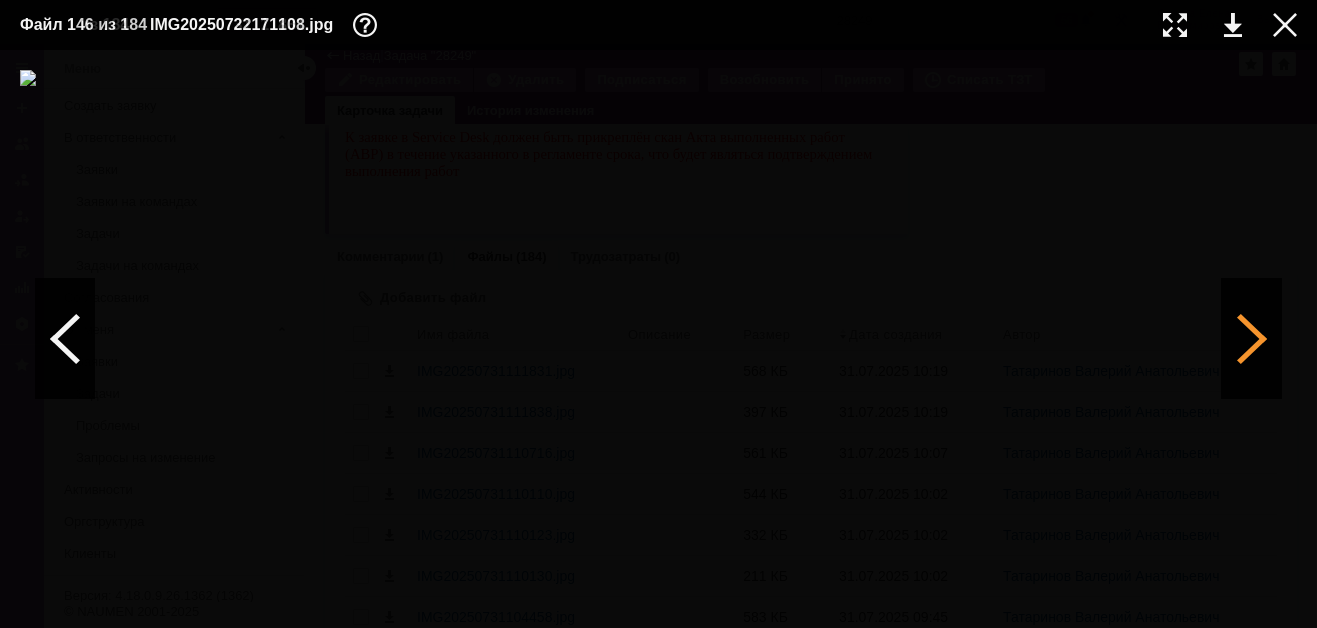 click at bounding box center [1252, 339] 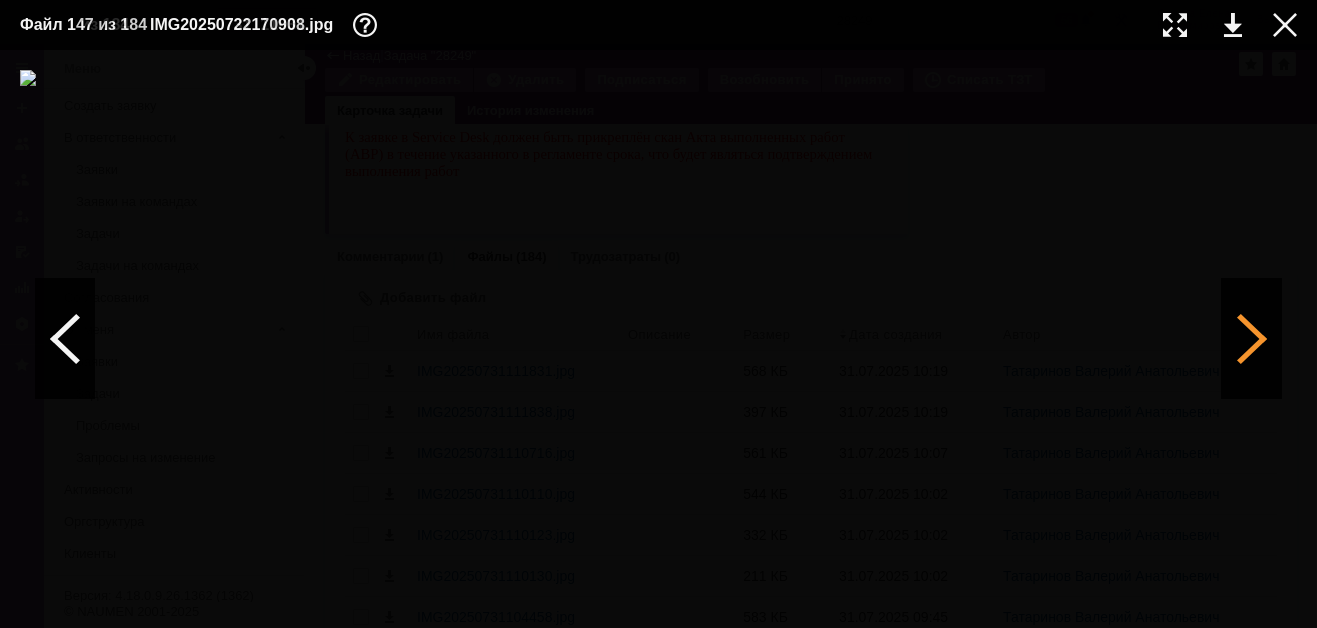 click at bounding box center (1252, 339) 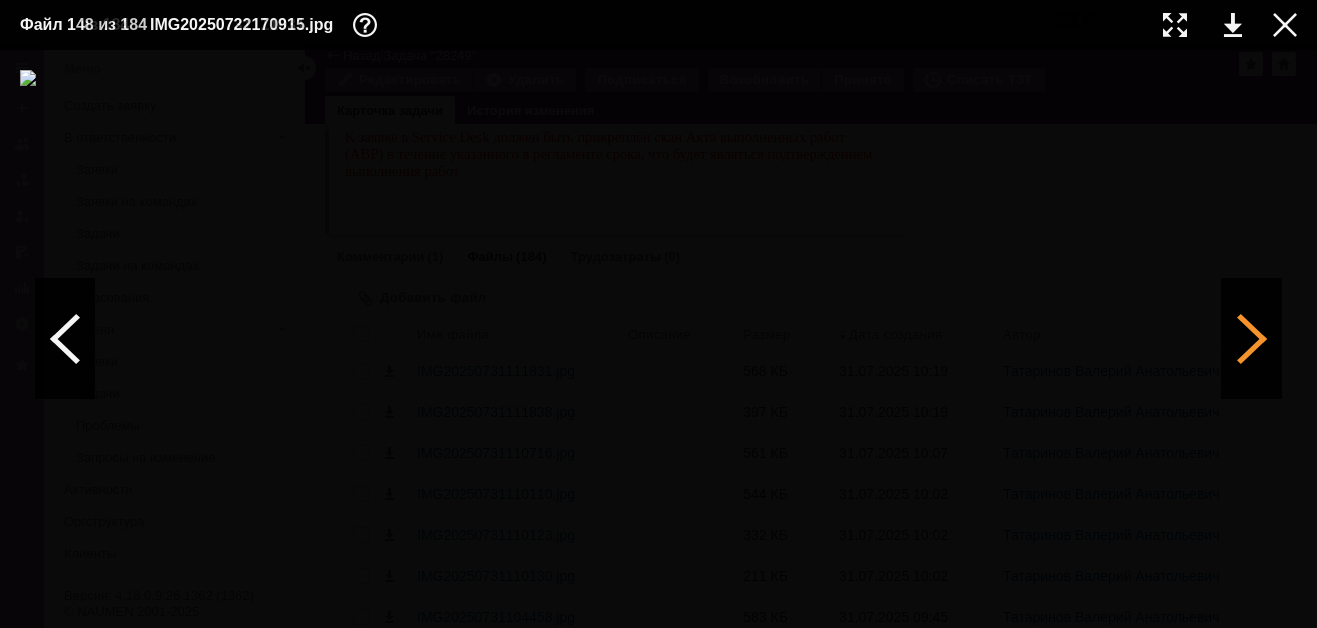 click at bounding box center (1252, 339) 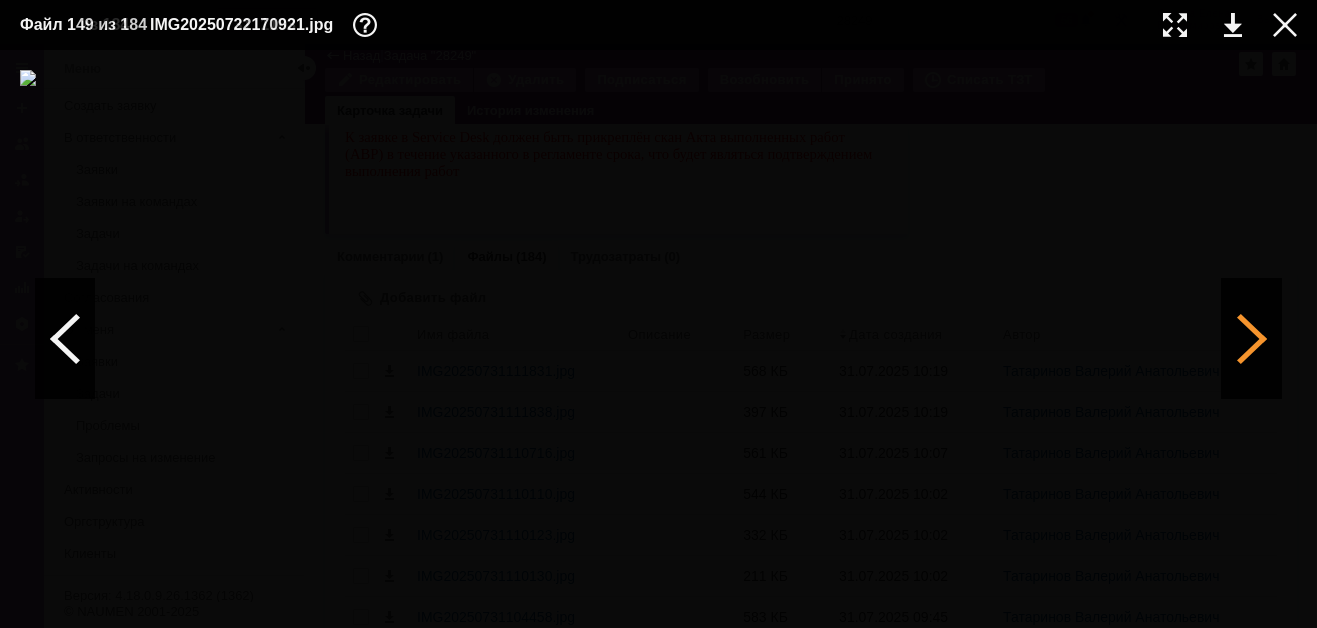click at bounding box center [1252, 339] 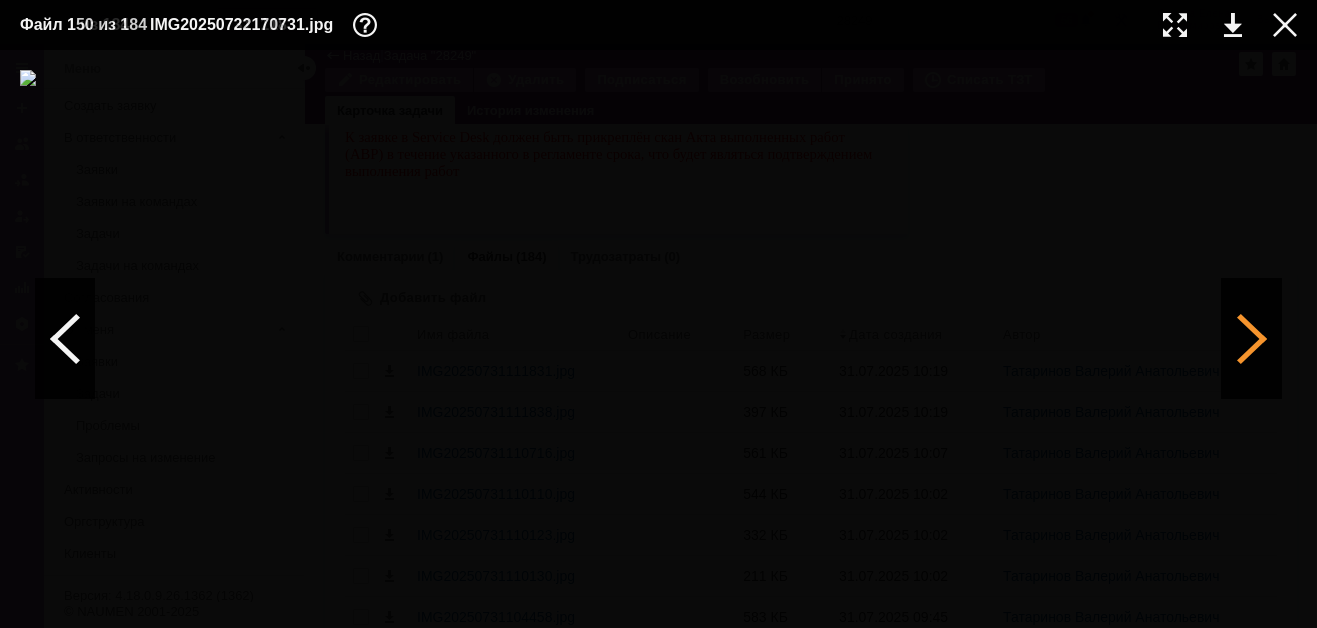 click at bounding box center [1252, 339] 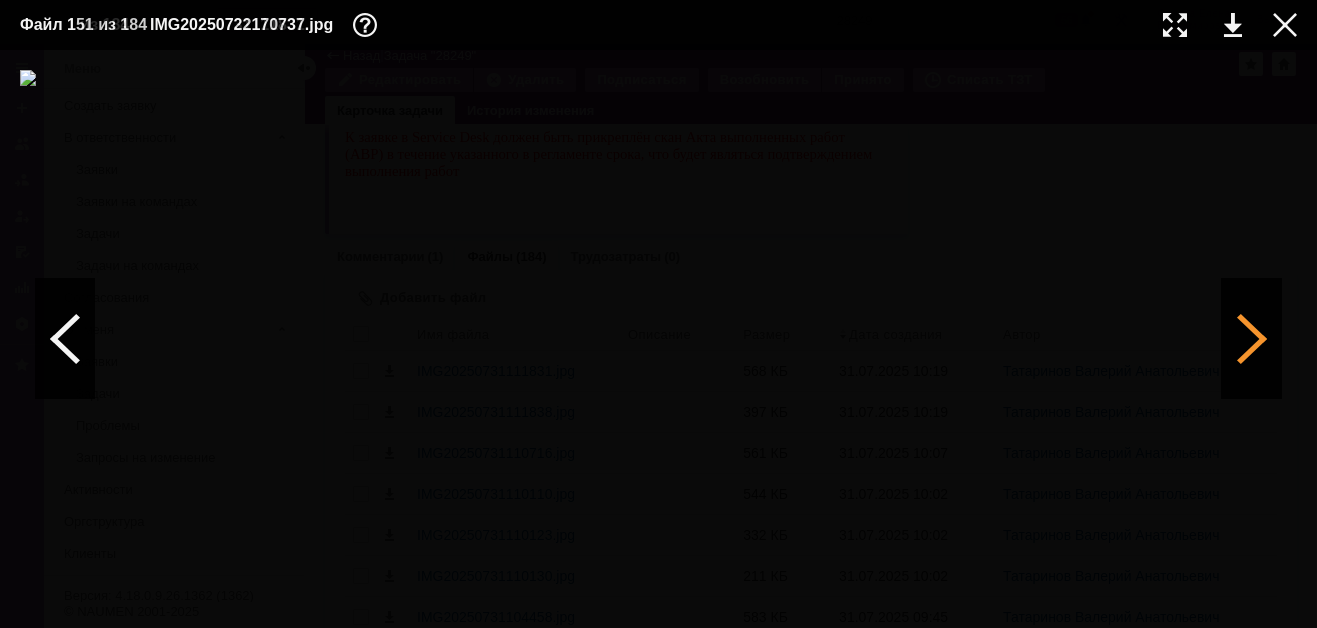 click at bounding box center [1252, 339] 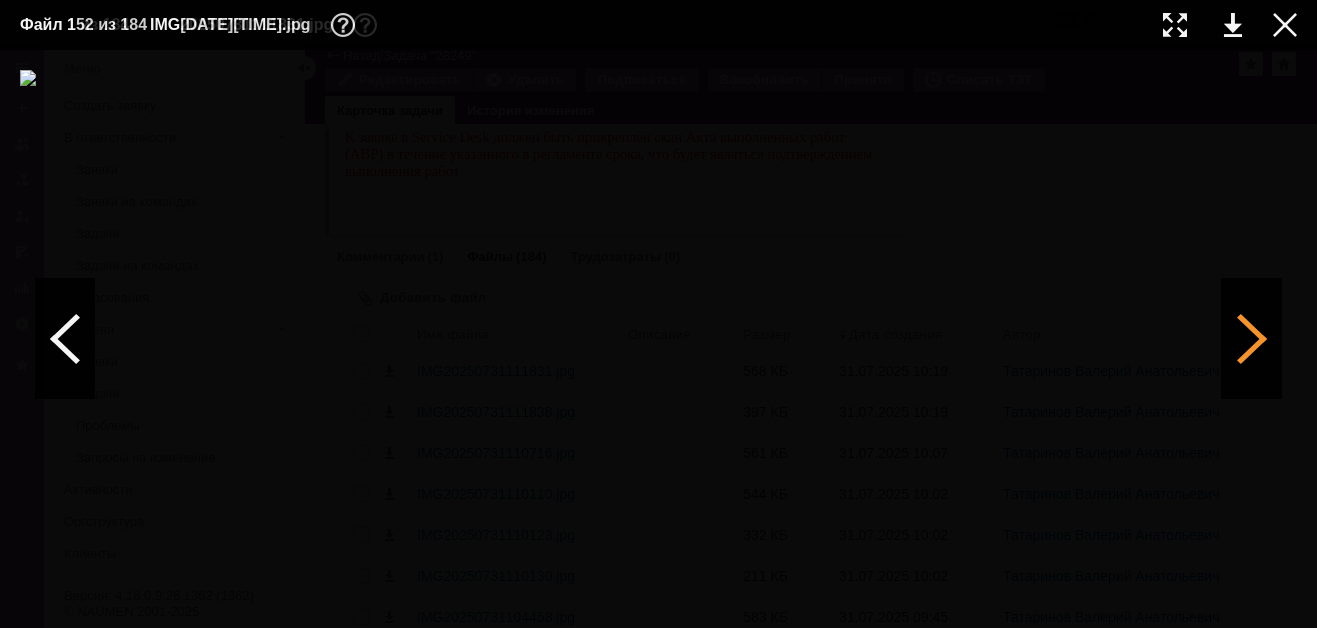 click at bounding box center (1252, 339) 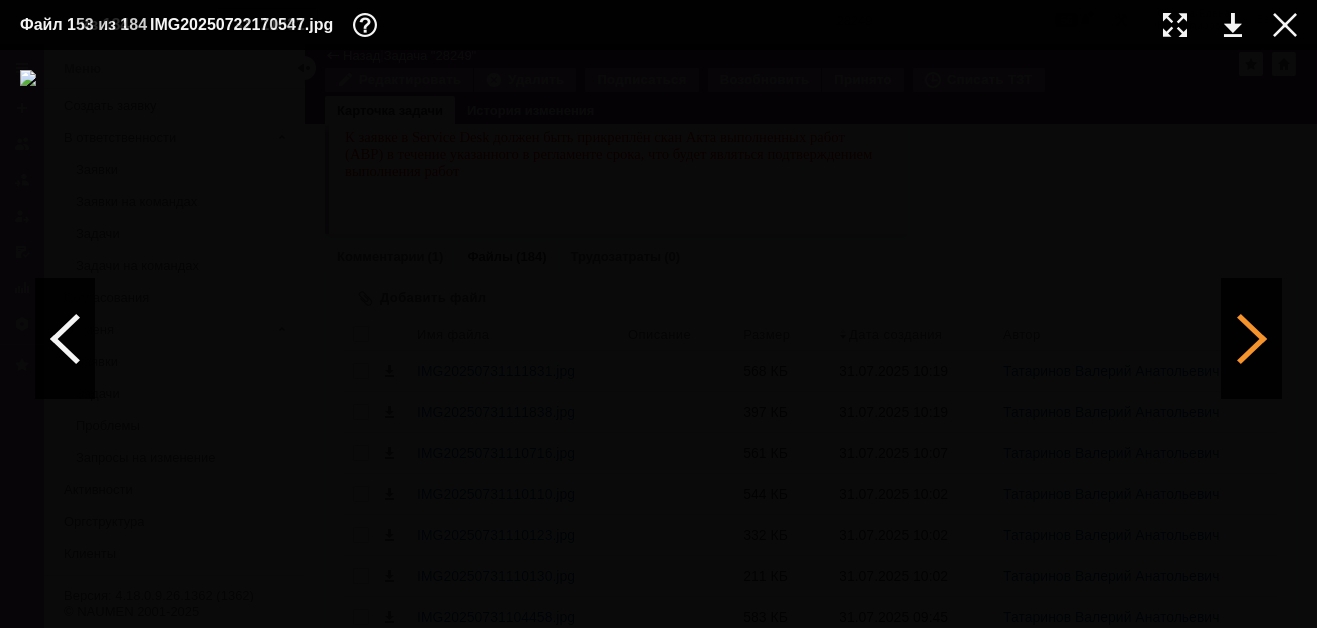 click at bounding box center [1252, 339] 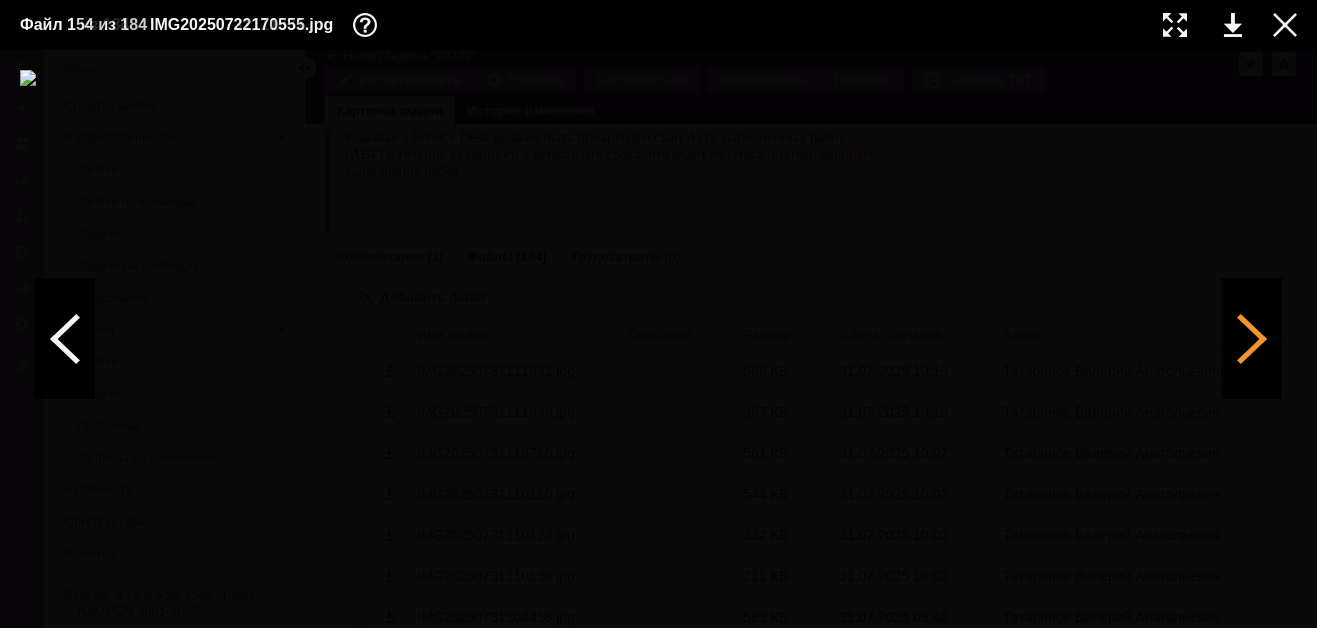 click at bounding box center [1252, 339] 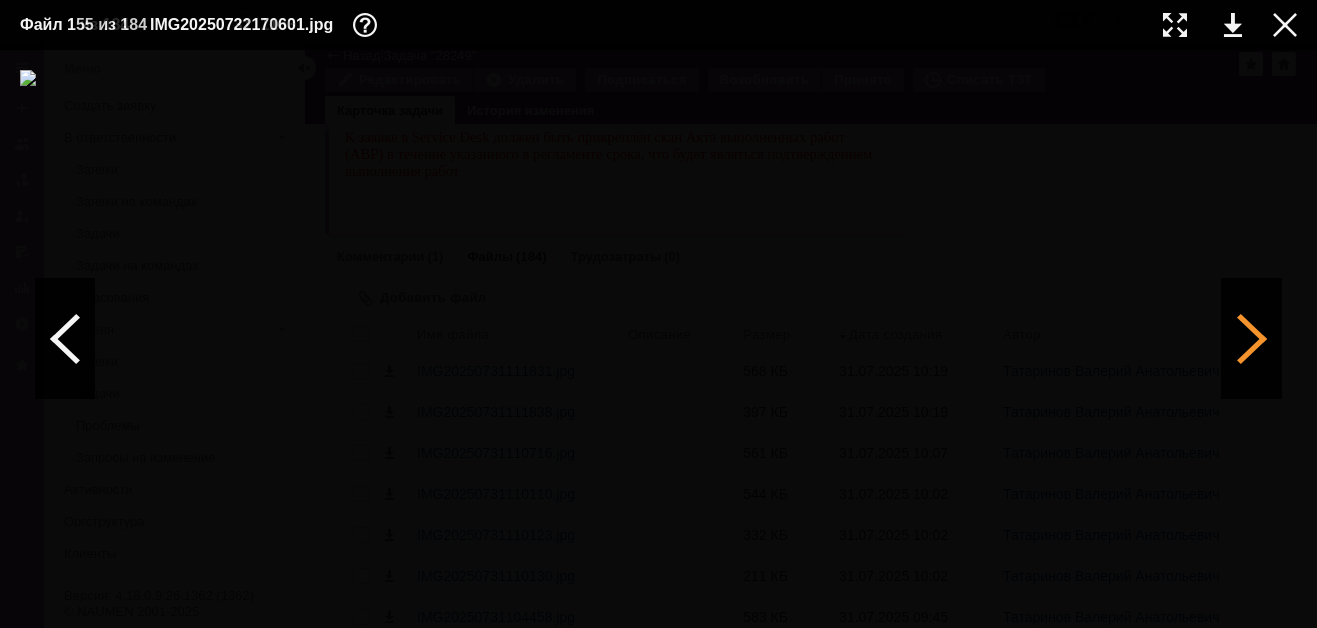 click at bounding box center [1252, 339] 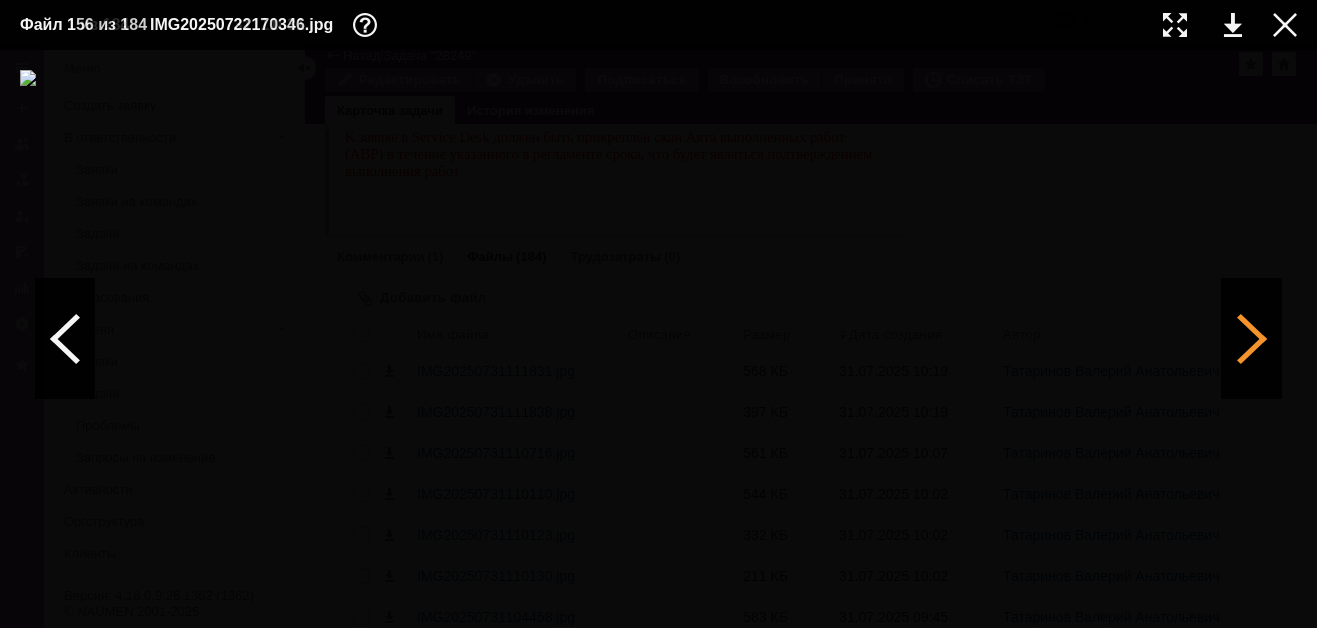 click at bounding box center (1252, 339) 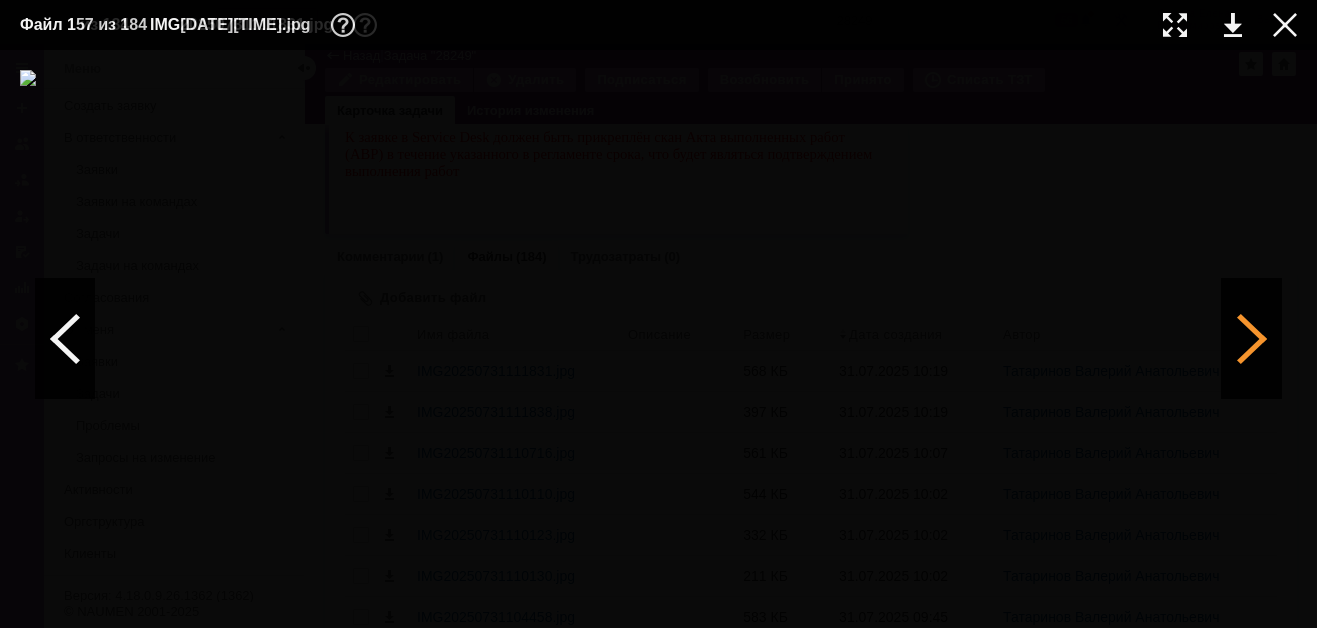 click at bounding box center (1252, 339) 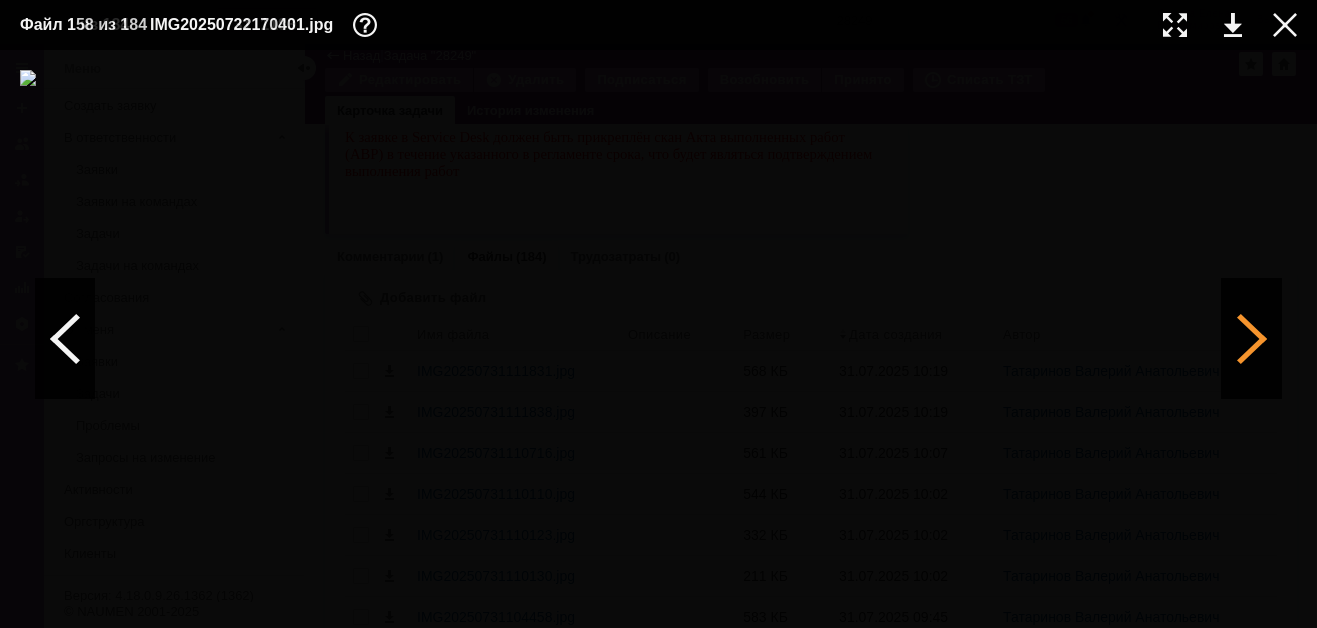 click at bounding box center (1252, 339) 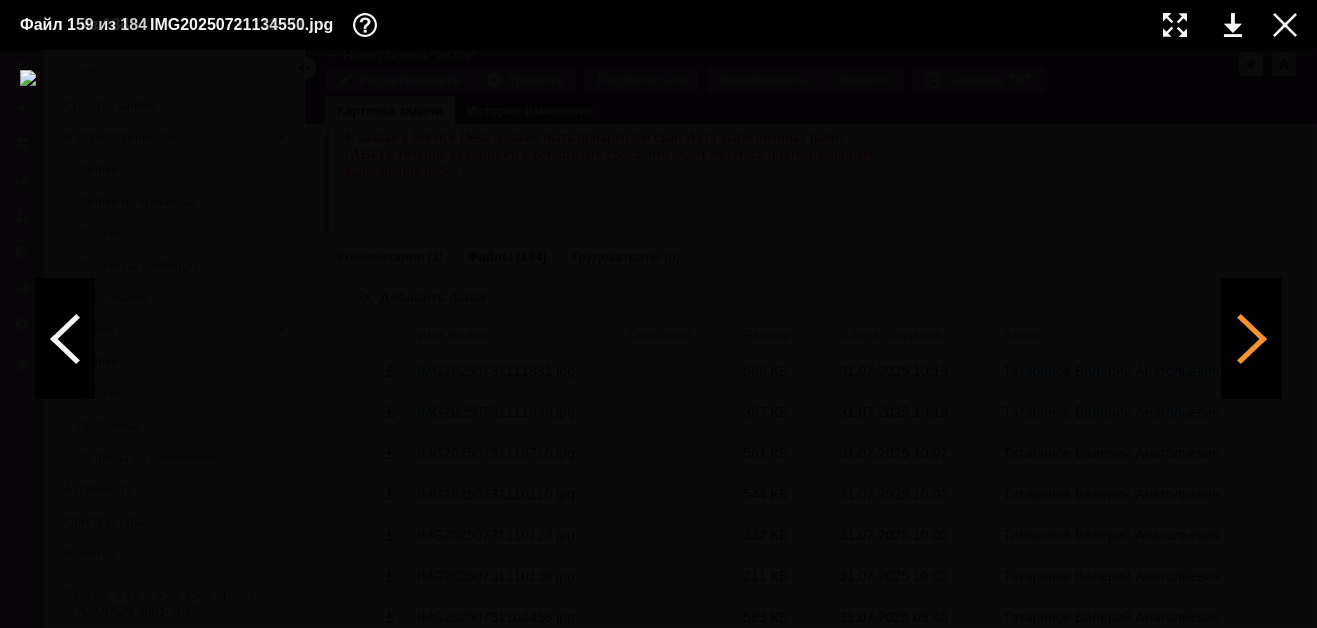 click at bounding box center (1252, 339) 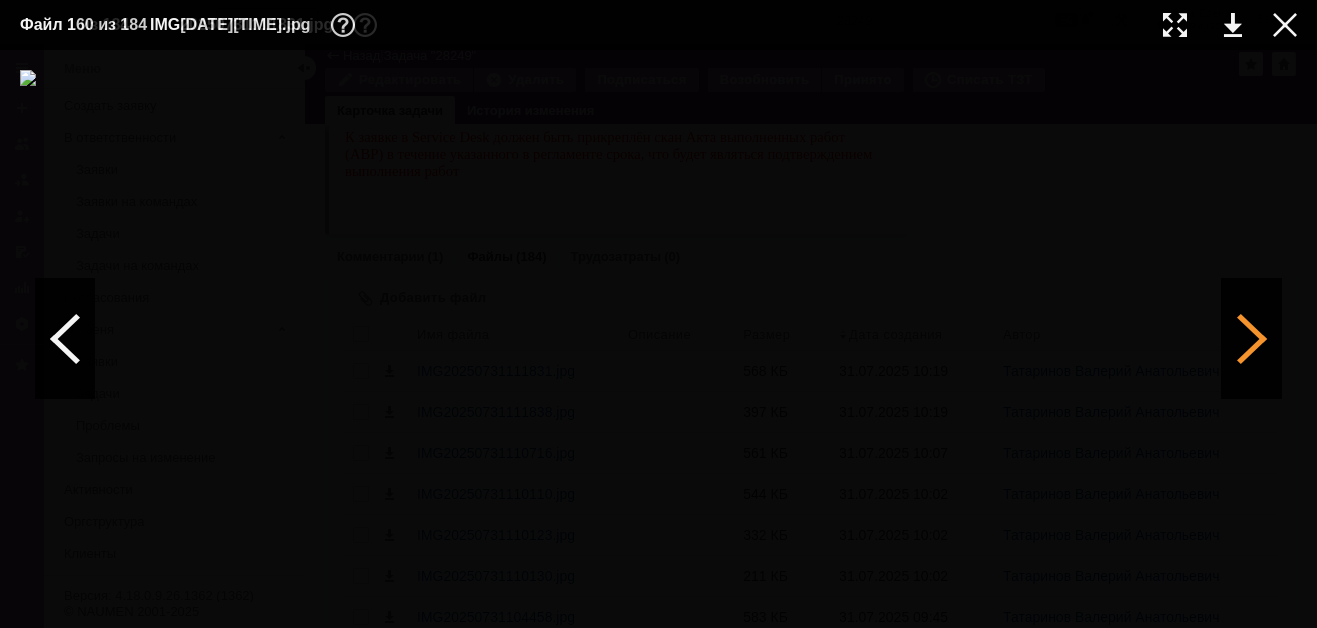 click at bounding box center [1252, 339] 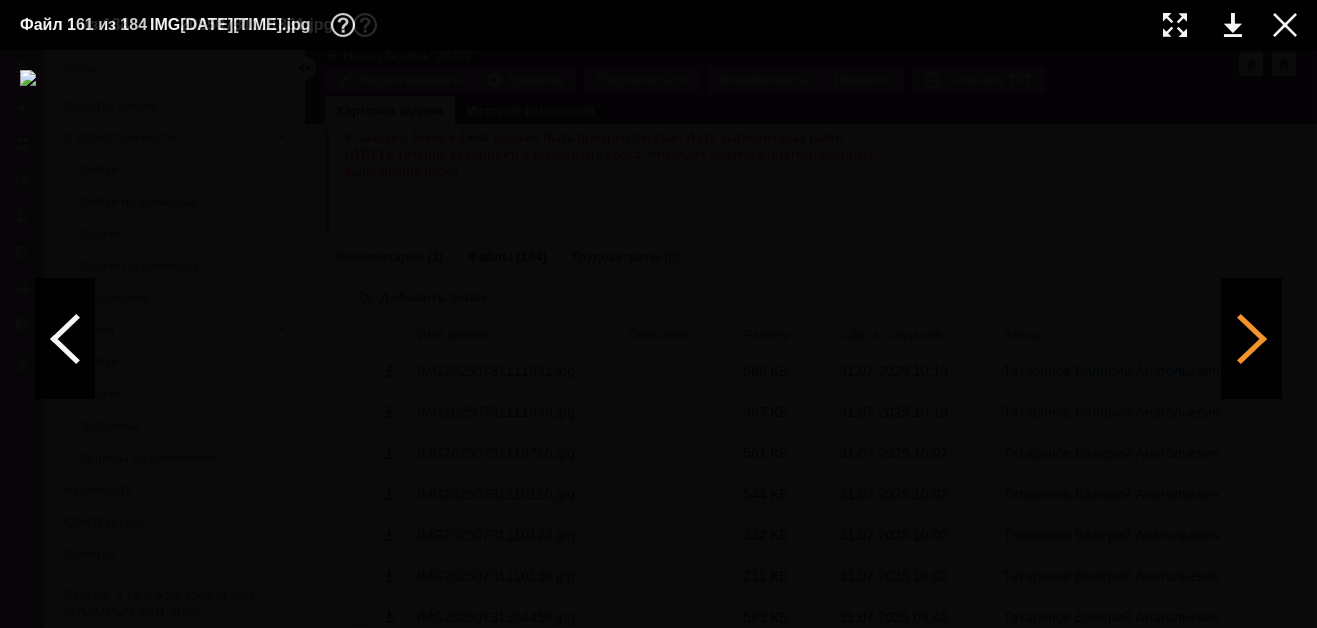 click at bounding box center (1252, 339) 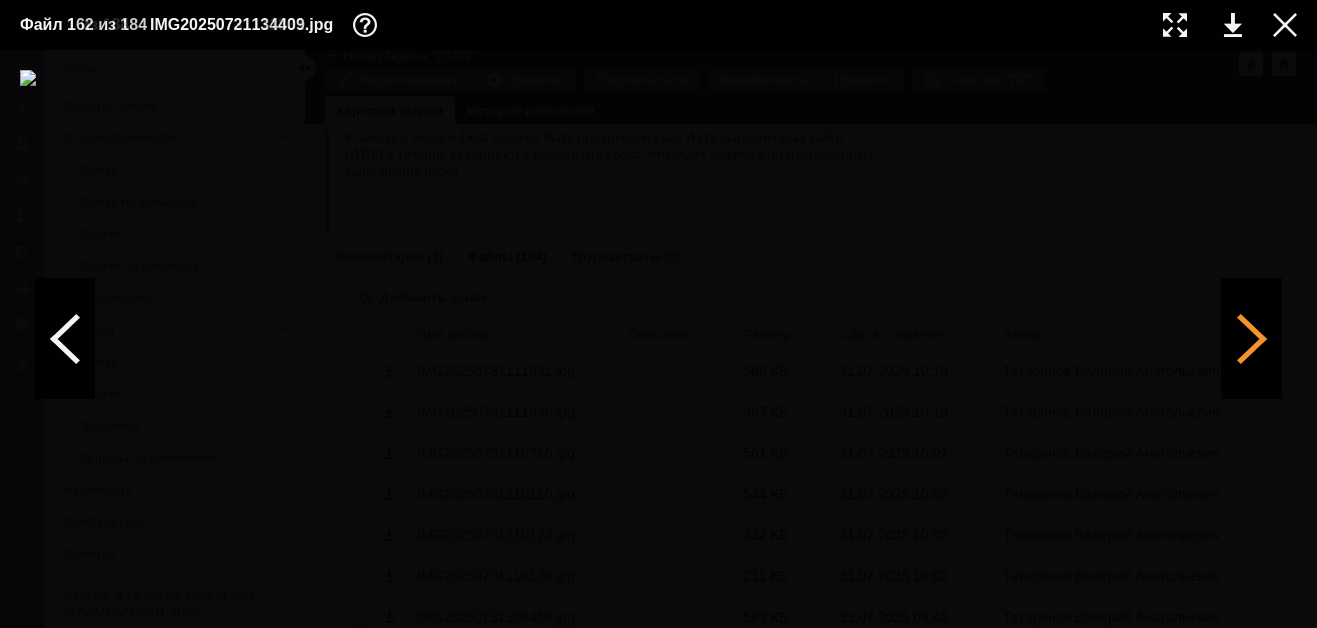 click at bounding box center [1252, 339] 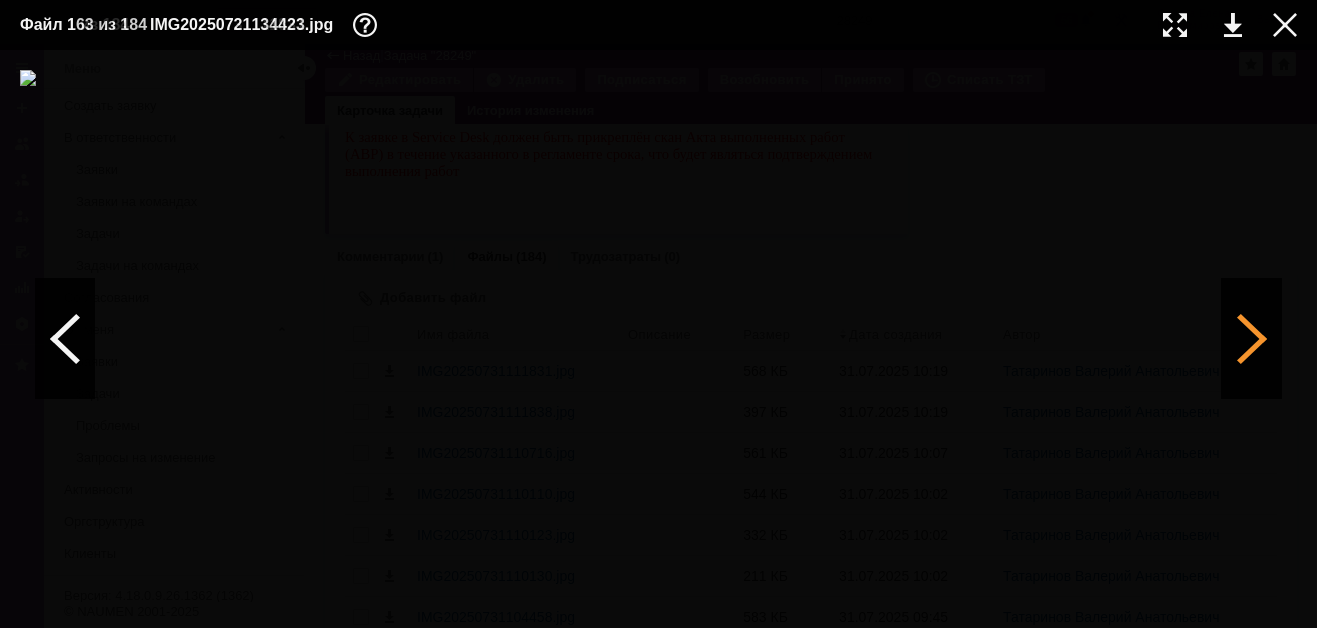 click at bounding box center [1252, 339] 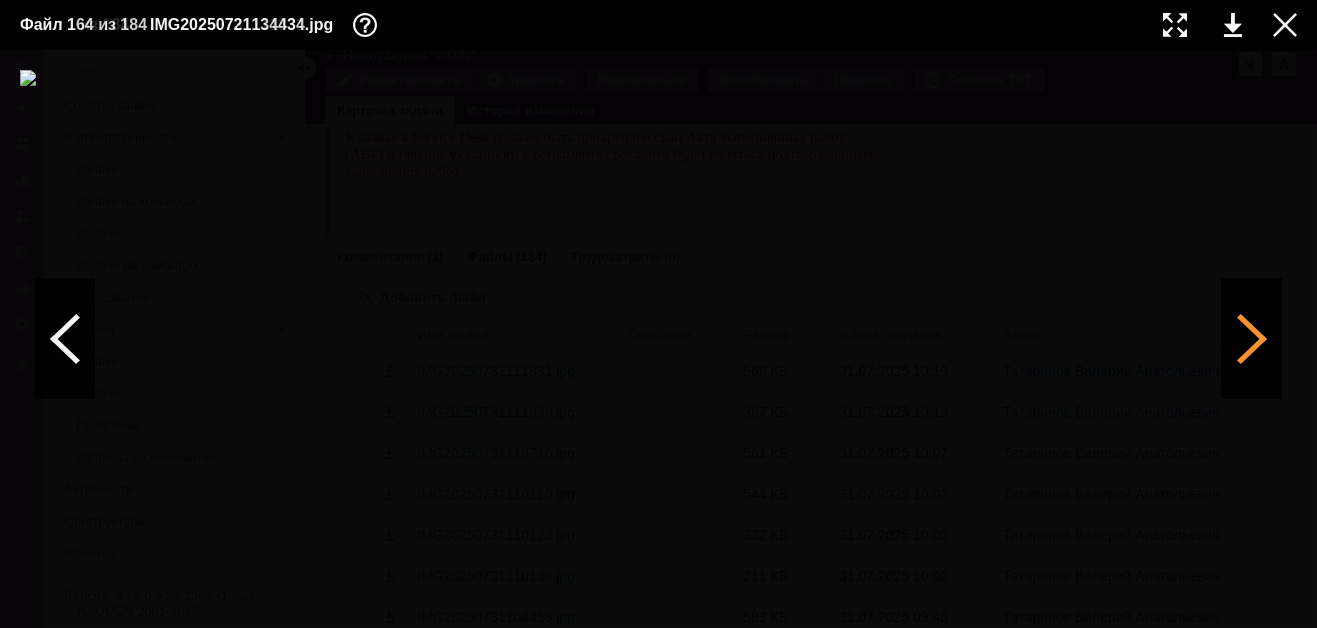 click at bounding box center (1252, 339) 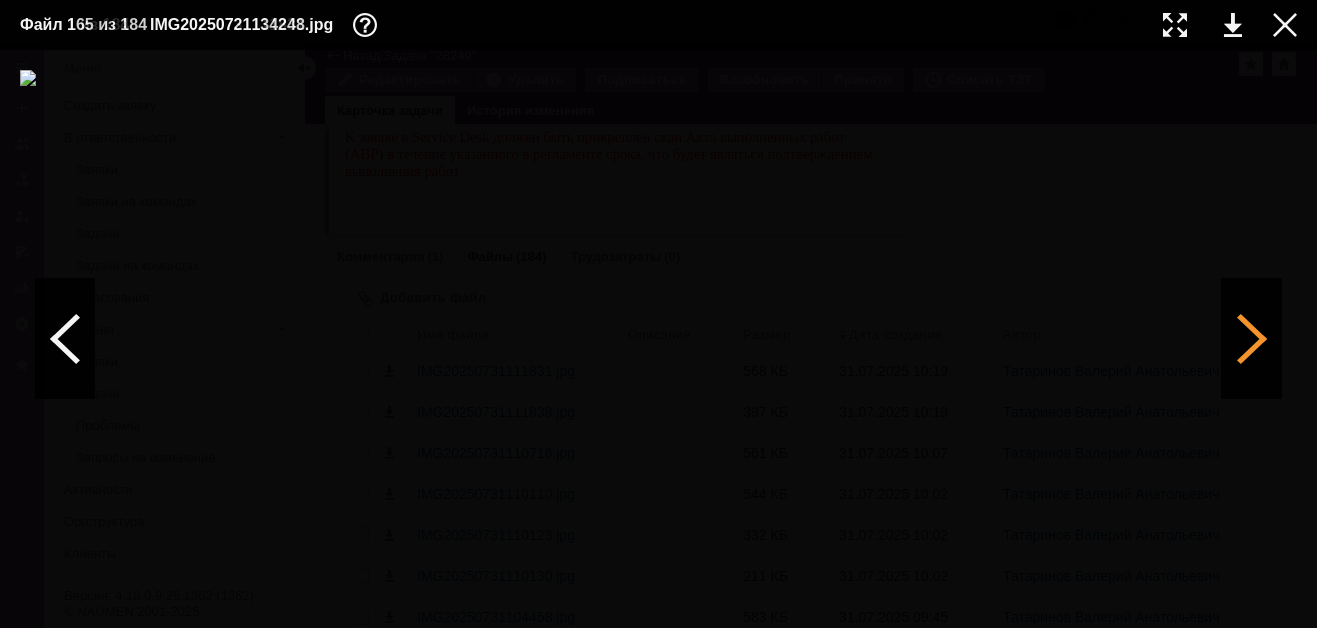 click at bounding box center [1252, 339] 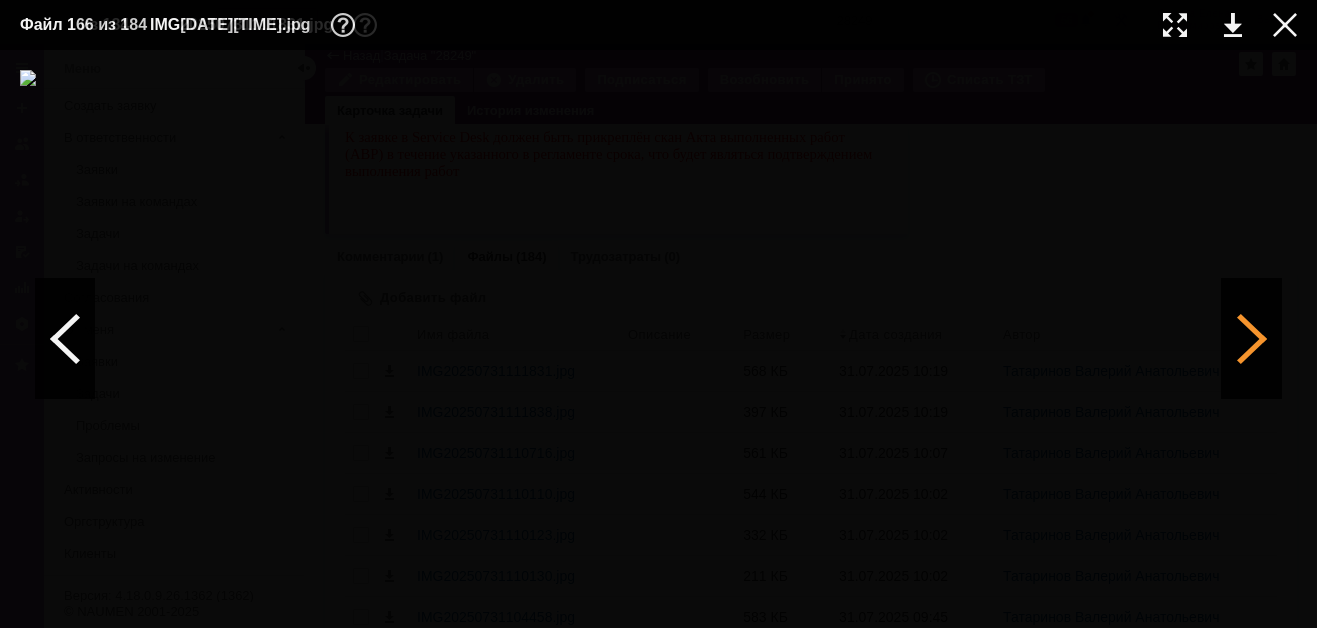 click at bounding box center [1252, 339] 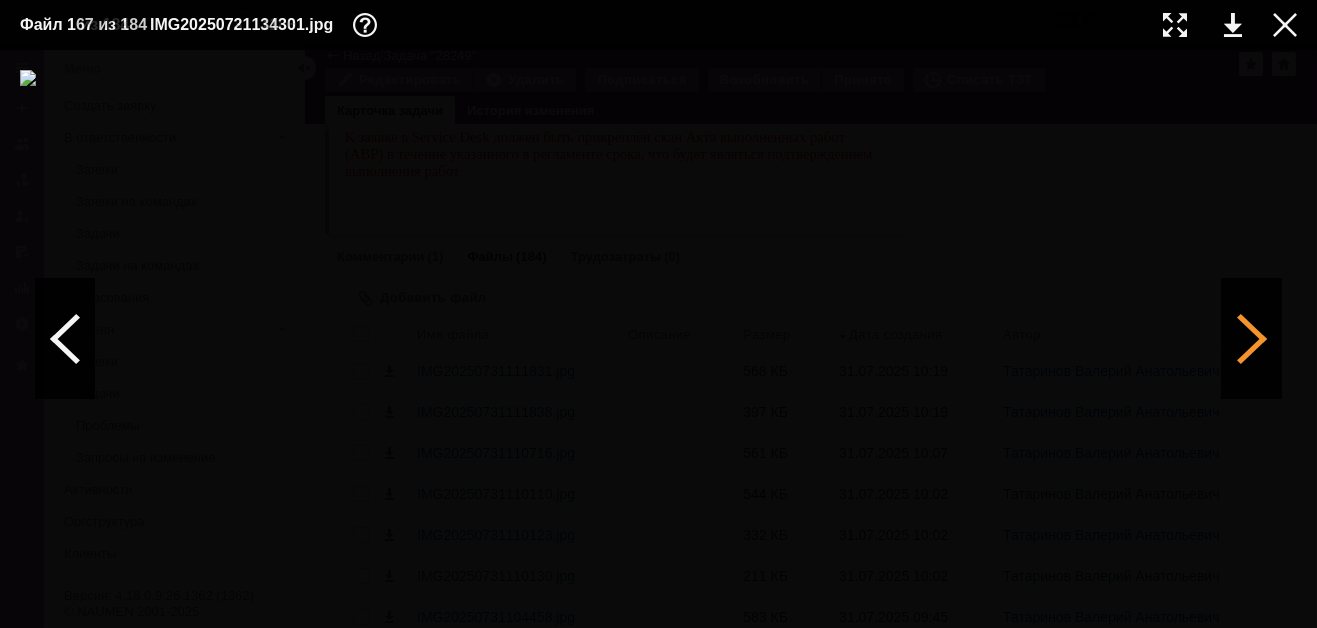 click at bounding box center [1252, 339] 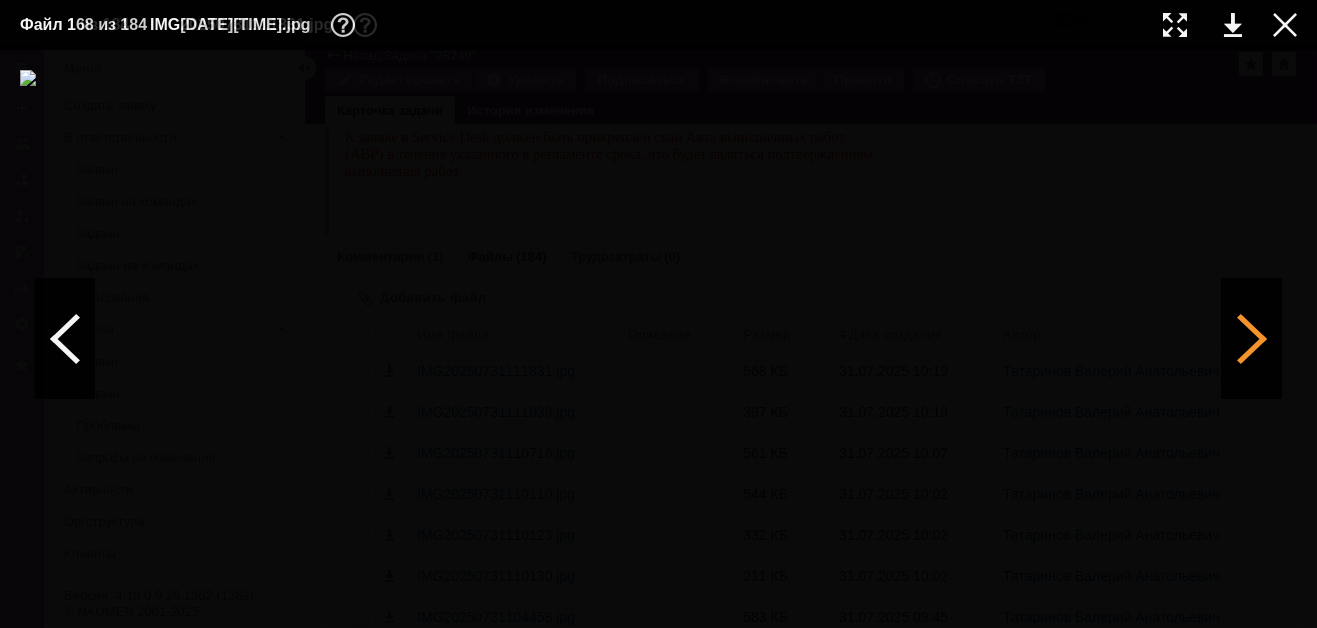 click at bounding box center (1252, 339) 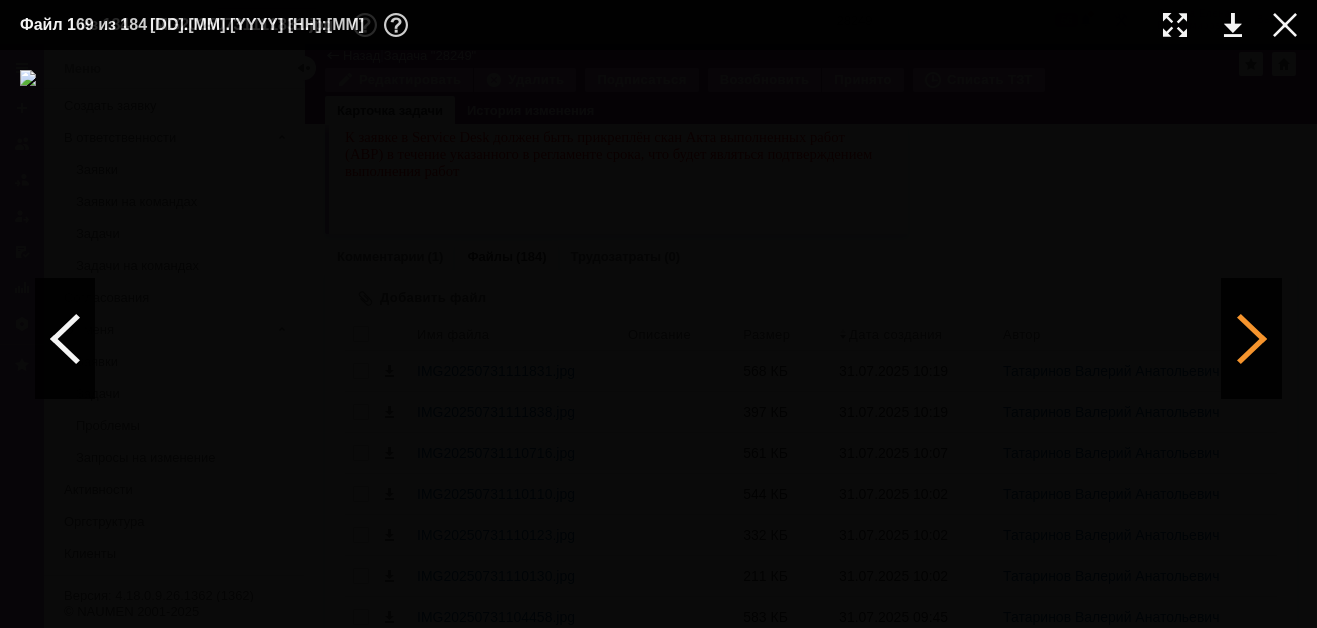 click at bounding box center (1252, 339) 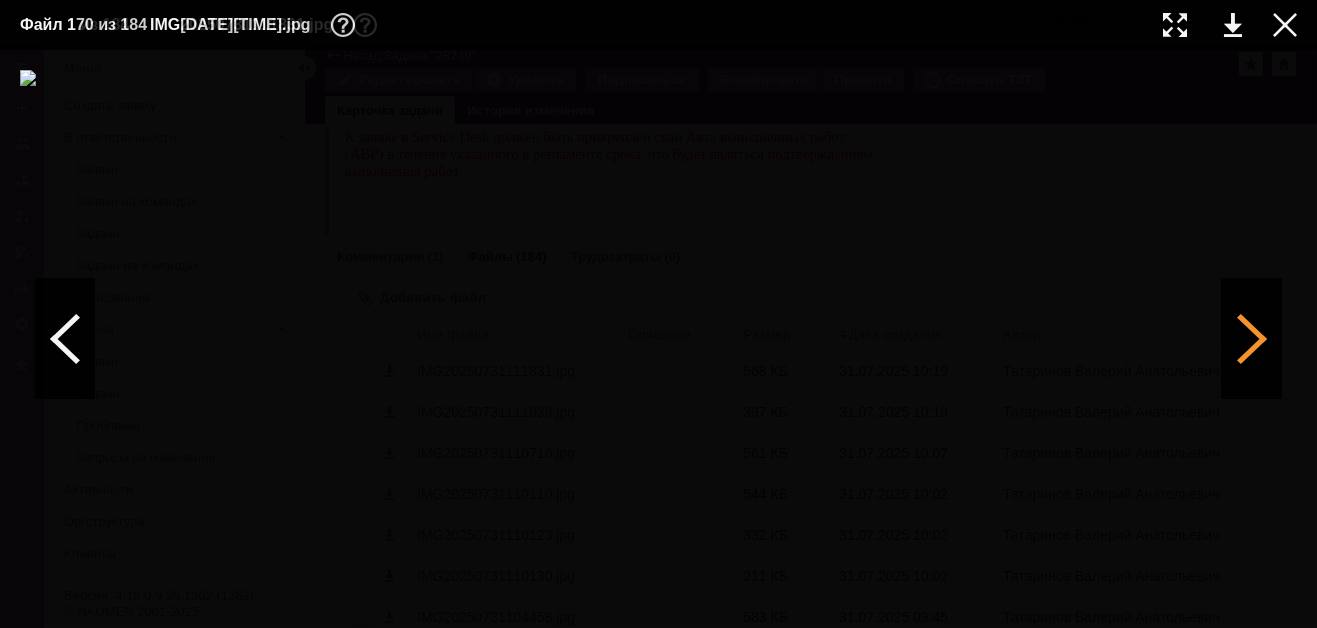 click at bounding box center (1252, 339) 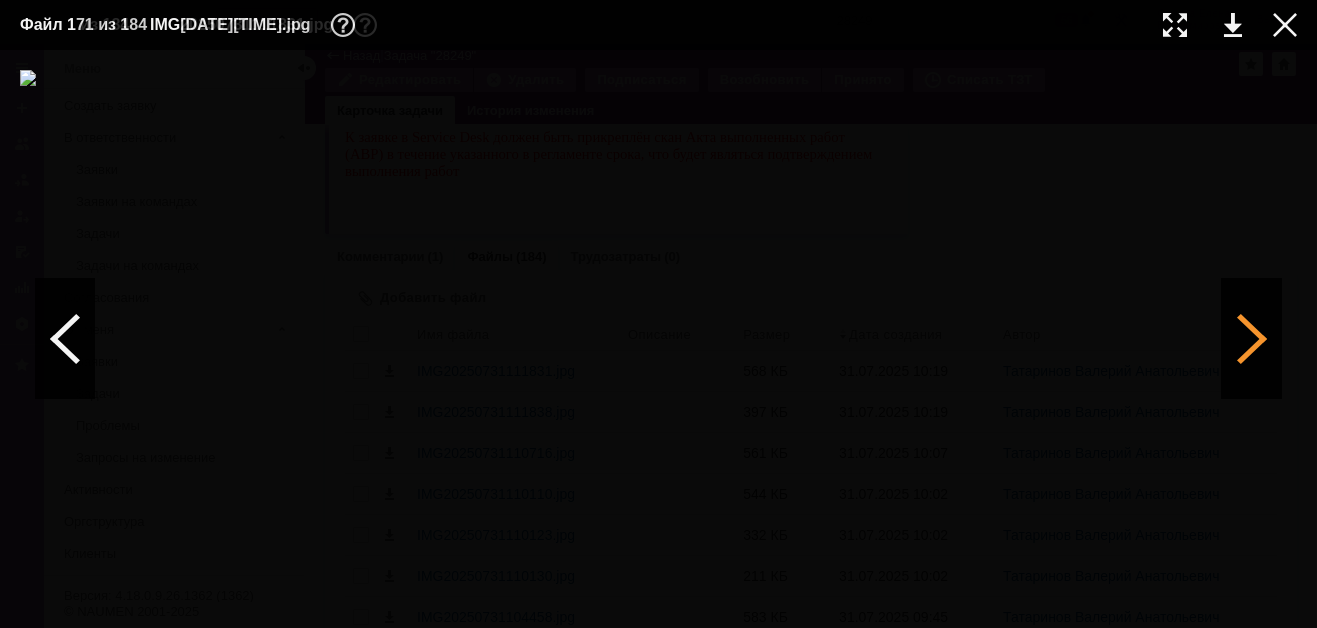 click at bounding box center [1252, 339] 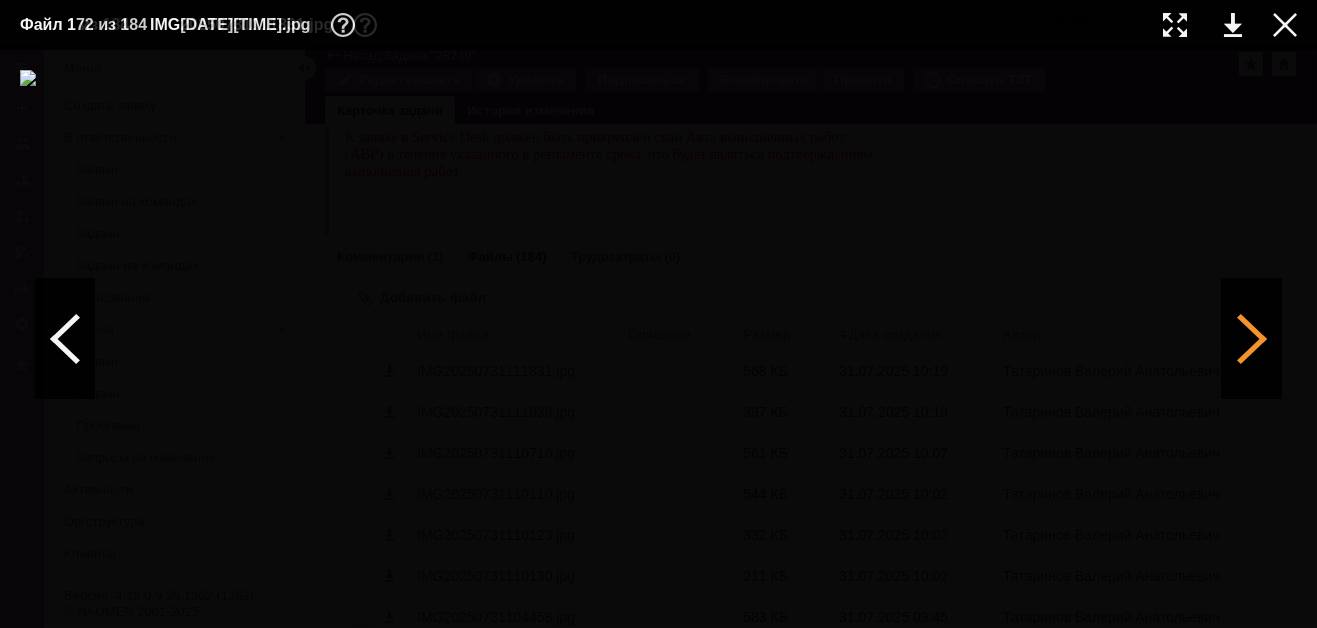 click at bounding box center (1252, 339) 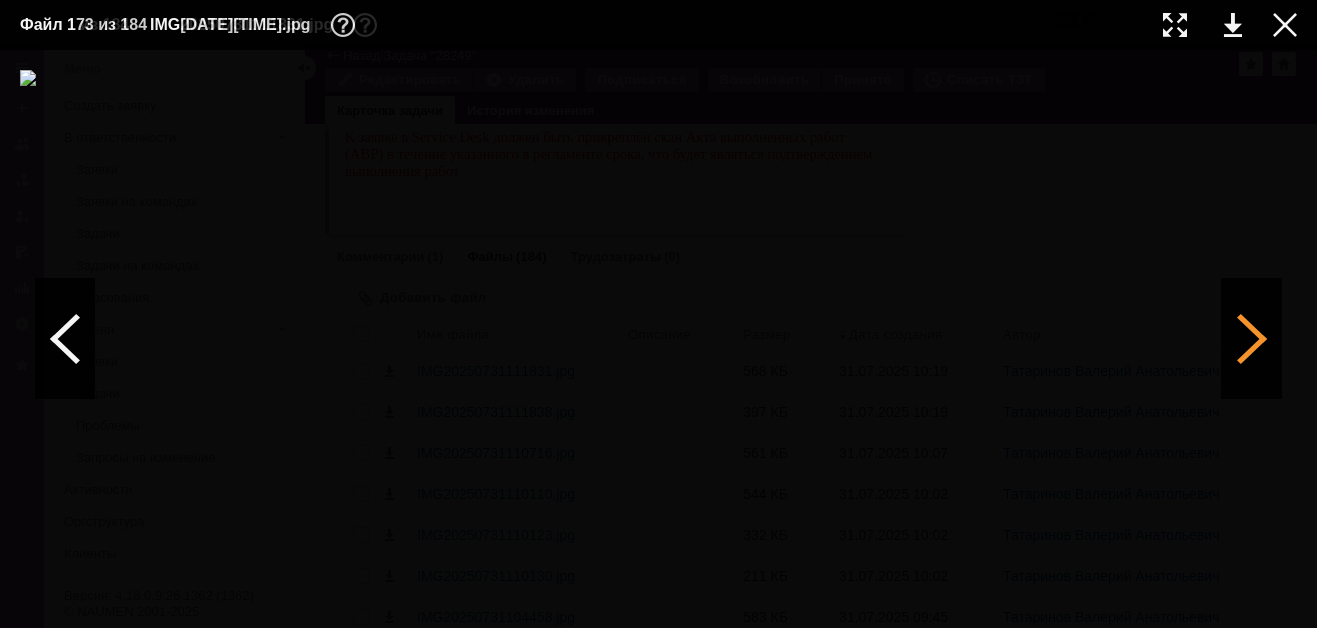 click at bounding box center (1252, 339) 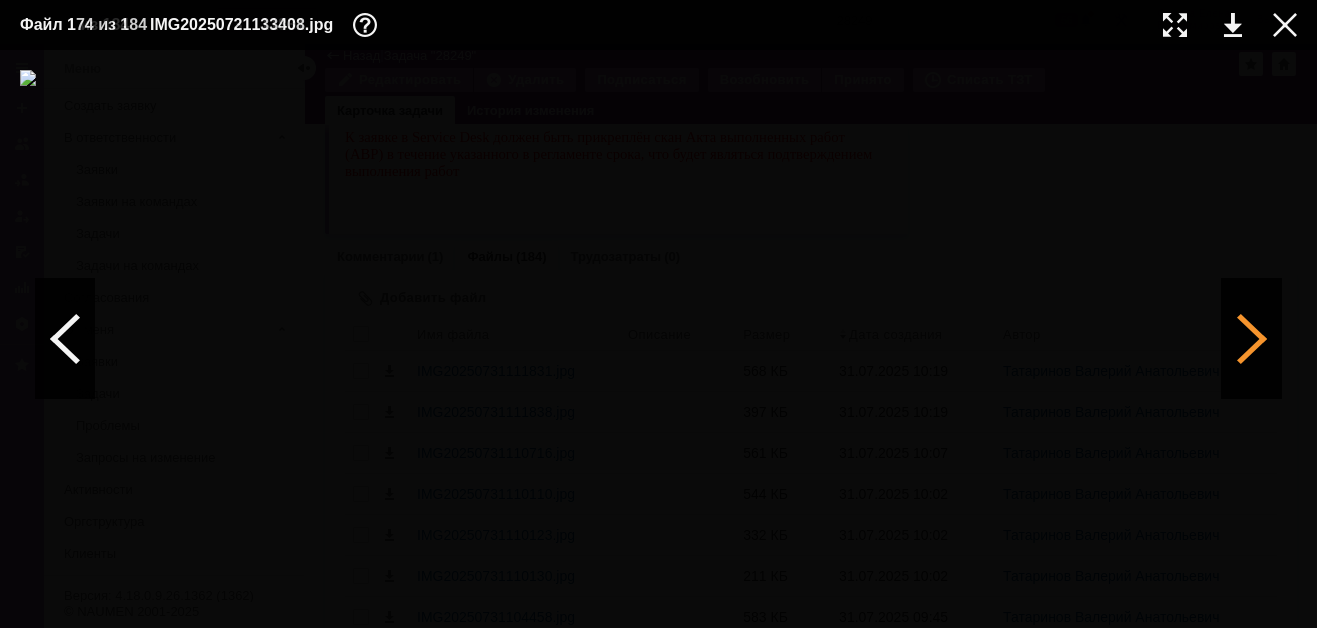 click at bounding box center (1252, 339) 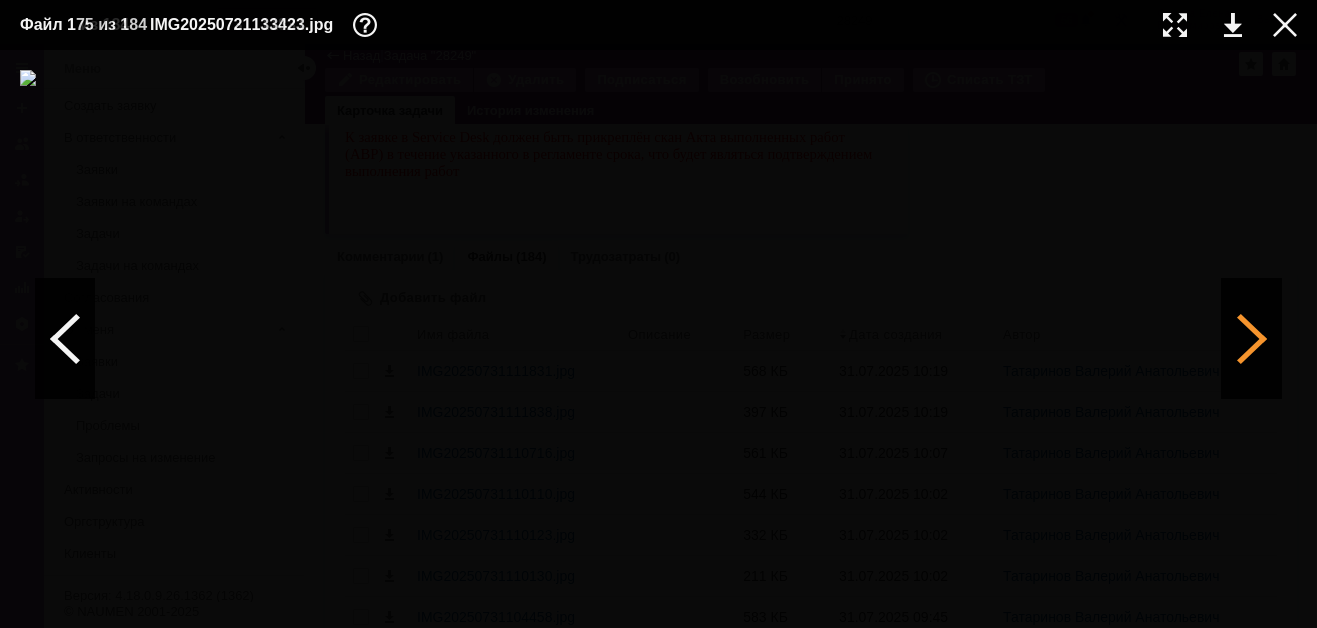 click at bounding box center (1252, 339) 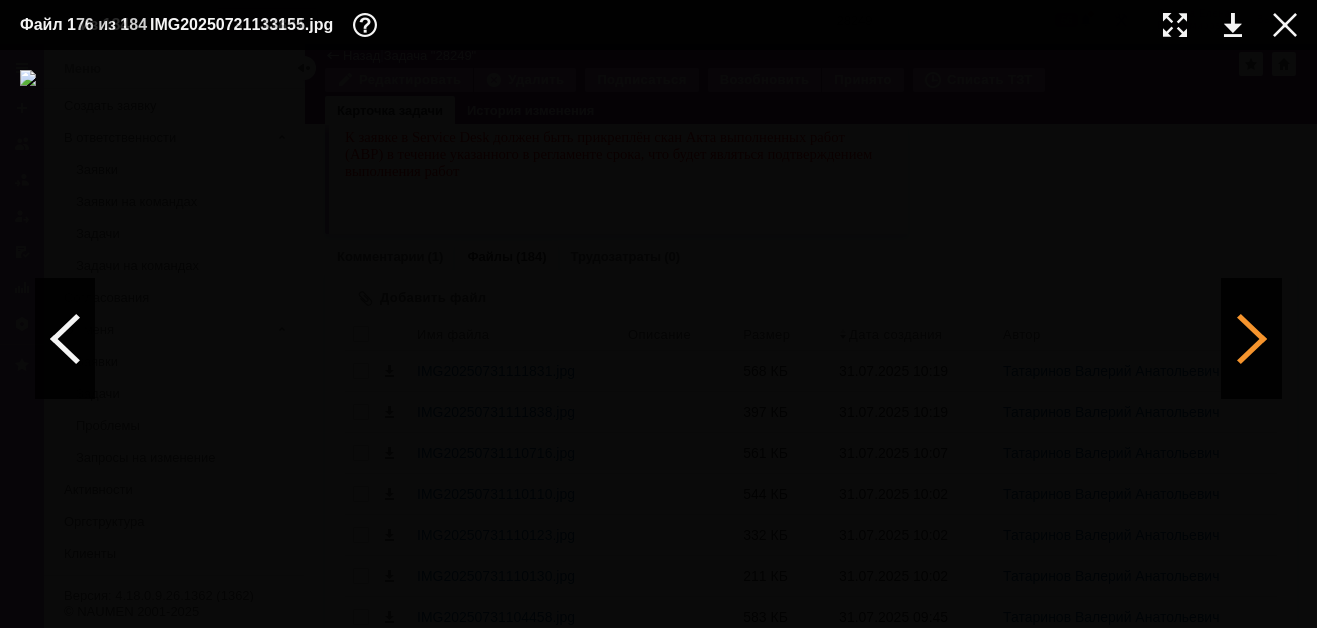 click at bounding box center (1252, 339) 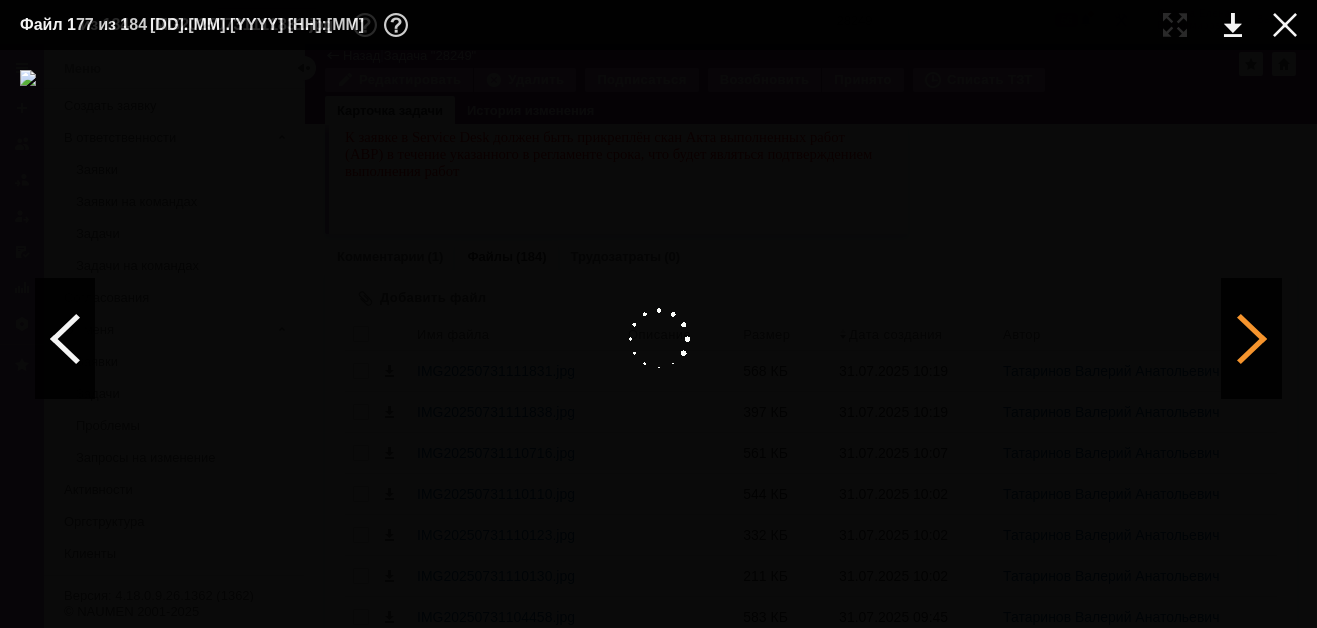 click at bounding box center [1252, 339] 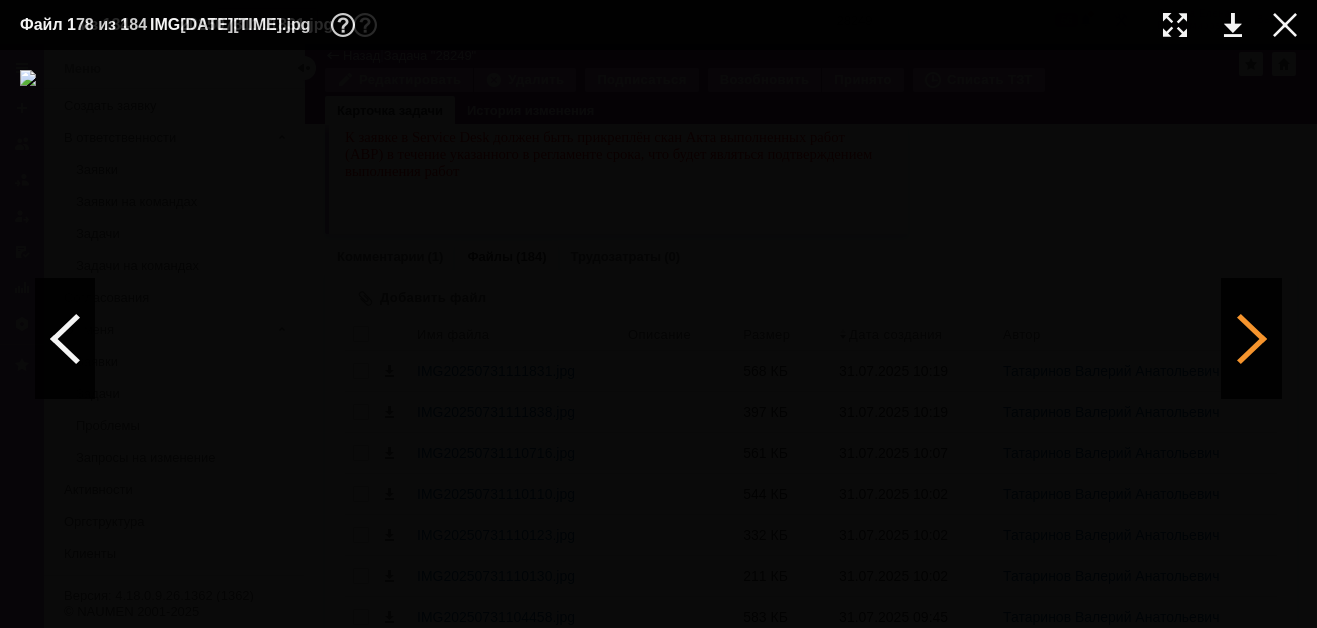 click at bounding box center [1252, 339] 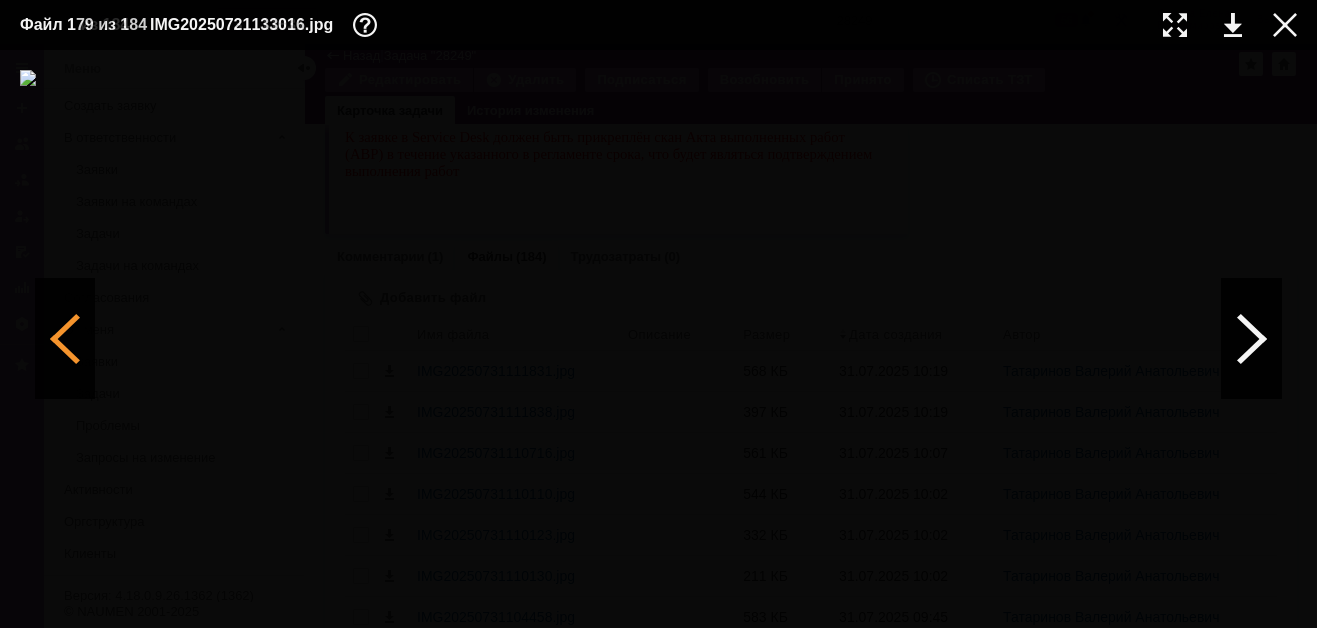 click at bounding box center (65, 339) 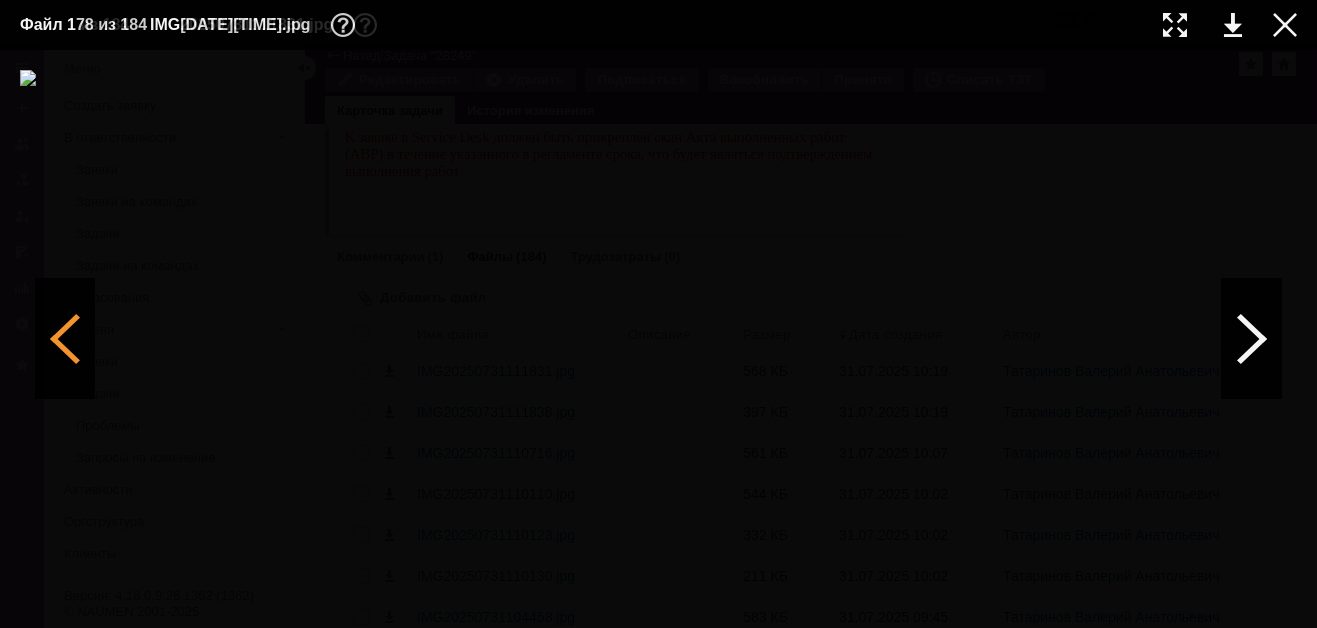 click at bounding box center (65, 339) 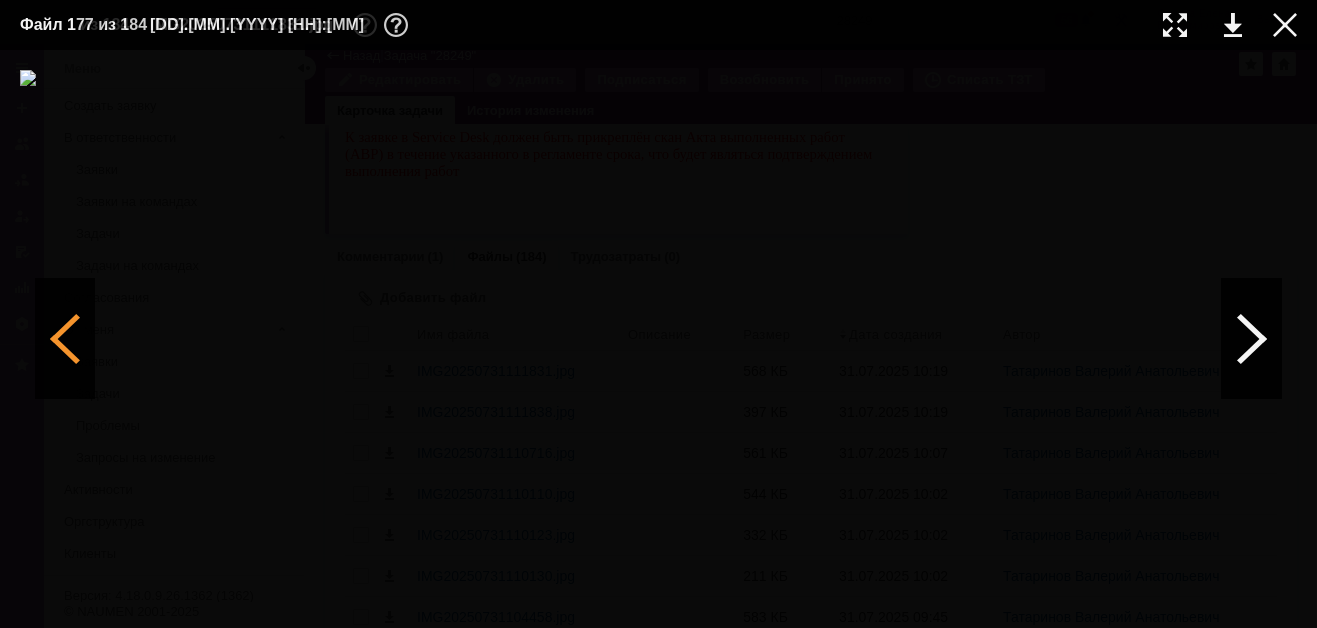 click at bounding box center [65, 339] 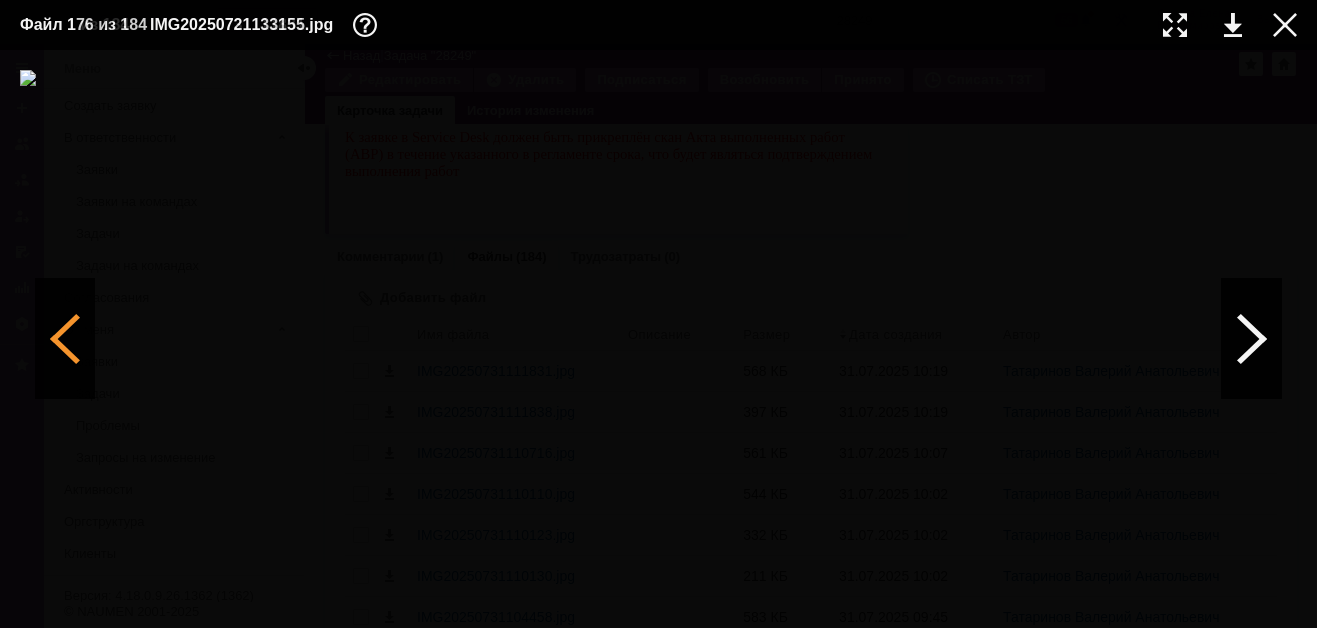 click at bounding box center (65, 339) 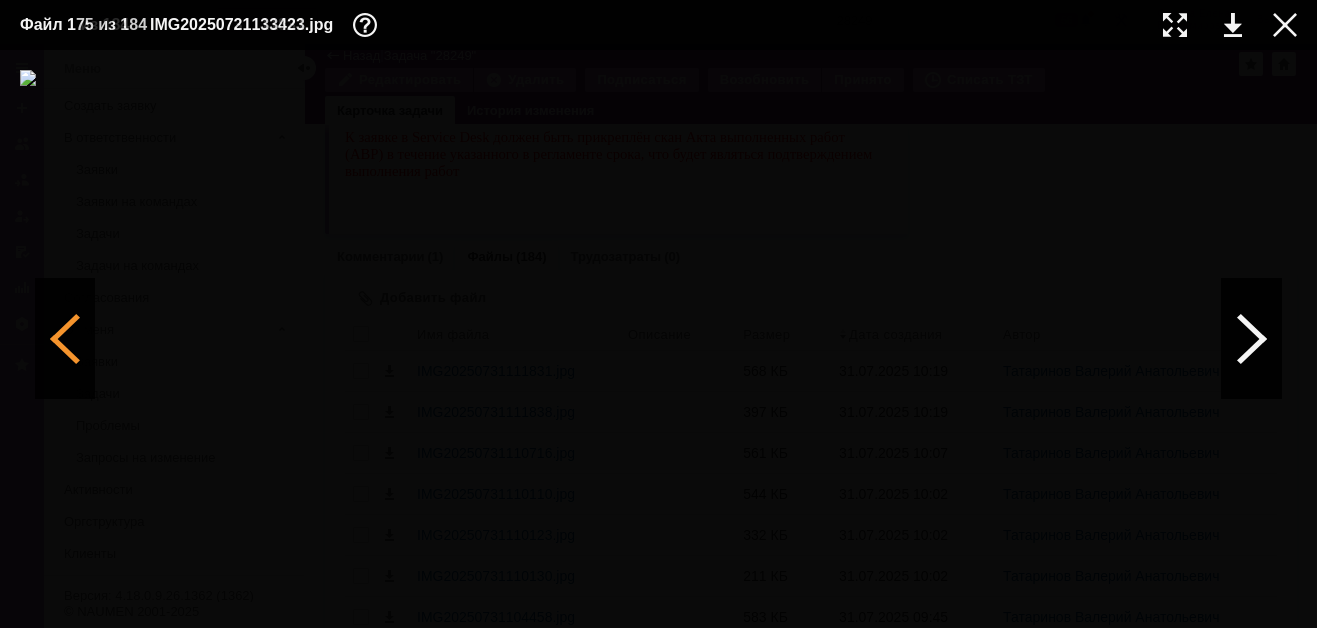 click at bounding box center [65, 339] 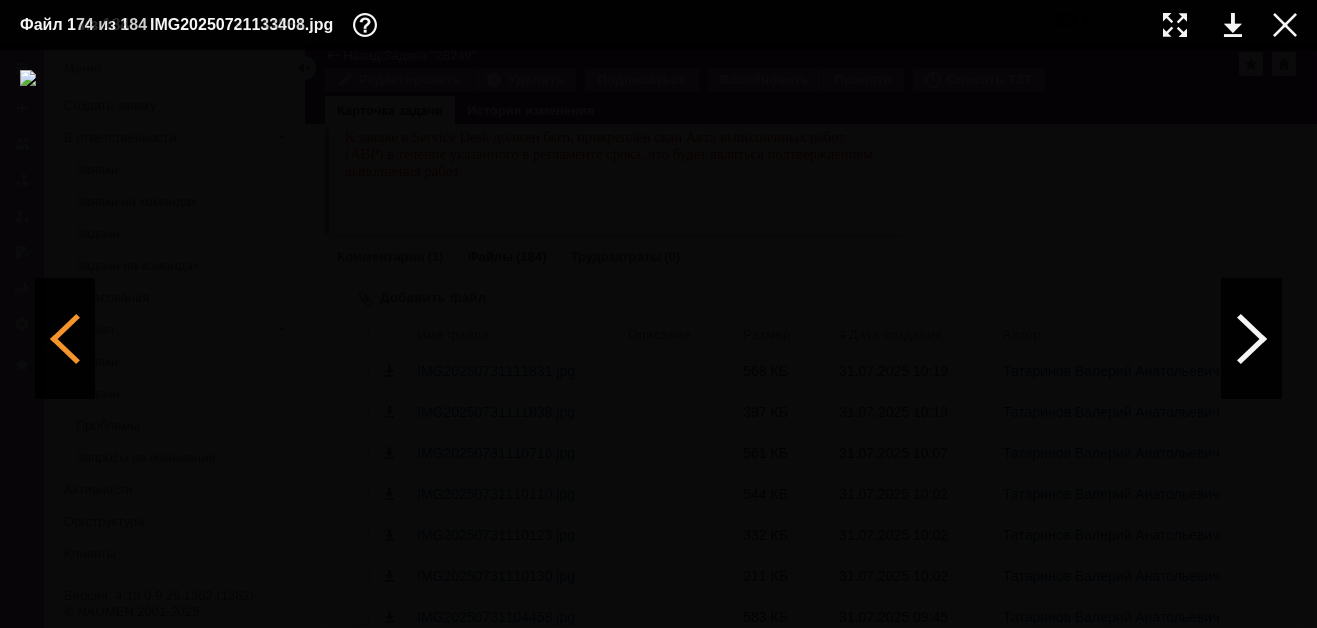 click at bounding box center (65, 339) 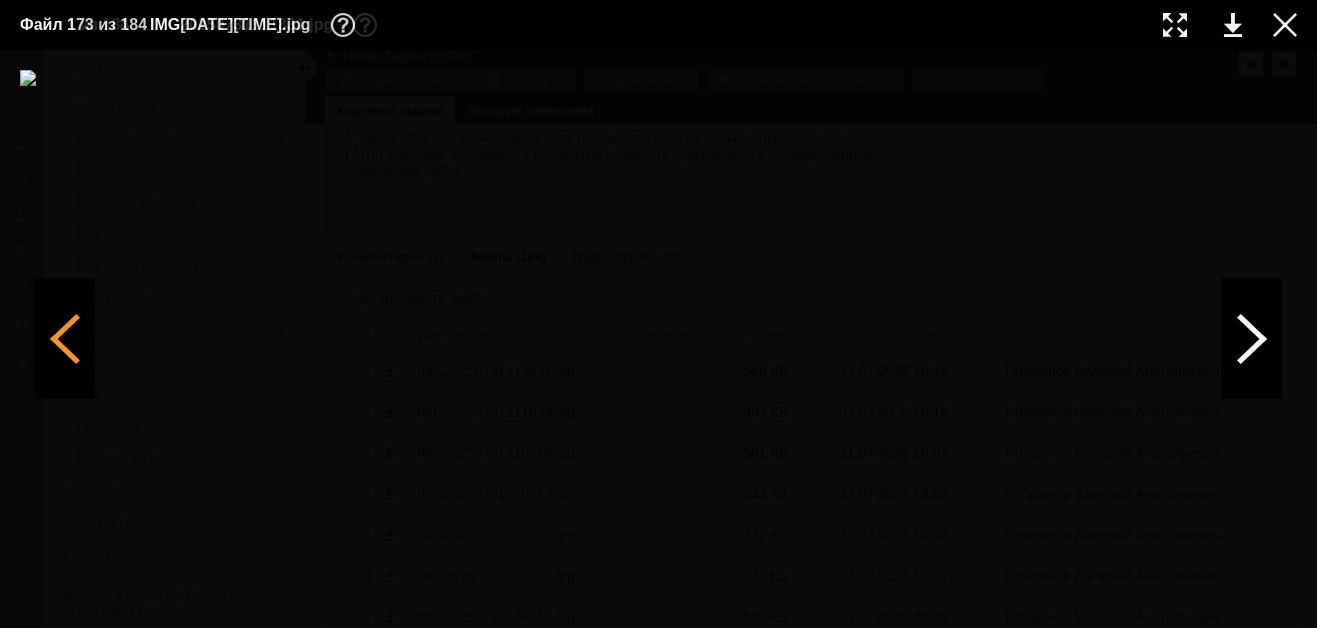 click at bounding box center [65, 339] 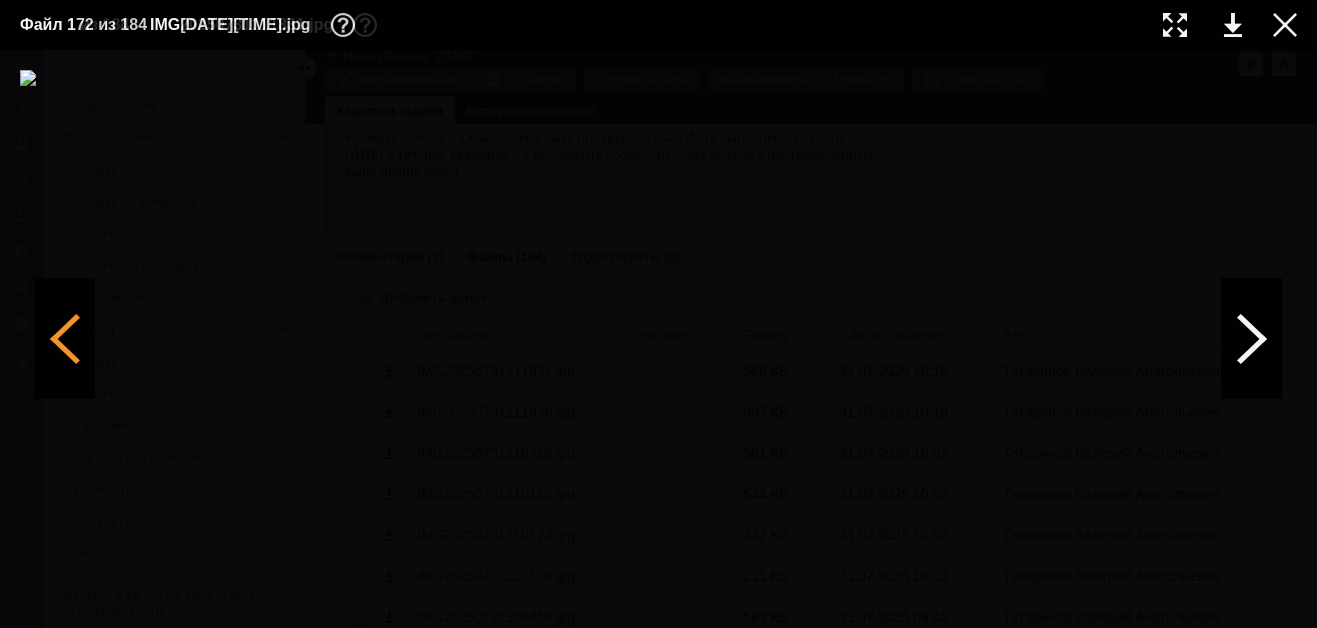 click at bounding box center (65, 339) 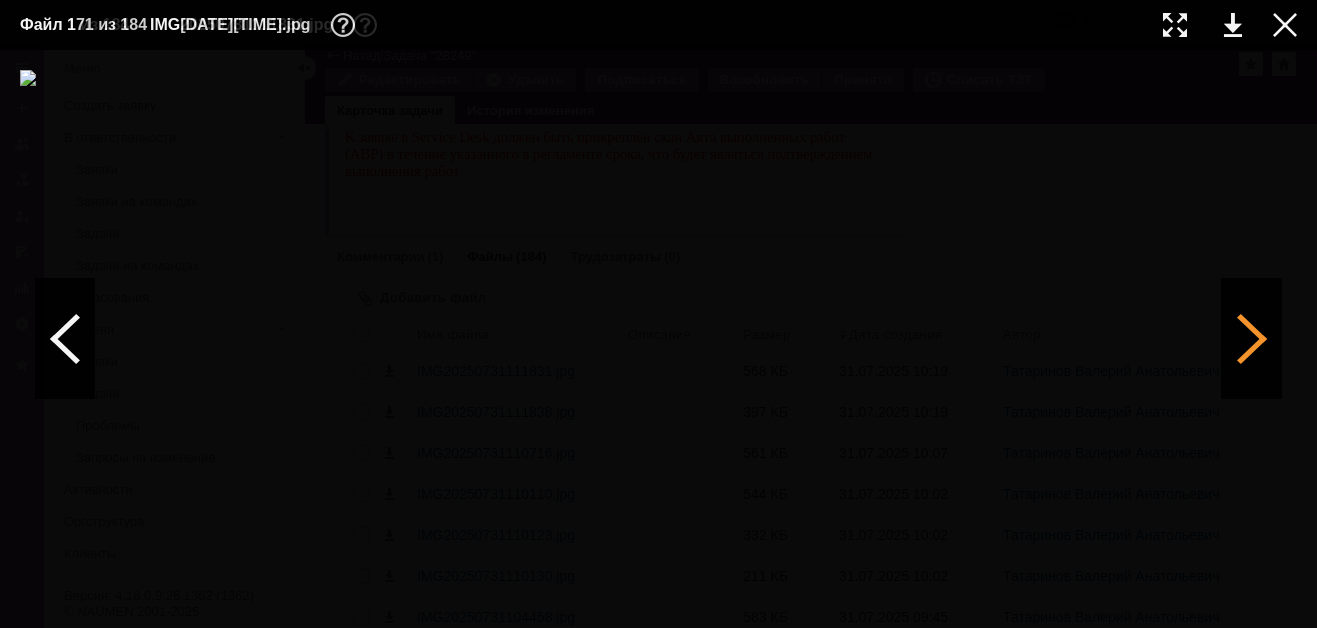 click at bounding box center (1252, 339) 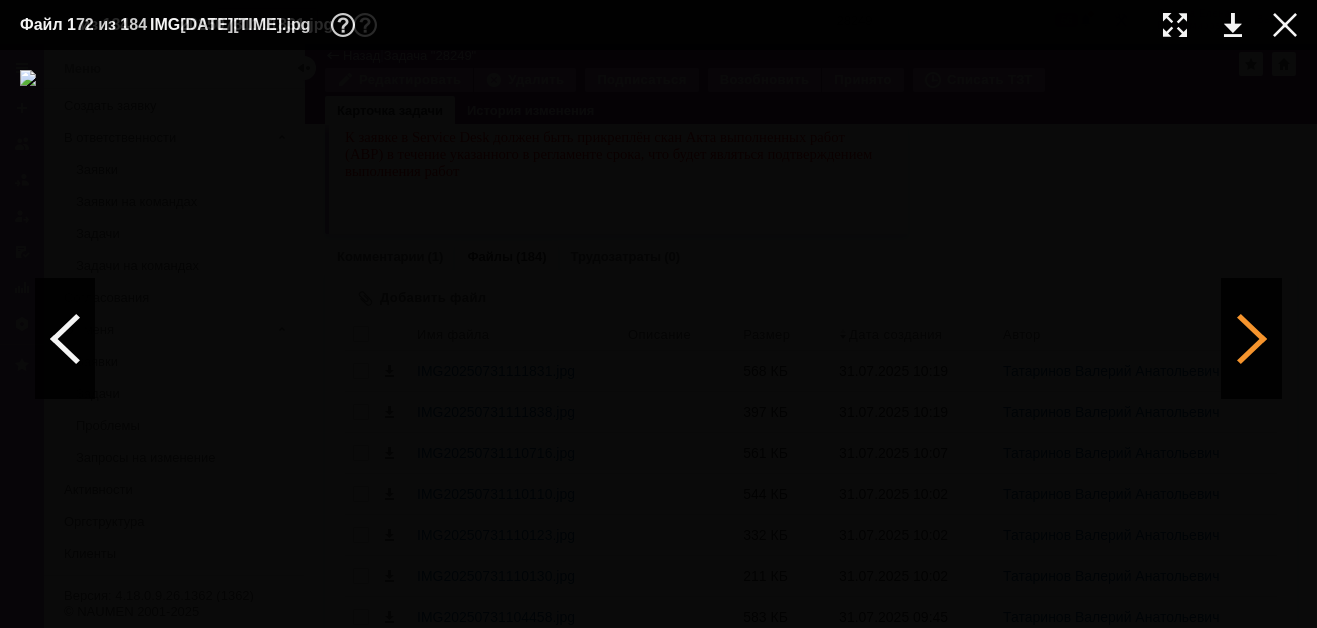 click at bounding box center (1252, 339) 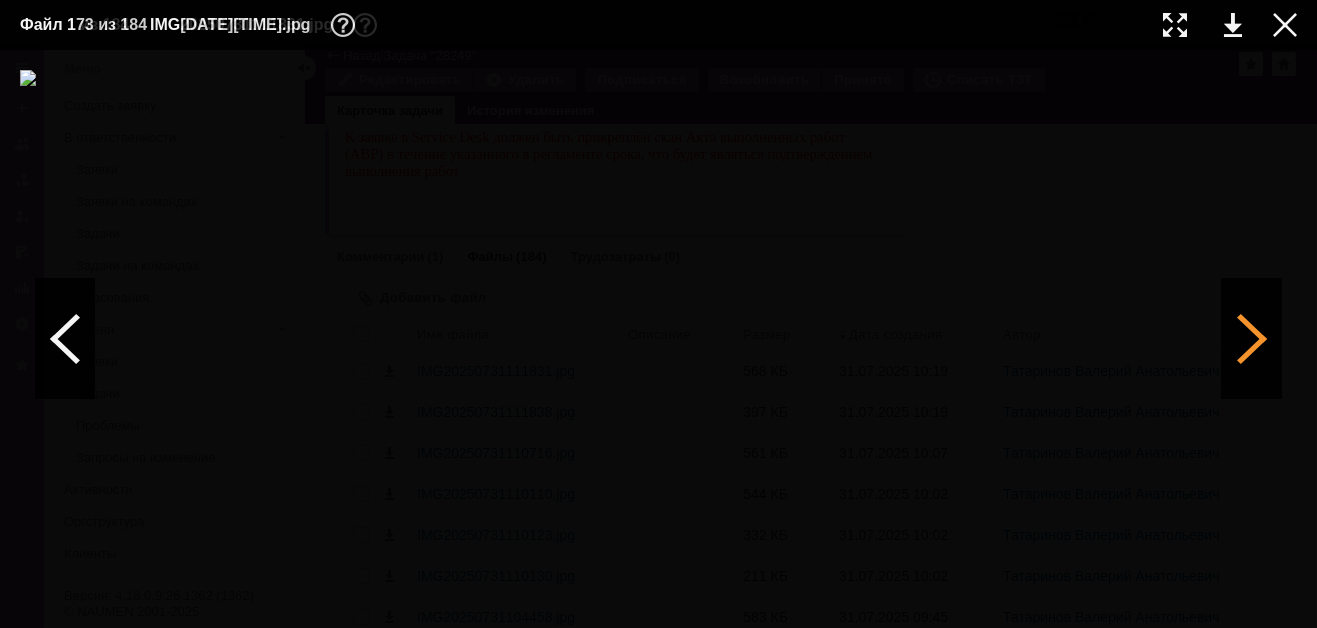 click at bounding box center [1252, 339] 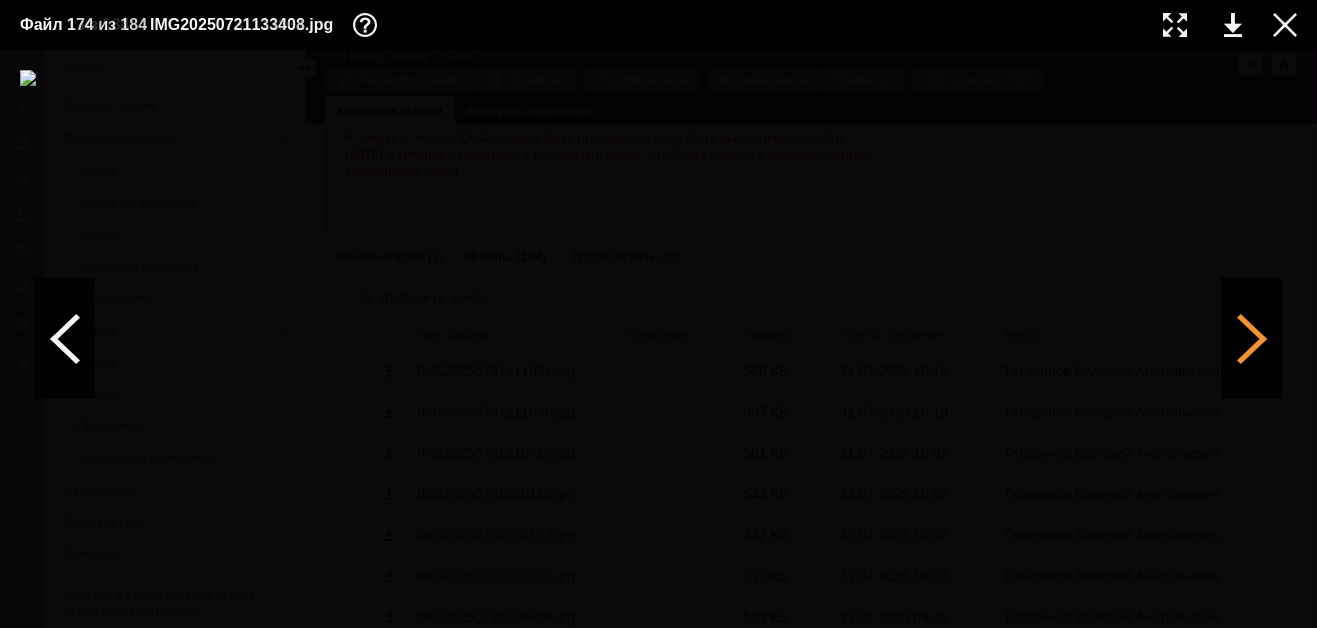click at bounding box center [1252, 339] 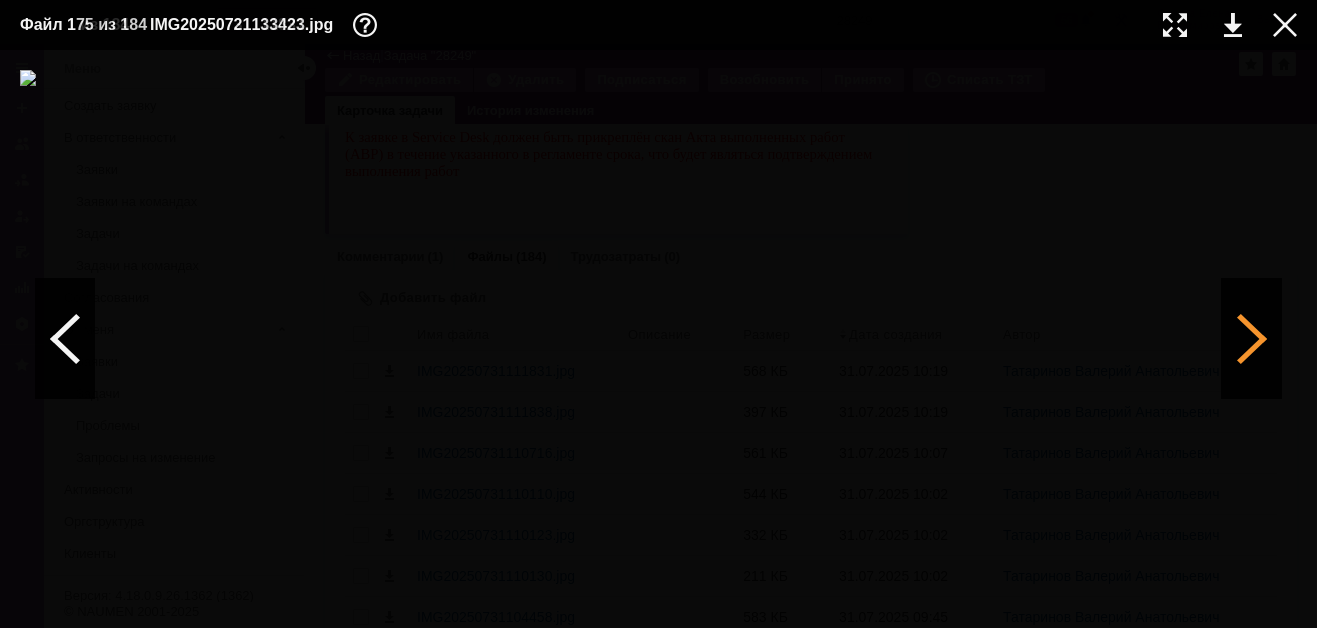 click at bounding box center [1252, 339] 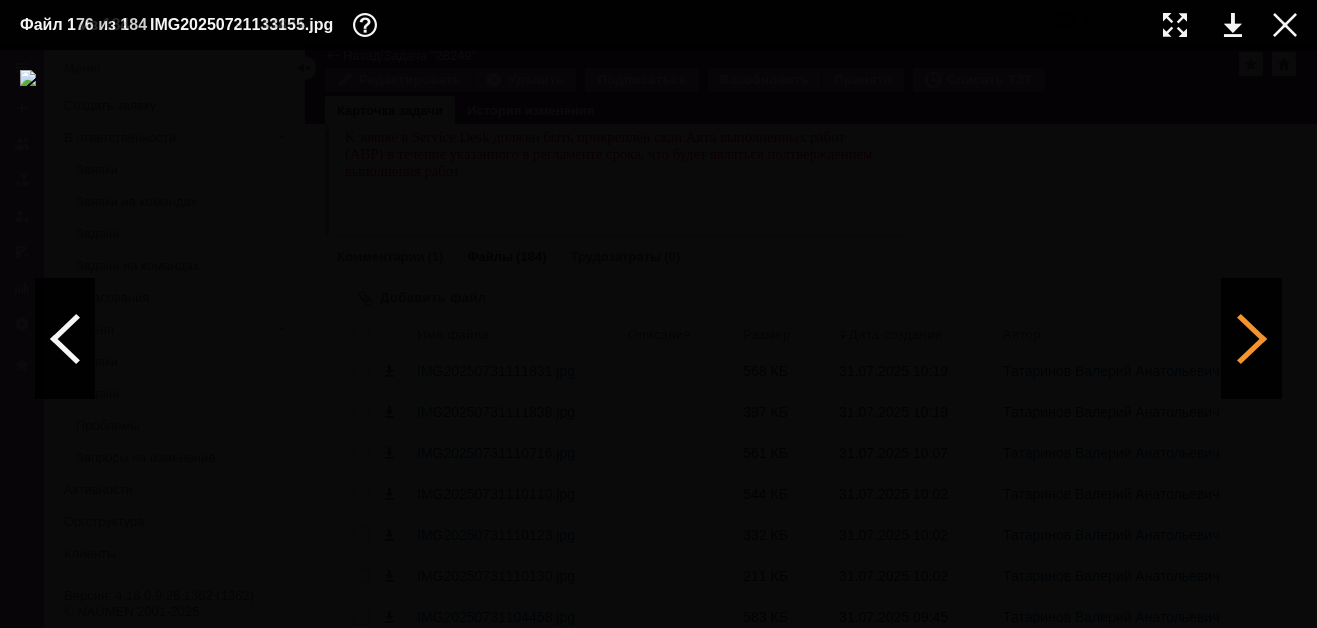 click at bounding box center [1252, 339] 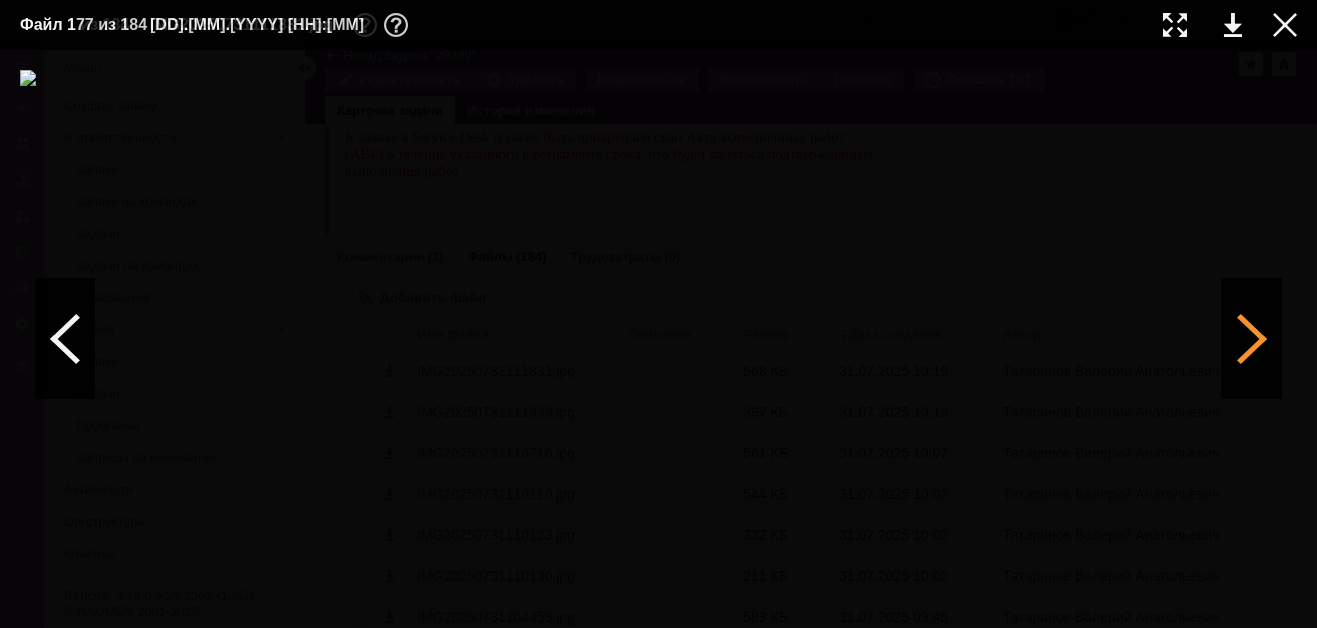 click at bounding box center (1252, 339) 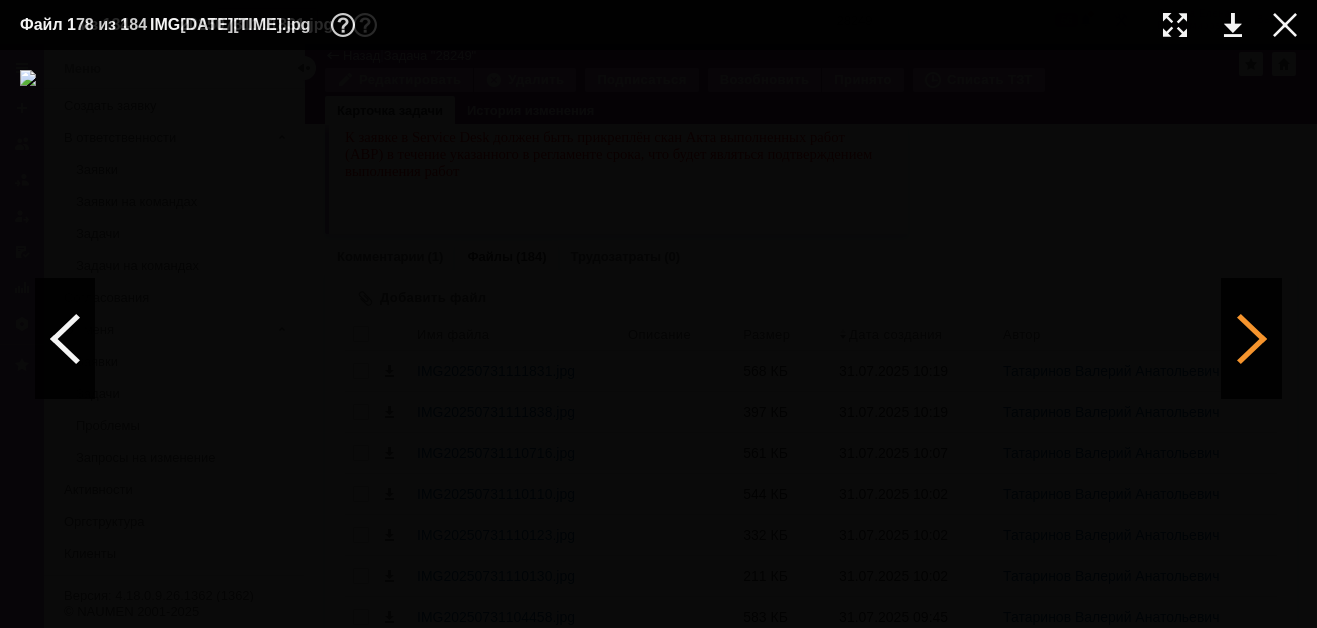 click at bounding box center (1252, 339) 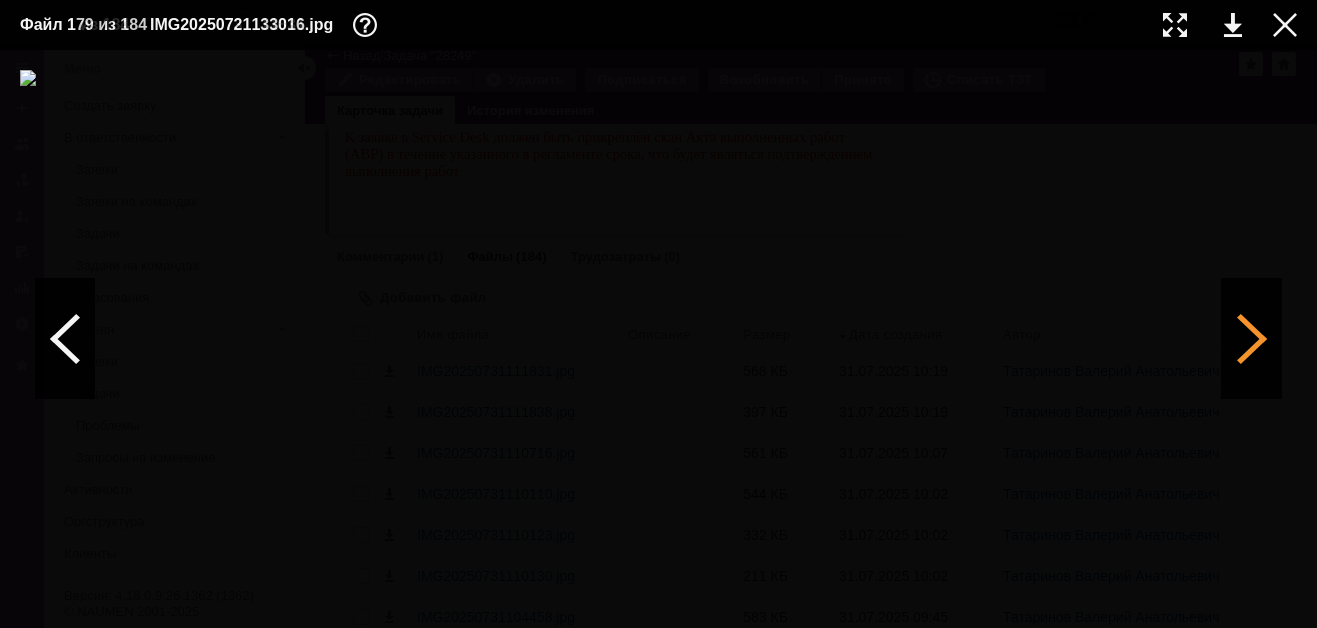 click at bounding box center [1252, 339] 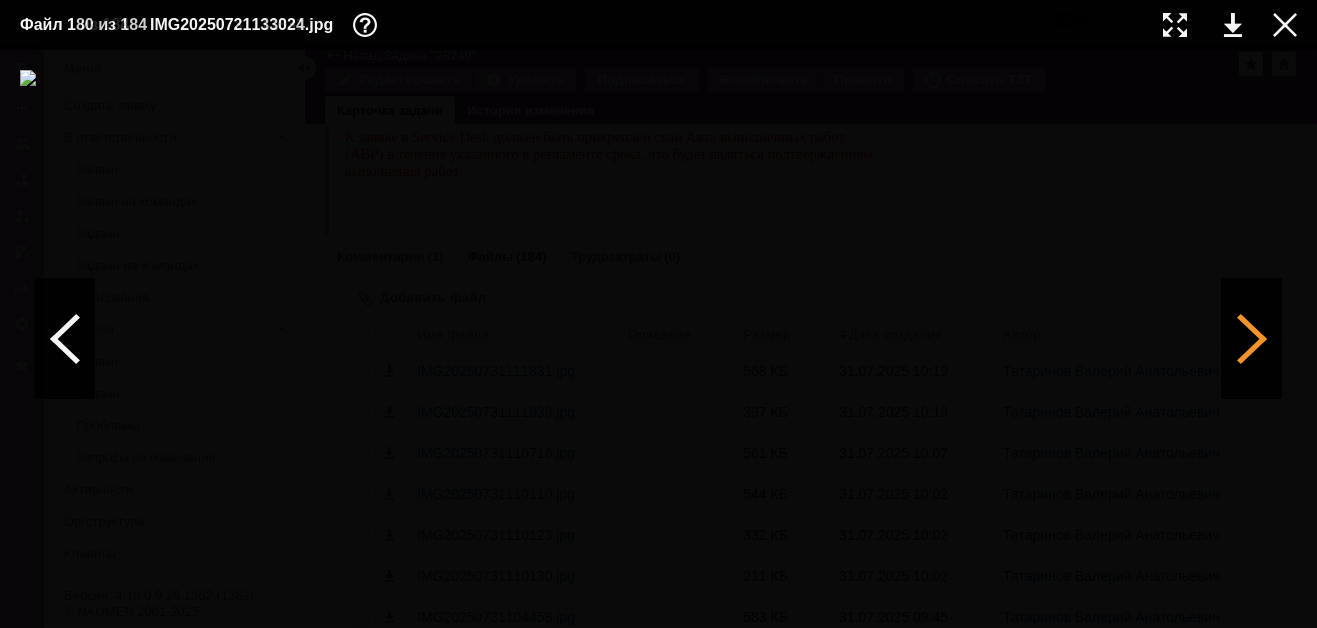 click at bounding box center (1252, 339) 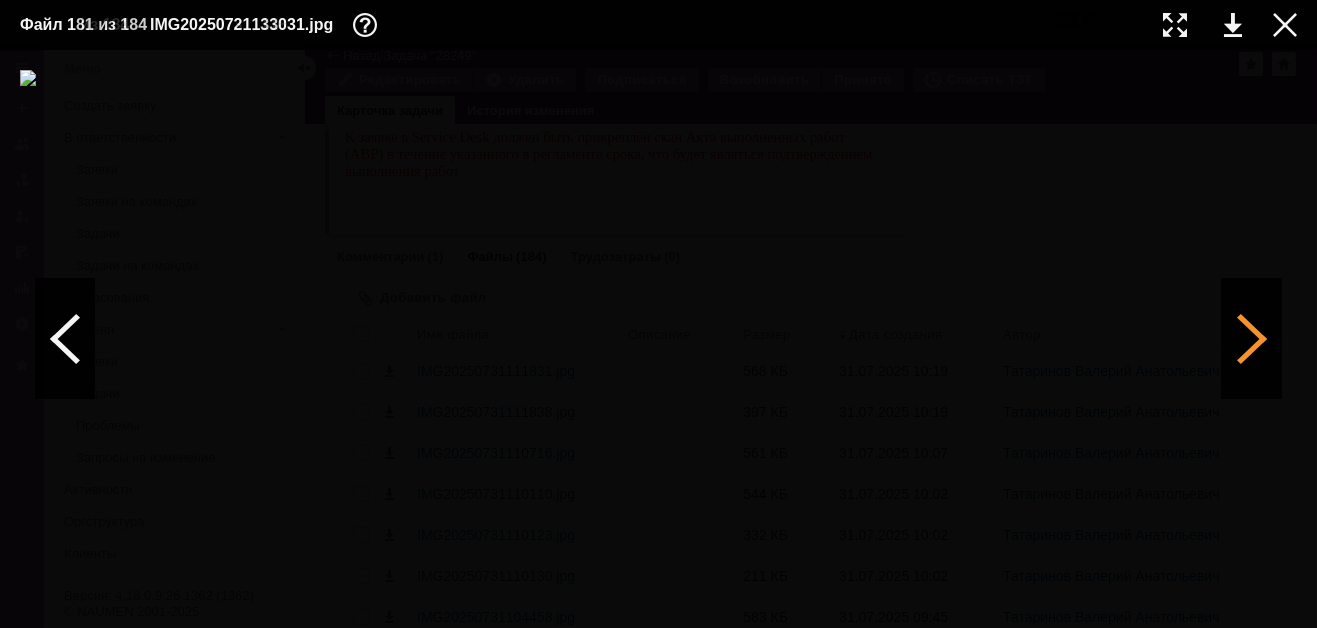 click at bounding box center (1252, 339) 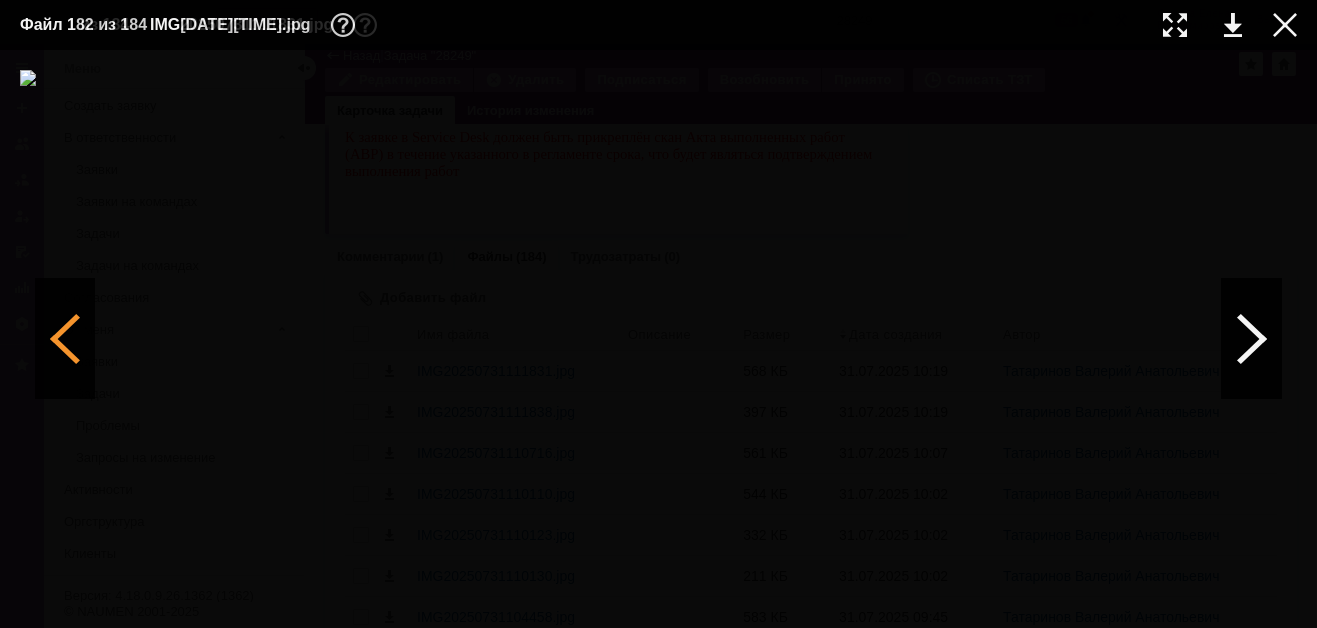 click at bounding box center (65, 339) 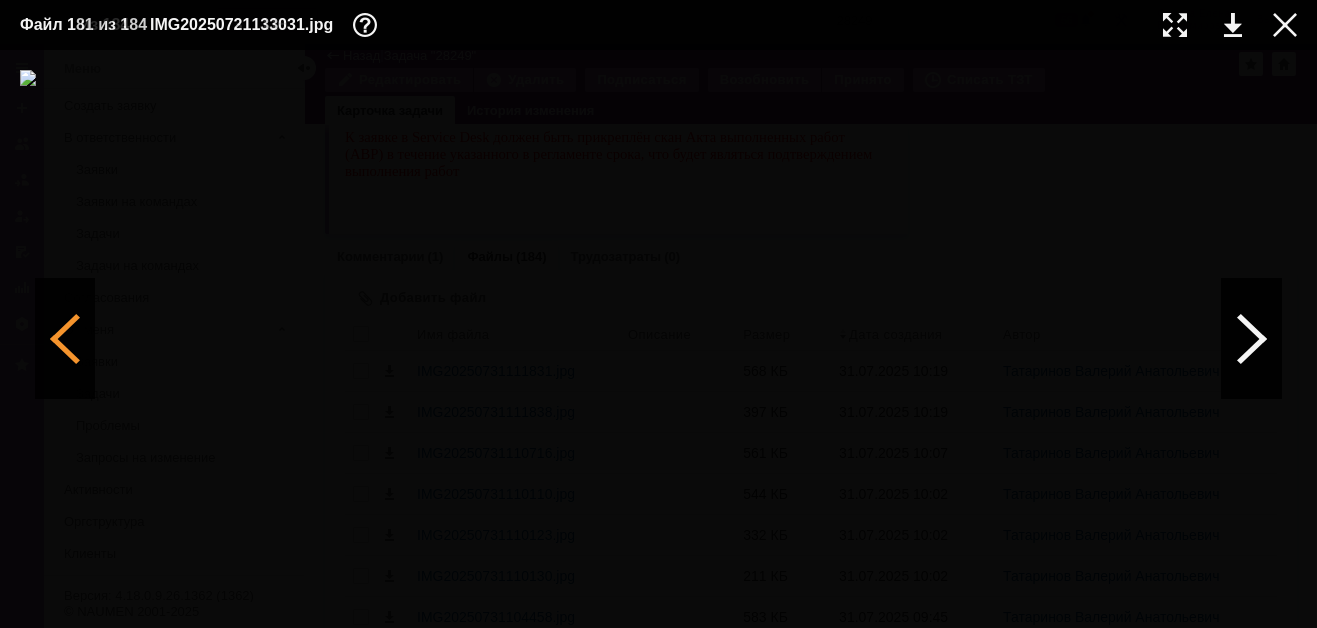 click at bounding box center [65, 339] 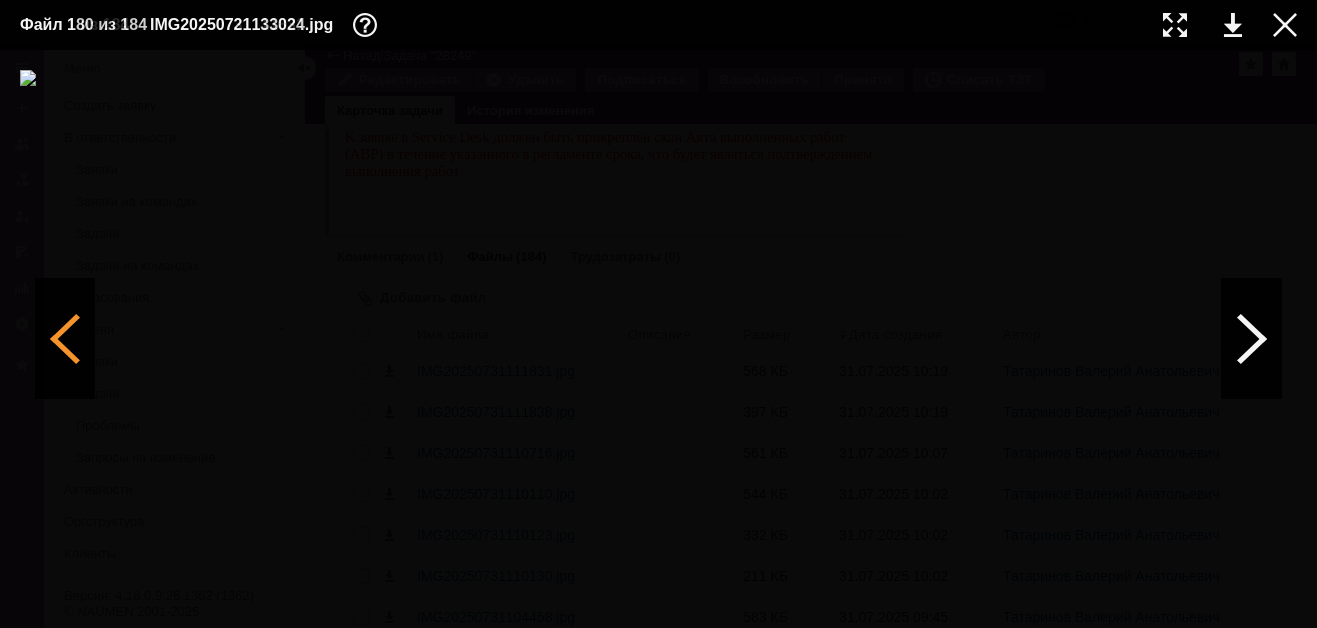 click at bounding box center [65, 339] 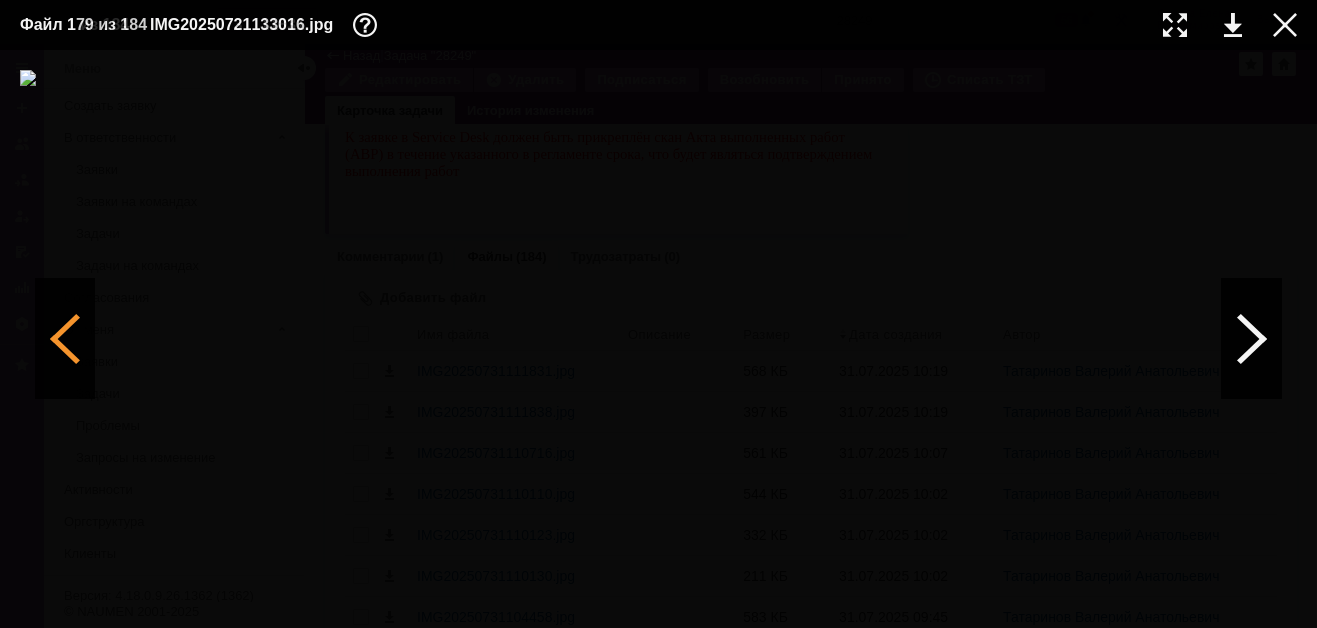 click at bounding box center [65, 339] 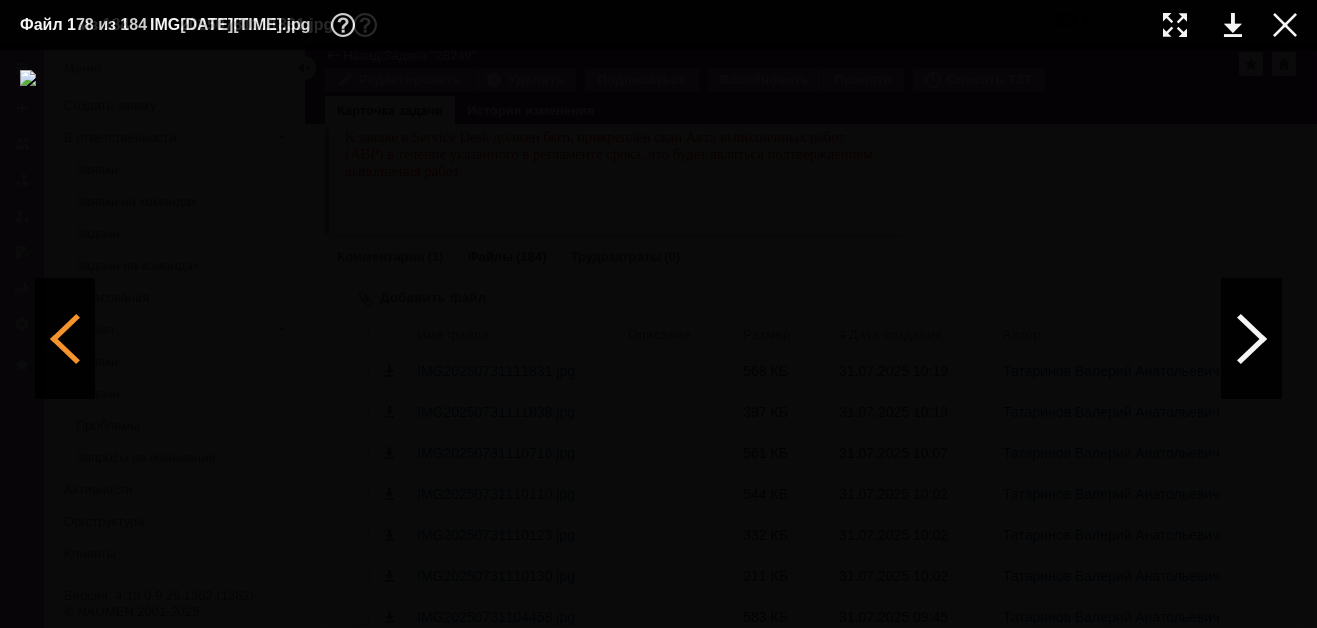 click at bounding box center (65, 339) 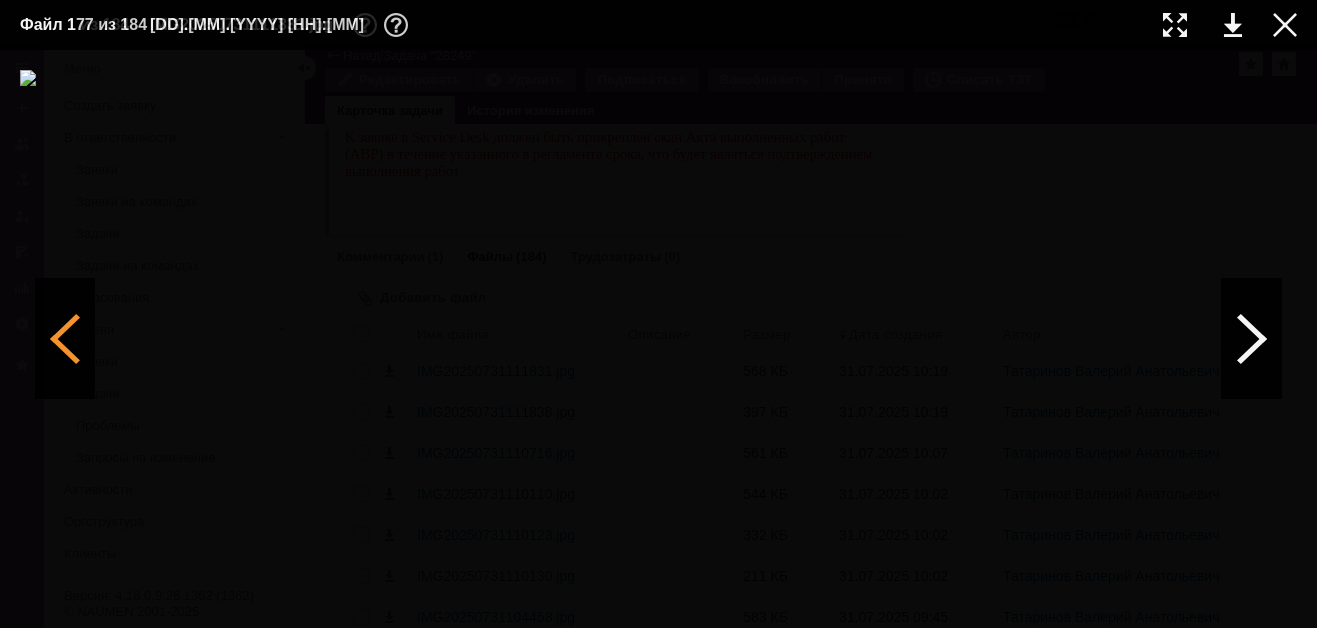 click at bounding box center (65, 339) 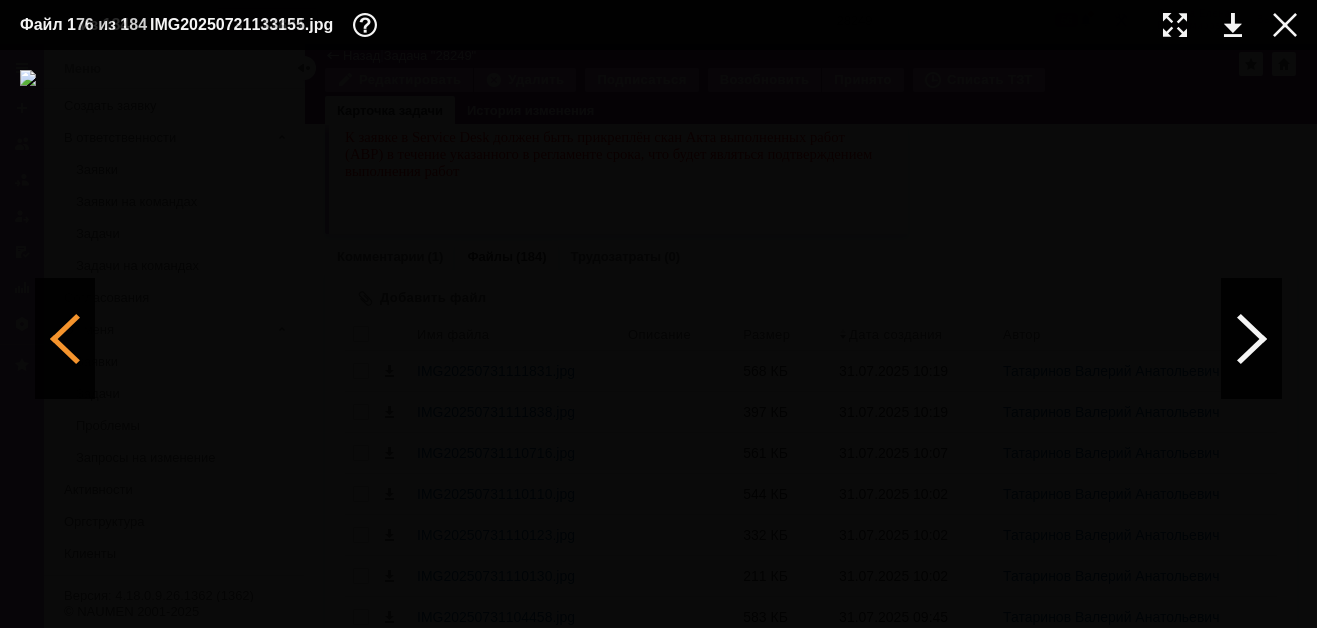 click at bounding box center [65, 339] 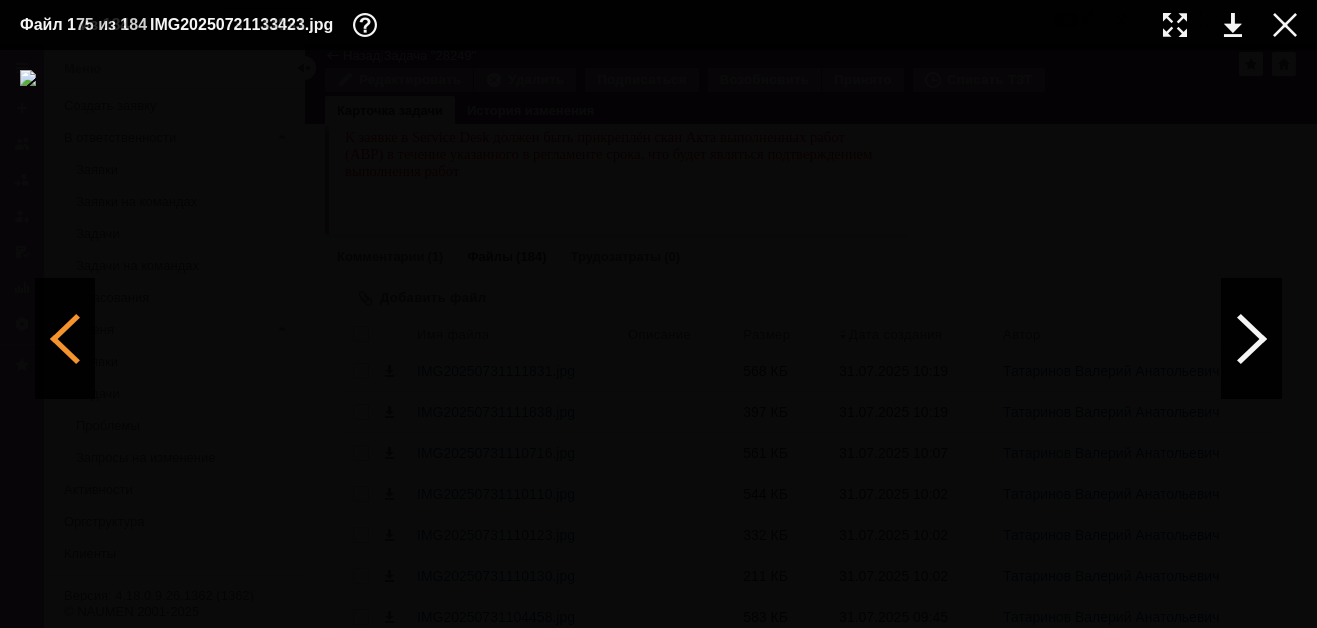 click at bounding box center (65, 339) 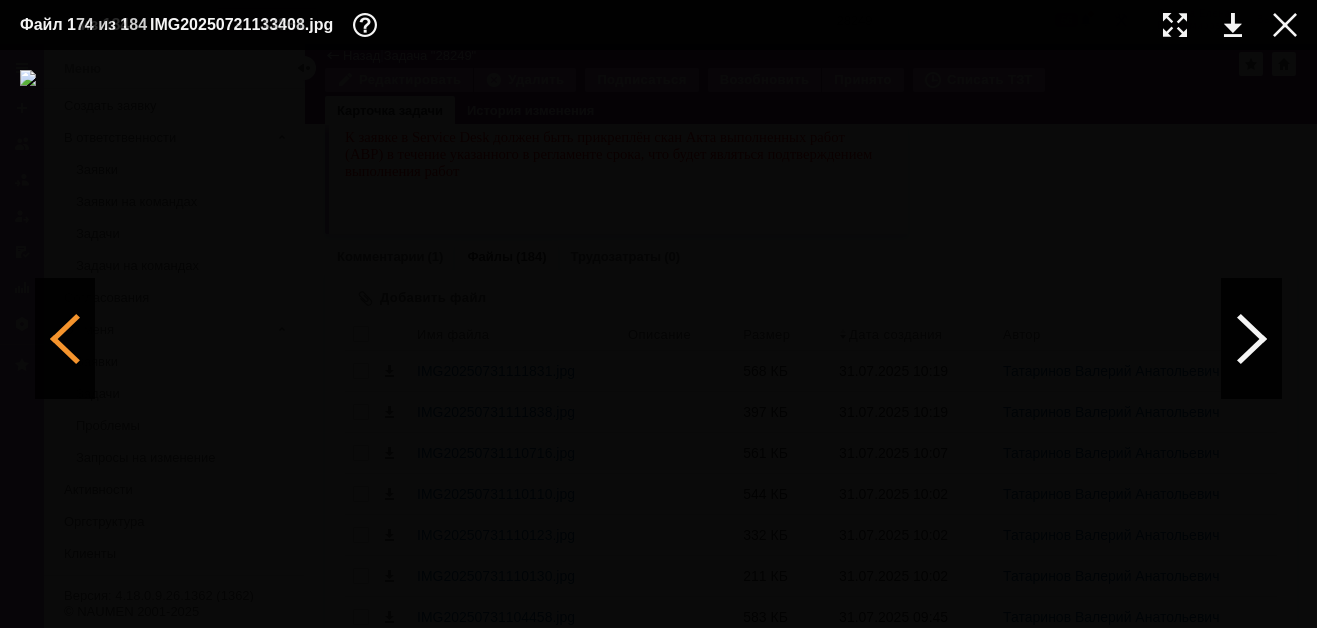 click at bounding box center (65, 339) 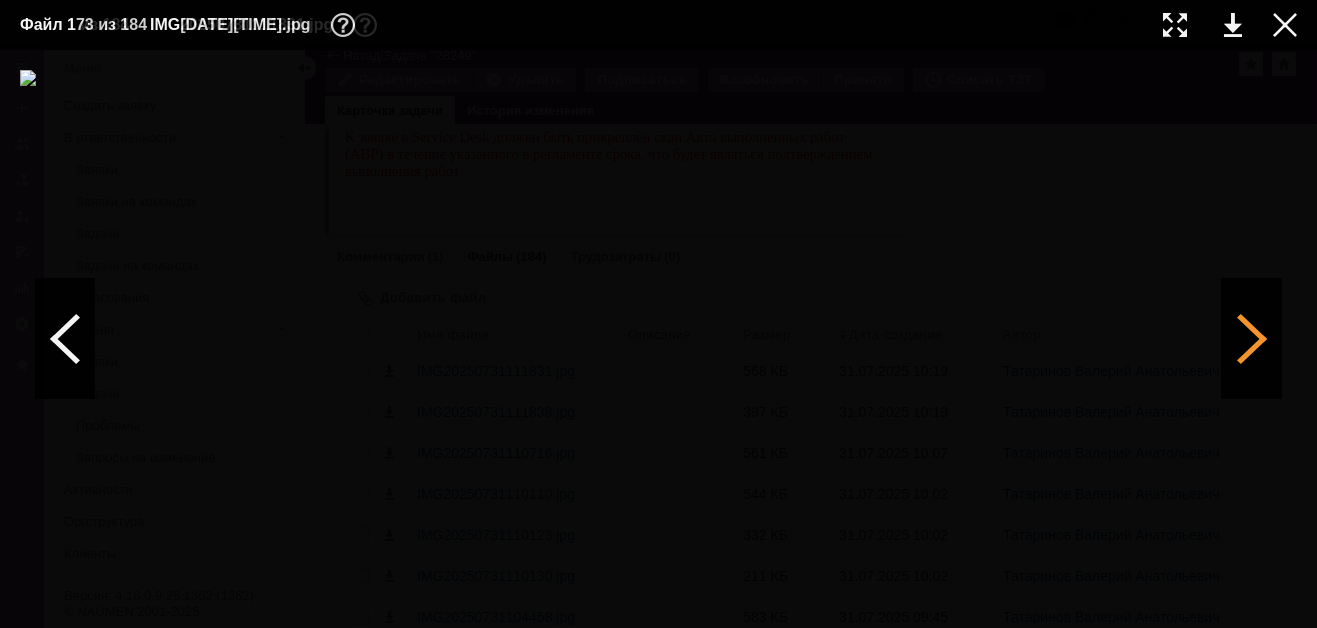 click at bounding box center (1252, 339) 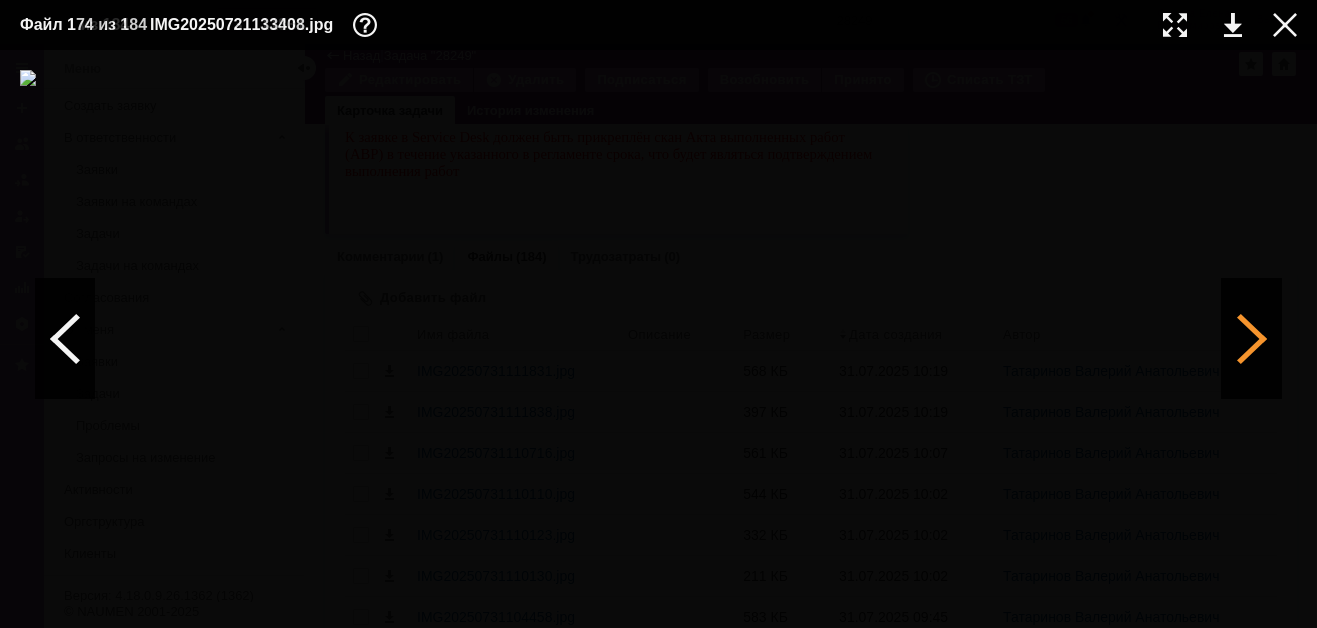 click at bounding box center [1252, 339] 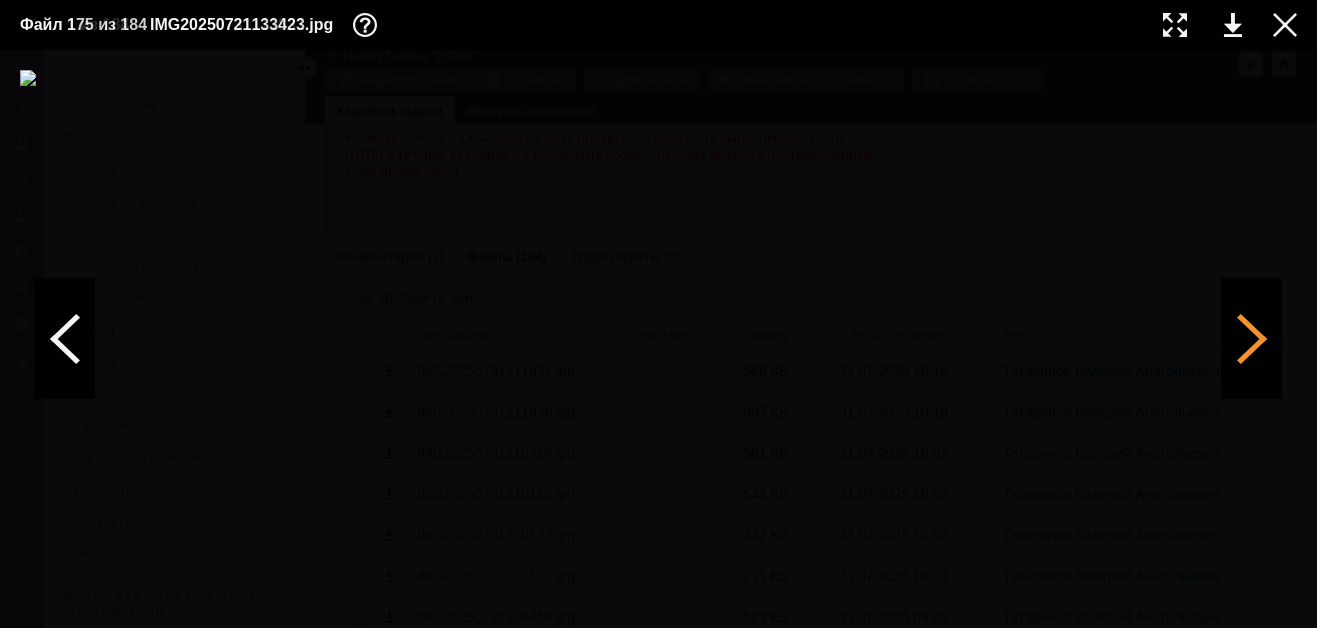 click at bounding box center [1252, 339] 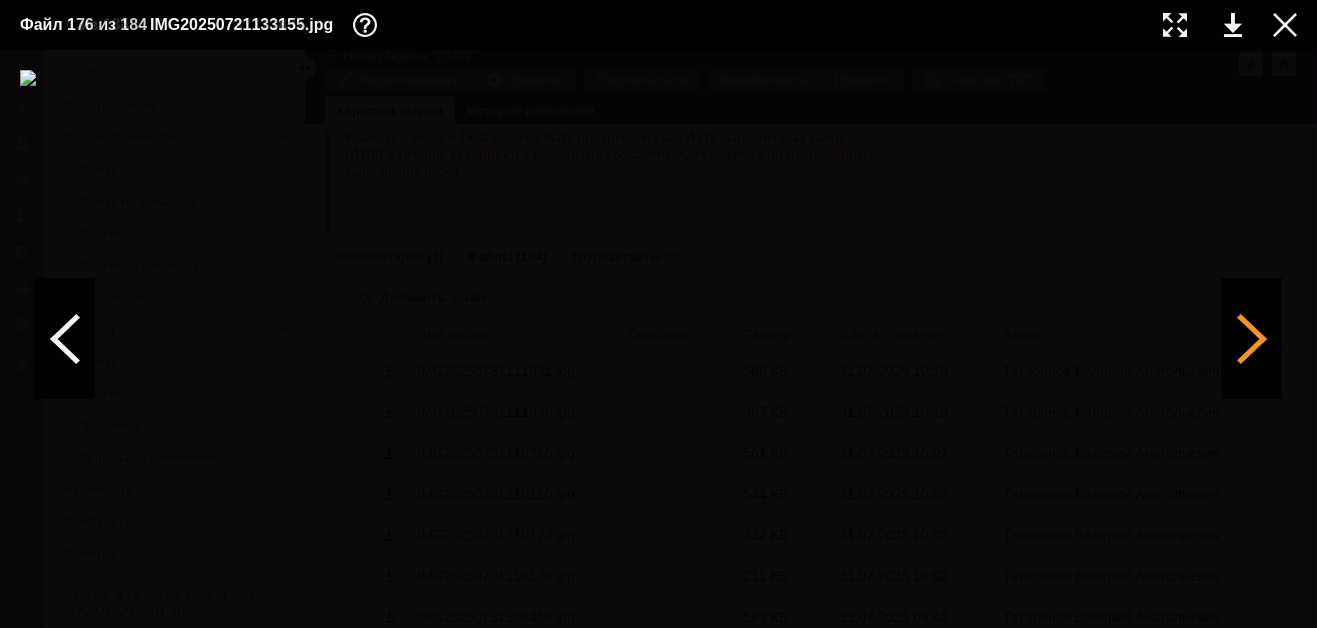 click at bounding box center [1252, 339] 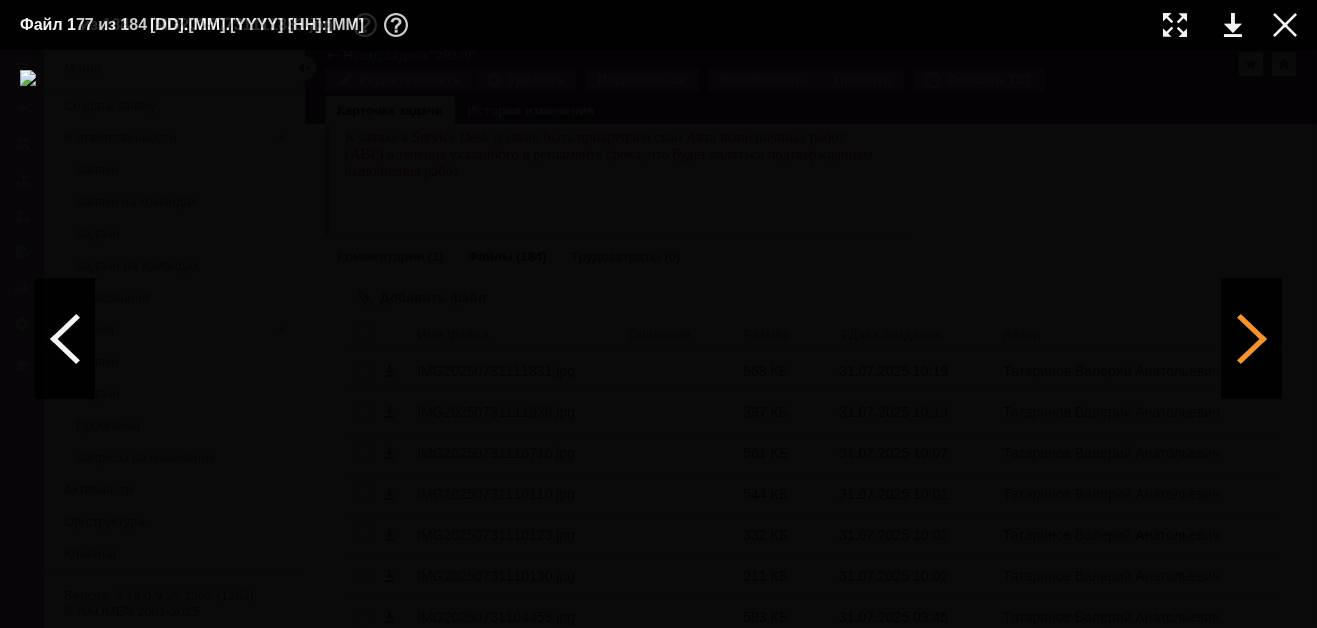click at bounding box center (1252, 339) 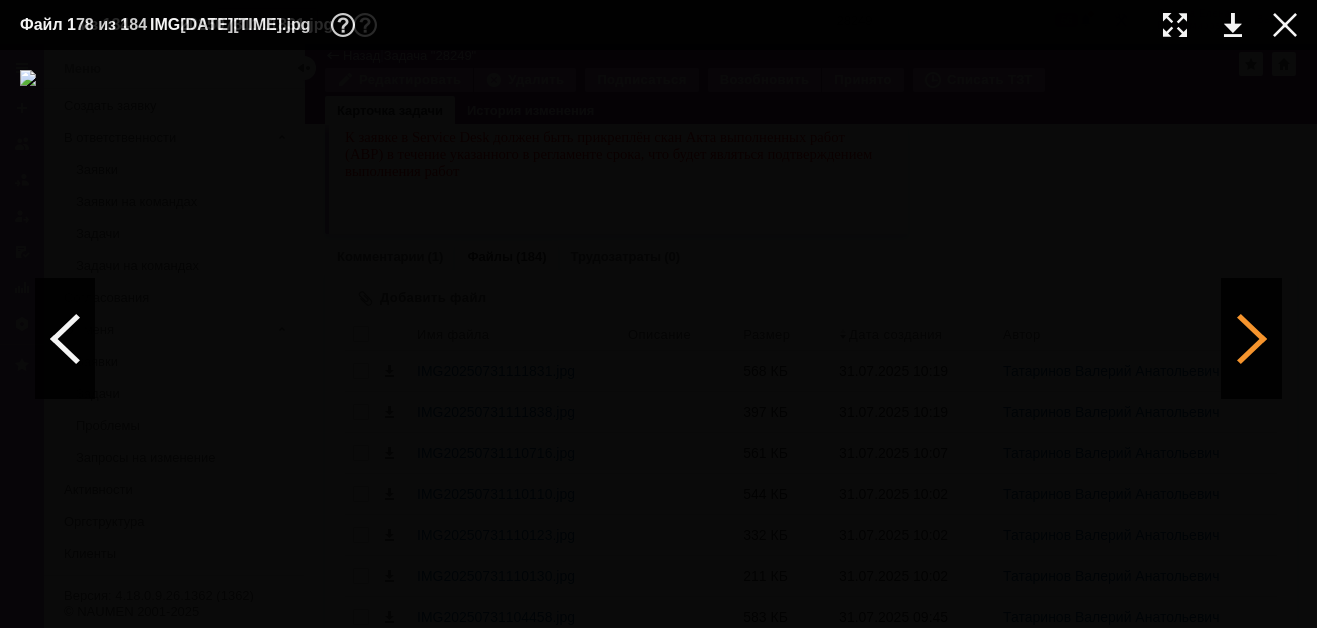 click at bounding box center [1252, 339] 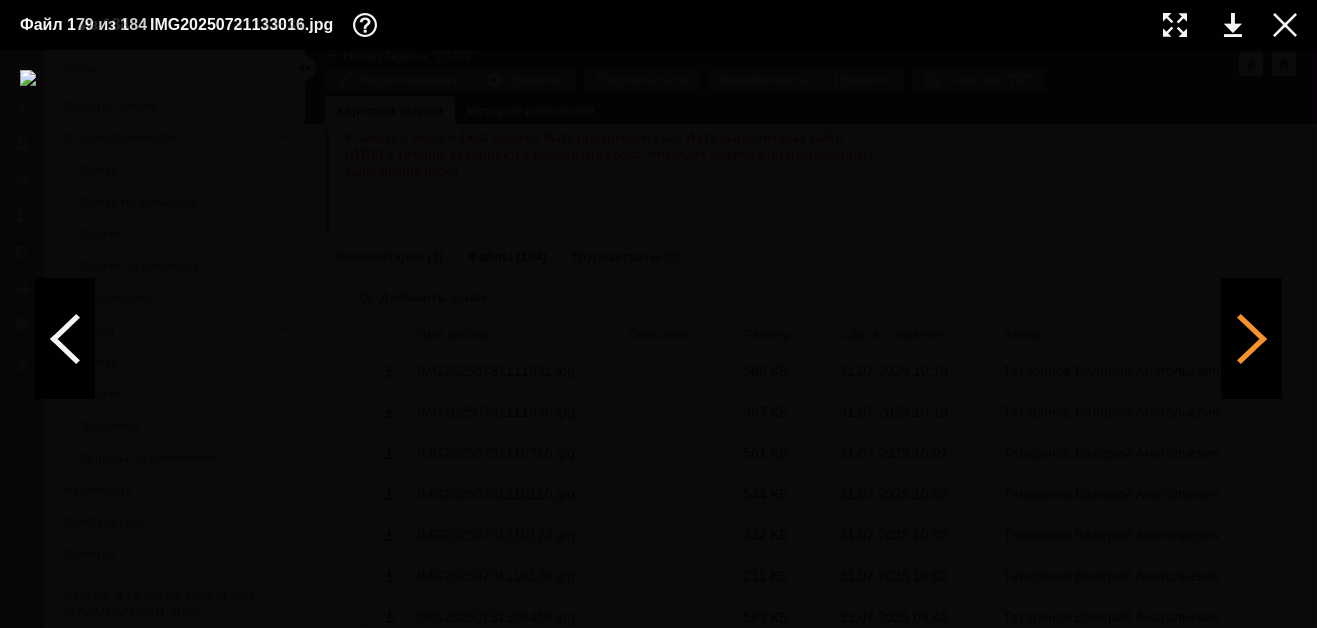 click at bounding box center [1252, 339] 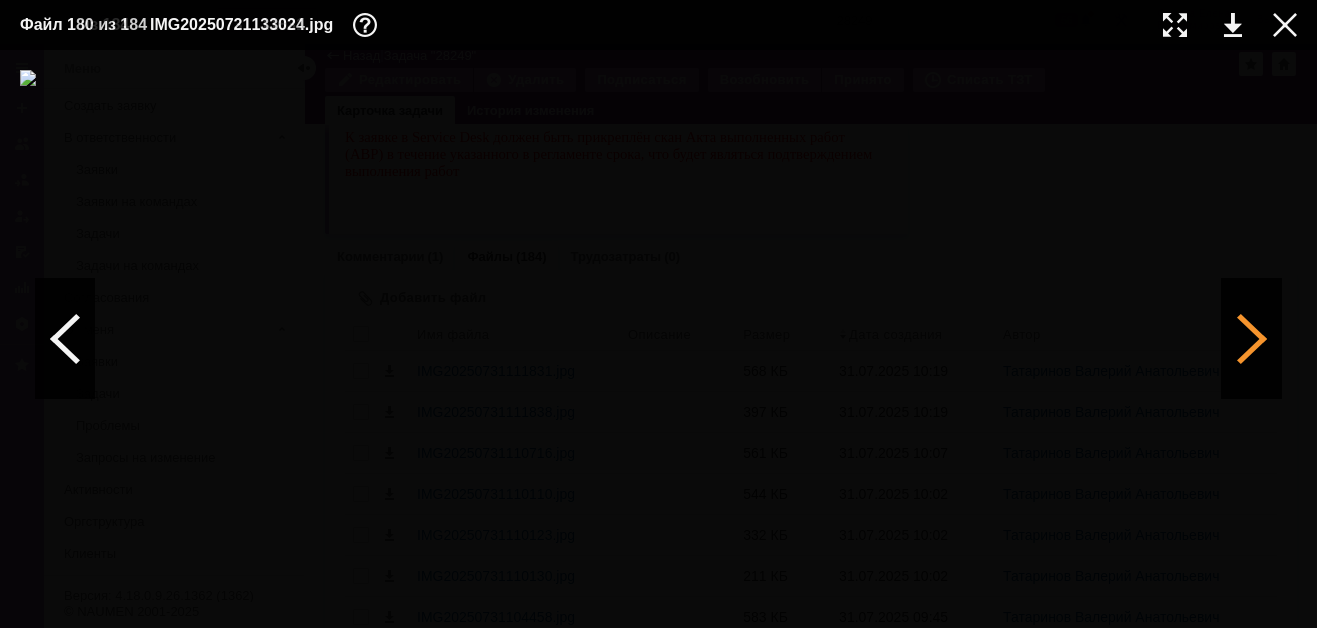 click at bounding box center [1252, 339] 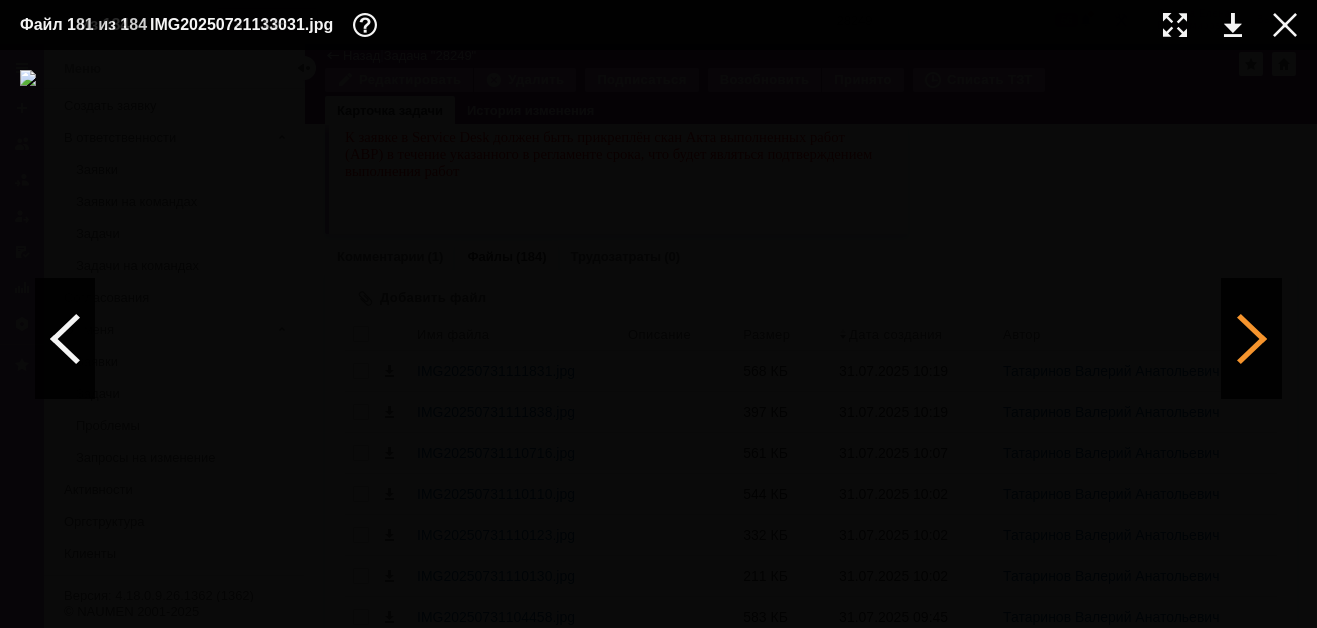 click at bounding box center [1252, 339] 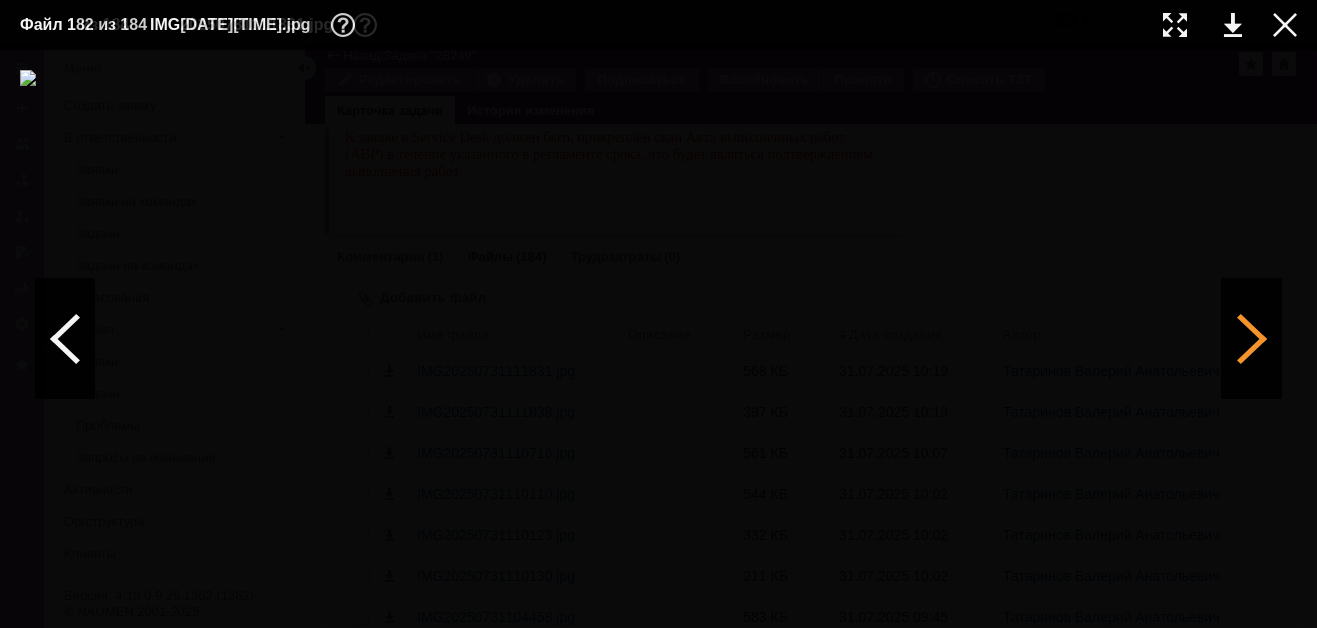 click at bounding box center [1252, 339] 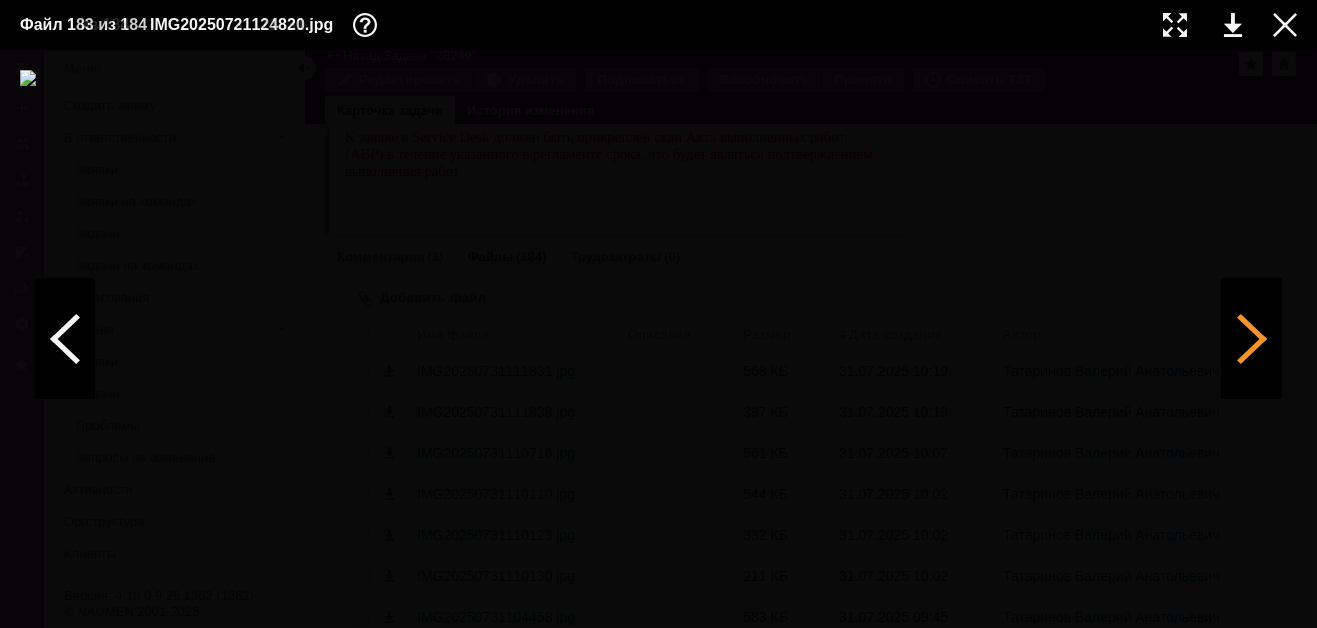 click at bounding box center (1252, 339) 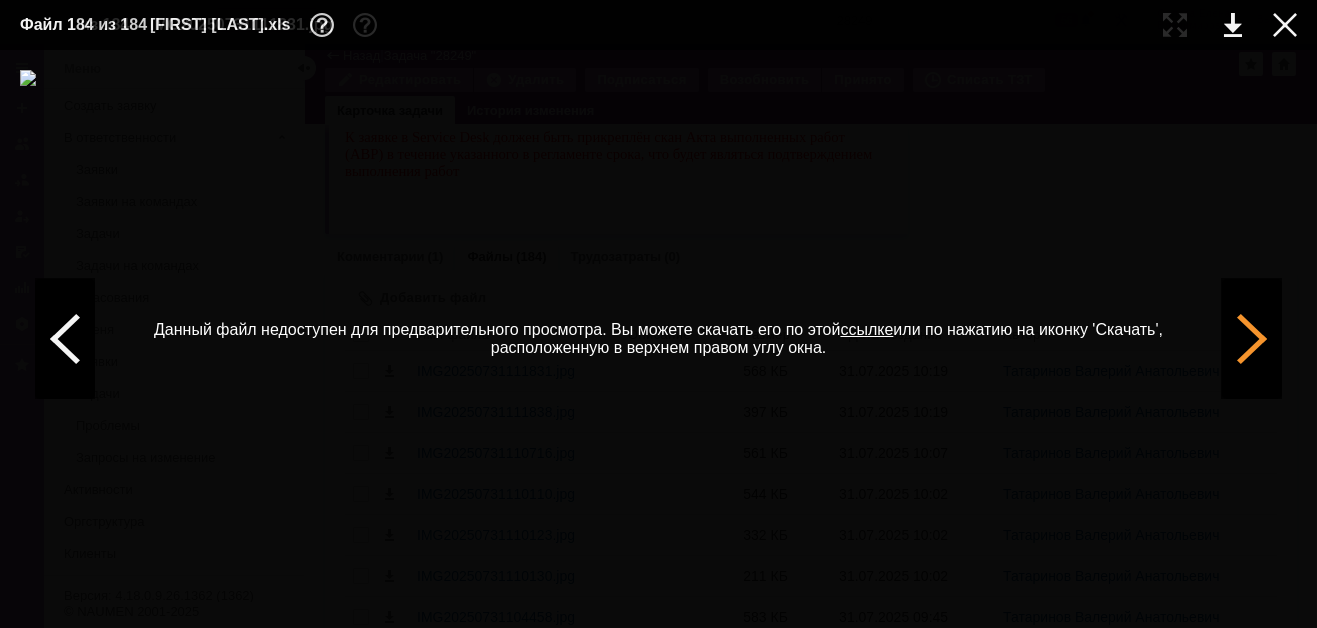 click at bounding box center [1252, 339] 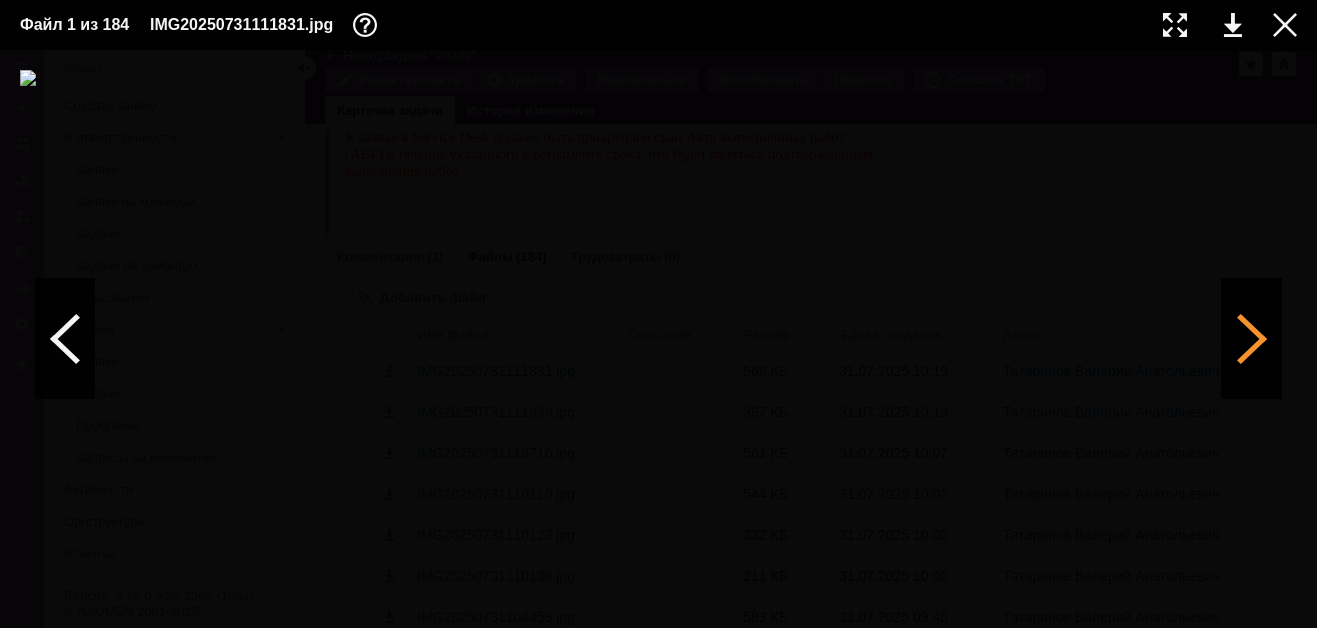 click at bounding box center [1252, 339] 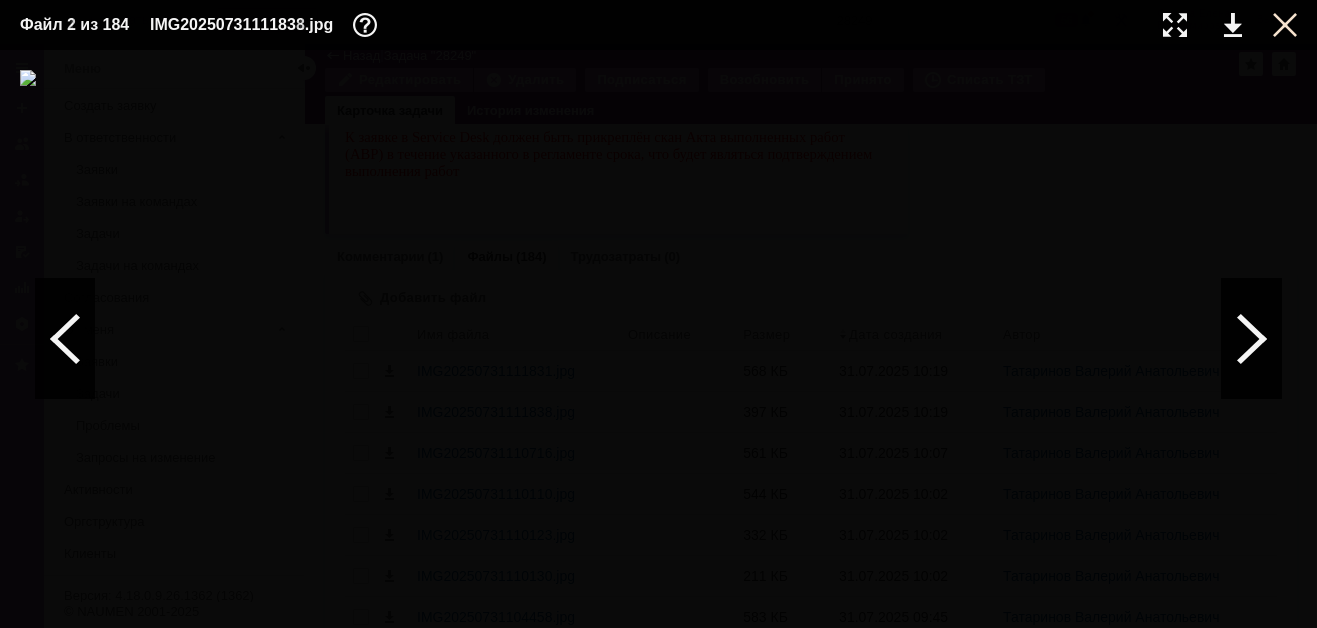 click at bounding box center (1285, 25) 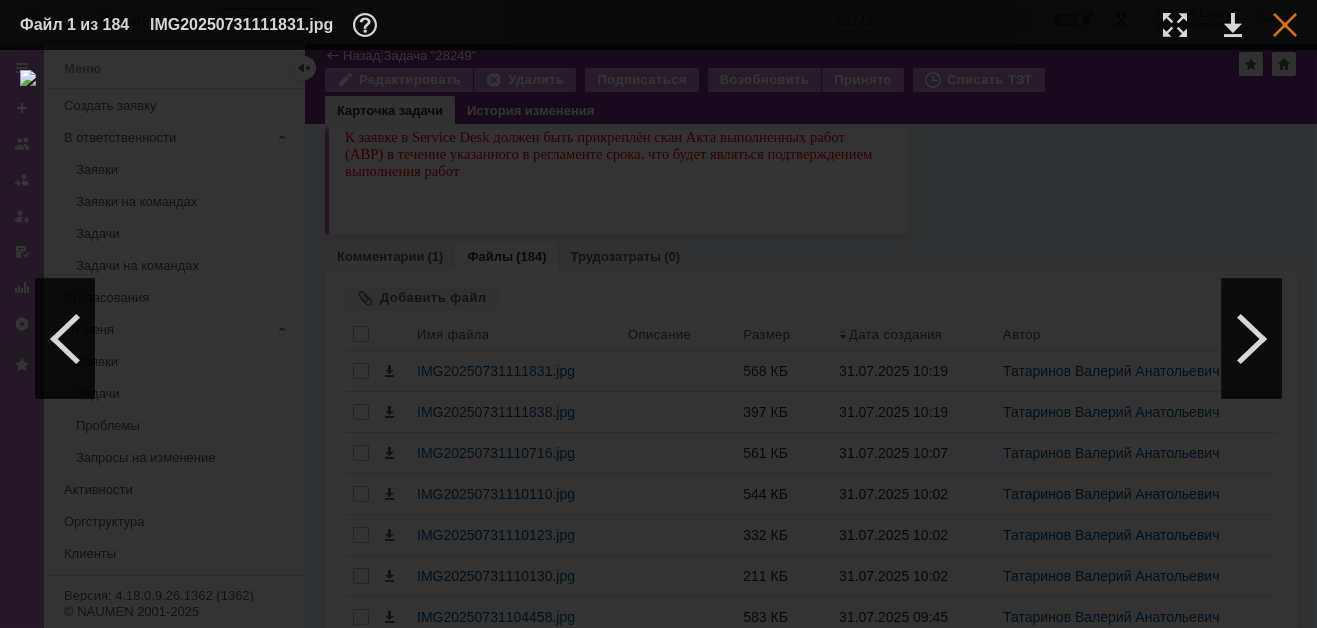click at bounding box center (1285, 25) 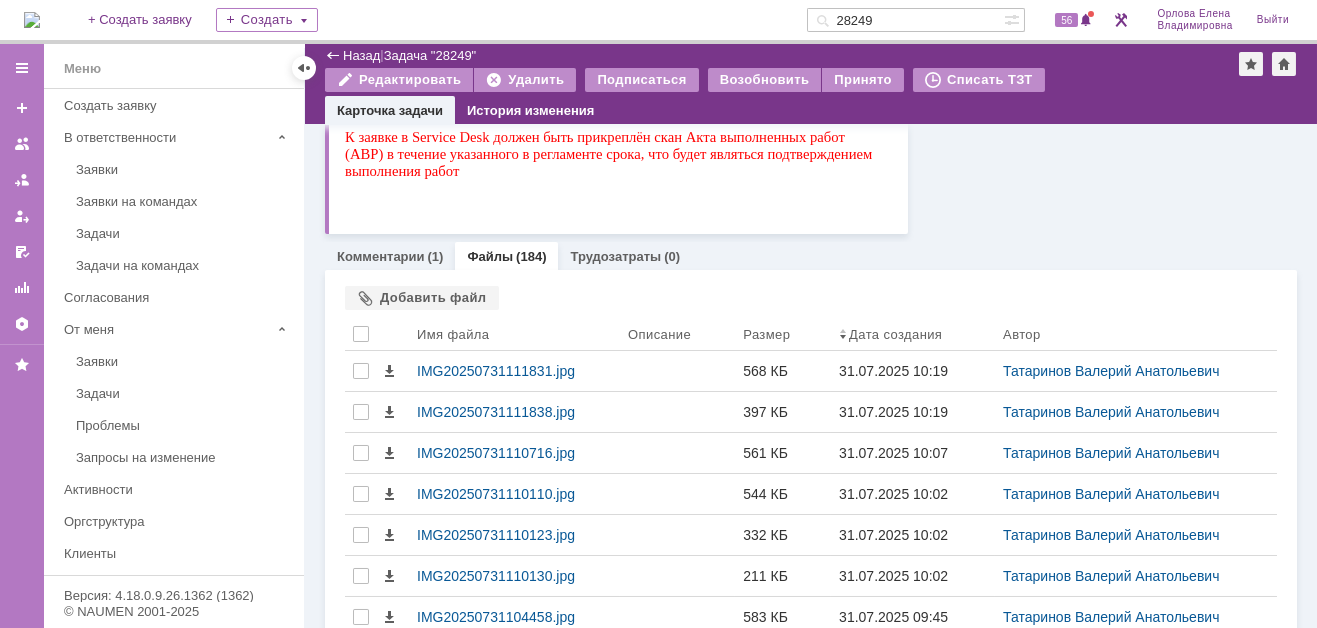 drag, startPoint x: 900, startPoint y: 20, endPoint x: 824, endPoint y: 19, distance: 76.00658 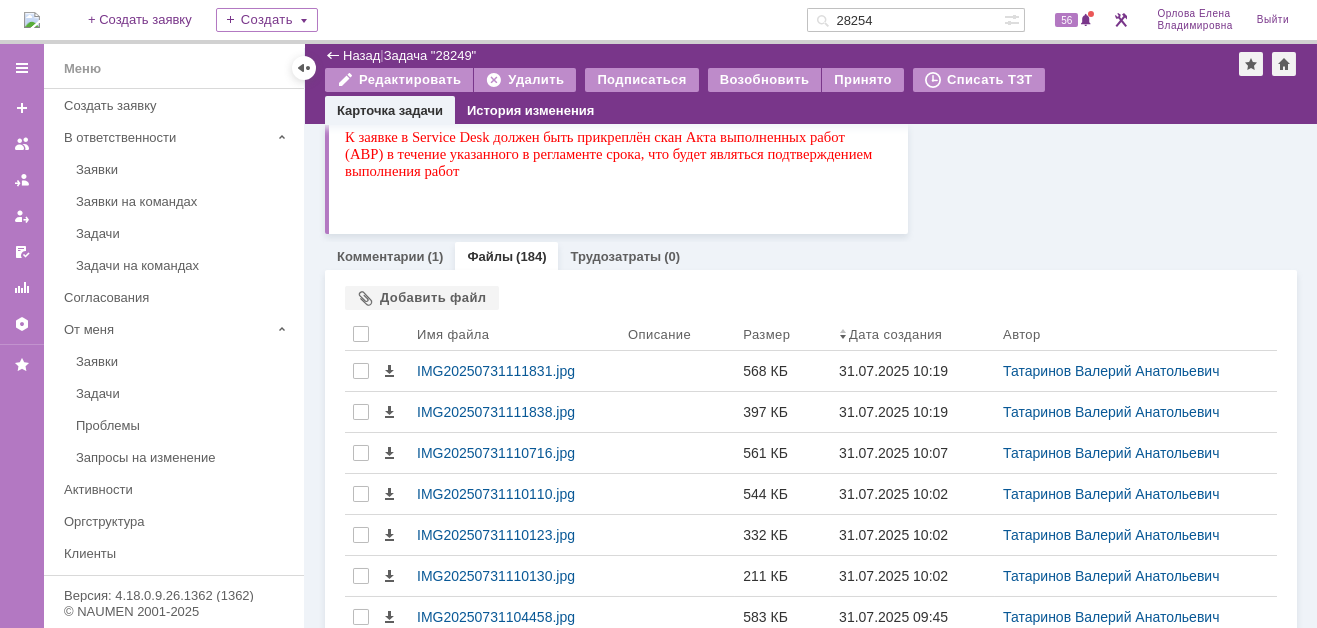 type on "28254" 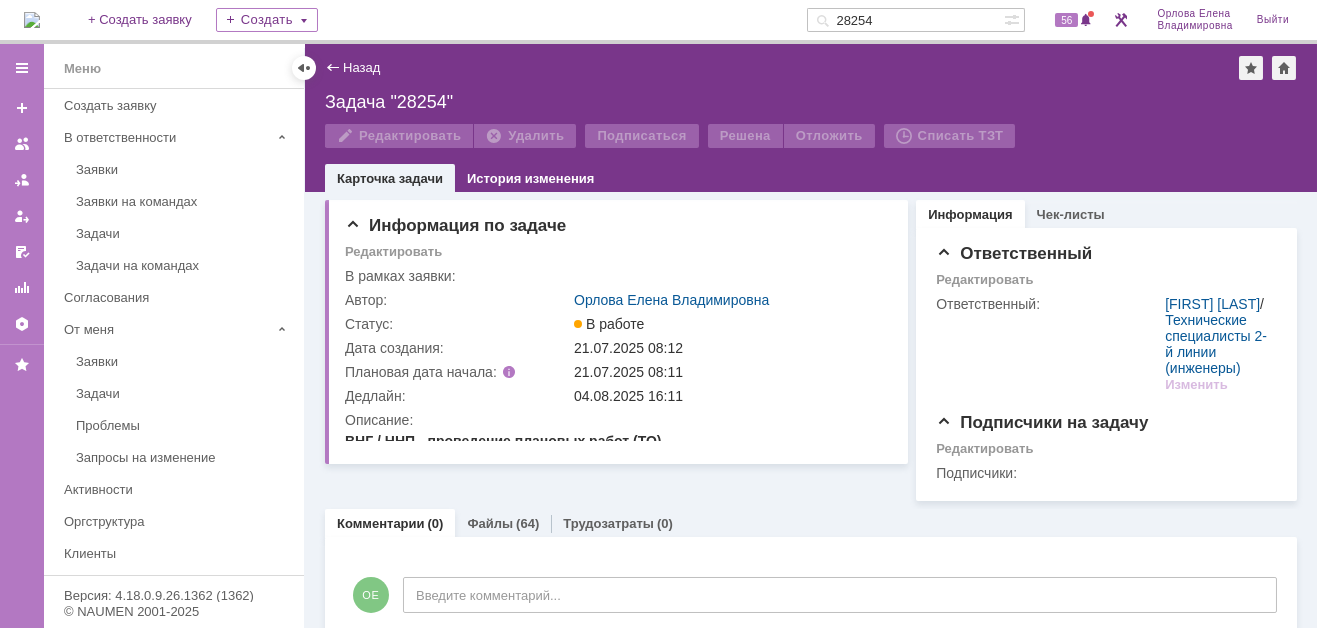 scroll, scrollTop: 0, scrollLeft: 0, axis: both 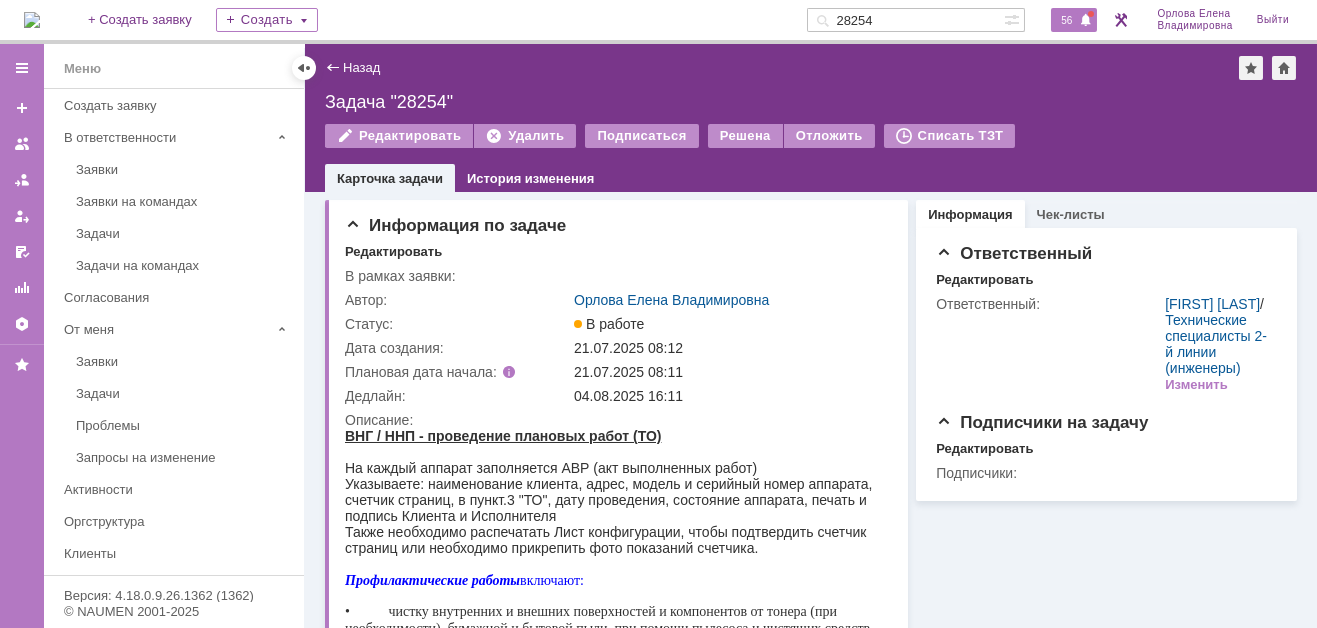 click on "56" at bounding box center (1066, 20) 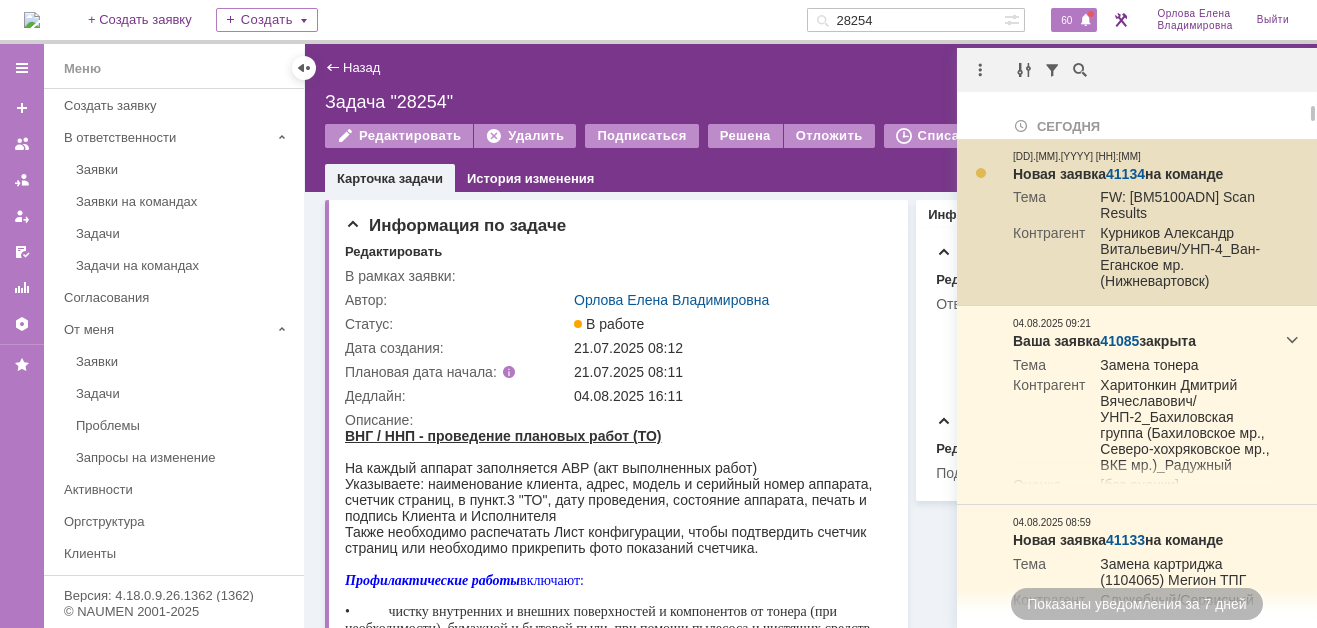 click on "41134" at bounding box center (1125, 174) 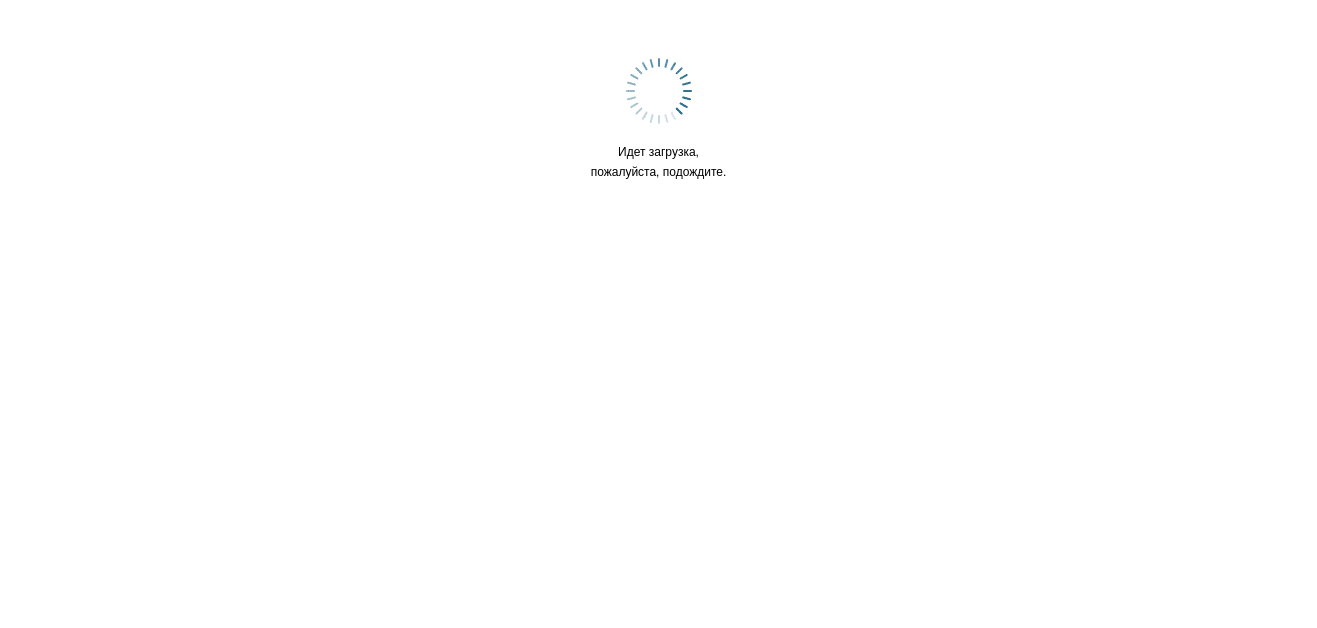 scroll, scrollTop: 0, scrollLeft: 0, axis: both 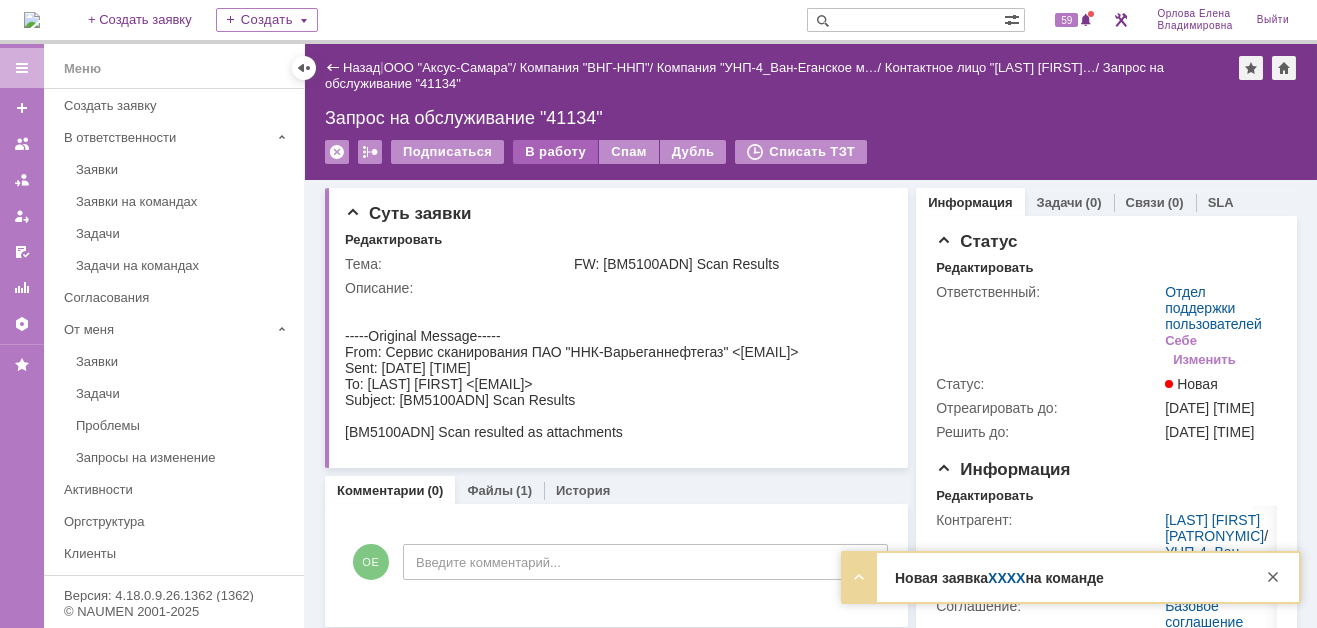 click on "В работу" at bounding box center (555, 152) 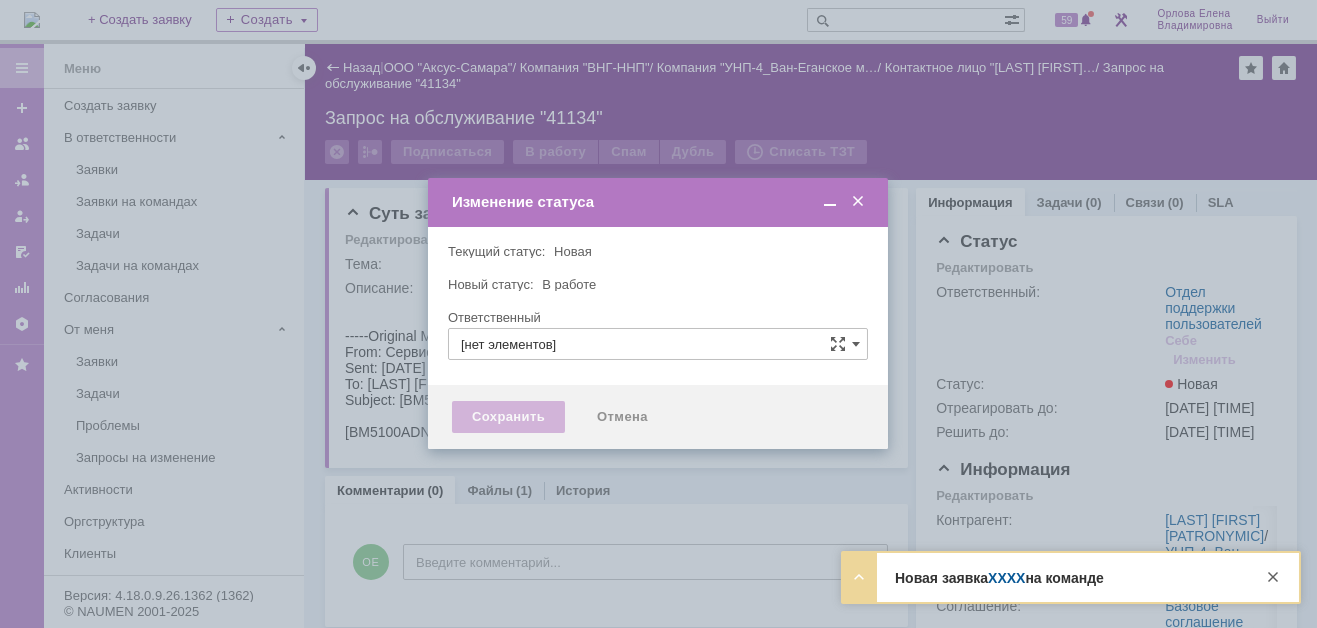 type on "Отдел поддержки пользователей" 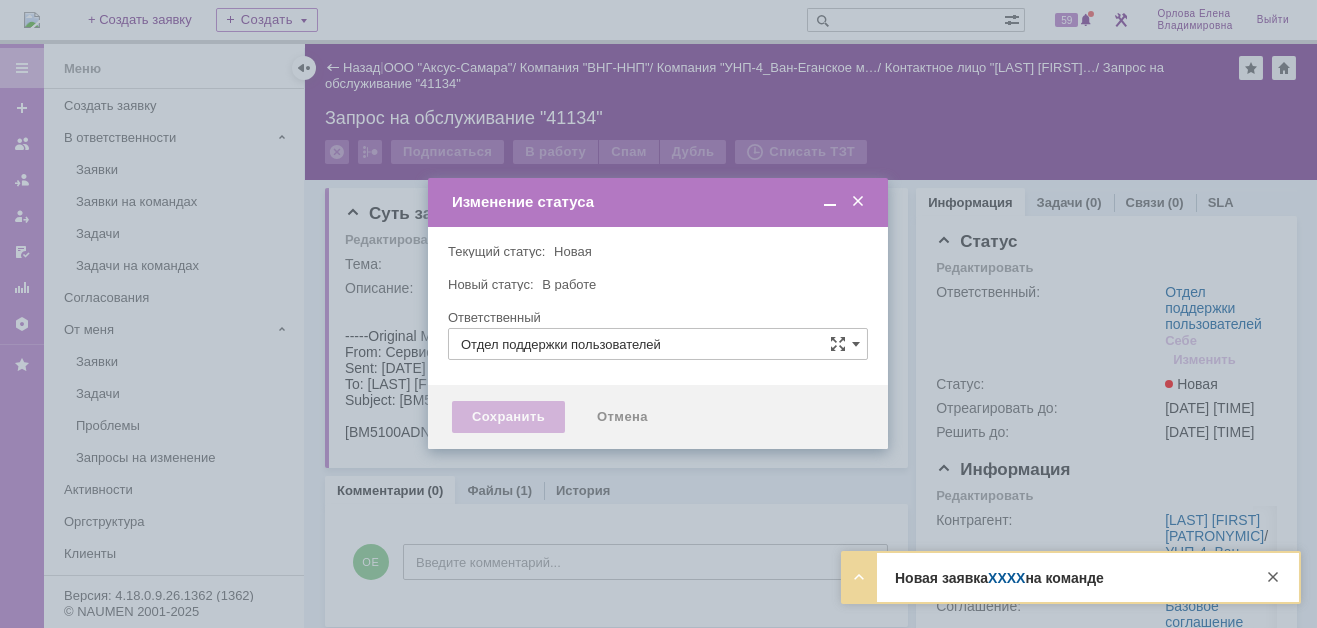 type 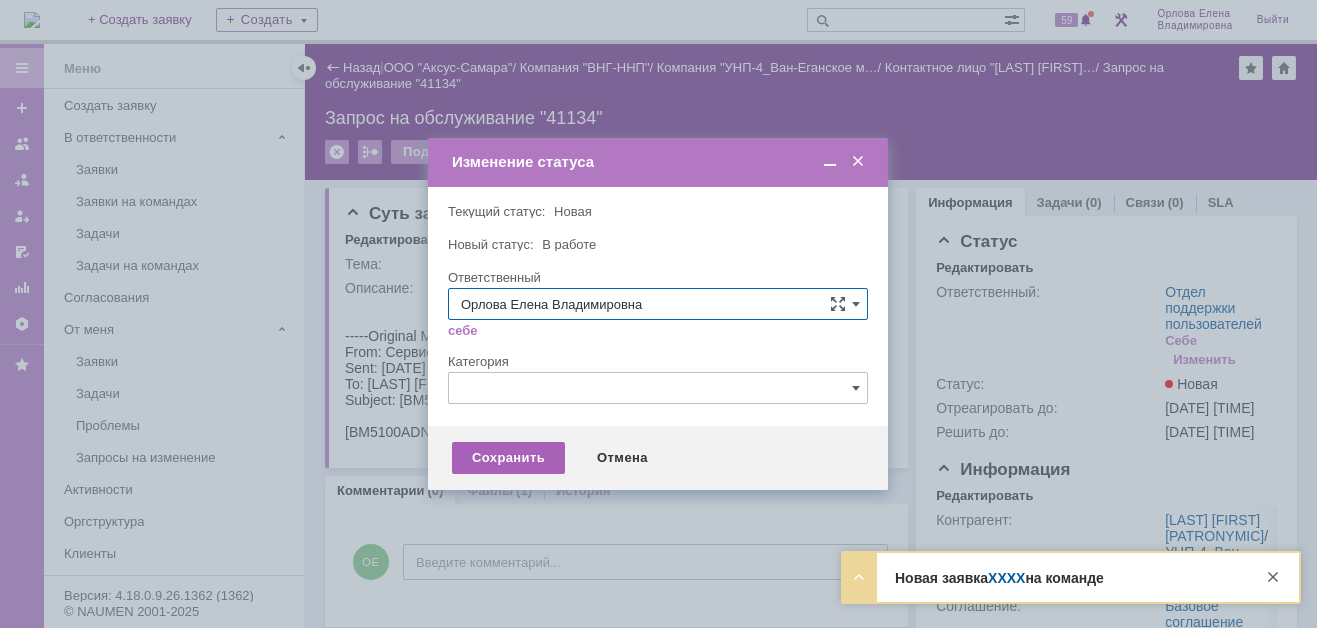 click on "Сохранить" at bounding box center [508, 458] 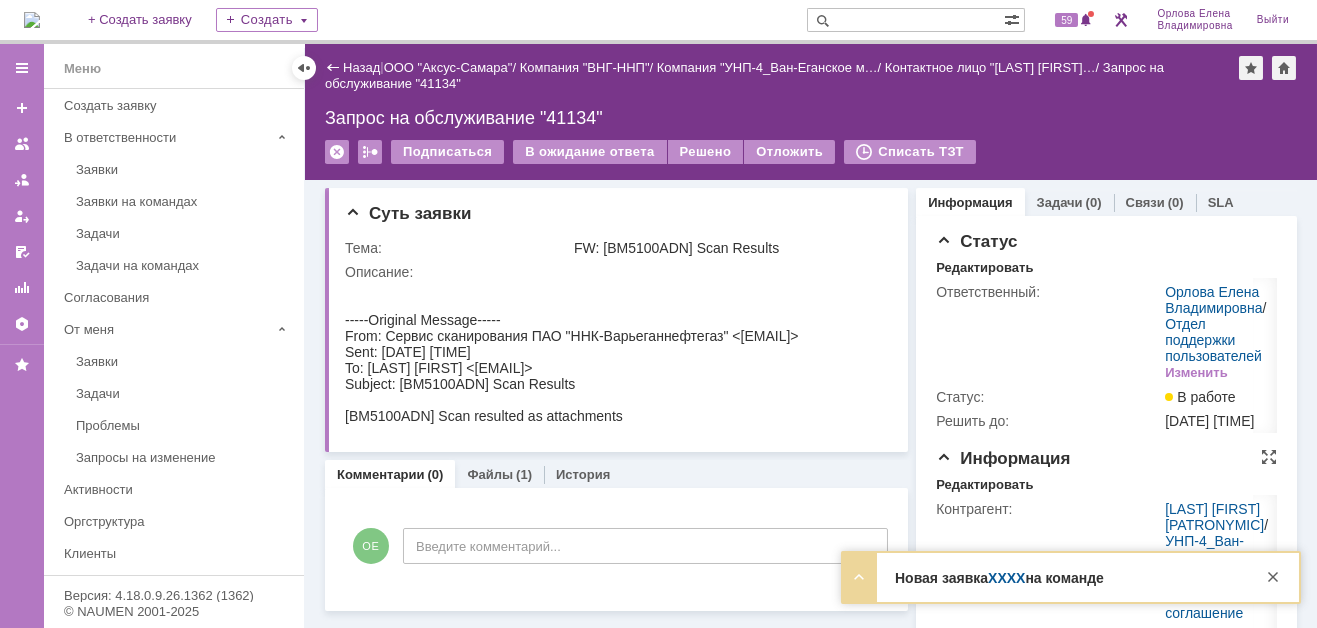 scroll, scrollTop: 0, scrollLeft: 0, axis: both 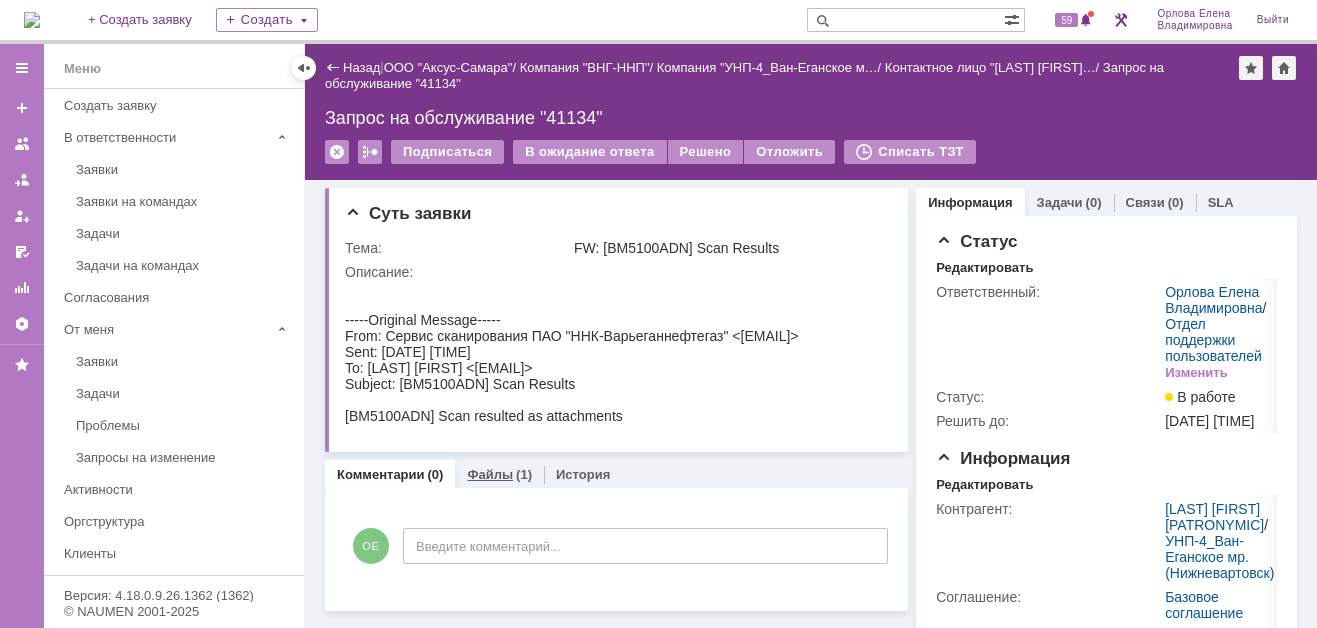 click on "Файлы" at bounding box center [490, 474] 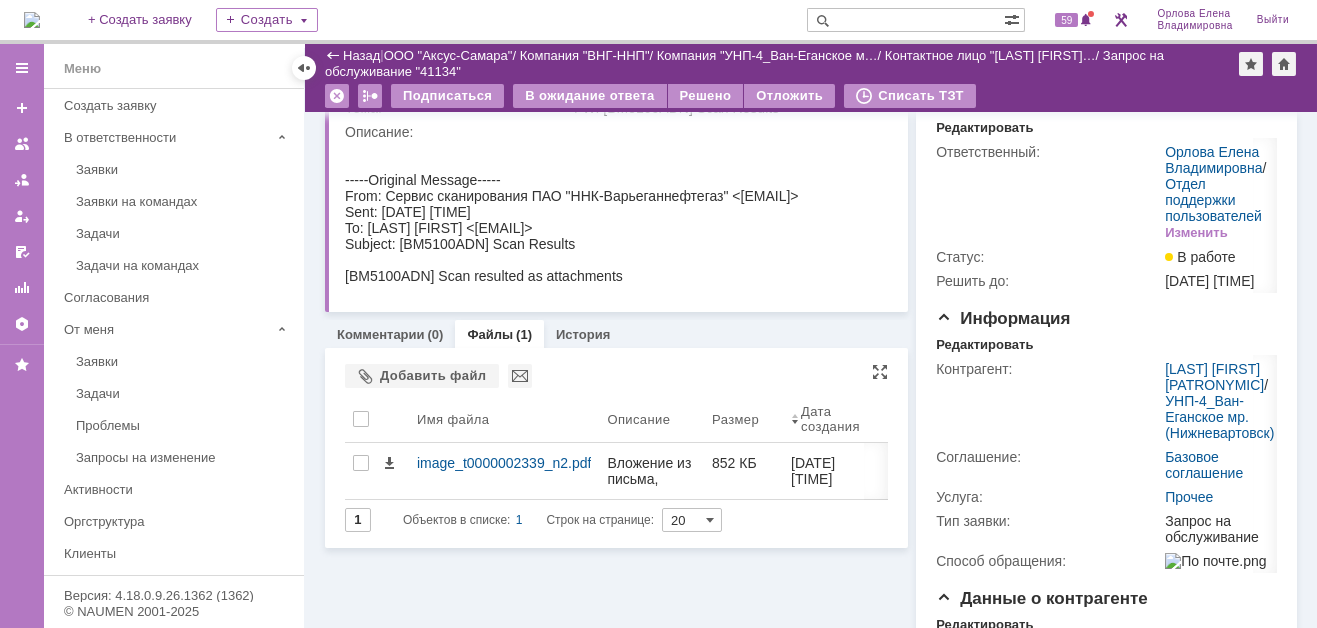 scroll, scrollTop: 200, scrollLeft: 0, axis: vertical 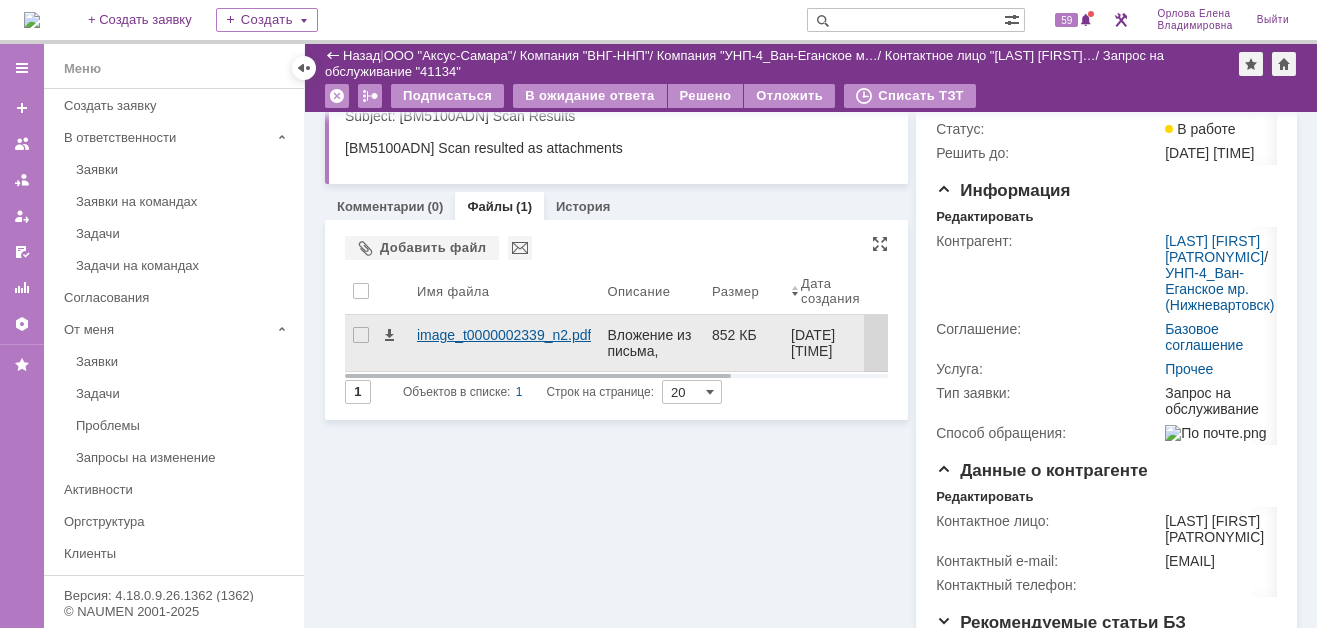 click on "image_t0000002339_n2.pdf" at bounding box center [504, 335] 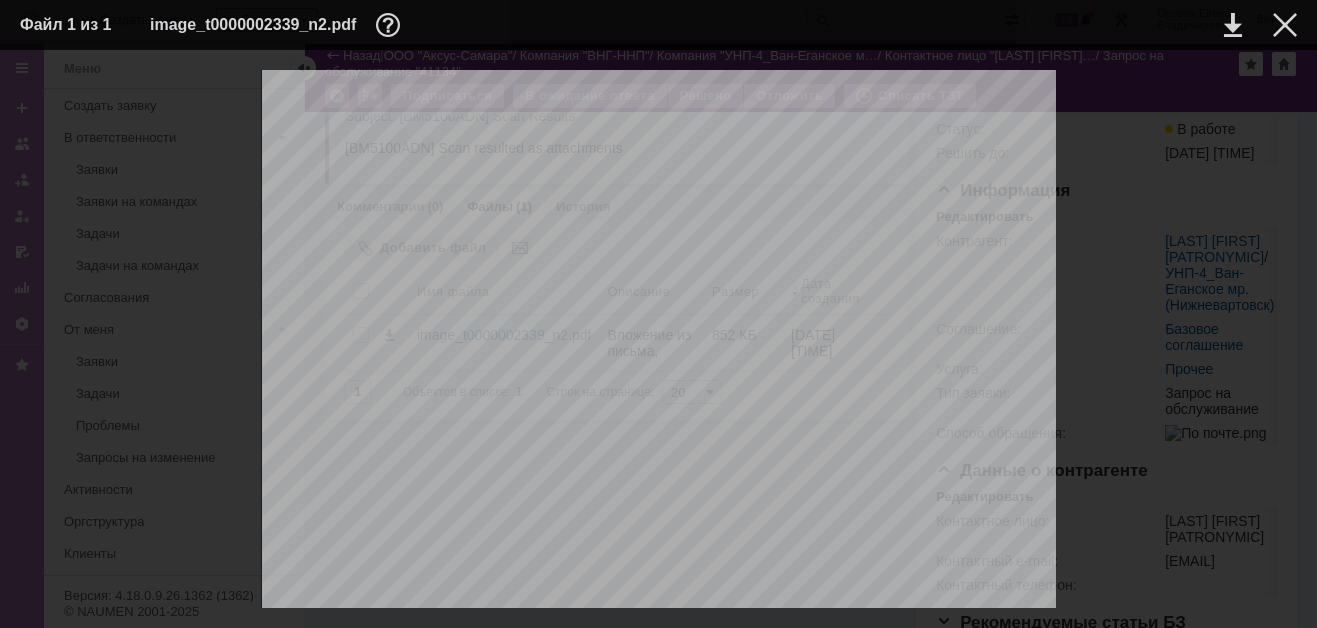 scroll, scrollTop: 100, scrollLeft: 0, axis: vertical 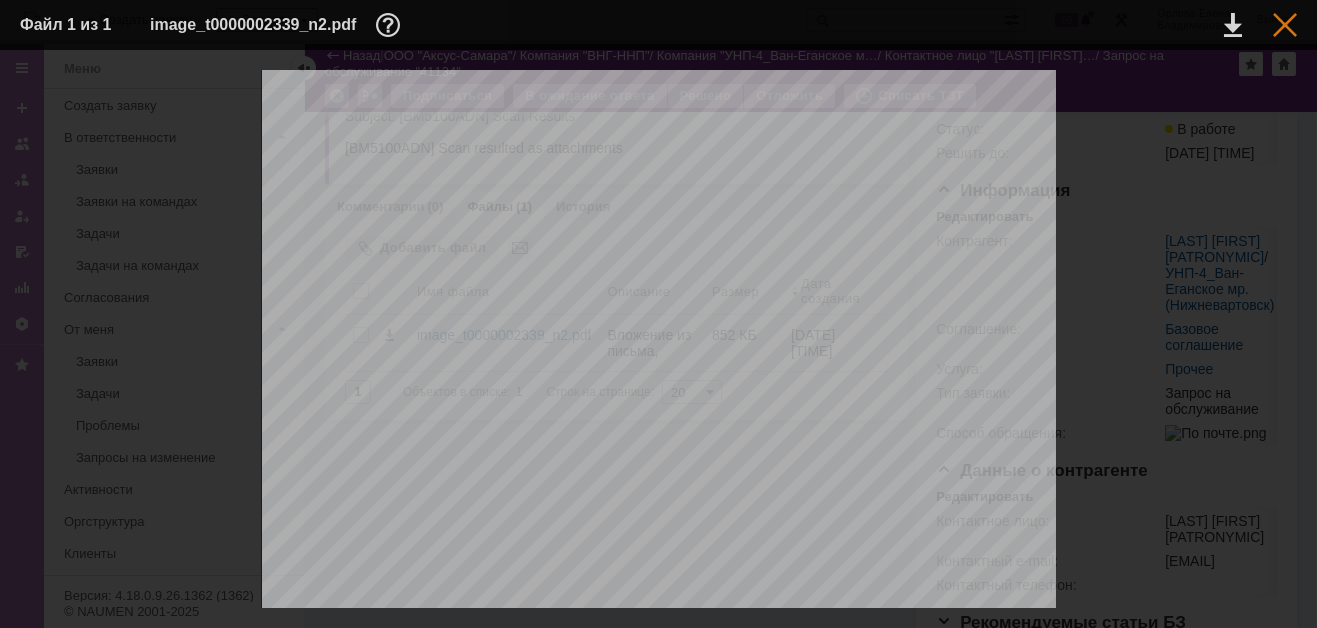 click at bounding box center (1285, 25) 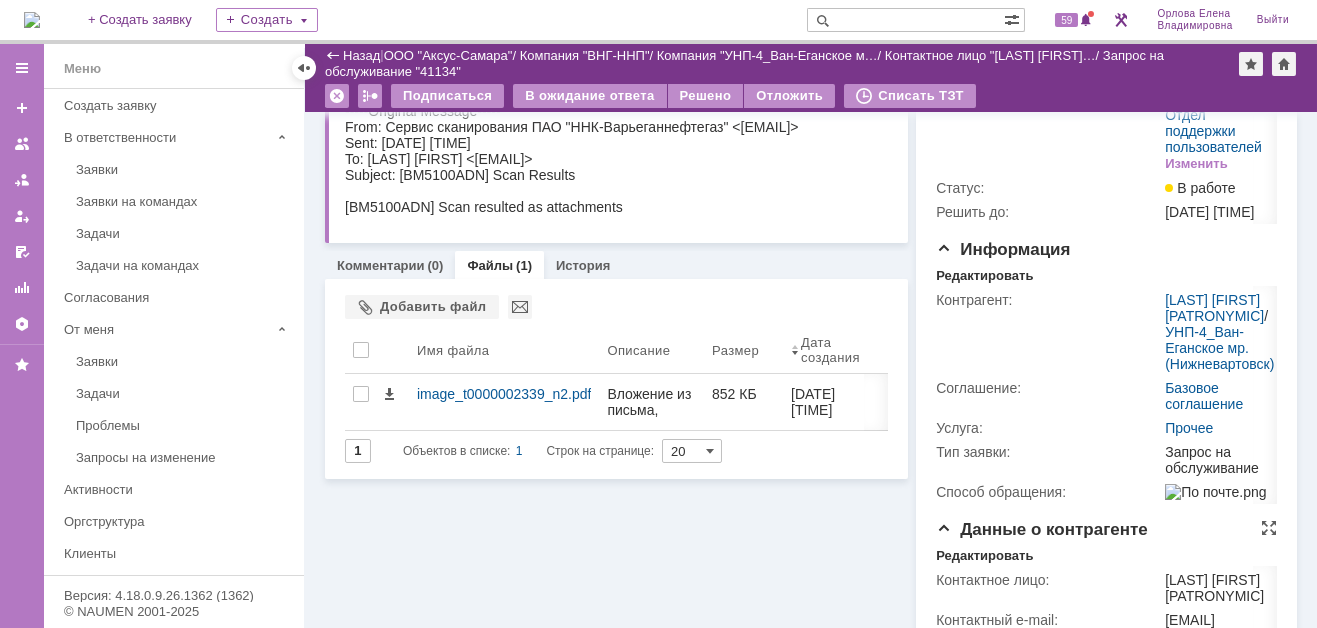 scroll, scrollTop: 136, scrollLeft: 0, axis: vertical 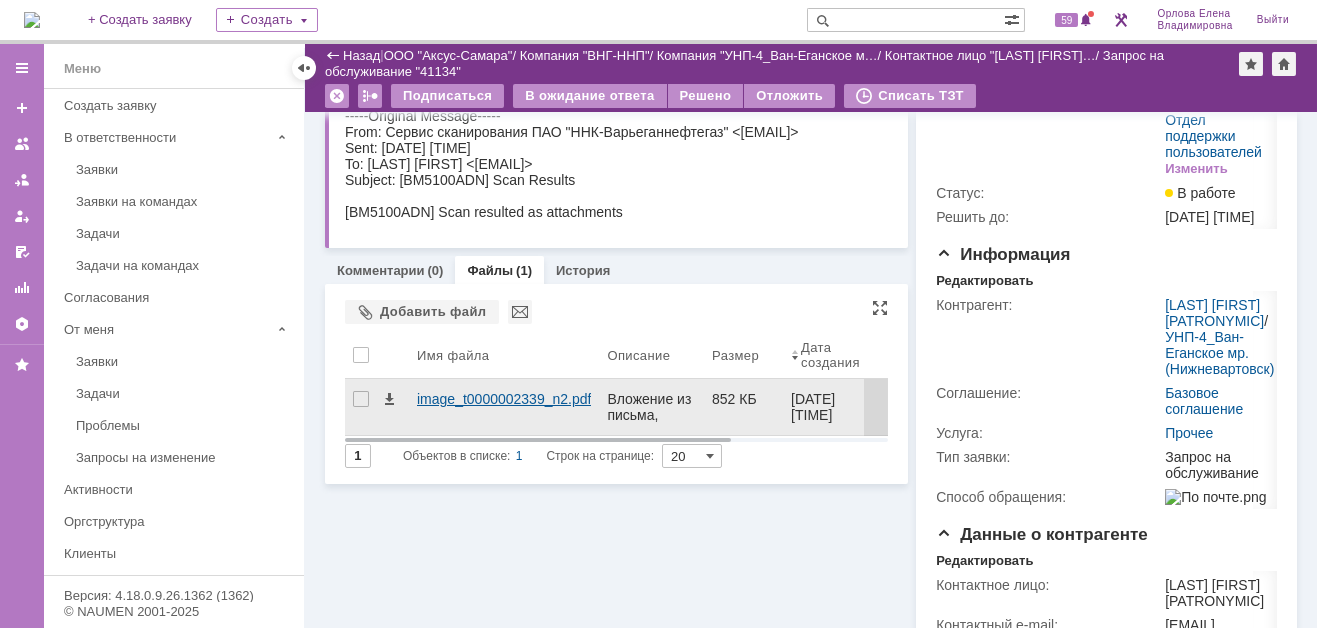 click on "image_t0000002339_n2.pdf" at bounding box center (504, 399) 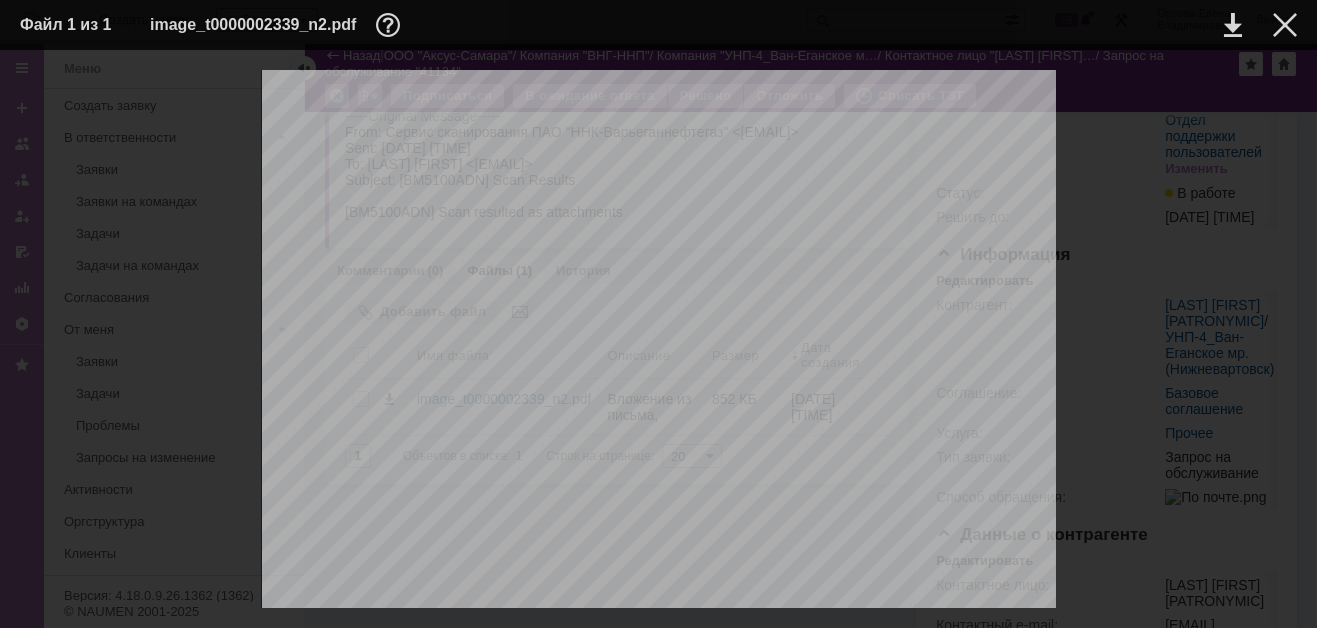 scroll, scrollTop: 18, scrollLeft: 0, axis: vertical 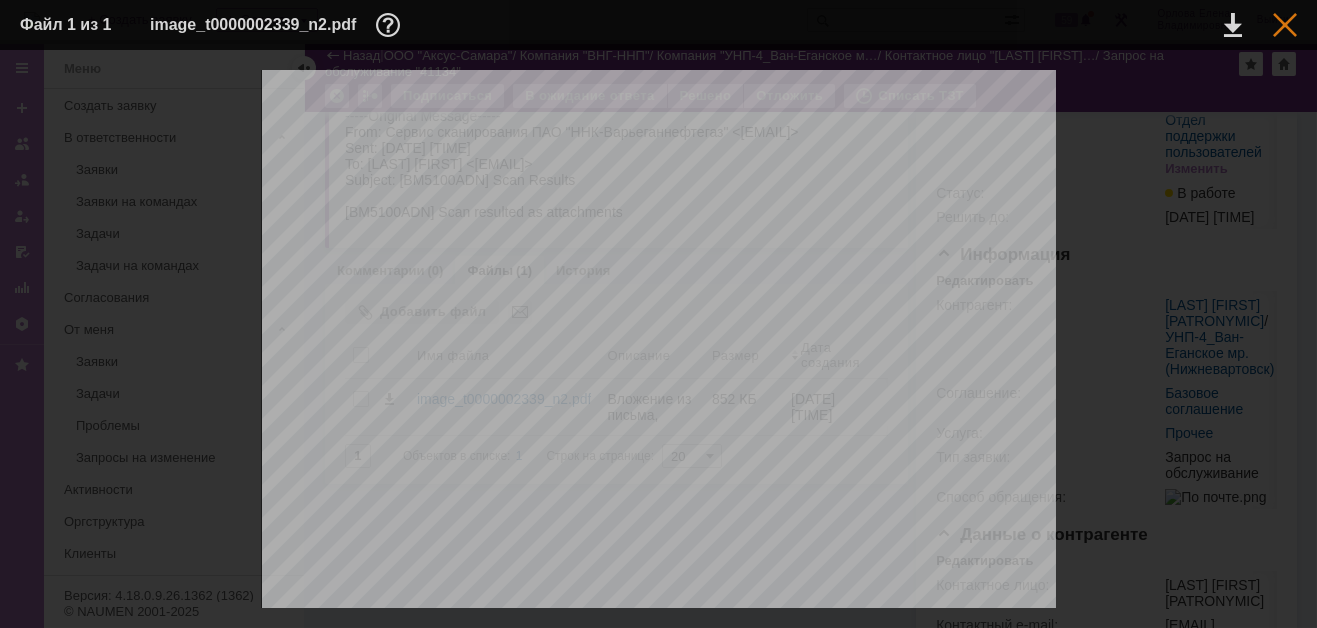click at bounding box center (1285, 25) 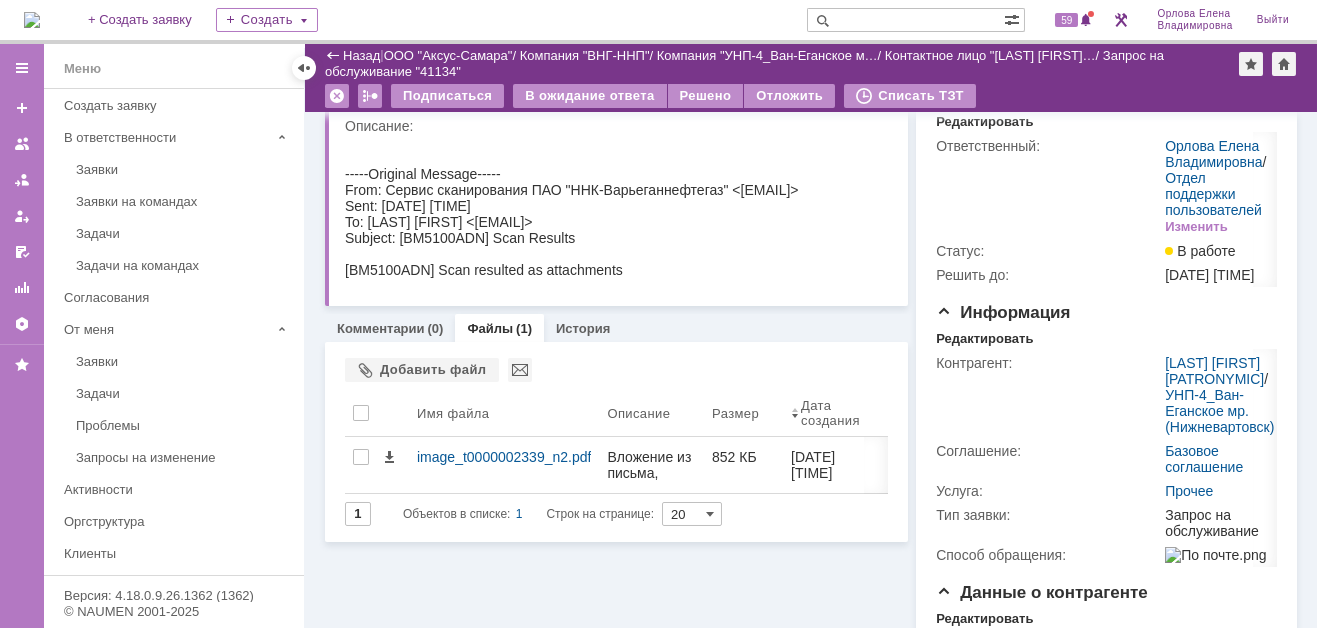 scroll, scrollTop: 200, scrollLeft: 0, axis: vertical 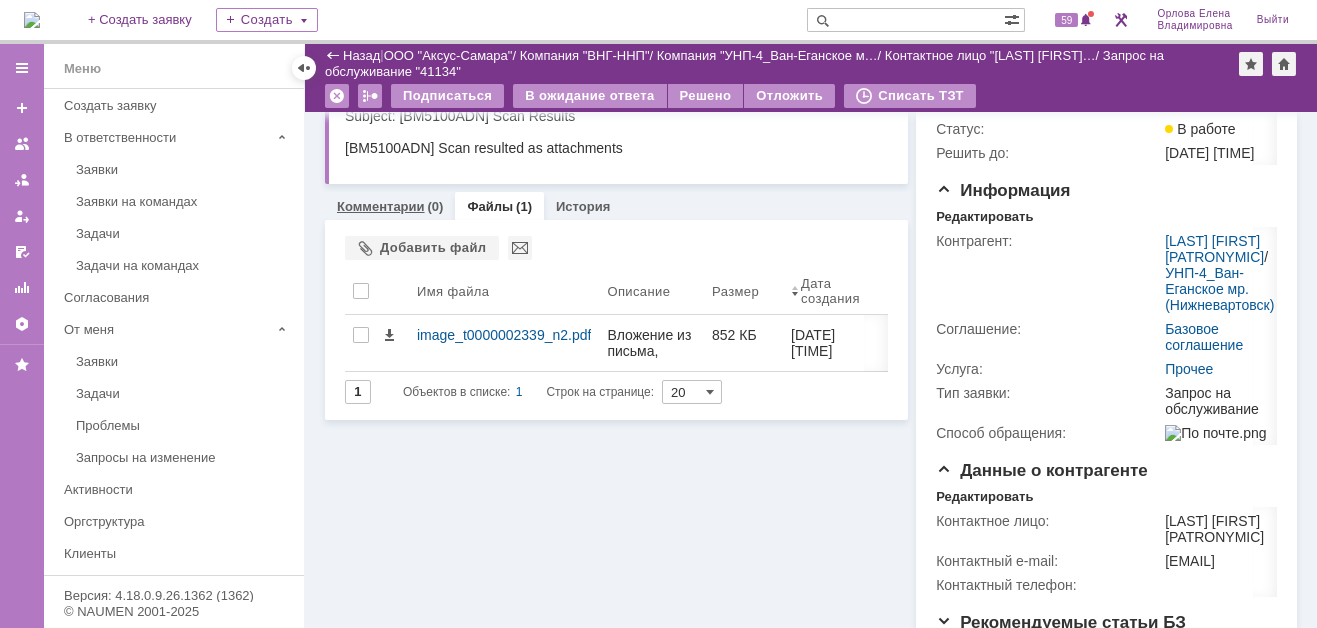 click on "Комментарии" at bounding box center (381, 206) 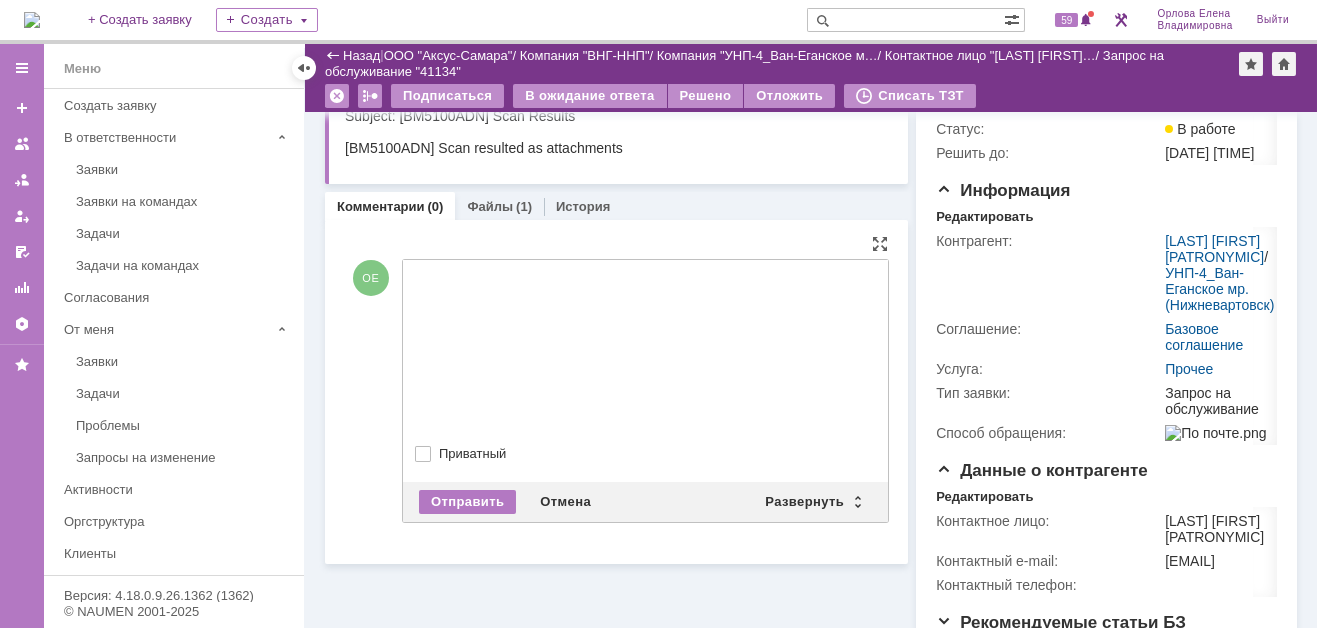 scroll, scrollTop: 0, scrollLeft: 0, axis: both 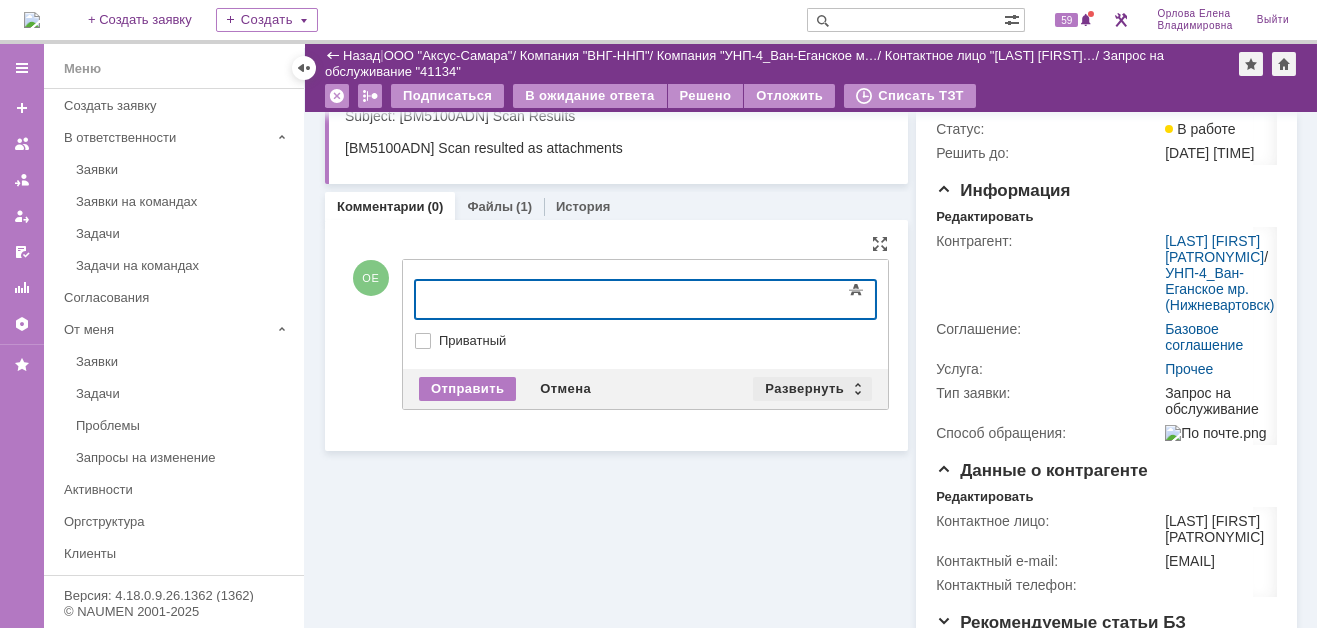 click on "Развернуть" at bounding box center (812, 389) 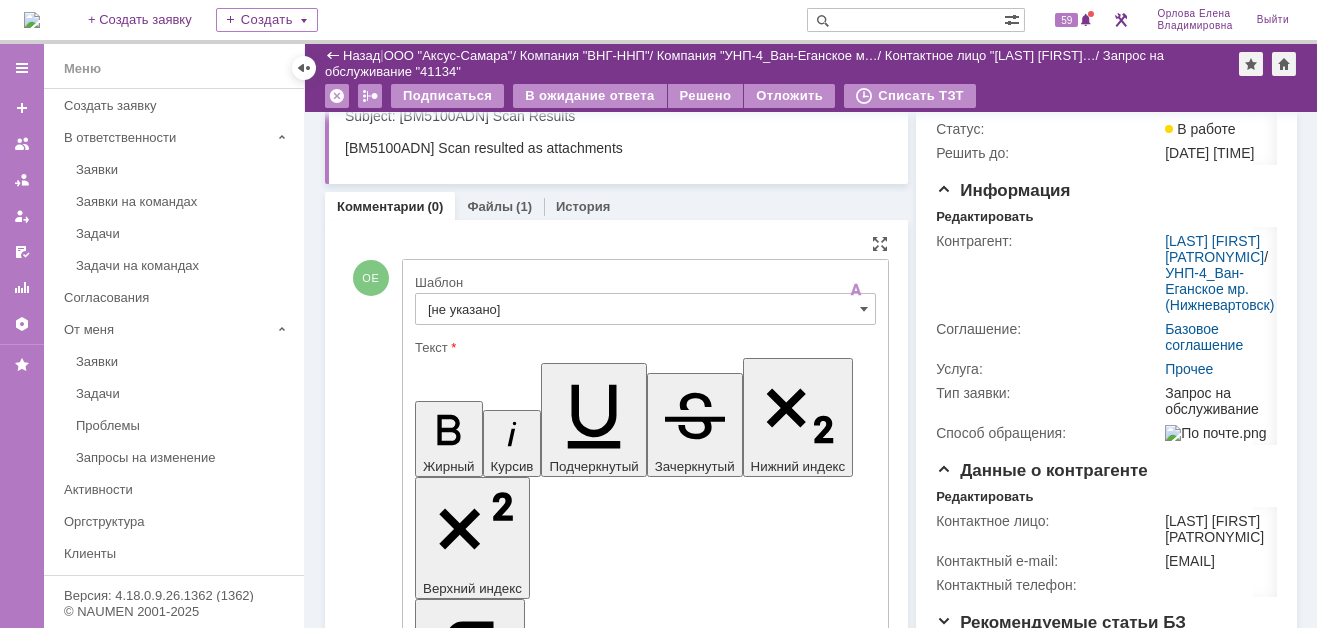 scroll, scrollTop: 0, scrollLeft: 0, axis: both 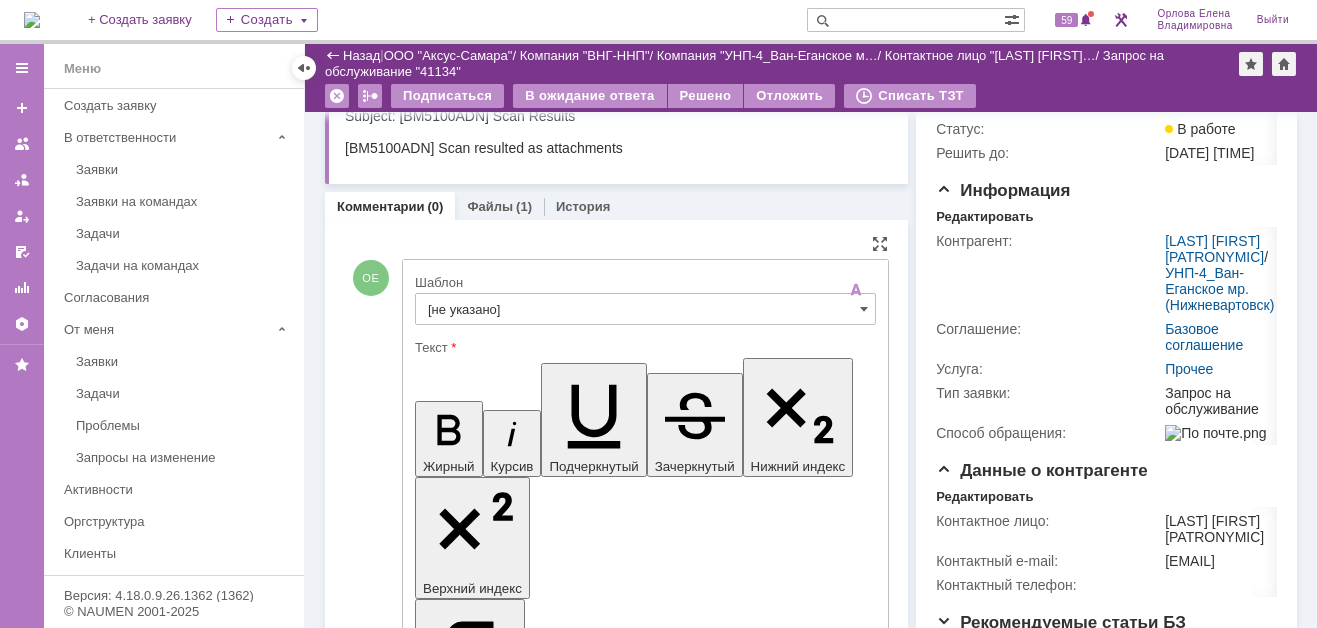 click on "[не указано]" at bounding box center [645, 309] 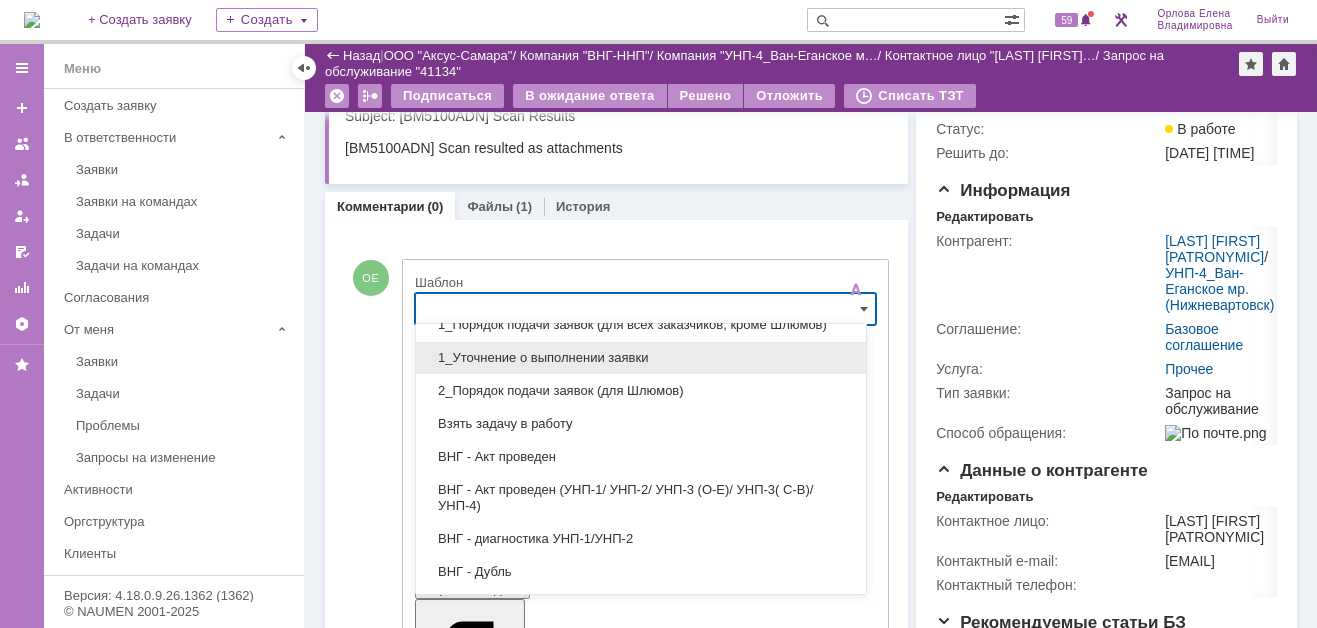 scroll, scrollTop: 0, scrollLeft: 0, axis: both 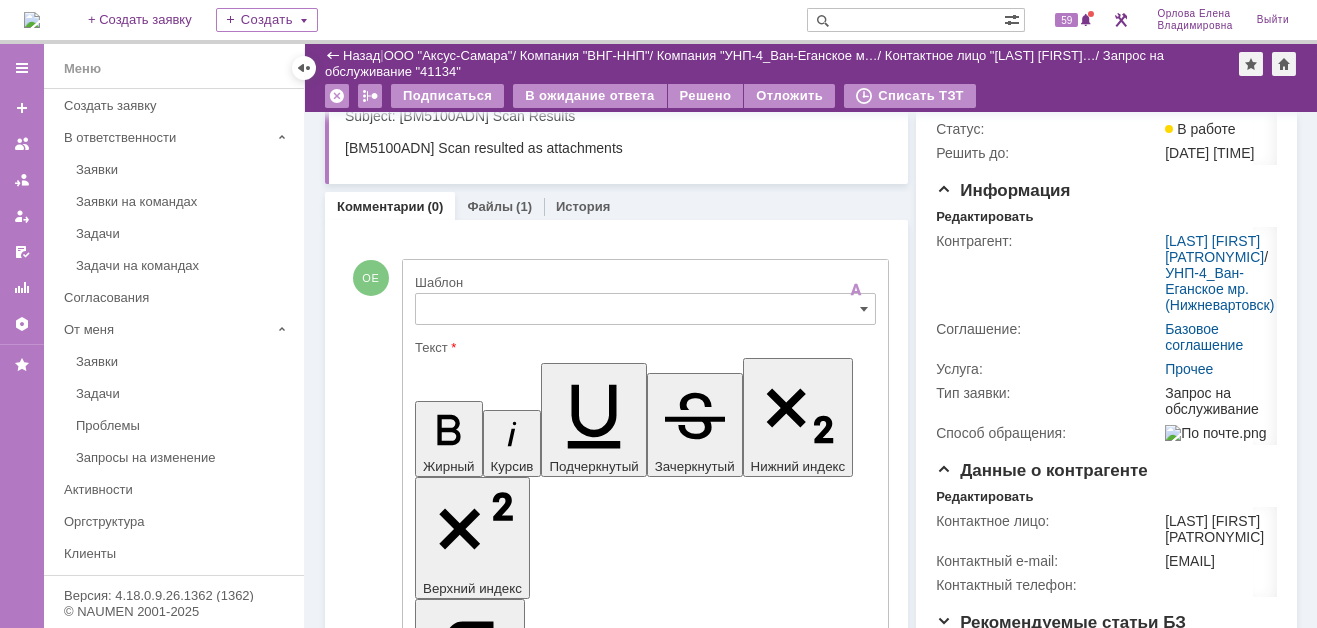 click on "Комментарии" at bounding box center [381, 206] 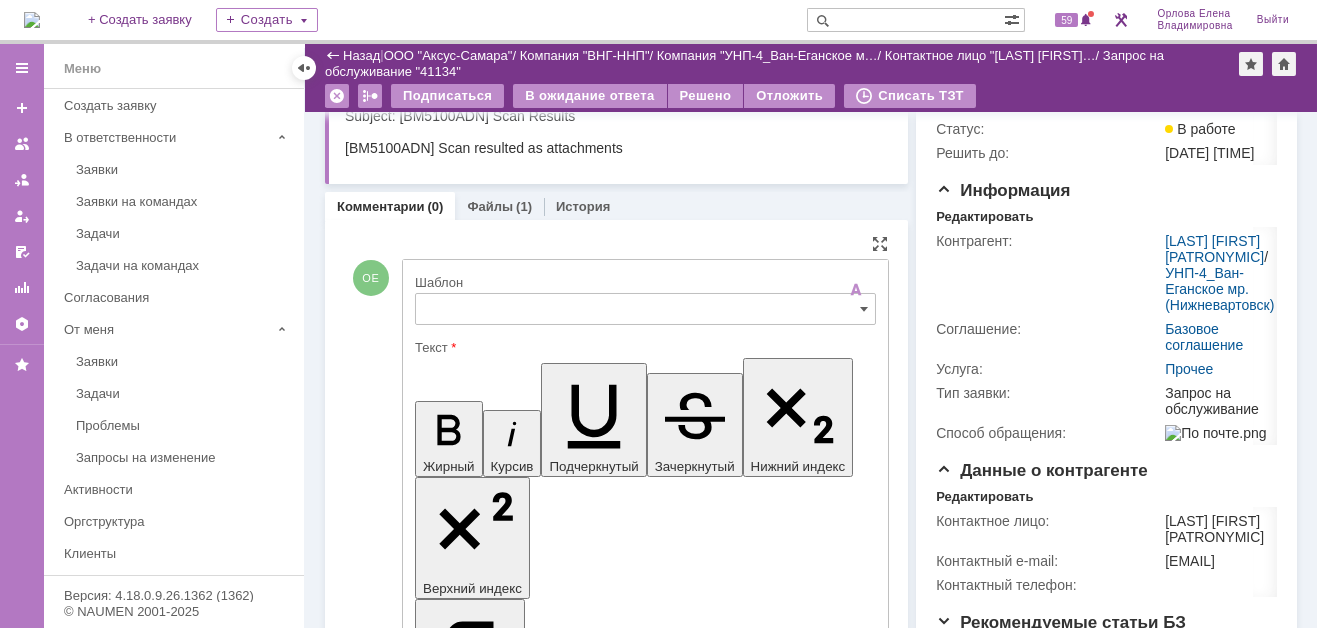 type on "[не указано]" 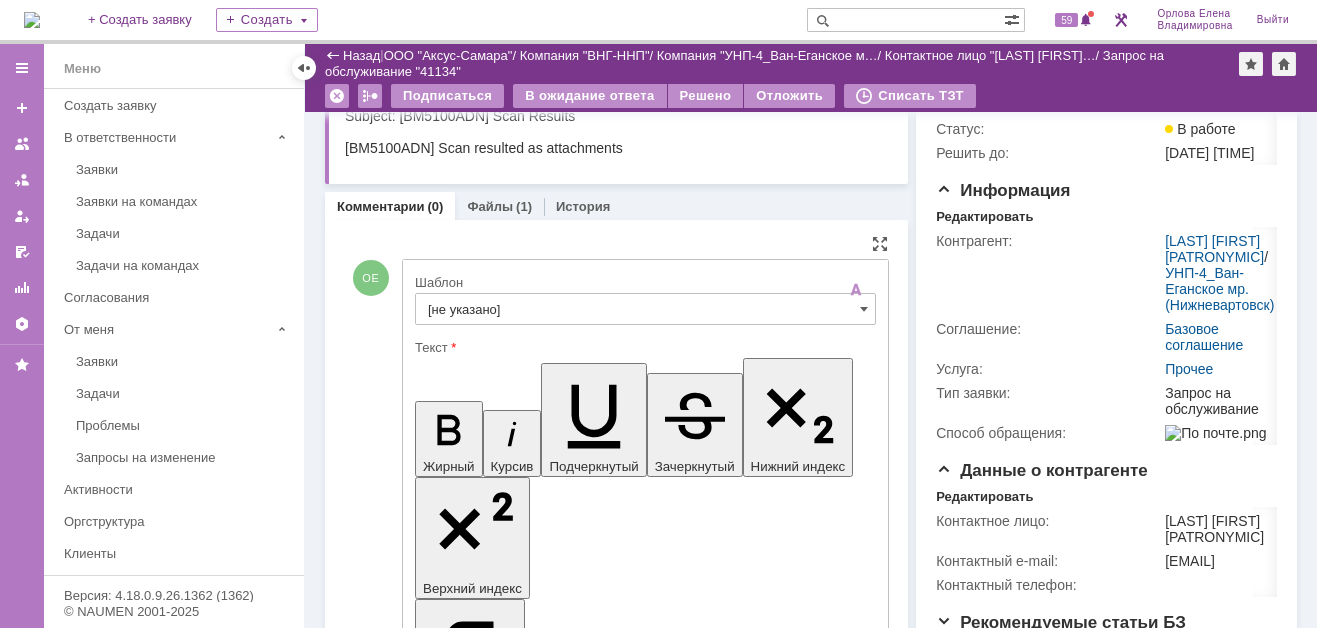 click on "[не указано]" at bounding box center (645, 309) 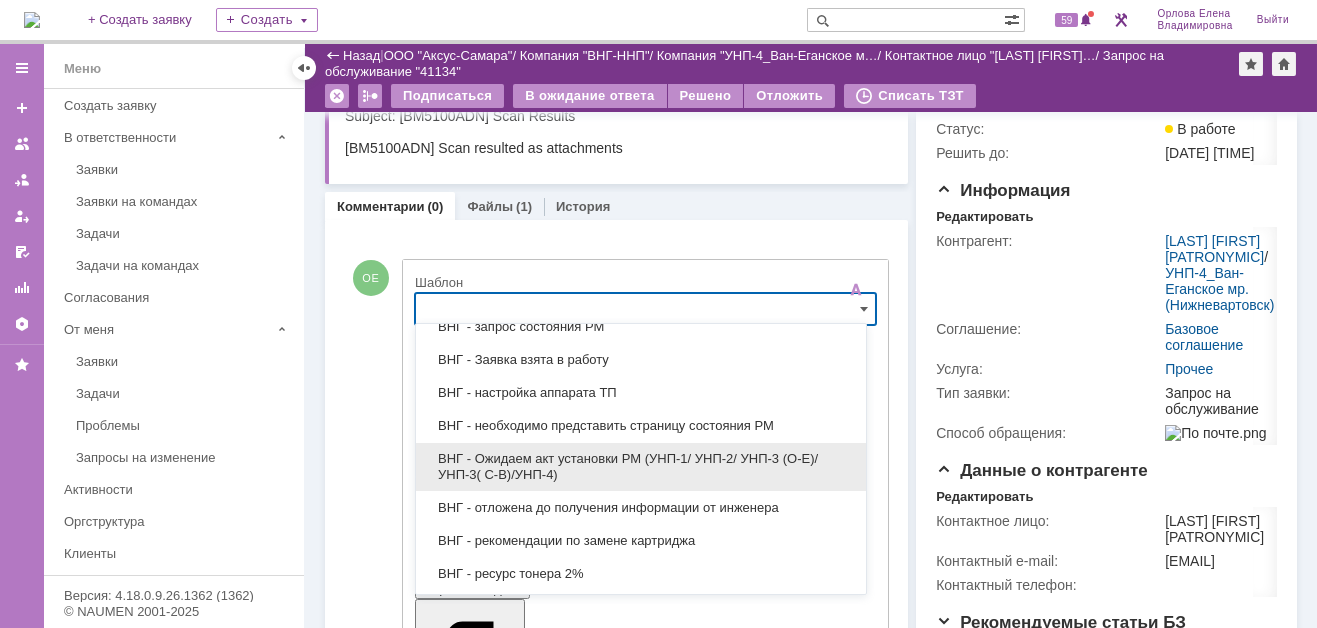 scroll, scrollTop: 527, scrollLeft: 0, axis: vertical 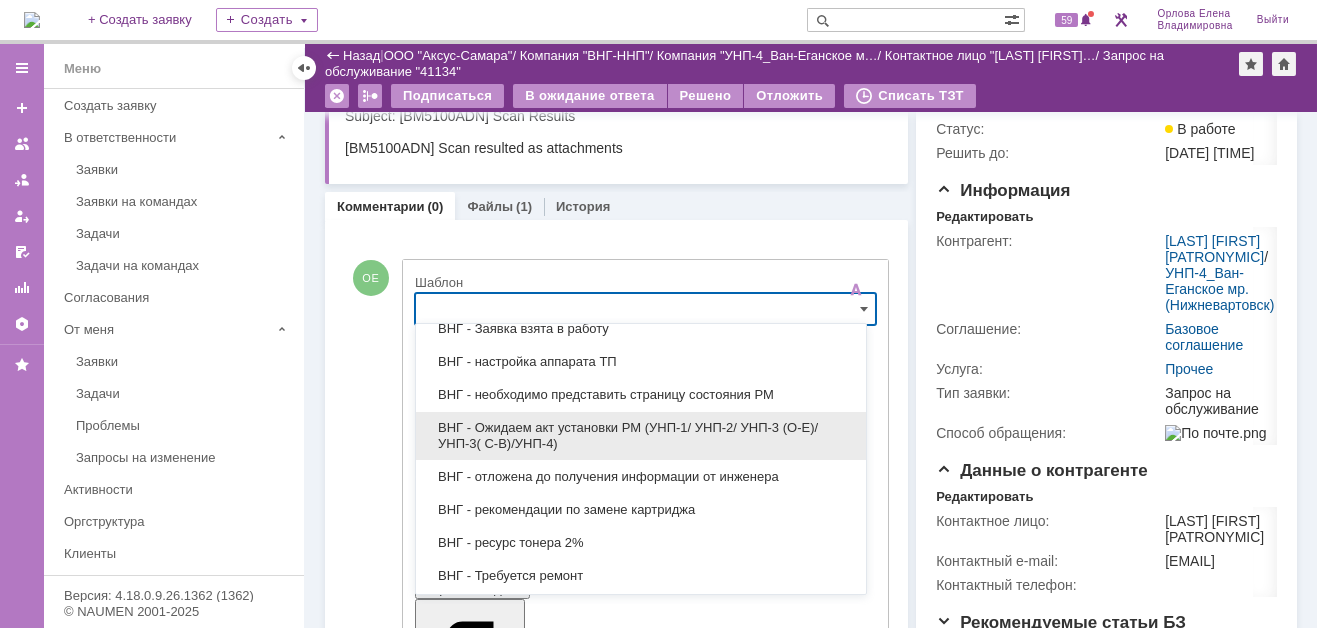 click on "ВНГ - Ожидаем акт установки РМ  (УНП-1/ УНП-2/ УНП-3 (О-Е)/ УНП-3( С-В)/УНП-4)" at bounding box center [641, 436] 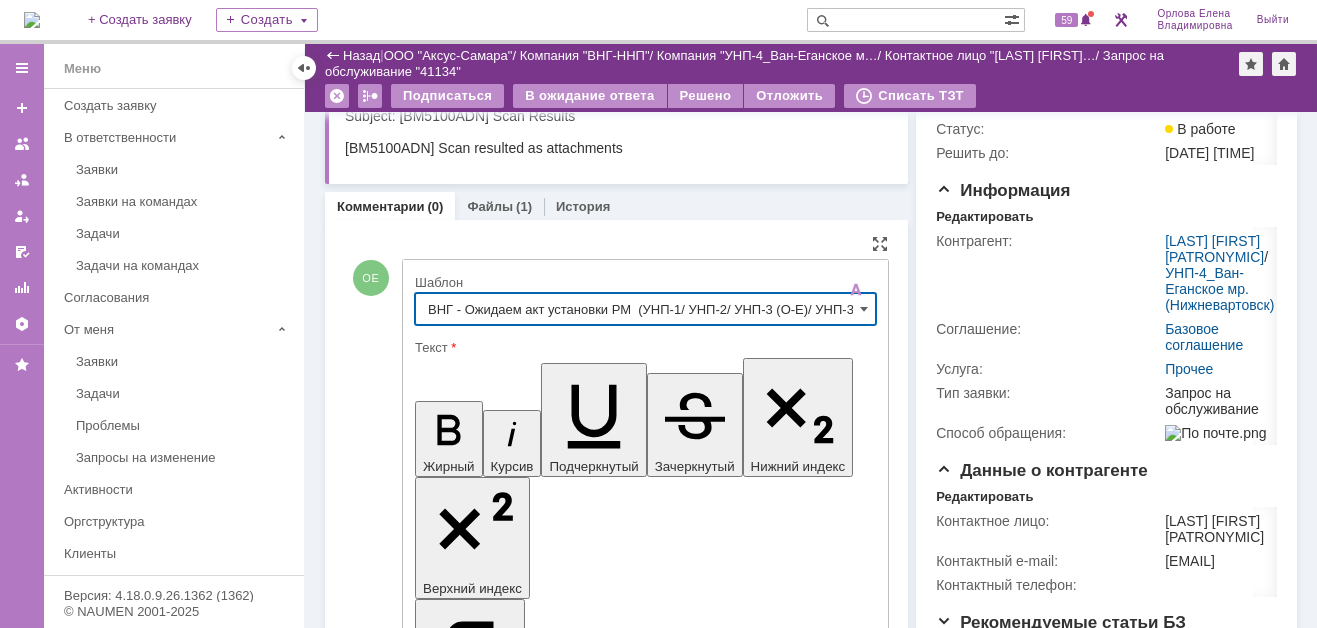 type on "ВНГ - Ожидаем акт установки РМ  (УНП-1/ УНП-2/ УНП-3 (О-Е)/ УНП-3( С-В)/УНП-4)" 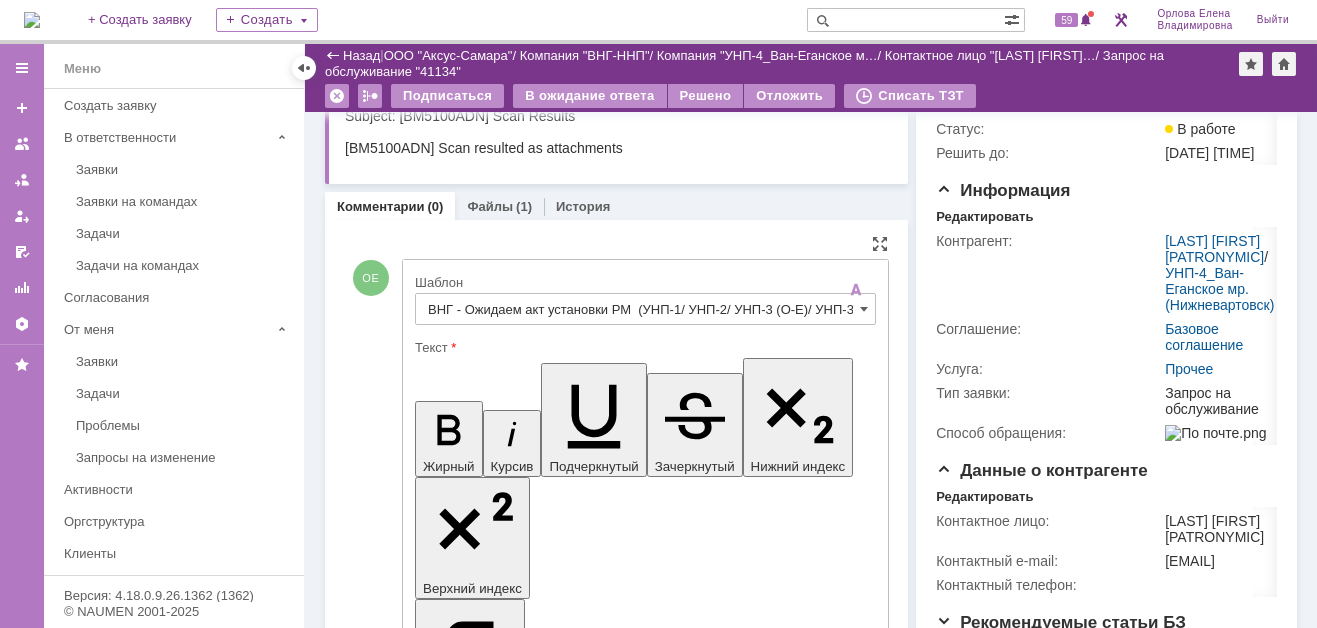 type 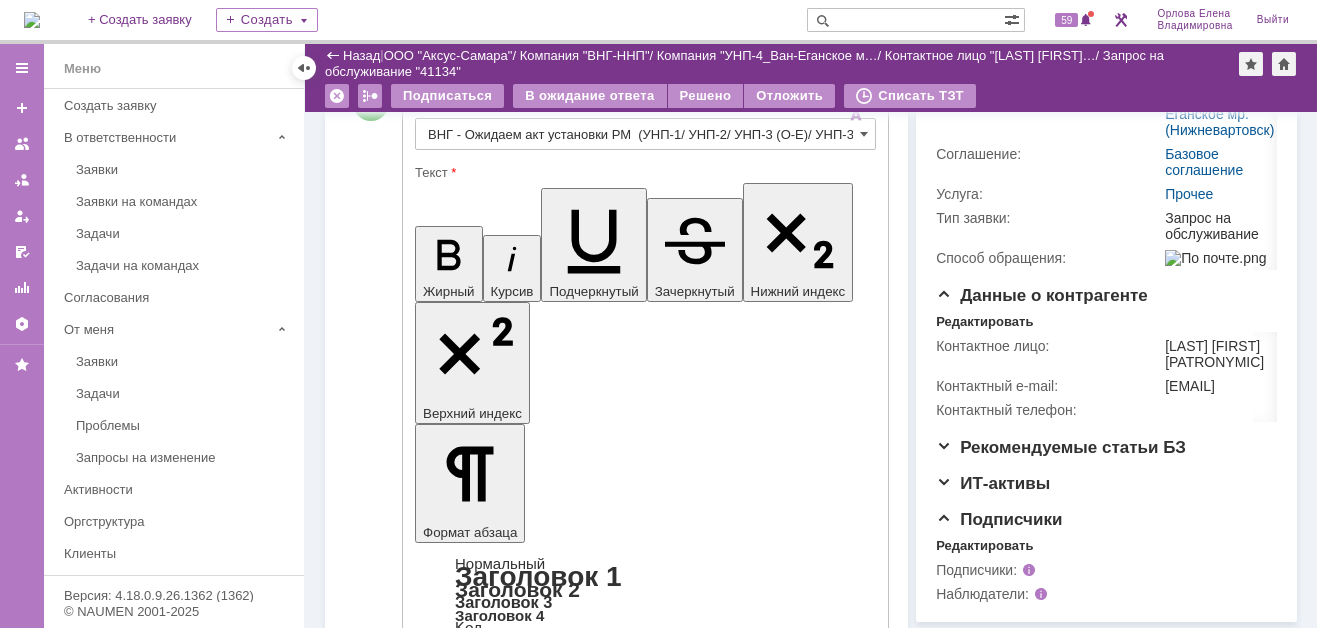 scroll, scrollTop: 476, scrollLeft: 0, axis: vertical 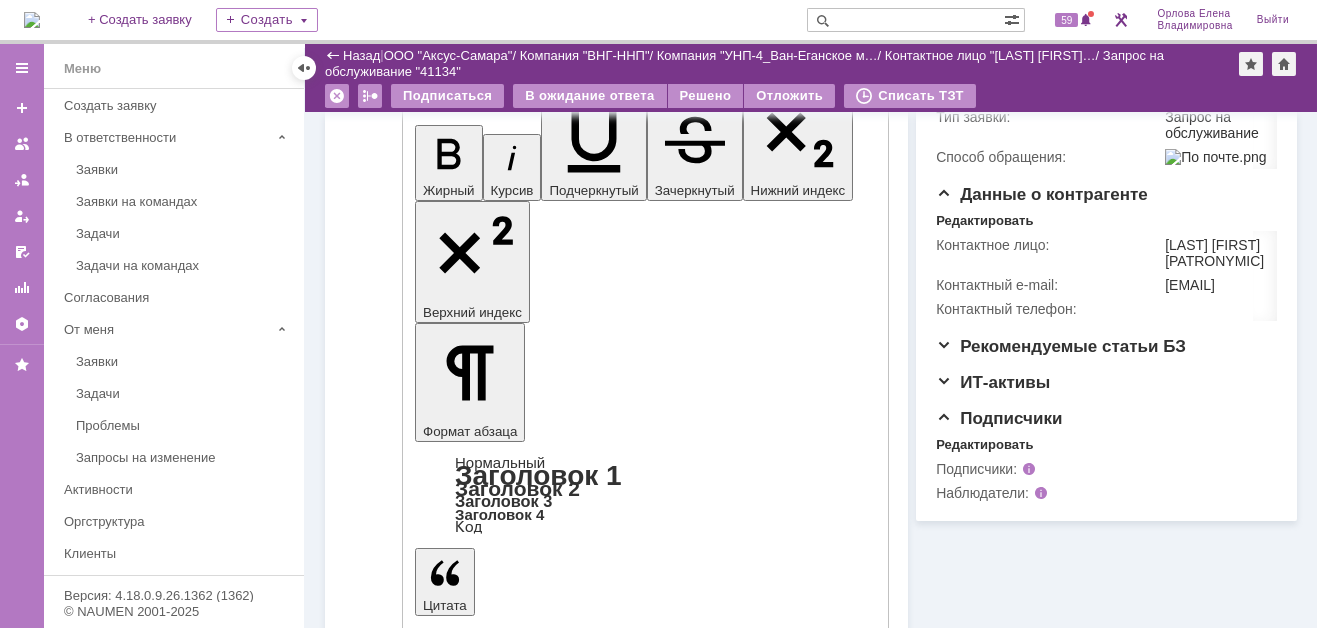 click on "Выбрать файл" at bounding box center (485, 4509) 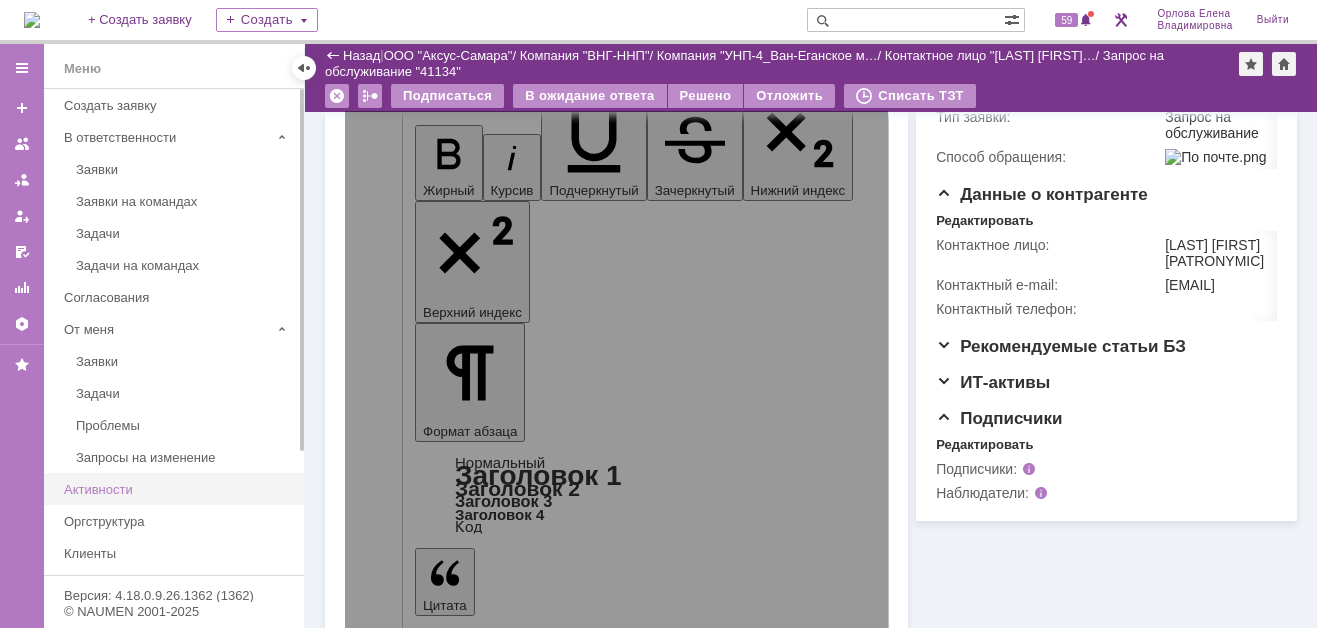 scroll, scrollTop: 437, scrollLeft: 0, axis: vertical 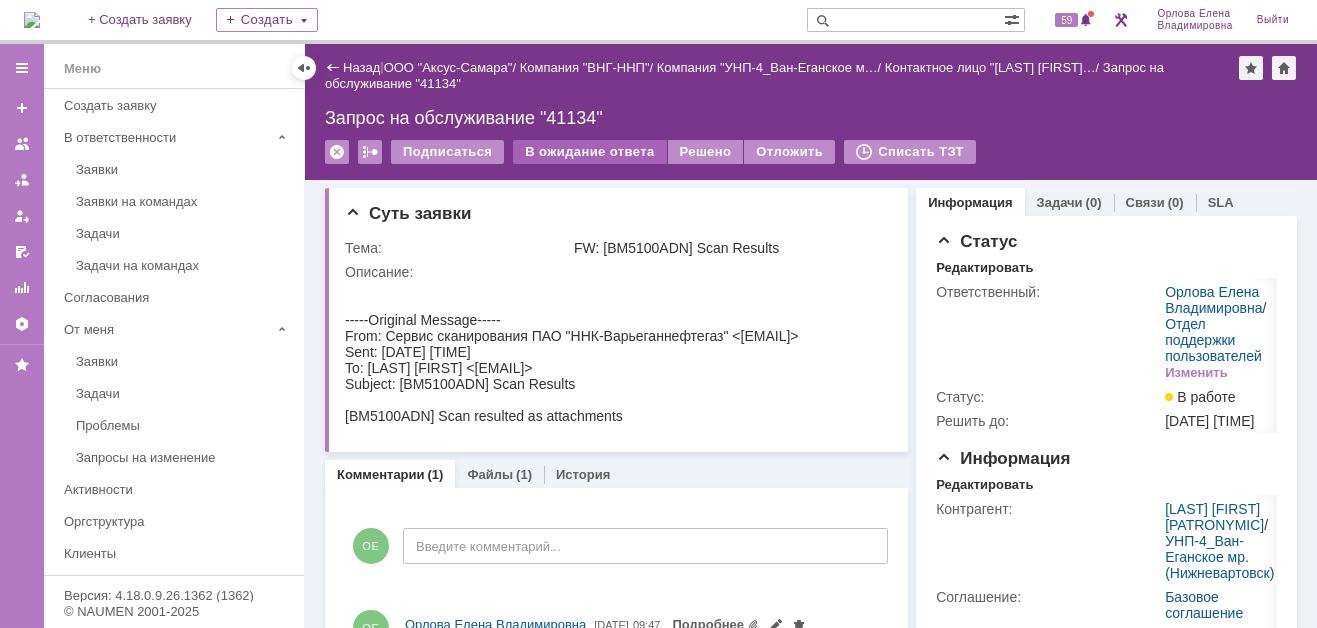 click on "В ожидание ответа" at bounding box center [589, 152] 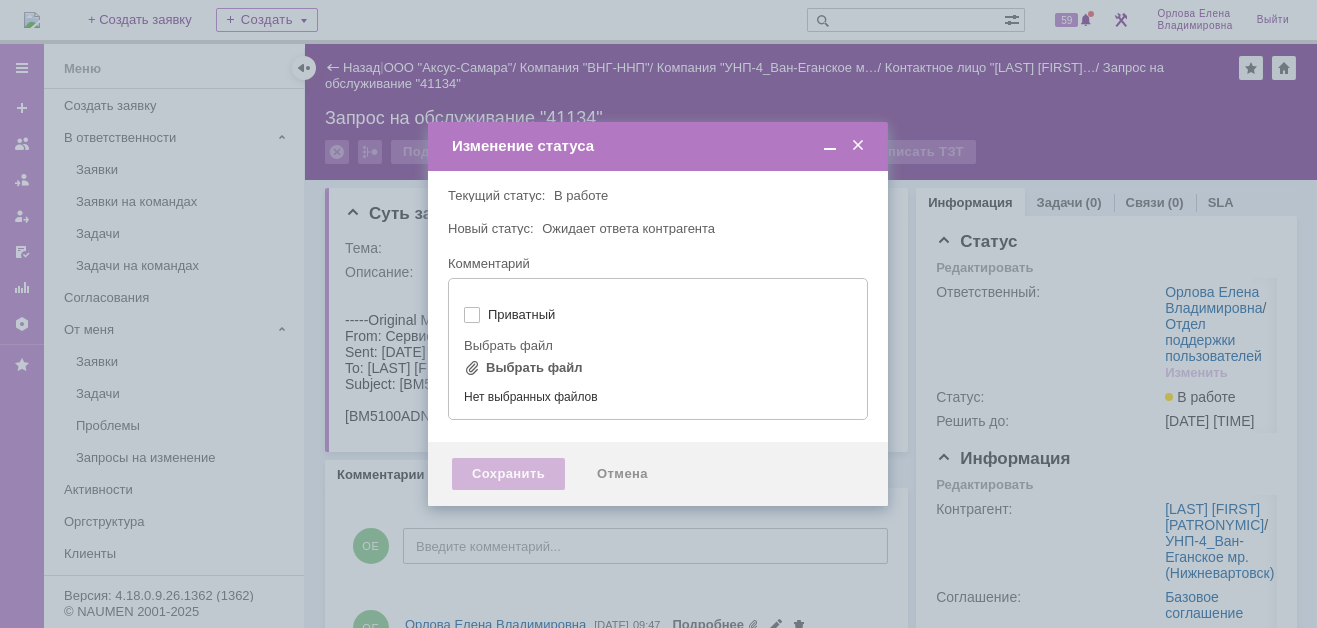 type on "[не указано]" 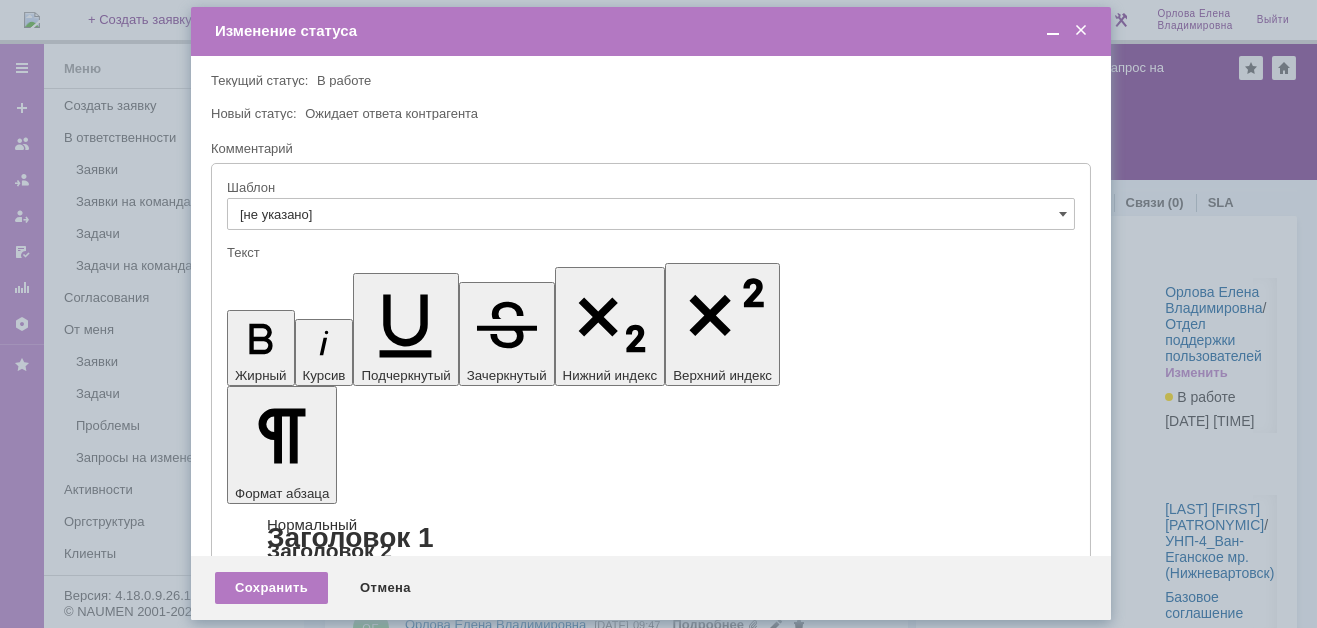 scroll, scrollTop: 0, scrollLeft: 0, axis: both 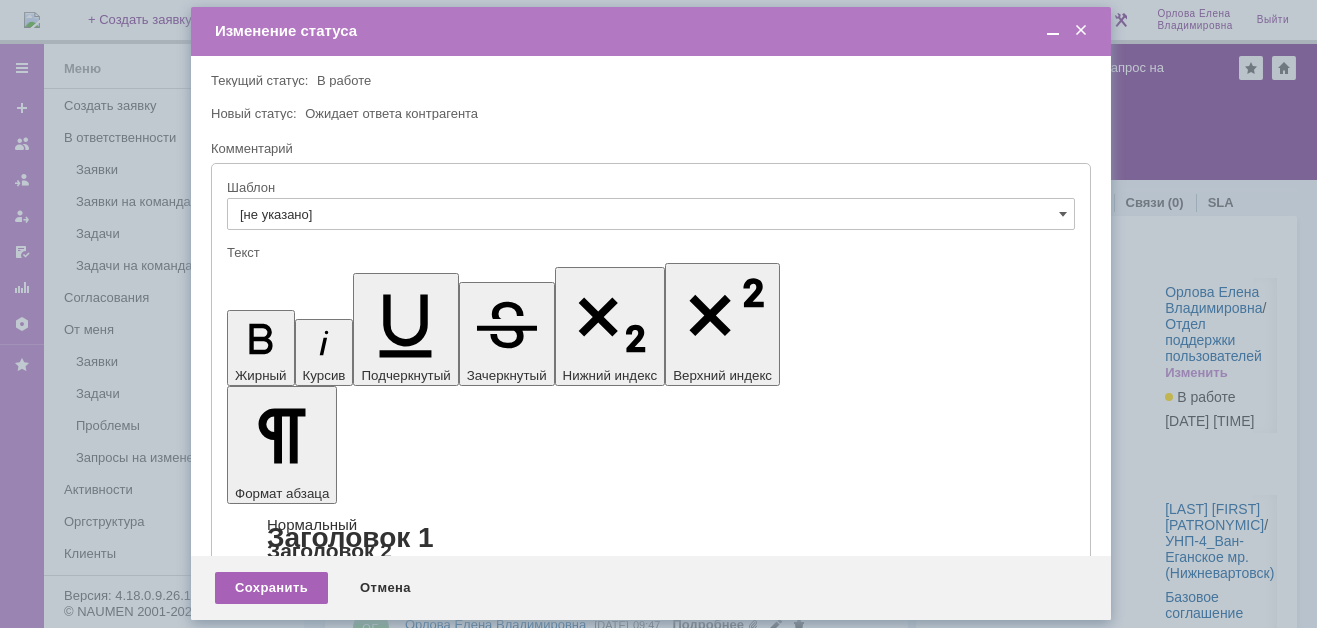 click on "Сохранить" at bounding box center [271, 588] 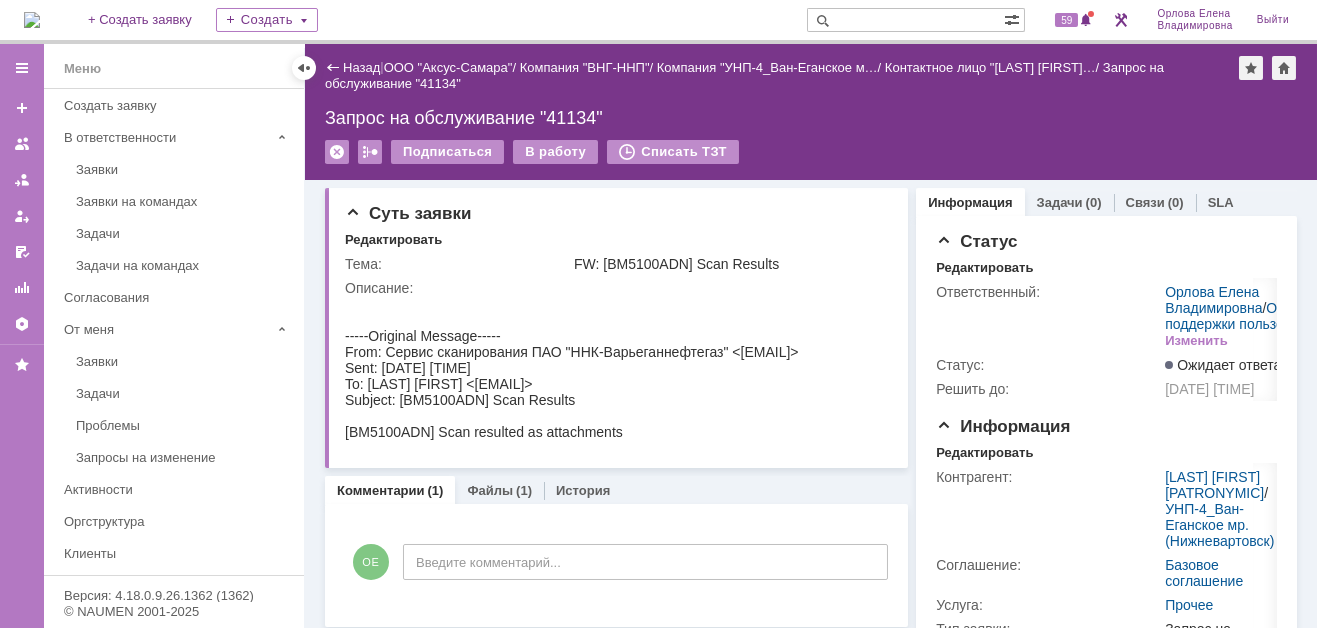 scroll, scrollTop: 0, scrollLeft: 0, axis: both 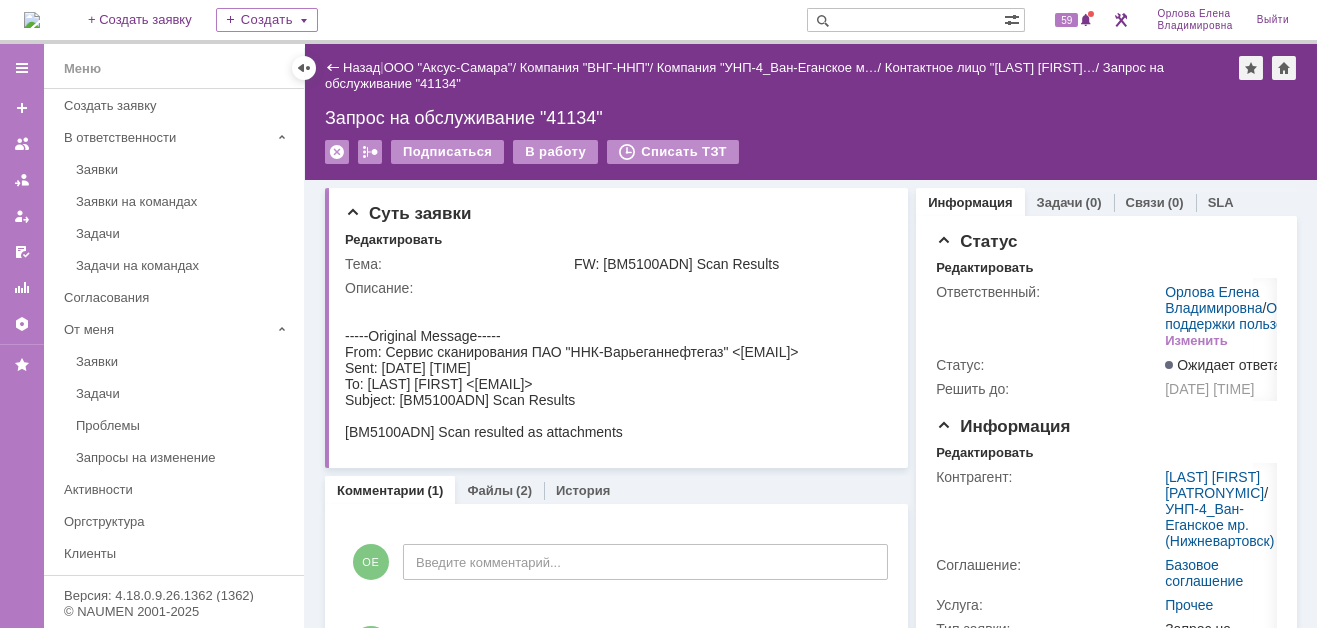 click at bounding box center [905, 20] 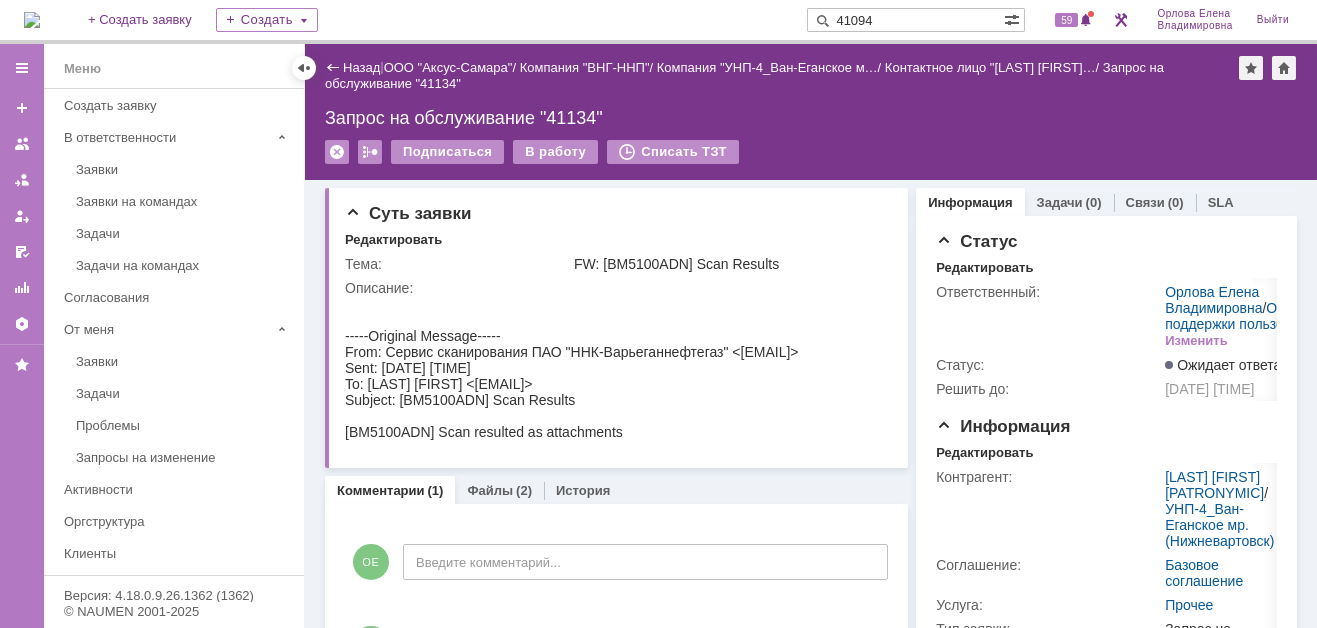type on "41094" 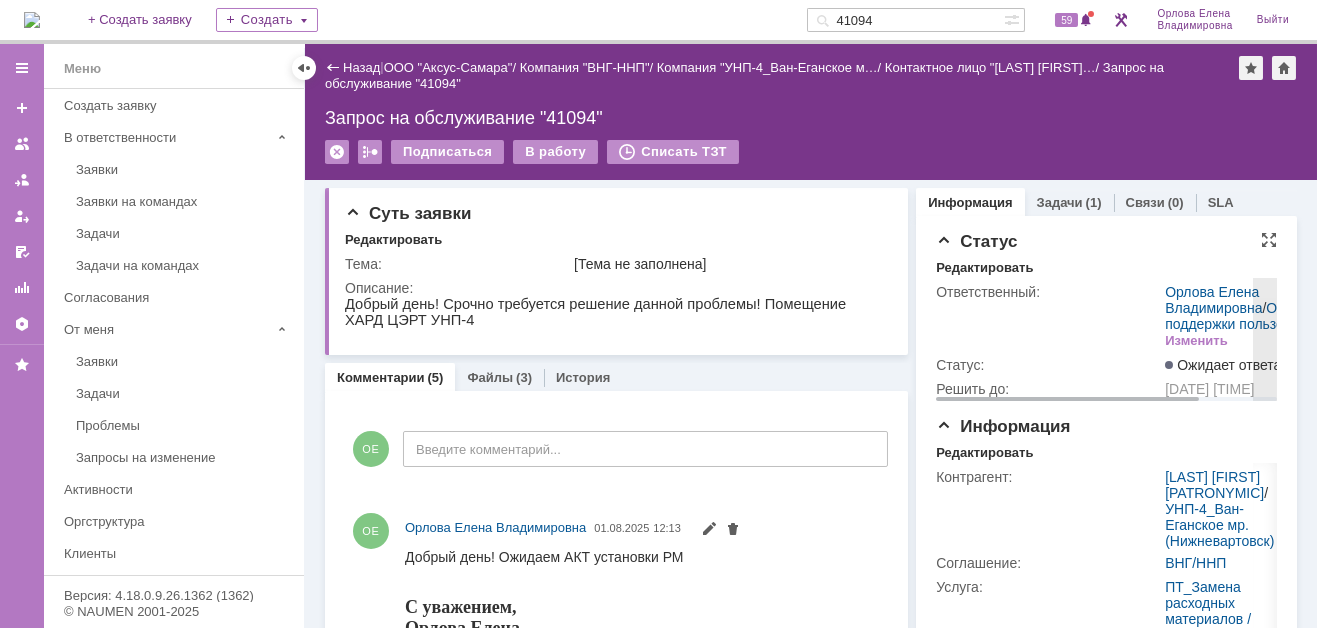 scroll, scrollTop: 0, scrollLeft: 0, axis: both 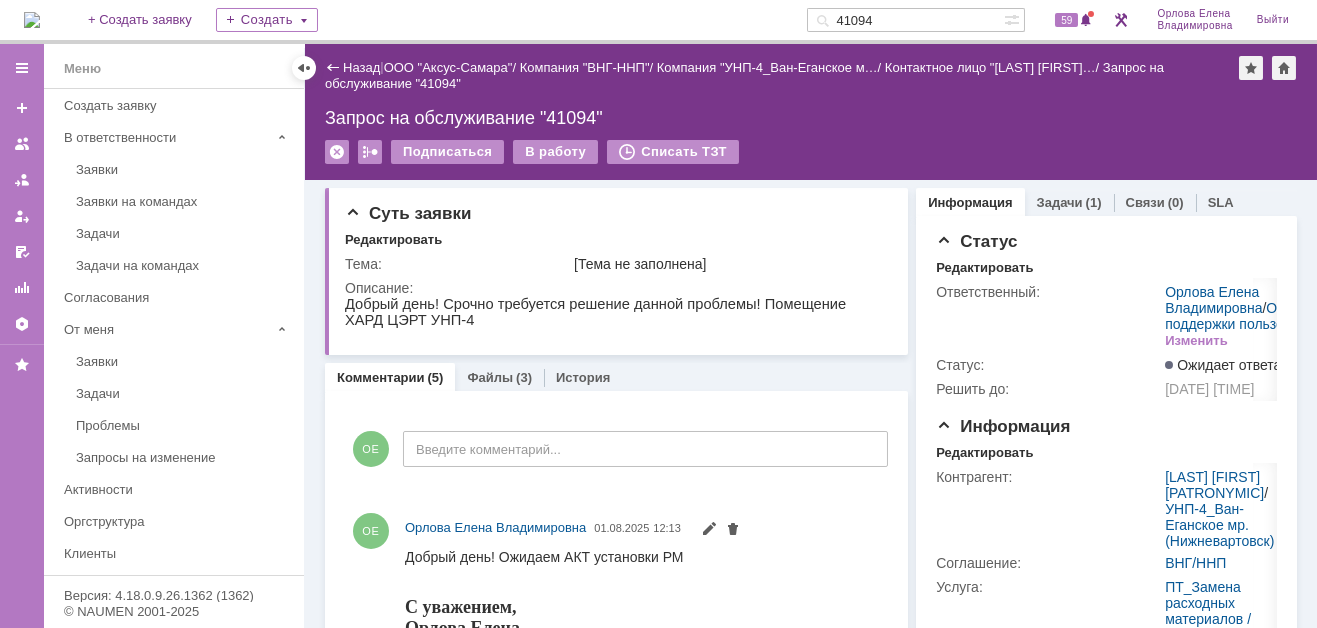 click at bounding box center (32, 20) 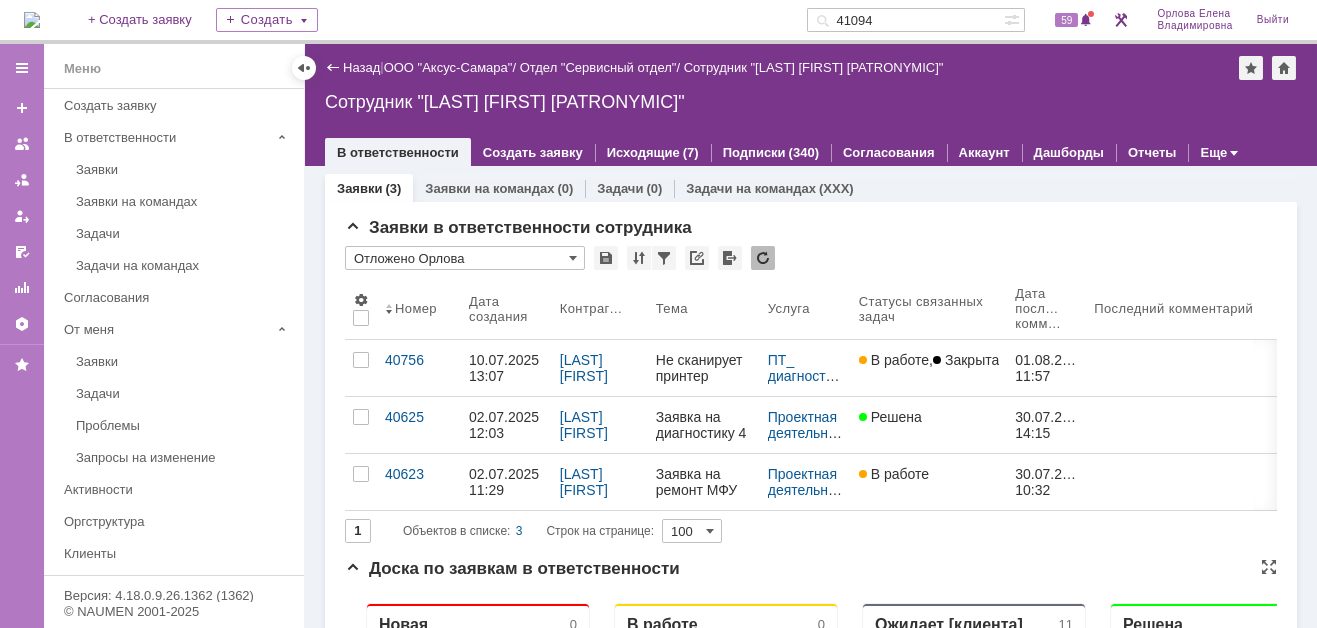 scroll, scrollTop: 0, scrollLeft: 0, axis: both 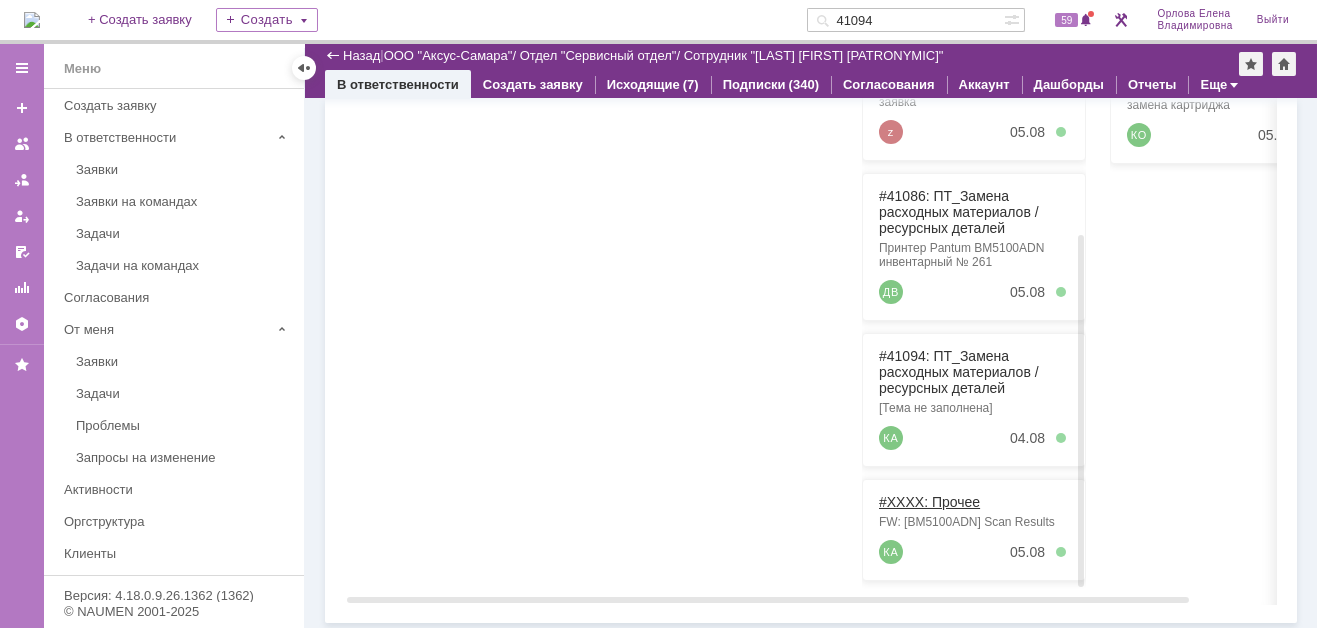 click on "#41134: Прочее" at bounding box center [929, 502] 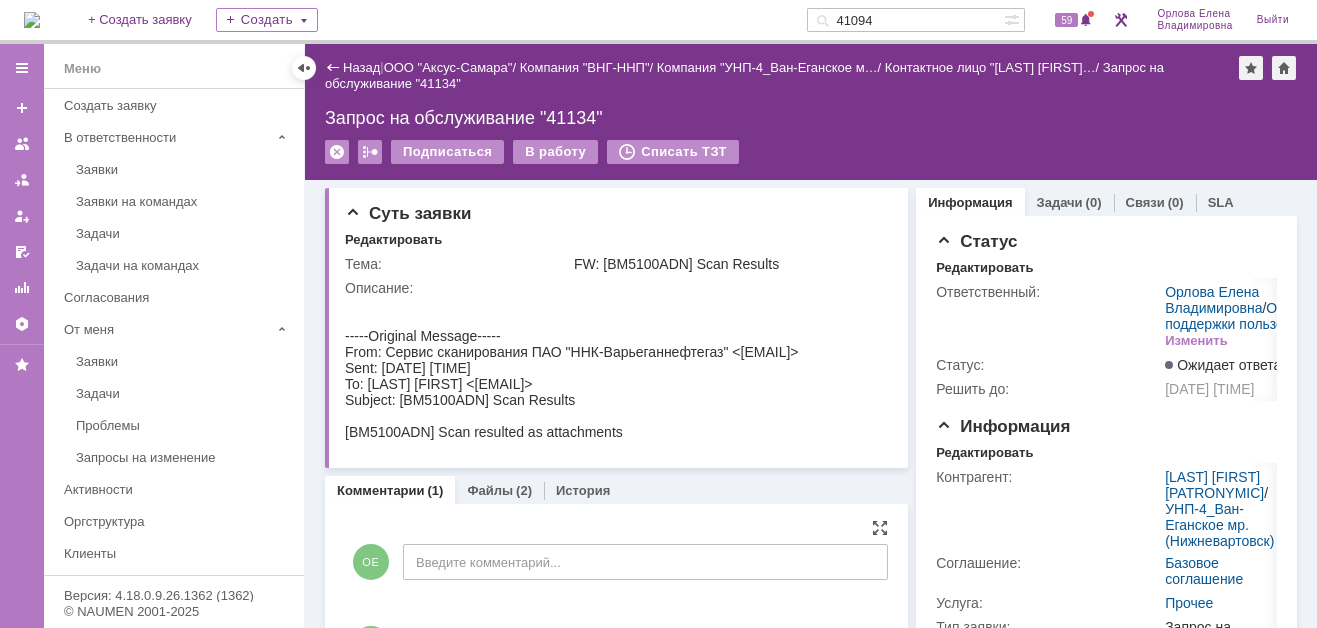 scroll, scrollTop: 0, scrollLeft: 0, axis: both 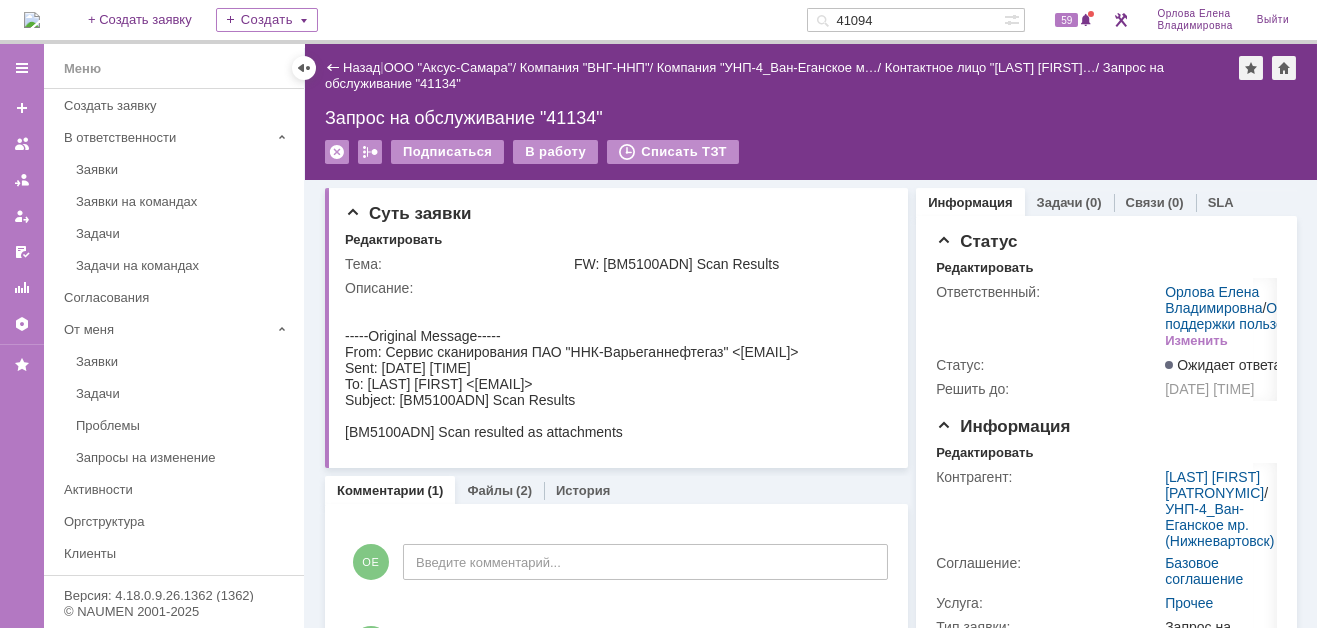 click on "41094" at bounding box center (905, 20) 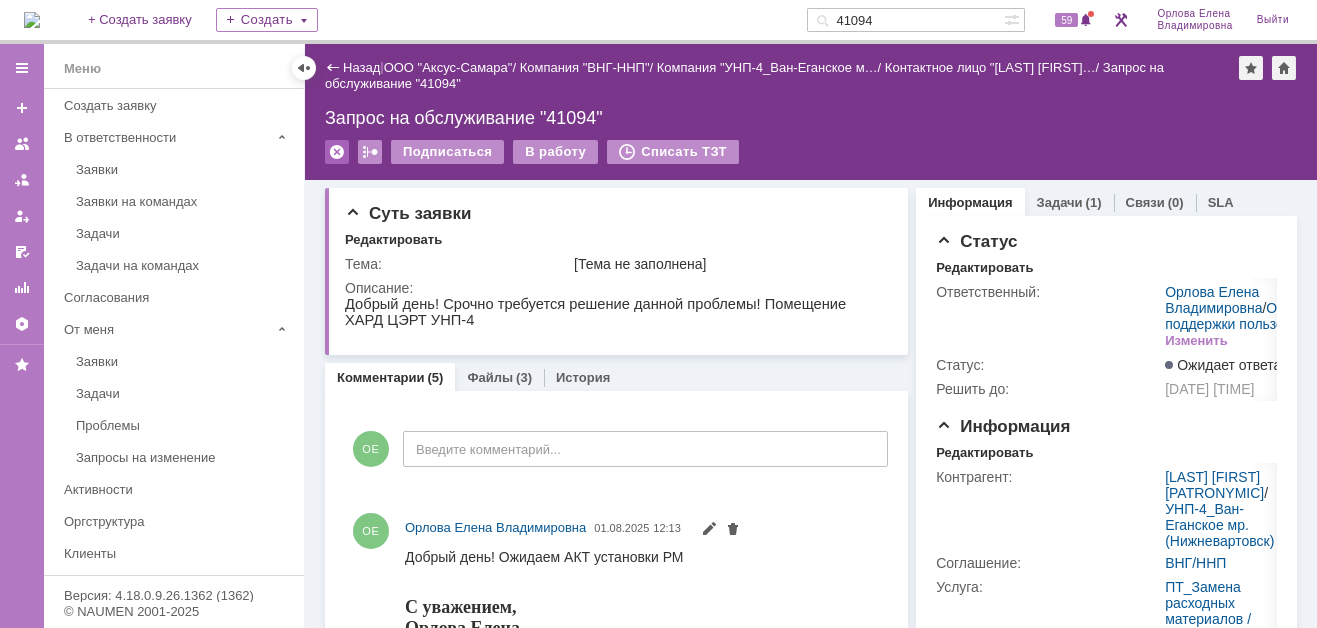 scroll, scrollTop: 0, scrollLeft: 0, axis: both 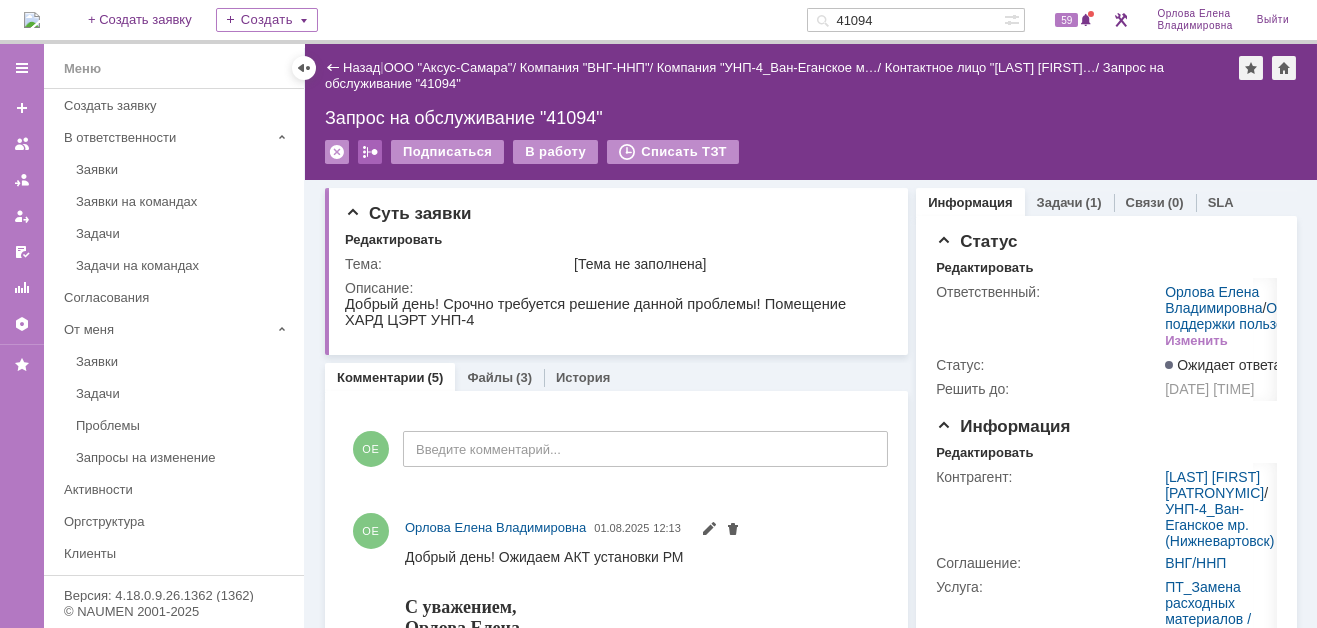 click at bounding box center [370, 152] 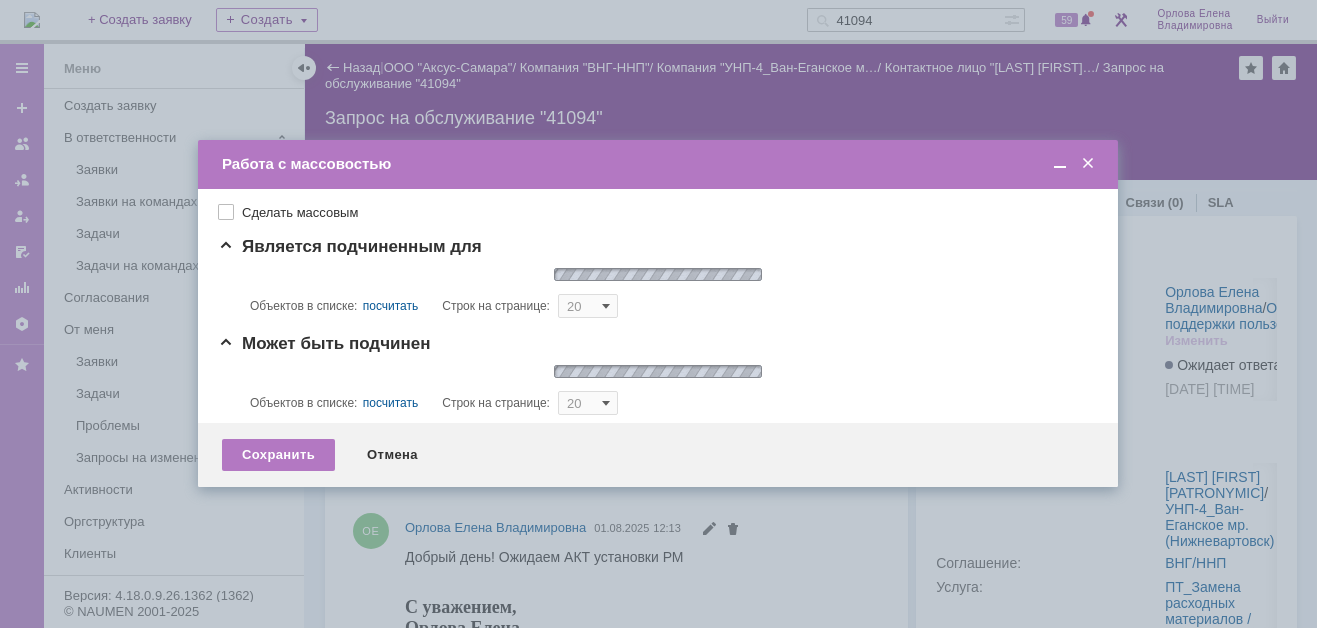 type on "20" 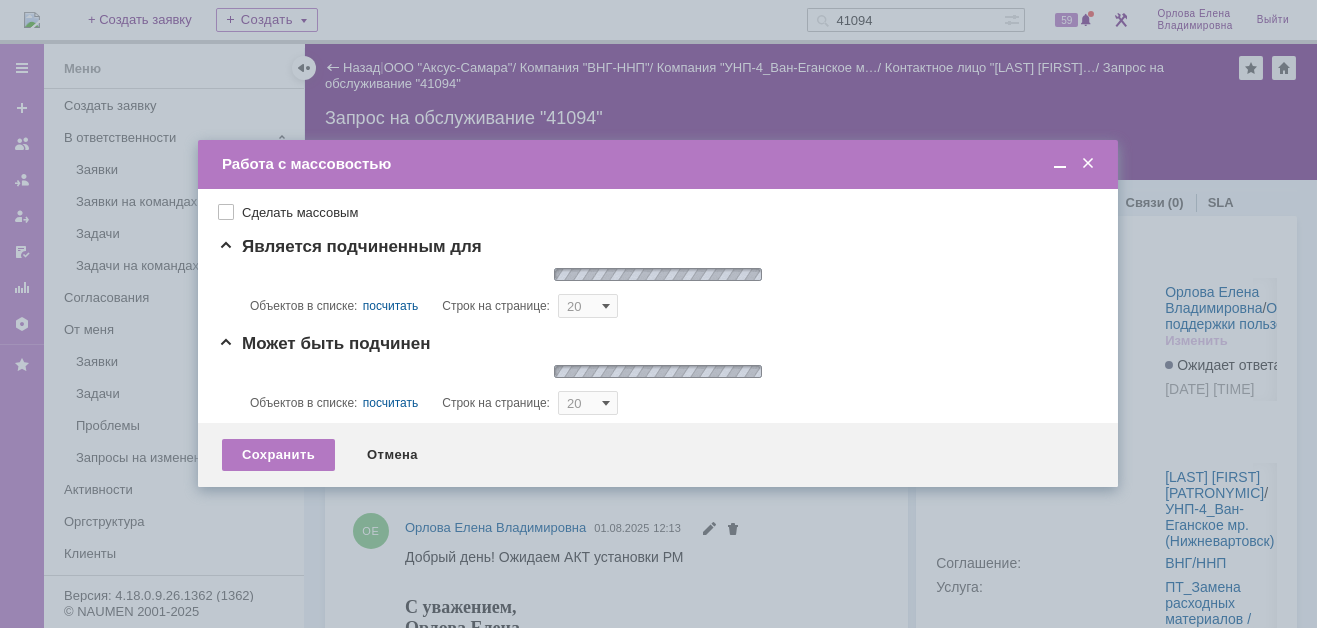 type on "20" 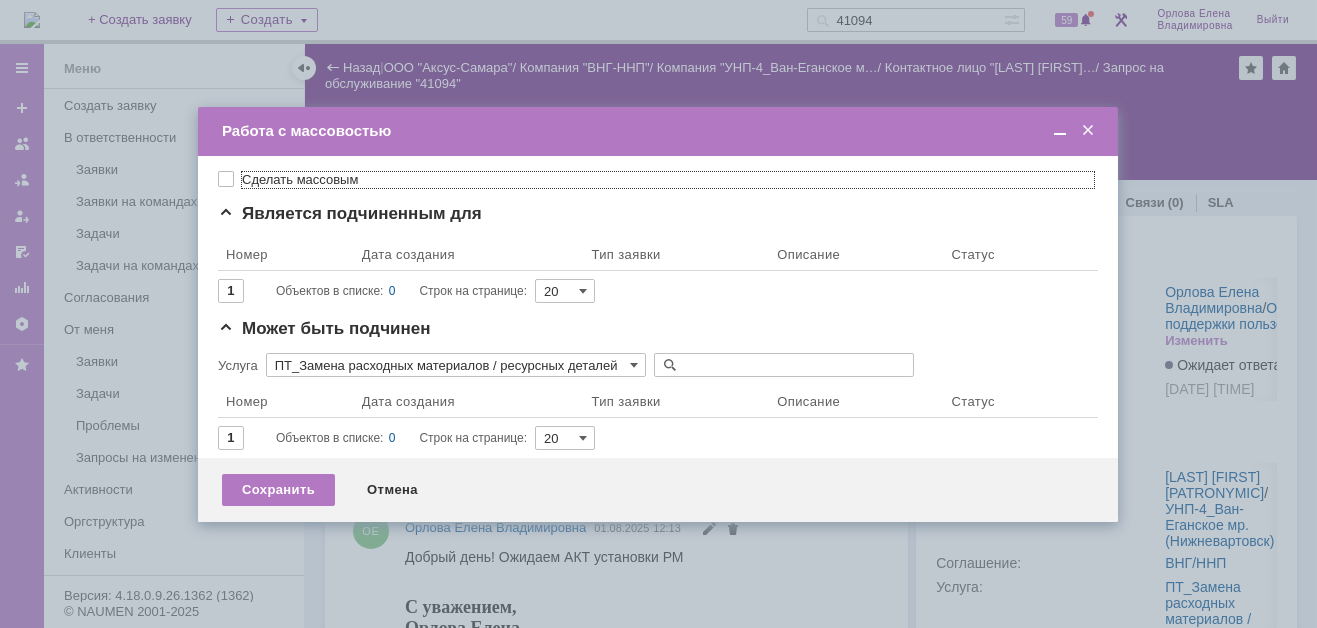 click on "Сделать массовым" at bounding box center [668, 180] 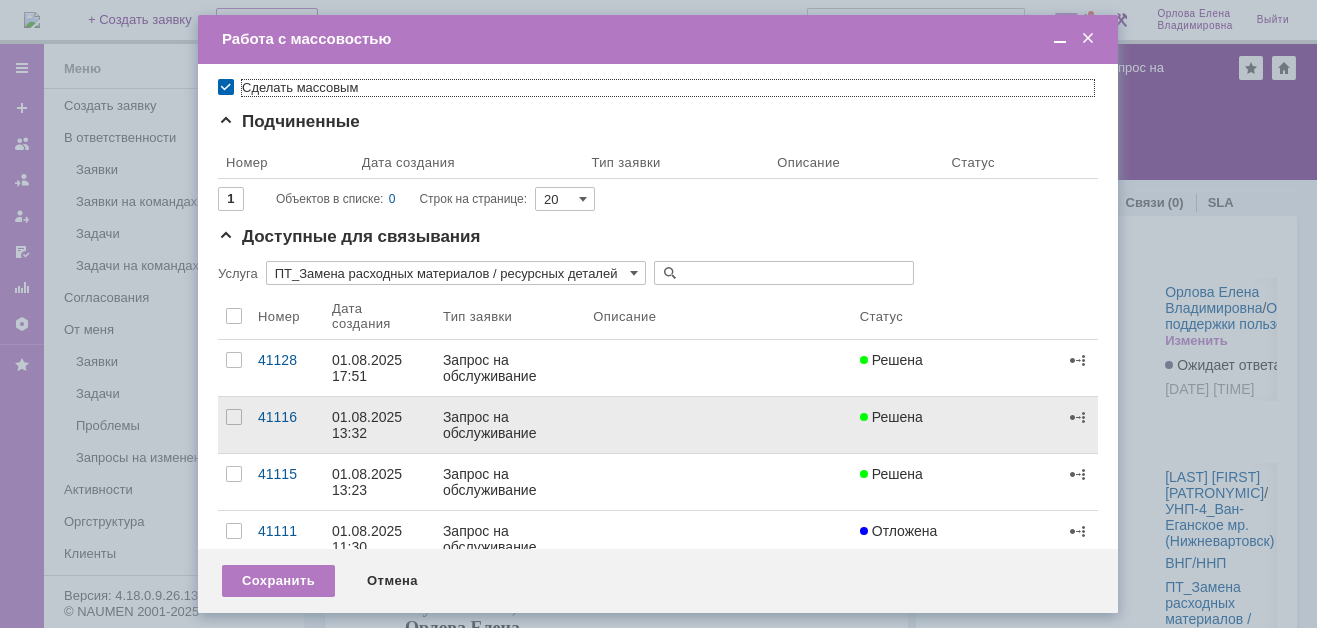 scroll, scrollTop: 0, scrollLeft: 0, axis: both 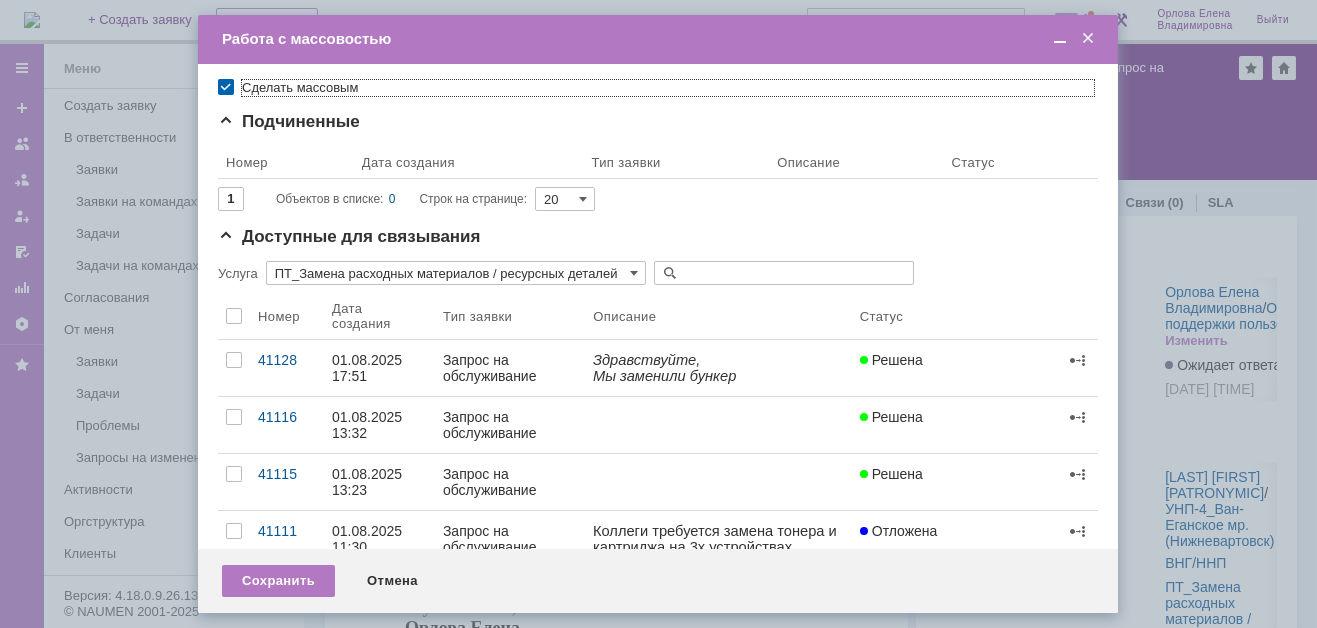 click at bounding box center (1088, 39) 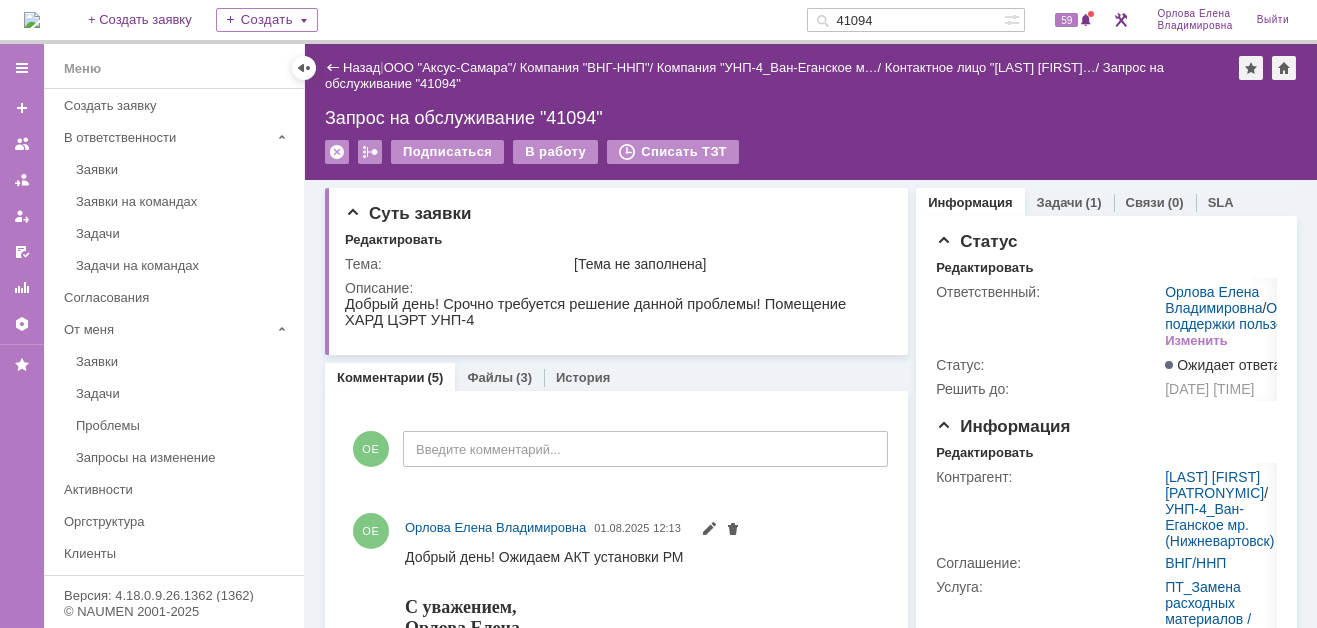 drag, startPoint x: 885, startPoint y: 21, endPoint x: 843, endPoint y: 23, distance: 42.047592 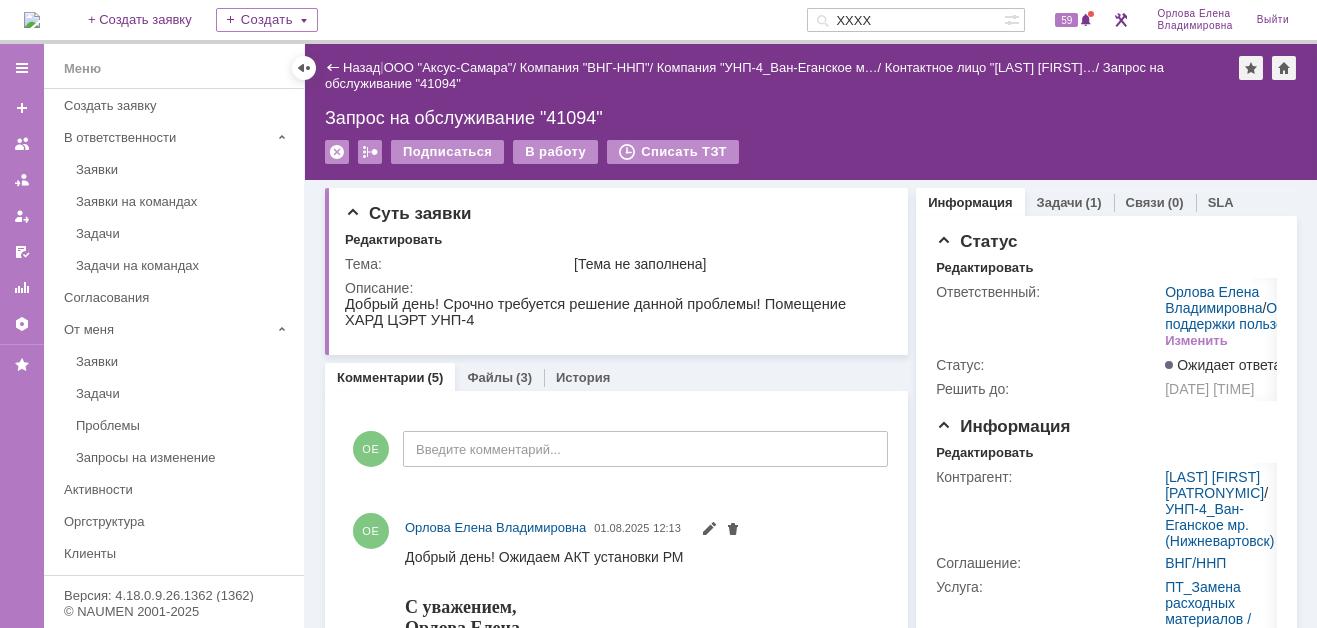 type on "41134" 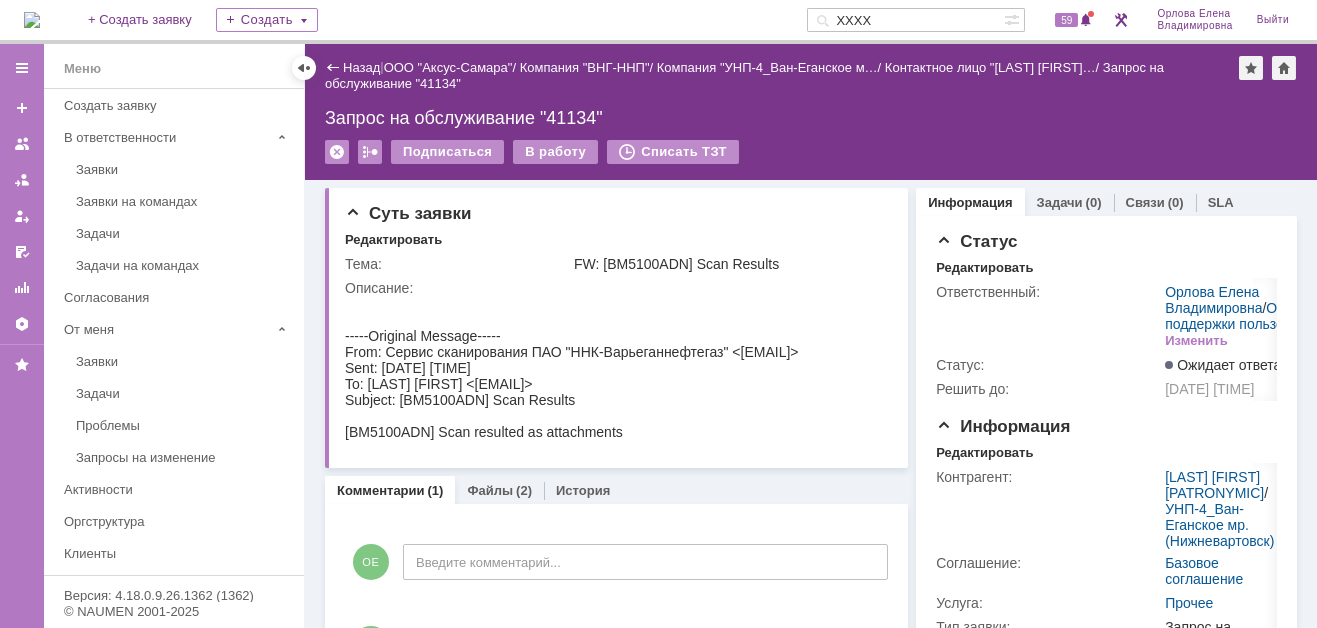 scroll, scrollTop: 0, scrollLeft: 0, axis: both 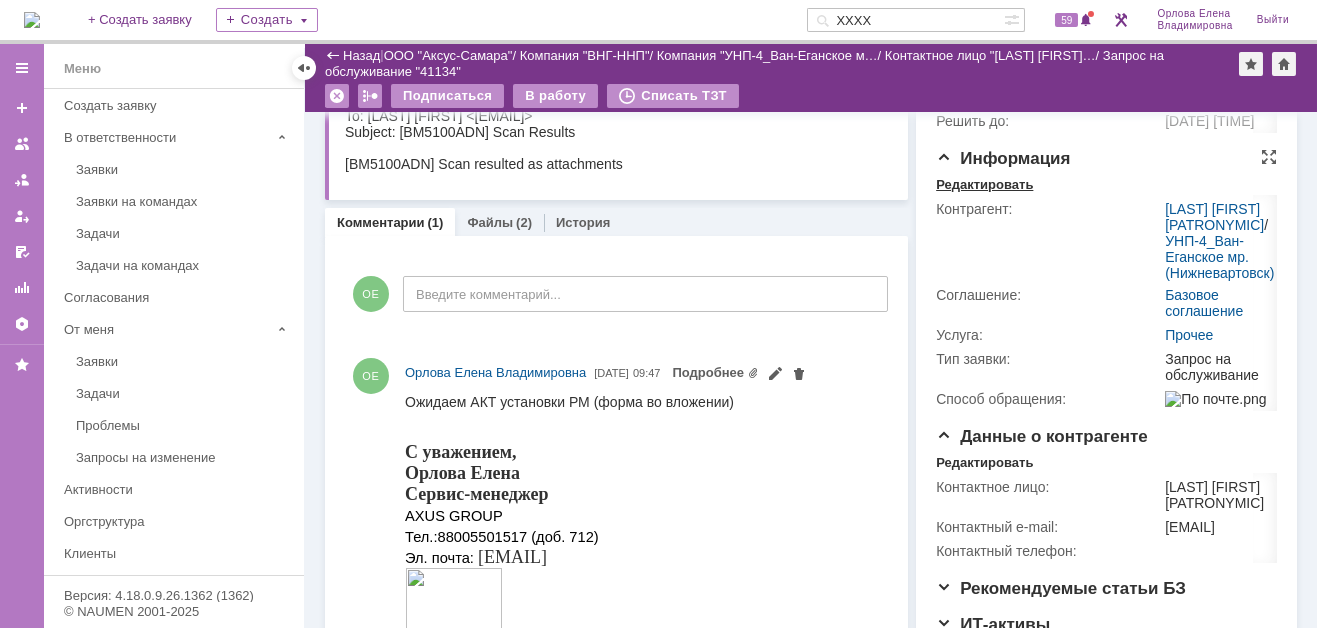 click on "Редактировать" at bounding box center (984, 185) 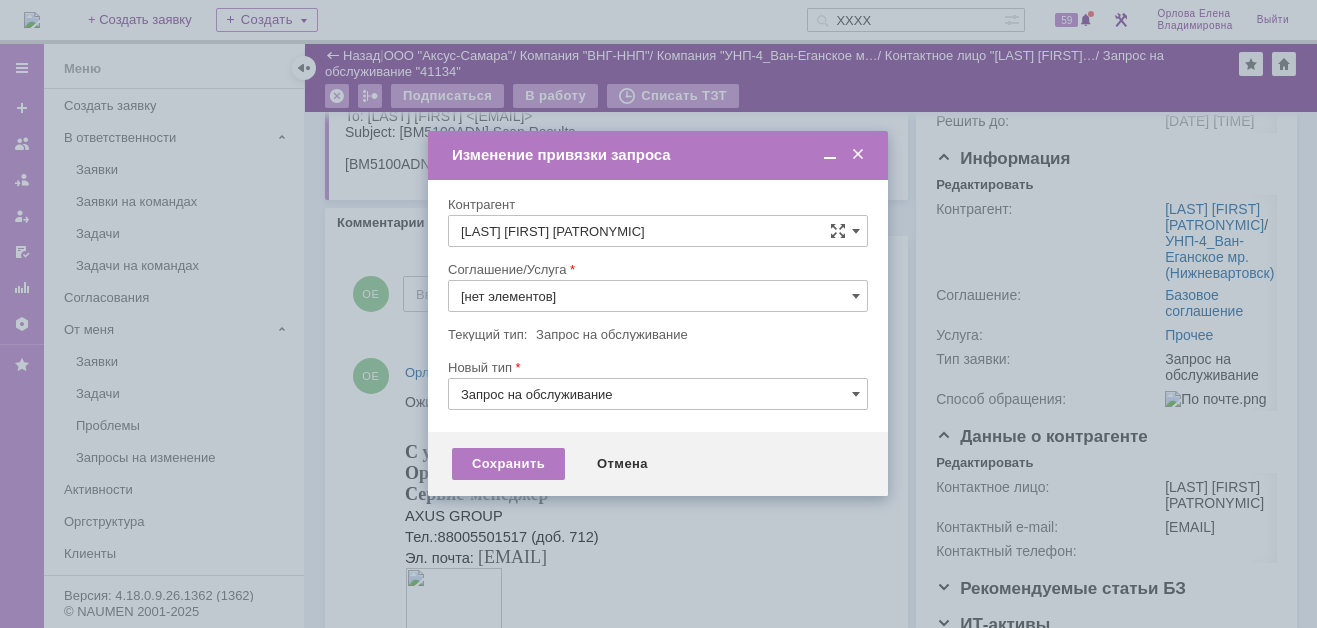 type on "Прочее" 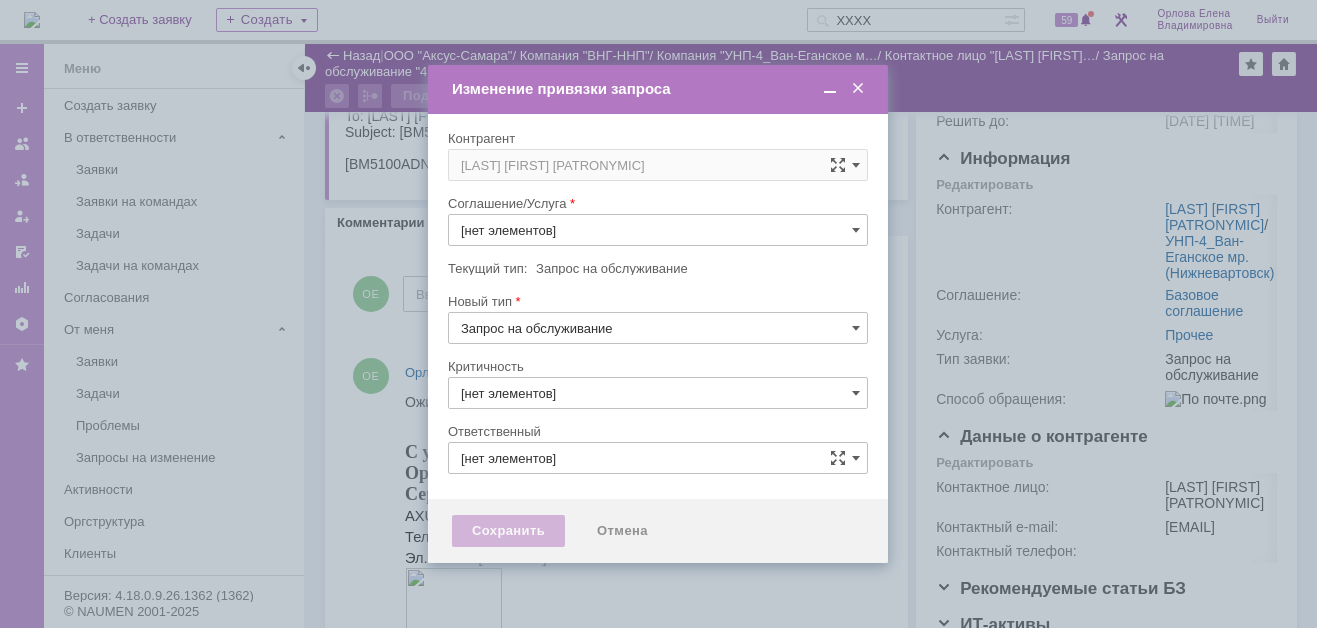 type on "Прочее" 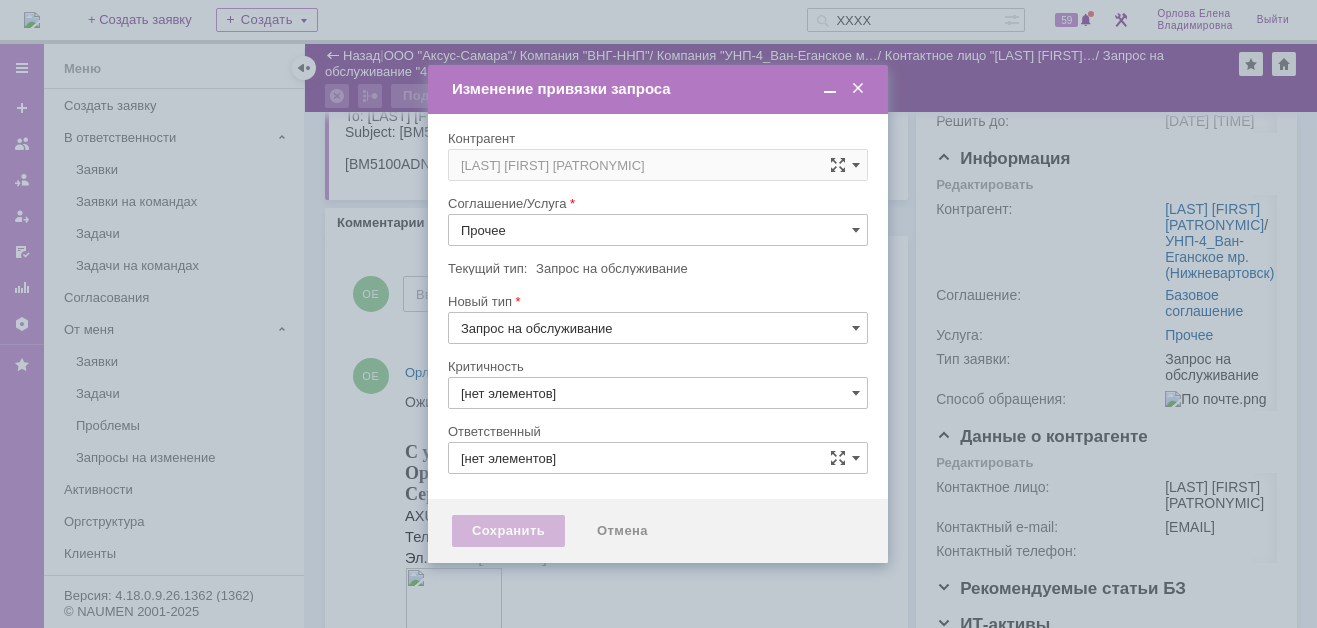 type on "3. Низкая" 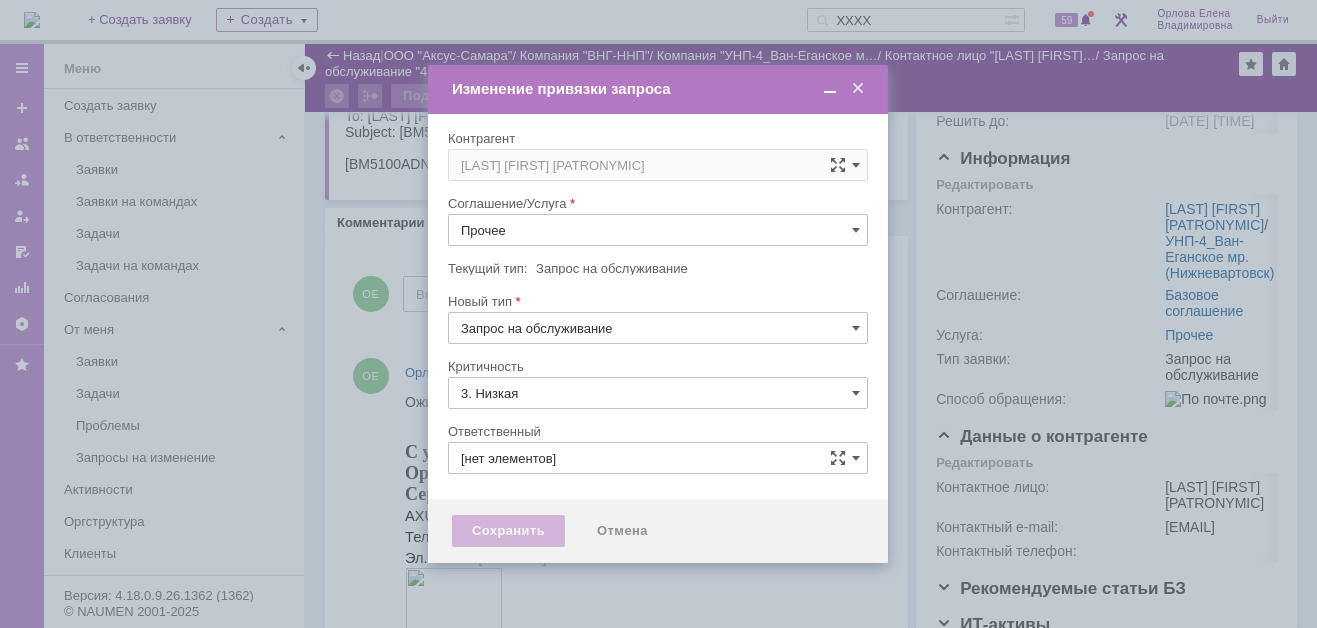 type on "Орлова Елена Владимировна" 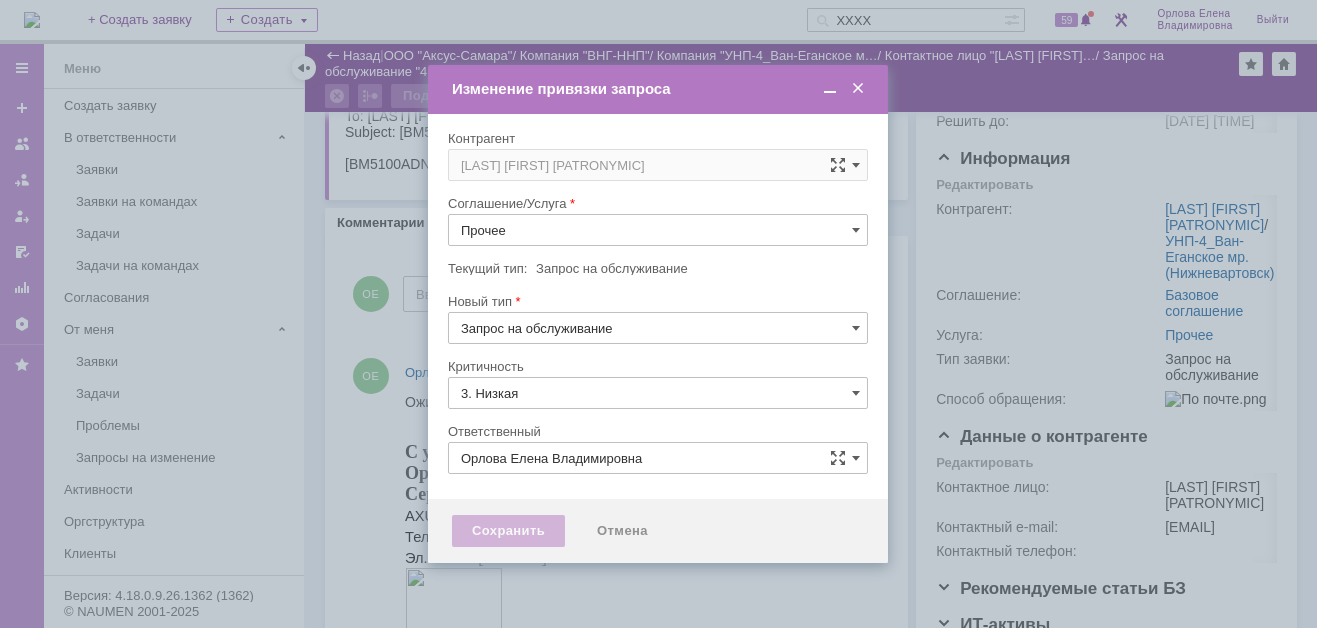 type on "[не указано]" 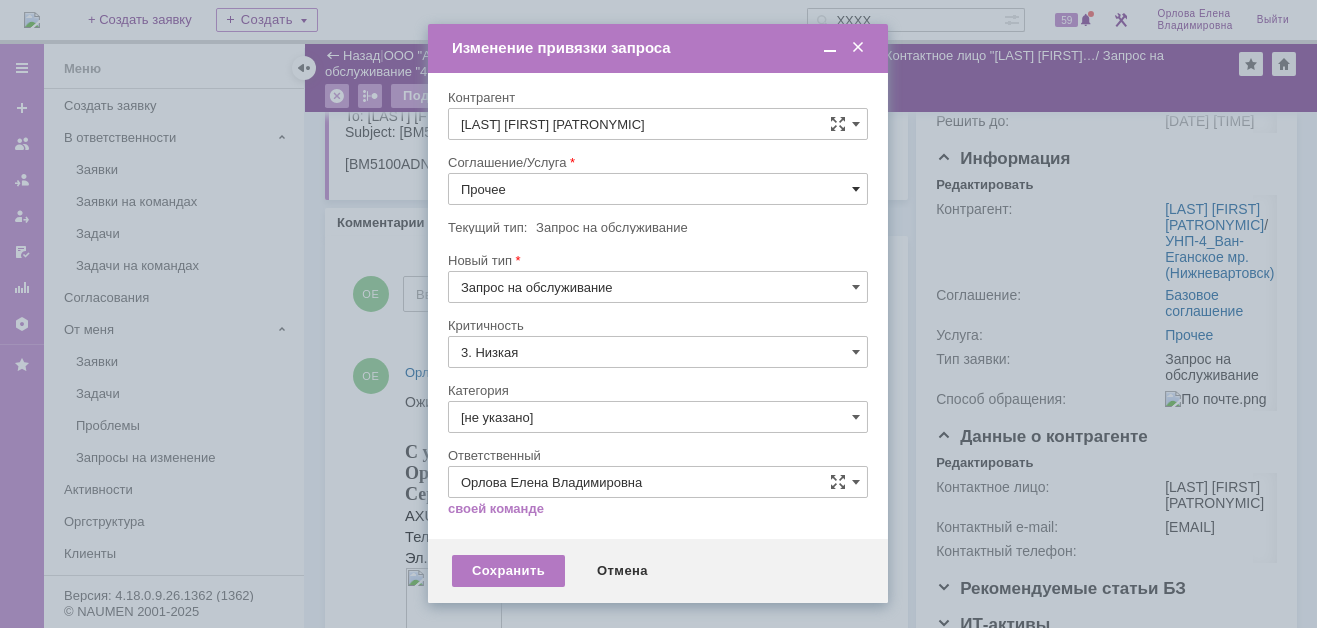 click at bounding box center [856, 189] 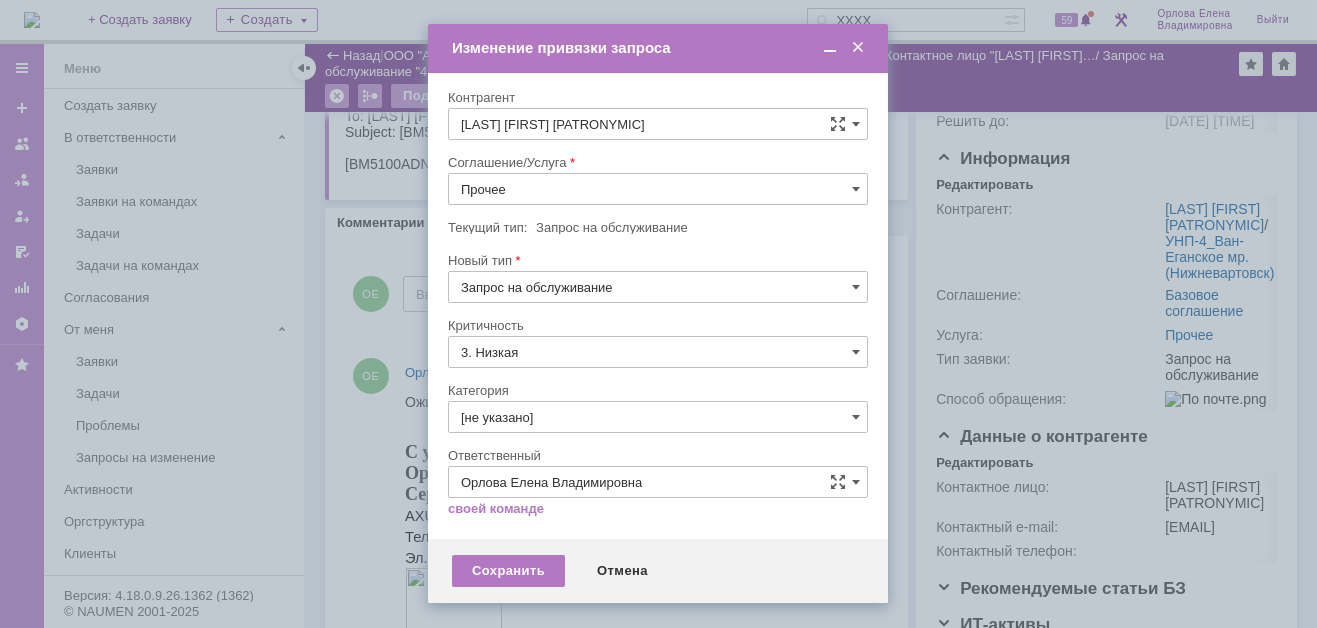scroll, scrollTop: 121, scrollLeft: 0, axis: vertical 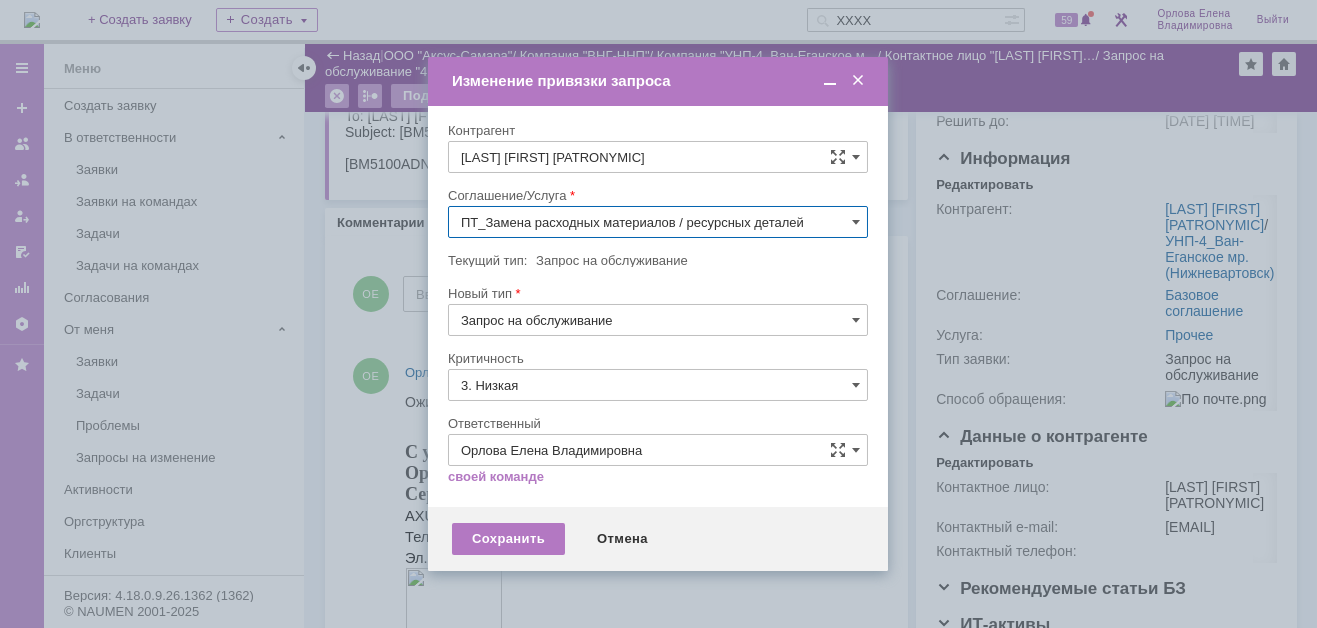 click on "Ответственный" at bounding box center [656, 423] 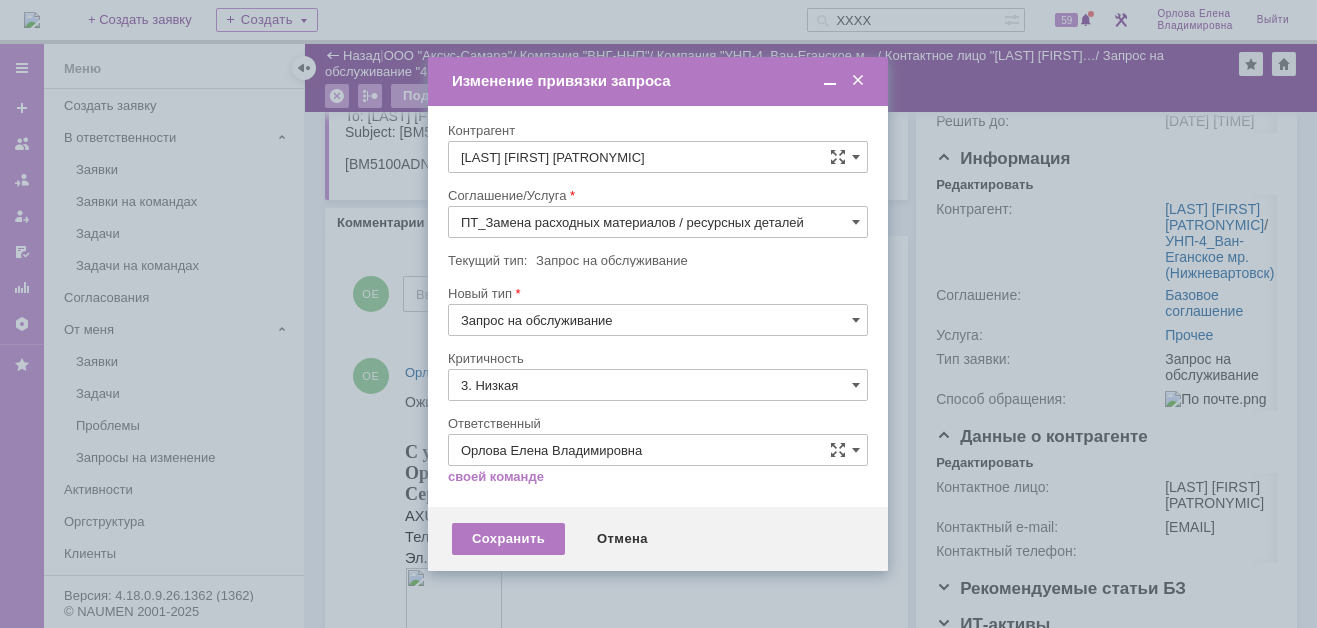 type on "ПТ_Замена расходных материалов / ресурсных деталей" 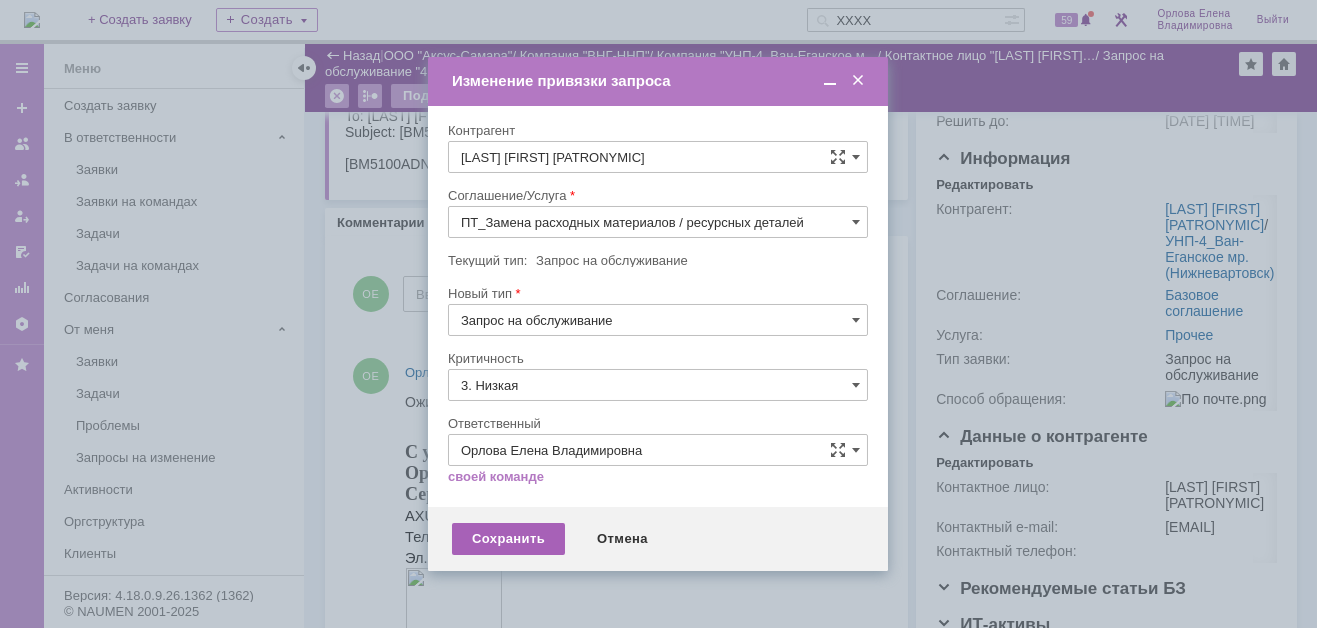 click on "Сохранить" at bounding box center [508, 539] 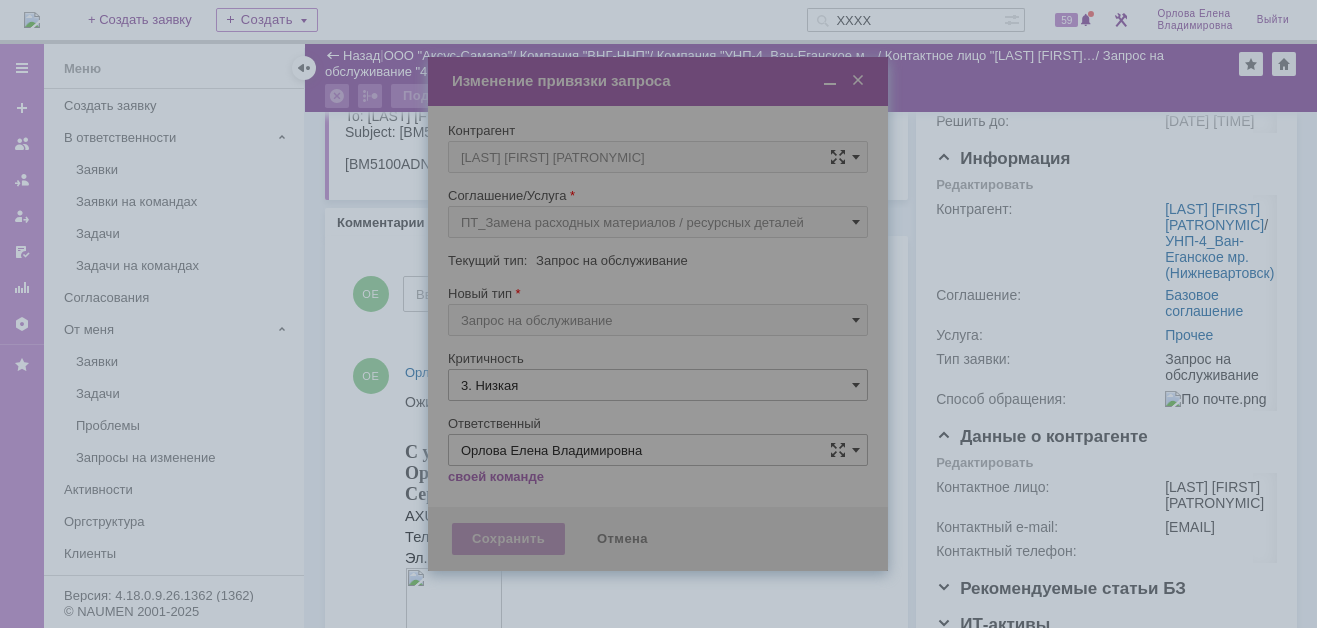 scroll, scrollTop: 200, scrollLeft: 0, axis: vertical 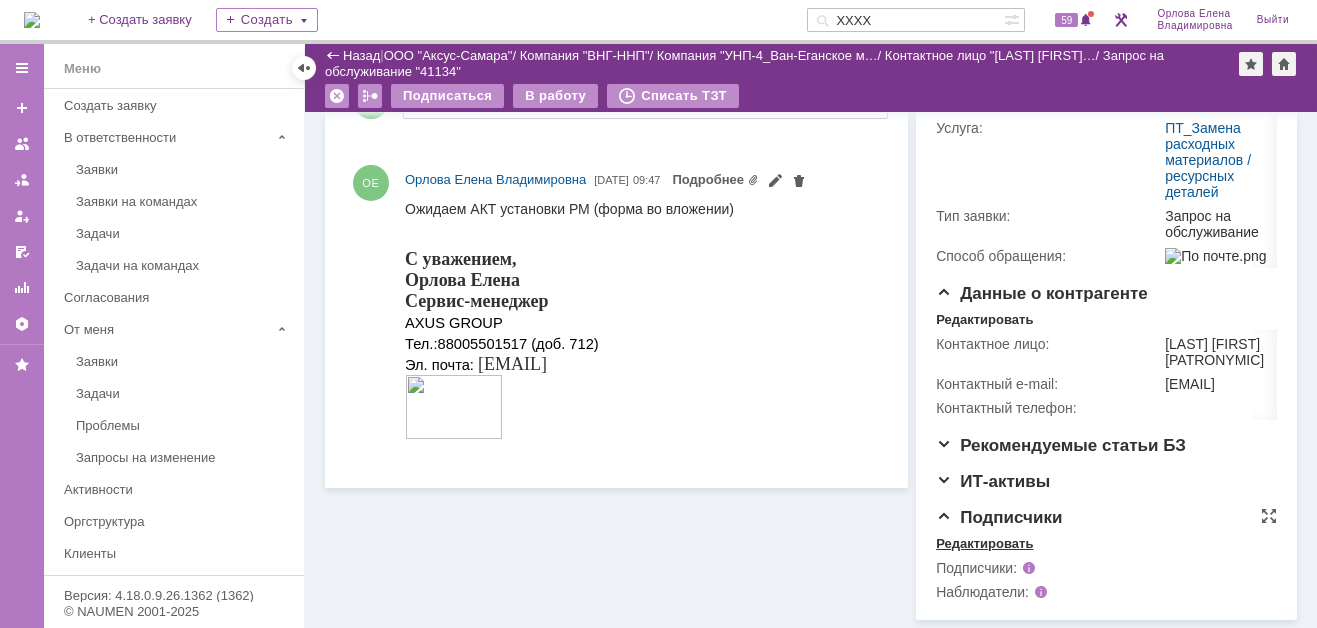 click on "Редактировать" at bounding box center (984, 544) 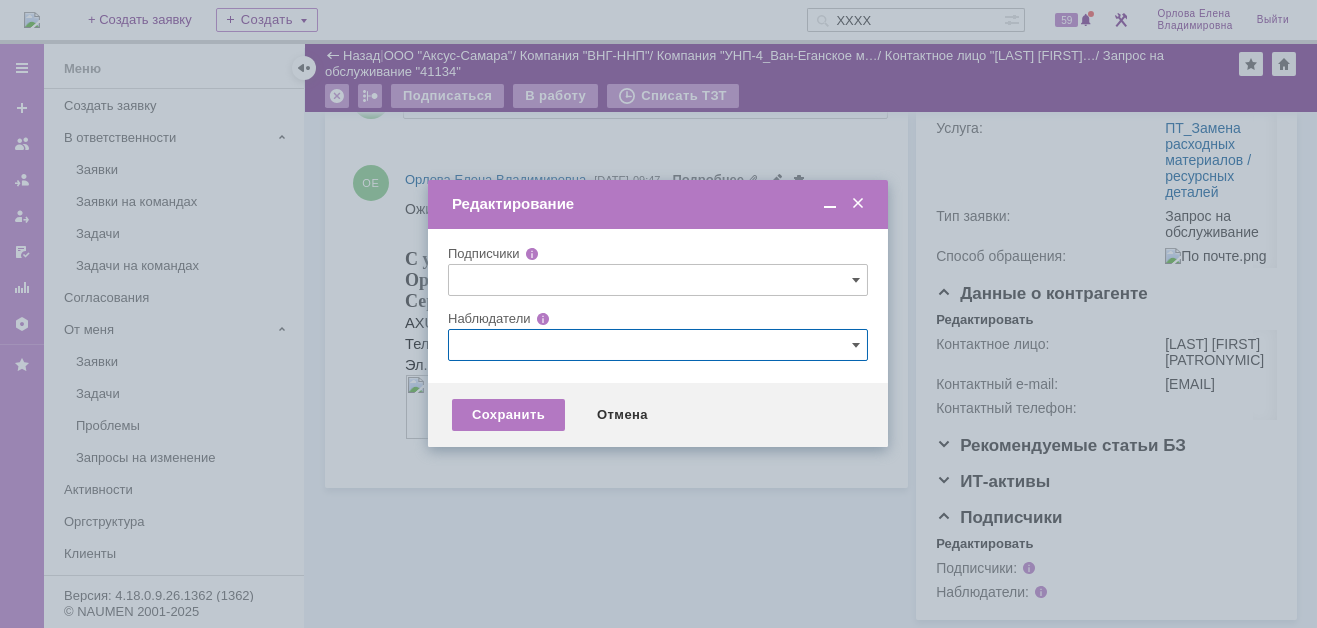 click at bounding box center [658, 345] 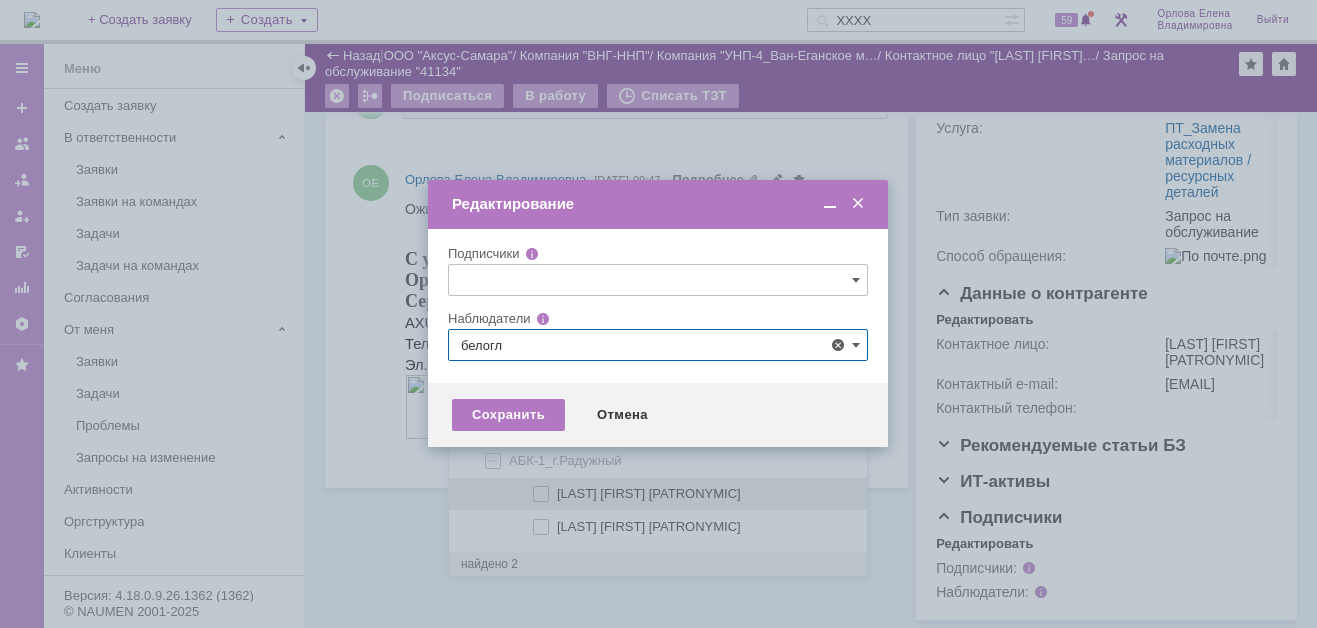 click at bounding box center [557, 491] 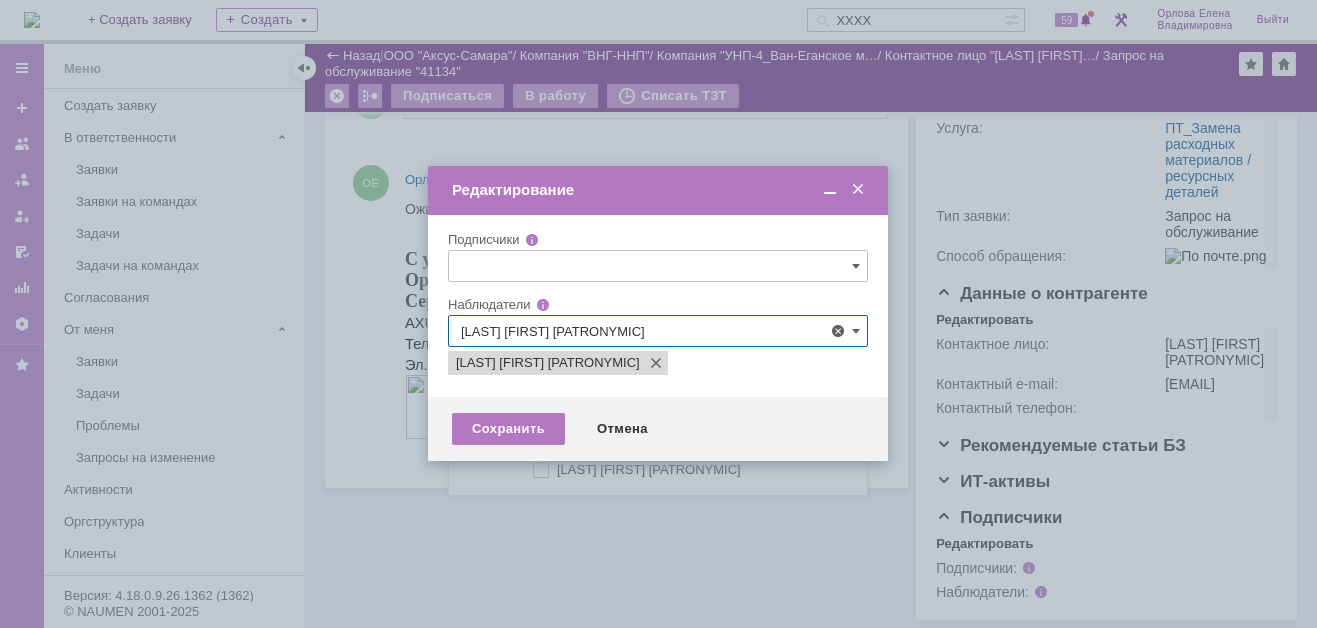click at bounding box center [658, 314] 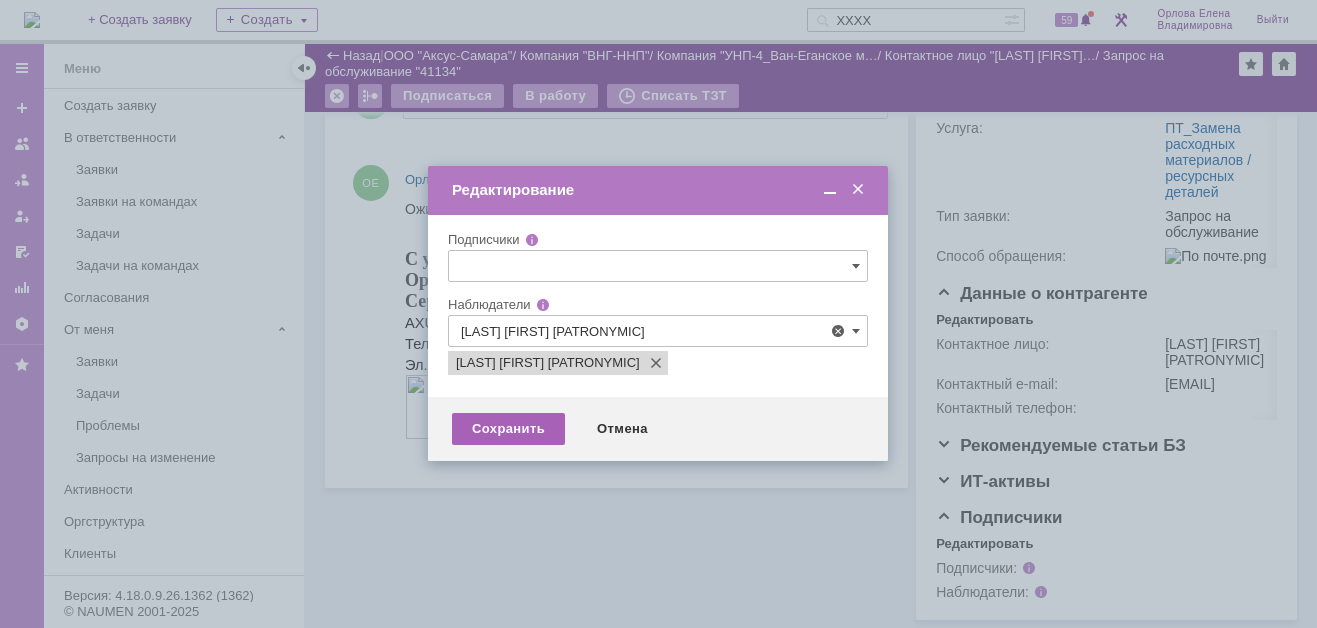 click on "Сохранить" at bounding box center [508, 429] 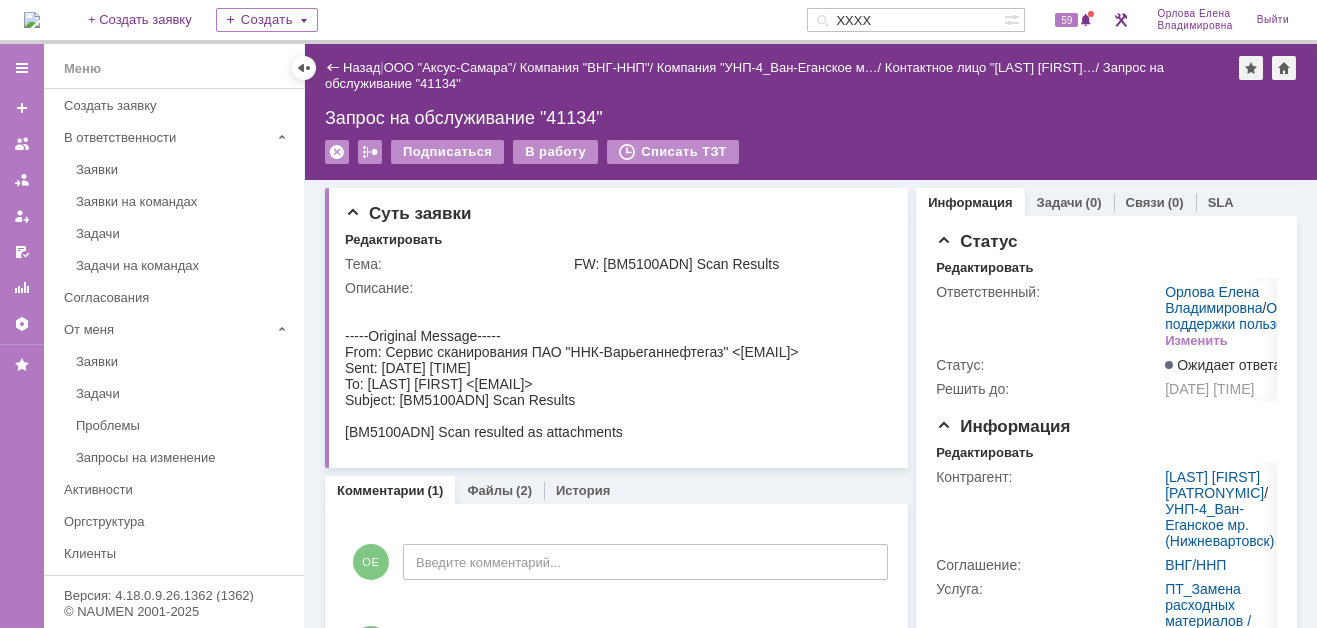 click on "41134" at bounding box center [905, 20] 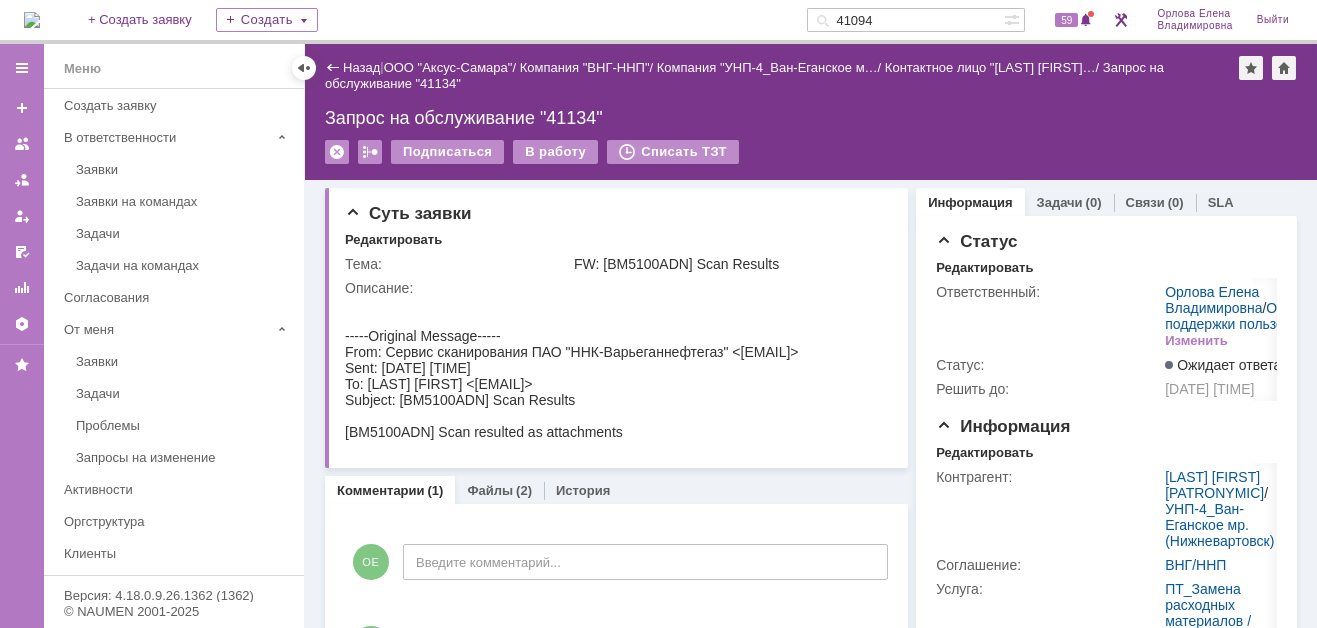 type on "41094" 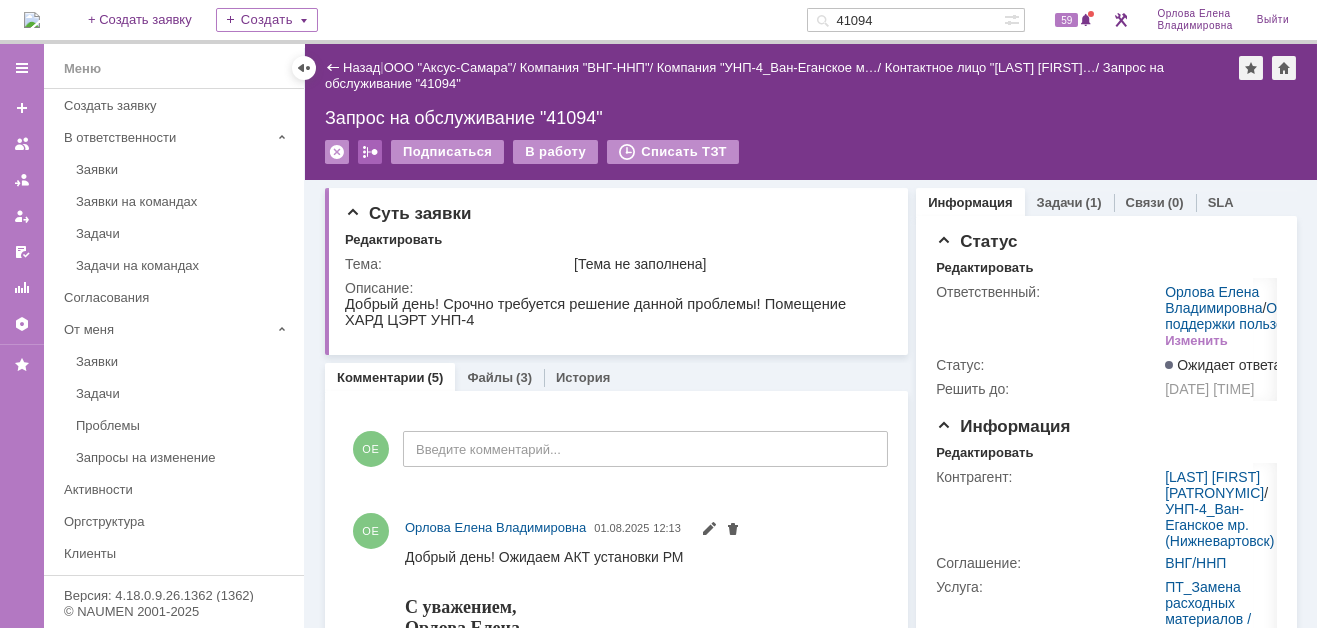 click at bounding box center [370, 152] 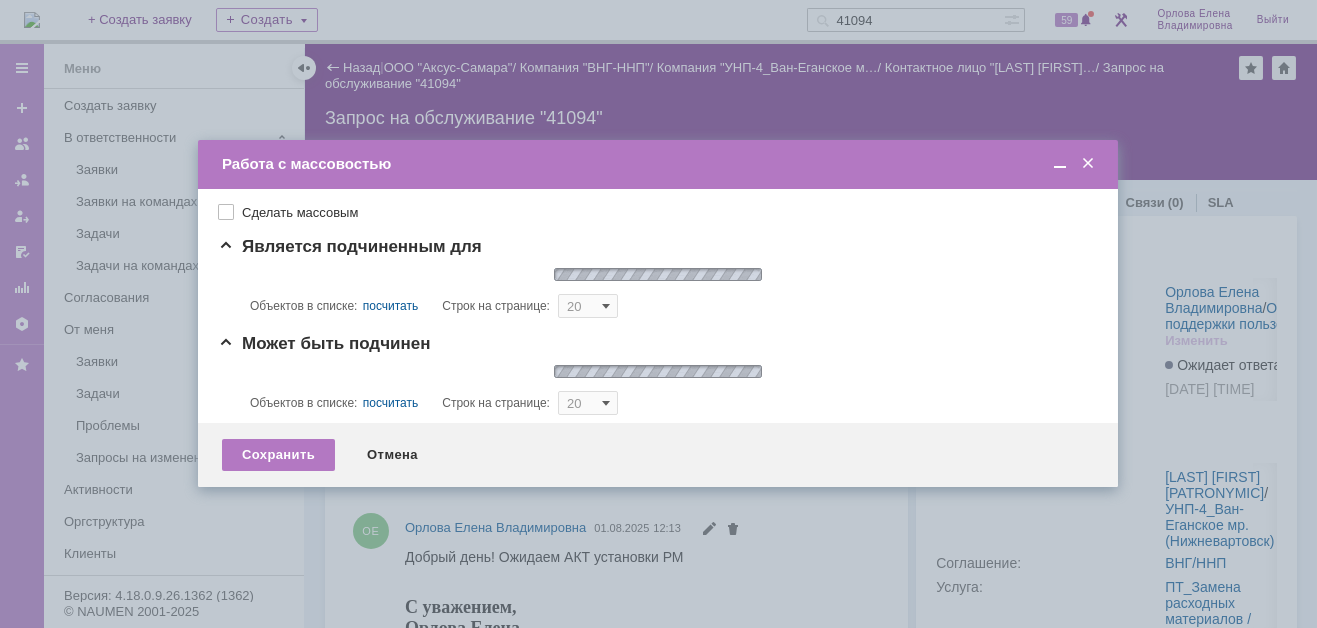 type on "20" 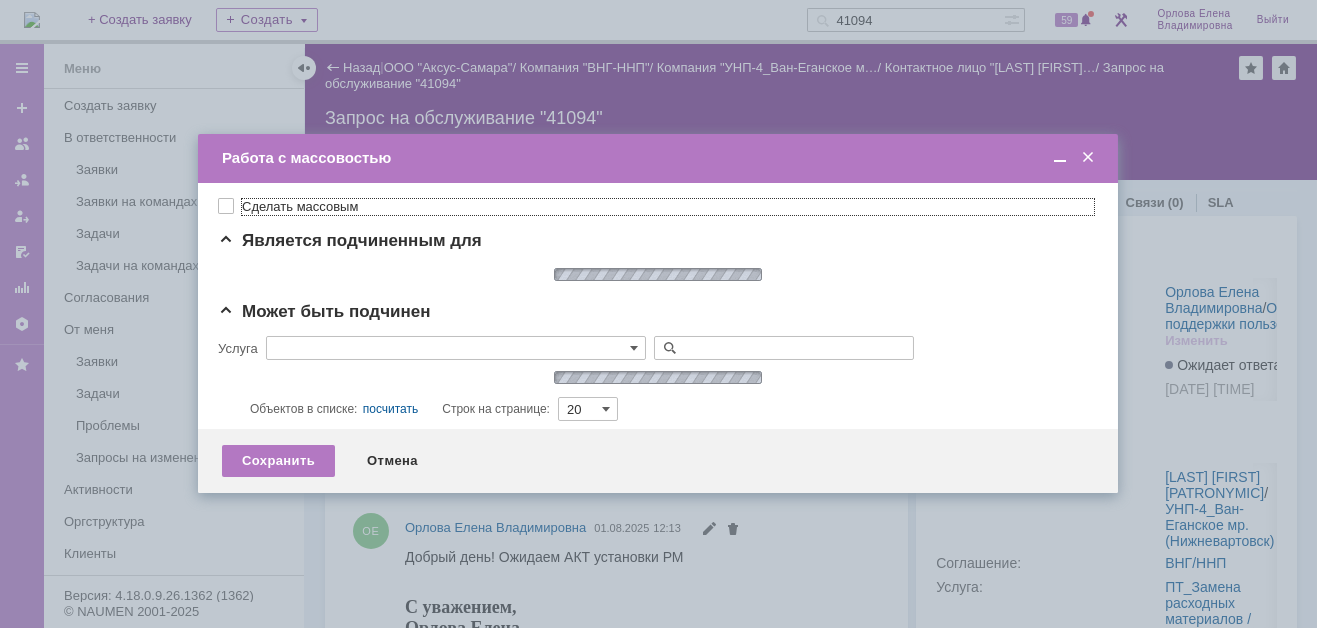 type on "ПТ_Замена расходных материалов / ресурсных деталей" 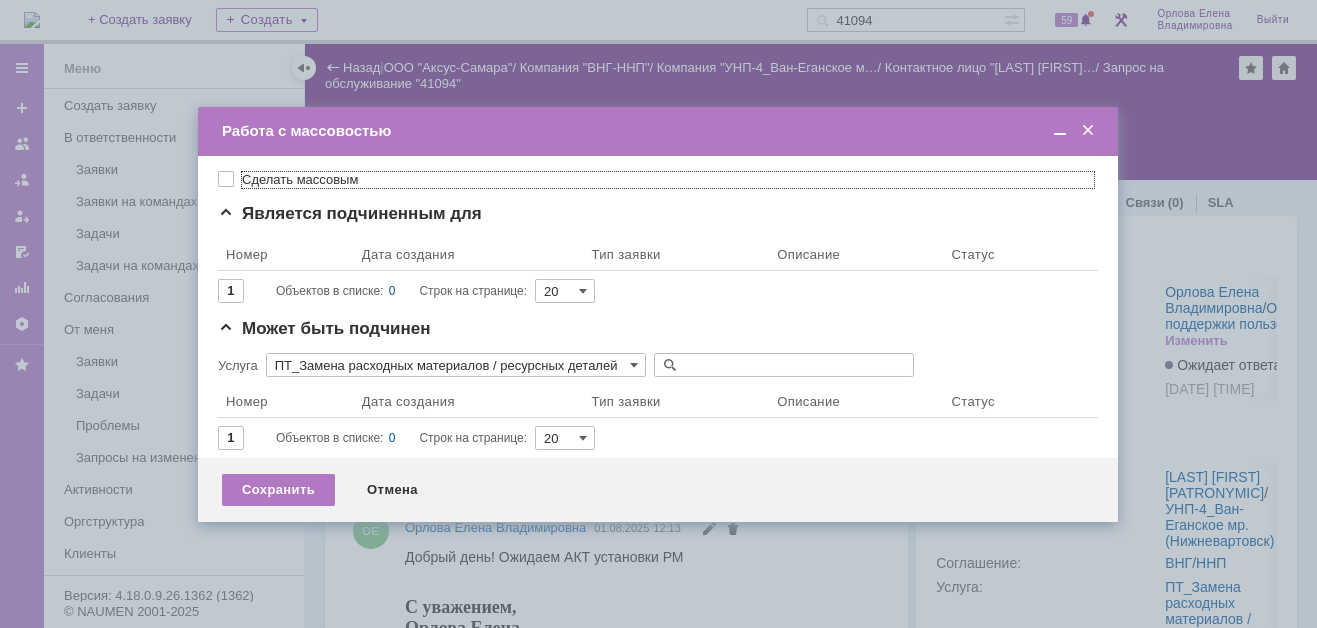 click on "Сделать массовым" at bounding box center [668, 180] 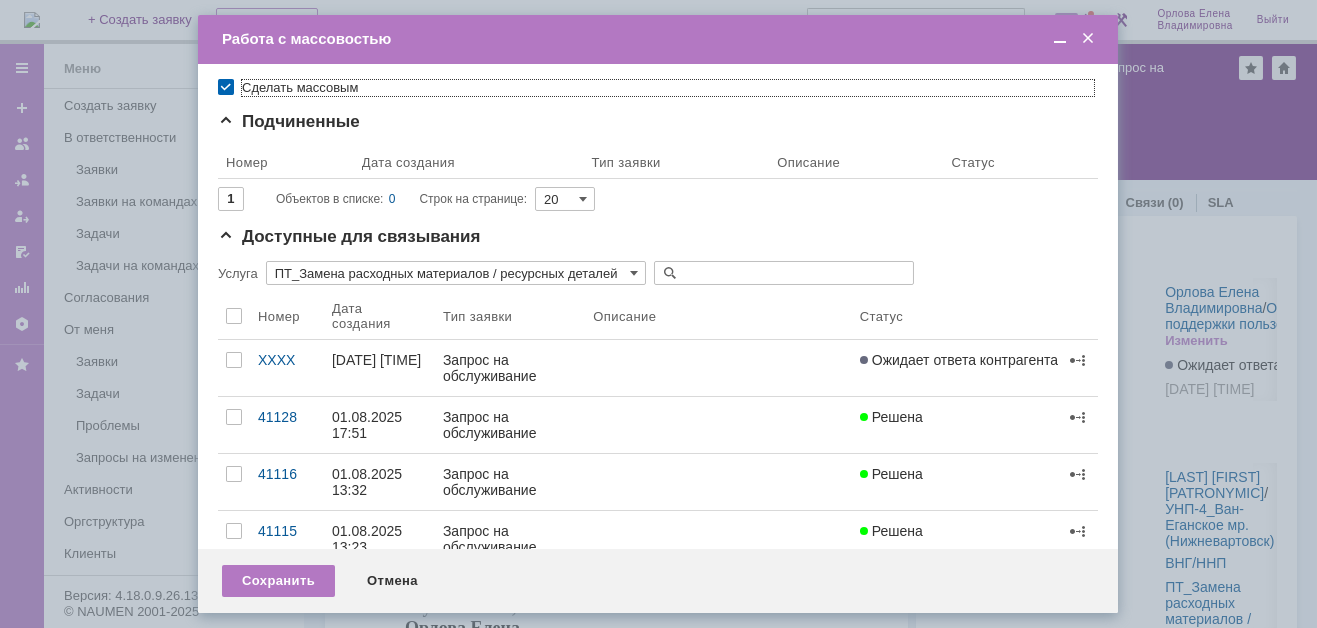 click at bounding box center [784, 273] 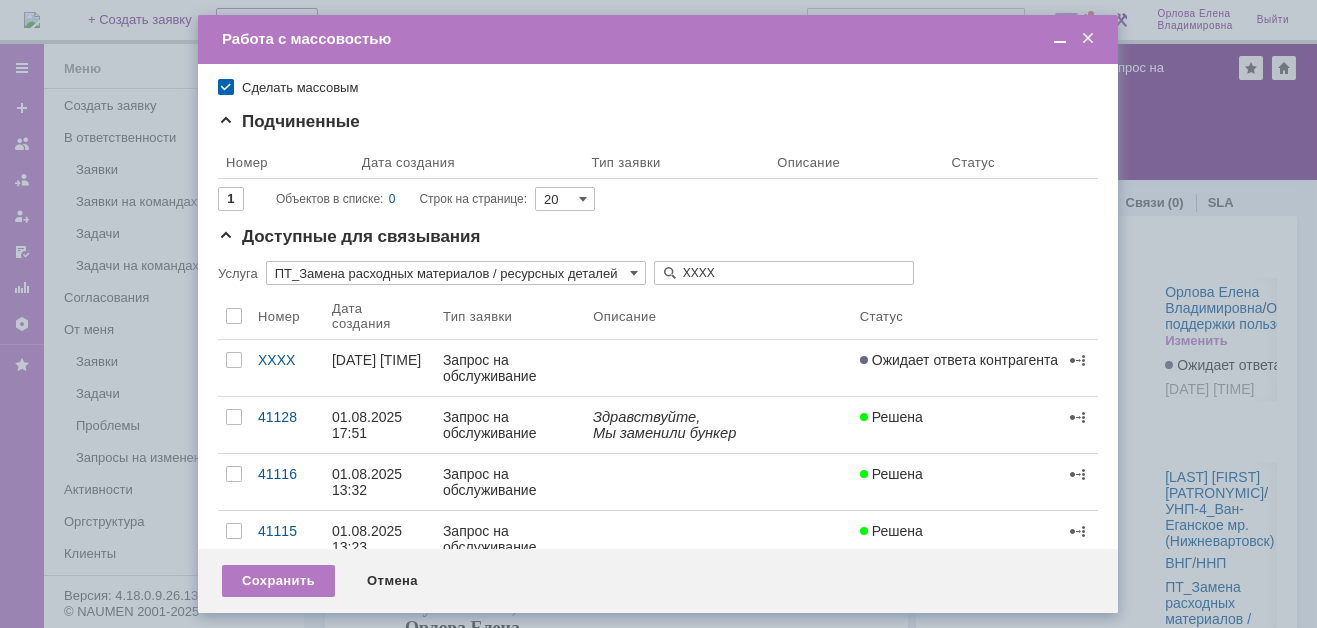 type on "41134" 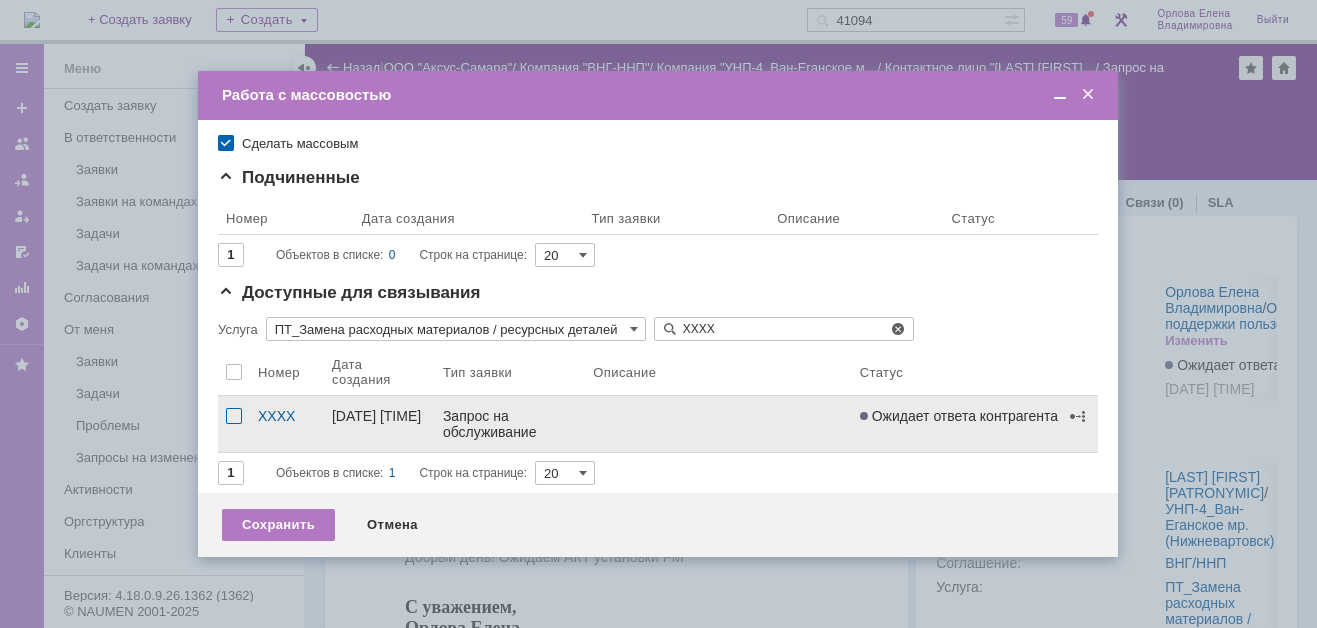 click at bounding box center [234, 416] 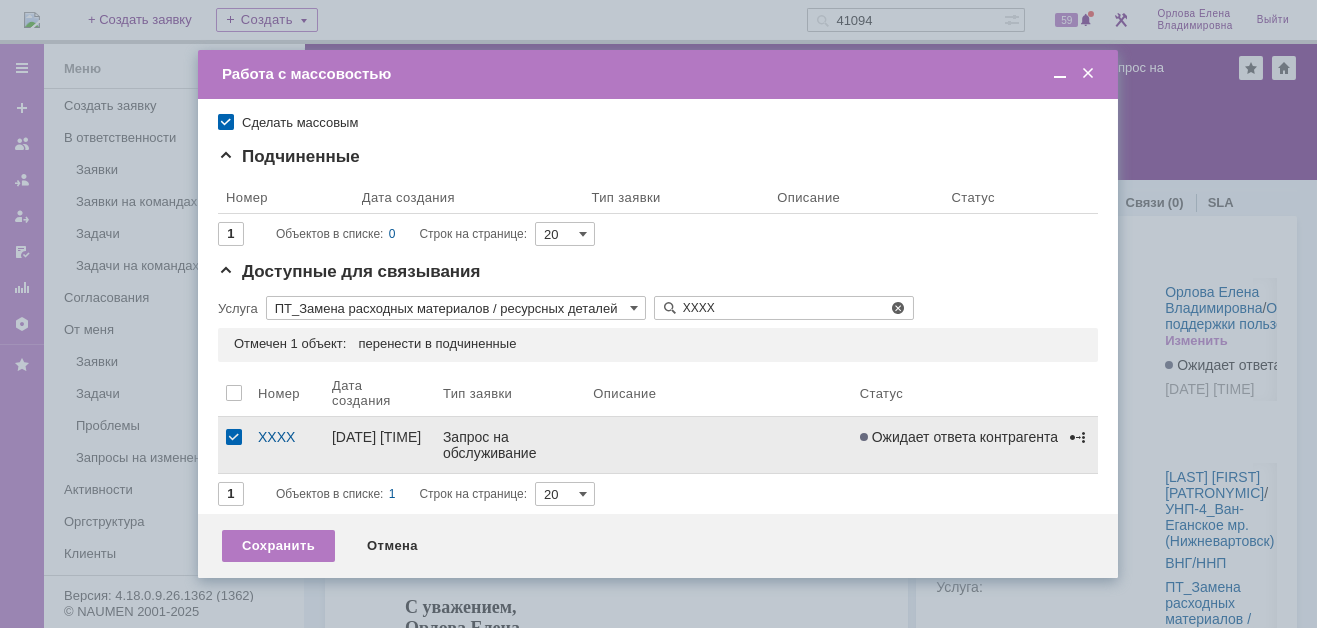 click at bounding box center (1078, 437) 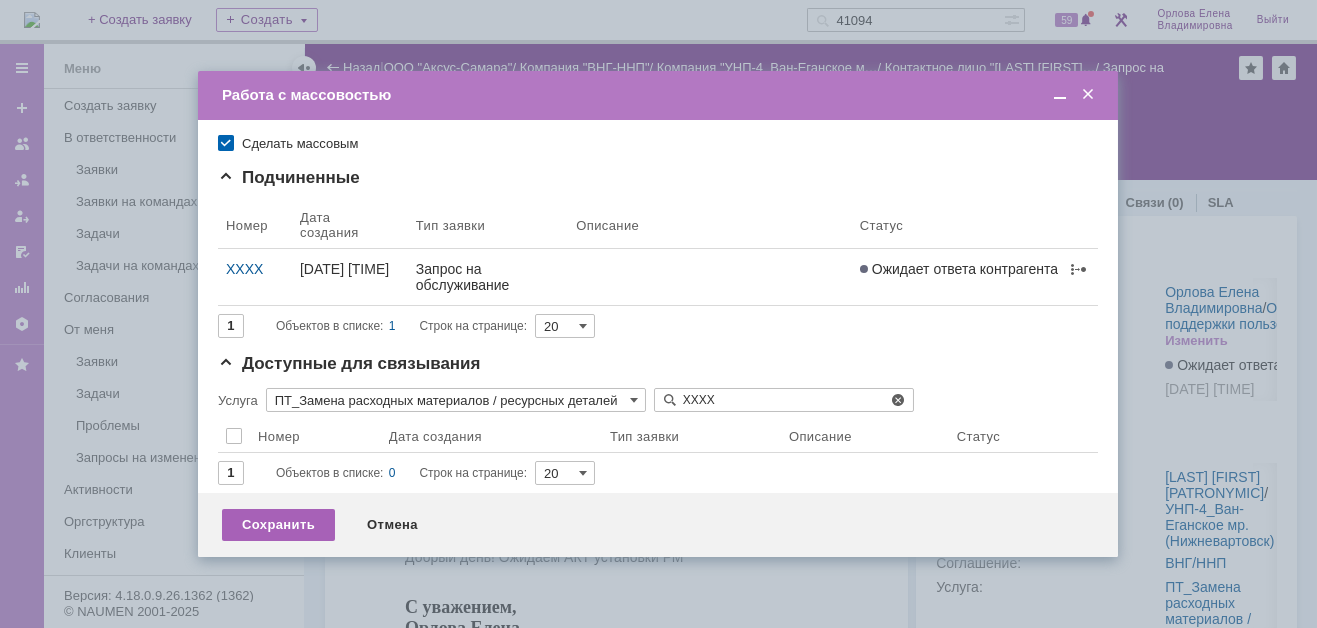 click on "Сохранить" at bounding box center (278, 525) 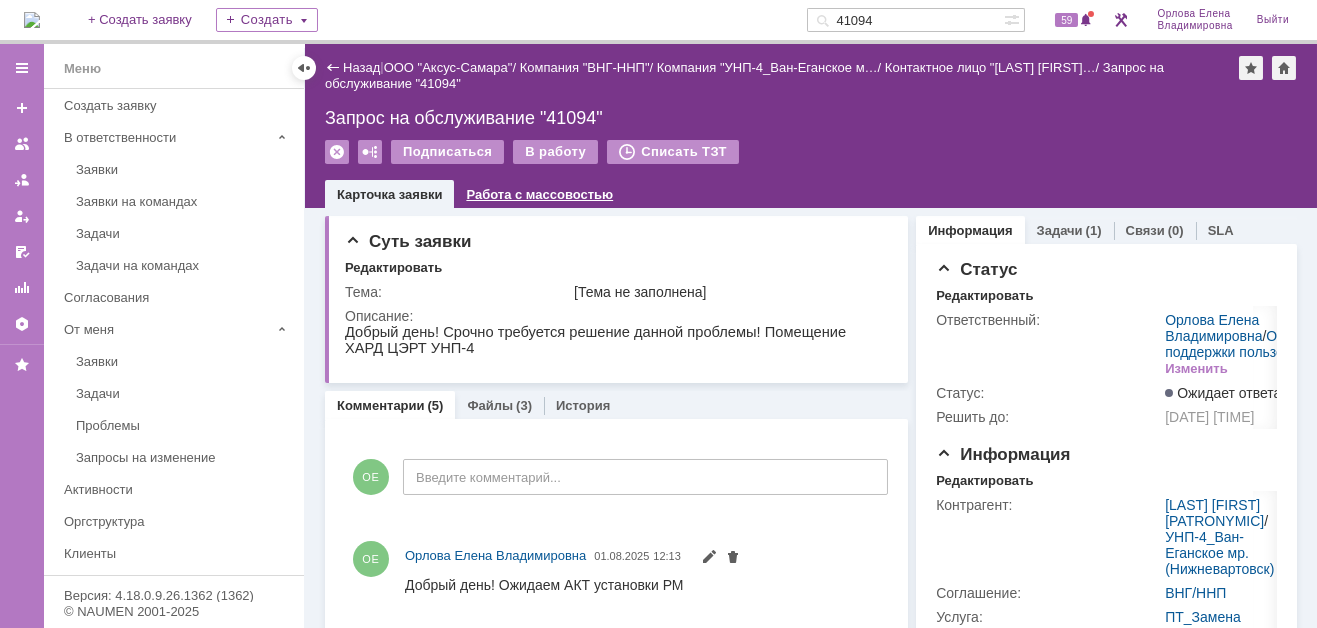 click on "Работа с массовостью" at bounding box center [539, 194] 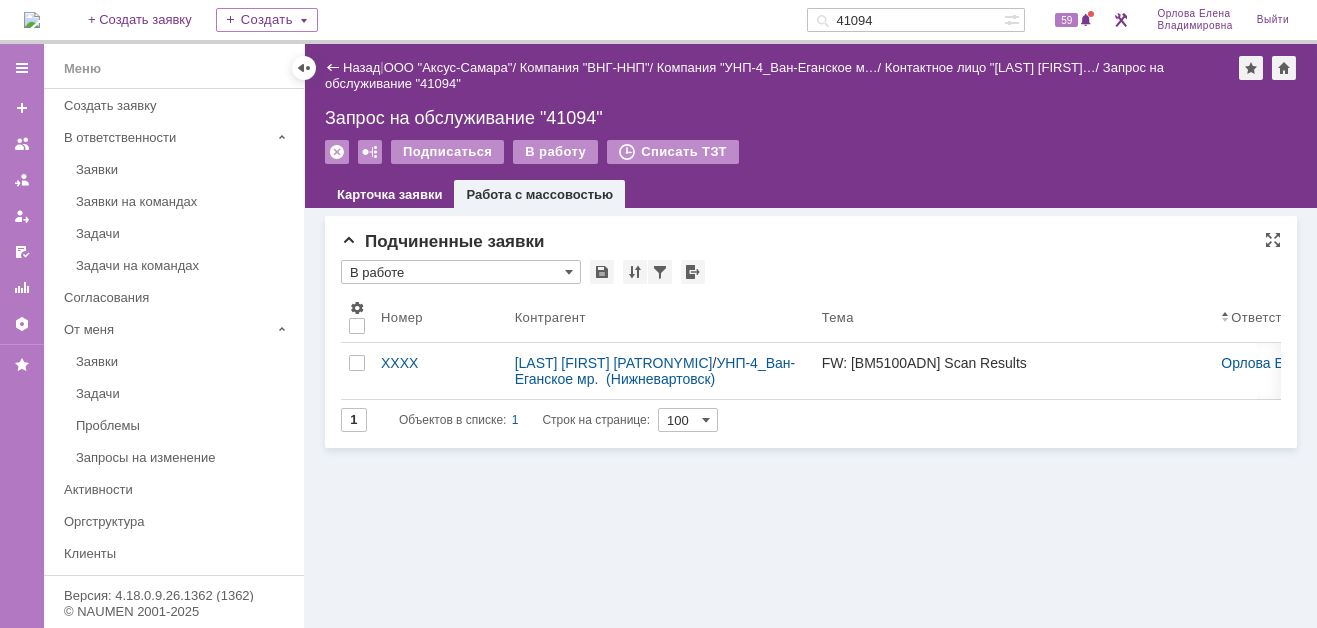 click on "Подчиненные заявки * В работе
Результаты поиска:             1       Объектов в списке:    1  Строк на странице:        100       Номер Контрагент Тема Ответственный Решить до 41134 Курников Александр Витальевич / УНП-4_Ван-Еганское мр.  (Нижневартовск) FW: [BM5100ADN] Scan Results Орлова Елена Владимировна / Отдел поддержки пользователей 05.08.2025 08:41 1       Объектов в списке:    1  Строк на странице:        100" at bounding box center [811, 332] 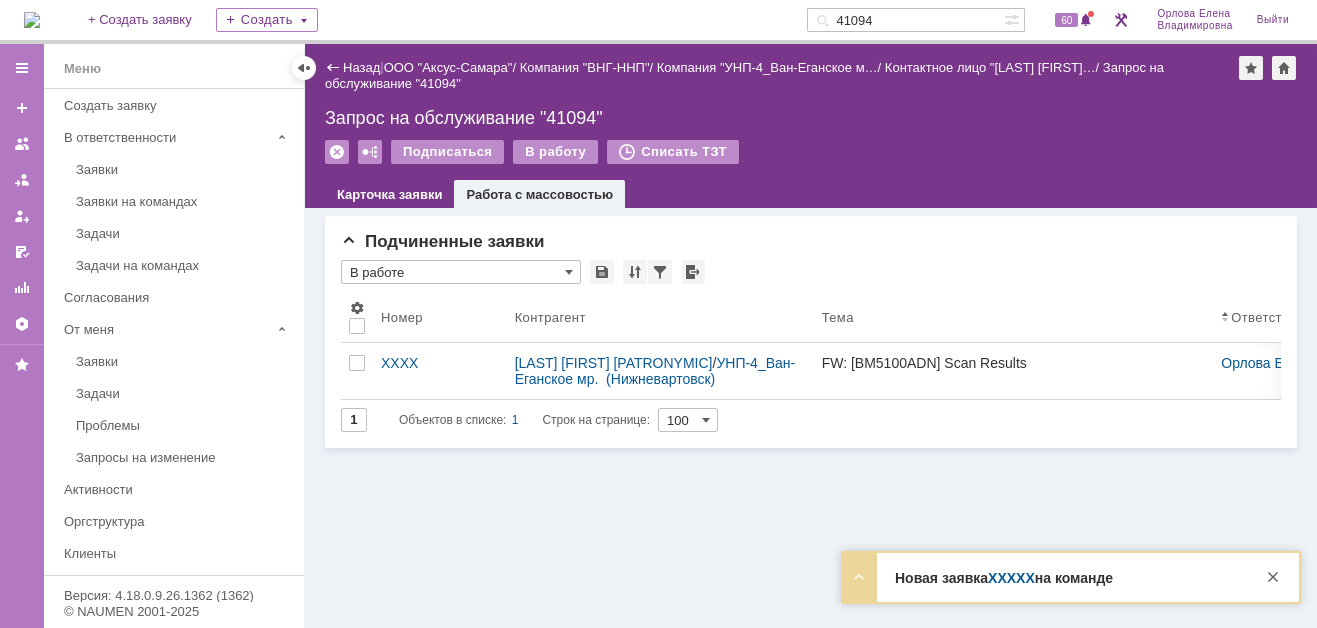 click on "41135" at bounding box center (1011, 578) 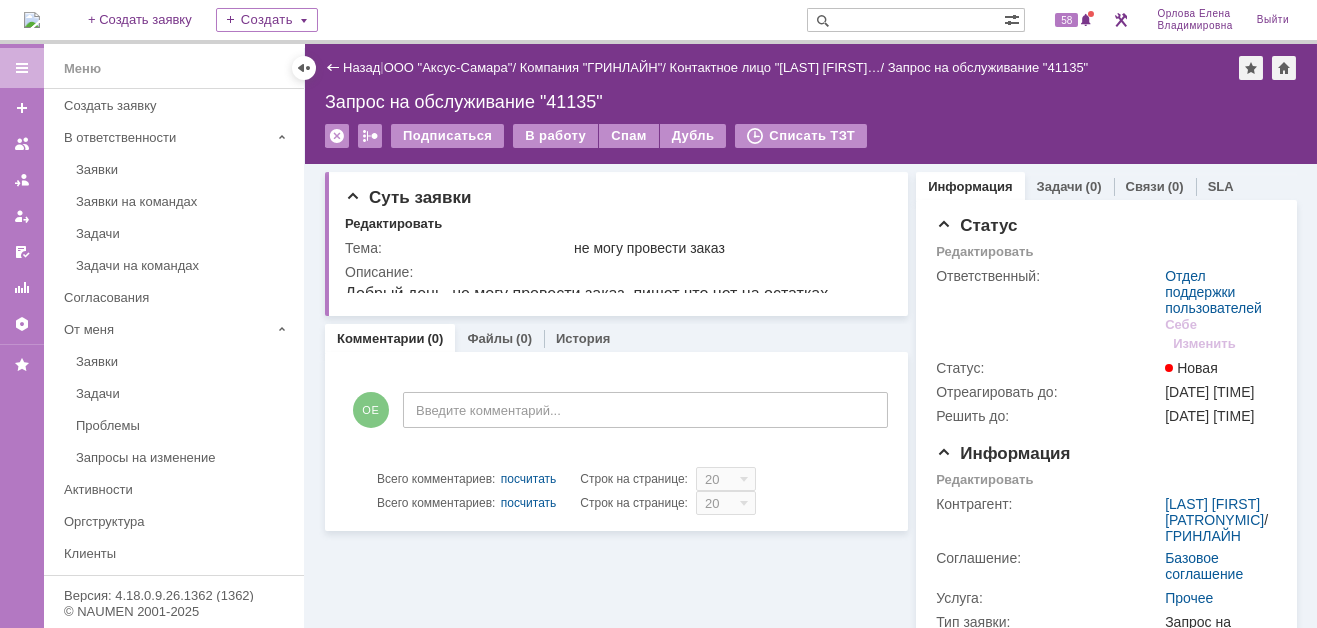 scroll, scrollTop: 0, scrollLeft: 0, axis: both 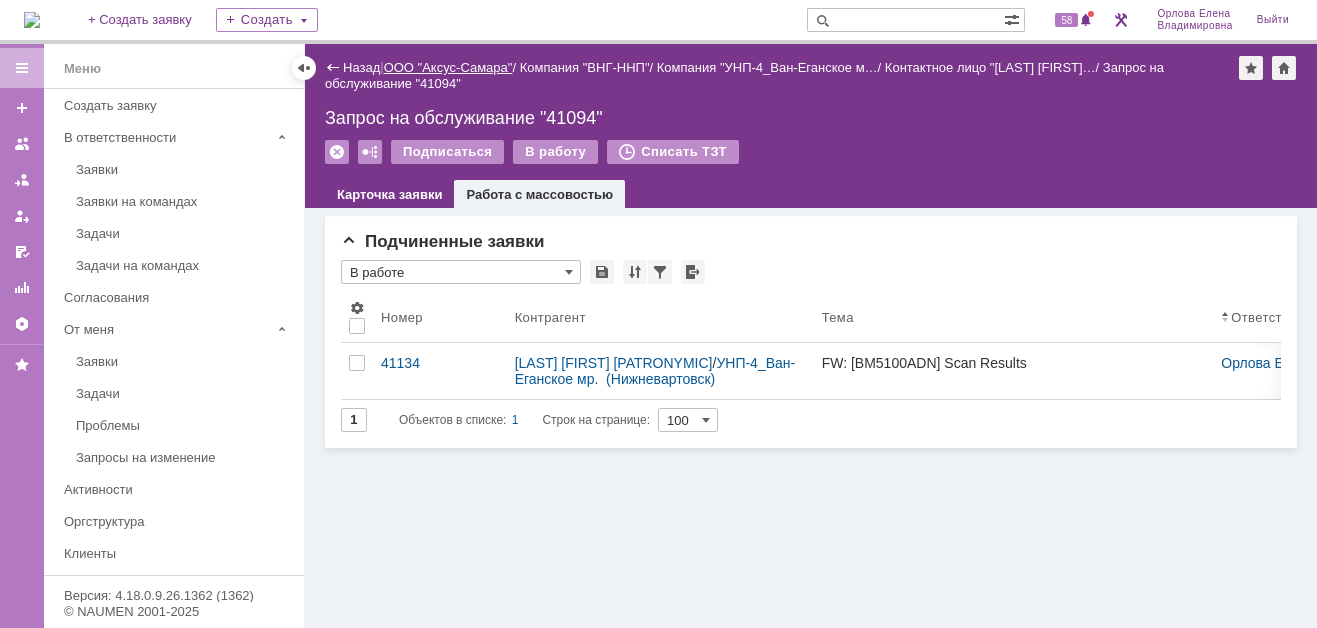 click on "ООО "Аксус-Самара"" at bounding box center [448, 67] 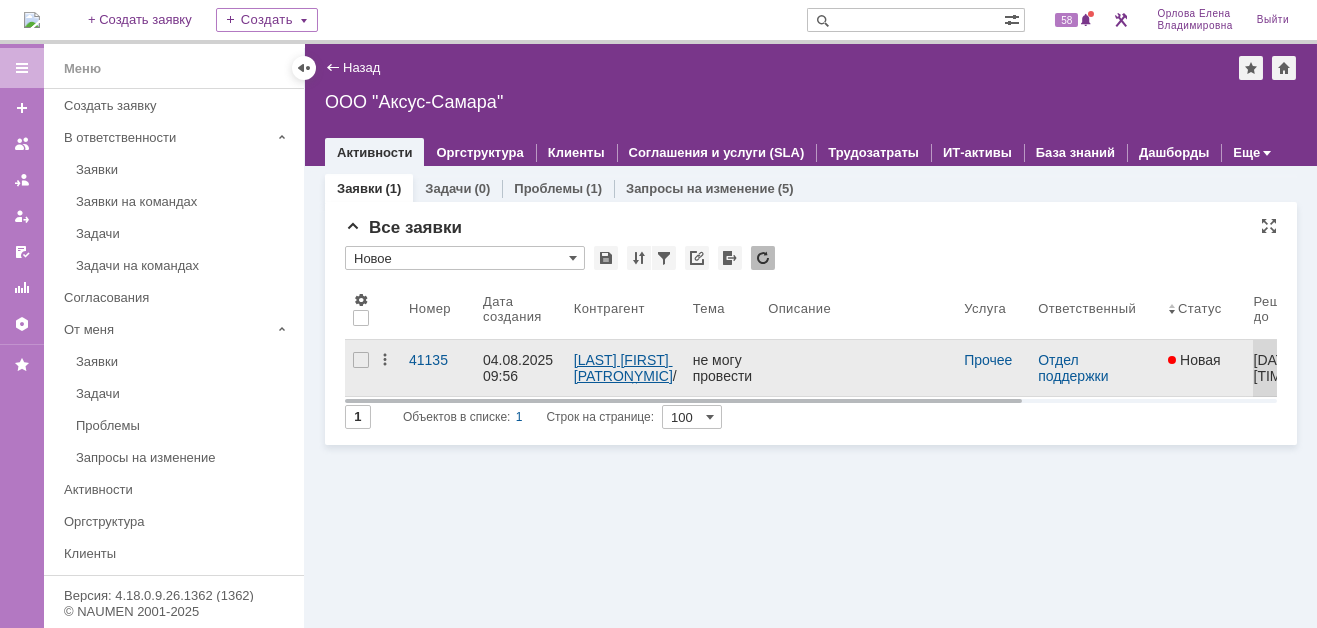 scroll, scrollTop: 0, scrollLeft: 0, axis: both 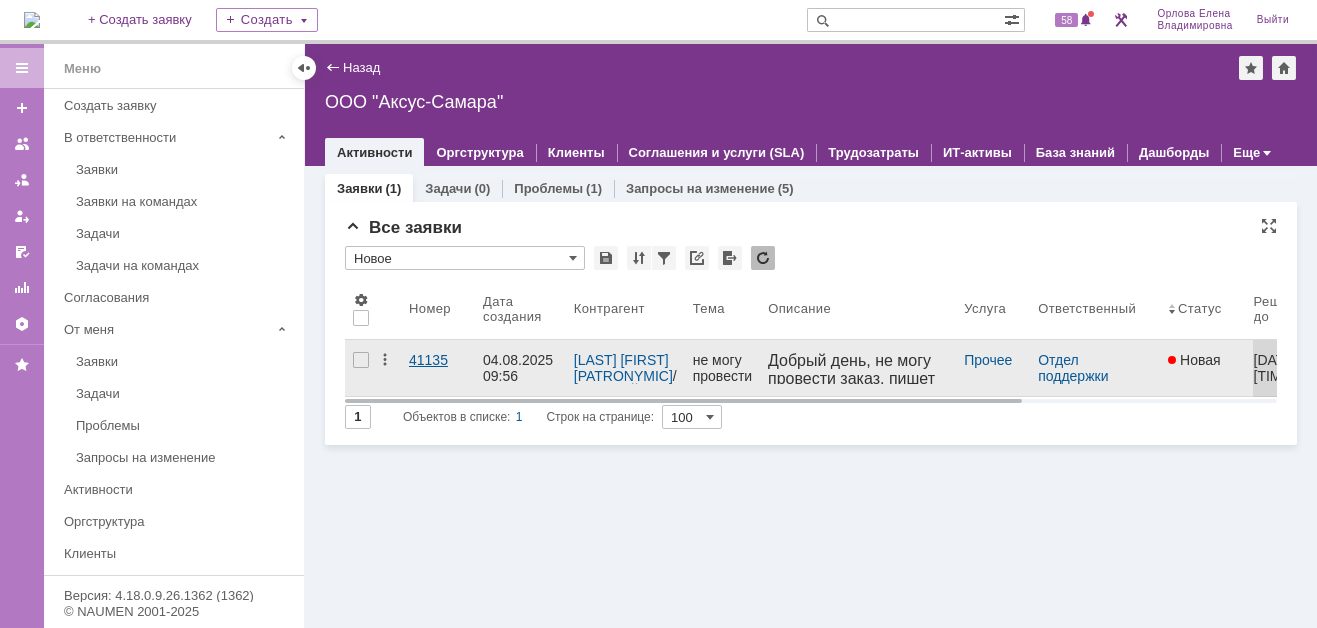 click on "41135" at bounding box center (438, 360) 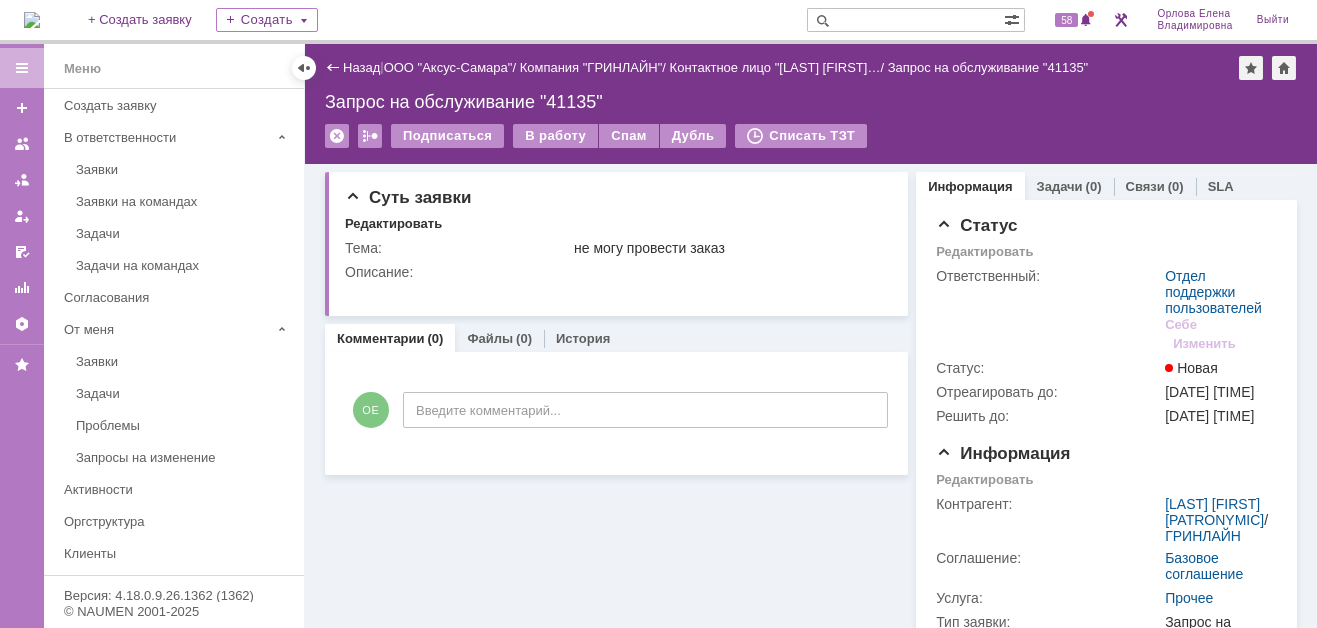 scroll, scrollTop: 0, scrollLeft: 0, axis: both 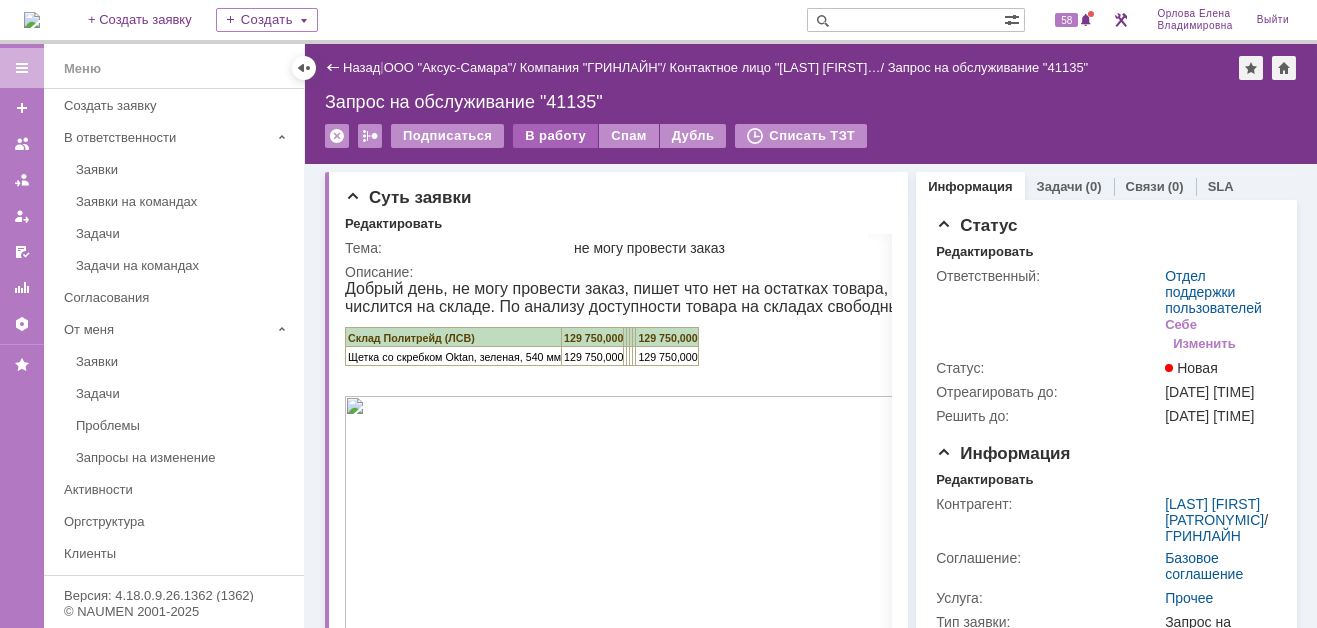 click on "В работу" at bounding box center (555, 136) 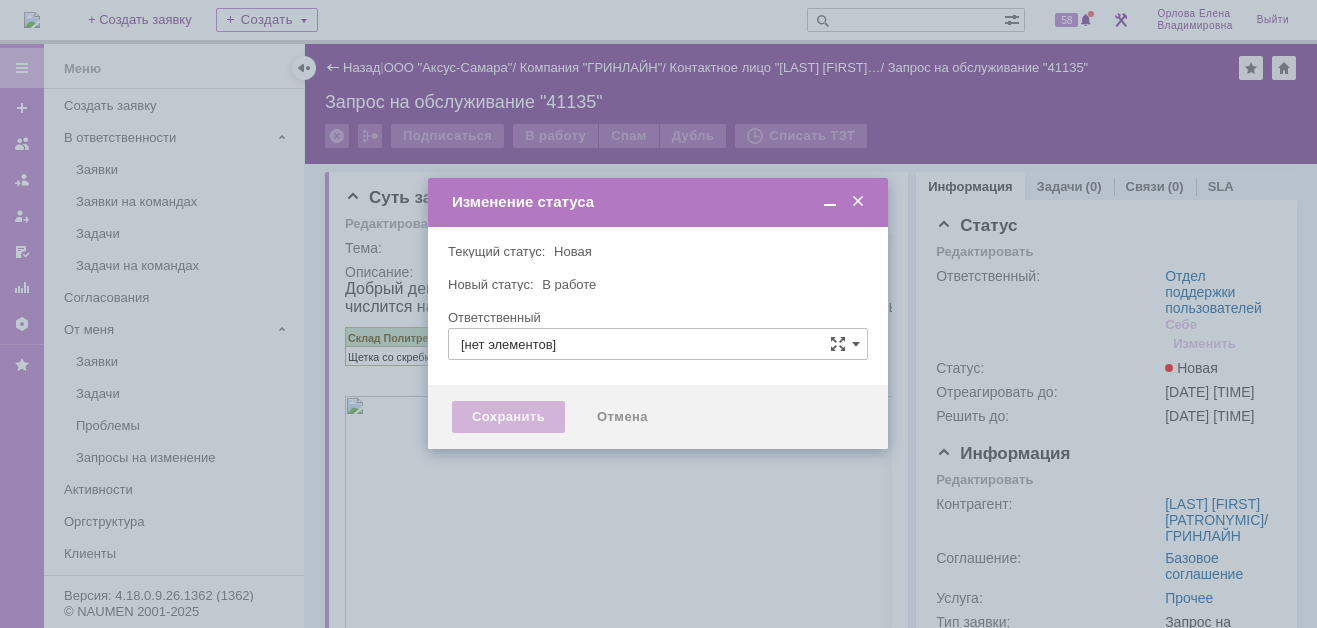 type on "Отдел поддержки пользователей" 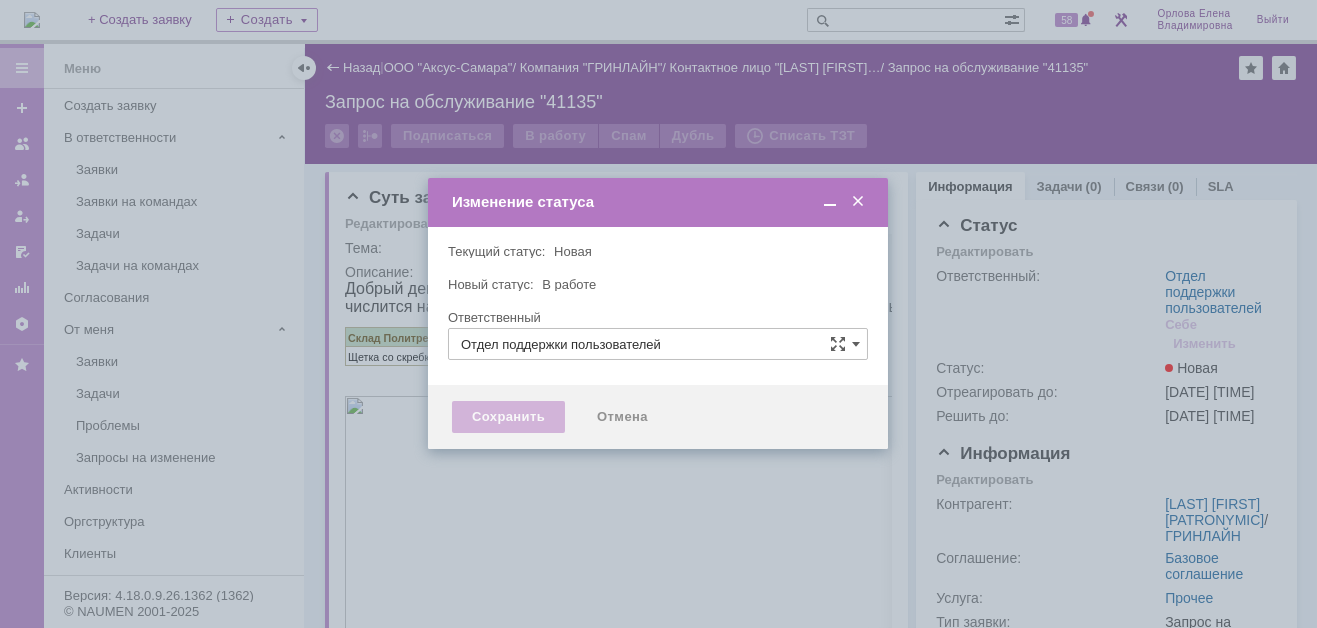 type 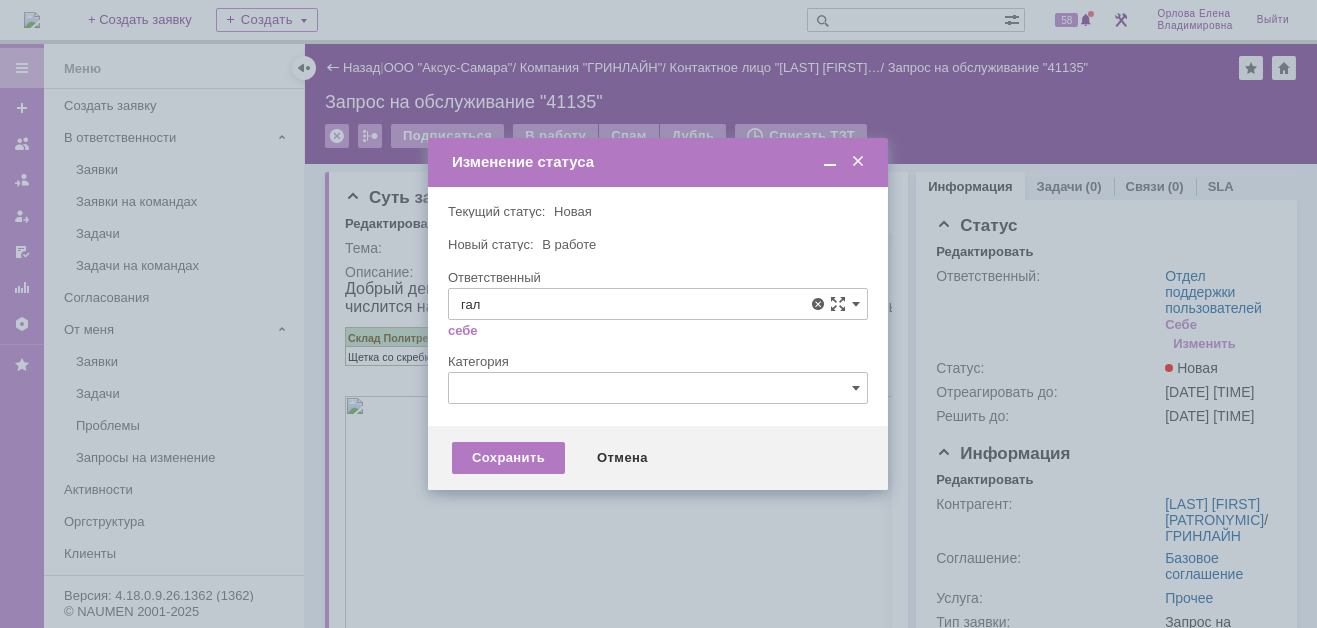 click on "Галстьян Степан Александрович" at bounding box center (658, 450) 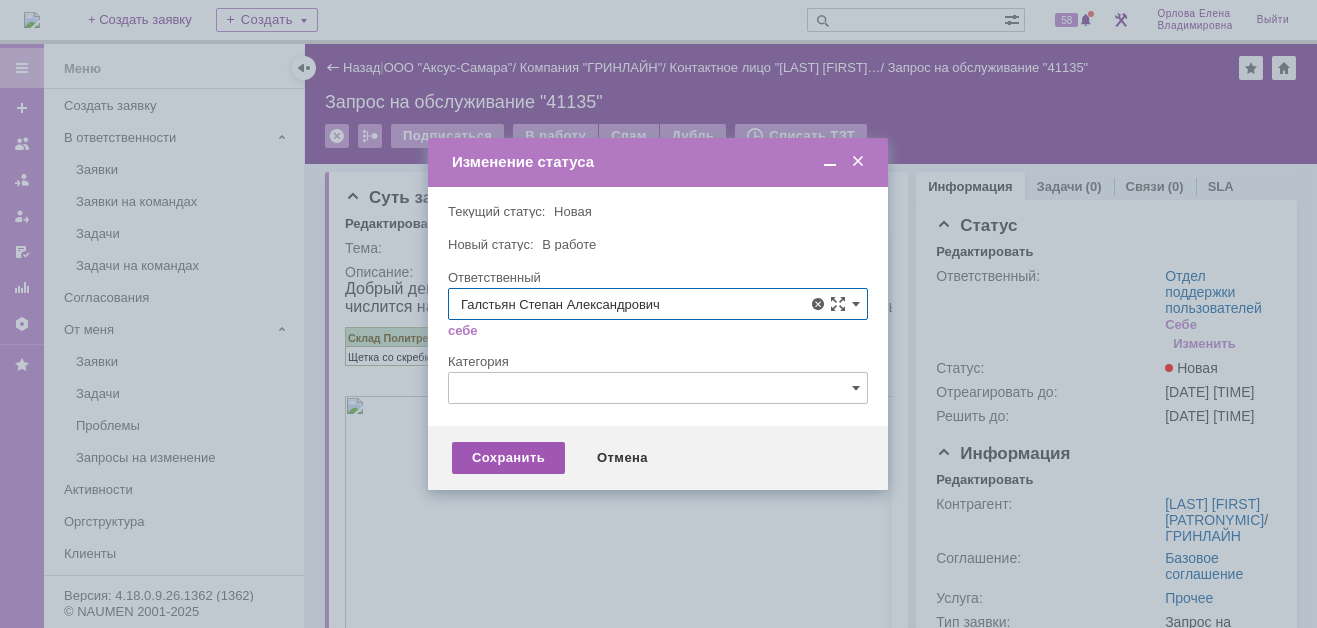 type on "Галстьян Степан Александрович" 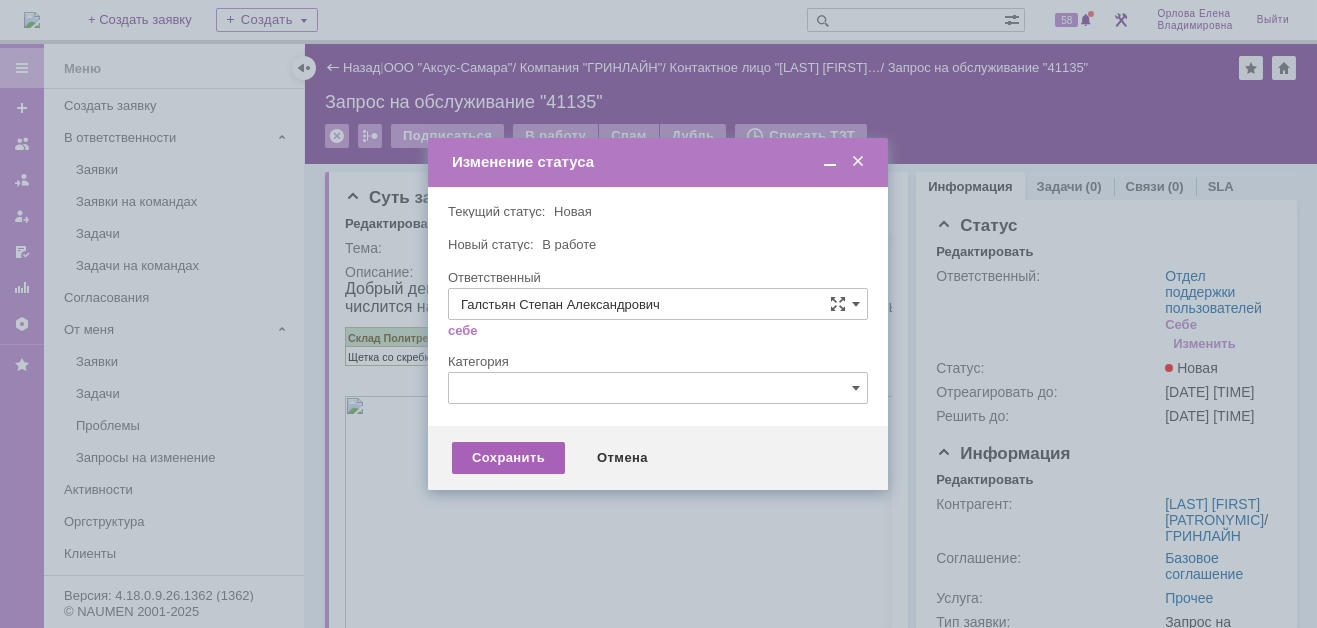 click on "Сохранить" at bounding box center (508, 458) 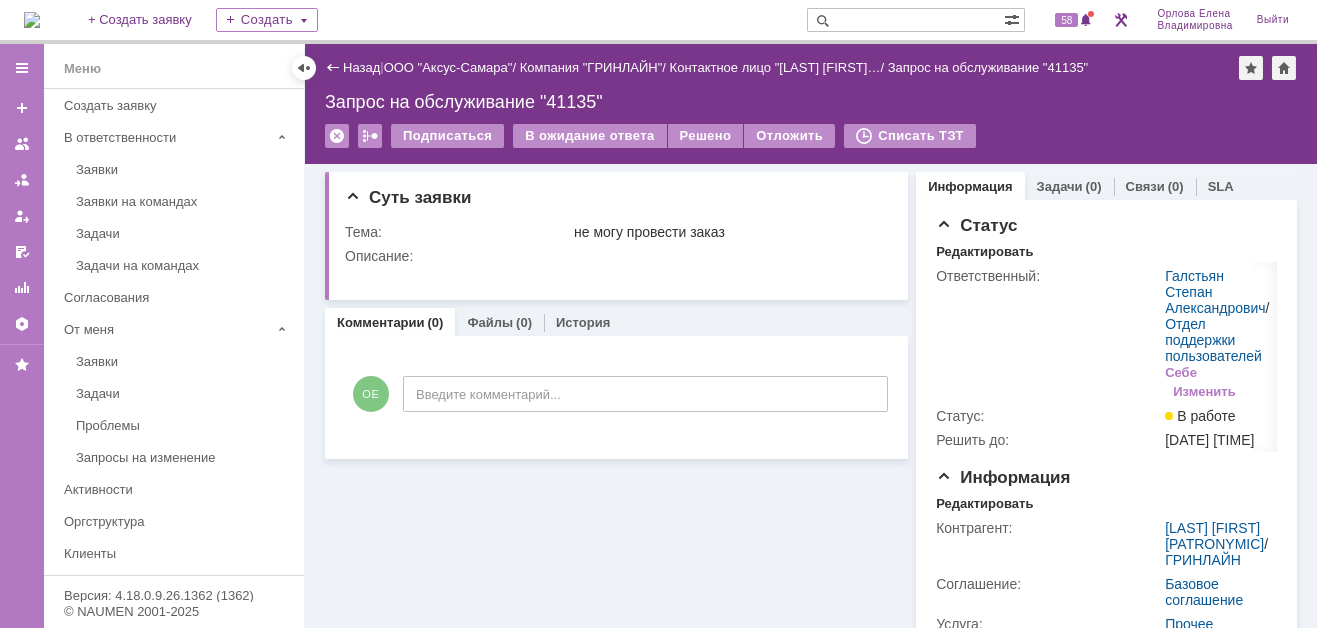 scroll, scrollTop: 0, scrollLeft: 0, axis: both 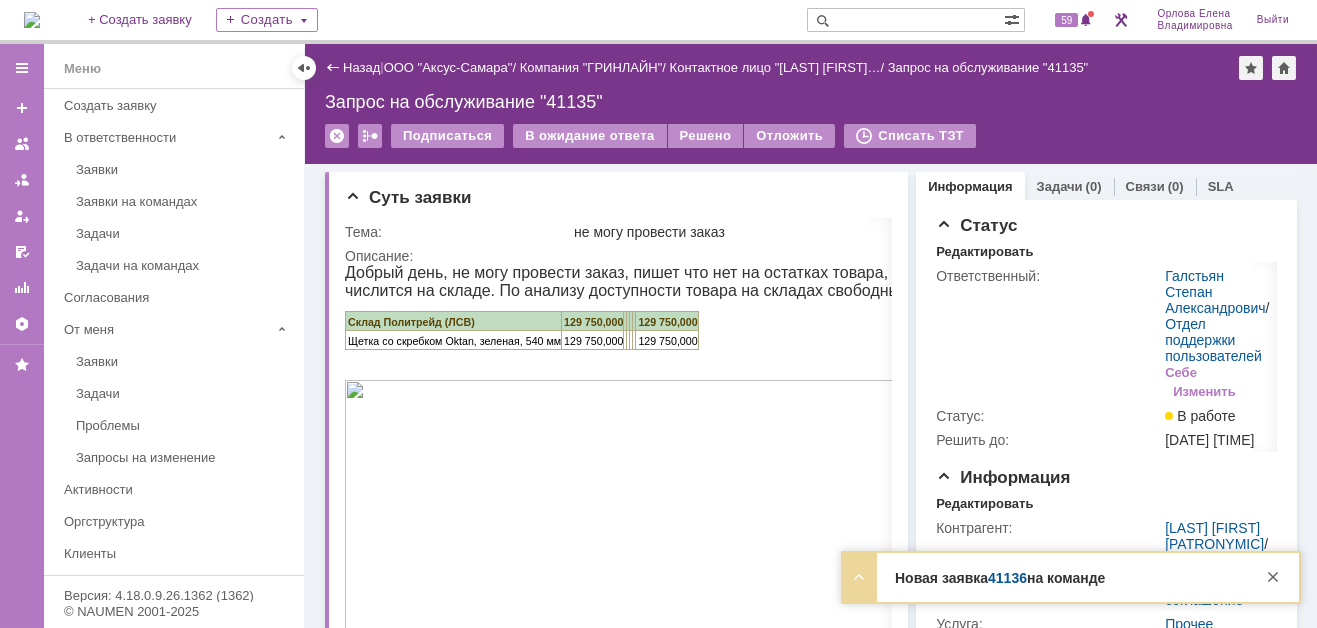 click on "41136" at bounding box center (1007, 578) 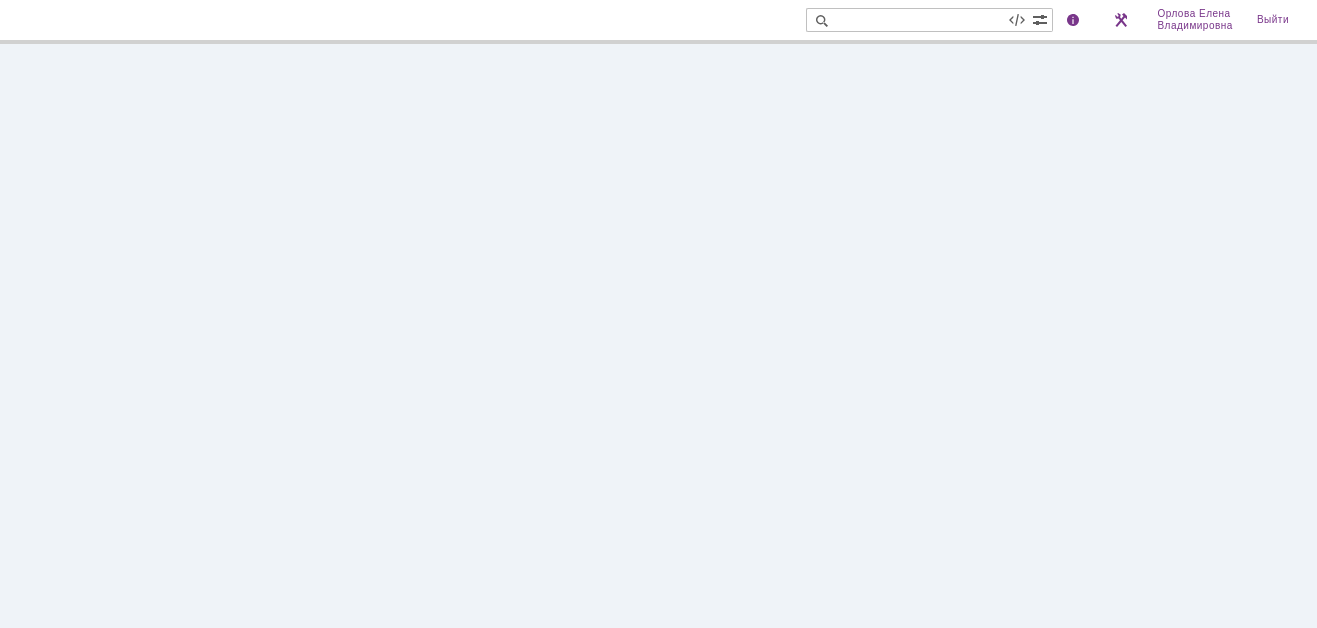 scroll, scrollTop: 0, scrollLeft: 0, axis: both 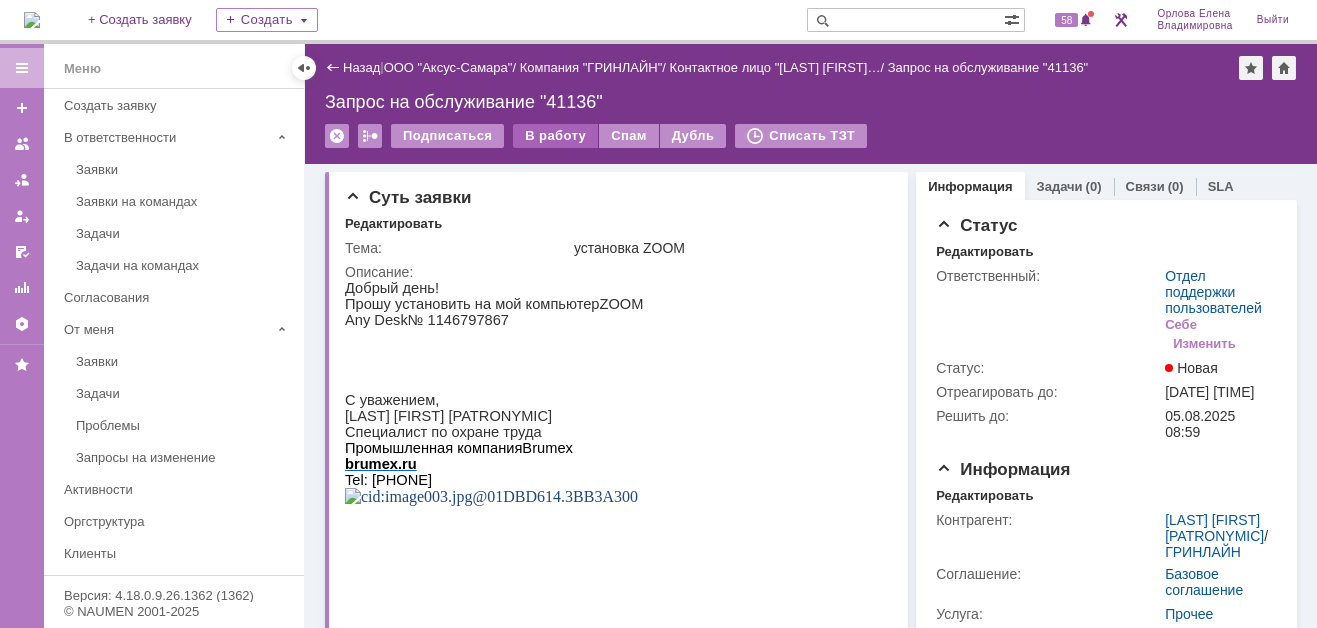click on "В работу" at bounding box center [555, 136] 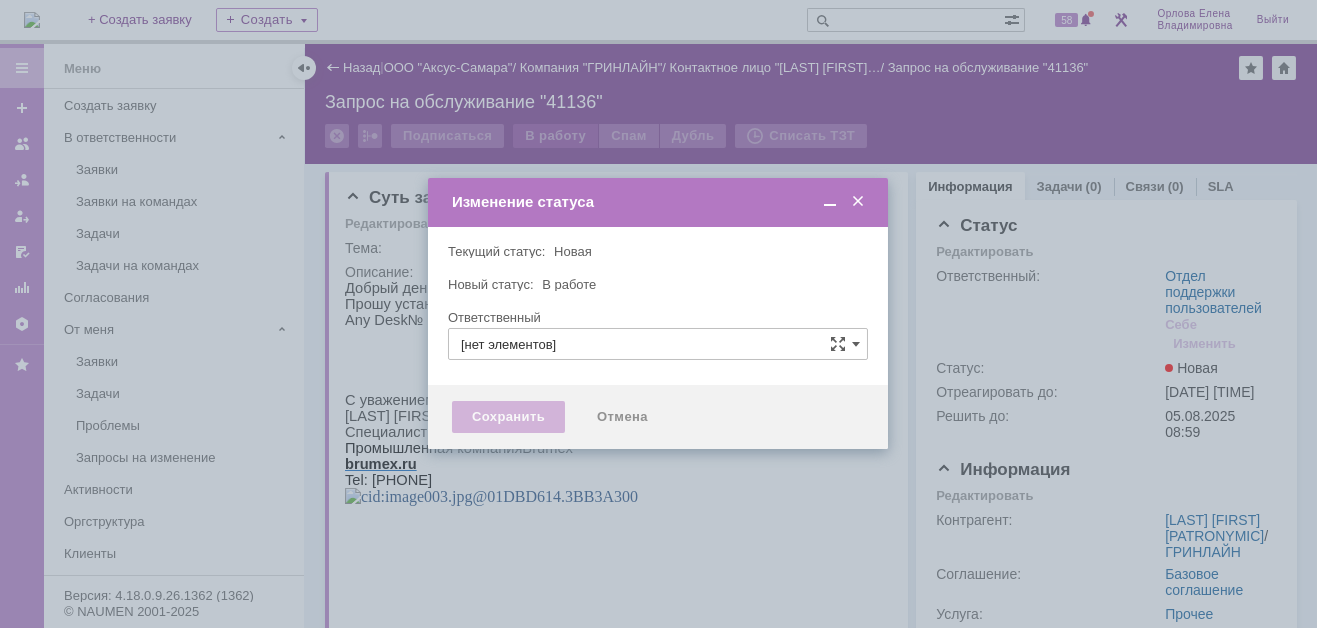 type on "Отдел поддержки пользователей" 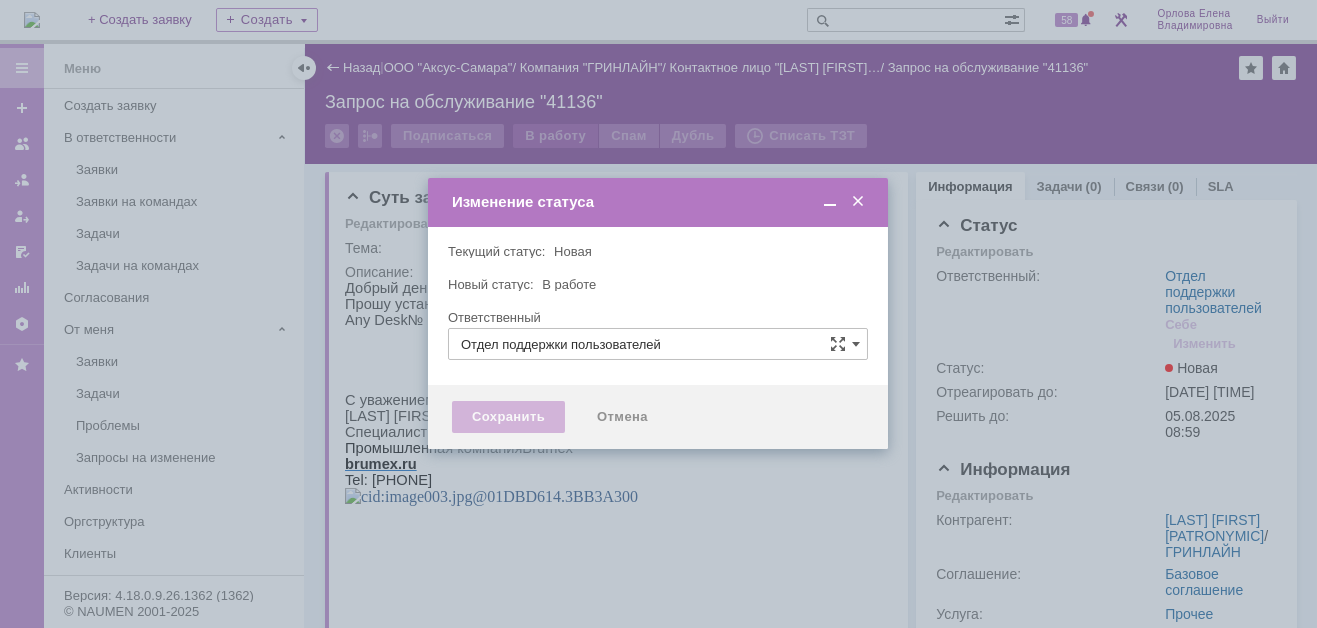 type 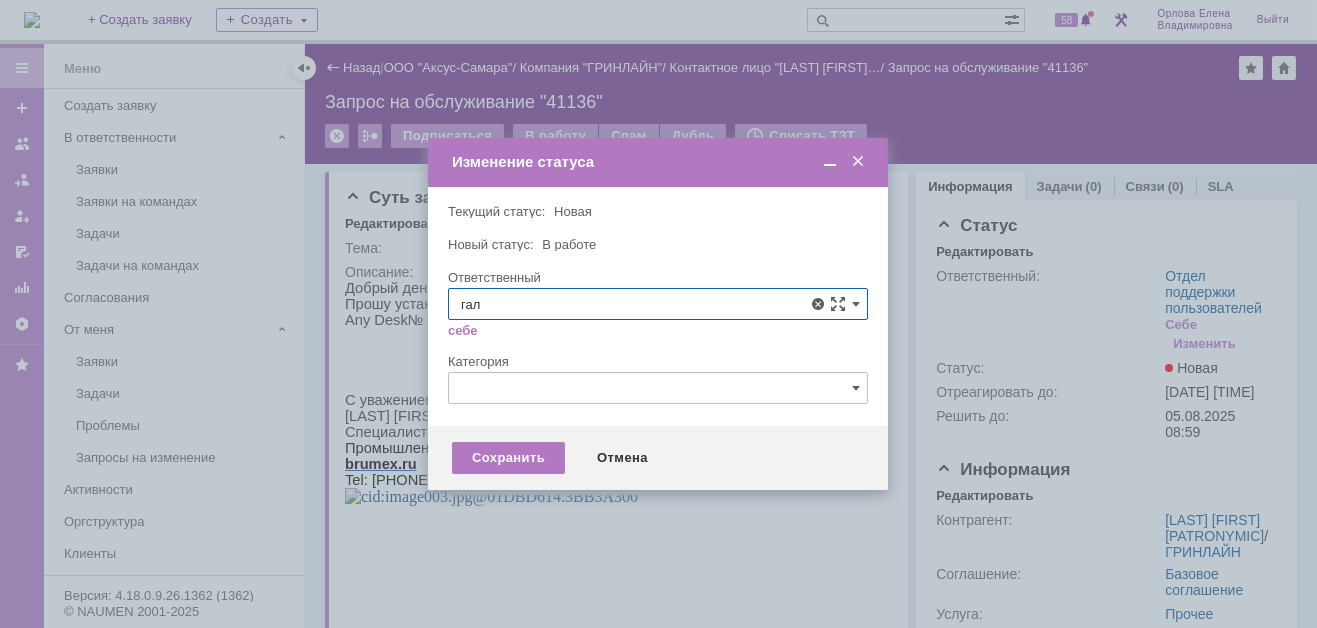 click on "Галстьян Степан Александрович" at bounding box center [658, 450] 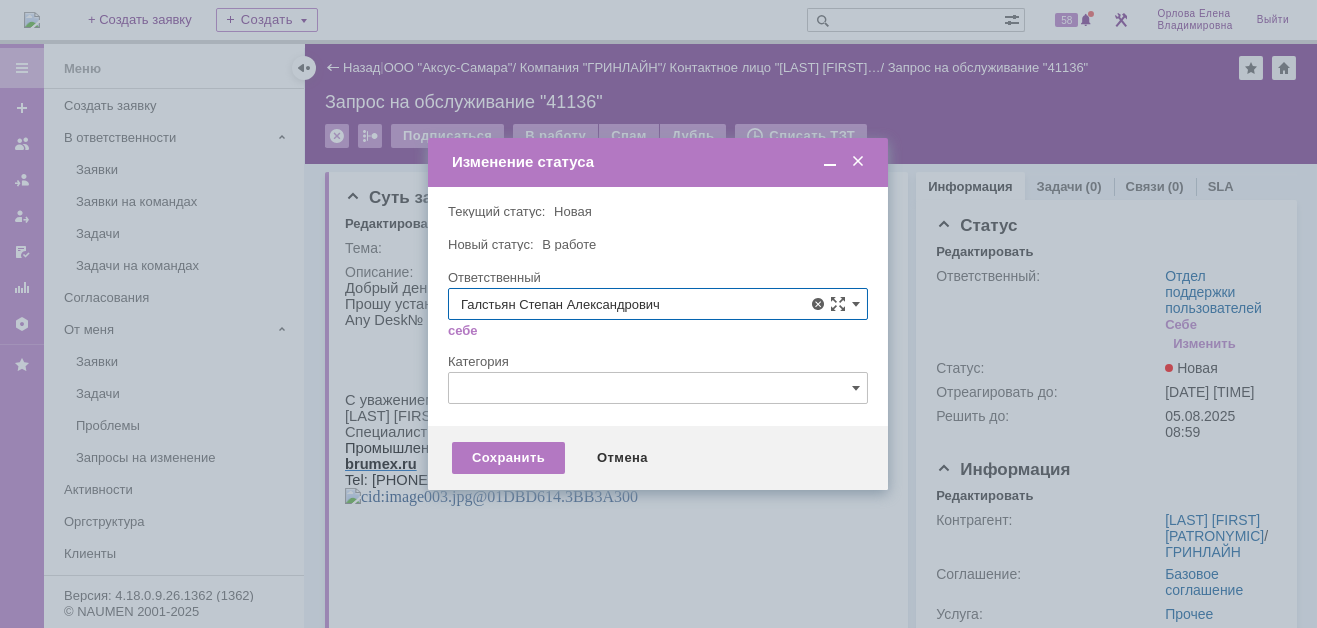 type on "Галстьян Степан Александрович" 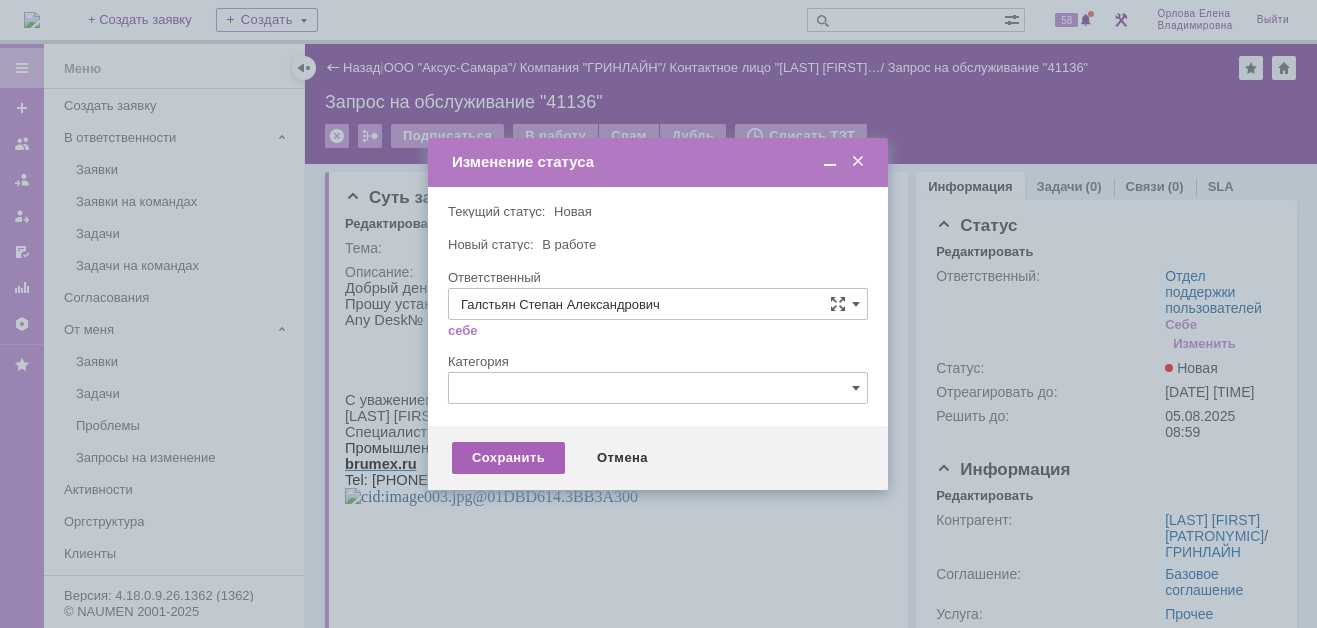 click on "Сохранить" at bounding box center [508, 458] 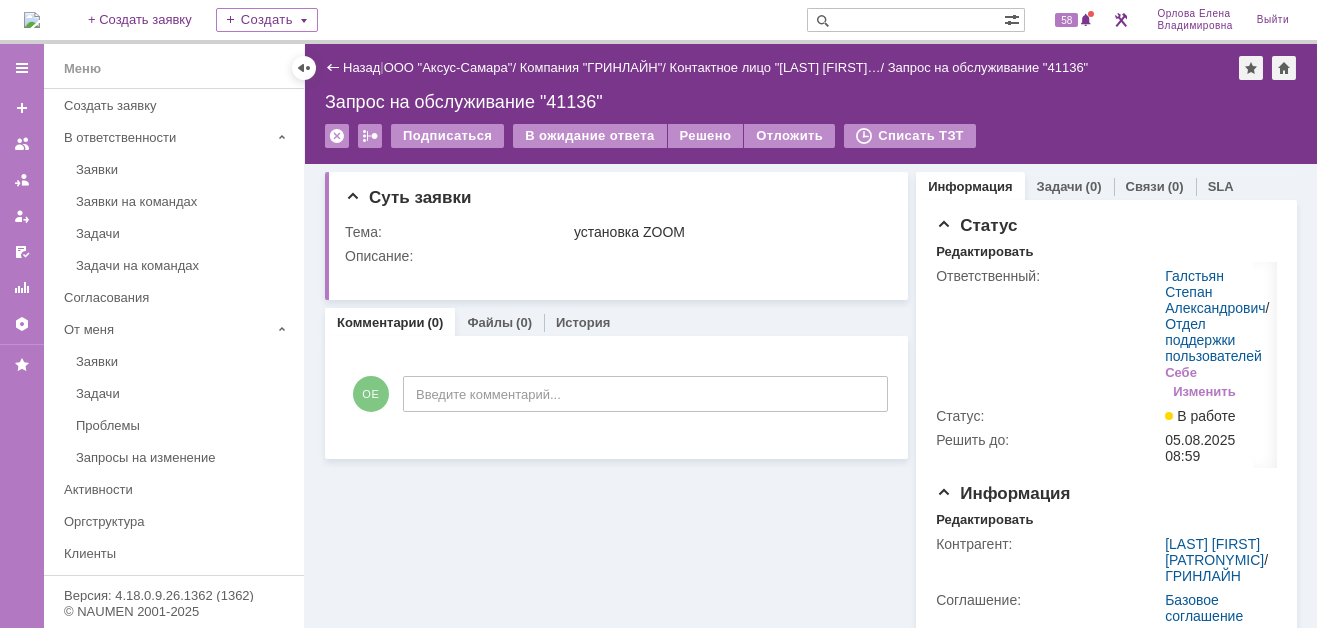 scroll, scrollTop: 0, scrollLeft: 0, axis: both 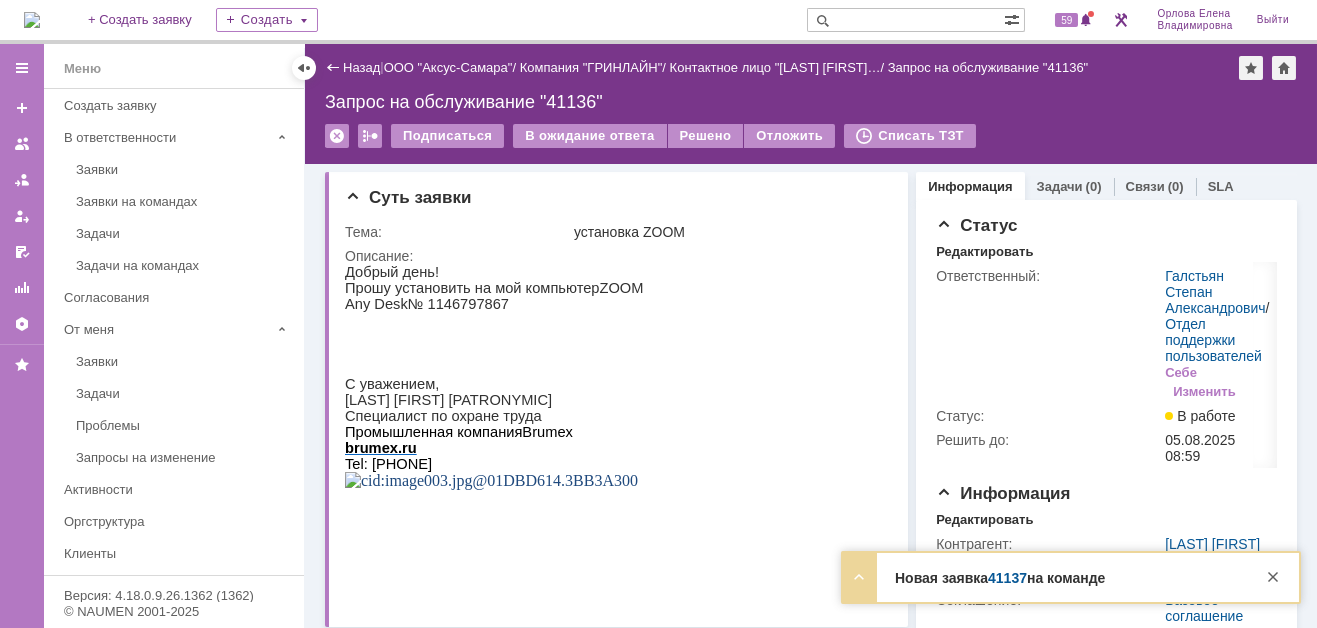 click on "41137" at bounding box center [1007, 578] 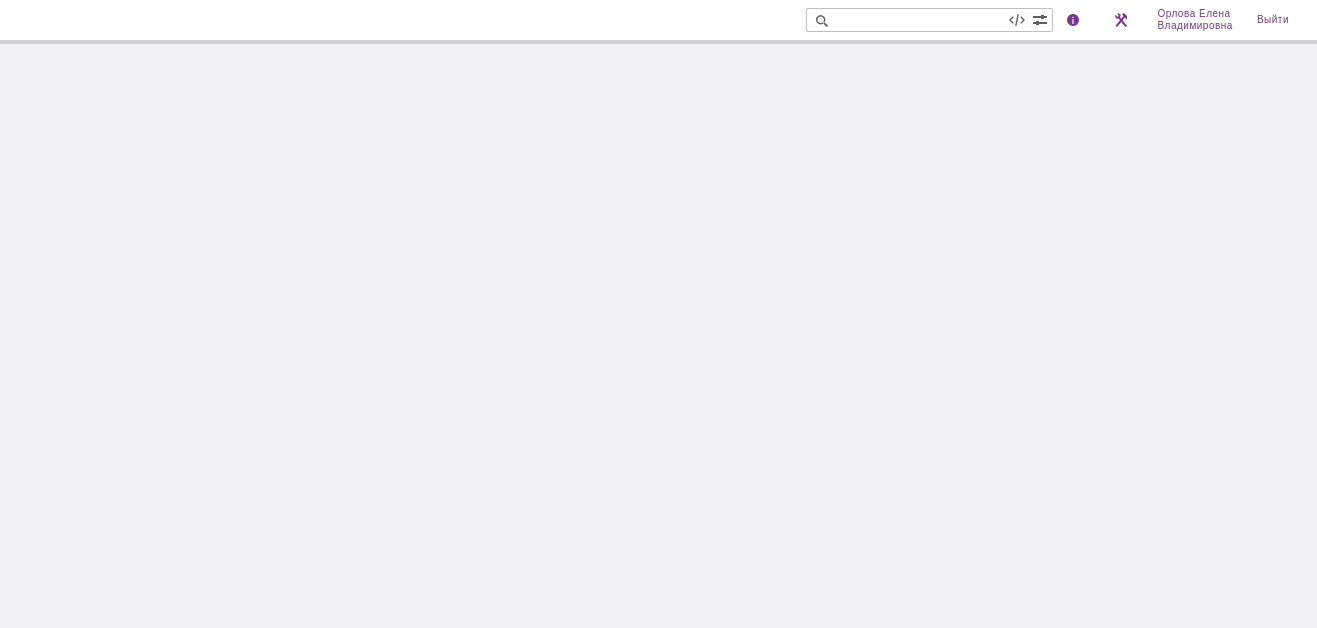 scroll, scrollTop: 0, scrollLeft: 0, axis: both 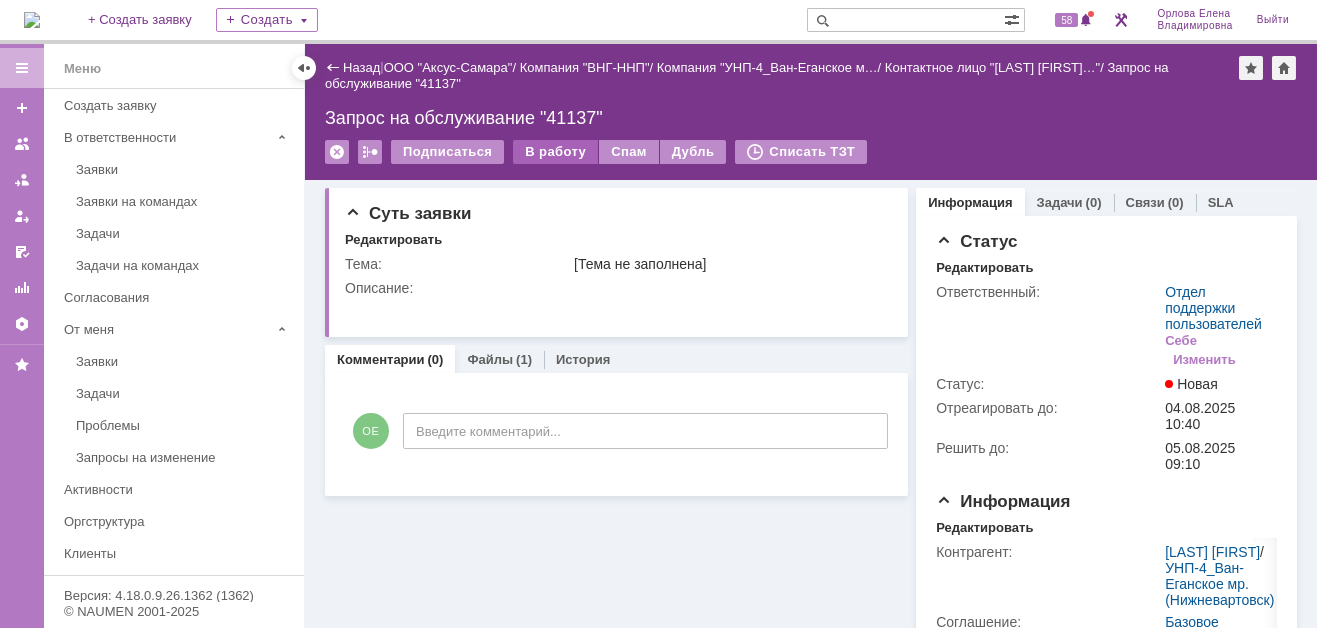 click on "В работу" at bounding box center (555, 152) 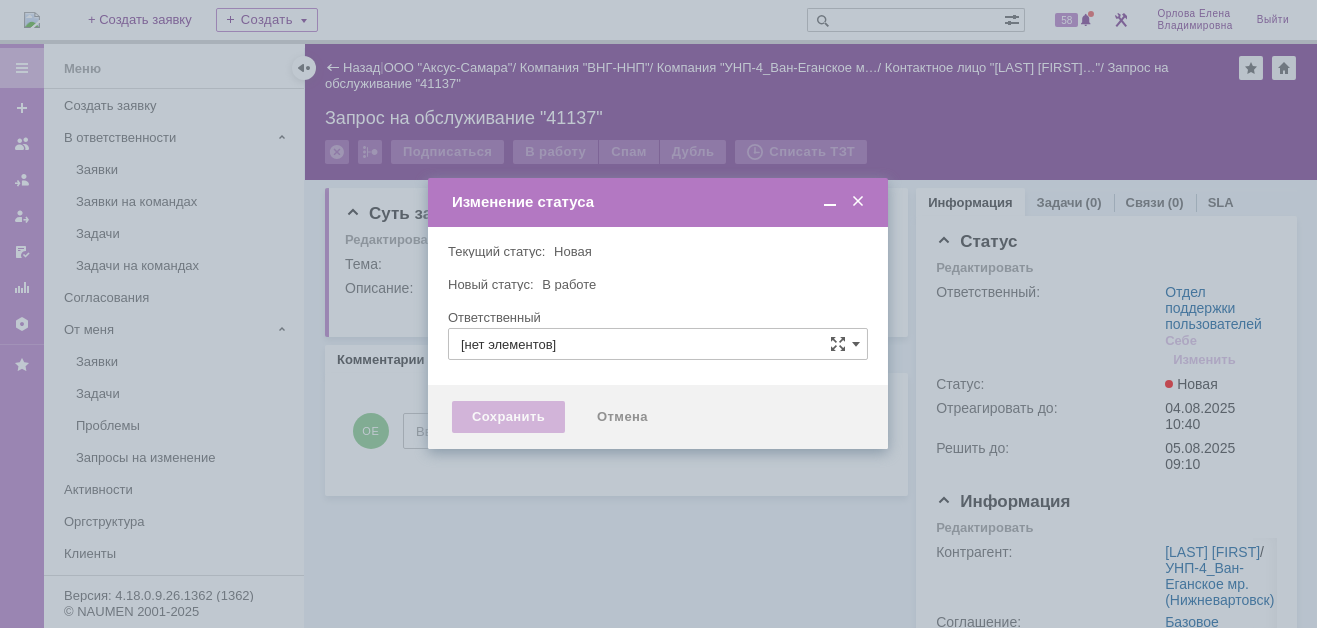 type on "Отдел поддержки пользователей" 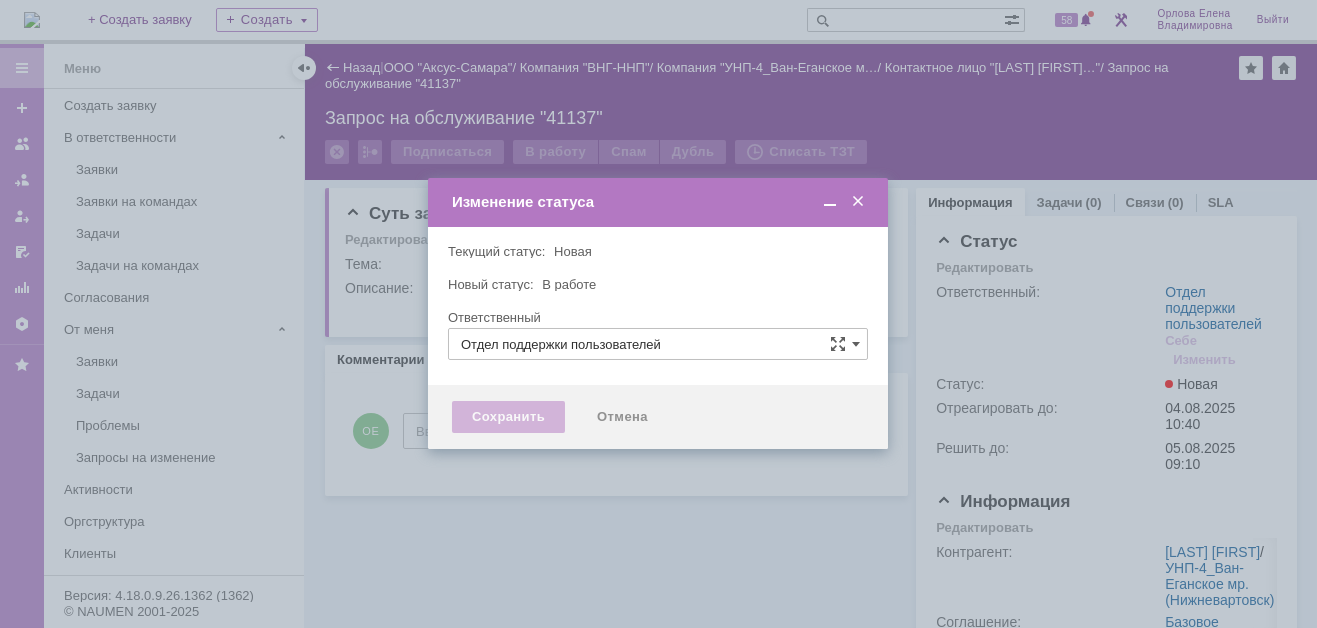 type 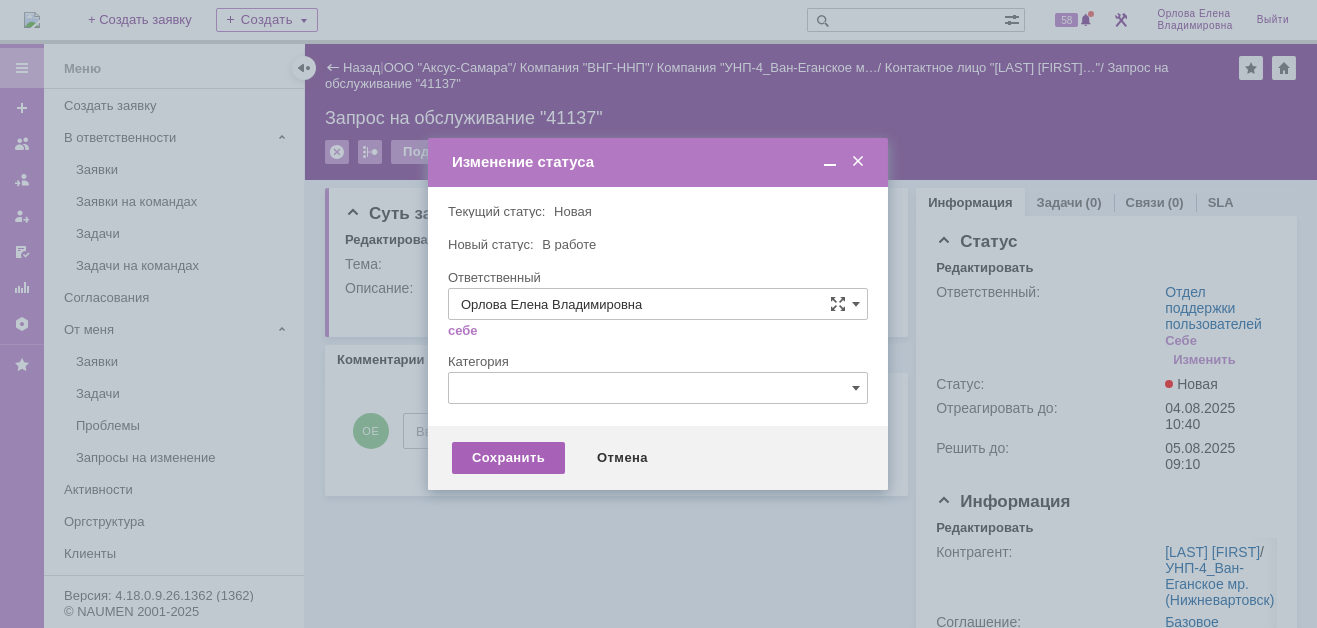 click on "Сохранить" at bounding box center [508, 458] 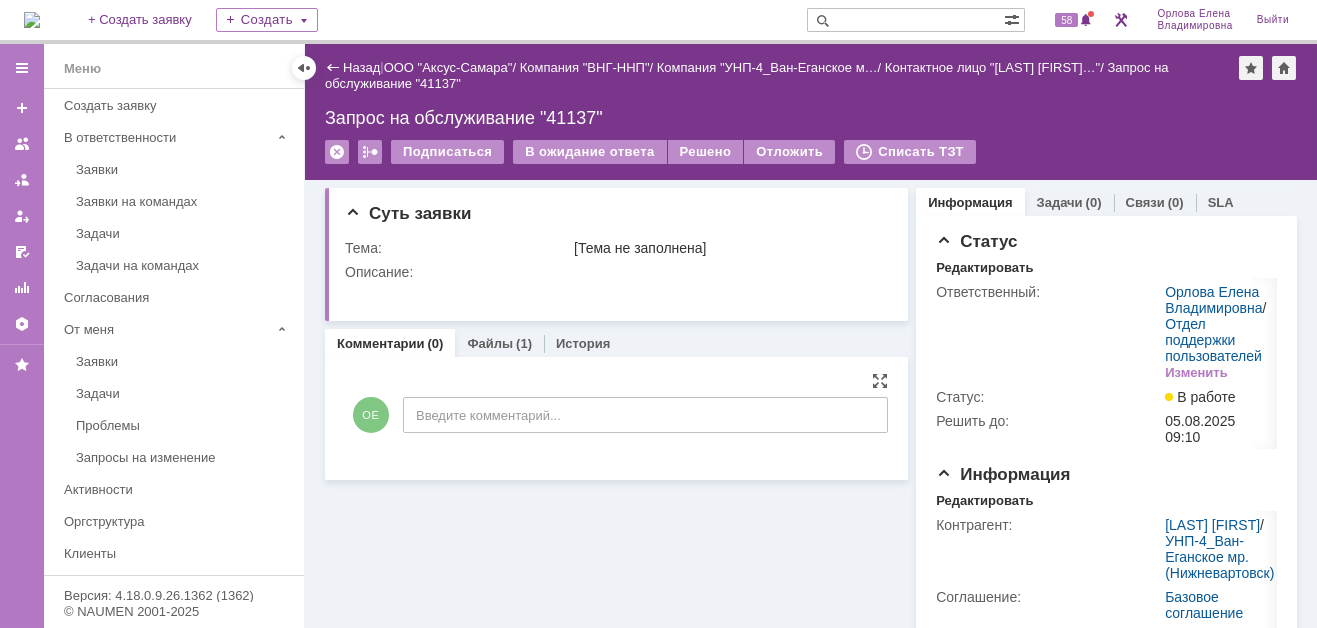 scroll, scrollTop: 0, scrollLeft: 0, axis: both 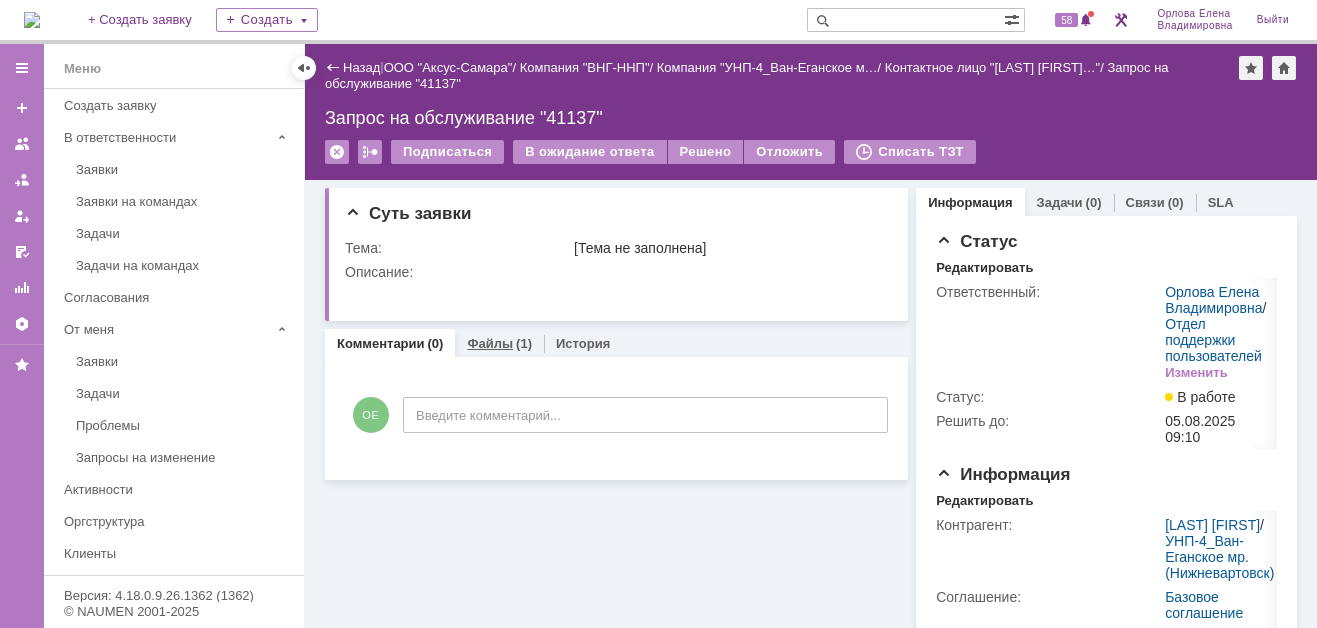 click on "Файлы" at bounding box center [490, 343] 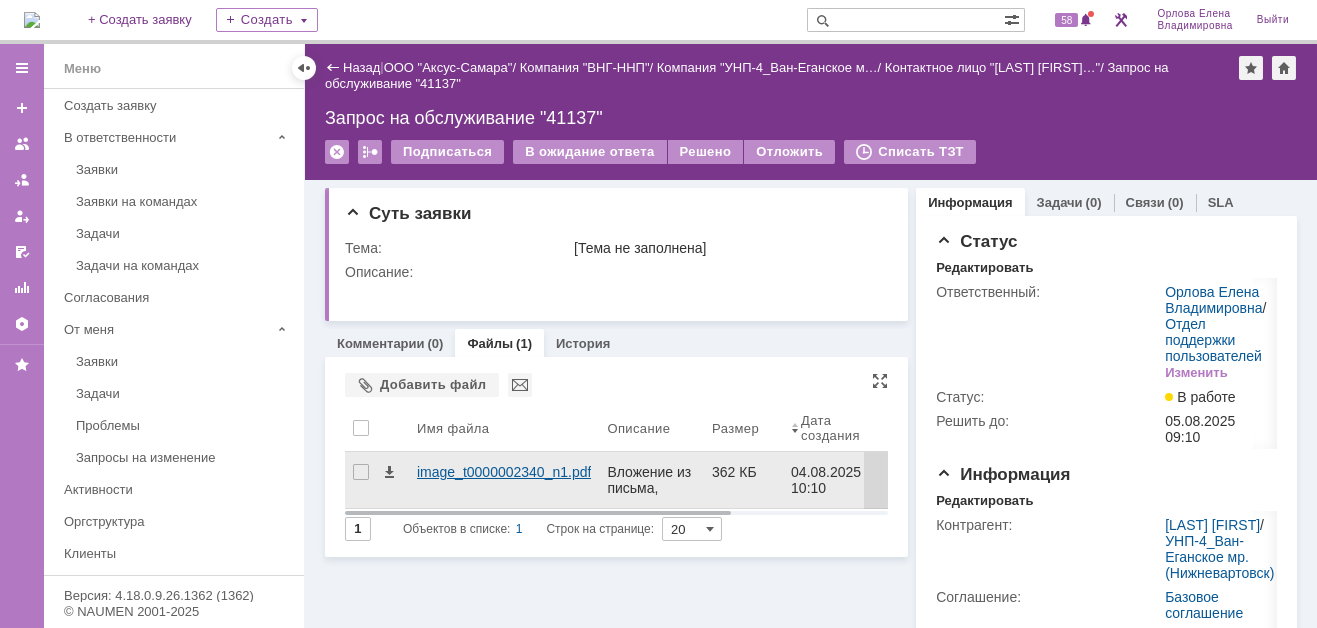 click on "image_t0000002340_n1.pdf" at bounding box center [504, 472] 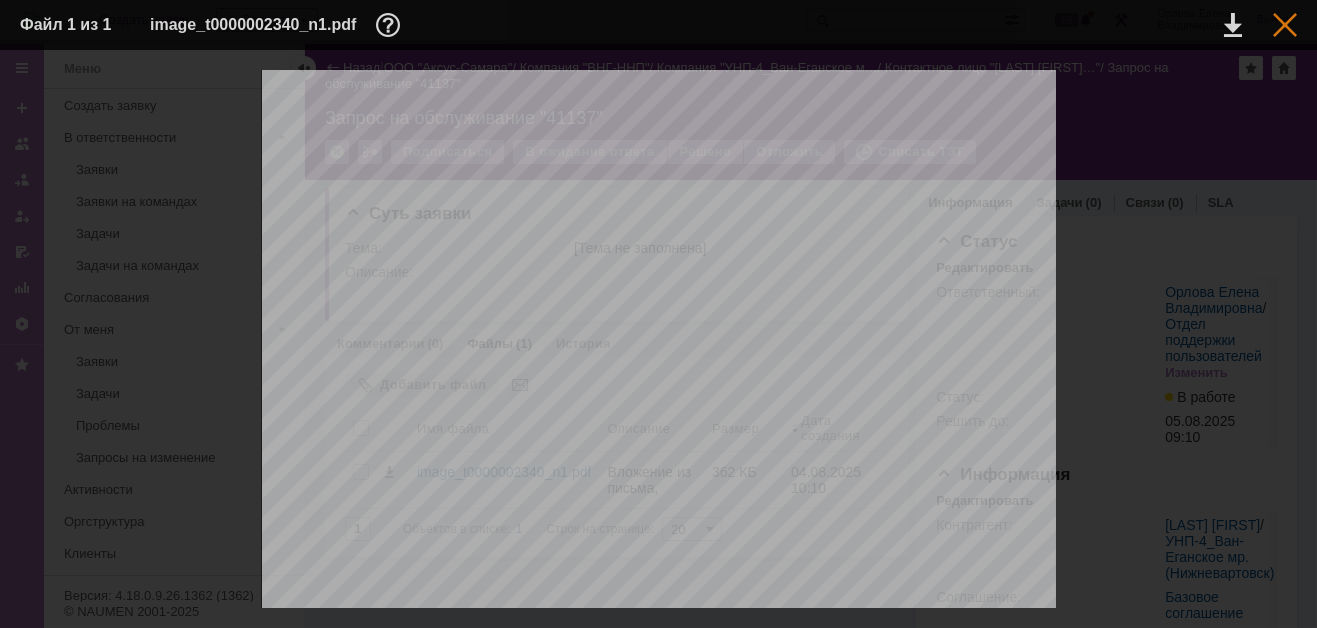 click at bounding box center [1285, 25] 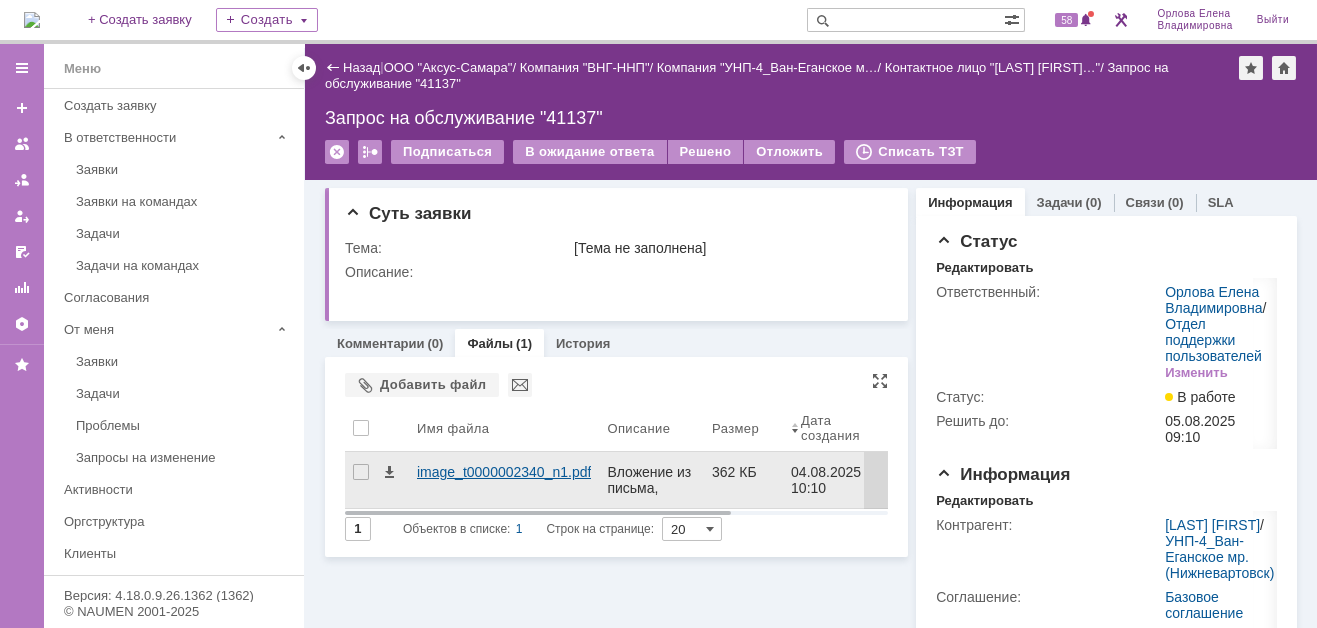 click on "image_t0000002340_n1.pdf" at bounding box center (504, 472) 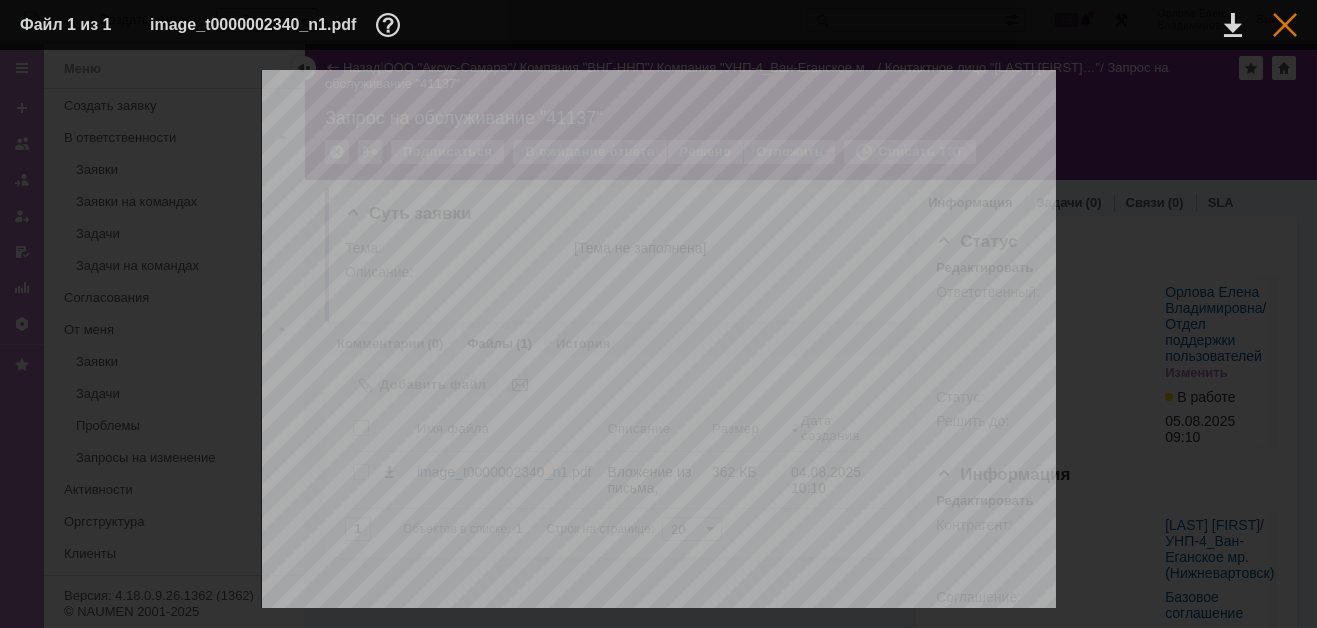 click at bounding box center (1285, 25) 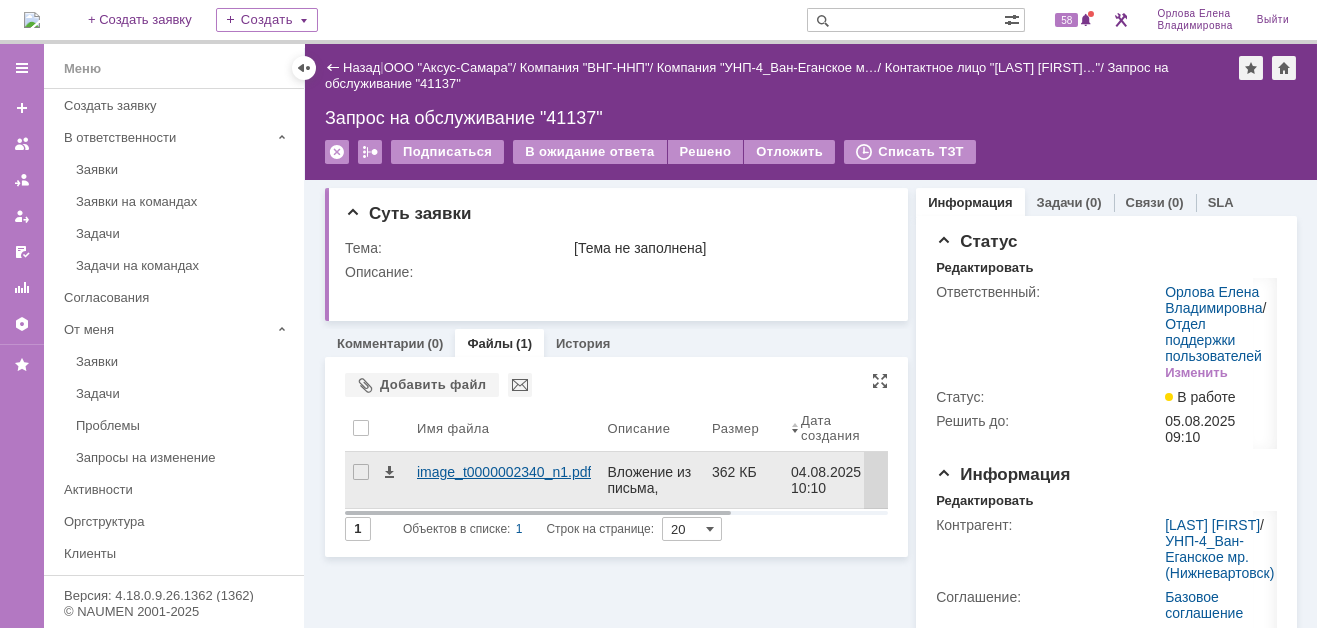 click on "image_t0000002340_n1.pdf" at bounding box center [504, 472] 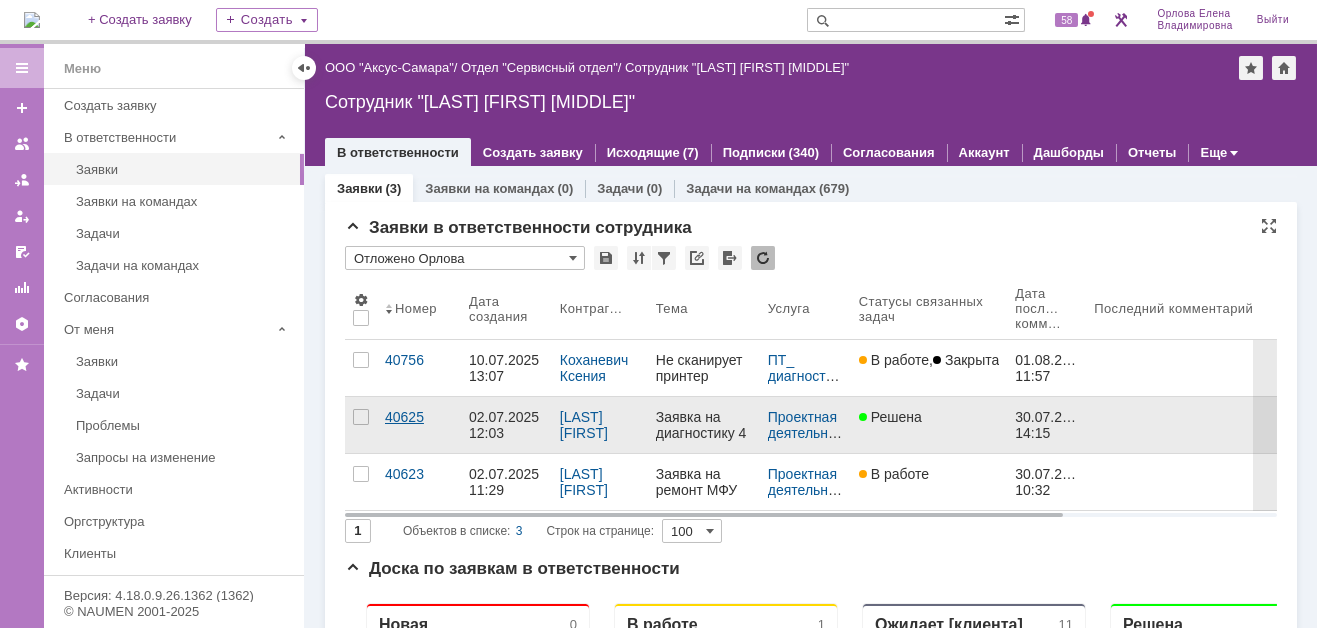 scroll, scrollTop: 0, scrollLeft: 0, axis: both 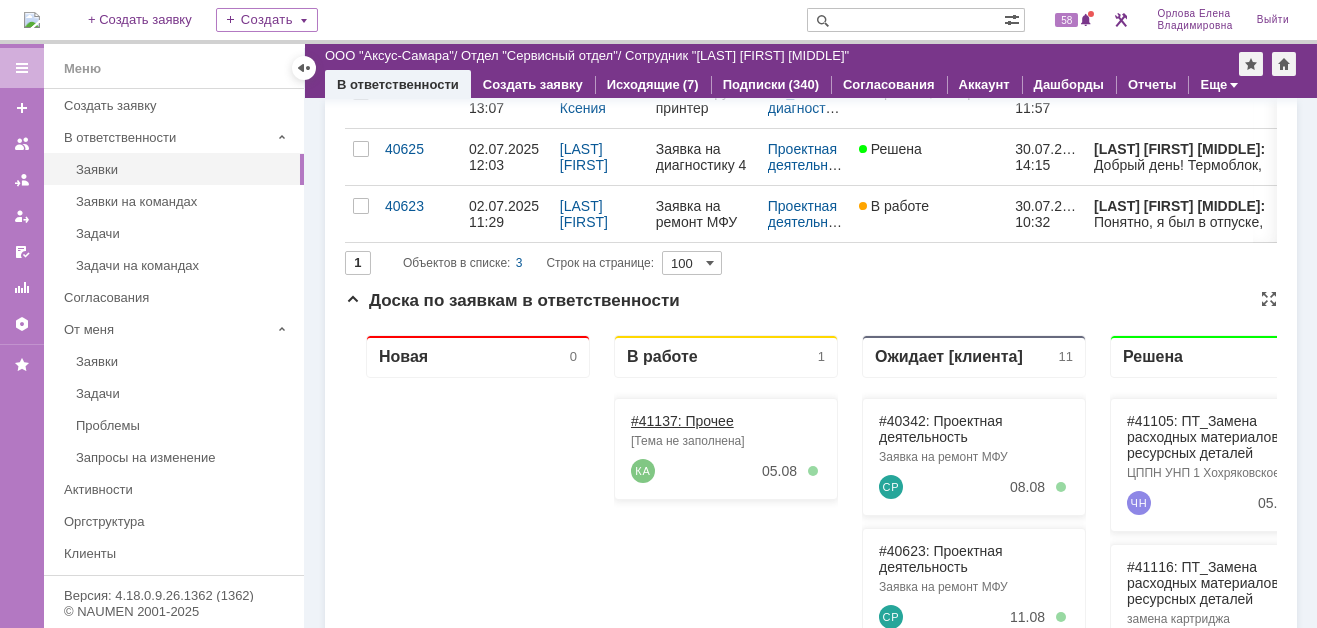 click on "#41137: Прочее" at bounding box center [682, 421] 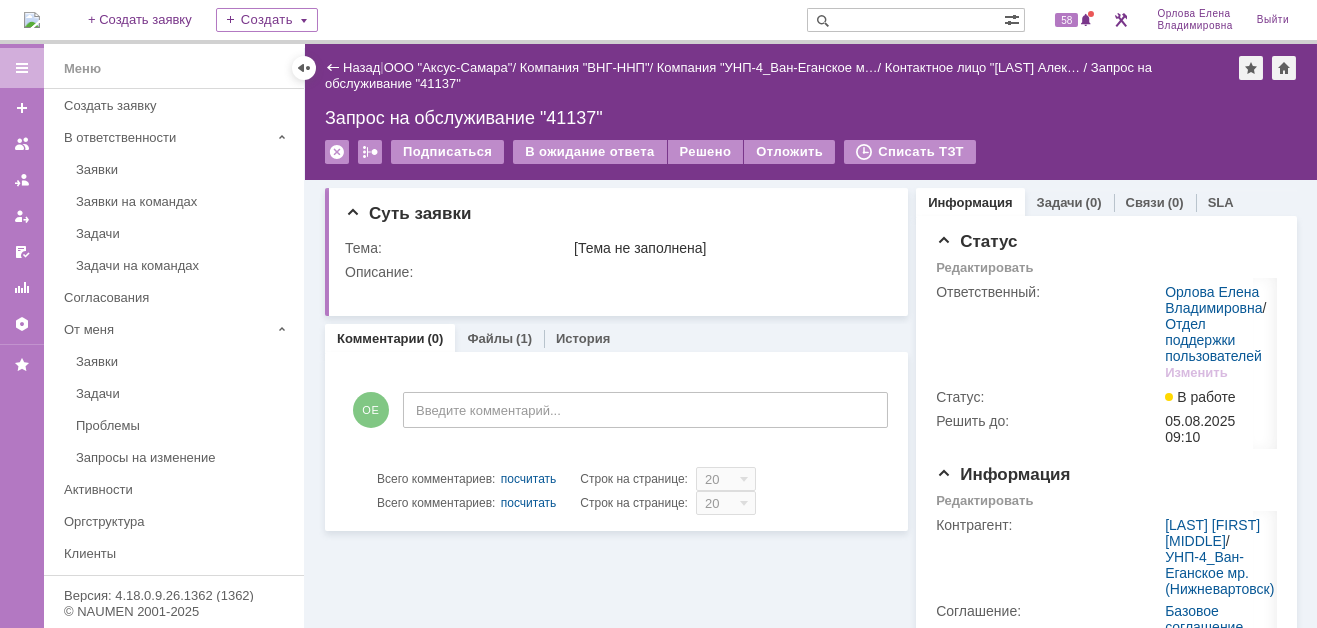scroll, scrollTop: 0, scrollLeft: 0, axis: both 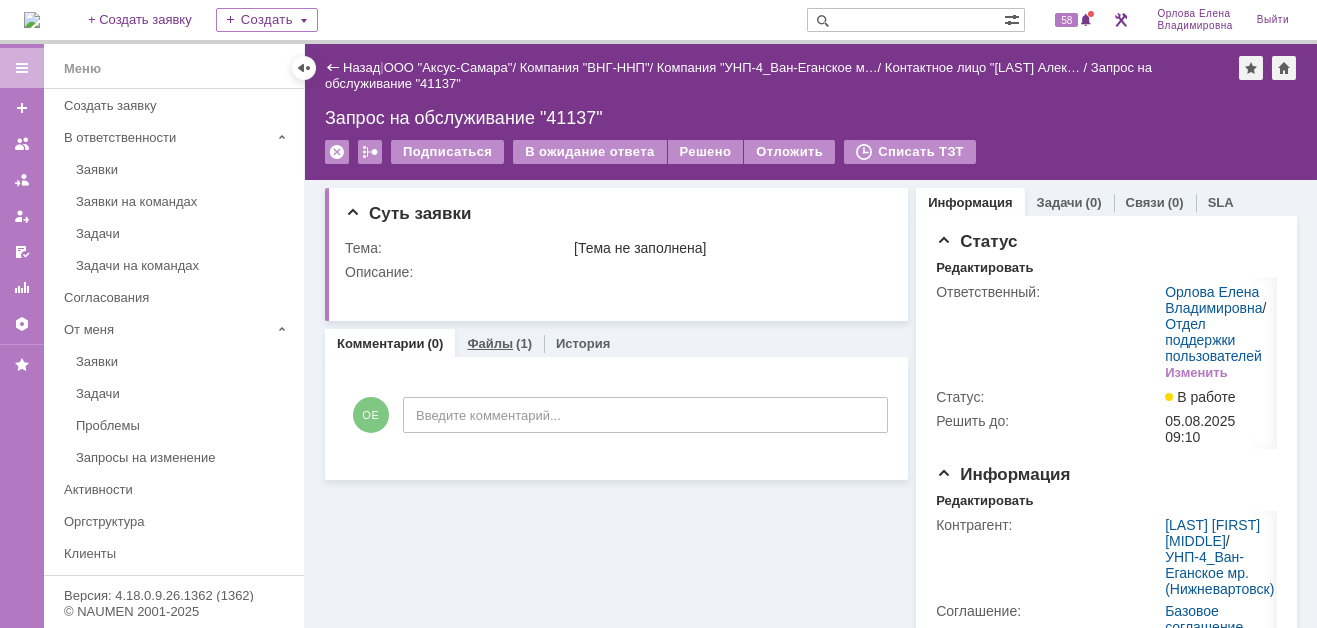 click on "Файлы (1)" at bounding box center [499, 343] 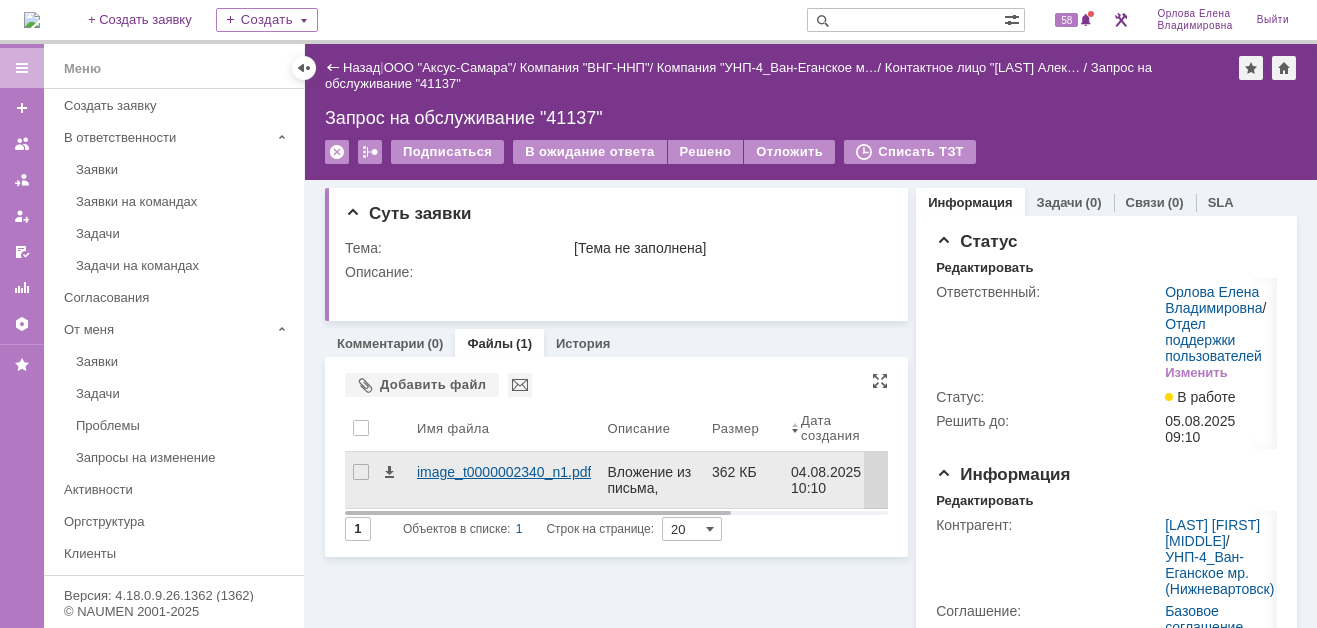 click on "image_t0000002340_n1.pdf" at bounding box center (504, 472) 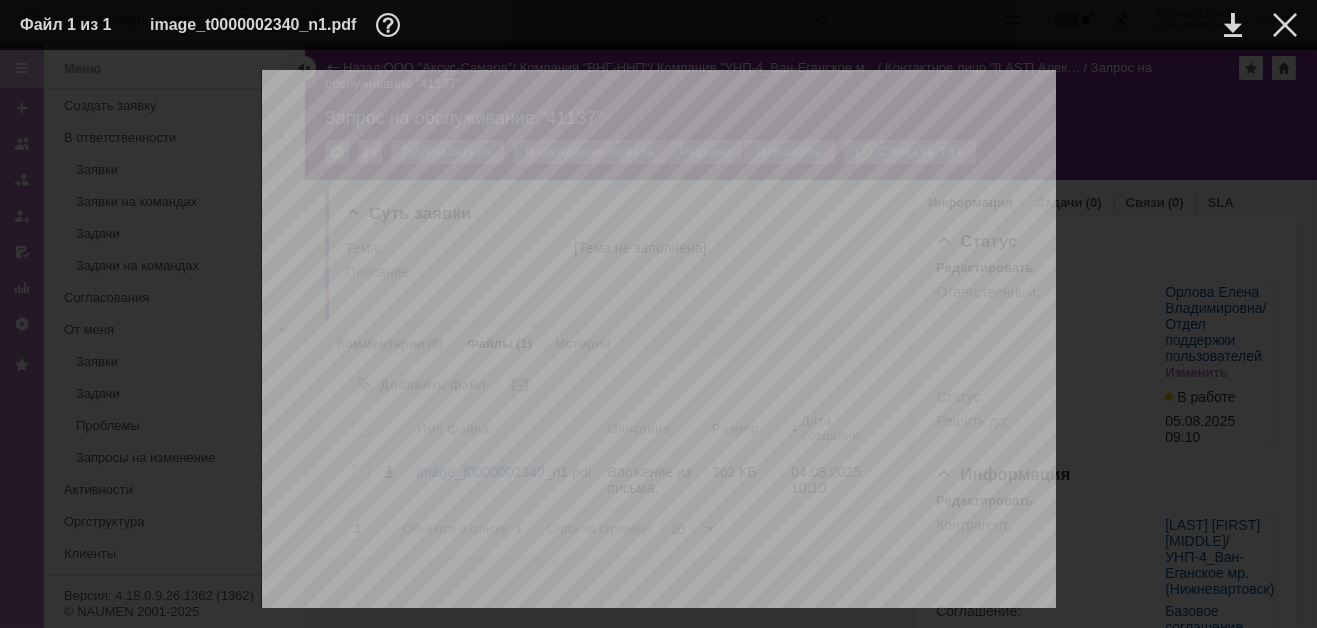 click on "Файл 1 из 1 image_t0000002340_n1.pdf" at bounding box center (658, 25) 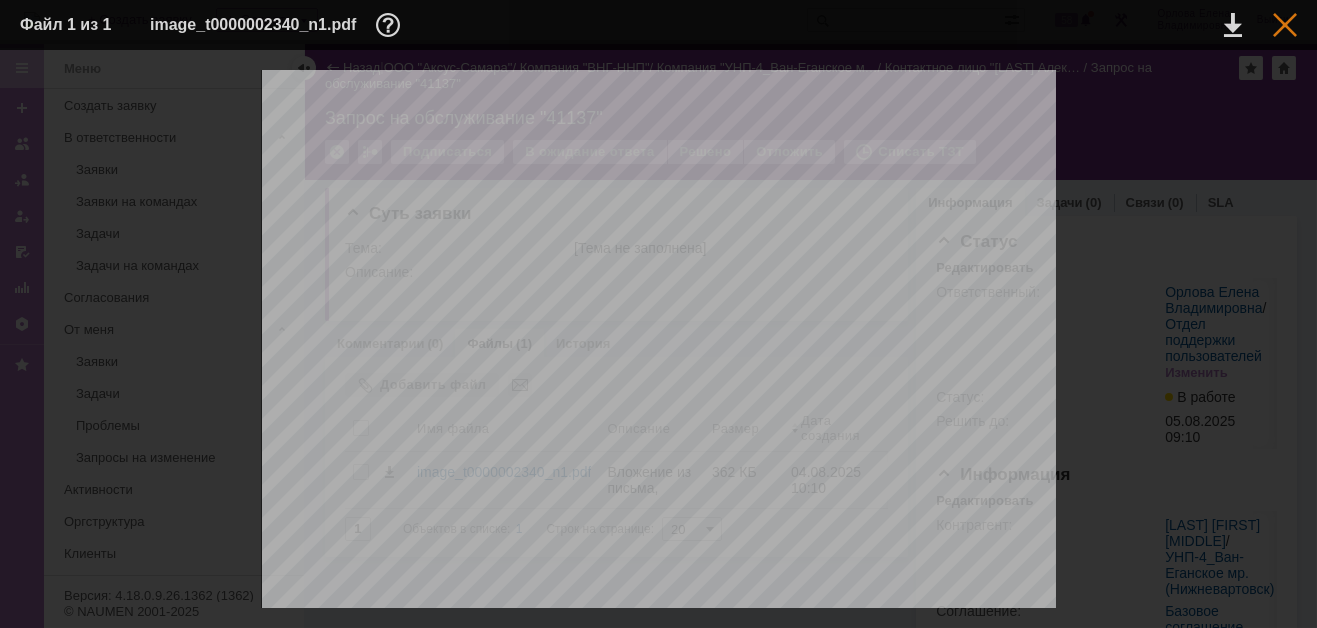 click at bounding box center (1285, 25) 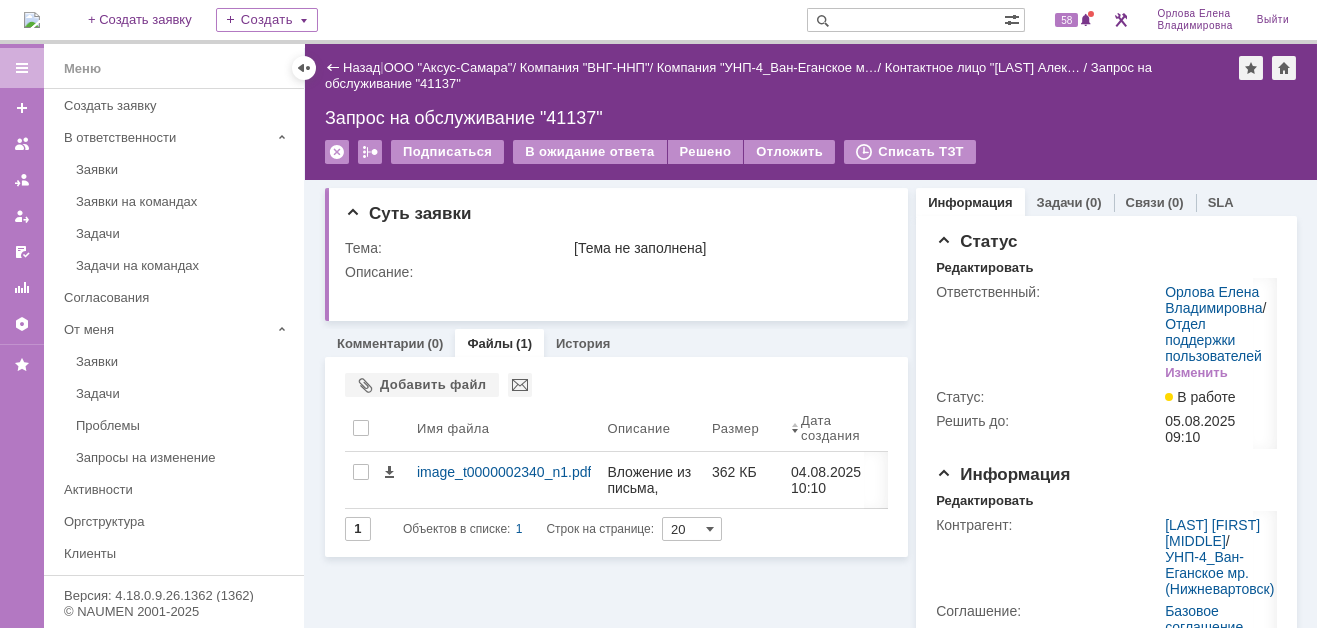 click at bounding box center [905, 20] 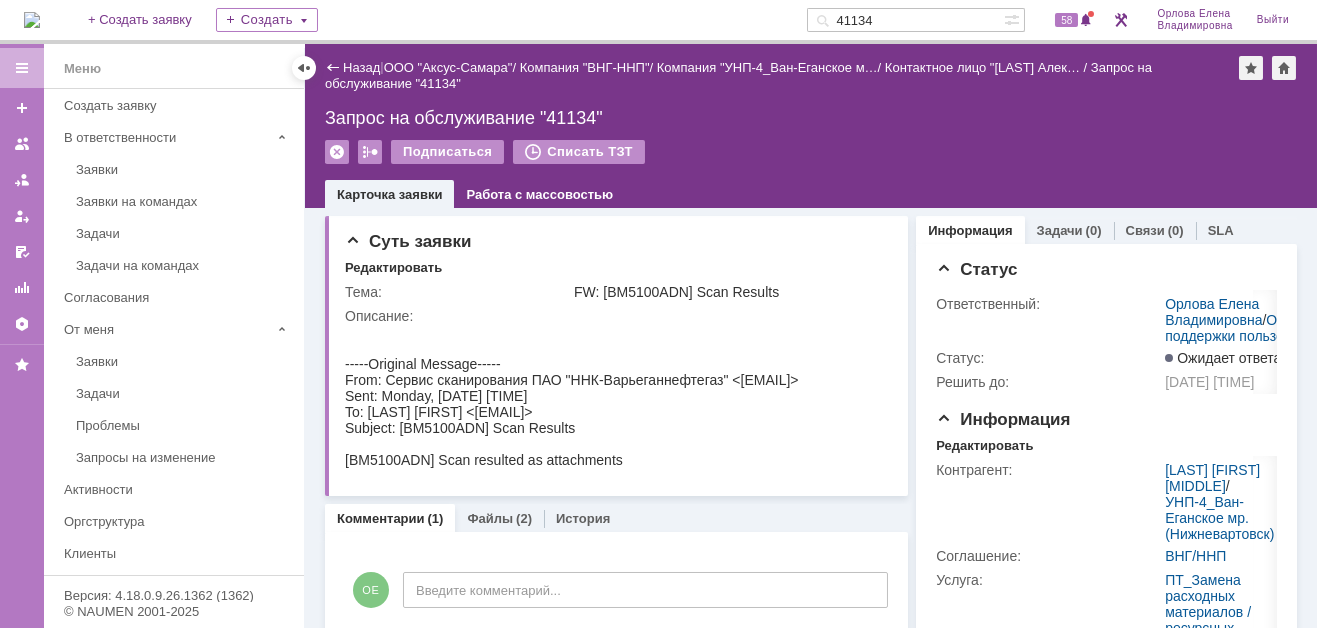 scroll, scrollTop: 0, scrollLeft: 0, axis: both 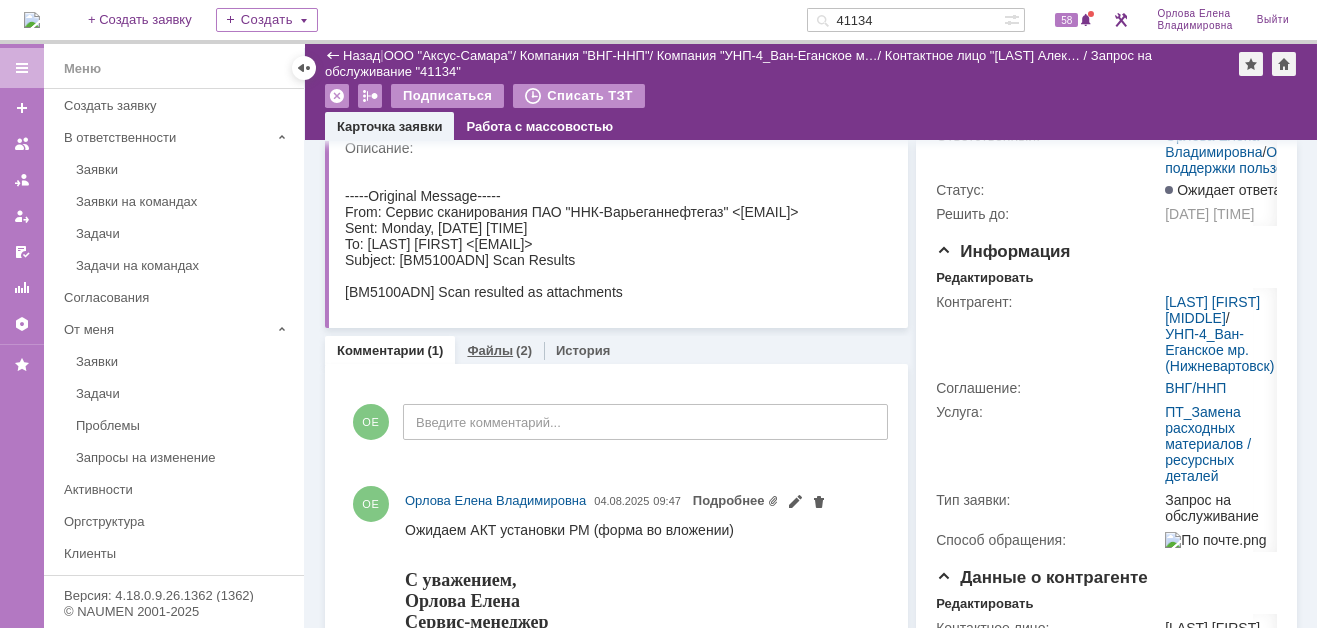 click on "Файлы" at bounding box center (490, 350) 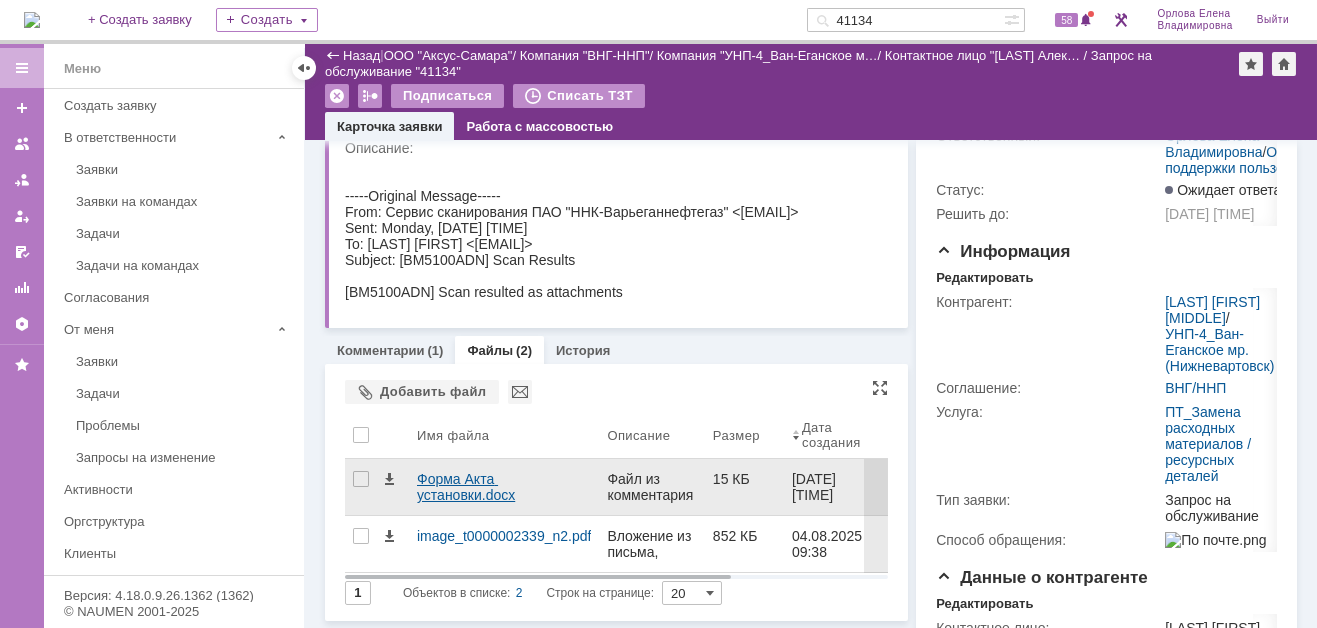 click on "Форма Акта установки.docx" at bounding box center (504, 487) 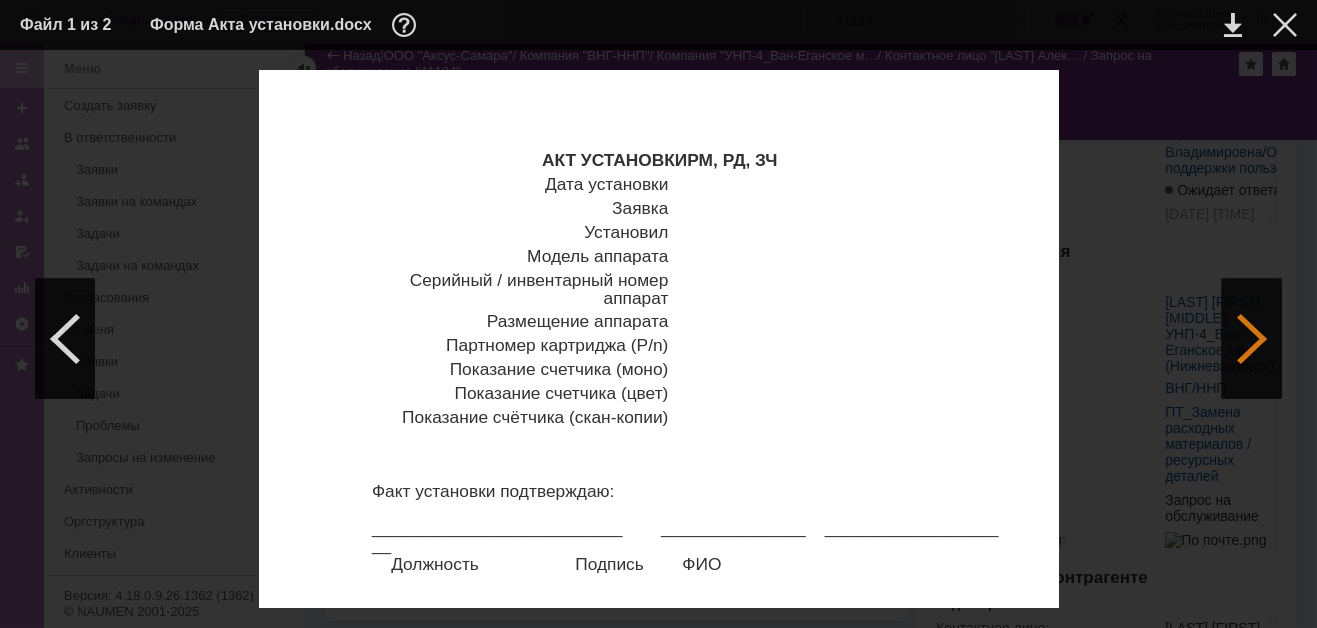 click at bounding box center [1252, 339] 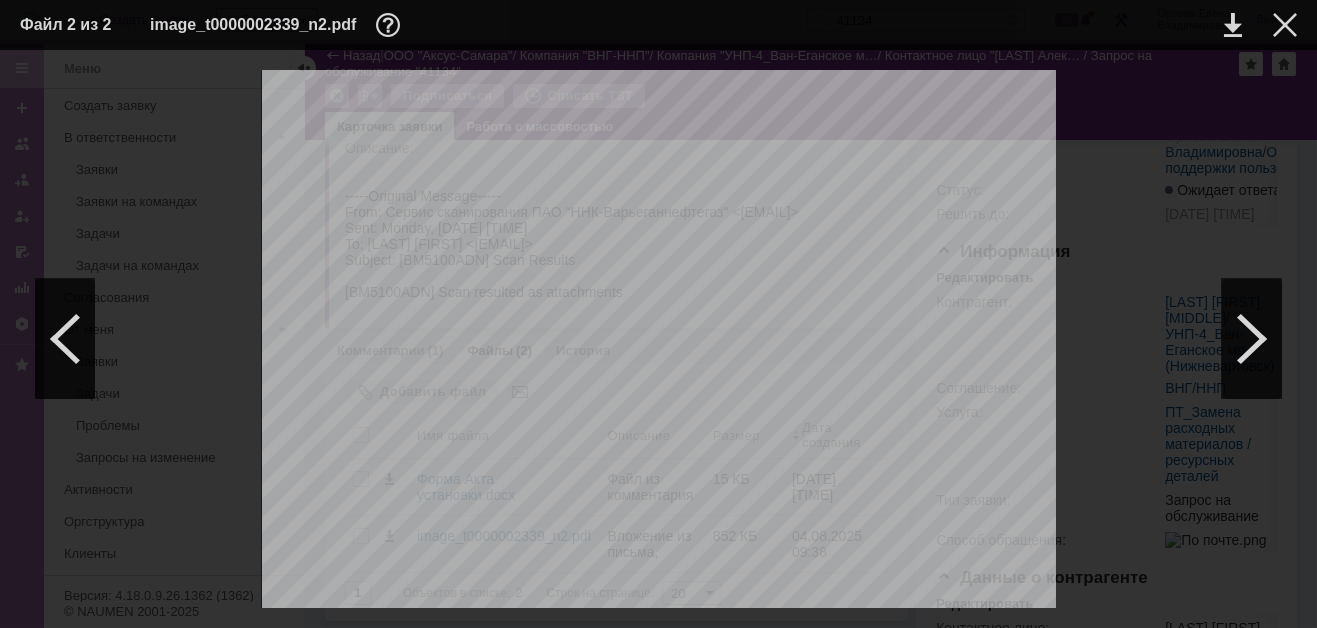 click at bounding box center (1269, 25) 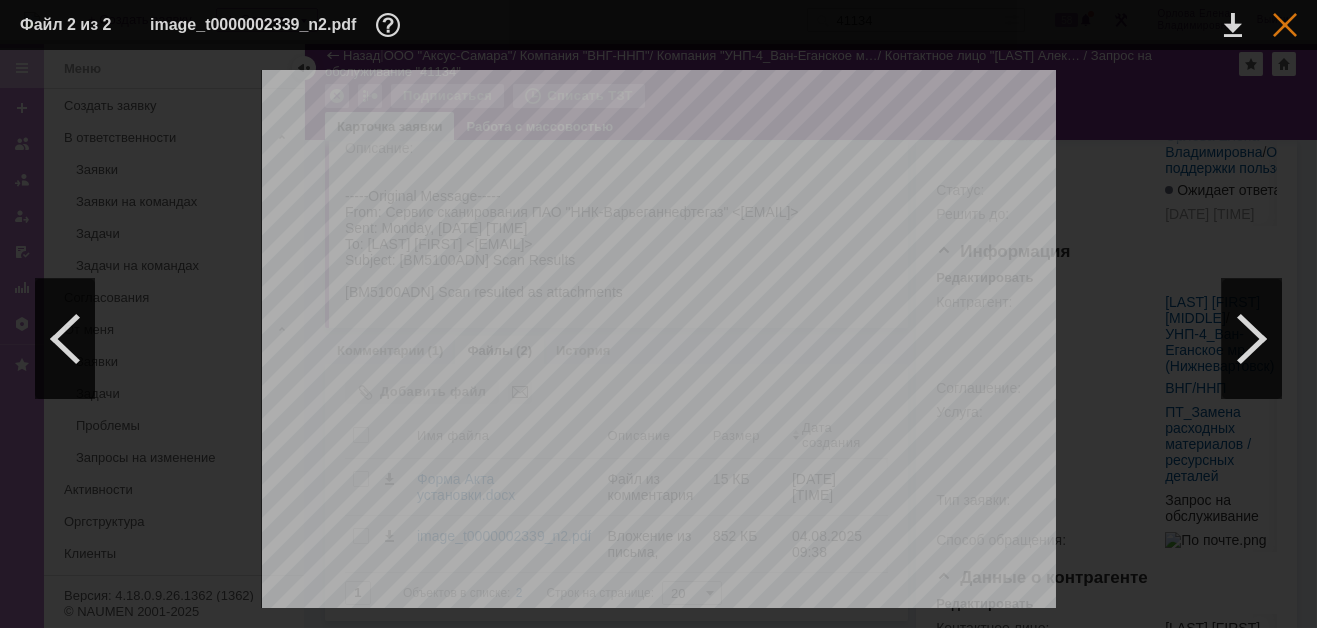 click at bounding box center (1285, 25) 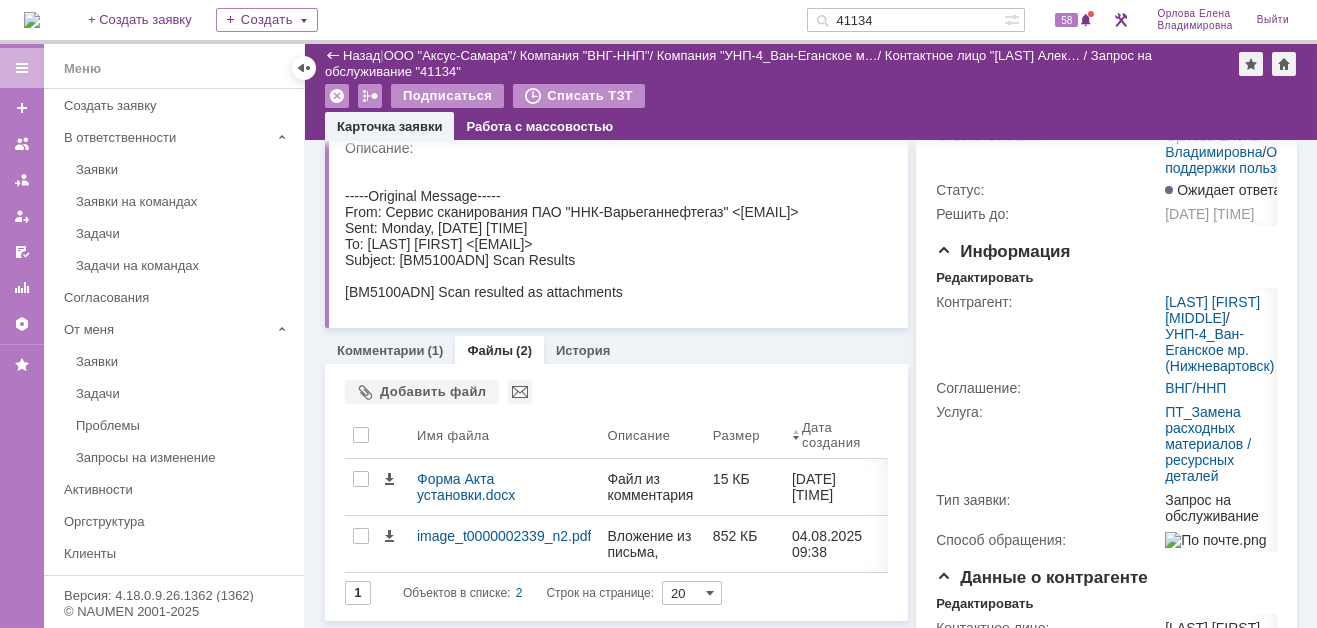 drag, startPoint x: 901, startPoint y: 21, endPoint x: 834, endPoint y: 21, distance: 67 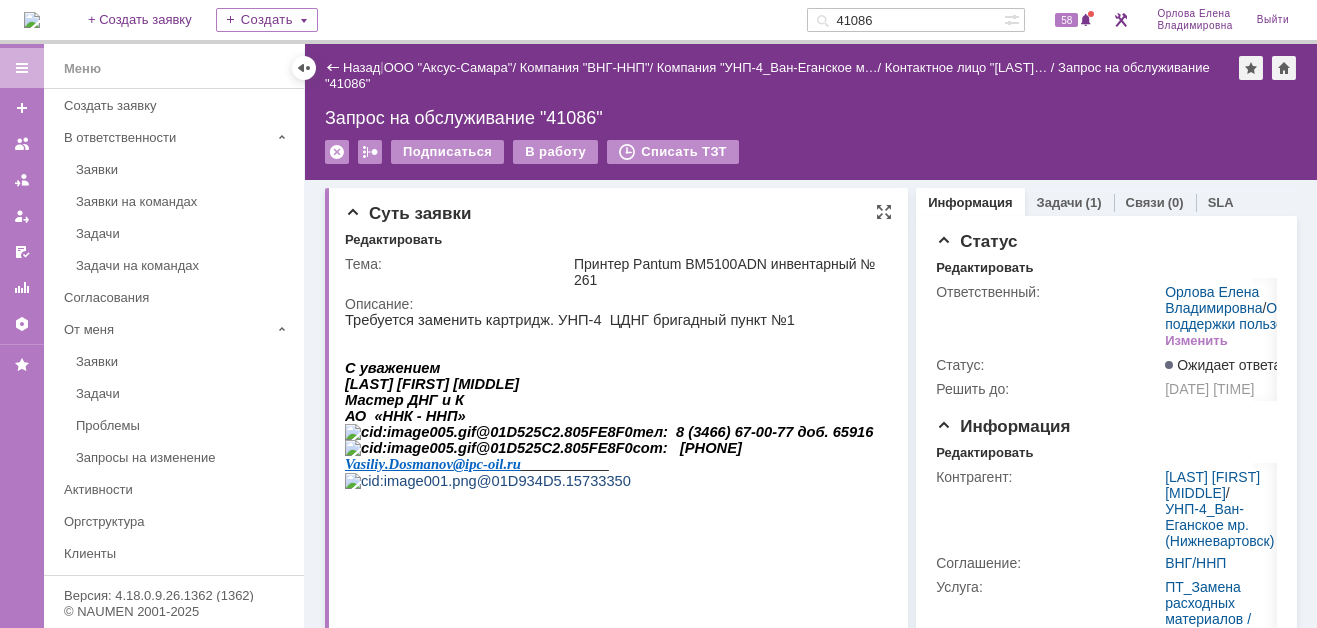scroll, scrollTop: 0, scrollLeft: 0, axis: both 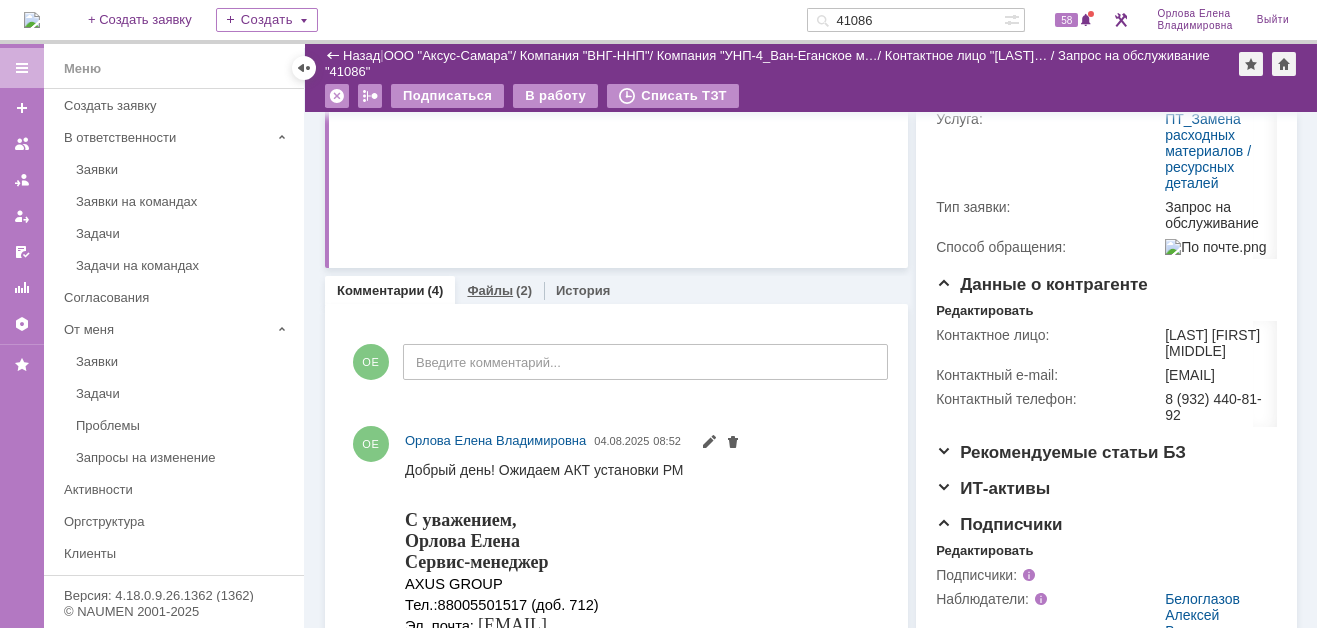 click on "Файлы" at bounding box center [490, 290] 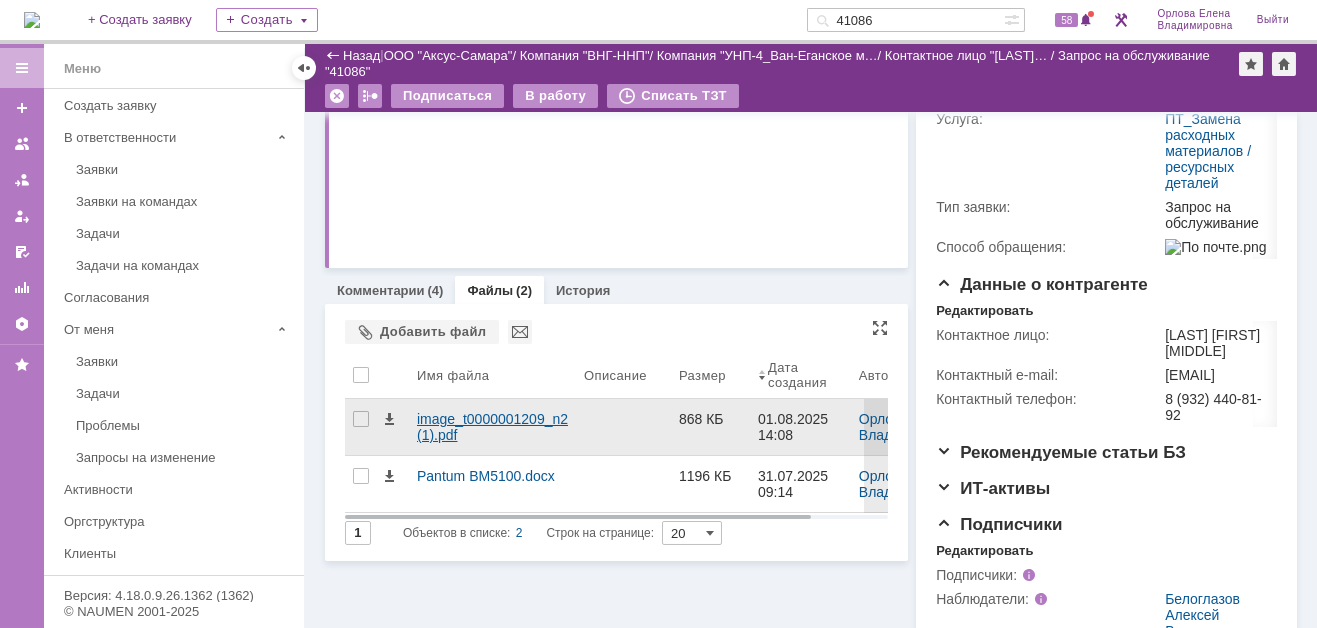 click on "image_t0000001209_n2 (1).pdf" at bounding box center (492, 427) 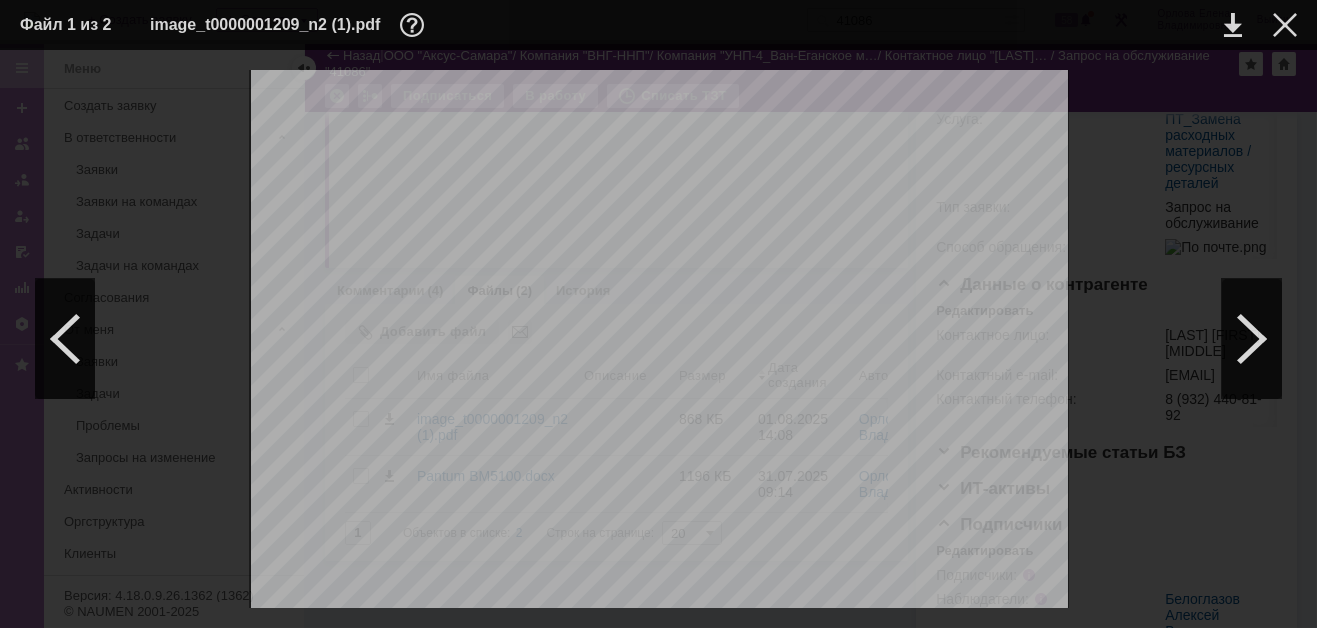 scroll, scrollTop: 100, scrollLeft: 0, axis: vertical 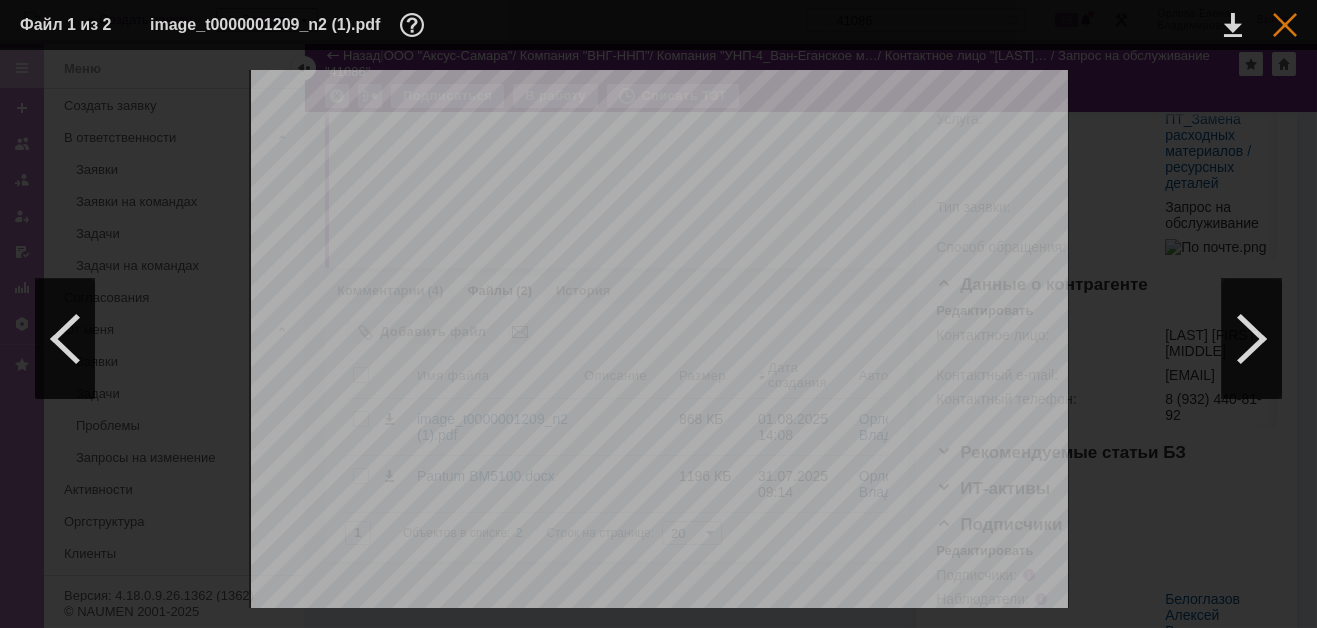 click at bounding box center (1285, 25) 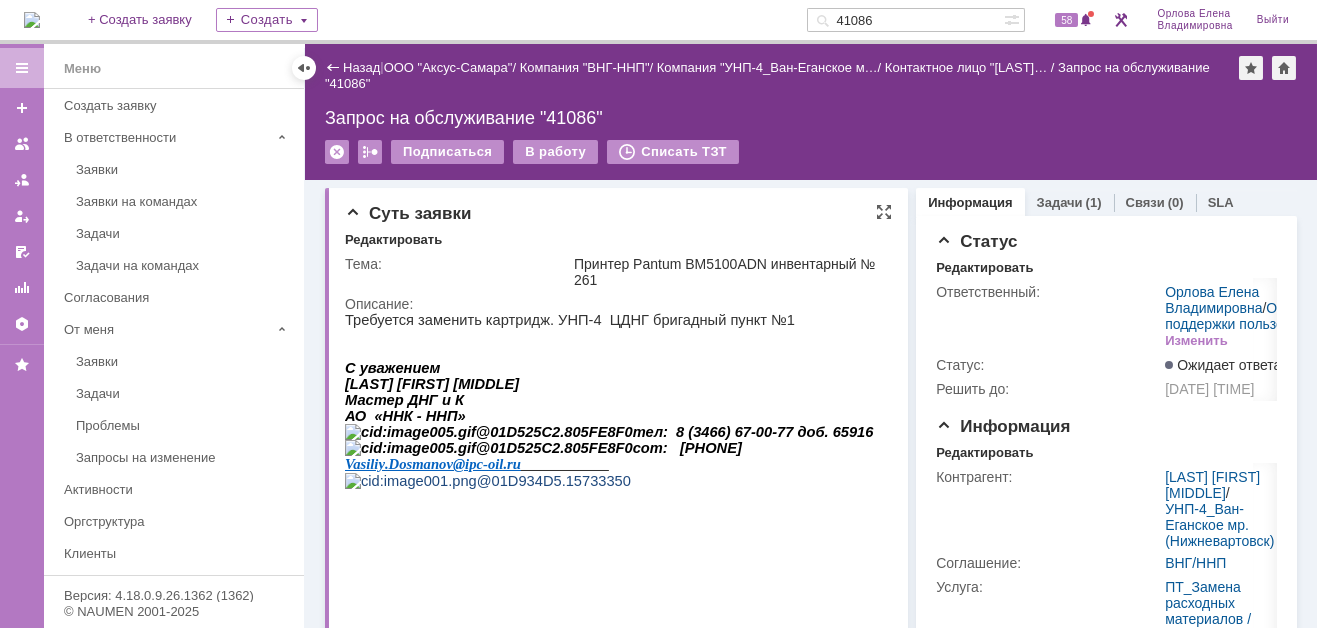 scroll, scrollTop: 300, scrollLeft: 0, axis: vertical 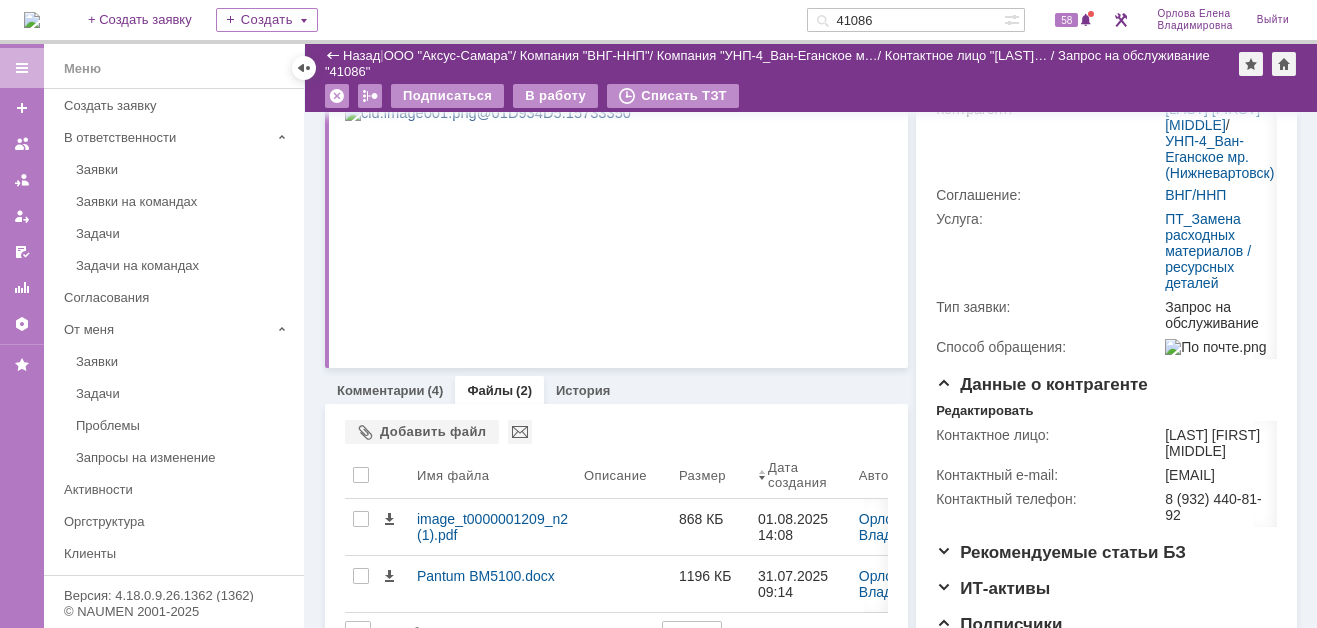 click at bounding box center (32, 20) 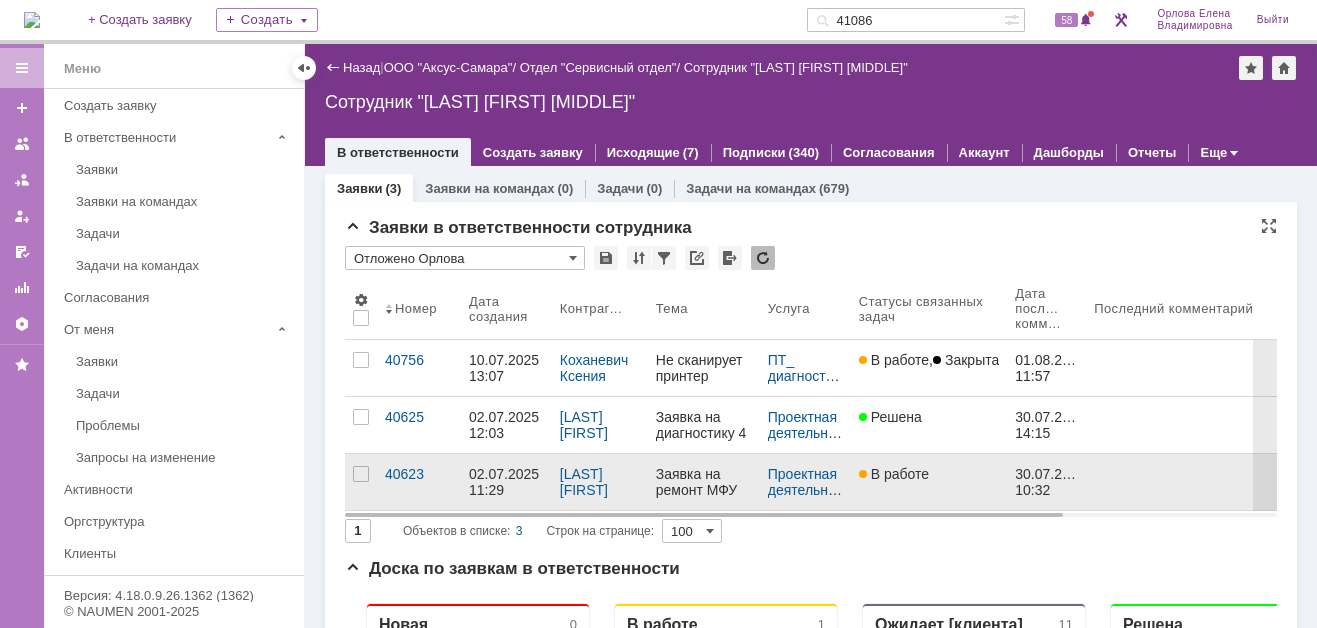 scroll, scrollTop: 0, scrollLeft: 0, axis: both 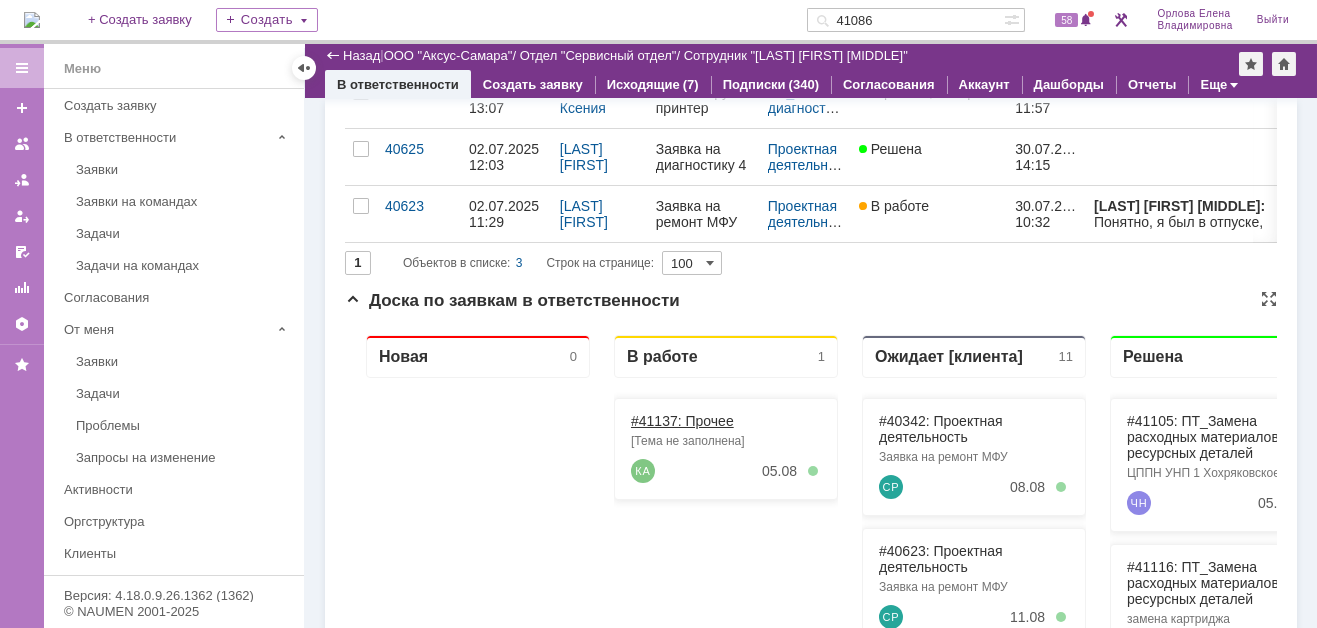 click on "#41137: Прочее" at bounding box center [682, 421] 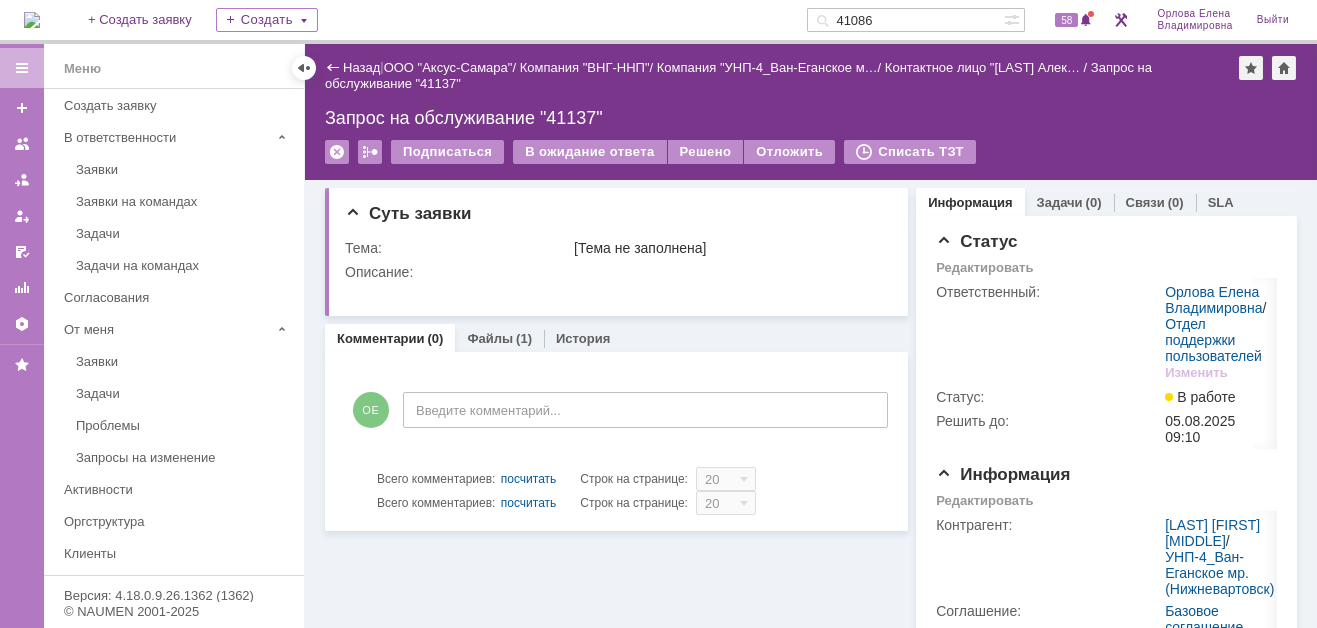 scroll, scrollTop: 0, scrollLeft: 0, axis: both 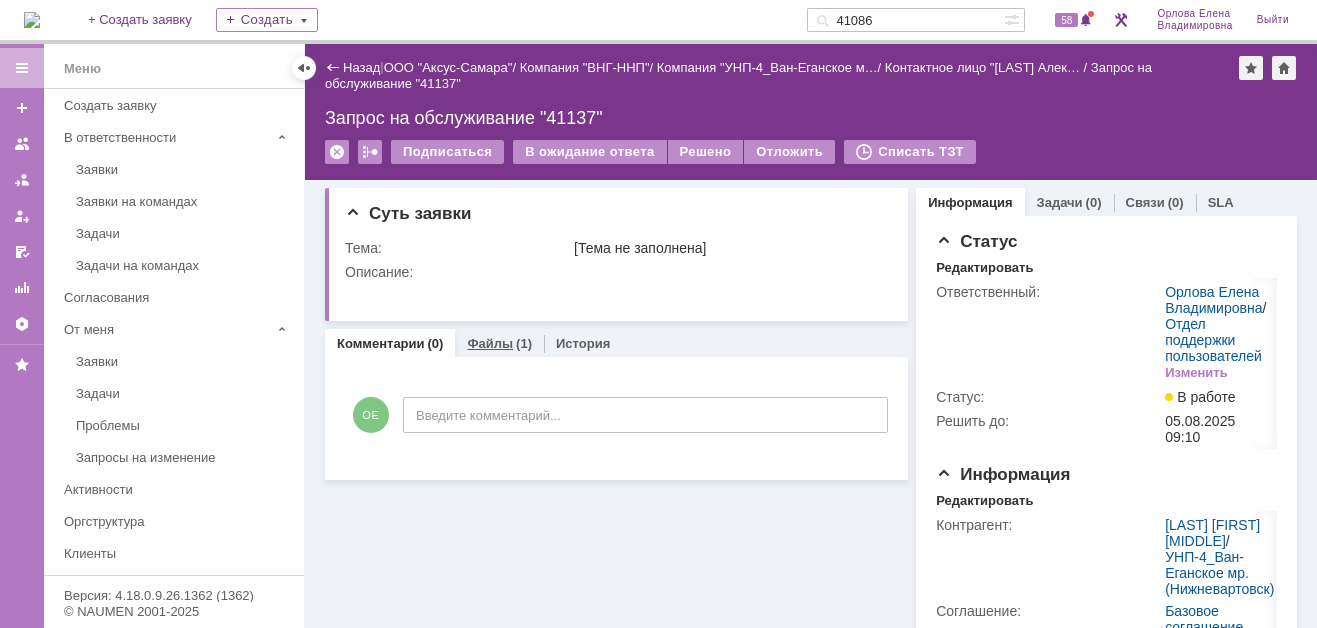 click on "Файлы" at bounding box center [490, 343] 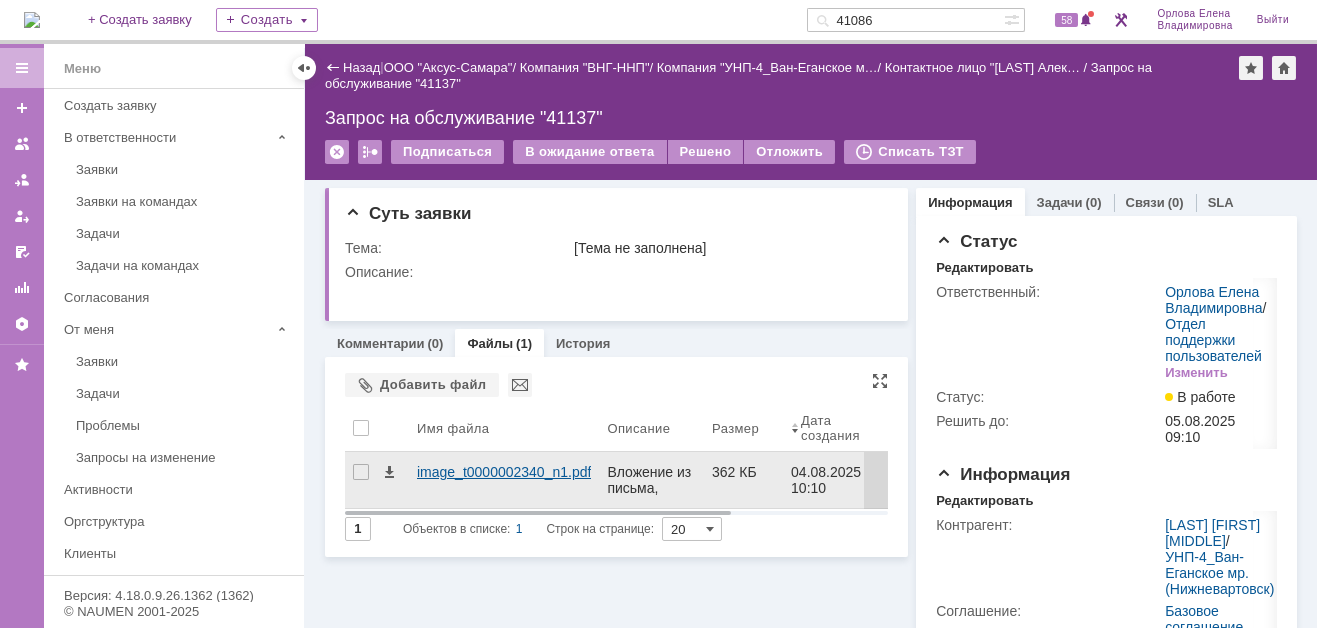click on "image_t0000002340_n1.pdf" at bounding box center (504, 472) 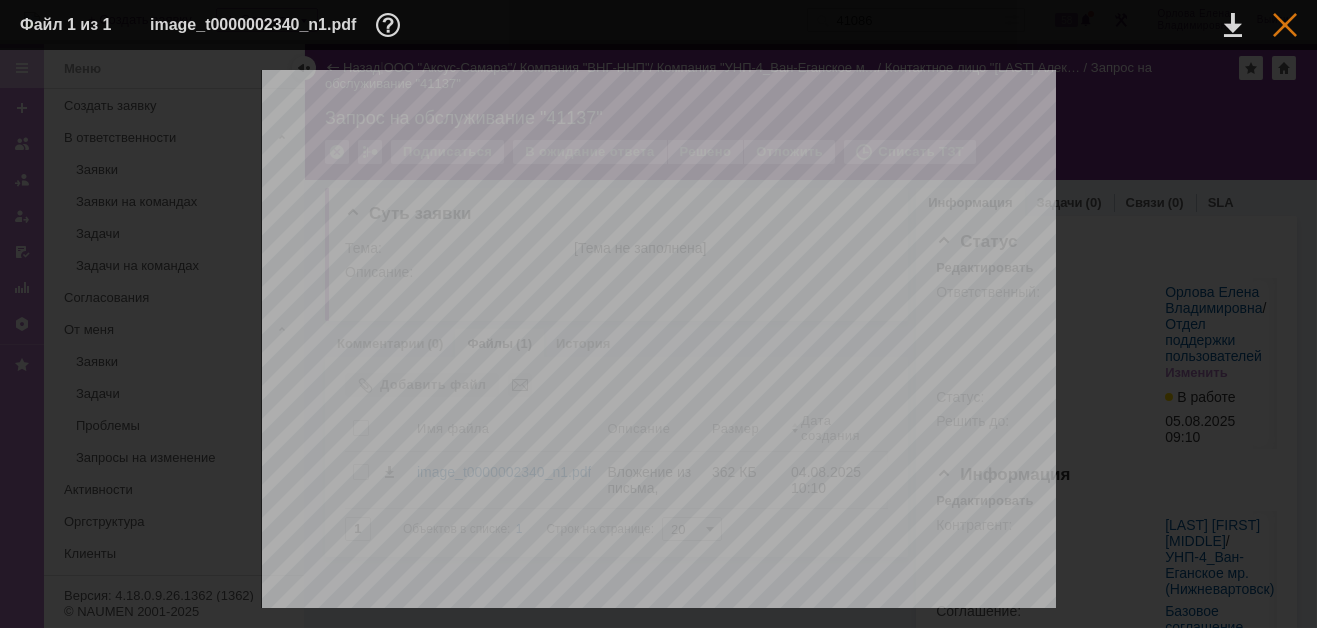 click at bounding box center (1285, 25) 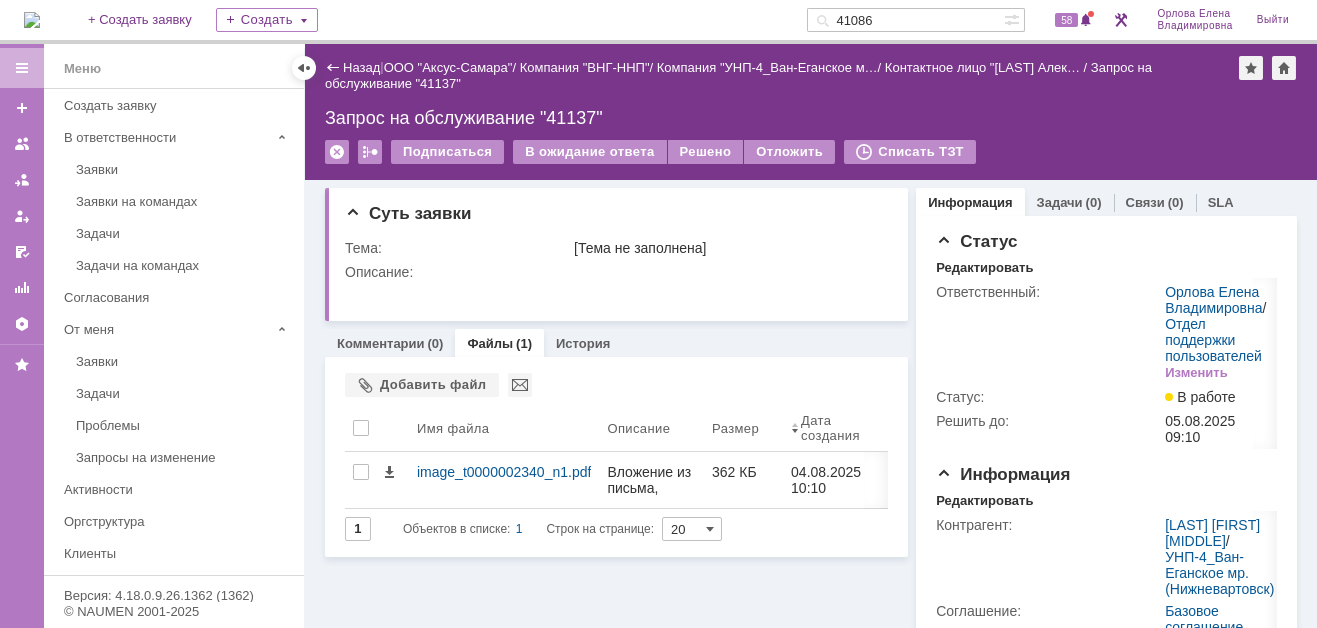 click at bounding box center [32, 20] 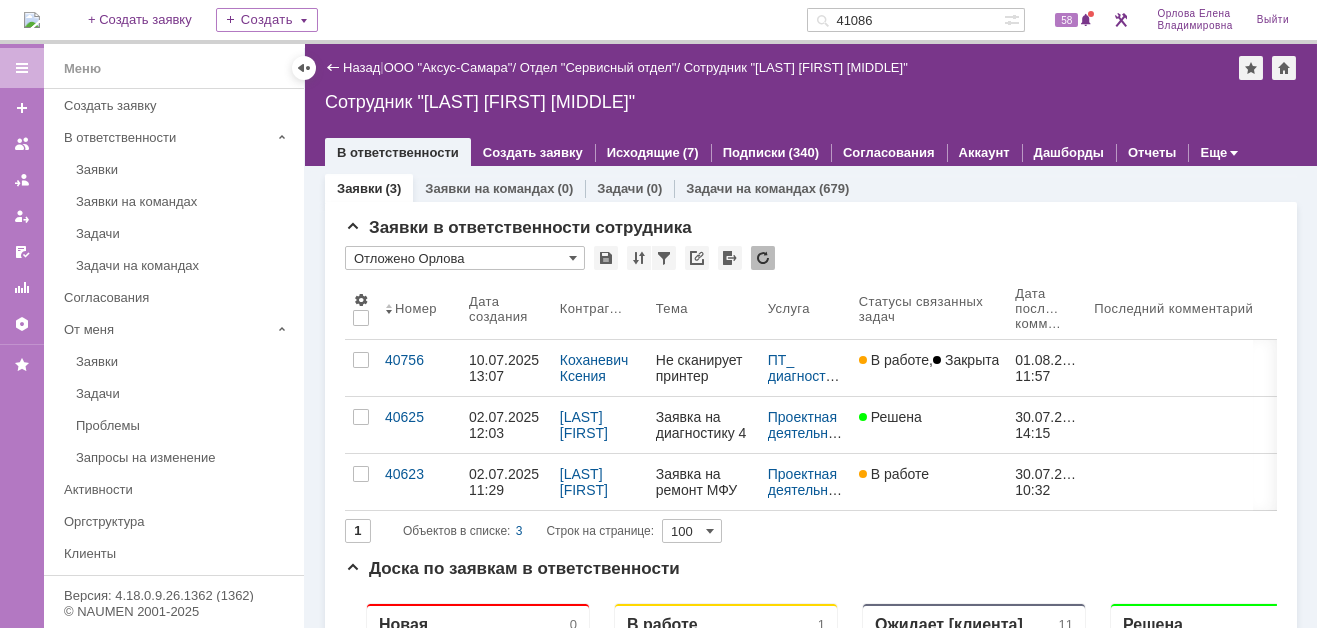 scroll, scrollTop: 0, scrollLeft: 0, axis: both 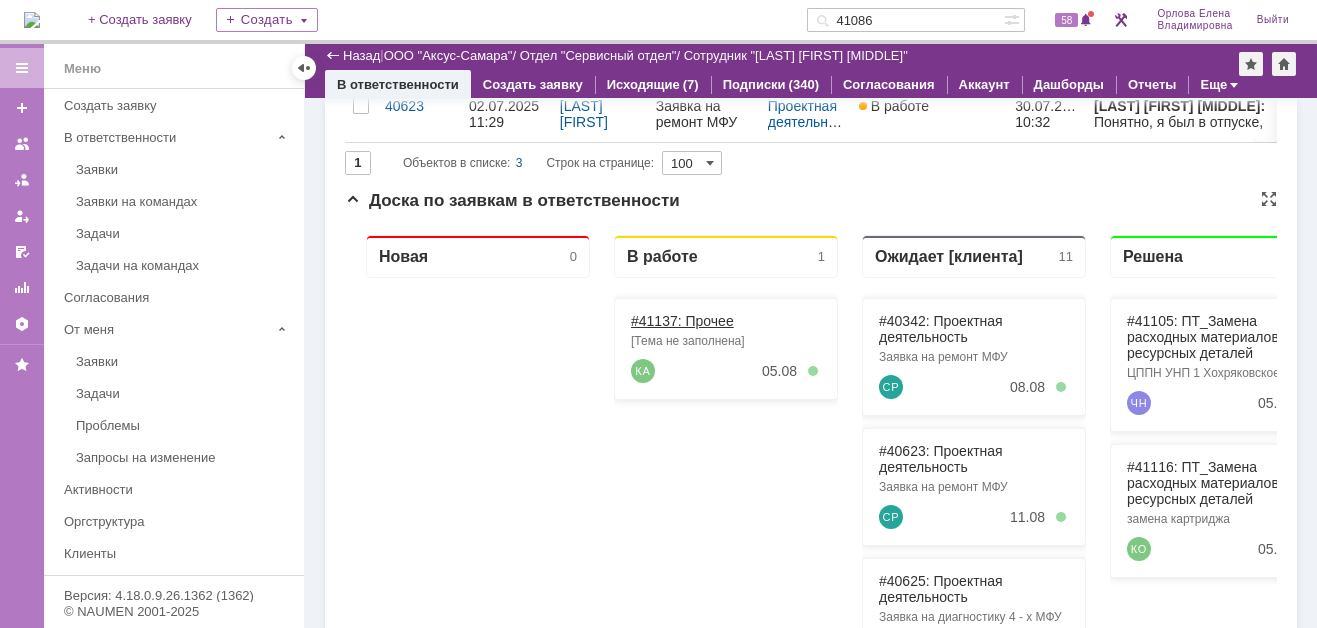 click on "#41137: Прочее" at bounding box center (682, 321) 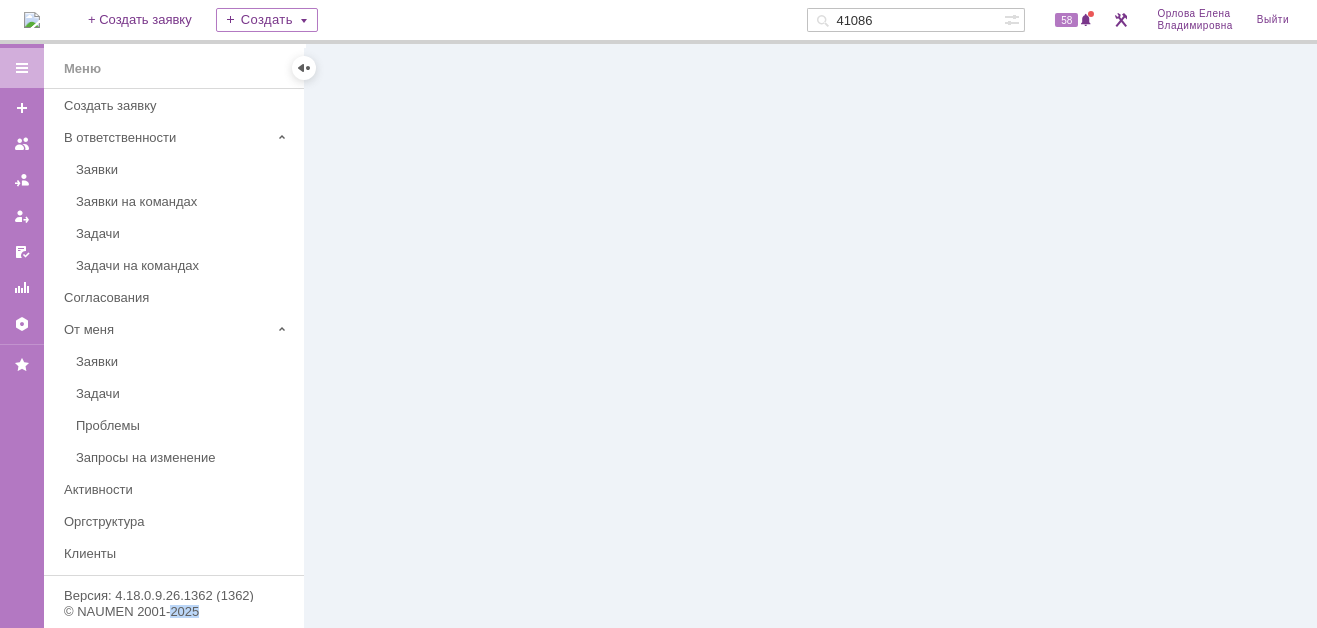click at bounding box center [811, 336] 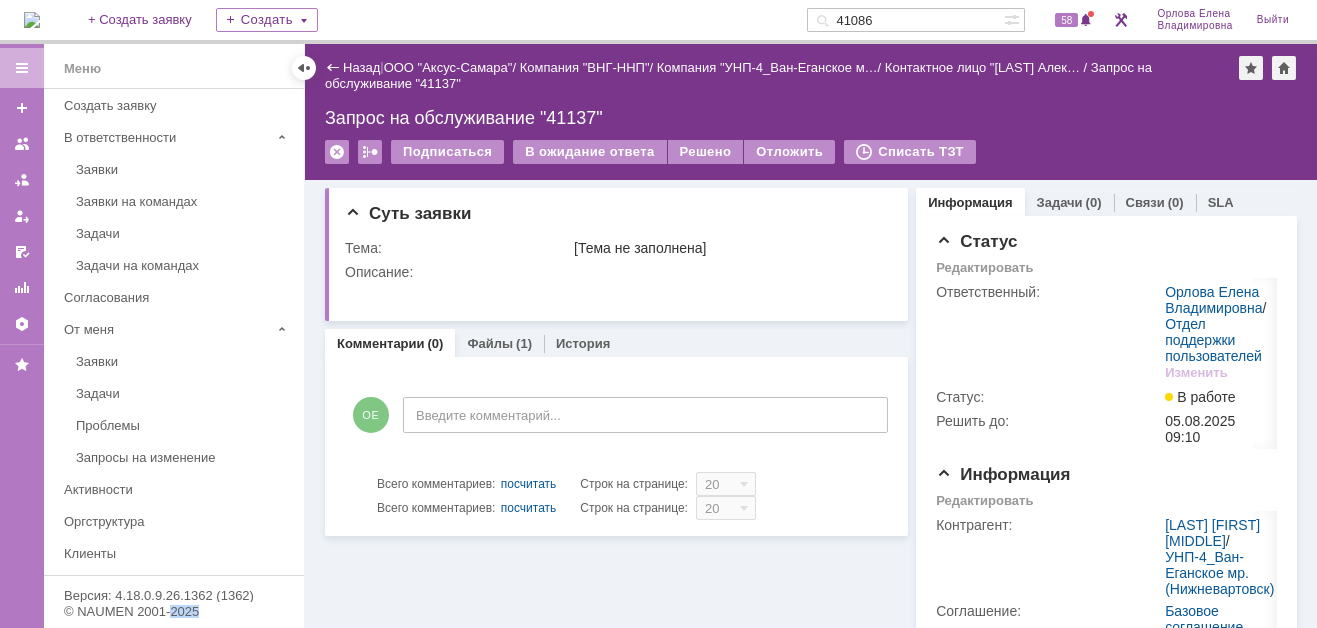 scroll, scrollTop: 0, scrollLeft: 0, axis: both 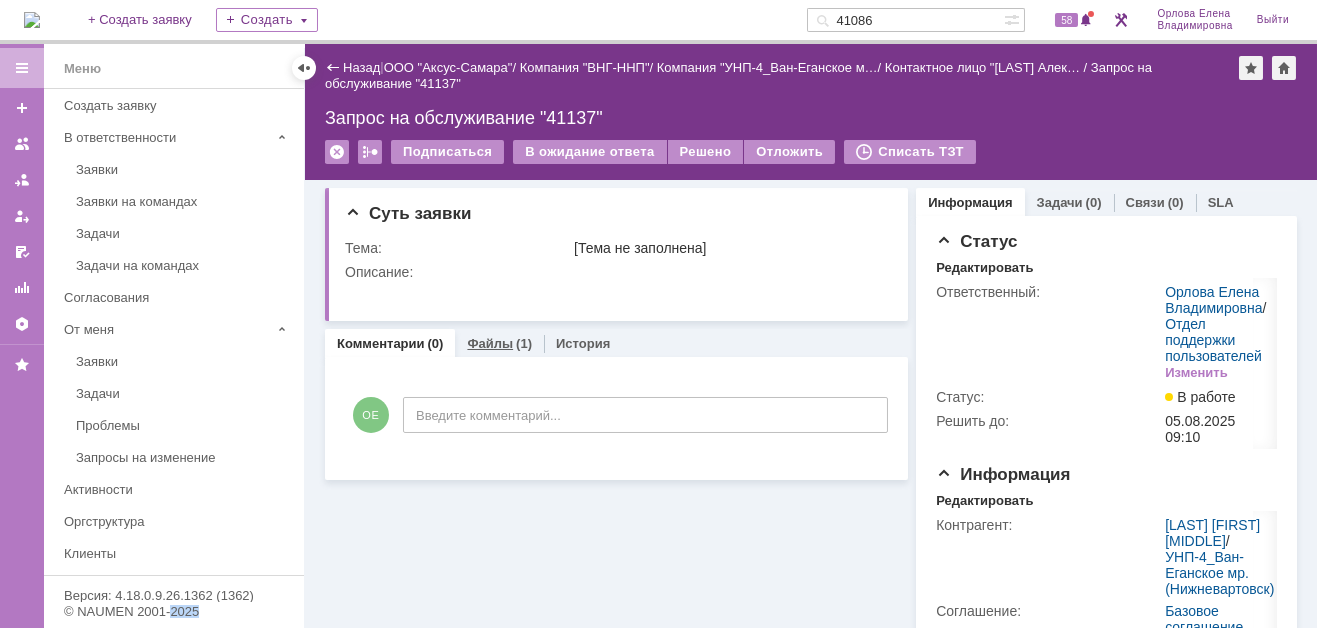 click on "Файлы" at bounding box center [490, 343] 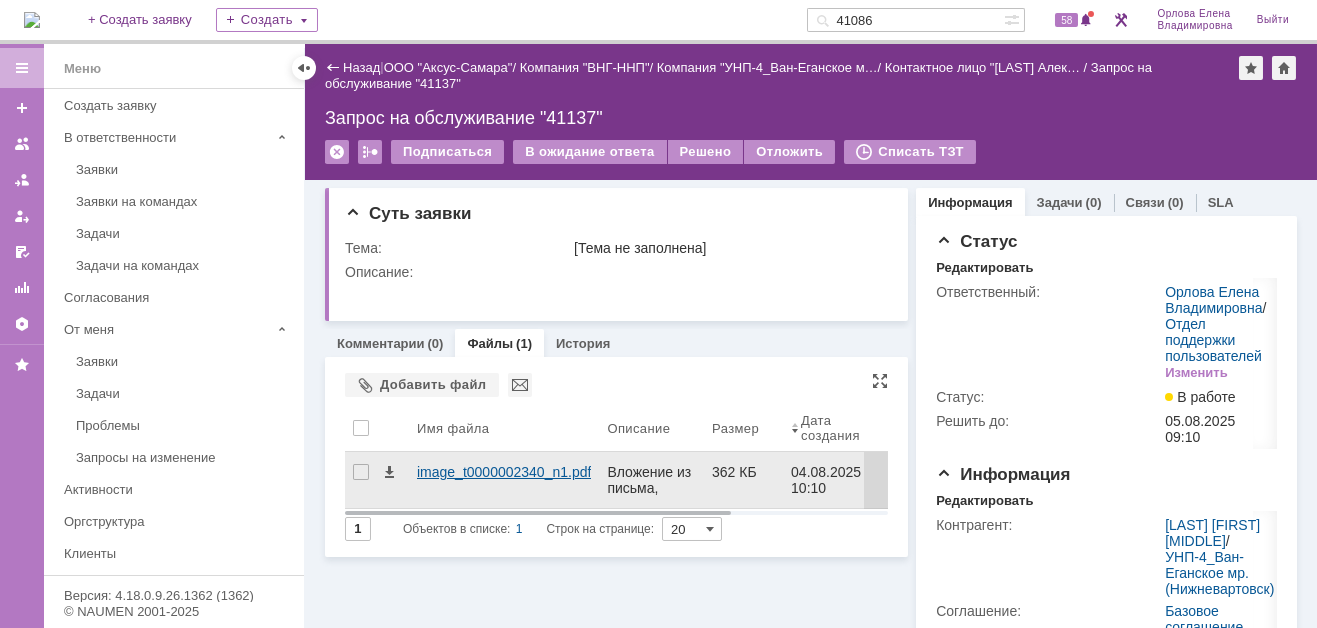 click on "image_t0000002340_n1.pdf" at bounding box center (504, 472) 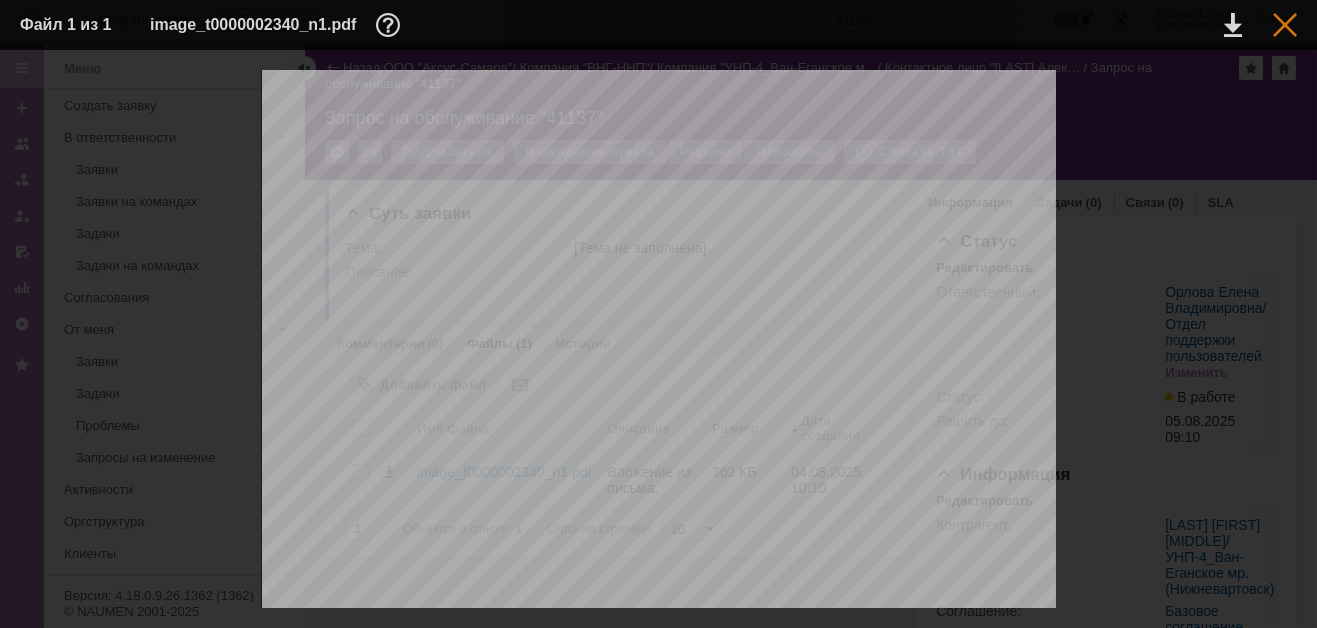 click at bounding box center (1285, 25) 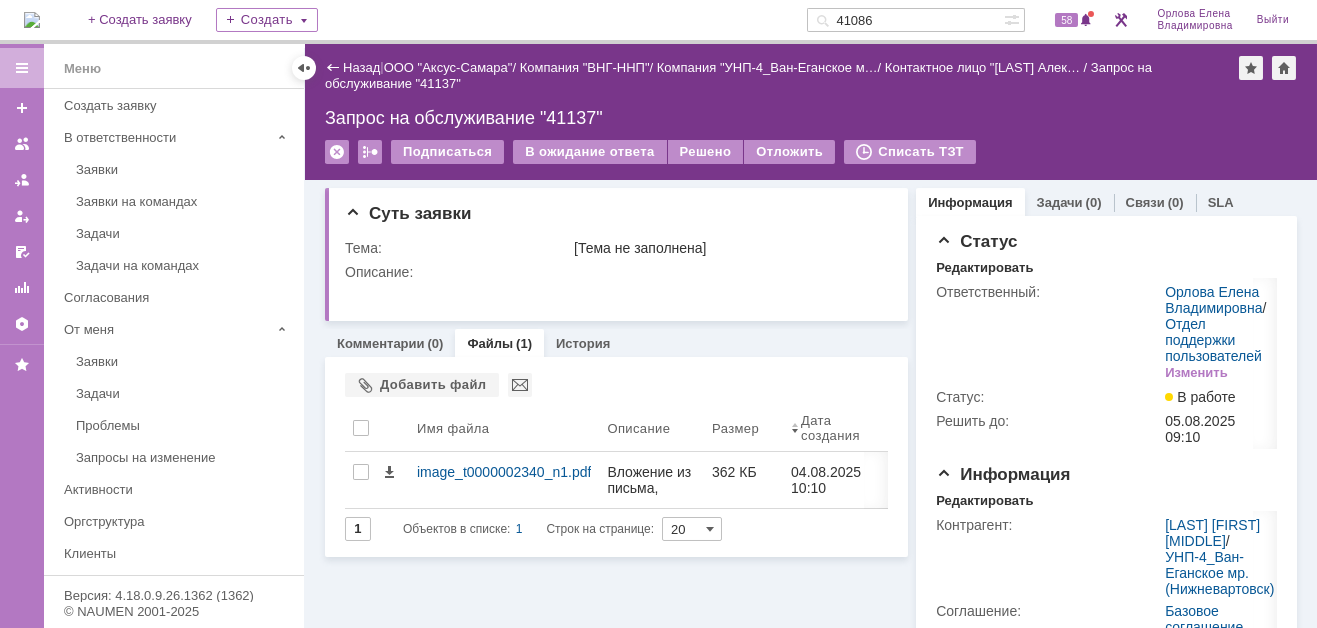 drag, startPoint x: 859, startPoint y: 19, endPoint x: 791, endPoint y: 19, distance: 68 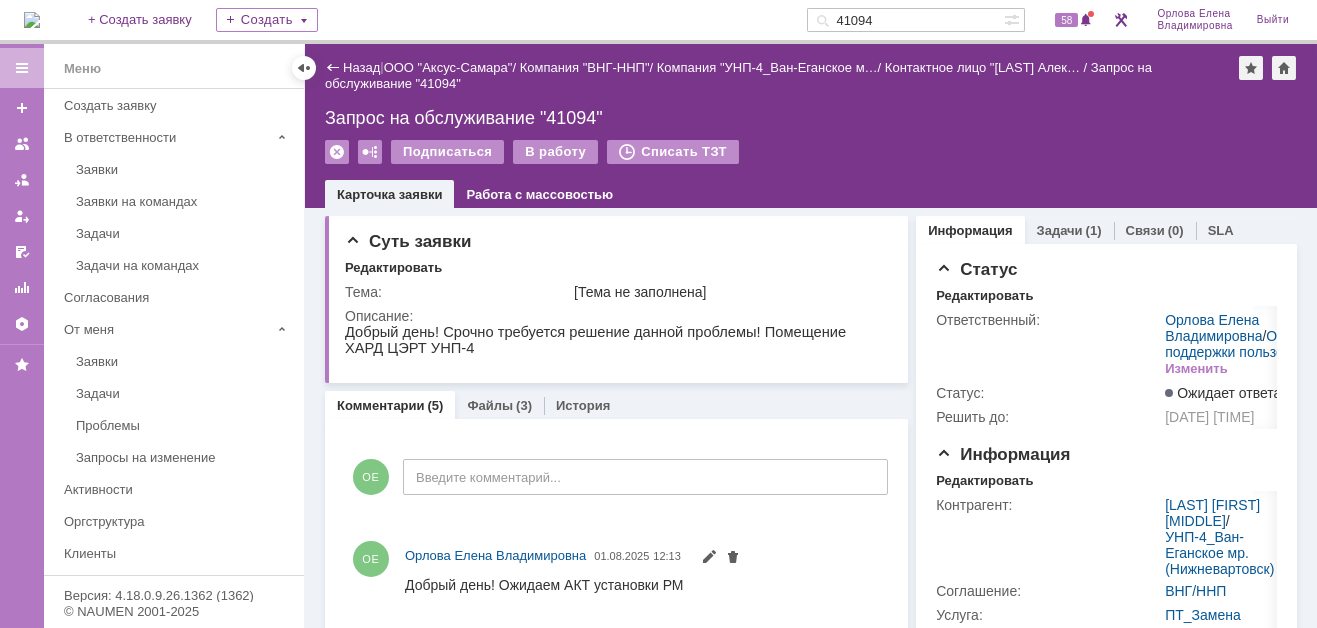 scroll, scrollTop: 0, scrollLeft: 0, axis: both 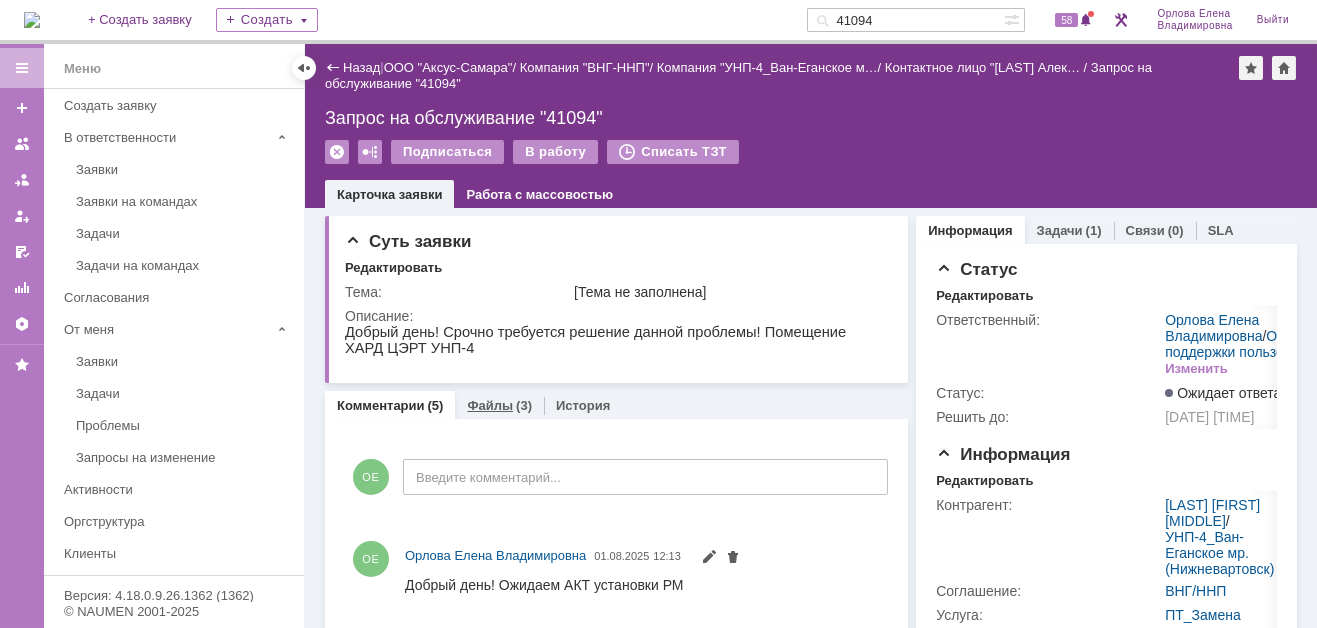 click on "Файлы" at bounding box center (490, 405) 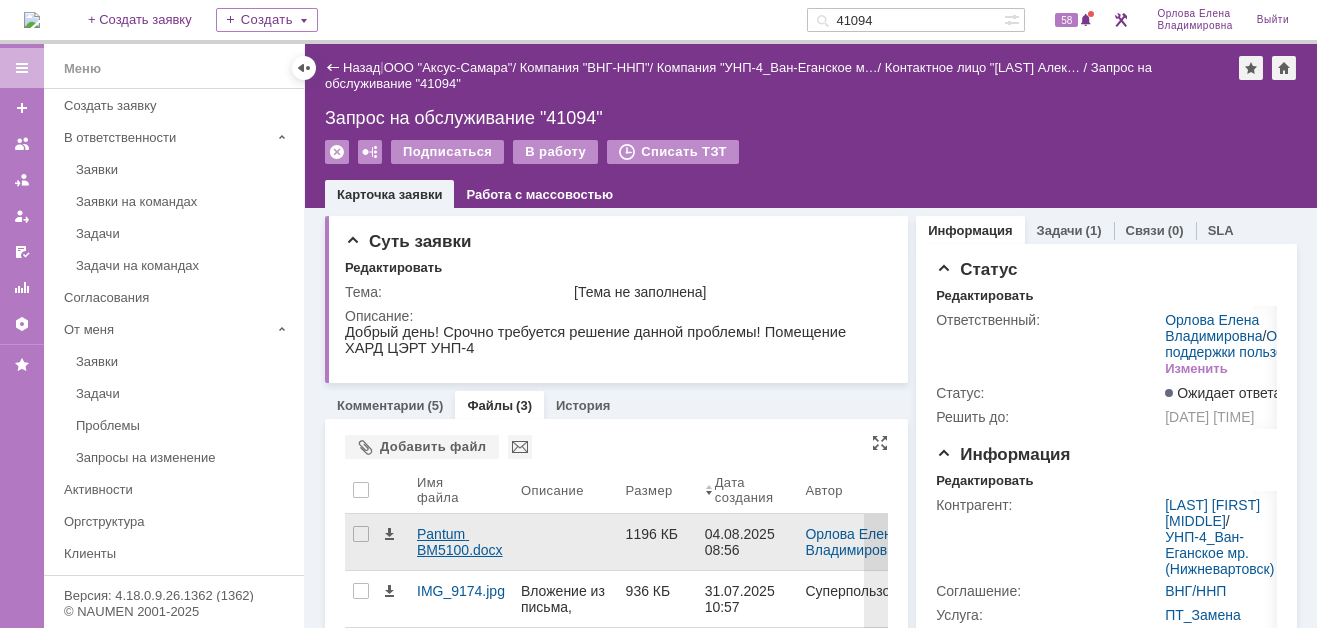 click on "Pantum BM5100.docx" at bounding box center (461, 542) 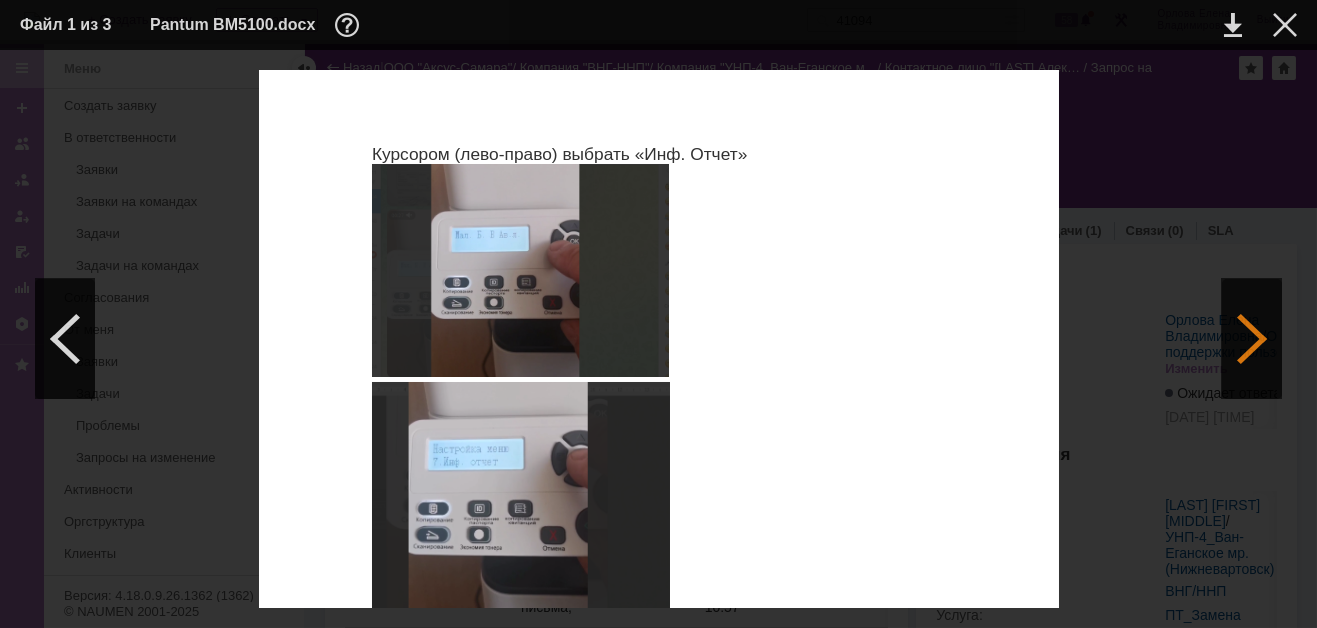 click at bounding box center (1252, 339) 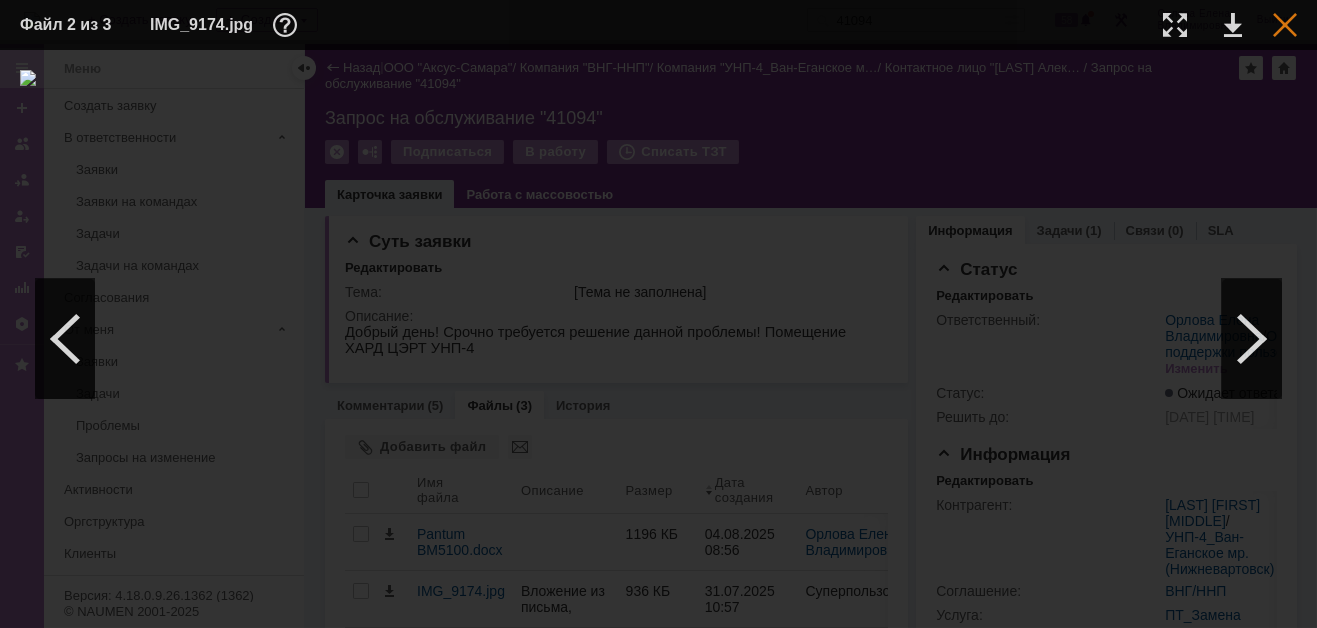 click at bounding box center [1285, 25] 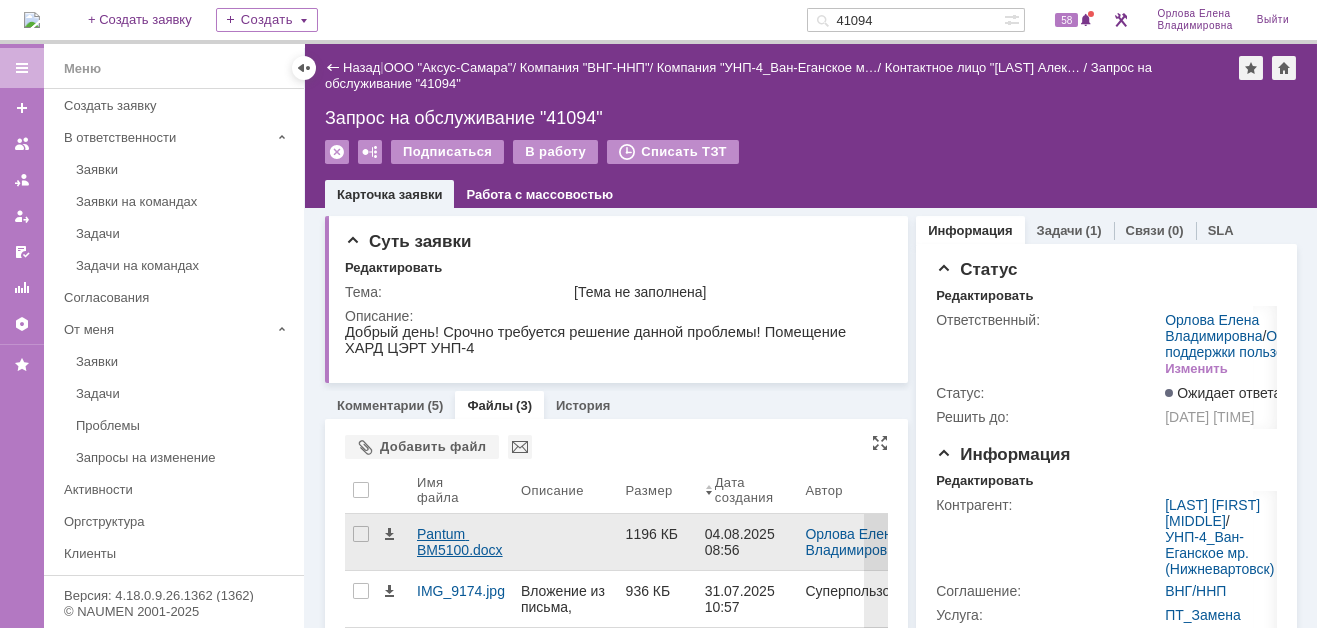 click on "Pantum BM5100.docx" at bounding box center [461, 542] 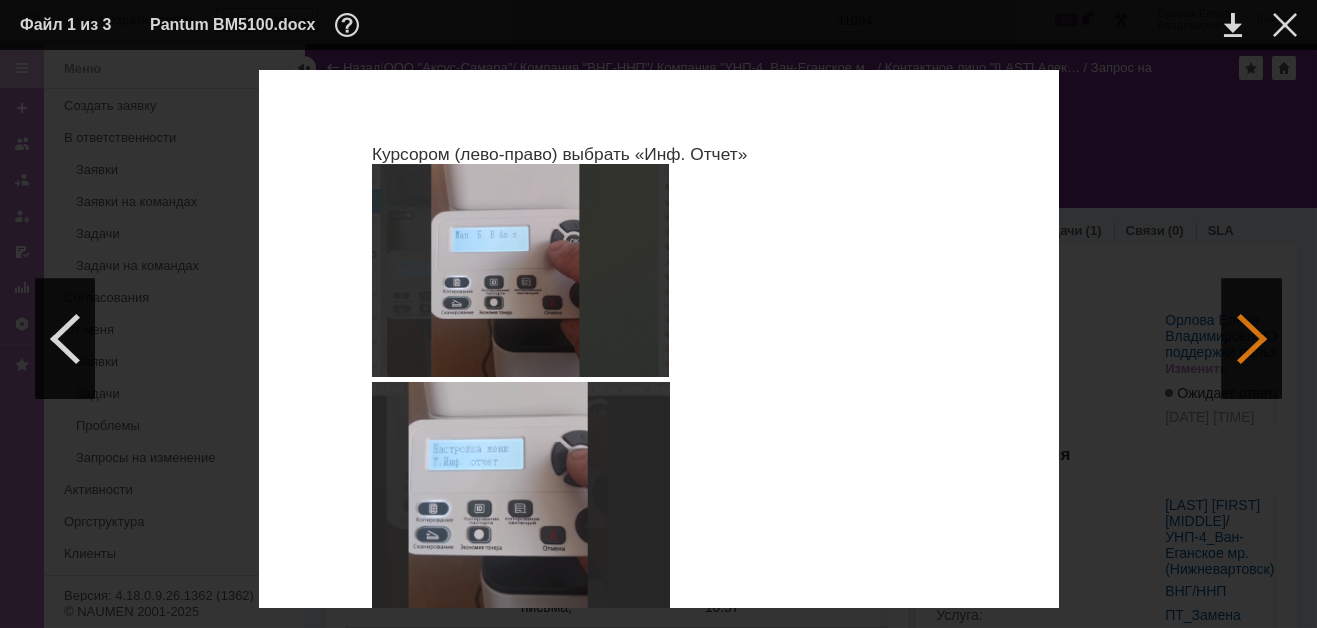 click at bounding box center (1252, 339) 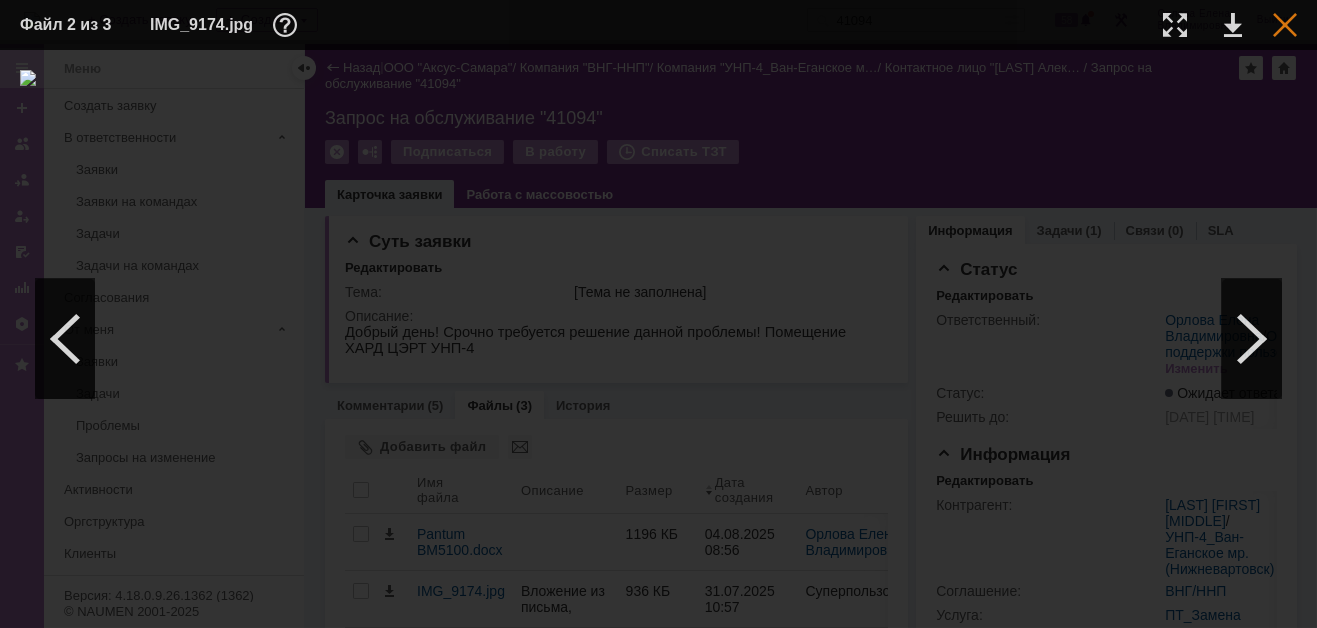 click at bounding box center (1285, 25) 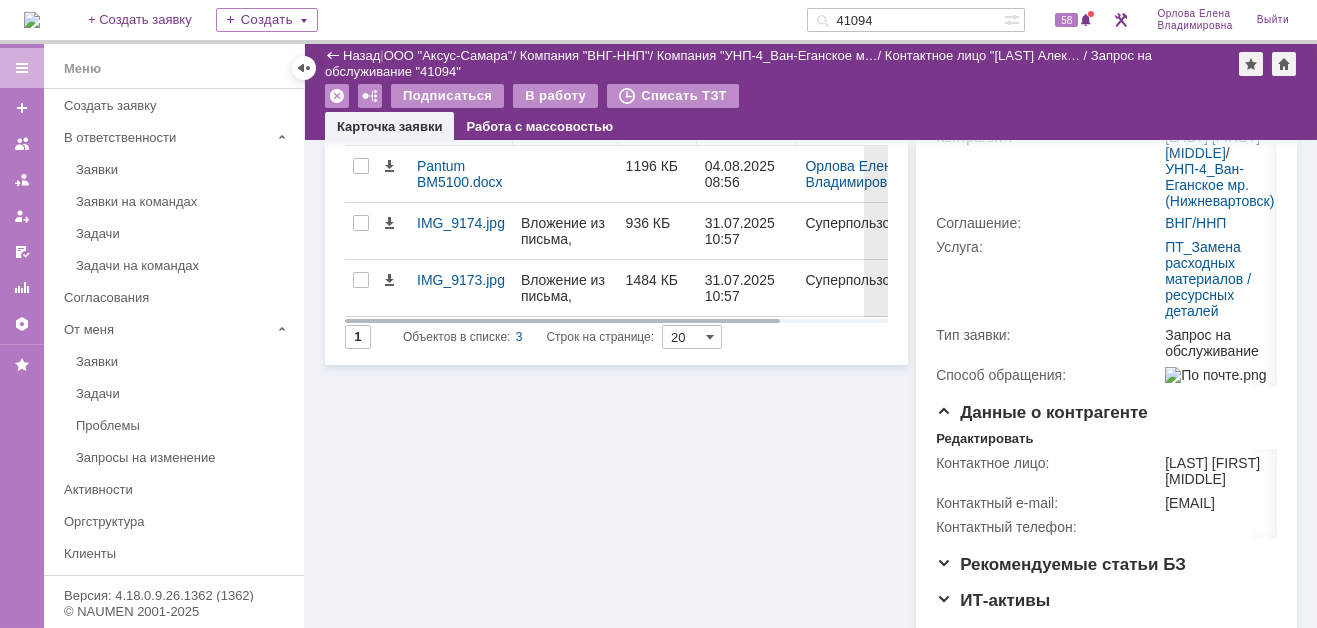 scroll, scrollTop: 0, scrollLeft: 0, axis: both 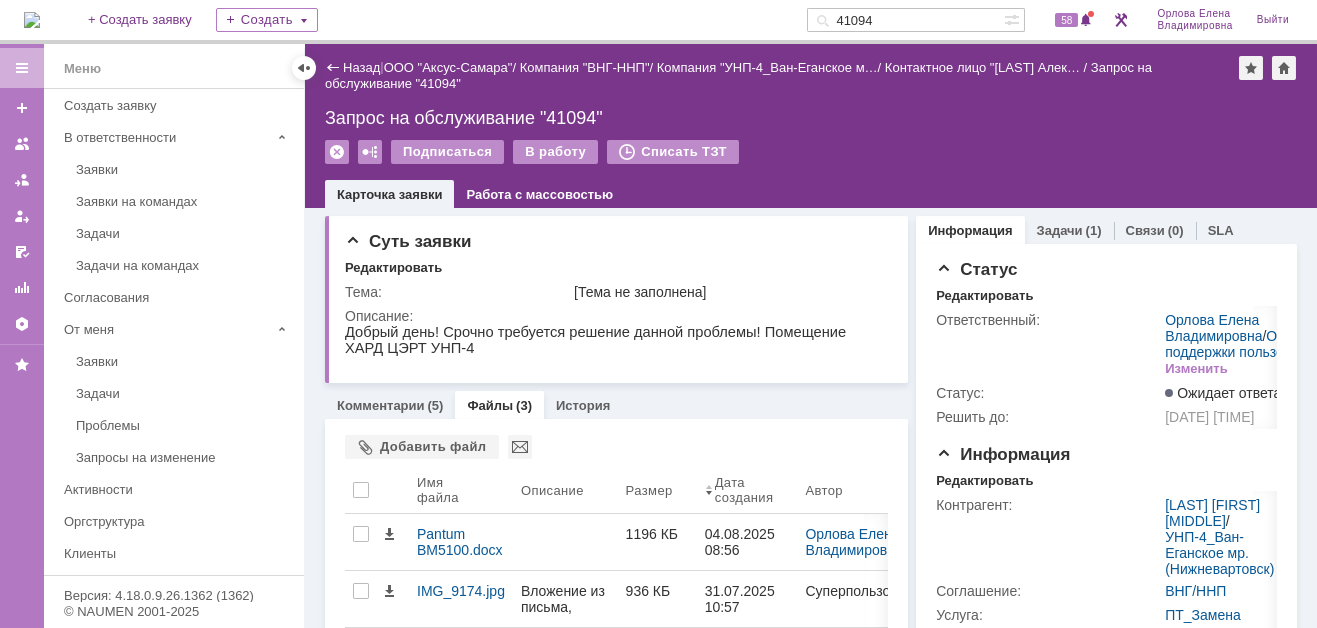 click on "41094" at bounding box center [905, 20] 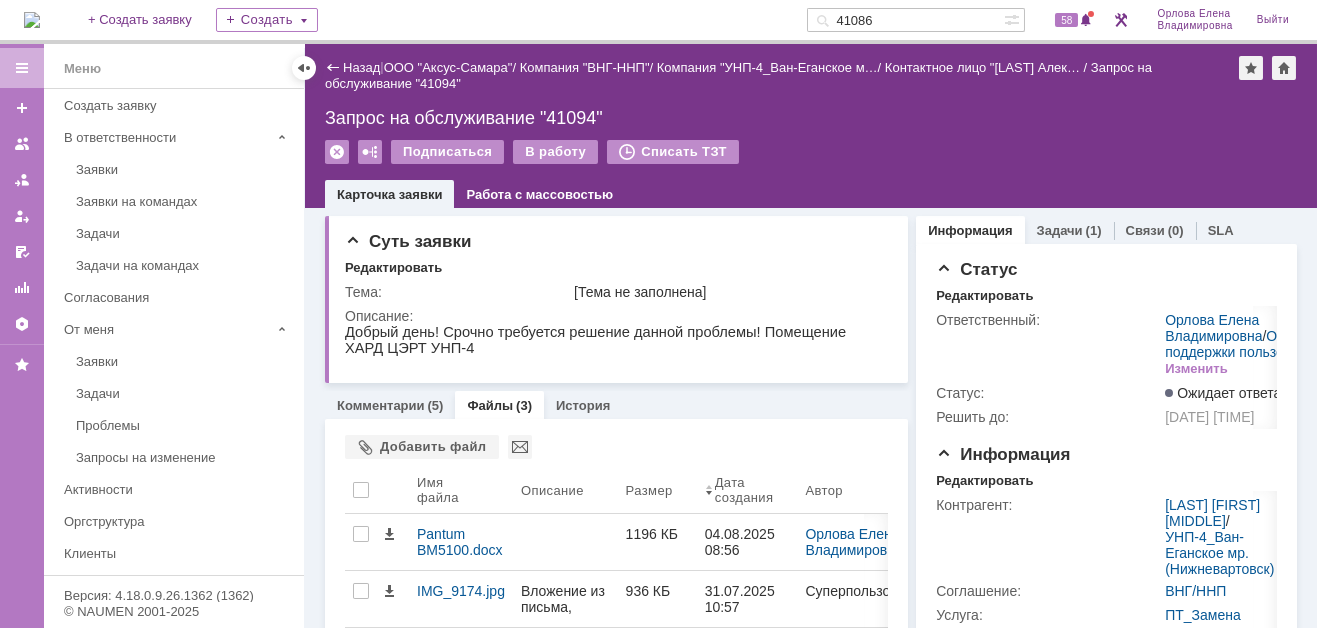 type on "41086" 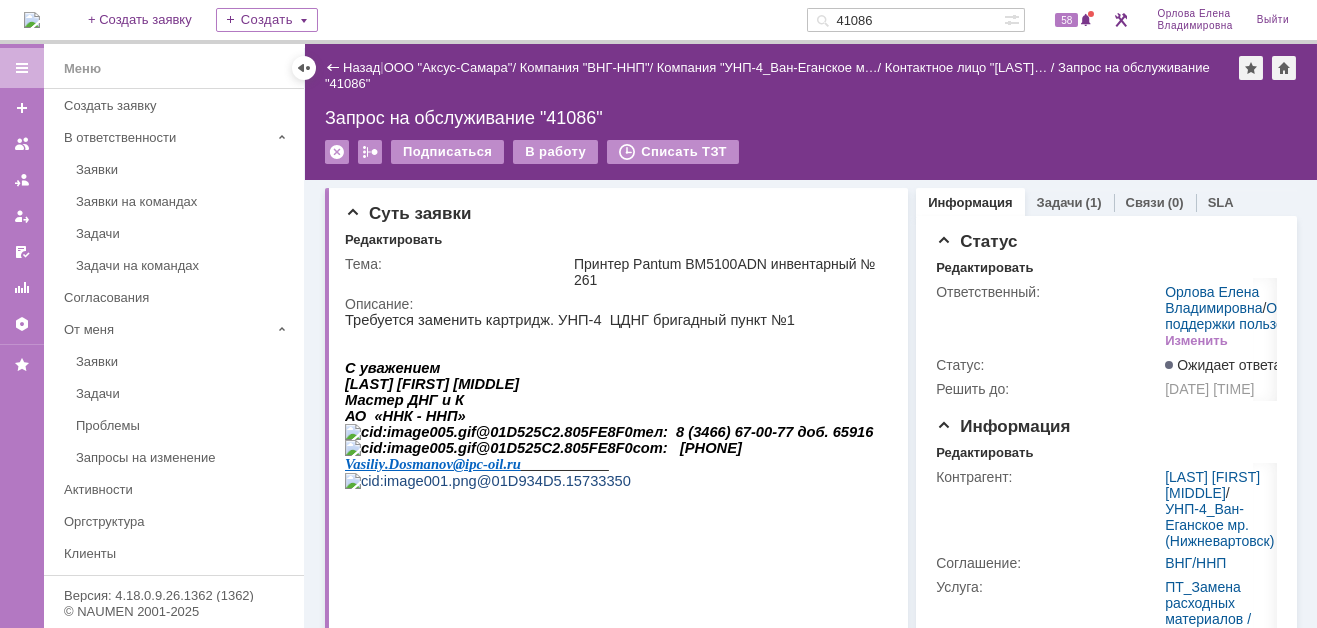 scroll, scrollTop: 0, scrollLeft: 0, axis: both 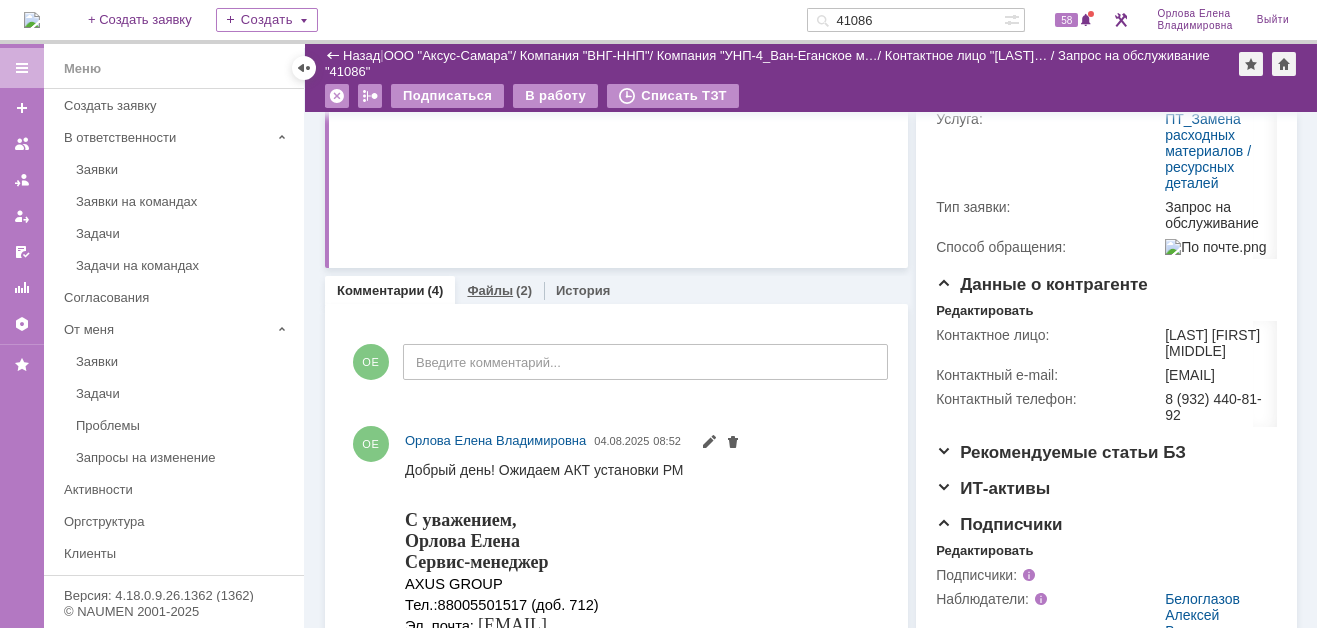 click on "Файлы" at bounding box center [490, 290] 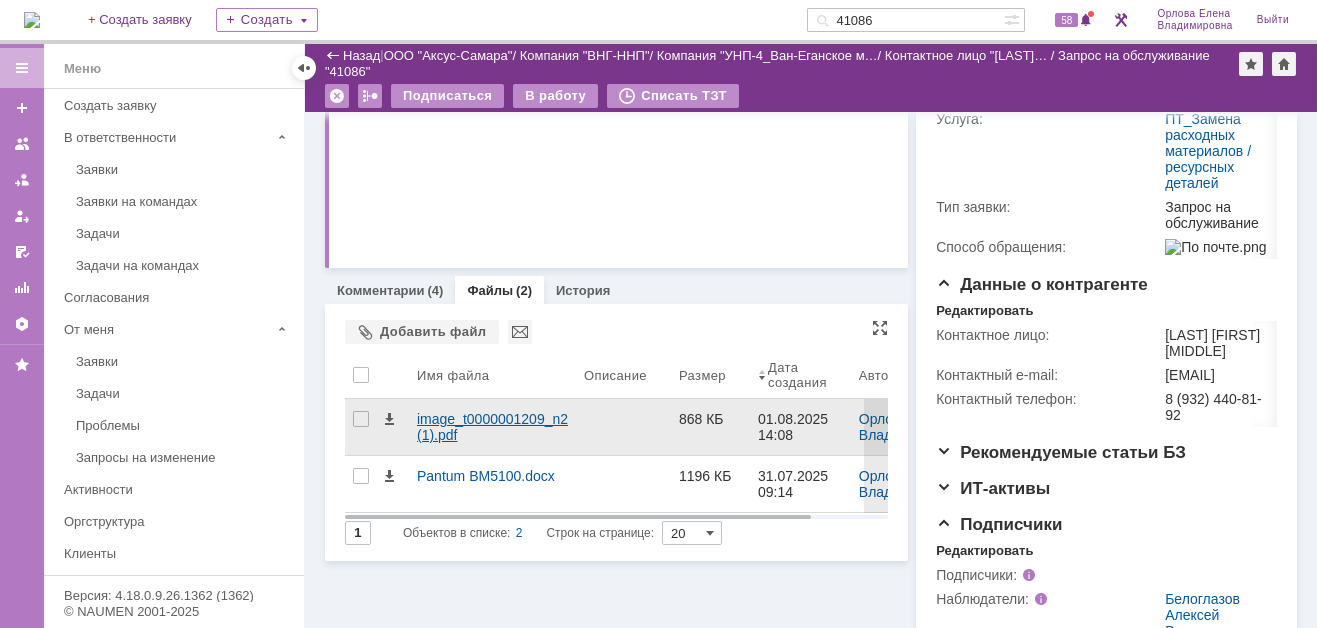 click on "image_t0000001209_n2 (1).pdf" at bounding box center [492, 427] 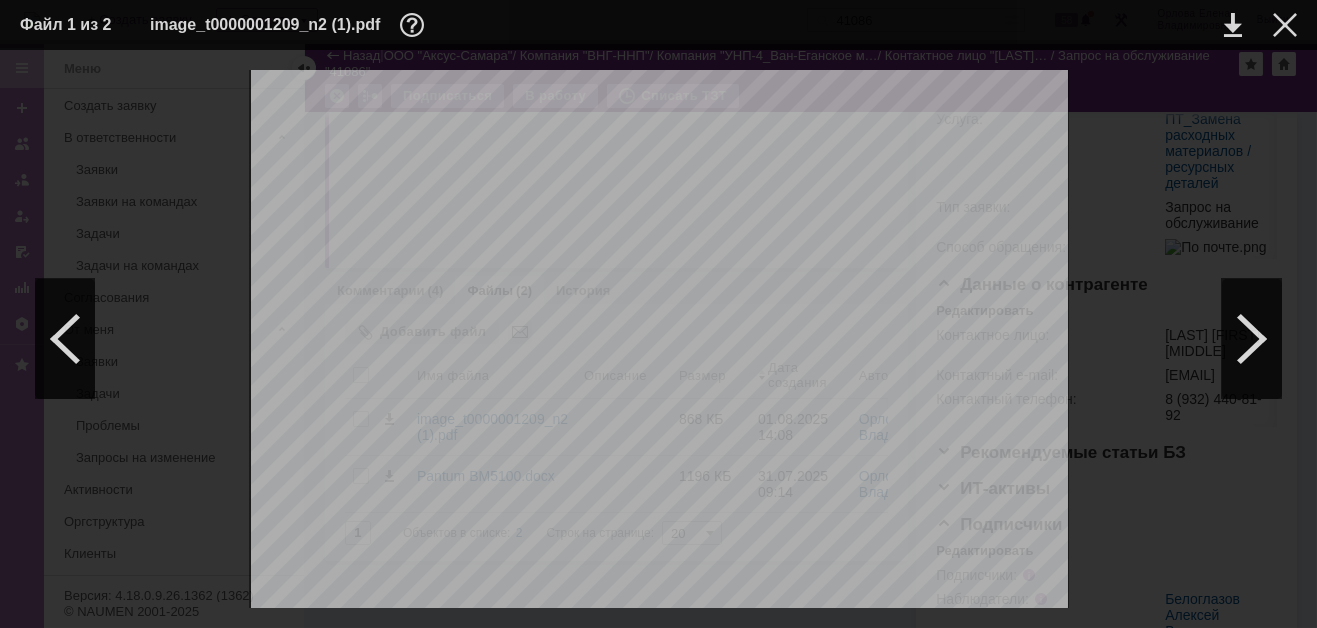 scroll, scrollTop: 200, scrollLeft: 0, axis: vertical 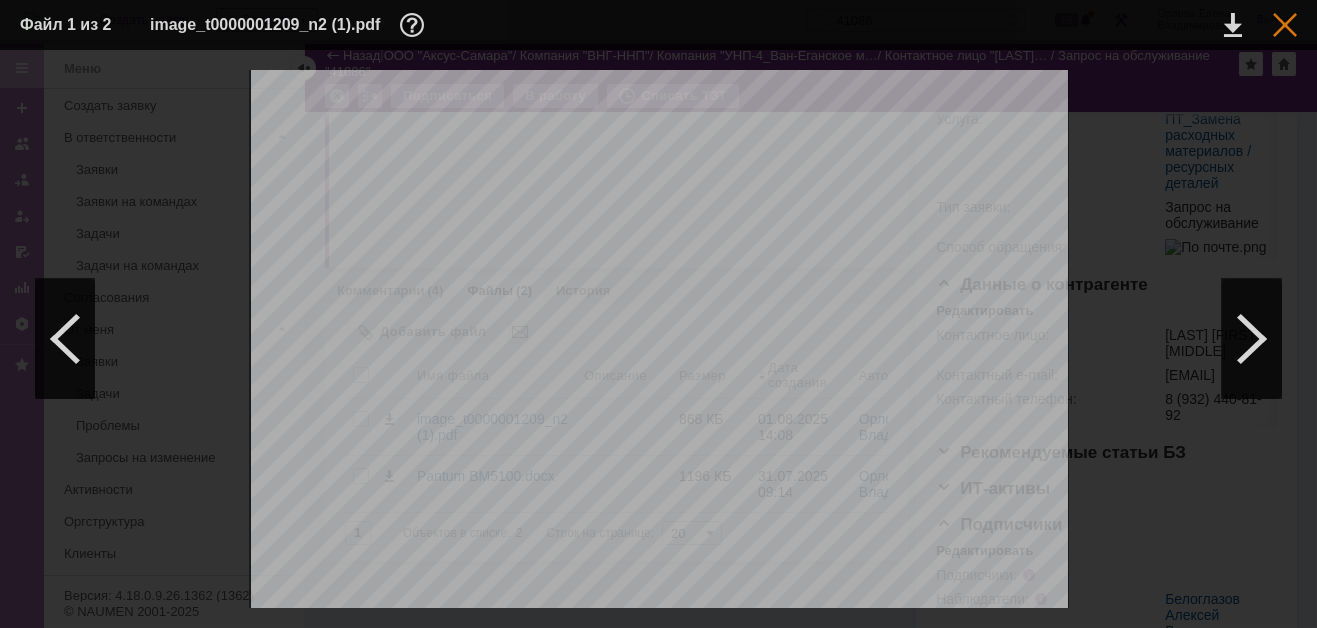 click at bounding box center [1285, 25] 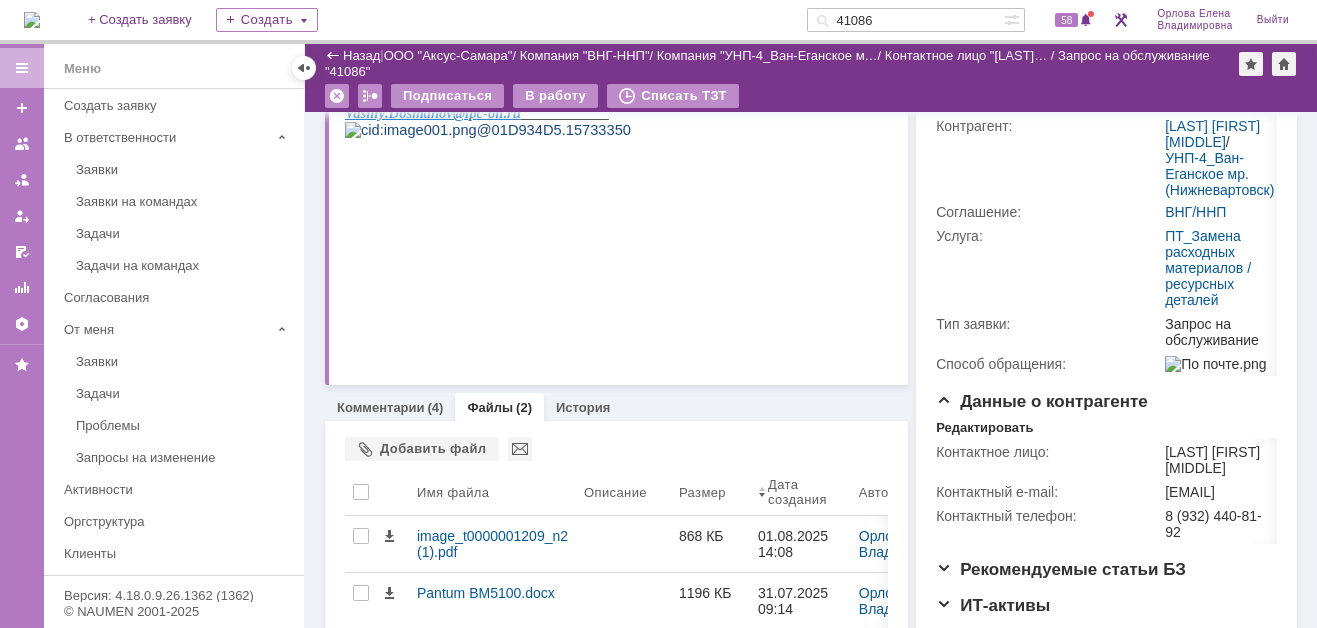 scroll, scrollTop: 400, scrollLeft: 0, axis: vertical 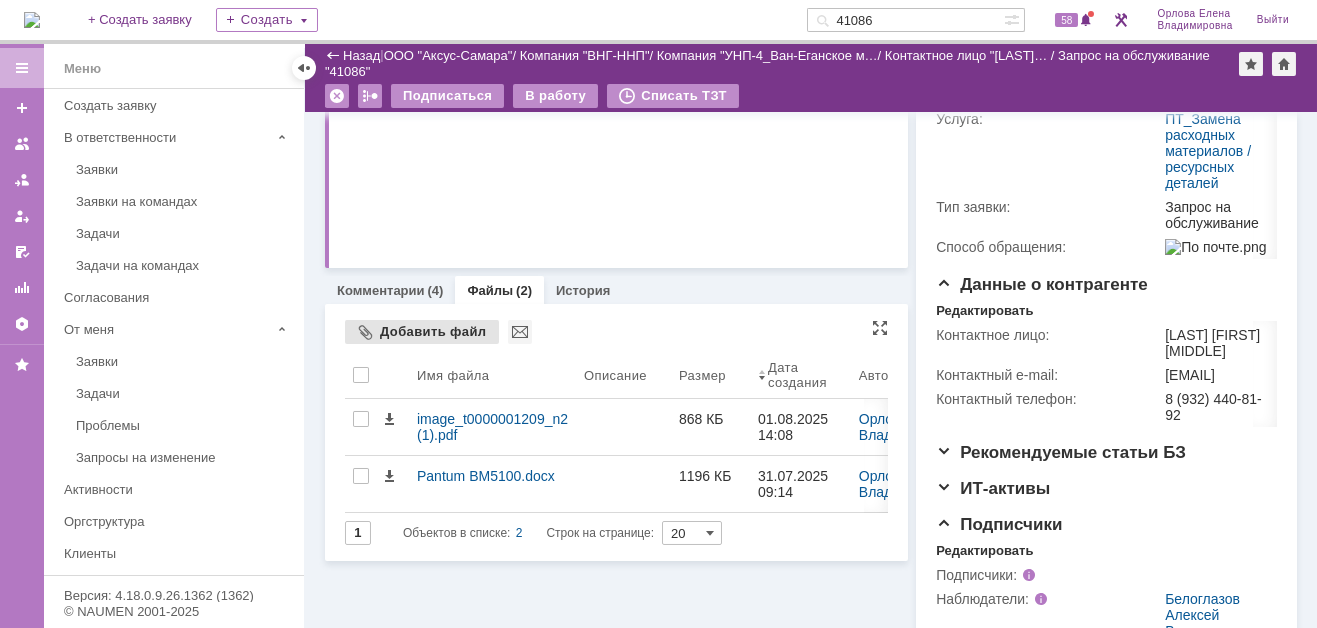 click on "Добавить файл" at bounding box center [422, 332] 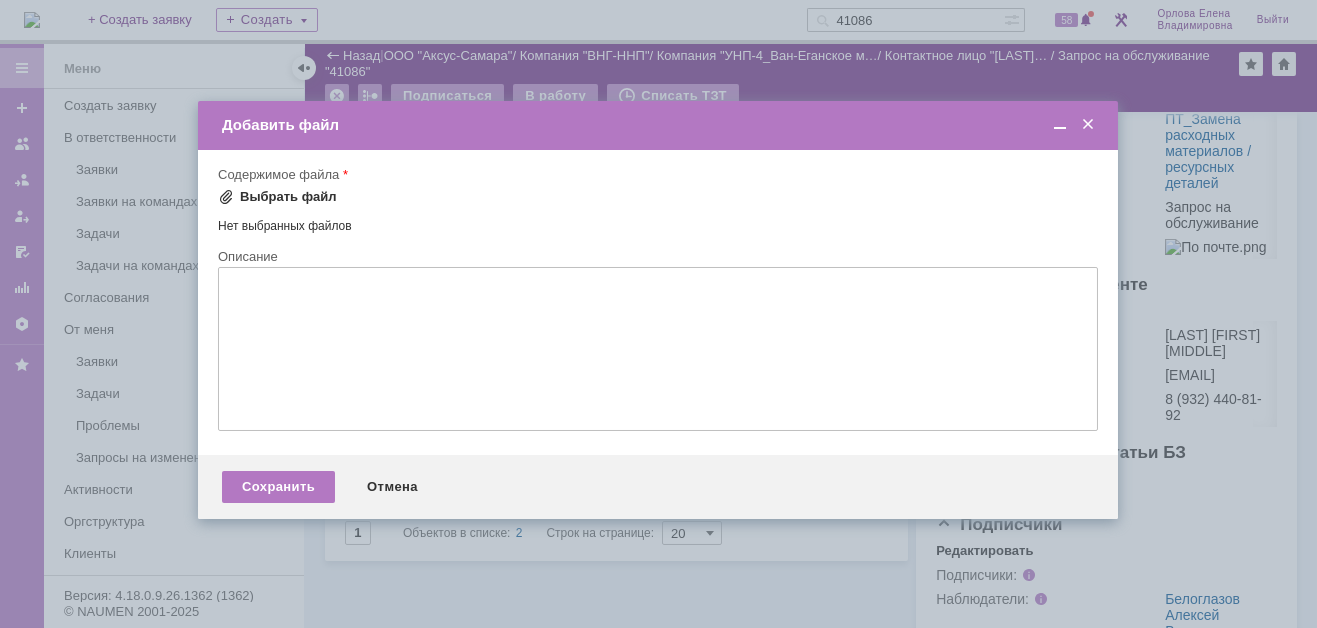click at bounding box center [226, 197] 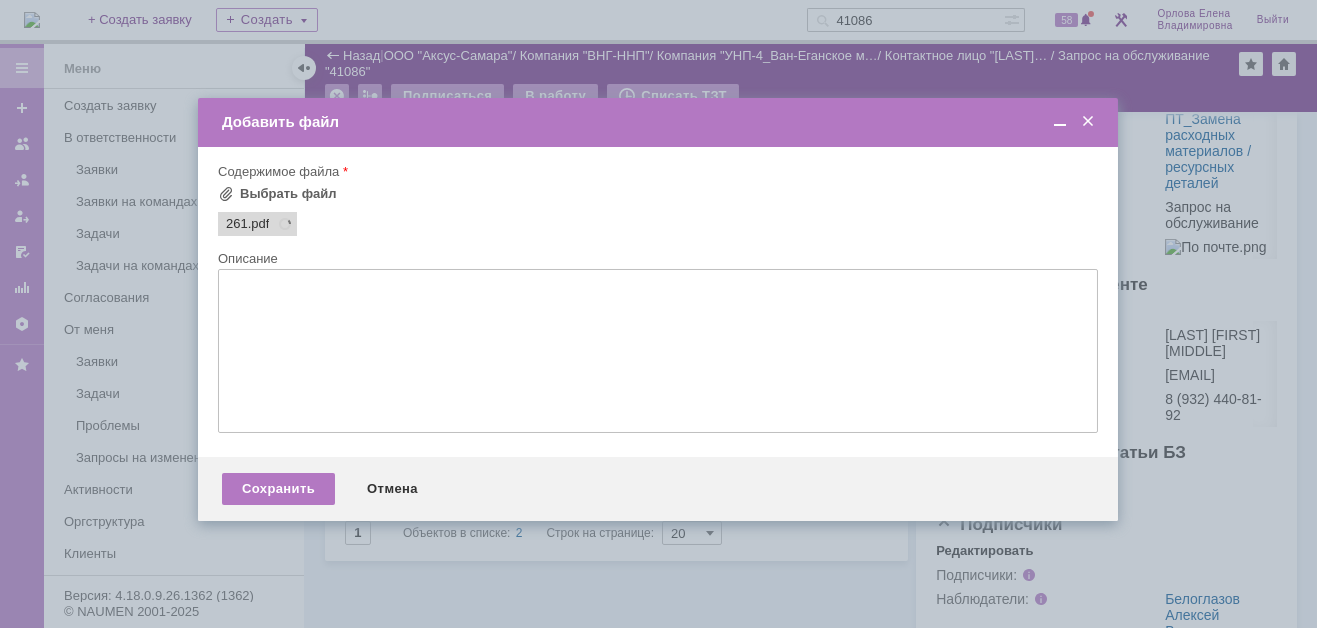 scroll, scrollTop: 0, scrollLeft: 0, axis: both 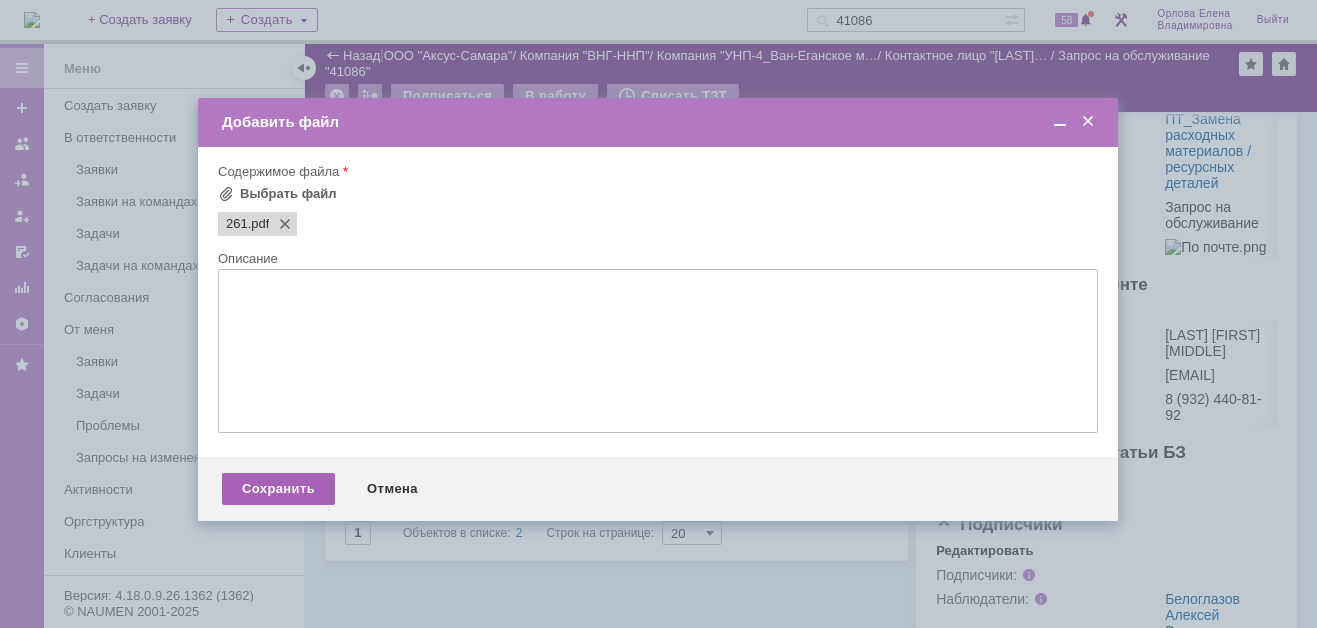 click on "Сохранить" at bounding box center [278, 489] 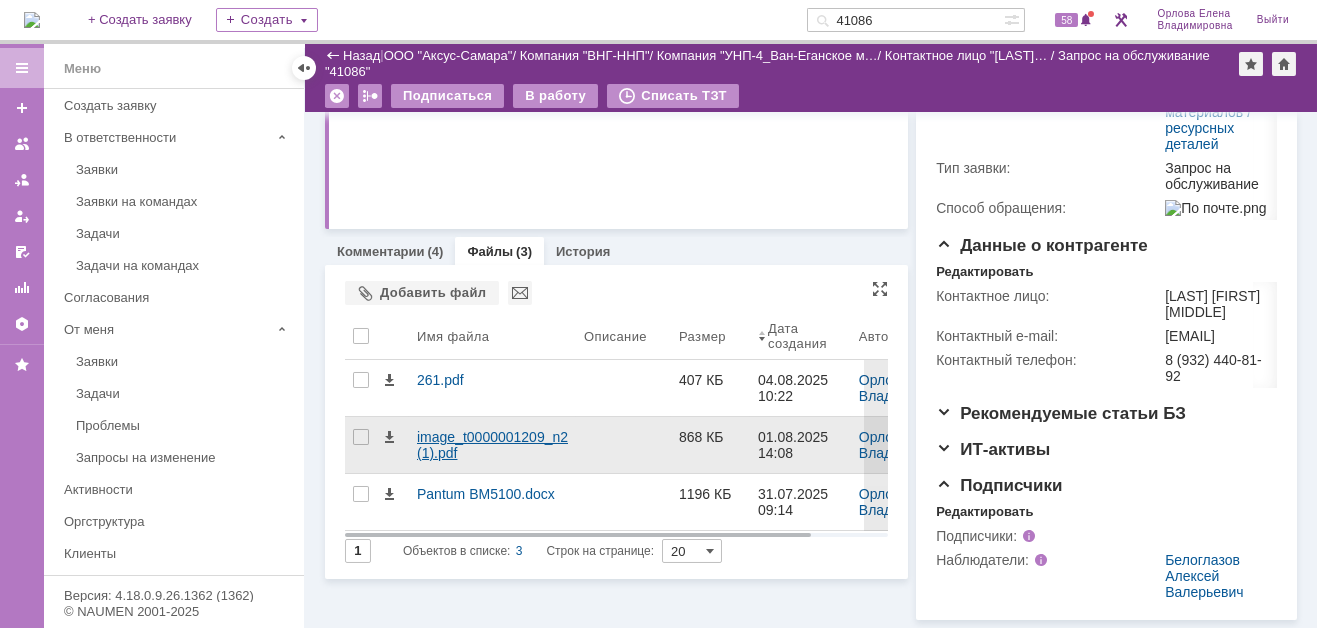 scroll, scrollTop: 467, scrollLeft: 0, axis: vertical 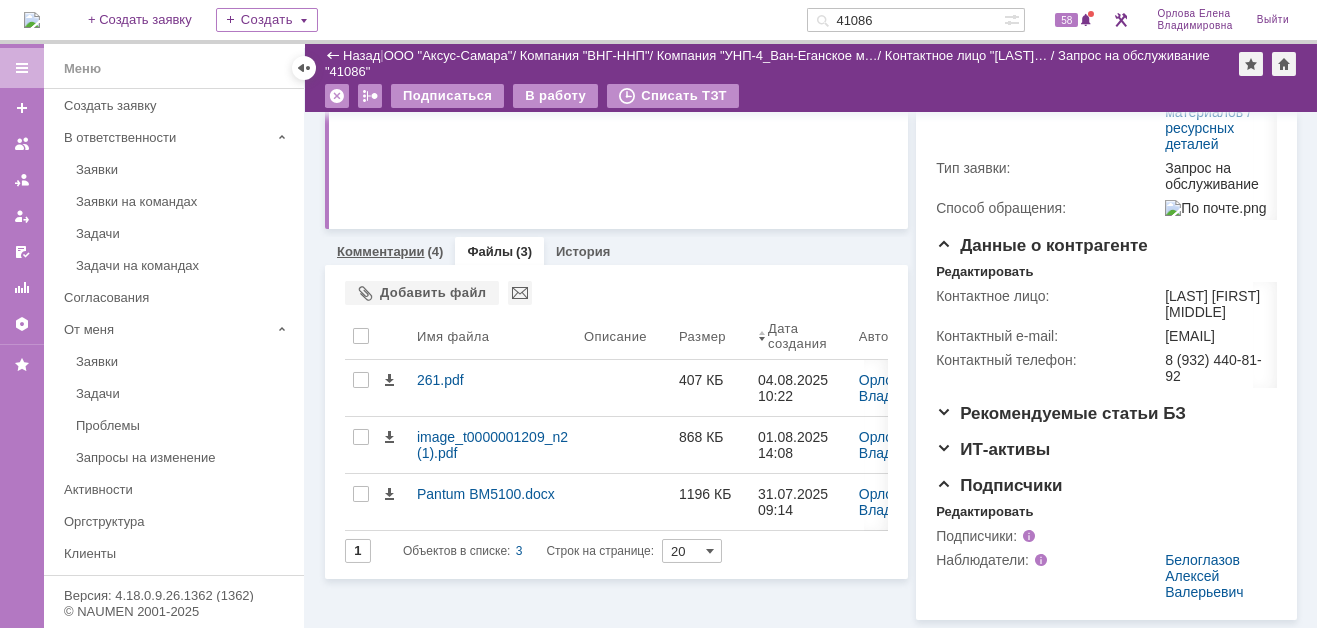 click on "Комментарии" at bounding box center (381, 251) 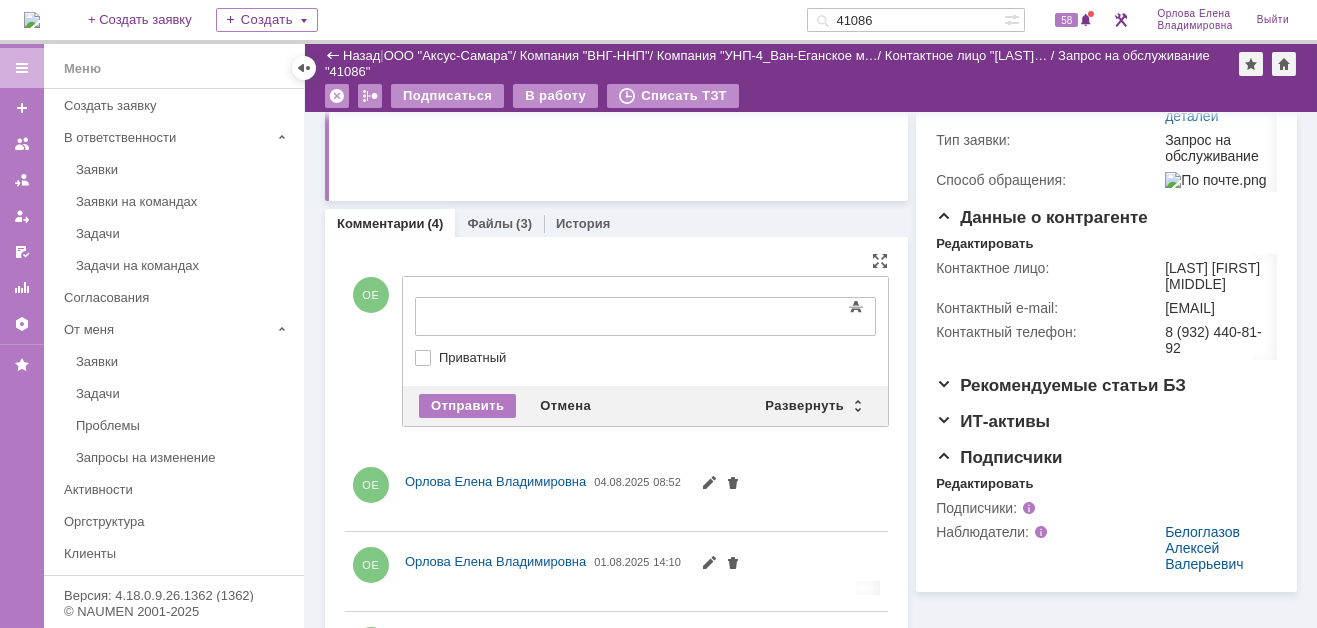 scroll, scrollTop: 0, scrollLeft: 0, axis: both 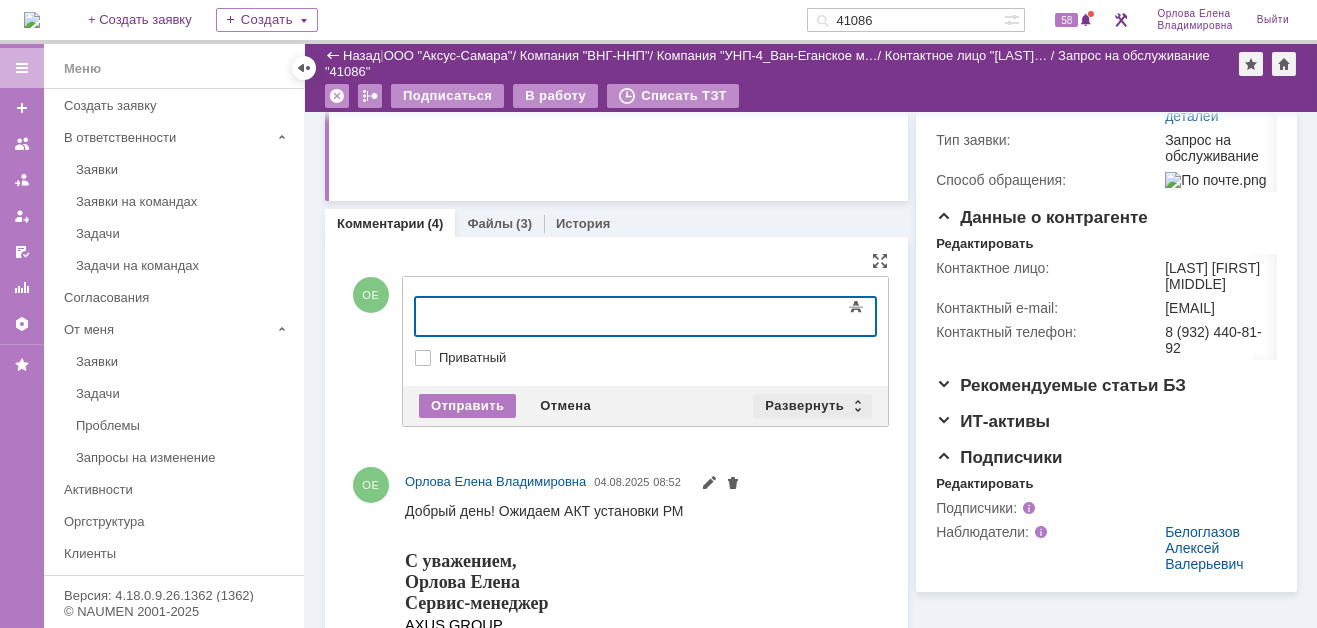 click on "Развернуть" at bounding box center [812, 406] 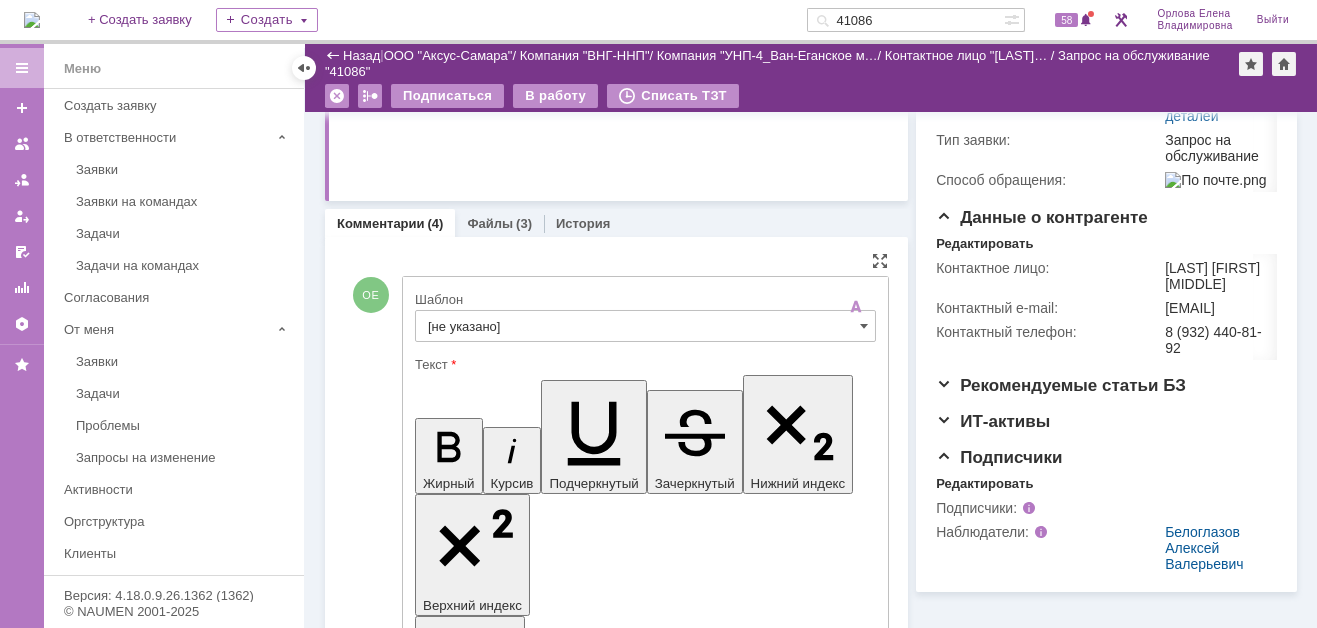 scroll, scrollTop: 0, scrollLeft: 0, axis: both 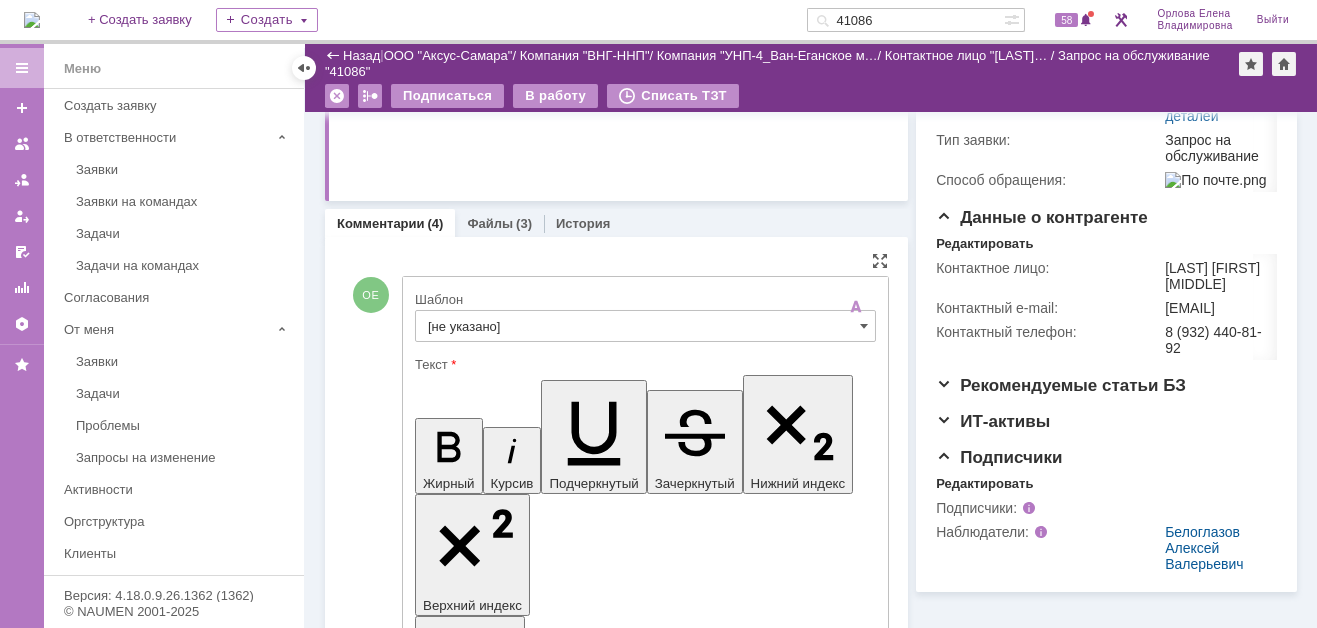 click on "[не указано]" at bounding box center (645, 326) 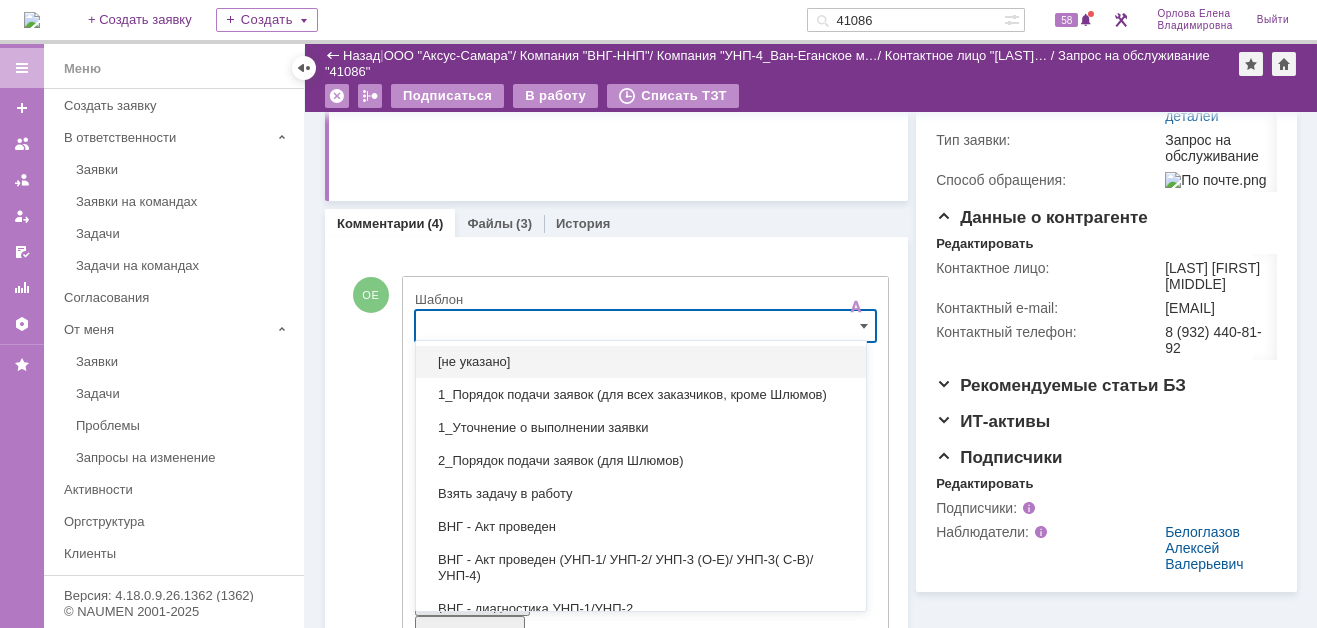 scroll, scrollTop: 467, scrollLeft: 0, axis: vertical 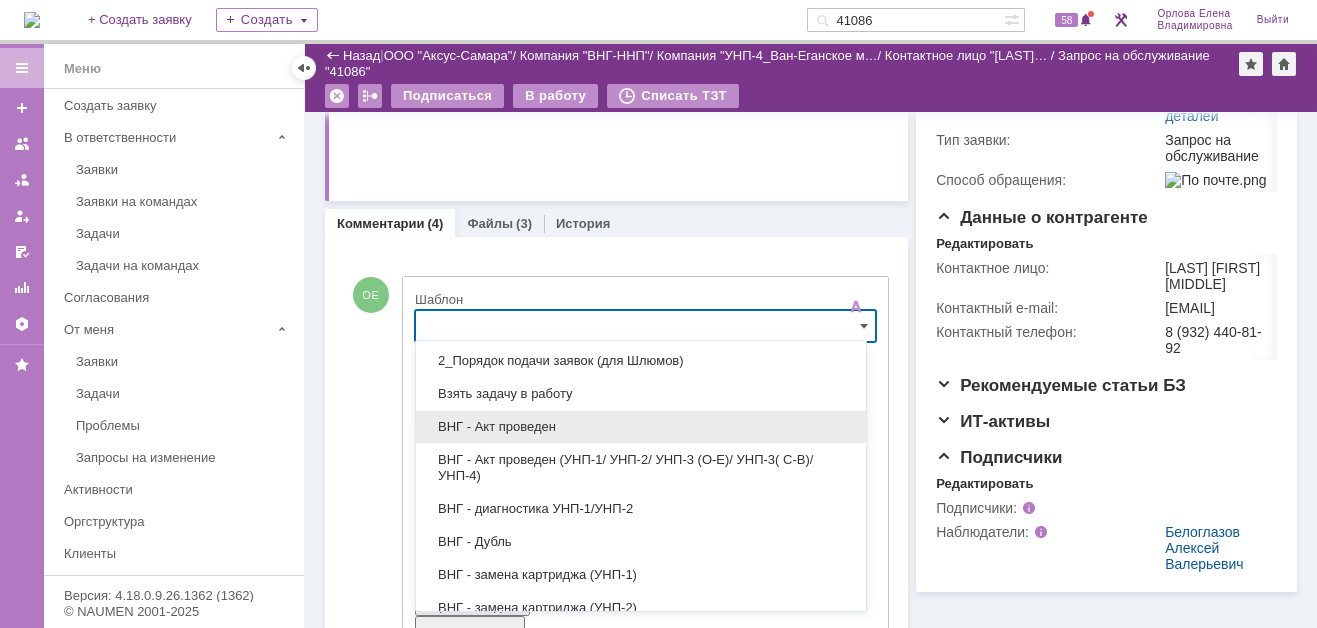 click on "ВНГ - Акт проведен" at bounding box center [641, 427] 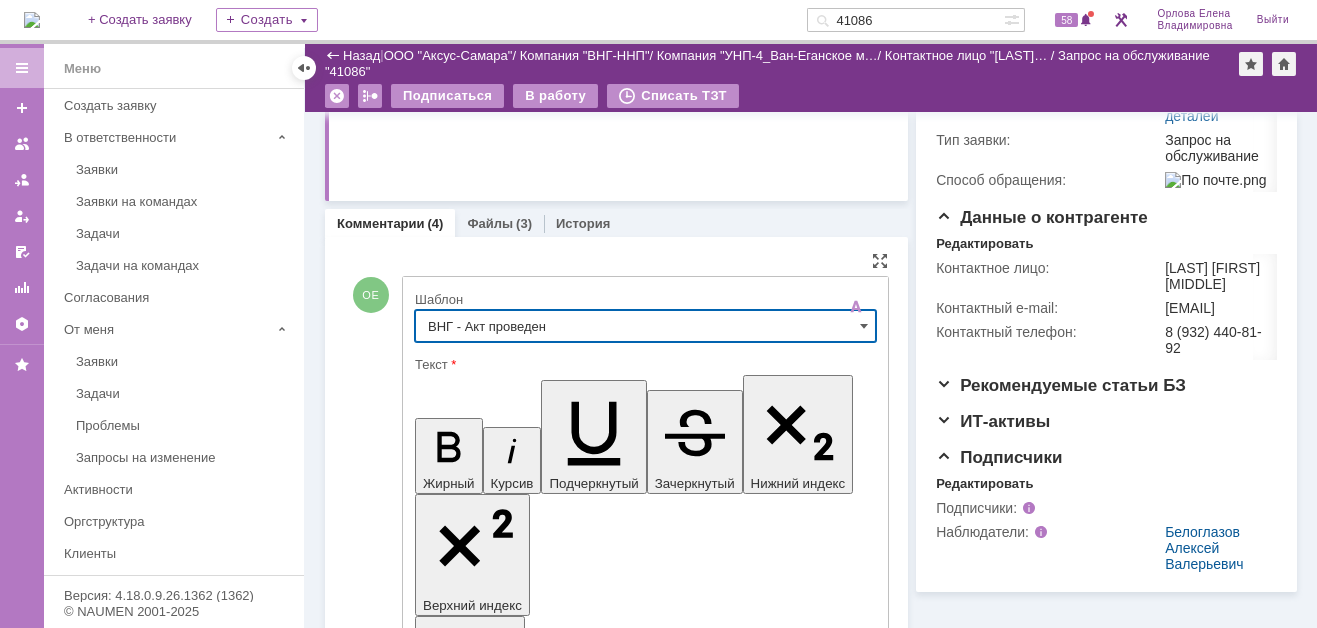 scroll, scrollTop: 567, scrollLeft: 0, axis: vertical 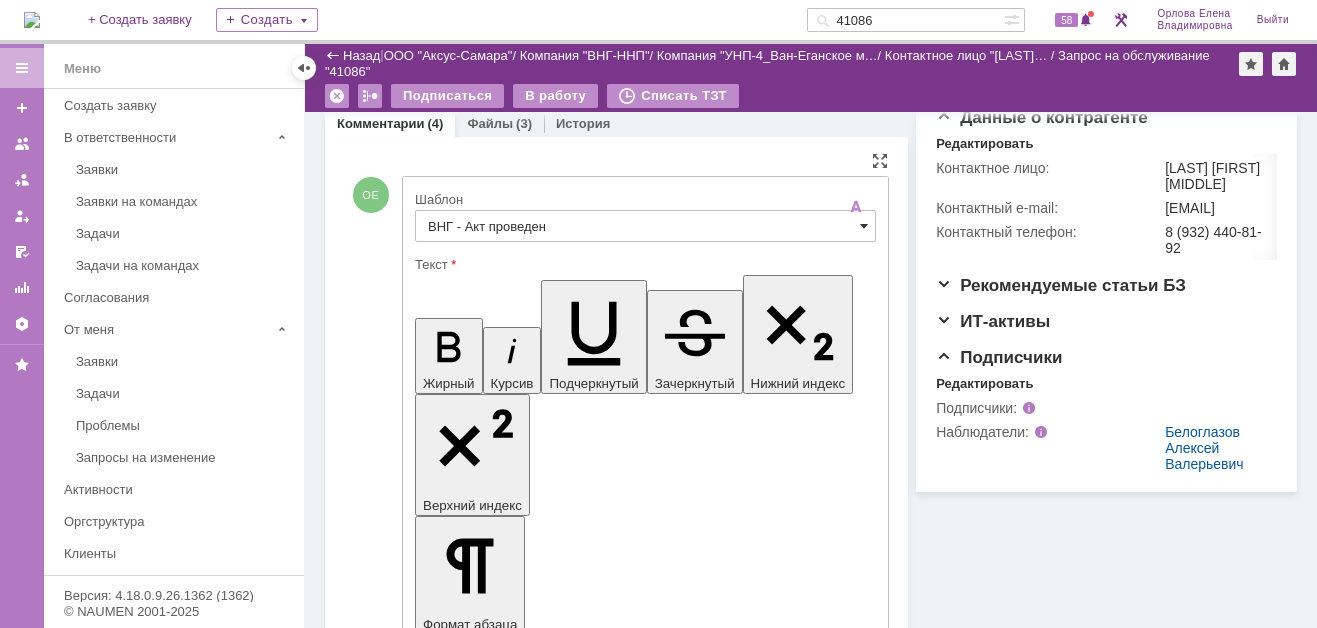 click at bounding box center [864, 226] 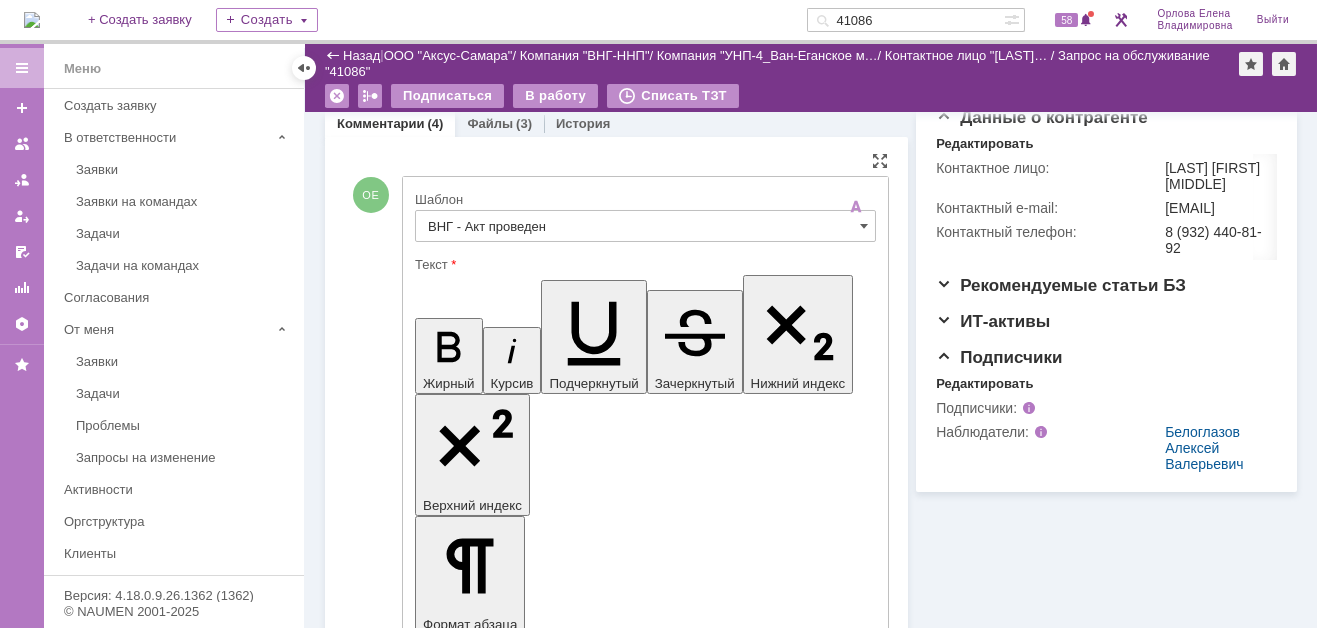 scroll, scrollTop: 567, scrollLeft: 0, axis: vertical 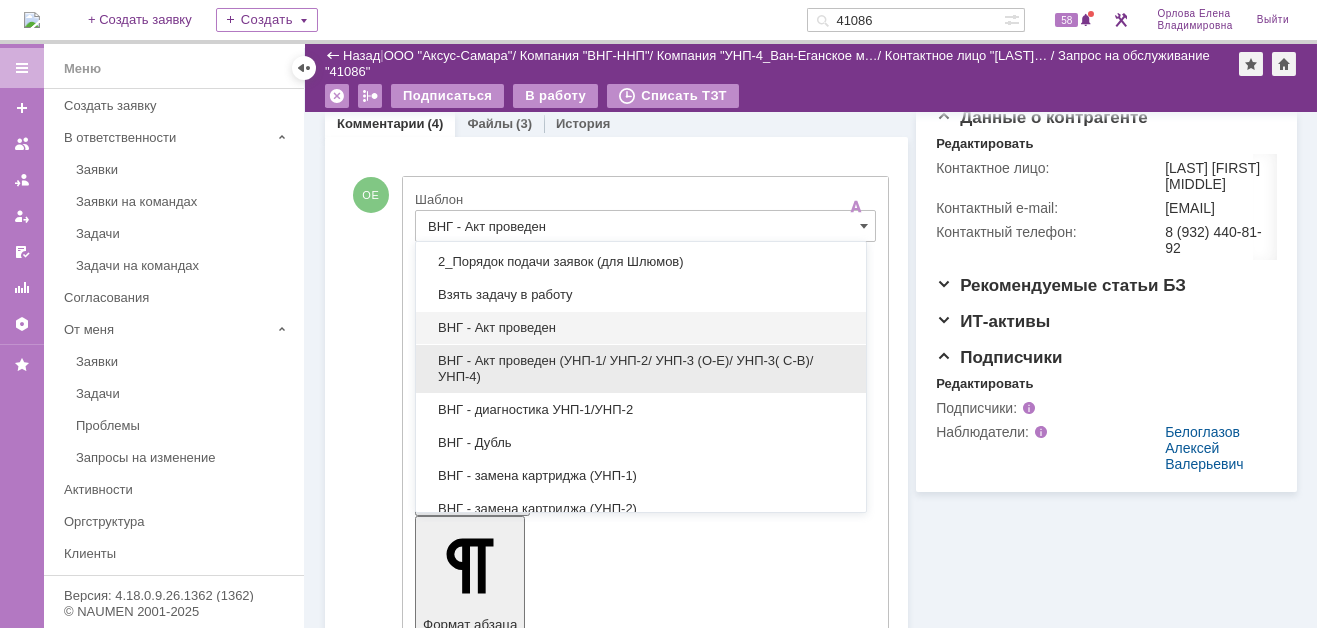 click on "ВНГ - Акт проведен (УНП-1/ УНП-2/ УНП-3 (О-Е)/ УНП-3( С-В)/УНП-4)" at bounding box center [641, 369] 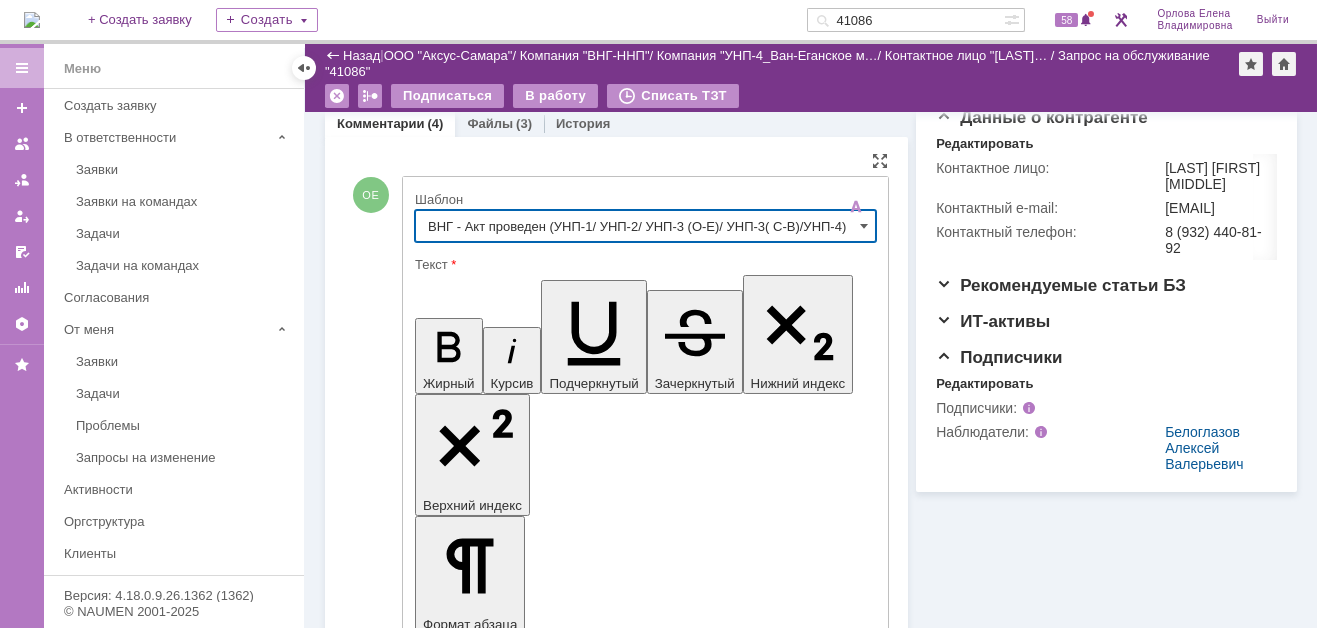 type on "ВНГ - Акт проведен (УНП-1/ УНП-2/ УНП-3 (О-Е)/ УНП-3( С-В)/УНП-4)" 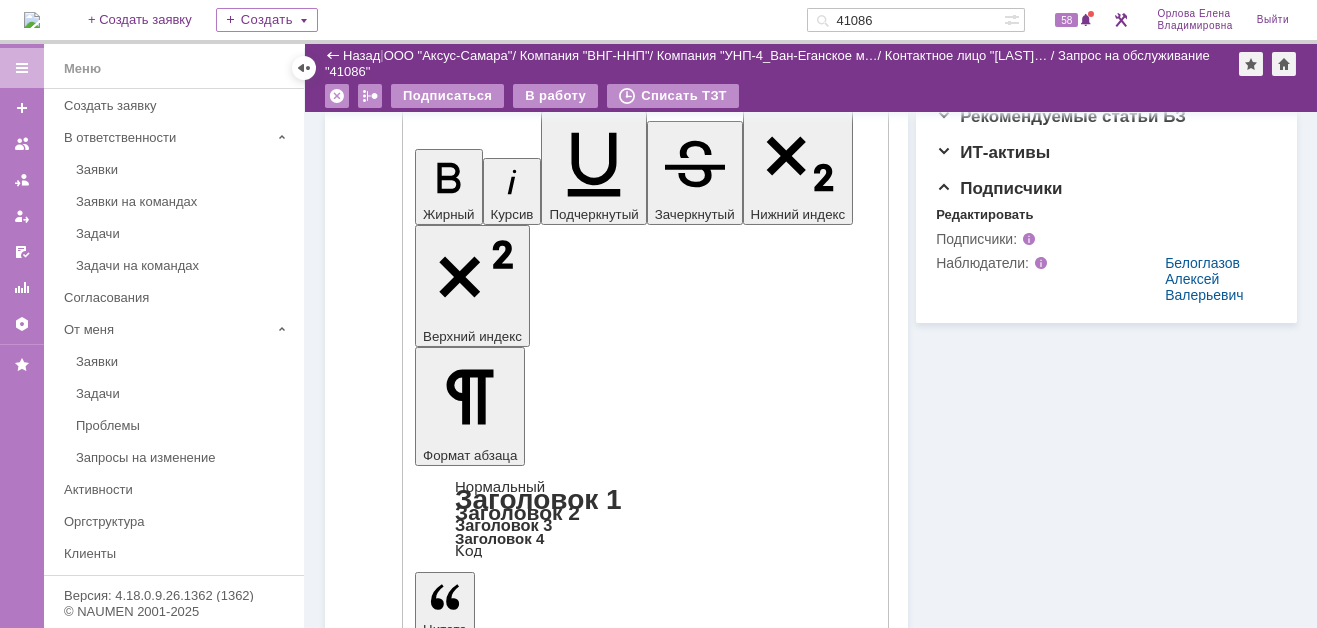 scroll, scrollTop: 867, scrollLeft: 0, axis: vertical 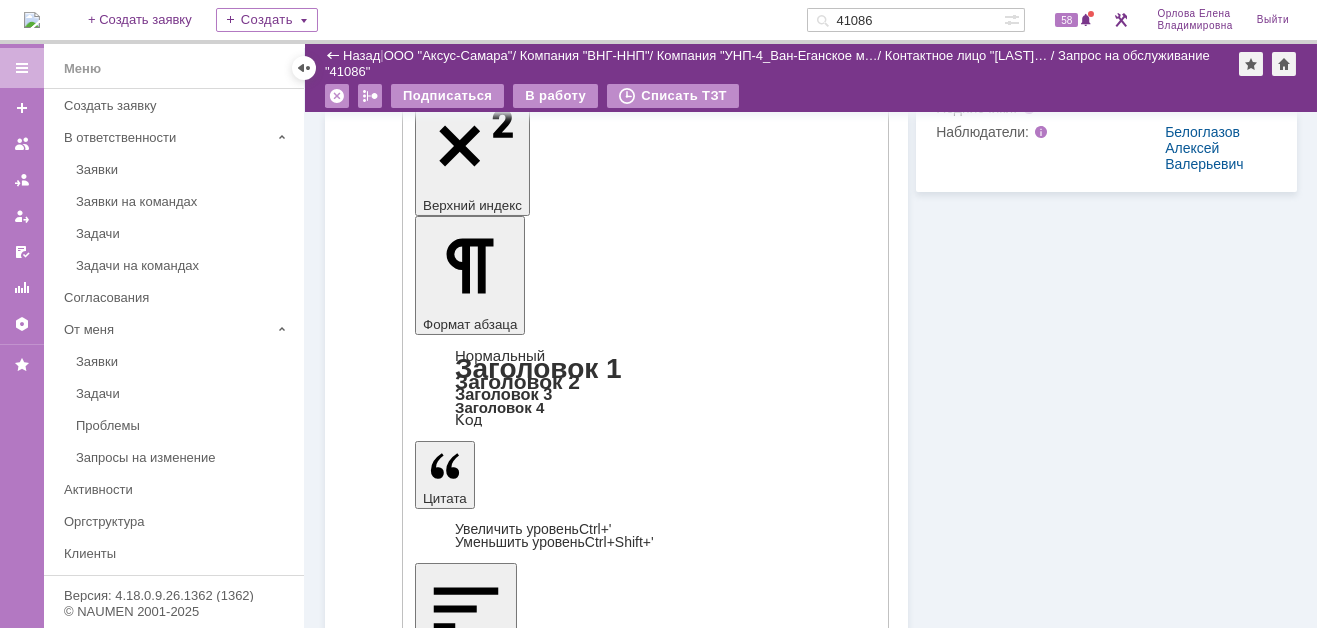 click on "Отправить" at bounding box center [467, 4509] 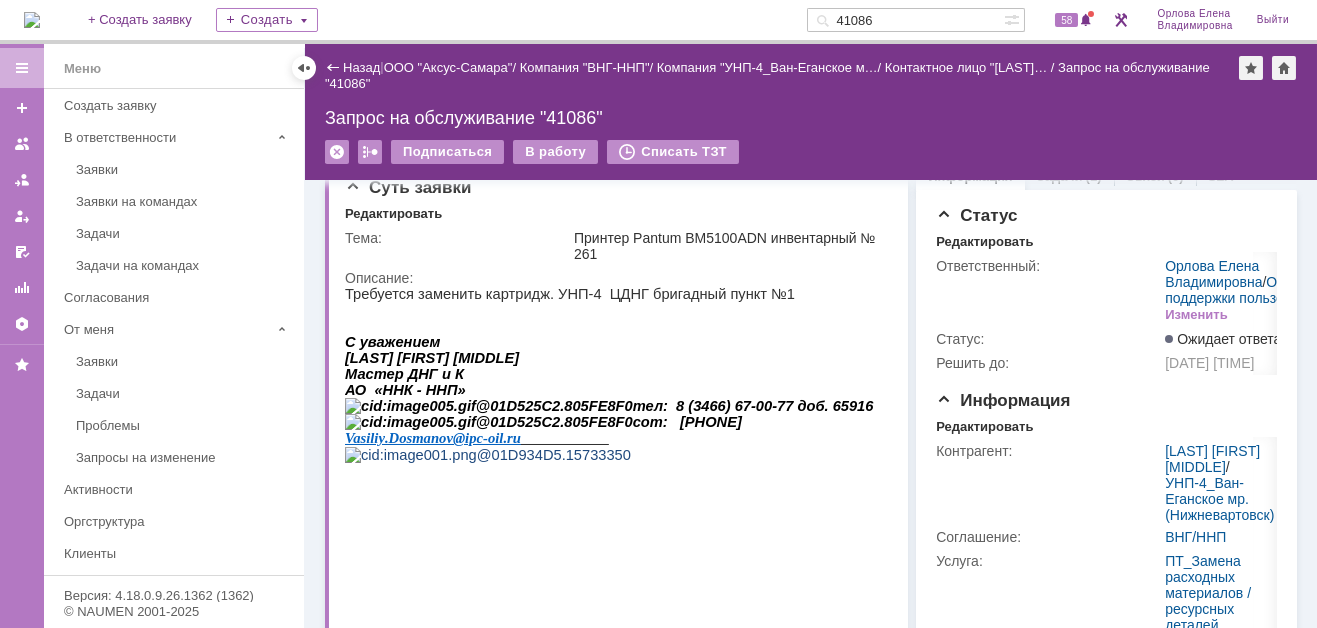 scroll, scrollTop: 0, scrollLeft: 0, axis: both 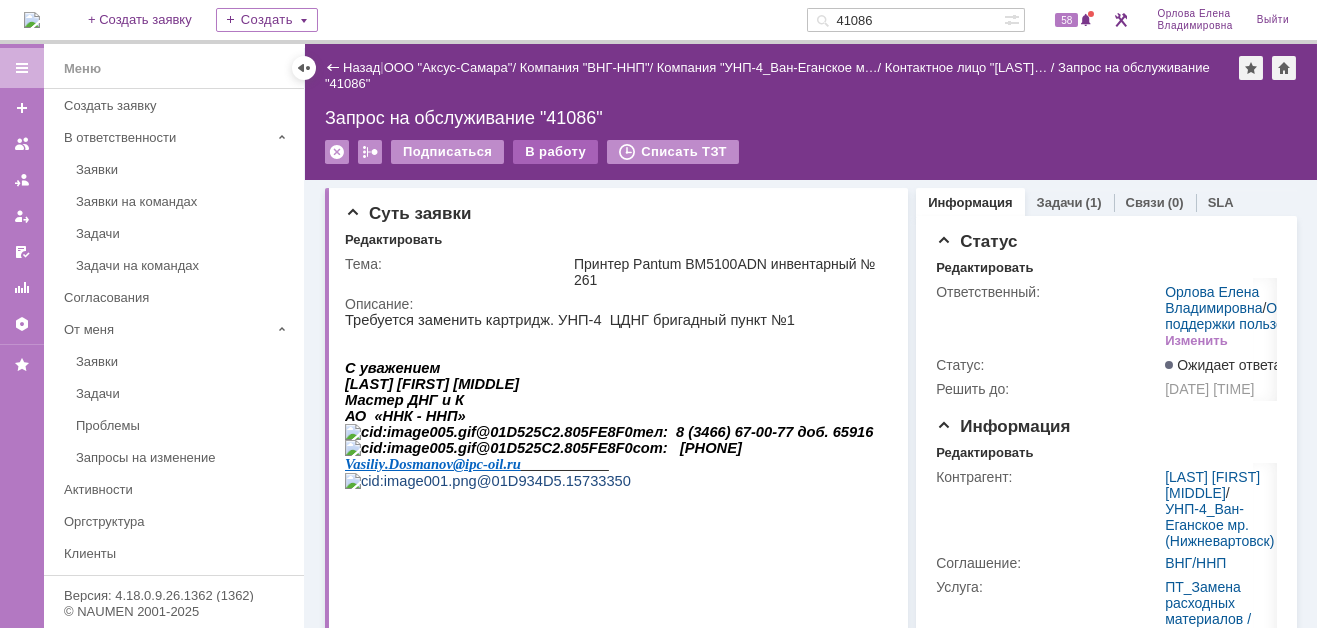 click on "В работу" at bounding box center (555, 152) 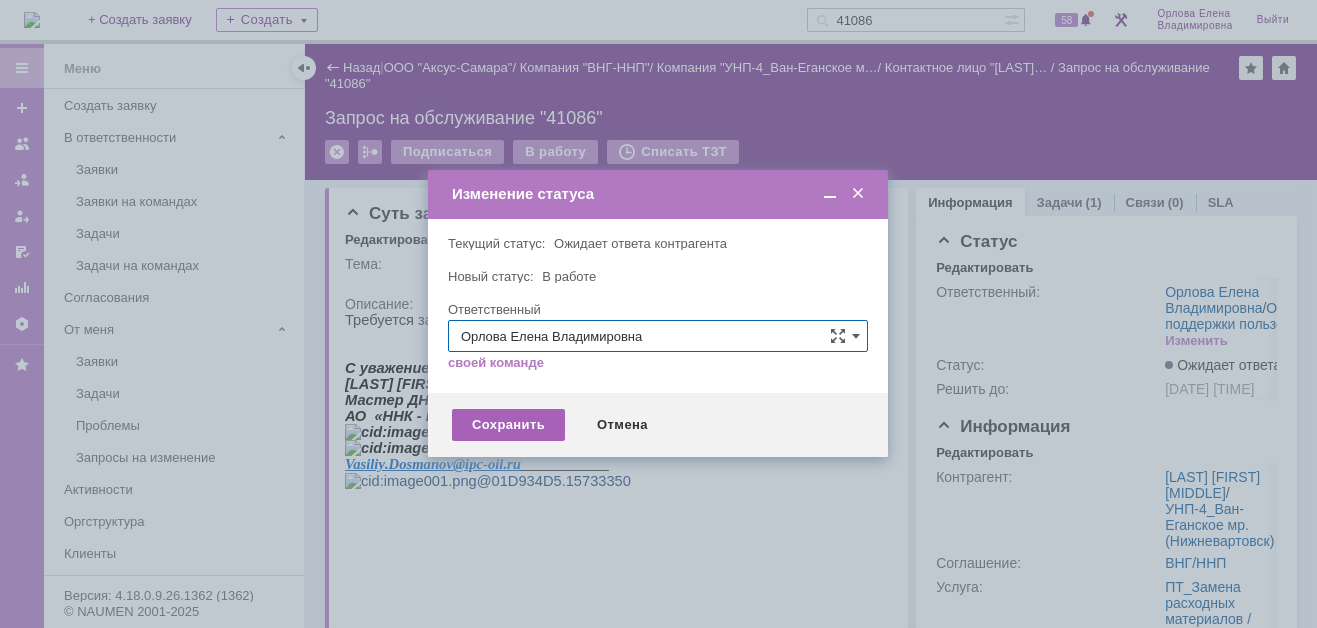 click on "Сохранить" at bounding box center (508, 425) 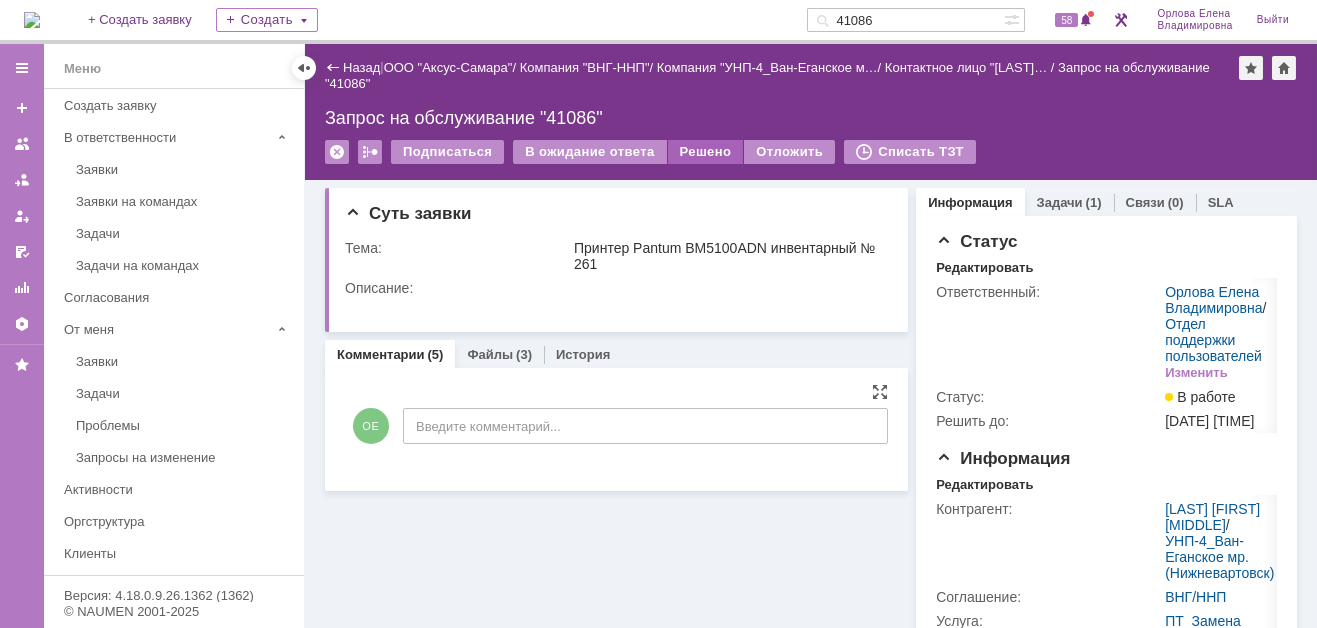scroll, scrollTop: 0, scrollLeft: 0, axis: both 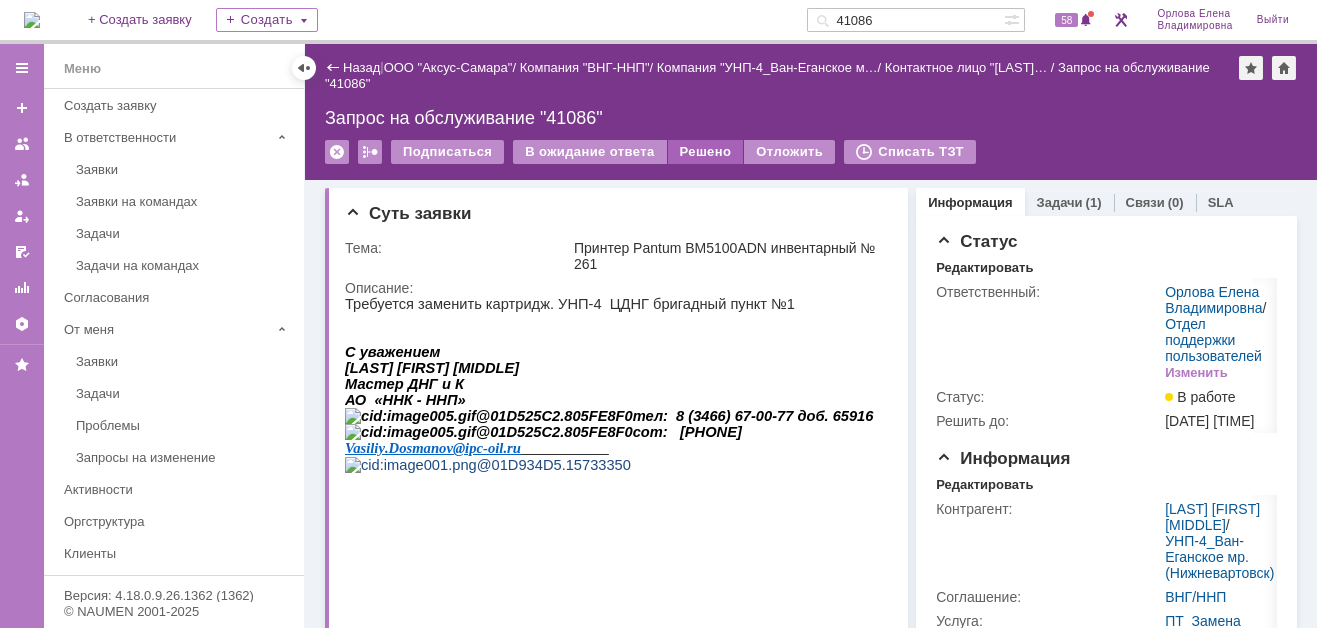 click on "Решено" at bounding box center (706, 152) 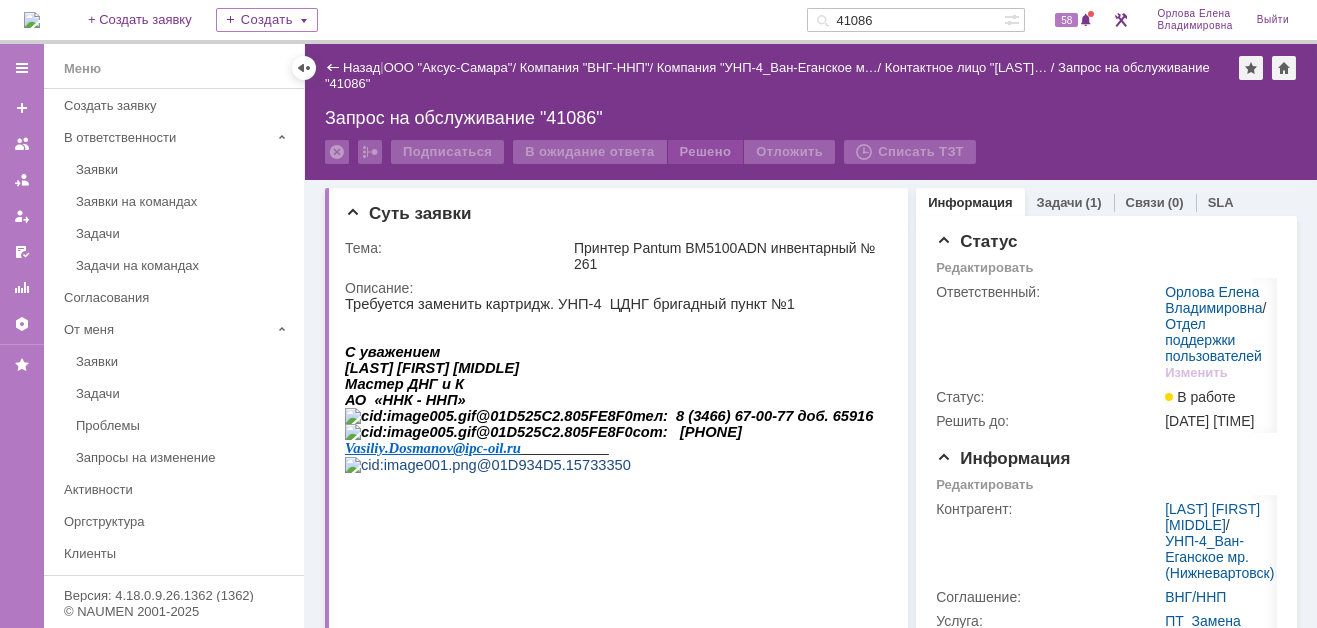 scroll, scrollTop: 0, scrollLeft: 0, axis: both 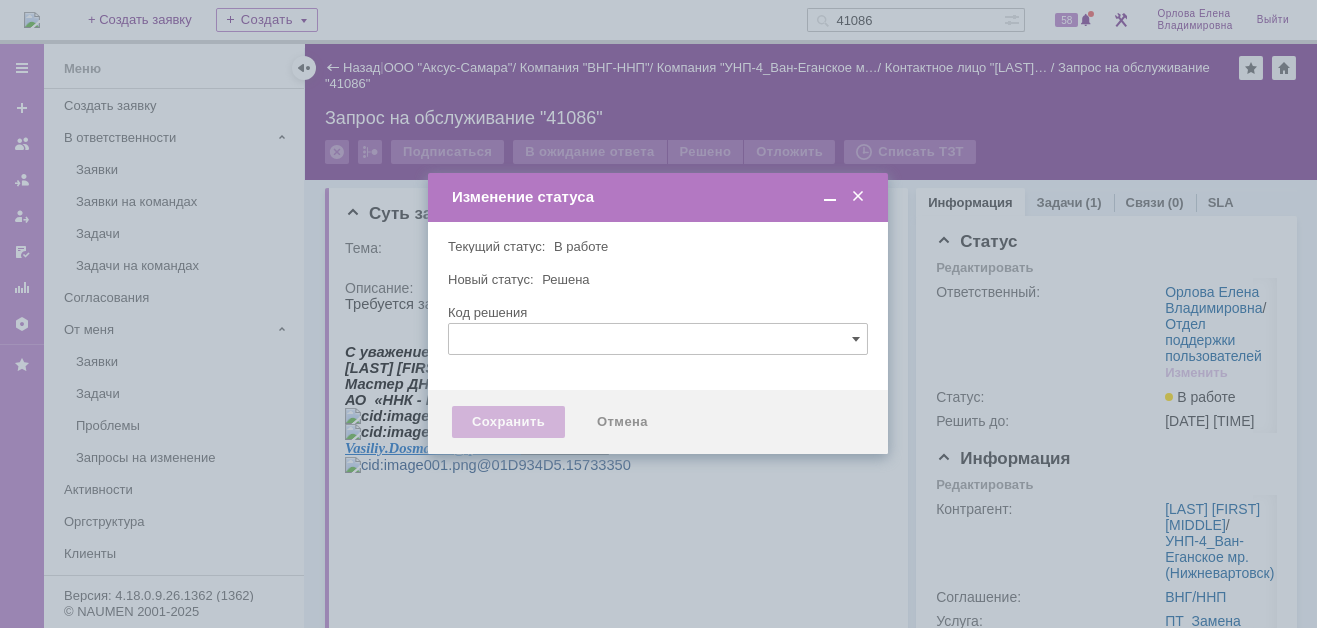 type 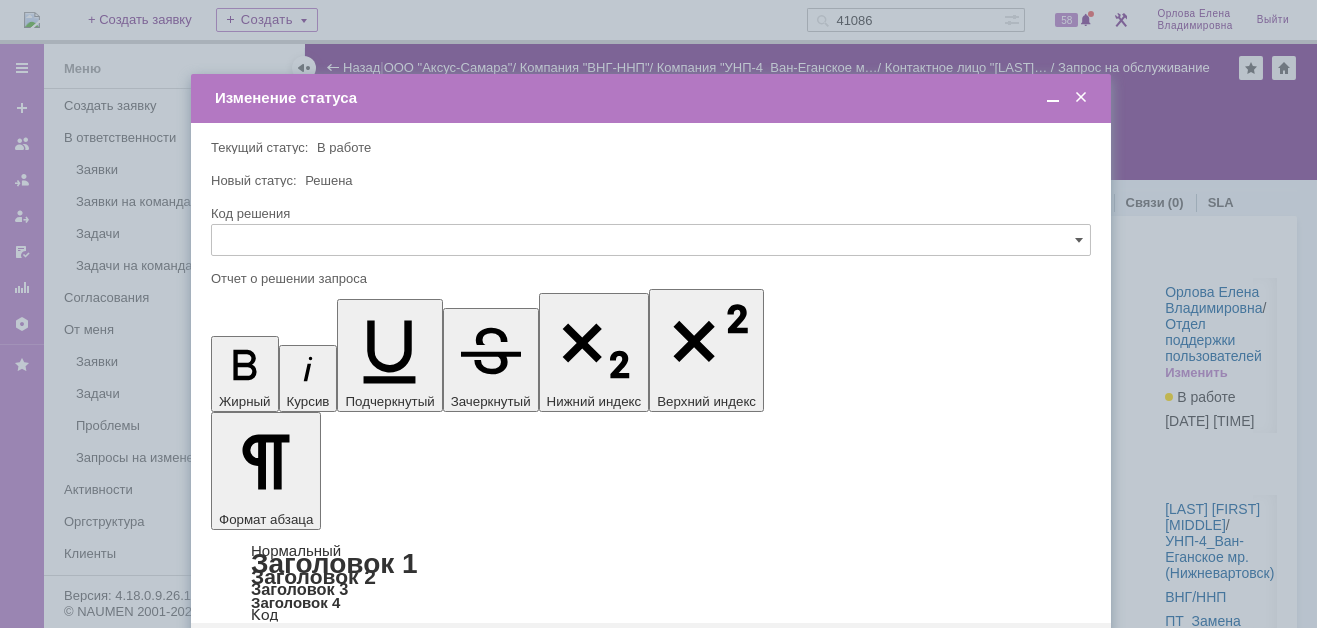 scroll, scrollTop: 0, scrollLeft: 0, axis: both 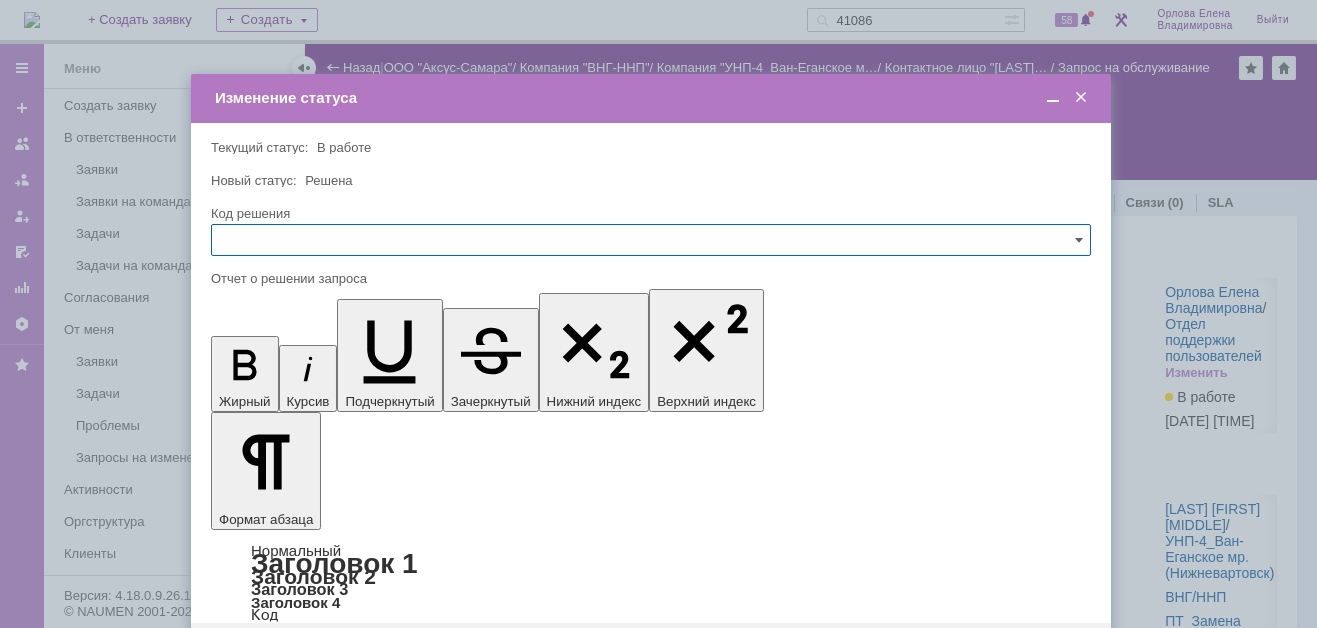 click on "Сохранить" at bounding box center (271, 655) 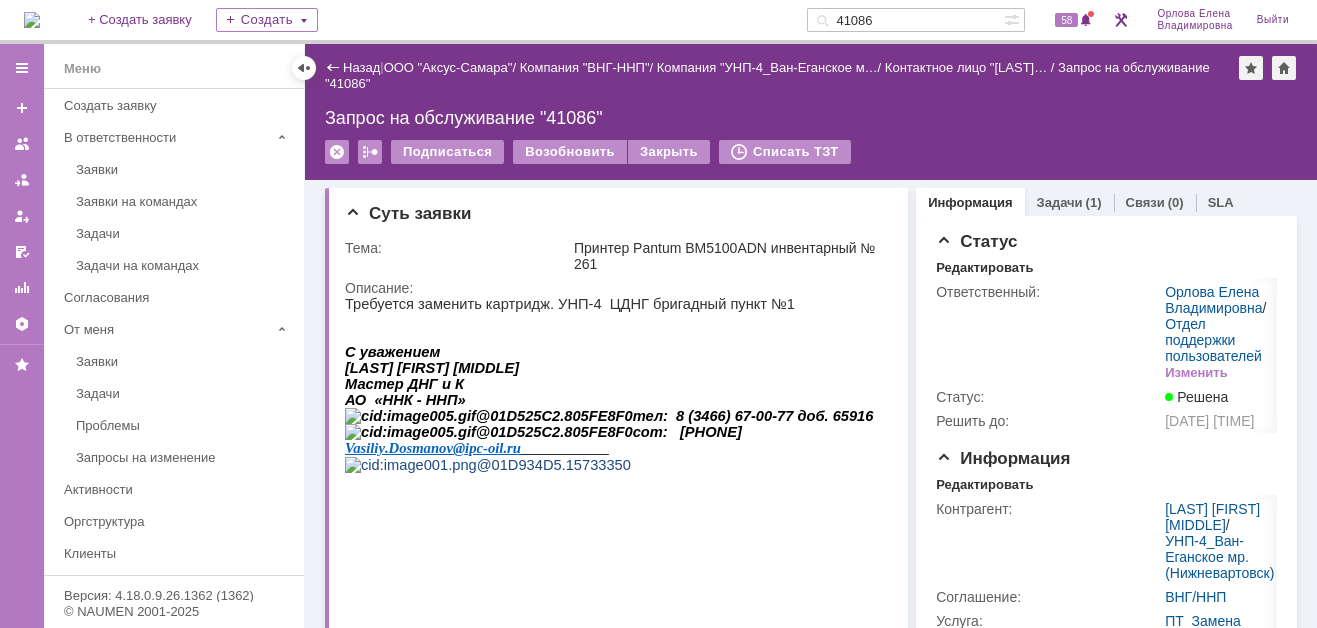 scroll, scrollTop: 0, scrollLeft: 0, axis: both 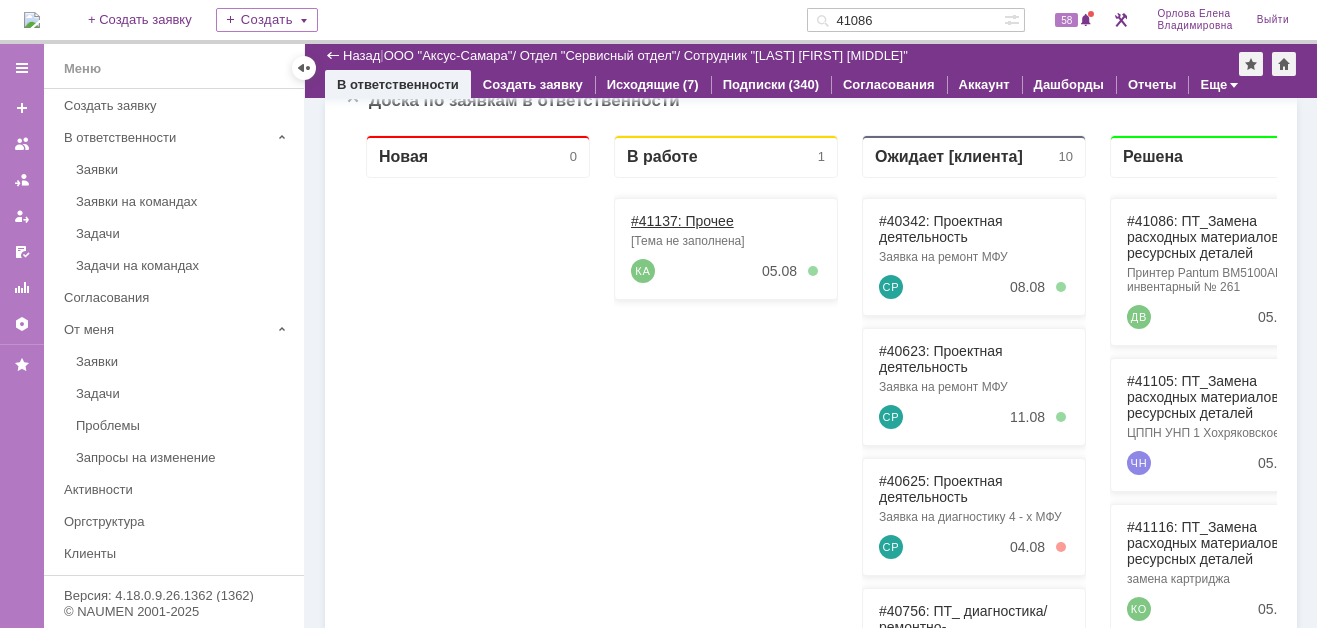 click on "#41137: Прочее" at bounding box center [682, 221] 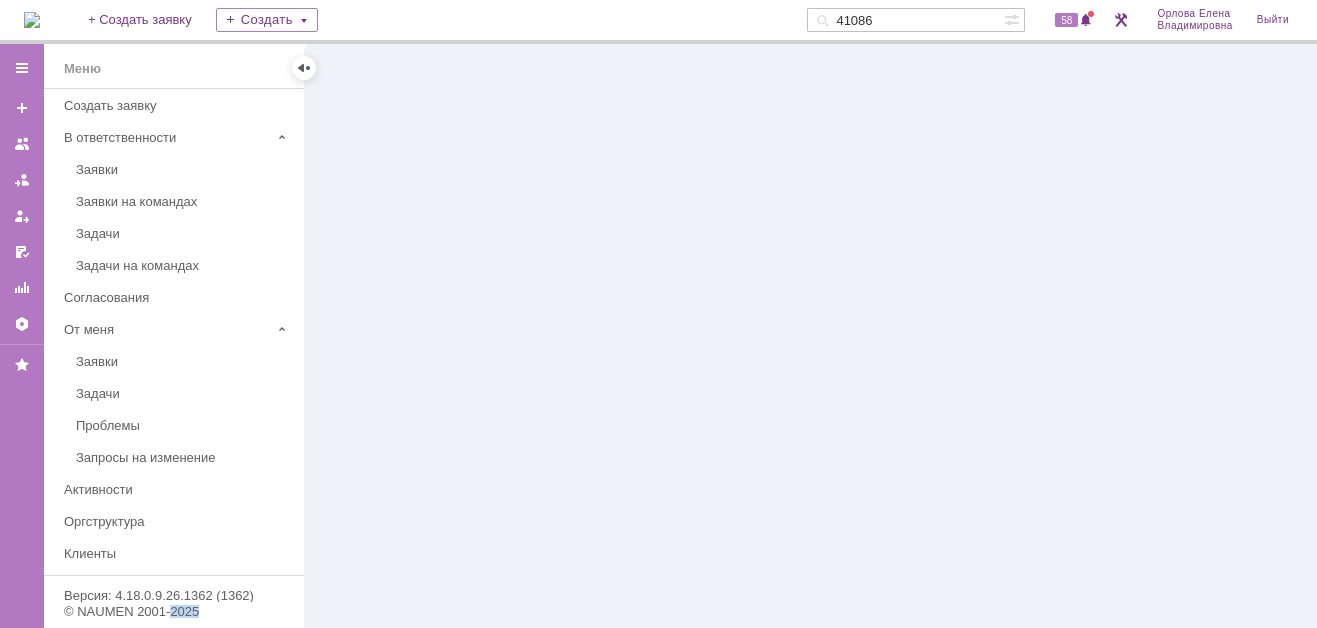 click at bounding box center (811, 336) 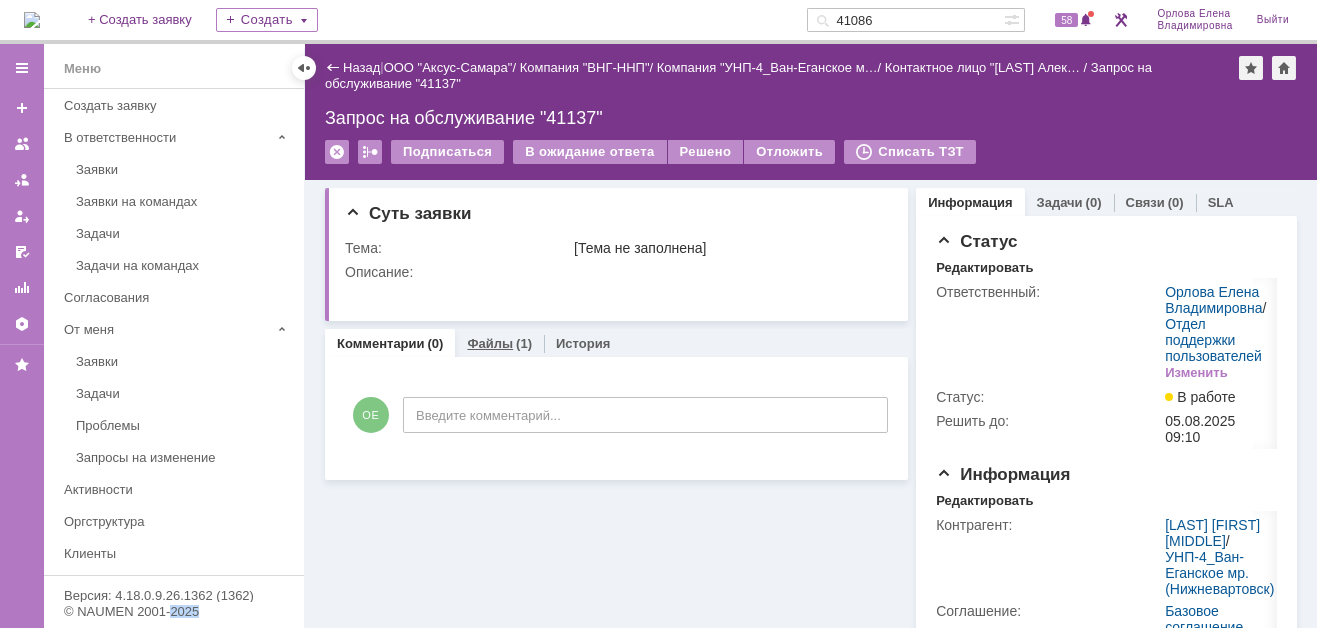 click on "Файлы" at bounding box center [490, 343] 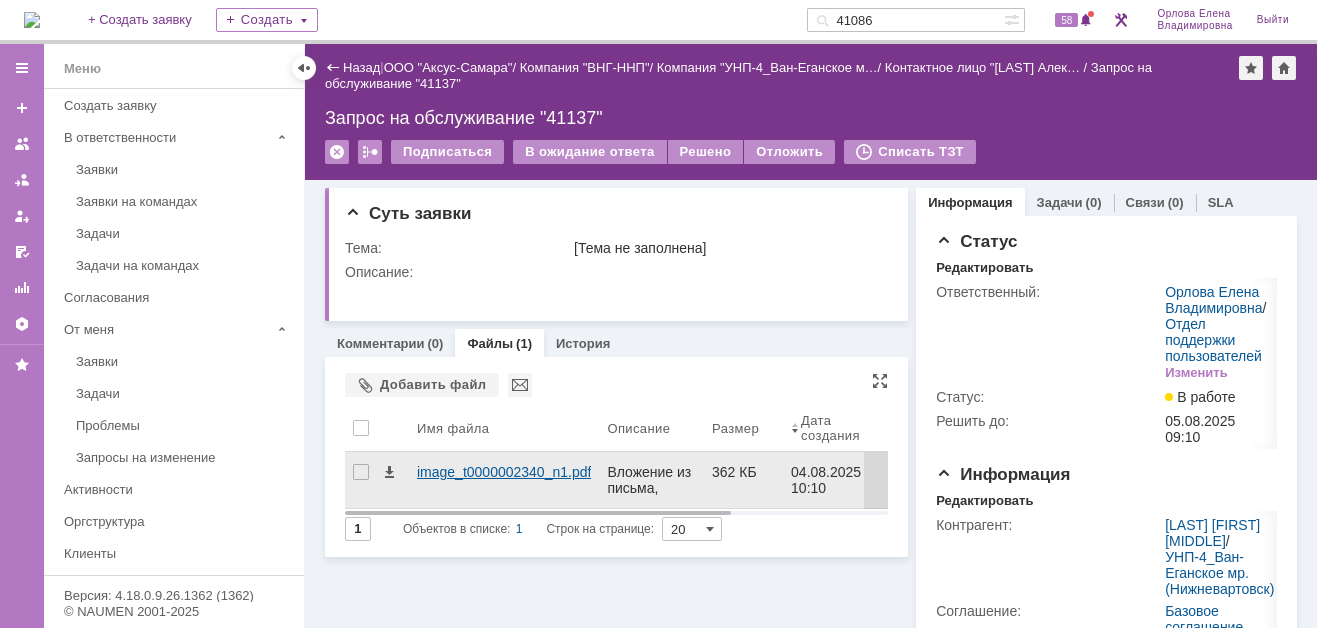 click on "image_t0000002340_n1.pdf" at bounding box center [504, 472] 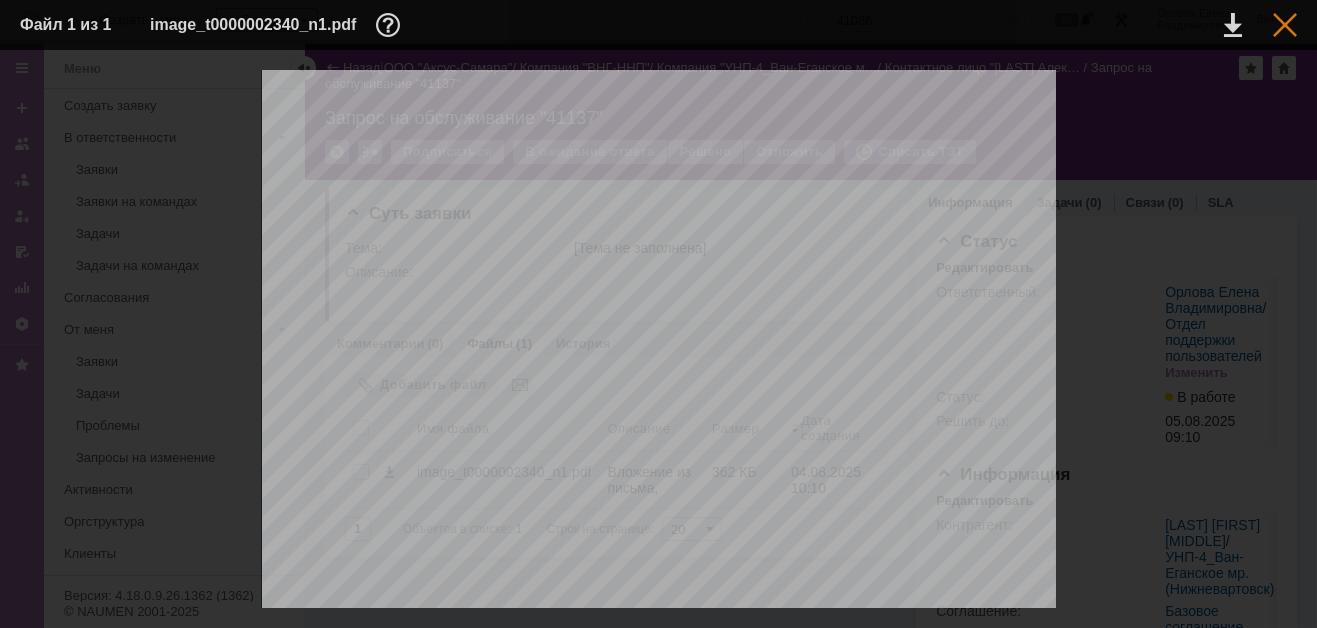 click at bounding box center (1285, 25) 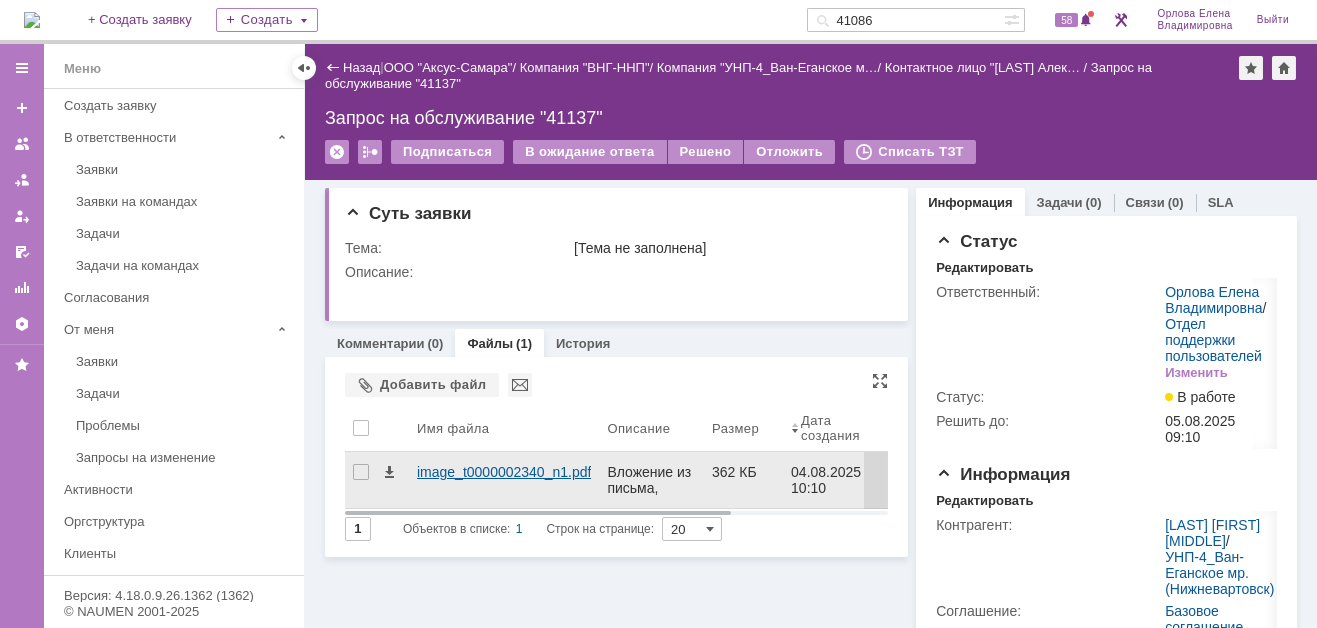 click on "image_t0000002340_n1.pdf" at bounding box center [504, 480] 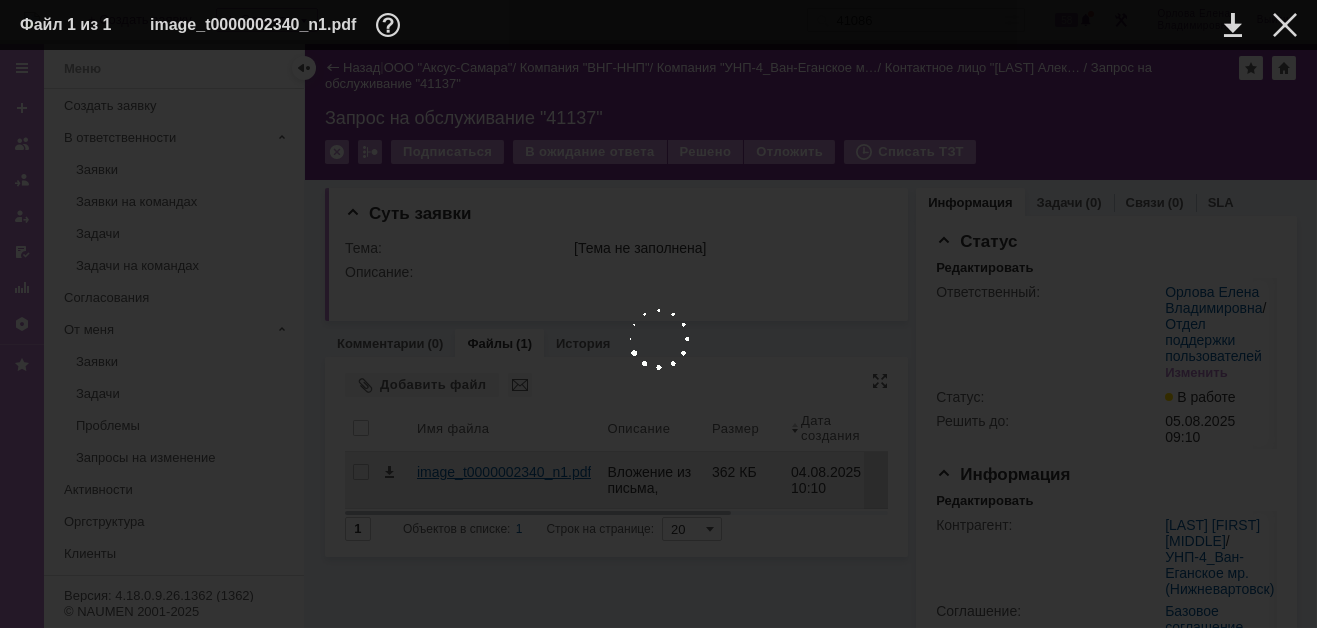 click at bounding box center (658, 339) 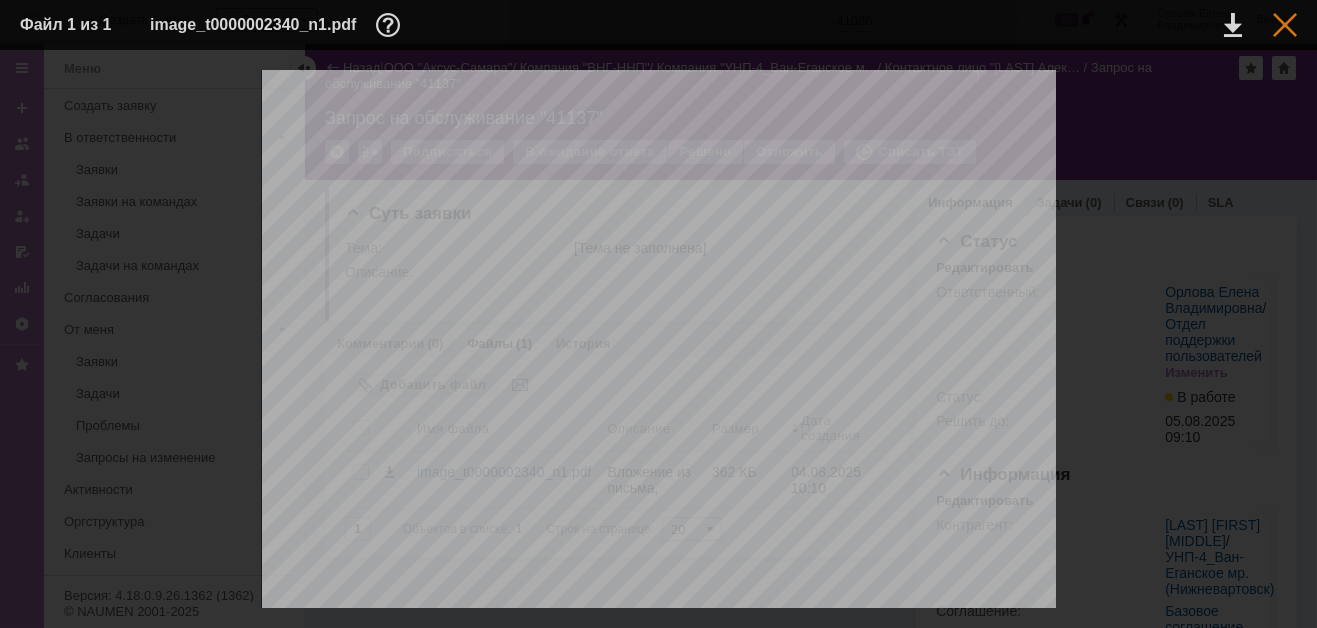 click at bounding box center [1285, 25] 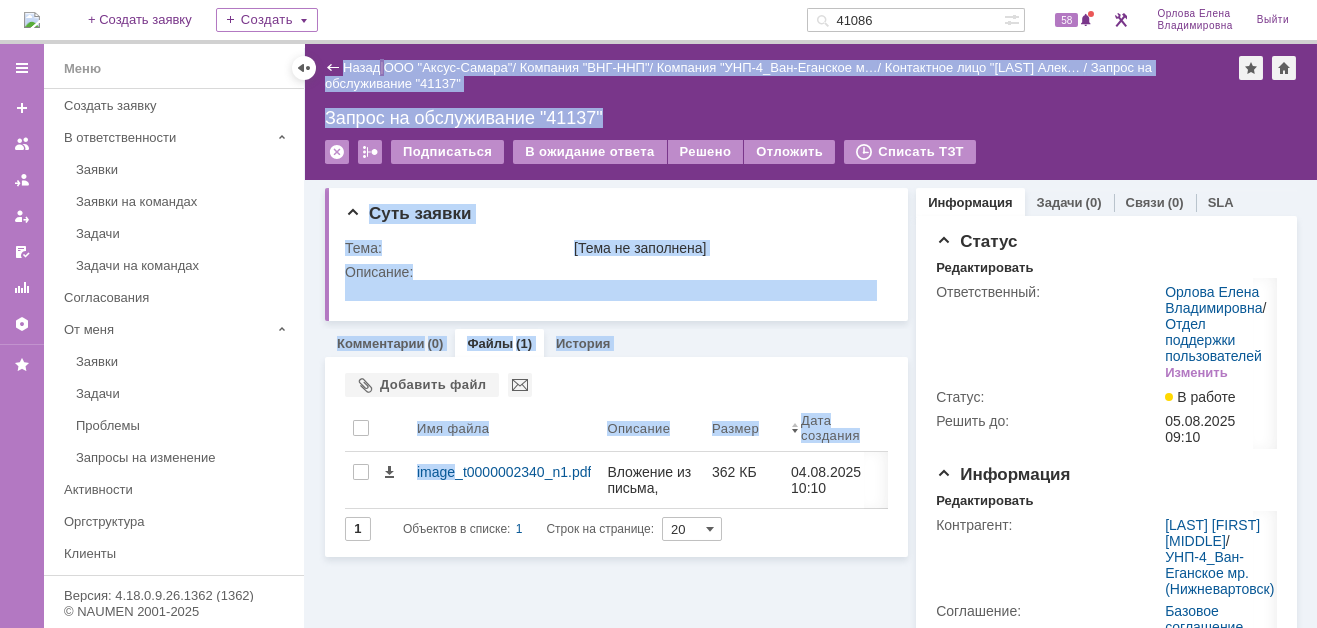 drag, startPoint x: 452, startPoint y: 470, endPoint x: 1782, endPoint y: 257, distance: 1346.948 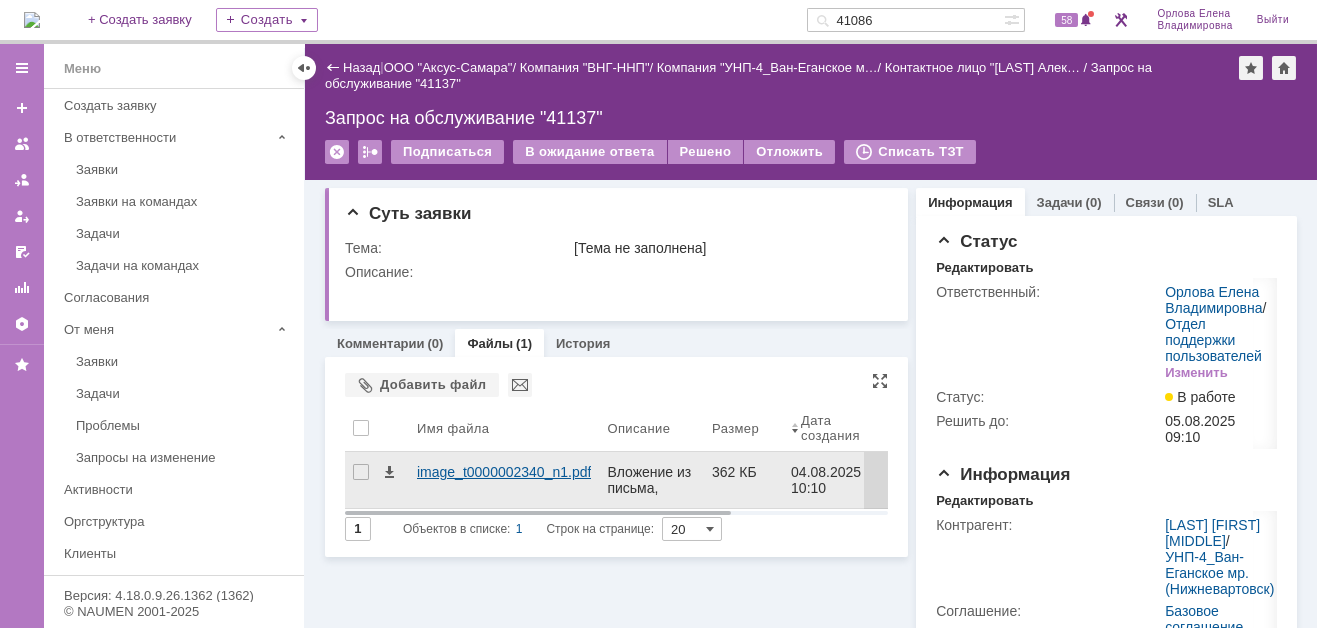 click on "image_t0000002340_n1.pdf" at bounding box center (504, 472) 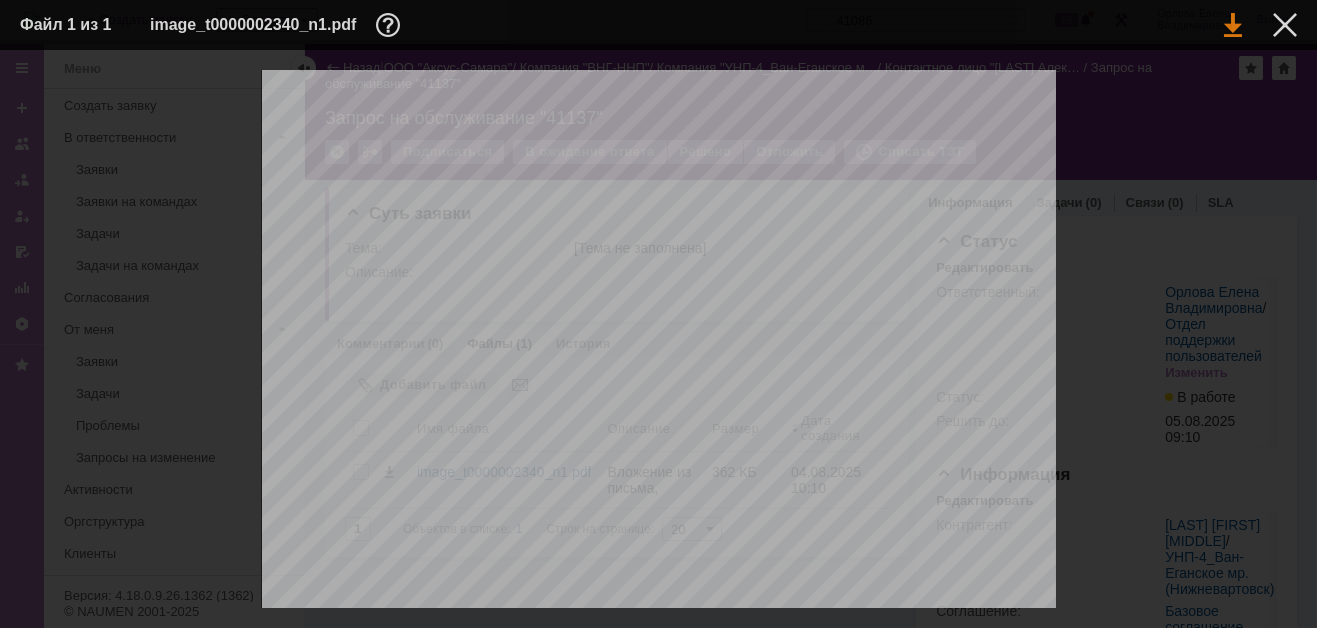 click at bounding box center [1233, 25] 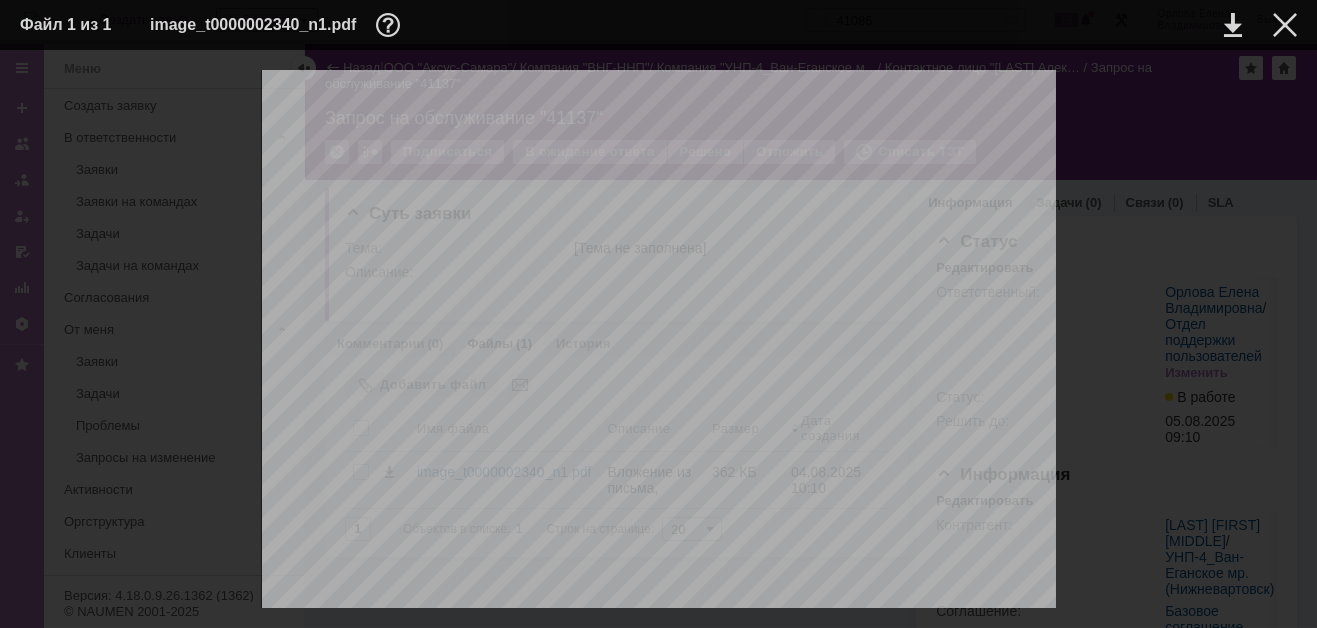 click at bounding box center [658, 1753] 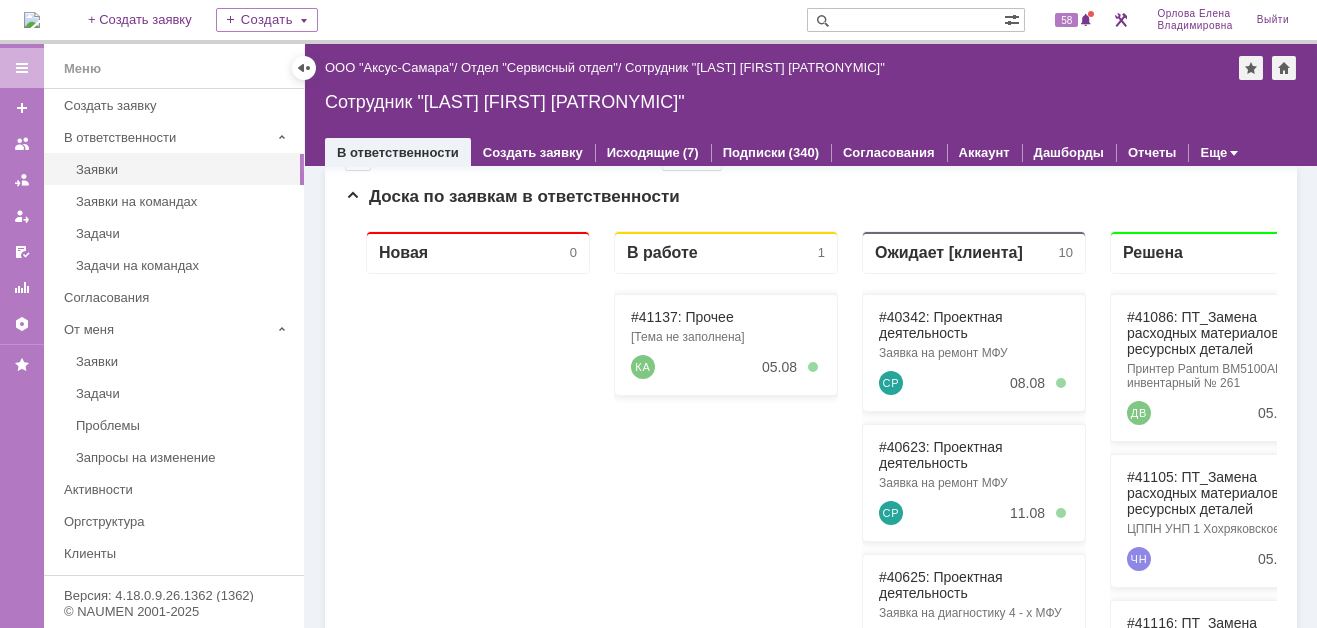 scroll, scrollTop: 0, scrollLeft: 0, axis: both 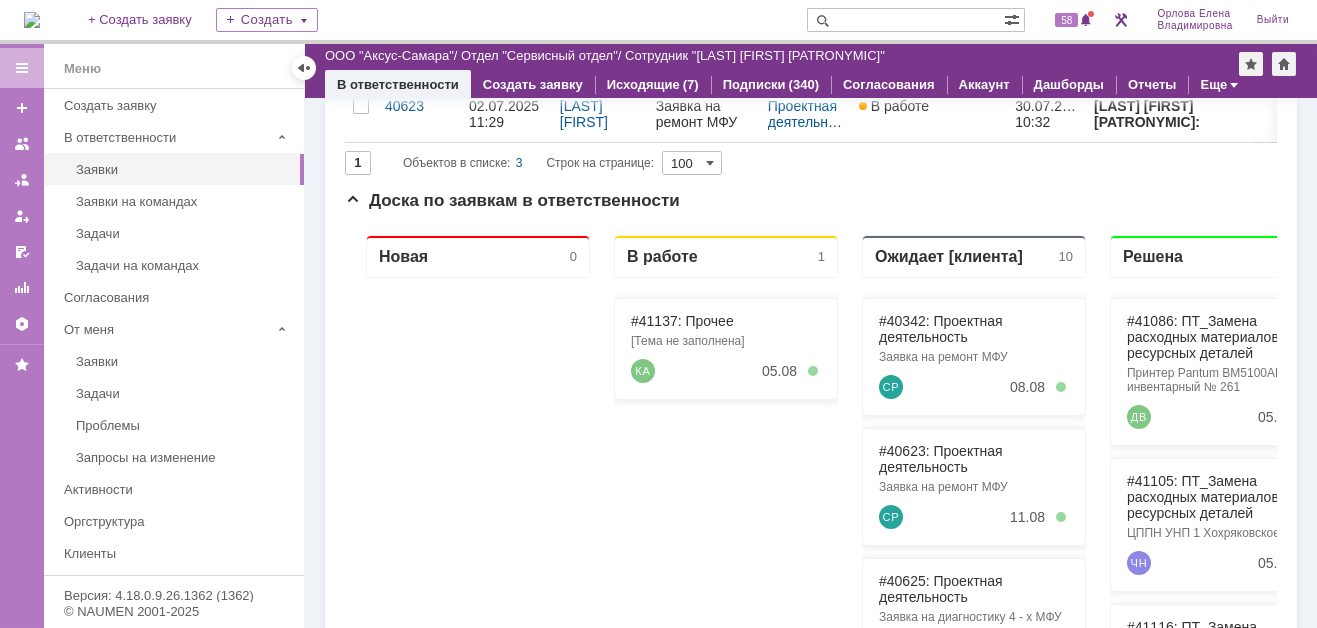 click at bounding box center (905, 20) 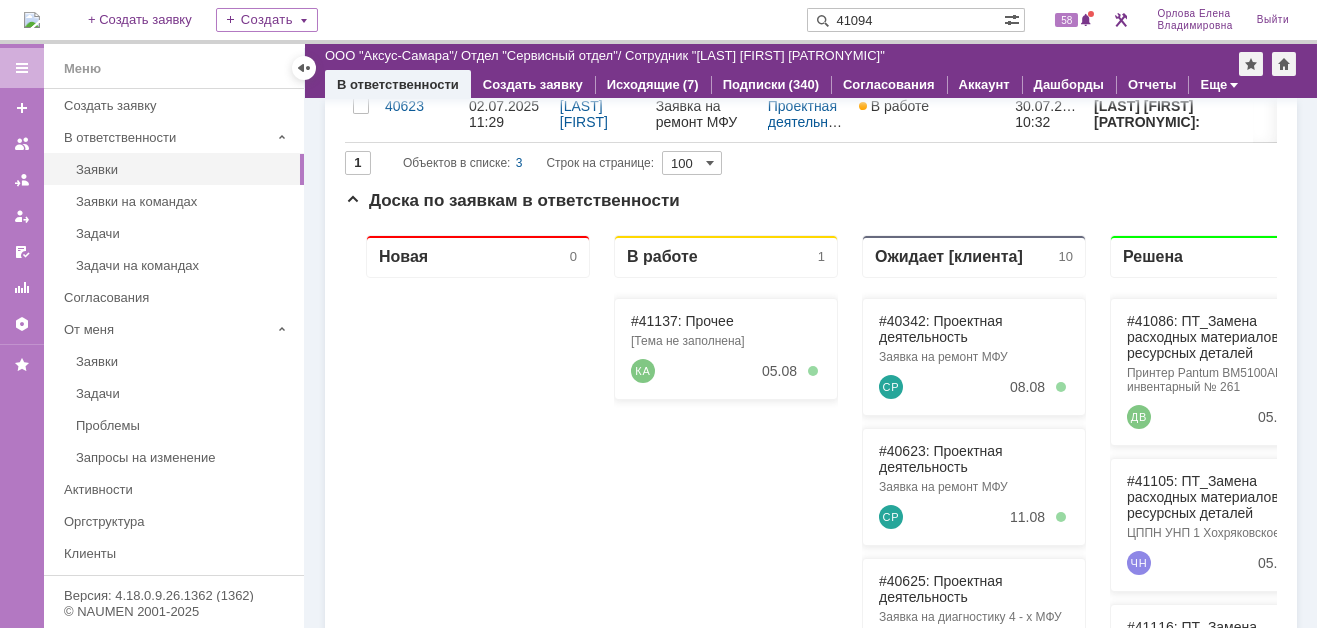 type on "41094" 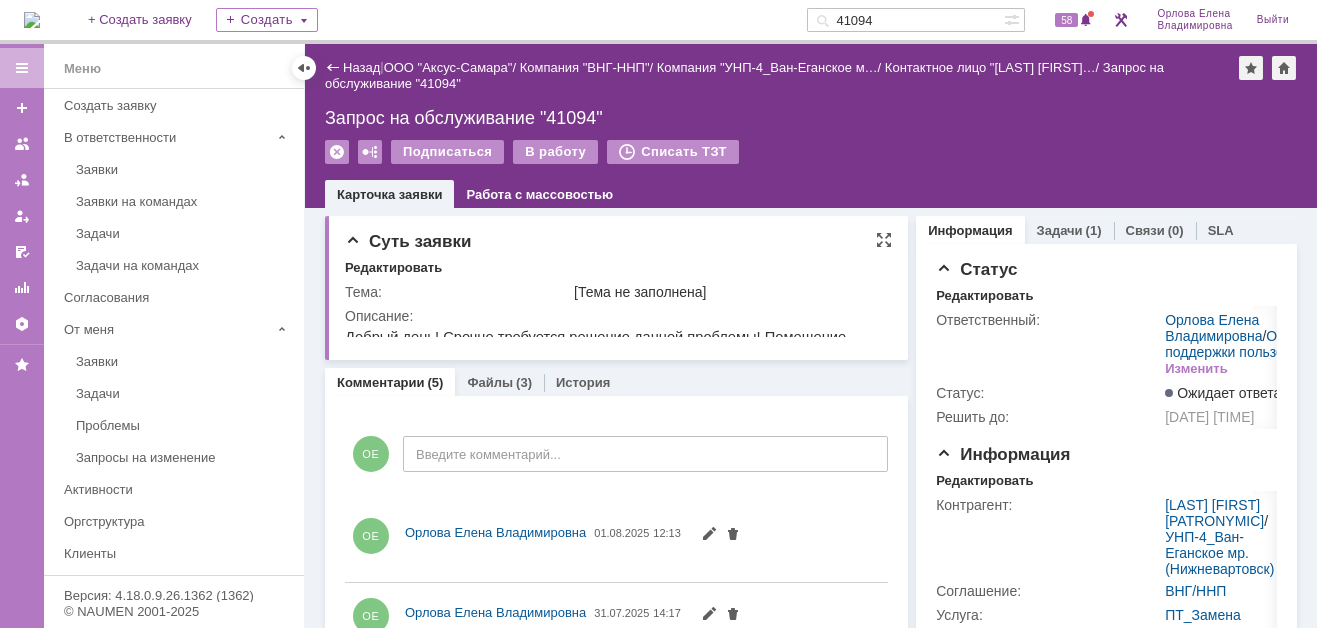 scroll, scrollTop: 0, scrollLeft: 0, axis: both 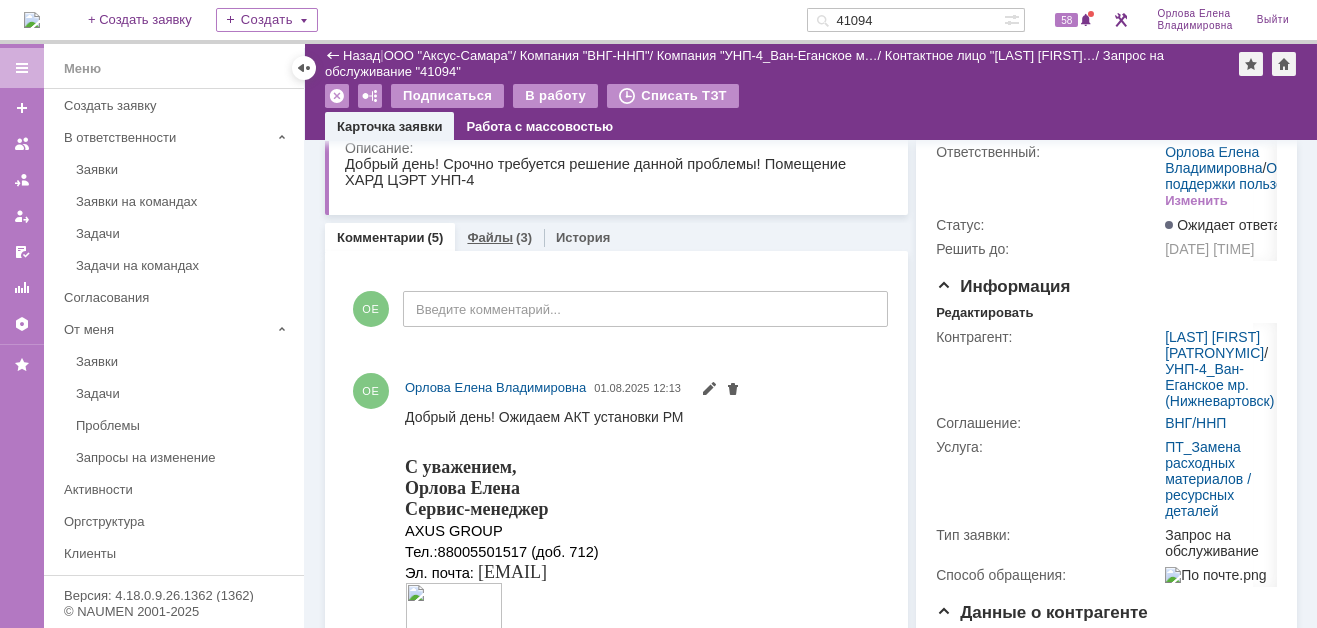 click on "Файлы" at bounding box center (490, 237) 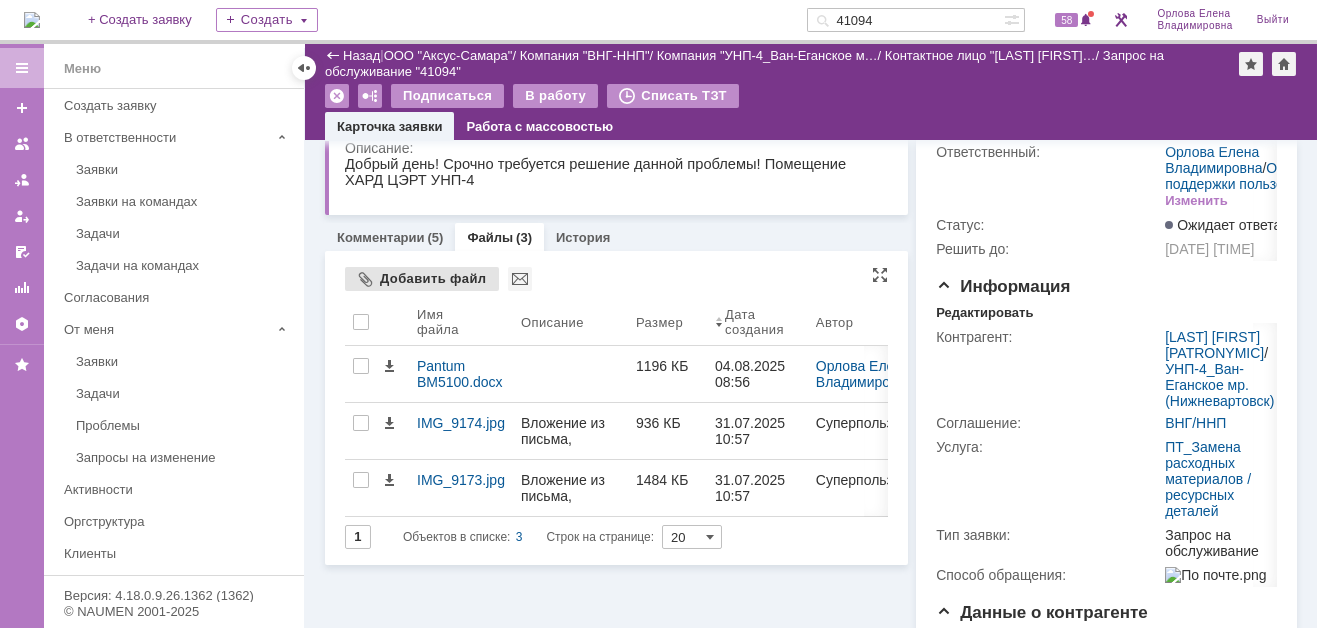 click on "Добавить файл" at bounding box center (422, 279) 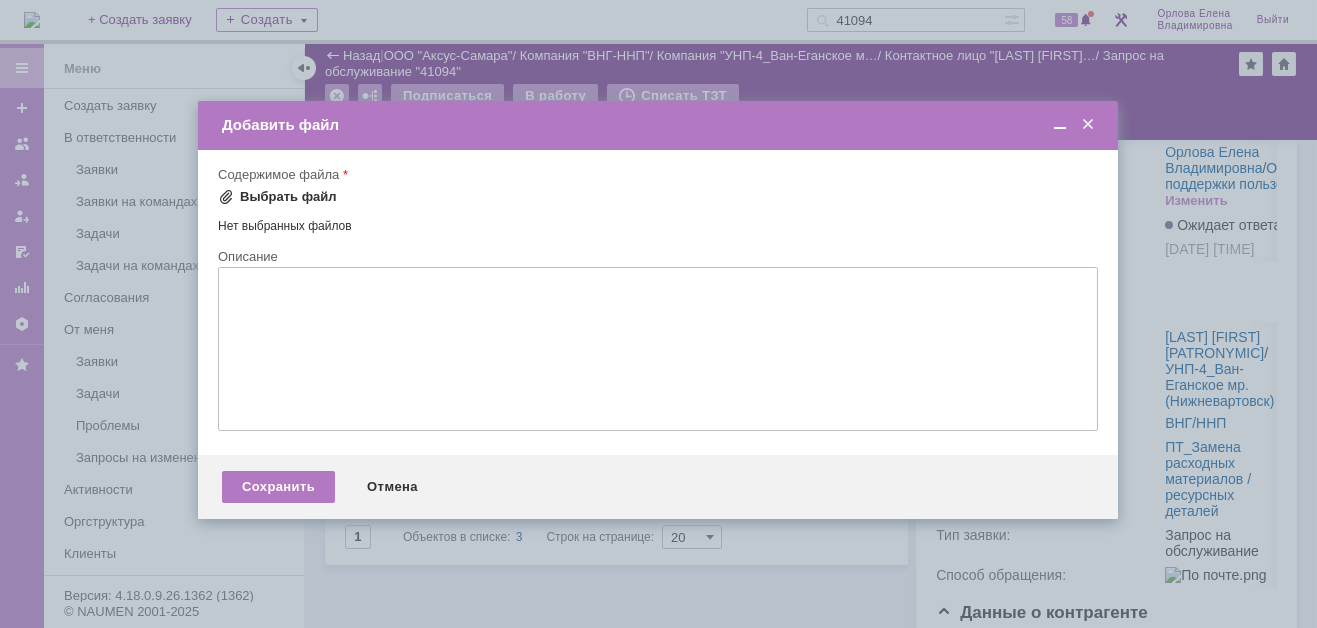 click at bounding box center [226, 197] 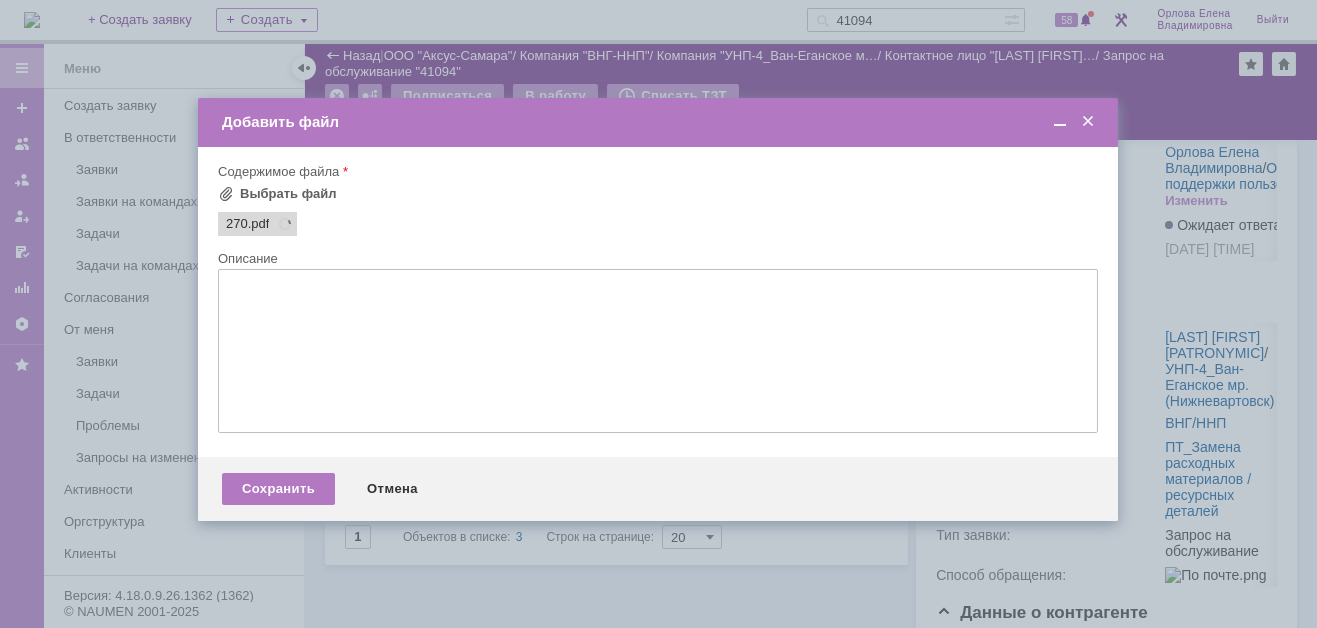scroll, scrollTop: 0, scrollLeft: 0, axis: both 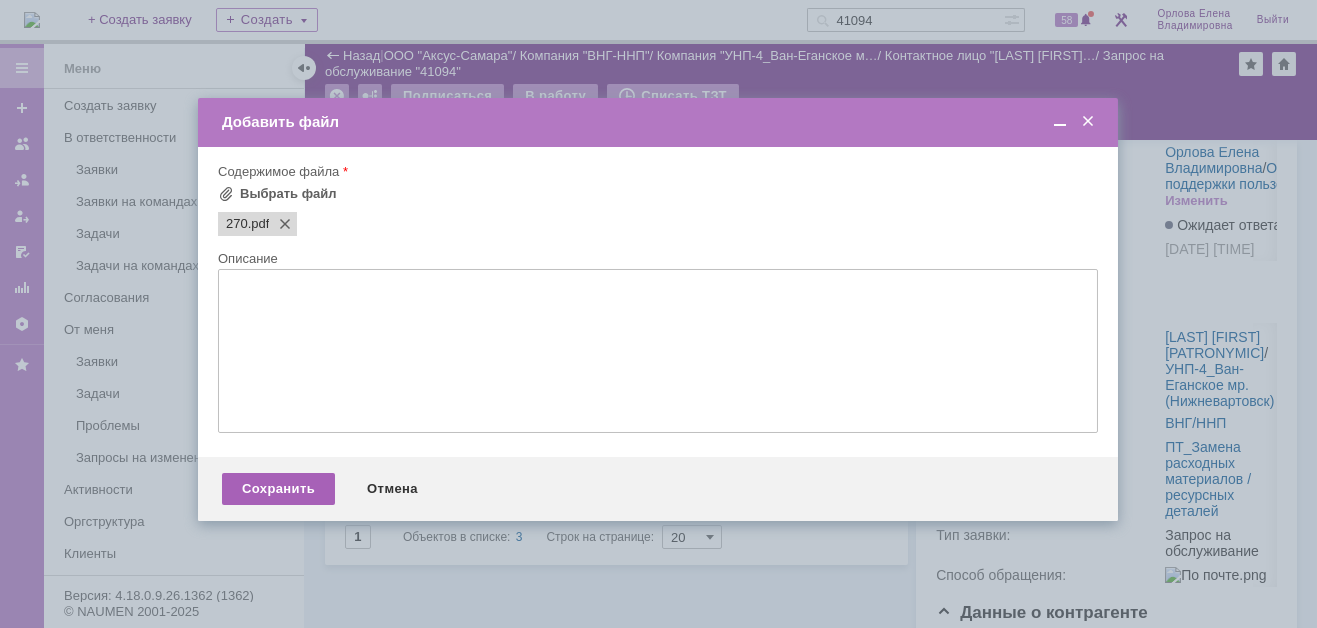 click on "Сохранить" at bounding box center [278, 489] 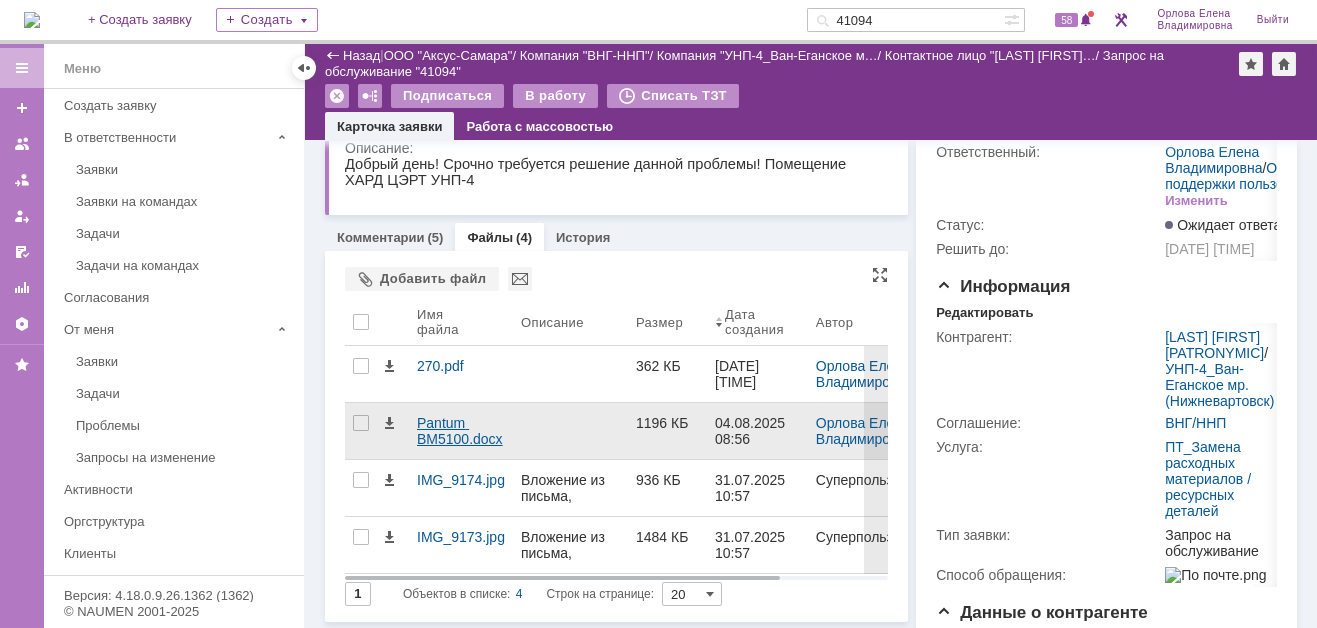 click on "Pantum BM5100.docx" at bounding box center (461, 431) 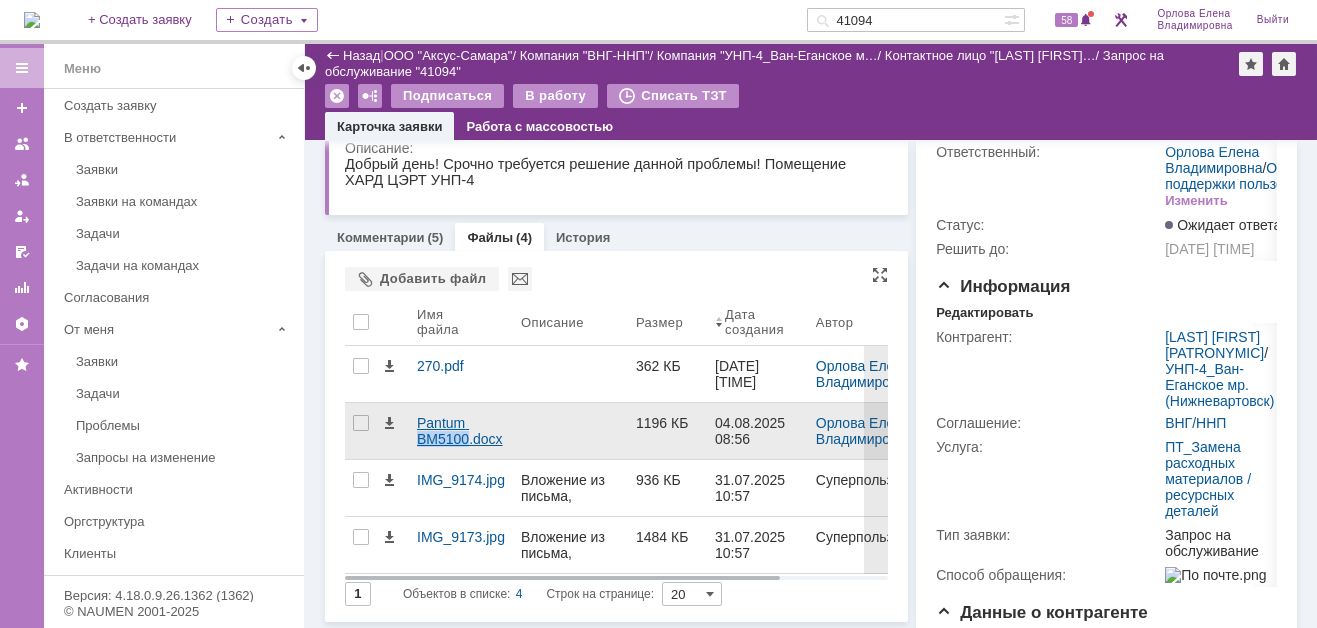 click on "Идет загрузка, пожалуйста, подождите.
На домашнюю + Создать заявку Создать 41094 58 [LAST] [FIRST]  [PATRONYMIC] Выйти   Меню Меню Создать заявку В ответственности Заявки Заявки на командах Задачи Задачи на командах Согласования От меня Заявки Задачи Проблемы Запросы на изменение Активности Оргструктура Клиенты Соглашения и услуги (SLA) База знаний Отчеты Настройки Избранное Версия: 4.18.0.9.26.1362 (1362) © NAUMEN 2001-2025 Назад   |   ООО "Аксус-Самара"  /   Компания "ВНГ-ННП"  /   Компания "УНП-4_Ван-Еганское м…  /   Контактное лицо "[LAST] [FIRST]…  /" at bounding box center (658, 314) 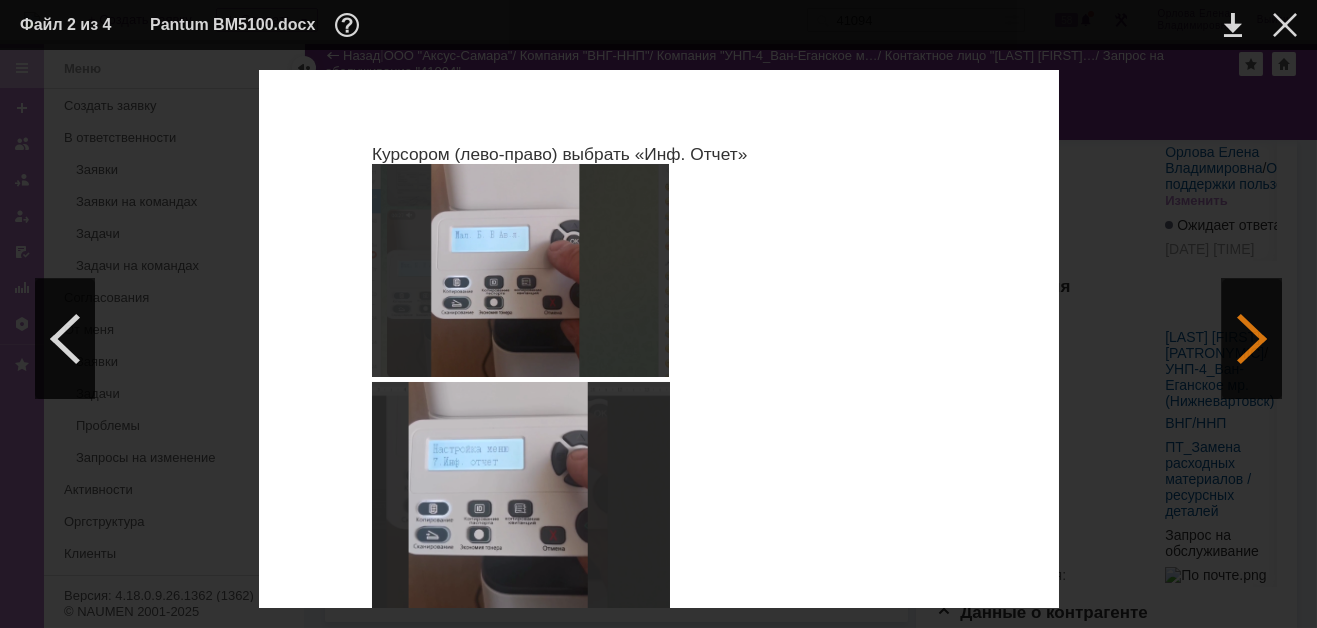 click at bounding box center (1252, 339) 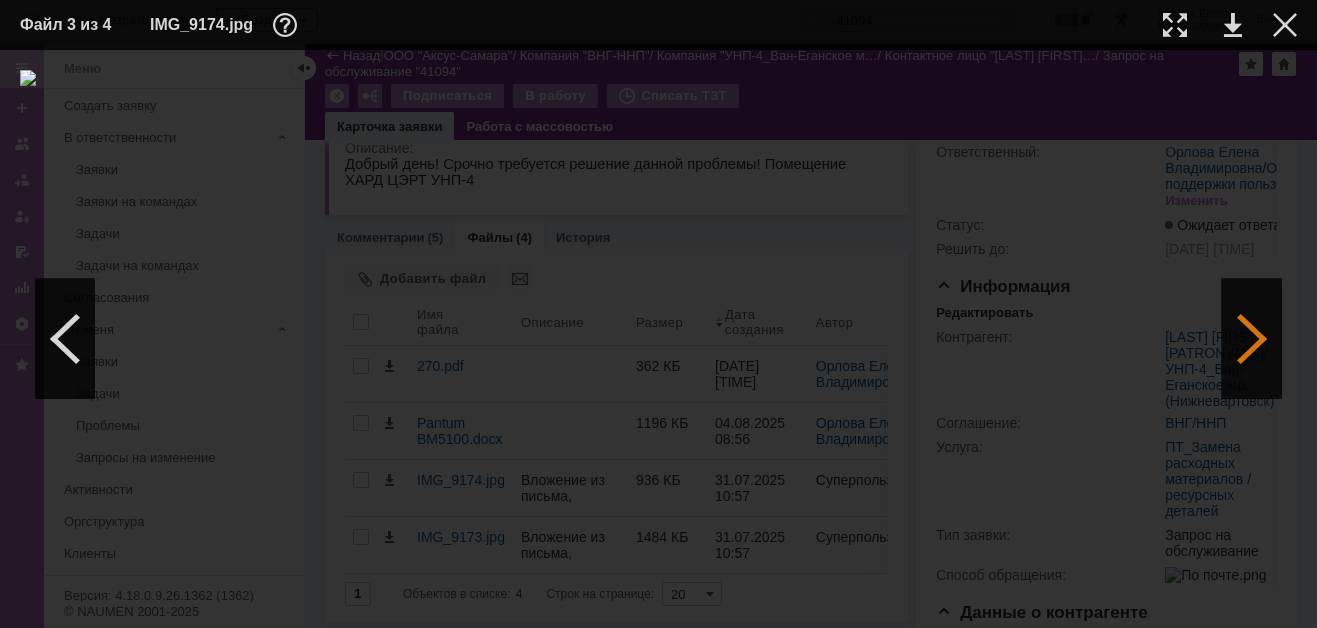 click at bounding box center (1252, 339) 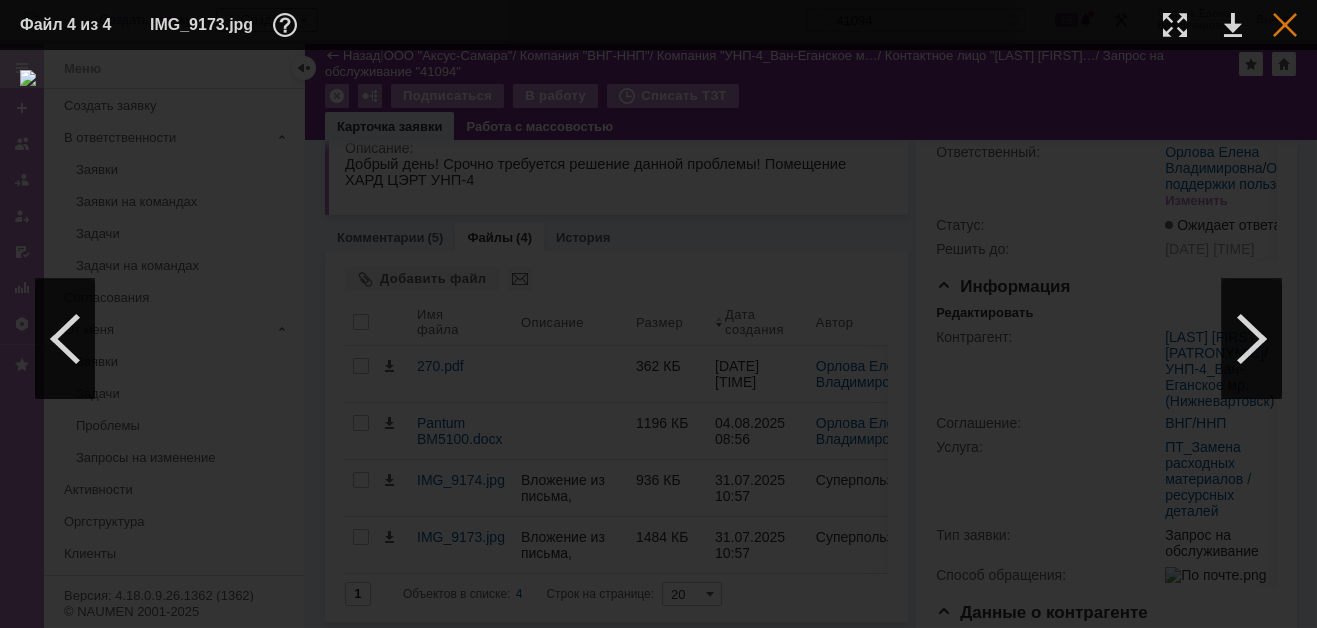 click at bounding box center [1285, 25] 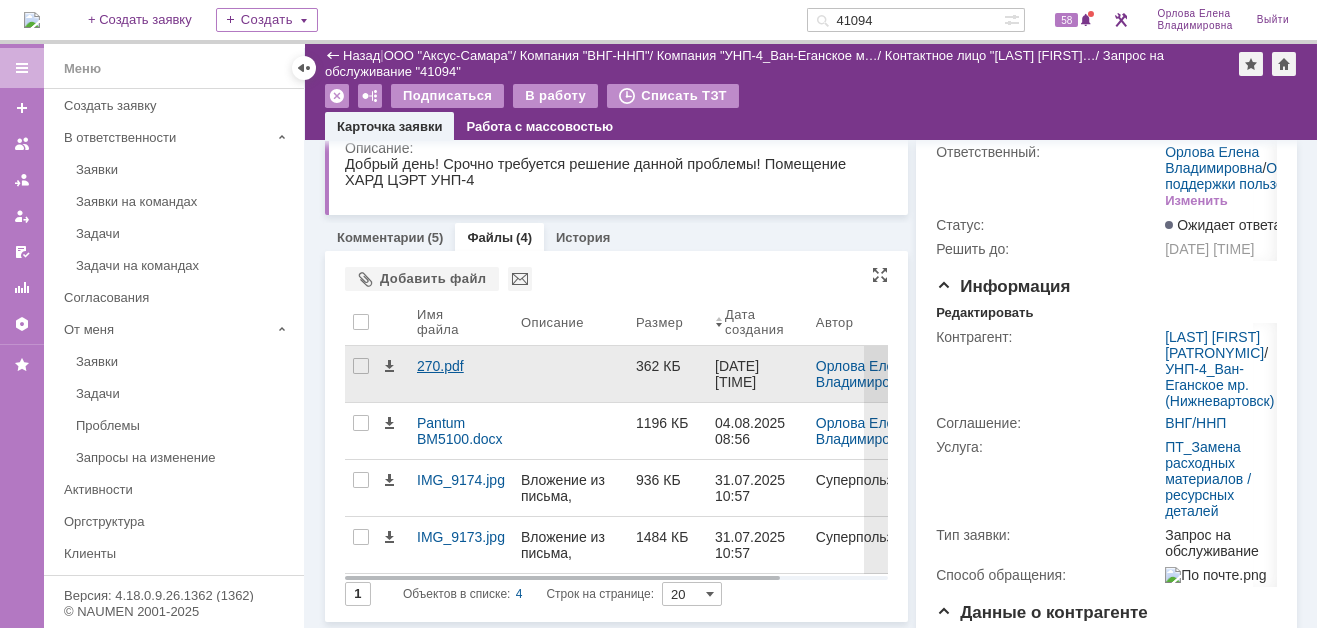 click on "270.pdf" at bounding box center [461, 366] 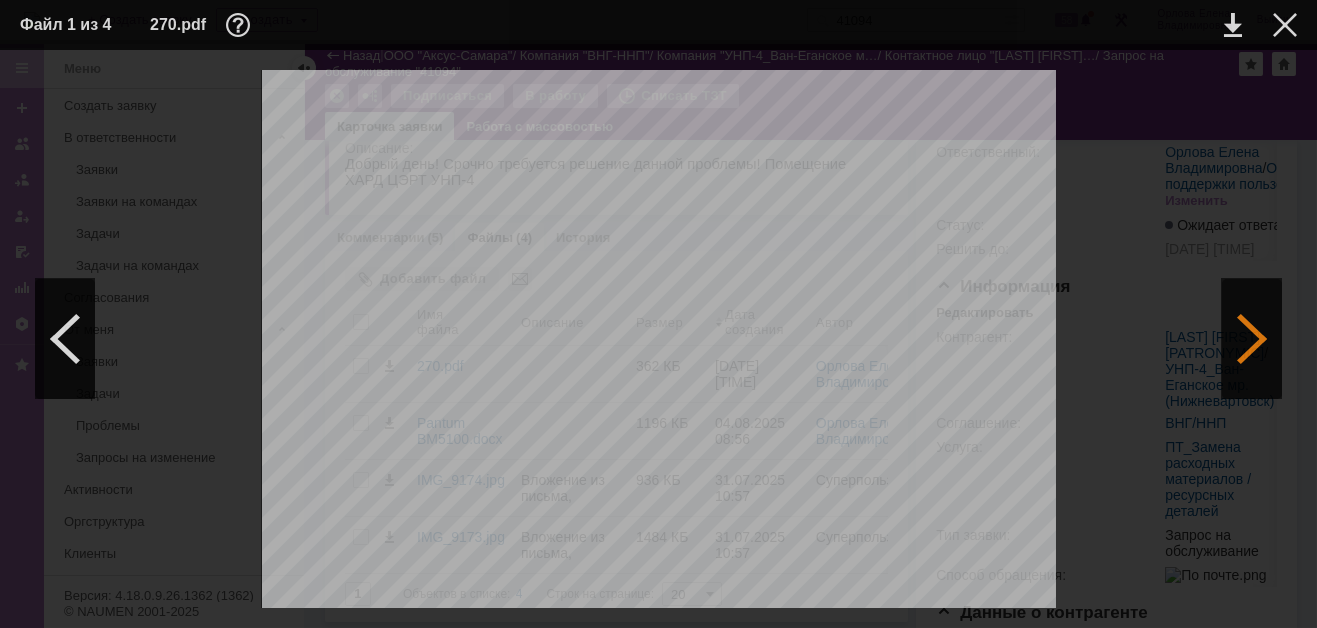 click at bounding box center [1252, 339] 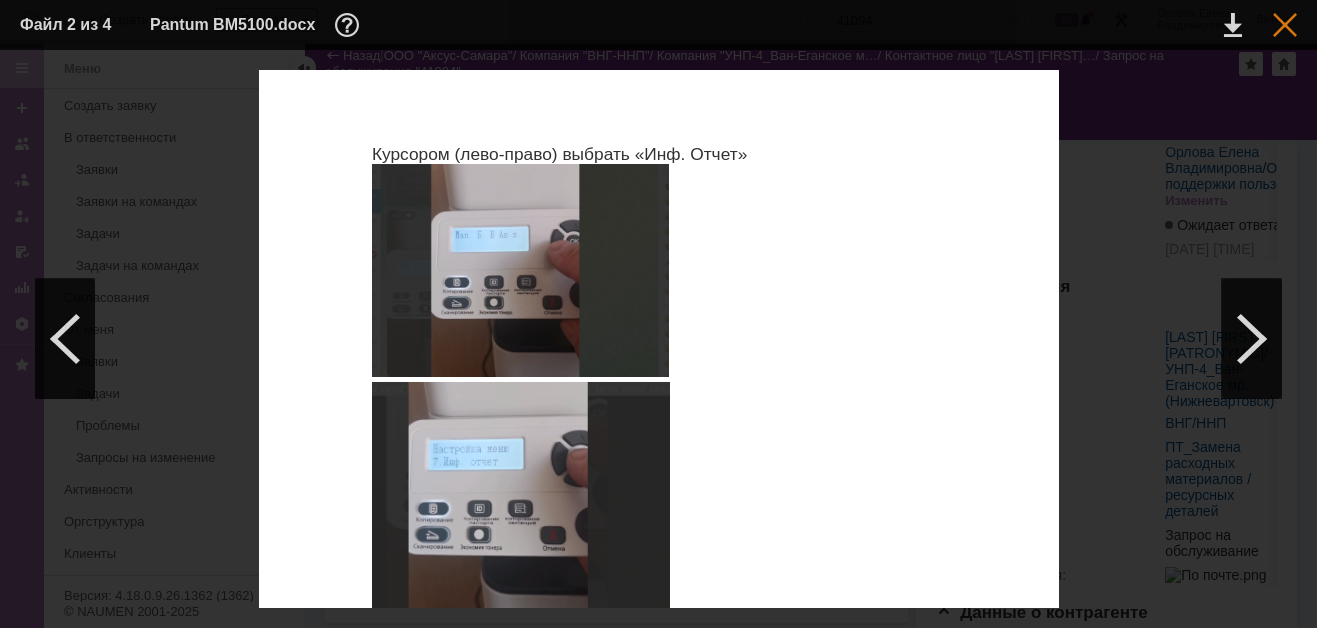 click at bounding box center [1285, 25] 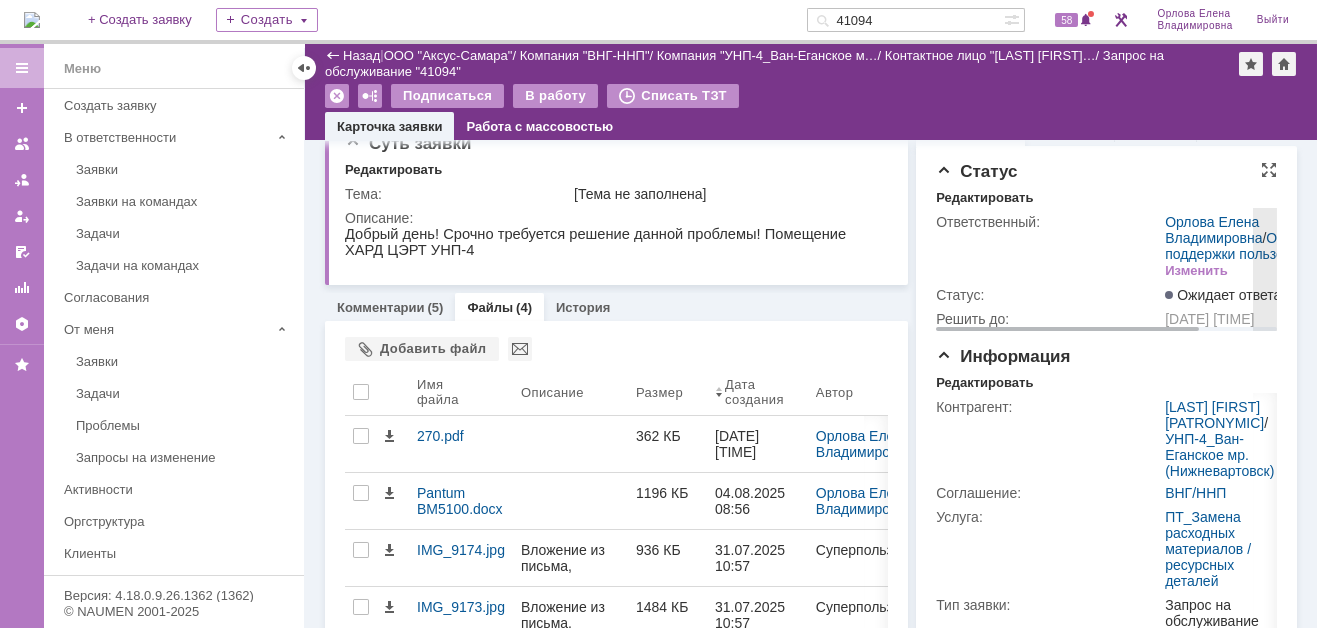 scroll, scrollTop: 0, scrollLeft: 0, axis: both 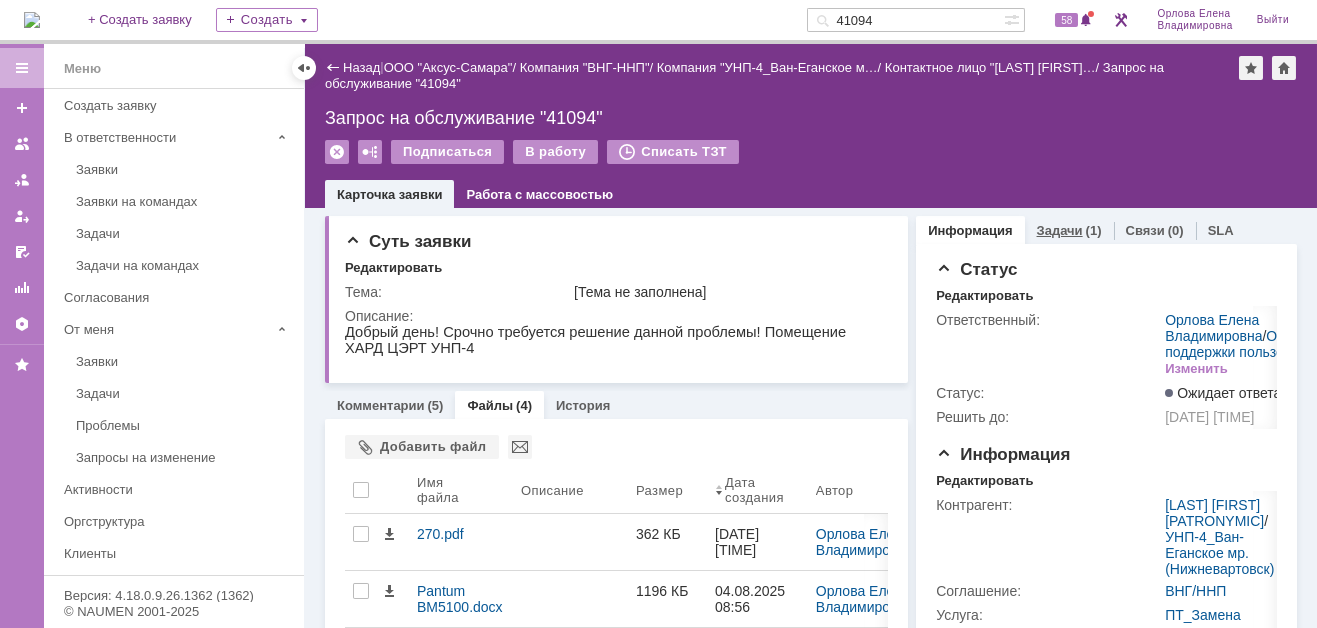 click on "Задачи" at bounding box center (1060, 230) 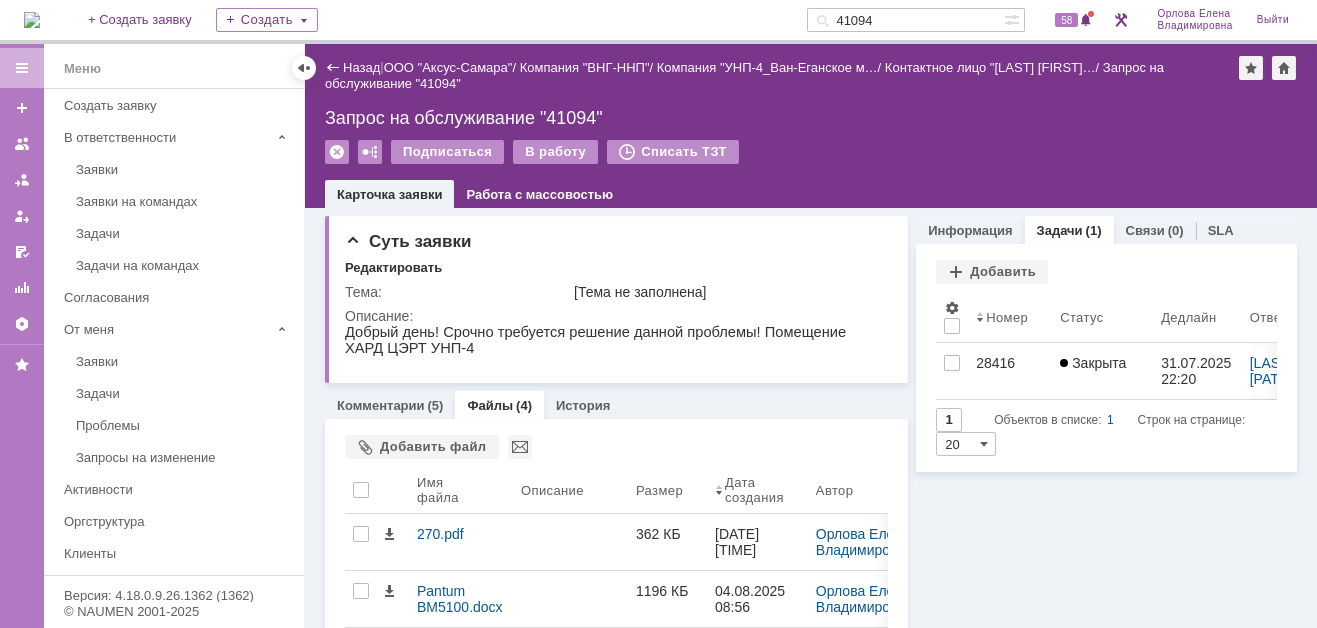 click on "28416" at bounding box center [1010, 363] 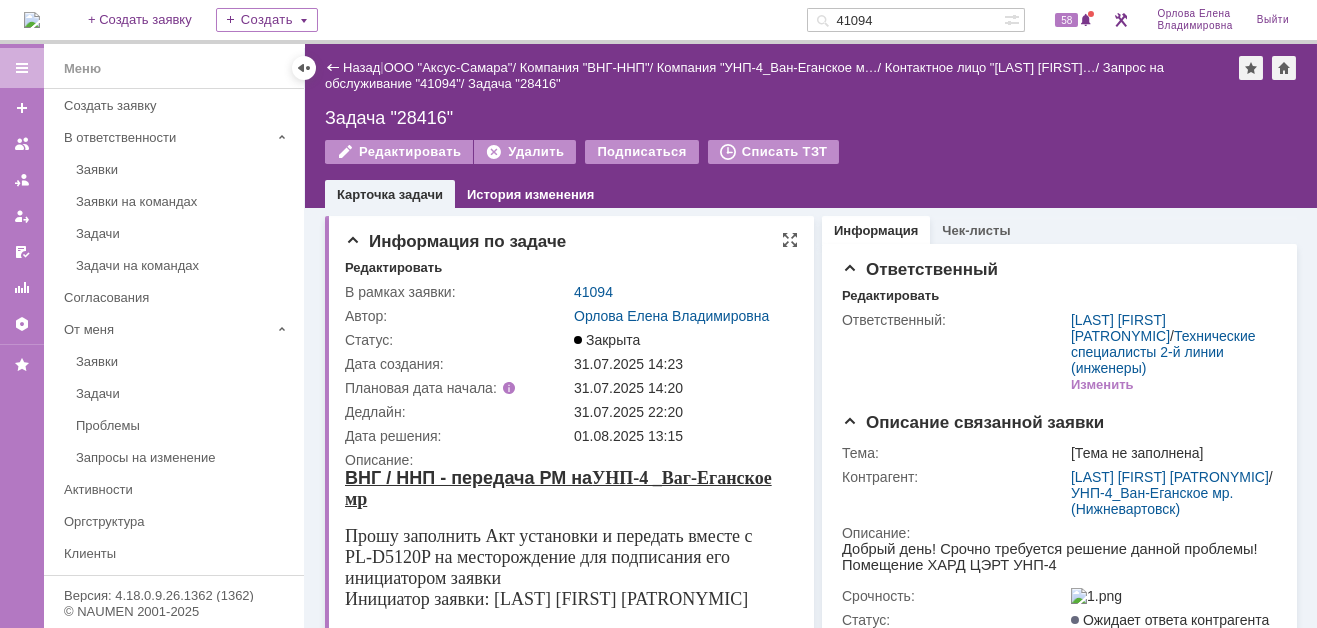scroll, scrollTop: 0, scrollLeft: 0, axis: both 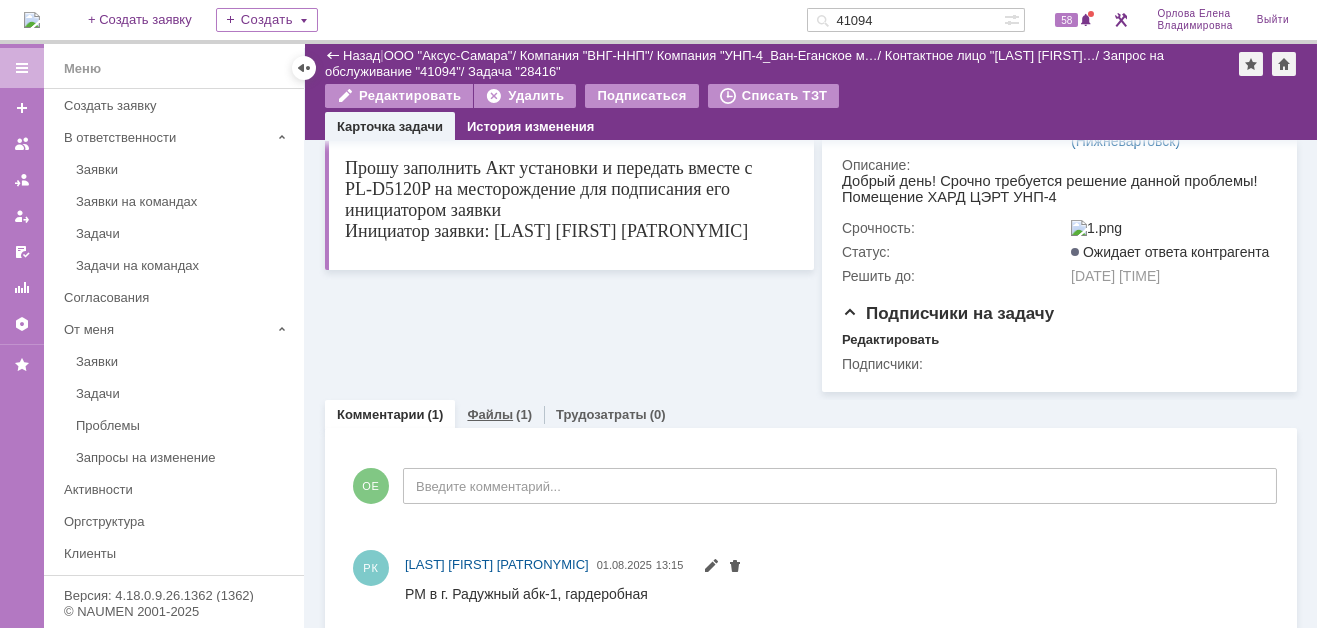 click on "Файлы" at bounding box center (490, 414) 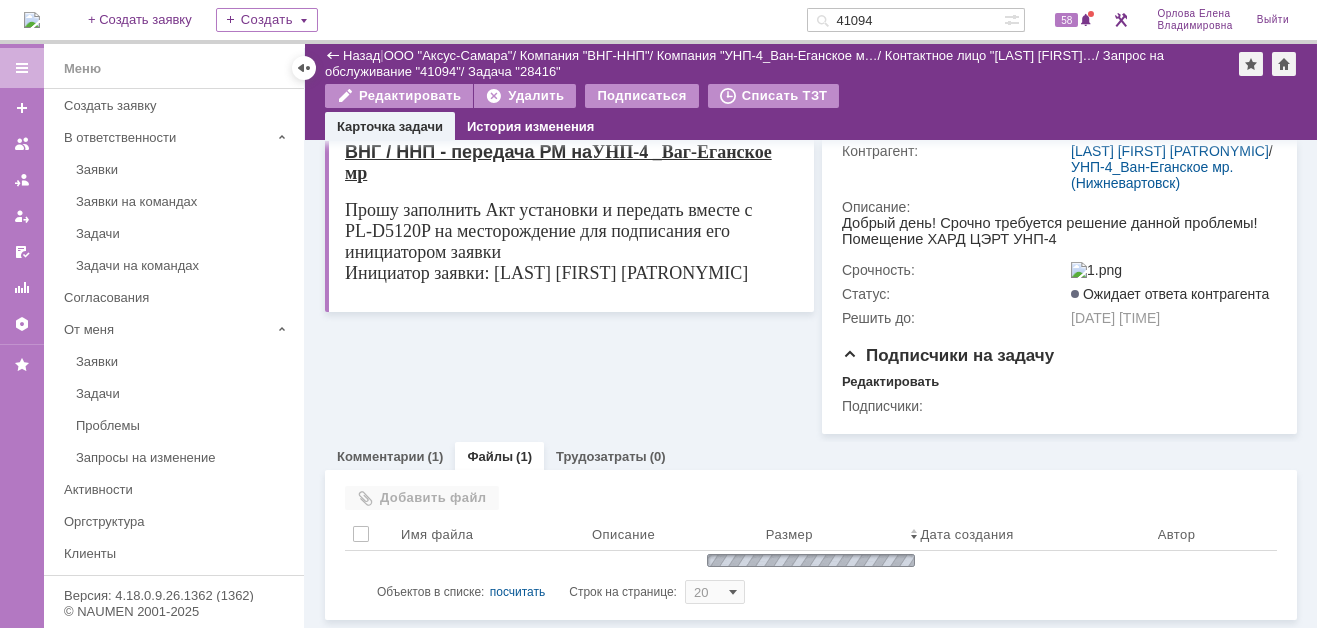 scroll, scrollTop: 300, scrollLeft: 0, axis: vertical 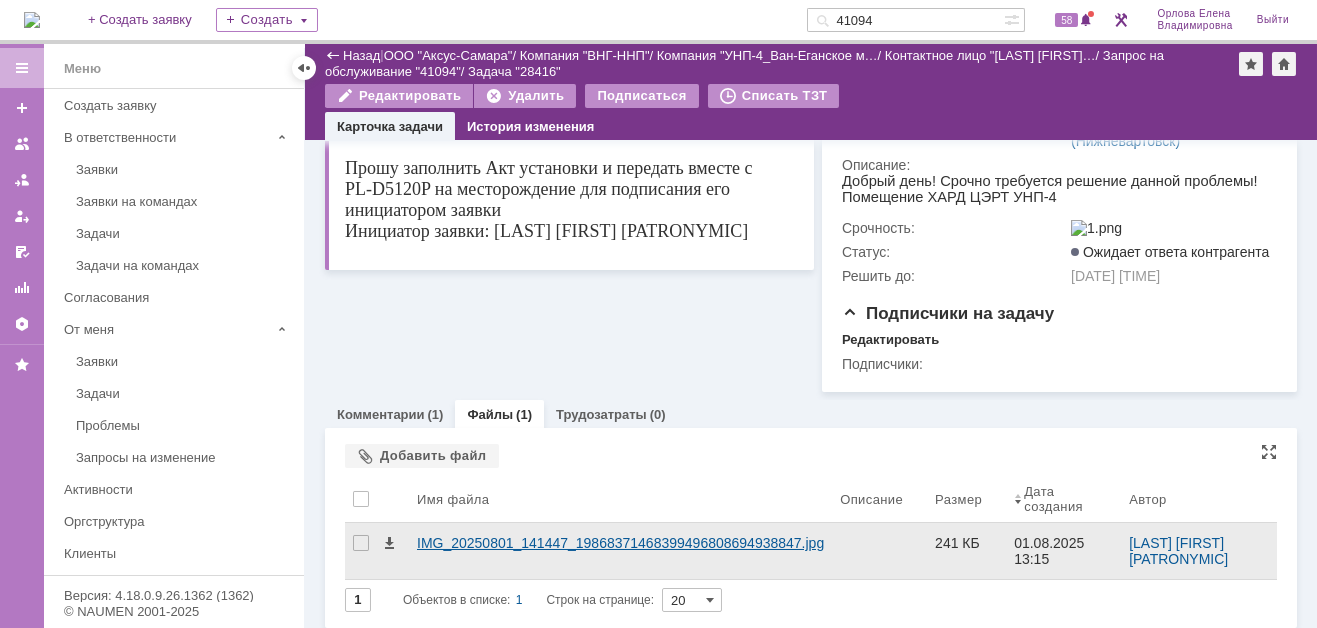 click on "IMG_20250801_141447_19868371468399496808694938847.jpg" at bounding box center [620, 543] 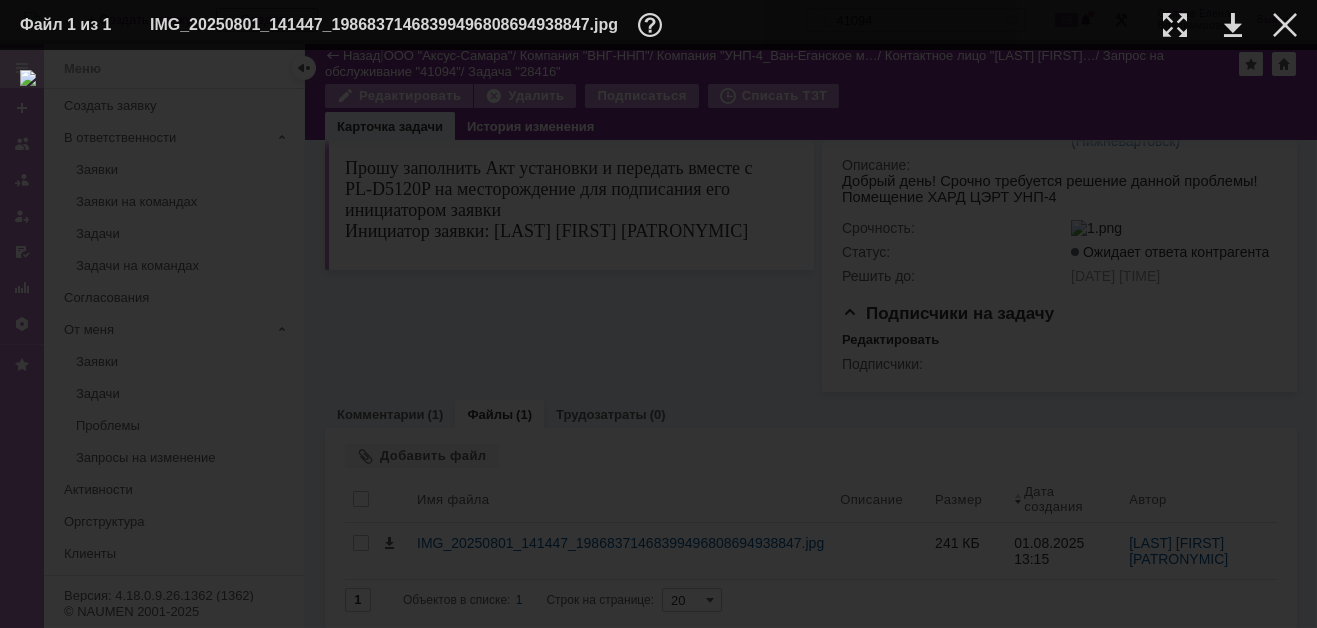 click at bounding box center [658, 339] 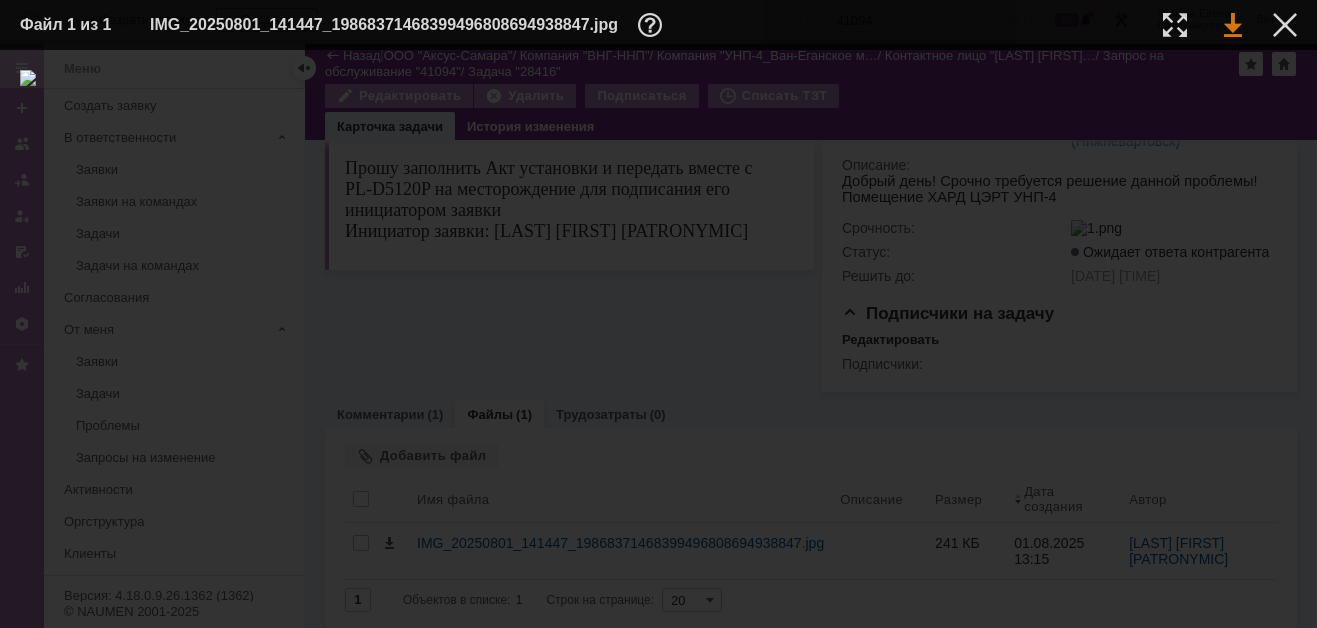 click at bounding box center (1233, 25) 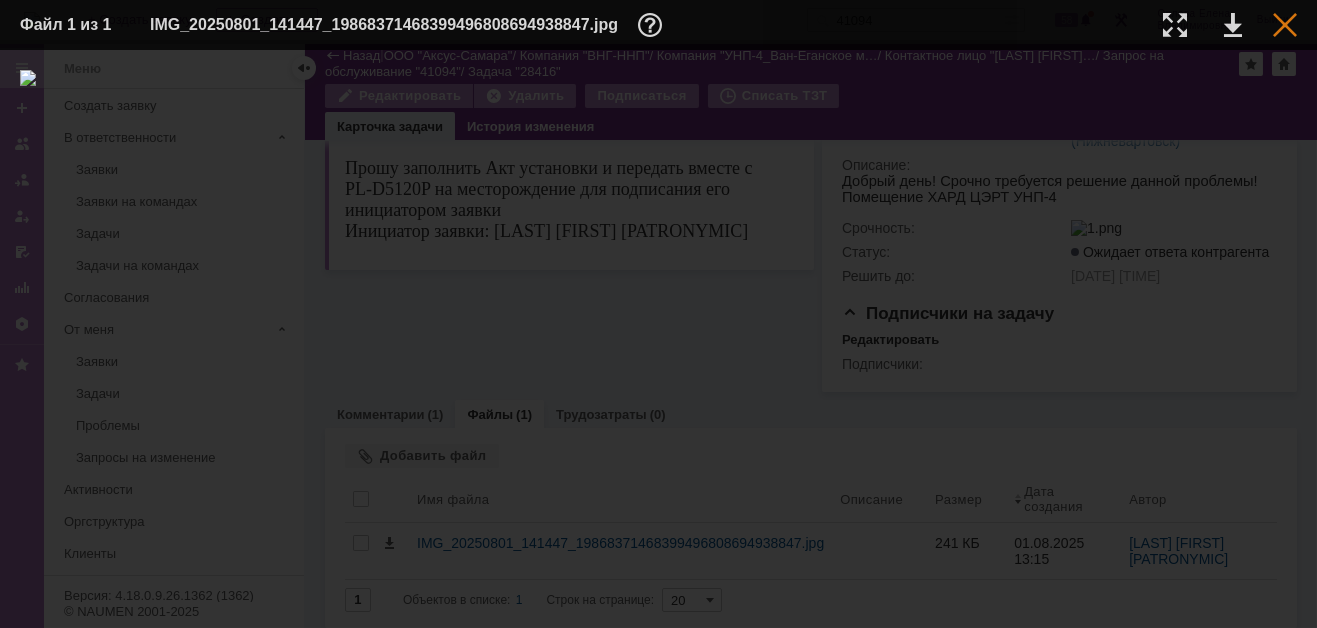 click at bounding box center [1285, 25] 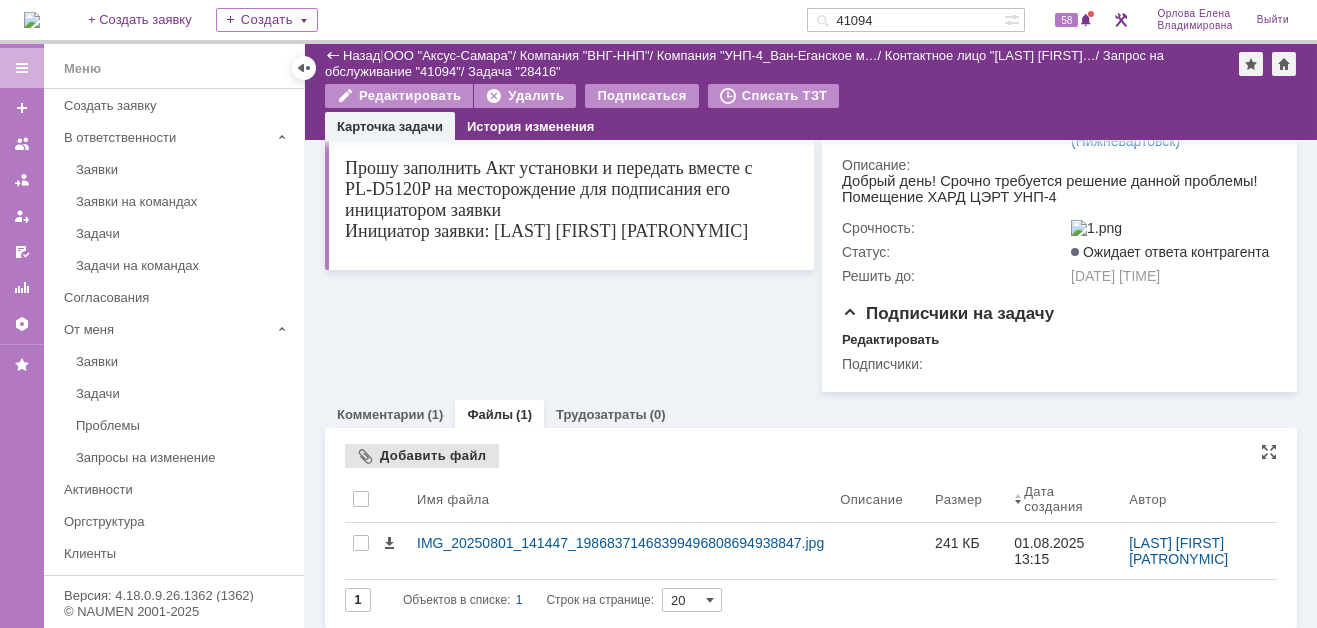 click on "Добавить файл" at bounding box center (422, 456) 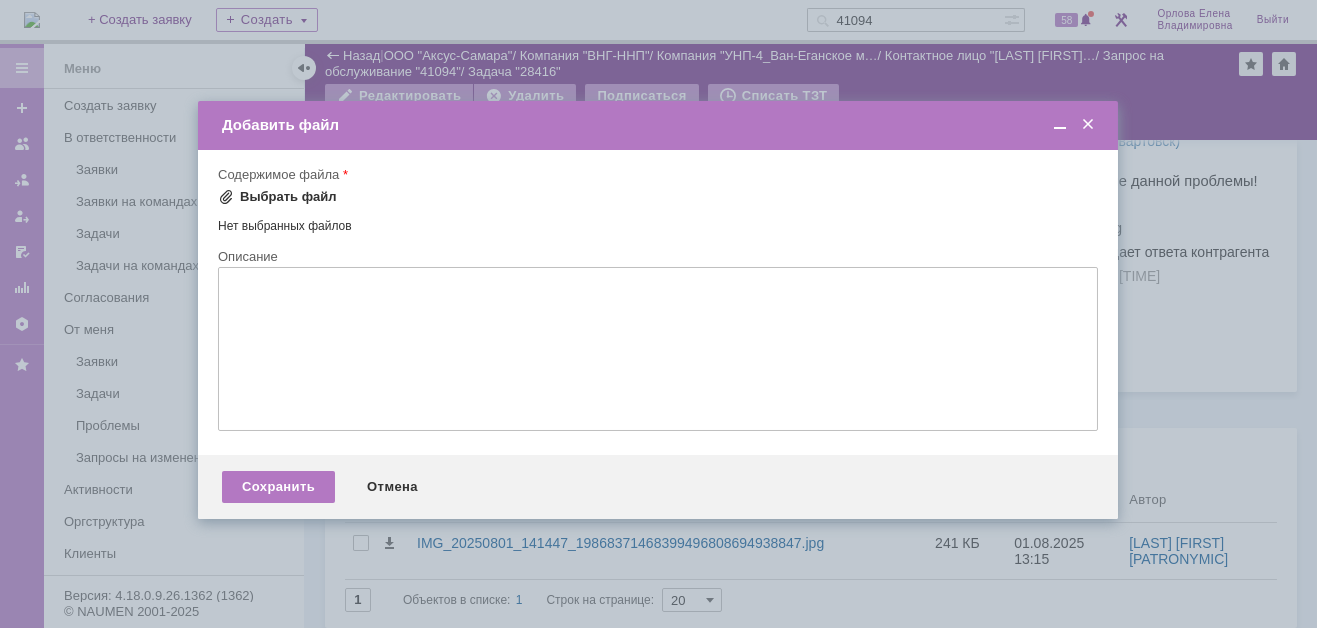 click at bounding box center [226, 197] 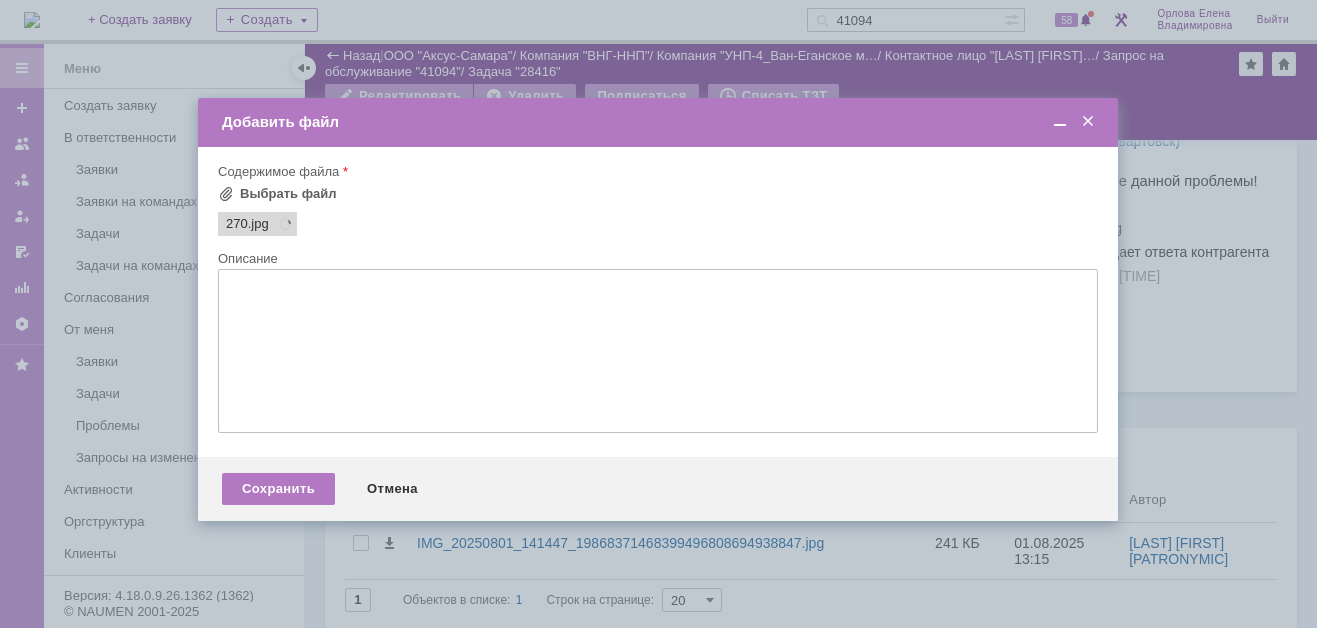 scroll, scrollTop: 0, scrollLeft: 0, axis: both 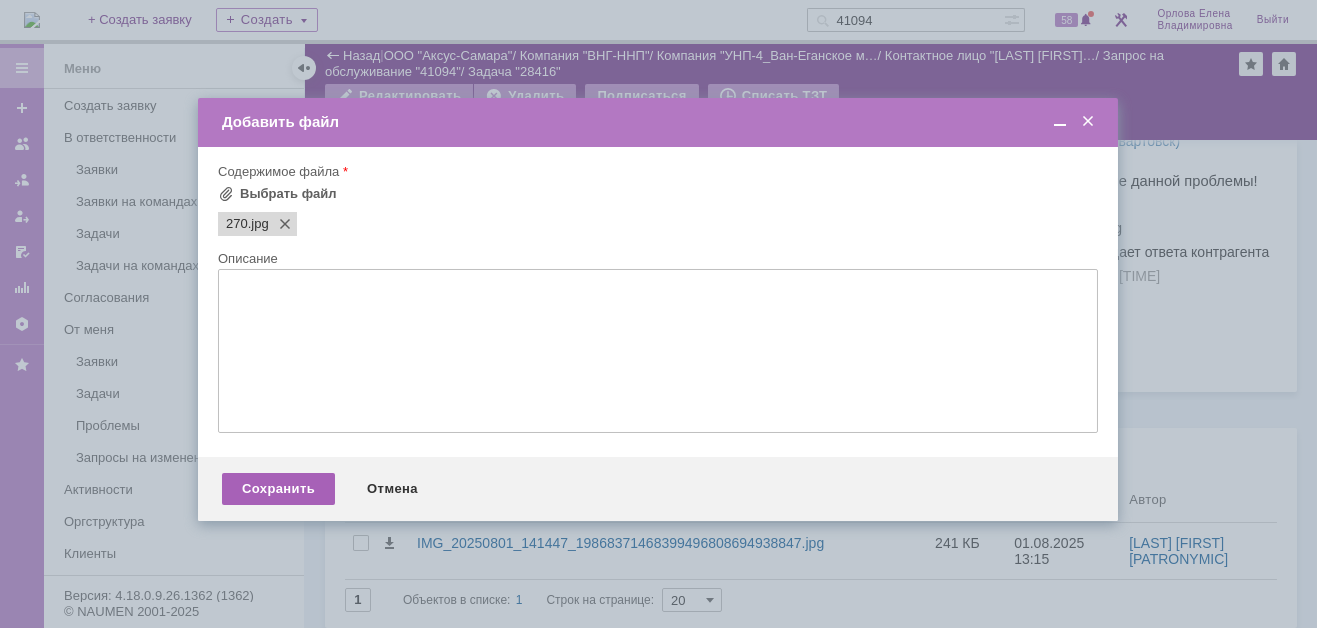 click on "Сохранить" at bounding box center (278, 489) 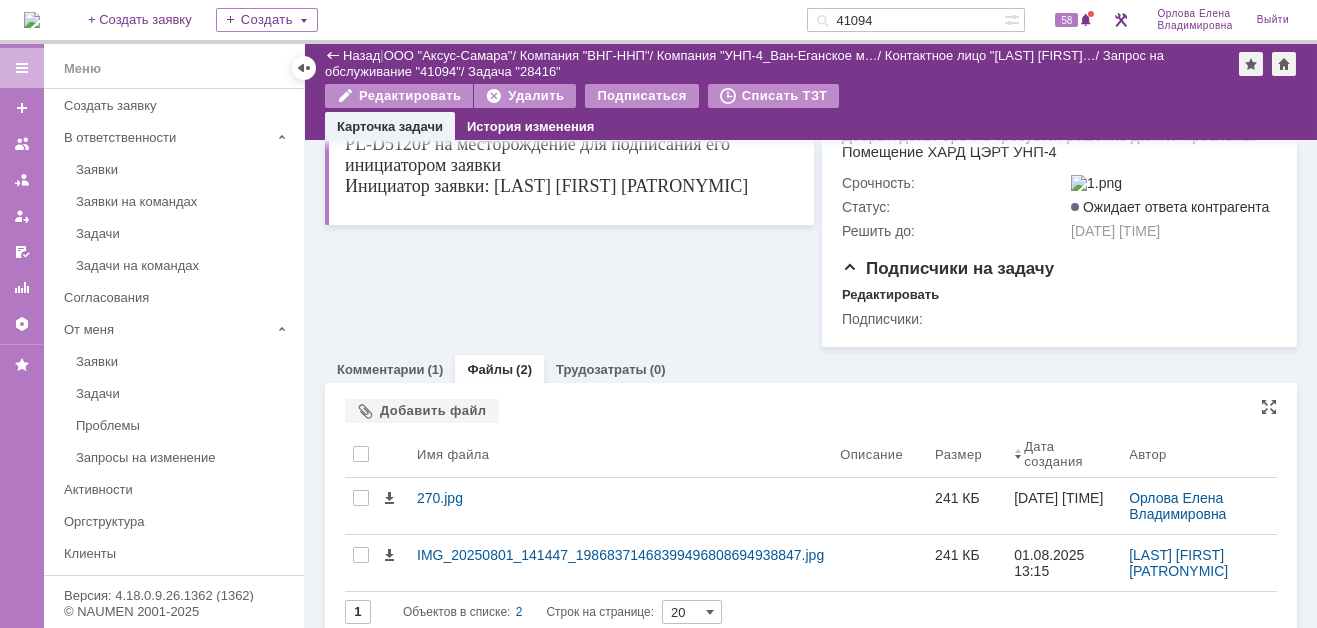 scroll, scrollTop: 370, scrollLeft: 0, axis: vertical 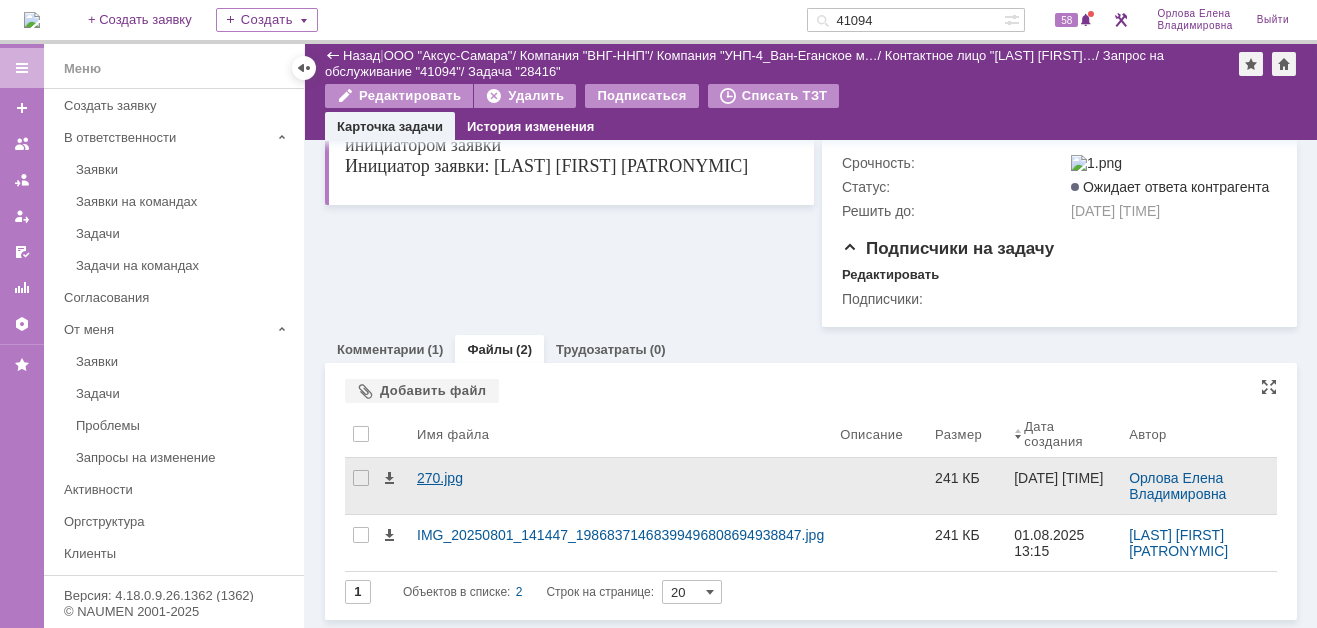 click on "270.jpg" at bounding box center [620, 478] 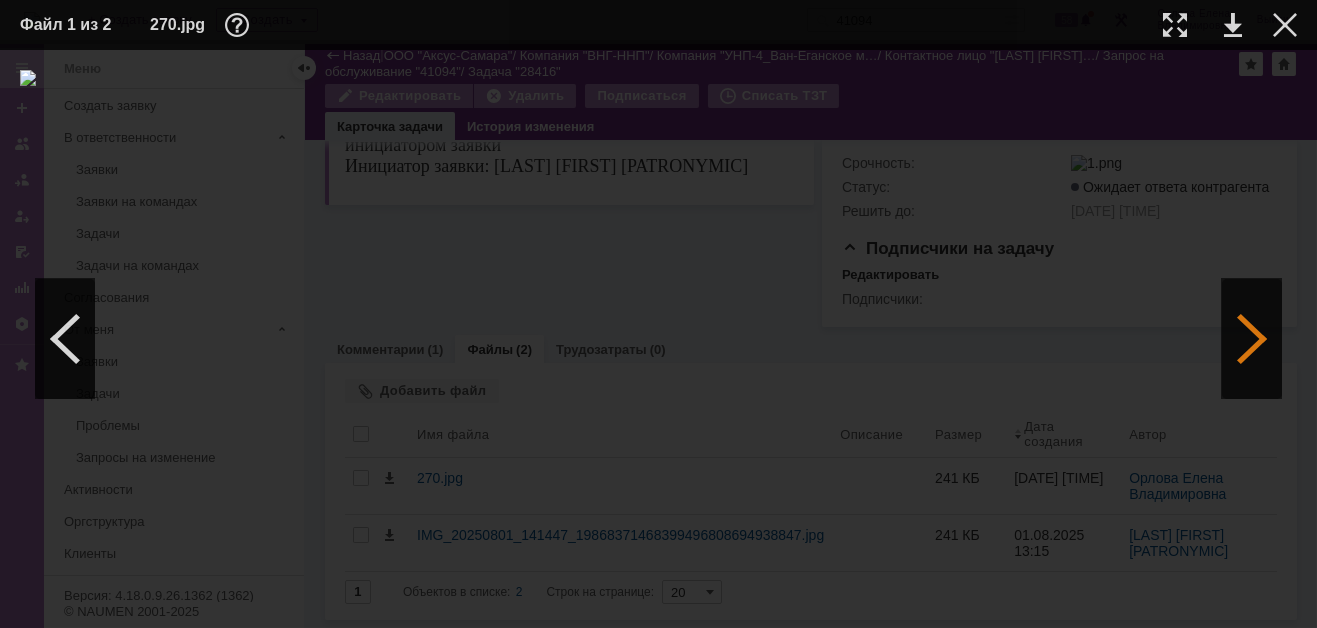 click at bounding box center (1252, 339) 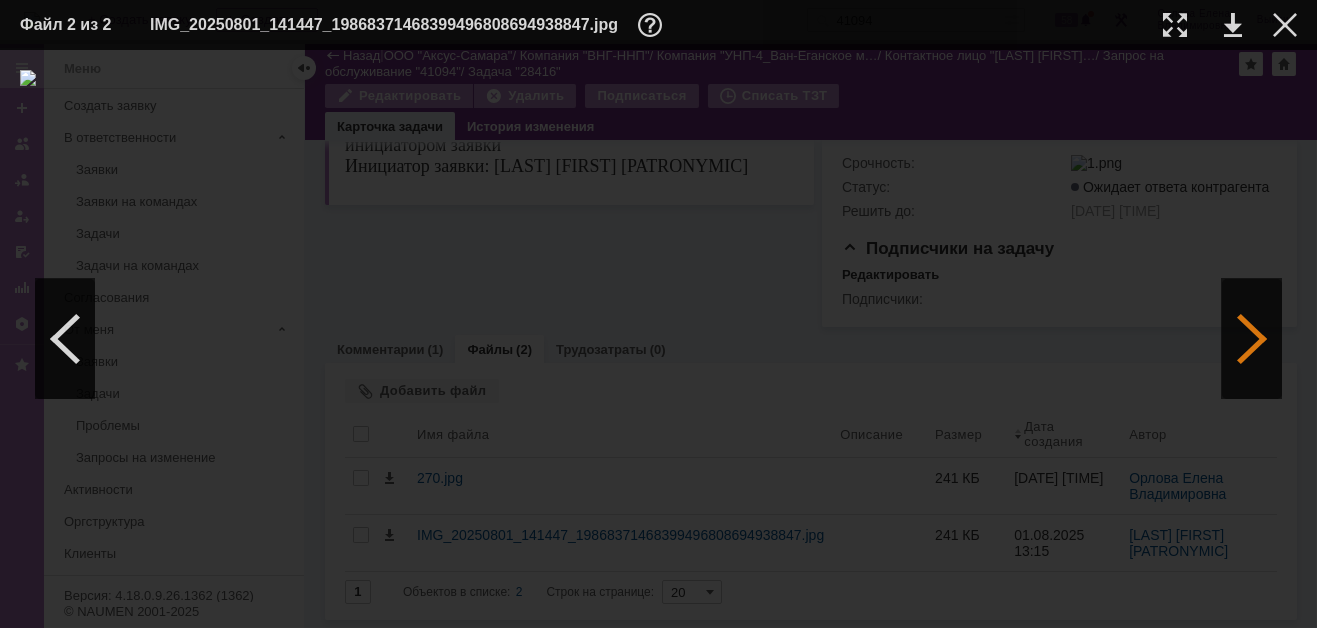 click at bounding box center [1252, 339] 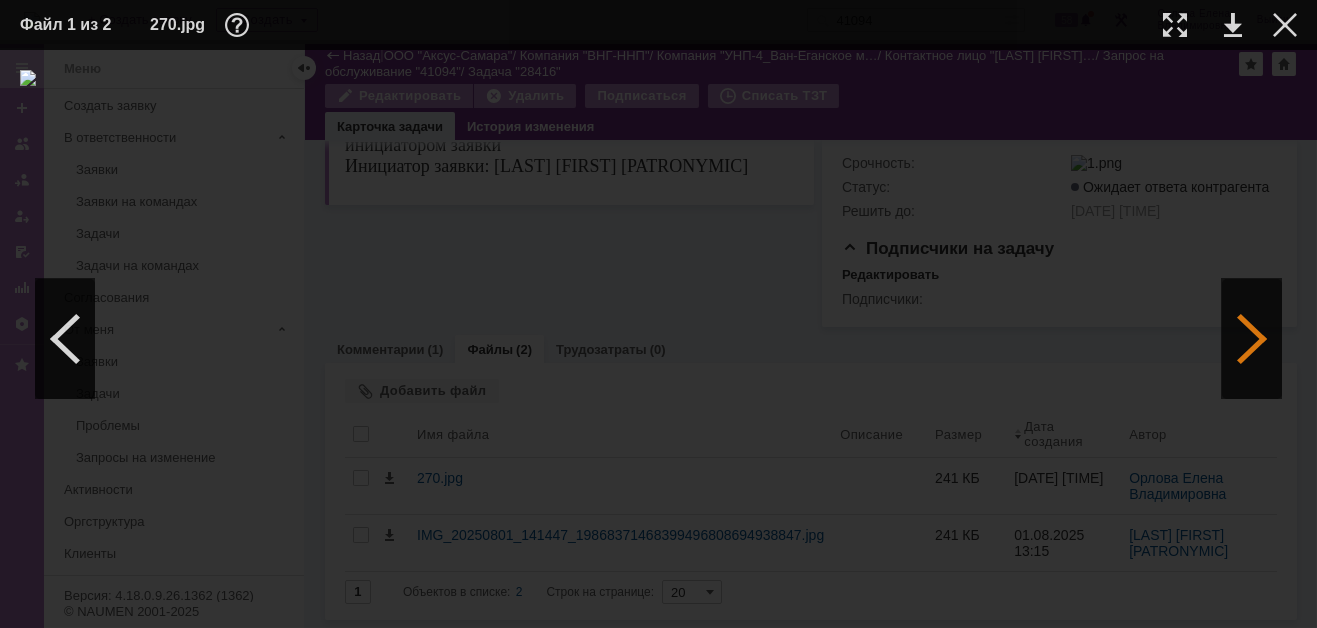 click at bounding box center (1252, 339) 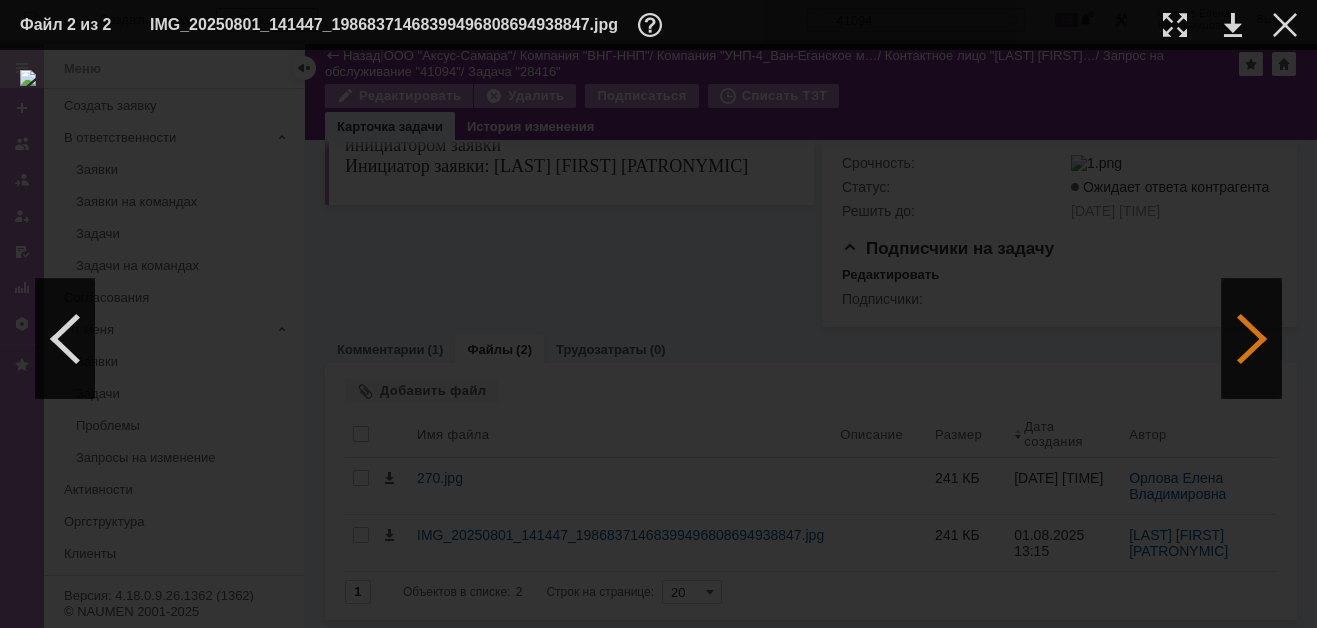 click at bounding box center [1252, 339] 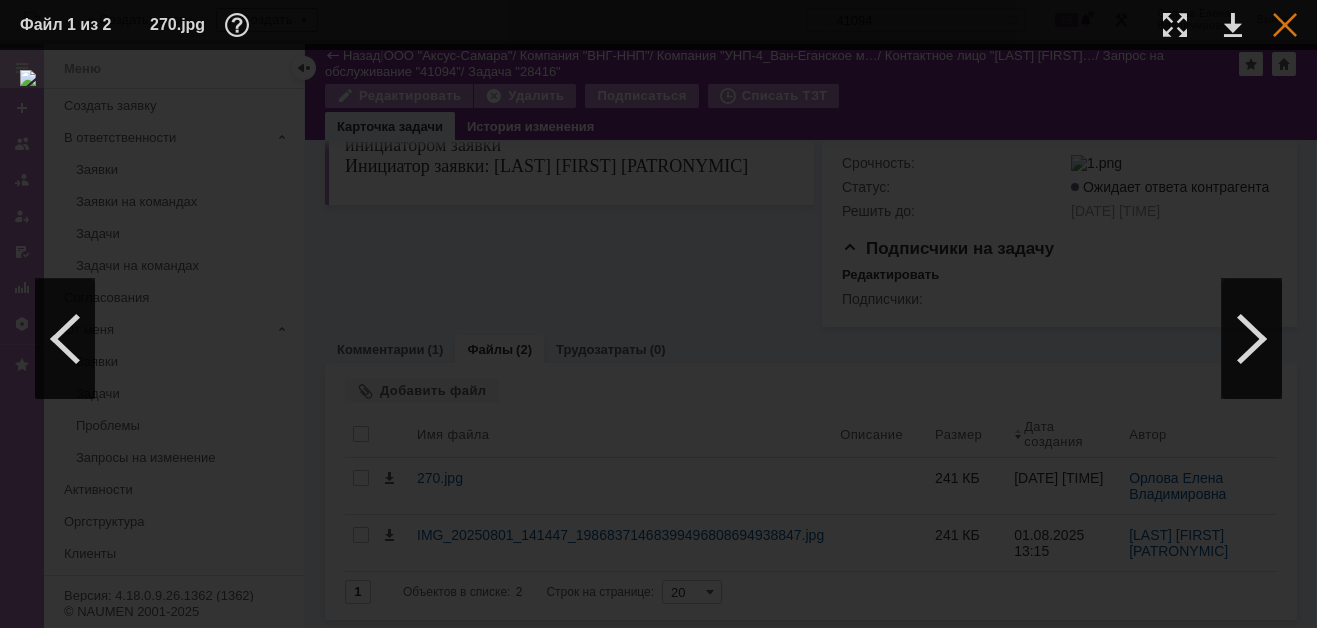 click at bounding box center [1285, 25] 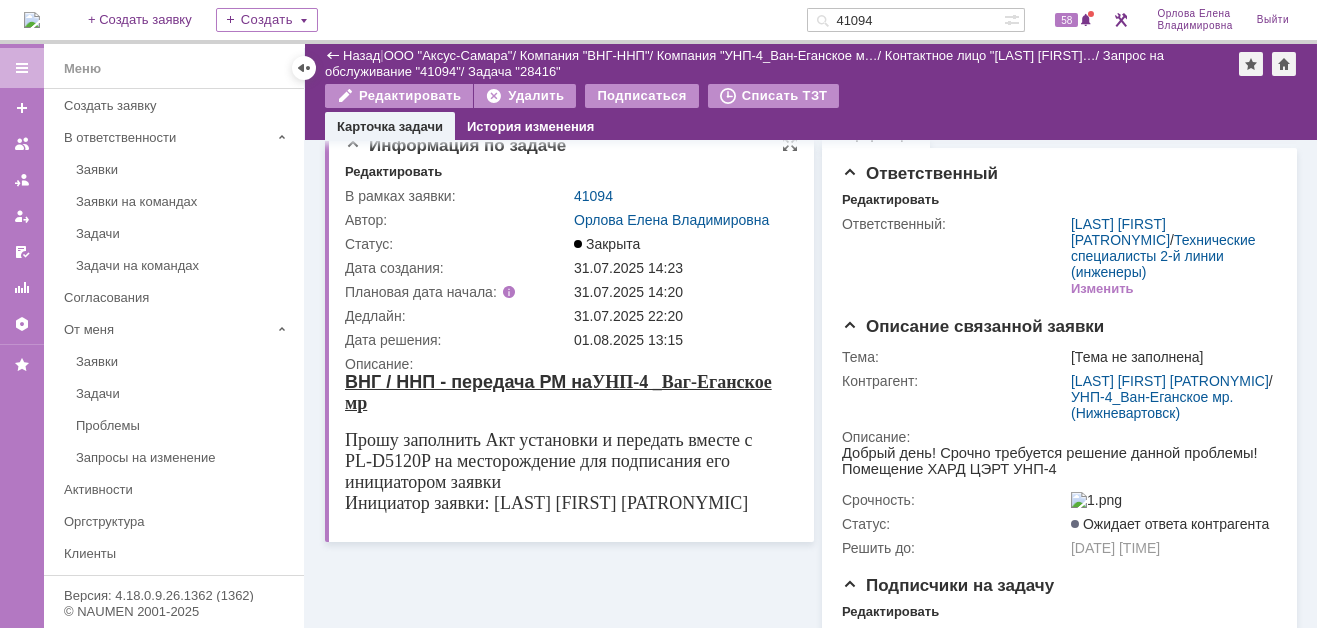 scroll, scrollTop: 0, scrollLeft: 0, axis: both 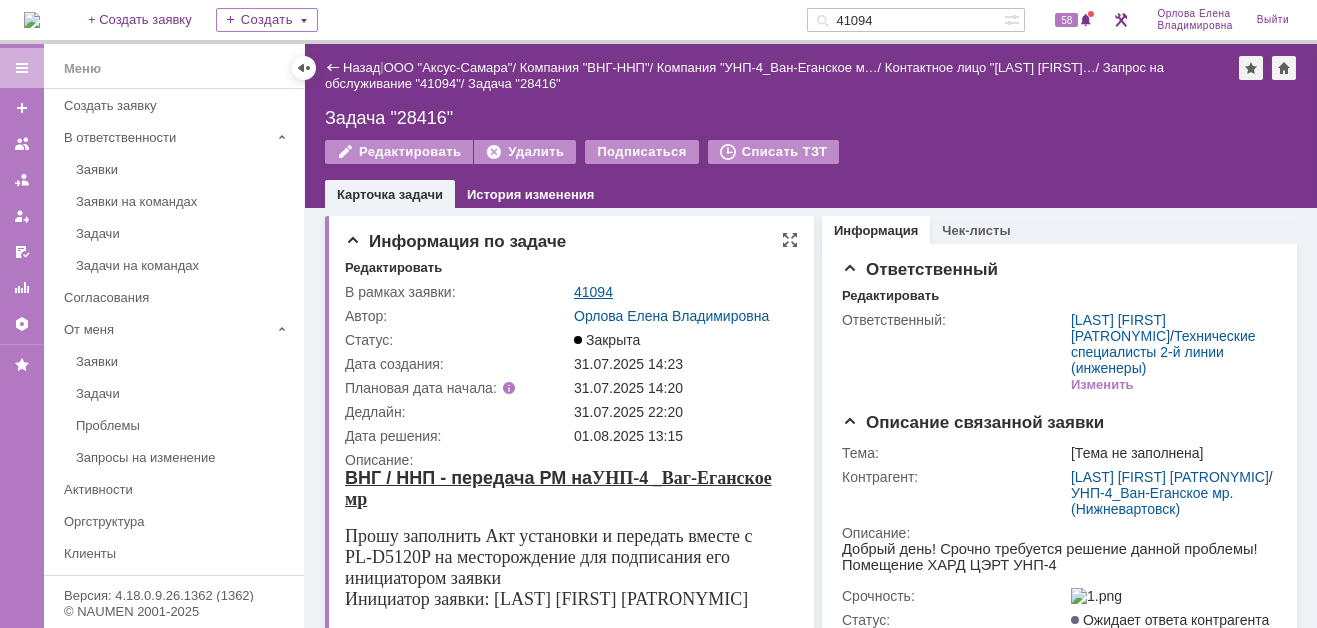 click on "41094" at bounding box center (593, 292) 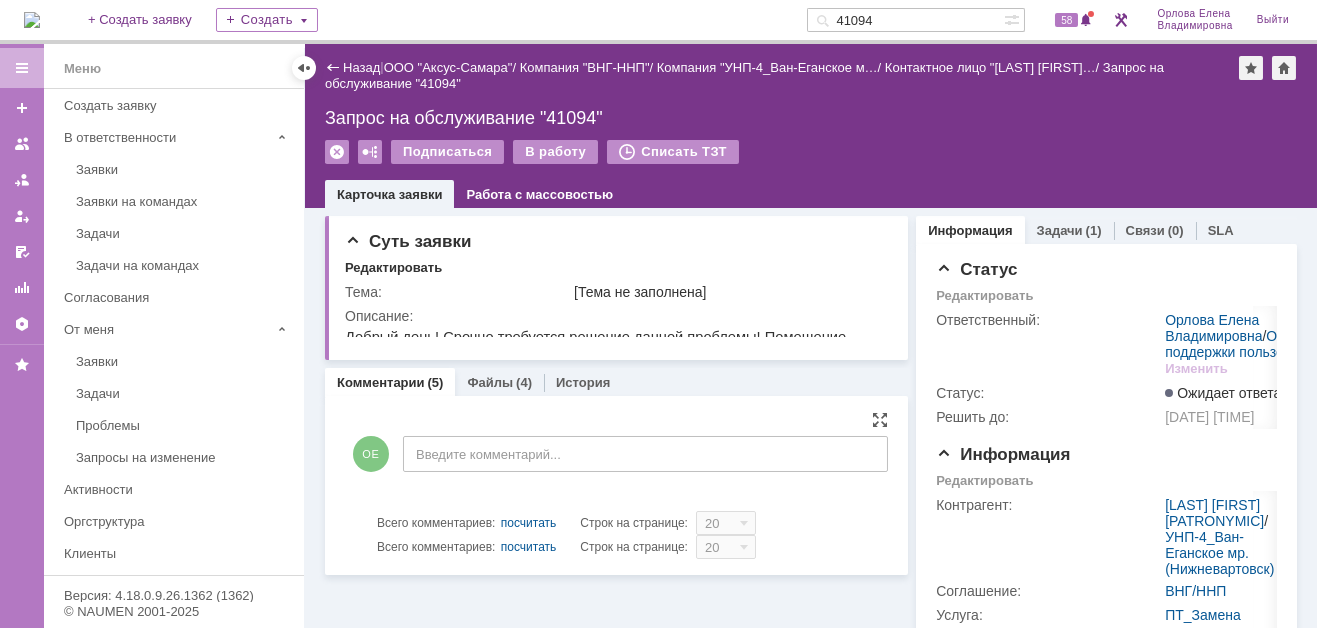scroll, scrollTop: 0, scrollLeft: 0, axis: both 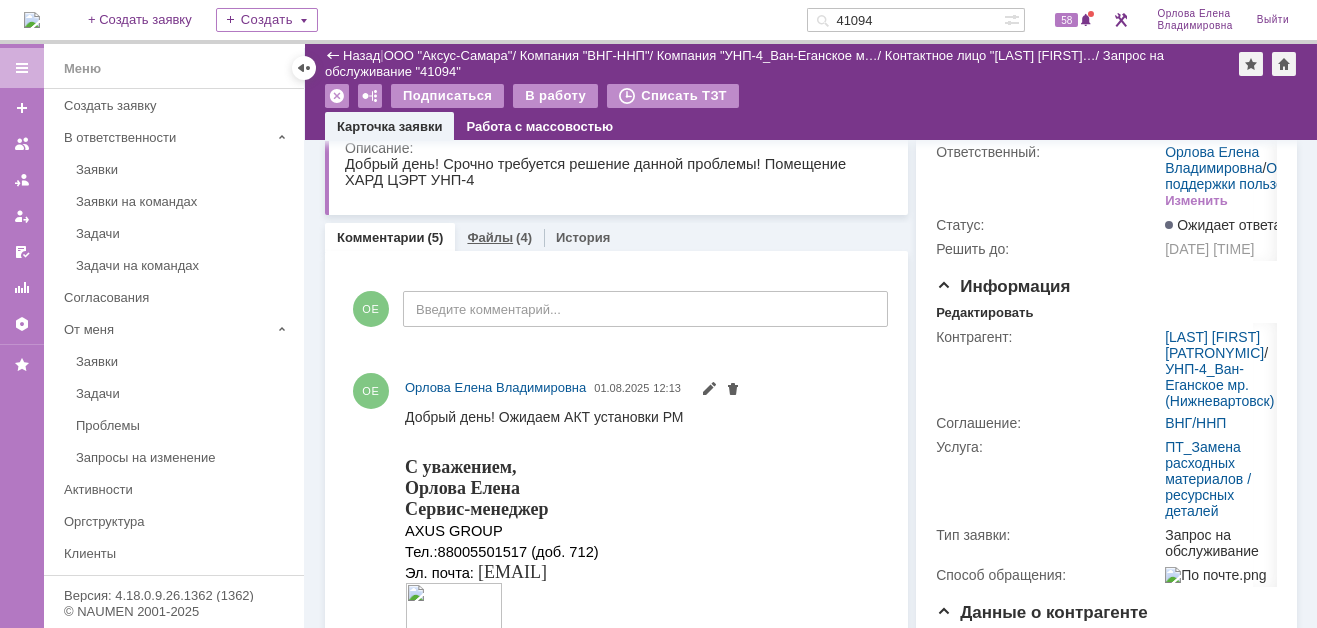 click on "Файлы" at bounding box center (490, 237) 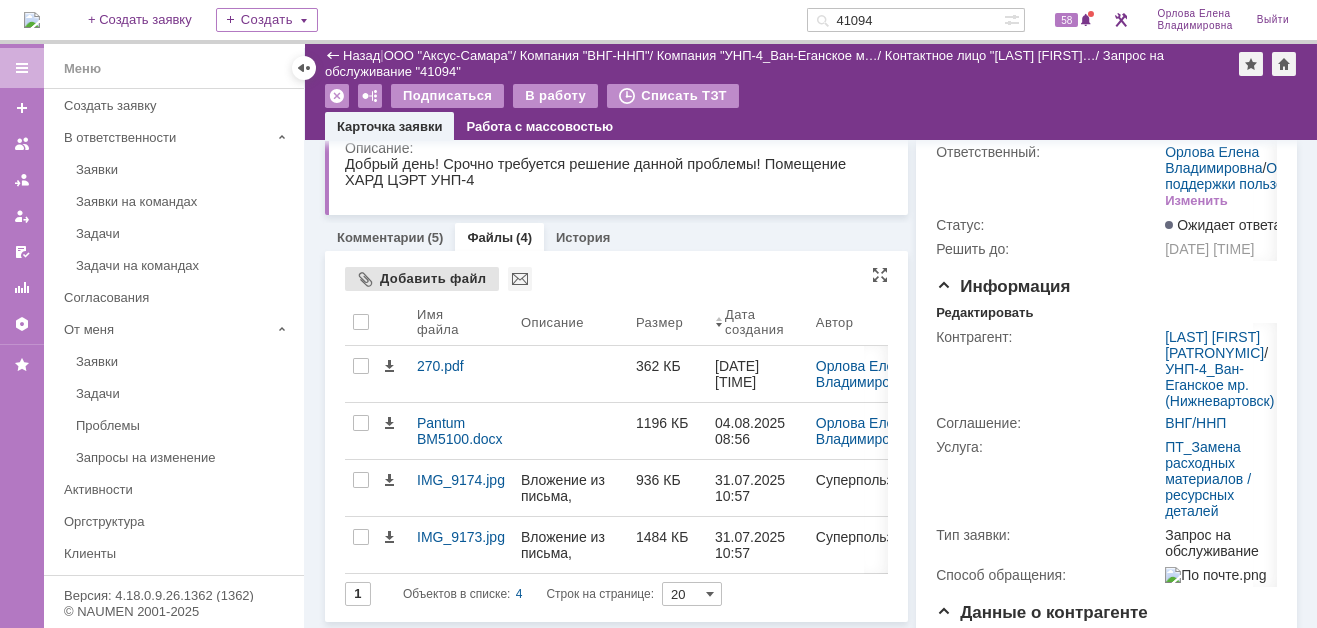 click on "Добавить файл" at bounding box center [422, 279] 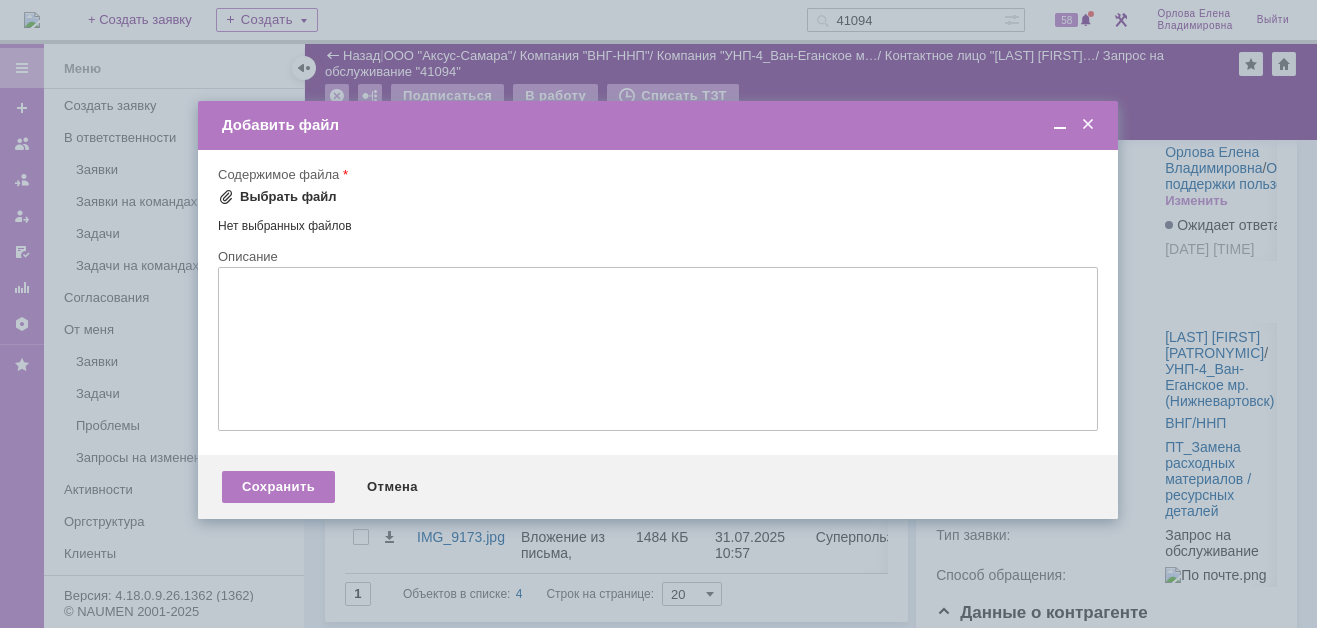 click at bounding box center [226, 197] 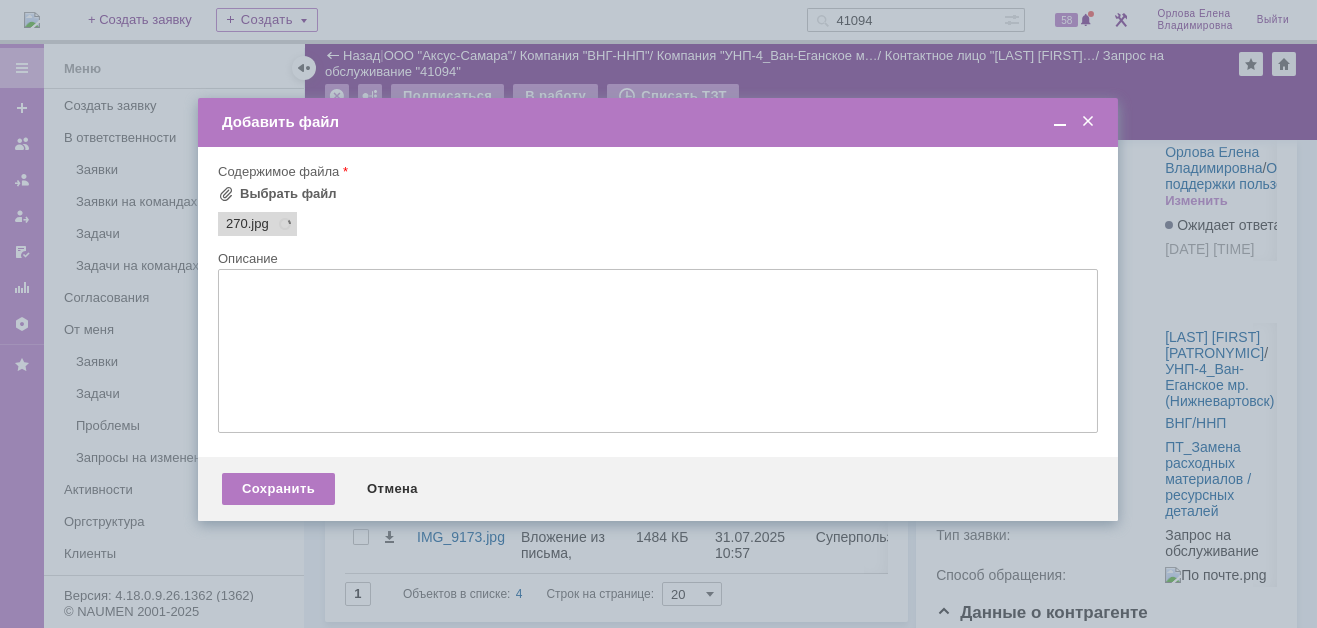 scroll, scrollTop: 0, scrollLeft: 0, axis: both 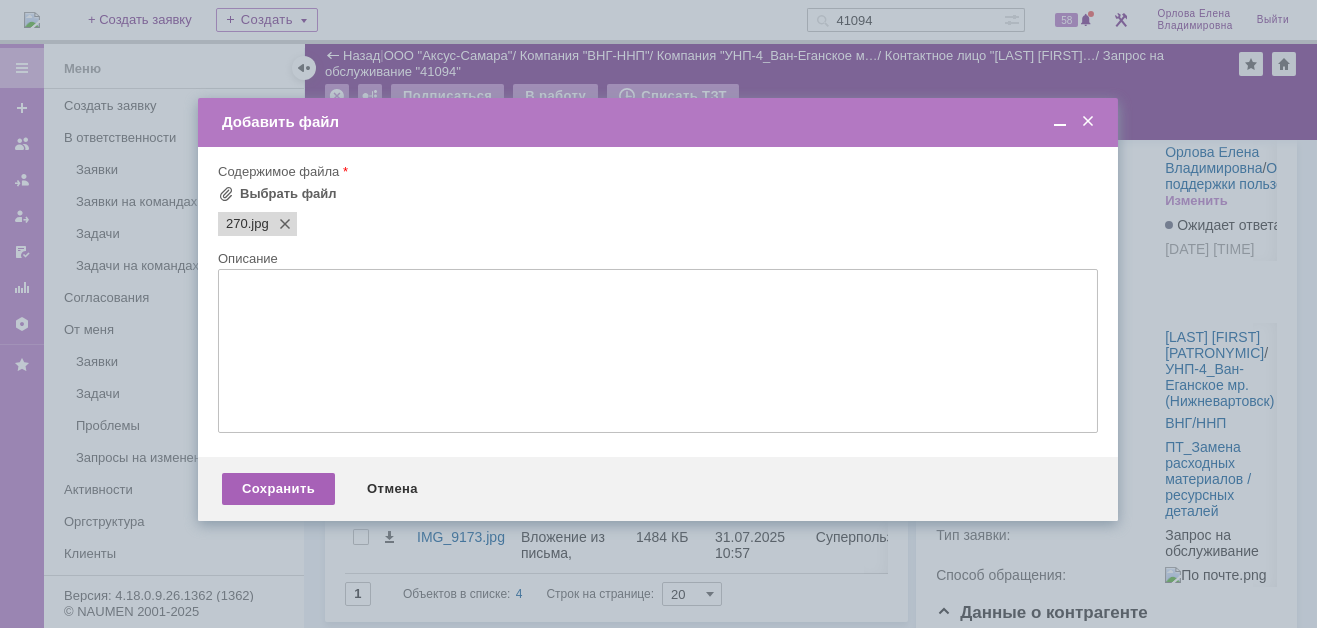 click on "Сохранить" at bounding box center [278, 489] 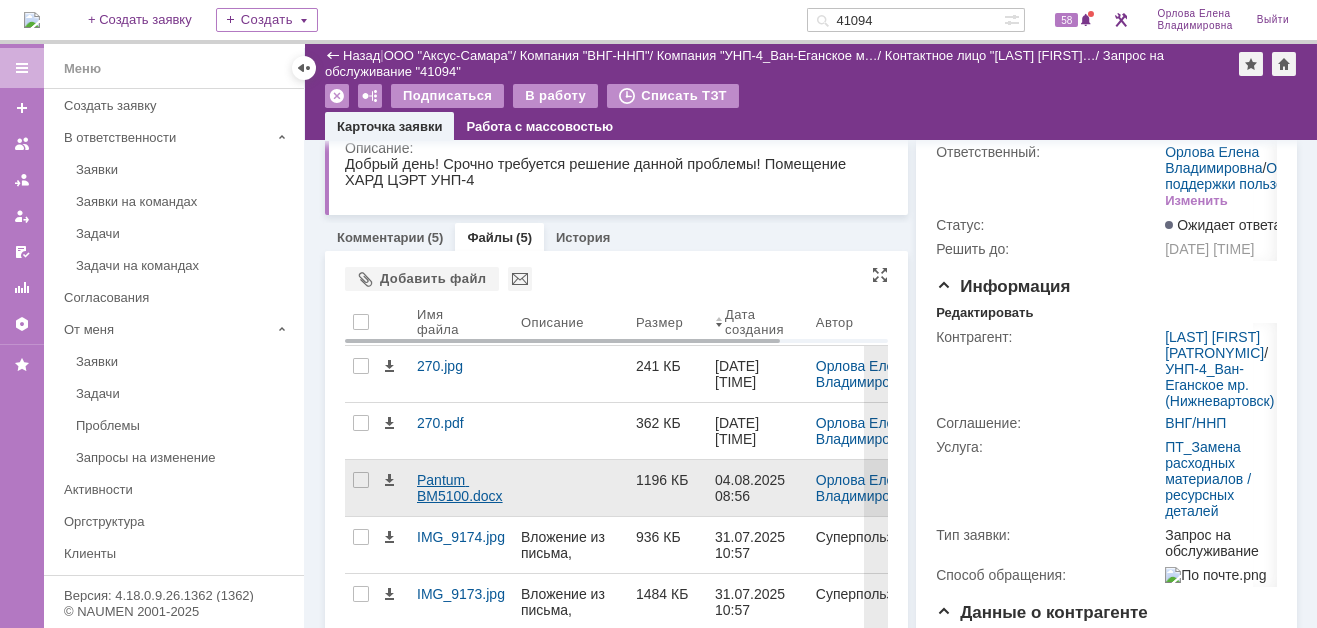 scroll, scrollTop: 200, scrollLeft: 0, axis: vertical 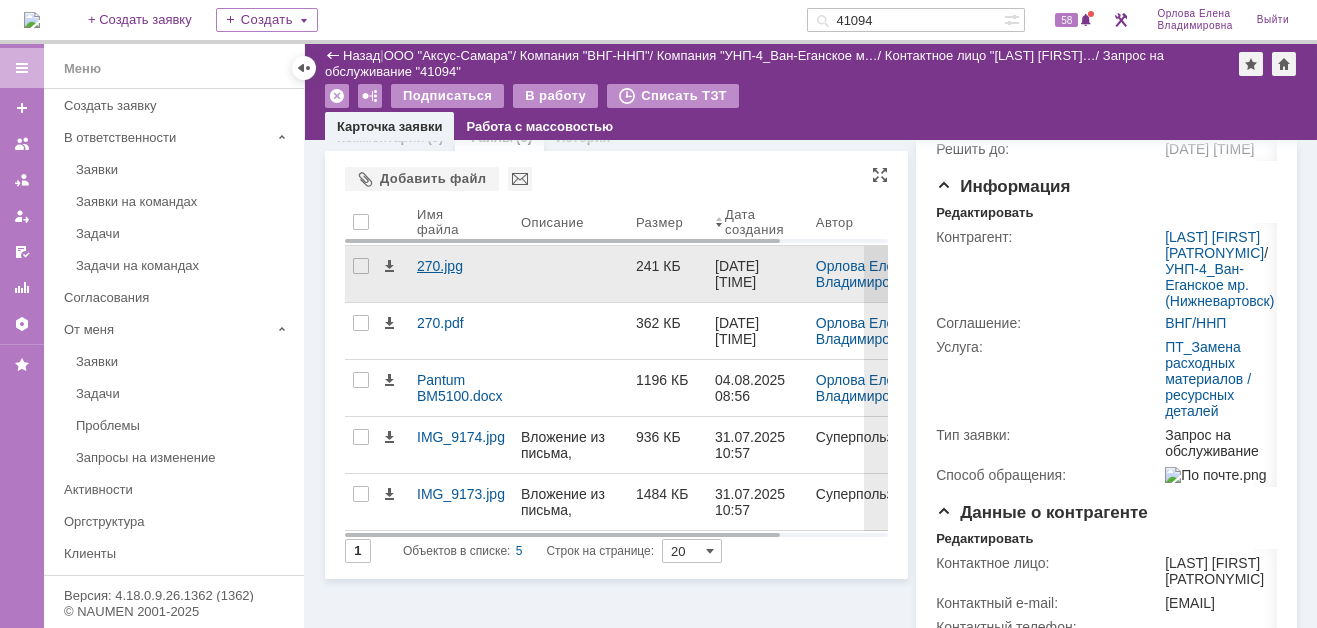 click on "270.jpg" at bounding box center [461, 266] 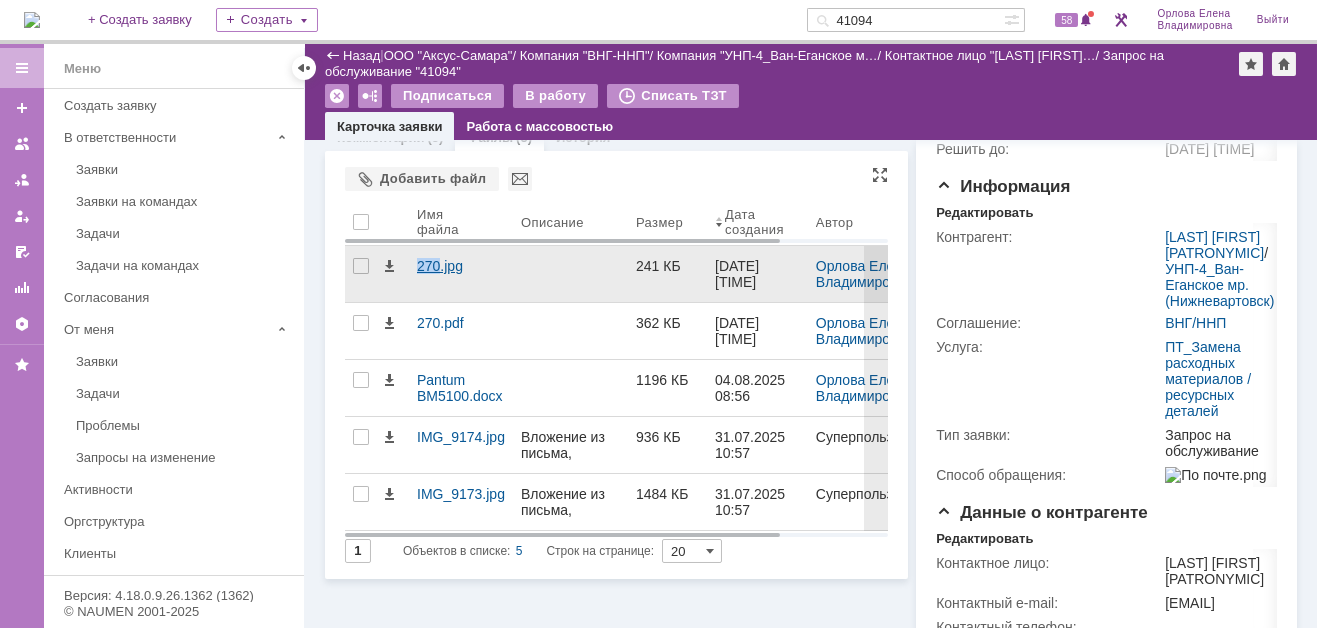 click on "Идет загрузка, пожалуйста, подождите.
На домашнюю + Создать заявку Создать 41094 58 Орлова Елена  Владимировна Выйти   Меню Меню Создать заявку В ответственности Заявки Заявки на командах Задачи Задачи на командах Согласования От меня Заявки Задачи Проблемы Запросы на изменение Активности Оргструктура Клиенты Соглашения и услуги (SLA) База знаний Отчеты Настройки Избранное Версия: 4.18.0.9.26.1362 (1362) © NAUMEN 2001-2025 Назад   |   ООО "Аксус-Самара"  /   Компания "ВНГ-ННП"  /   Компания "УНП-4_Ван-Еганское м…  /   Контактное лицо "Курников Алек…  /" at bounding box center (658, 314) 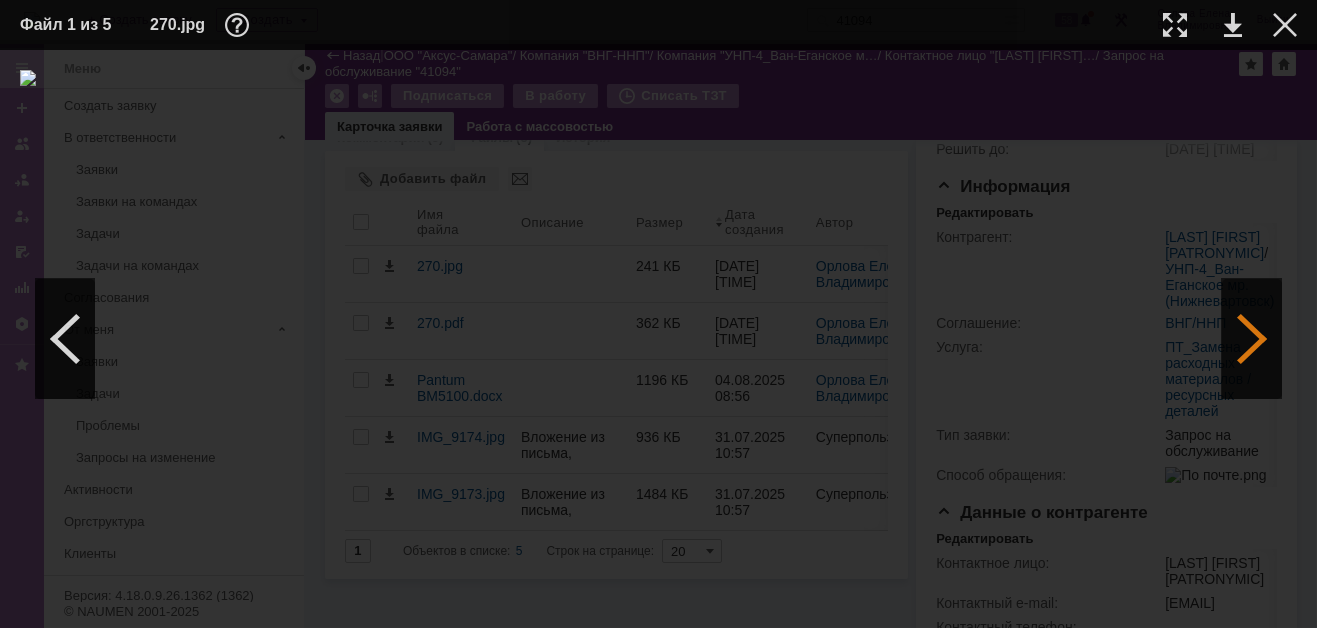 click at bounding box center [1252, 339] 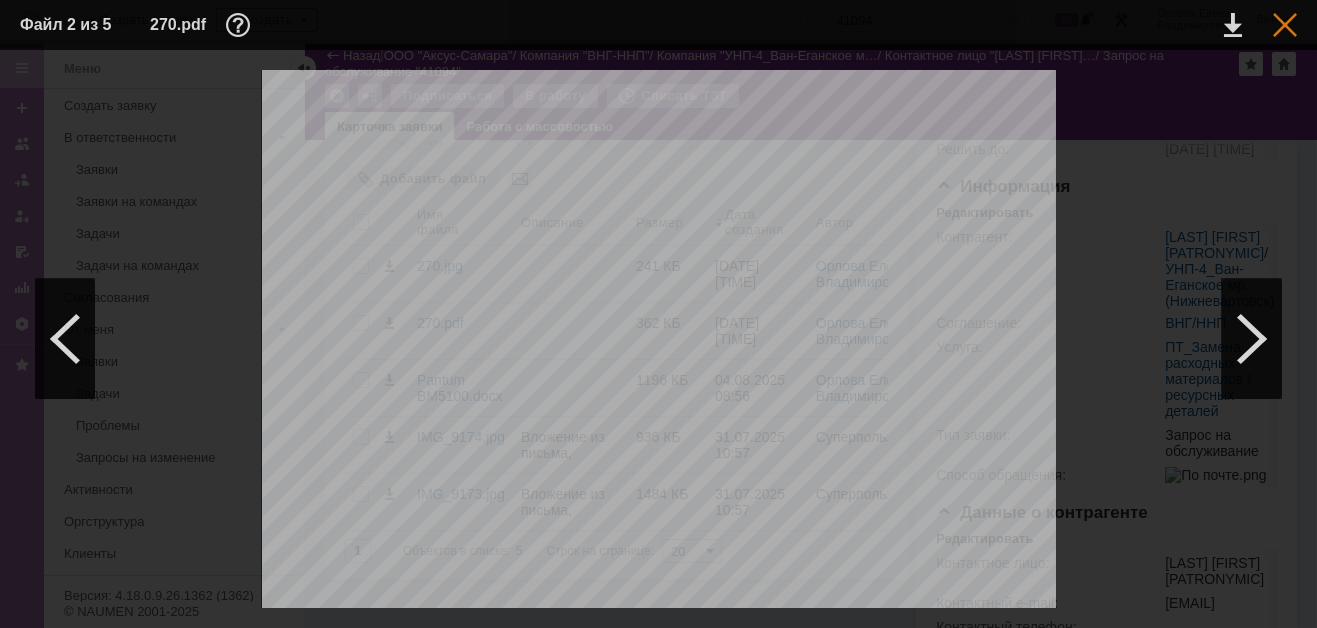 click at bounding box center [1285, 25] 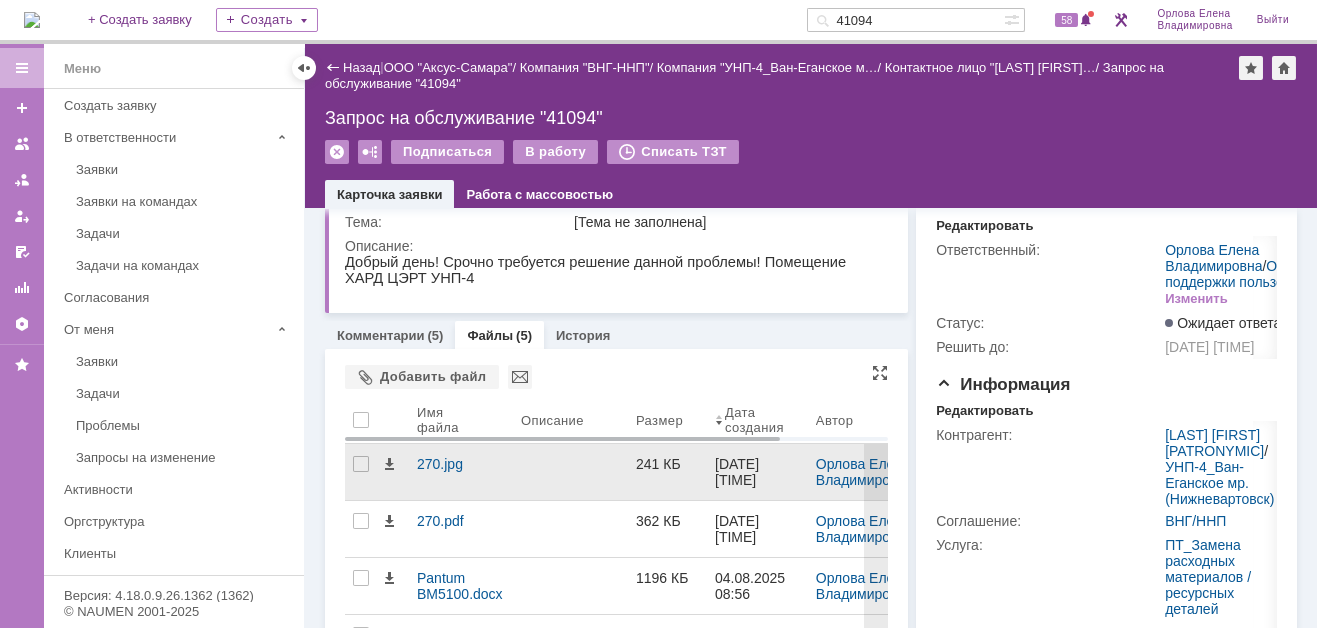 scroll, scrollTop: 100, scrollLeft: 0, axis: vertical 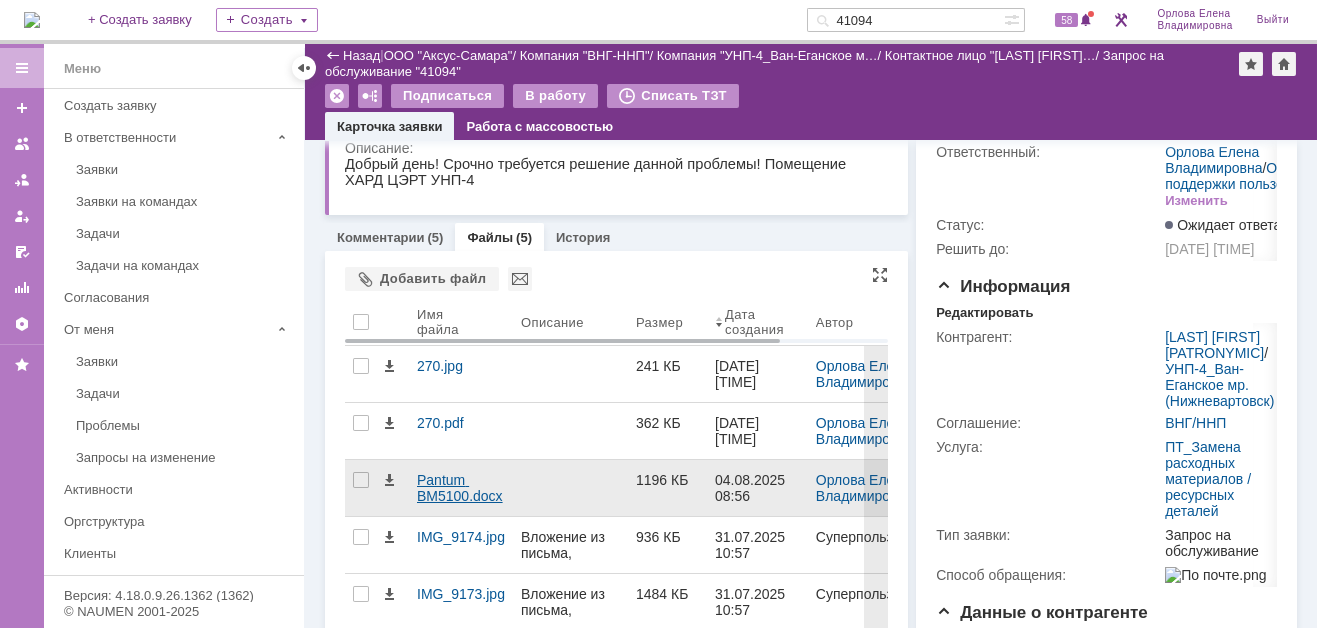click on "Pantum BM5100.docx" at bounding box center (461, 488) 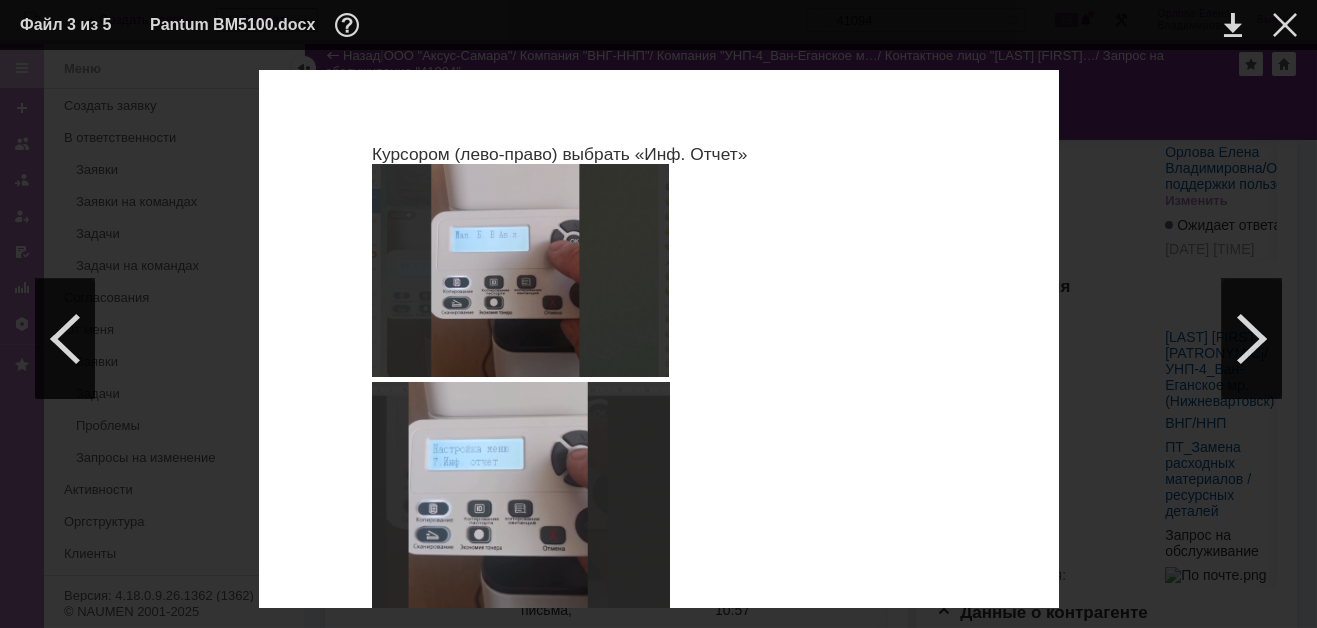 click at bounding box center (520, 270) 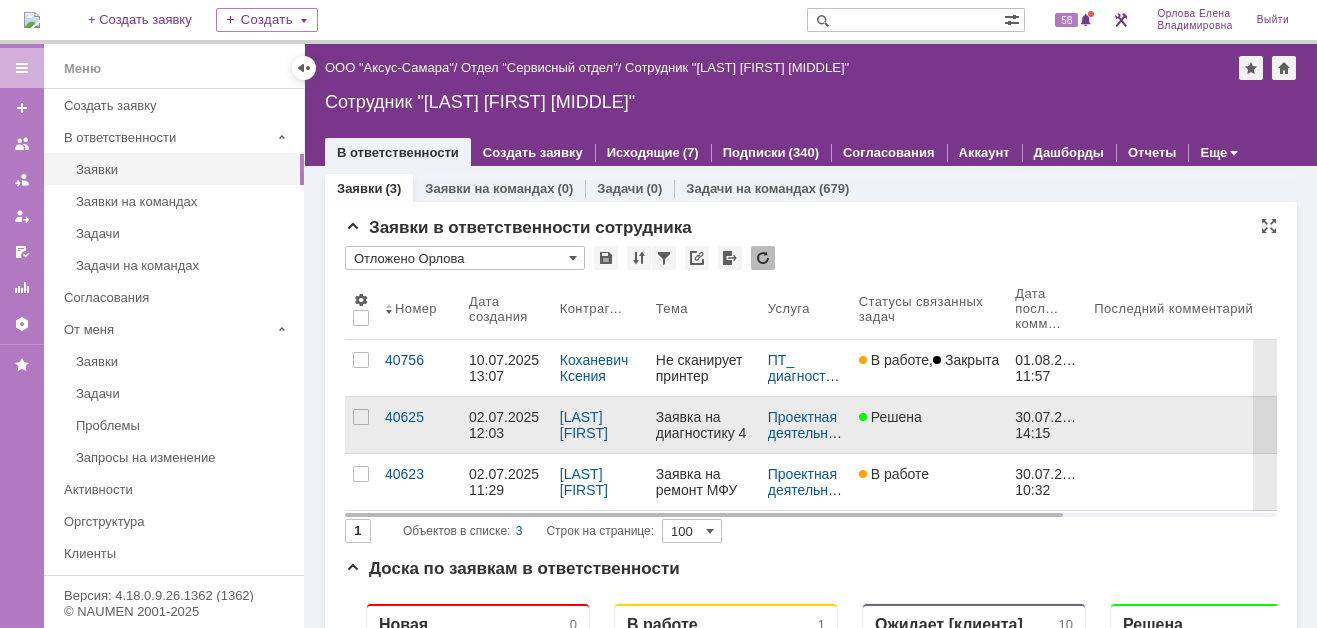 scroll, scrollTop: 0, scrollLeft: 0, axis: both 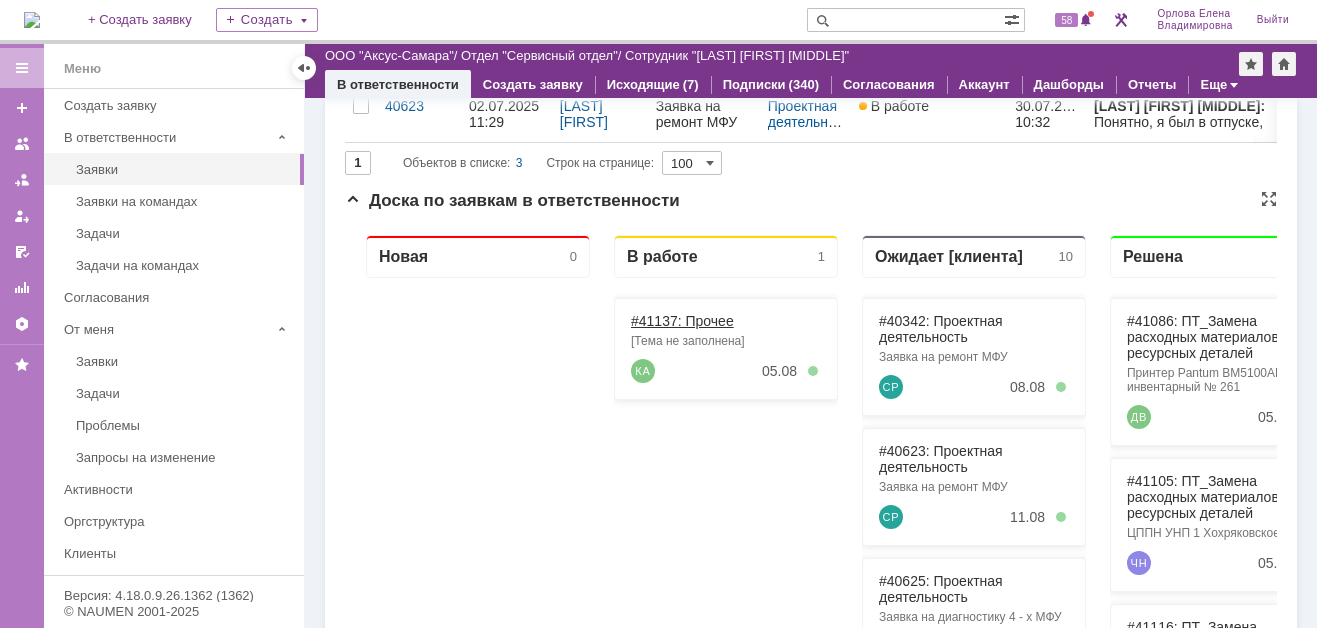 click on "#41137: Прочее" at bounding box center (682, 321) 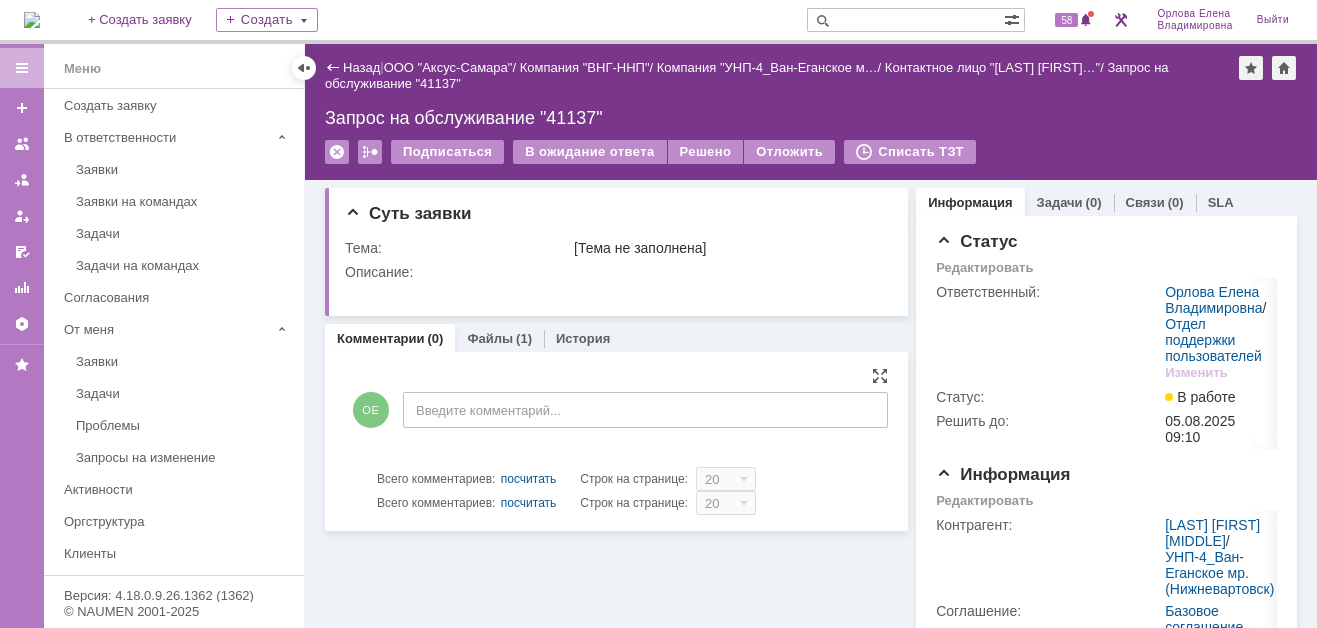 scroll, scrollTop: 0, scrollLeft: 0, axis: both 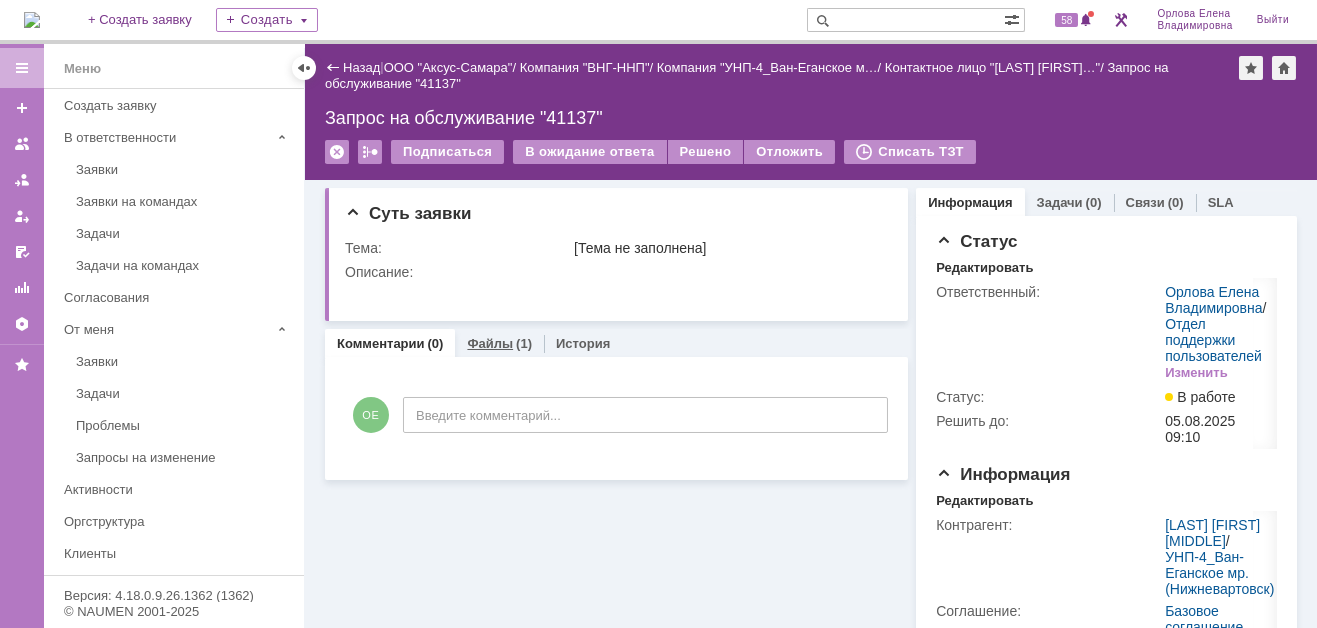 click on "Файлы" at bounding box center [490, 343] 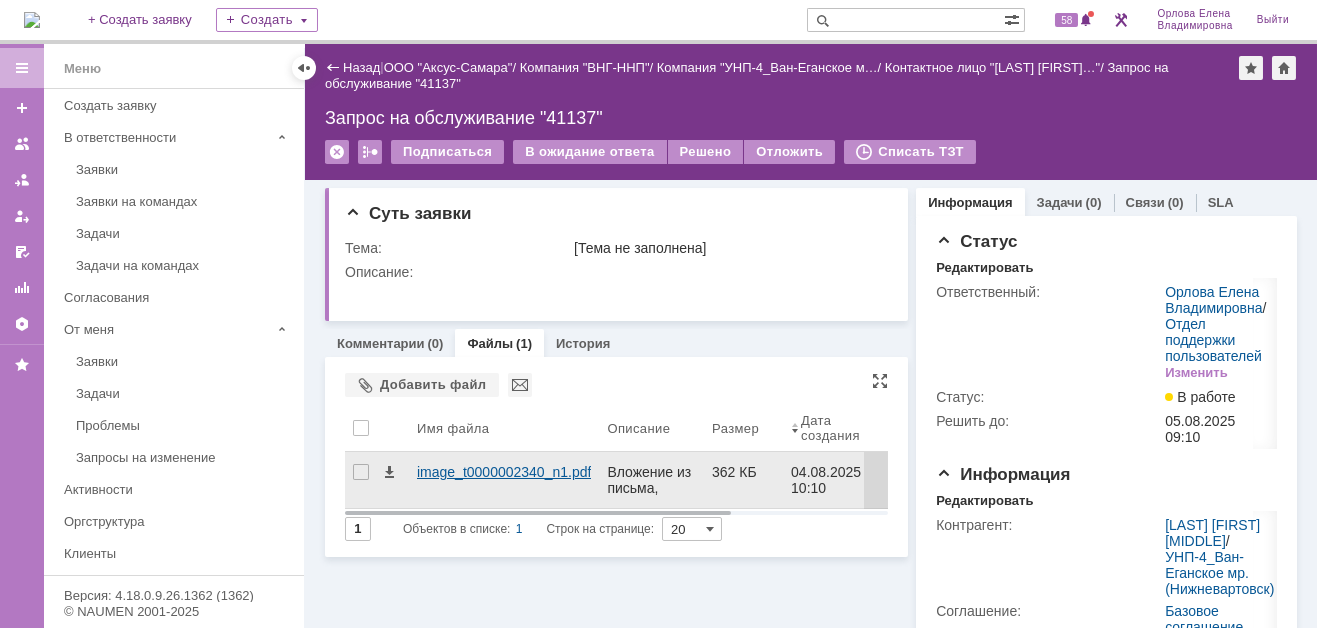 click on "image_t0000002340_n1.pdf" at bounding box center [504, 472] 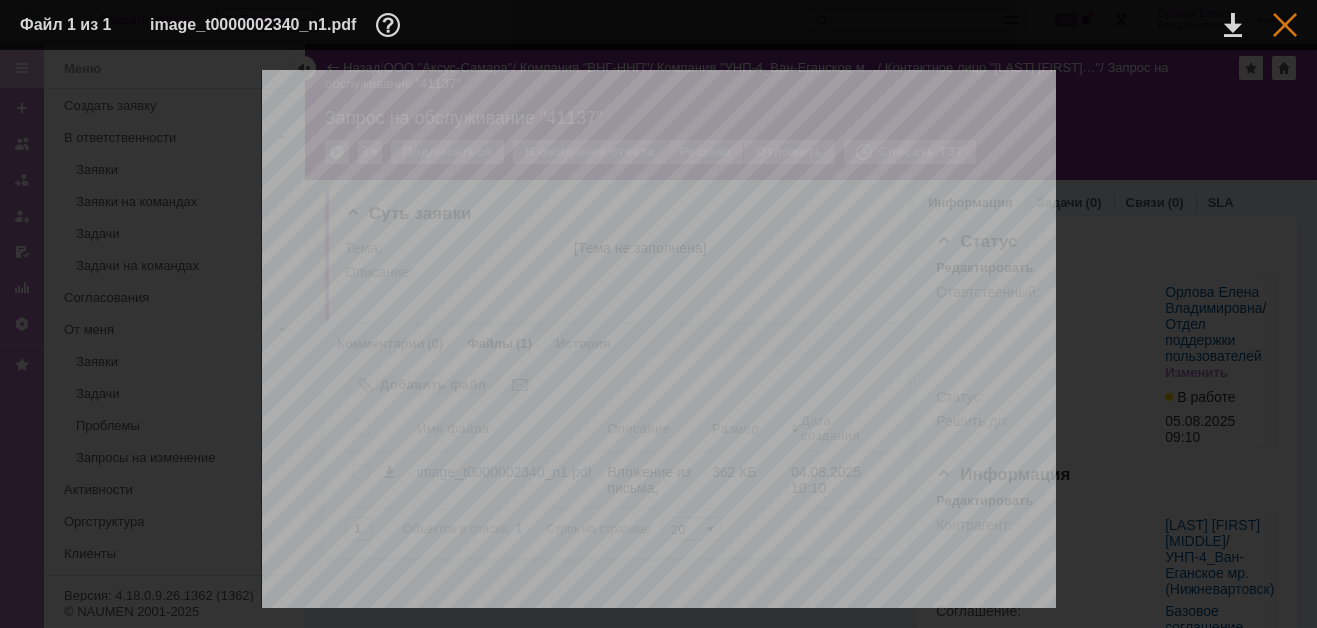 click at bounding box center (1285, 25) 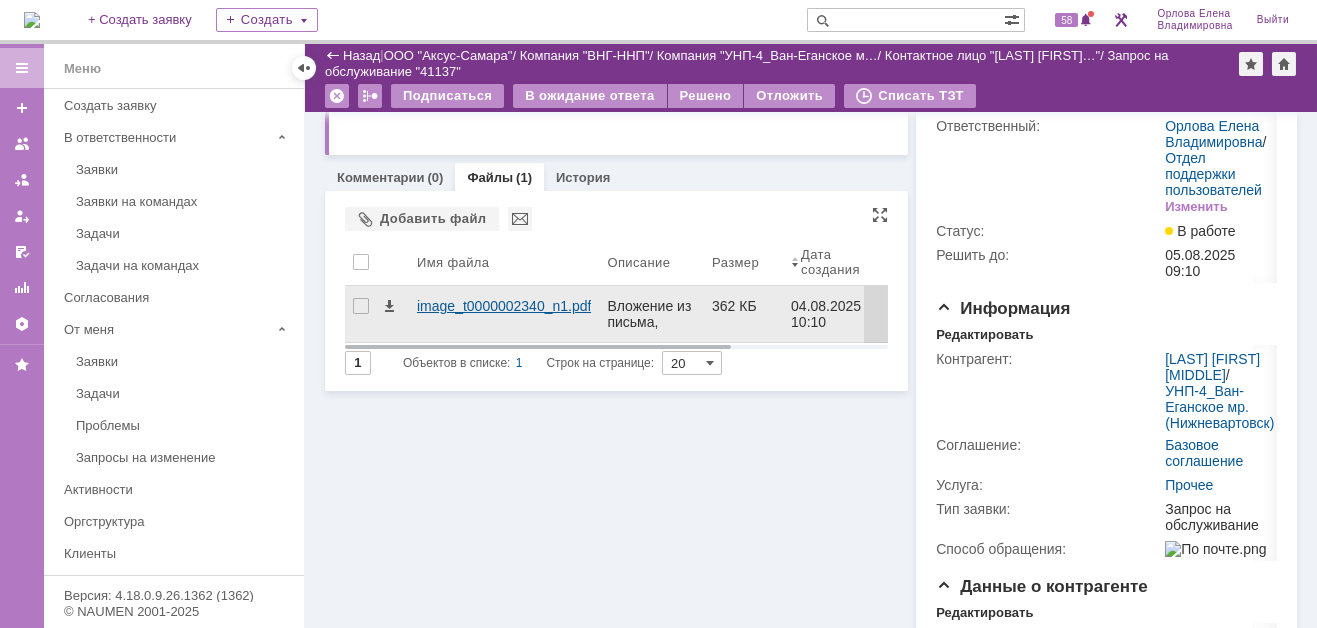 scroll, scrollTop: 0, scrollLeft: 0, axis: both 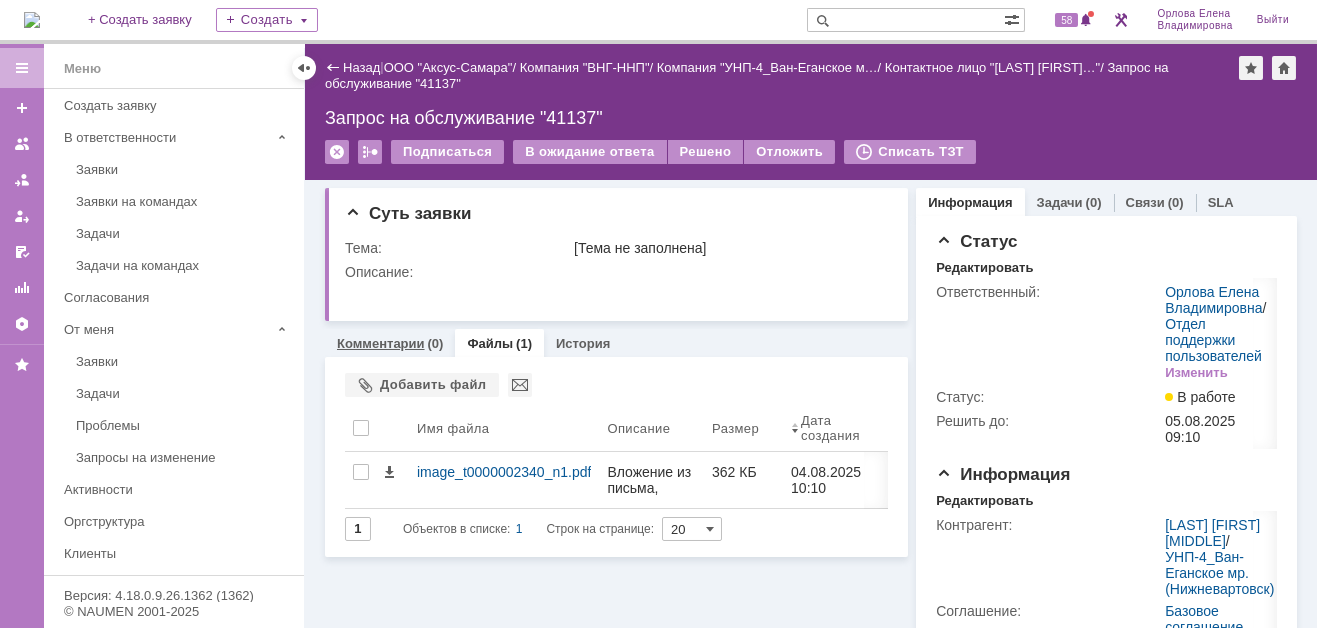 click on "Комментарии" at bounding box center (381, 343) 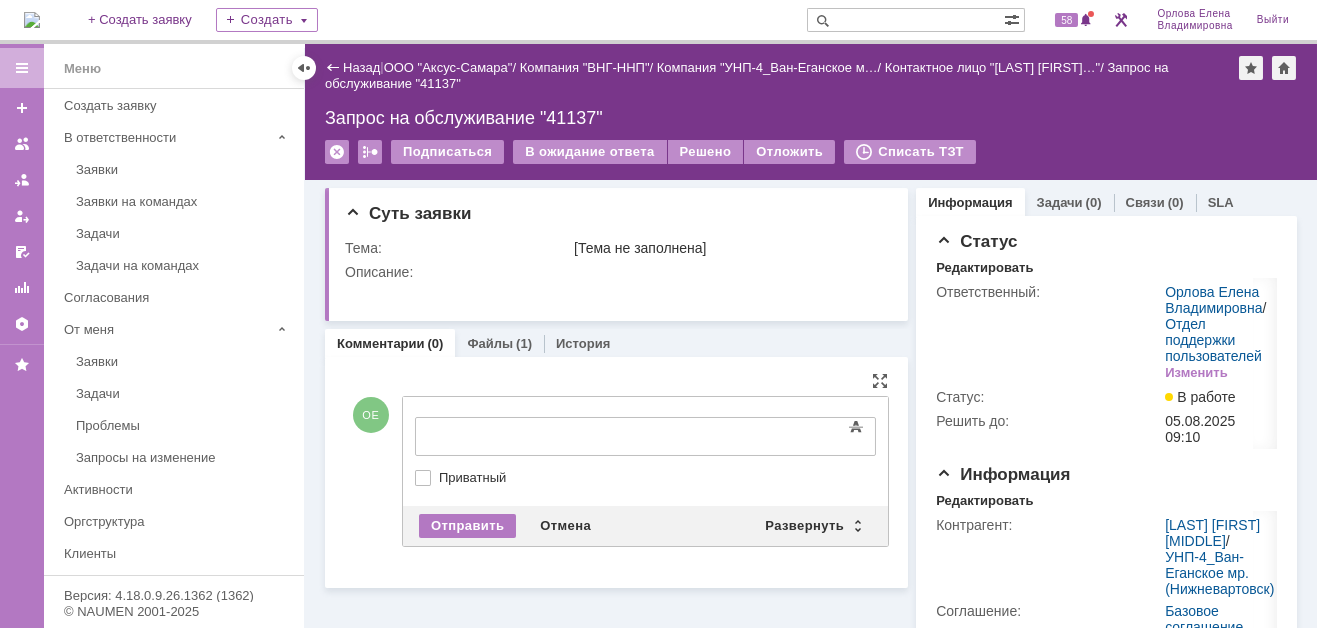 scroll, scrollTop: 0, scrollLeft: 0, axis: both 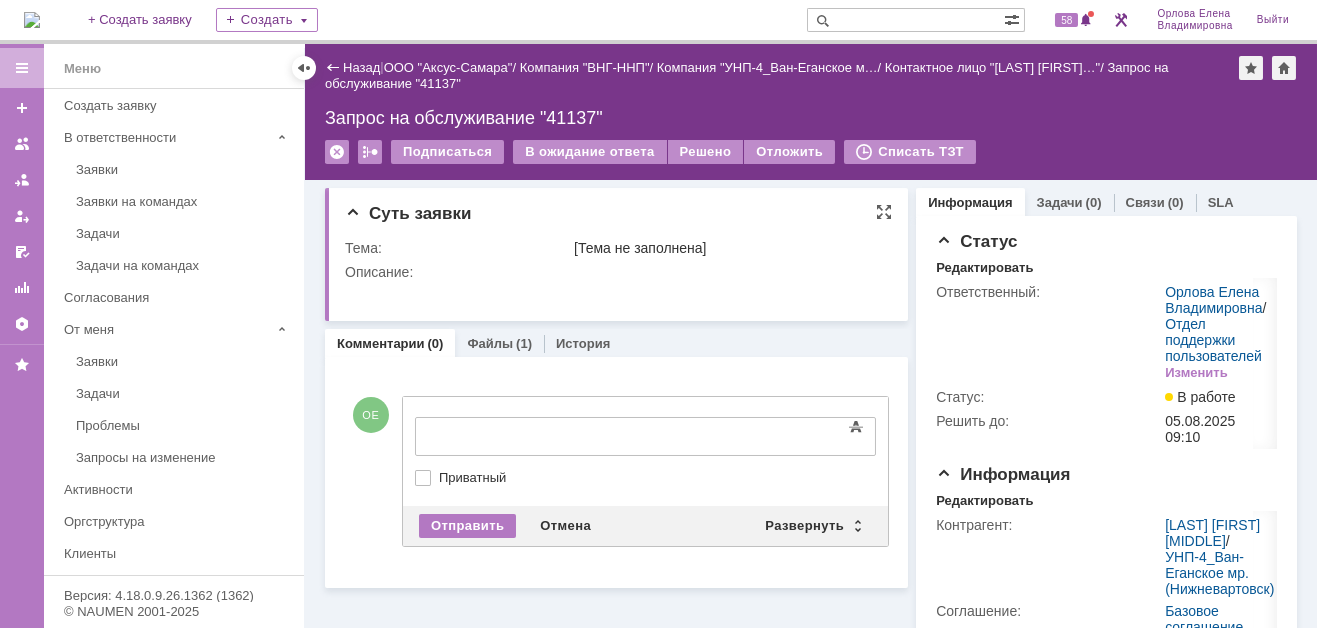 click on "[Тема не заполнена]" at bounding box center [728, 248] 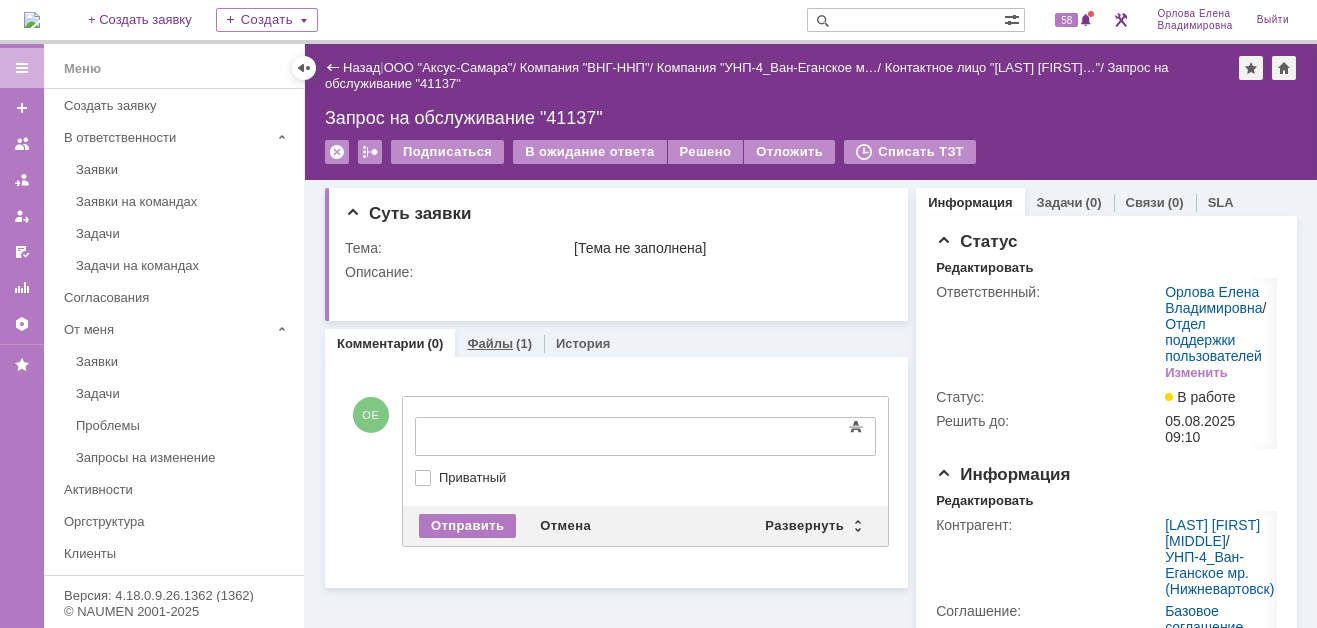 click on "Файлы" at bounding box center (490, 343) 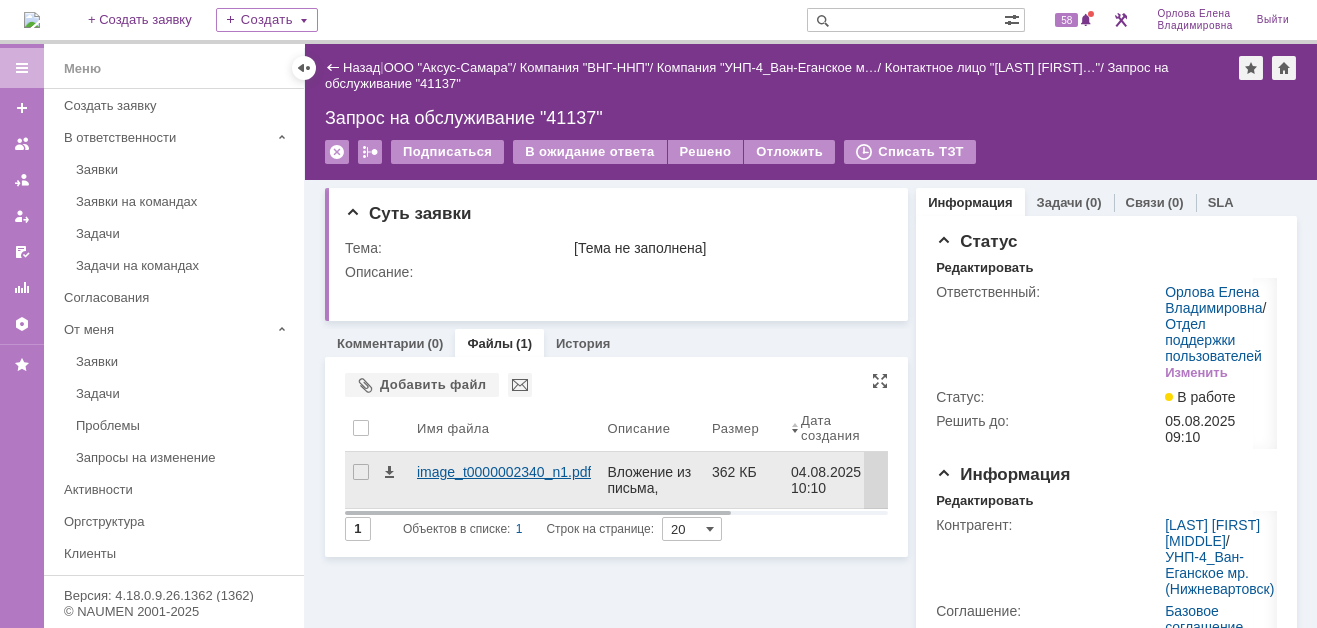 click on "image_t0000002340_n1.pdf" at bounding box center (504, 472) 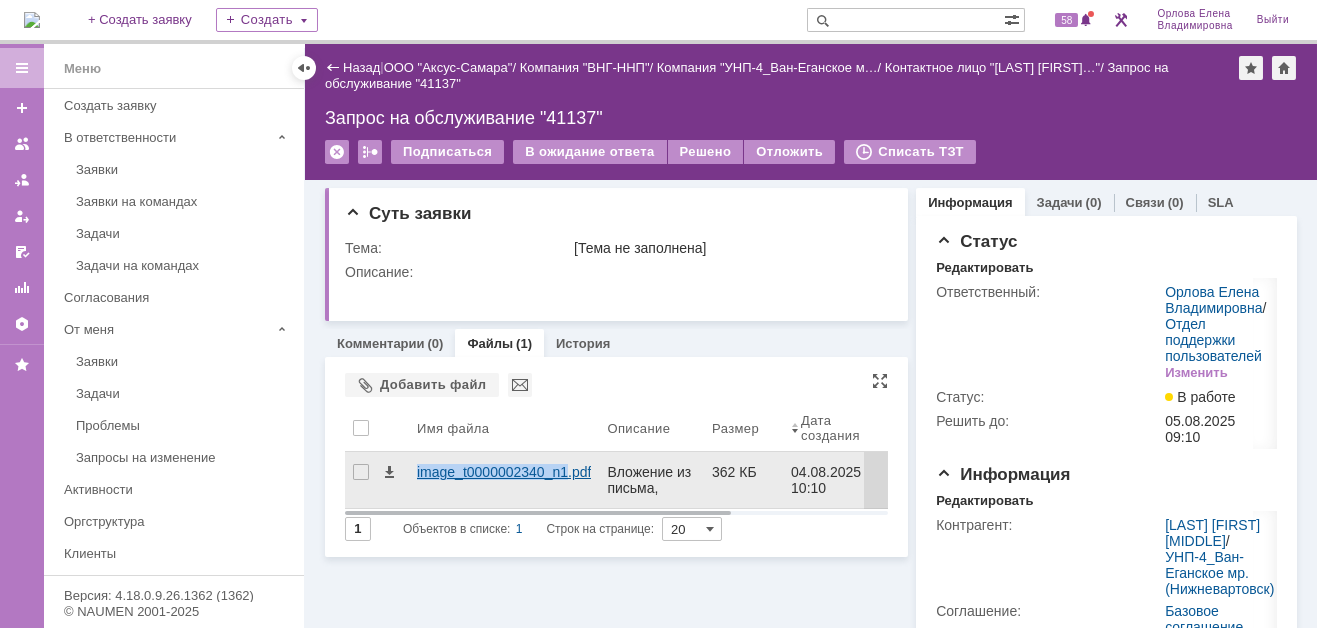 click on "Идет загрузка, пожалуйста, подождите.
На домашнюю + Создать заявку Создать 58 [LAST] [FIRST]  [MIDDLE] Выйти   Меню Меню Создать заявку В ответственности Заявки Заявки на командах Задачи Задачи на командах Согласования От меня Заявки Задачи Проблемы Запросы на изменение Активности Оргструктура Клиенты Соглашения и услуги (SLA) База знаний Отчеты Настройки Избранное Версия: 4.18.0.9.26.1362 (1362) © NAUMEN 2001-2025 Назад   |   ООО "Аксус-Самара"  /   Компания "ВНГ-ННП"  /   Компания "УНП-4_Ван-Еганское м…  /   Контактное лицо "[LAST] [FIRST]…"" at bounding box center [658, 314] 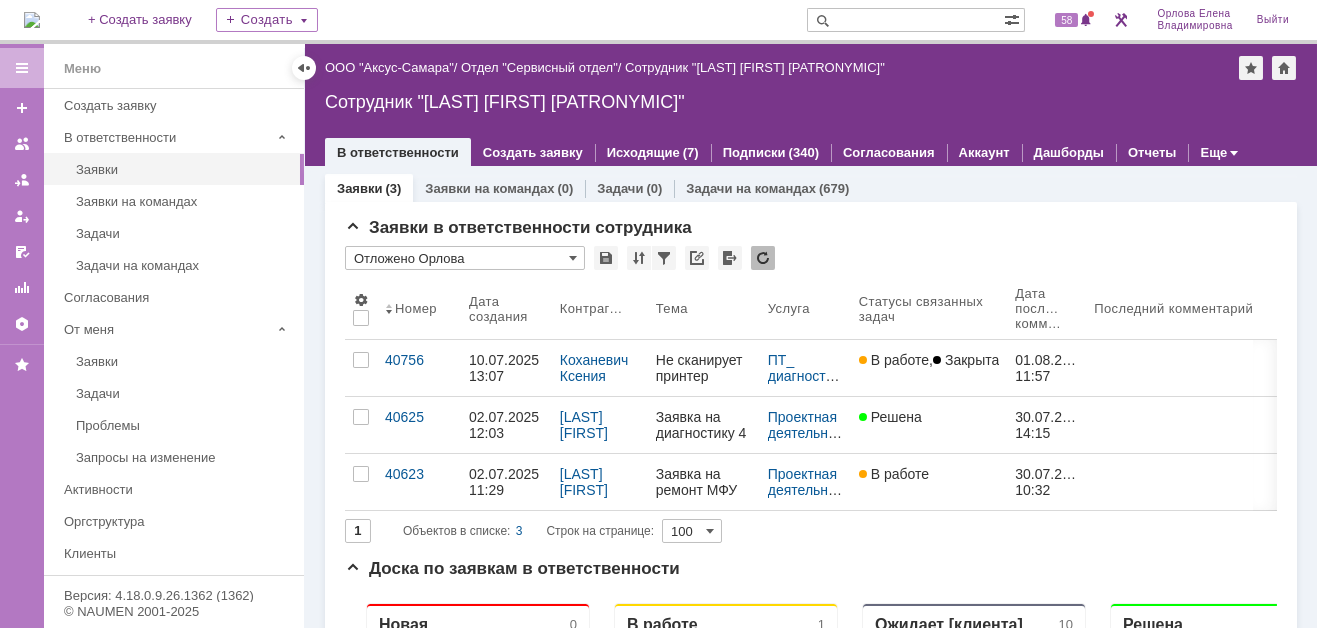 scroll, scrollTop: 0, scrollLeft: 0, axis: both 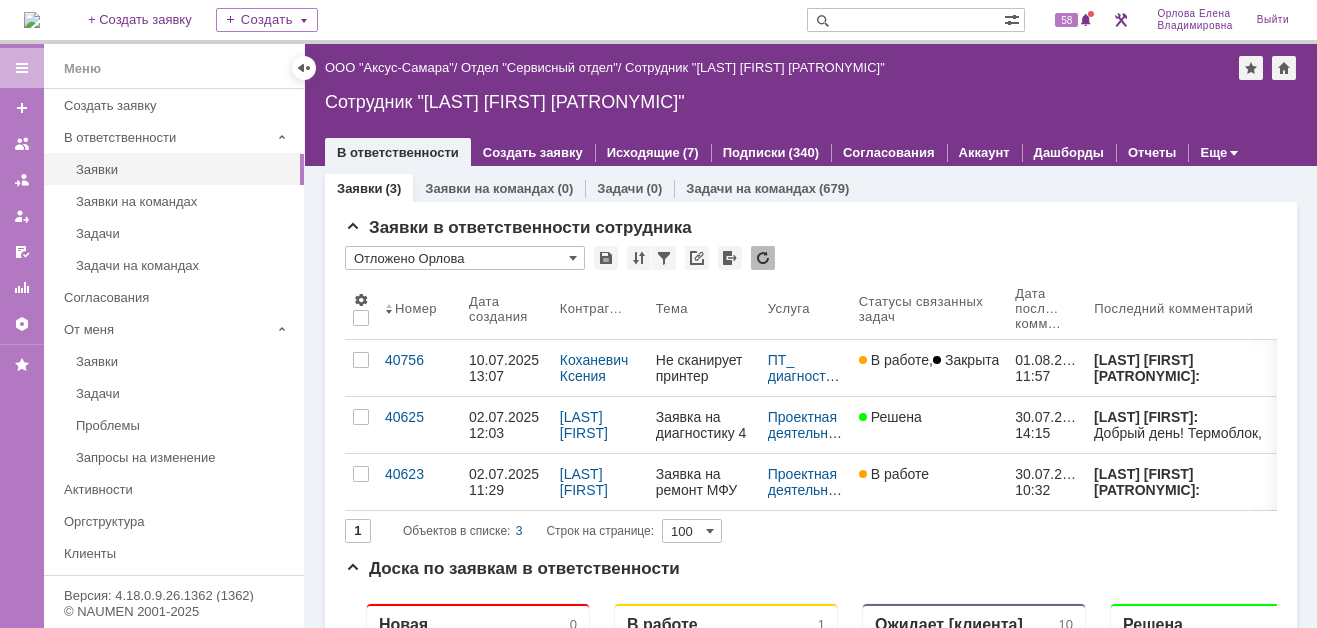 click at bounding box center [905, 20] 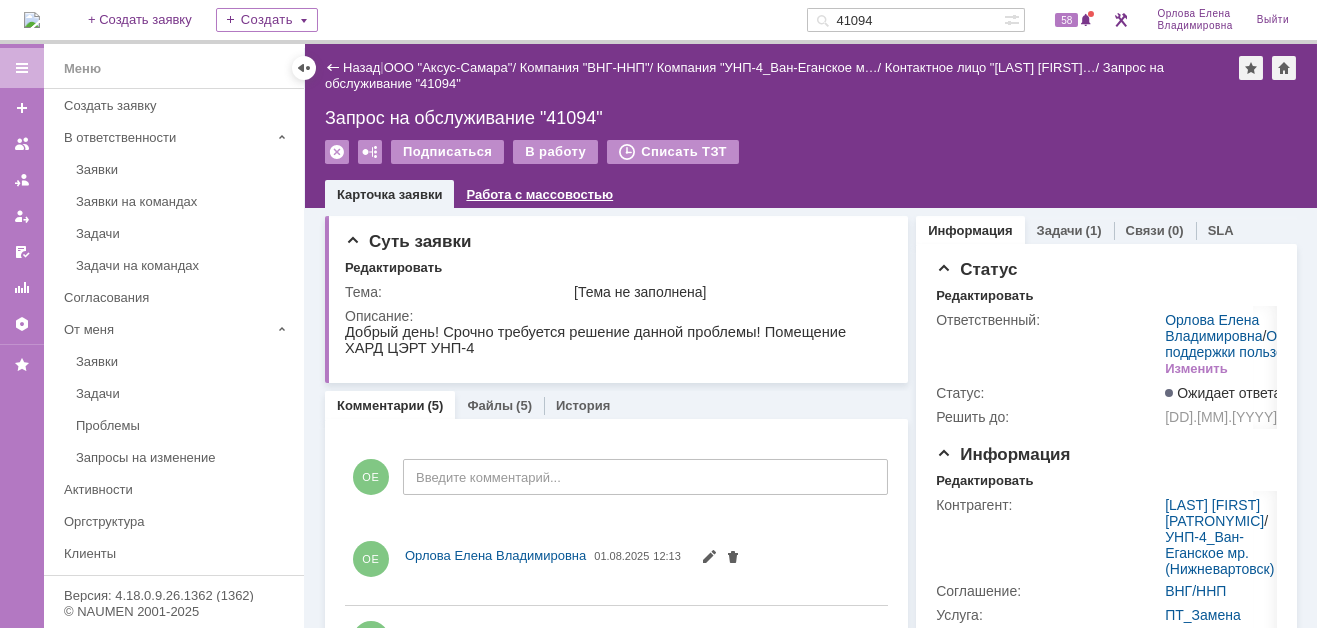 scroll, scrollTop: 0, scrollLeft: 0, axis: both 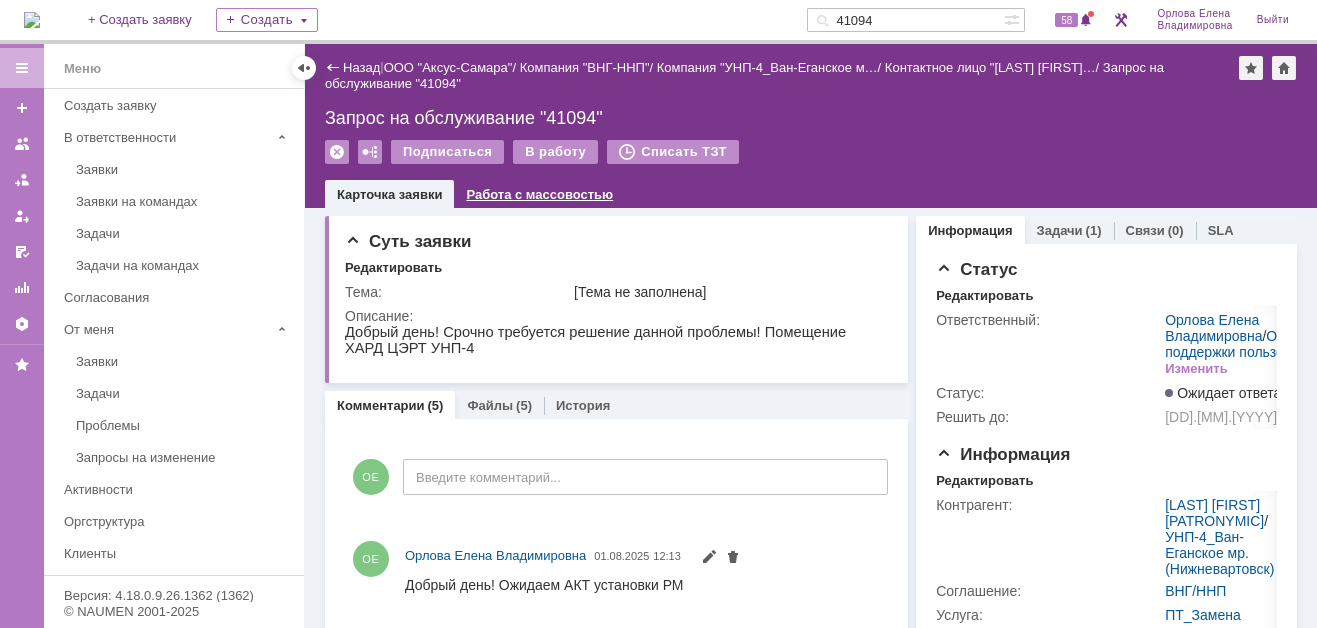 click on "Работа с массовостью" at bounding box center (539, 194) 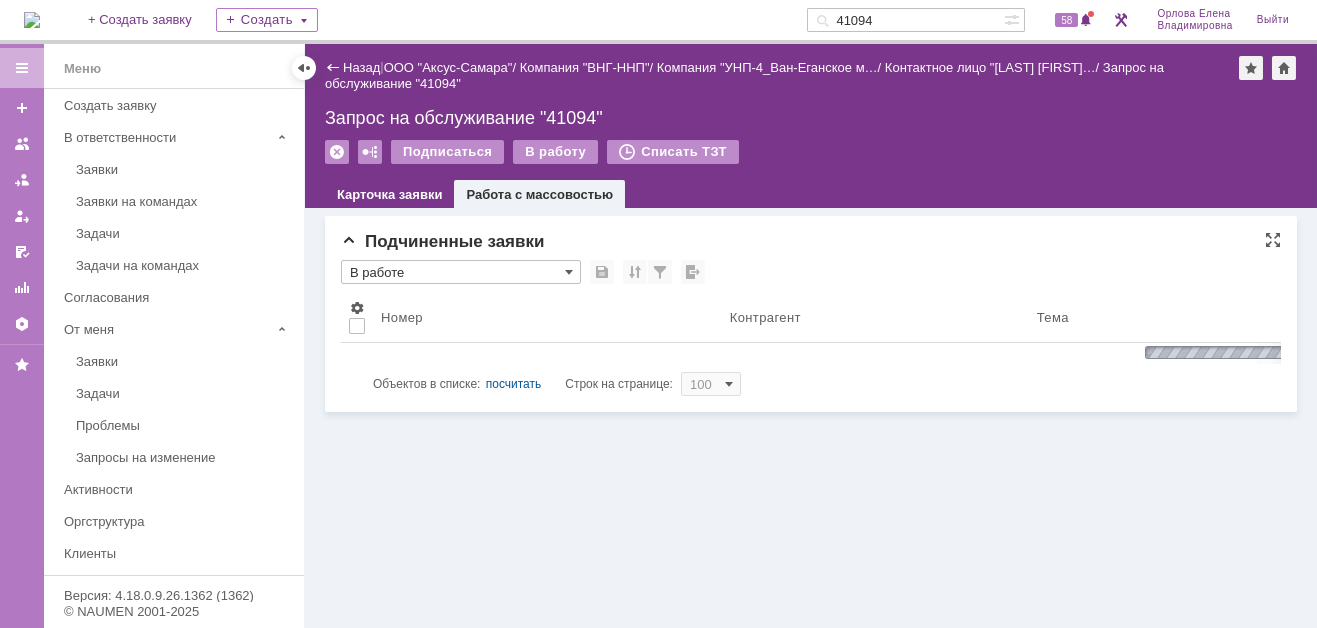 scroll, scrollTop: 0, scrollLeft: 0, axis: both 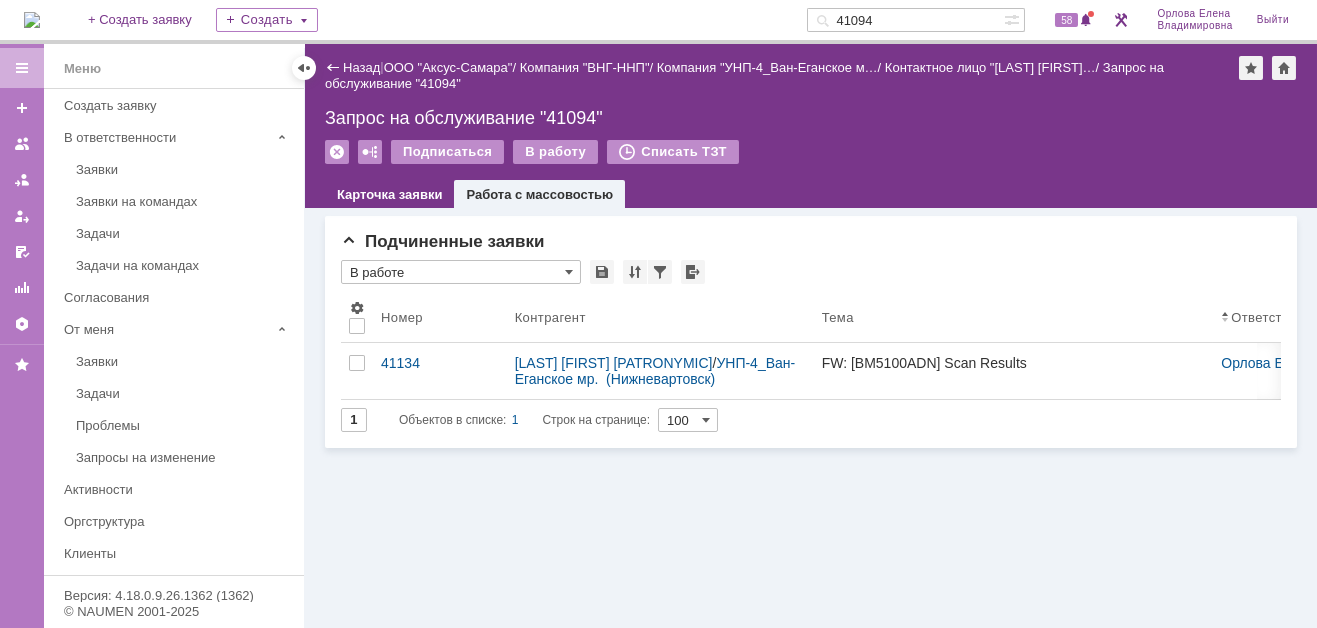 click on "Назад   |   ООО "Аксус-Самара"  /   Компания "ВНГ-ННП"  /   Компания "УНП-4_Ван-Еганское м…  /   Контактное лицо "Курников Алек…  /   Запрос на обслуживание "41094" Запрос на обслуживание "41094"
Подписаться В работу Списать ТЗТ serviceCall$45888725 Карточка заявки Работа с массовостью" at bounding box center (811, 126) 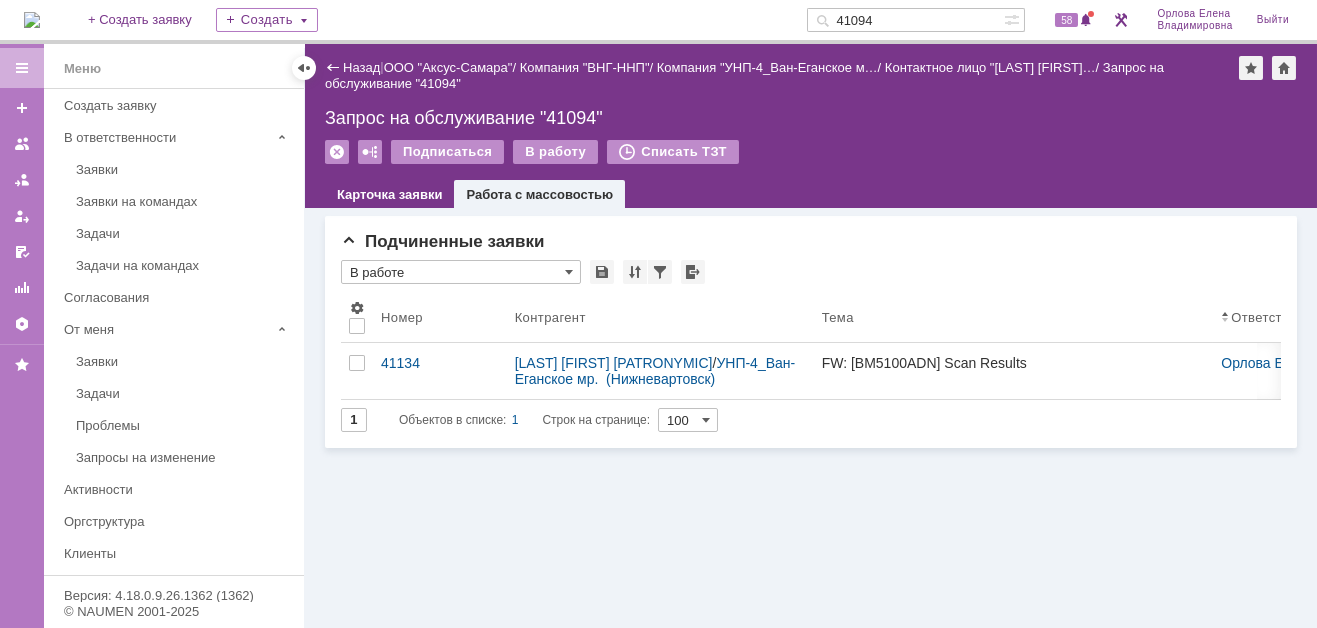 drag, startPoint x: 899, startPoint y: 17, endPoint x: 839, endPoint y: 14, distance: 60.074955 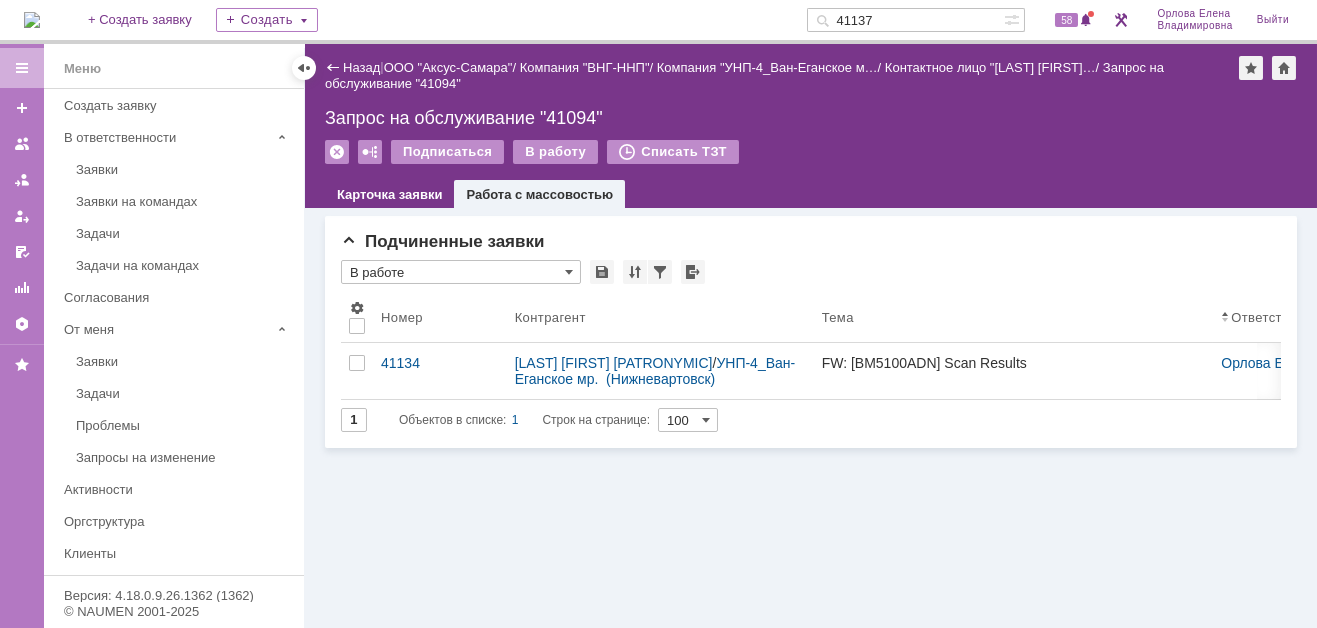 type on "41137" 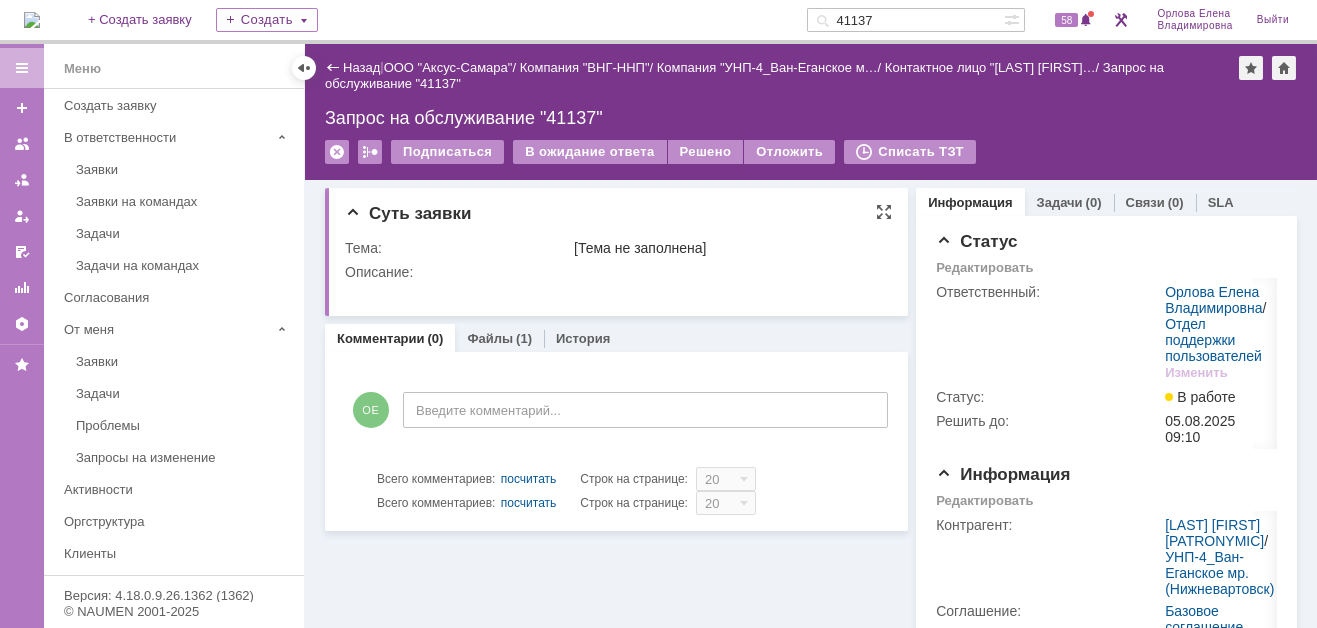 scroll, scrollTop: 0, scrollLeft: 0, axis: both 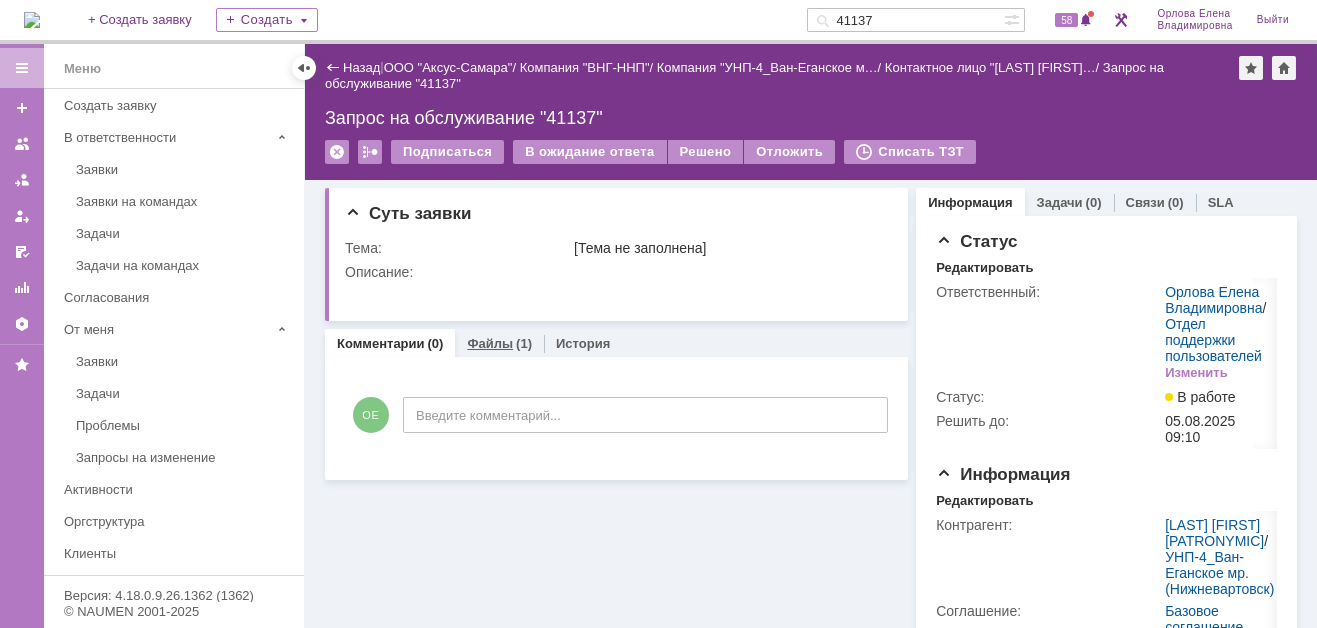 click on "Файлы" at bounding box center (490, 343) 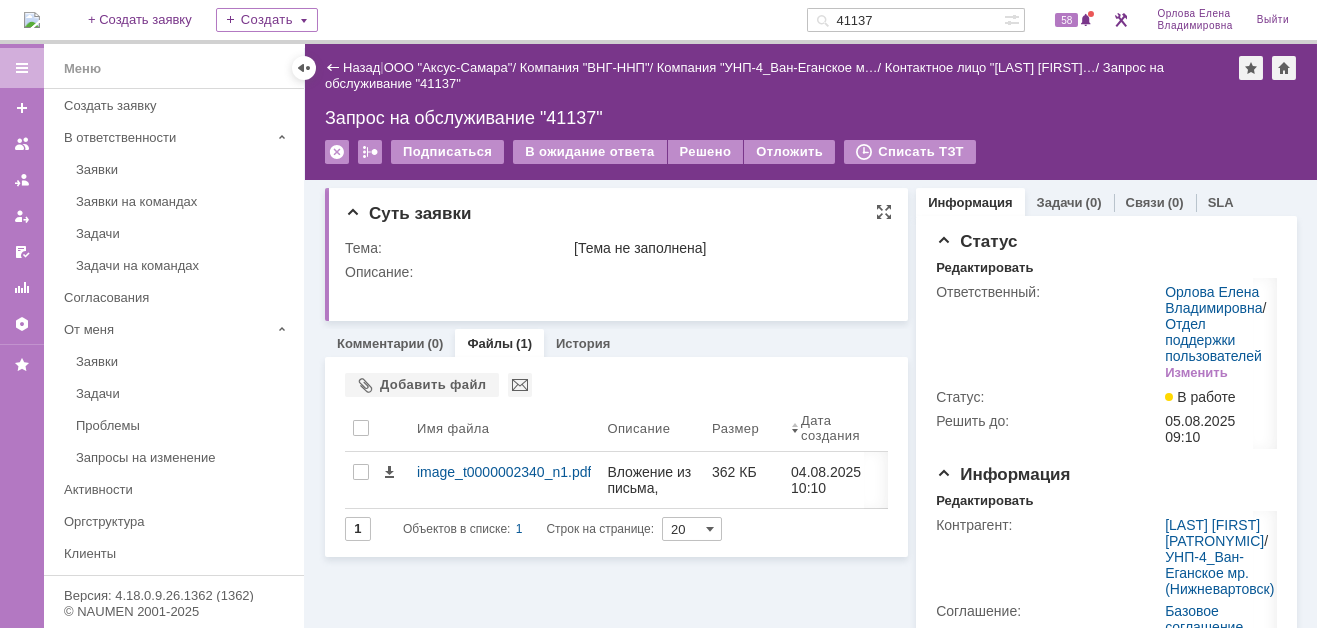 click on "Описание:" at bounding box center (616, 272) 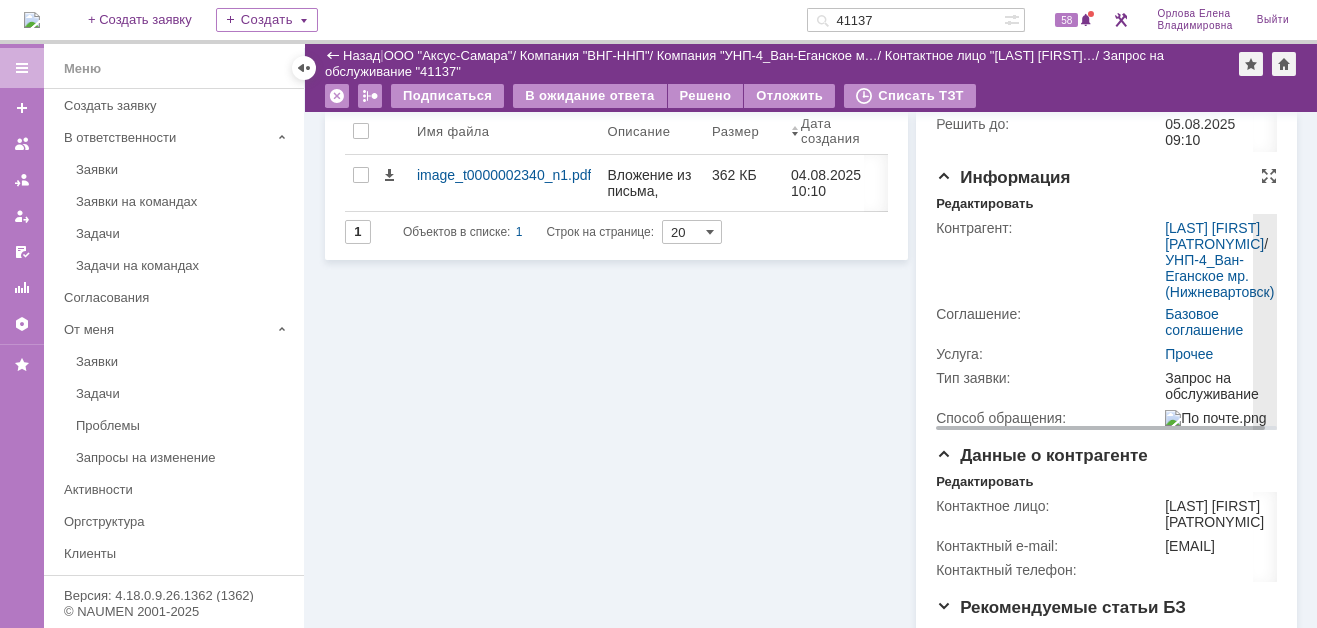 scroll, scrollTop: 100, scrollLeft: 0, axis: vertical 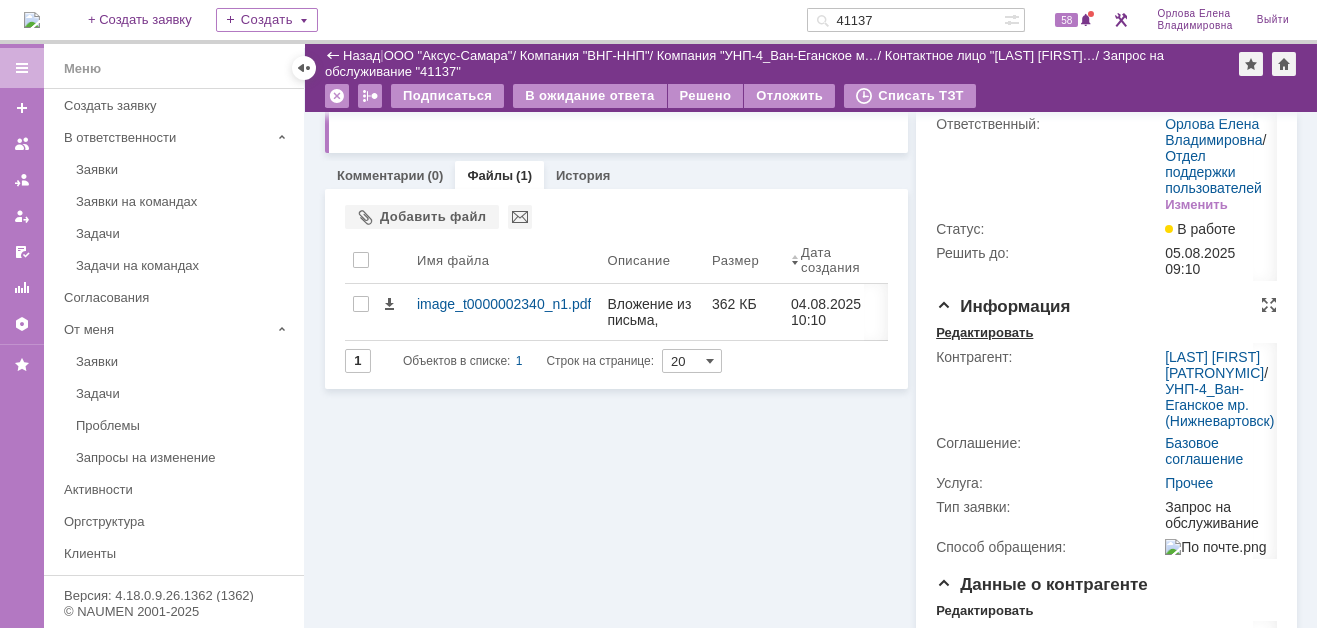 click on "Редактировать" at bounding box center [984, 333] 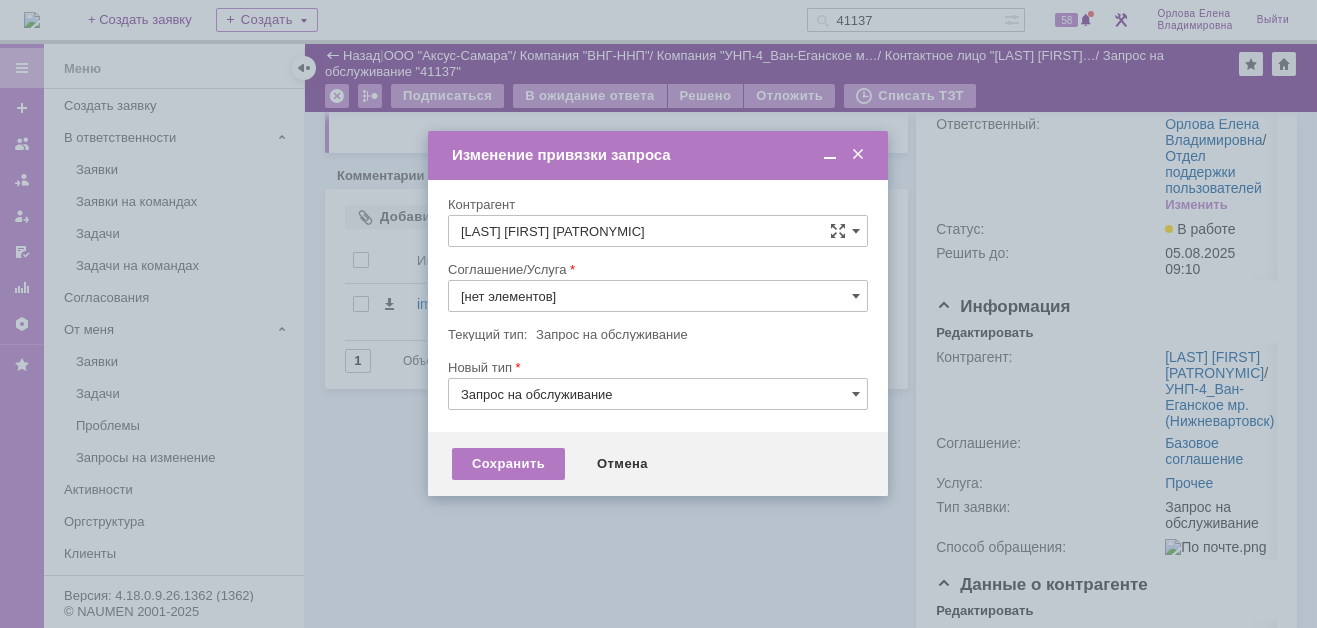 type on "Прочее" 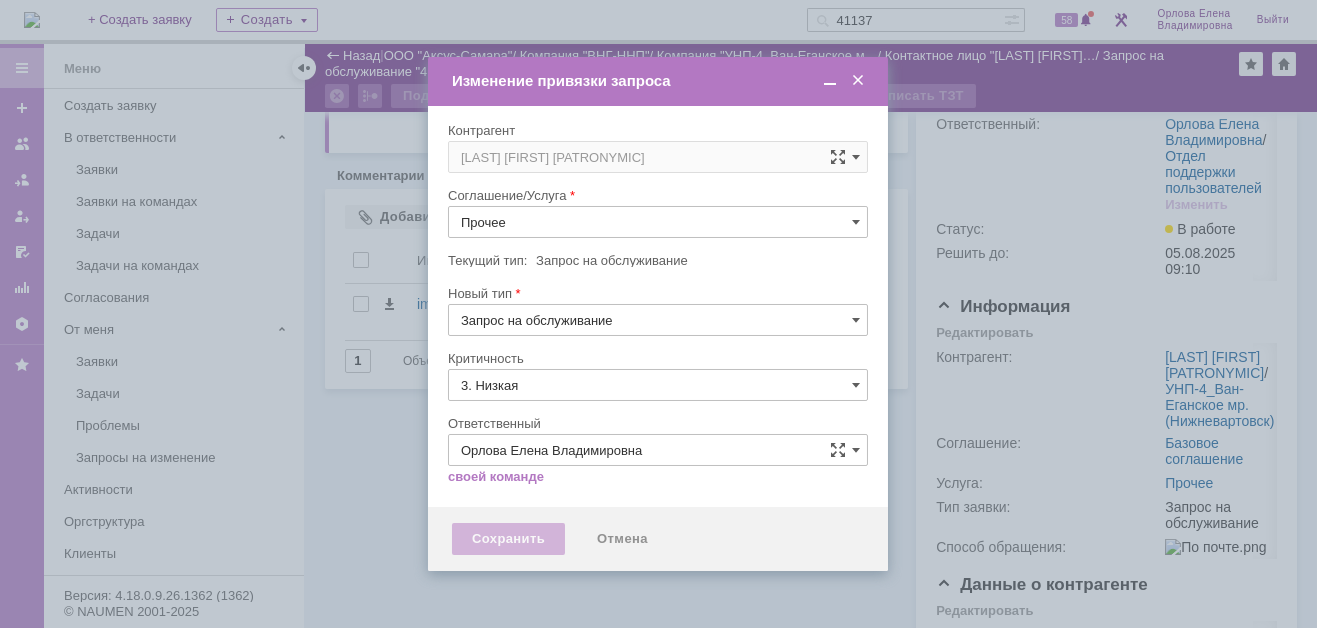 type on "[не указано]" 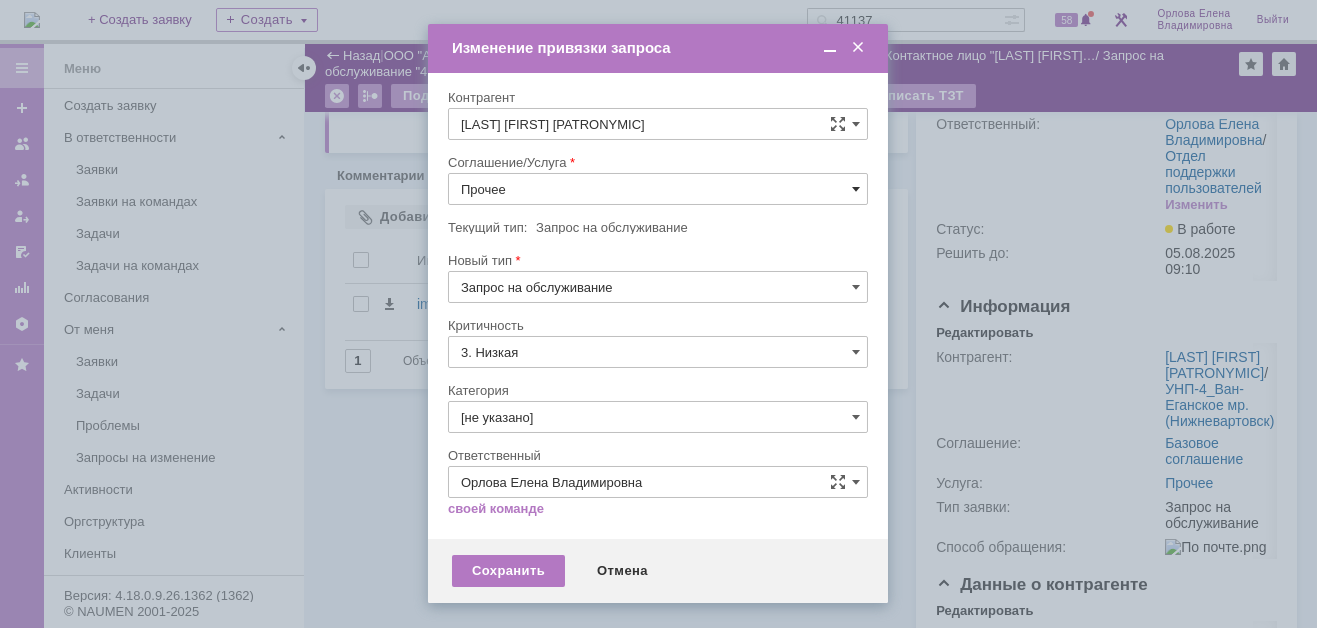 click at bounding box center [856, 189] 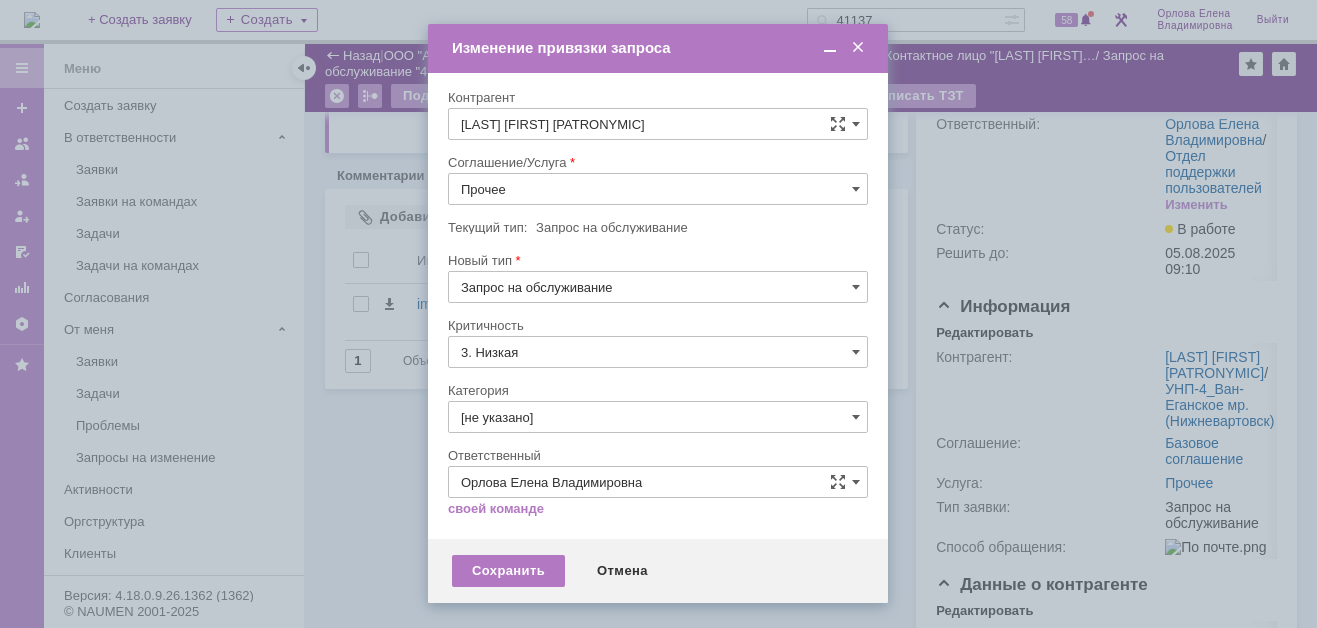 scroll, scrollTop: 121, scrollLeft: 0, axis: vertical 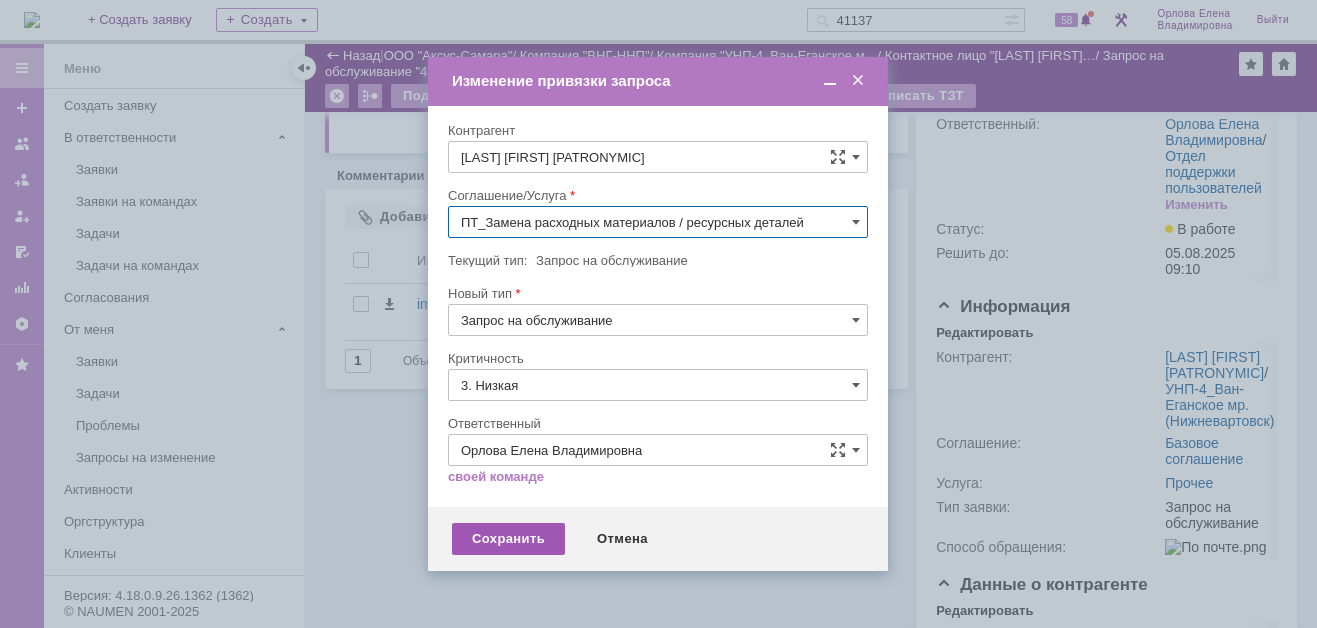 type on "ПТ_Замена расходных материалов / ресурсных деталей" 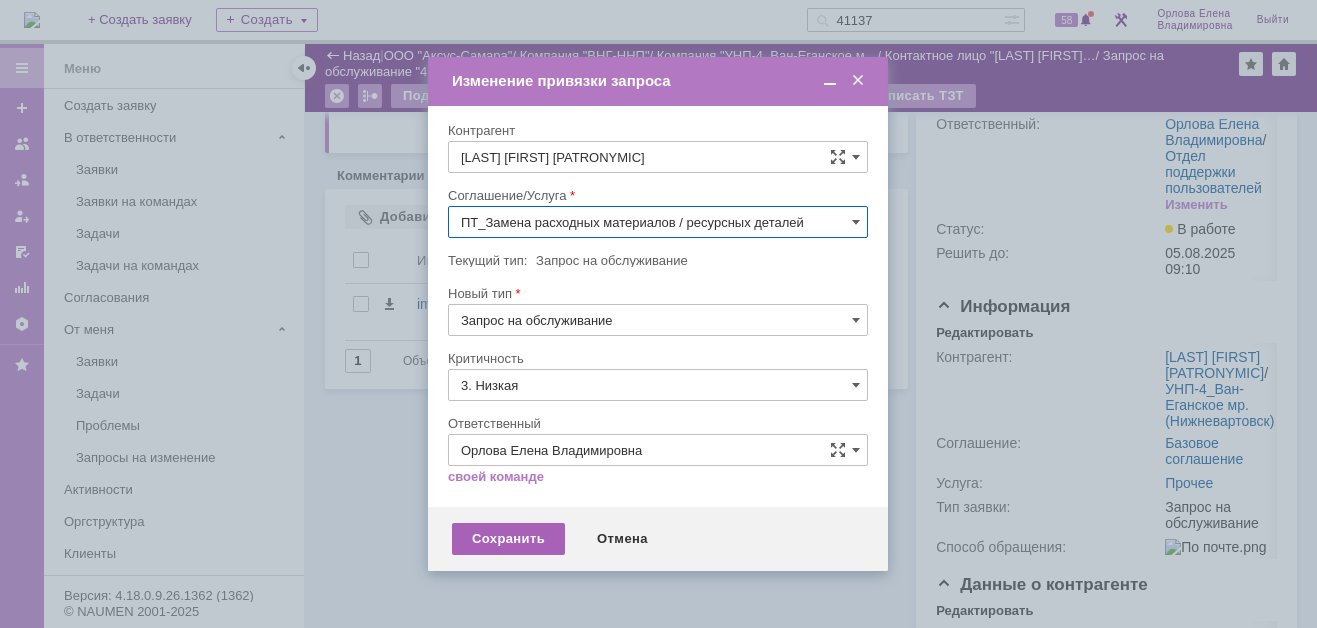 click on "Сохранить" at bounding box center (508, 539) 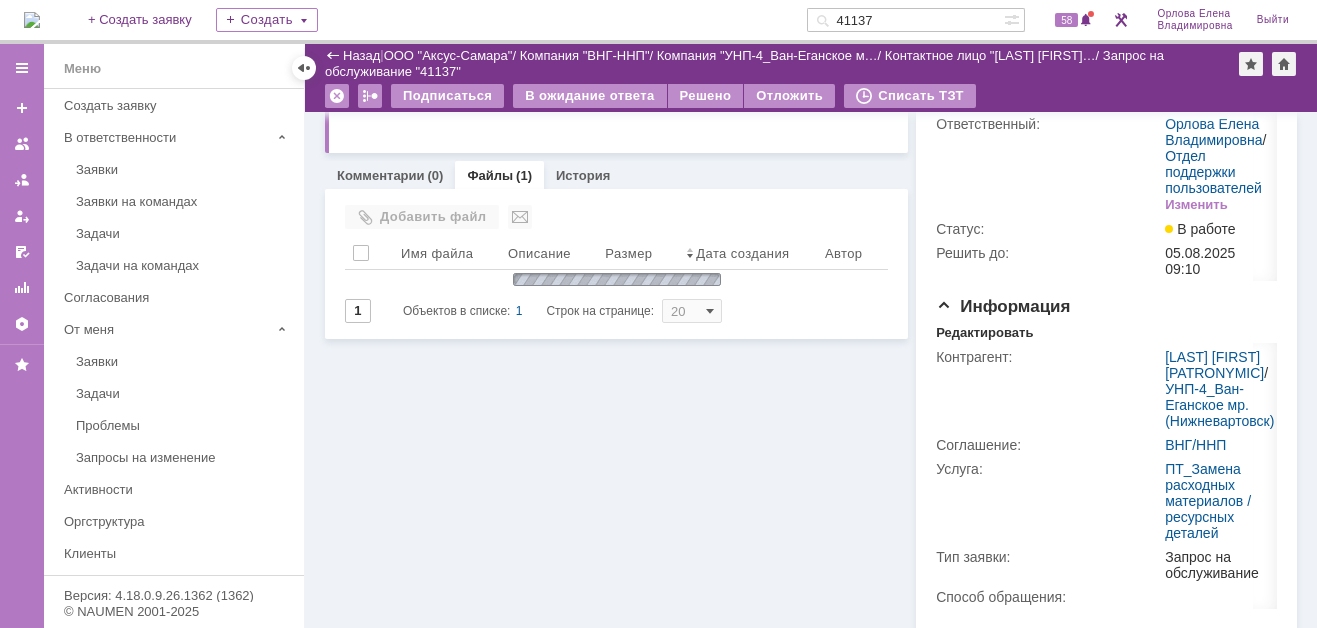 scroll, scrollTop: 0, scrollLeft: 0, axis: both 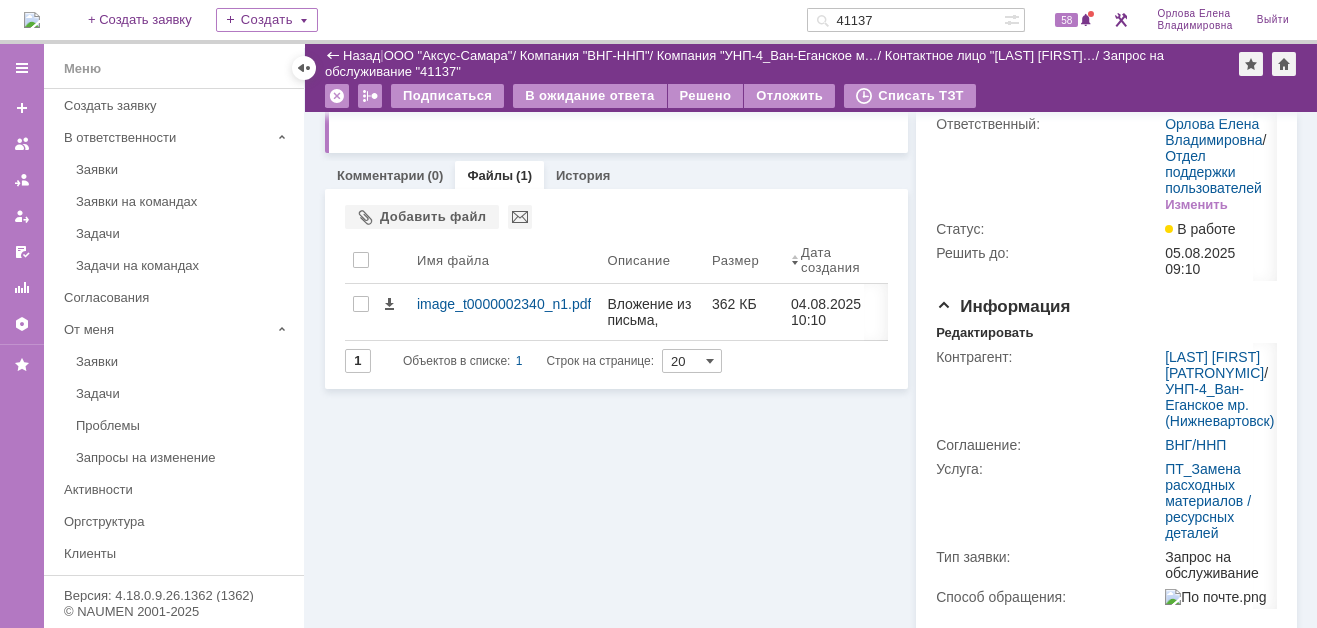 drag, startPoint x: 870, startPoint y: 19, endPoint x: 897, endPoint y: 24, distance: 27.45906 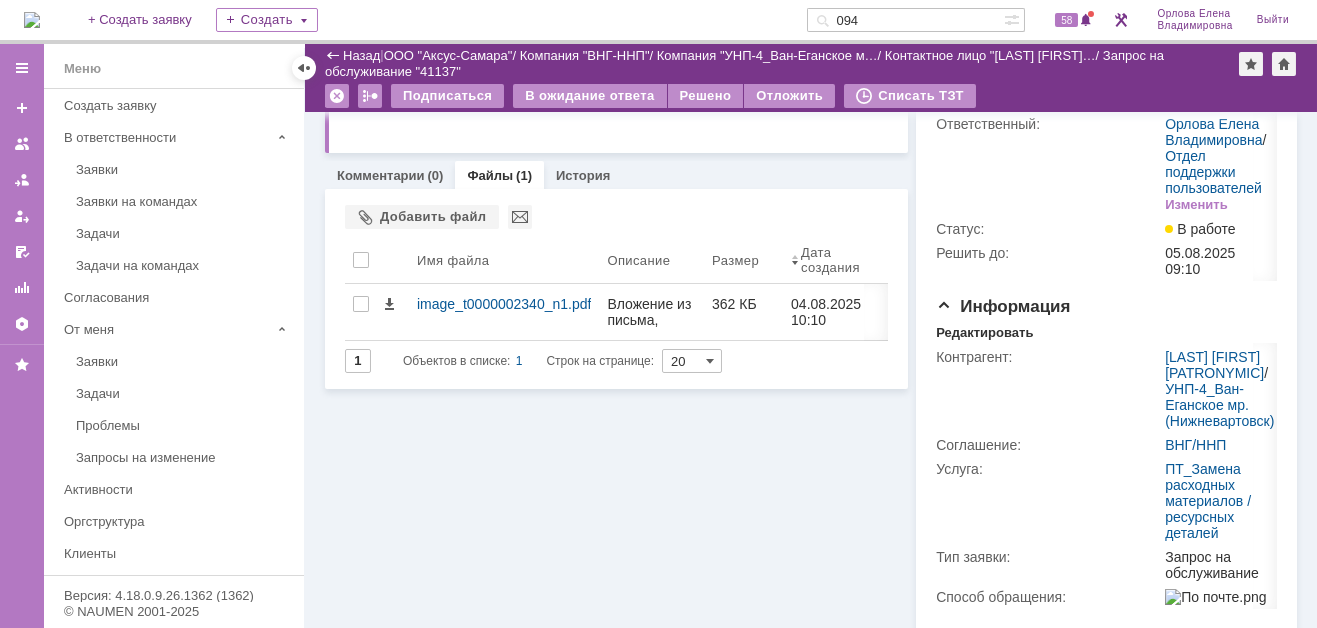 drag, startPoint x: 848, startPoint y: 12, endPoint x: 881, endPoint y: 17, distance: 33.37664 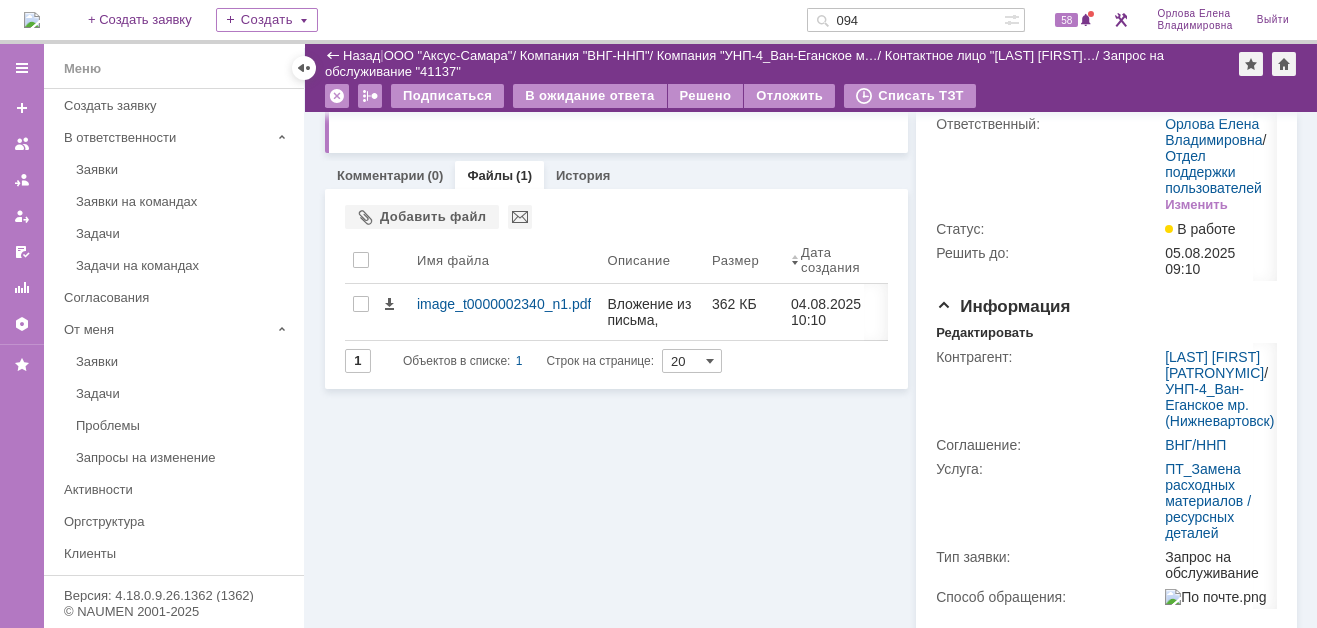 drag, startPoint x: 873, startPoint y: 17, endPoint x: 837, endPoint y: 14, distance: 36.124783 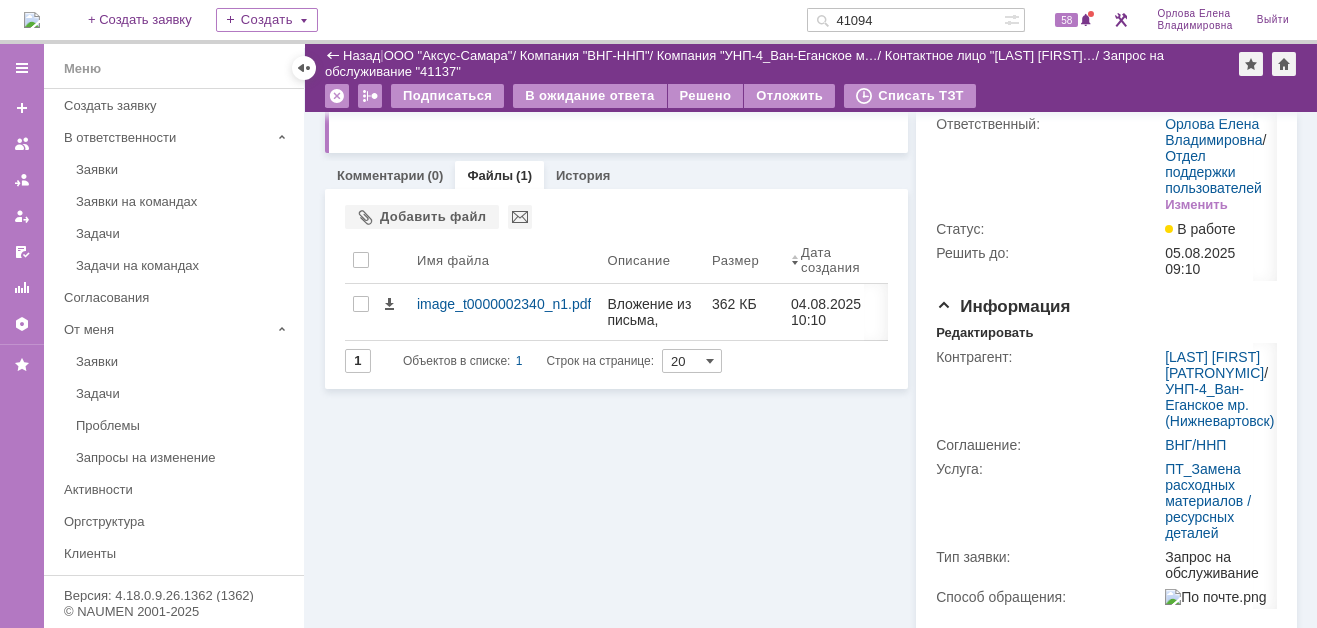 type on "41094" 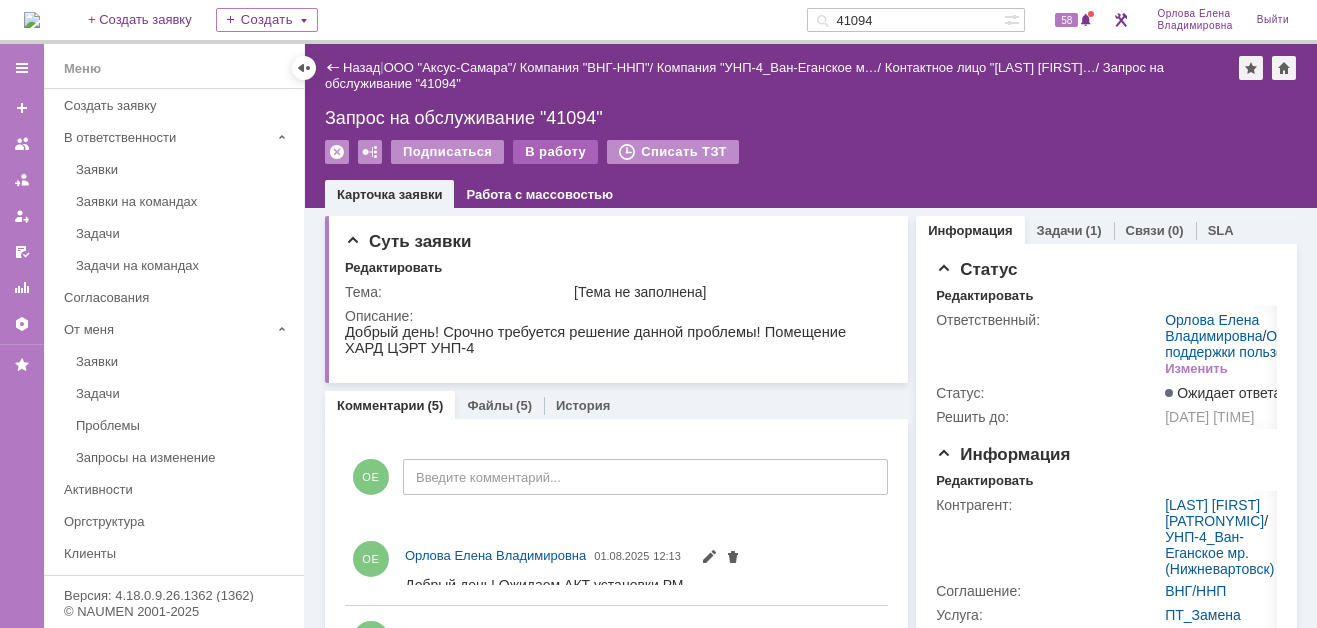 scroll, scrollTop: 0, scrollLeft: 0, axis: both 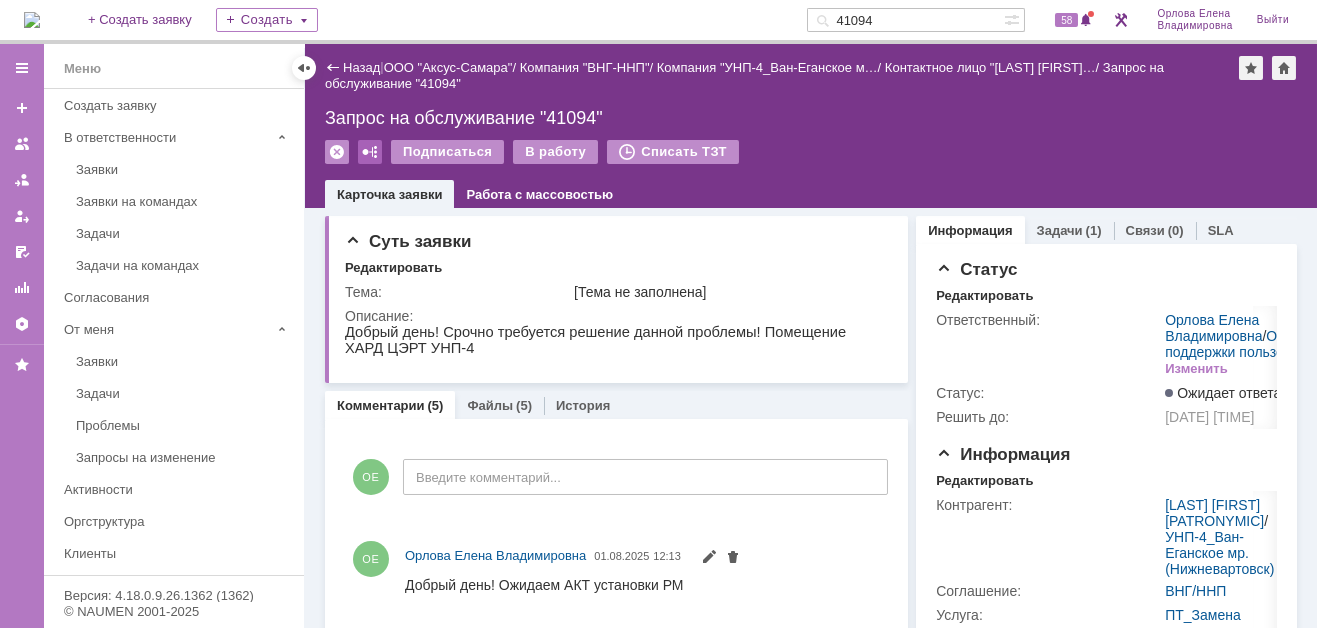 click at bounding box center (370, 152) 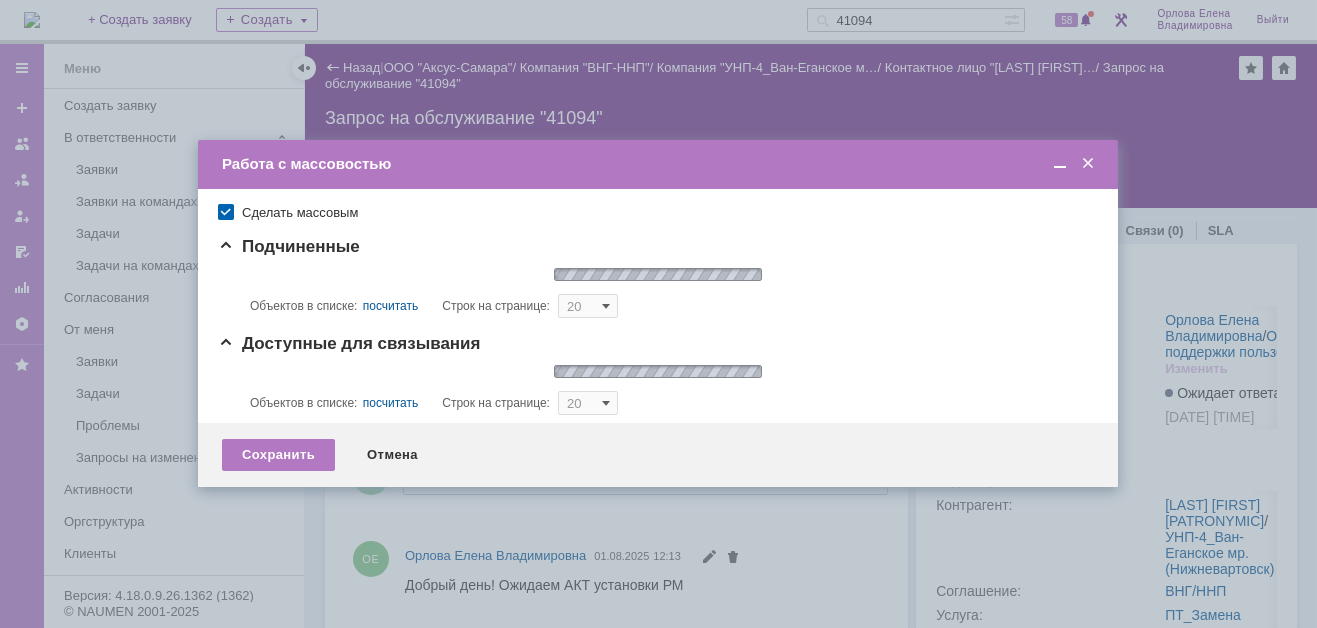 type on "20" 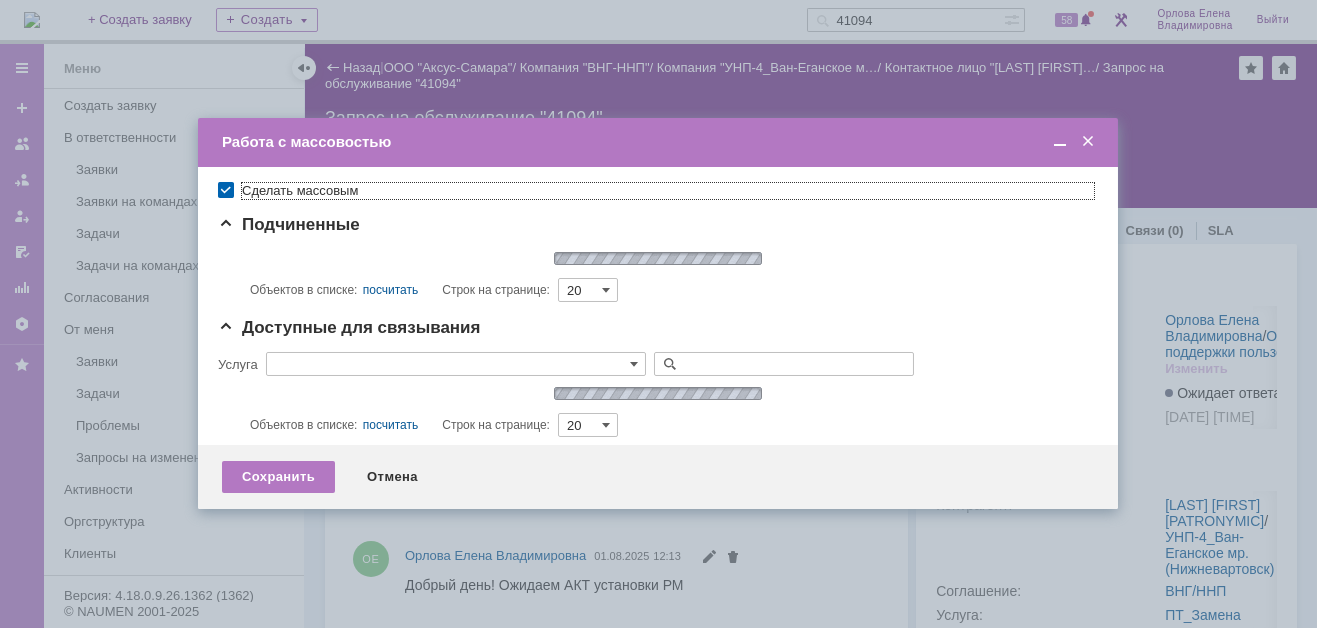type on "ПТ_Замена расходных материалов / ресурсных деталей" 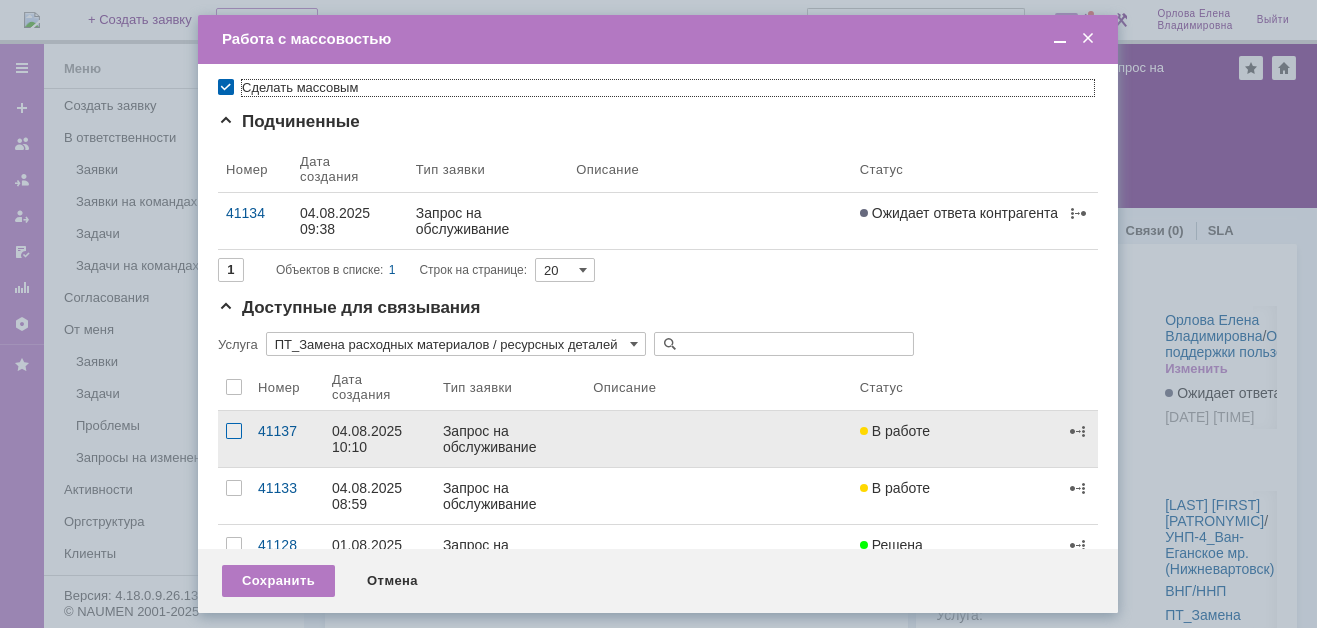 scroll, scrollTop: 0, scrollLeft: 0, axis: both 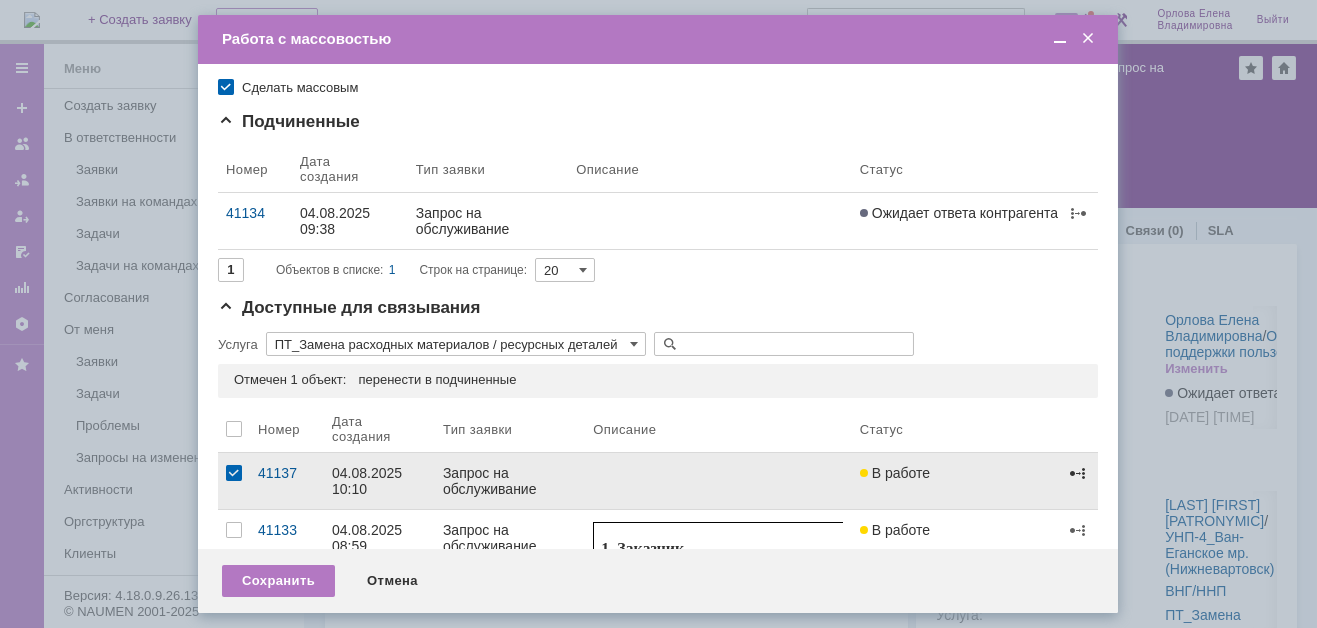 click at bounding box center [1078, 473] 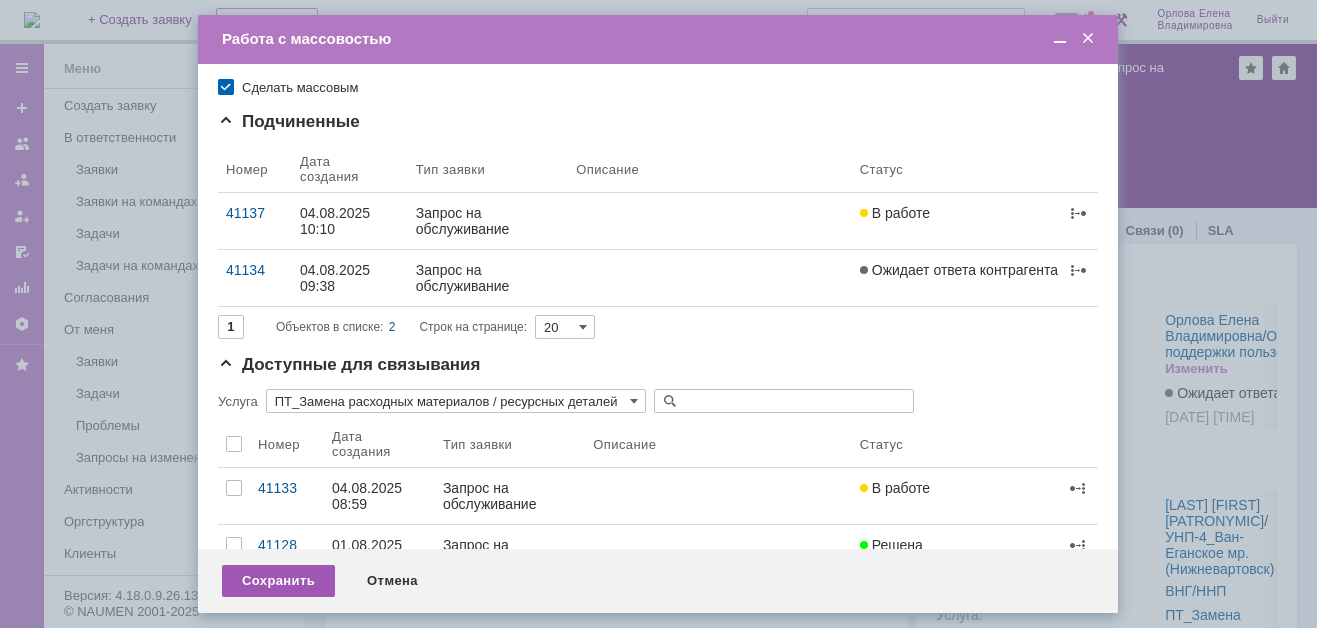 scroll, scrollTop: 0, scrollLeft: 0, axis: both 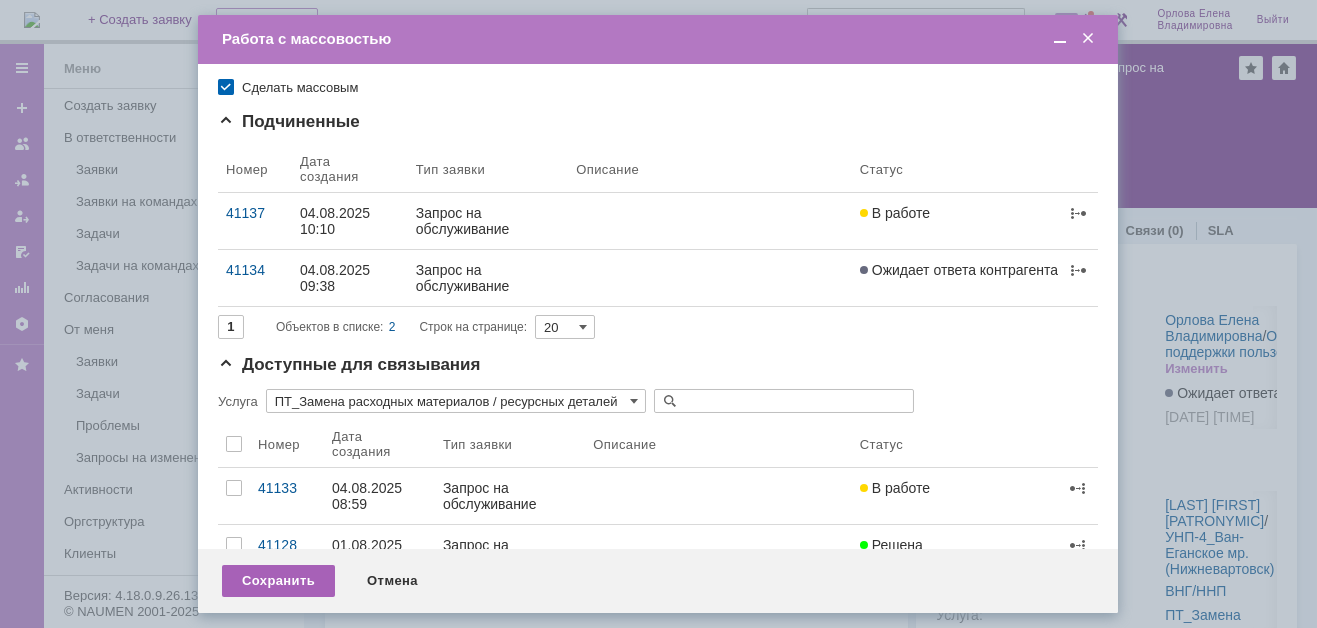 click on "Сохранить" at bounding box center [278, 581] 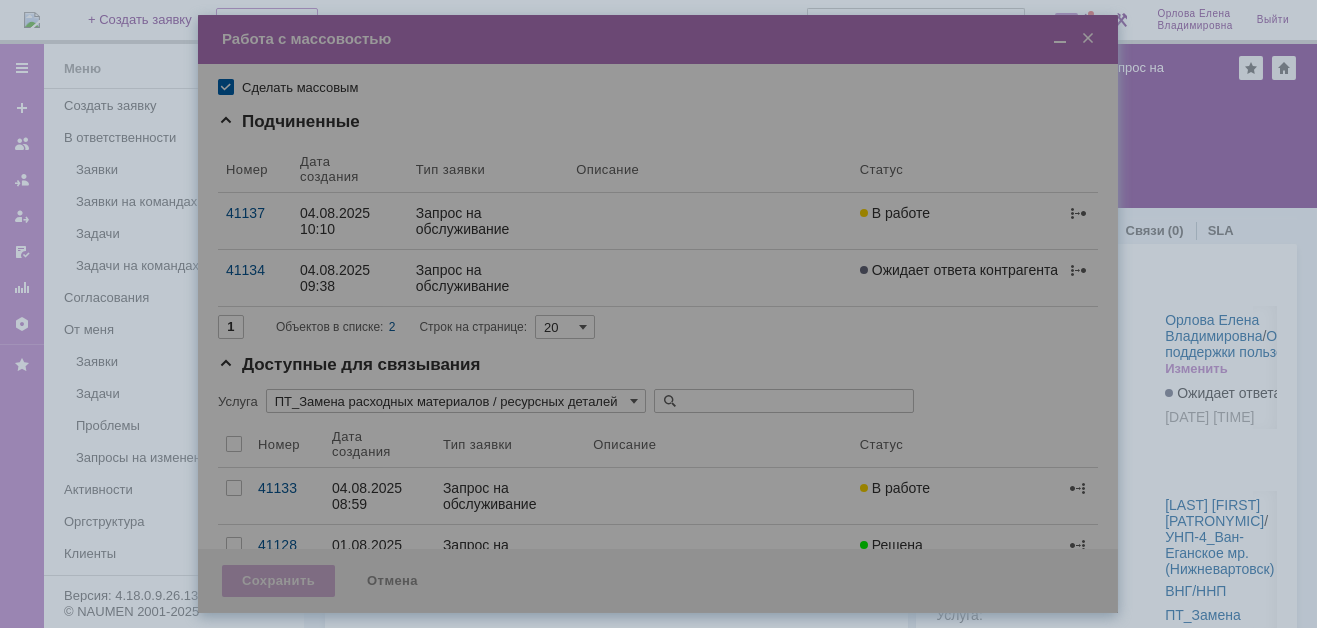 scroll, scrollTop: 0, scrollLeft: 0, axis: both 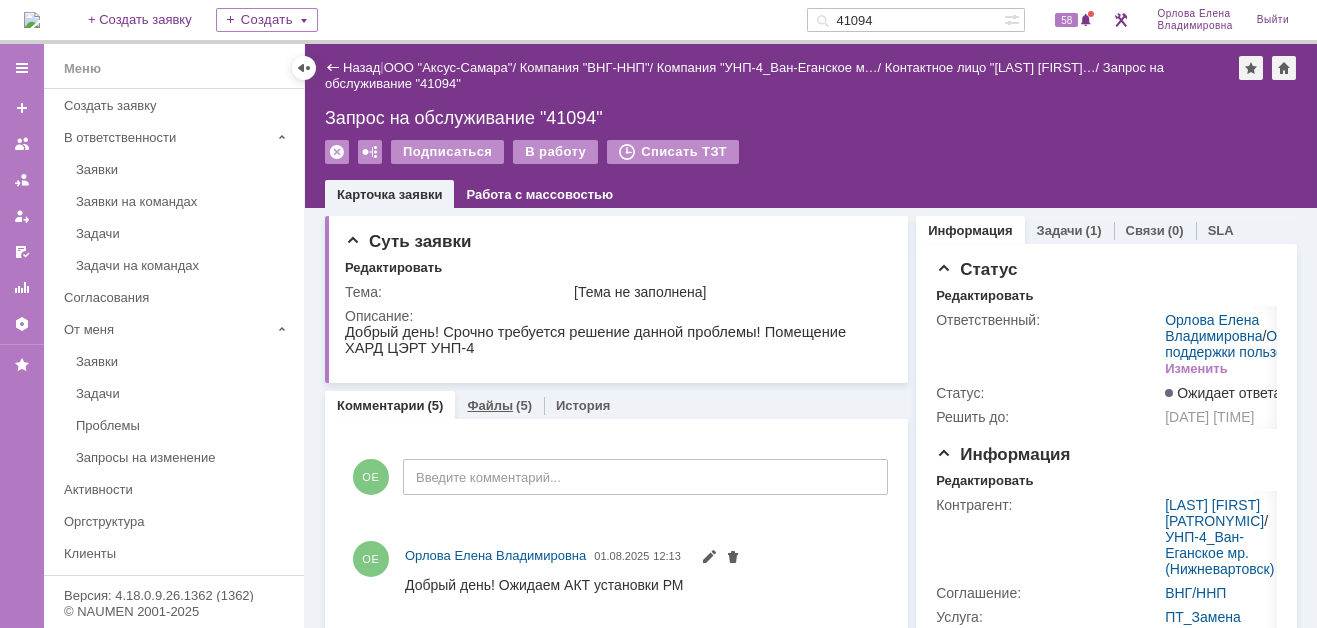 click on "Файлы" at bounding box center (490, 405) 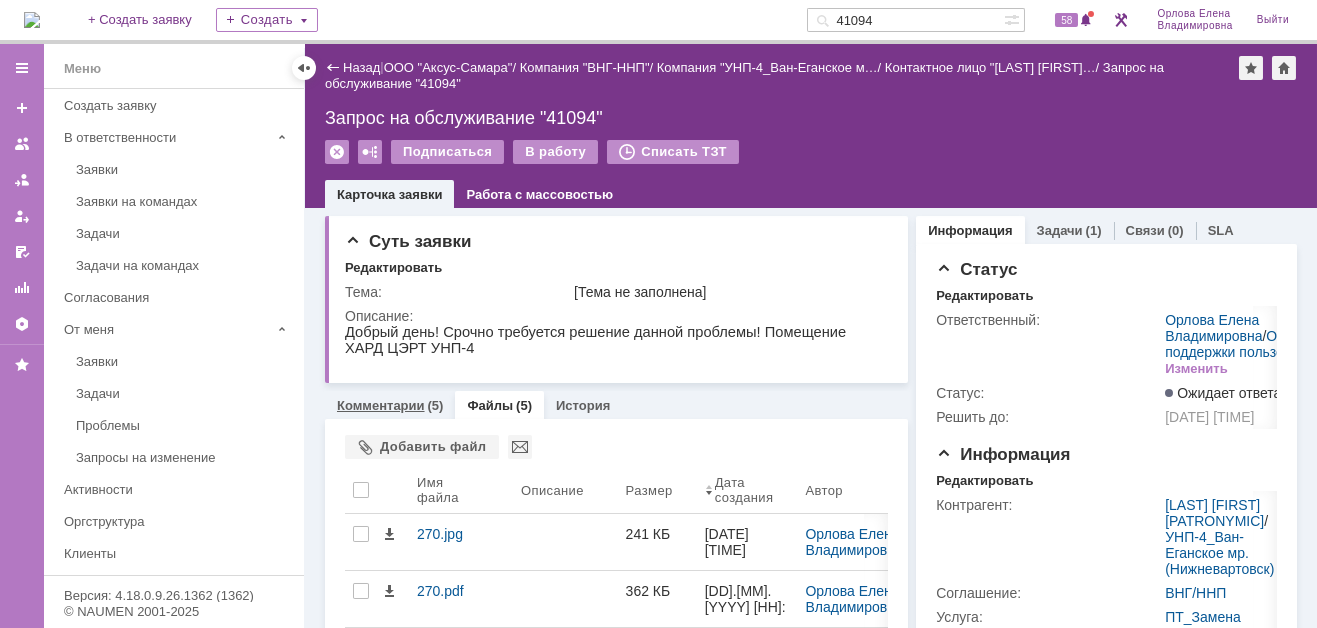 click on "Комментарии" at bounding box center (381, 405) 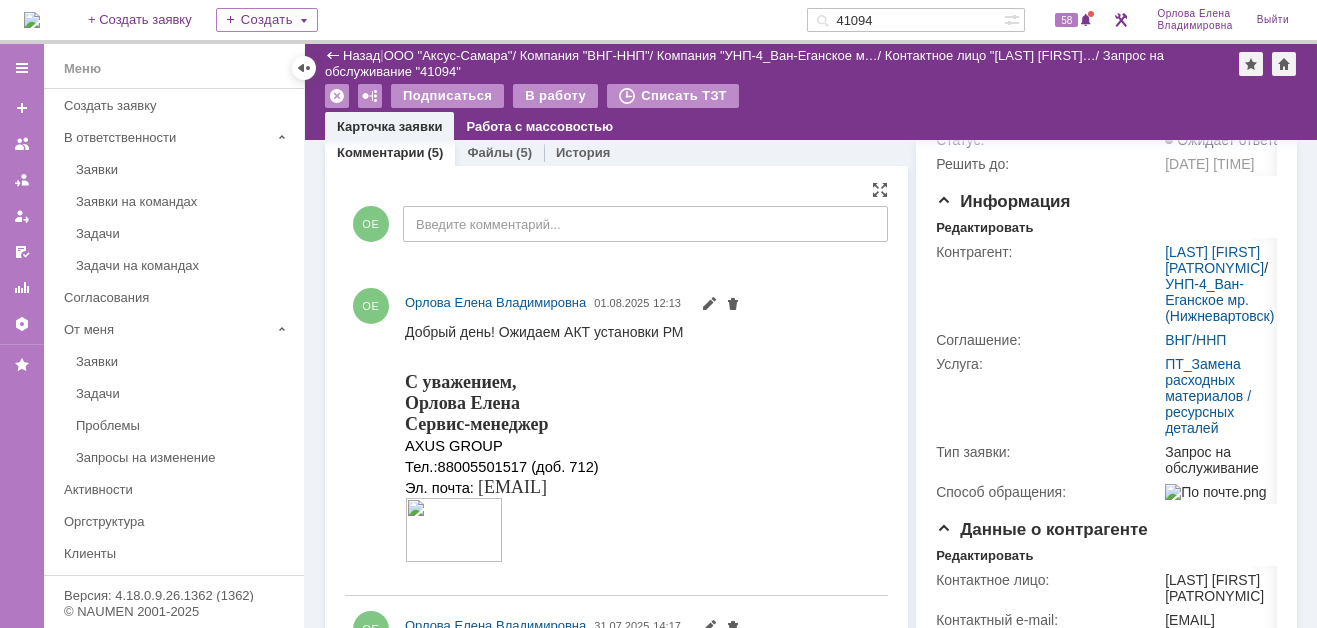 scroll, scrollTop: 100, scrollLeft: 0, axis: vertical 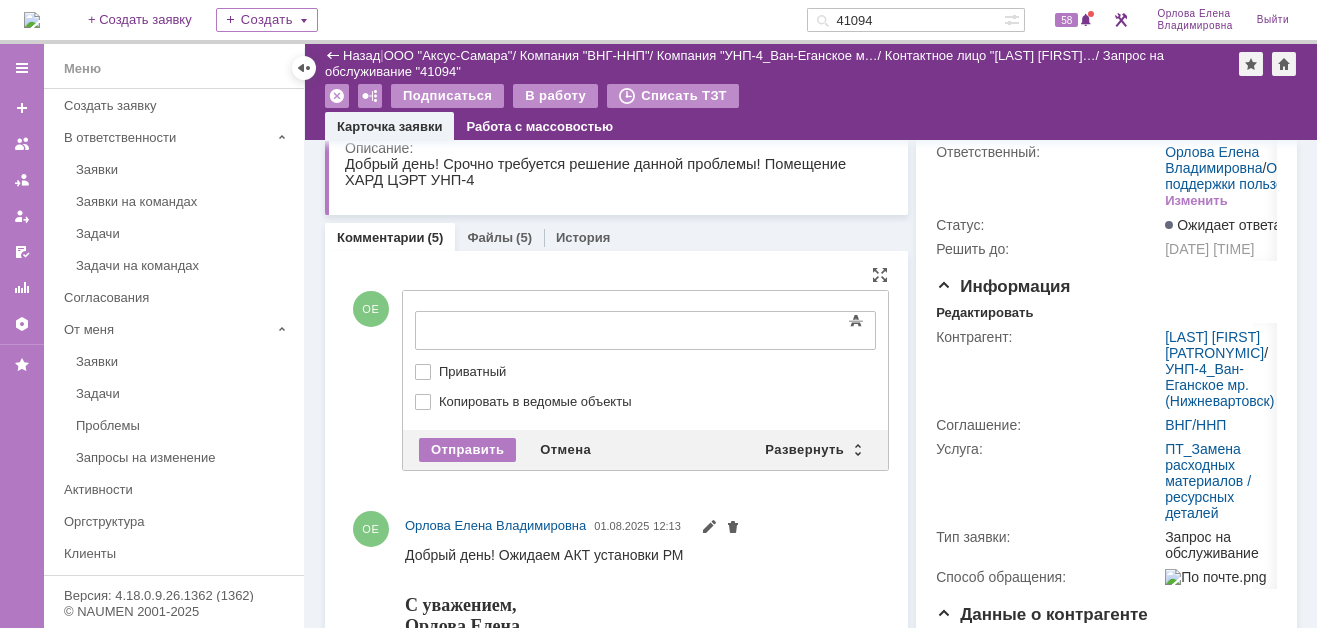 drag, startPoint x: 414, startPoint y: 308, endPoint x: 146, endPoint y: 32, distance: 384.70767 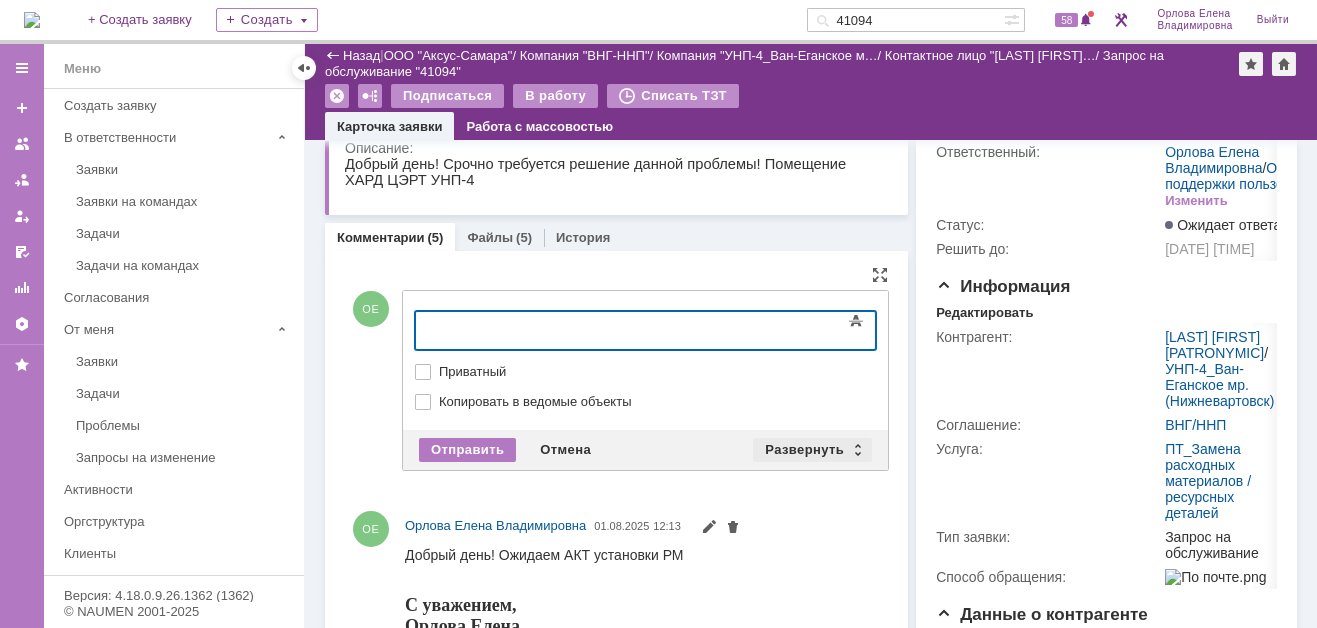 click on "Развернуть" at bounding box center (812, 450) 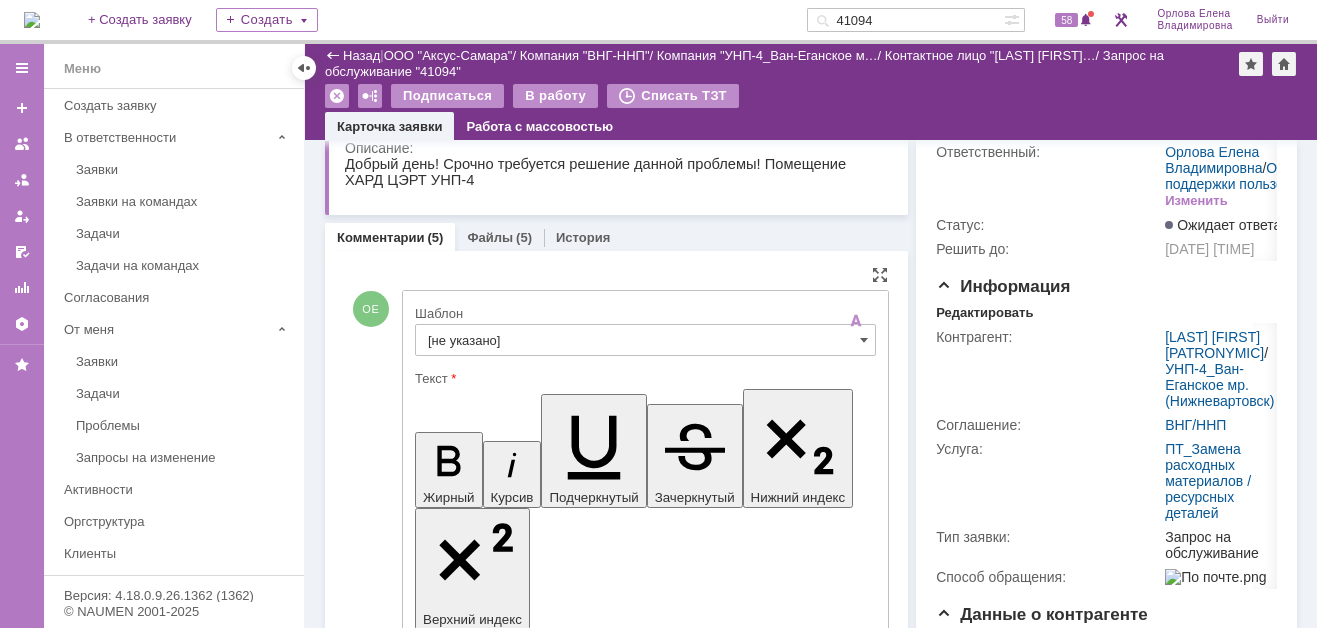click on "[не указано]" at bounding box center [645, 340] 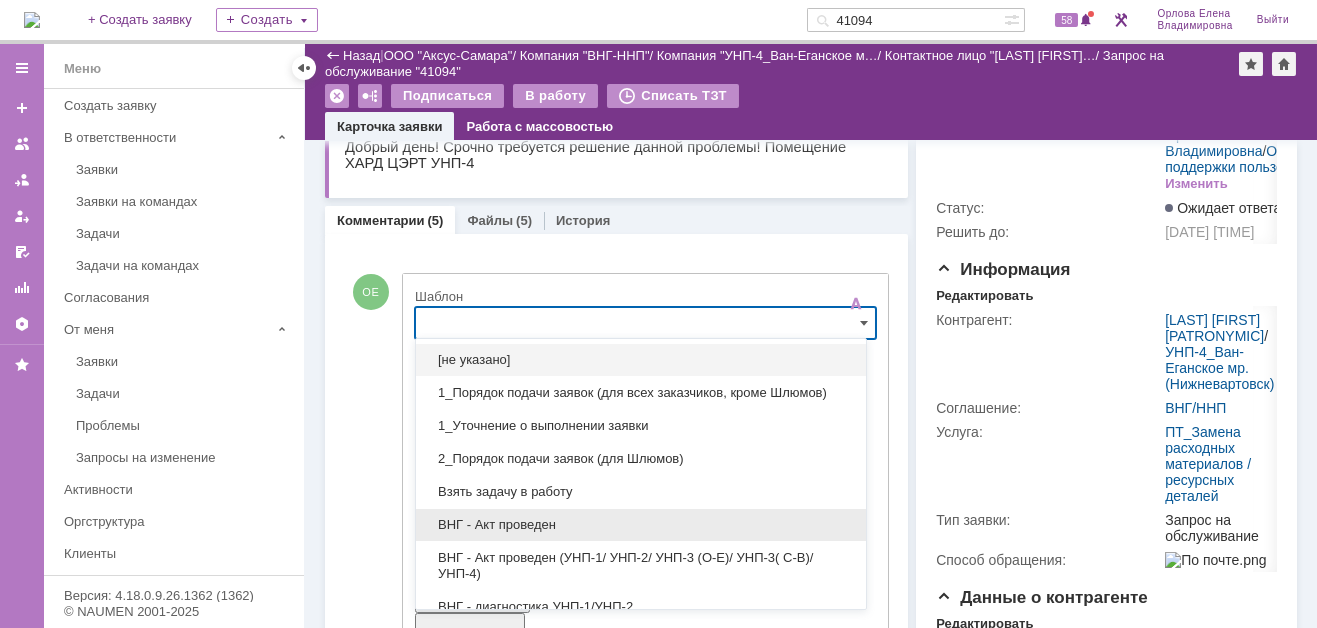 click on "ВНГ - Акт проведен" at bounding box center (641, 525) 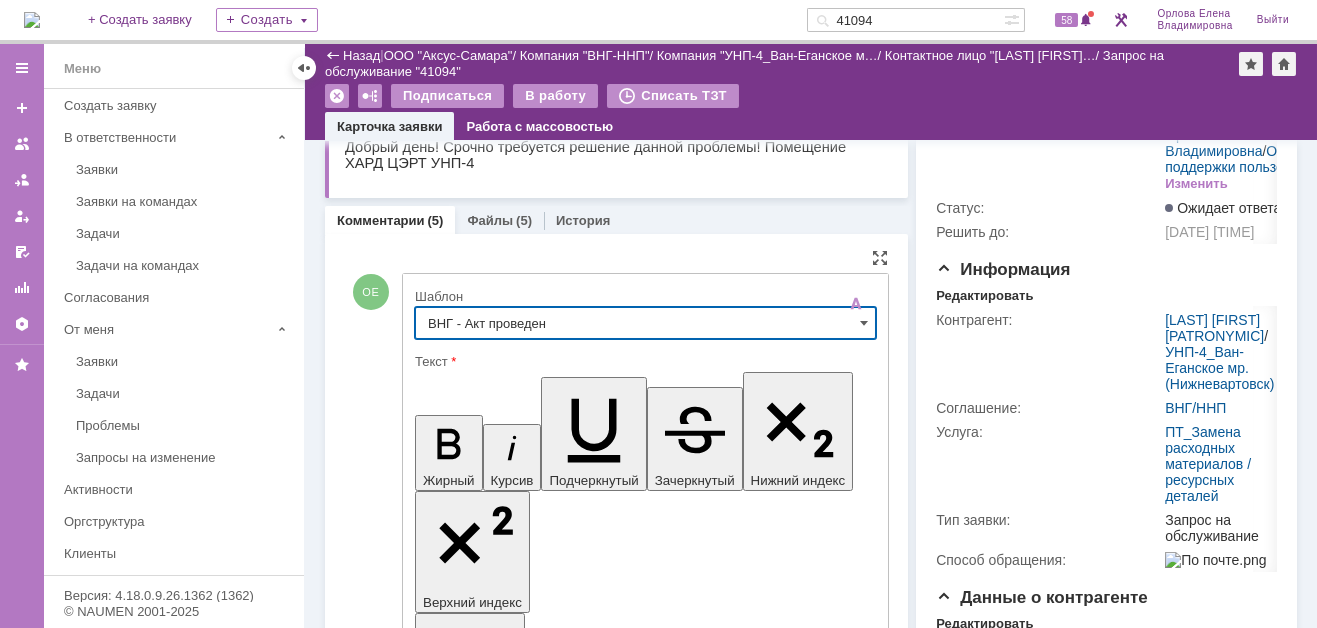type on "ВНГ - Акт проведен" 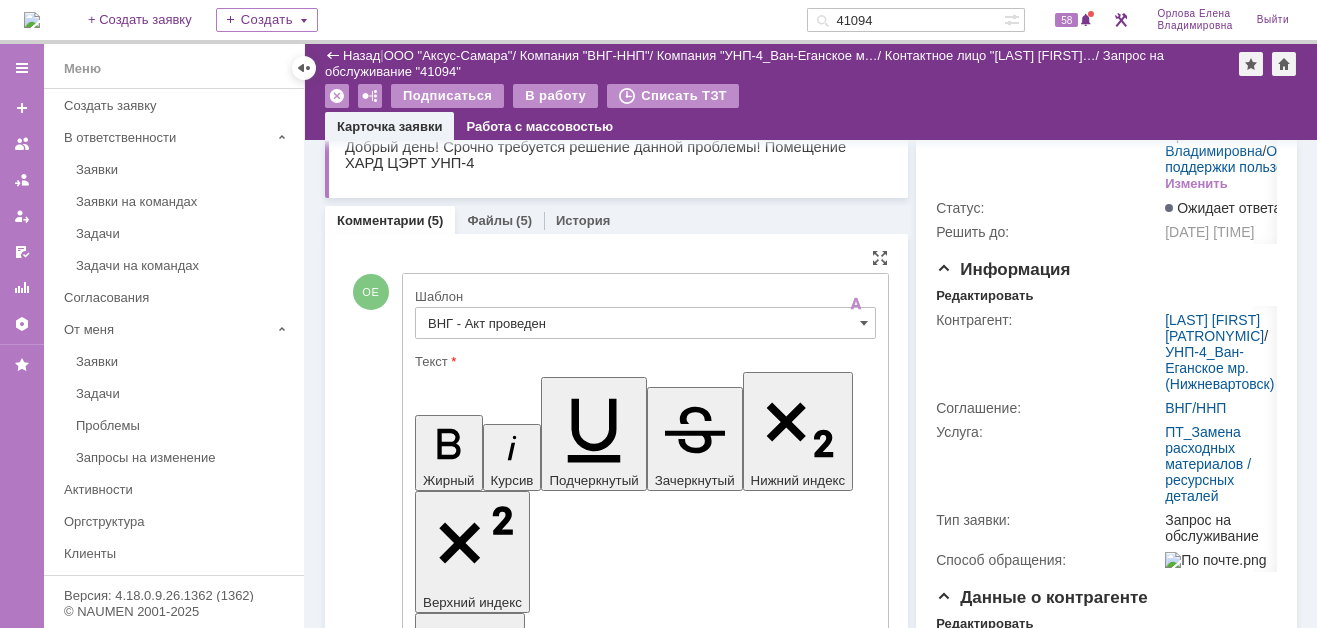drag, startPoint x: 432, startPoint y: 4471, endPoint x: 499, endPoint y: 4513, distance: 79.07591 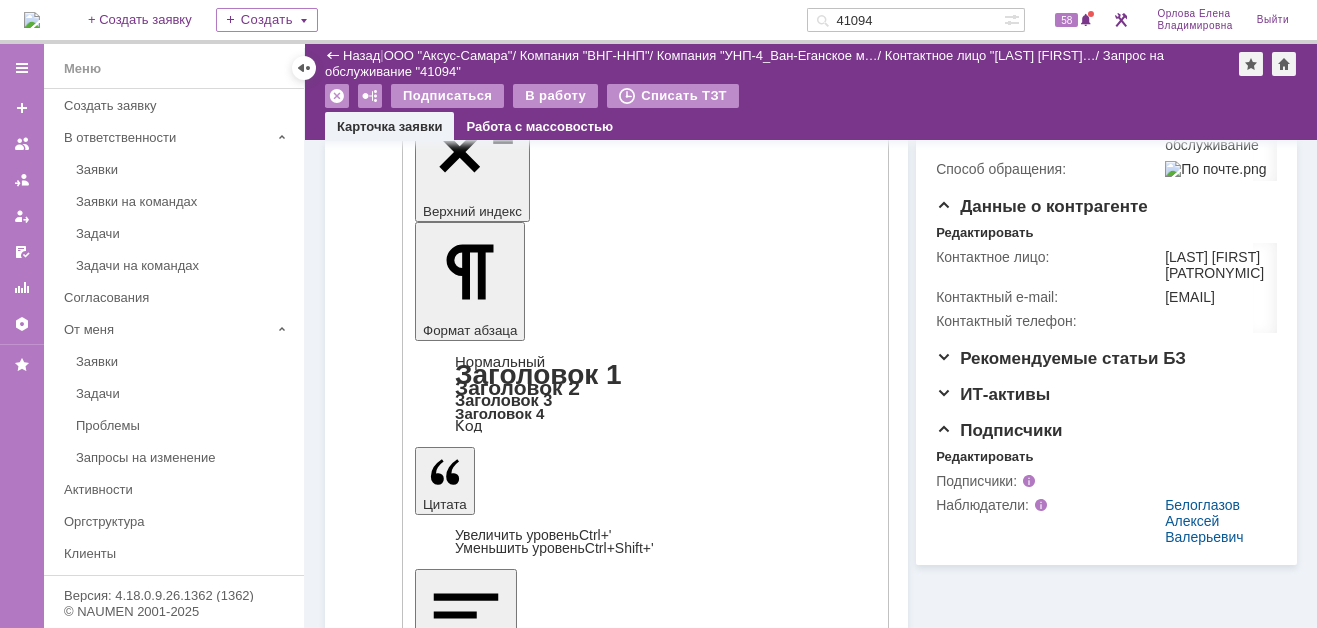 scroll, scrollTop: 517, scrollLeft: 0, axis: vertical 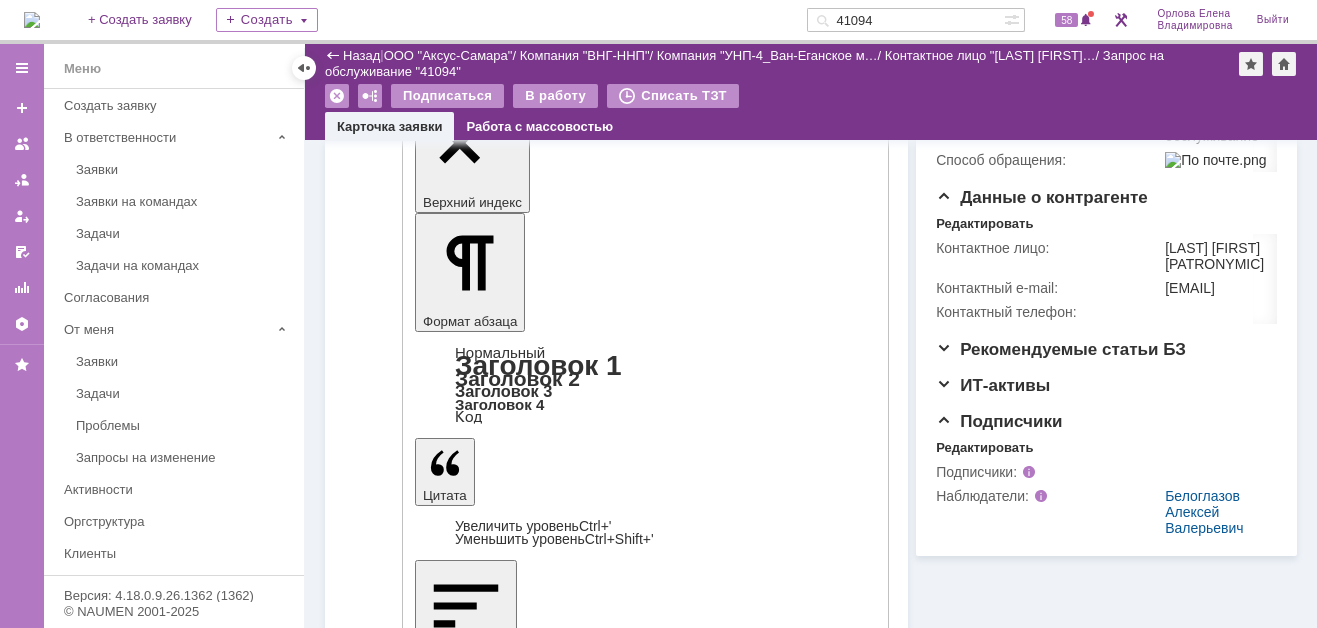 click on "Отправить" at bounding box center (467, 4475) 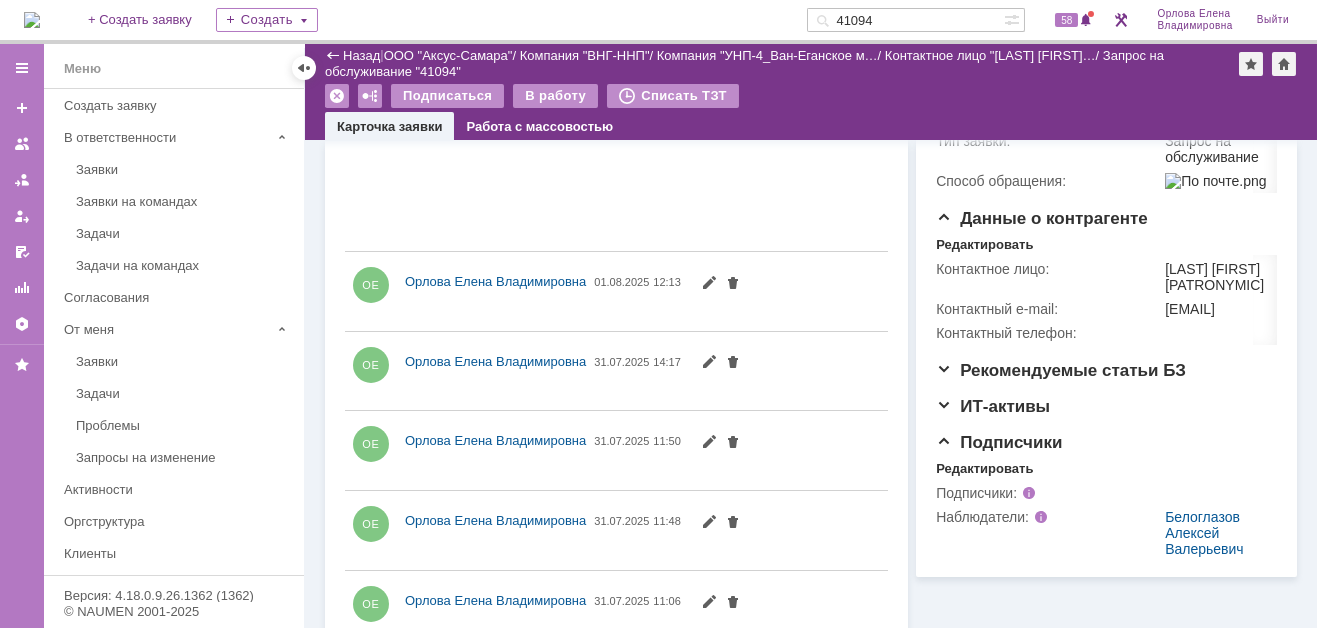 scroll, scrollTop: 517, scrollLeft: 0, axis: vertical 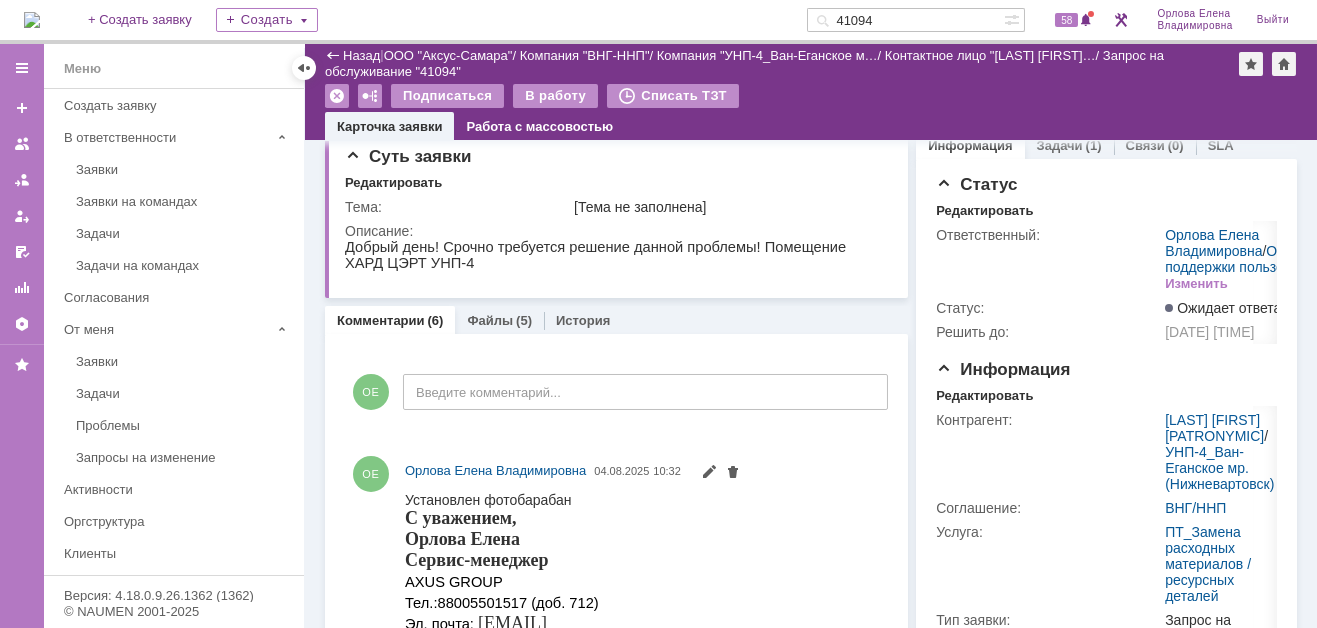 click on "Комментарии" at bounding box center (381, 320) 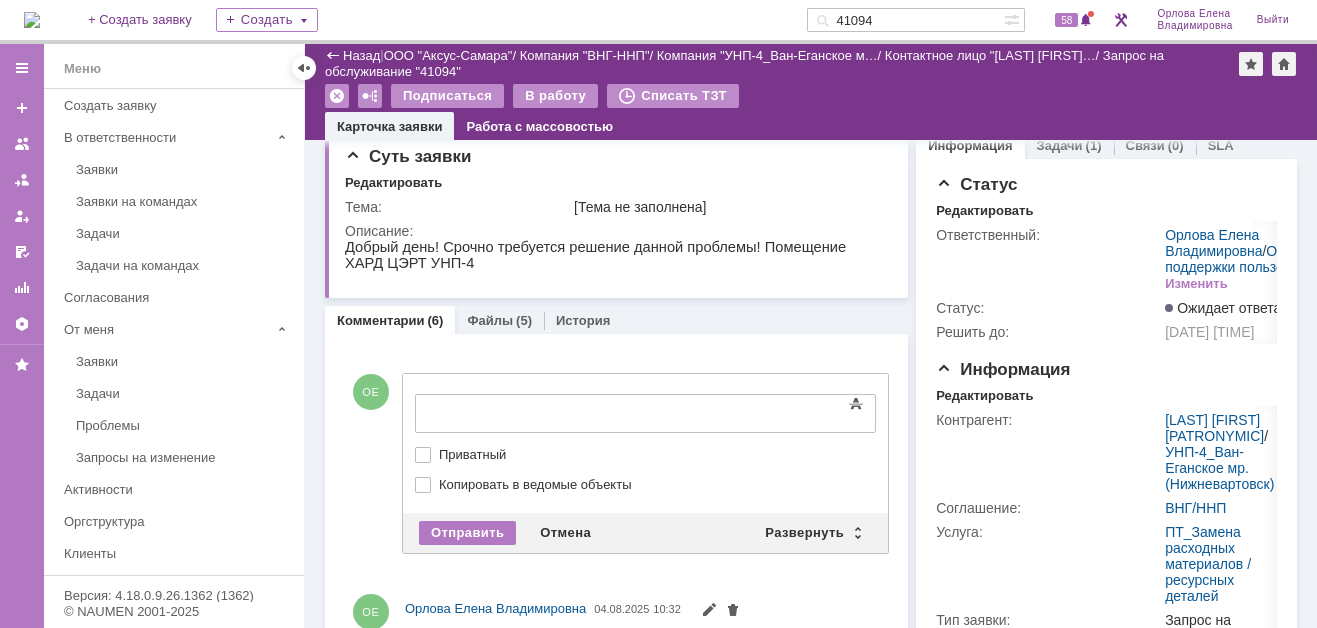 scroll, scrollTop: 0, scrollLeft: 0, axis: both 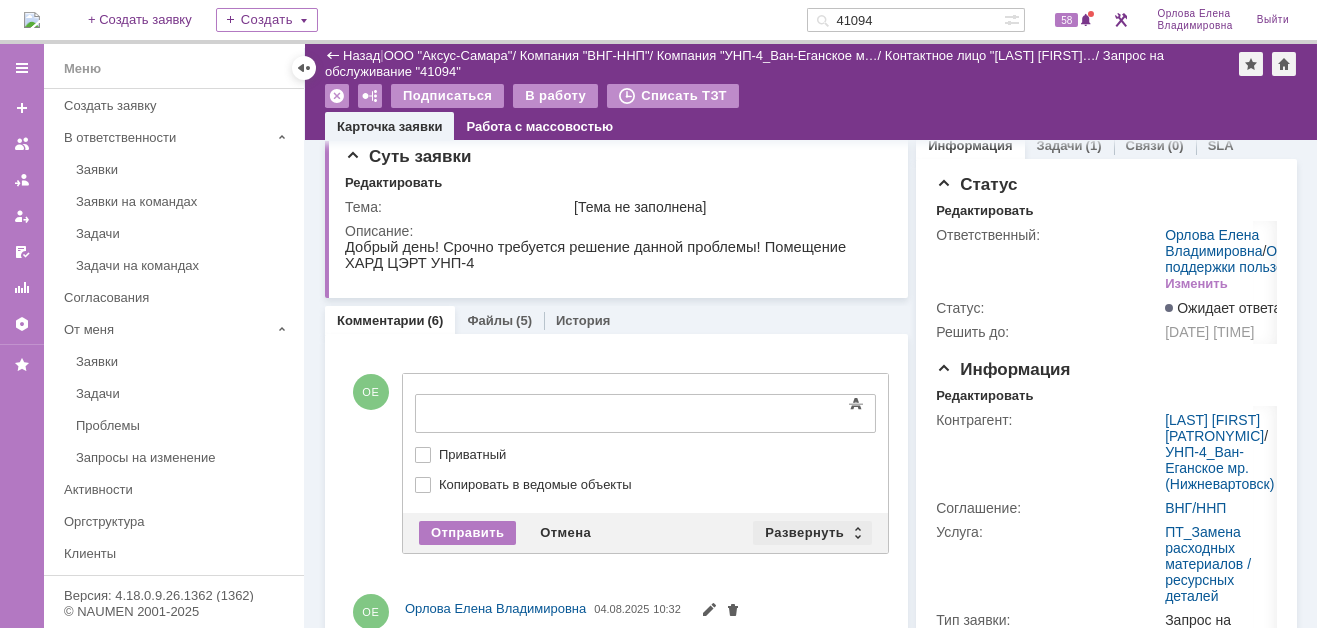 click on "Развернуть" at bounding box center [812, 533] 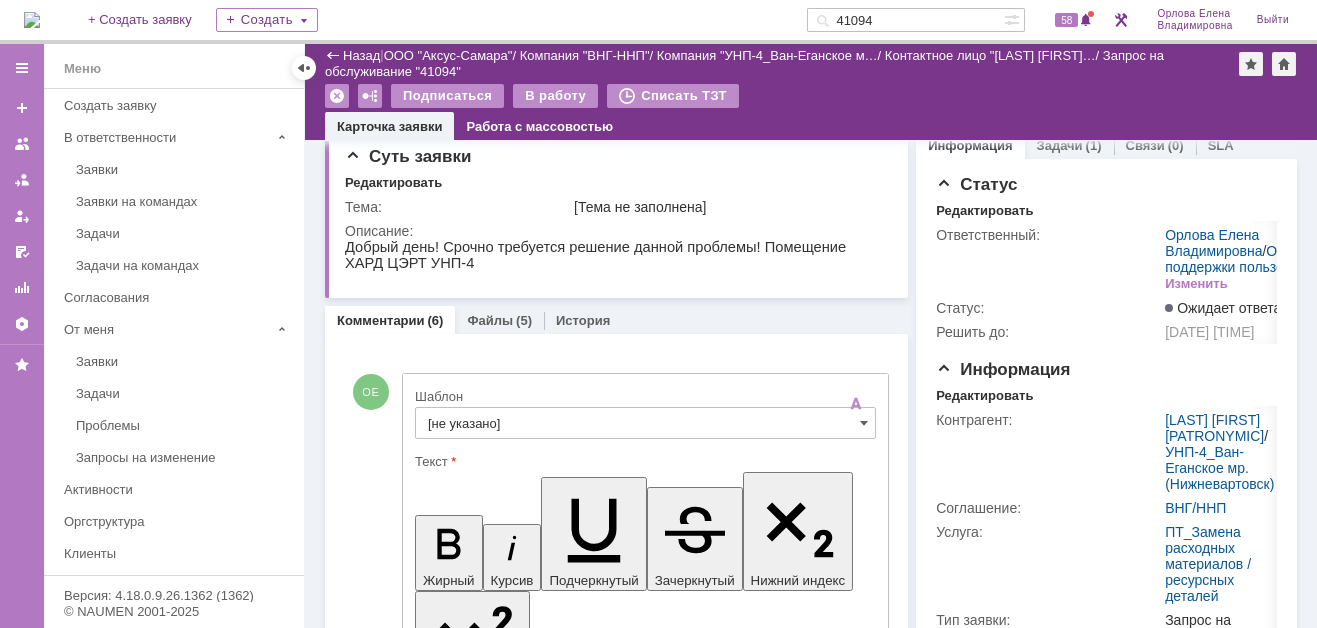 scroll, scrollTop: 0, scrollLeft: 0, axis: both 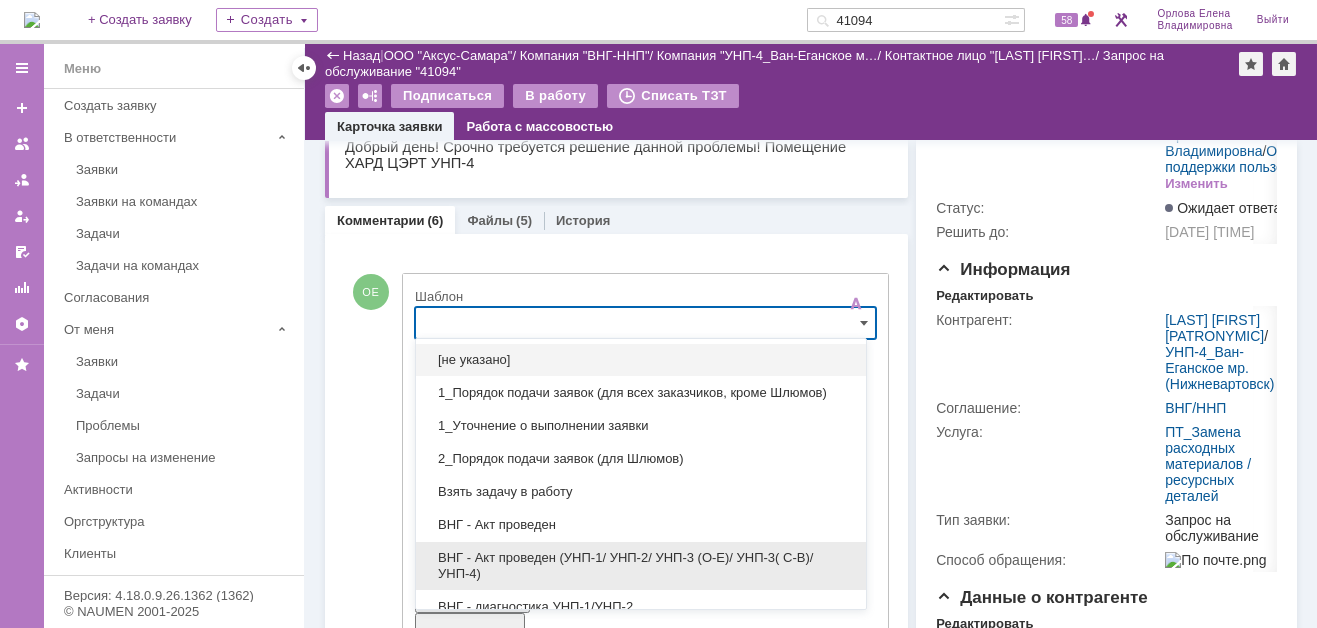 click on "ВНГ - Акт проведен (УНП-1/ УНП-2/ УНП-3 (О-Е)/ УНП-3( С-В)/УНП-4)" at bounding box center [641, 566] 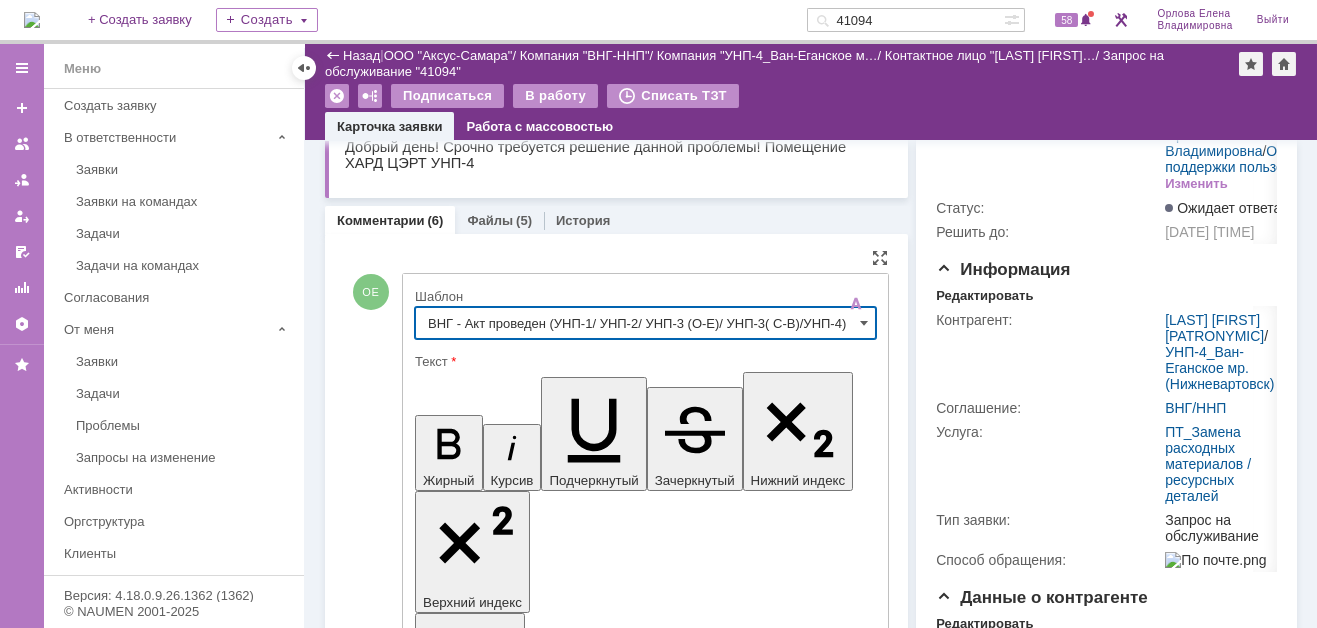 type on "ВНГ - Акт проведен (УНП-1/ УНП-2/ УНП-3 (О-Е)/ УНП-3( С-В)/УНП-4)" 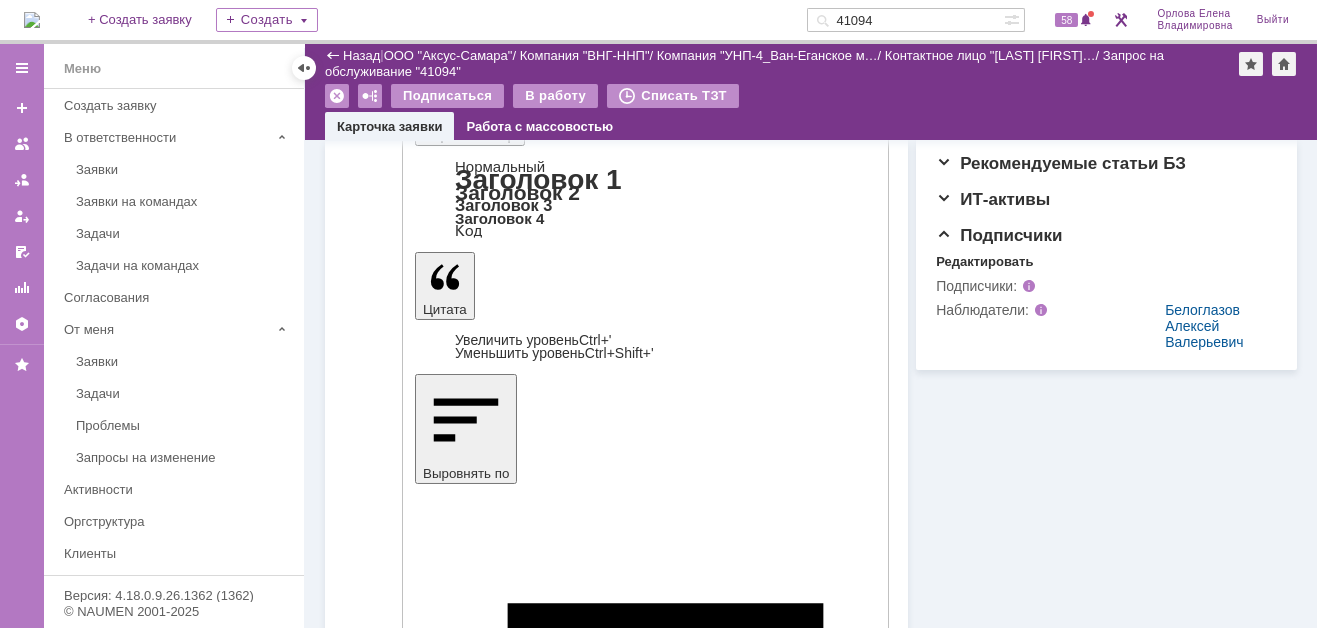 scroll, scrollTop: 717, scrollLeft: 0, axis: vertical 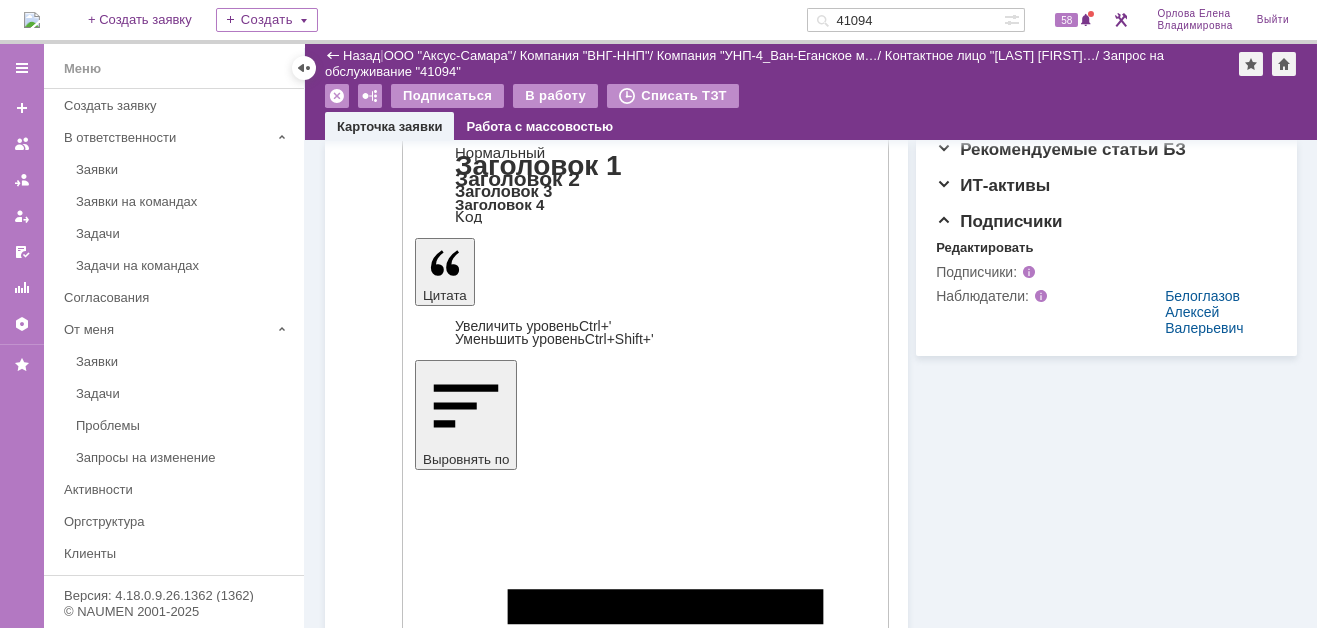 click on "Отправить" at bounding box center (467, 4336) 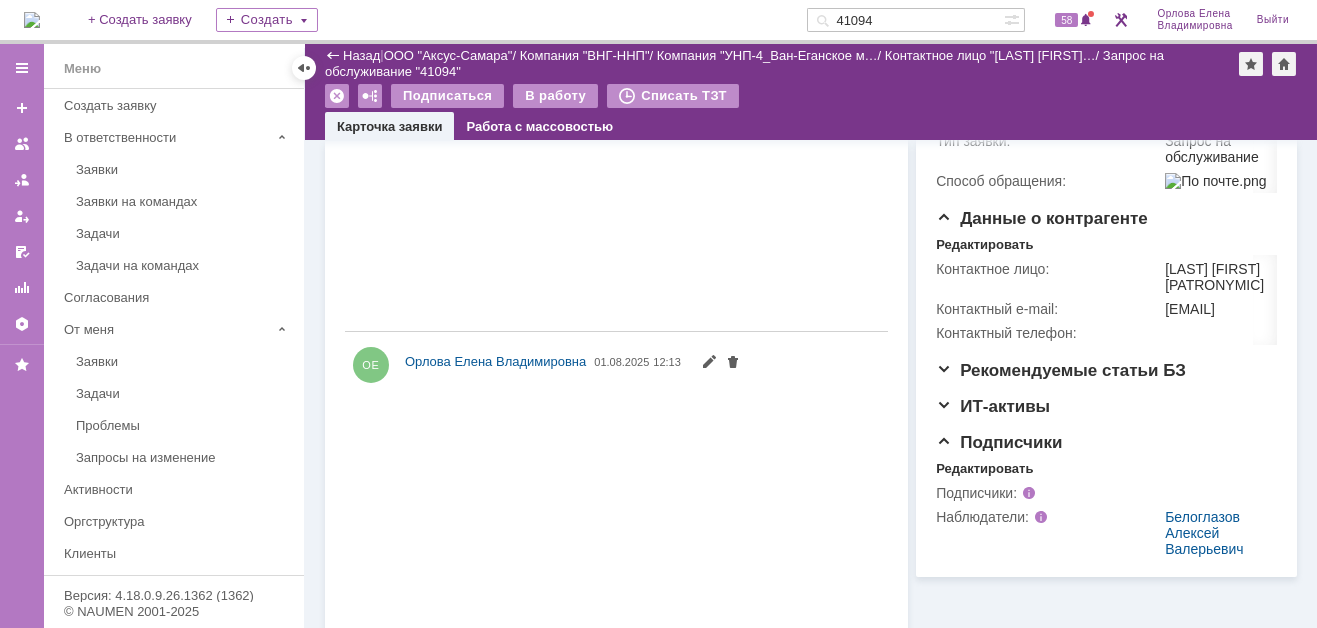 scroll, scrollTop: 717, scrollLeft: 0, axis: vertical 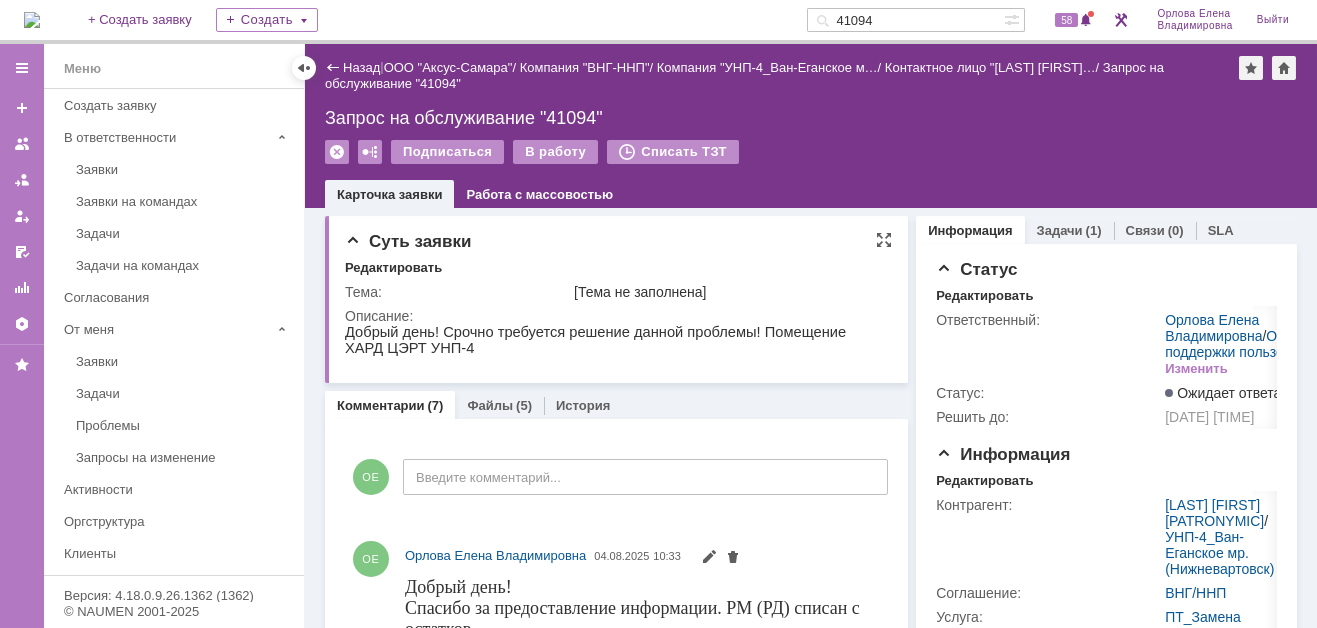 click on "Тема:" at bounding box center (457, 292) 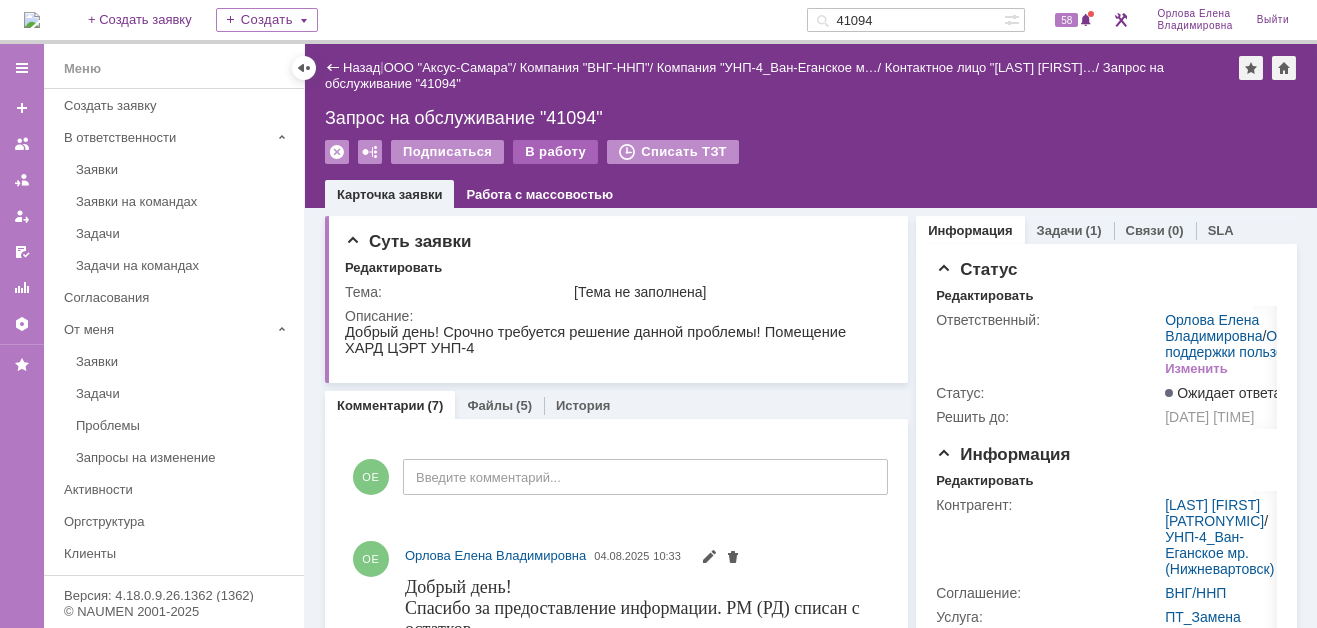 click on "В работу" at bounding box center (555, 152) 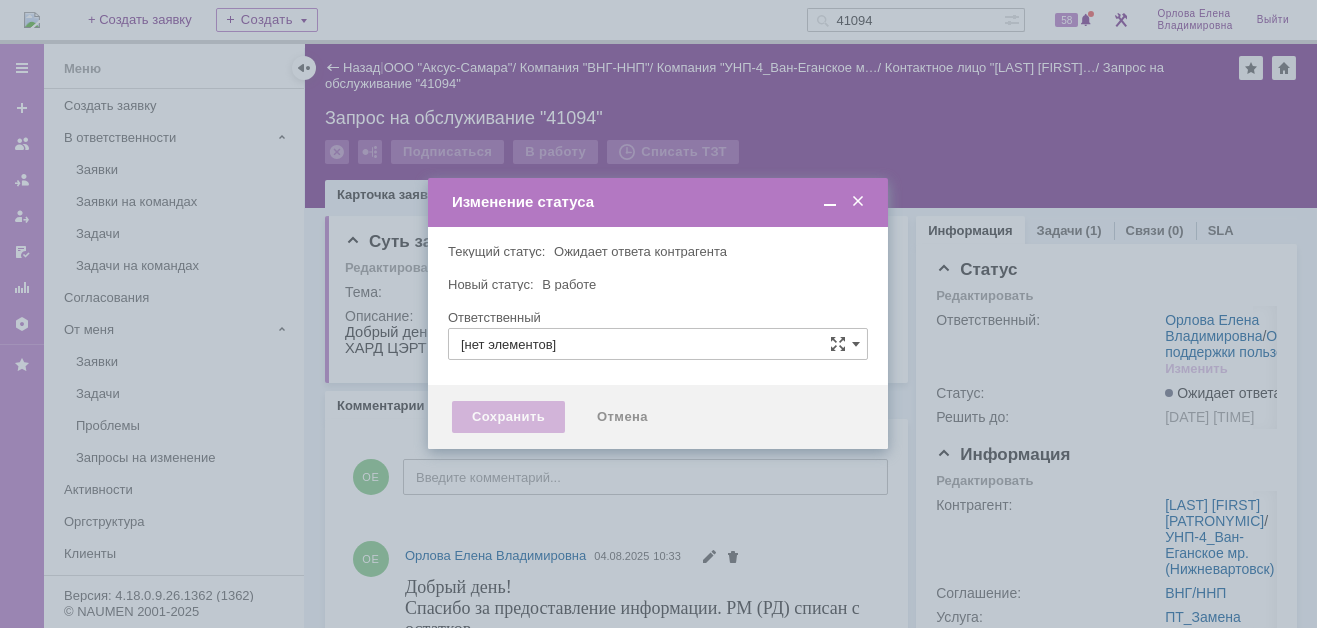 type on "Орлова Елена Владимировна" 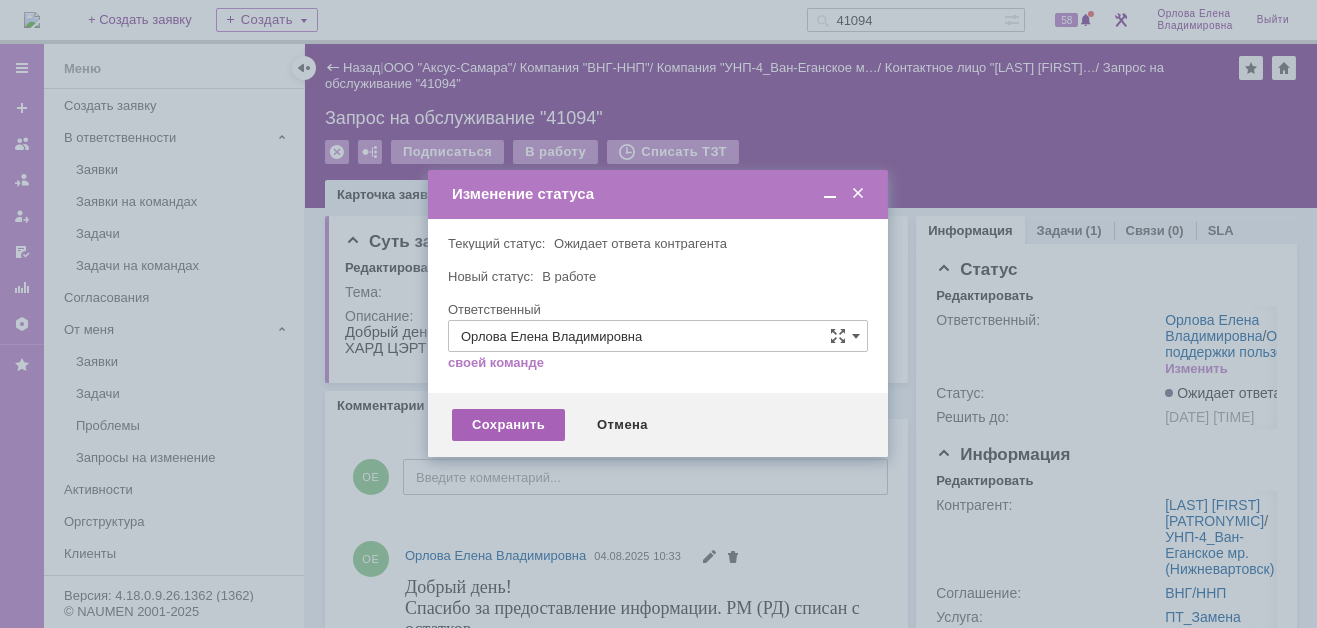 click on "Сохранить" at bounding box center [508, 425] 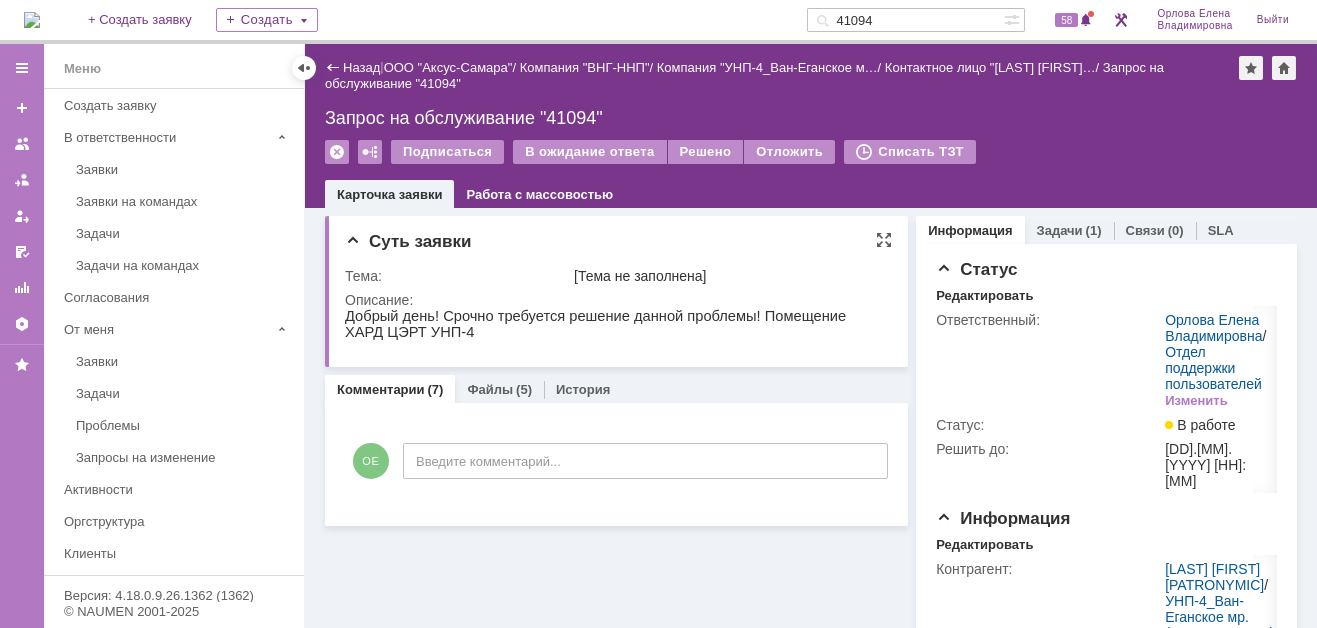 scroll, scrollTop: 0, scrollLeft: 0, axis: both 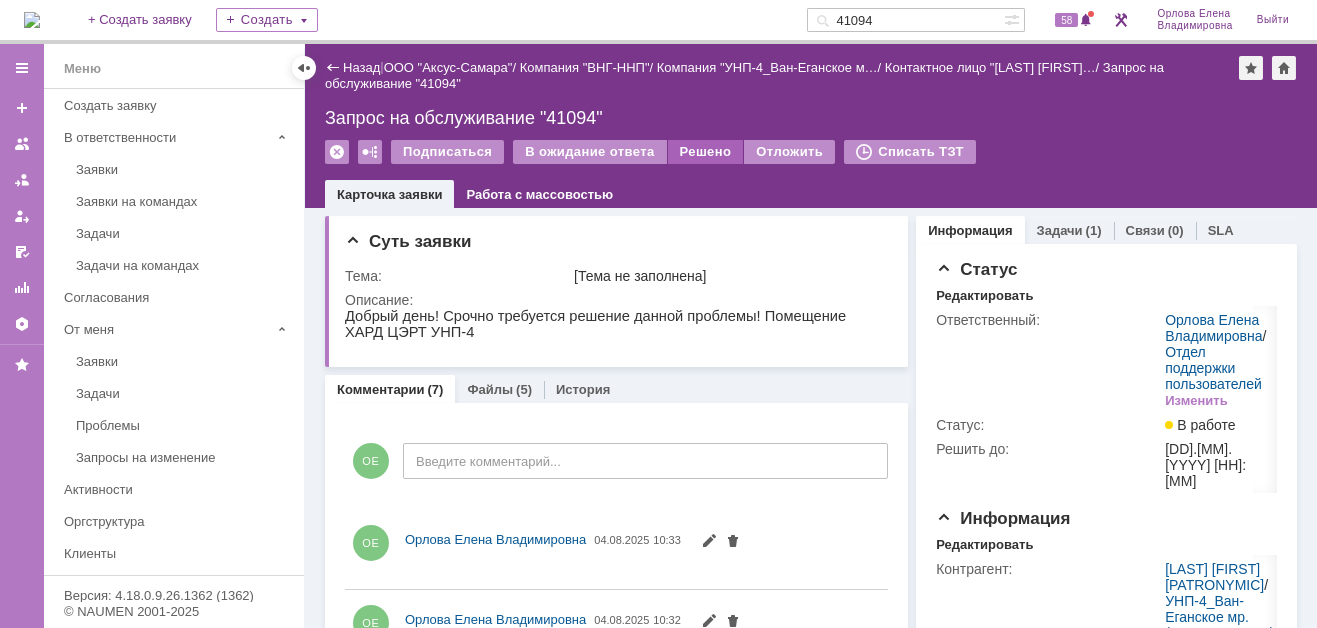 click on "Решено" at bounding box center [706, 152] 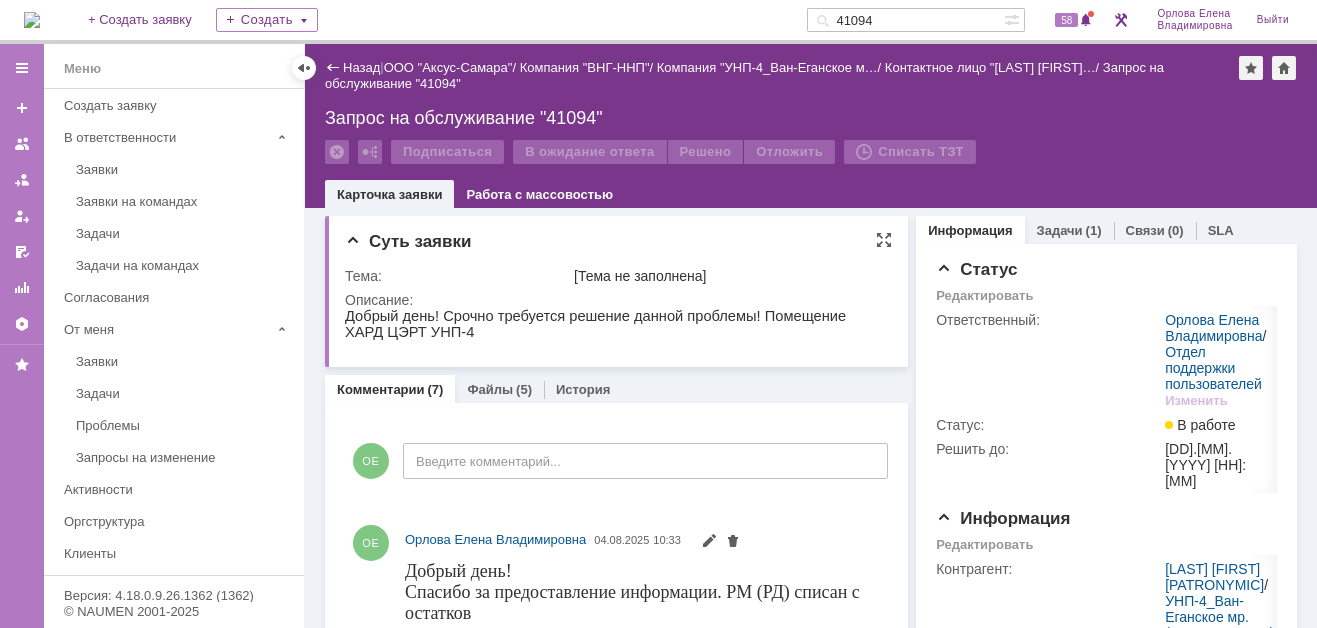 scroll, scrollTop: 0, scrollLeft: 0, axis: both 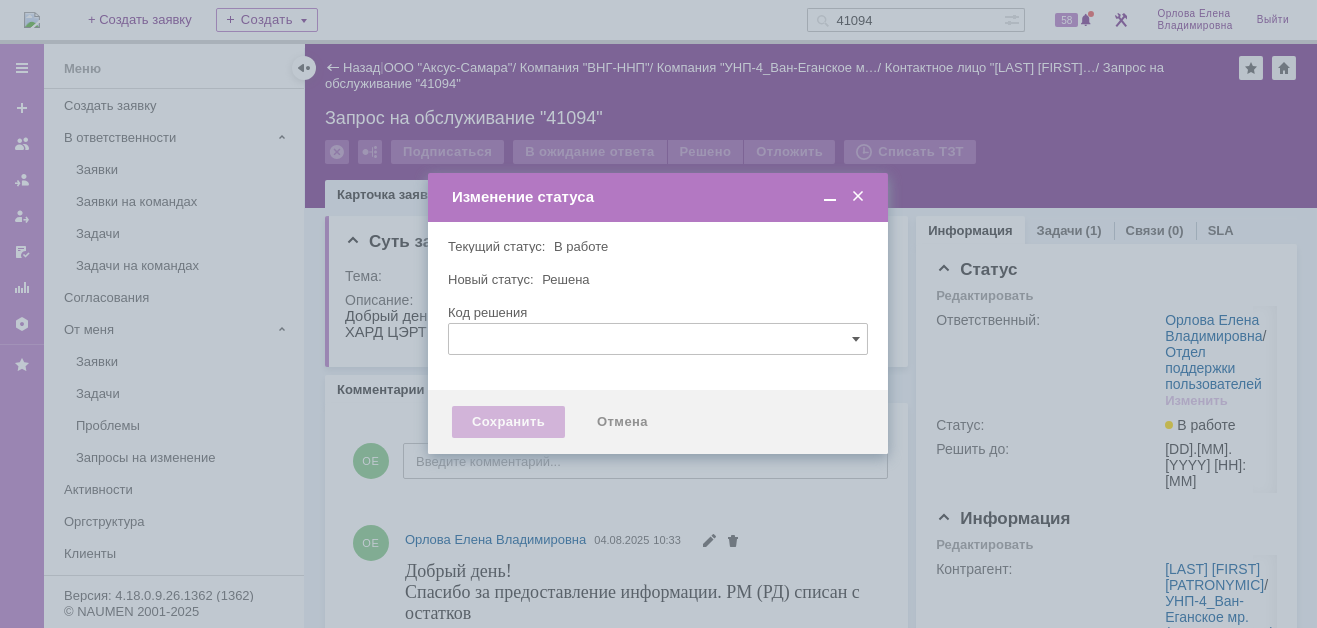 type 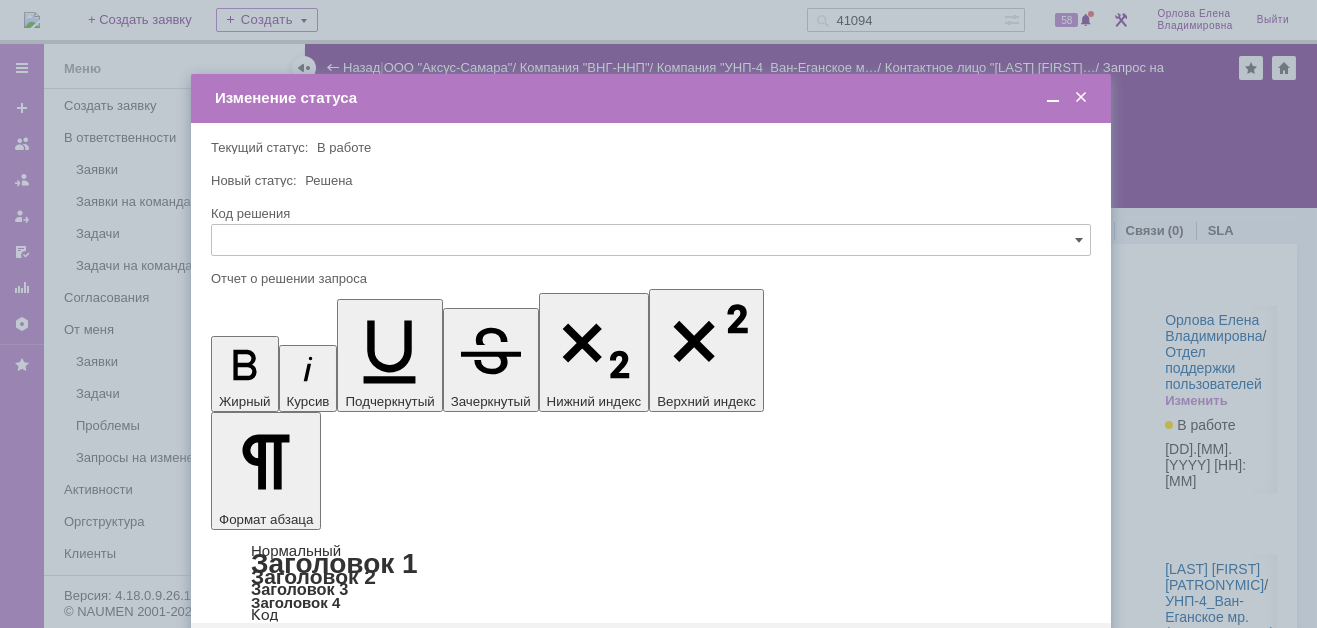 scroll, scrollTop: 0, scrollLeft: 0, axis: both 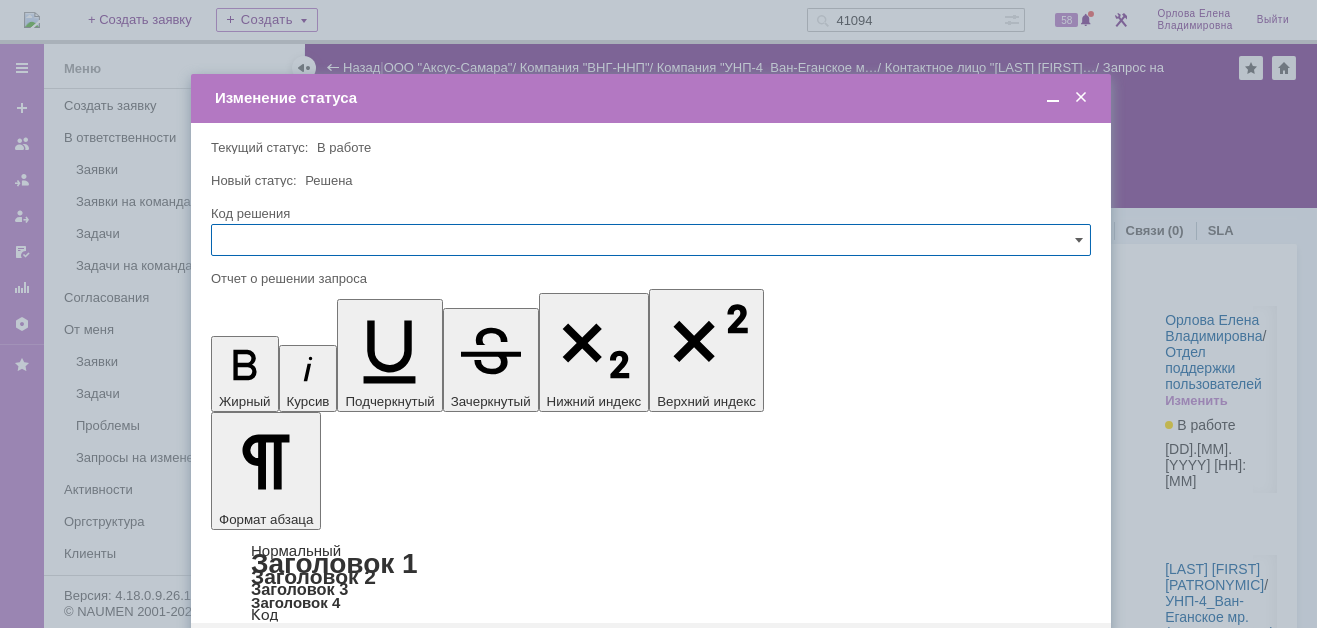 click on "Сохранить" at bounding box center (271, 655) 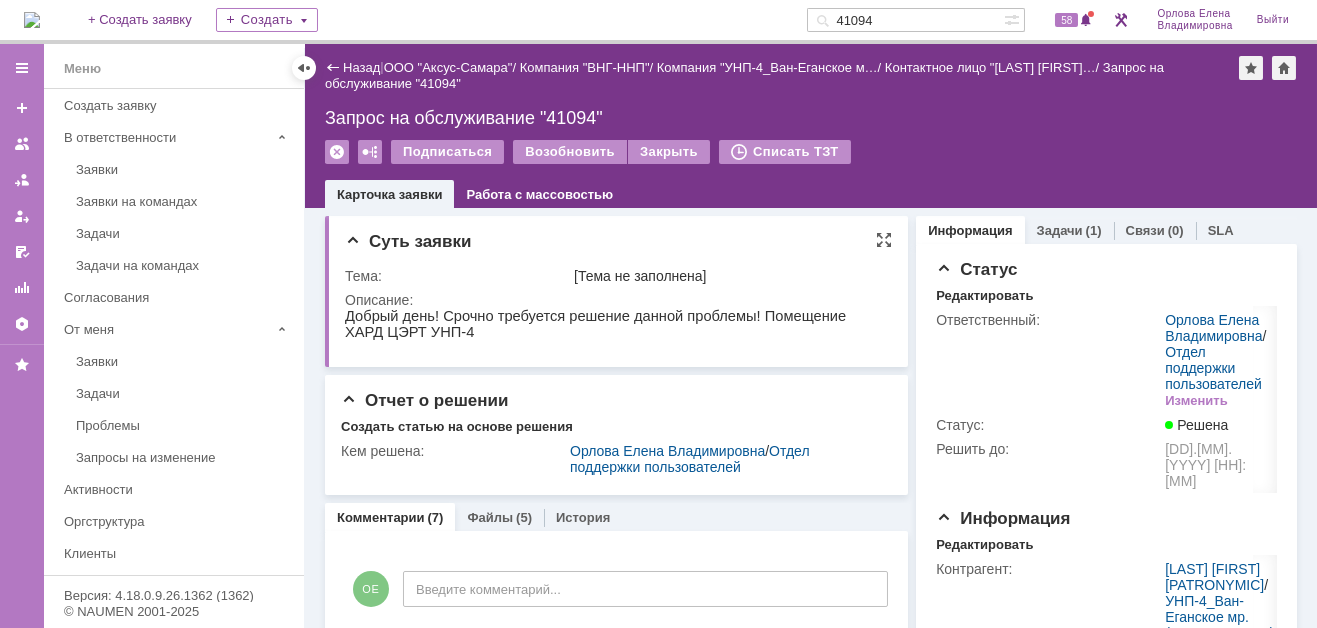 scroll, scrollTop: 0, scrollLeft: 0, axis: both 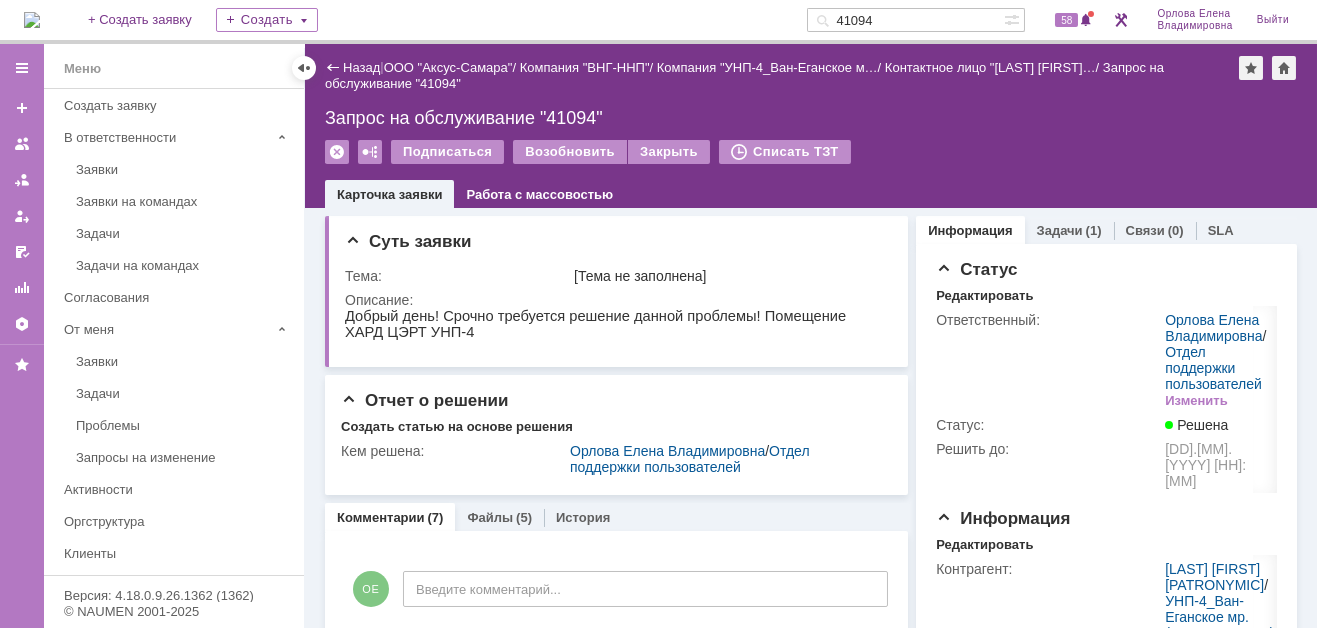 click at bounding box center [32, 20] 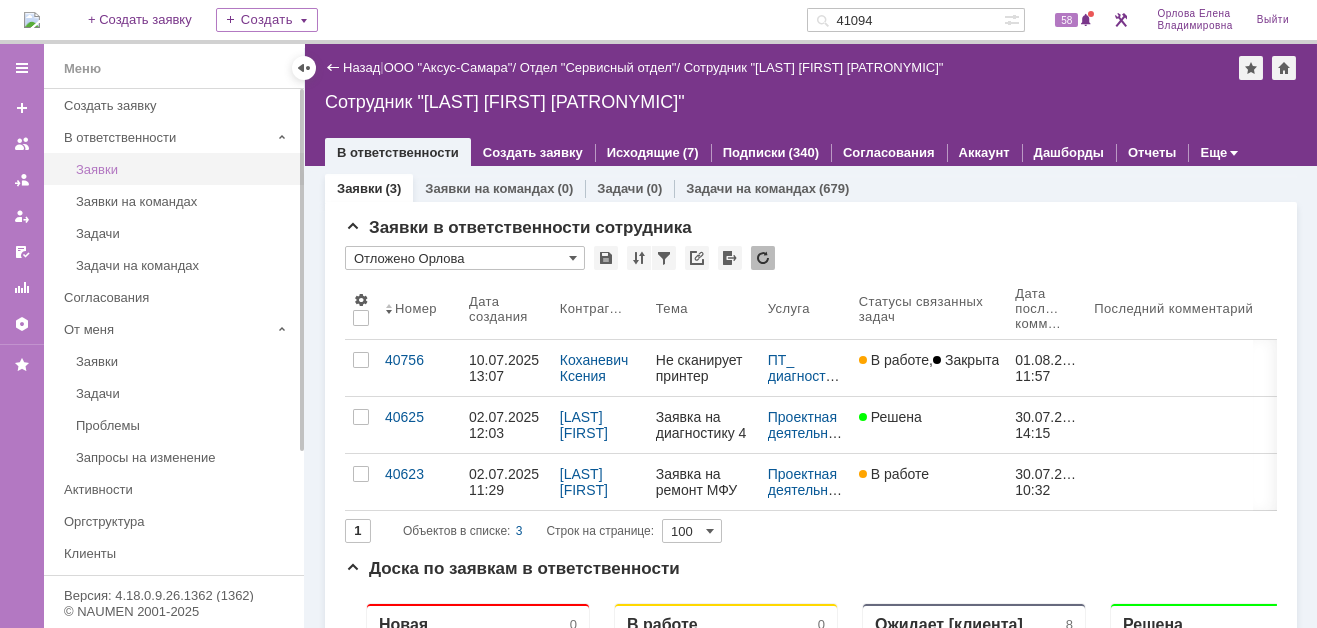 scroll, scrollTop: 0, scrollLeft: 0, axis: both 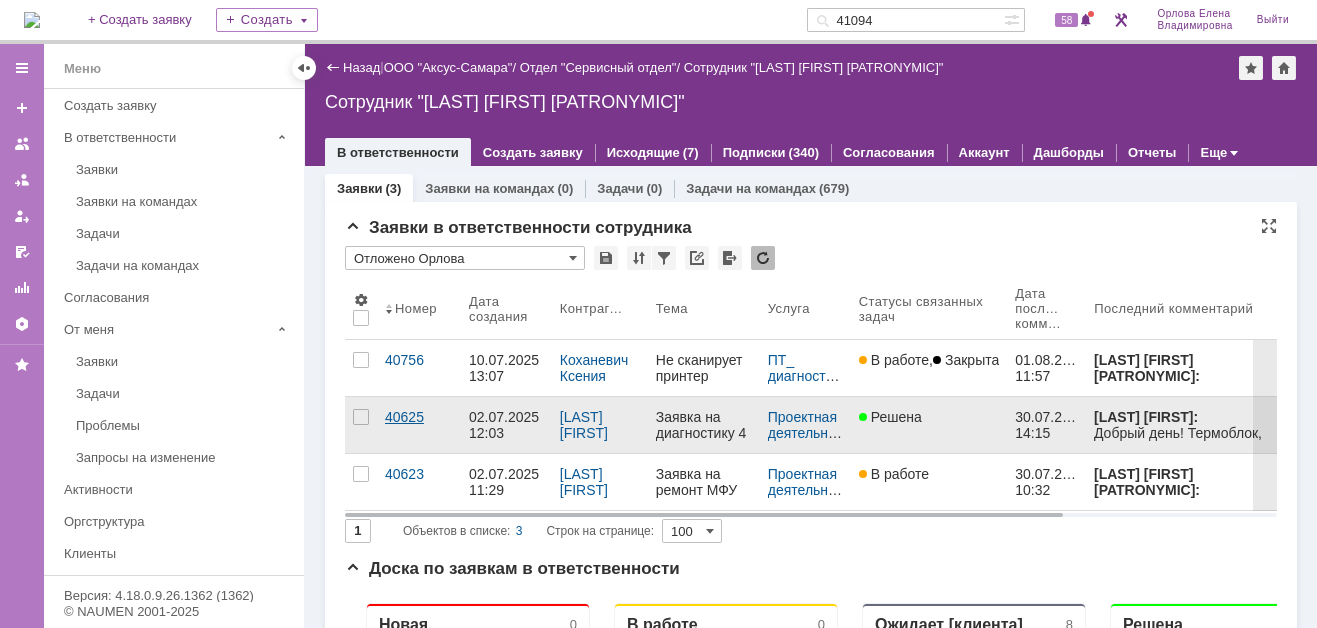click on "40625" at bounding box center (419, 417) 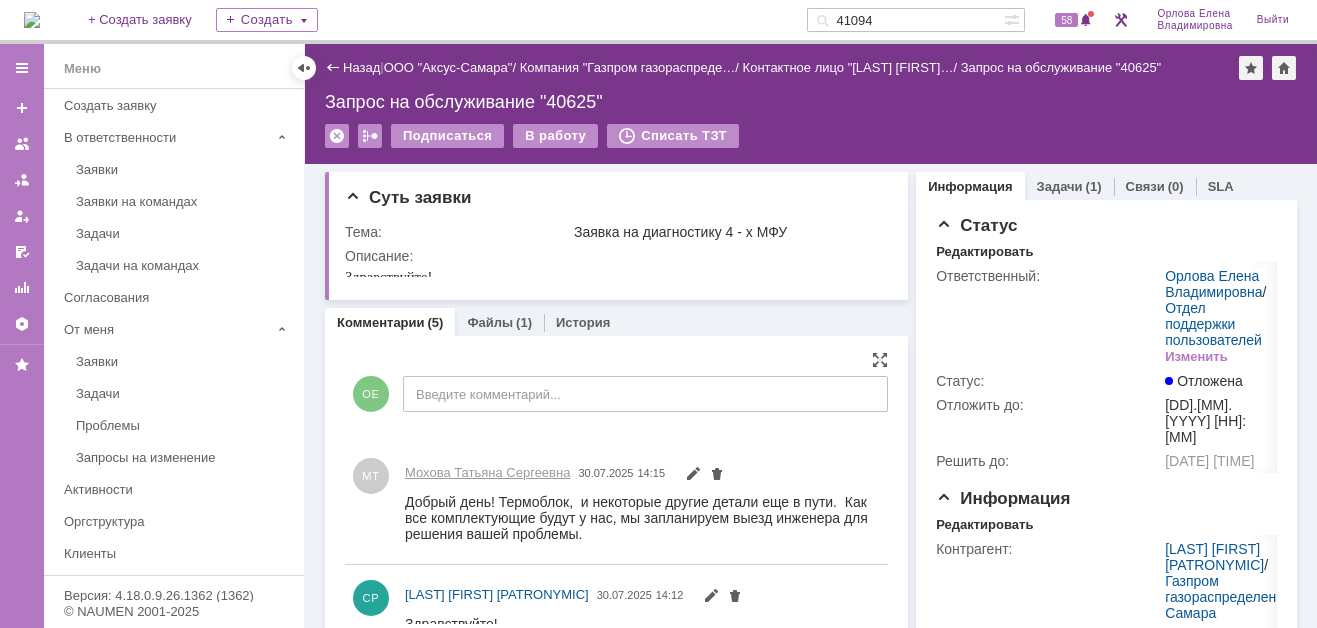 scroll, scrollTop: 0, scrollLeft: 0, axis: both 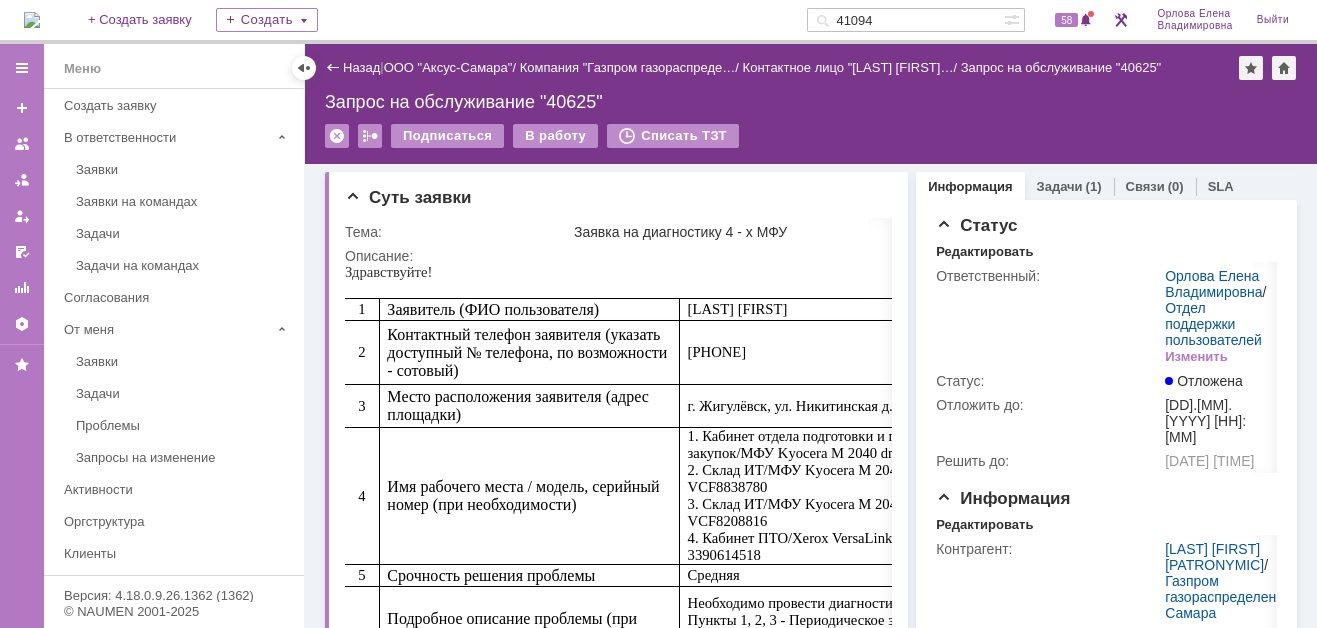 drag, startPoint x: 897, startPoint y: 17, endPoint x: 812, endPoint y: 14, distance: 85.052925 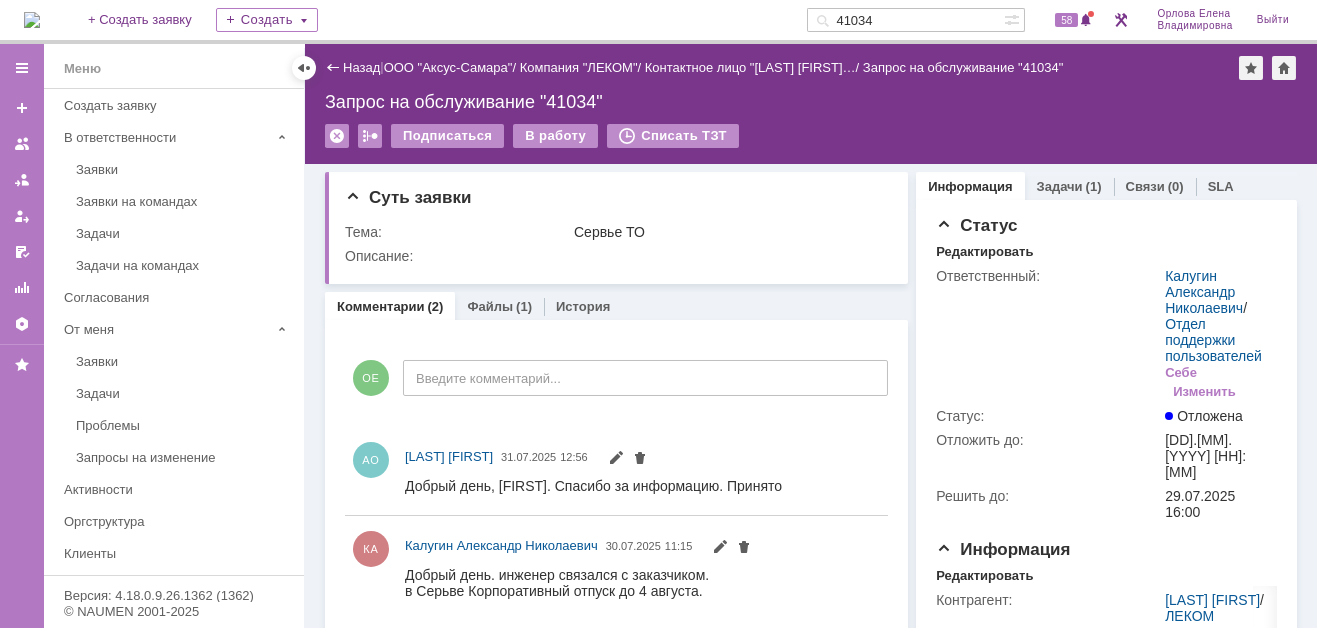 scroll, scrollTop: 0, scrollLeft: 0, axis: both 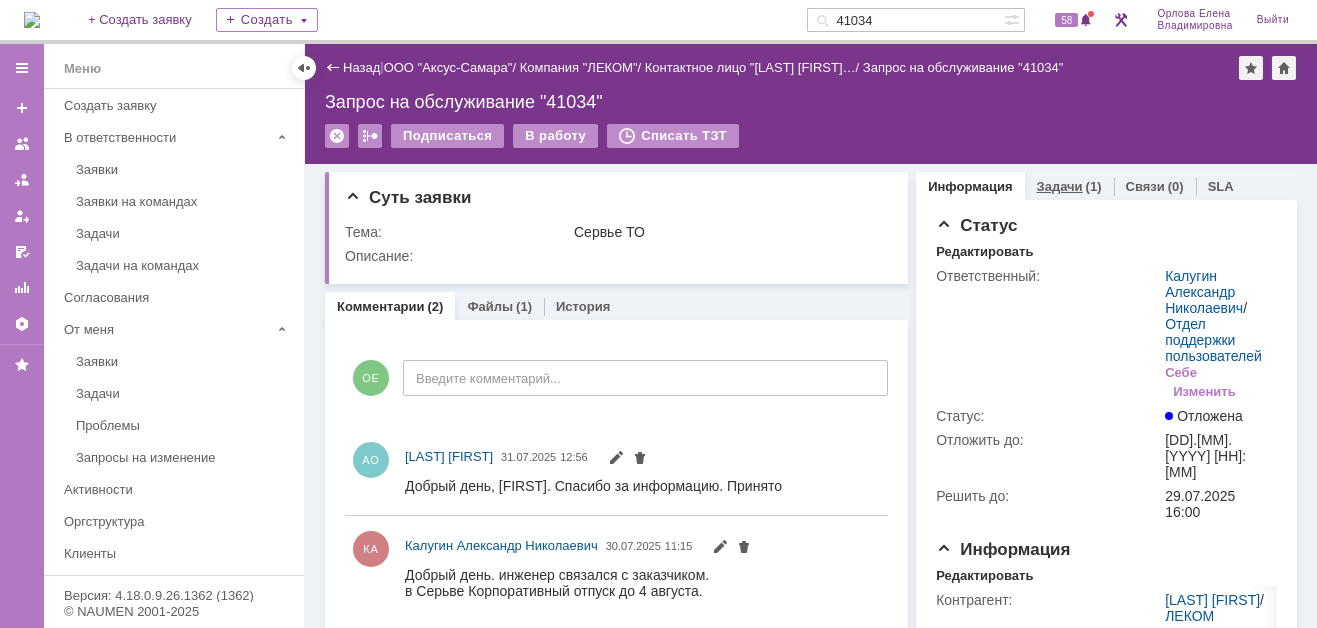 click on "Задачи" at bounding box center (1060, 186) 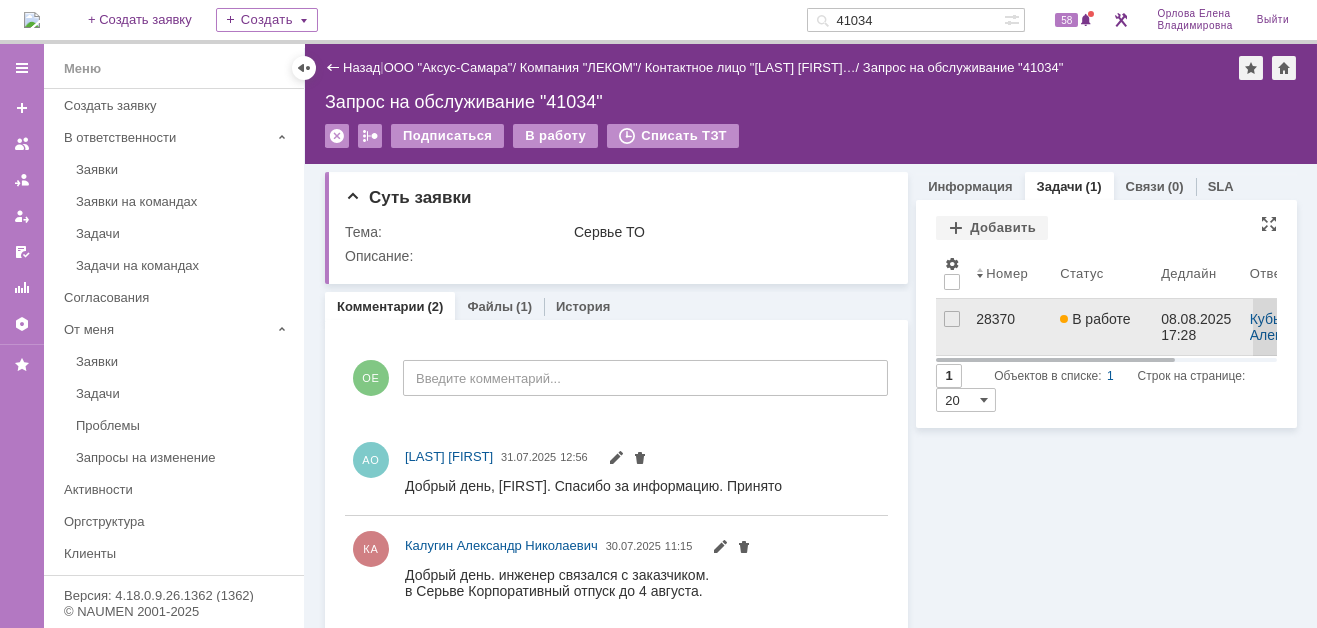 click on "28370" at bounding box center [1010, 319] 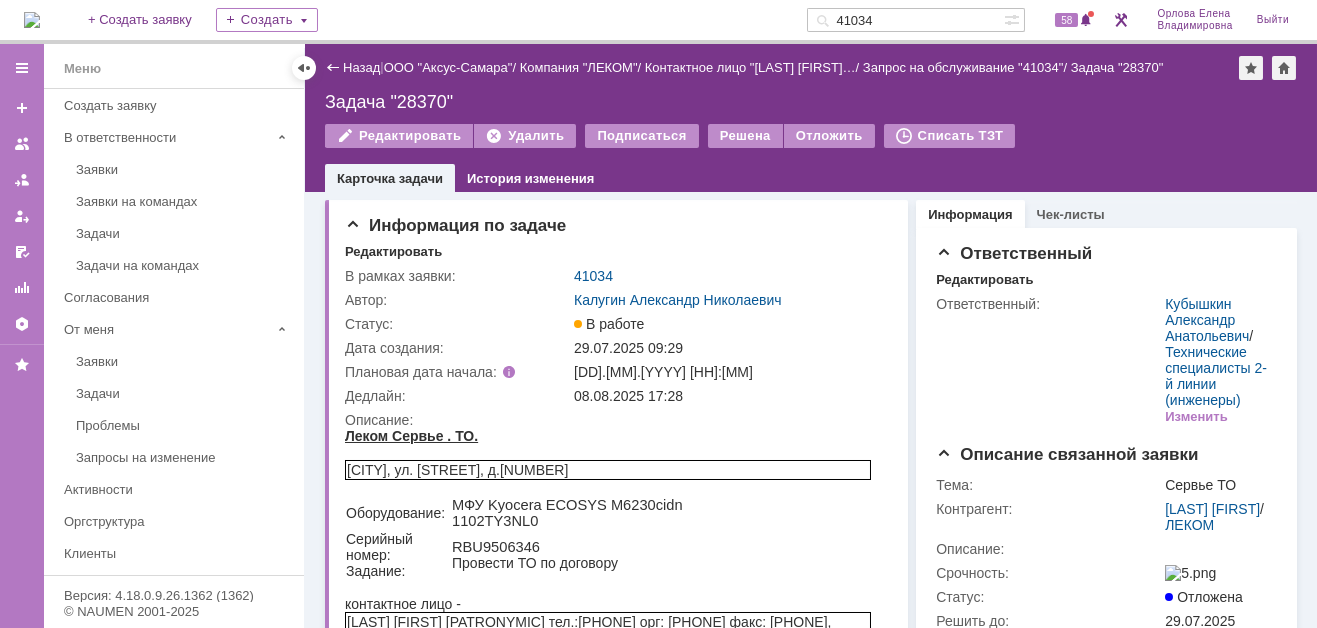 scroll, scrollTop: 0, scrollLeft: 0, axis: both 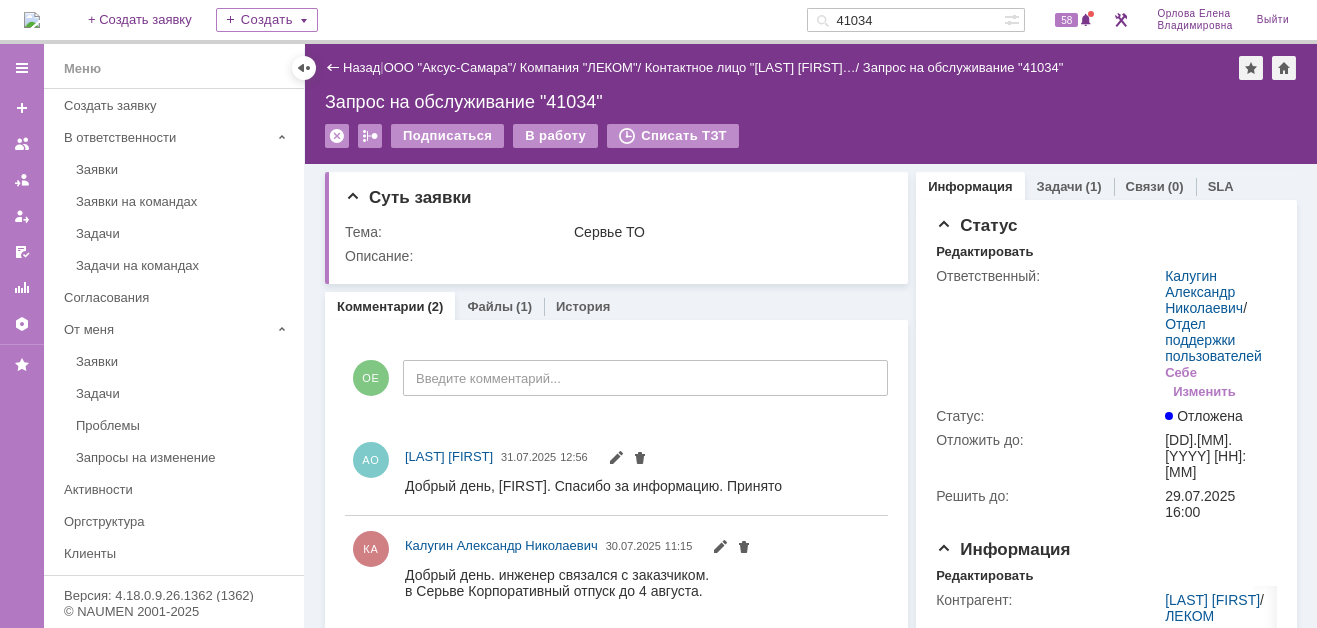 click at bounding box center [32, 20] 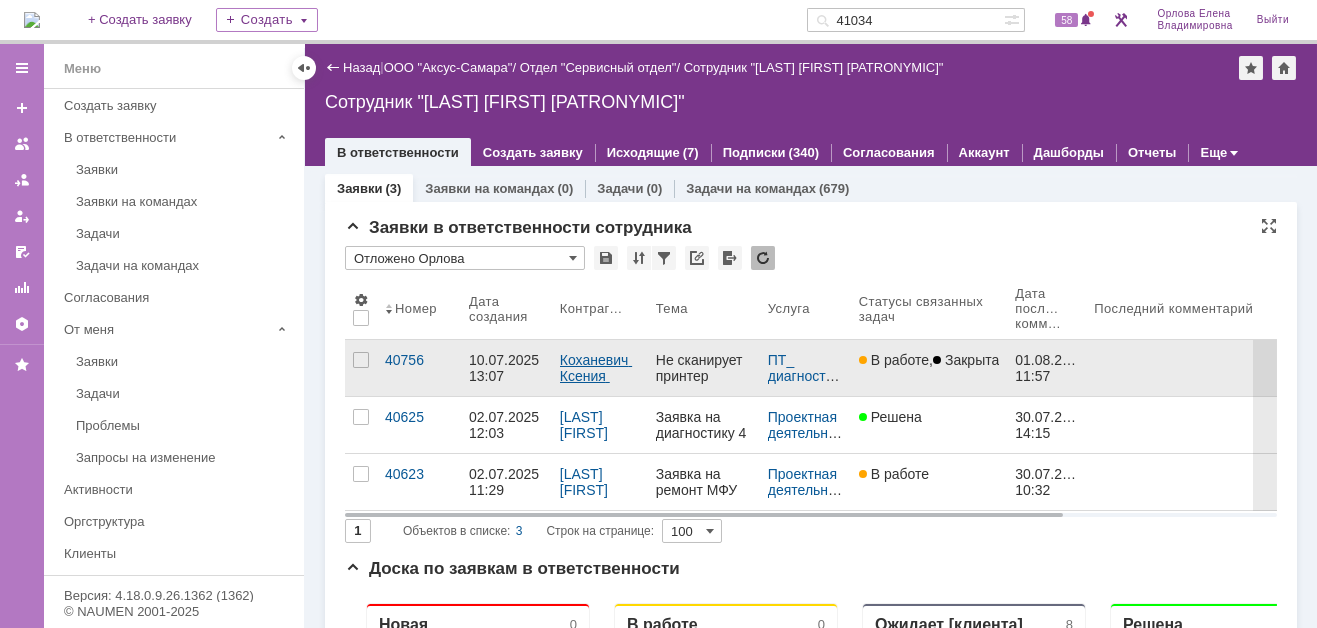 scroll, scrollTop: 0, scrollLeft: 0, axis: both 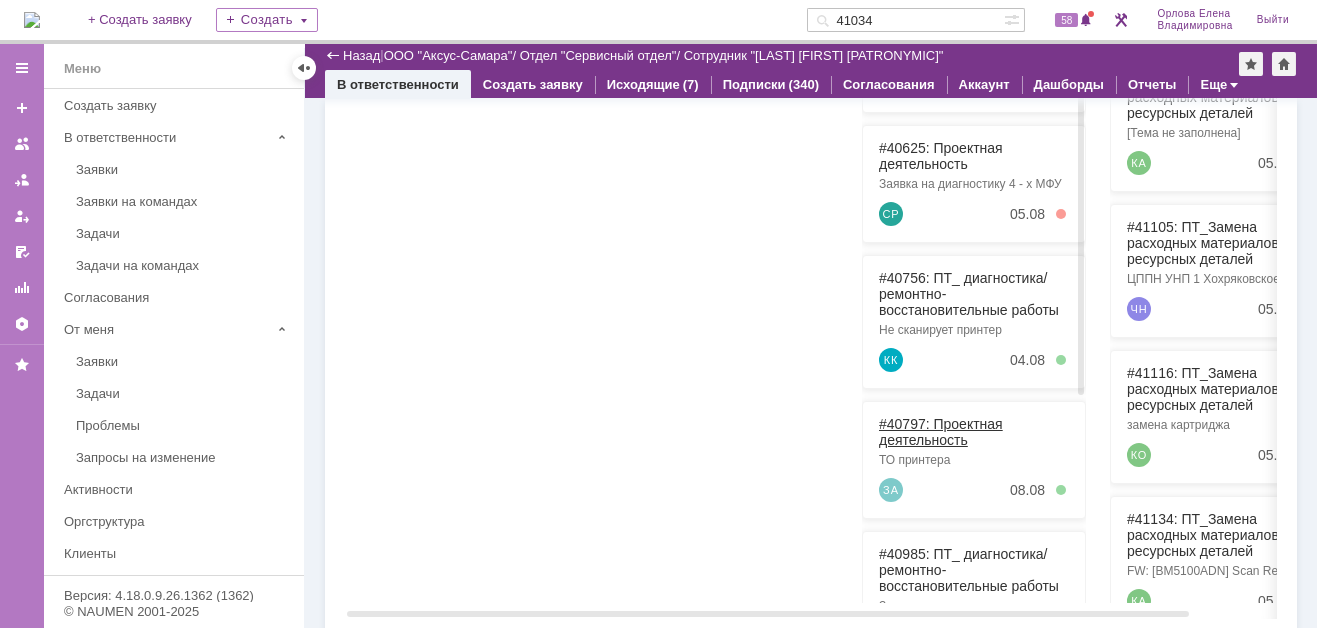 click on "#40797: Проектная деятельность" at bounding box center [941, 432] 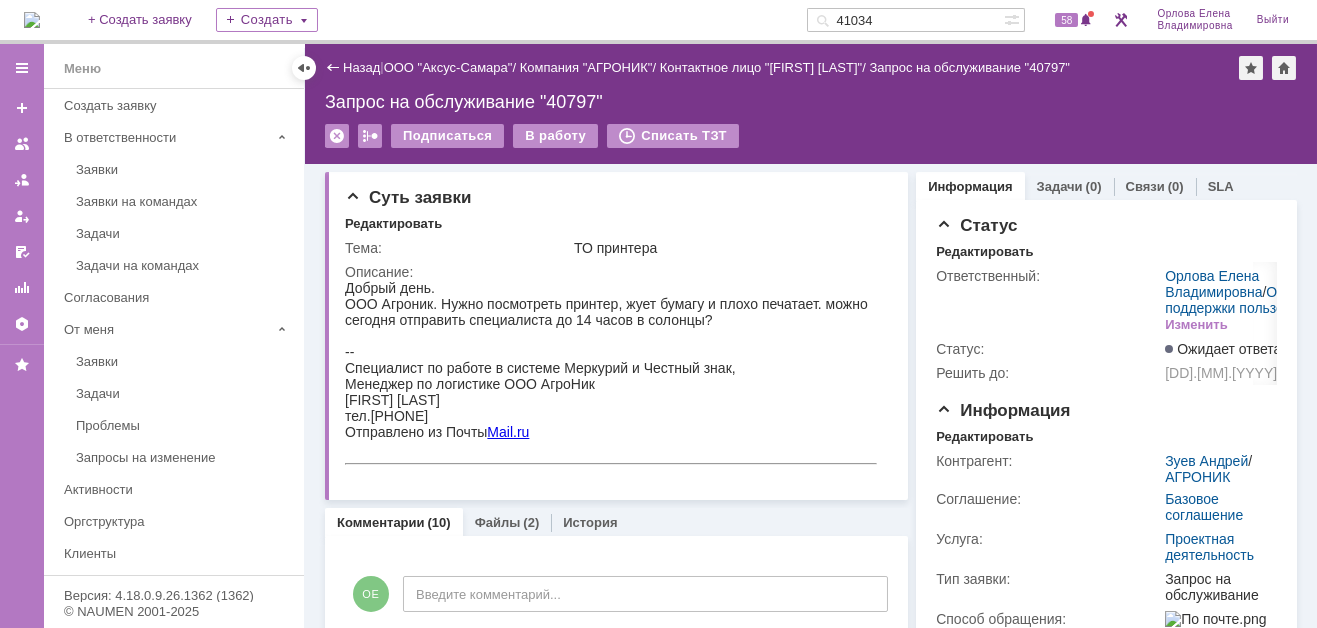scroll, scrollTop: 0, scrollLeft: 0, axis: both 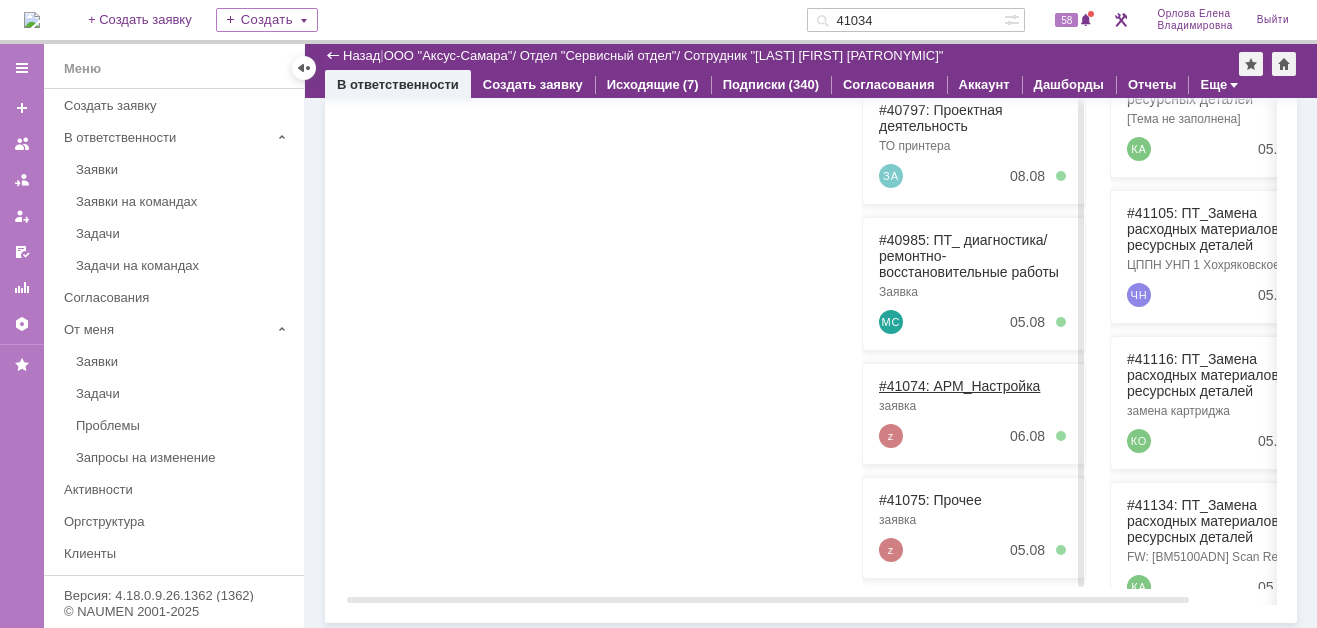 click on "#41074: АРМ_Настройка" at bounding box center [959, 386] 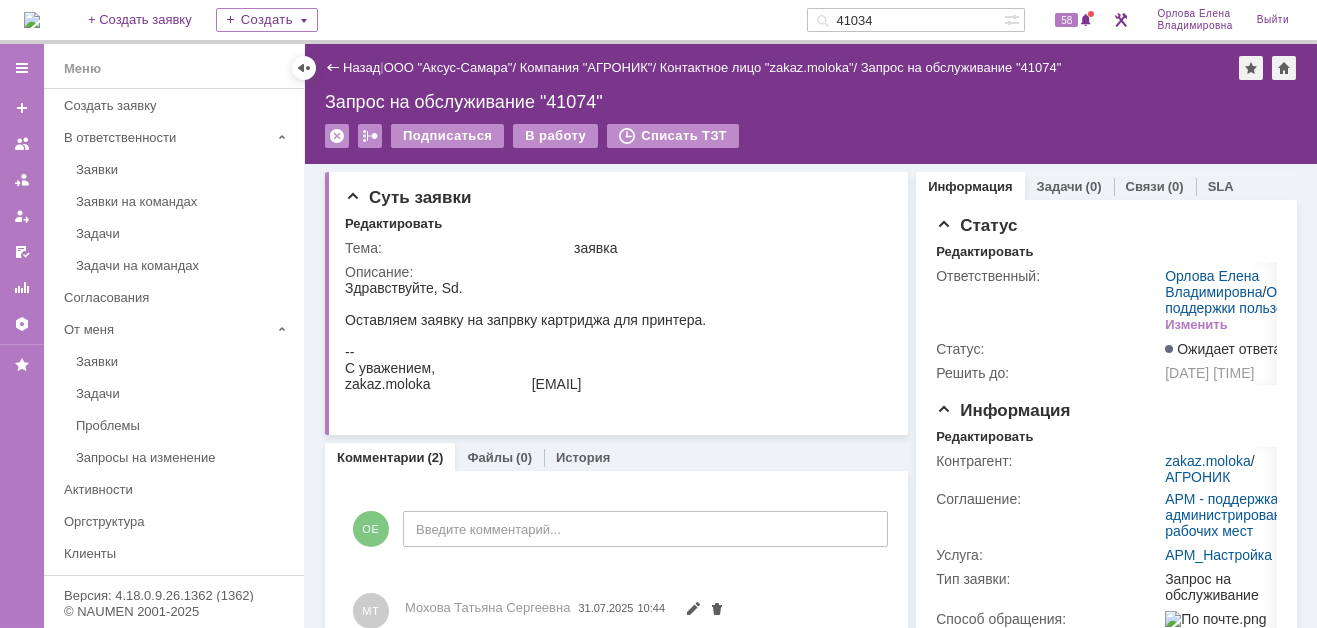 scroll, scrollTop: 0, scrollLeft: 0, axis: both 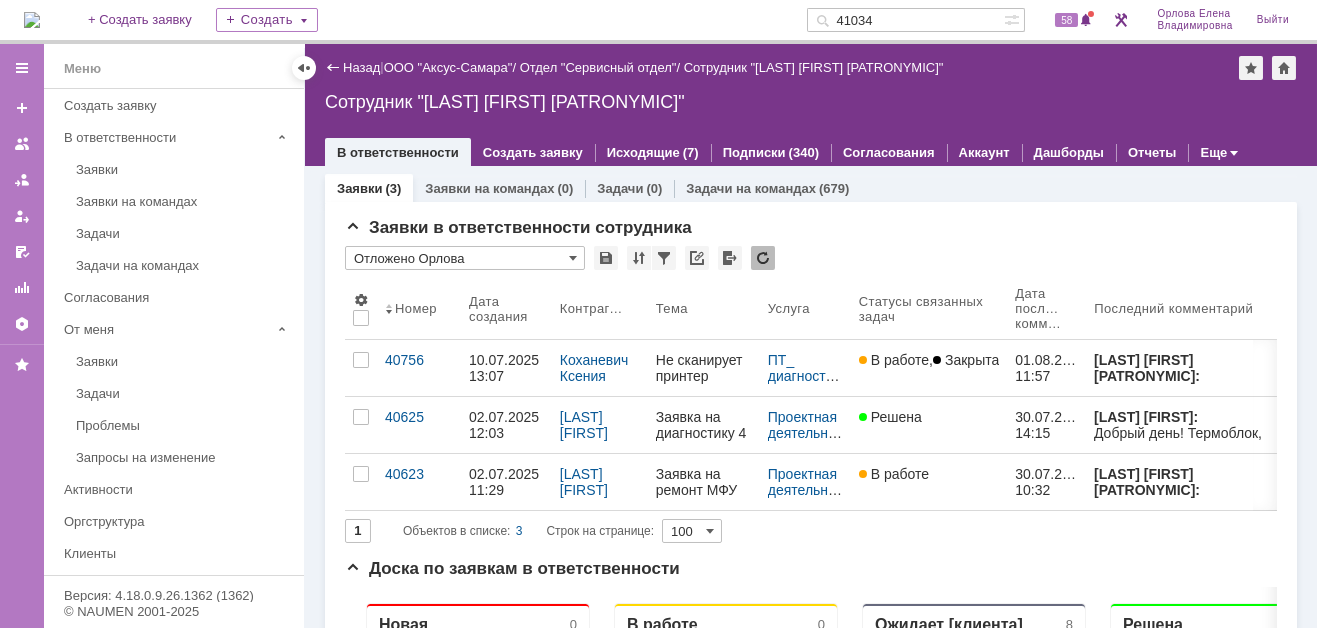 drag, startPoint x: 908, startPoint y: 15, endPoint x: 827, endPoint y: 28, distance: 82.036575 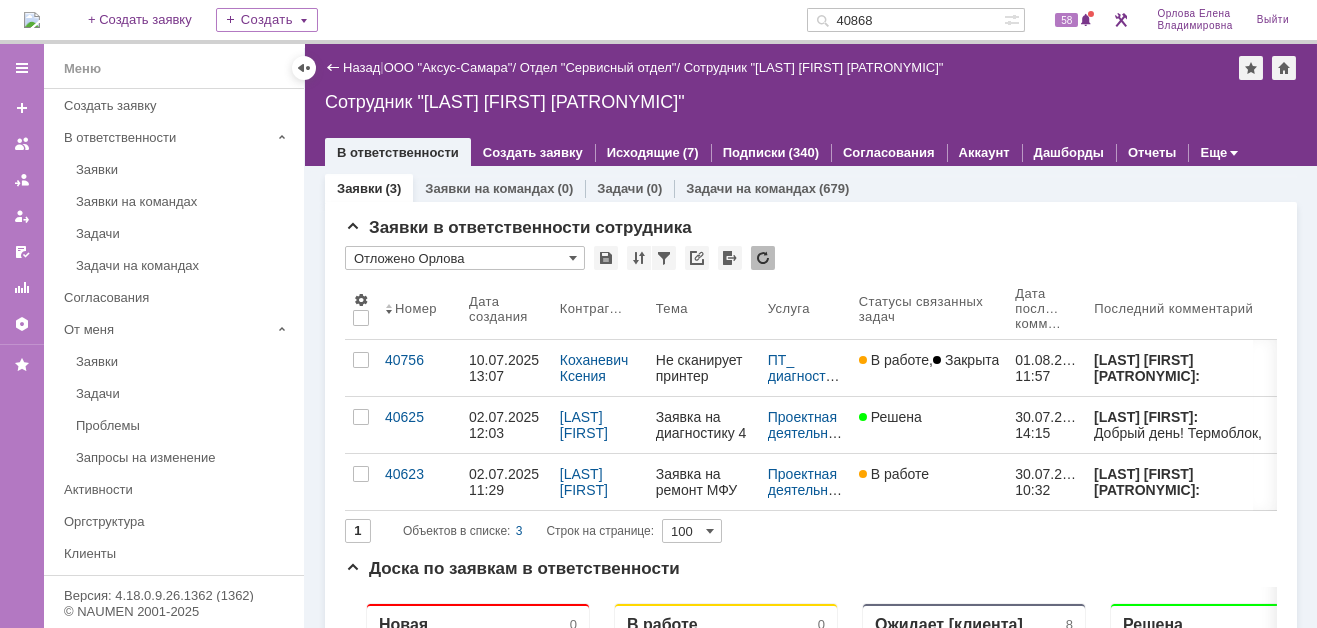 type on "40868" 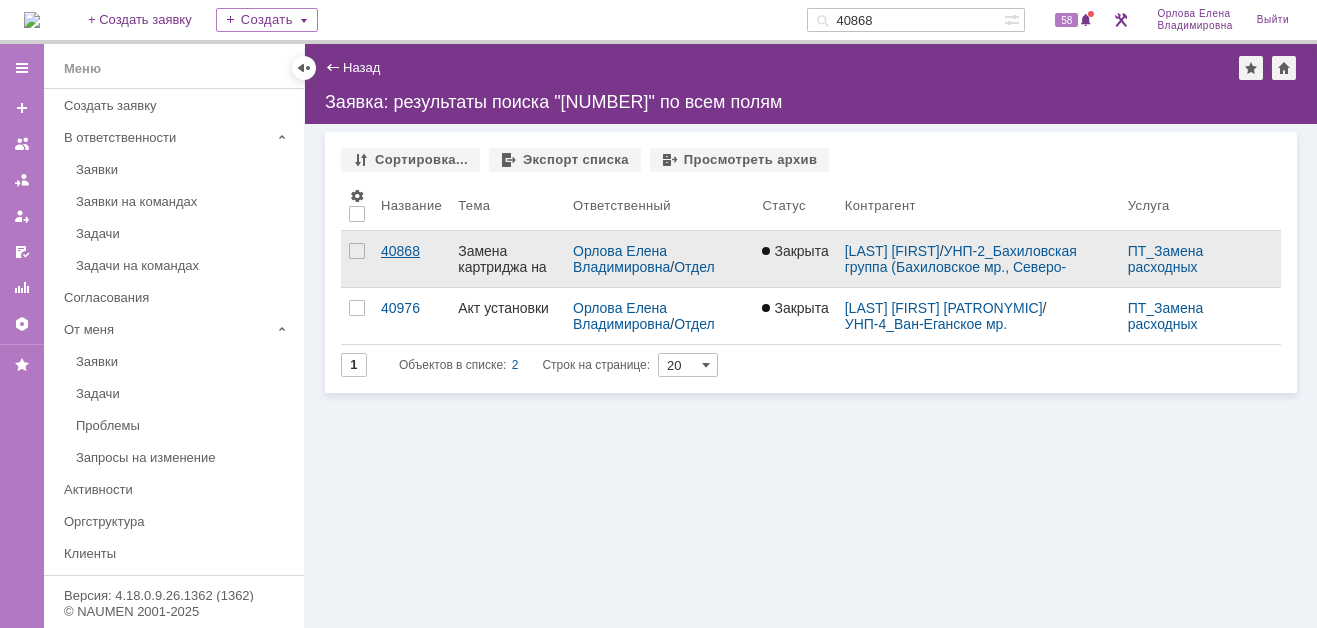 click on "40868" at bounding box center (411, 251) 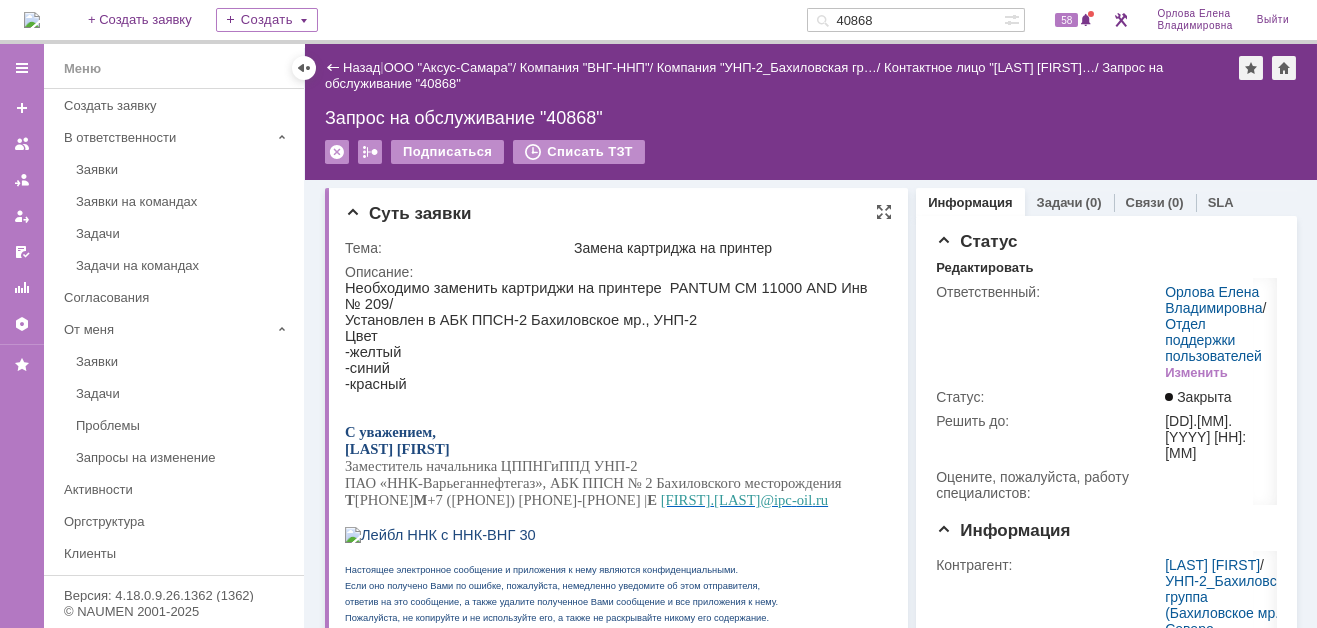 scroll, scrollTop: 0, scrollLeft: 0, axis: both 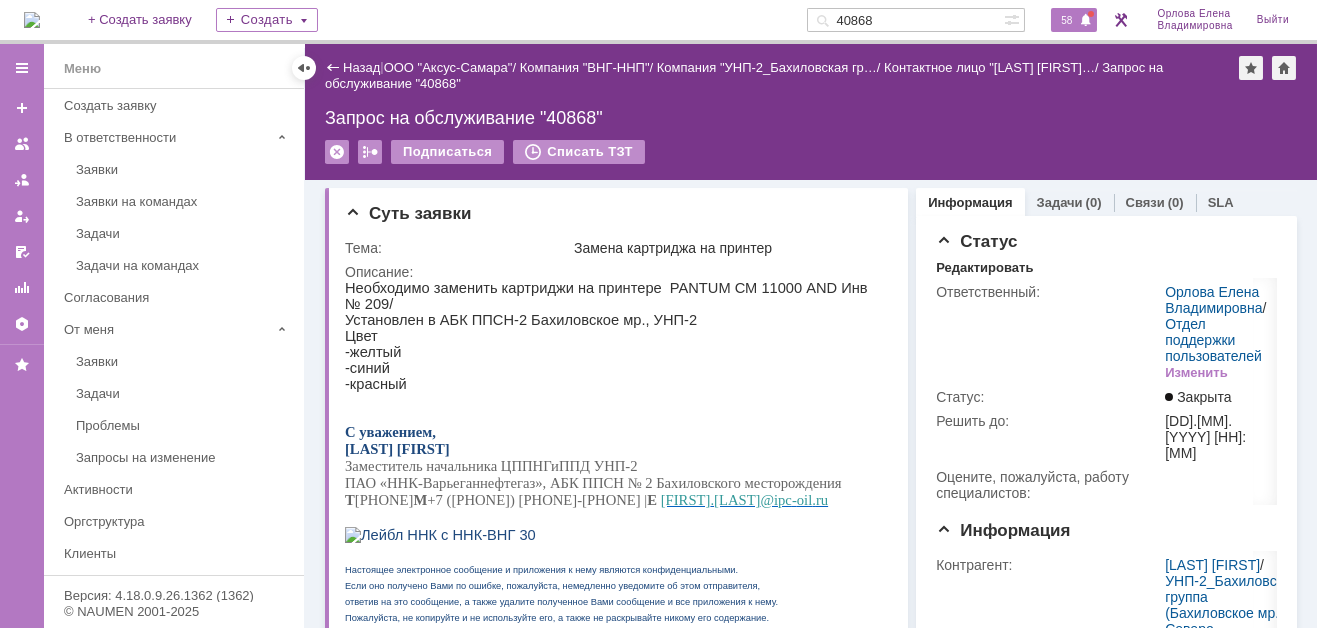 click at bounding box center (1086, 21) 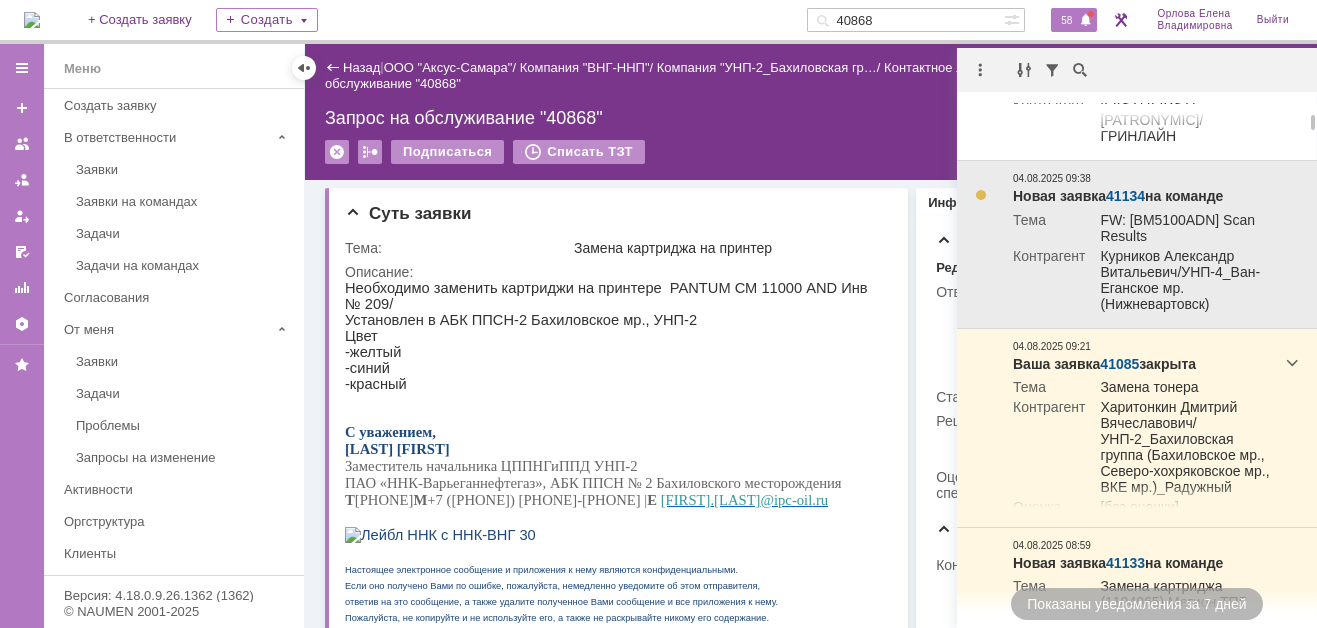 scroll, scrollTop: 500, scrollLeft: 0, axis: vertical 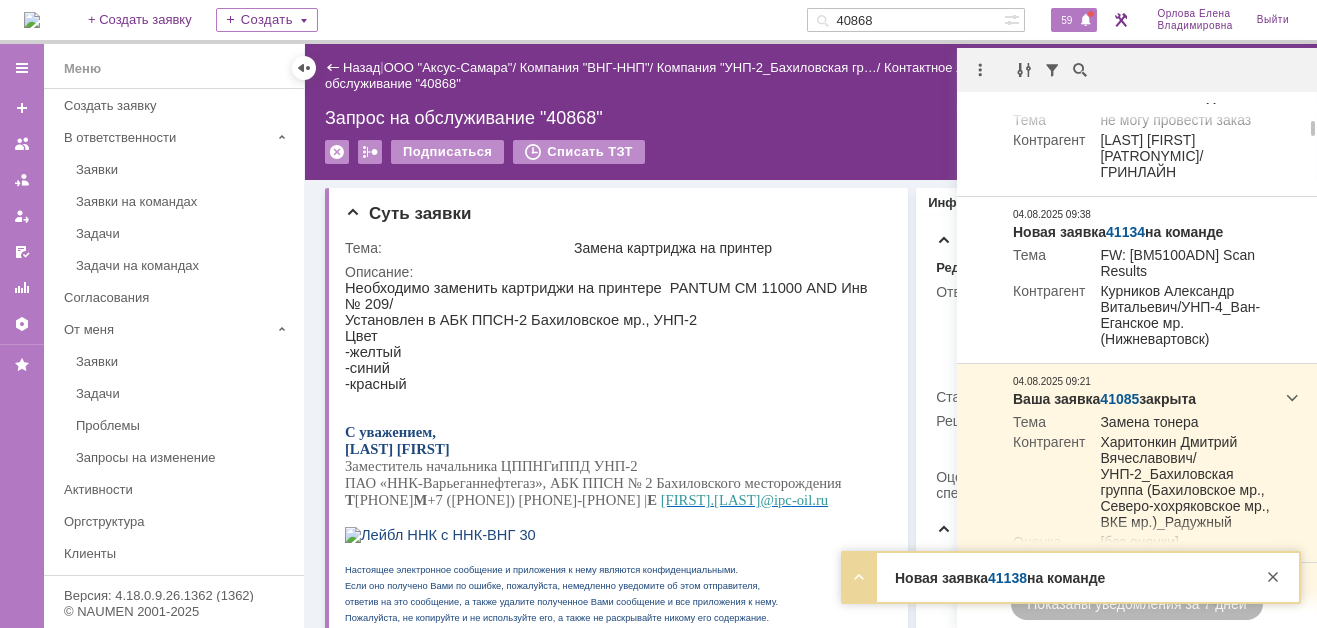 click on "41138" at bounding box center (1007, 578) 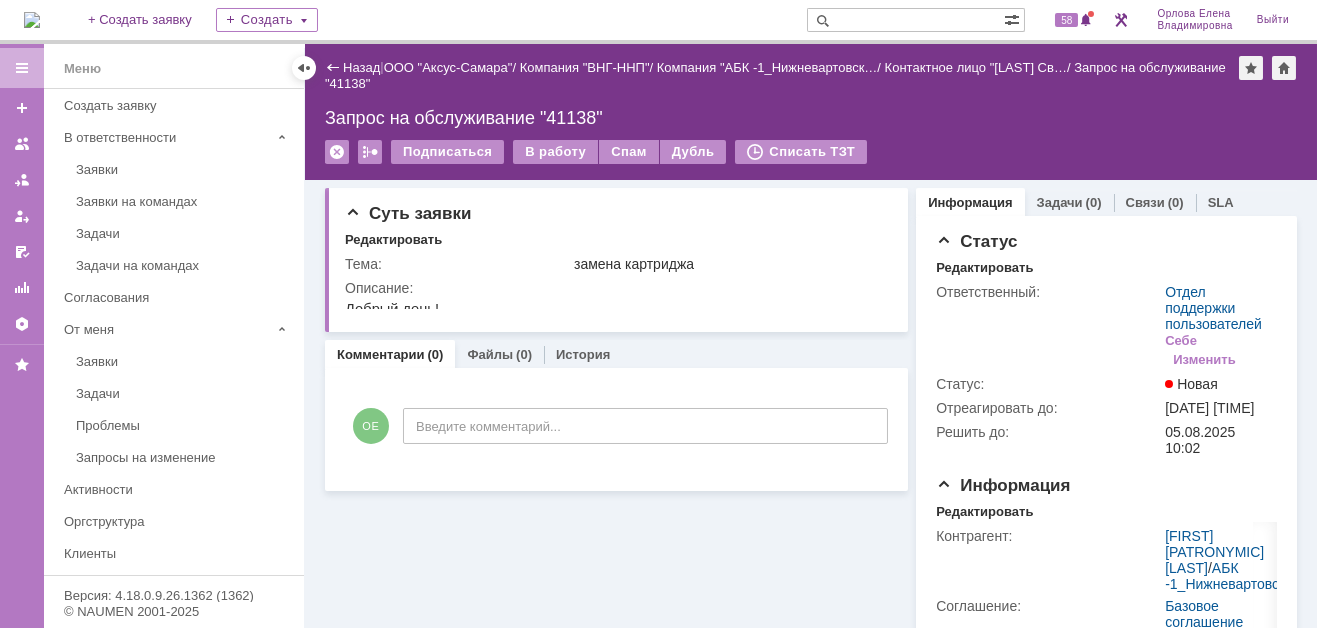 scroll, scrollTop: 0, scrollLeft: 0, axis: both 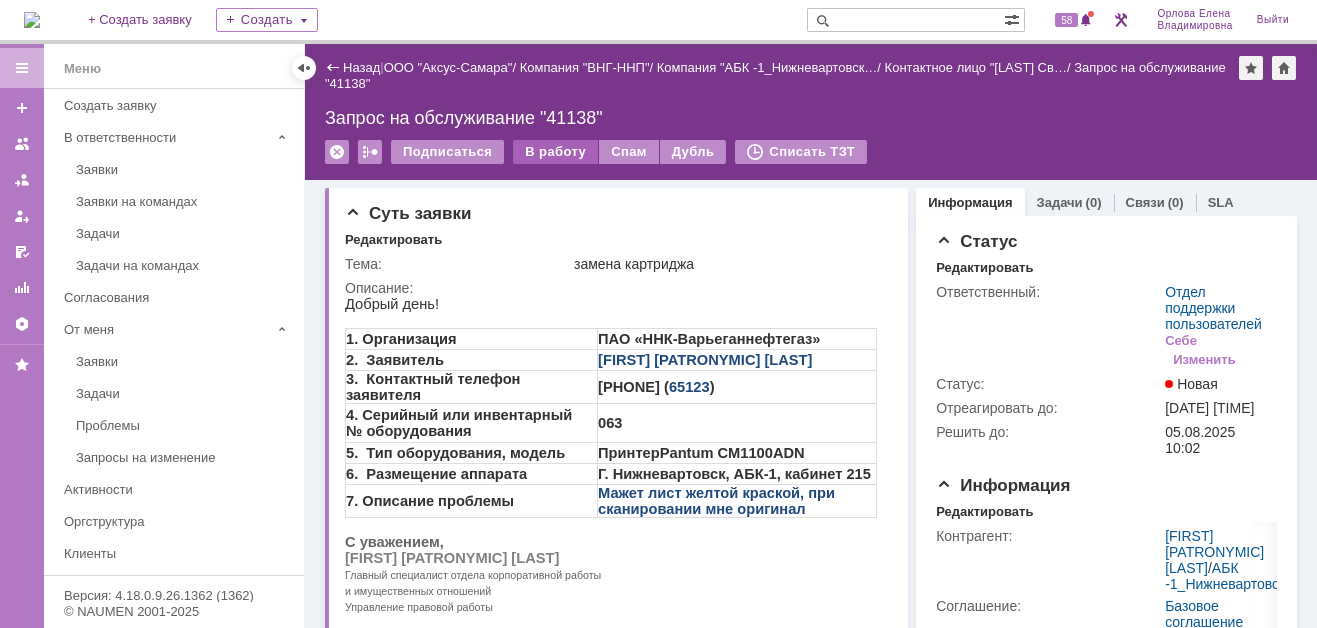 click on "В работу" at bounding box center [555, 152] 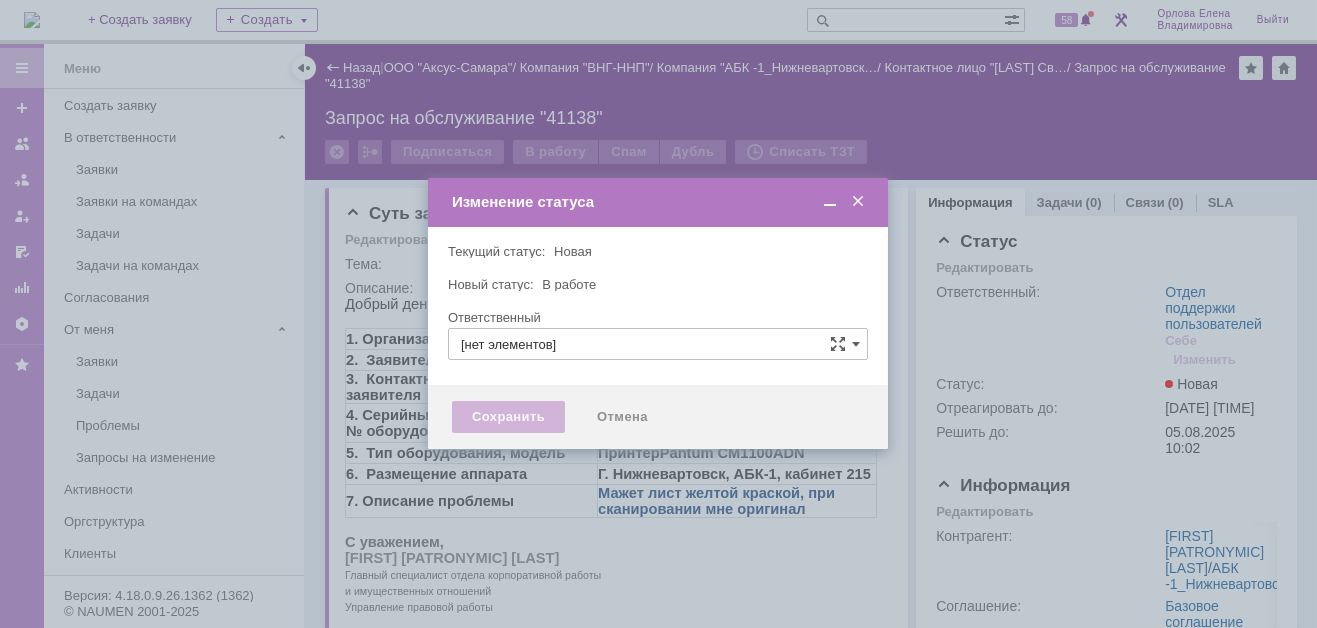 type on "Отдел поддержки пользователей" 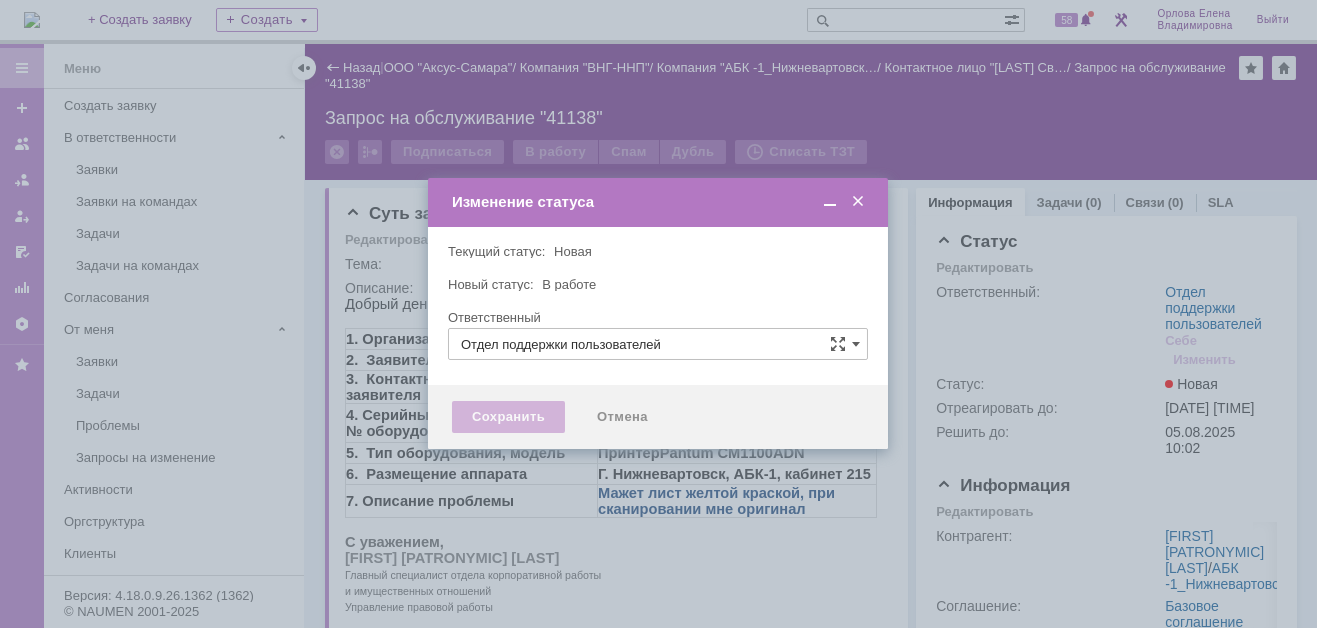 type 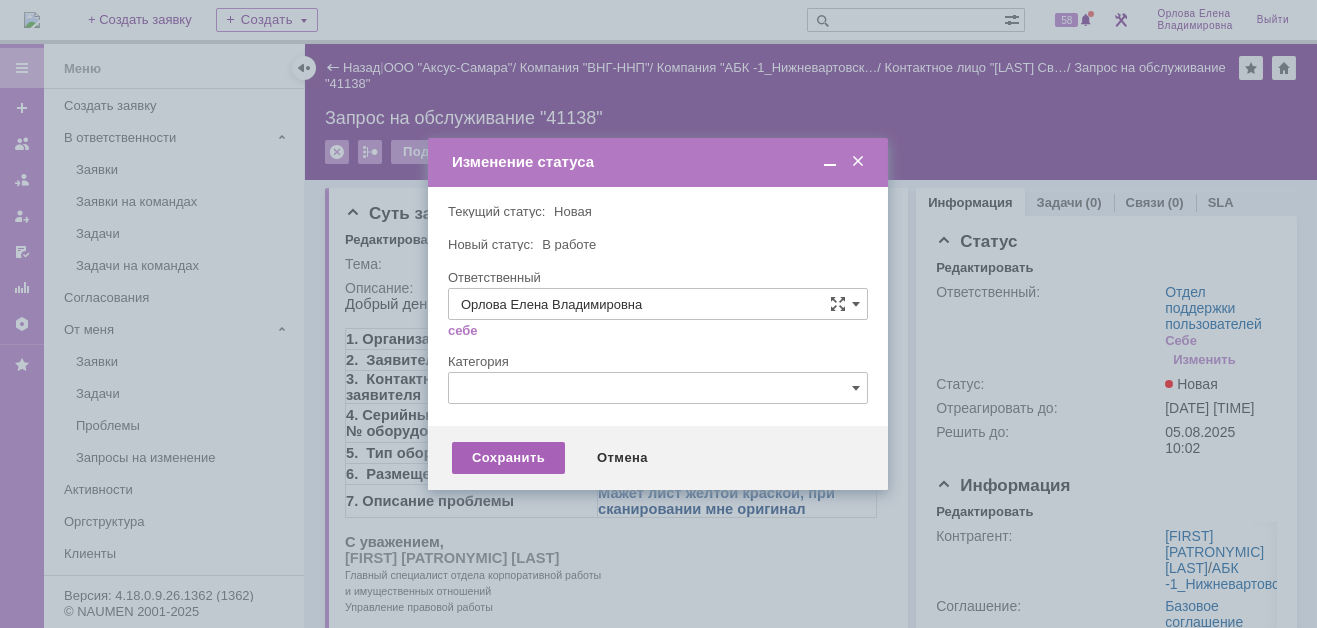 click on "Сохранить" at bounding box center (508, 458) 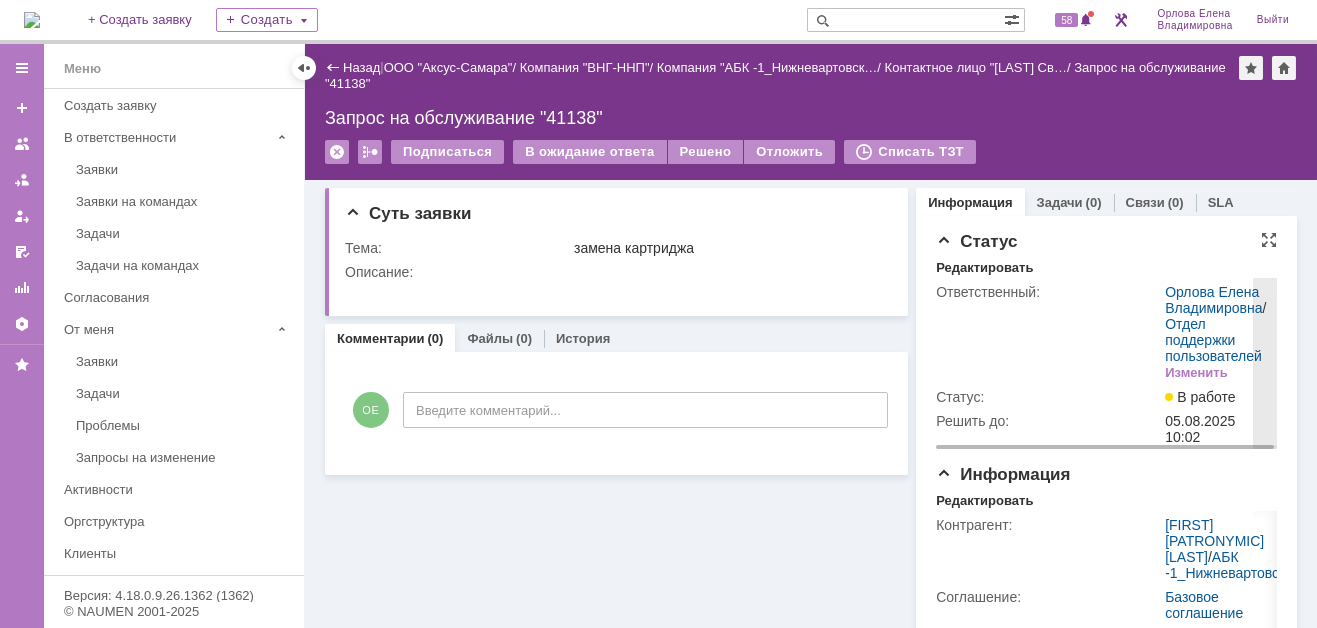 scroll, scrollTop: 0, scrollLeft: 0, axis: both 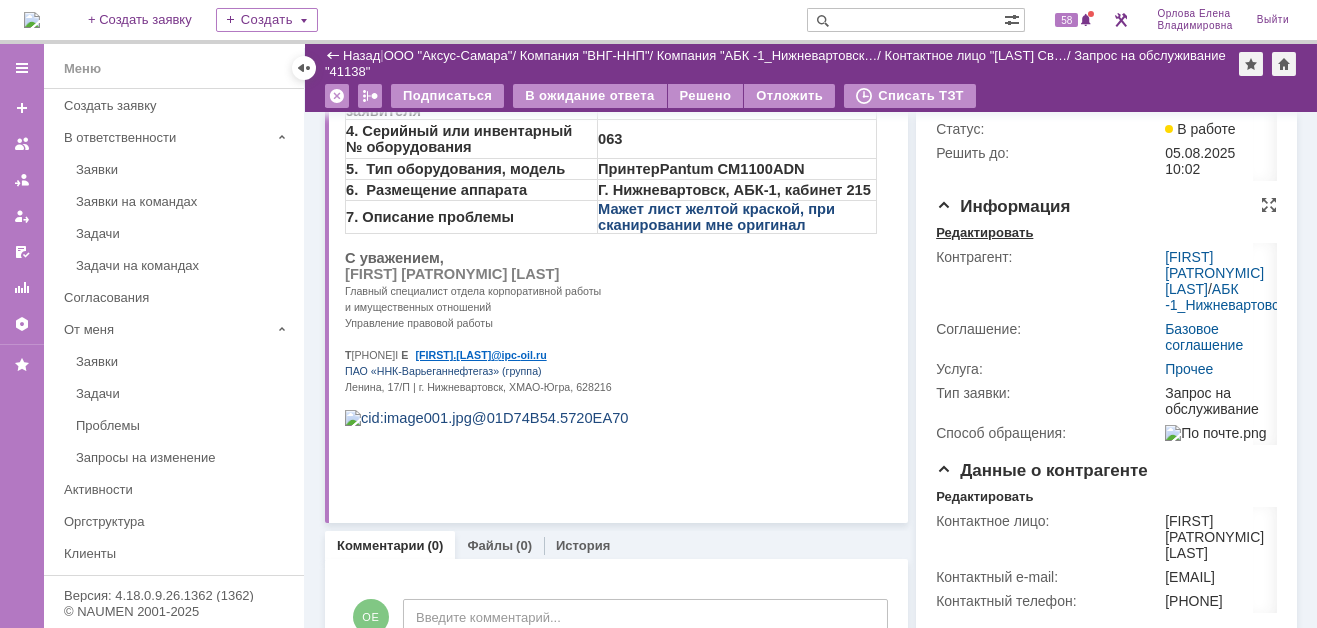 click on "Редактировать" at bounding box center [984, 233] 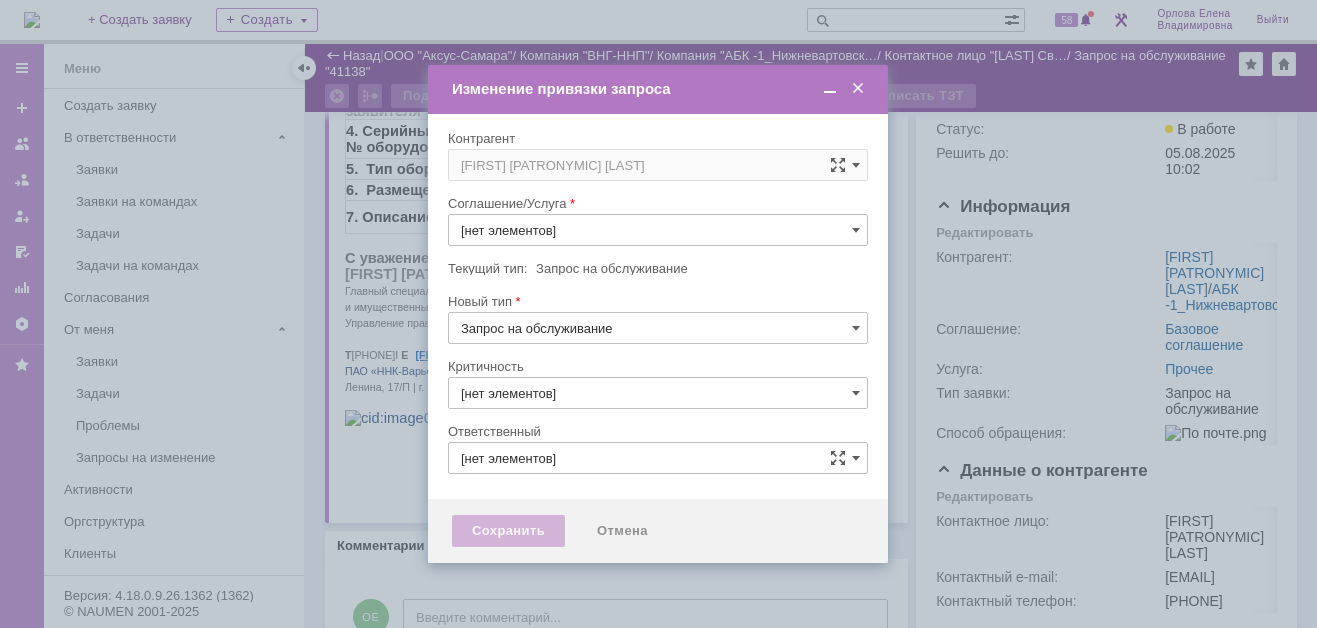 type on "3. Низкая" 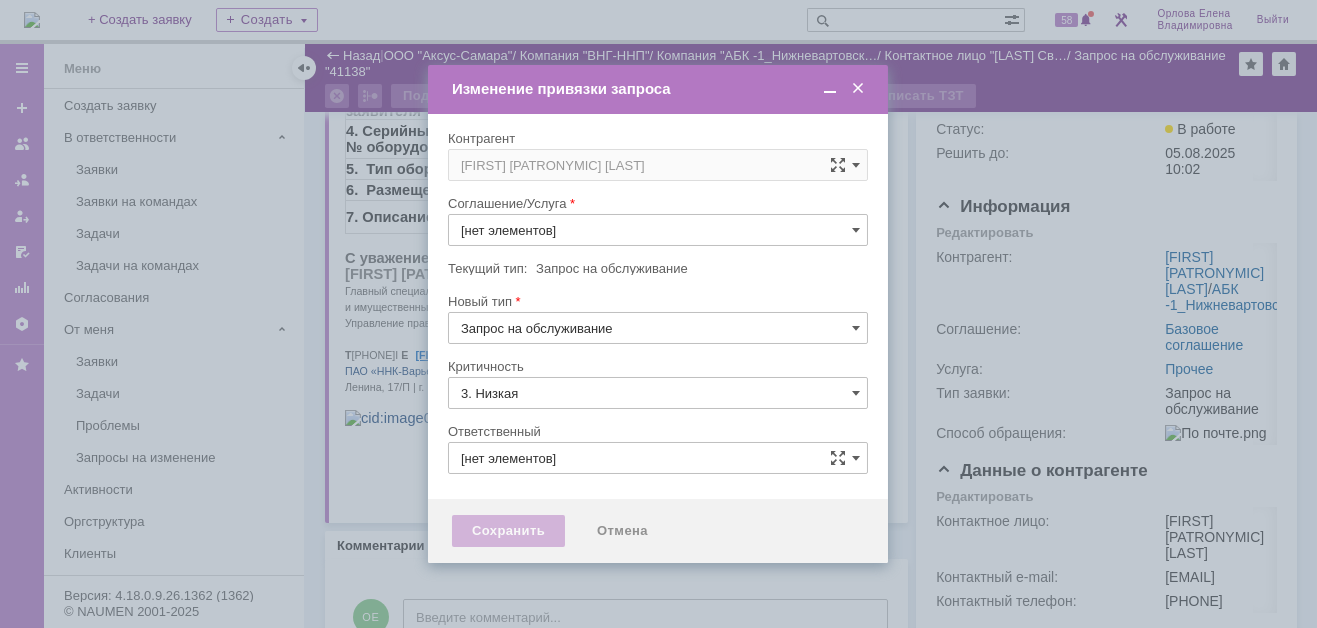 type on "Прочее" 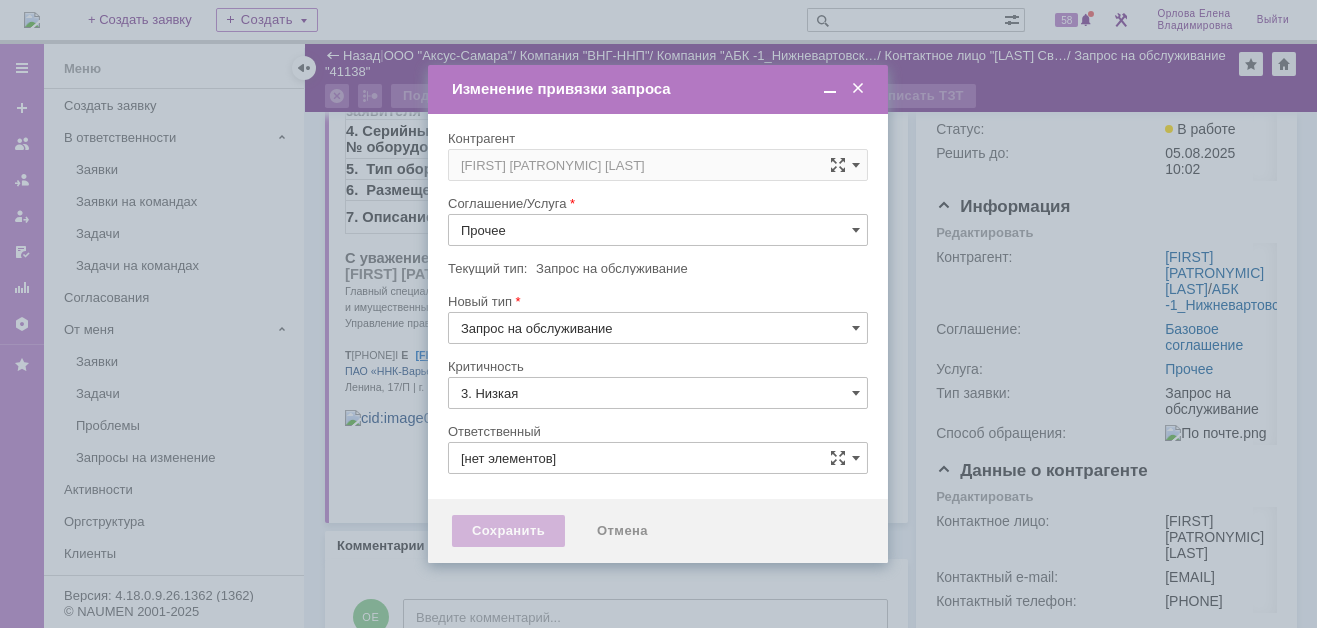 type on "Орлова Елена Владимировна" 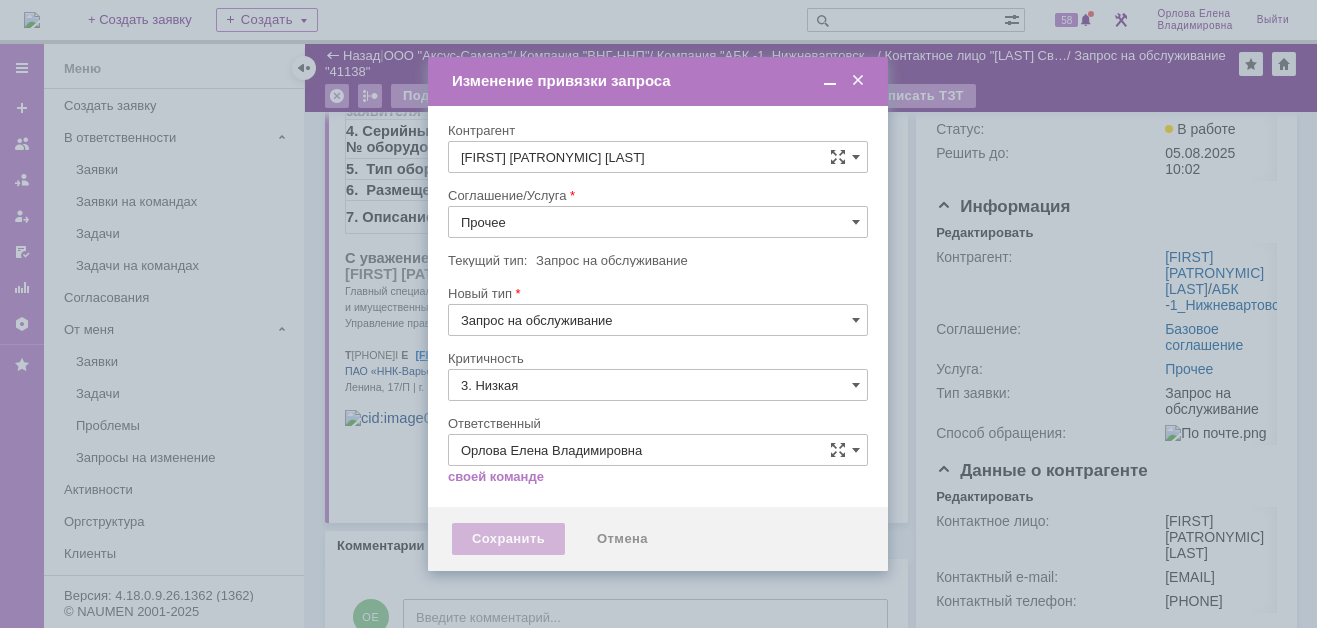type on "[не указано]" 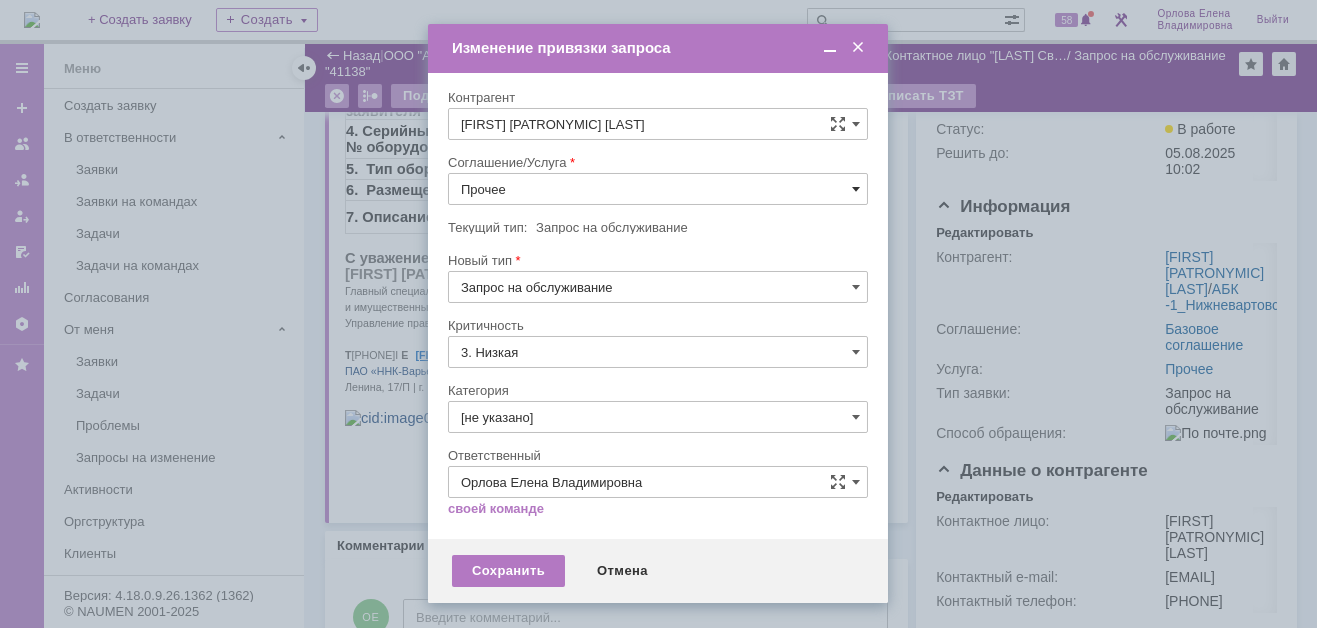 click at bounding box center (856, 189) 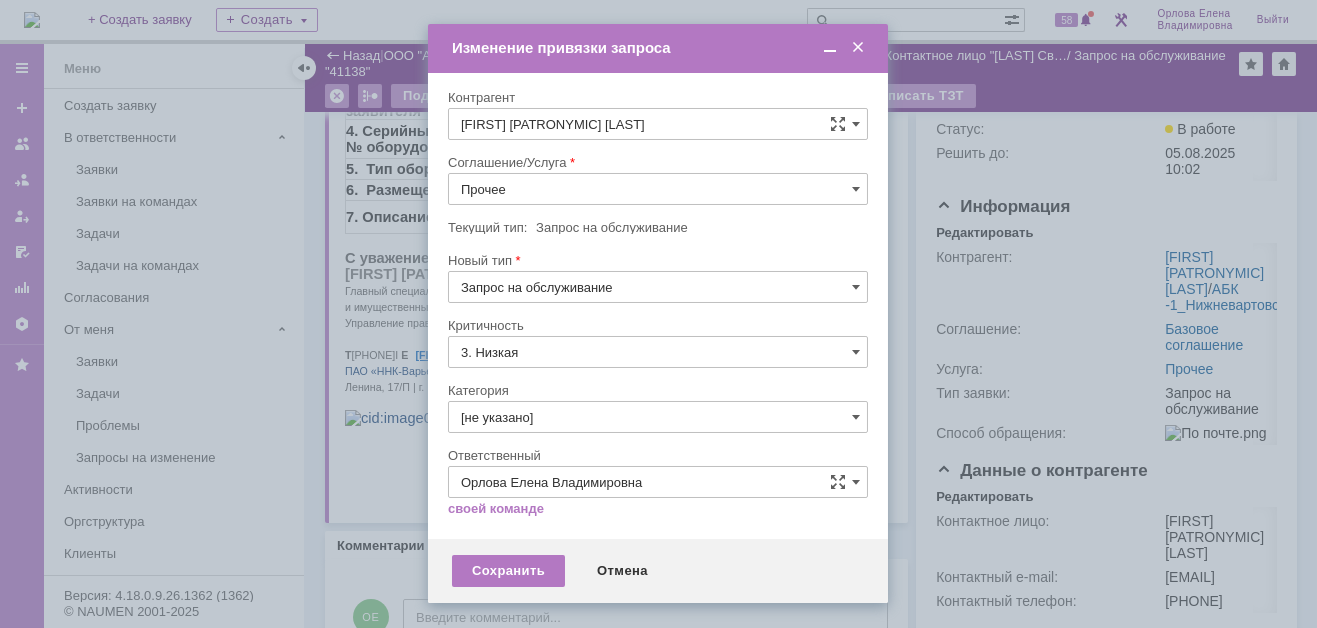 scroll, scrollTop: 121, scrollLeft: 0, axis: vertical 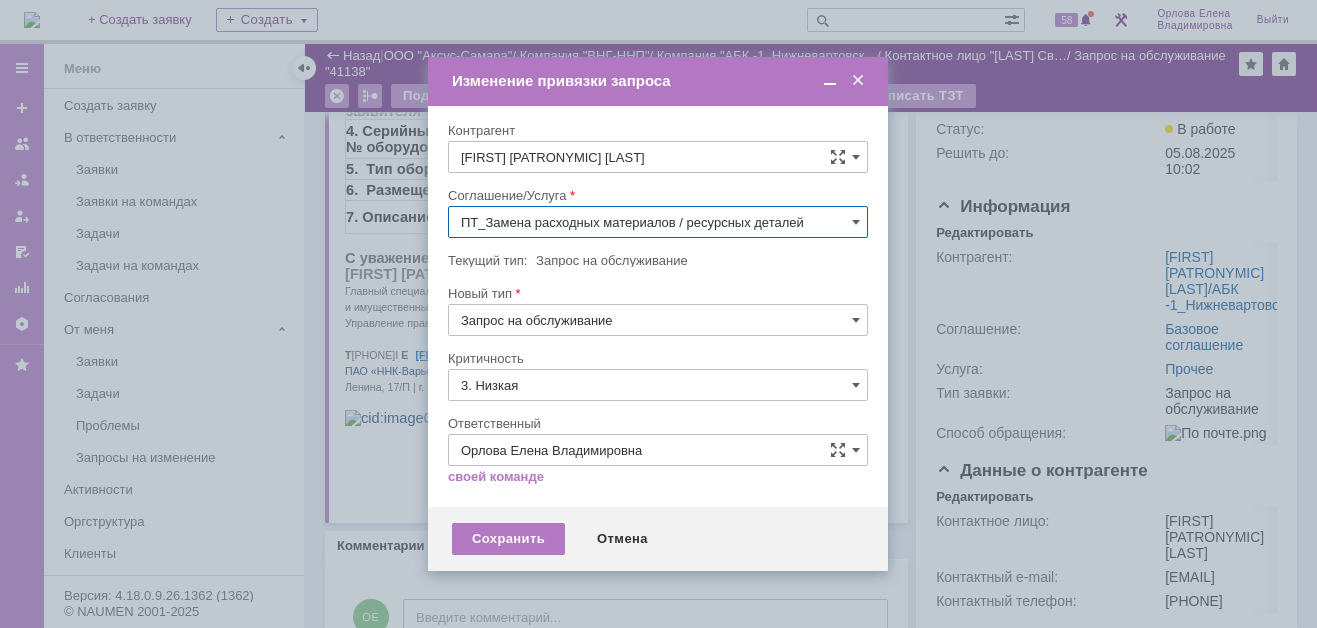type on "ПТ_Замена расходных материалов / ресурсных деталей" 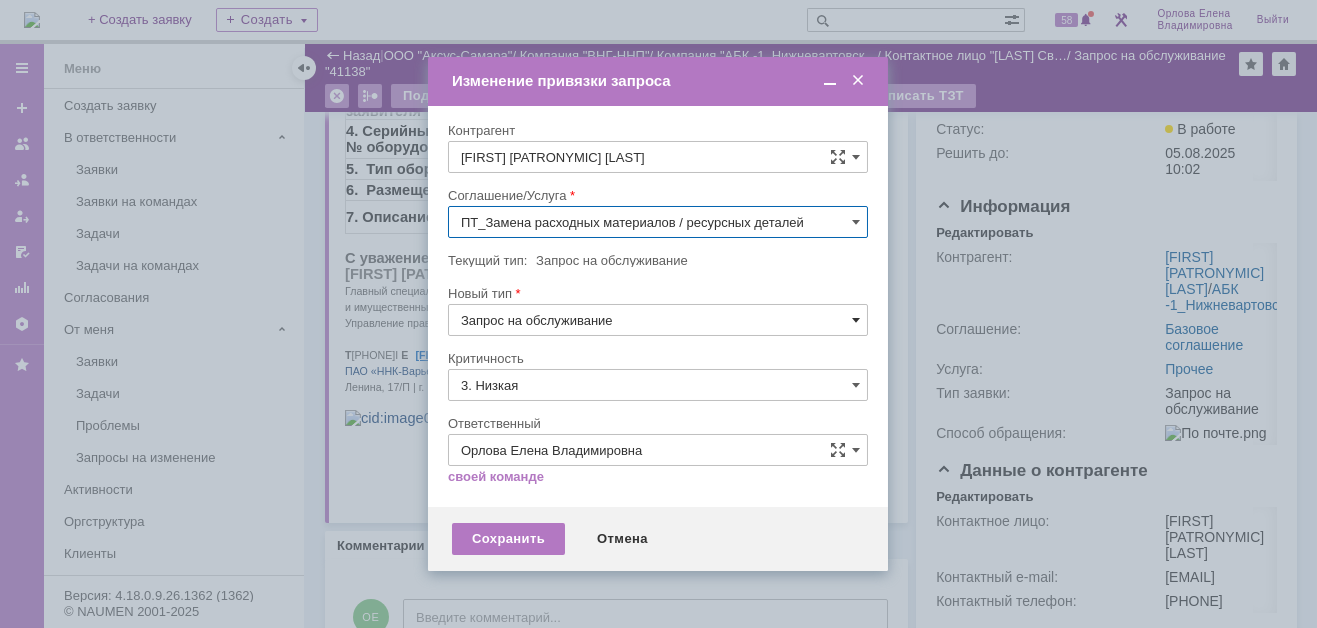 click at bounding box center [856, 320] 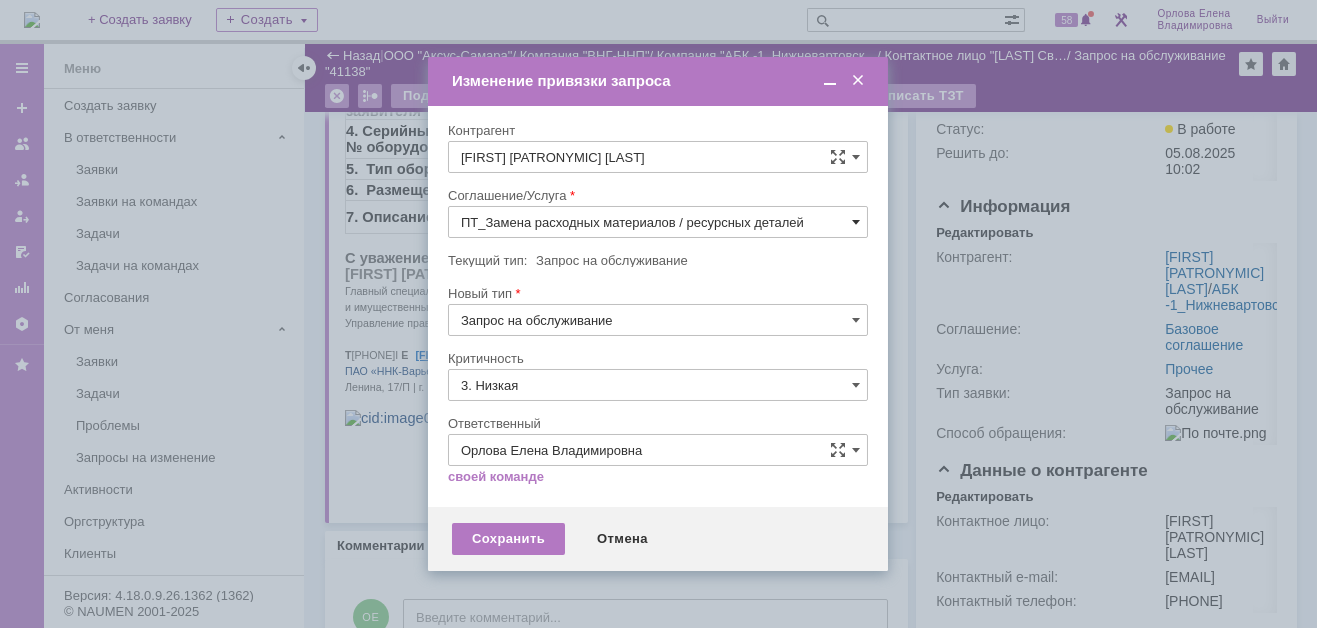 click at bounding box center [856, 222] 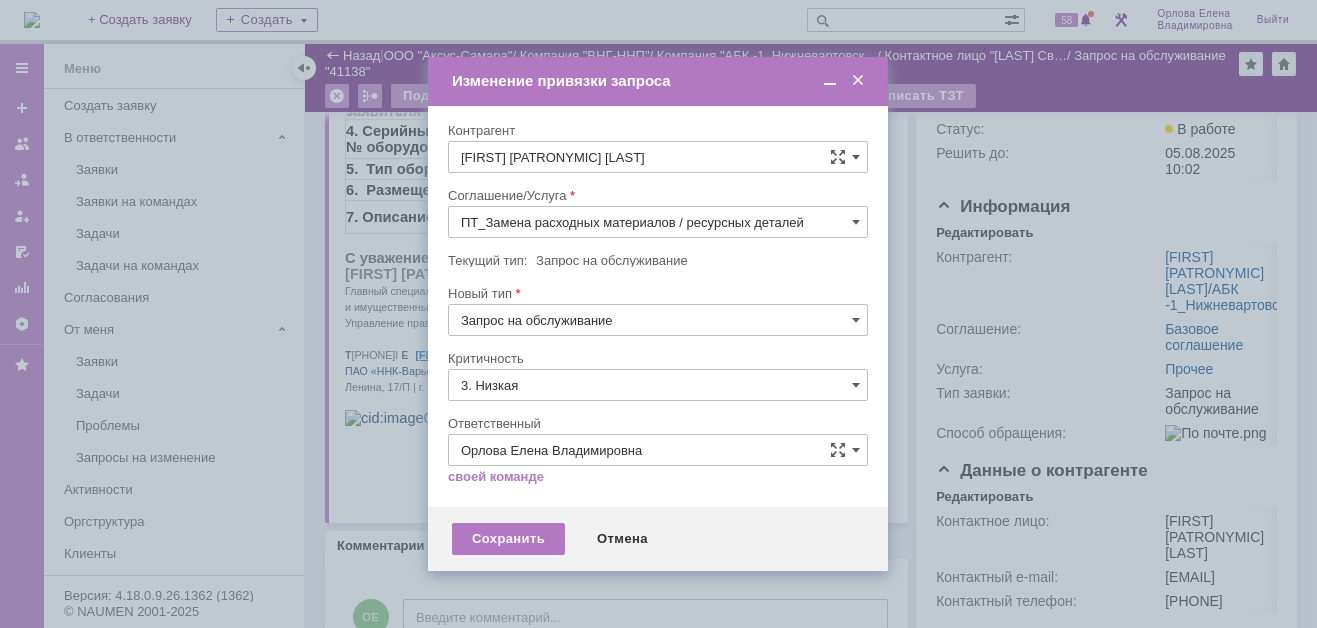 scroll, scrollTop: 122, scrollLeft: 0, axis: vertical 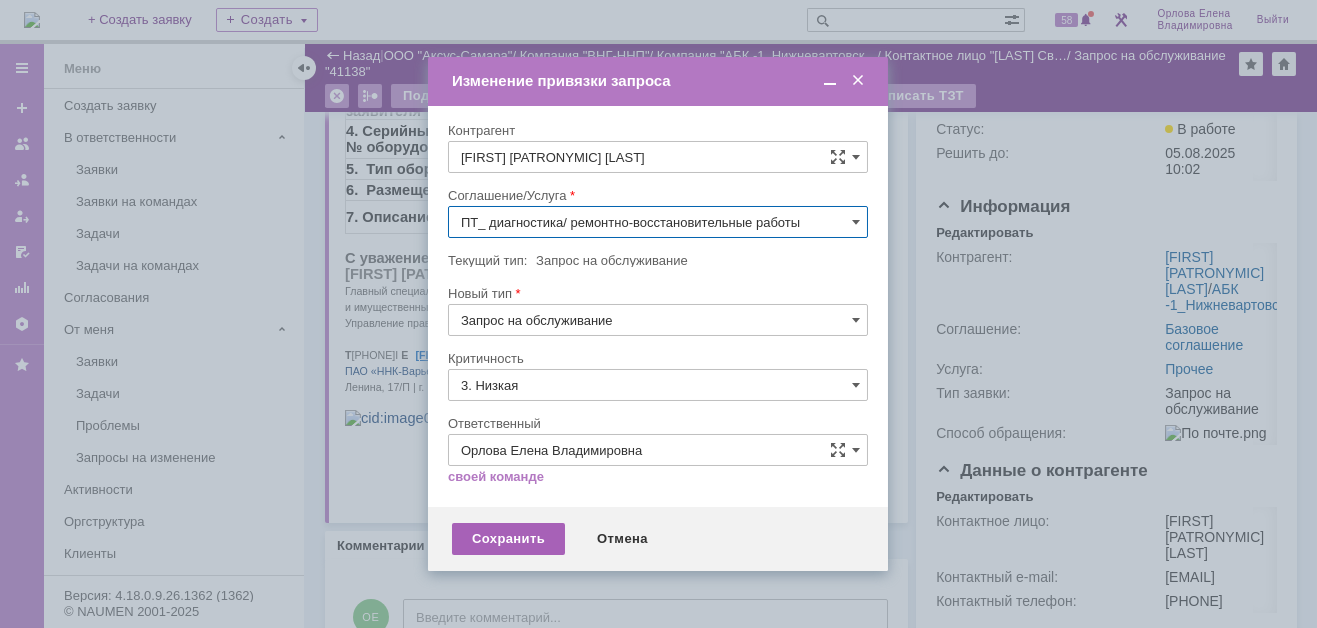click on "Сохранить" at bounding box center [508, 539] 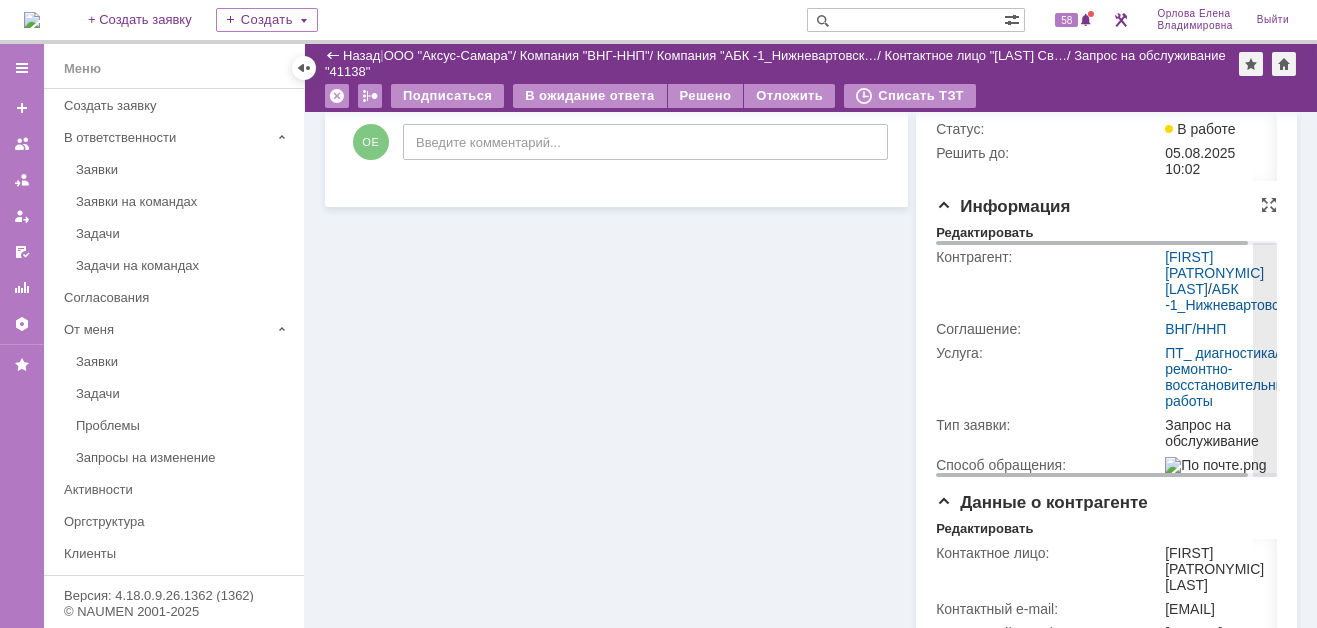scroll, scrollTop: 0, scrollLeft: 0, axis: both 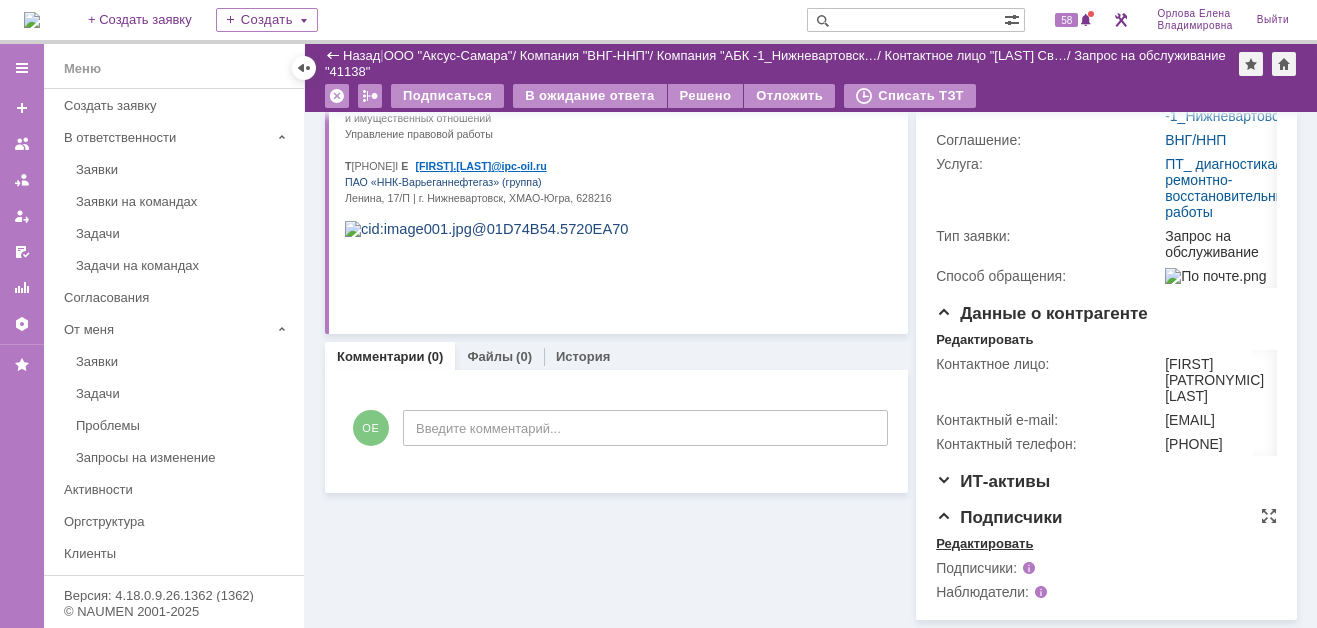 click on "Редактировать" at bounding box center [984, 544] 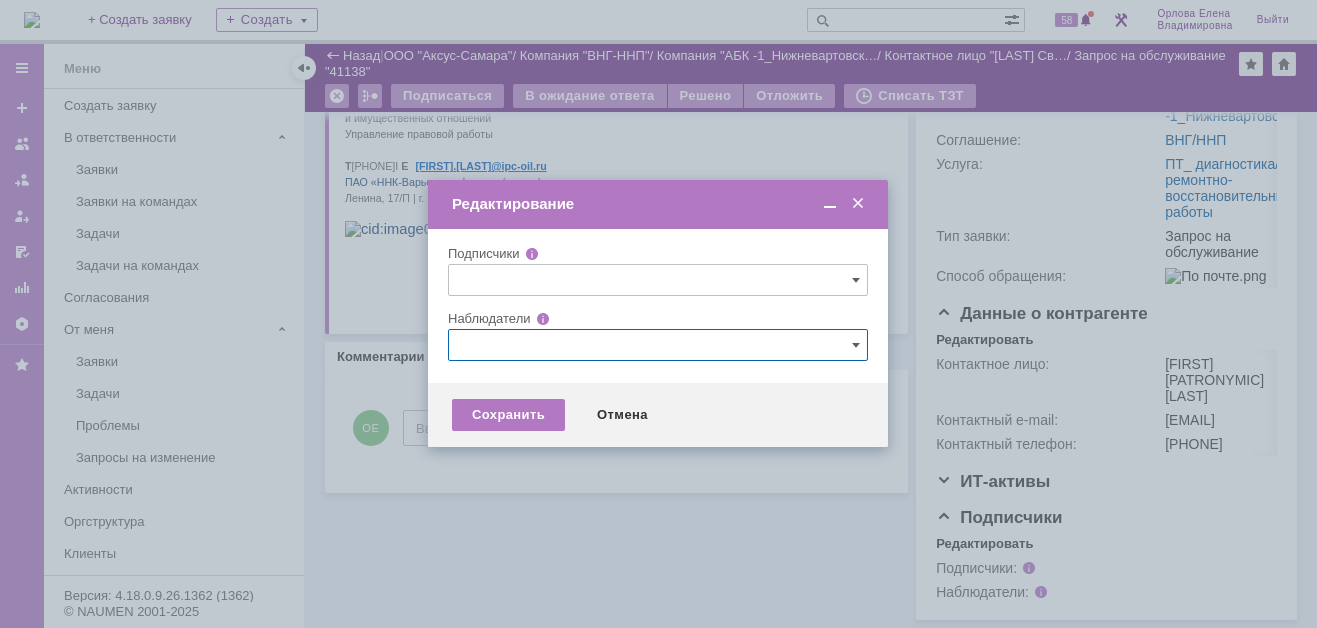 click at bounding box center (658, 345) 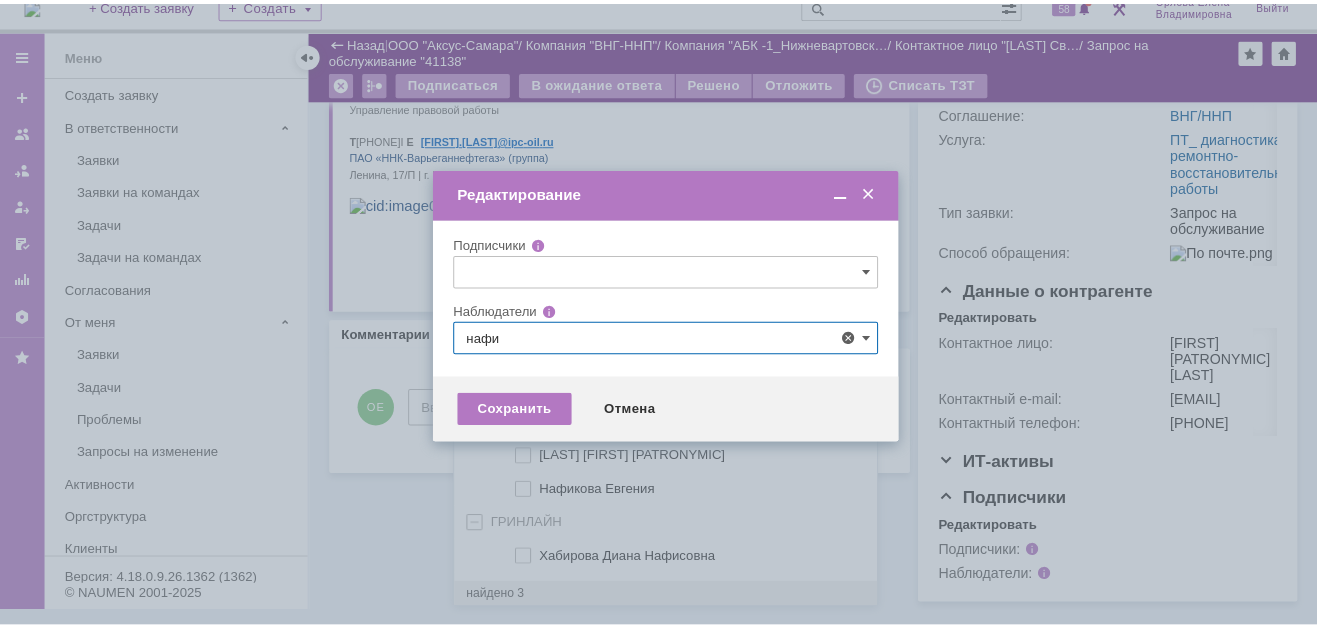 scroll, scrollTop: 0, scrollLeft: 0, axis: both 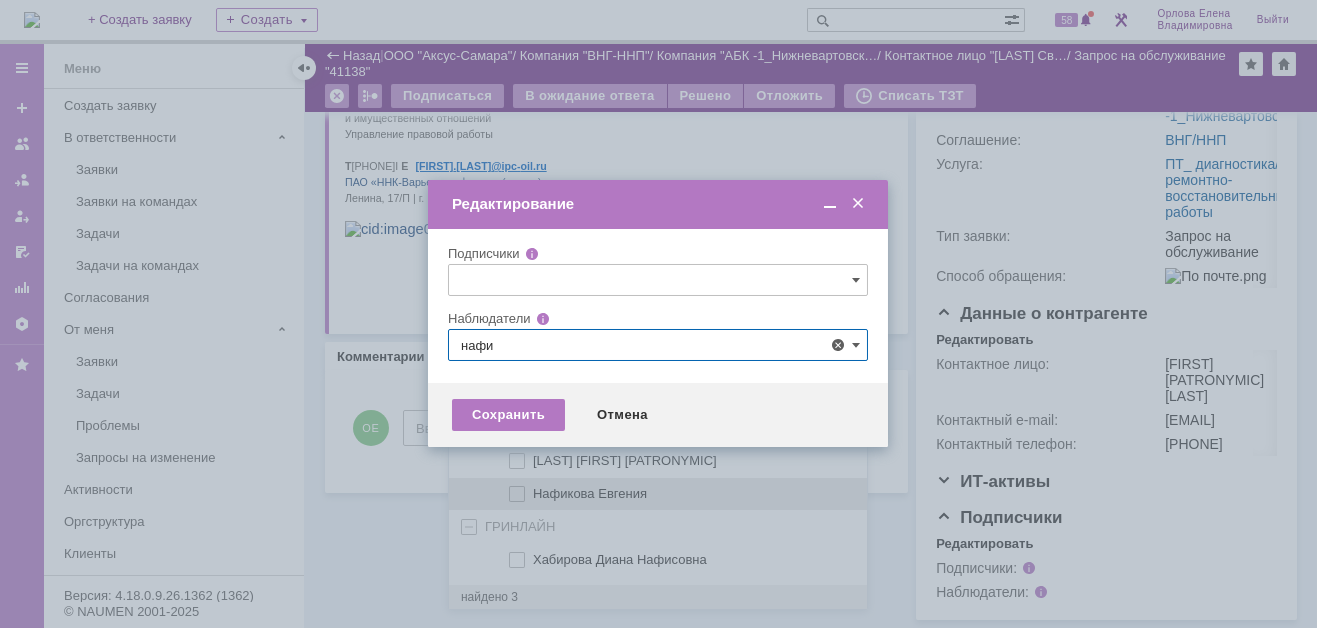 click at bounding box center (533, 491) 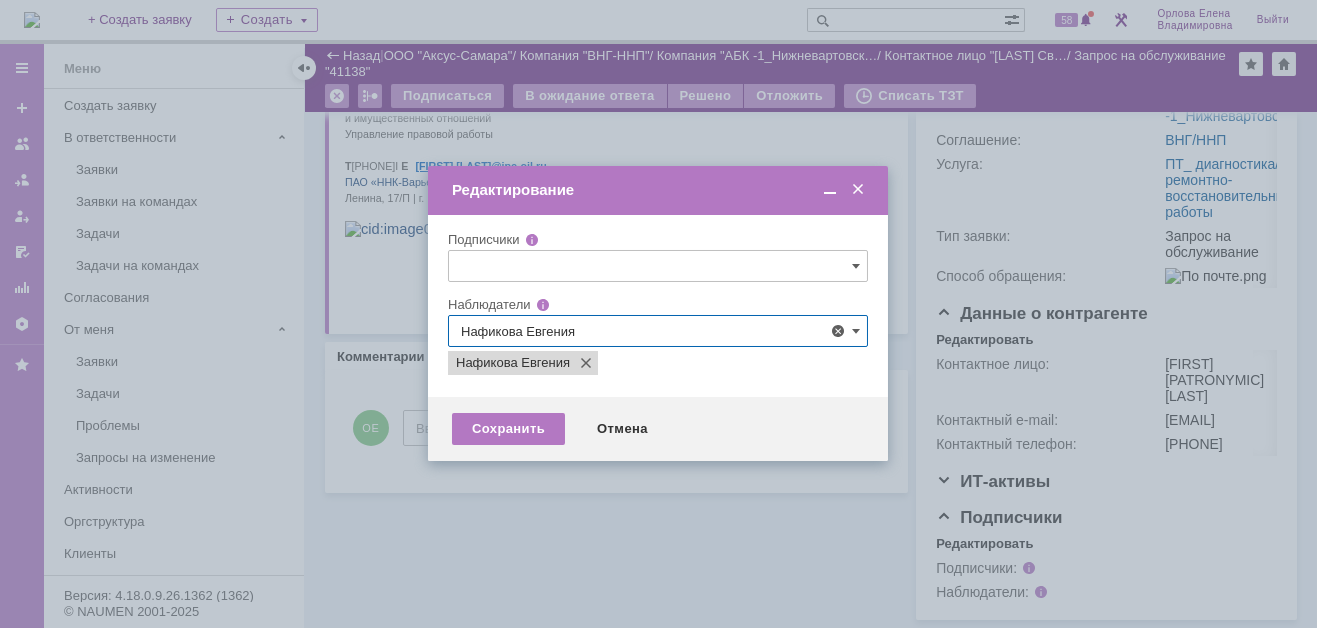 drag, startPoint x: 383, startPoint y: 502, endPoint x: 445, endPoint y: 500, distance: 62.03225 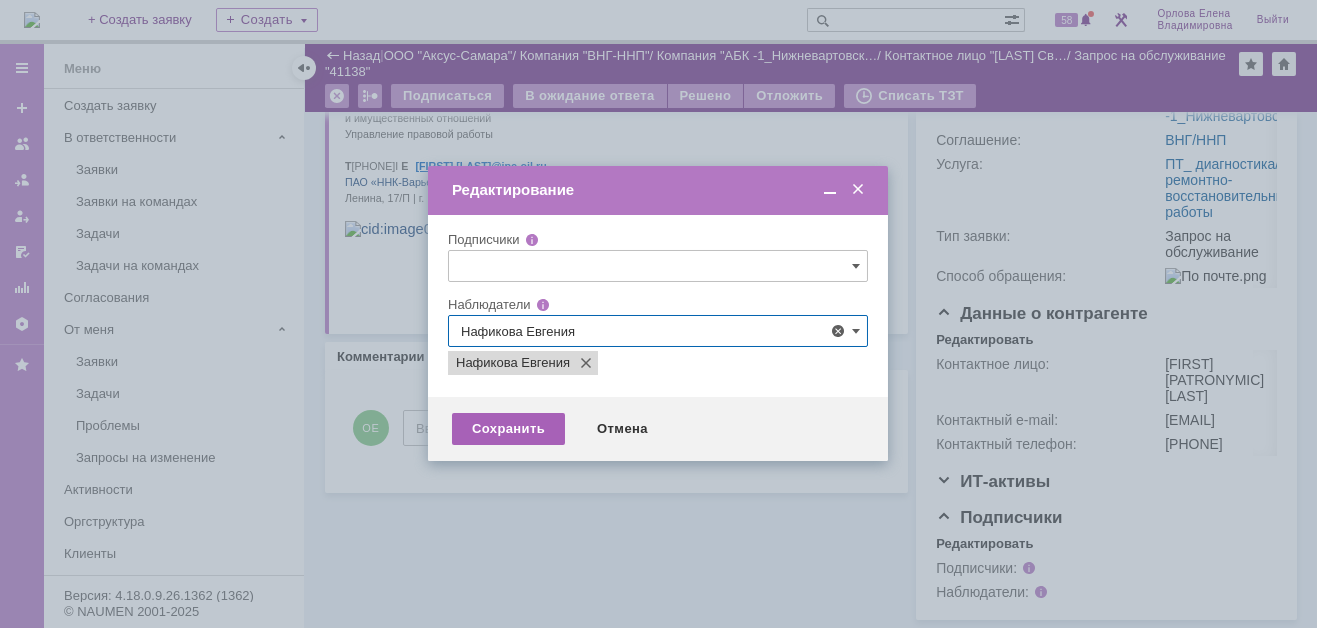 click on "Сохранить" at bounding box center [508, 429] 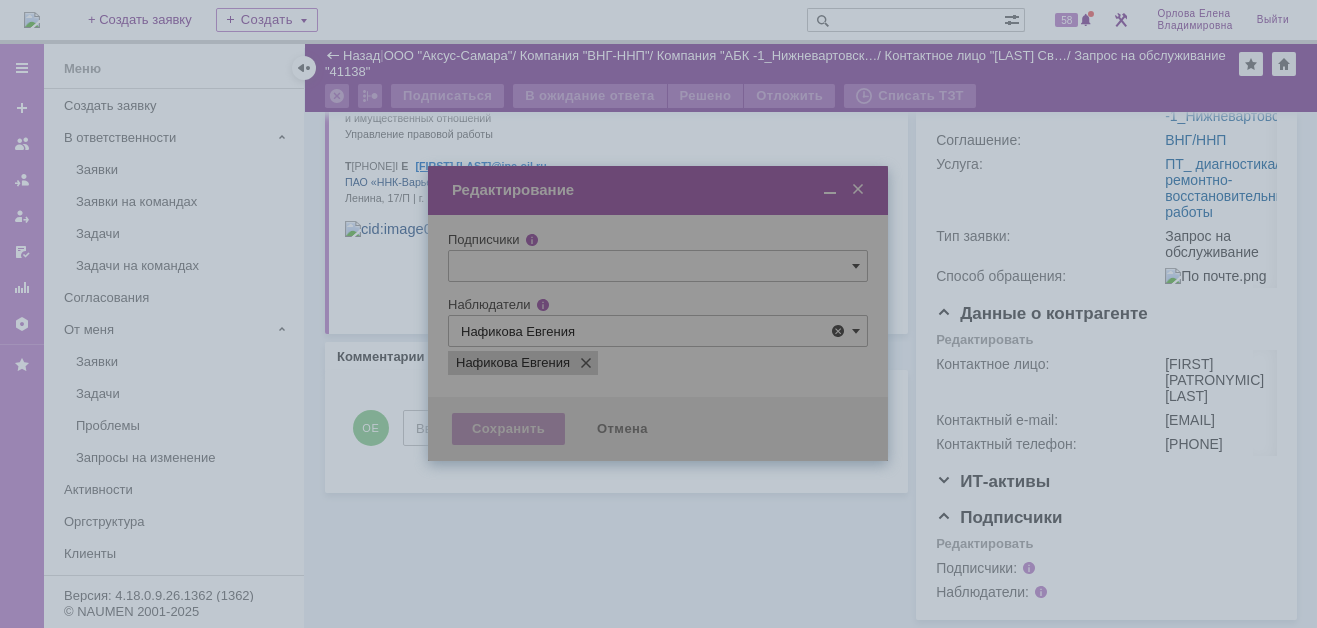 scroll, scrollTop: 432, scrollLeft: 0, axis: vertical 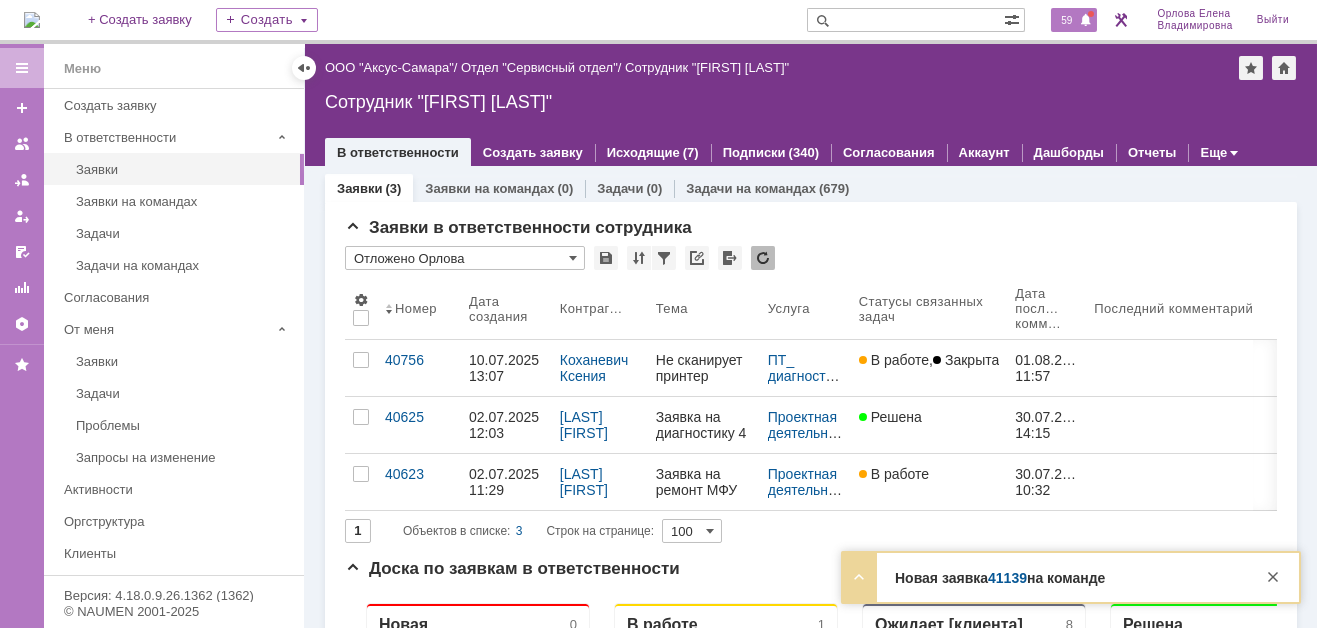click on "59" at bounding box center [1066, 20] 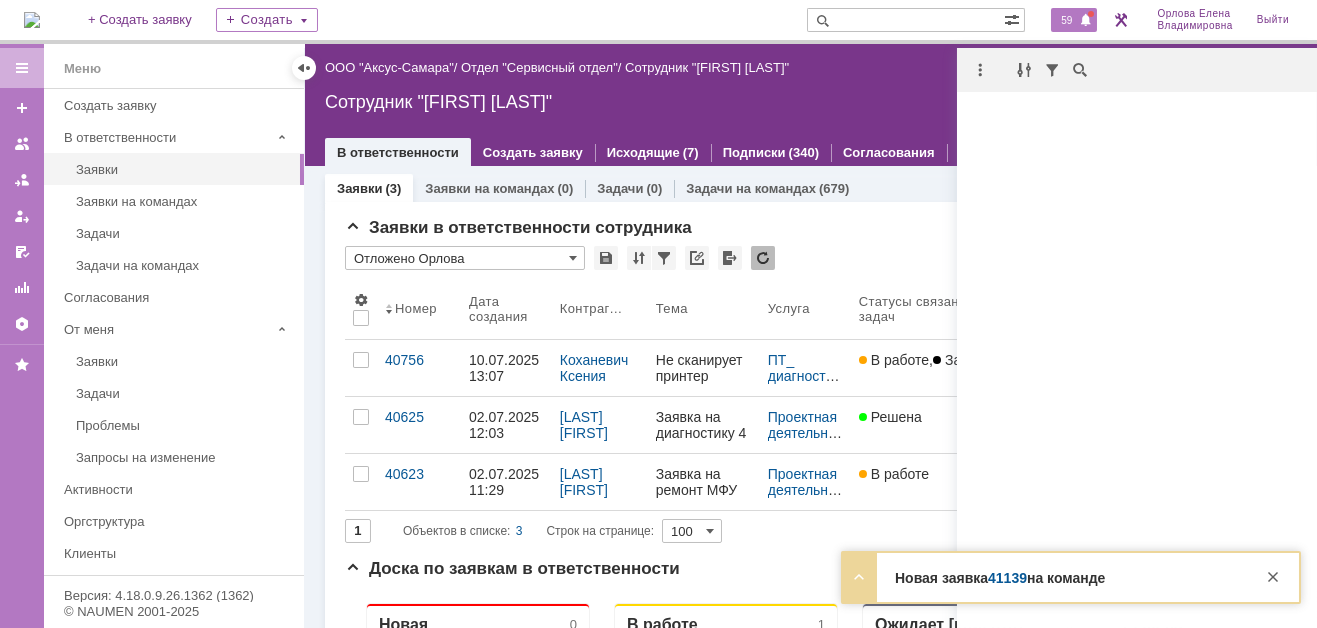scroll, scrollTop: 0, scrollLeft: 0, axis: both 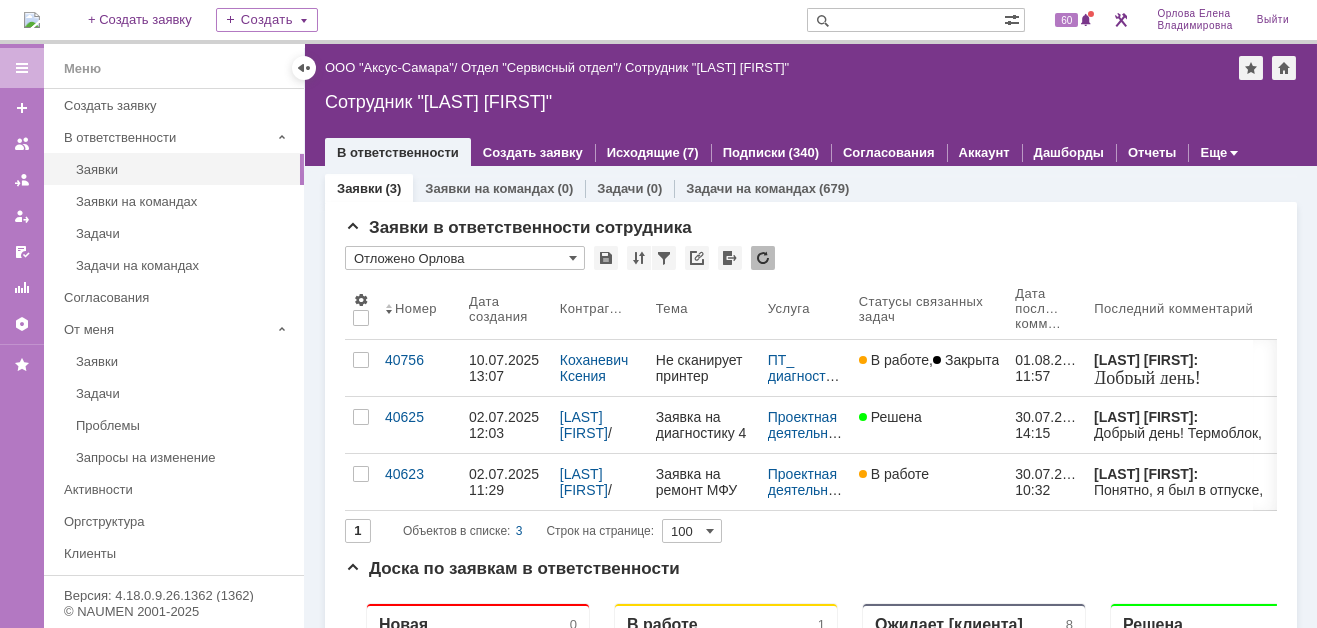 click at bounding box center [905, 20] 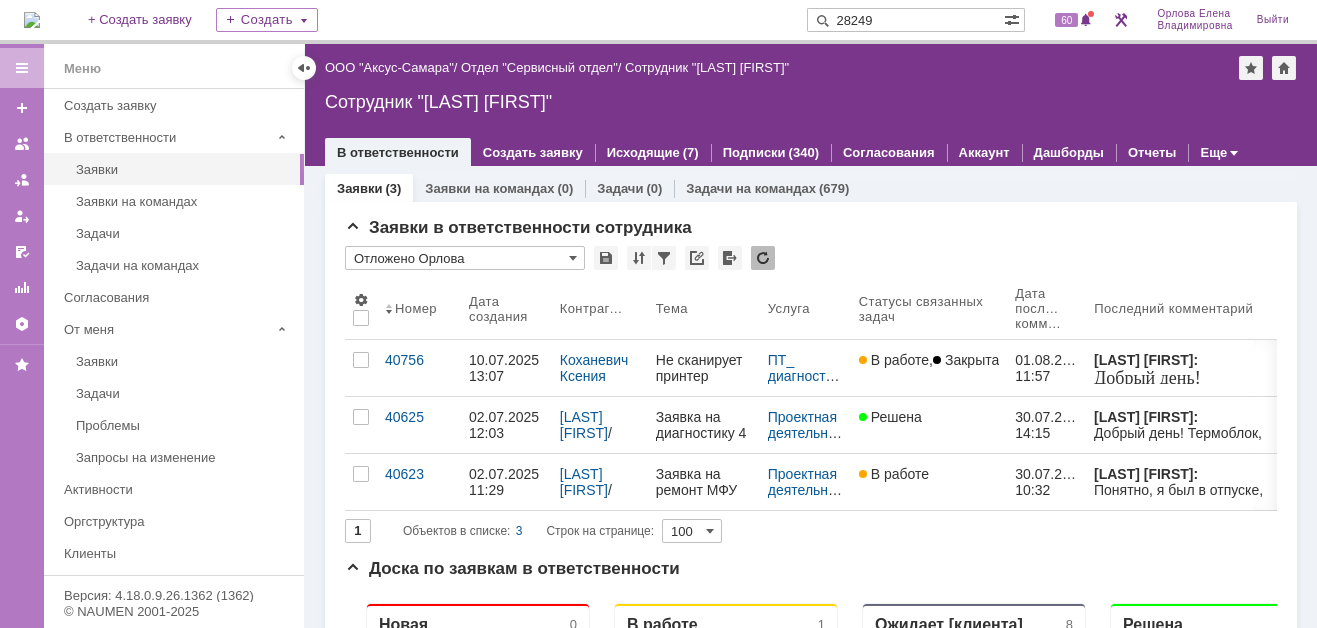 type on "28249" 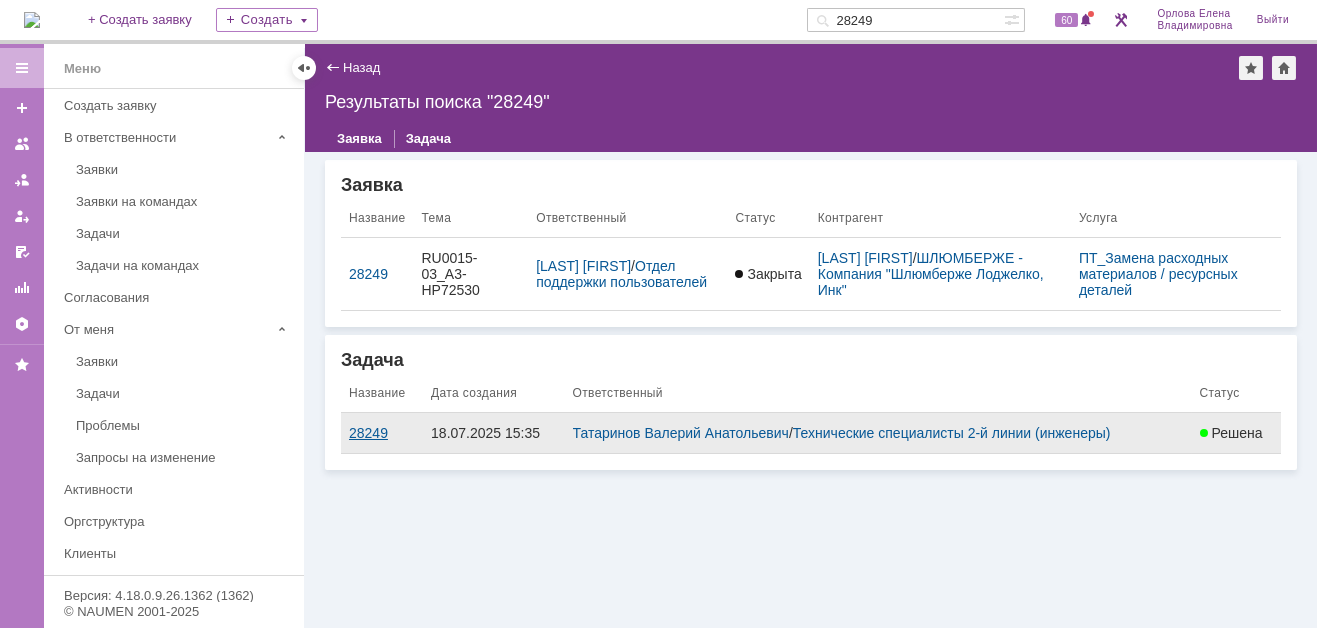 click on "28249" at bounding box center [382, 433] 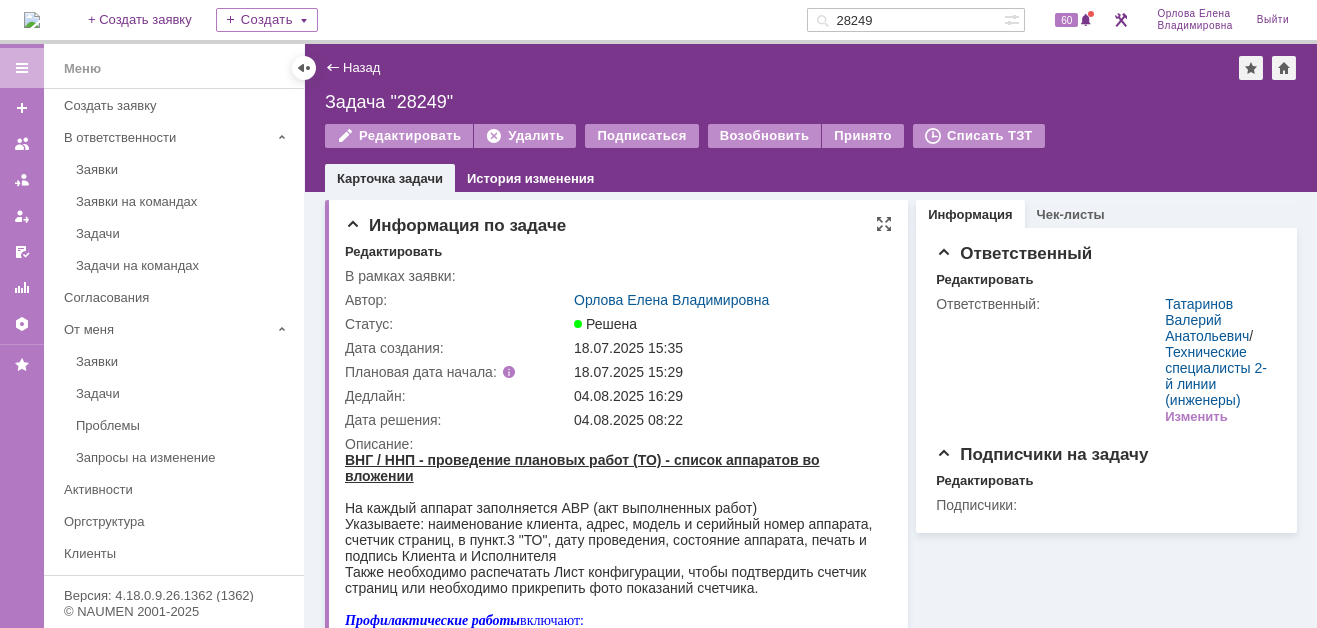 scroll, scrollTop: 0, scrollLeft: 0, axis: both 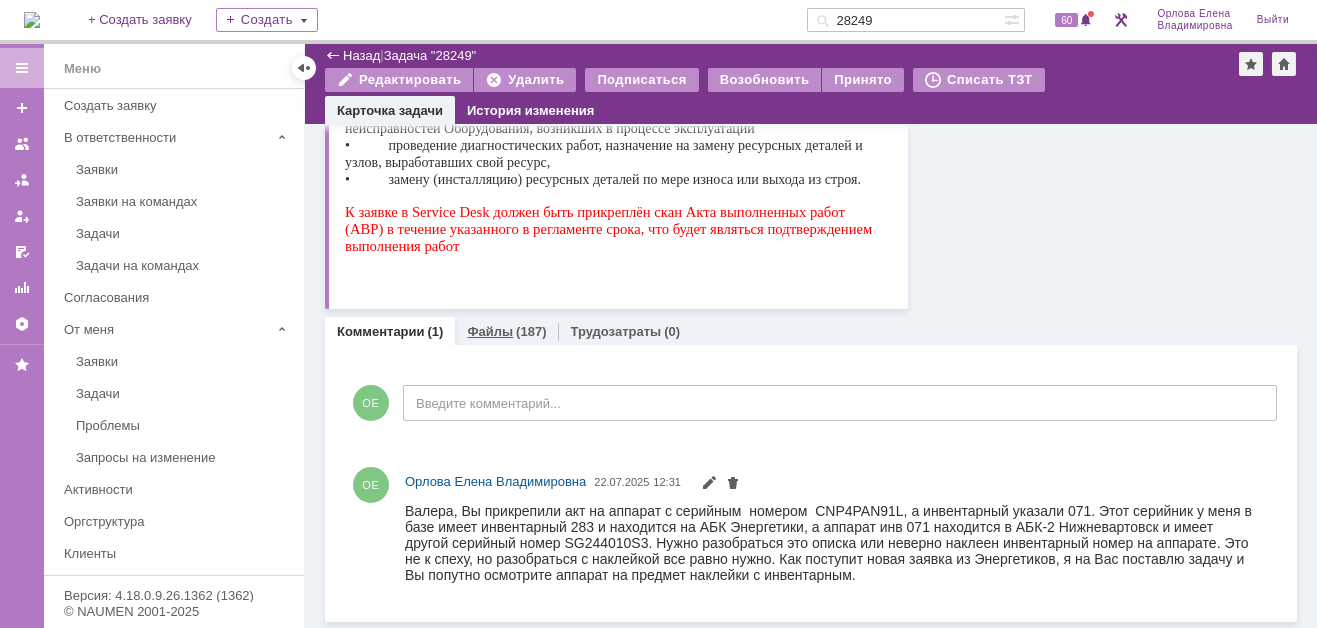 click on "Файлы" at bounding box center (490, 331) 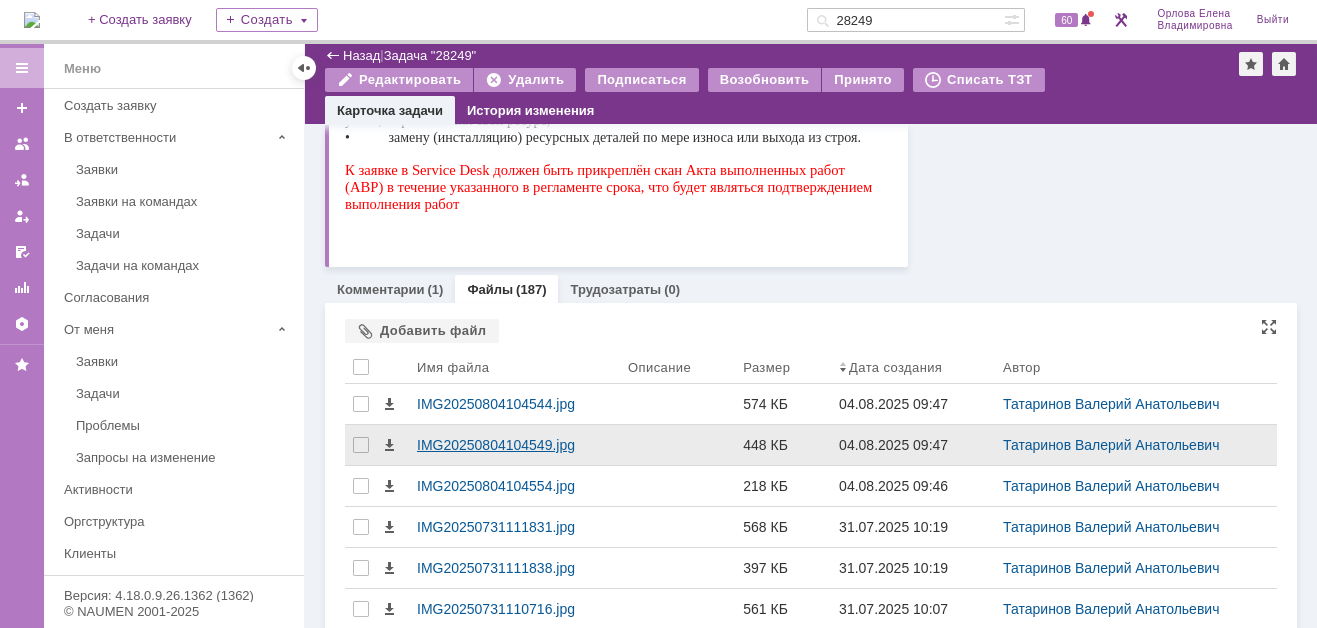 scroll, scrollTop: 725, scrollLeft: 0, axis: vertical 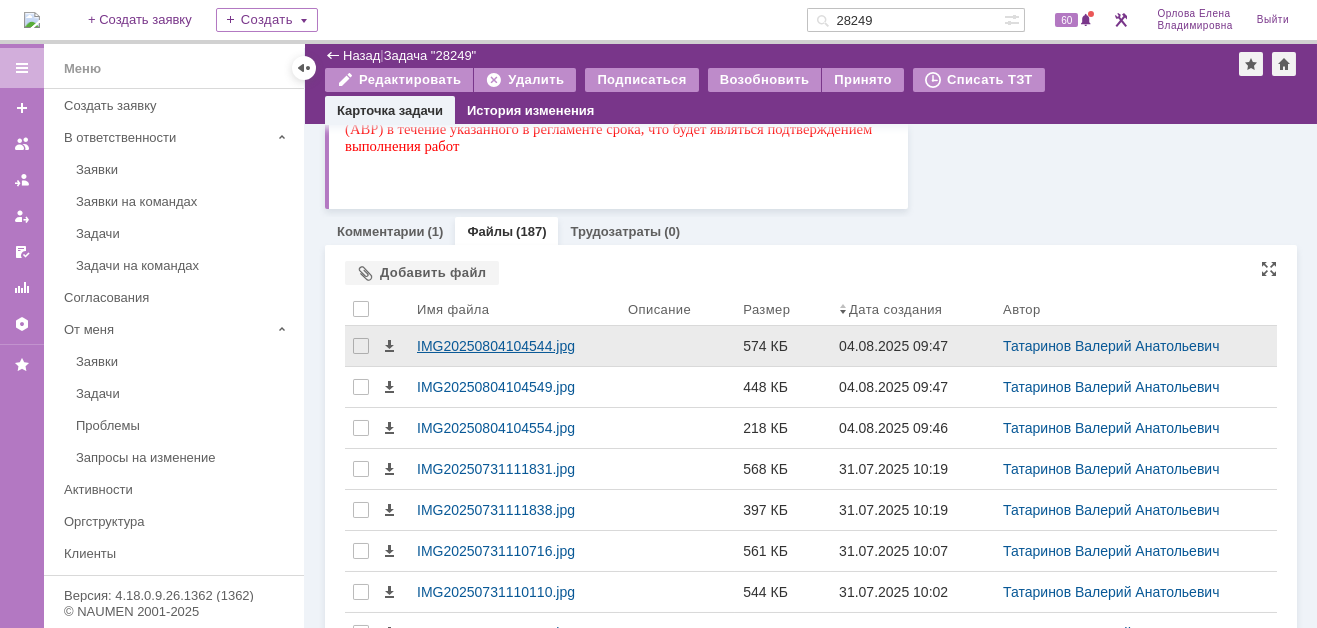 click on "IMG20250804104544.jpg" at bounding box center (514, 346) 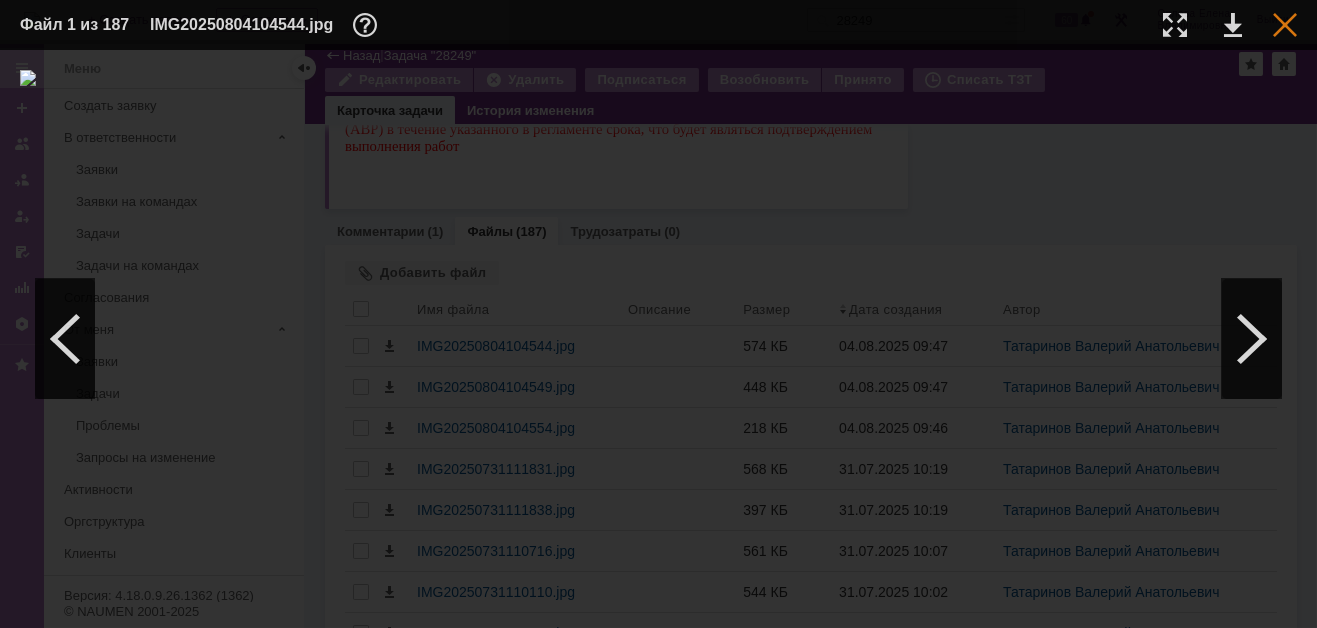 click at bounding box center [1285, 25] 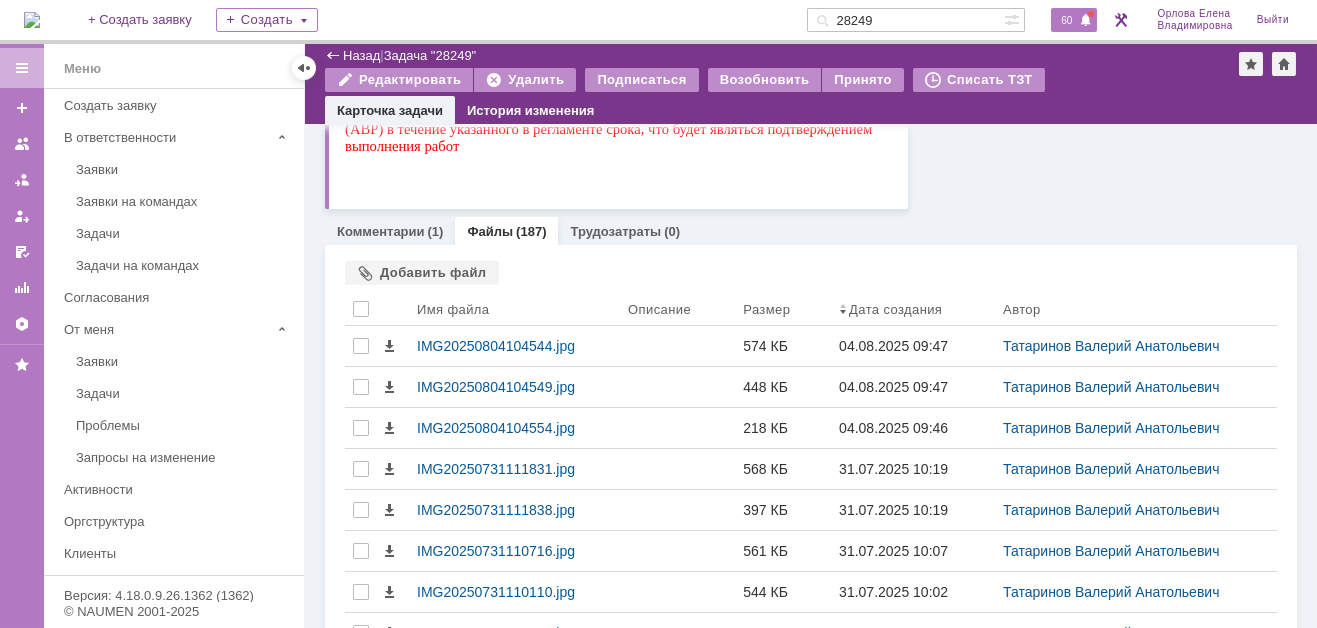 click on "60" at bounding box center (1066, 20) 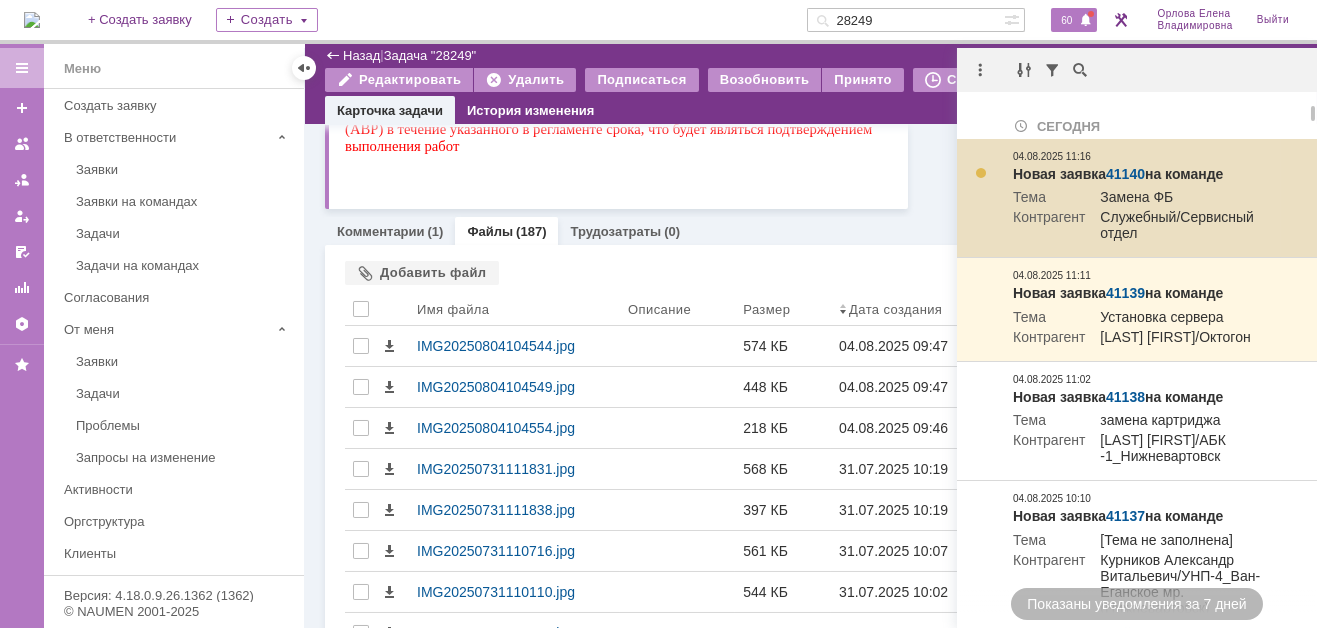 click on "41140" at bounding box center (1125, 174) 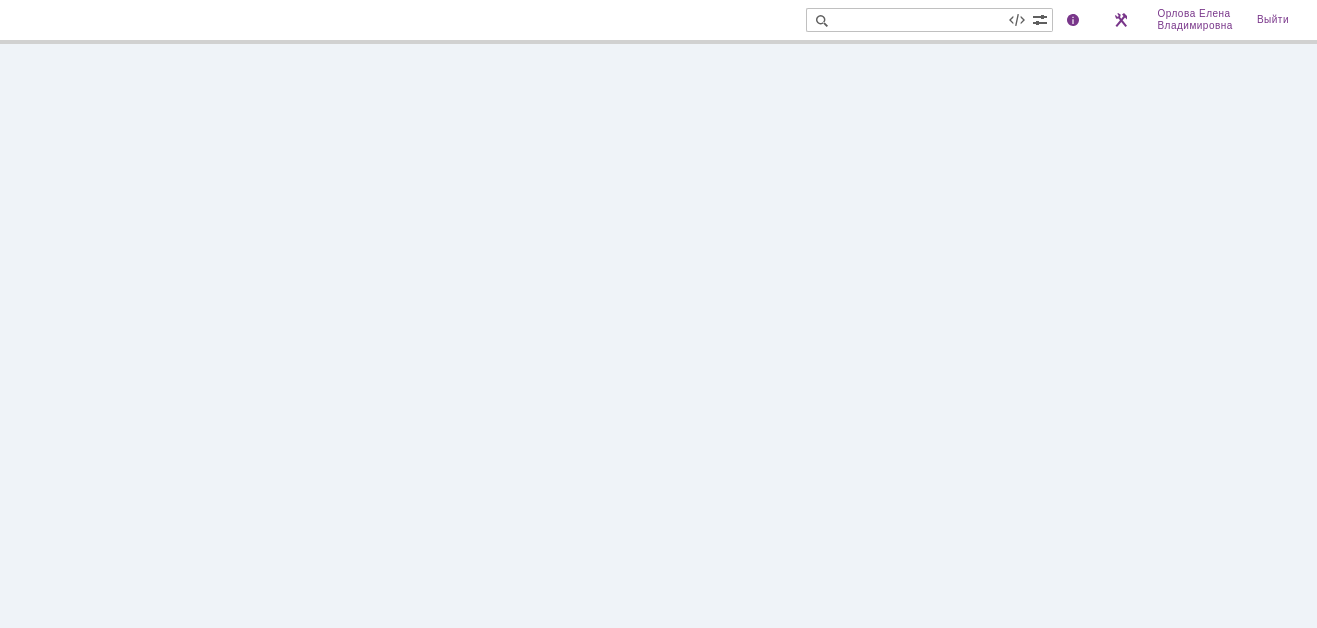 scroll, scrollTop: 0, scrollLeft: 0, axis: both 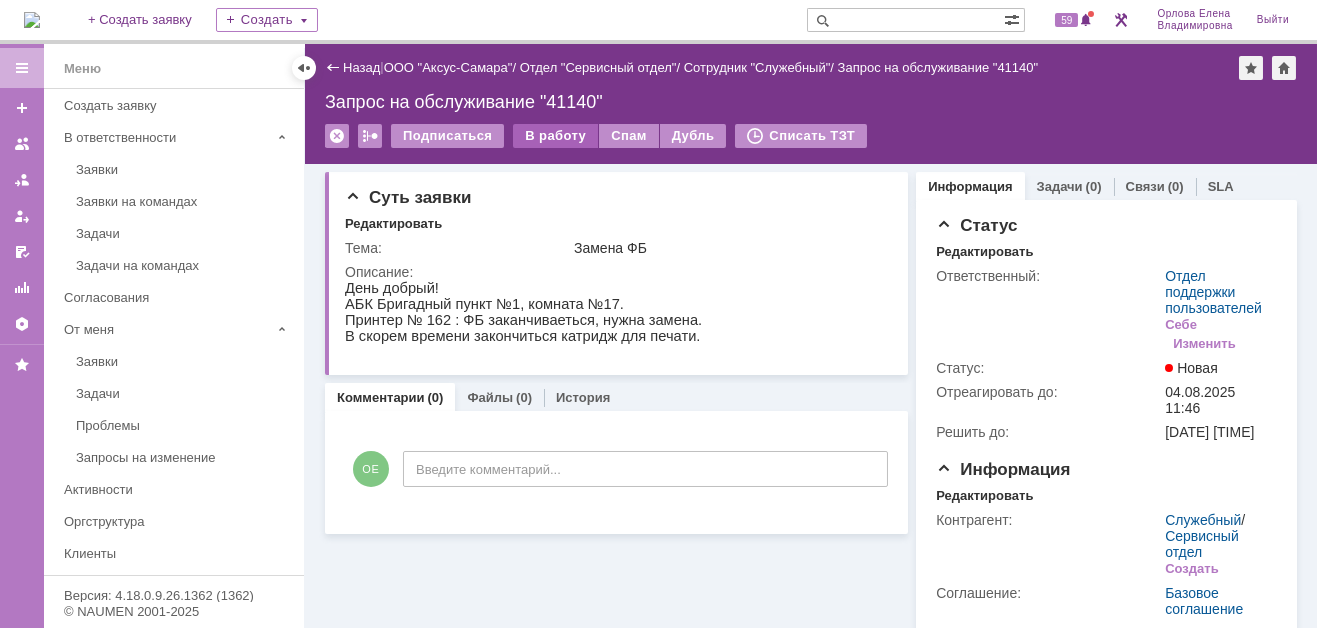 click on "В работу" at bounding box center (555, 136) 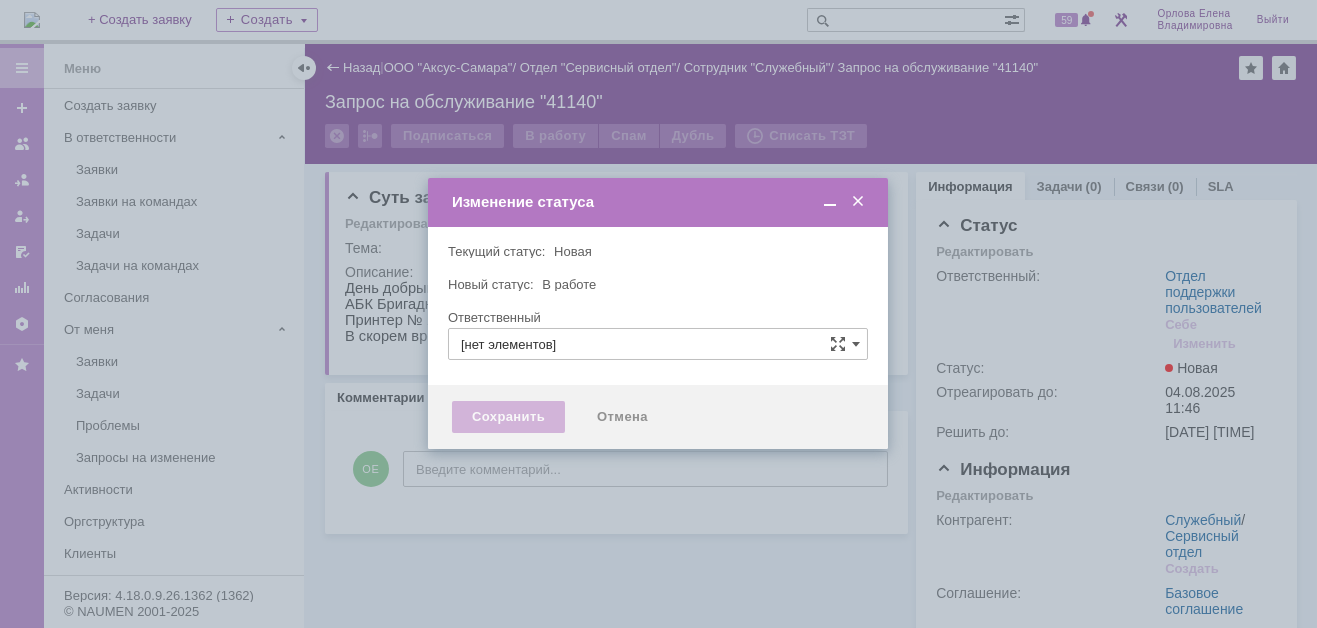 type on "Отдел поддержки пользователей" 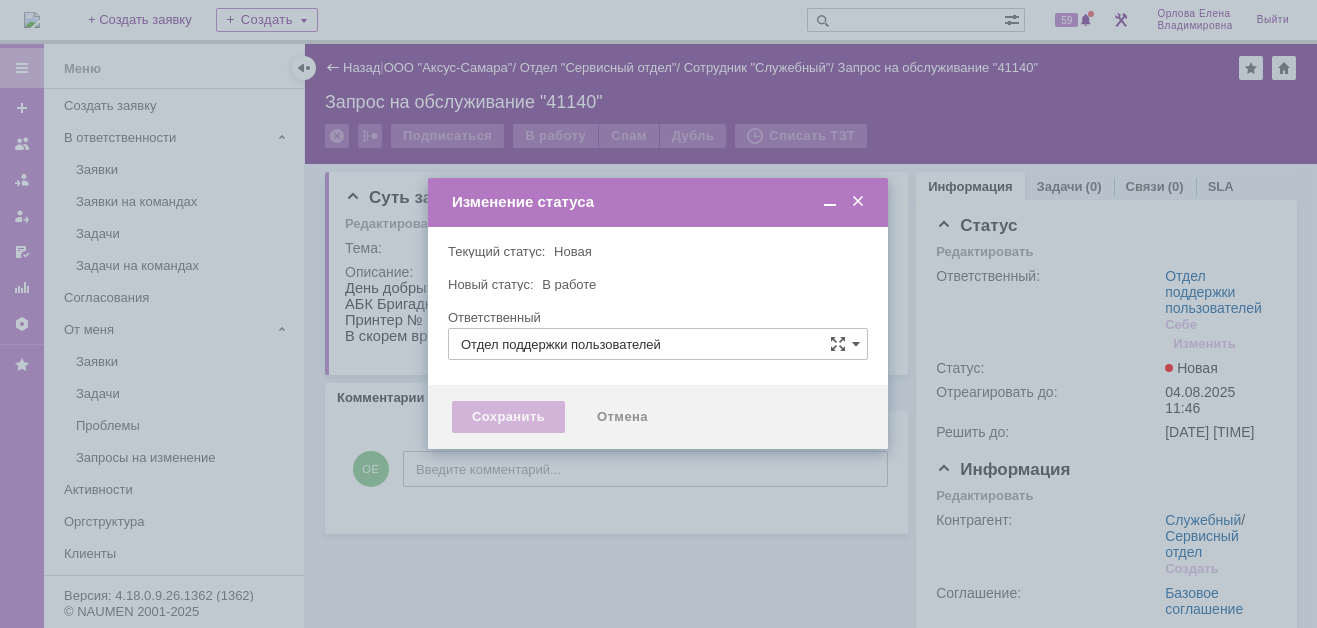 type 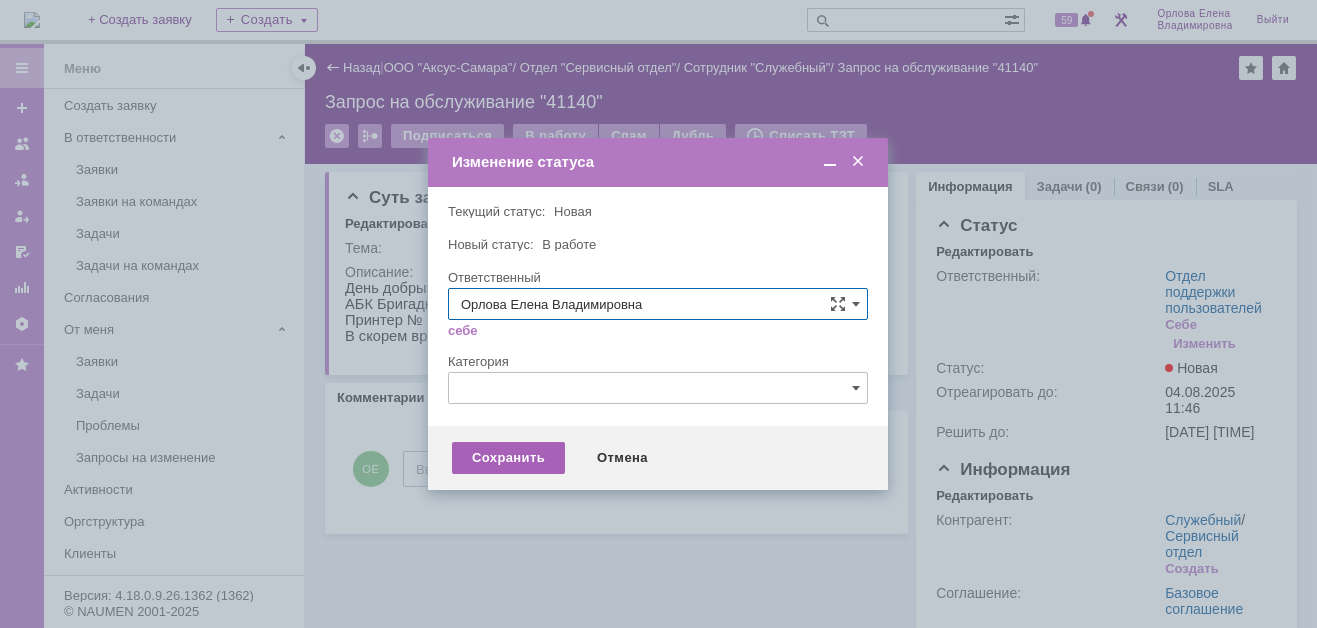 click on "Сохранить" at bounding box center [508, 458] 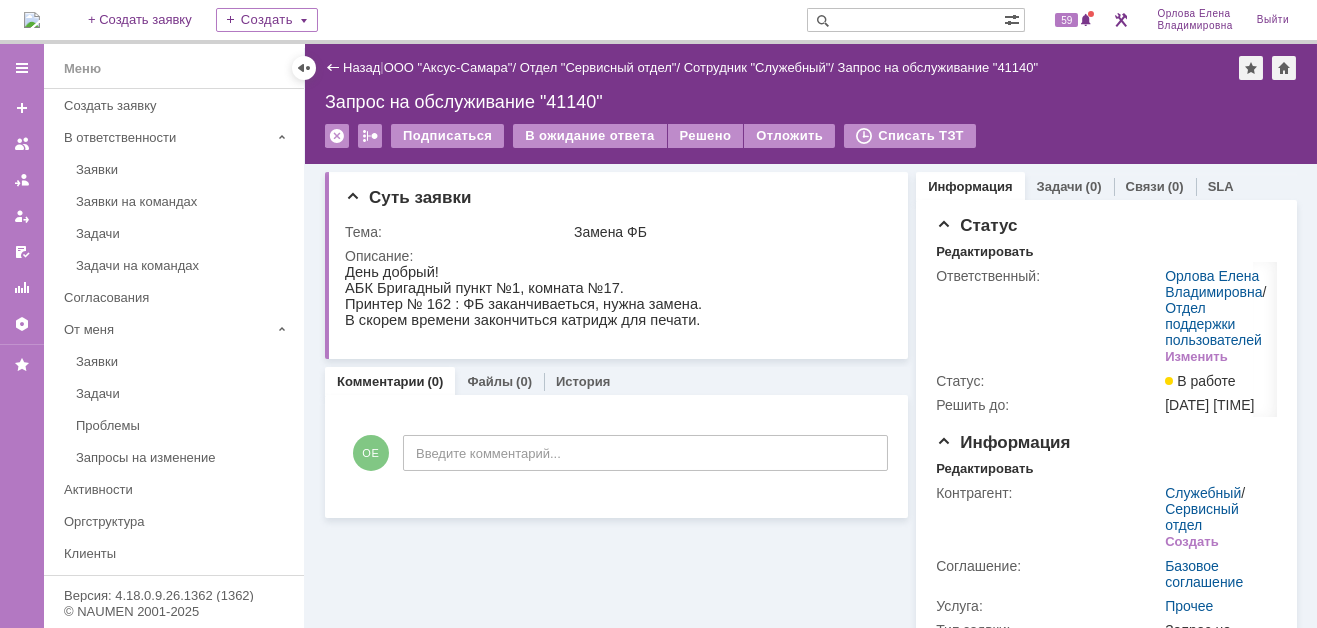 scroll, scrollTop: 0, scrollLeft: 0, axis: both 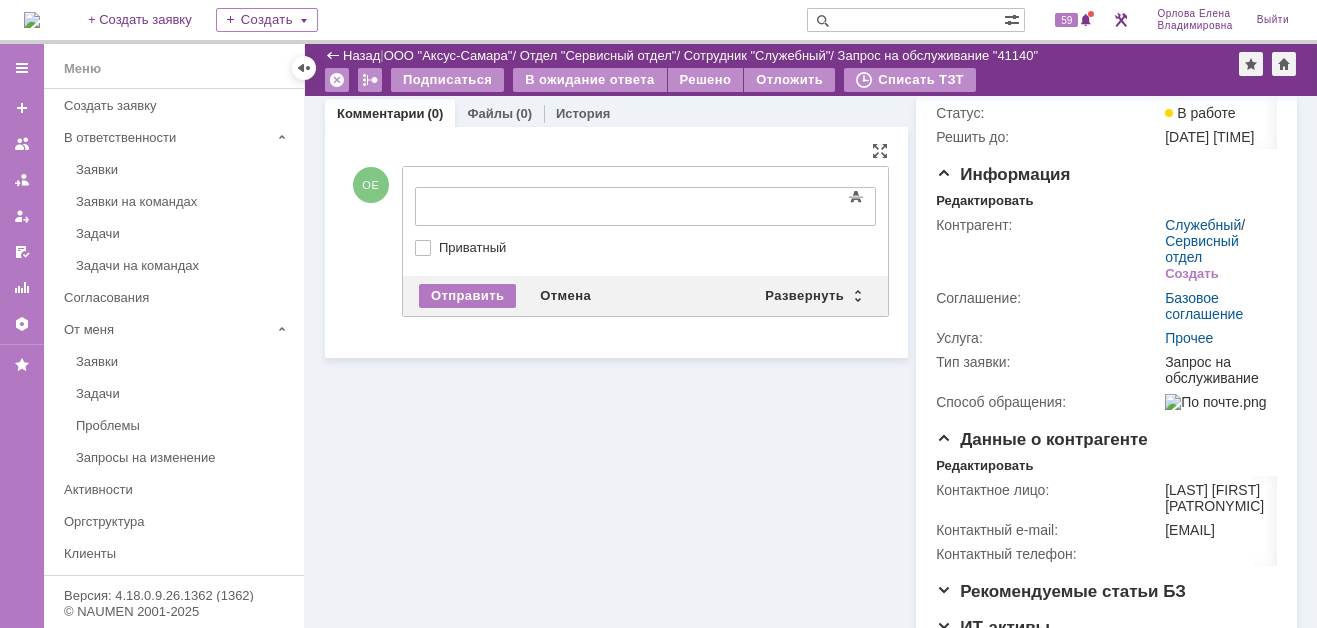 drag, startPoint x: 423, startPoint y: 183, endPoint x: 21, endPoint y: 3, distance: 440.45886 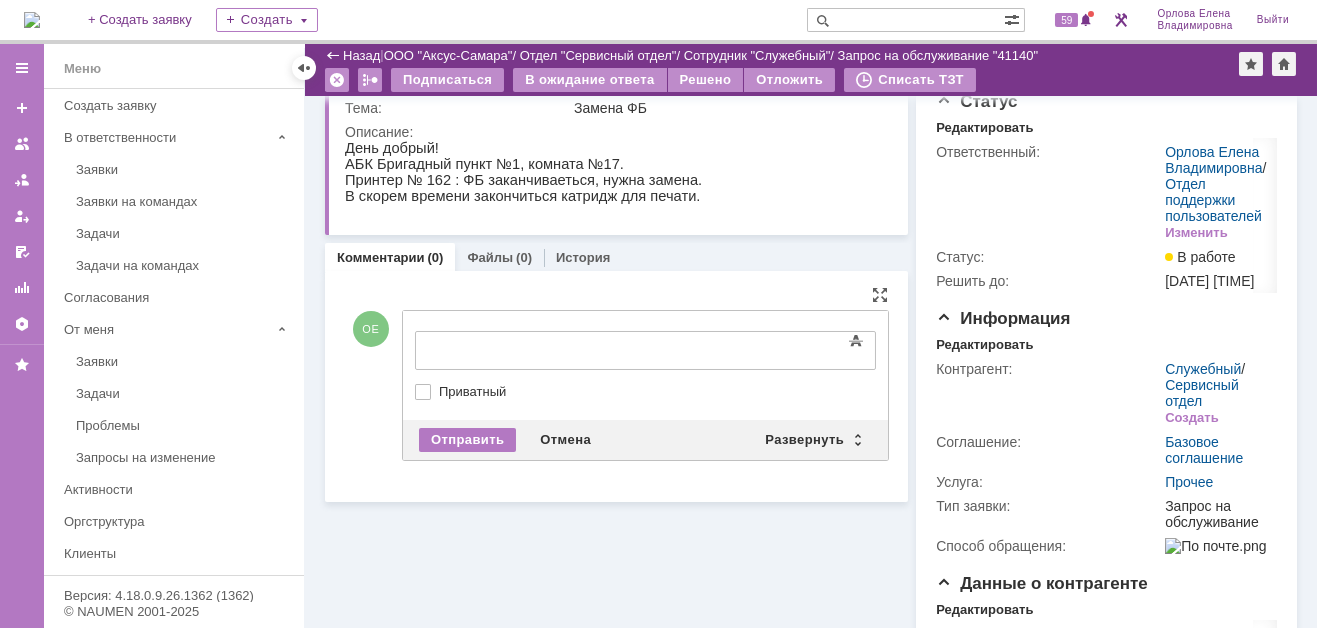 scroll, scrollTop: 100, scrollLeft: 0, axis: vertical 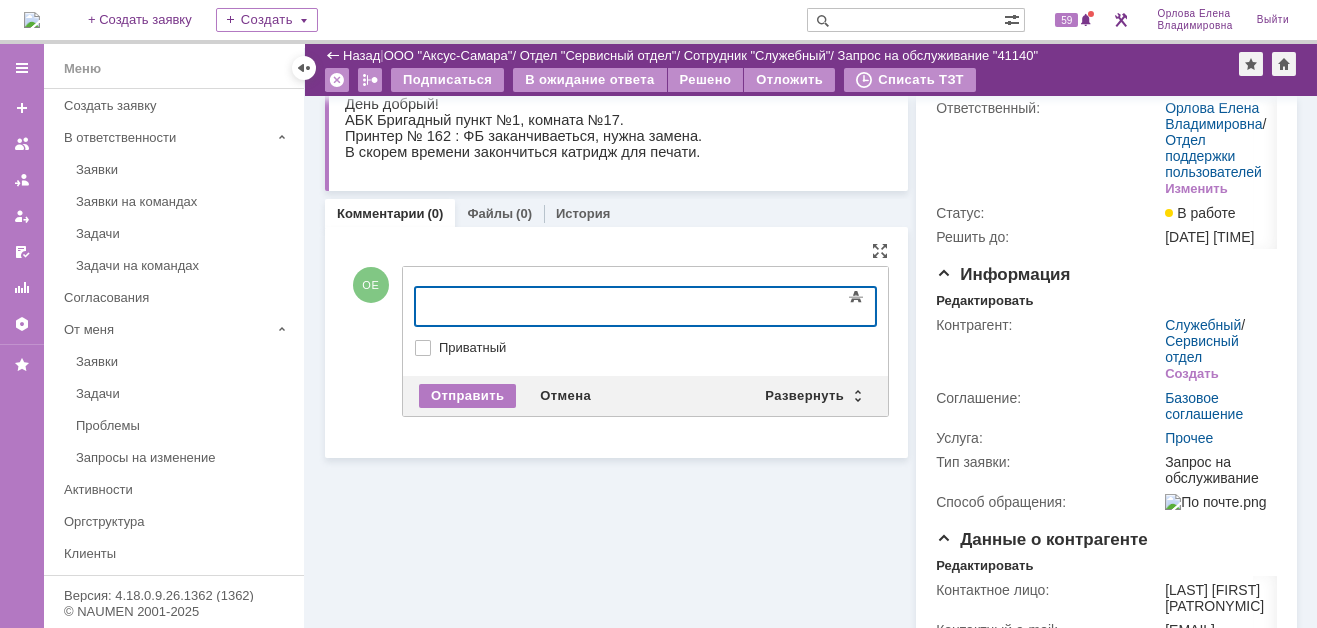 click at bounding box center [577, 304] 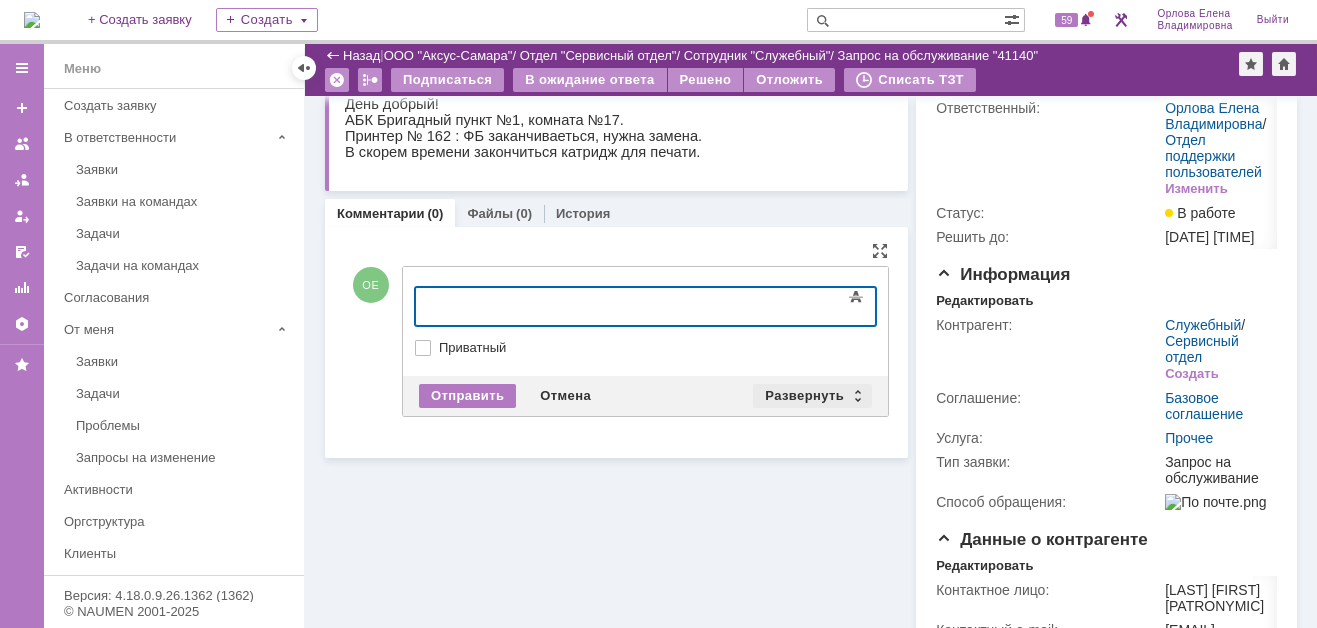 click on "Развернуть" at bounding box center (812, 396) 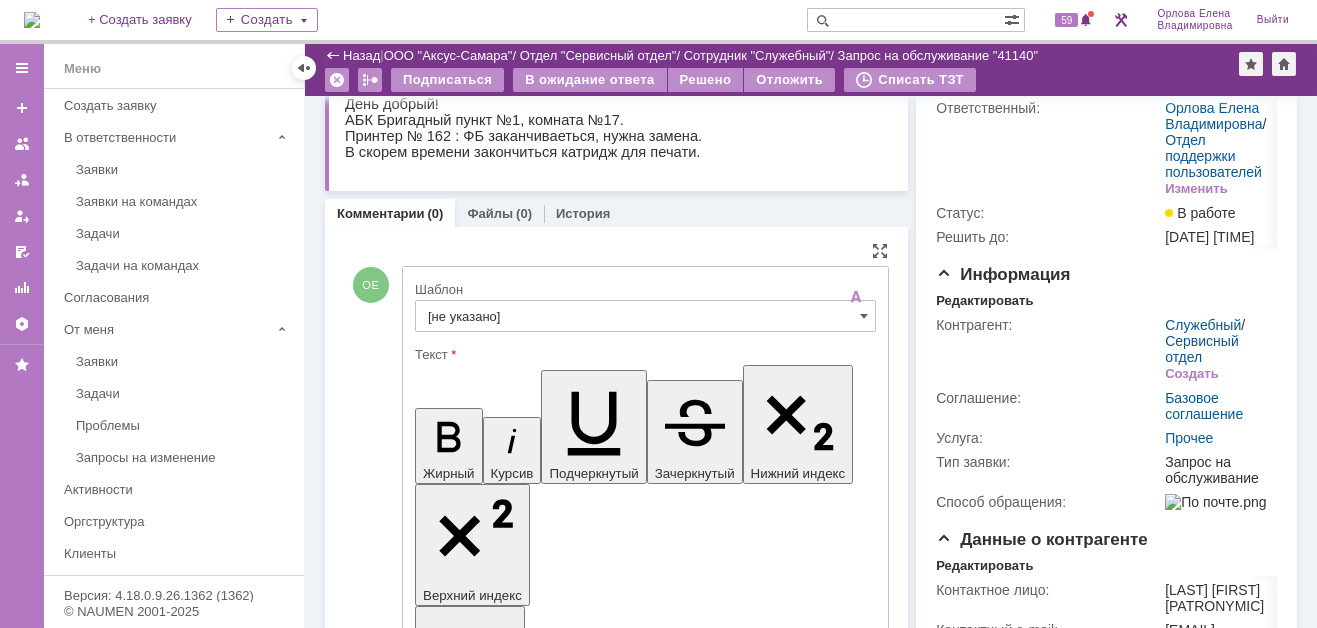 scroll, scrollTop: 0, scrollLeft: 0, axis: both 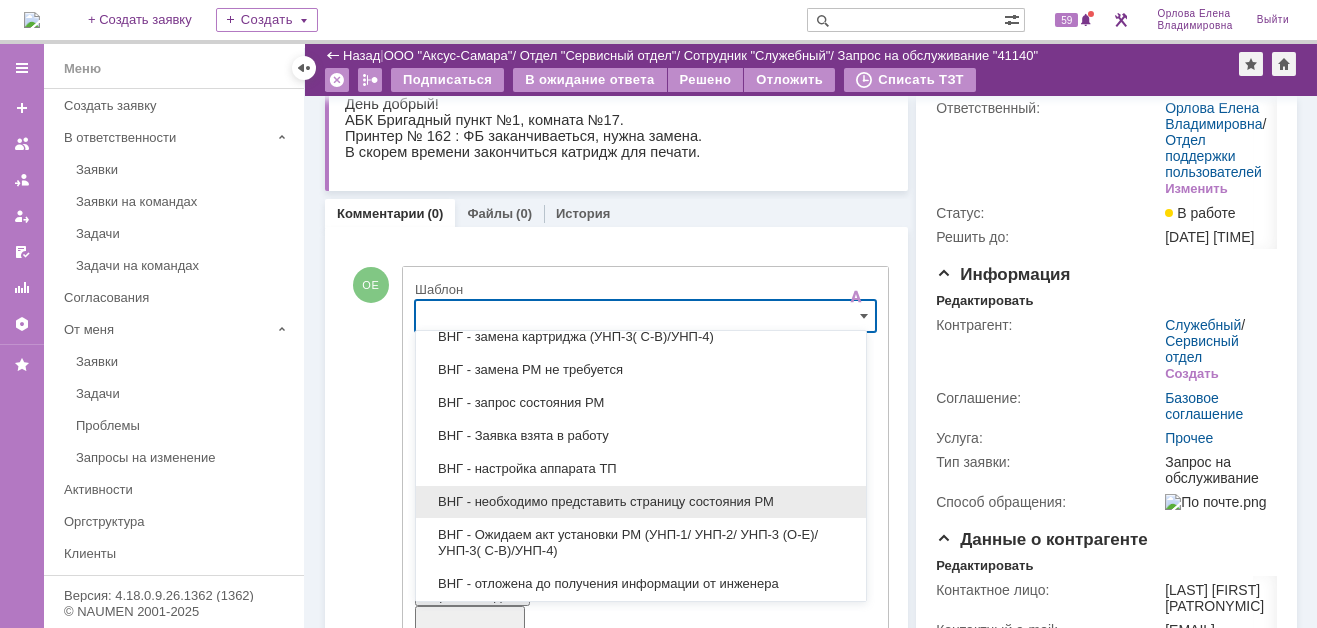 click on "ВНГ - необходимо представить страницу состояния РМ" at bounding box center [641, 502] 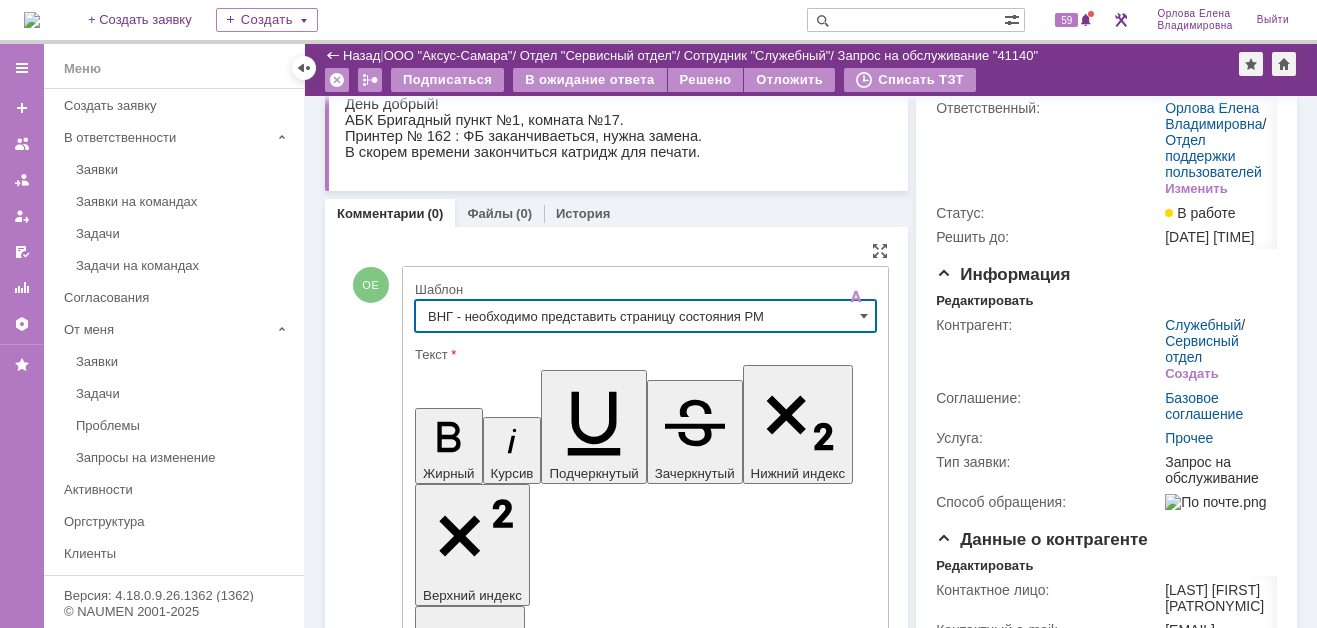type on "ВНГ - необходимо представить страницу состояния РМ" 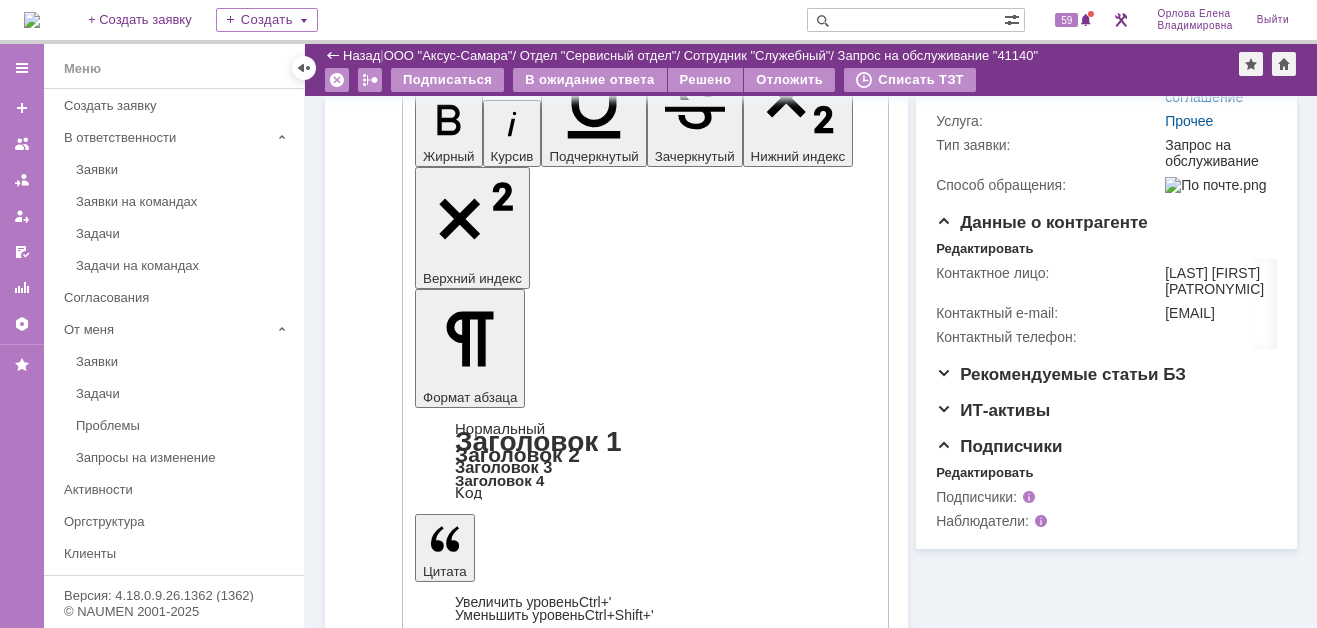 click on "Выбрать файл" at bounding box center [485, 4505] 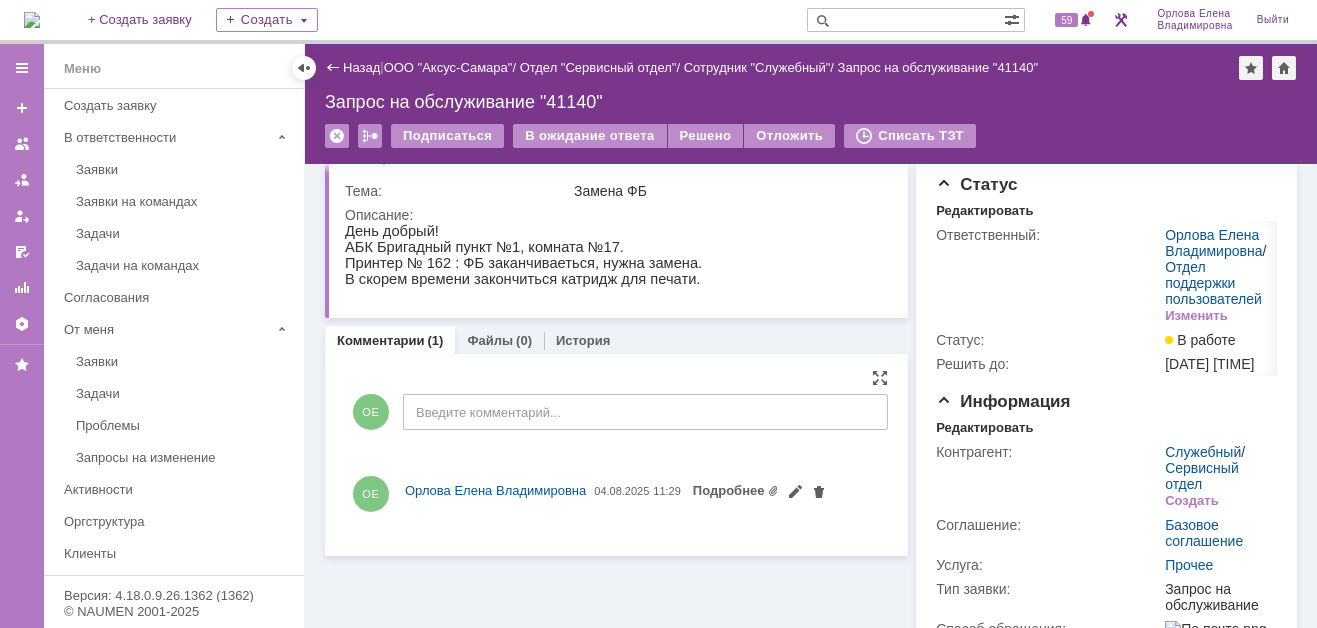 scroll, scrollTop: 0, scrollLeft: 0, axis: both 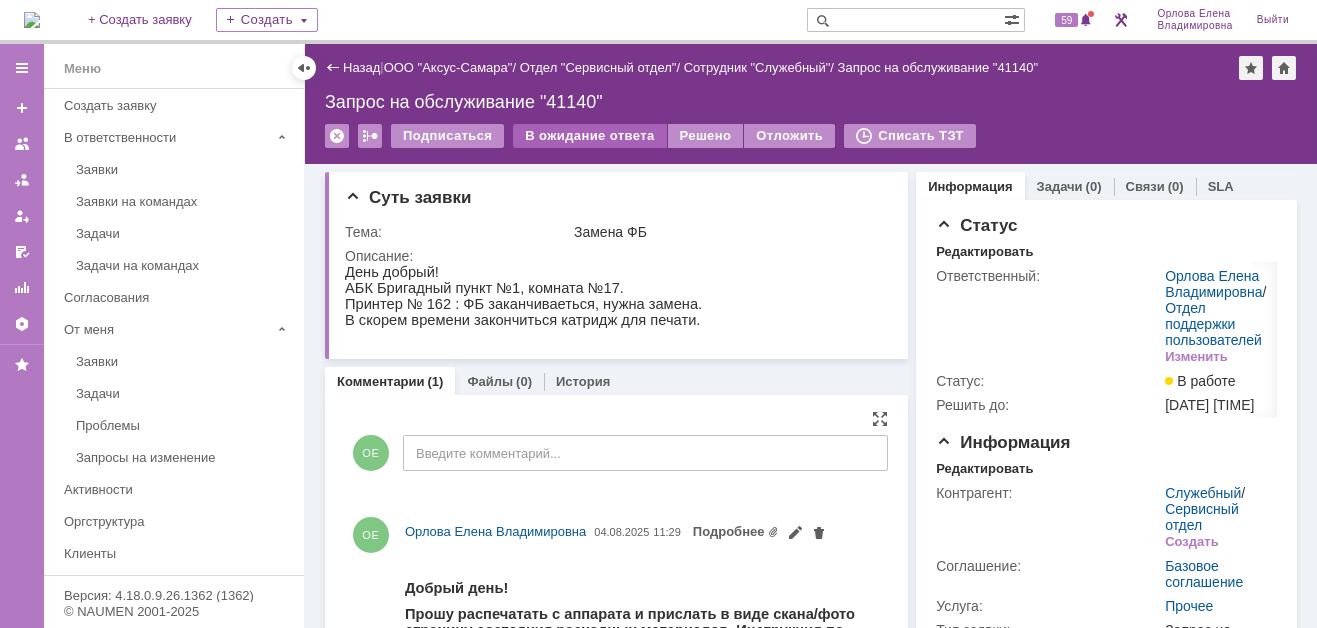 click on "В ожидание ответа" at bounding box center [589, 136] 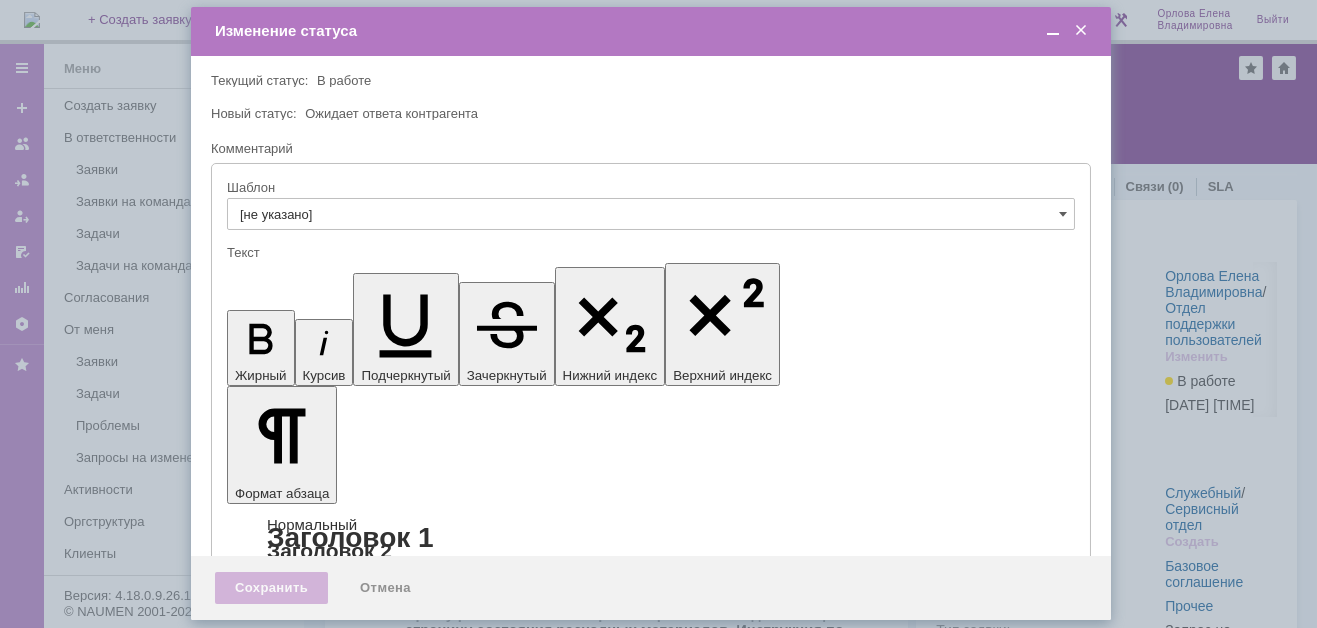 scroll, scrollTop: 0, scrollLeft: 0, axis: both 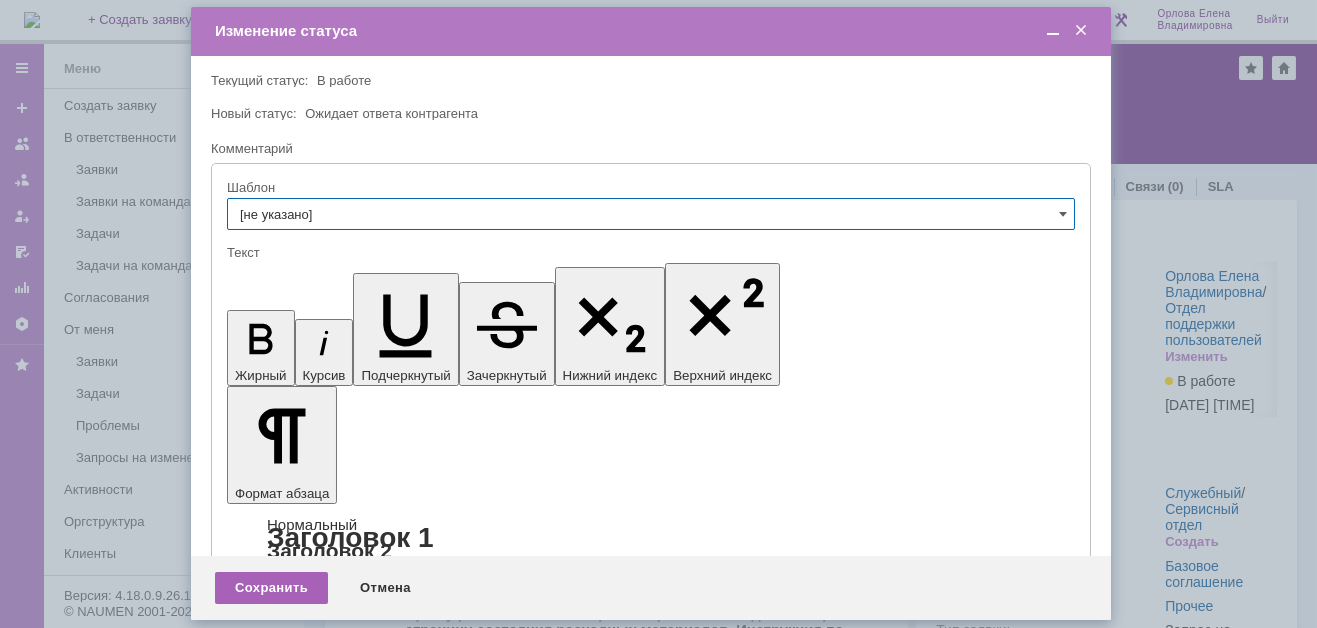 click on "Сохранить" at bounding box center [271, 588] 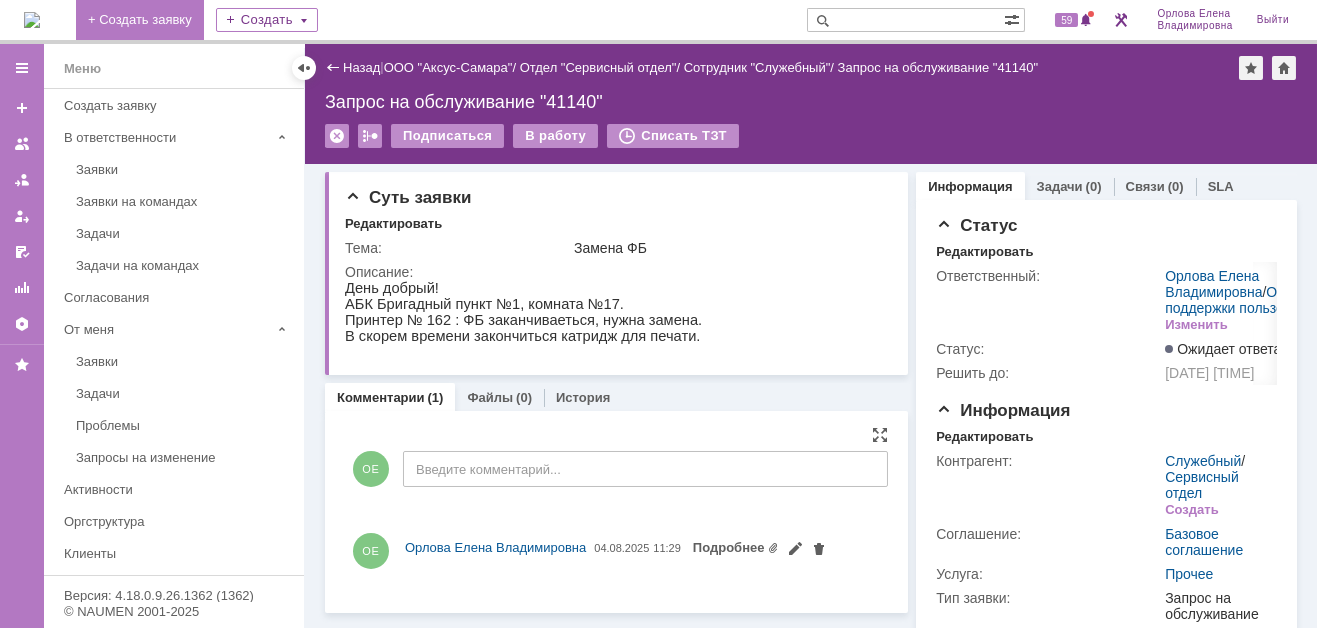 scroll, scrollTop: 0, scrollLeft: 0, axis: both 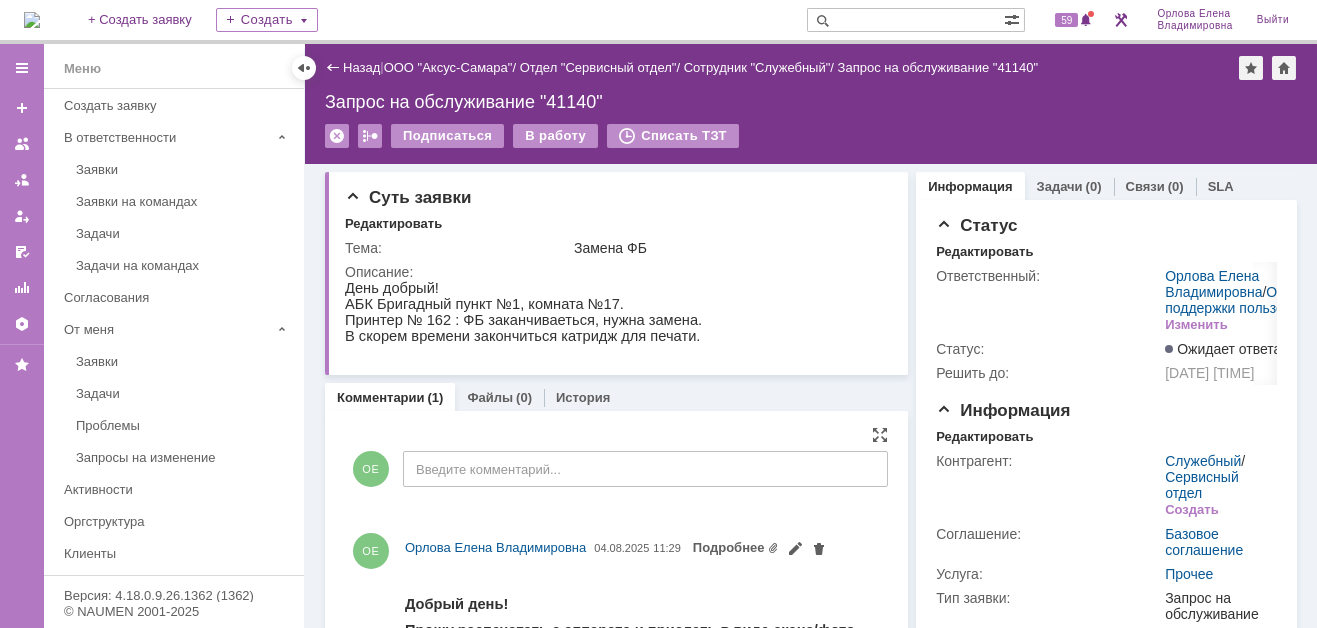 click at bounding box center [32, 20] 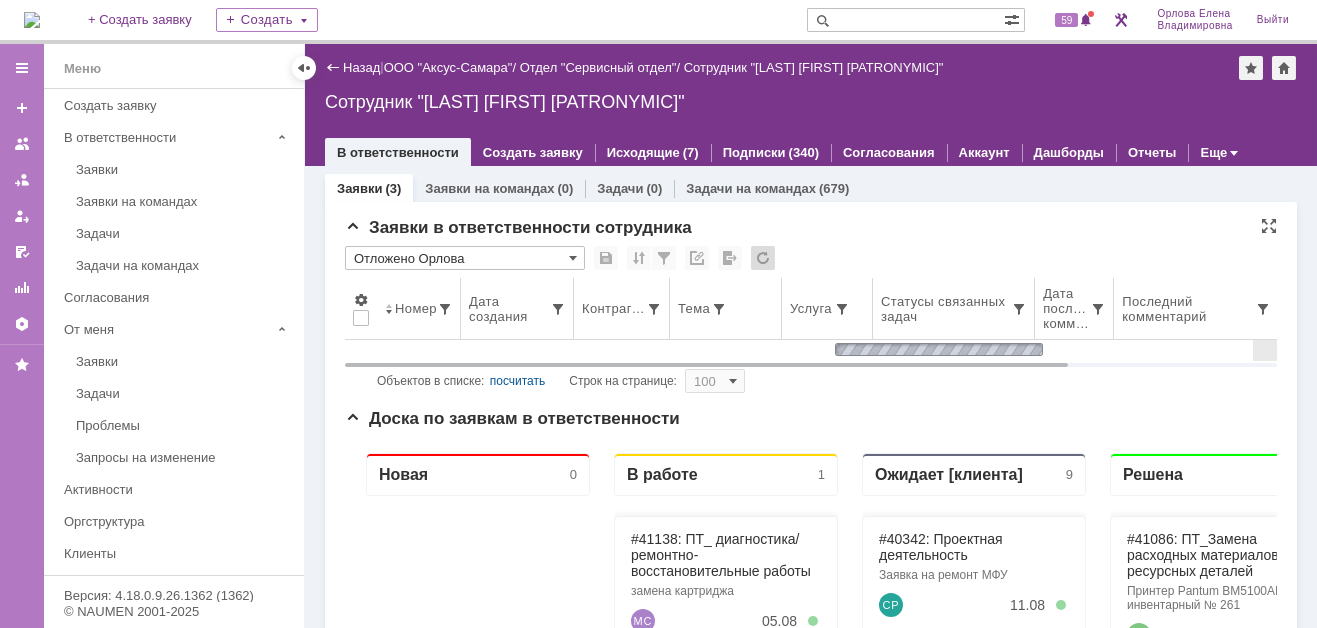 scroll, scrollTop: 0, scrollLeft: 0, axis: both 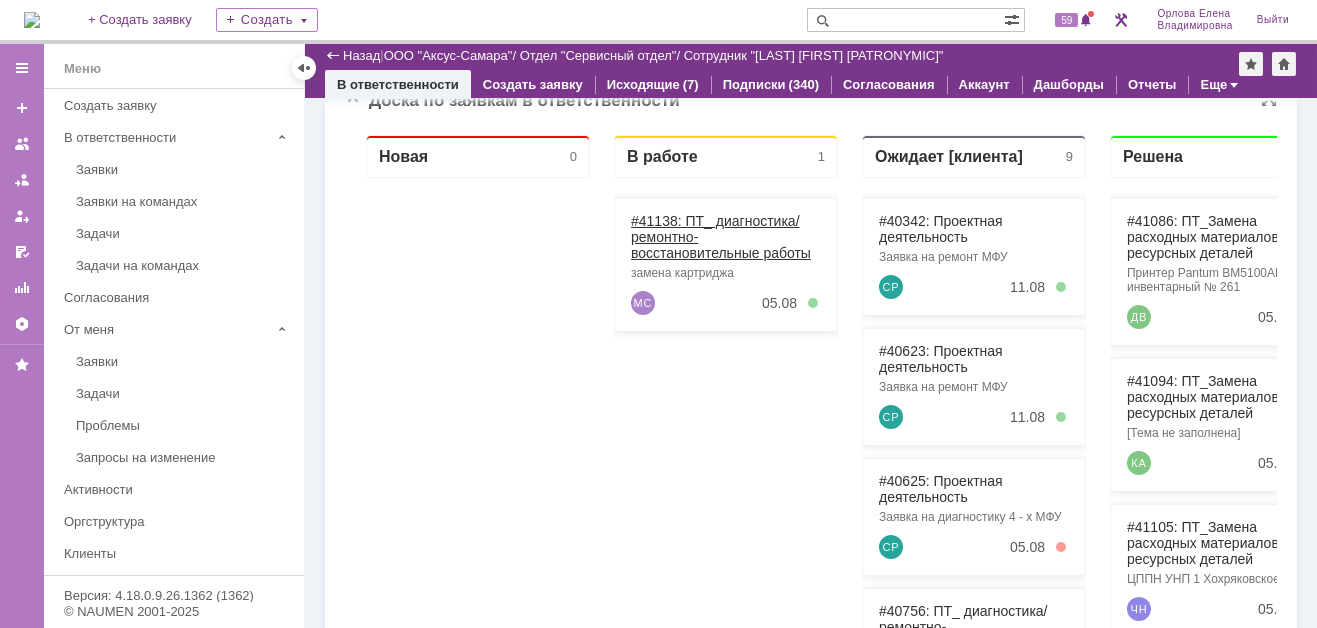 click on "#41138: ПТ_ диагностика/ ремонтно-восстановительные работы" at bounding box center [721, 237] 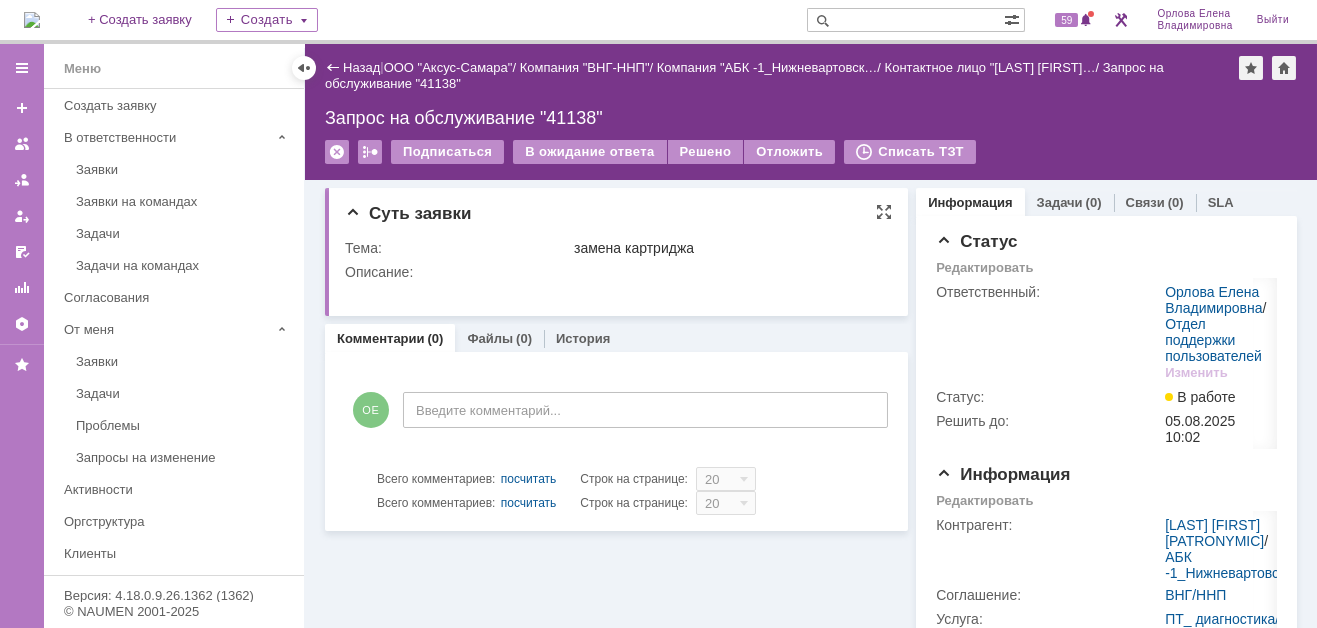 scroll, scrollTop: 0, scrollLeft: 0, axis: both 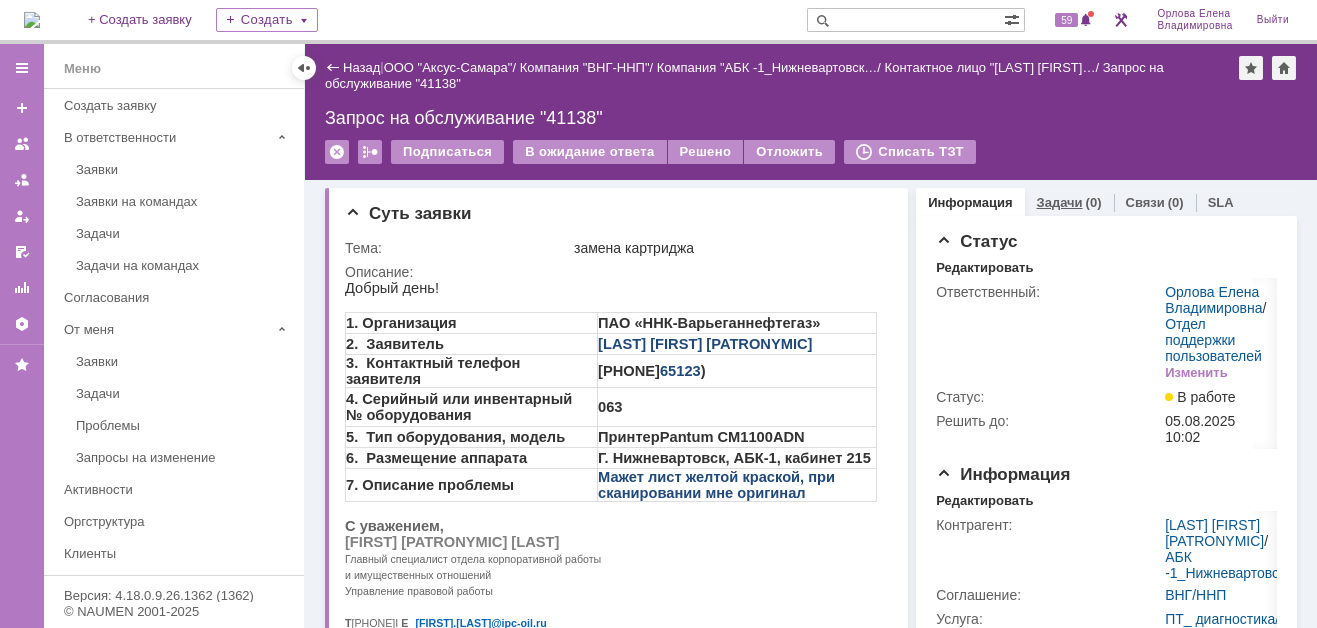 click on "Задачи" at bounding box center [1060, 202] 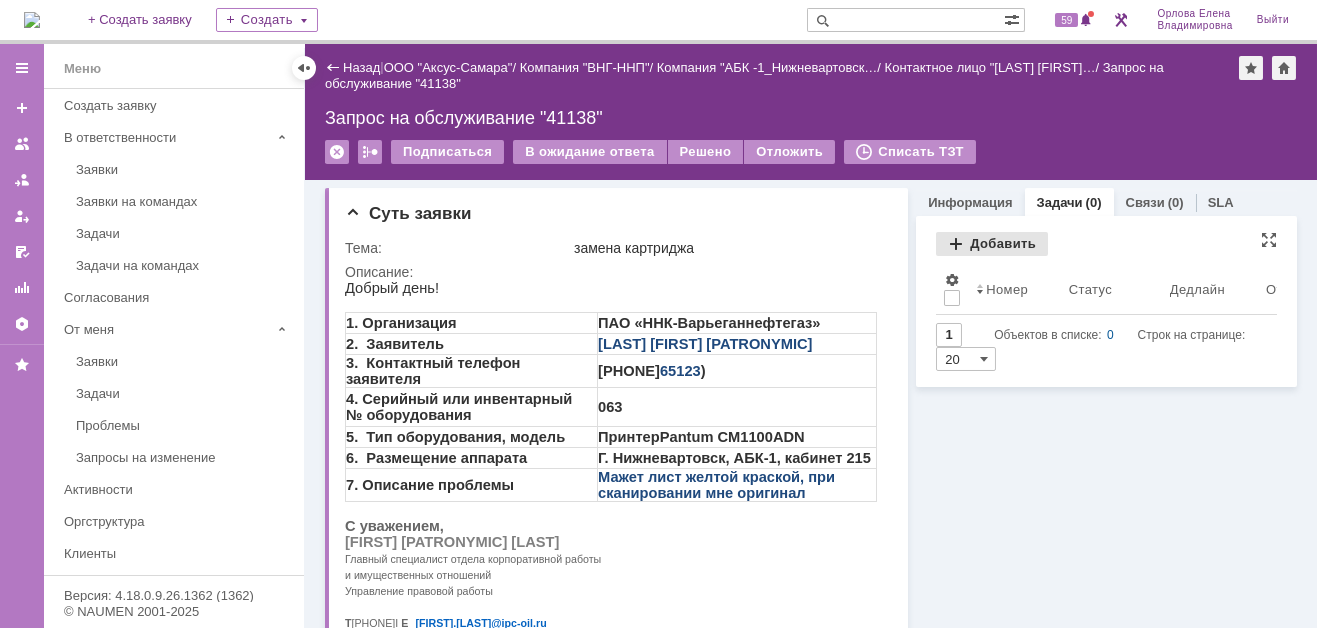 click on "Добавить" at bounding box center (992, 244) 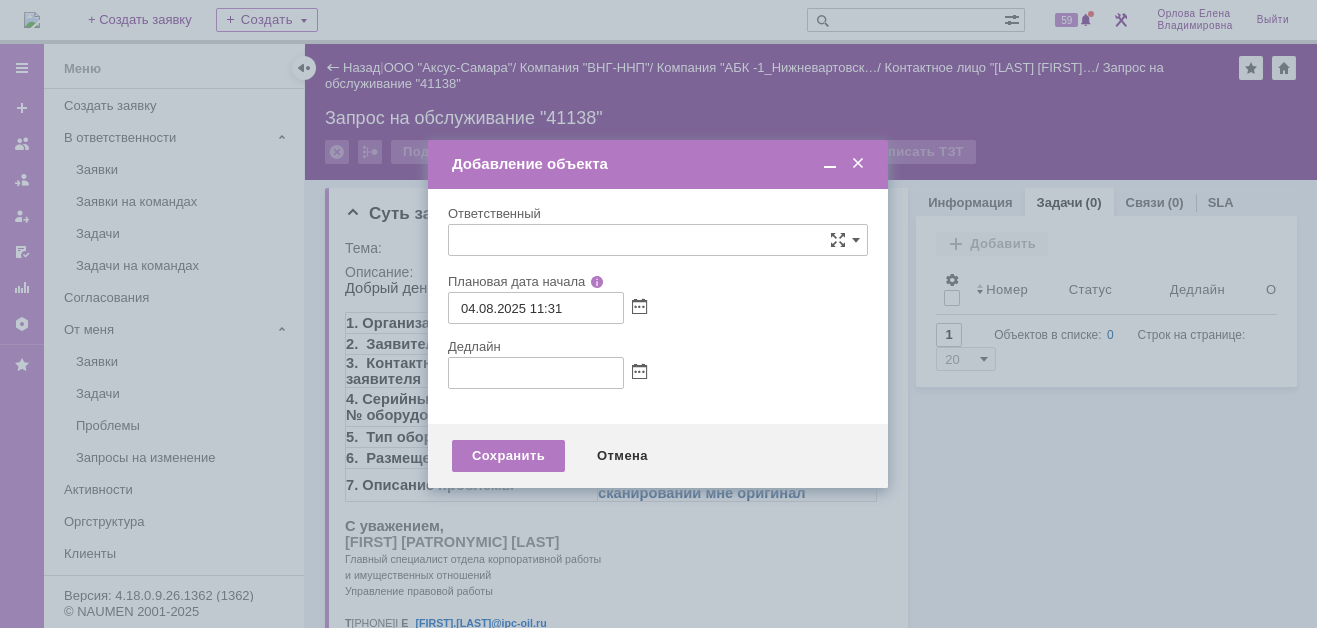 type on "[не указано]" 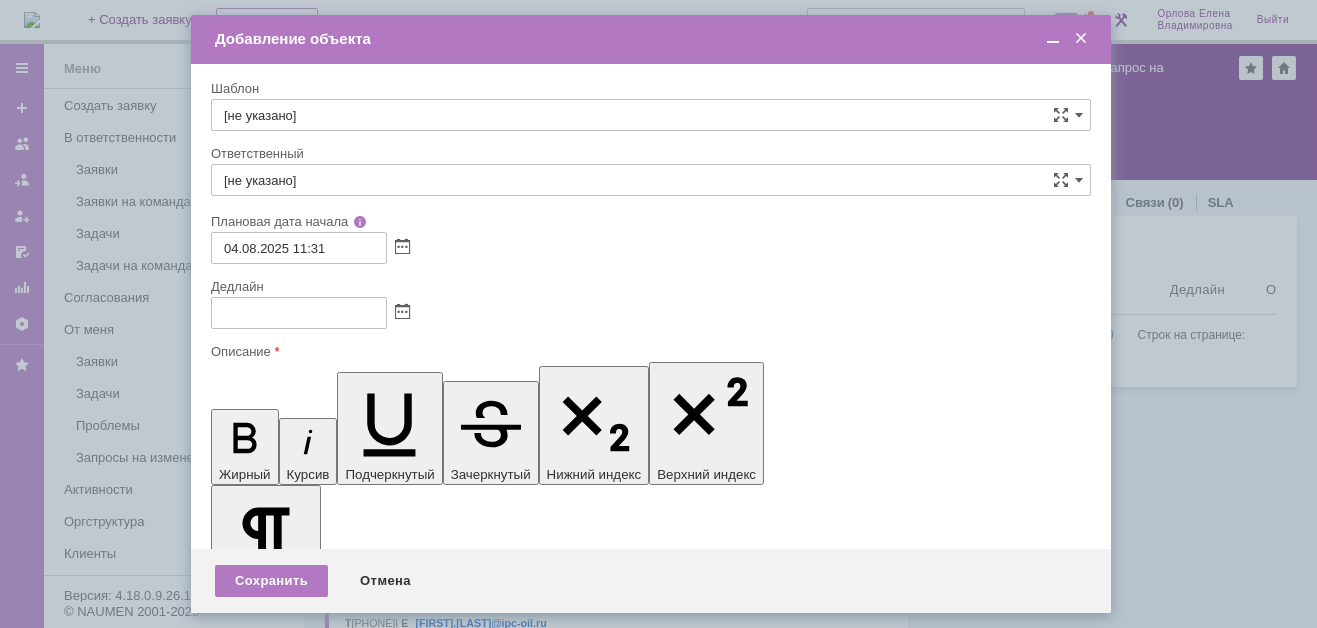 scroll, scrollTop: 0, scrollLeft: 0, axis: both 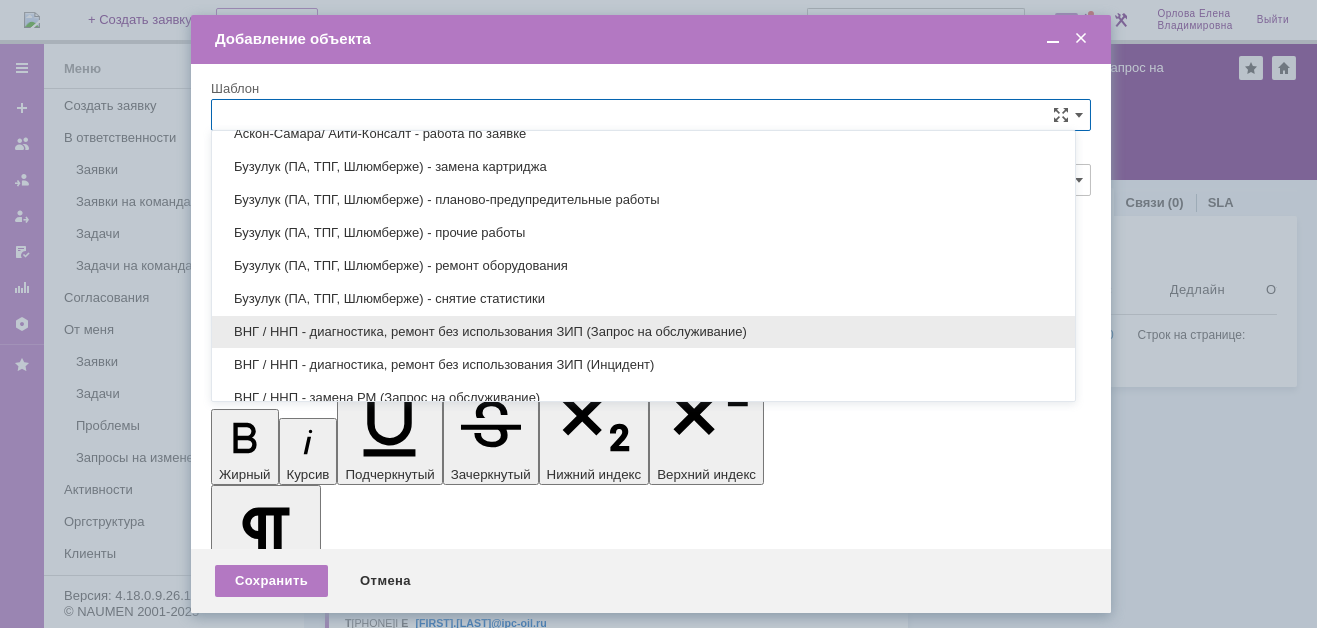 click on "ВНГ / ННП - диагностика, ремонт без использования ЗИП (Запрос на обслуживание)" at bounding box center (643, 332) 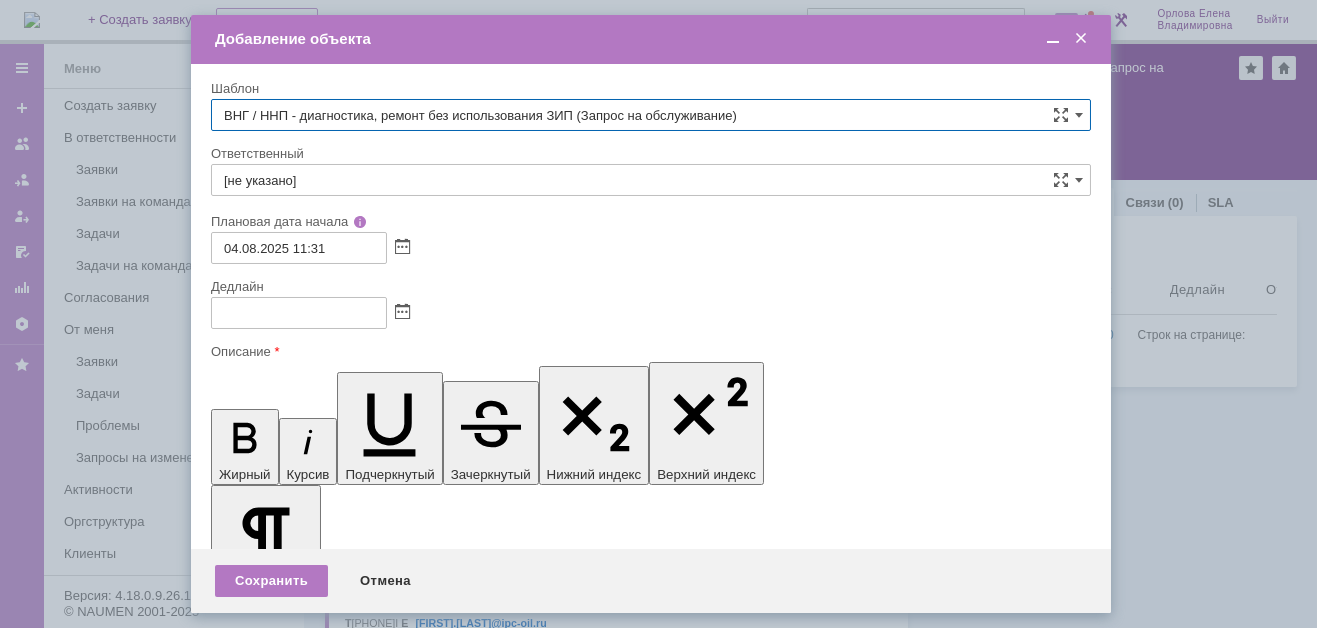 type on "Татаринов Валерий Анатольевич" 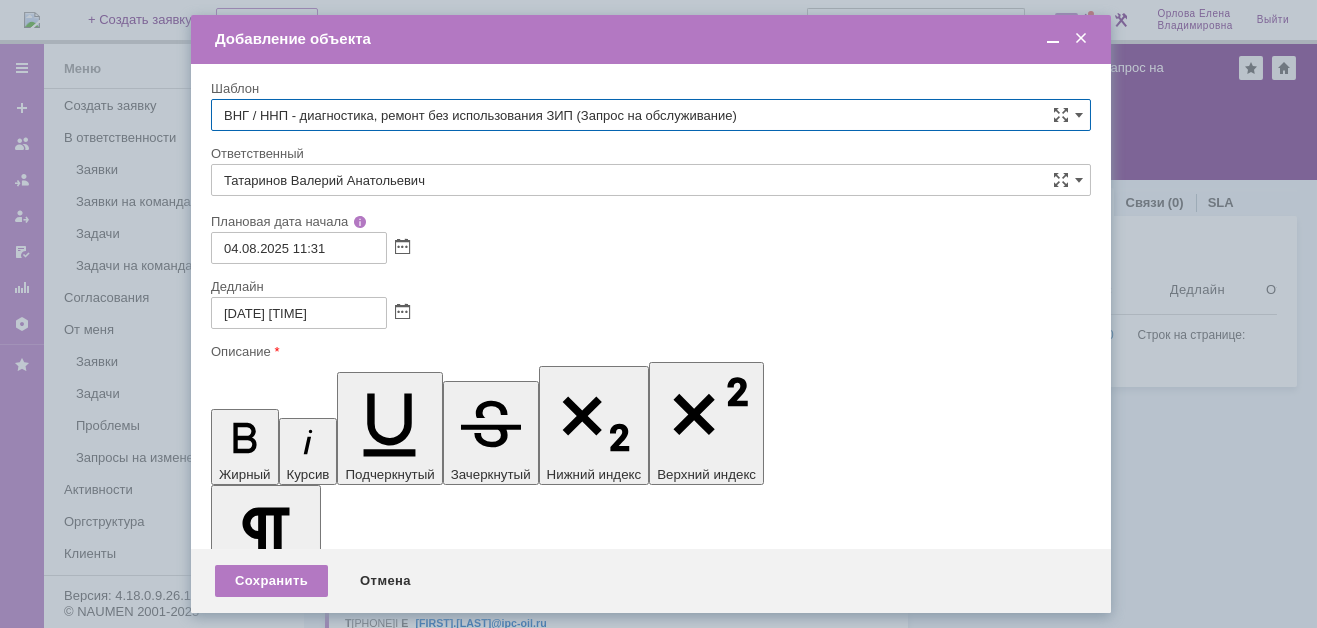 type on "ВНГ / ННП - диагностика, ремонт без использования ЗИП (Запрос на обслуживание)" 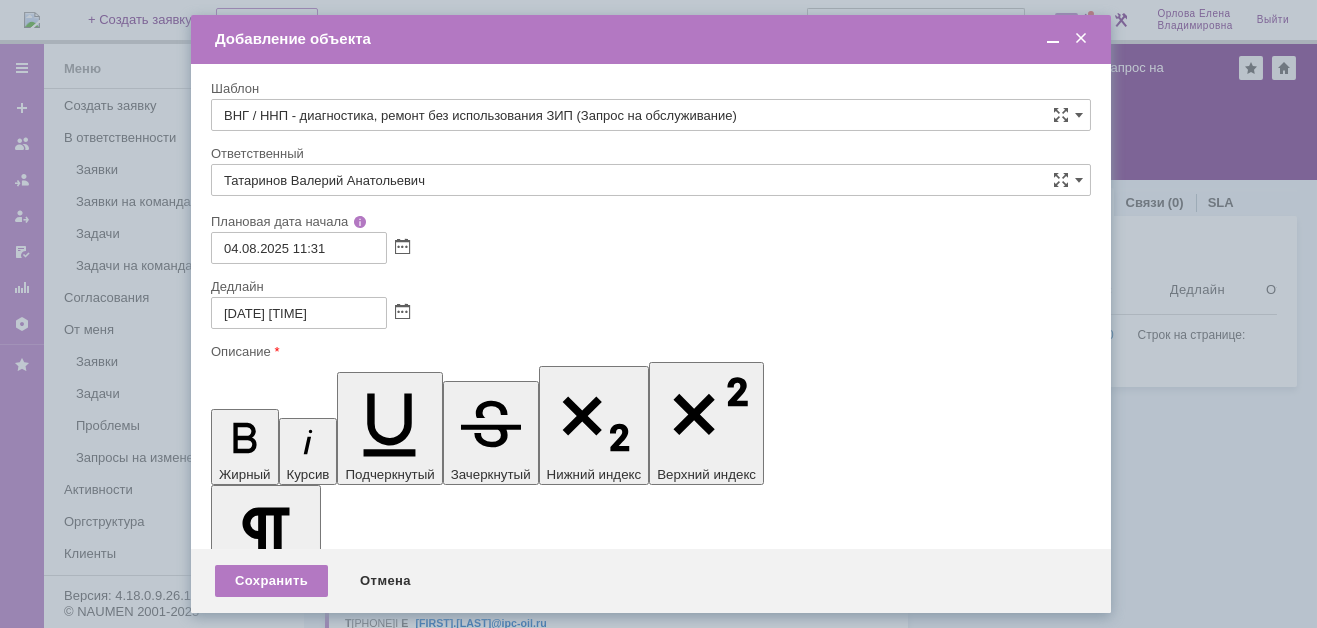 scroll, scrollTop: 24, scrollLeft: 0, axis: vertical 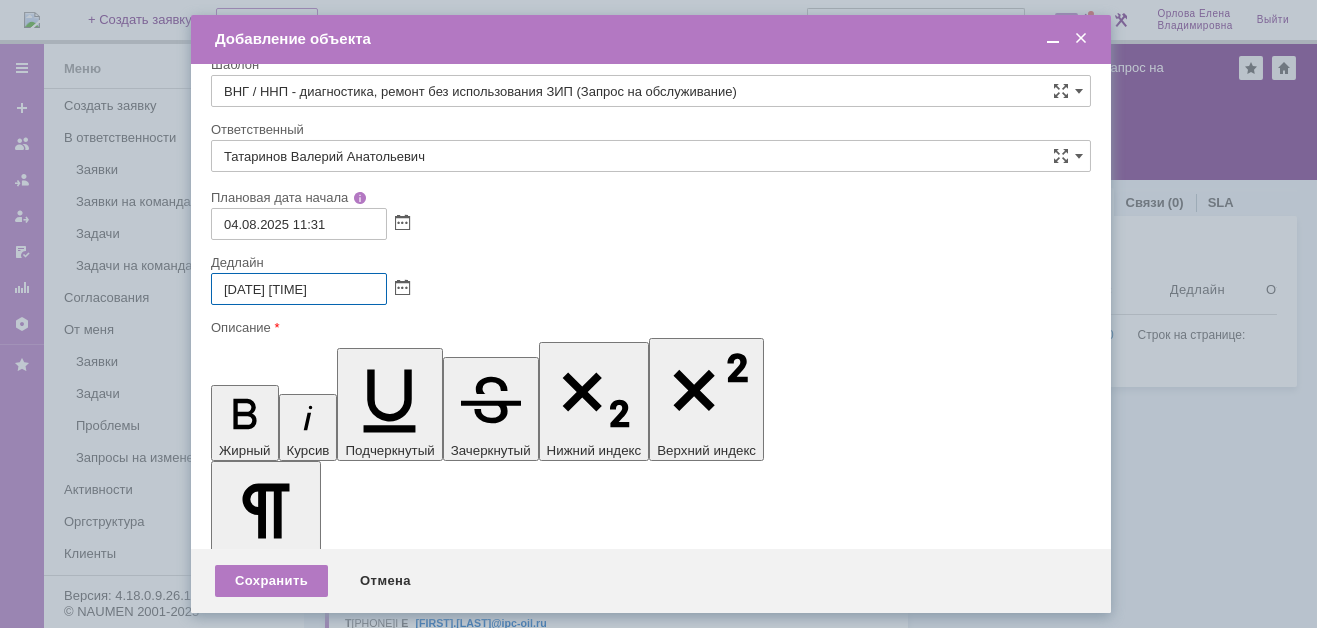 click on "[DATE] [TIME]" at bounding box center (299, 289) 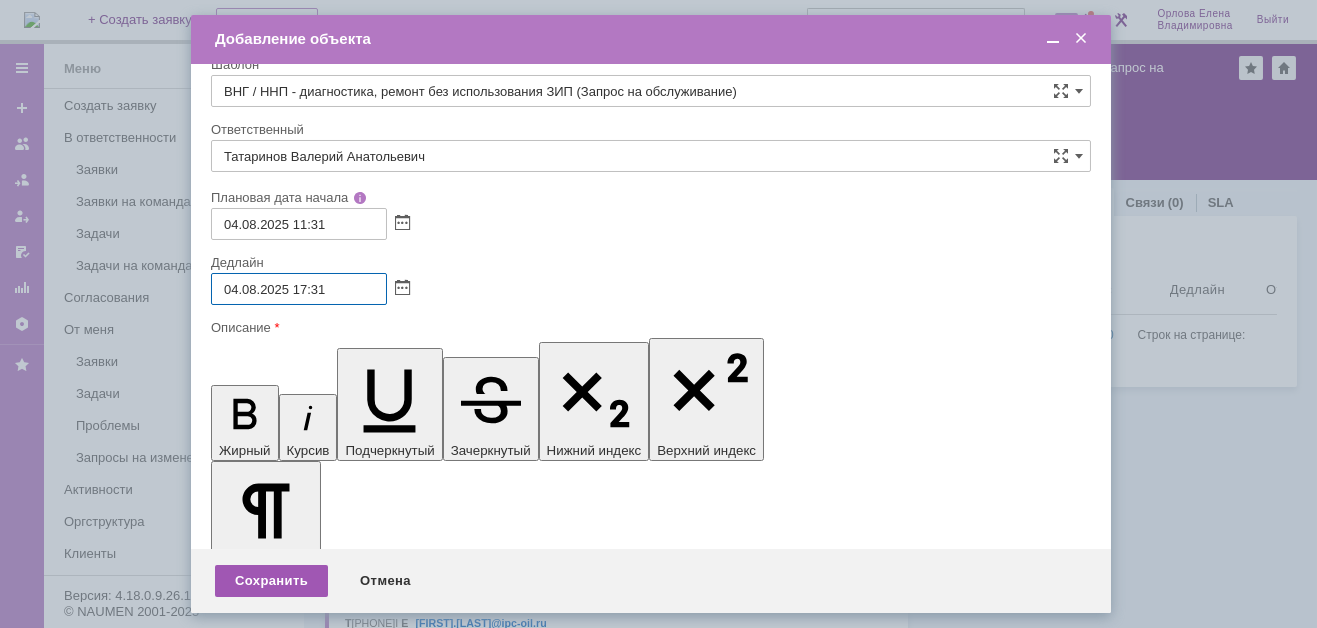 type on "04.08.2025 17:31" 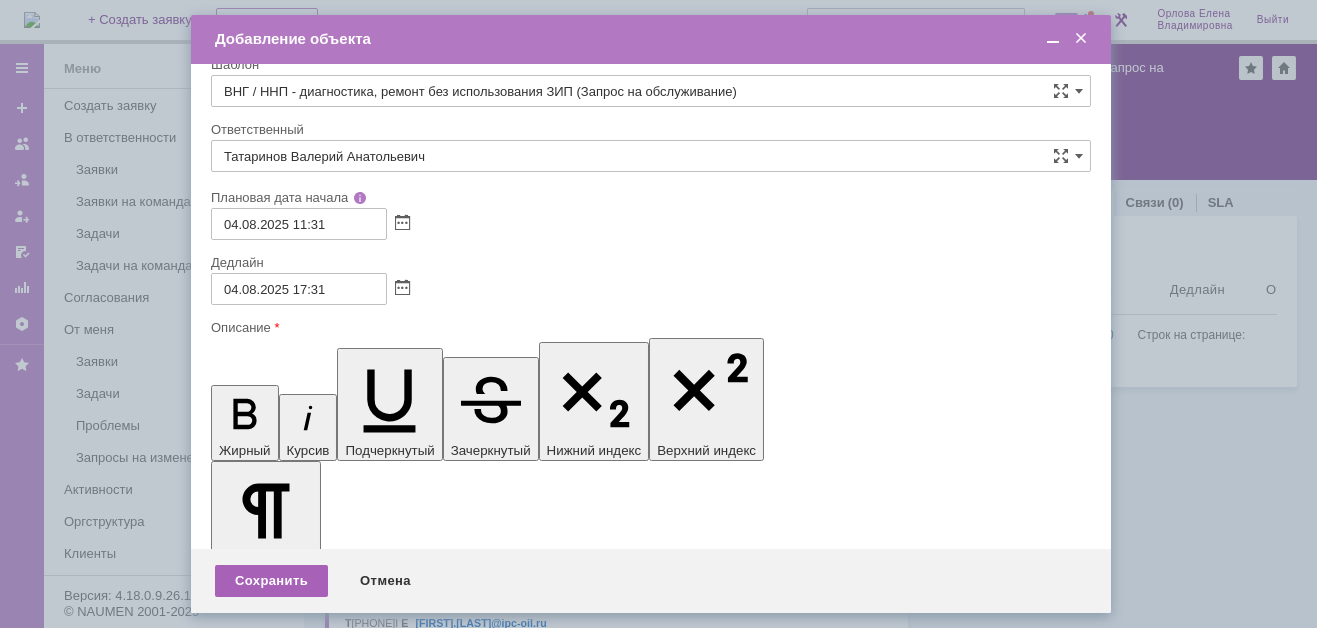 click on "Сохранить" at bounding box center [271, 581] 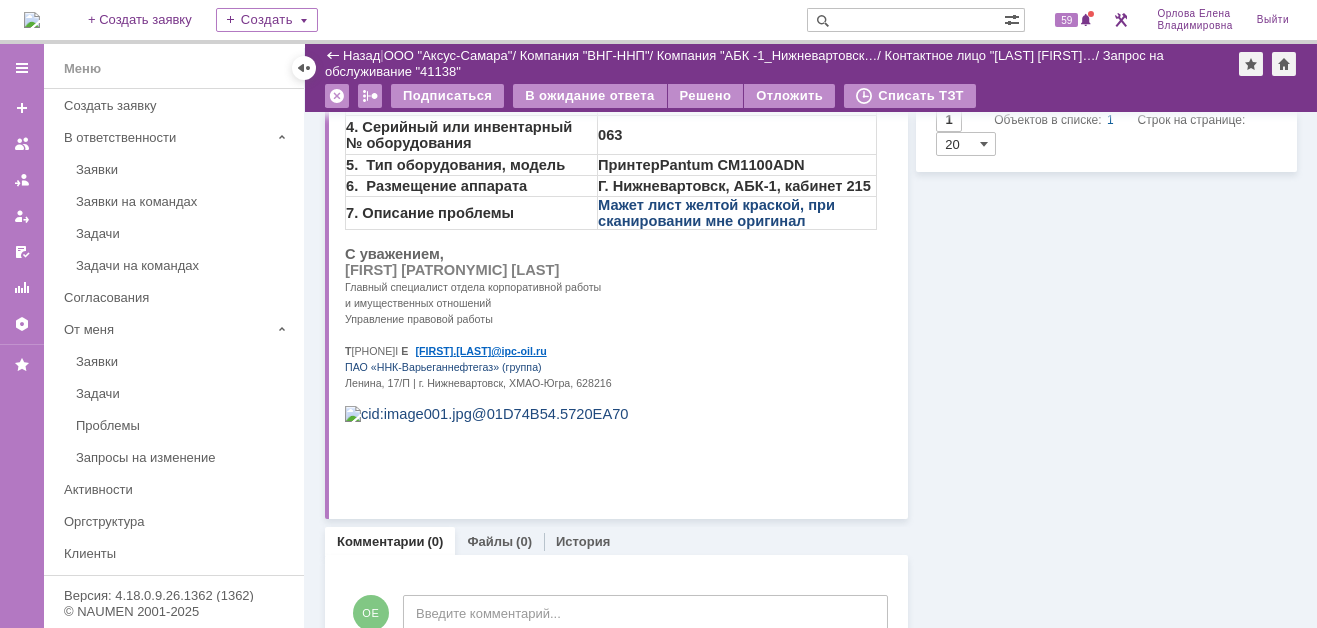 scroll, scrollTop: 261, scrollLeft: 0, axis: vertical 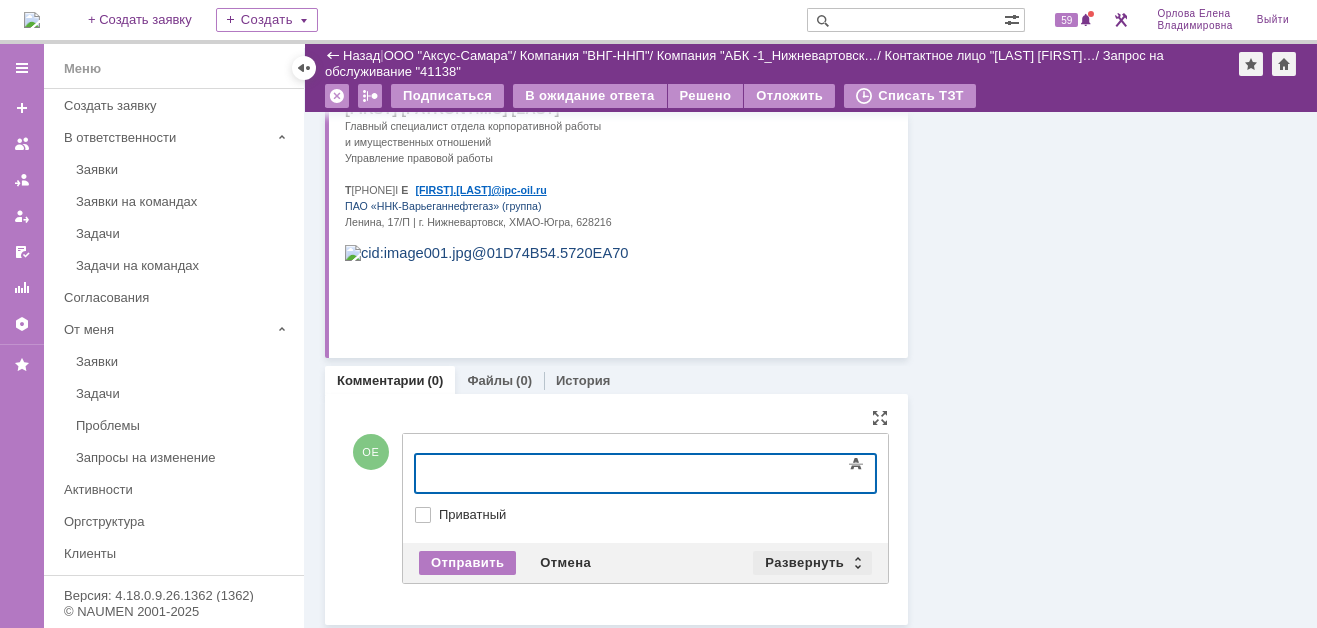 click on "Развернуть" at bounding box center (812, 563) 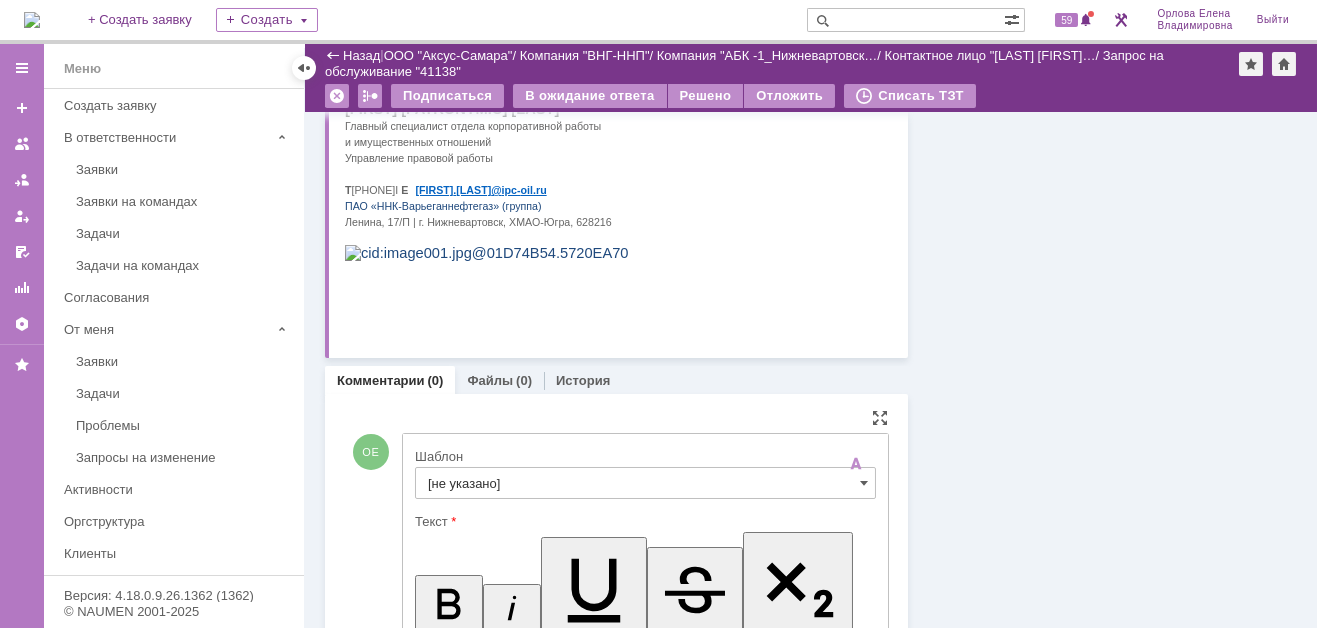 scroll, scrollTop: 0, scrollLeft: 0, axis: both 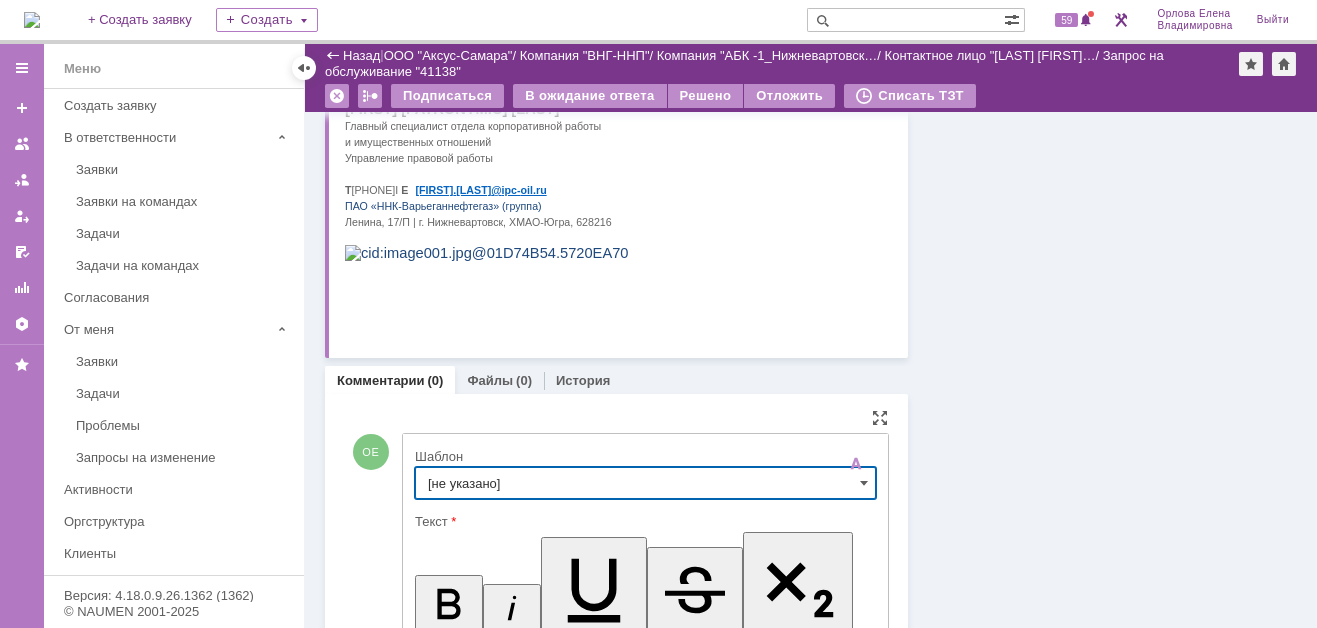 click on "[не указано]" at bounding box center (645, 483) 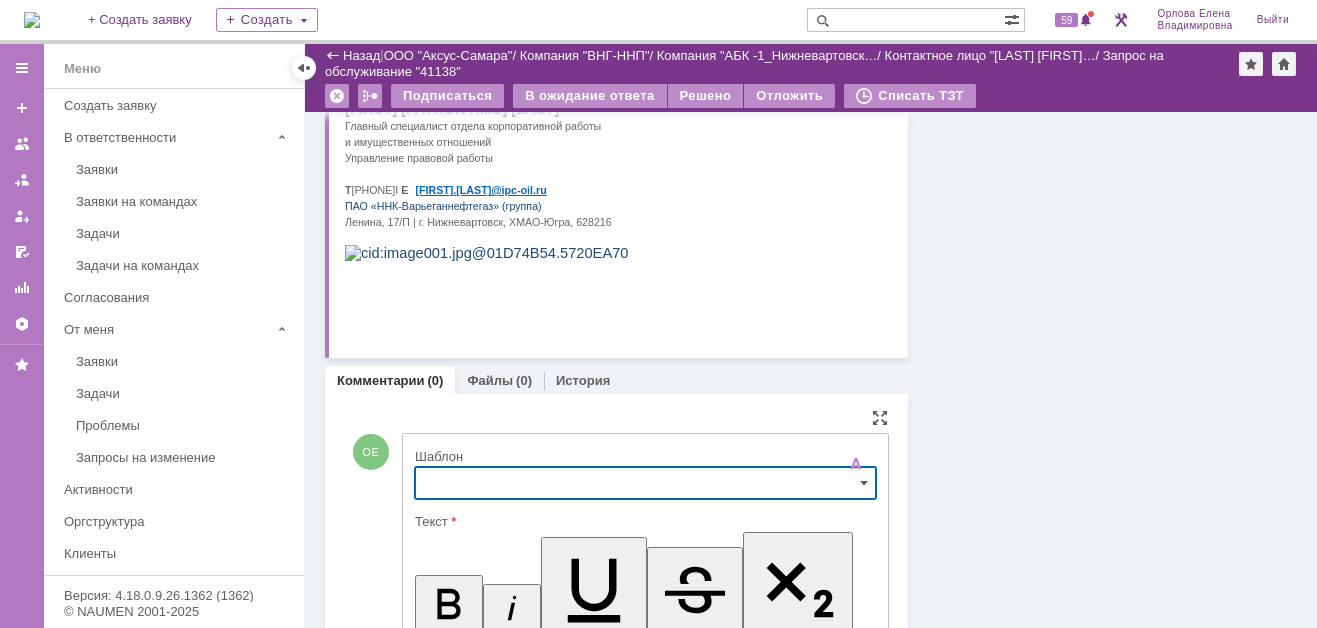 scroll, scrollTop: 524, scrollLeft: 0, axis: vertical 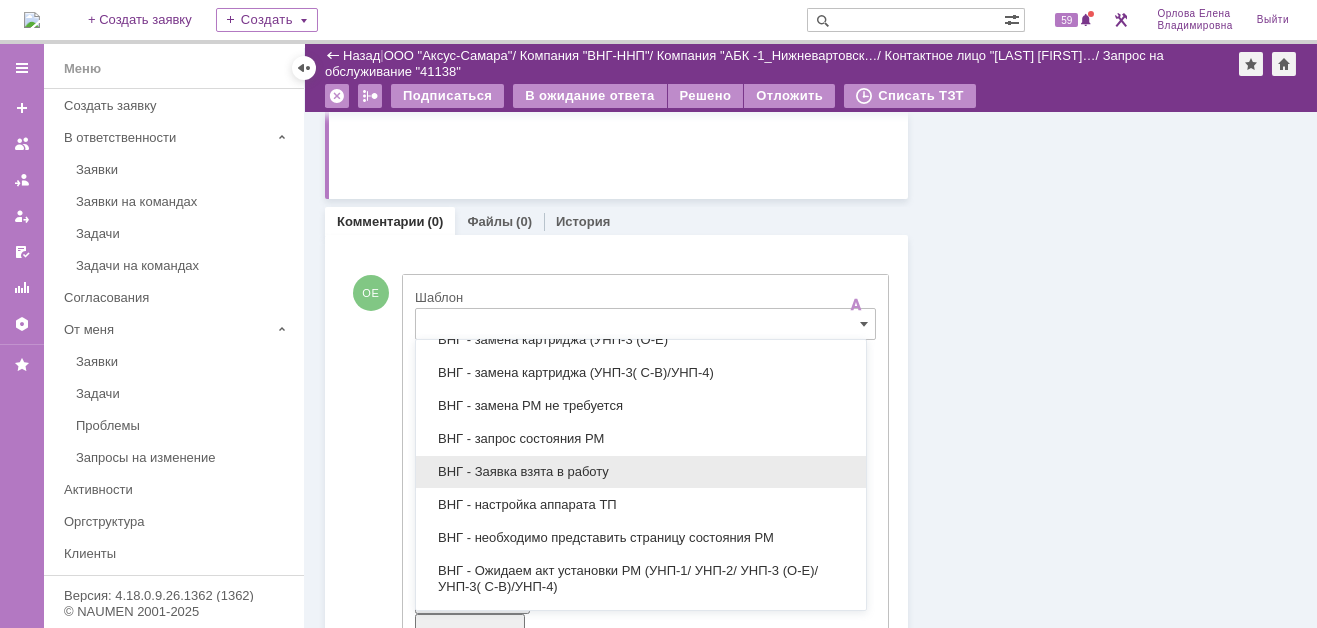click on "ВНГ - Заявка взята в работу" at bounding box center [641, 472] 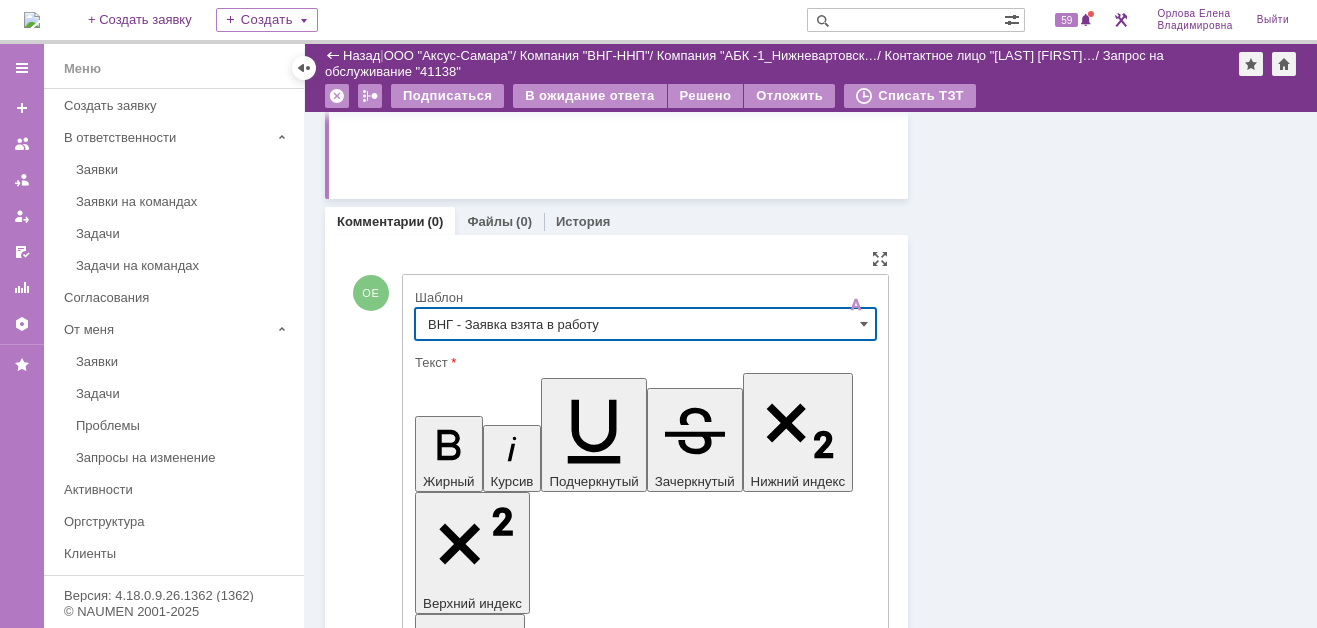 type on "ВНГ - Заявка взята в работу" 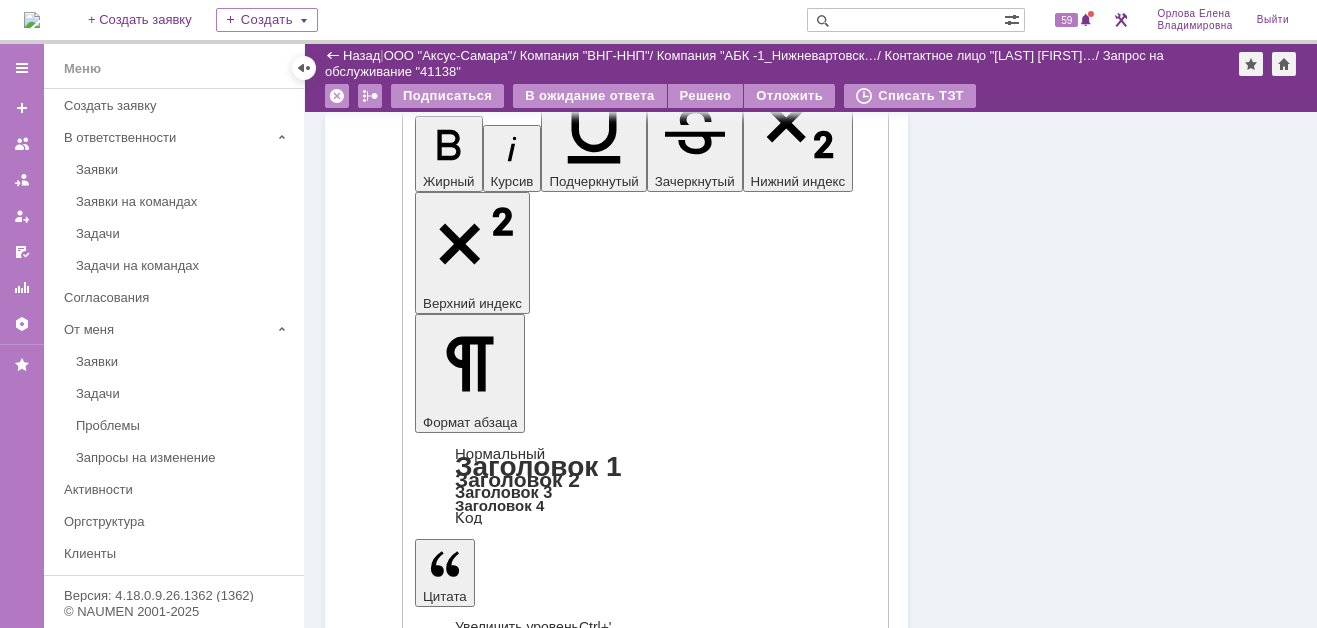 click on "Отправить" at bounding box center (467, 4607) 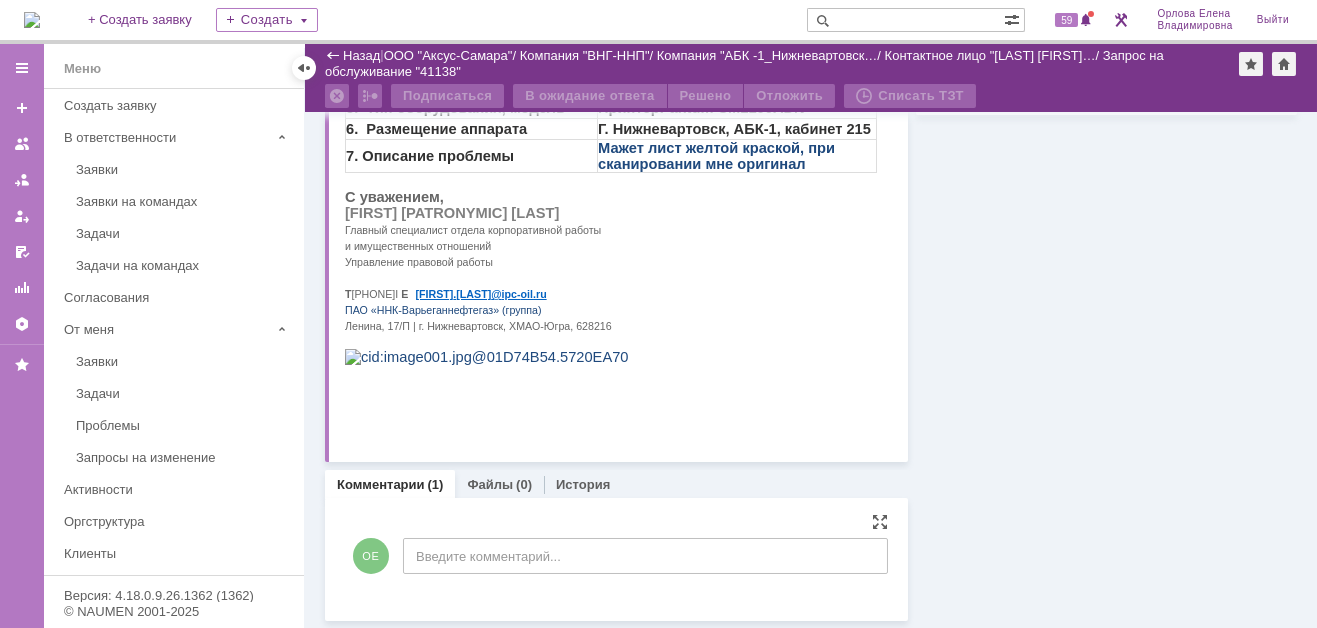 scroll, scrollTop: 340, scrollLeft: 0, axis: vertical 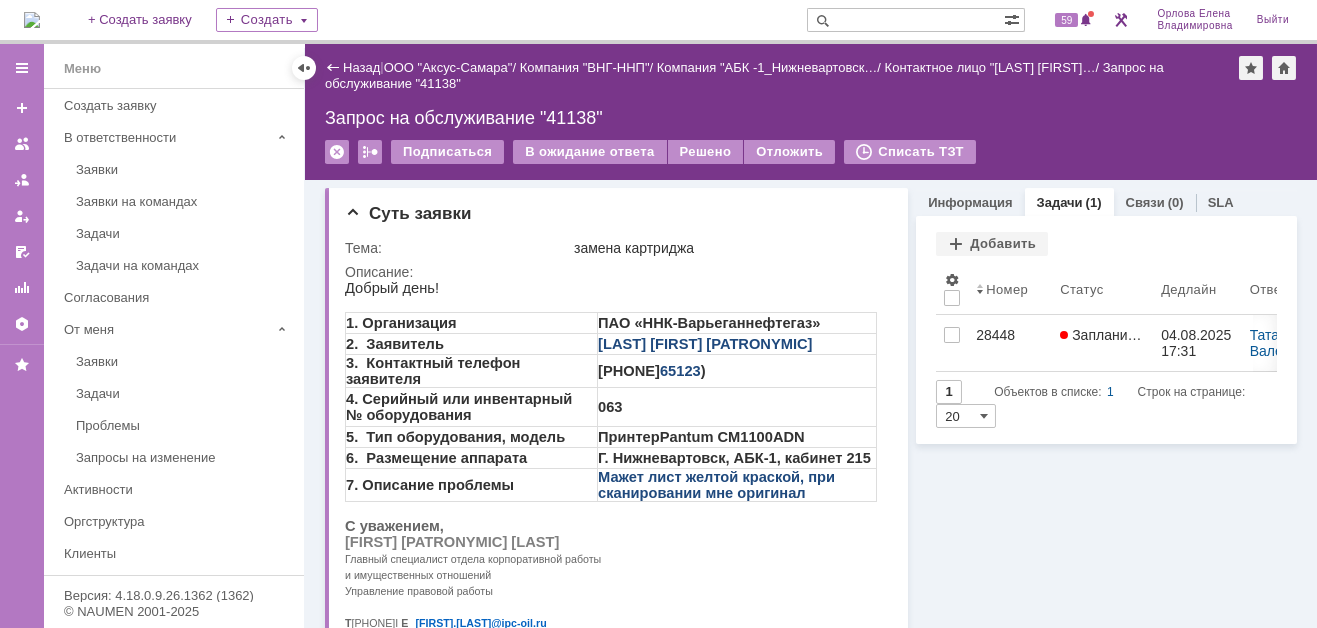 click at bounding box center [32, 20] 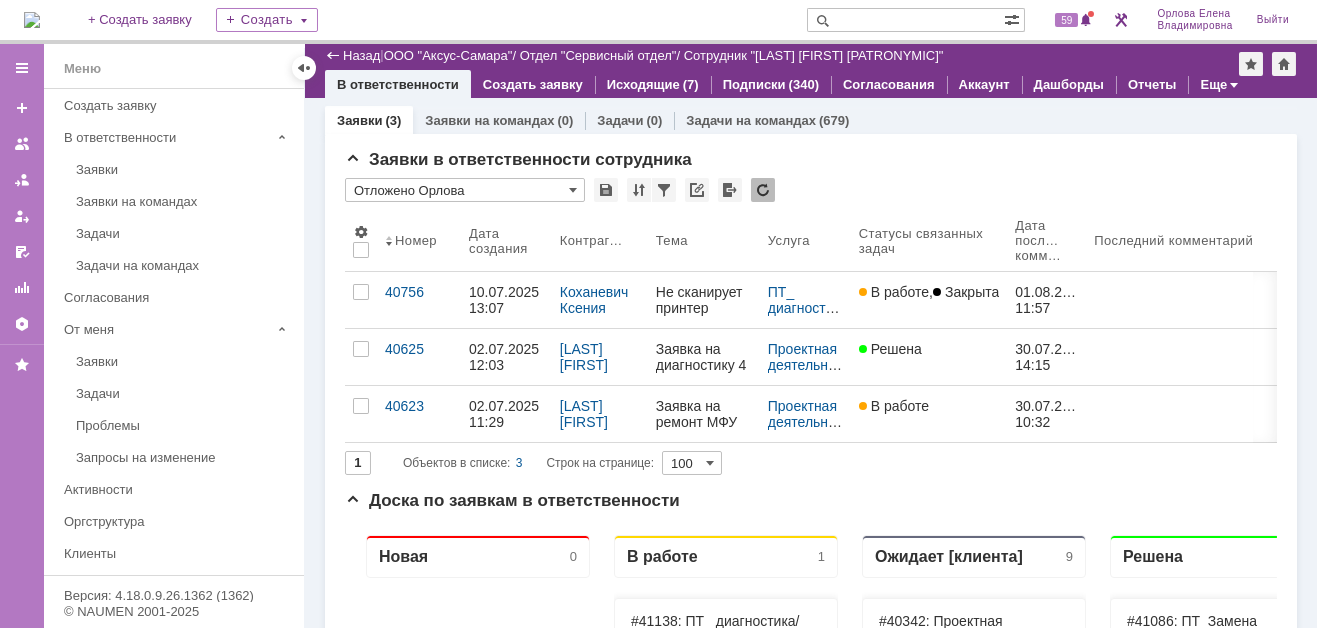 scroll, scrollTop: 0, scrollLeft: 0, axis: both 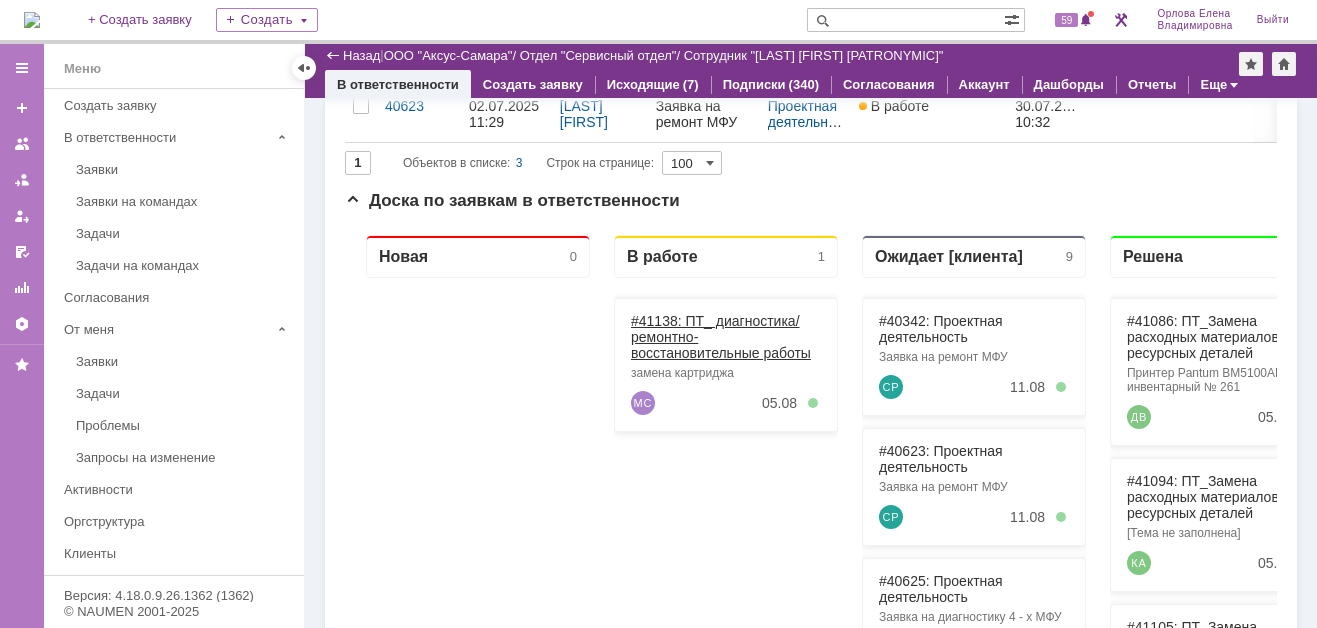 click on "#41138: ПТ_ диагностика/ ремонтно-восстановительные работы" at bounding box center [721, 337] 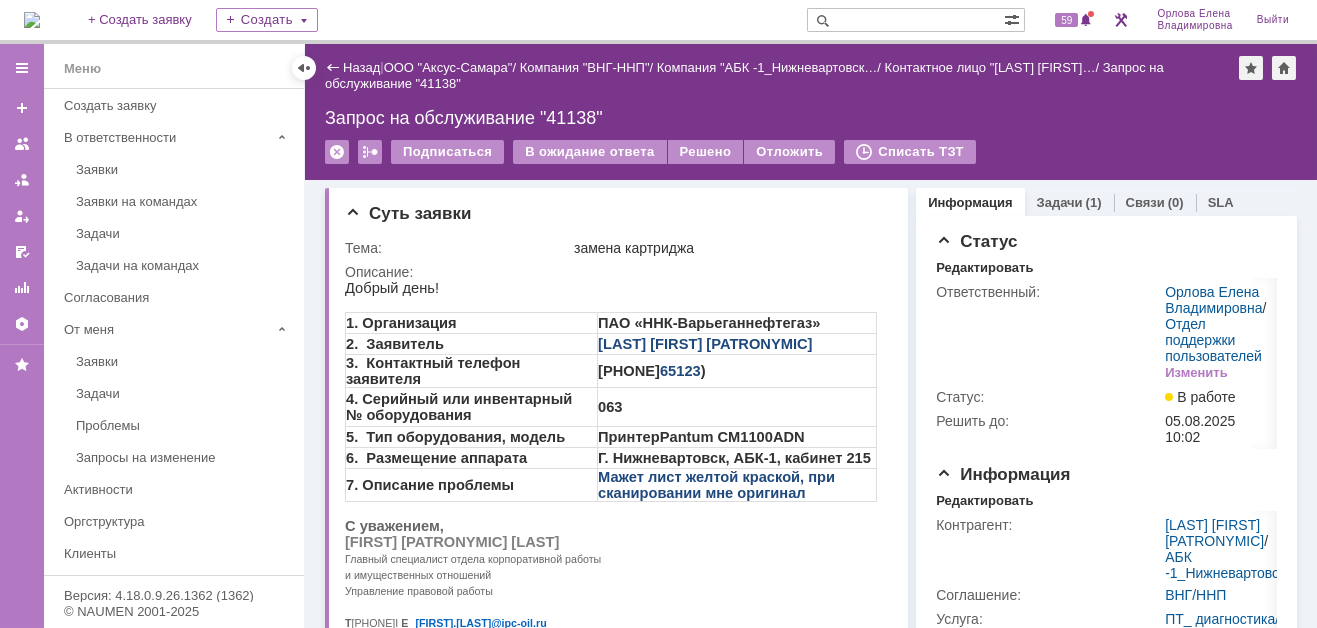 scroll, scrollTop: 0, scrollLeft: 0, axis: both 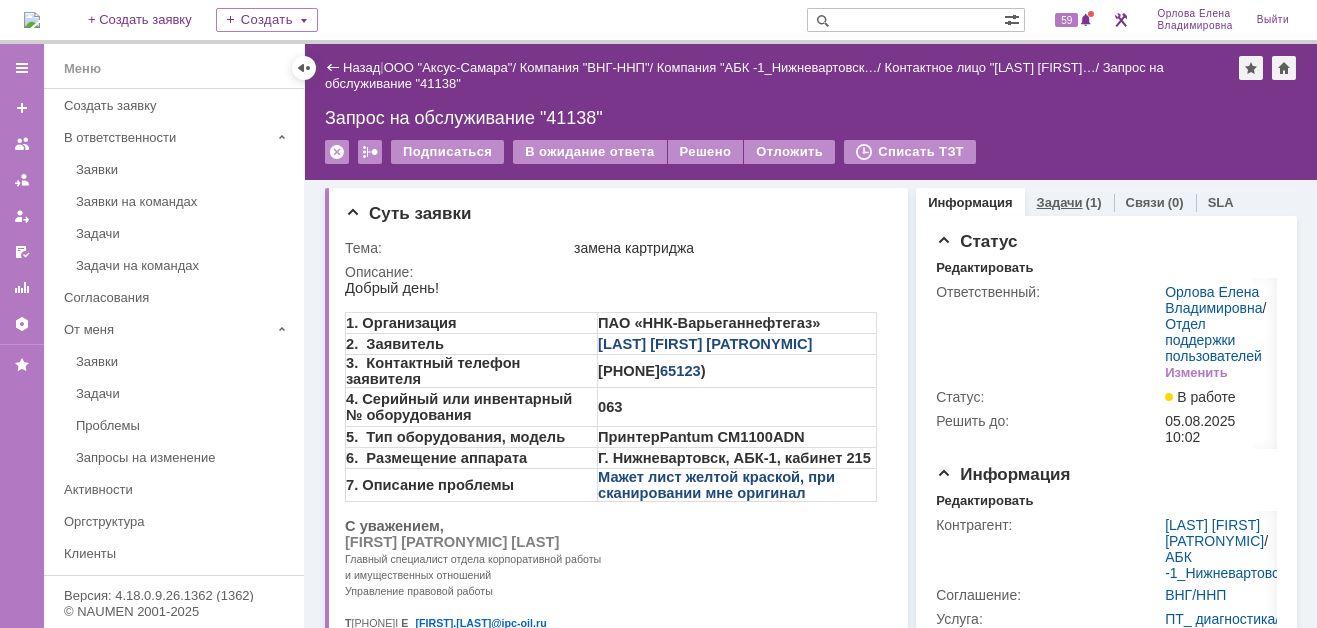 click on "Задачи" at bounding box center [1060, 202] 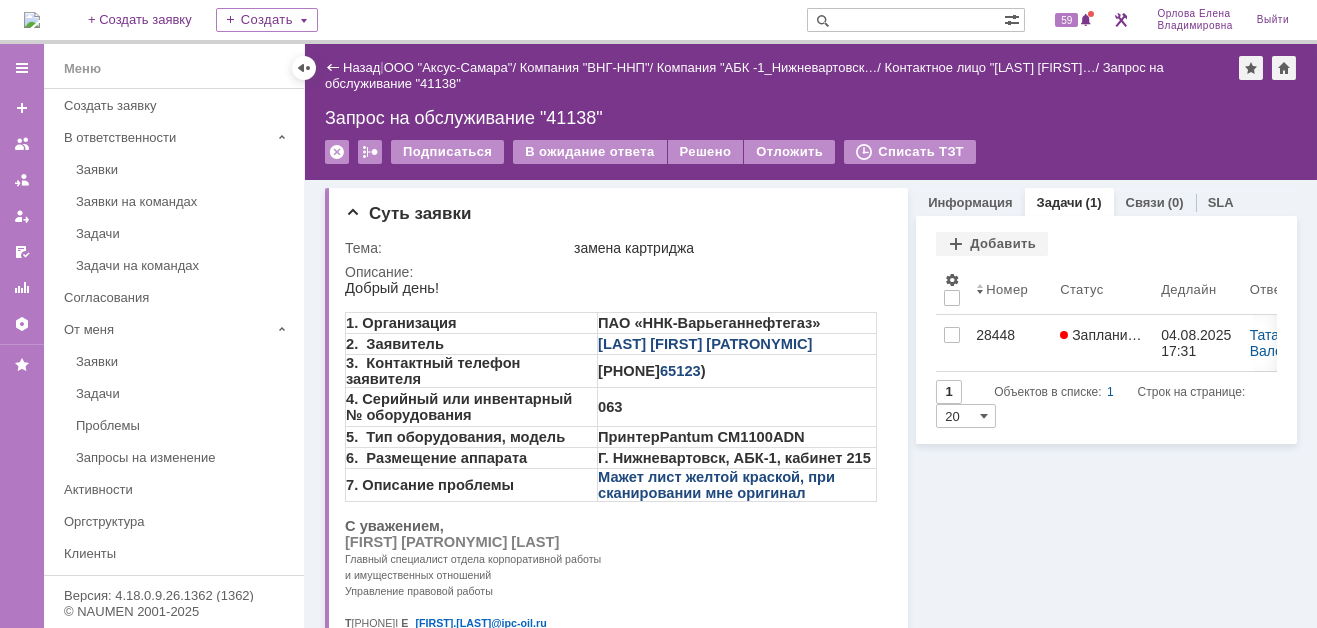 click at bounding box center (905, 20) 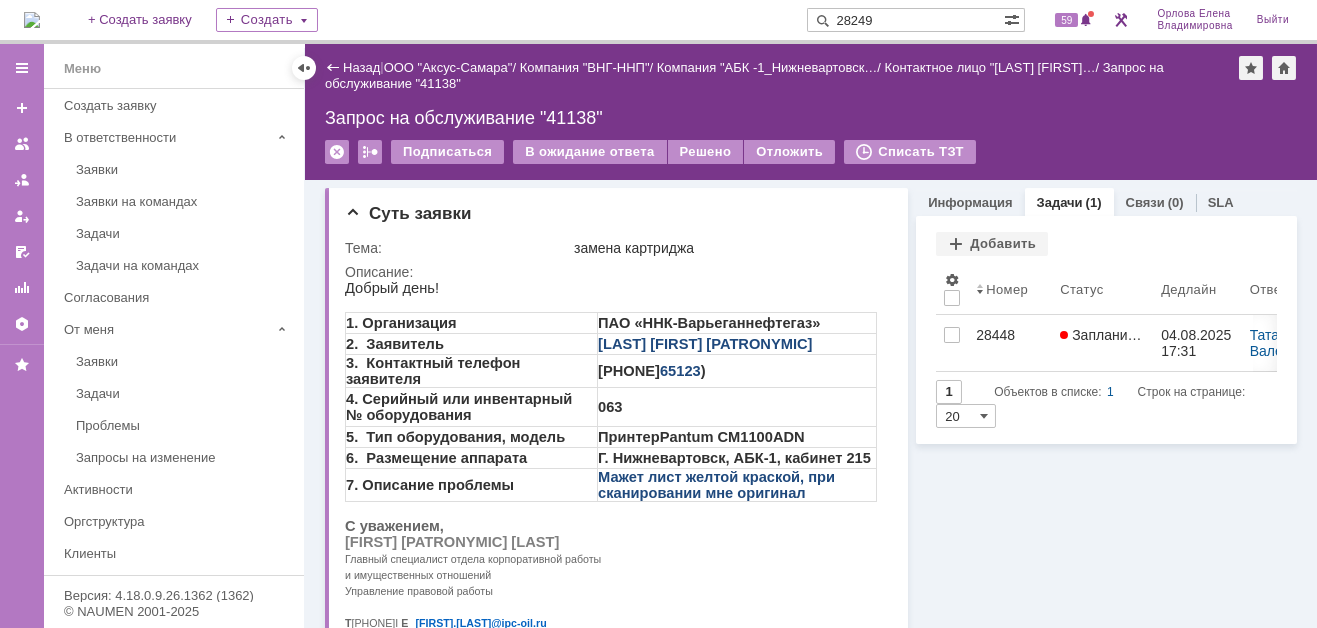 type on "28249" 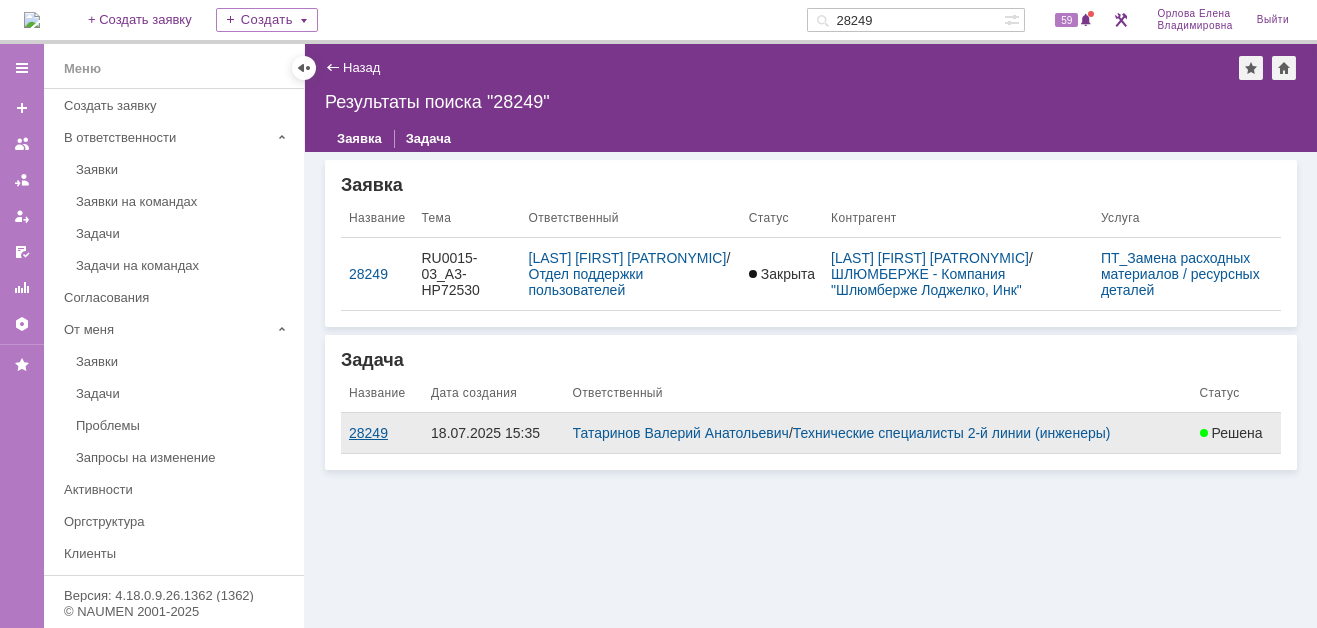 click on "28249" at bounding box center [382, 433] 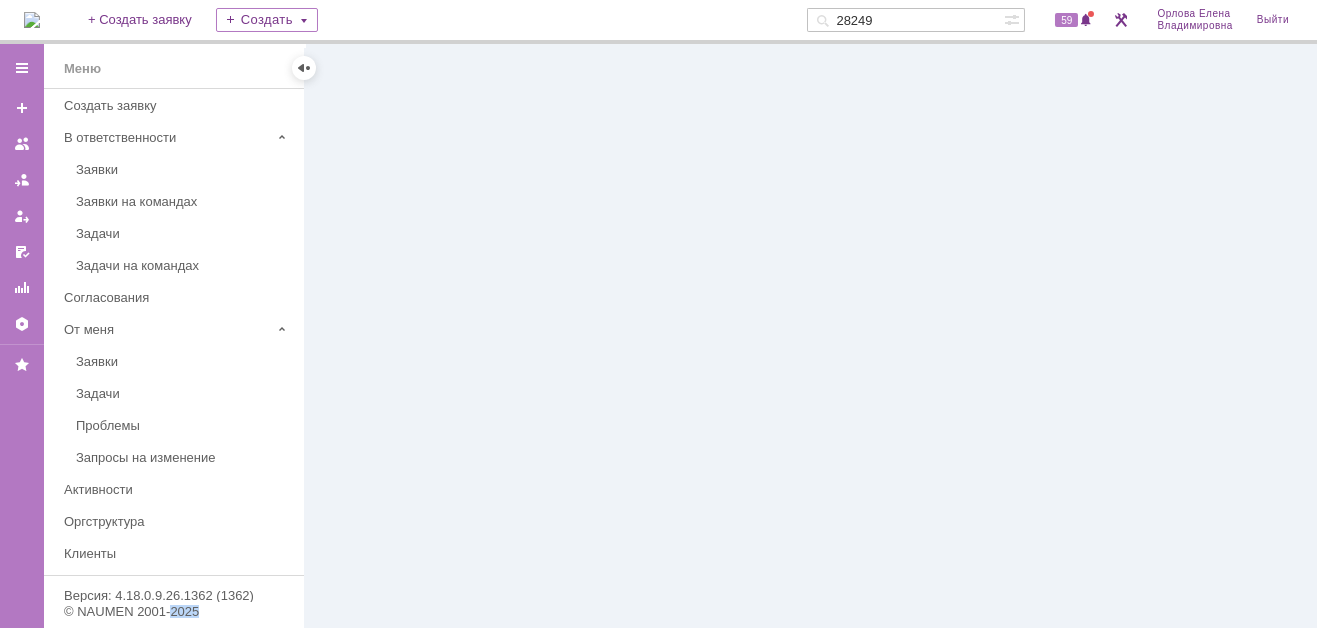 click at bounding box center (811, 336) 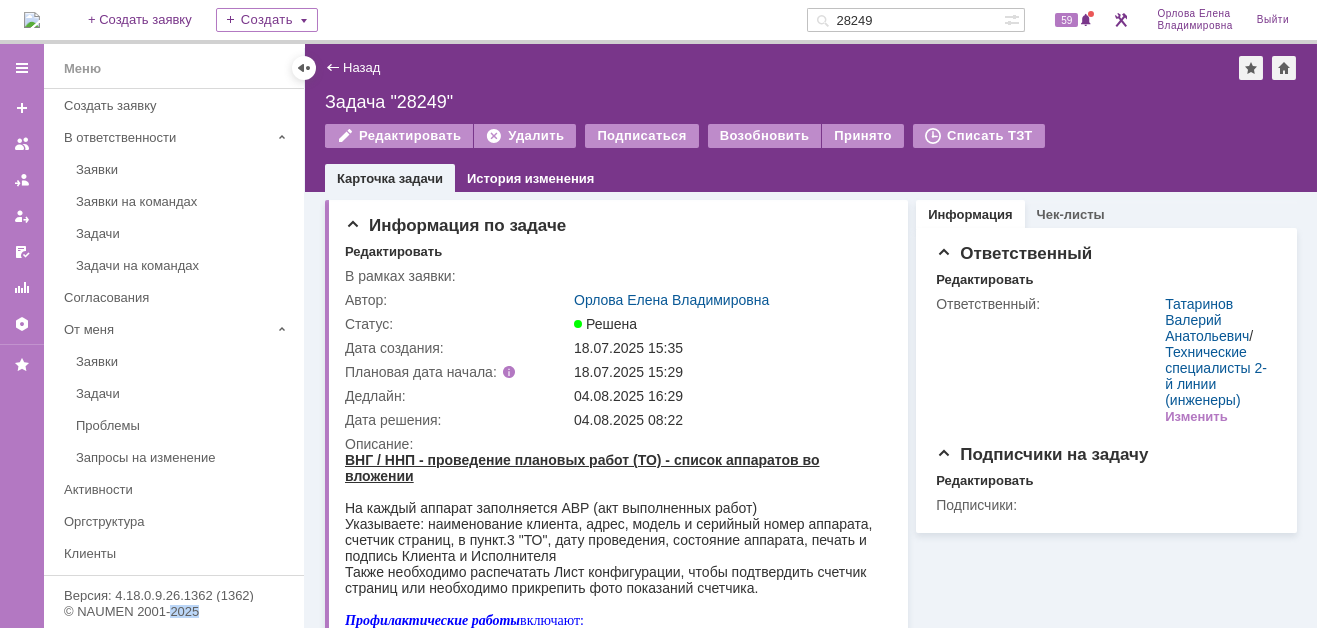 scroll, scrollTop: 0, scrollLeft: 0, axis: both 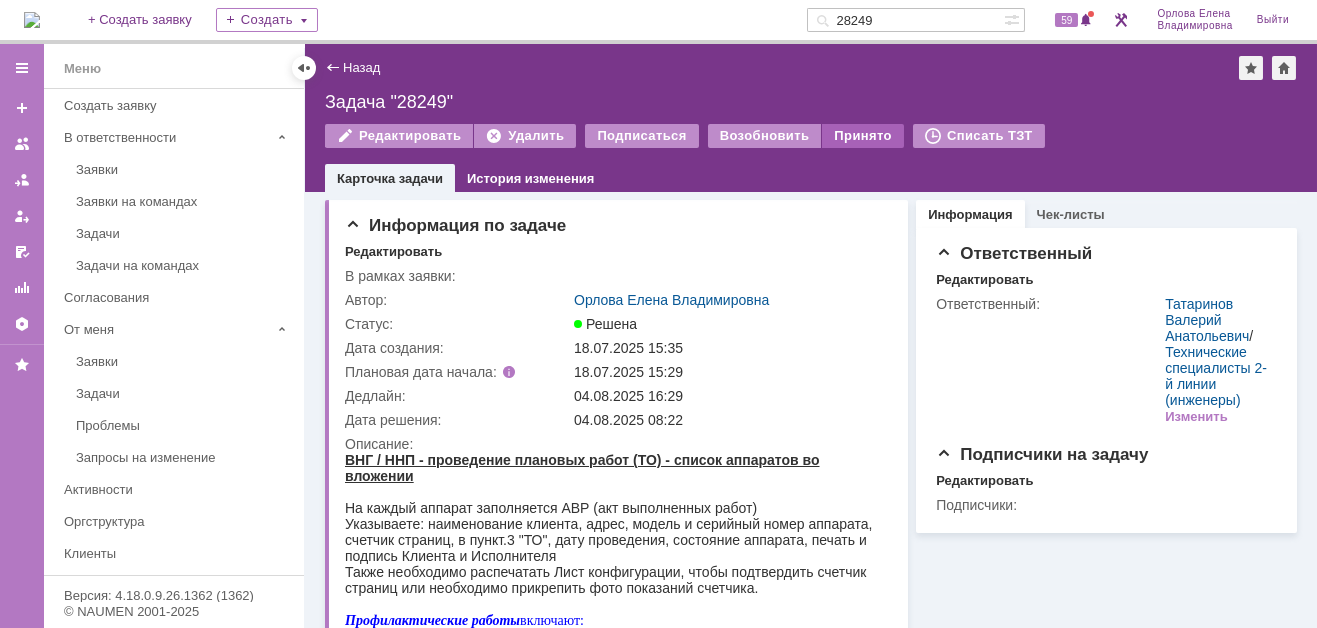 click on "Принято" at bounding box center (863, 136) 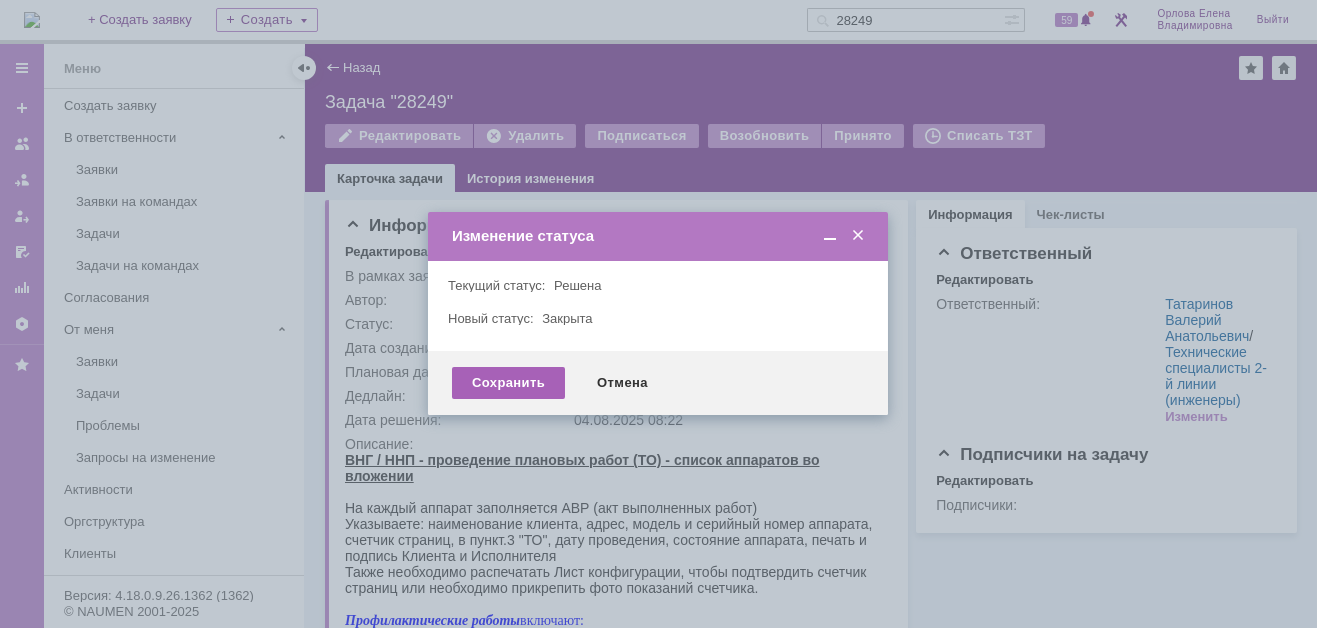 click on "Сохранить" at bounding box center (508, 383) 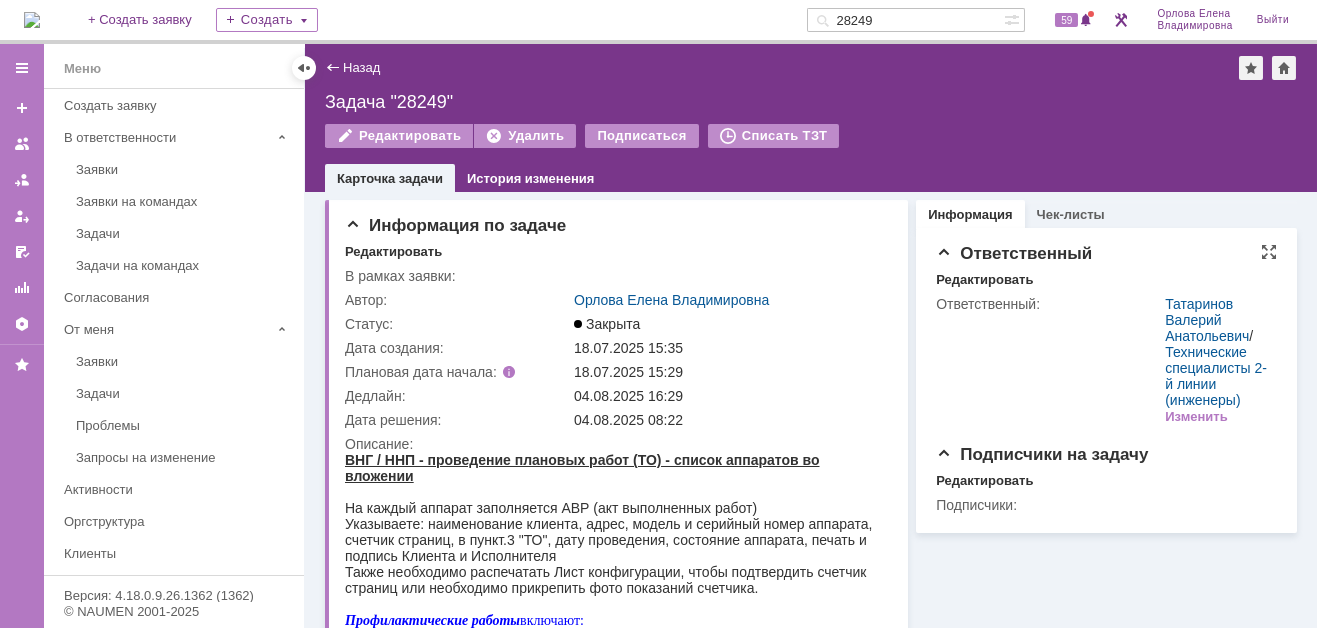 scroll, scrollTop: 0, scrollLeft: 0, axis: both 